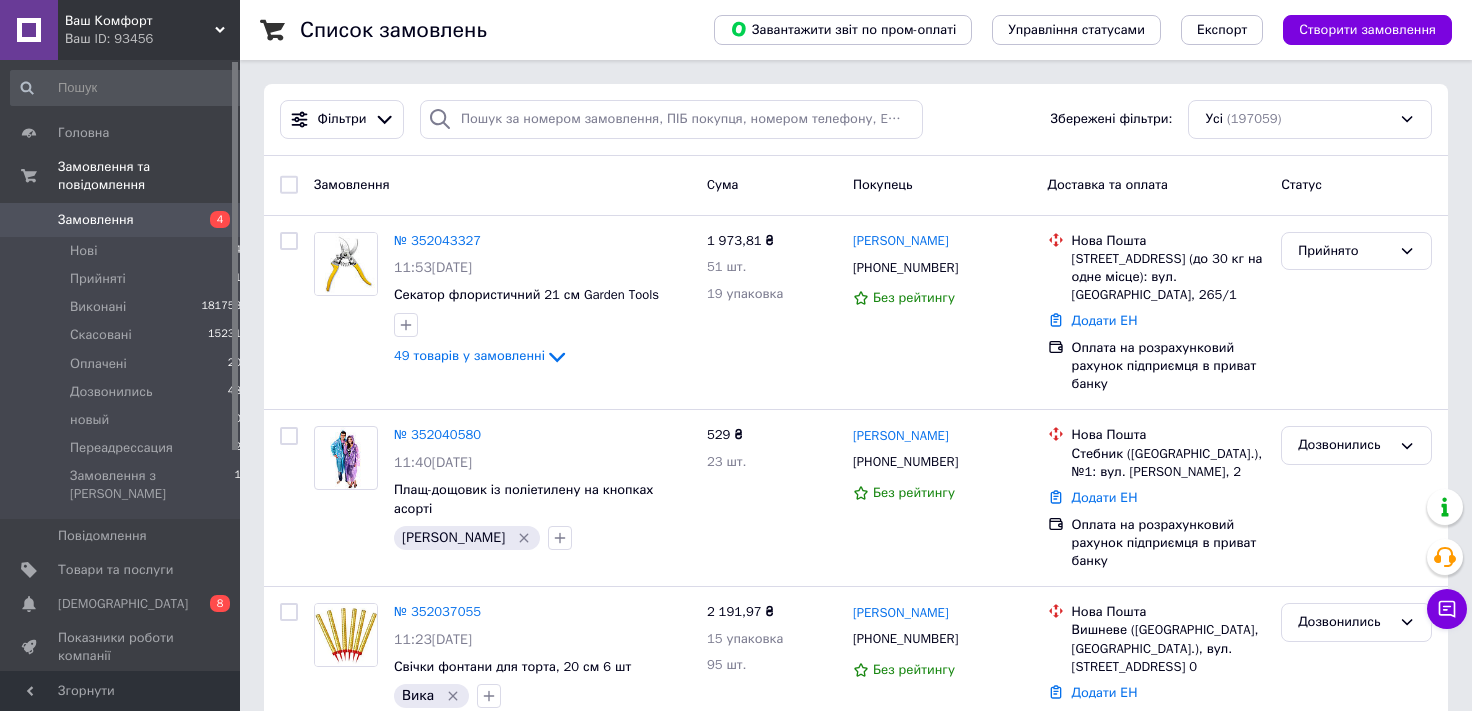 scroll, scrollTop: 0, scrollLeft: 0, axis: both 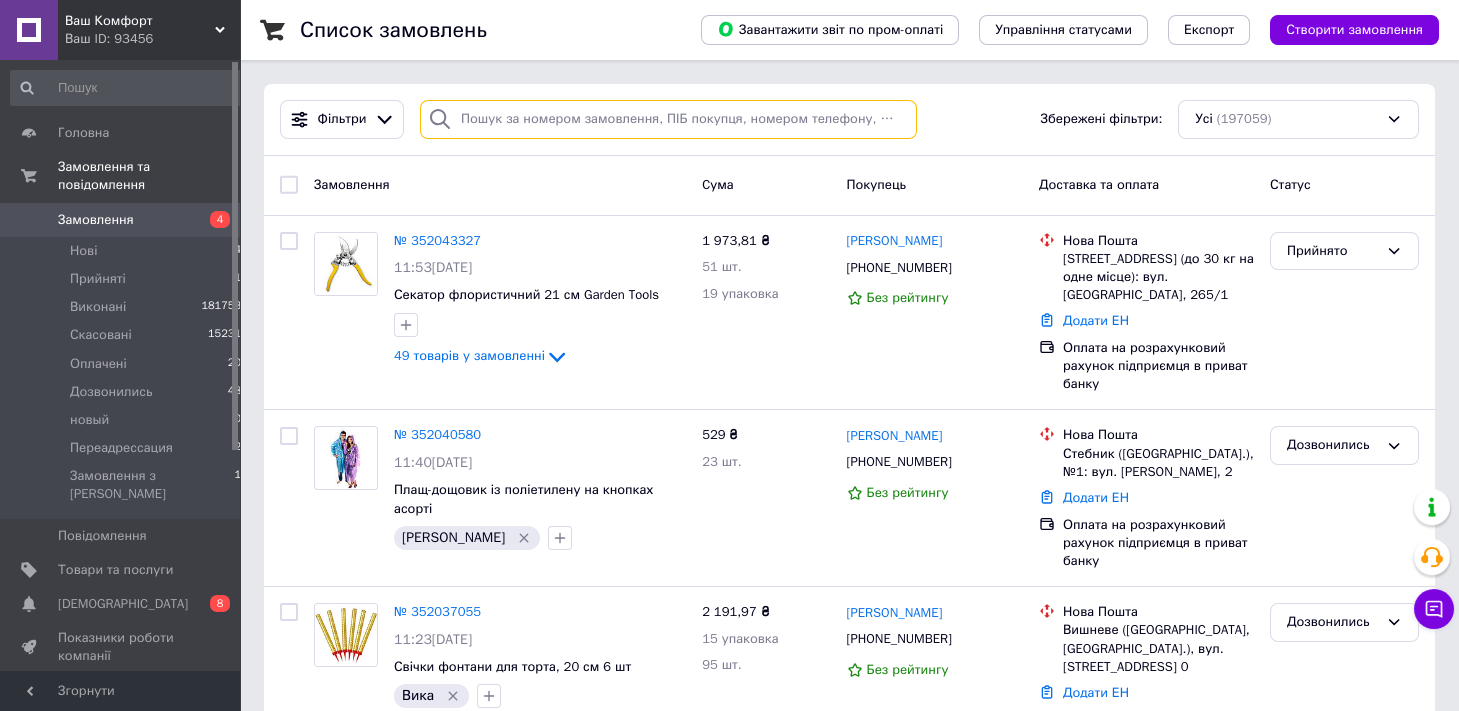 click at bounding box center (668, 119) 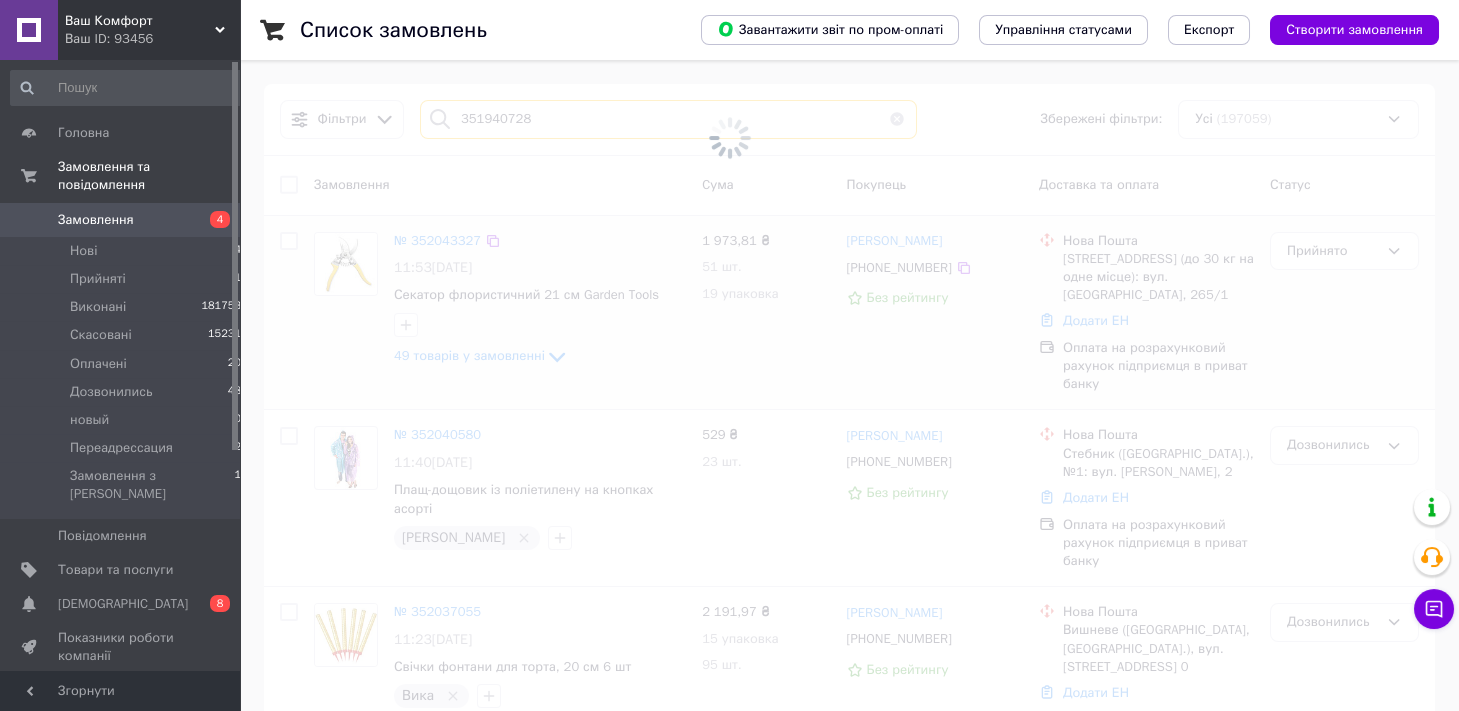 type on "351940728" 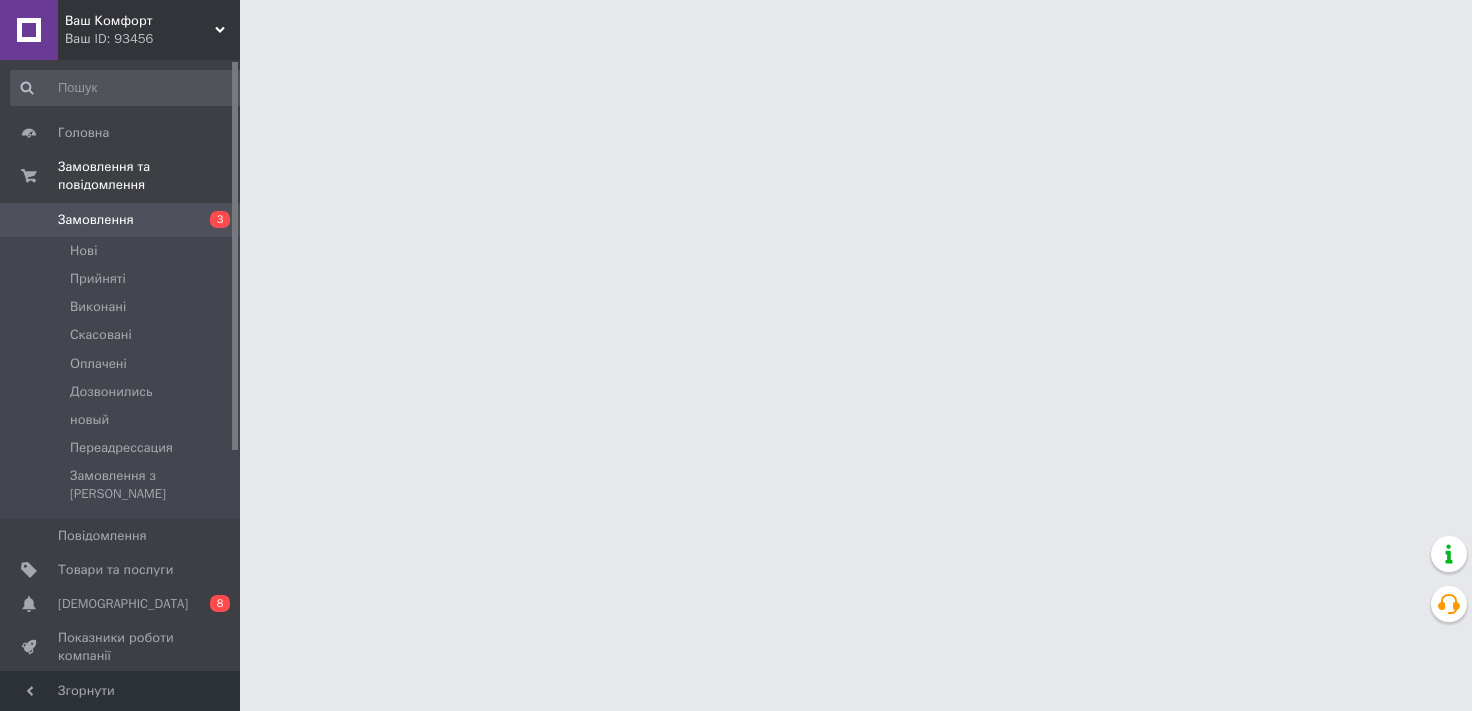 scroll, scrollTop: 0, scrollLeft: 0, axis: both 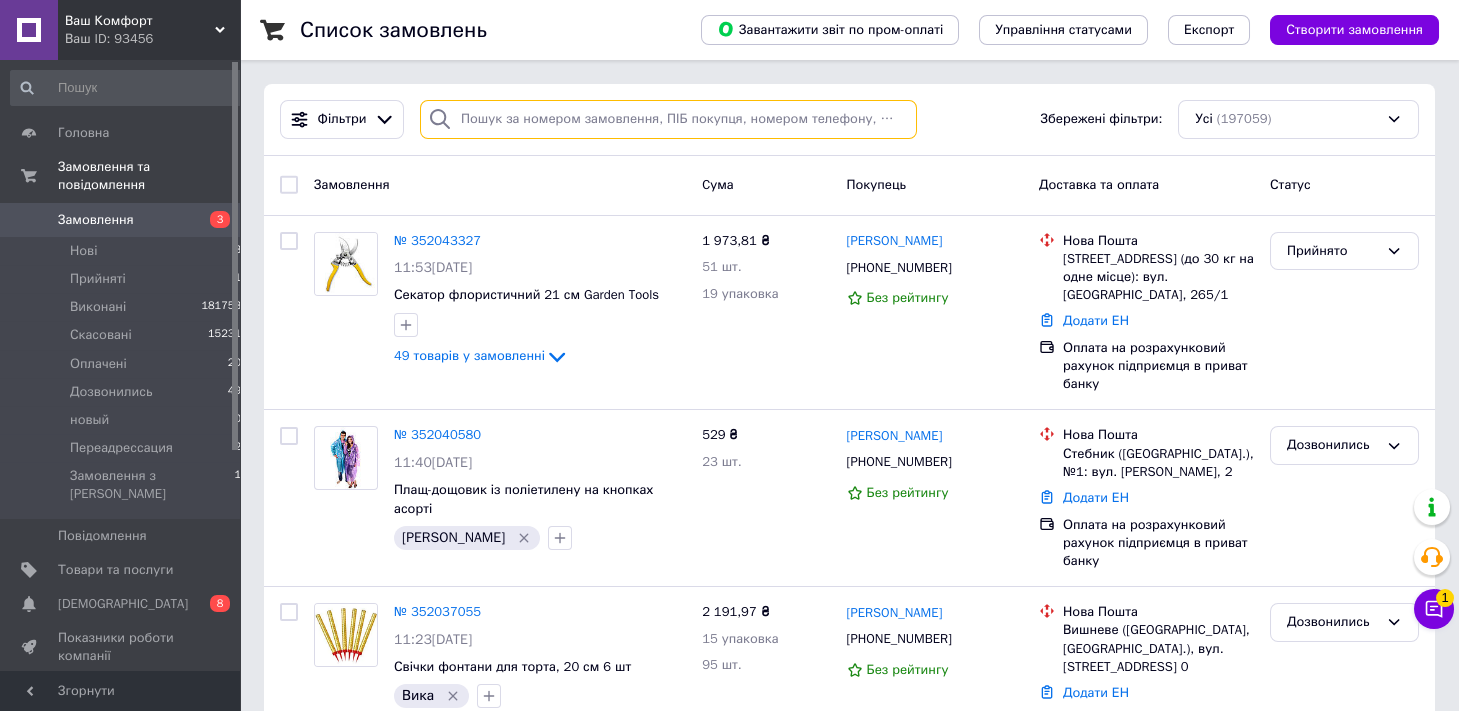 click at bounding box center (668, 119) 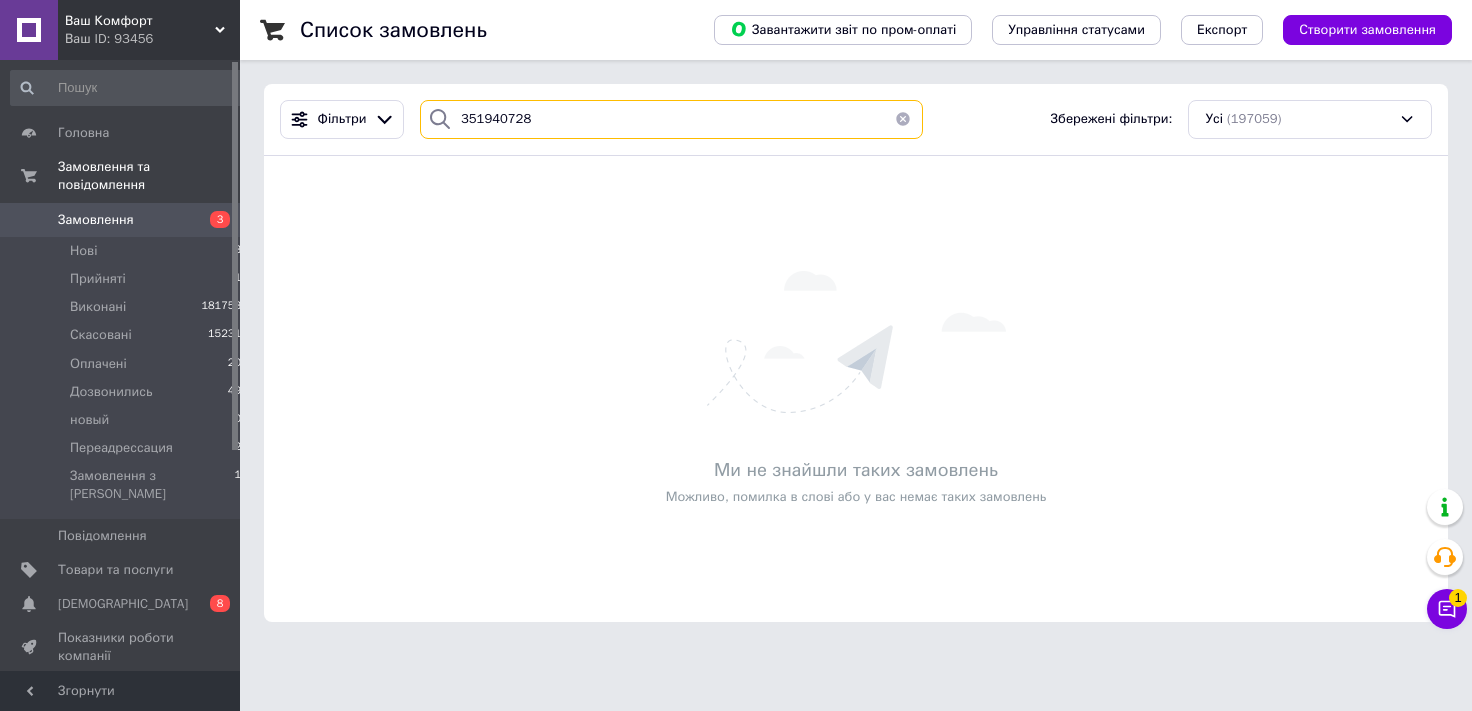 type on "351940728" 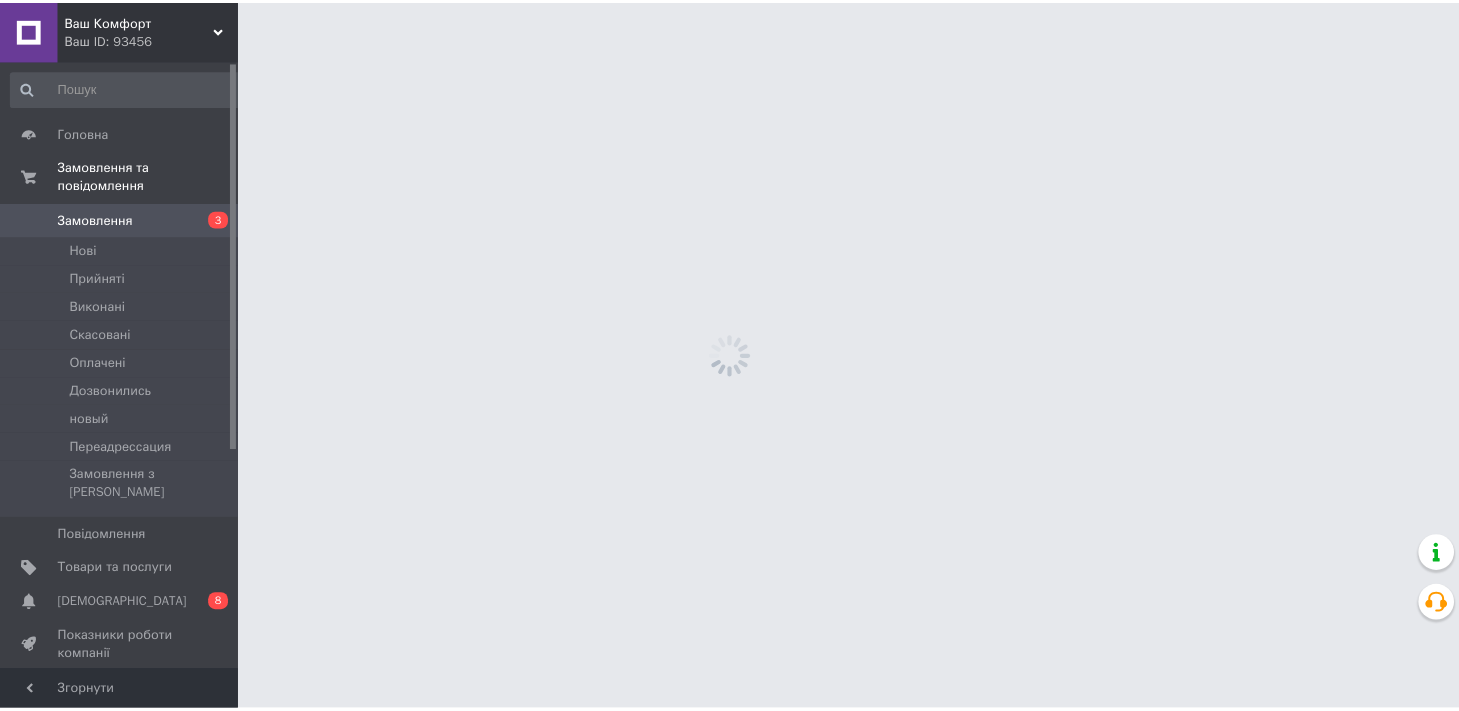 scroll, scrollTop: 0, scrollLeft: 0, axis: both 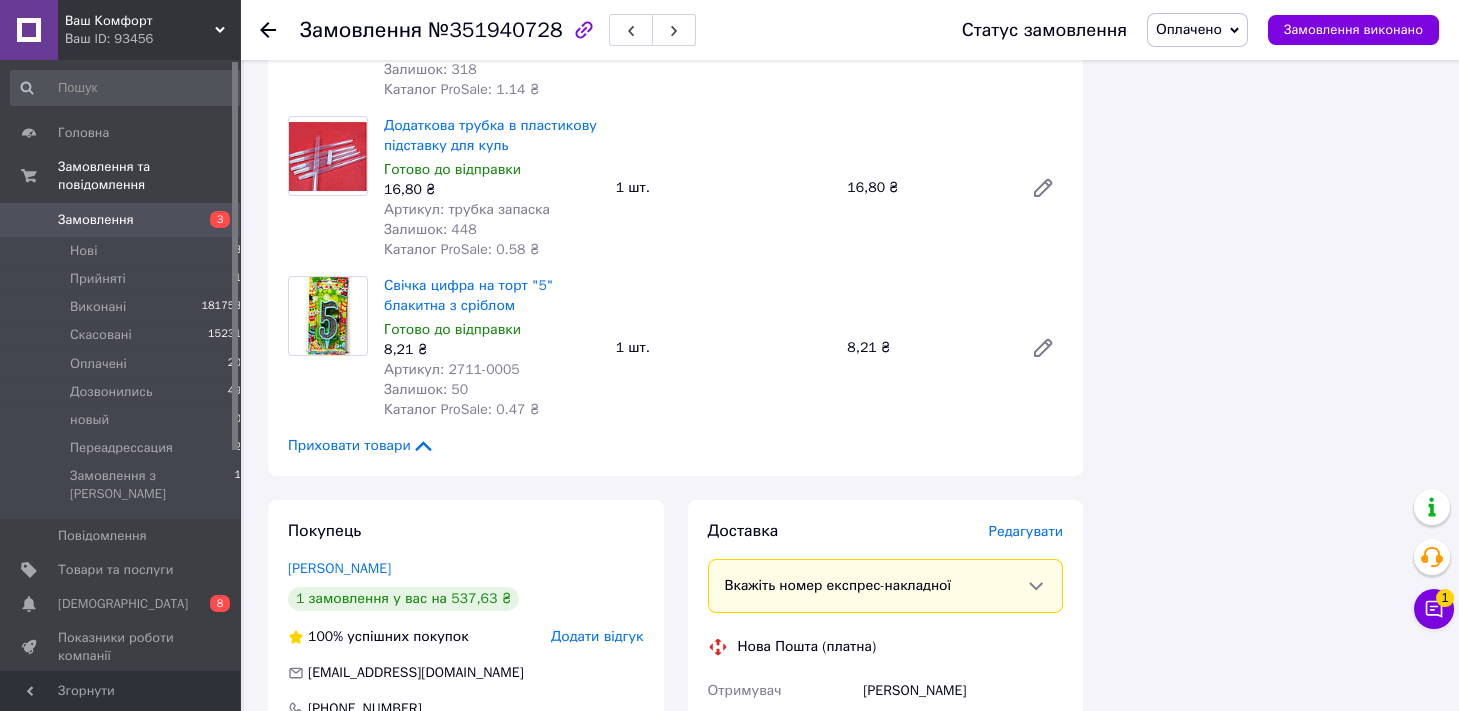 click on "Редагувати" at bounding box center [1026, 531] 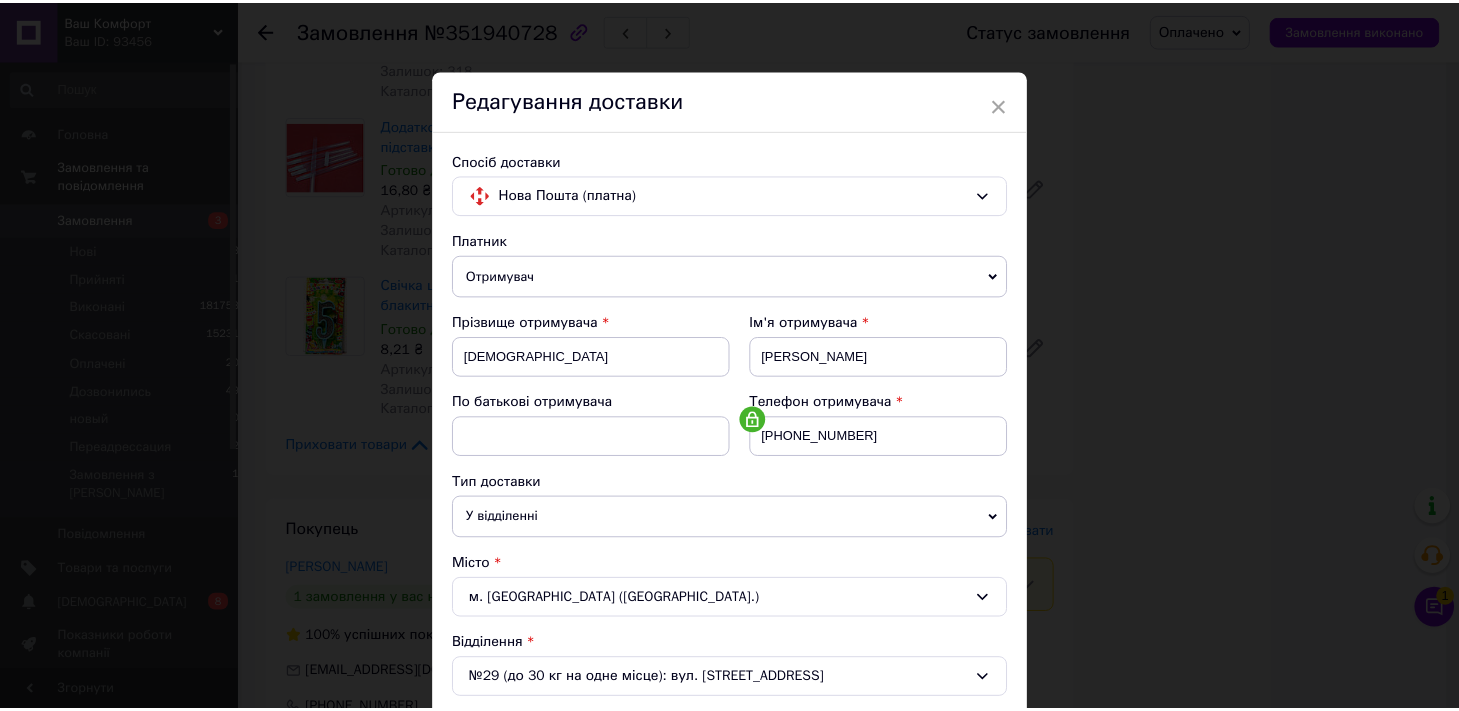 scroll, scrollTop: 631, scrollLeft: 0, axis: vertical 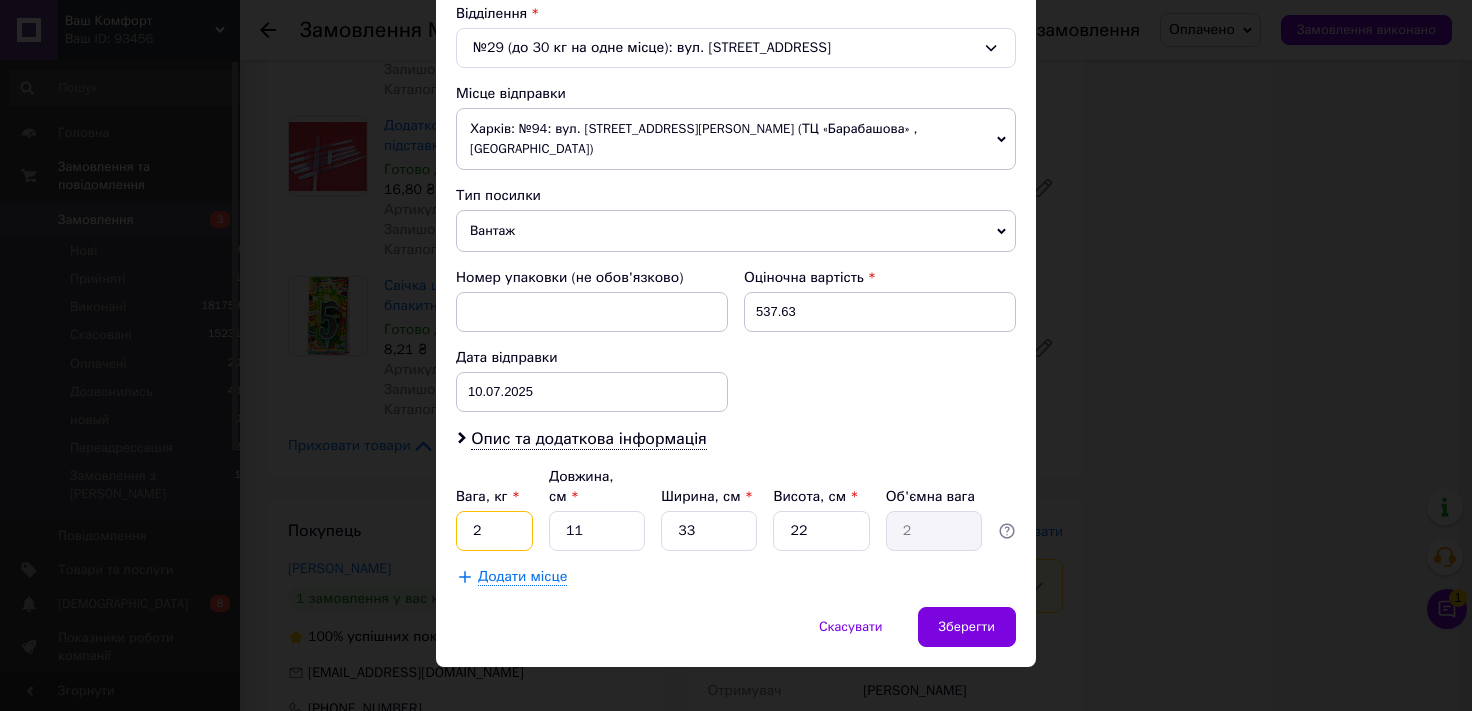 click on "2" at bounding box center [494, 531] 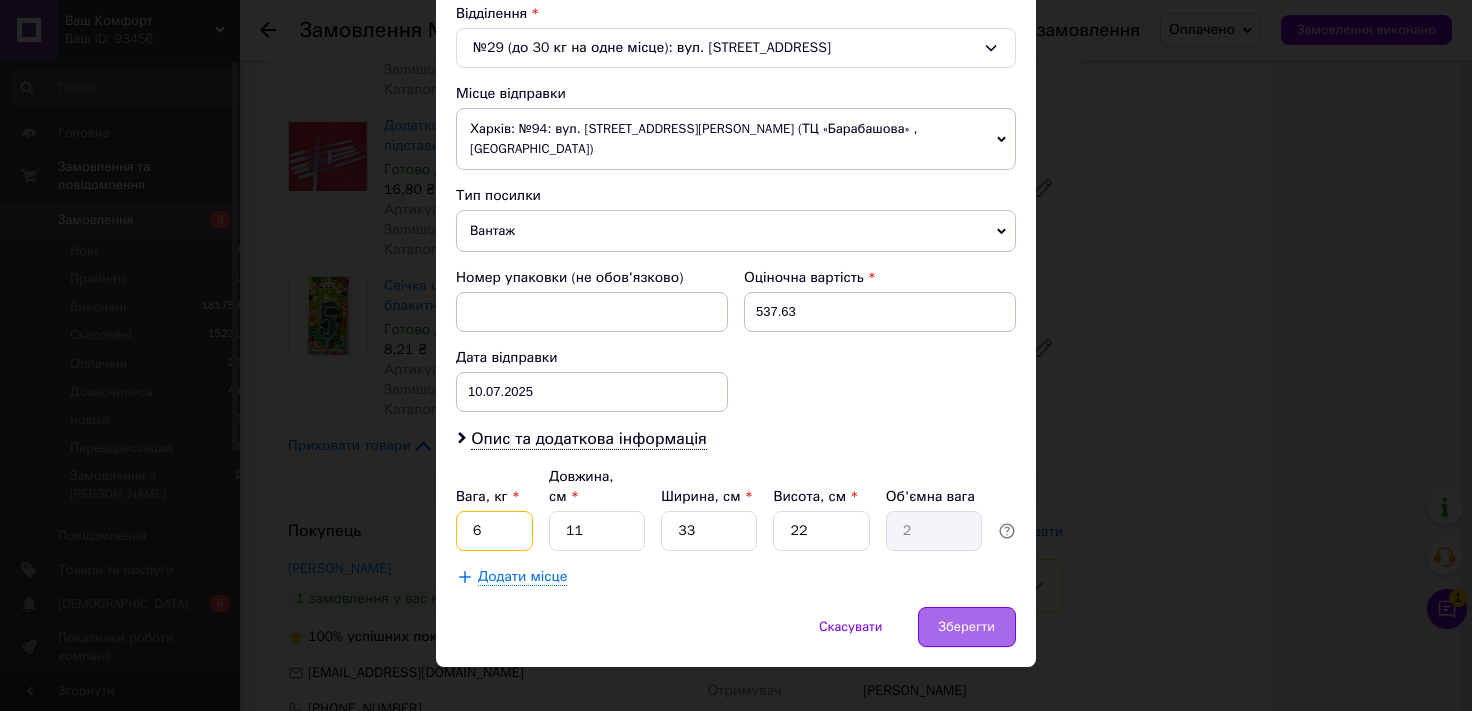 type on "6" 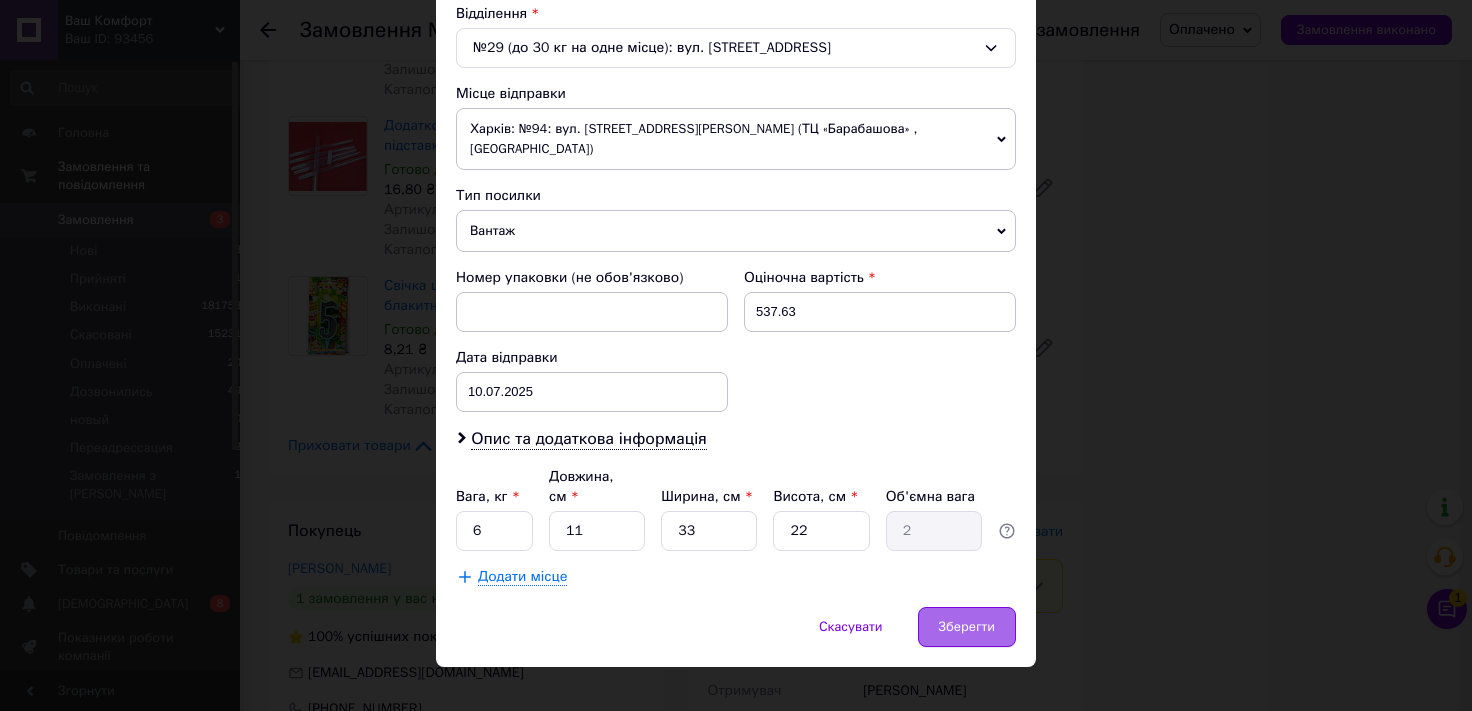 click on "Зберегти" at bounding box center [967, 627] 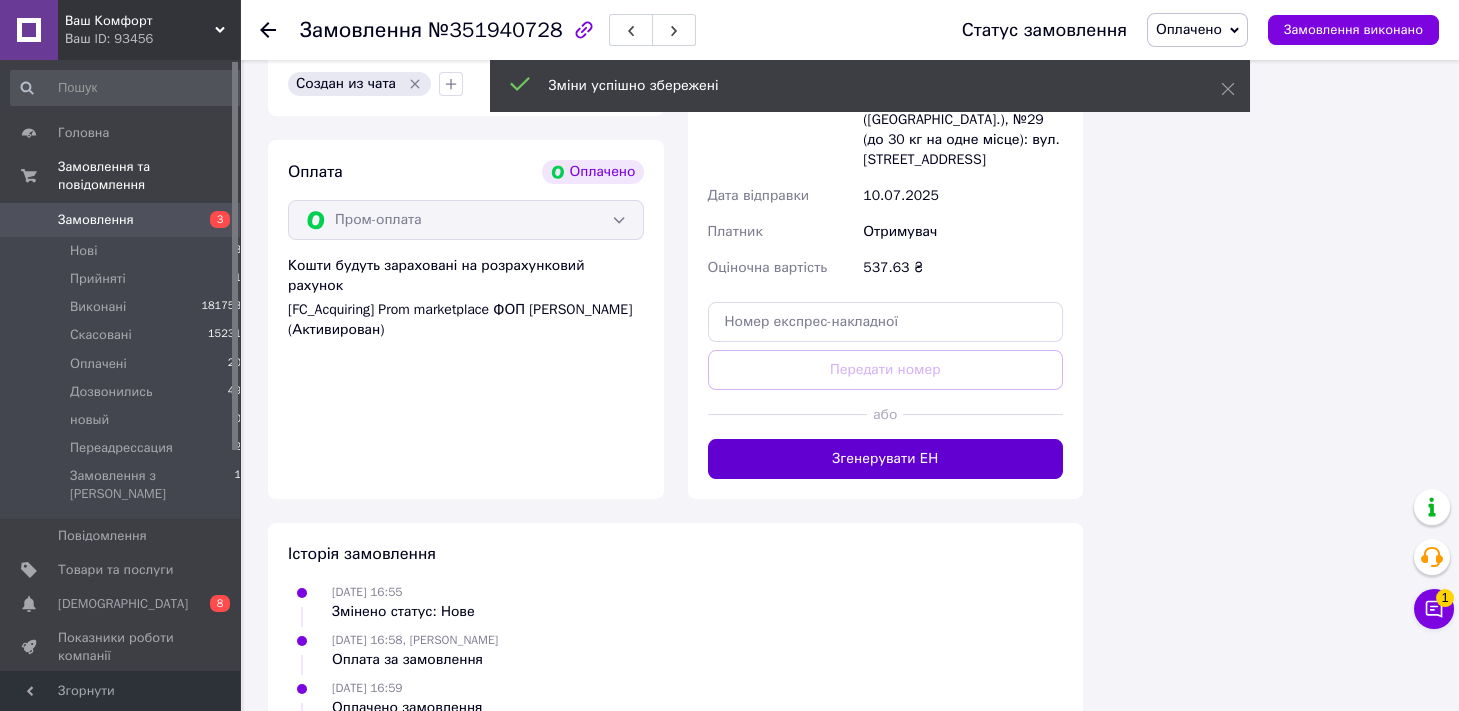 click on "Згенерувати ЕН" at bounding box center [886, 459] 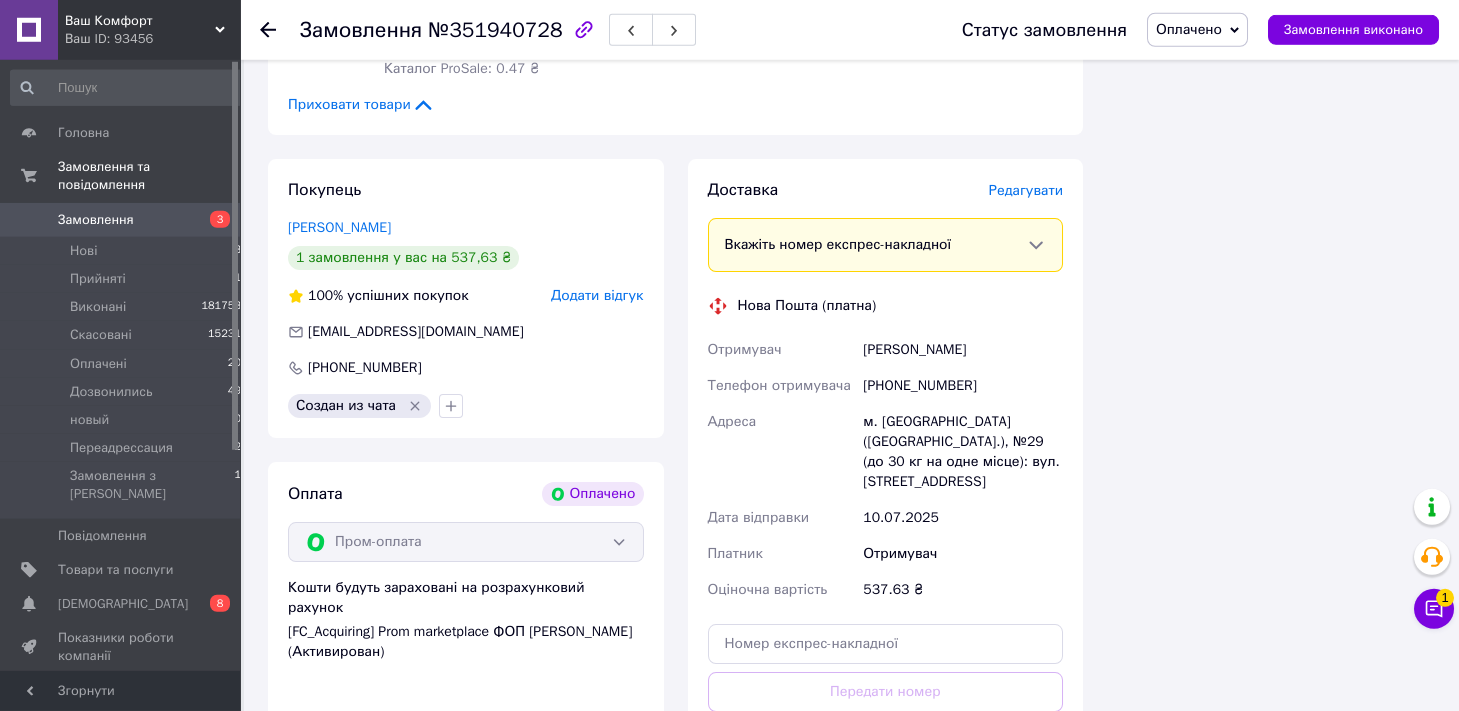scroll, scrollTop: 1987, scrollLeft: 0, axis: vertical 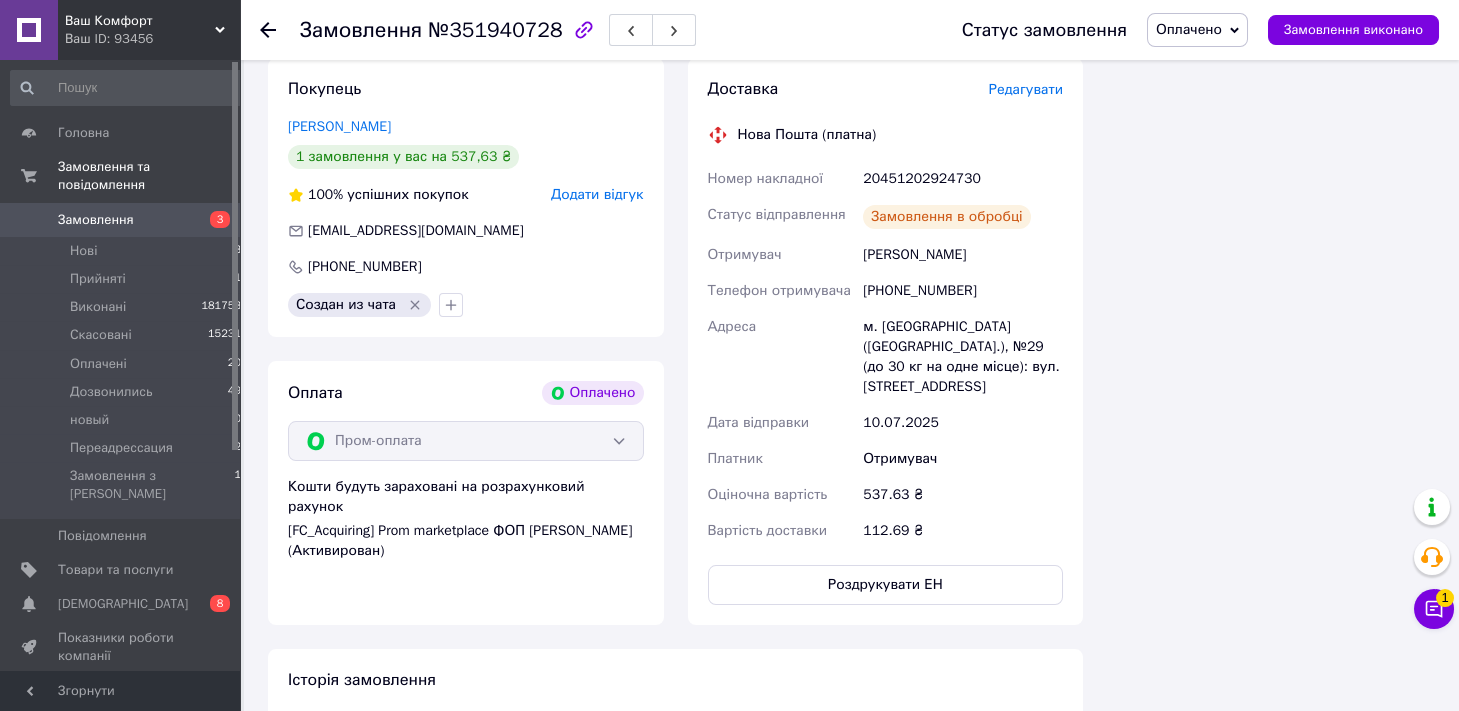 click on "№351940728" at bounding box center (495, 30) 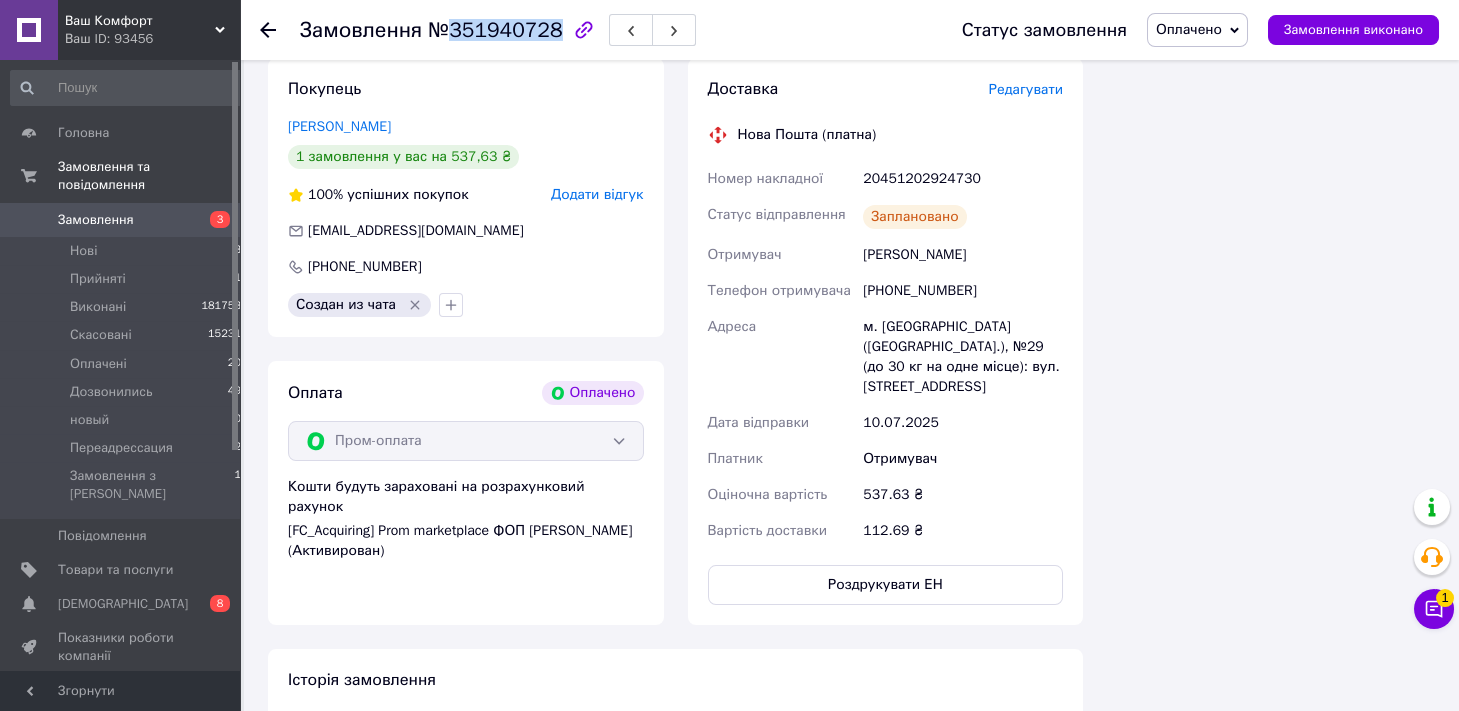 click on "№351940728" at bounding box center (495, 30) 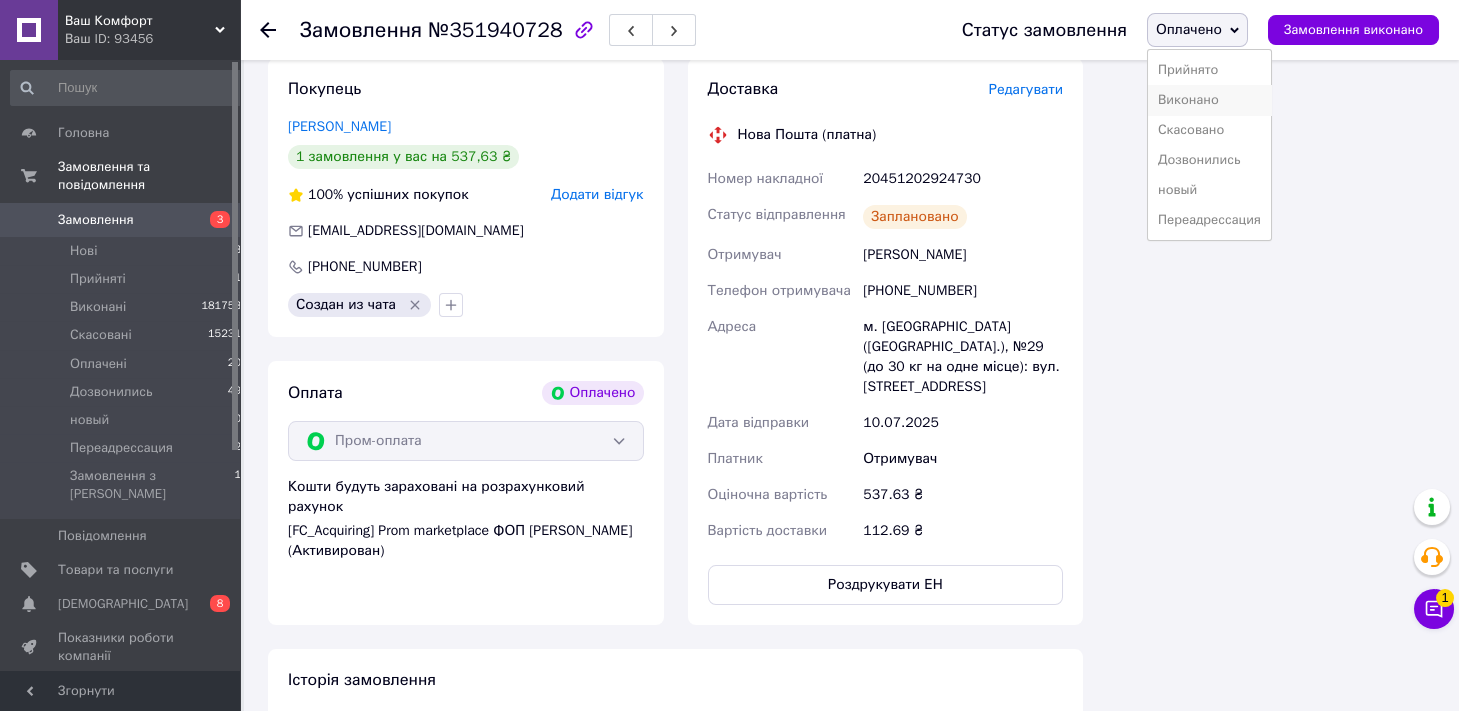 click on "Виконано" at bounding box center [1209, 100] 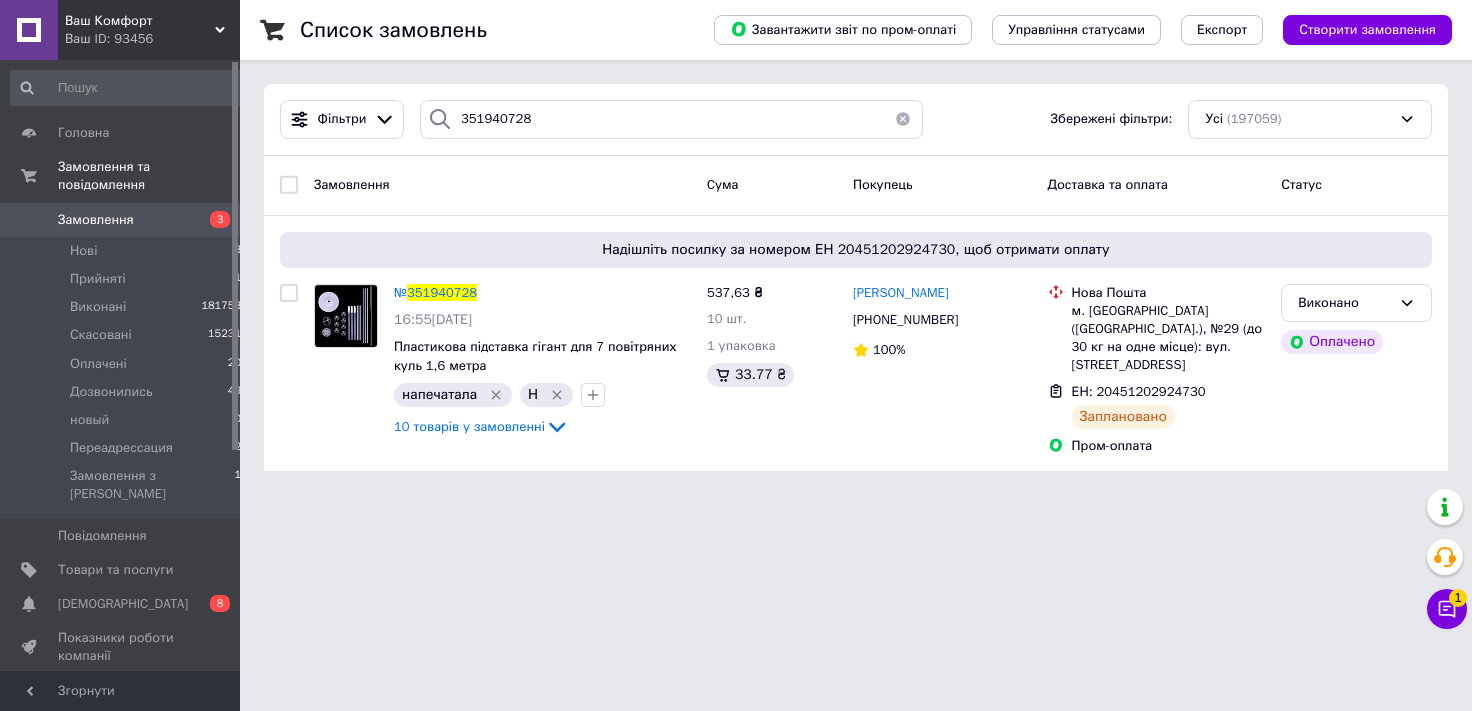 scroll, scrollTop: 0, scrollLeft: 0, axis: both 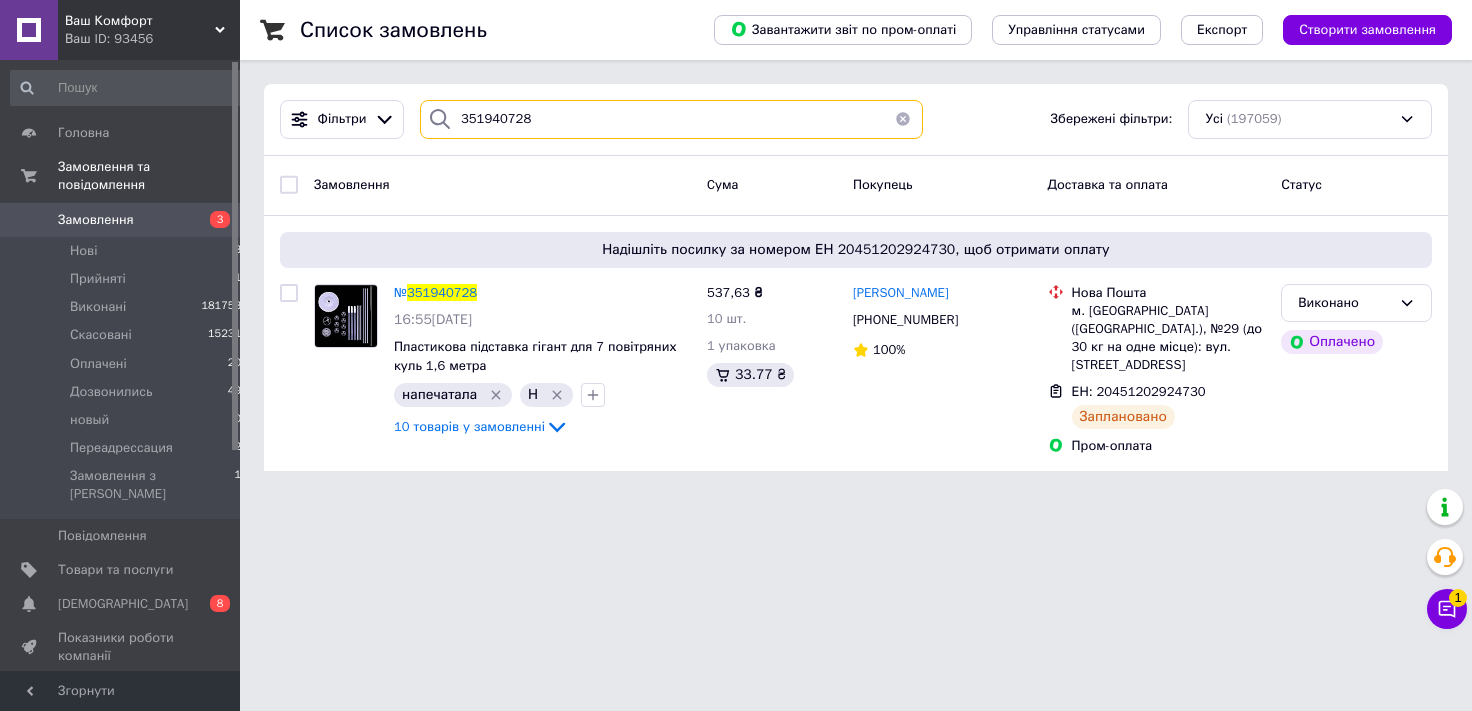 click on "351940728" at bounding box center [671, 119] 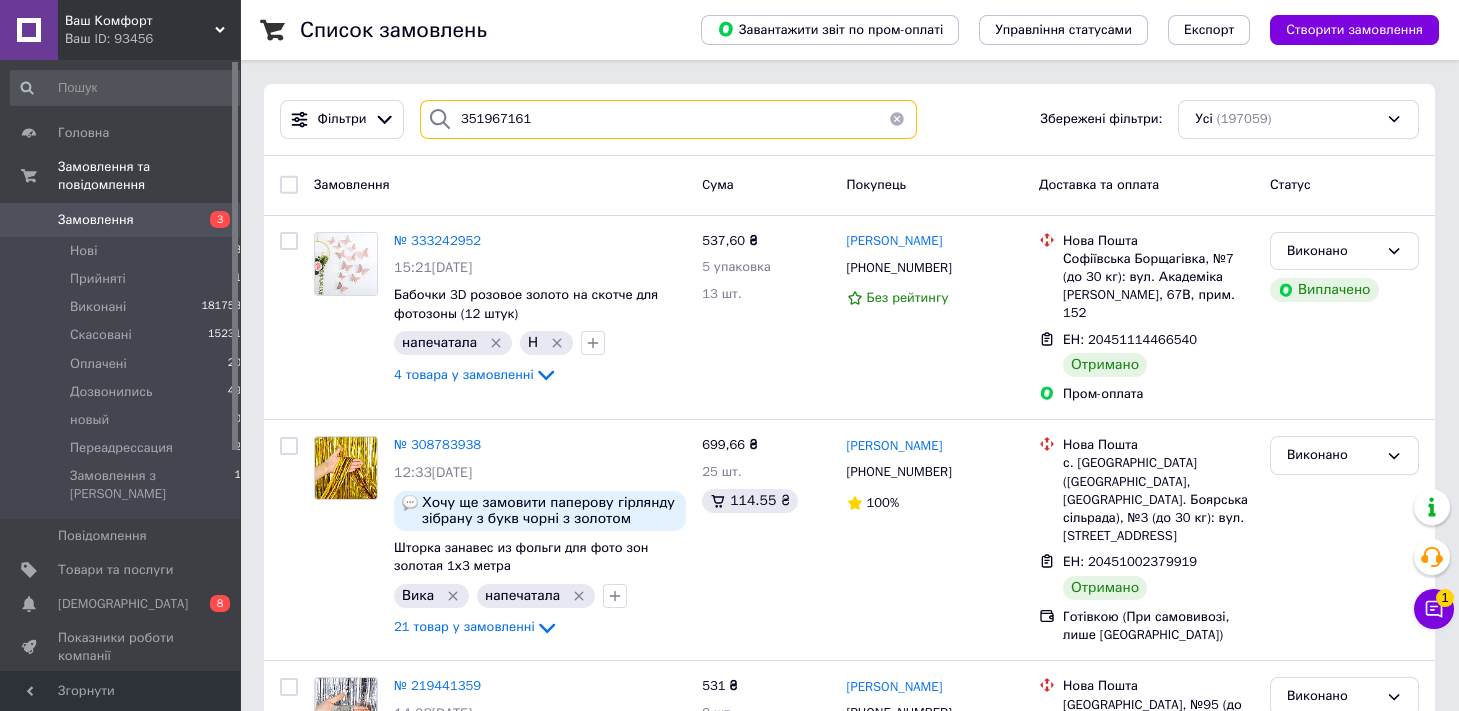 type on "351967161" 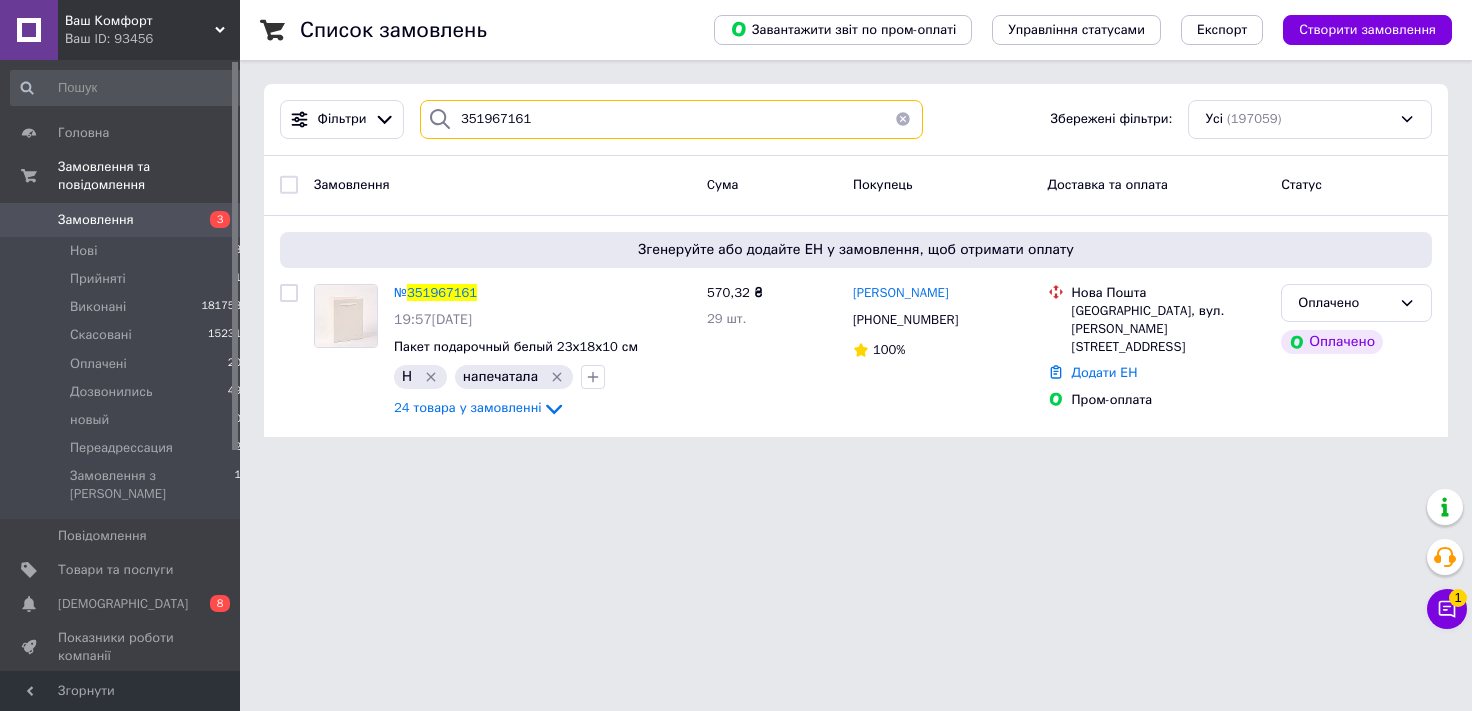 drag, startPoint x: 189, startPoint y: 155, endPoint x: 0, endPoint y: 204, distance: 195.24857 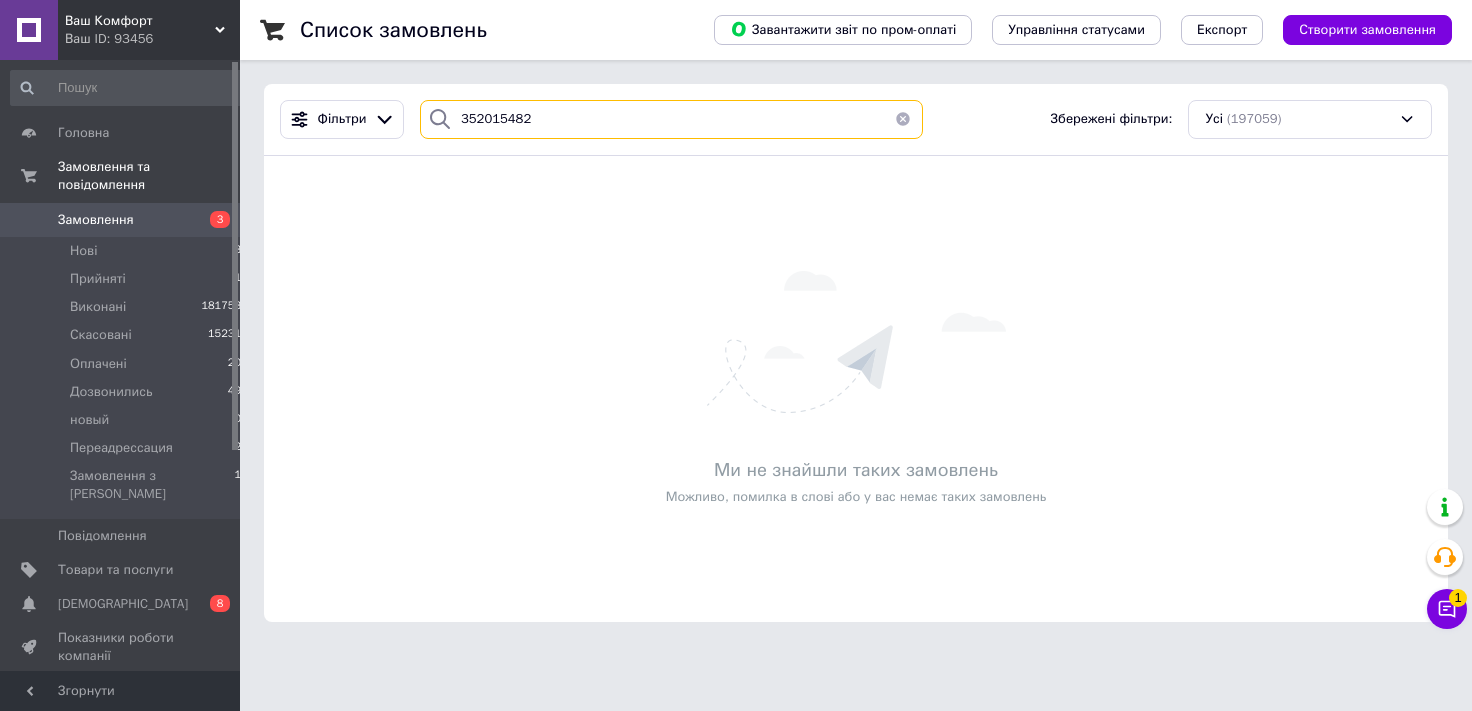 type on "352015482" 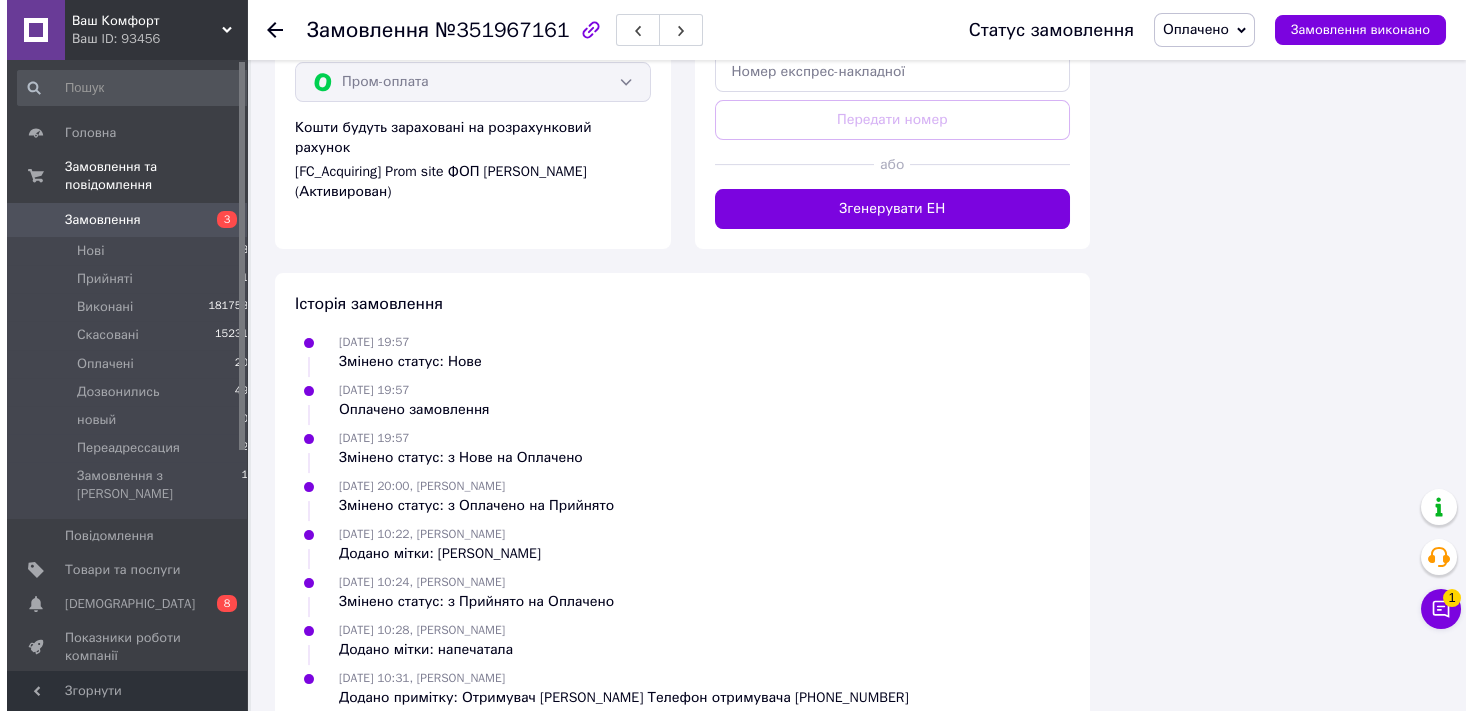scroll, scrollTop: 3594, scrollLeft: 0, axis: vertical 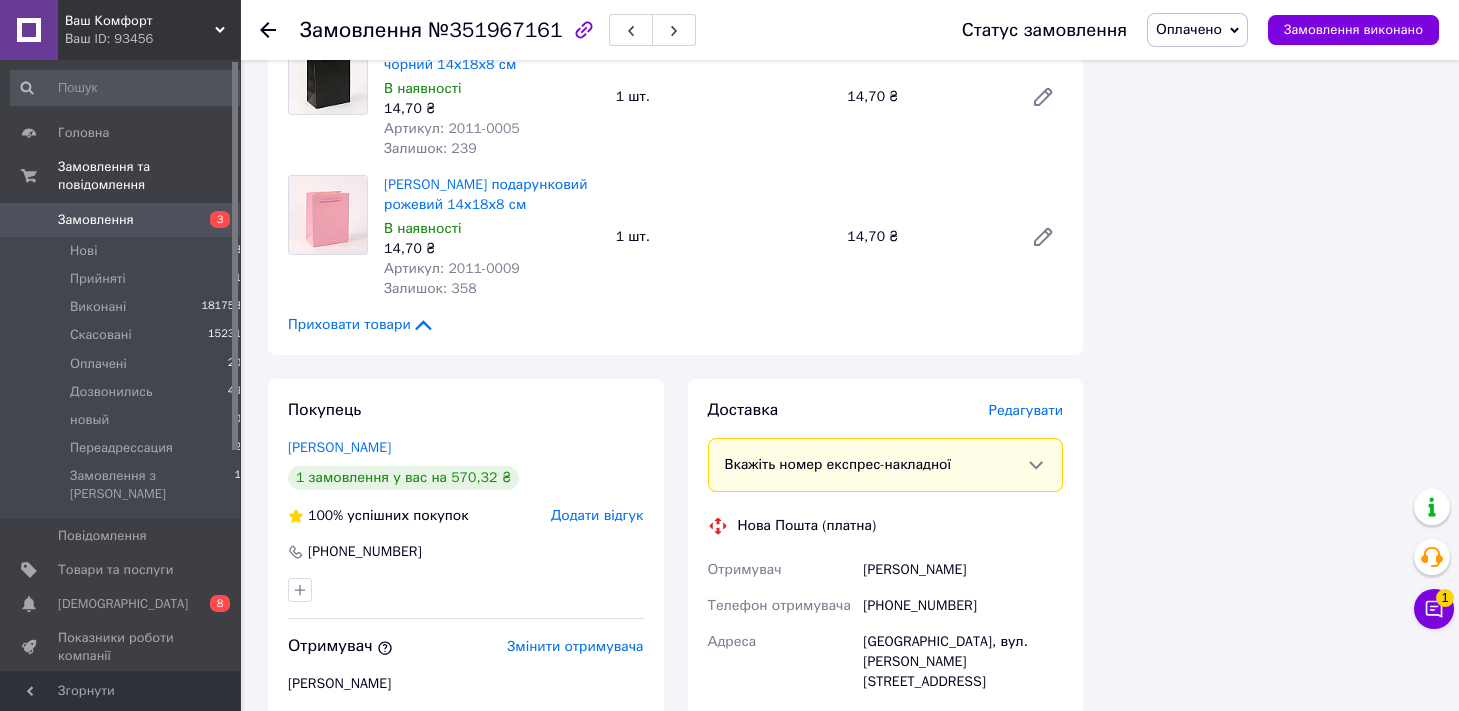 click on "Редагувати" at bounding box center (1026, 410) 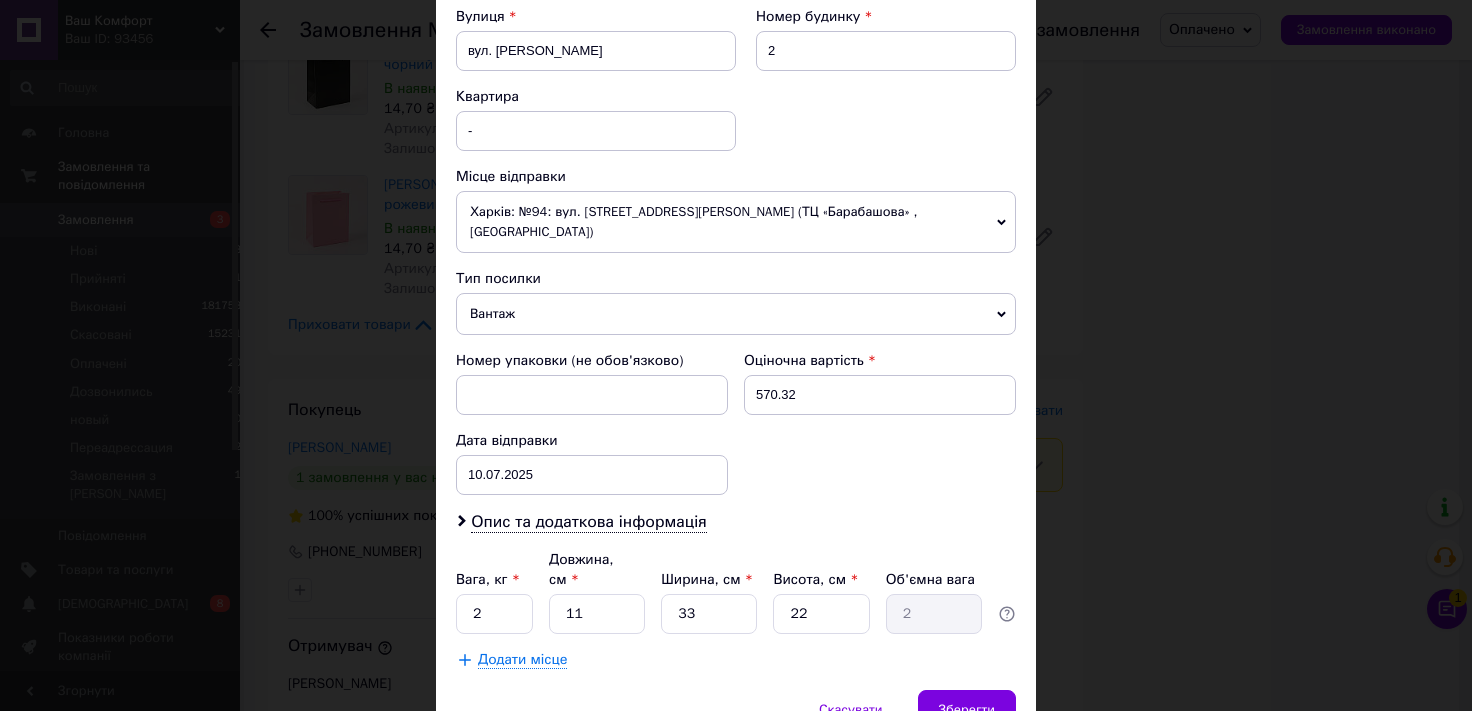 scroll, scrollTop: 711, scrollLeft: 0, axis: vertical 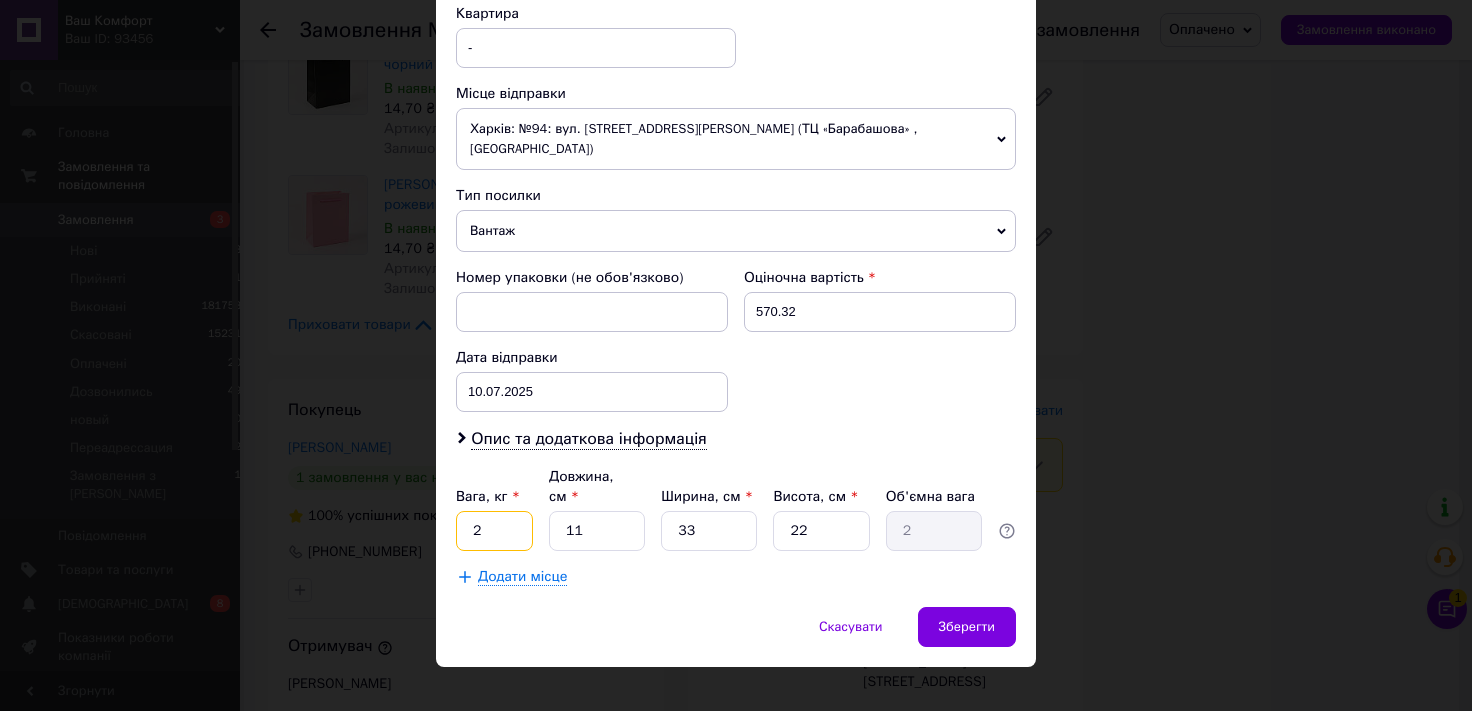 click on "2" at bounding box center [494, 531] 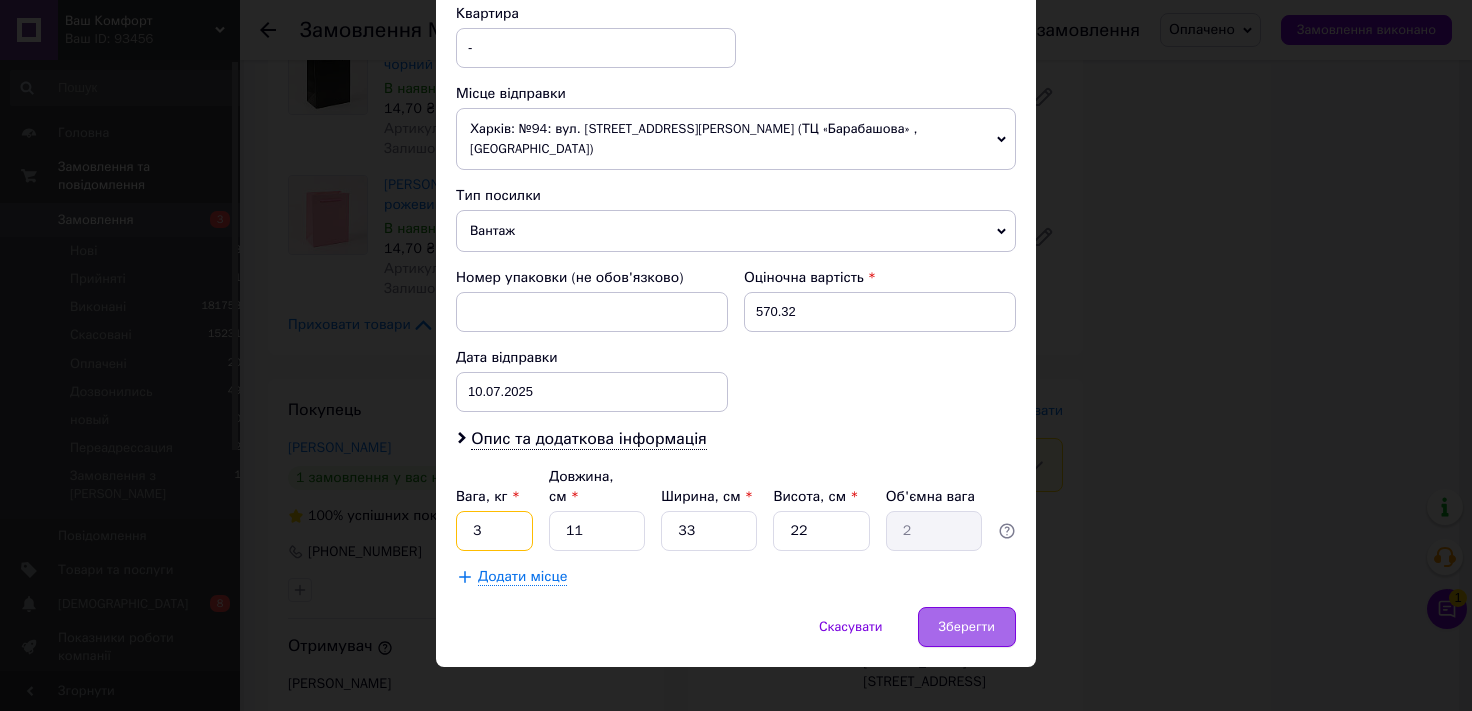 type on "3" 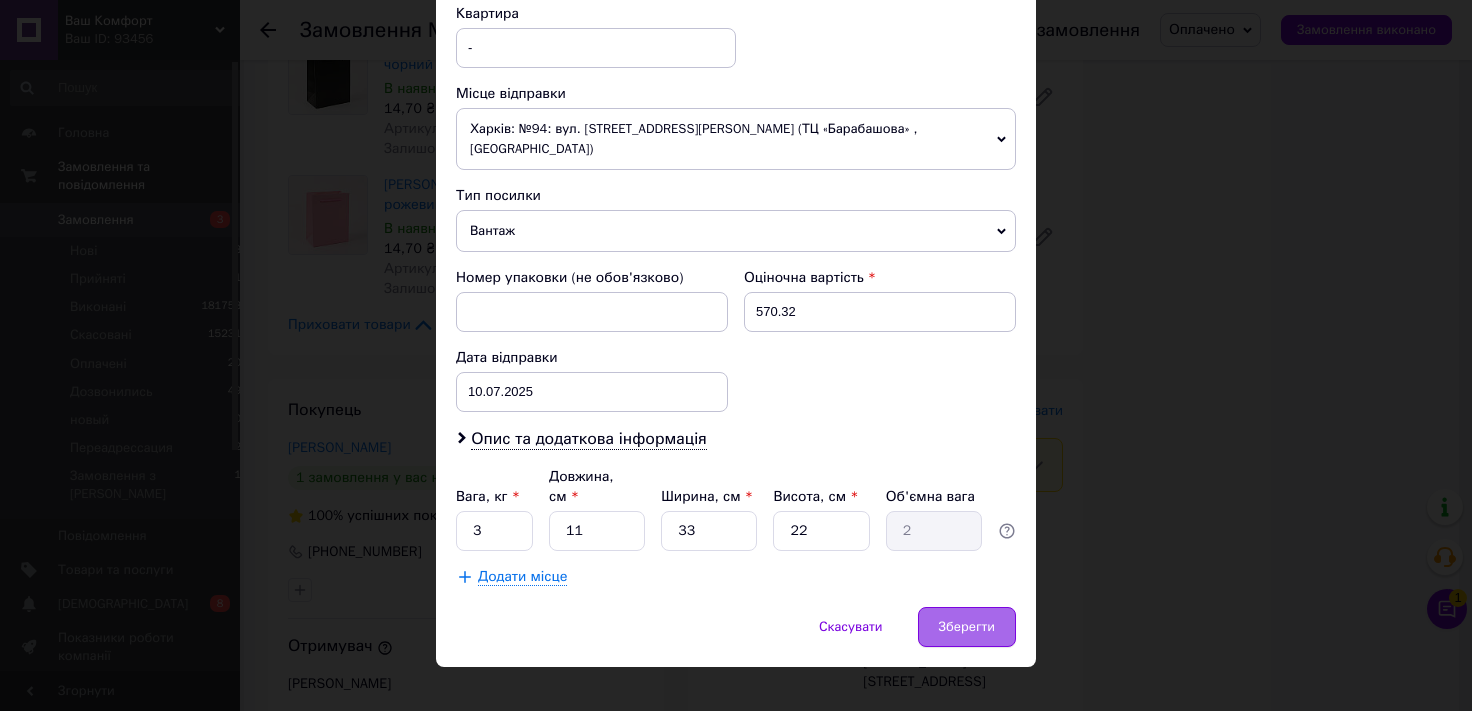 click on "Зберегти" at bounding box center [967, 627] 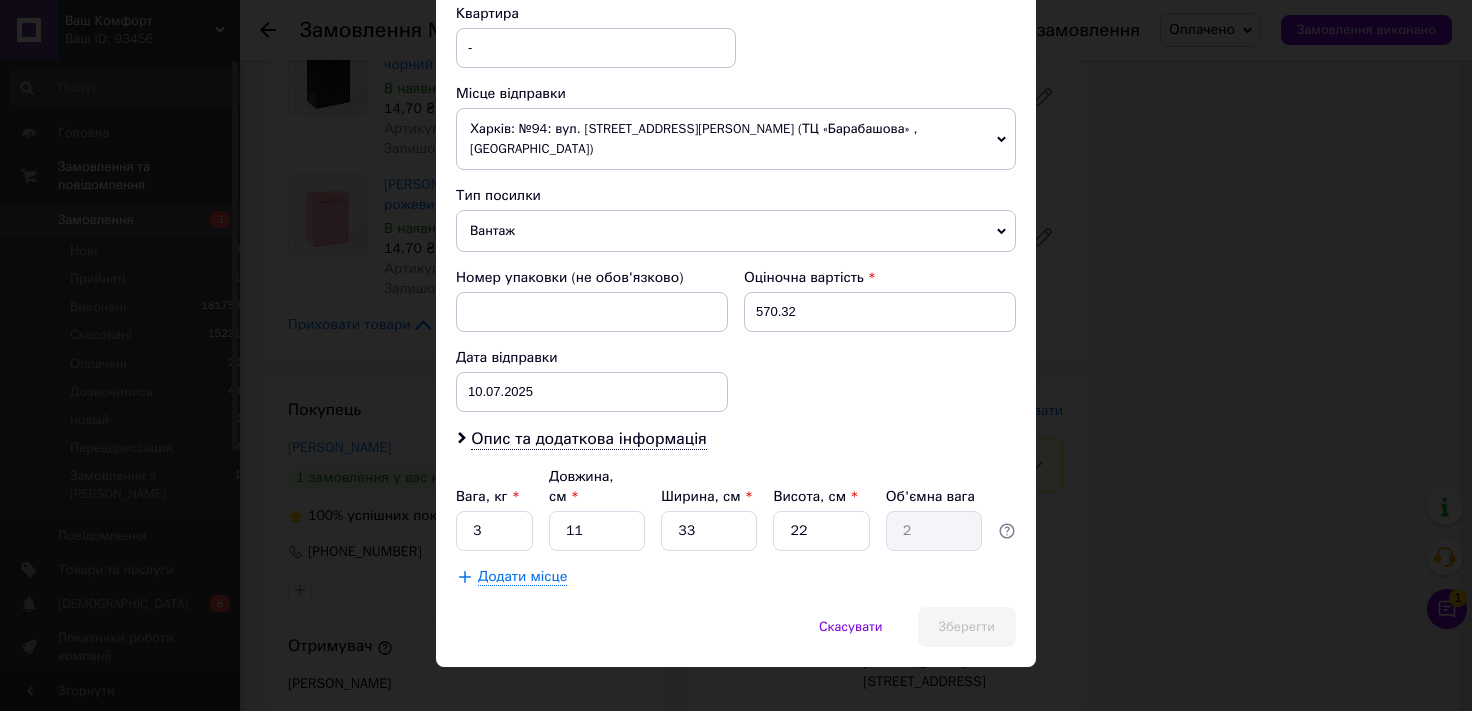 scroll, scrollTop: 79, scrollLeft: 0, axis: vertical 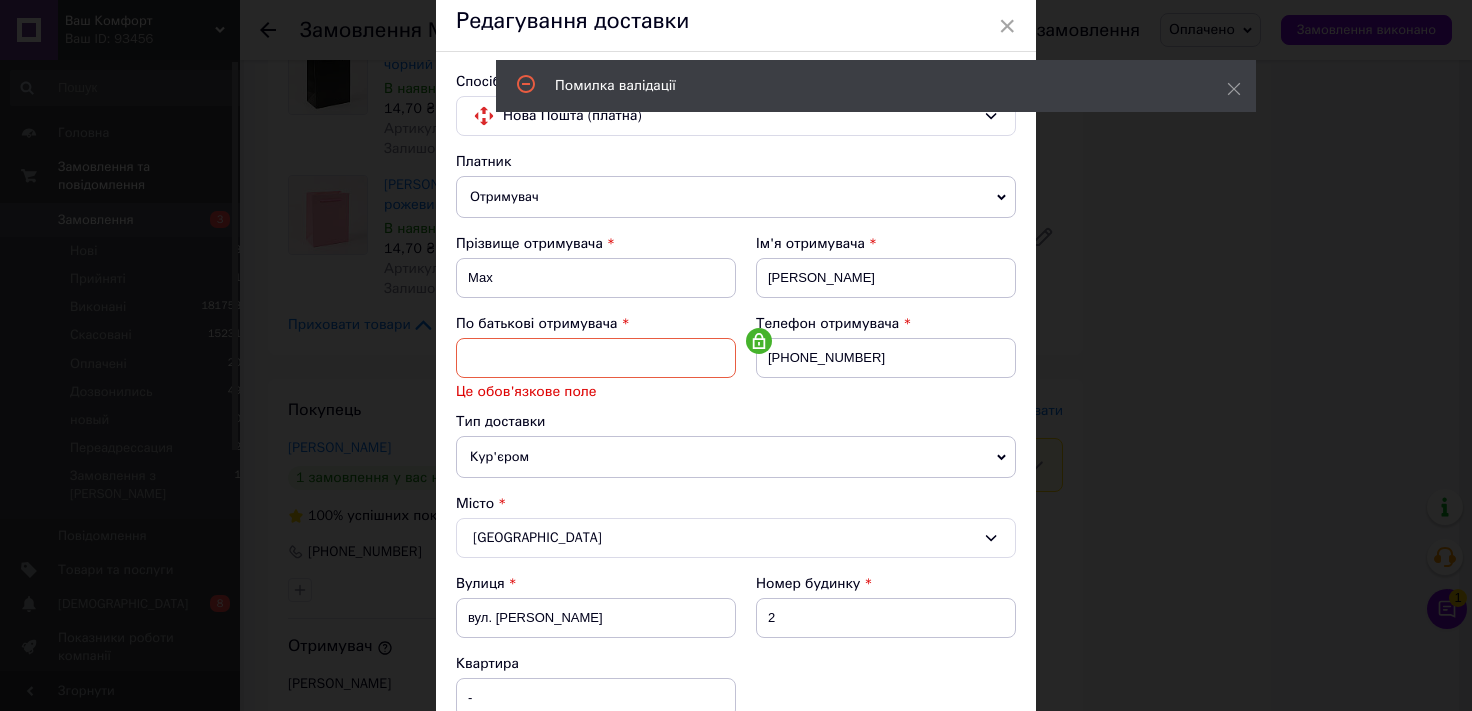 click at bounding box center (596, 358) 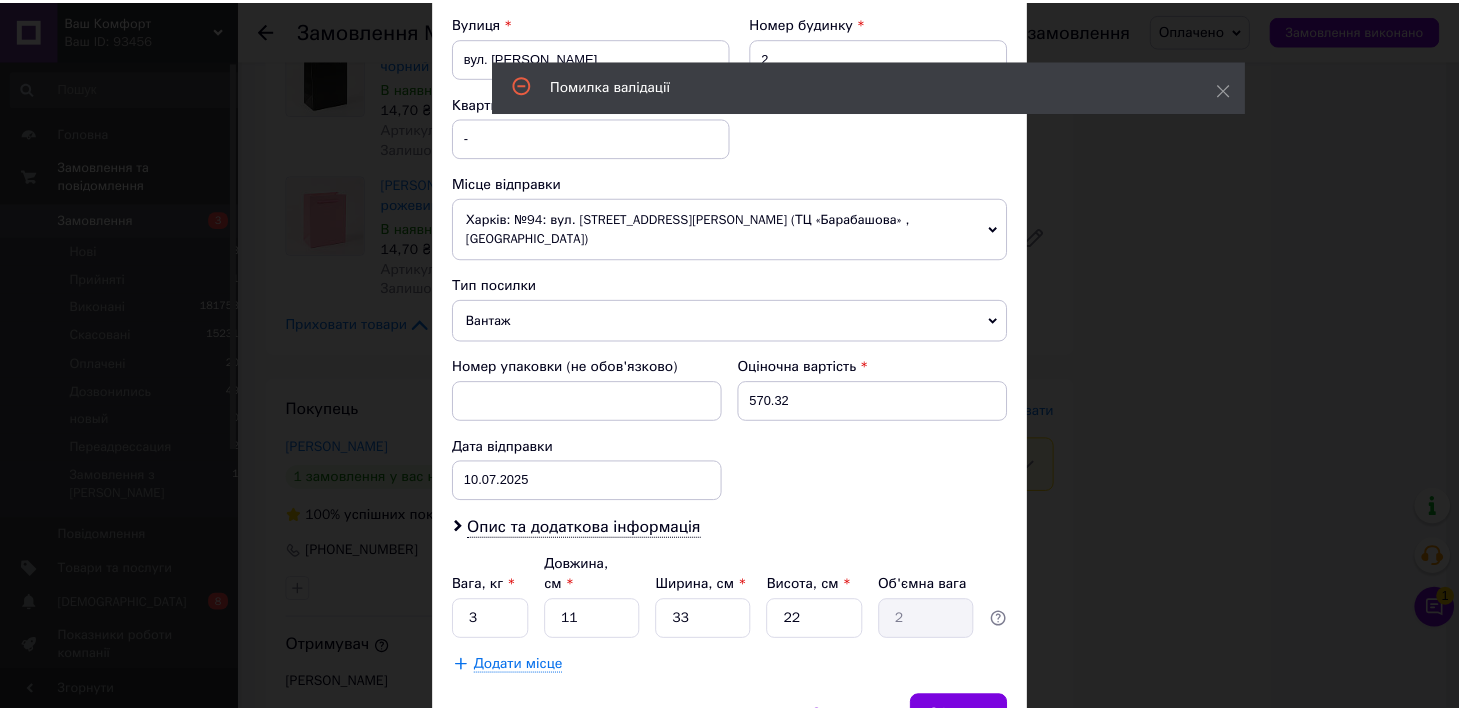 scroll, scrollTop: 711, scrollLeft: 0, axis: vertical 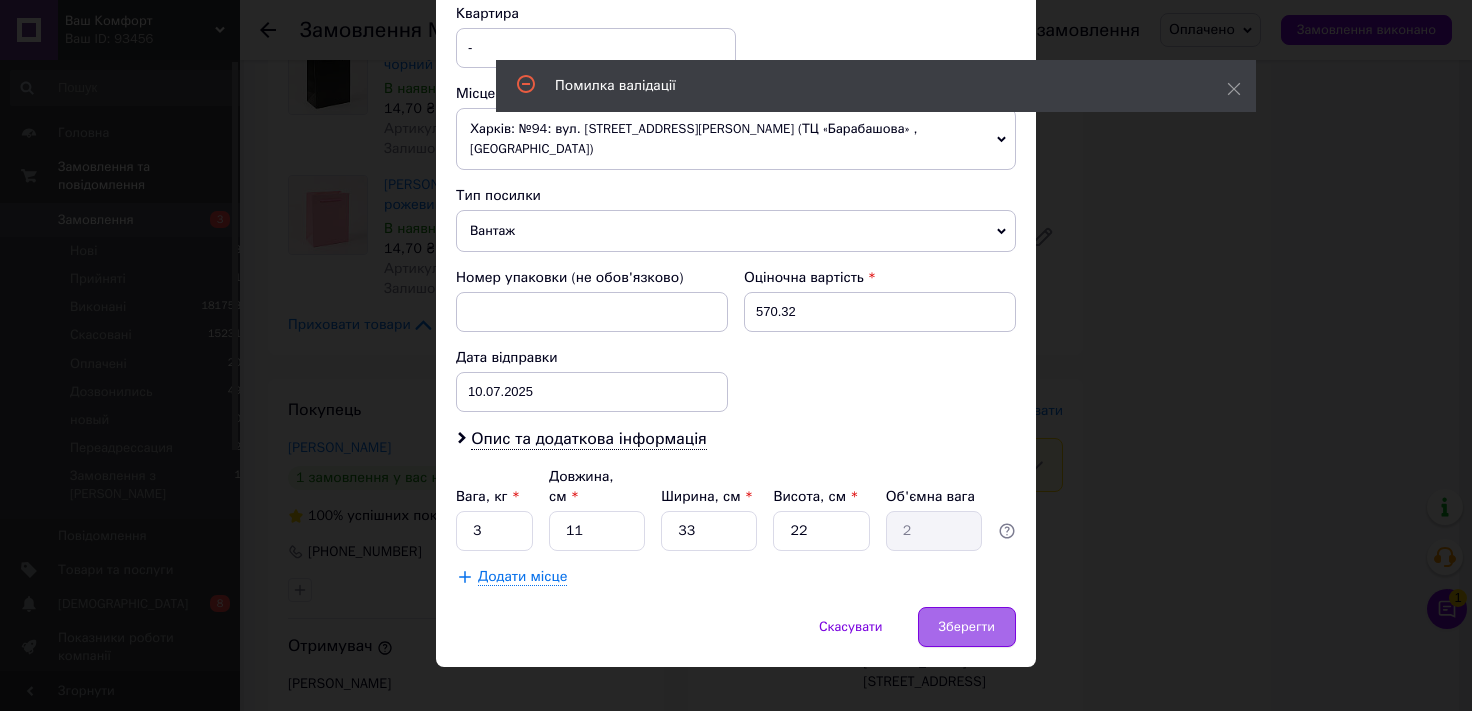 type on "Сергеевна" 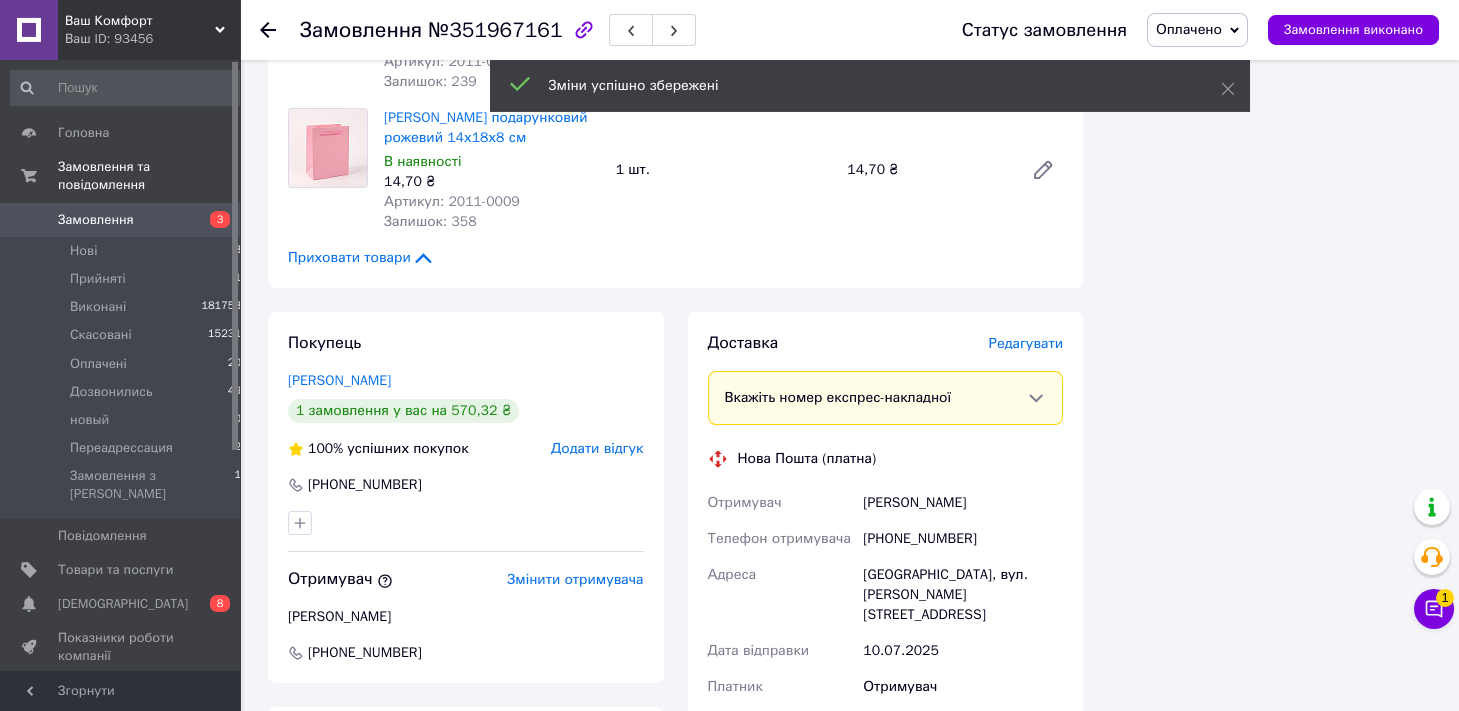 scroll, scrollTop: 4035, scrollLeft: 0, axis: vertical 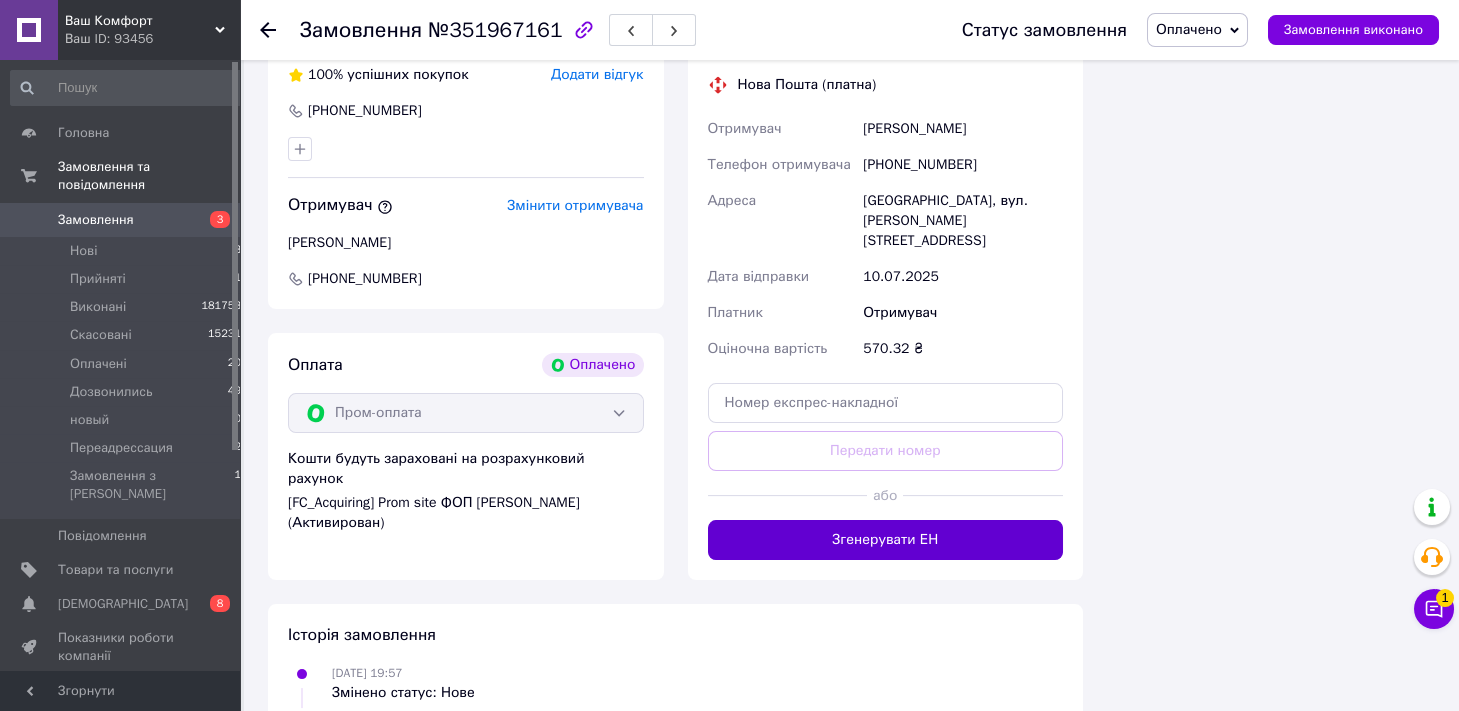 click on "Згенерувати ЕН" at bounding box center (886, 540) 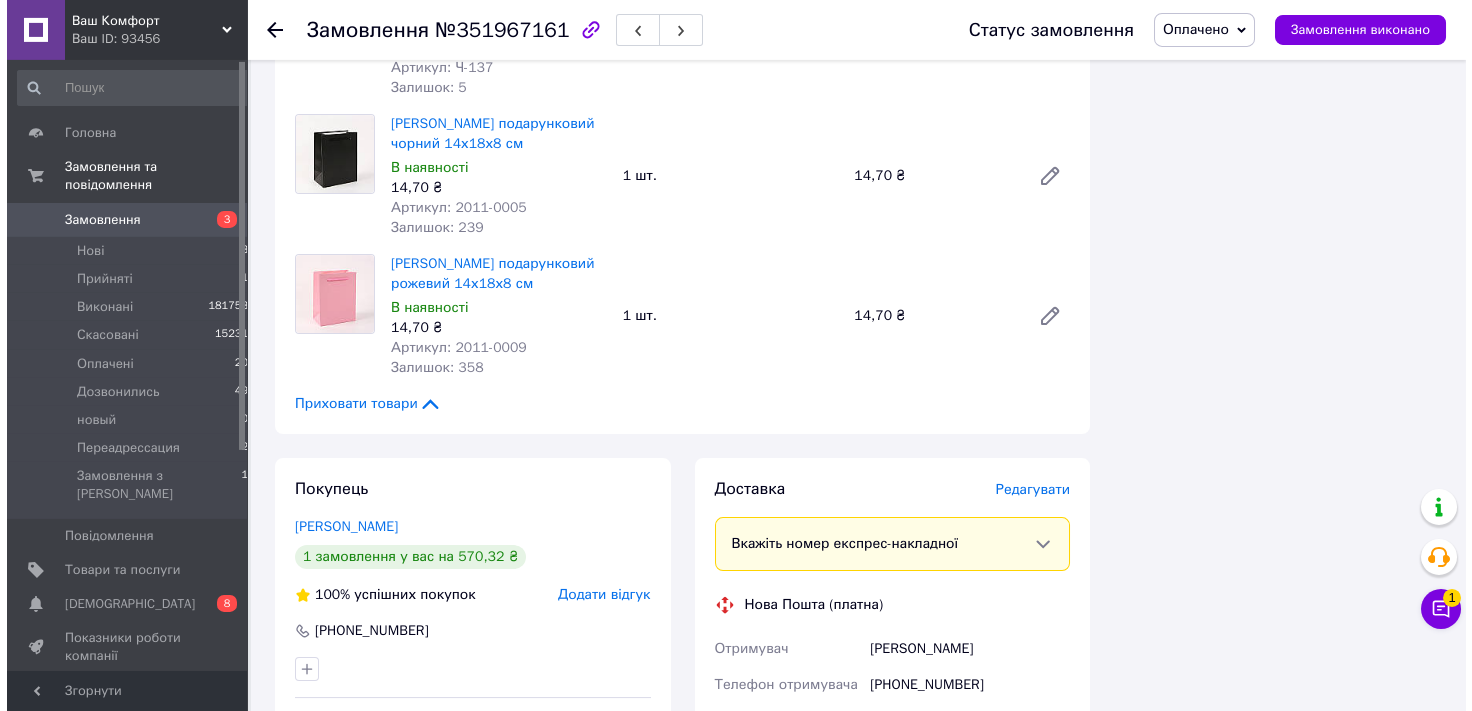 scroll, scrollTop: 3483, scrollLeft: 0, axis: vertical 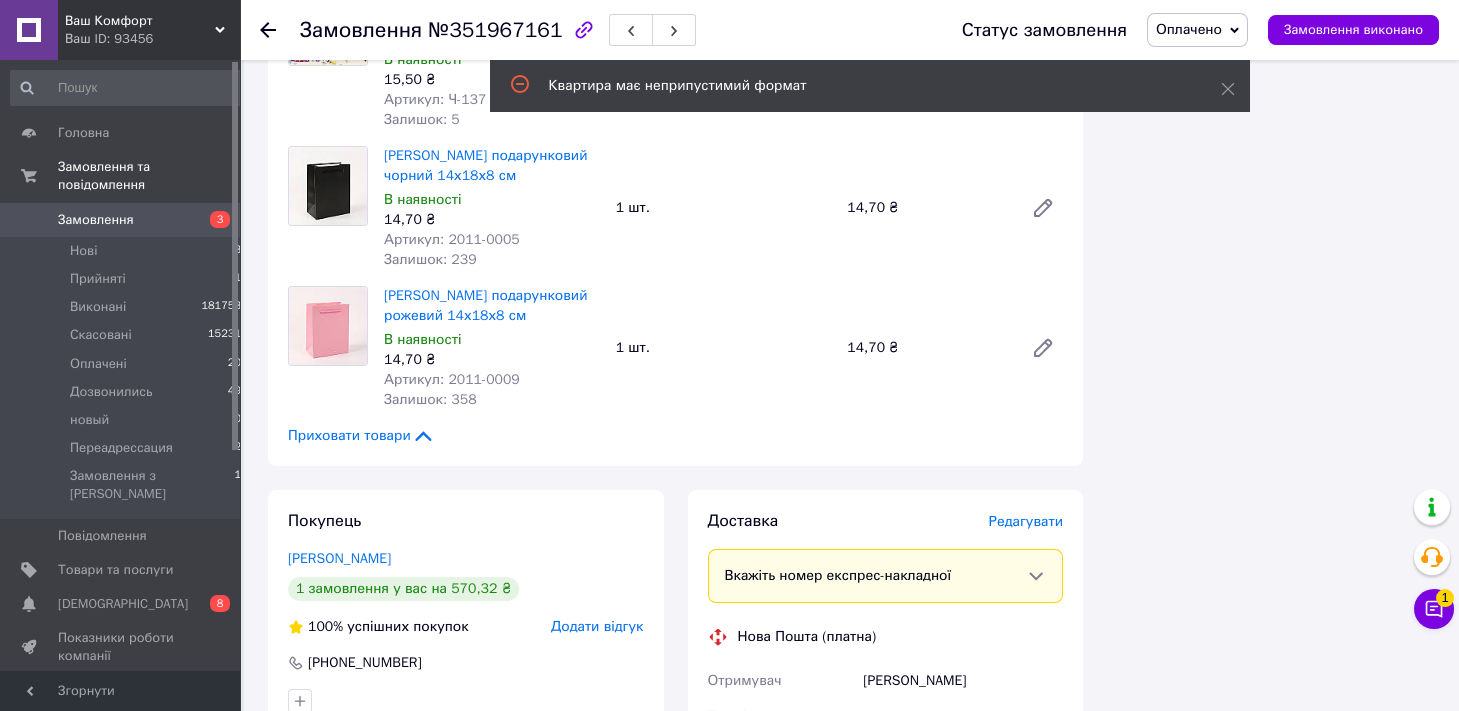 click on "Редагувати" at bounding box center [1026, 521] 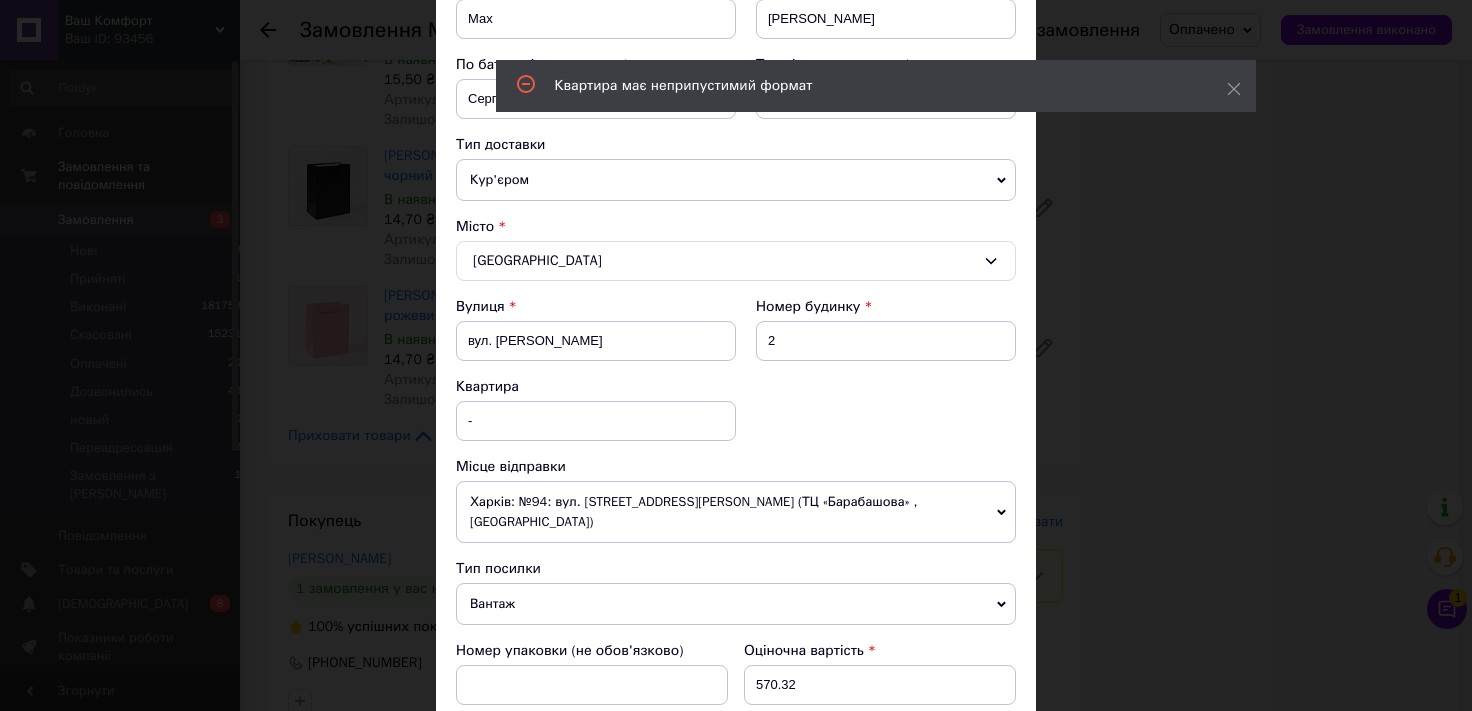 scroll, scrollTop: 460, scrollLeft: 0, axis: vertical 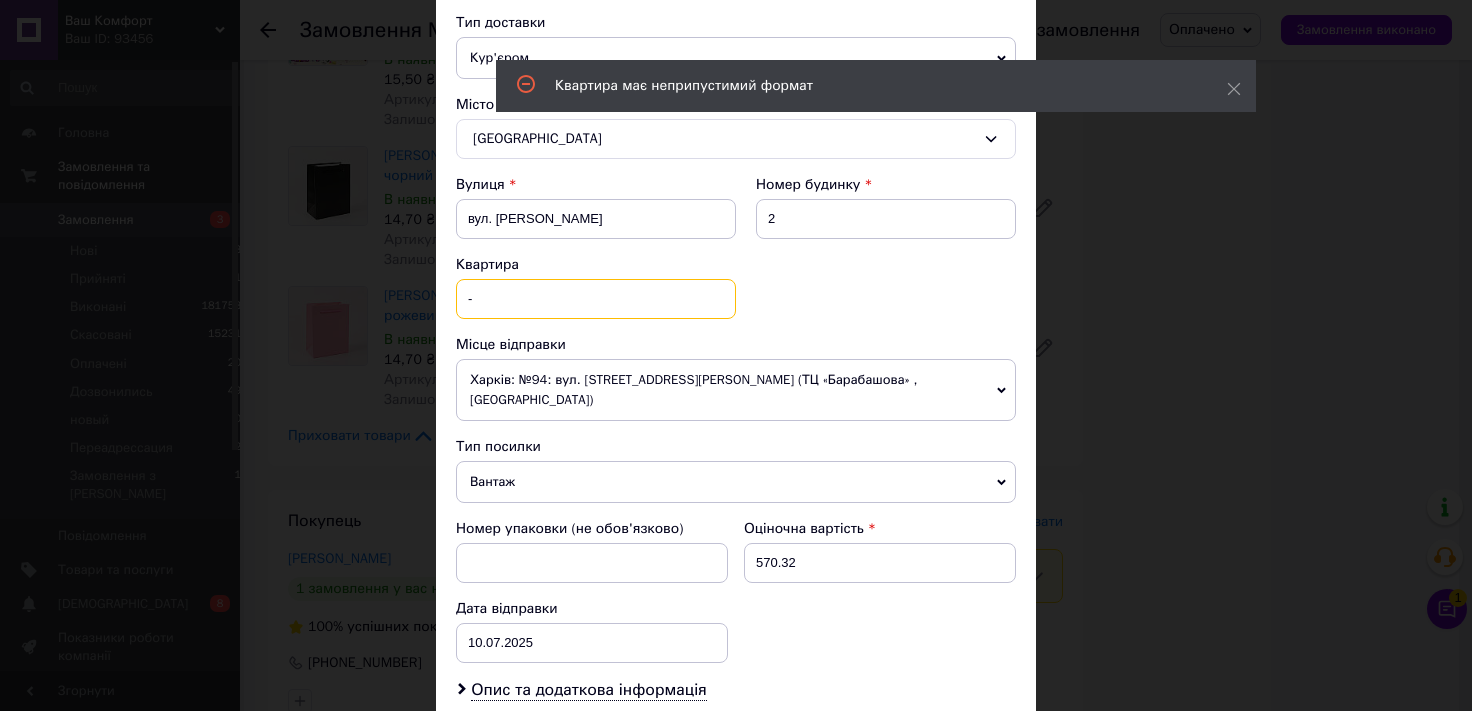 click on "-" at bounding box center [596, 299] 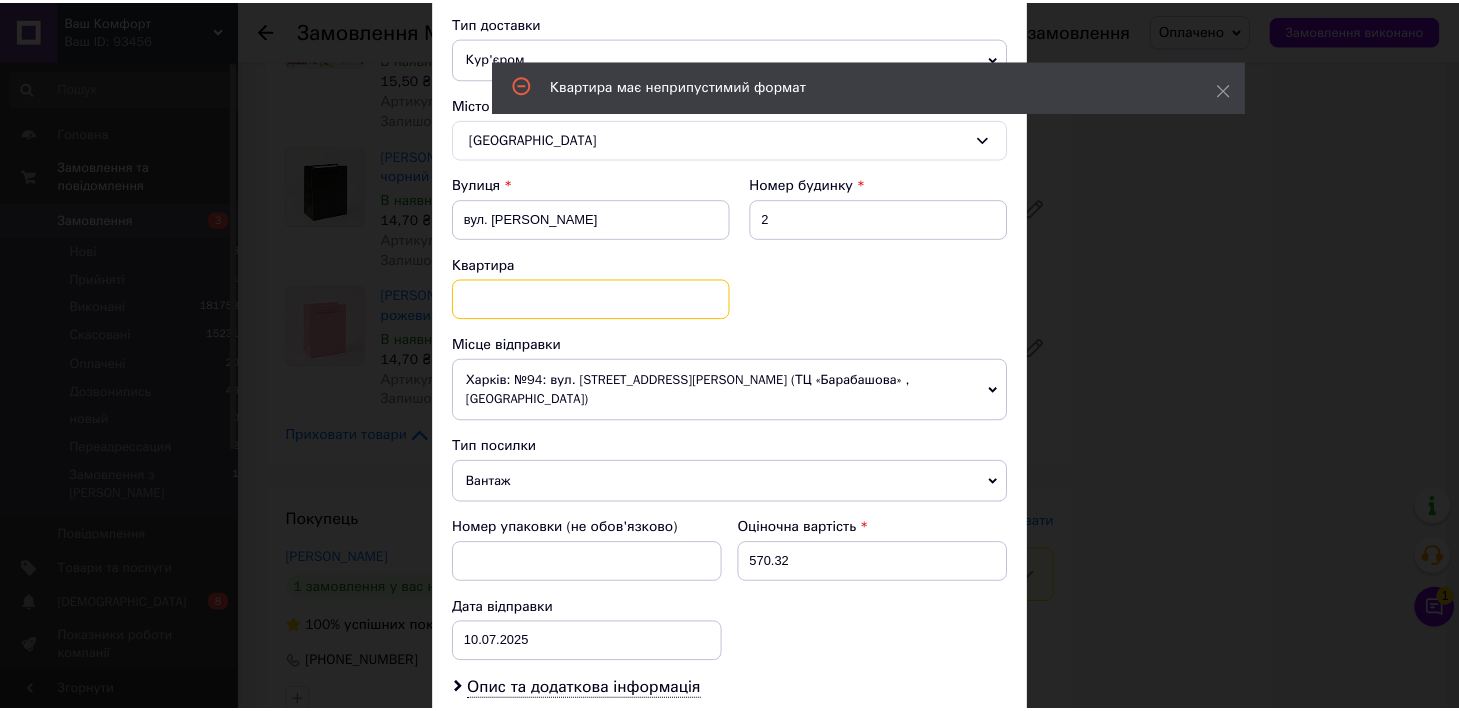 scroll, scrollTop: 711, scrollLeft: 0, axis: vertical 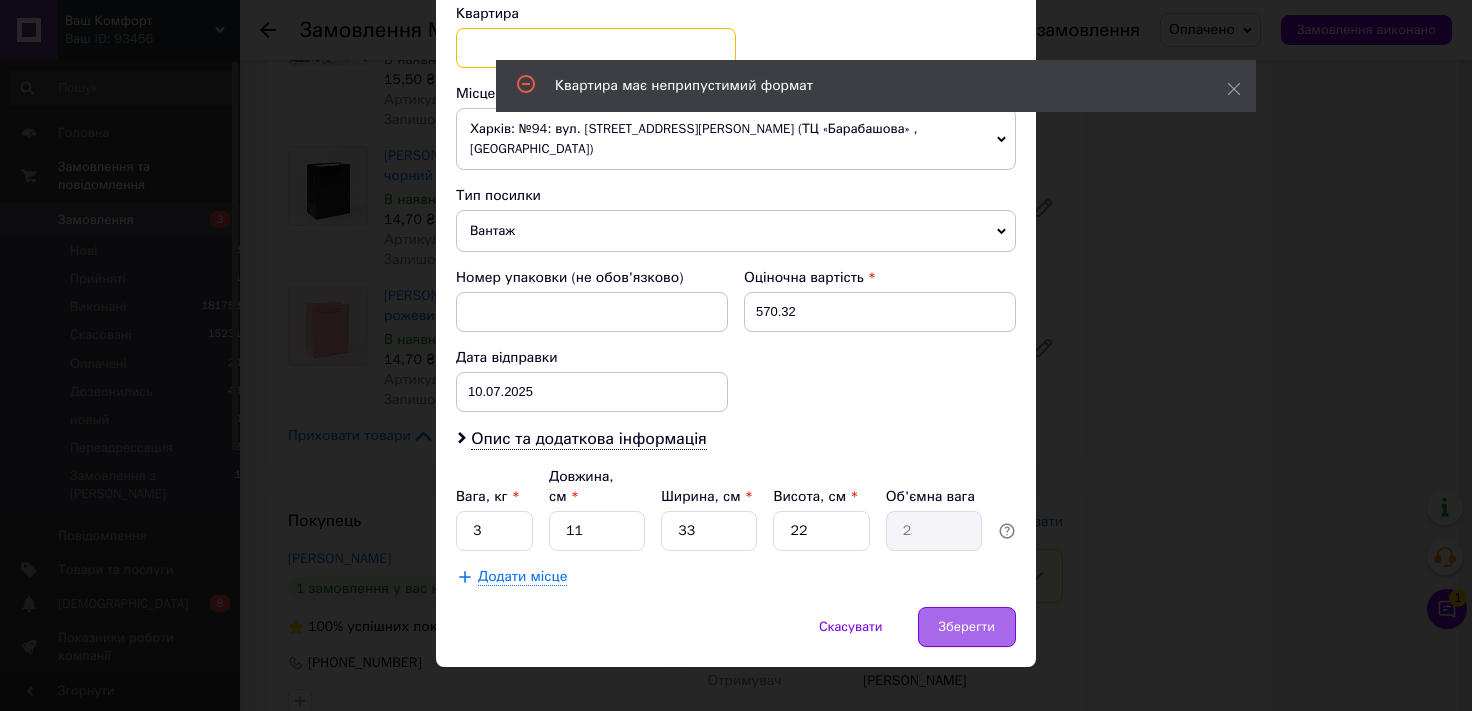 type 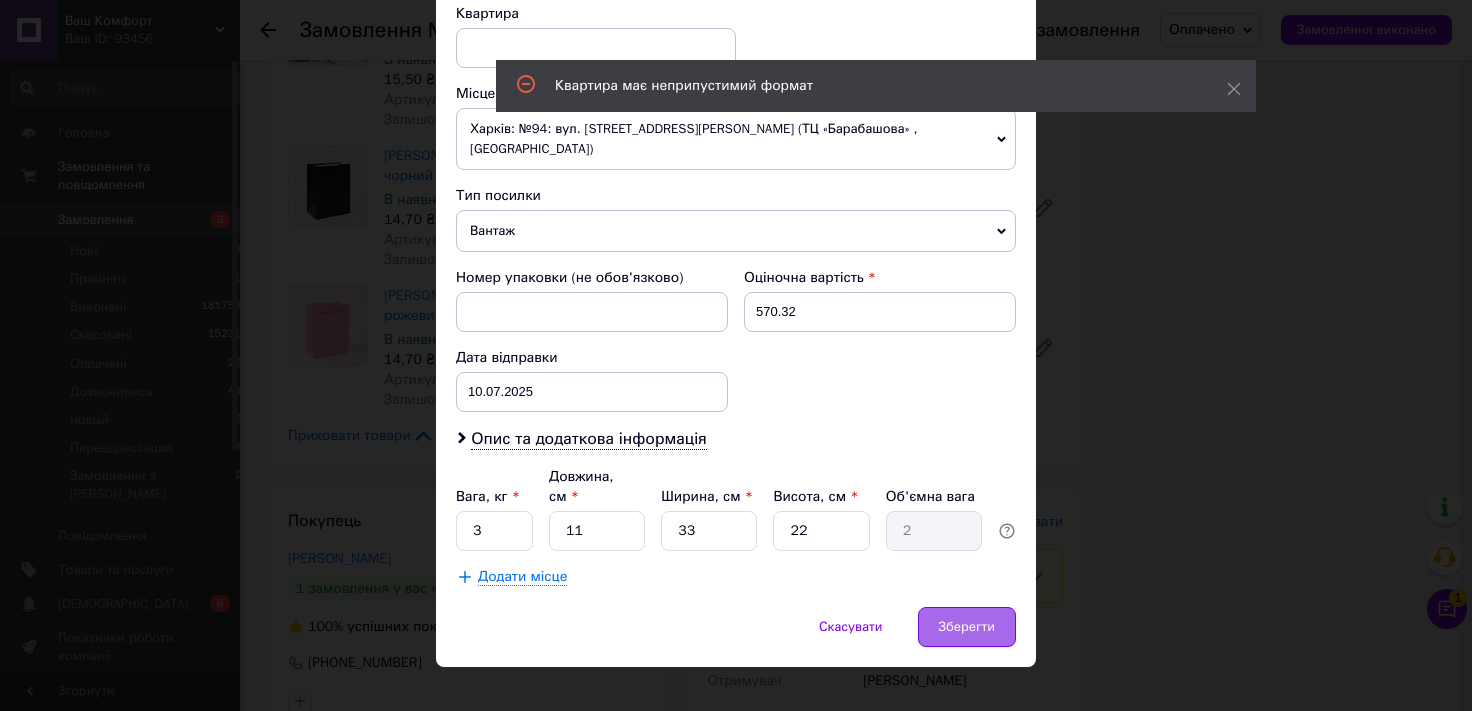 click on "Зберегти" at bounding box center (967, 627) 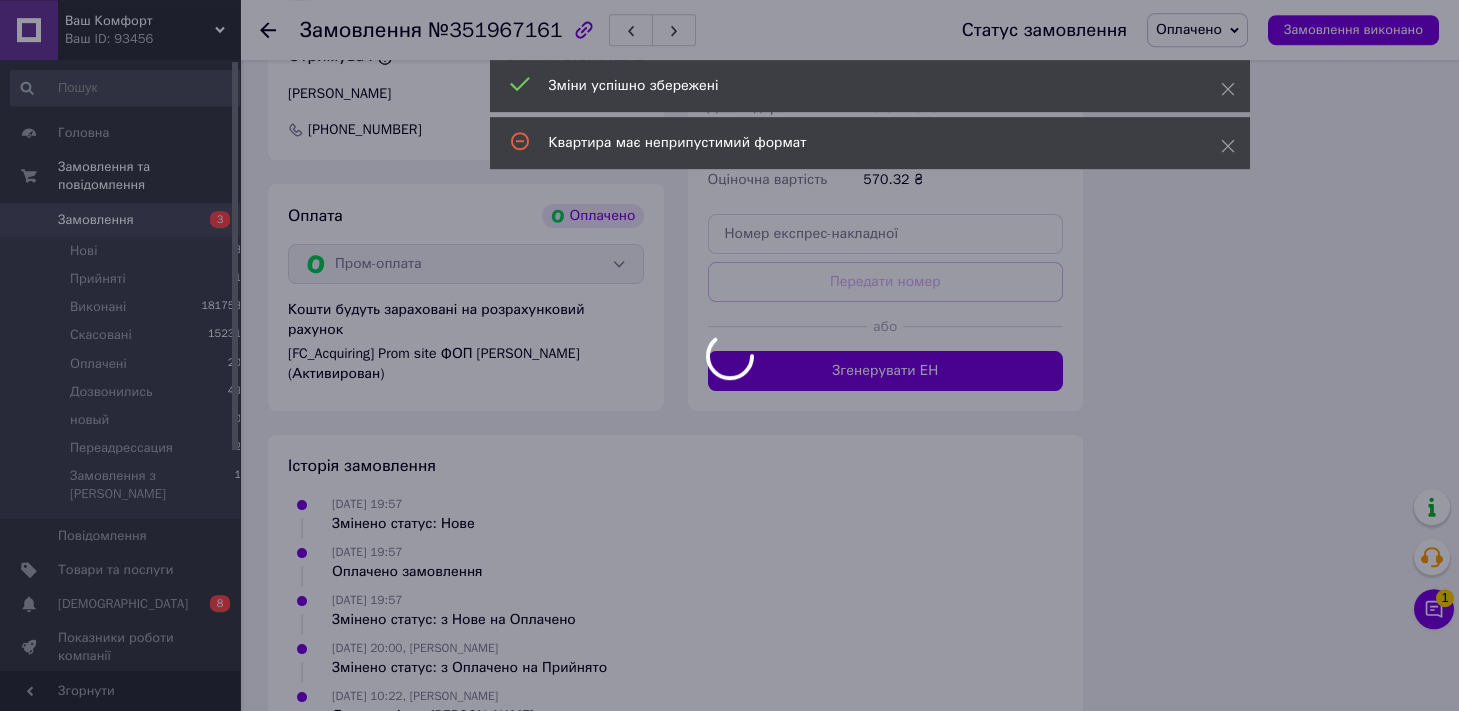 scroll, scrollTop: 4256, scrollLeft: 0, axis: vertical 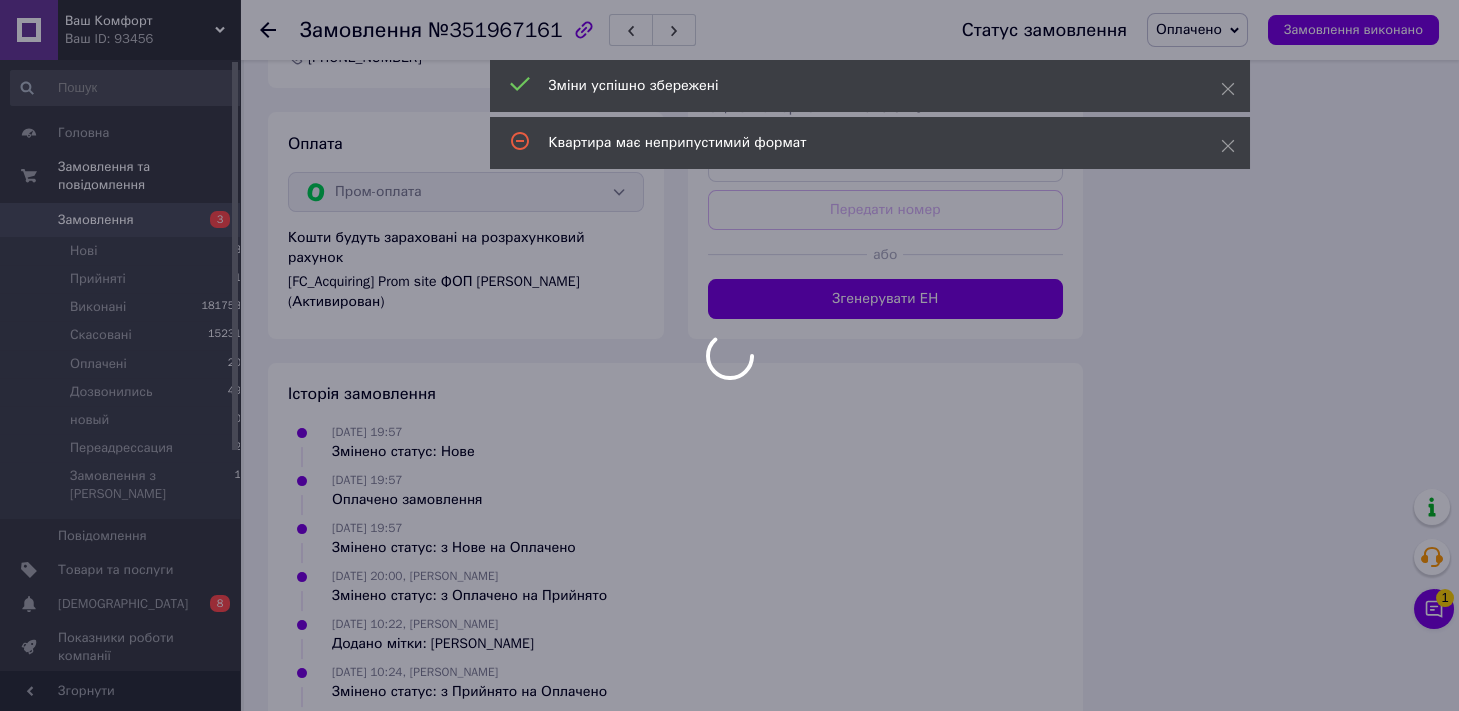 click on "Згенерувати ЕН" at bounding box center [886, 299] 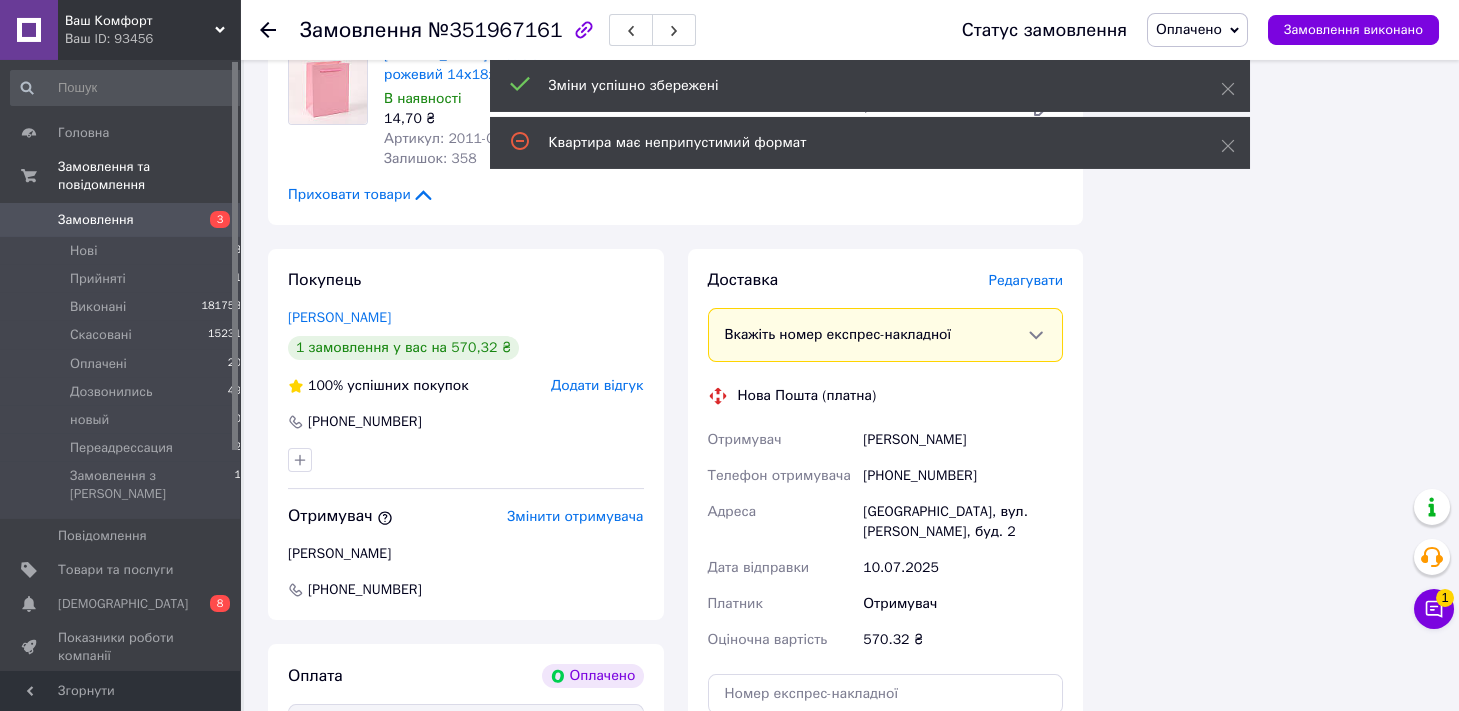 scroll, scrollTop: 3704, scrollLeft: 0, axis: vertical 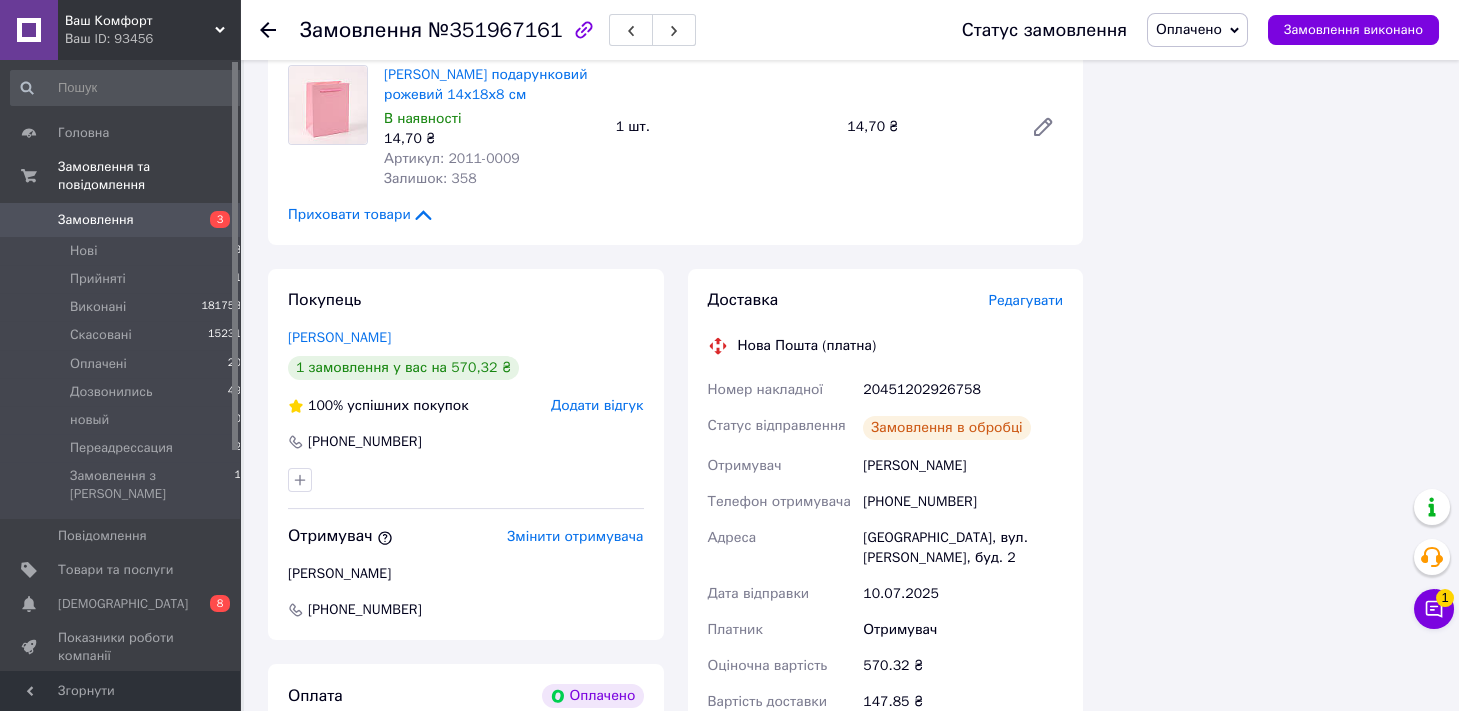 click on "Оплачено" at bounding box center (1189, 29) 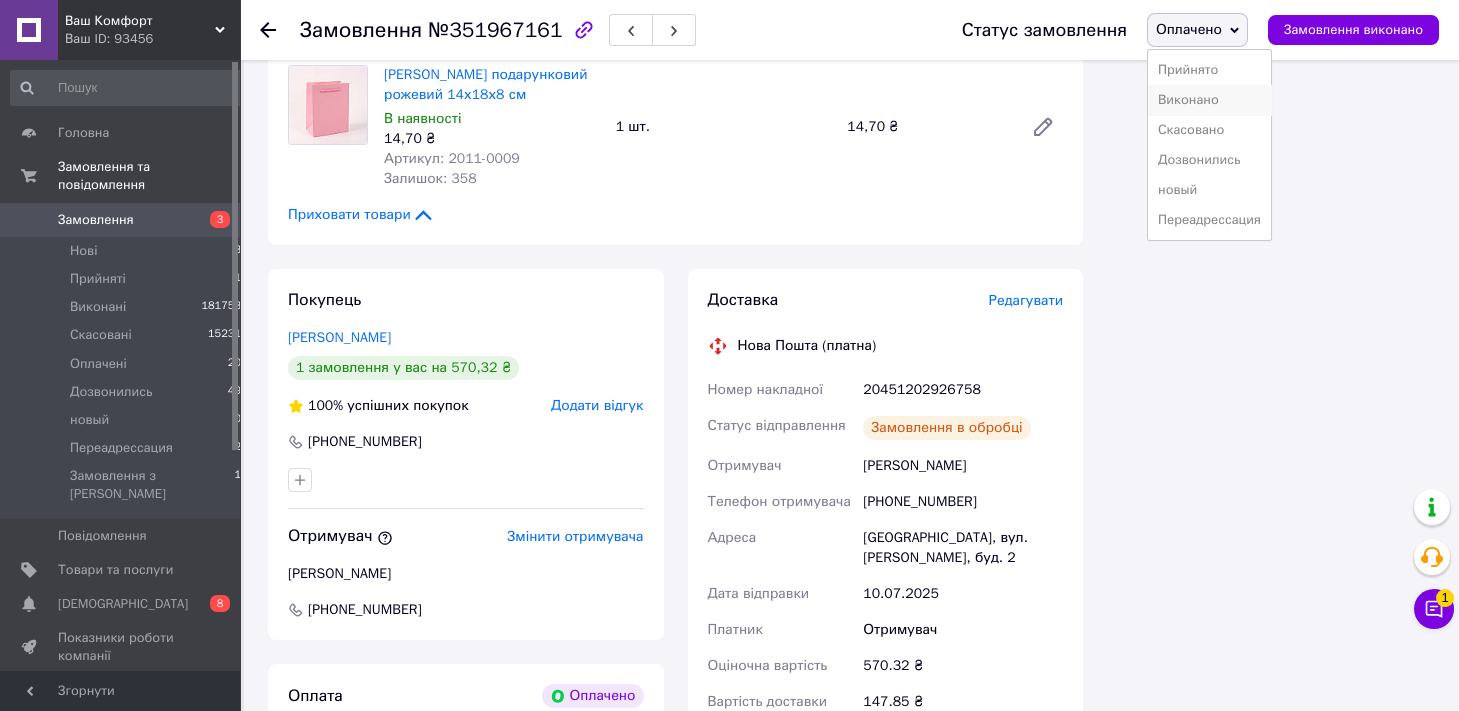 click on "Виконано" at bounding box center [1209, 100] 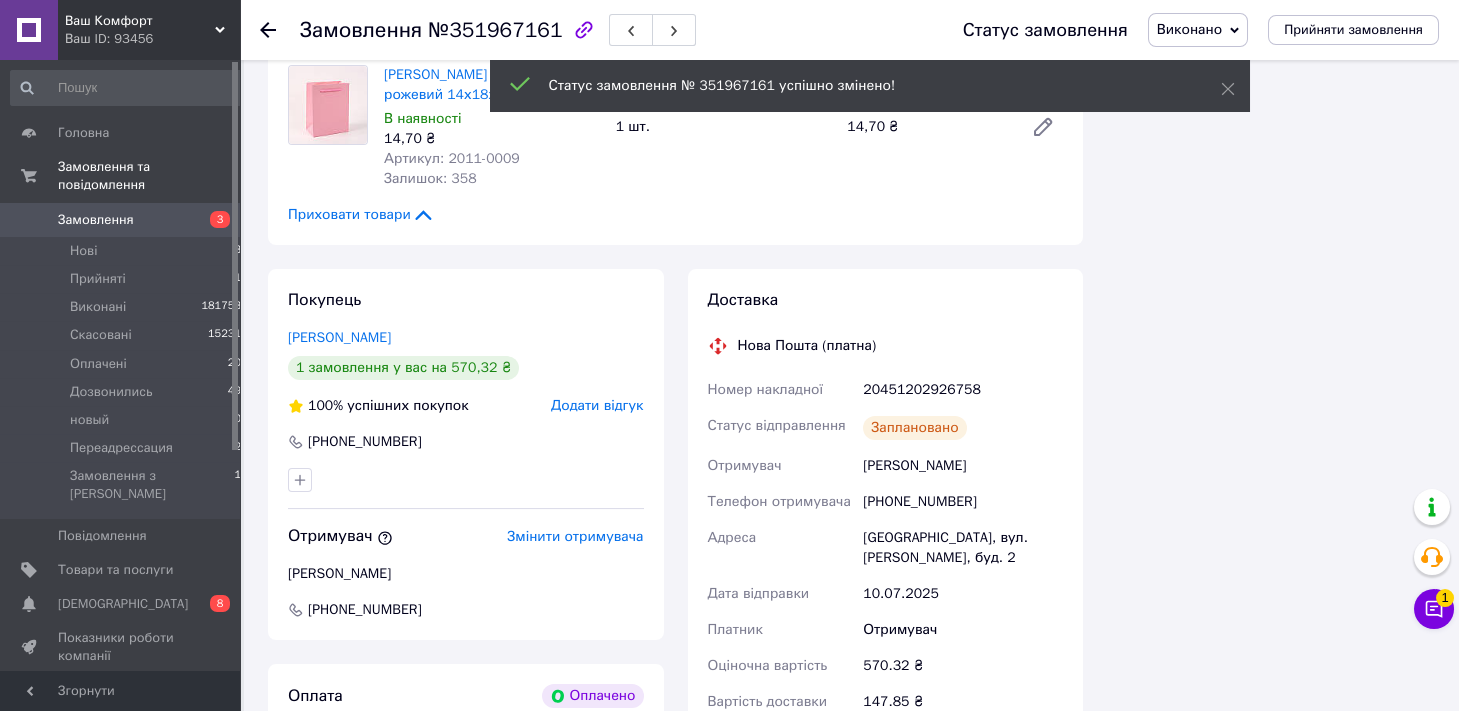 click on "№351967161" at bounding box center [495, 30] 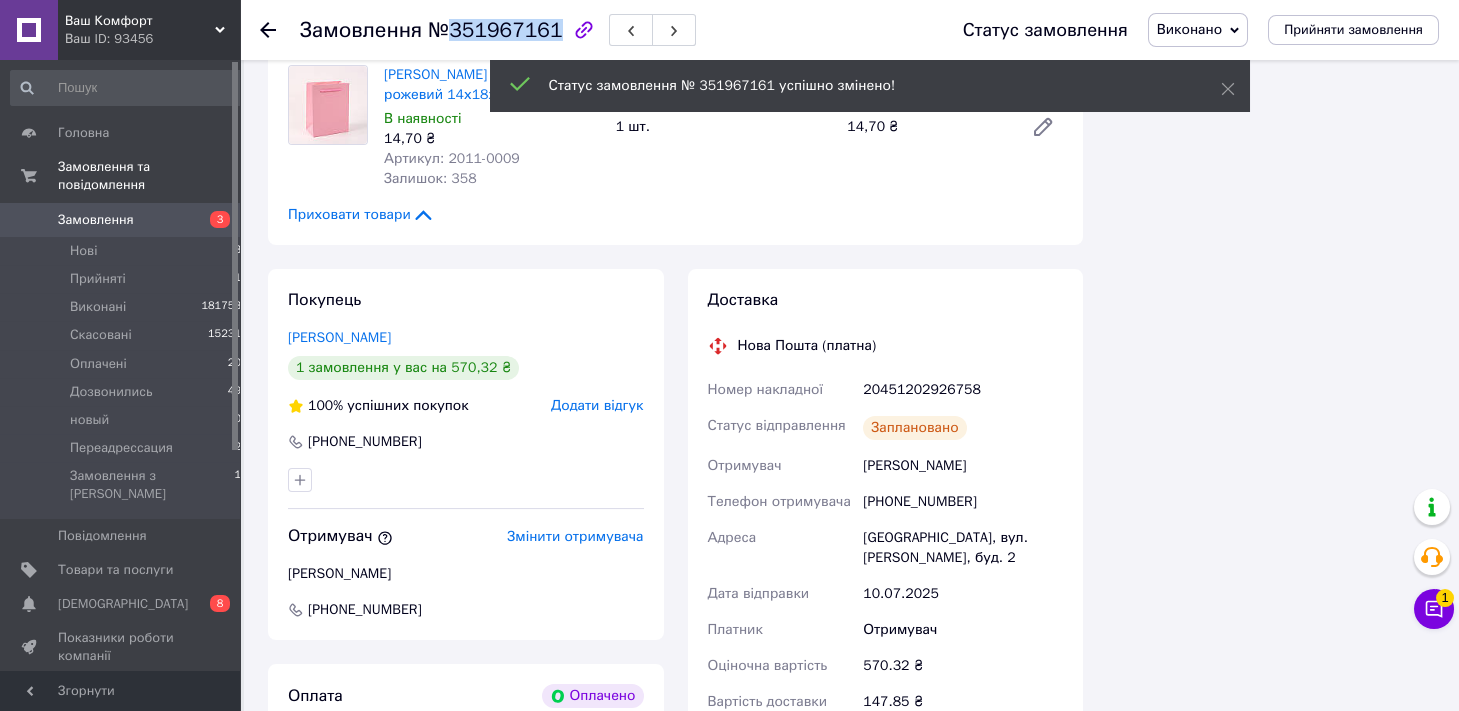 click on "№351967161" at bounding box center [495, 30] 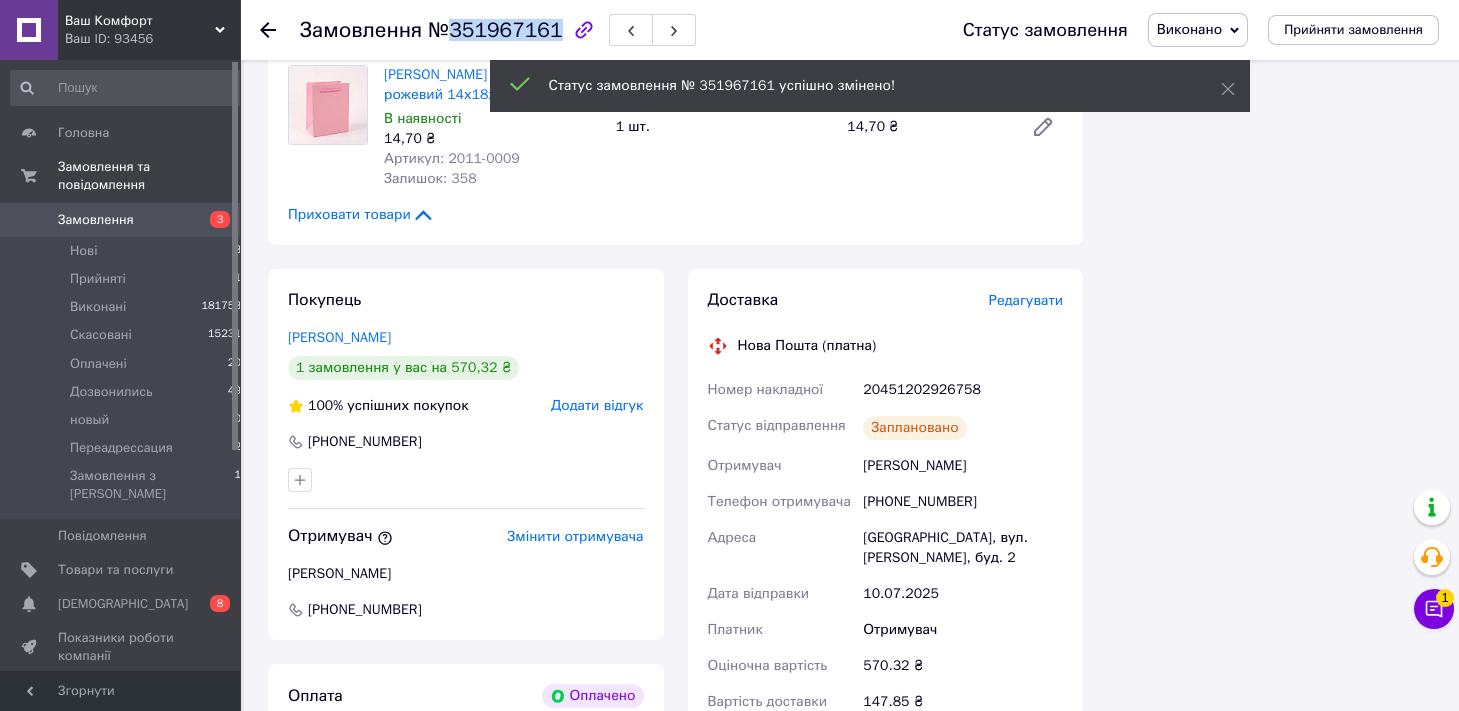 copy on "351967161" 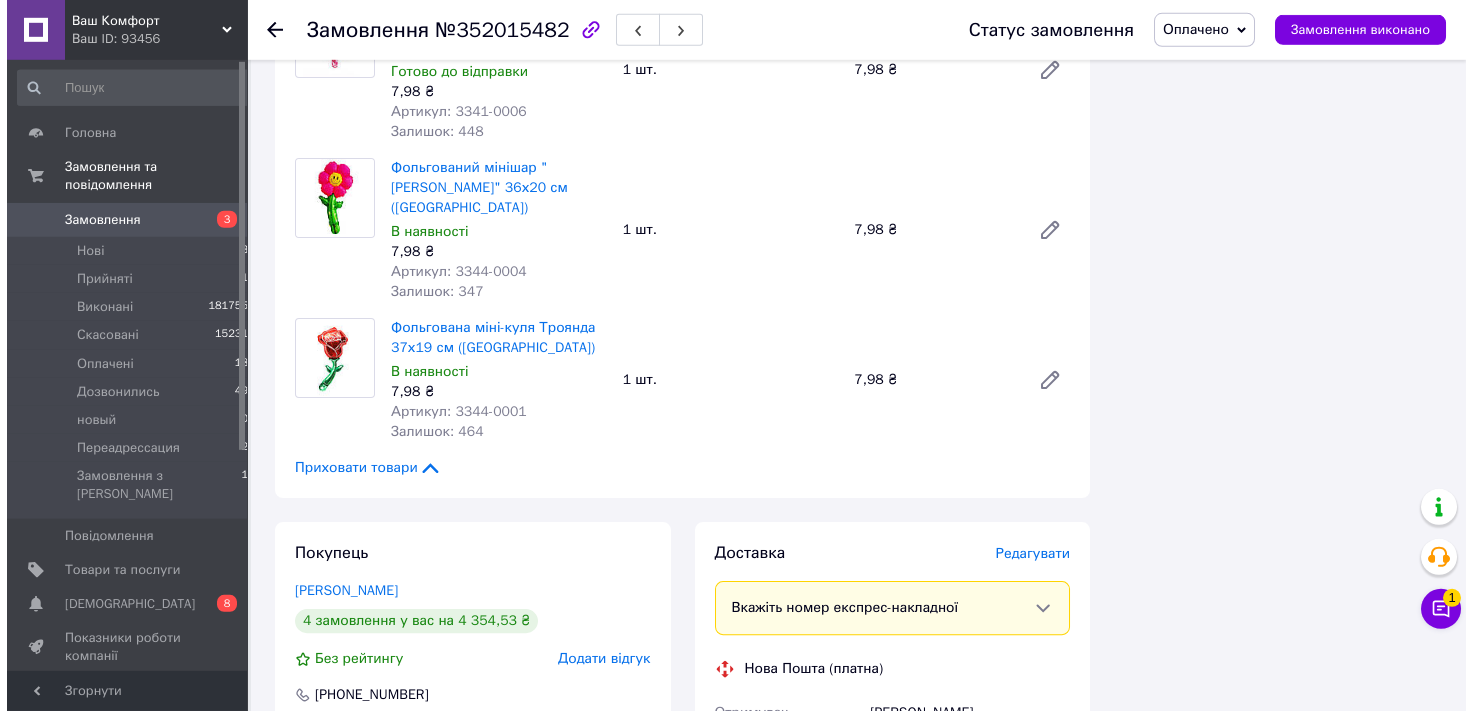 scroll, scrollTop: 4802, scrollLeft: 0, axis: vertical 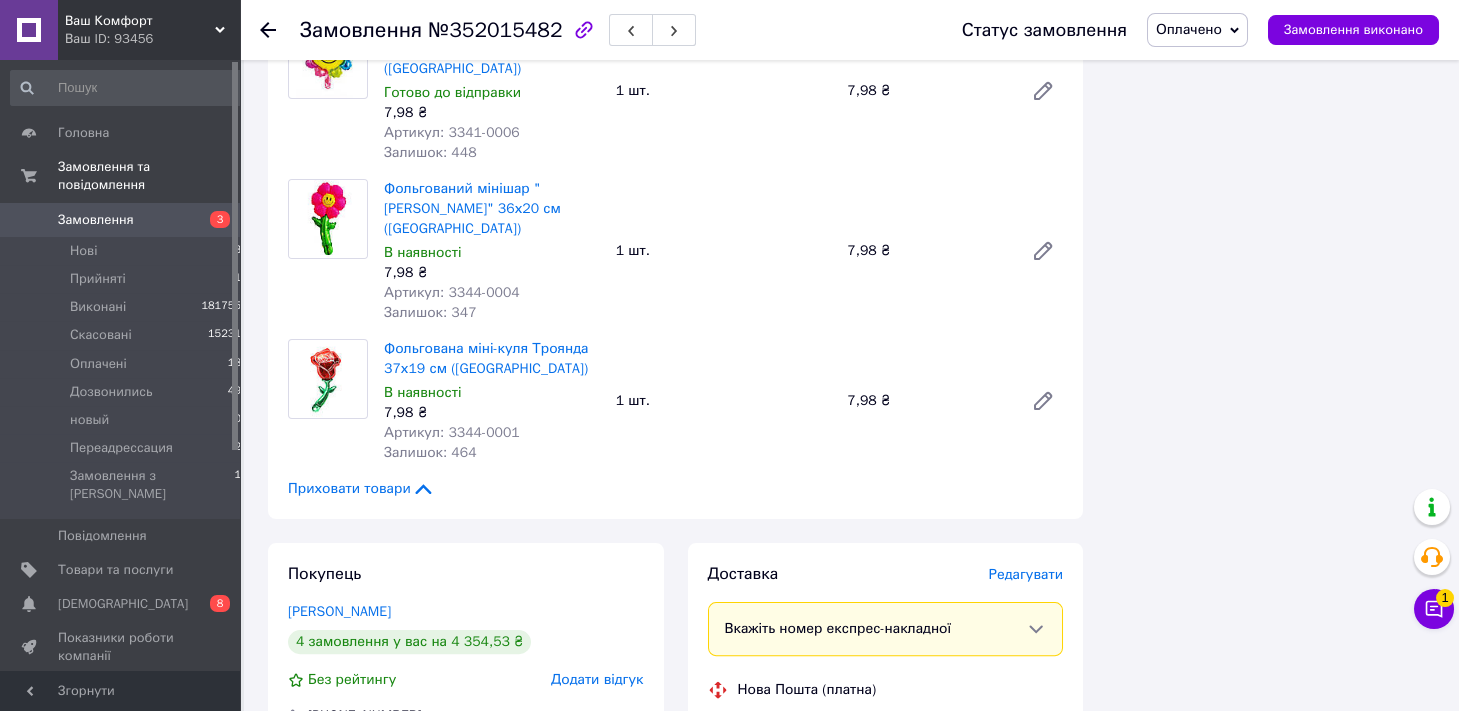 click on "Редагувати" at bounding box center (1026, 574) 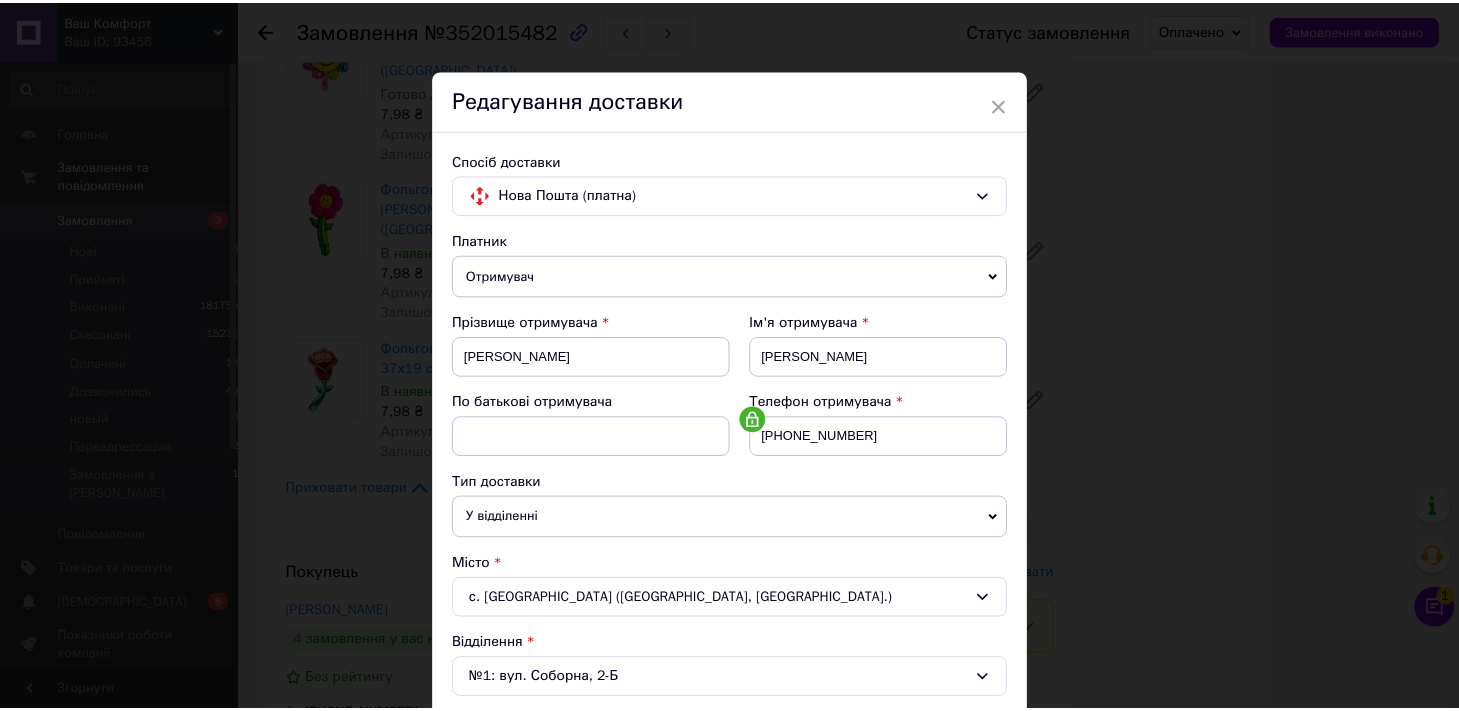 scroll, scrollTop: 631, scrollLeft: 0, axis: vertical 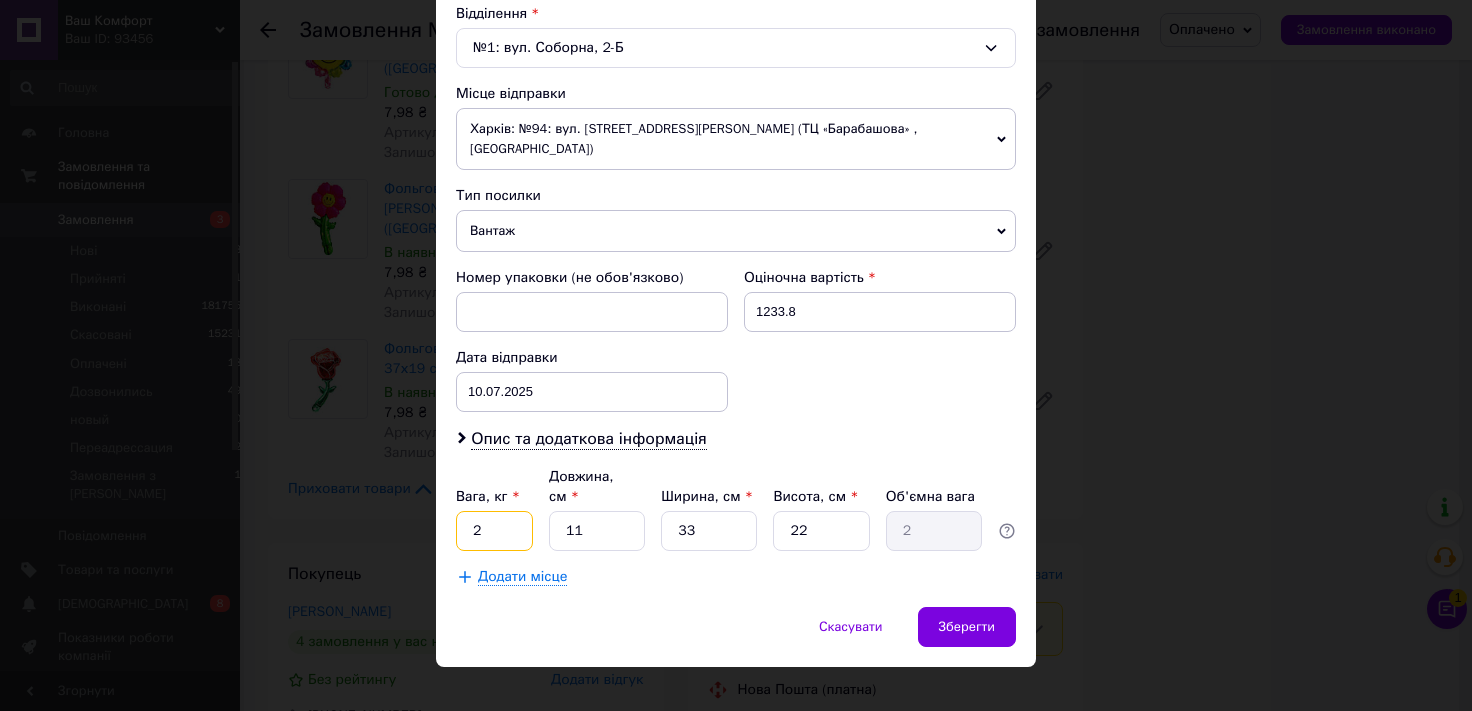 click on "2" at bounding box center (494, 531) 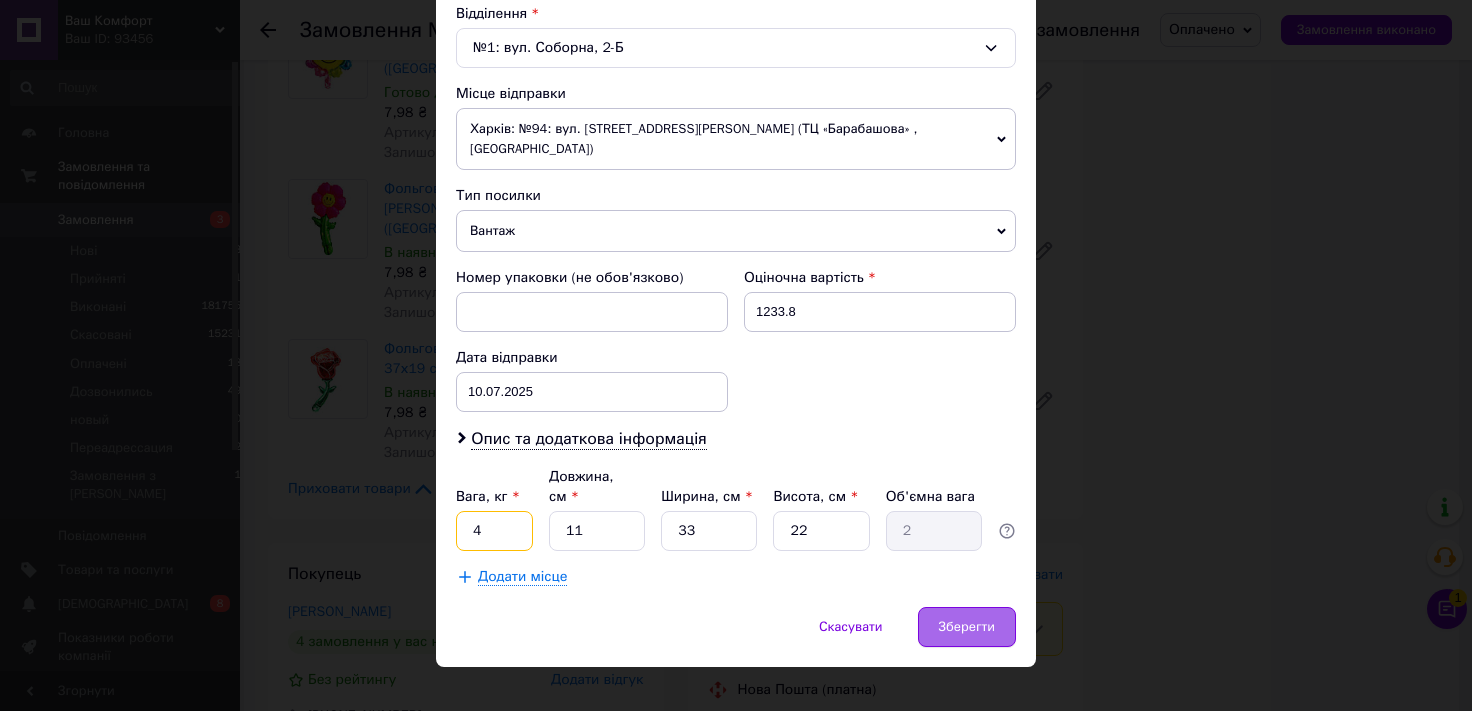 type on "4" 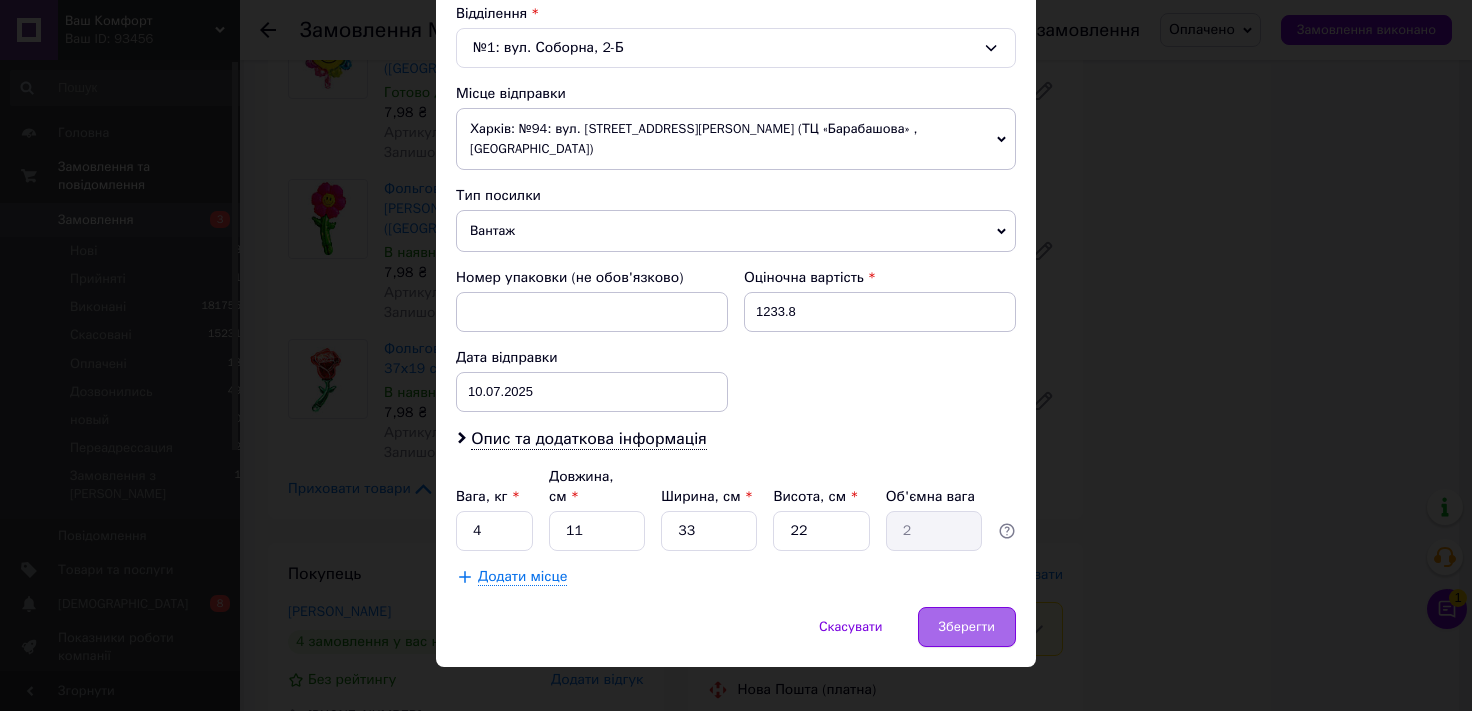 click on "Зберегти" at bounding box center (967, 627) 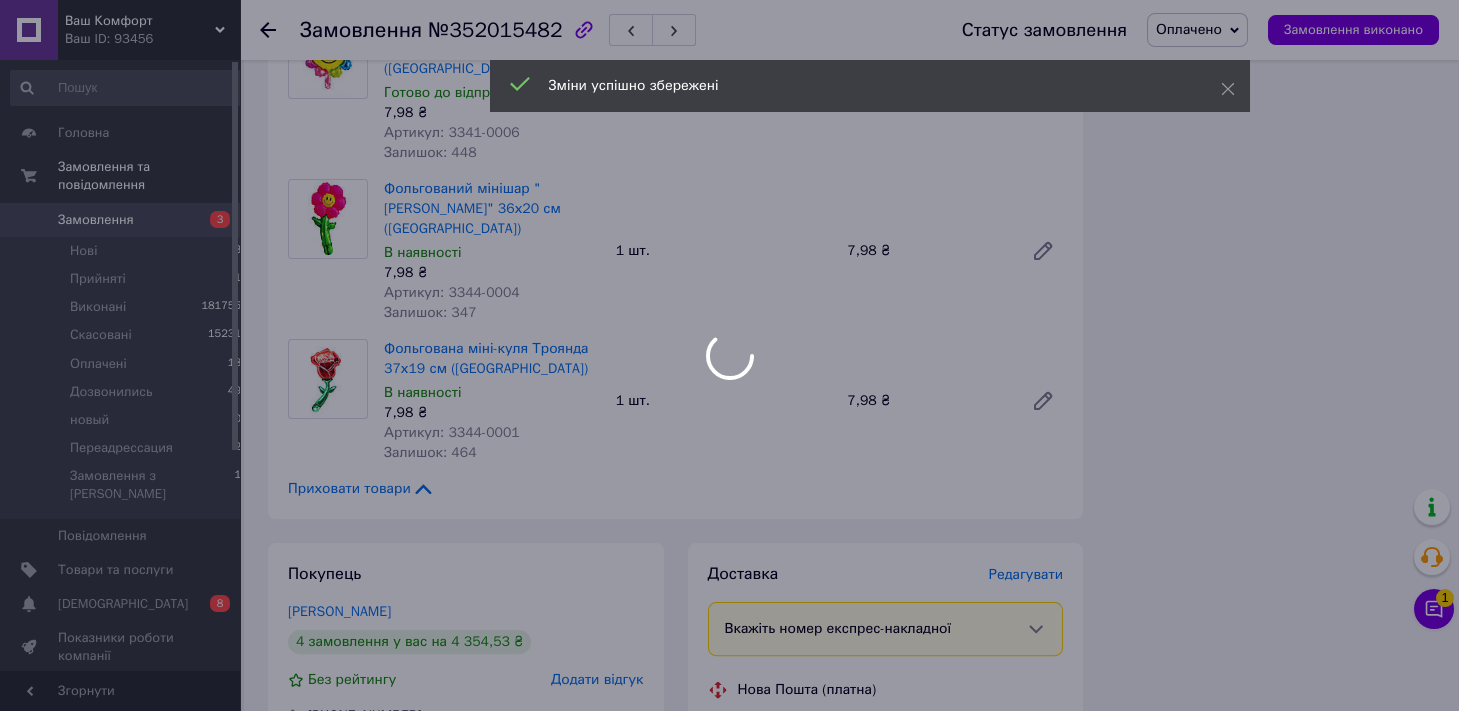 scroll, scrollTop: 5354, scrollLeft: 0, axis: vertical 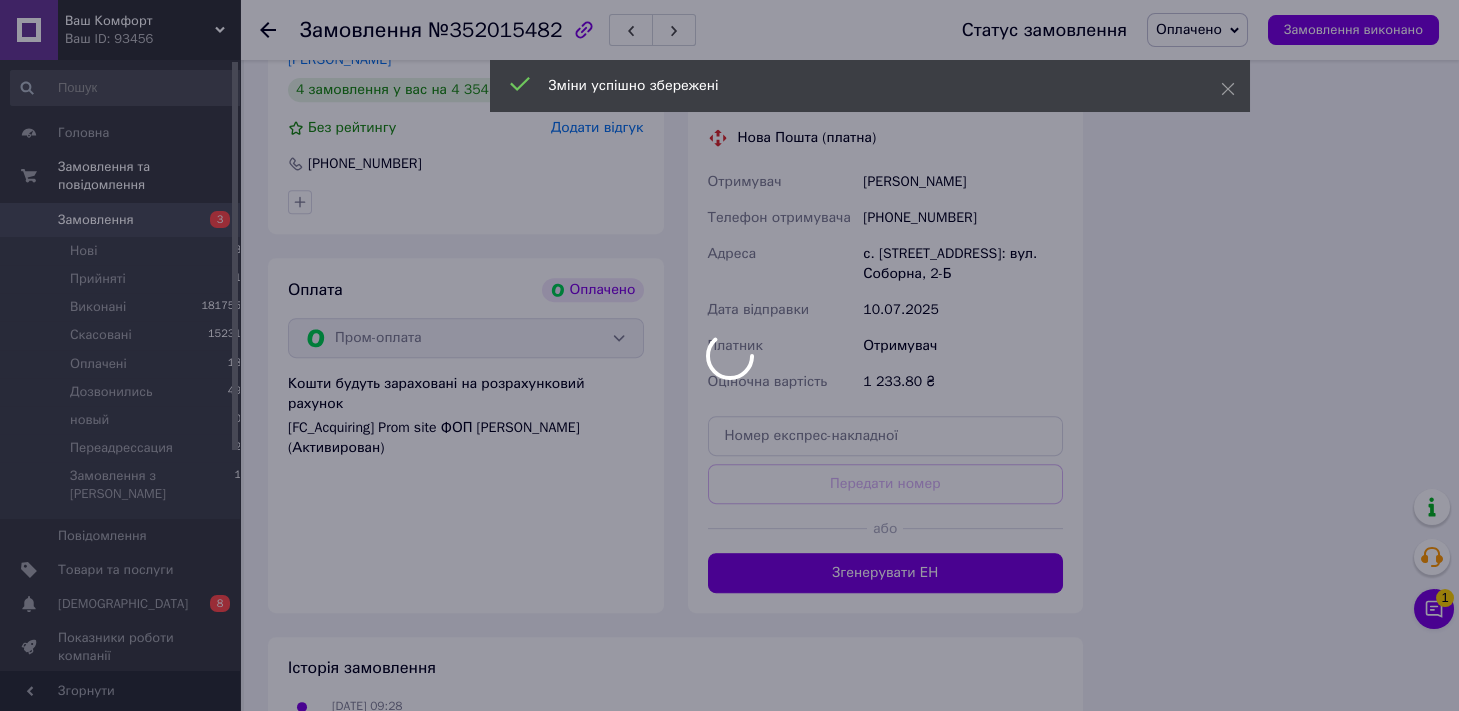 click at bounding box center (729, 355) 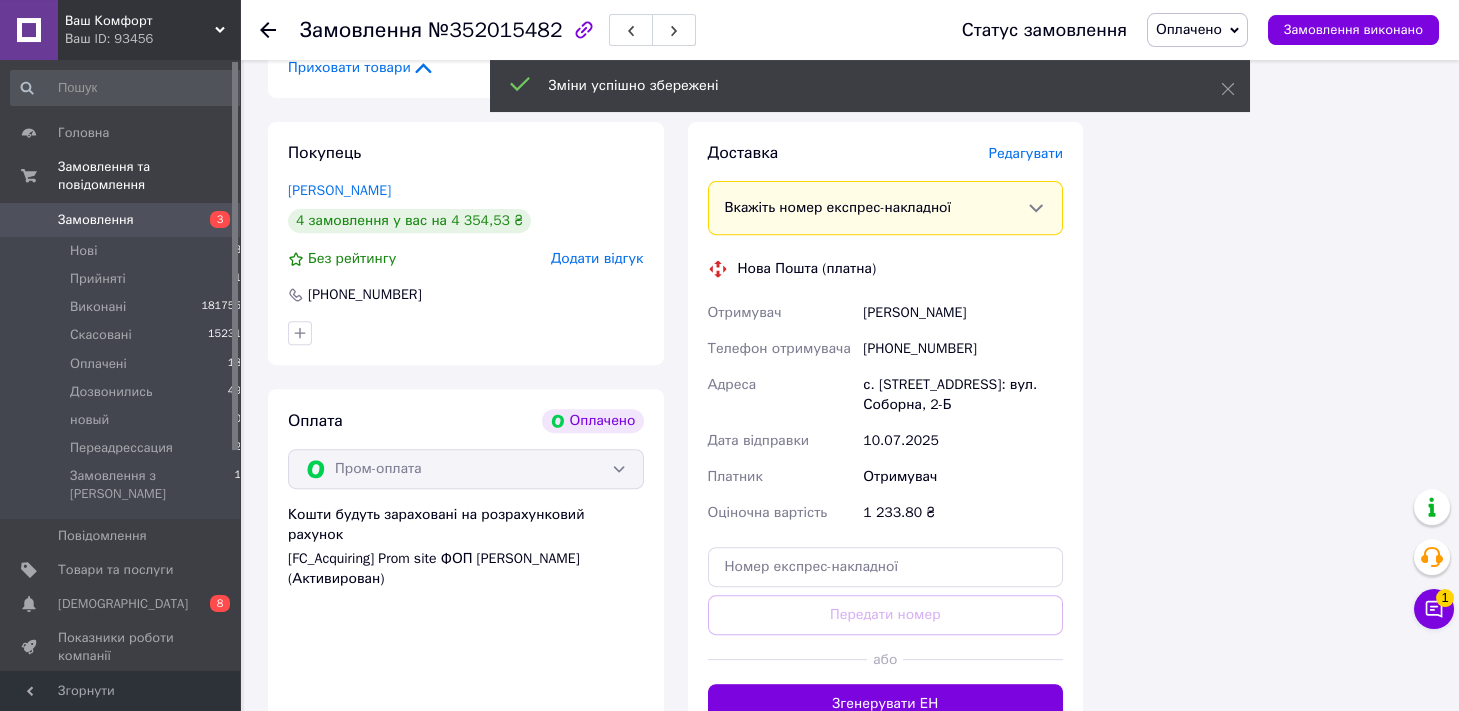 scroll, scrollTop: 5133, scrollLeft: 0, axis: vertical 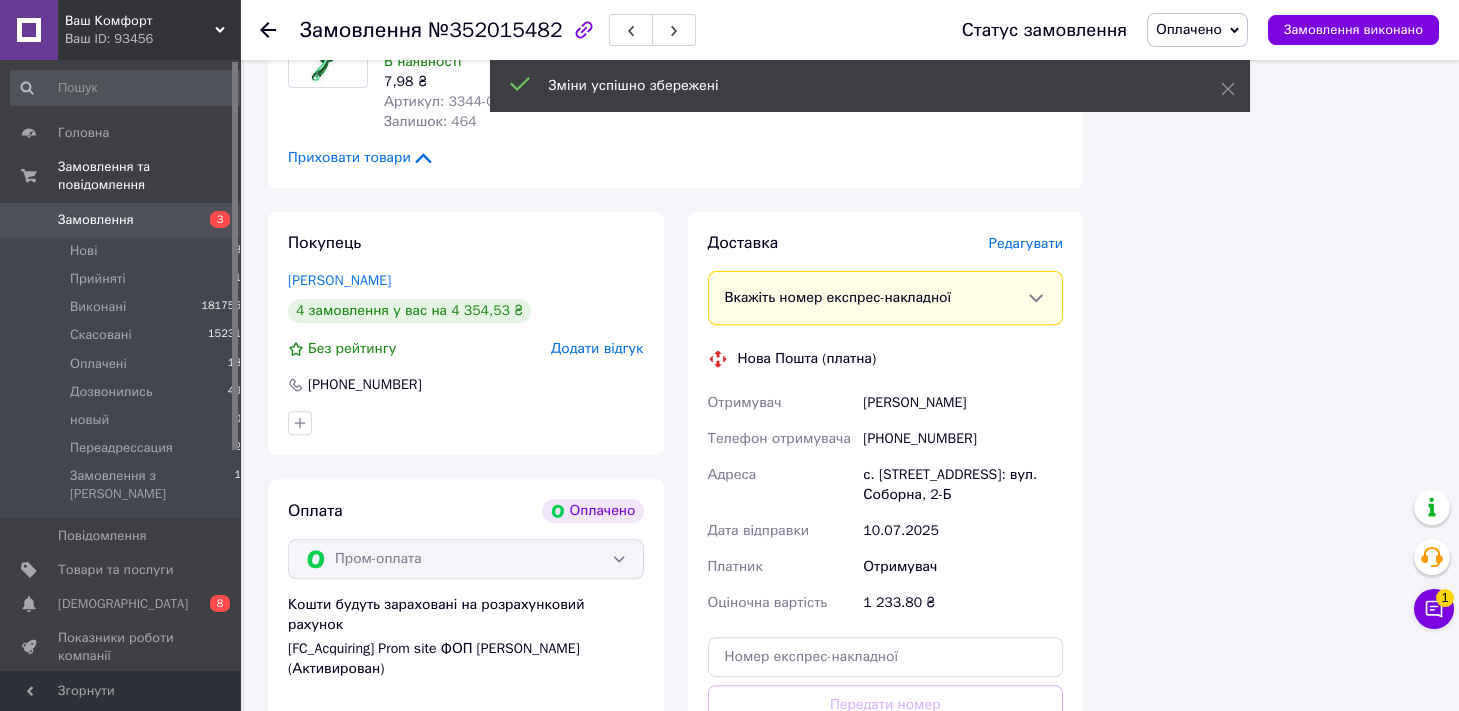 click on "Згенерувати ЕН" at bounding box center [886, 794] 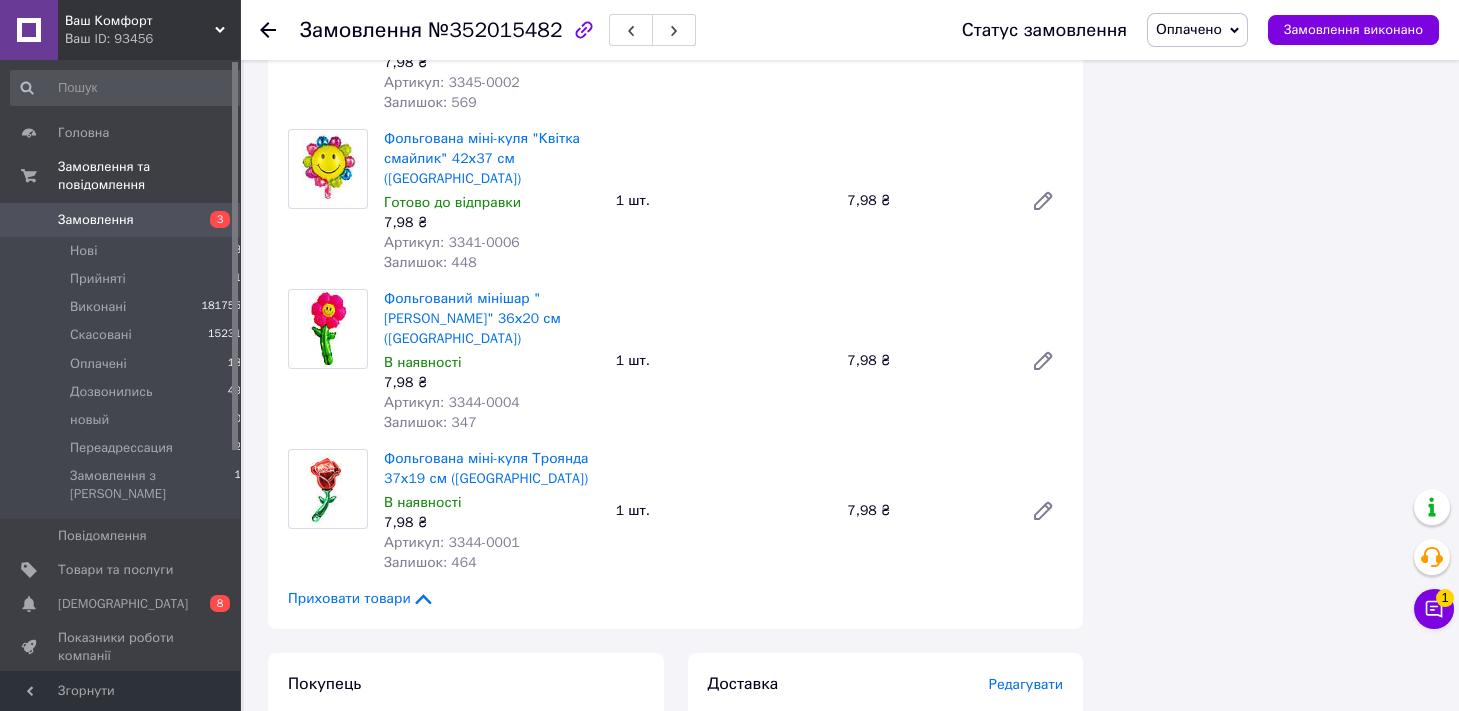 click on "Оплачено" at bounding box center (1197, 30) 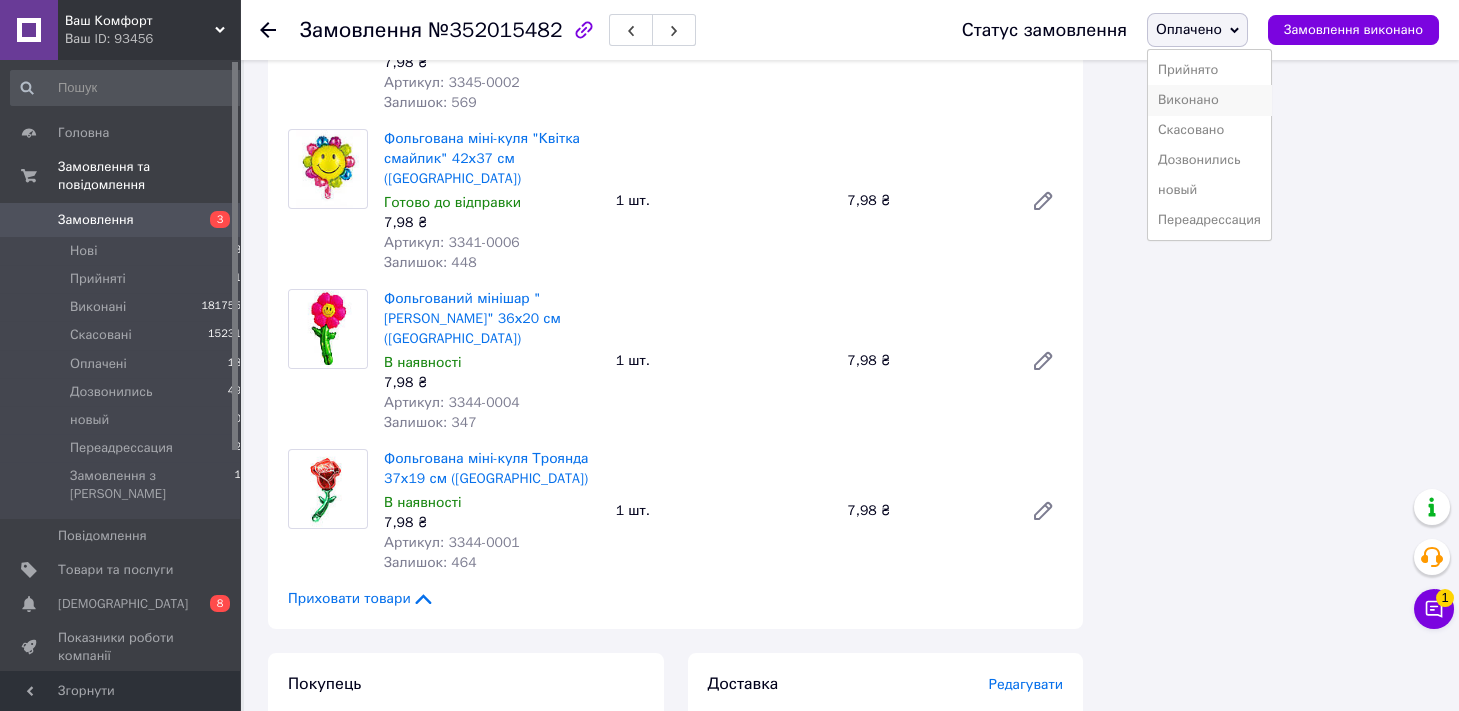 click on "Виконано" at bounding box center [1209, 100] 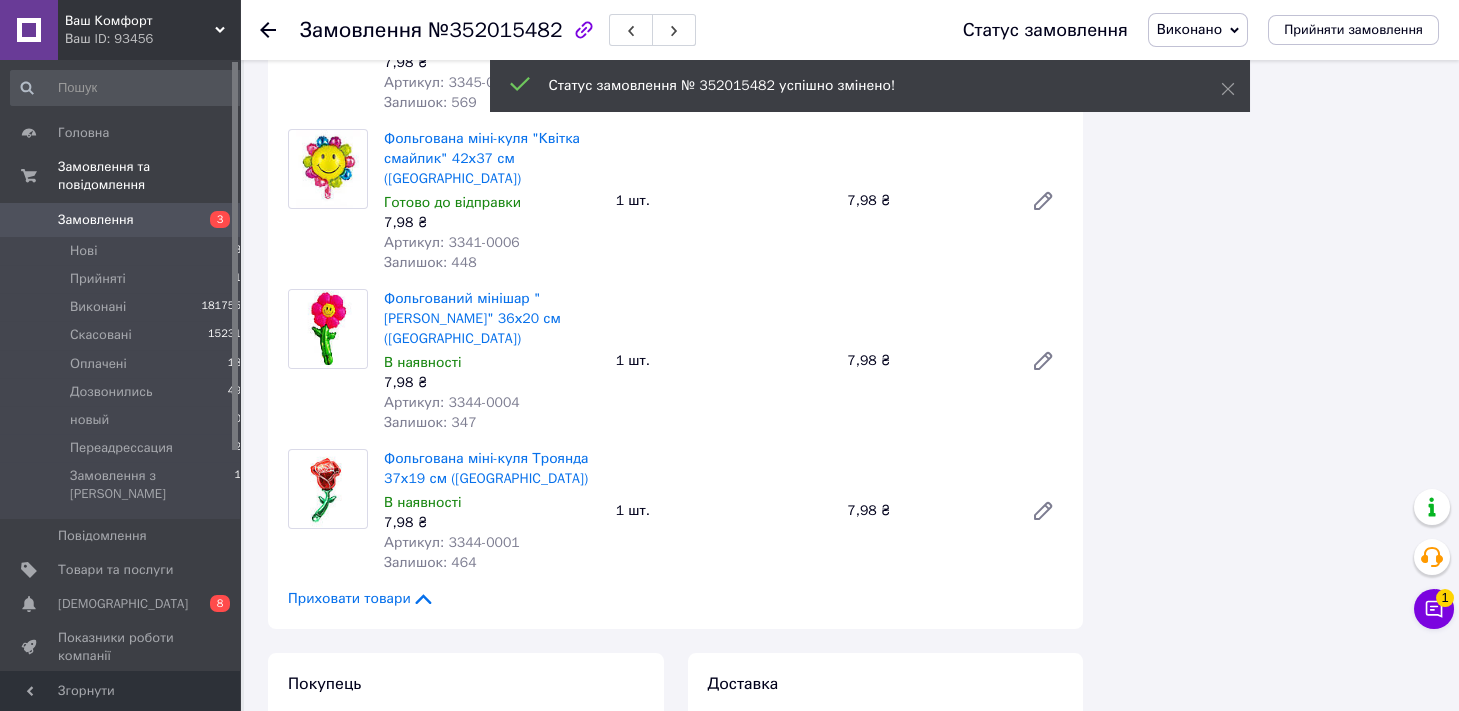 click on "№352015482" at bounding box center (495, 30) 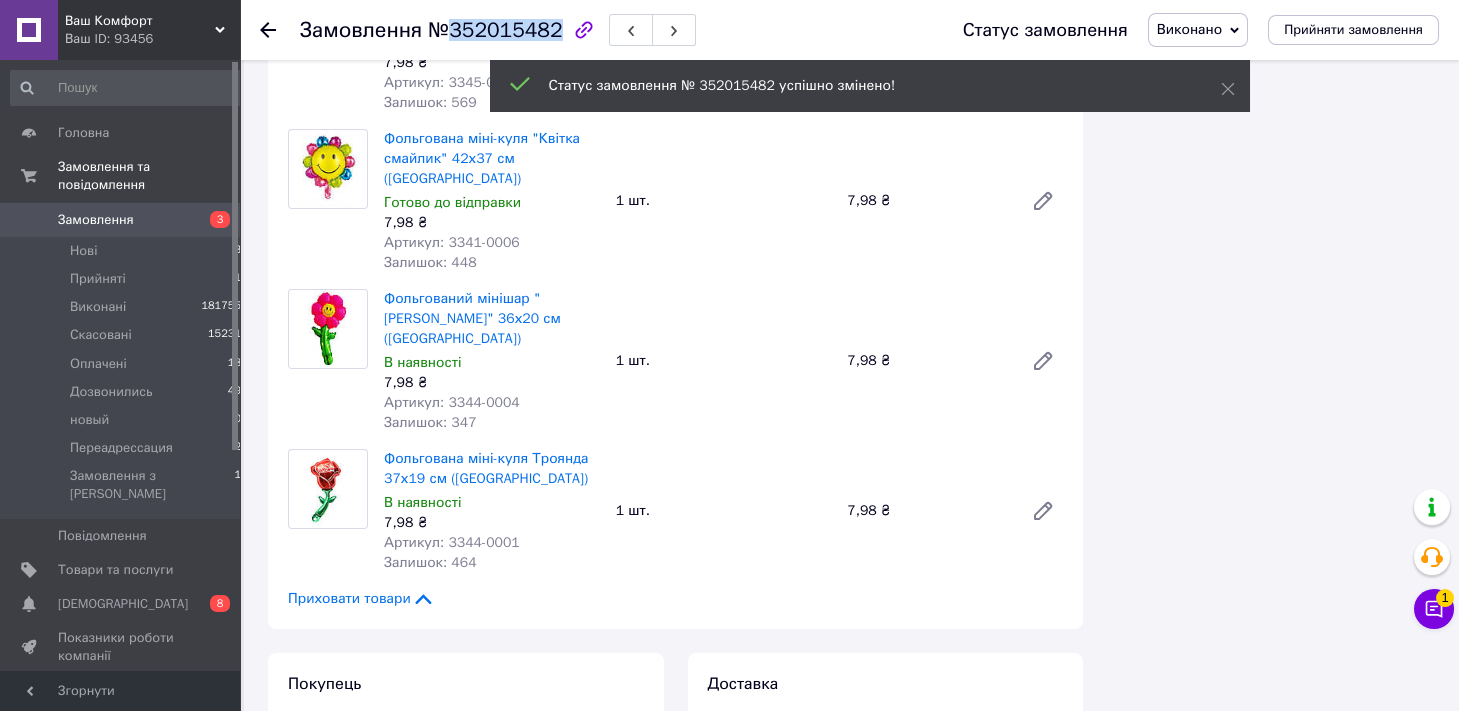 click on "№352015482" at bounding box center [495, 30] 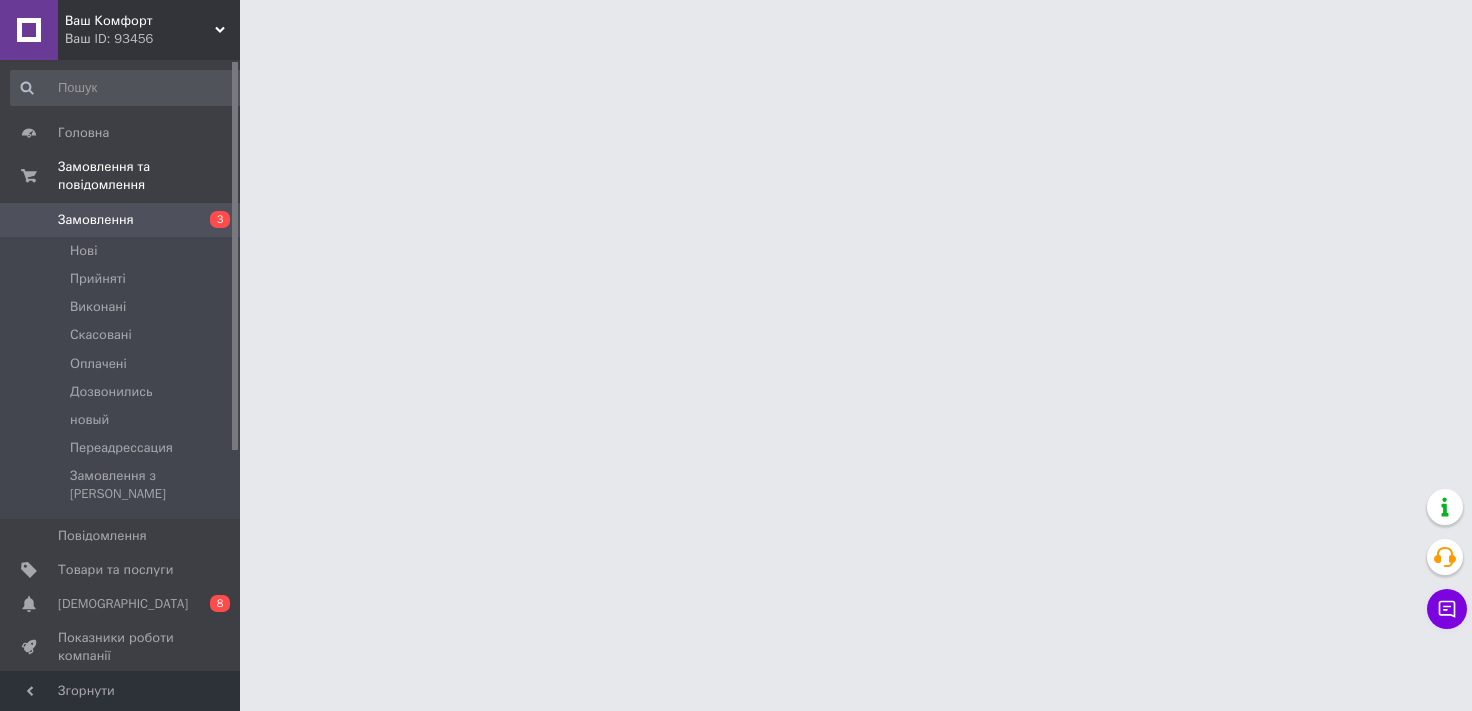 scroll, scrollTop: 0, scrollLeft: 0, axis: both 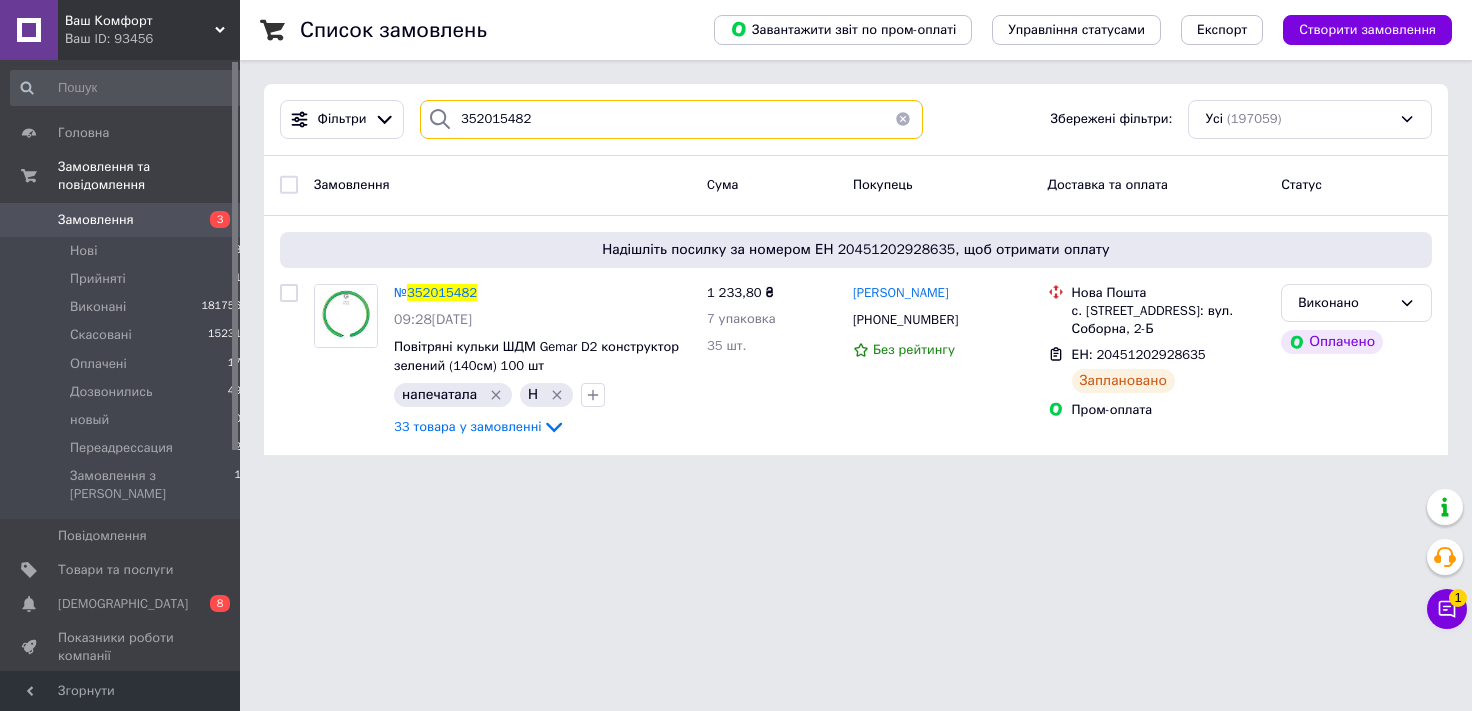 drag, startPoint x: 559, startPoint y: 122, endPoint x: 0, endPoint y: 196, distance: 563.8768 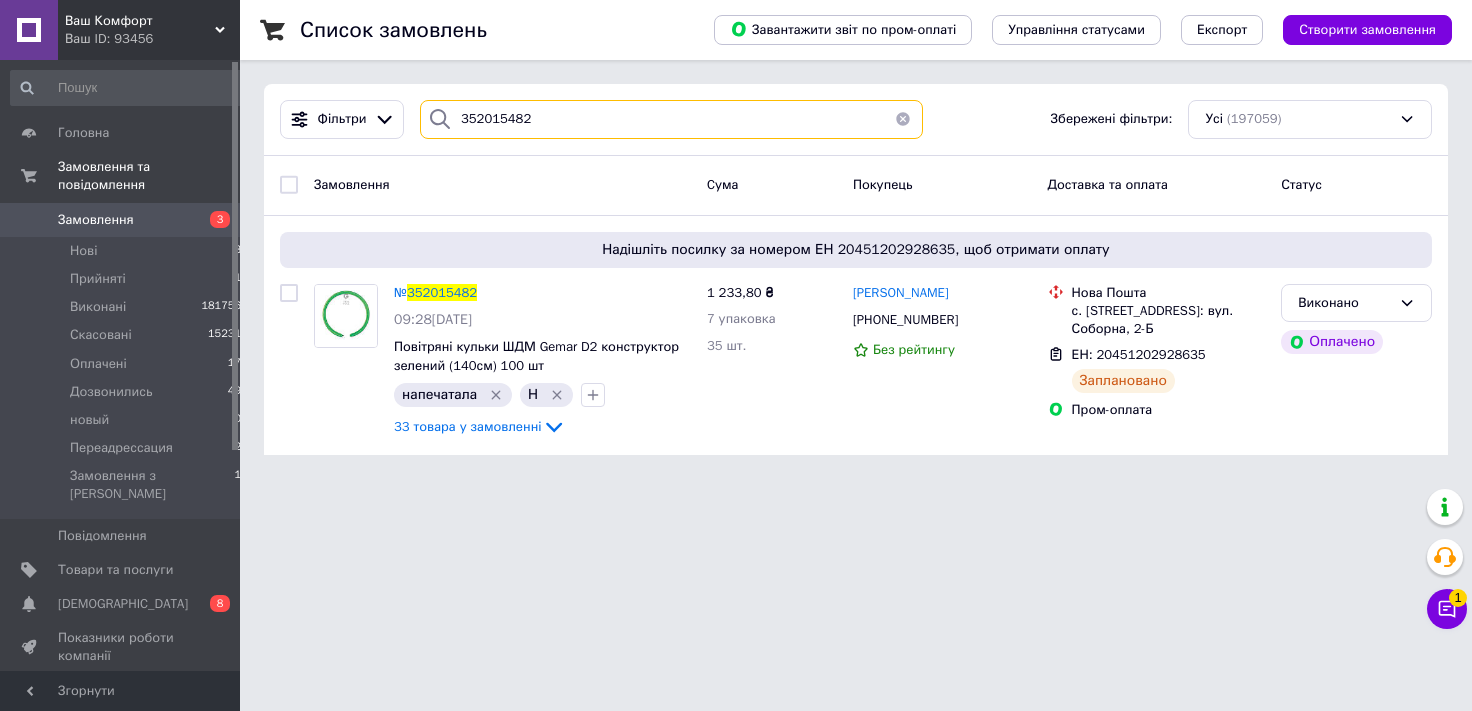 click on "352015482" at bounding box center [671, 119] 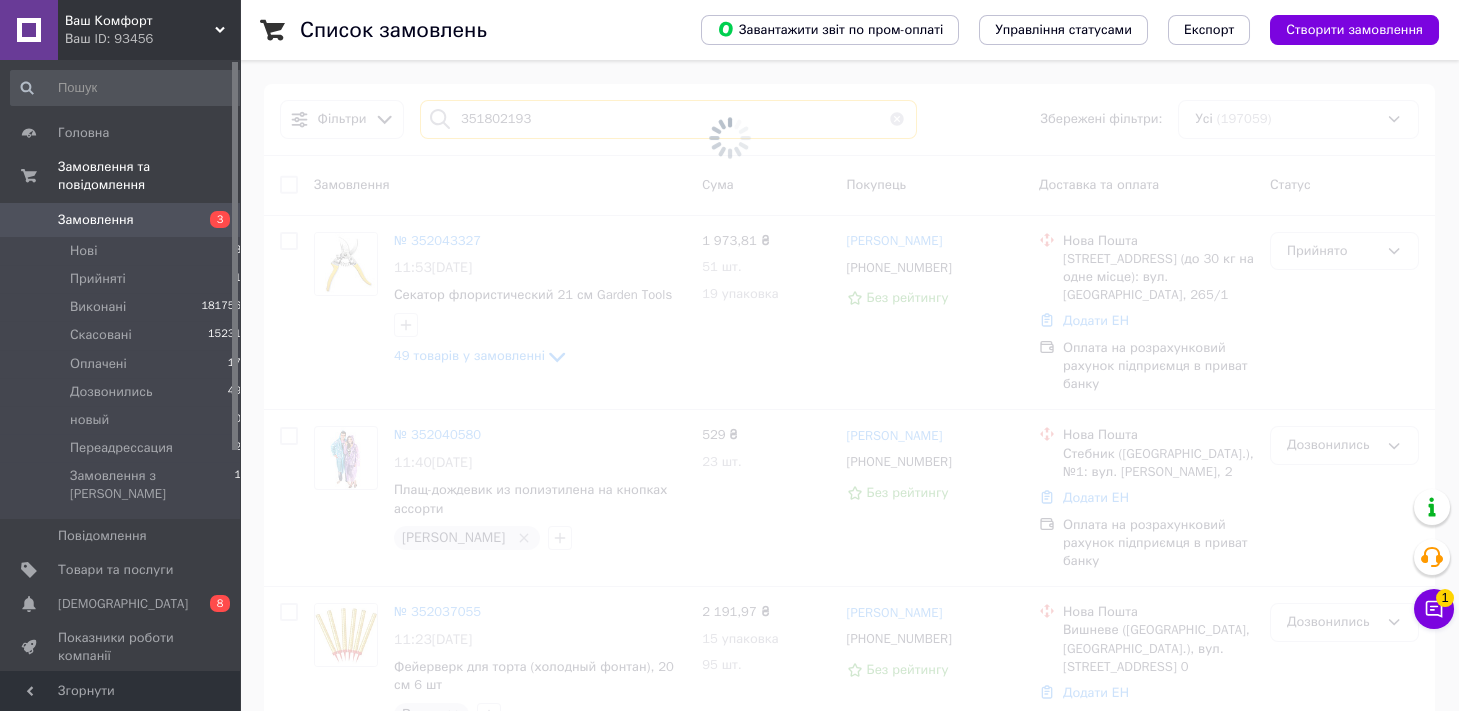 type on "351802193" 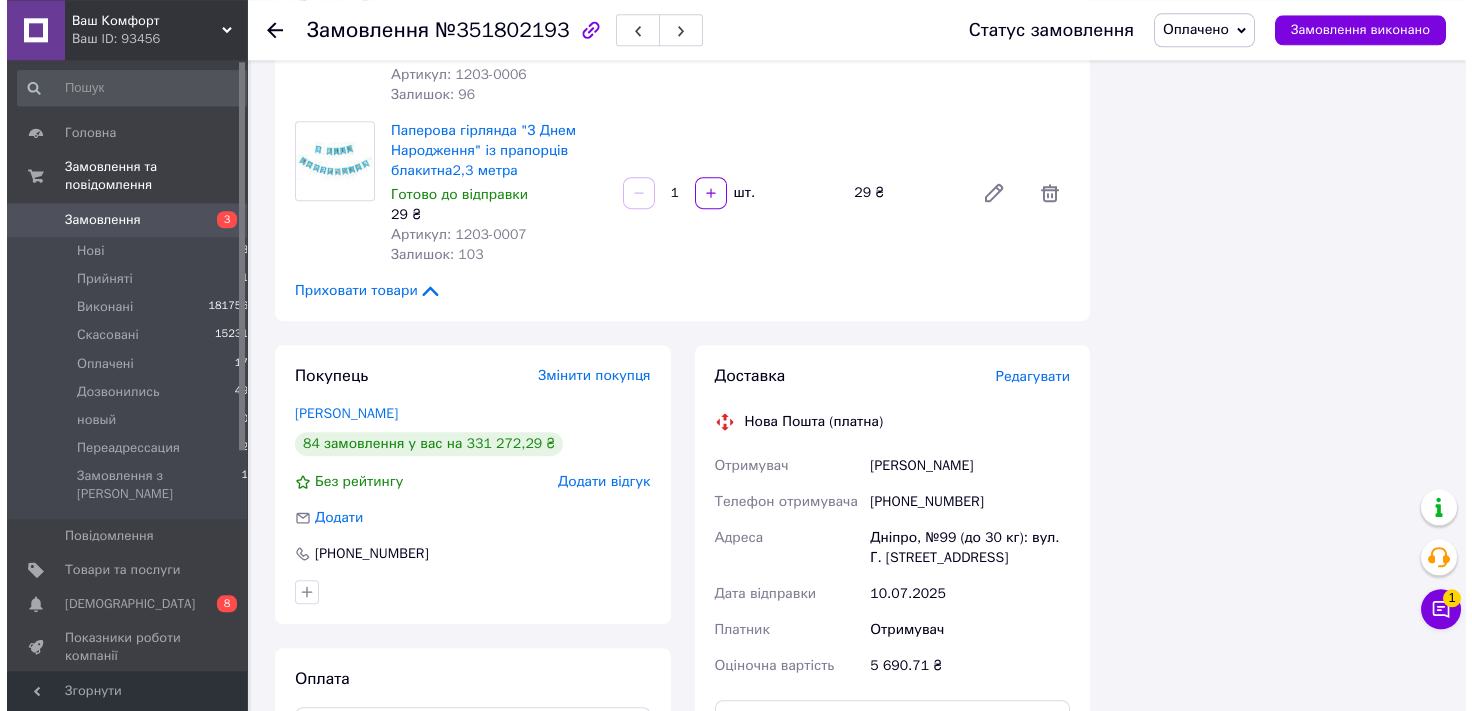 scroll, scrollTop: 5482, scrollLeft: 0, axis: vertical 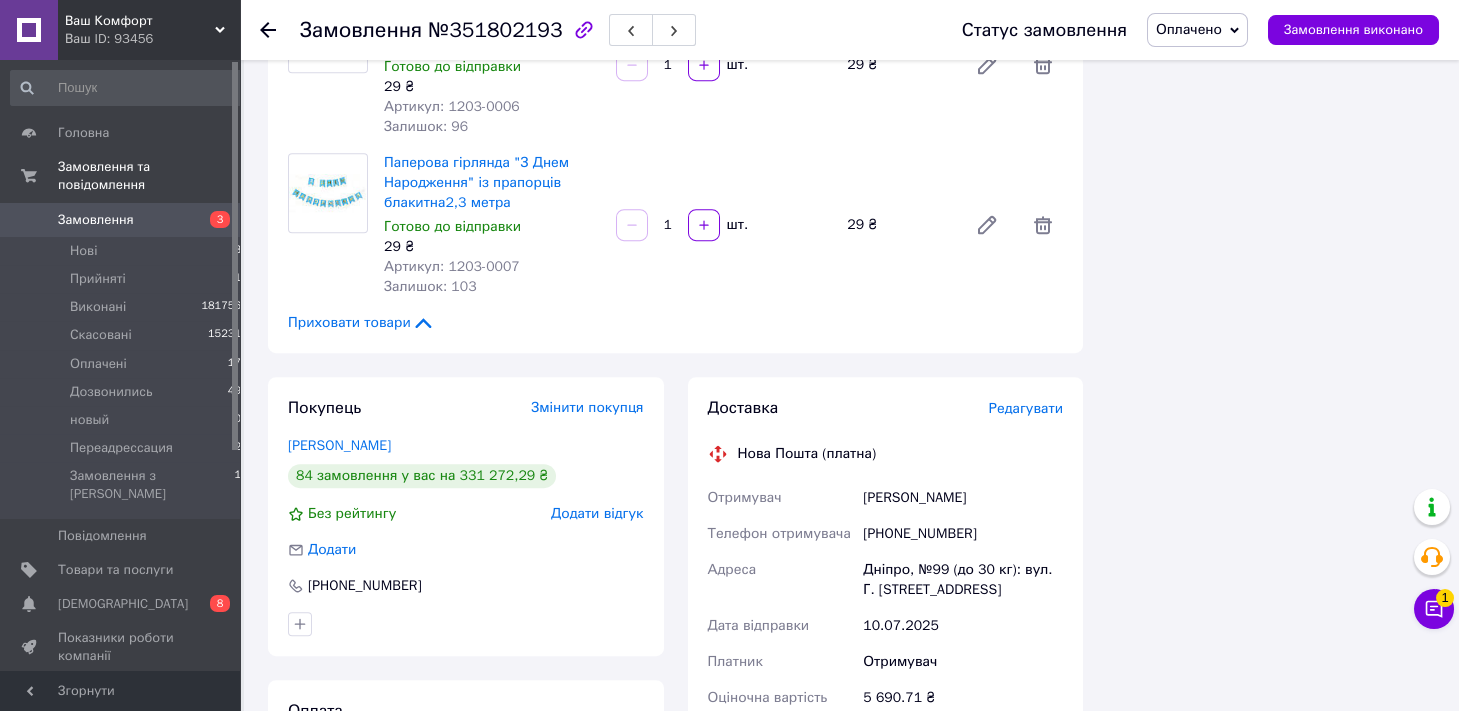 click on "Редагувати" at bounding box center (1026, 408) 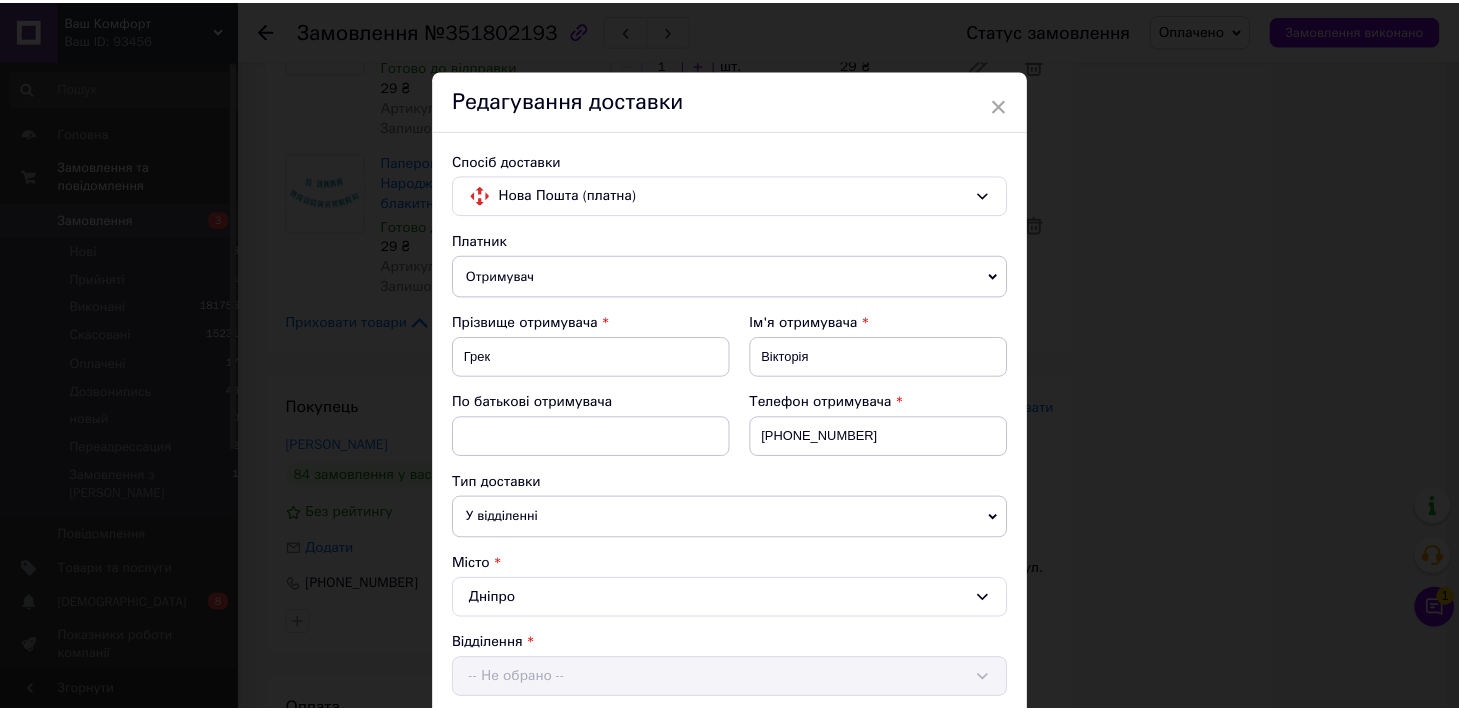 scroll, scrollTop: 667, scrollLeft: 0, axis: vertical 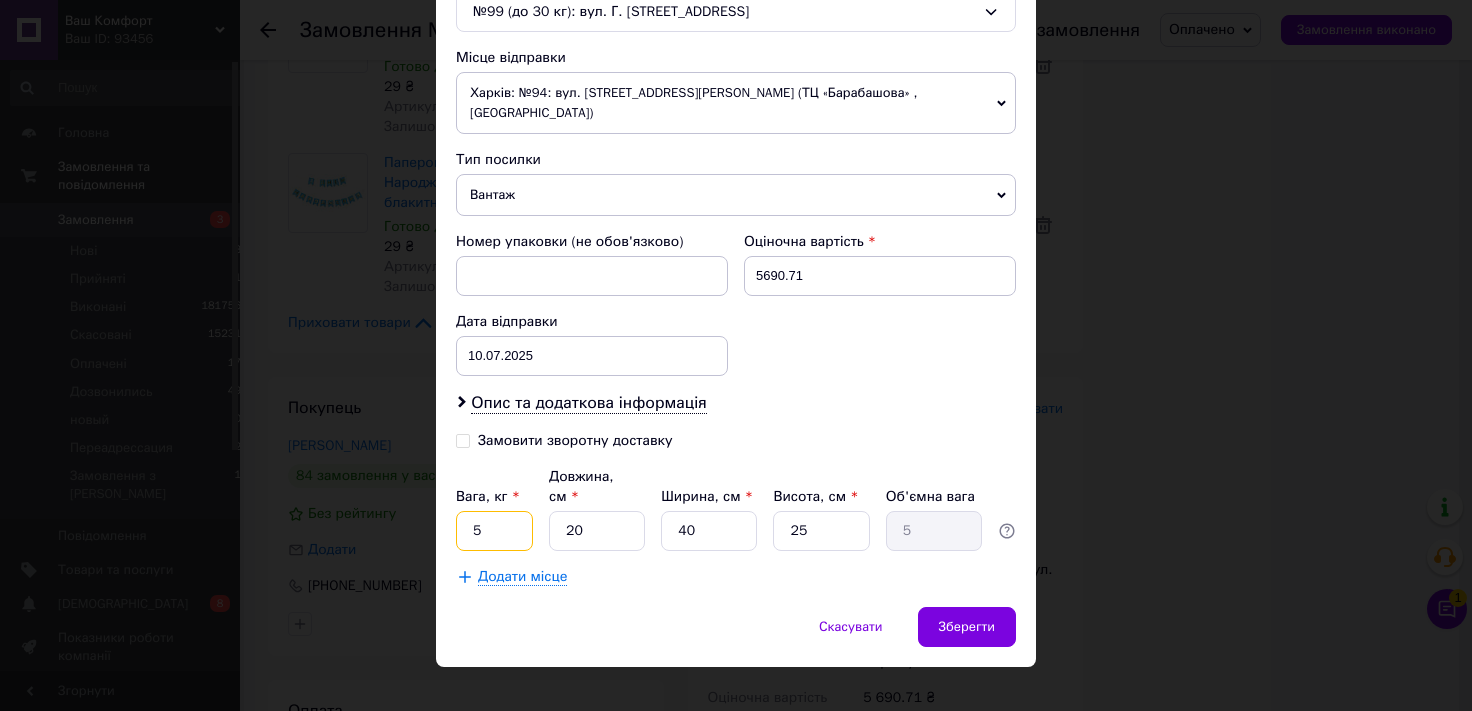 click on "5" 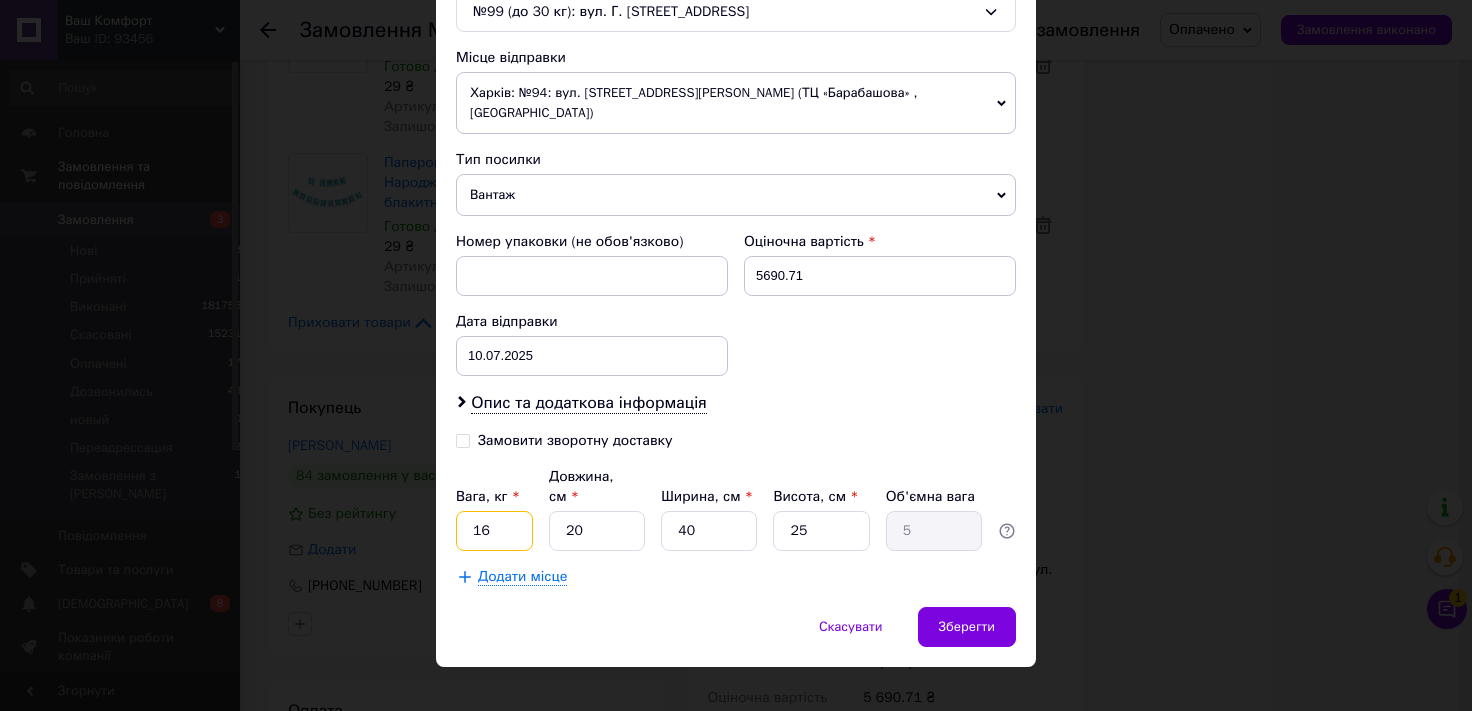 type on "16" 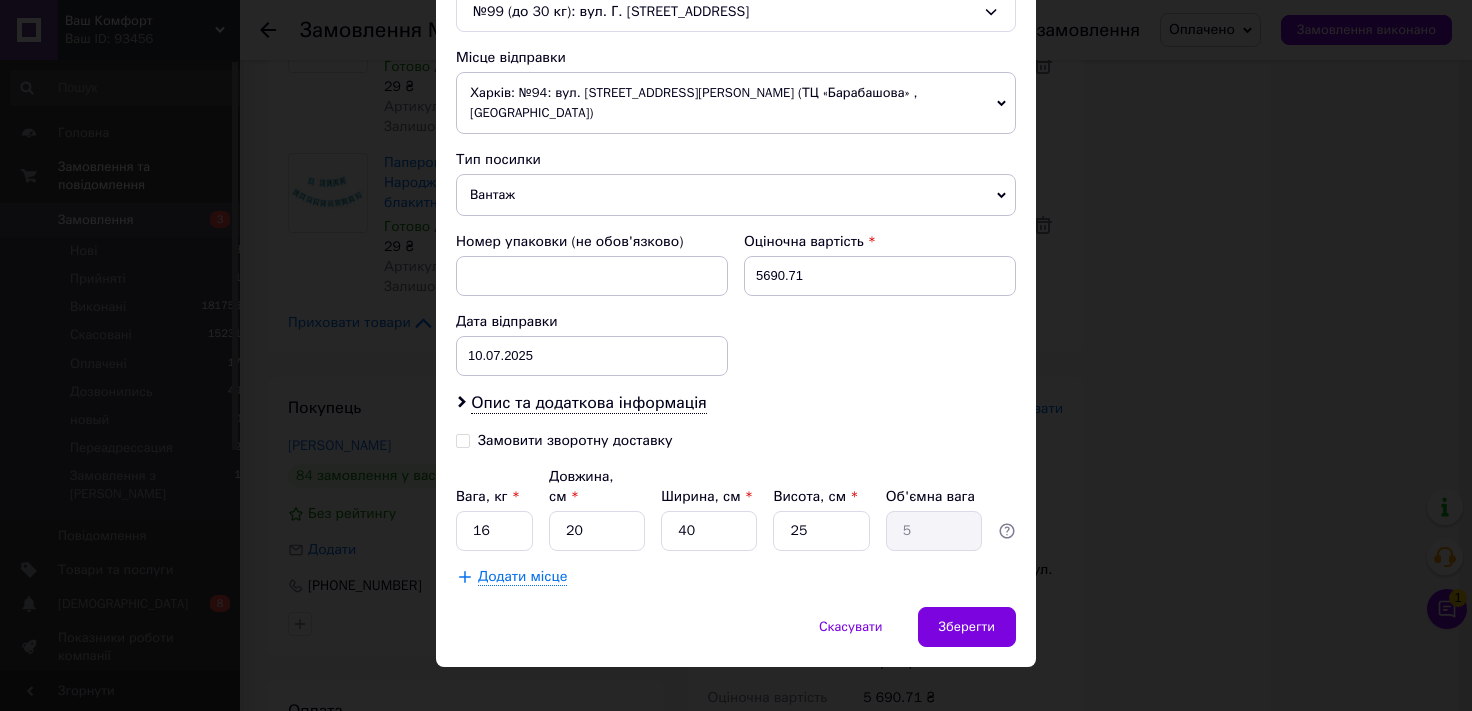 click on "Додати місце" 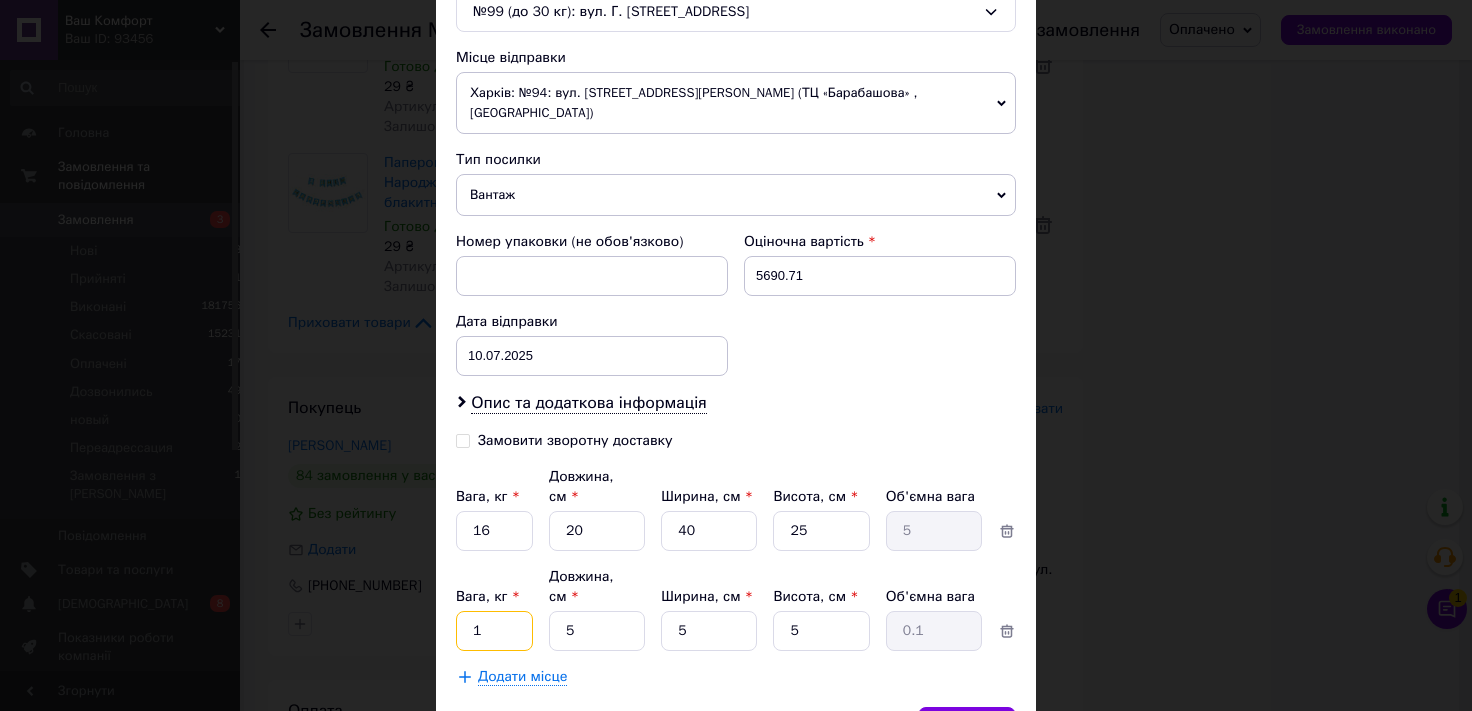 drag, startPoint x: 493, startPoint y: 590, endPoint x: 0, endPoint y: 665, distance: 498.67224 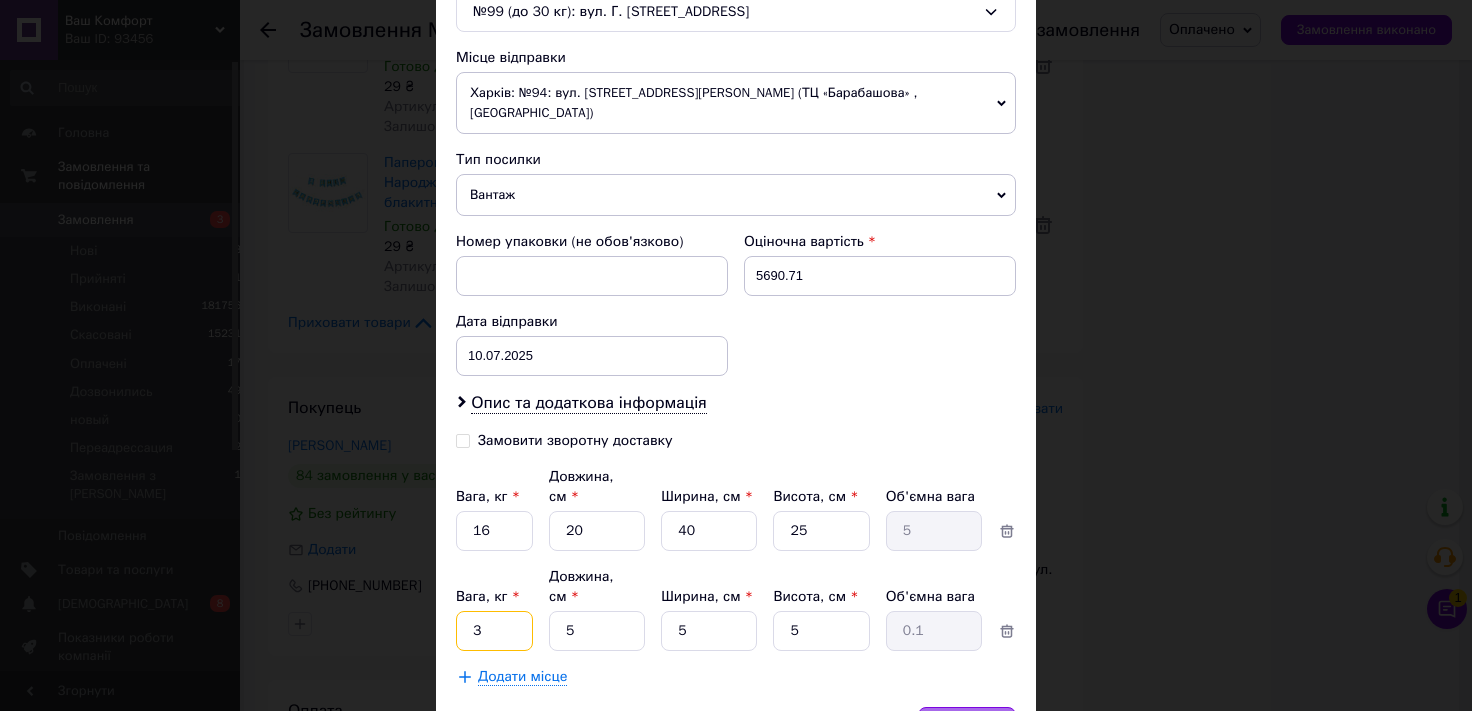 type on "3" 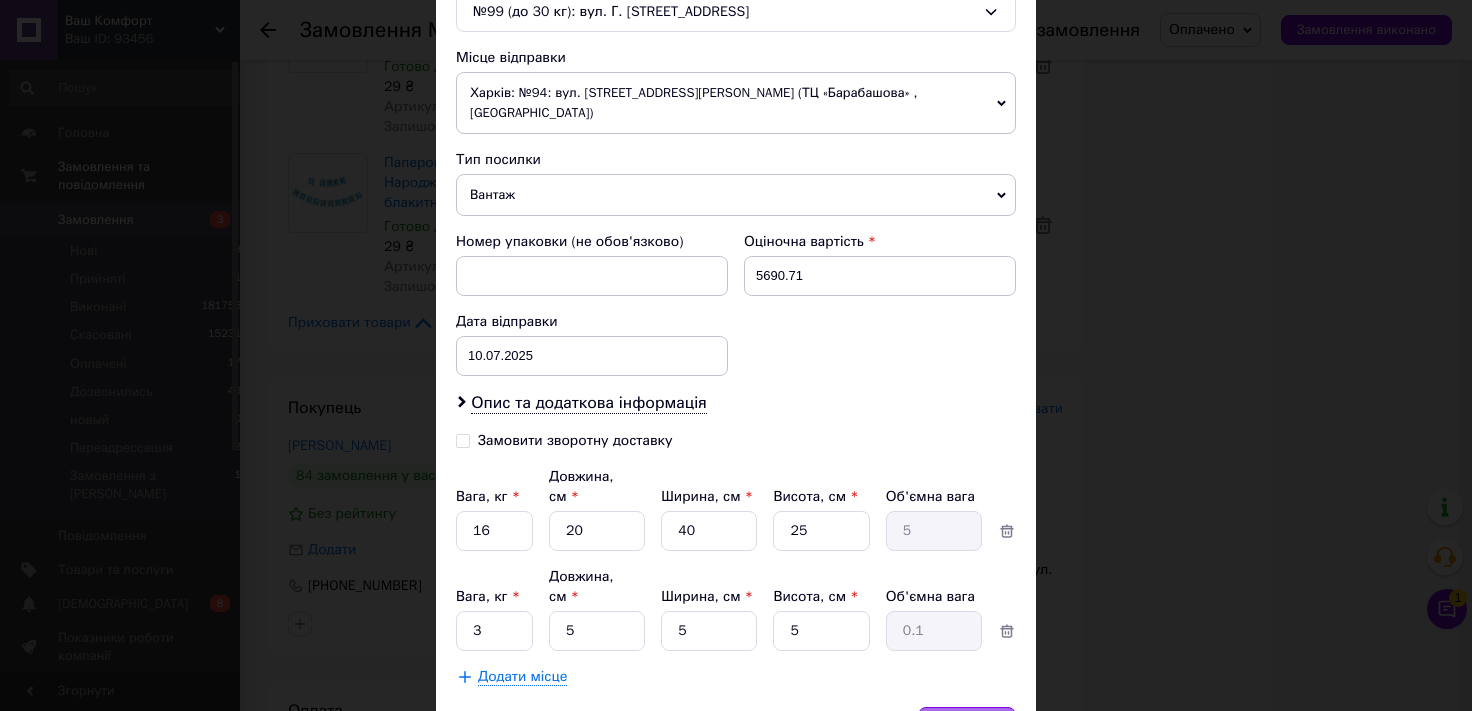 click on "Зберегти" 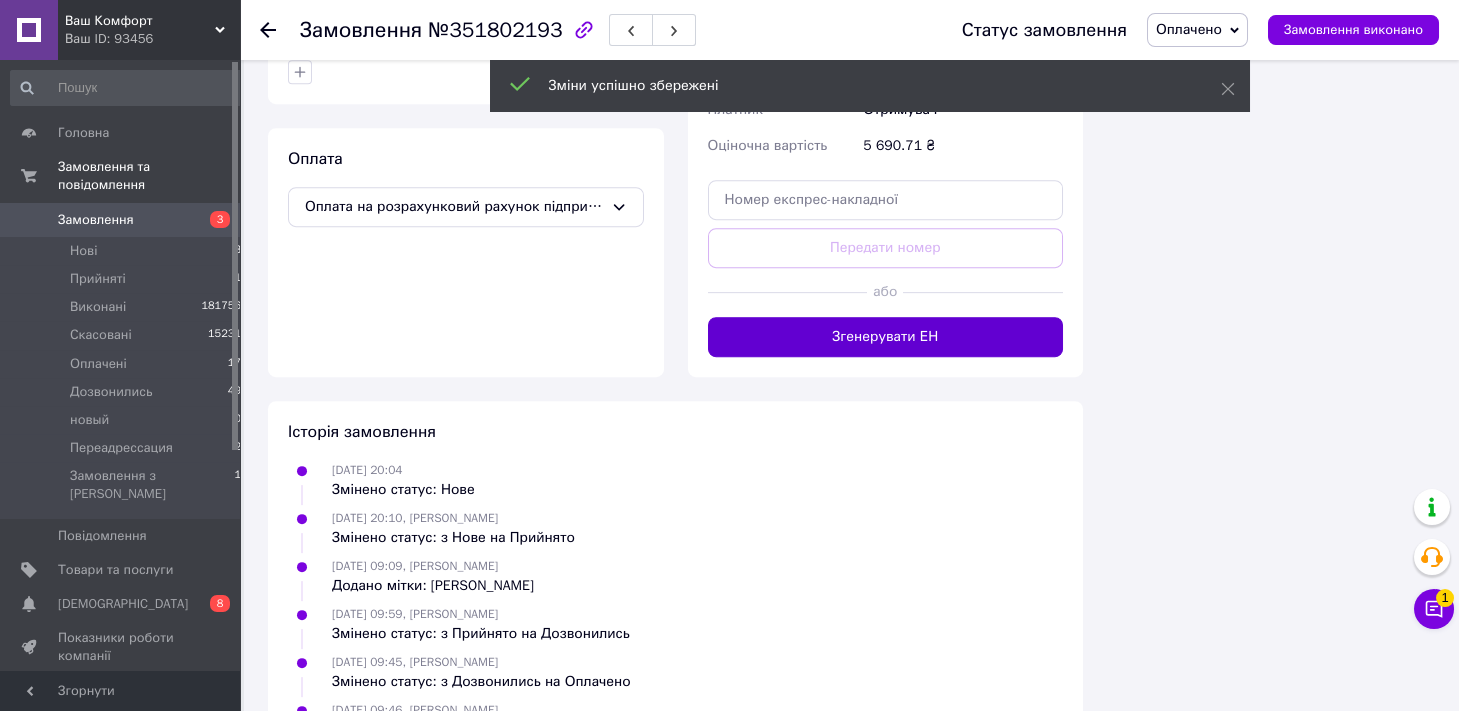 click on "Згенерувати ЕН" 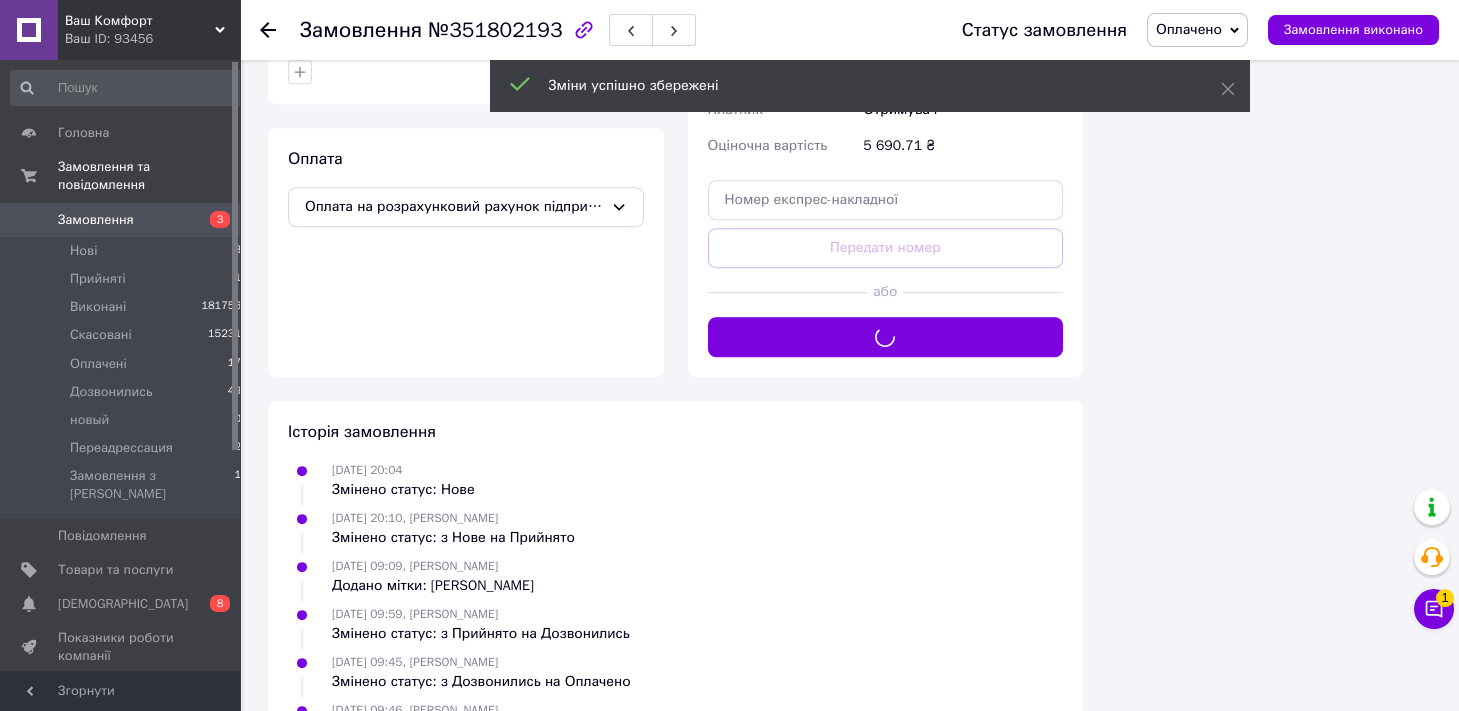 scroll, scrollTop: 5592, scrollLeft: 0, axis: vertical 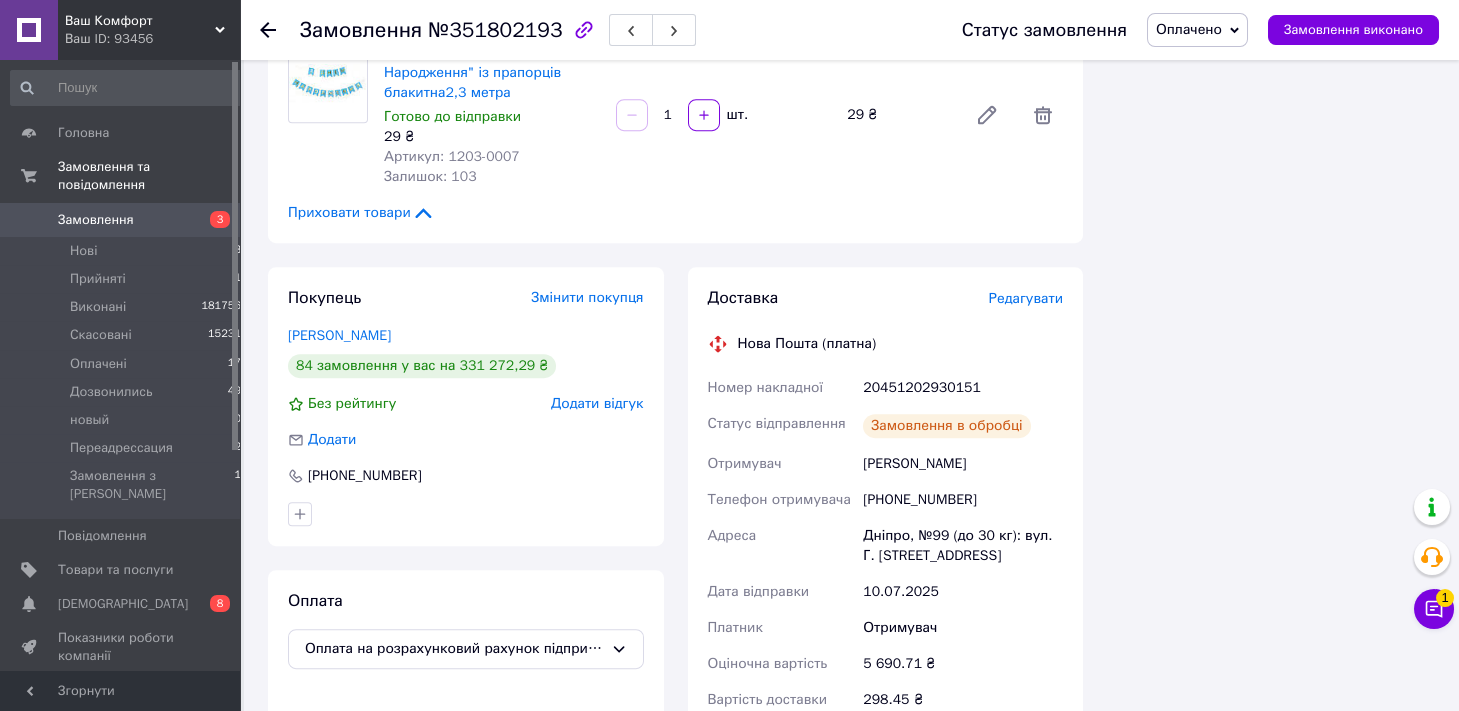 click on "Оплачено" 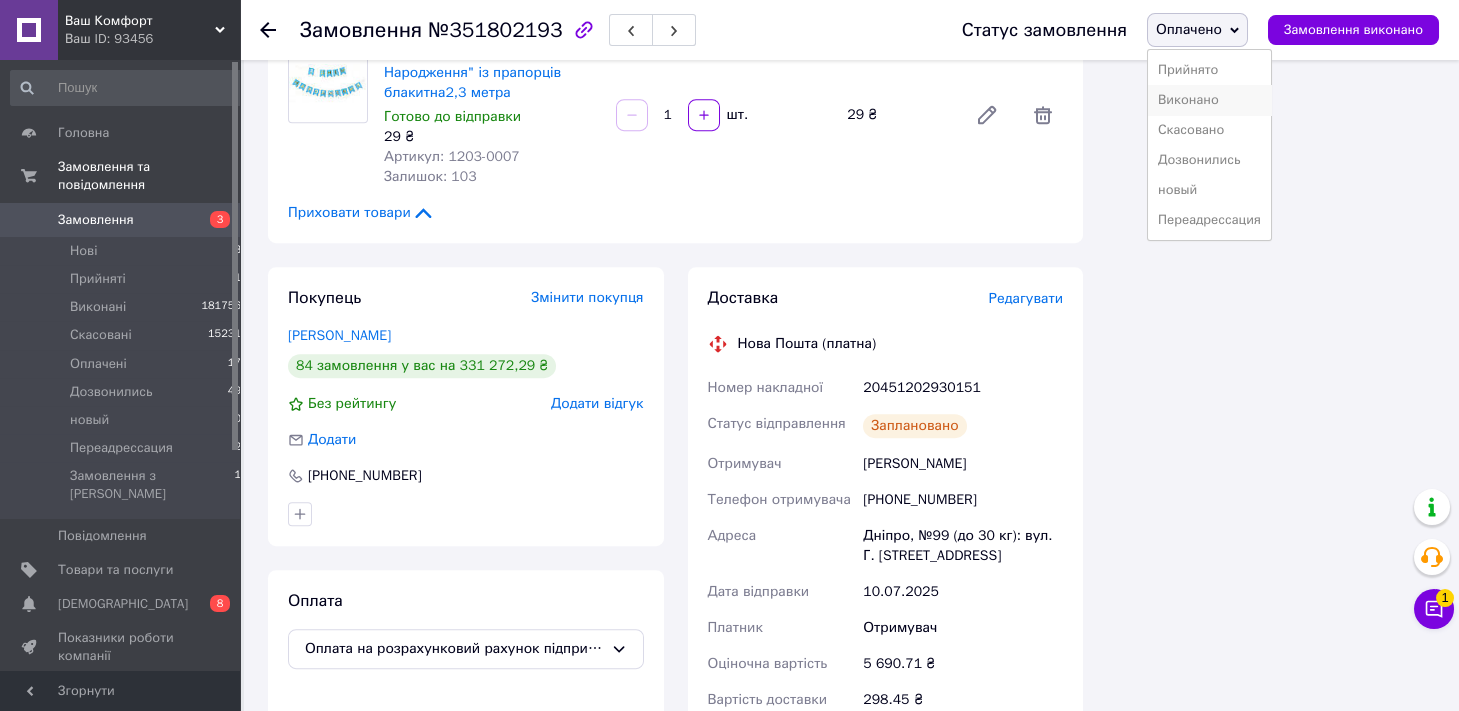 click on "Виконано" 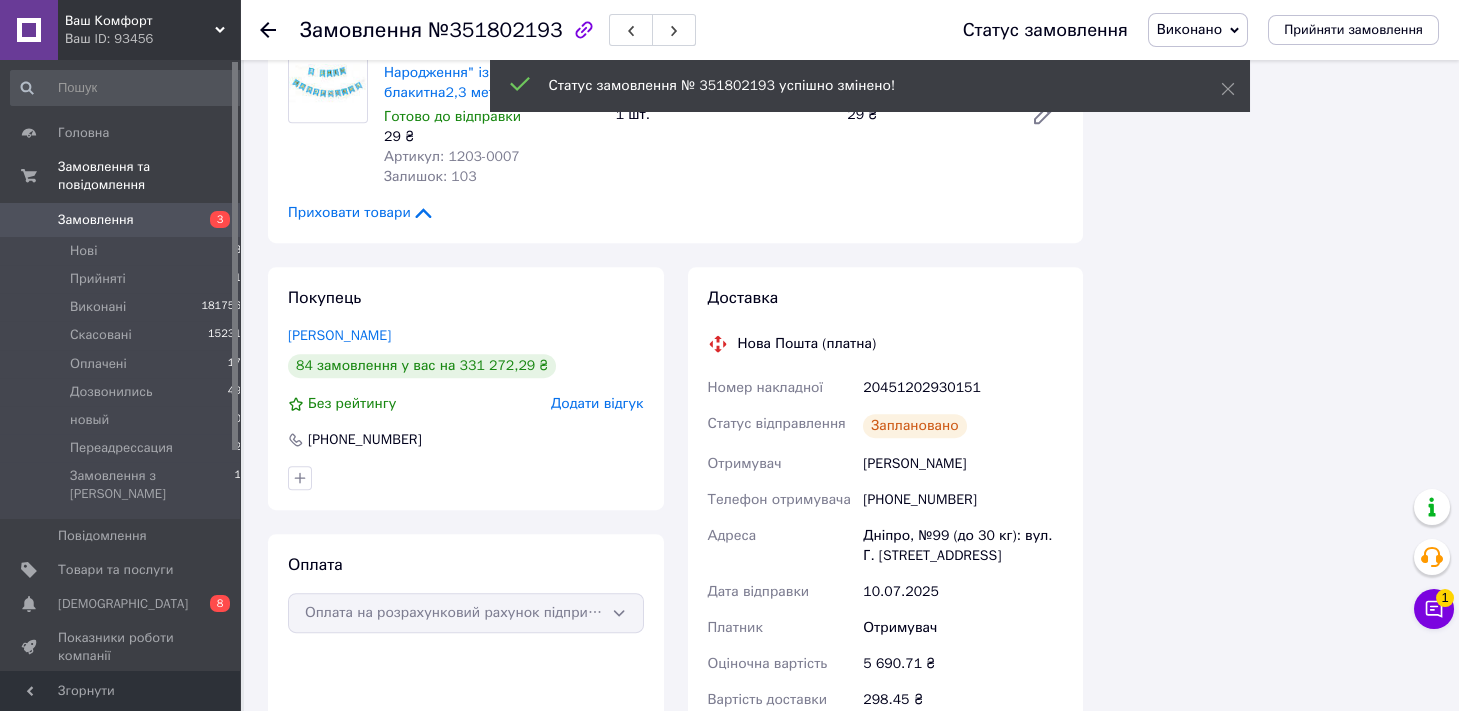 scroll, scrollTop: 12, scrollLeft: 0, axis: vertical 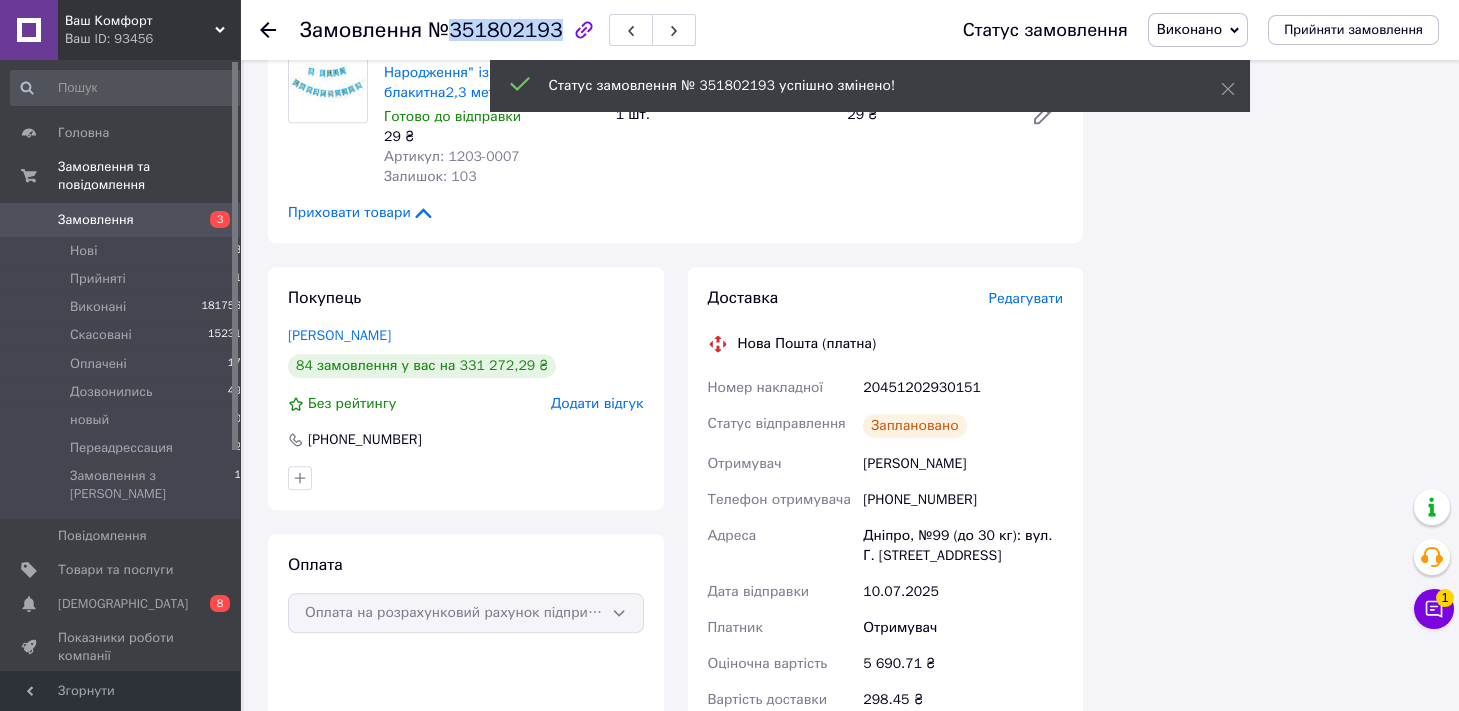 click on "№351802193" 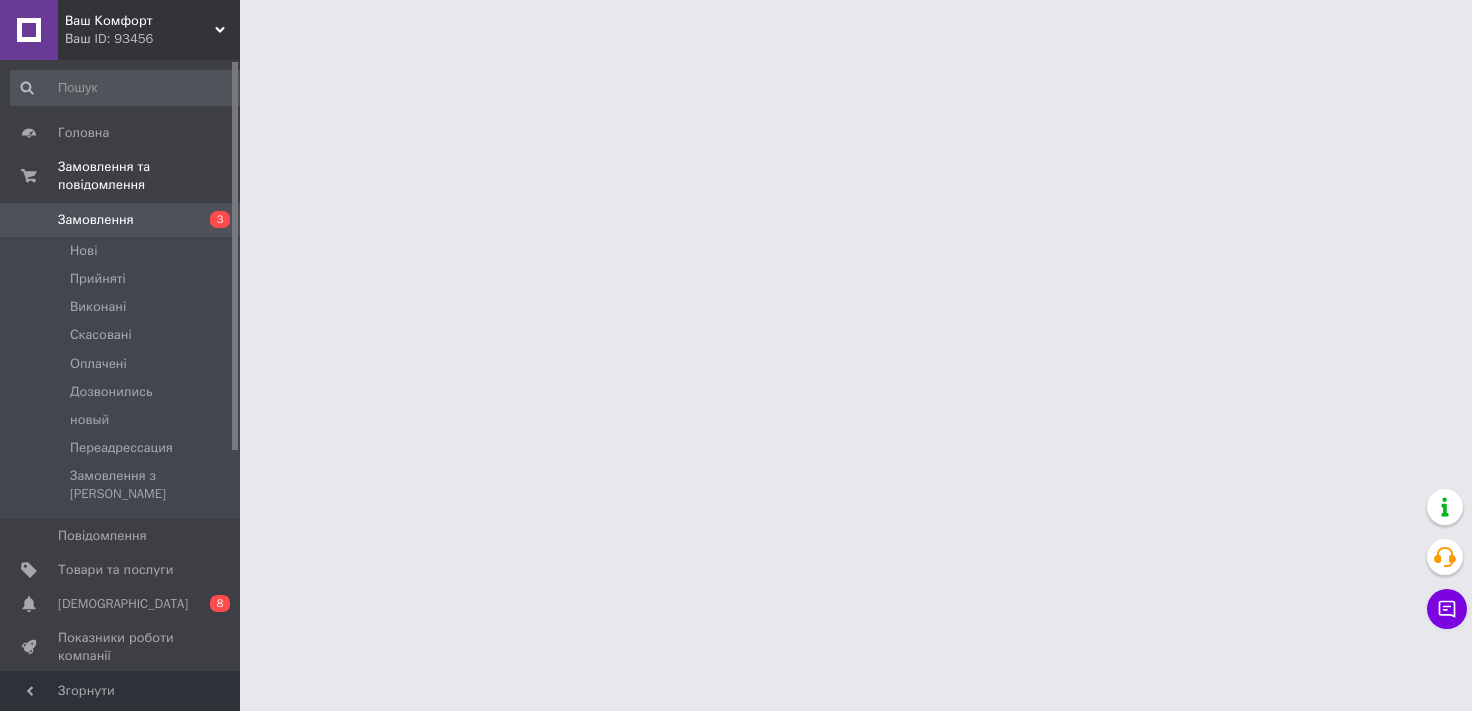 scroll, scrollTop: 0, scrollLeft: 0, axis: both 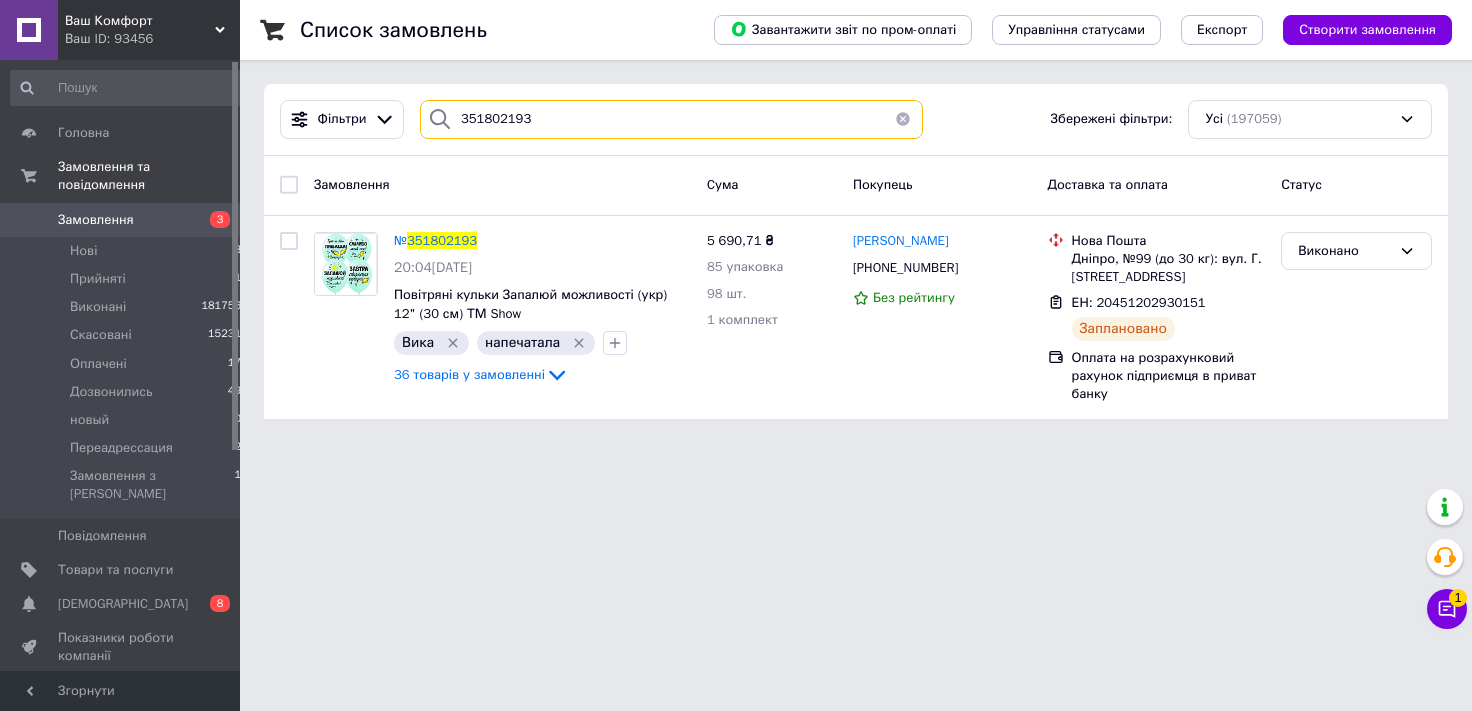drag, startPoint x: 595, startPoint y: 120, endPoint x: 117, endPoint y: 162, distance: 479.84164 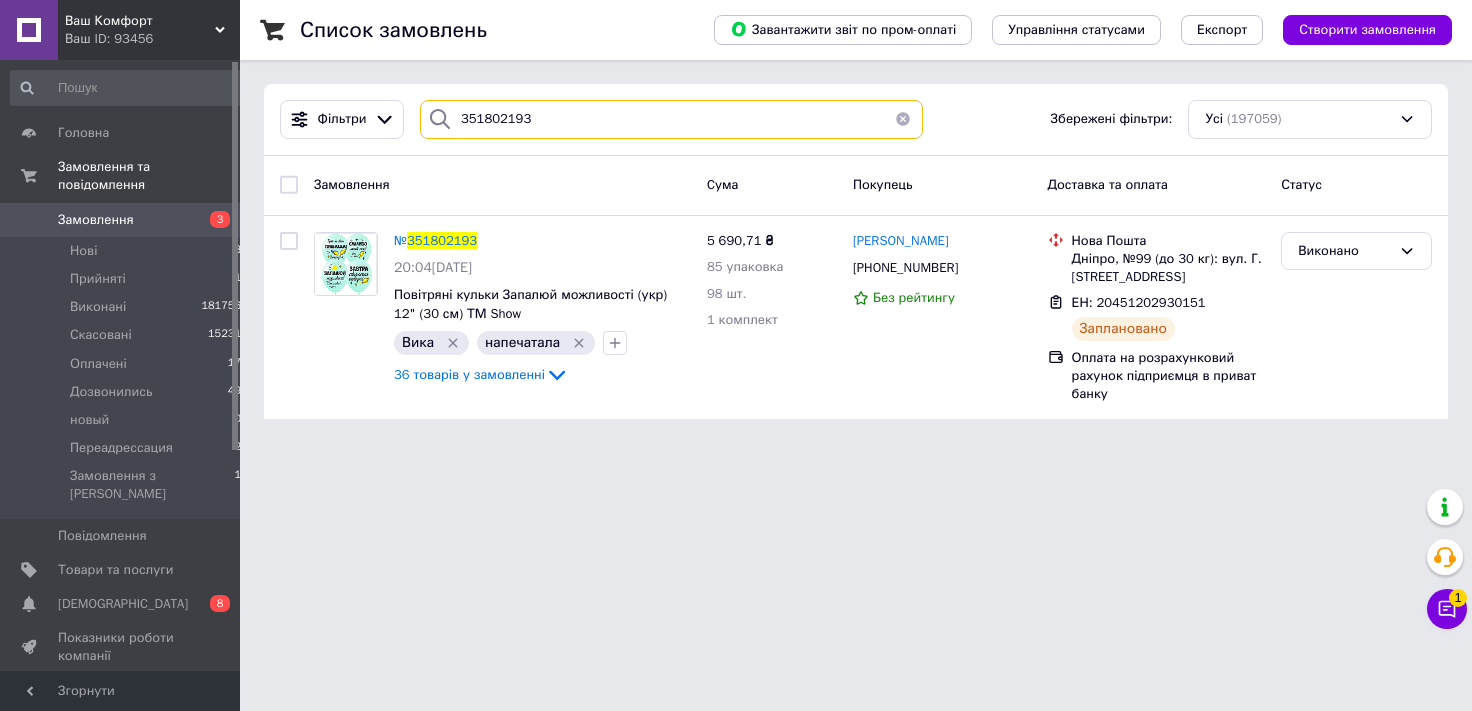 click on "351802193" at bounding box center [671, 119] 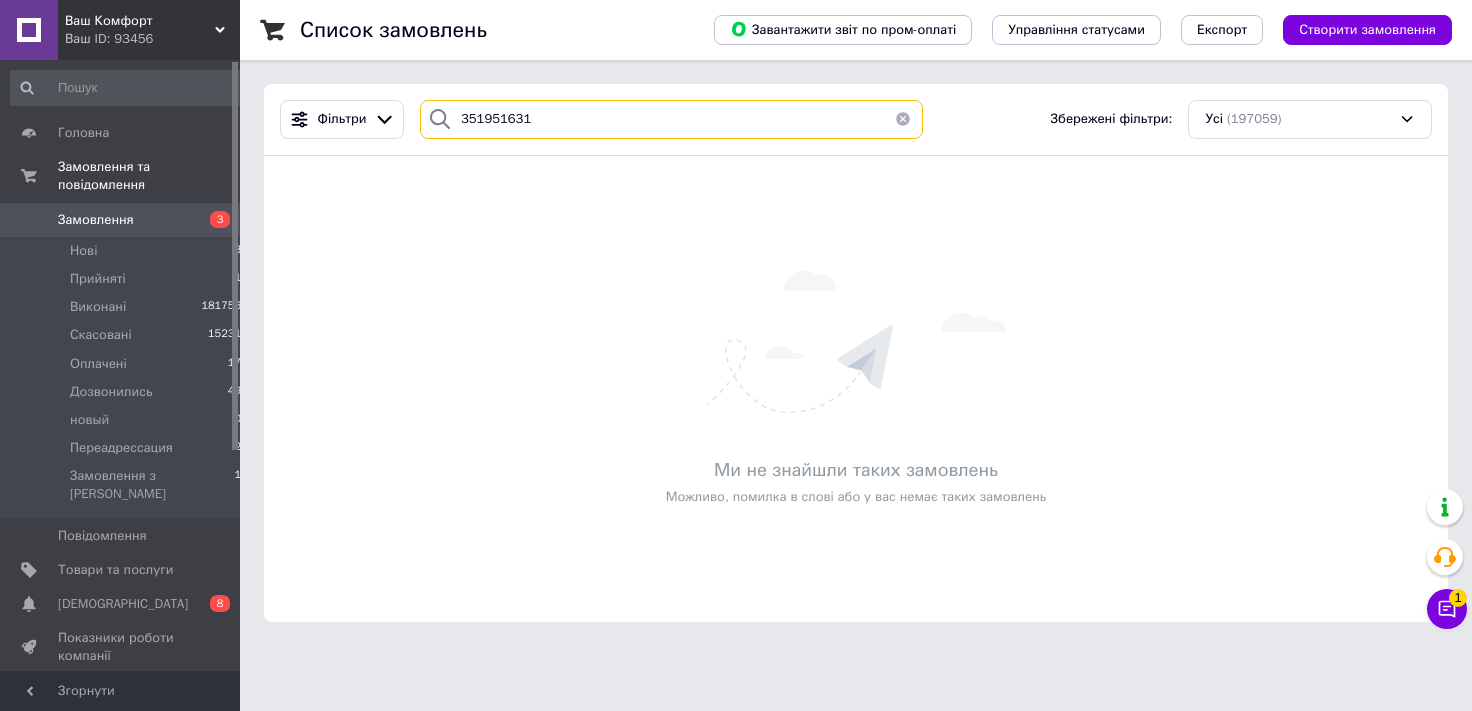 type on "351951631" 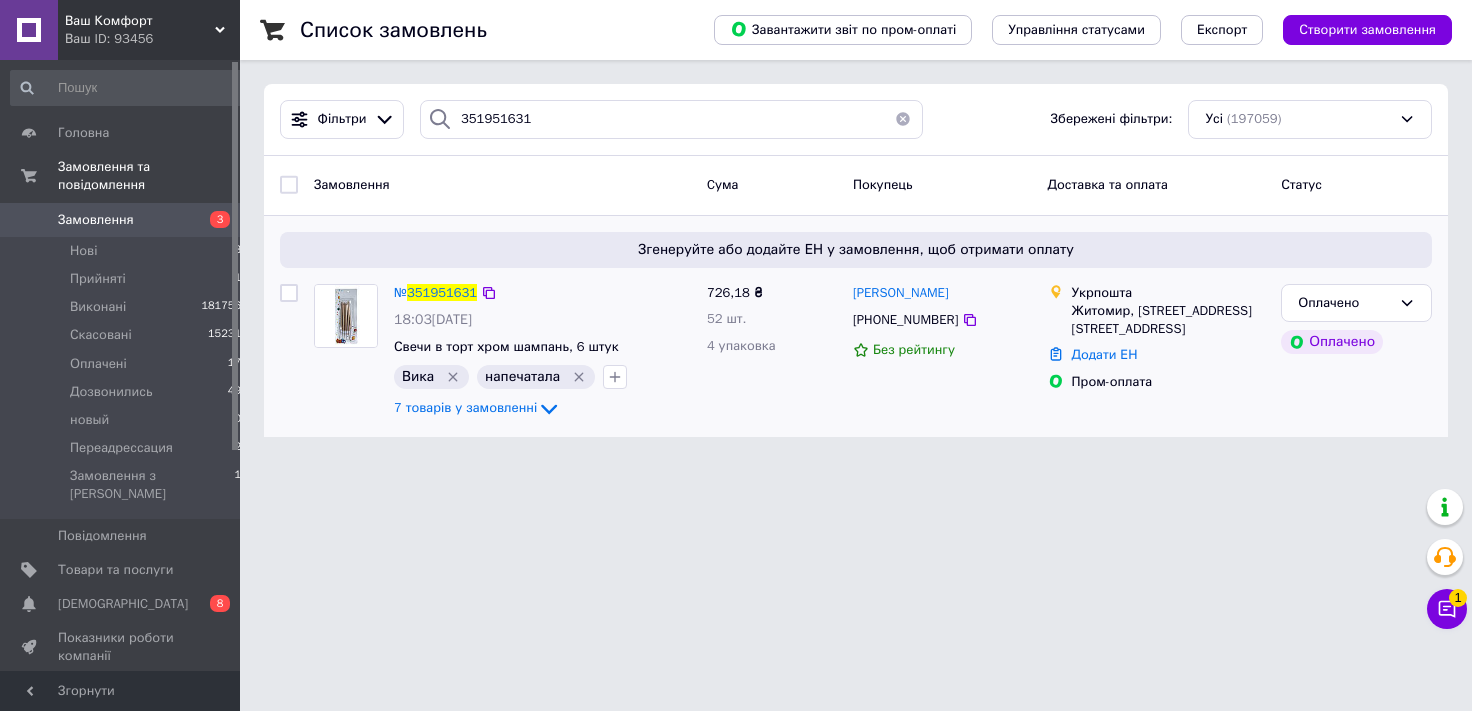 drag, startPoint x: 460, startPoint y: 293, endPoint x: 472, endPoint y: 301, distance: 14.422205 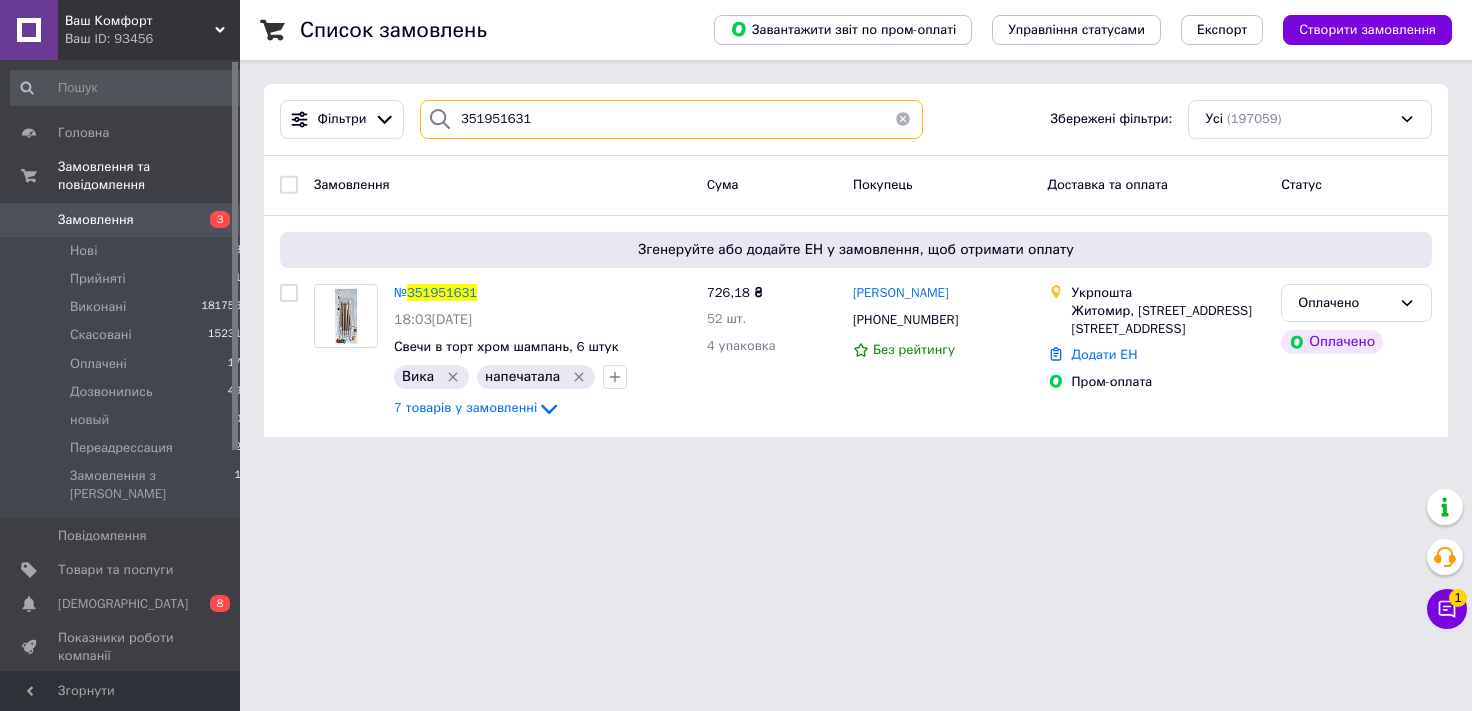 click on "351951631" at bounding box center [671, 119] 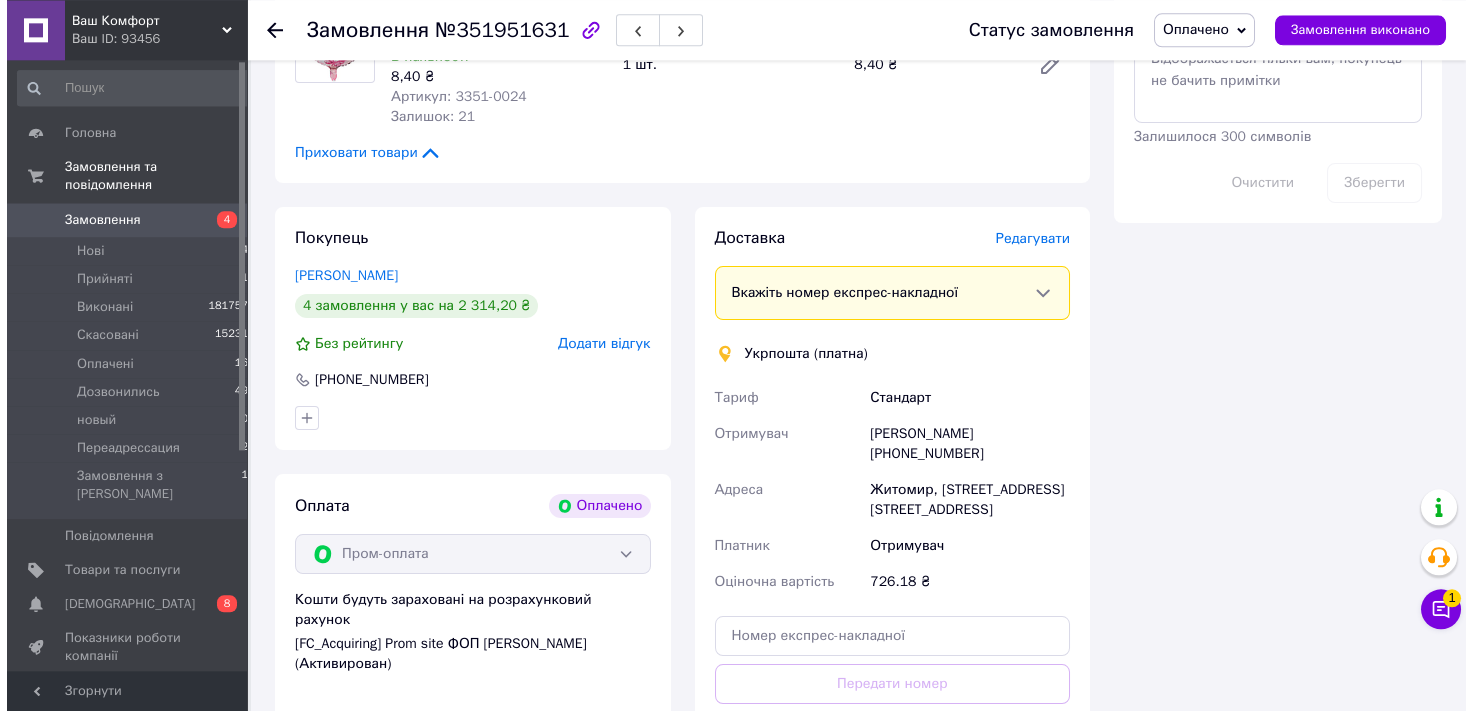 scroll, scrollTop: 1175, scrollLeft: 0, axis: vertical 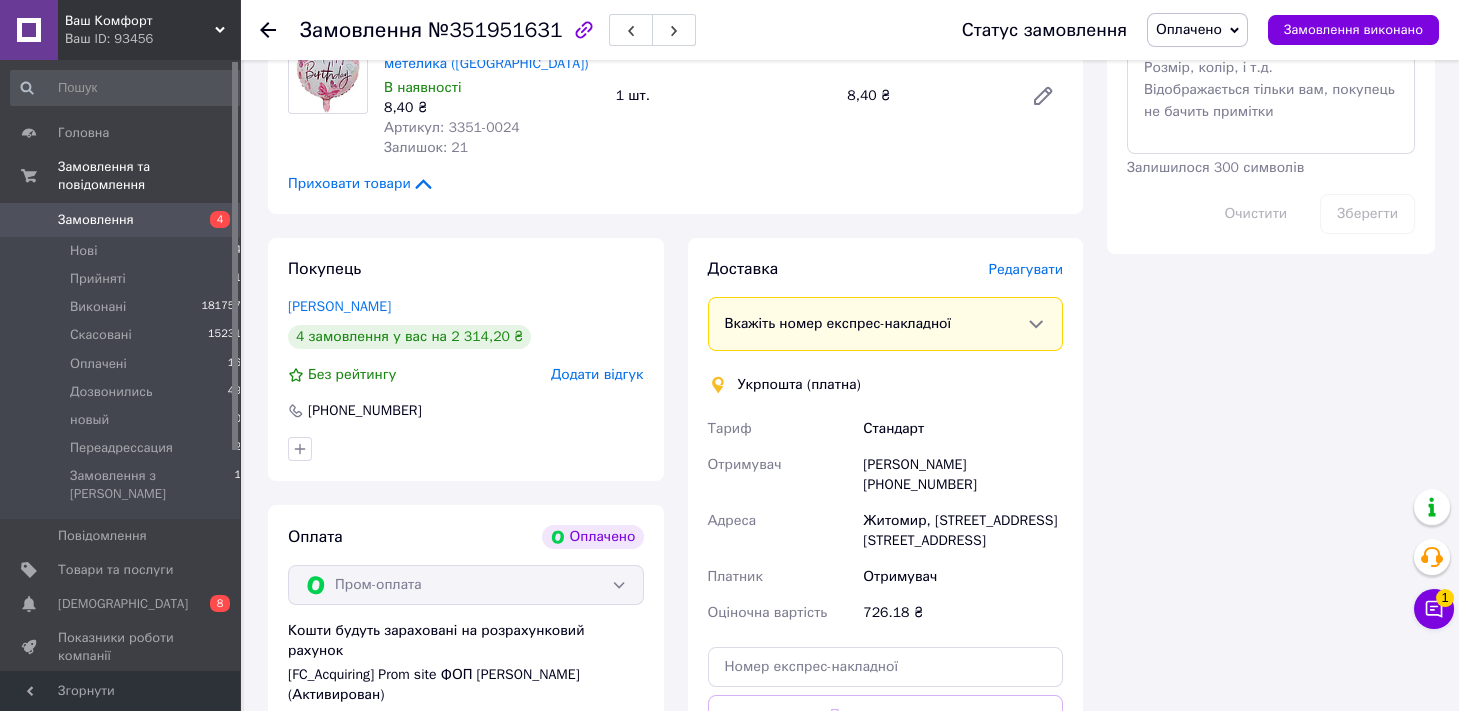 click on "Редагувати" at bounding box center [1026, 269] 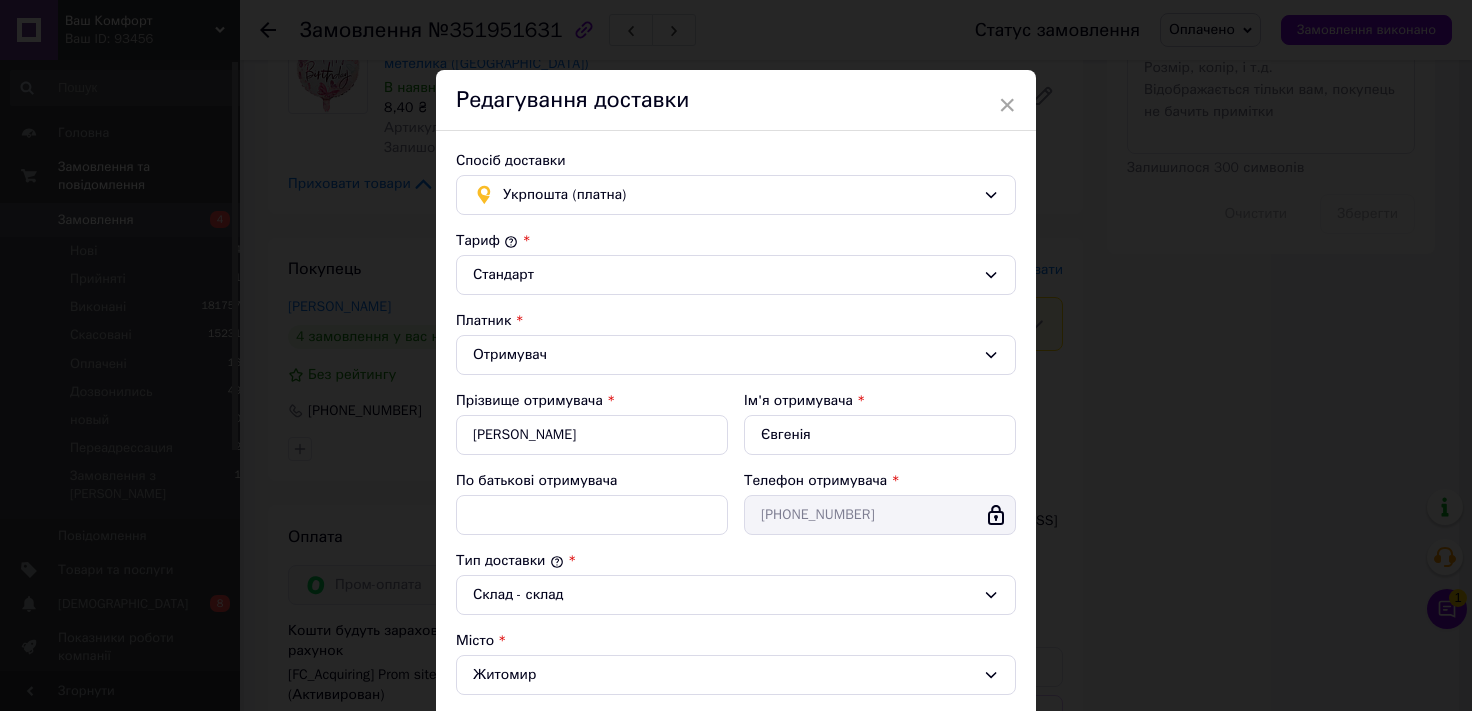 scroll, scrollTop: 534, scrollLeft: 0, axis: vertical 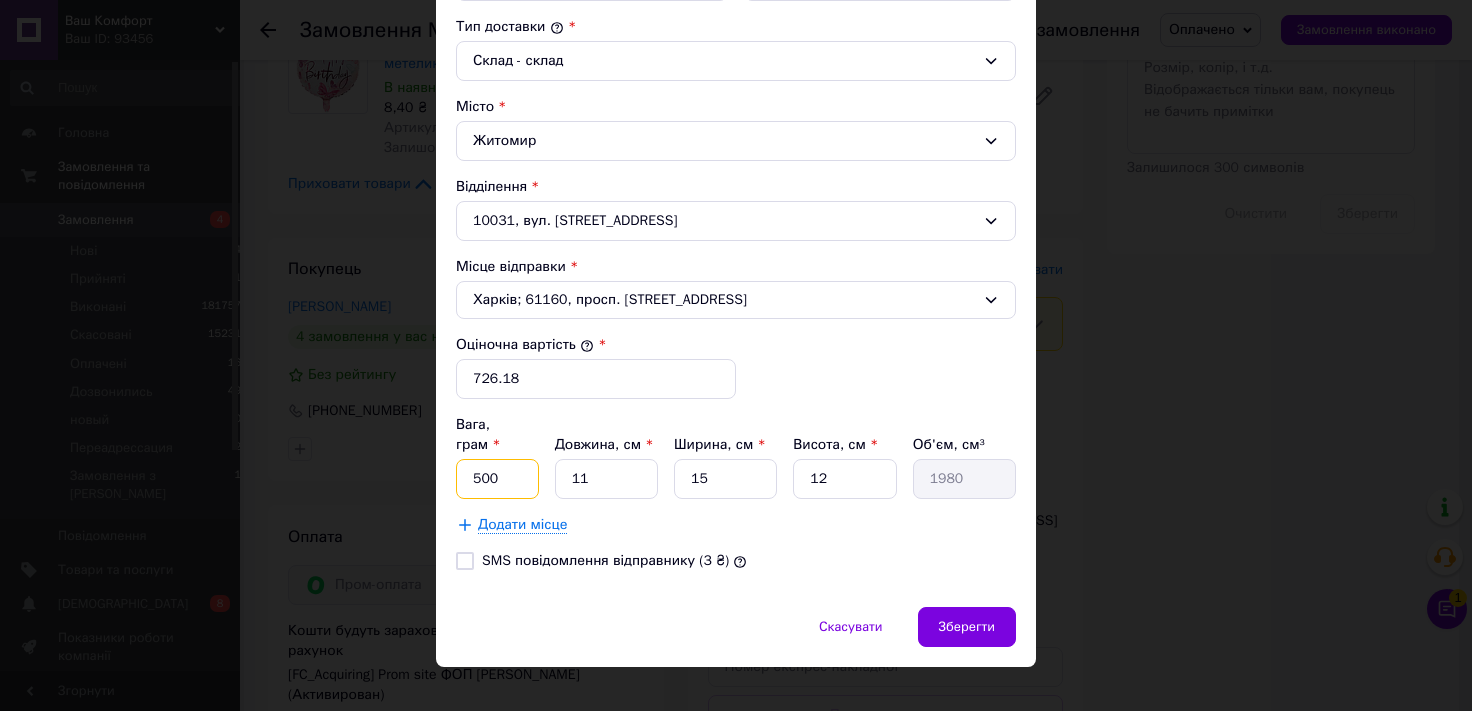click on "500" at bounding box center (497, 479) 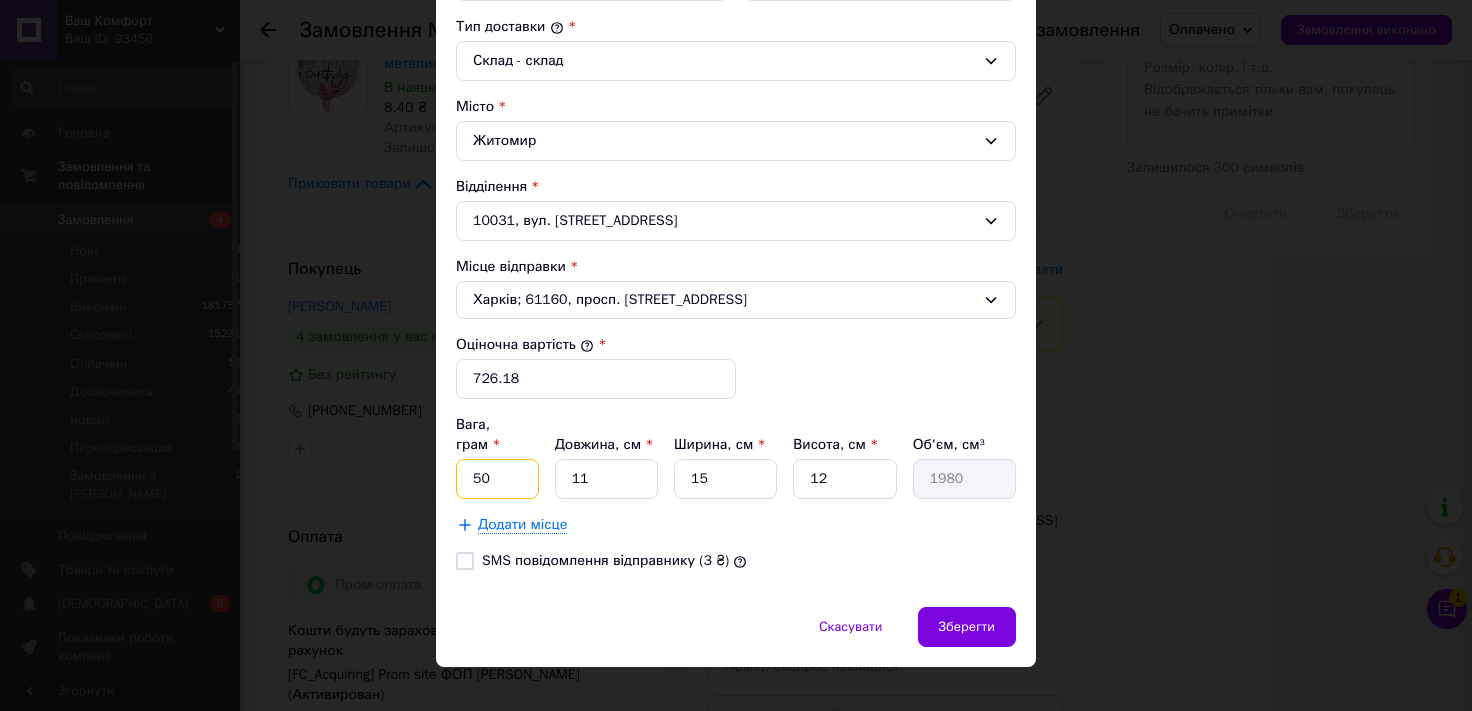 type on "5" 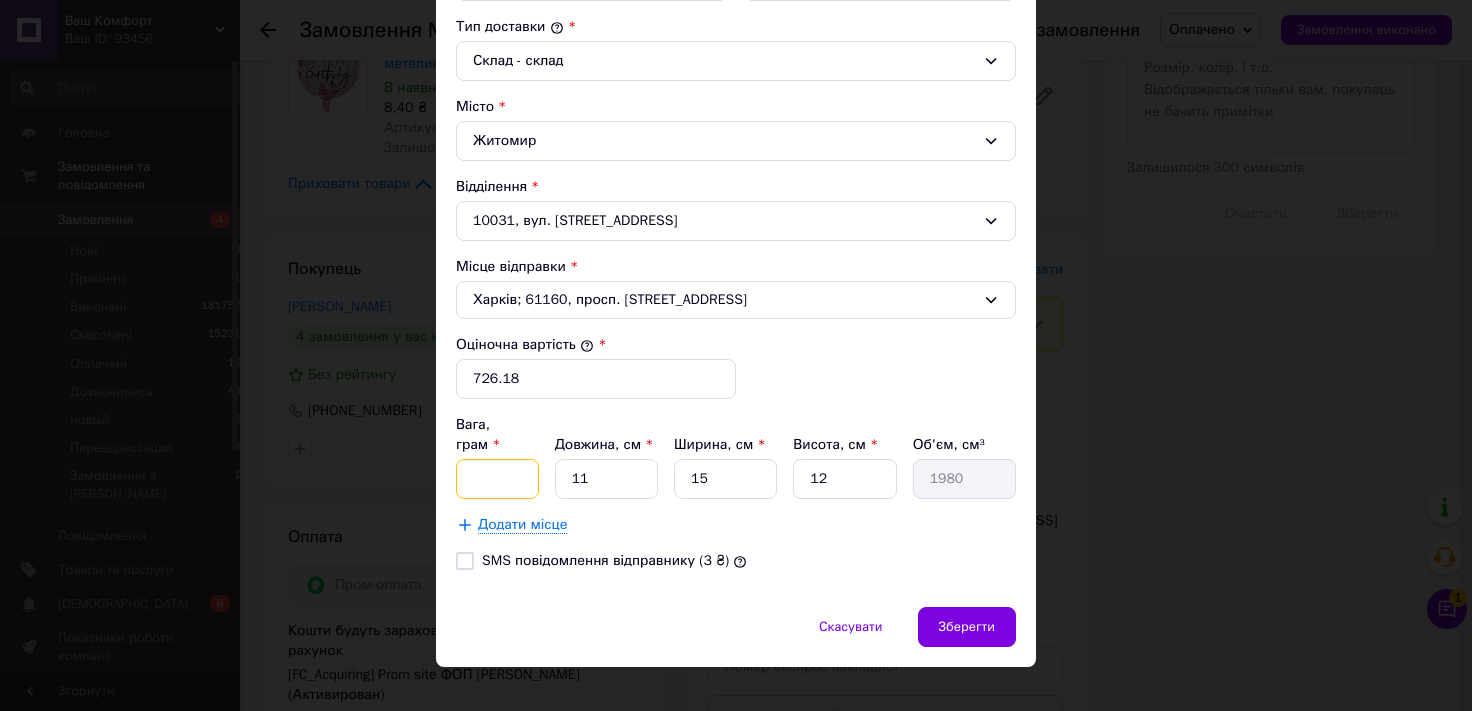 type on "3" 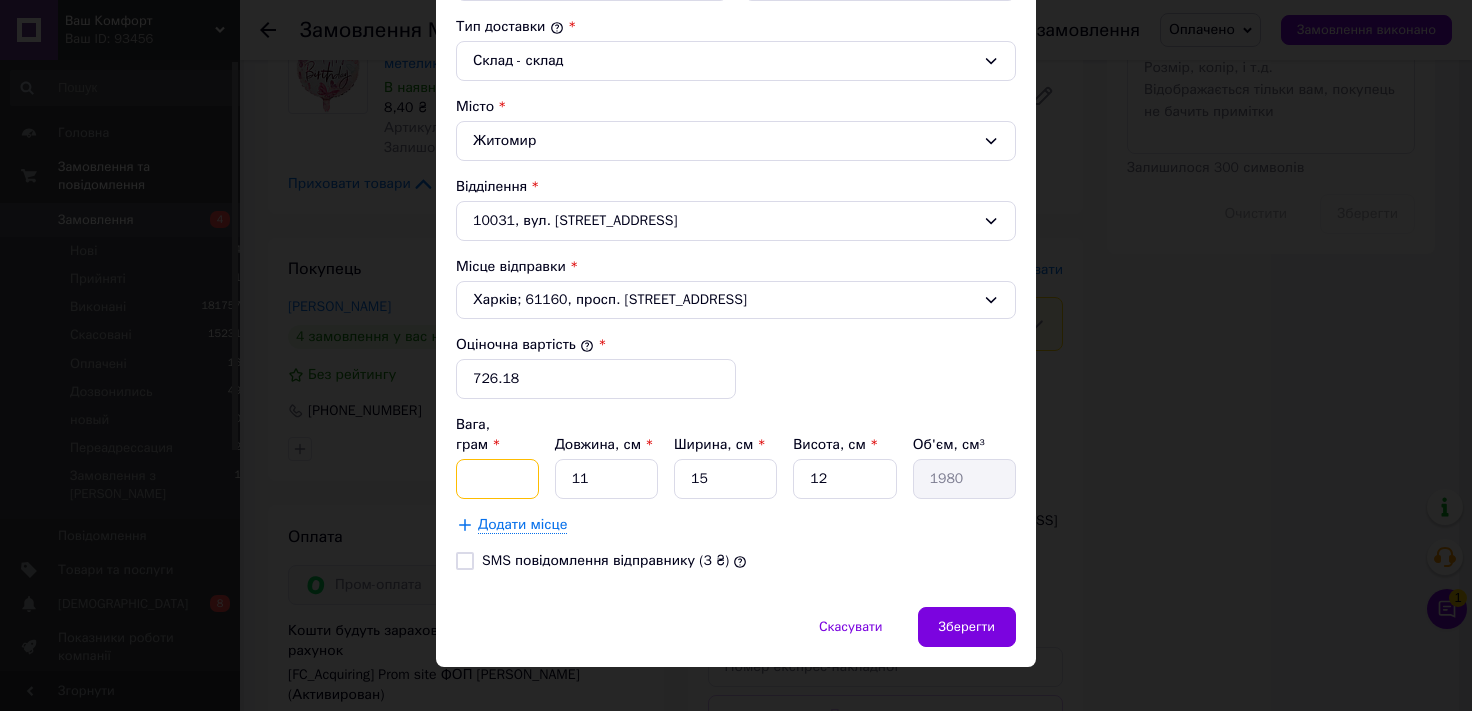 type 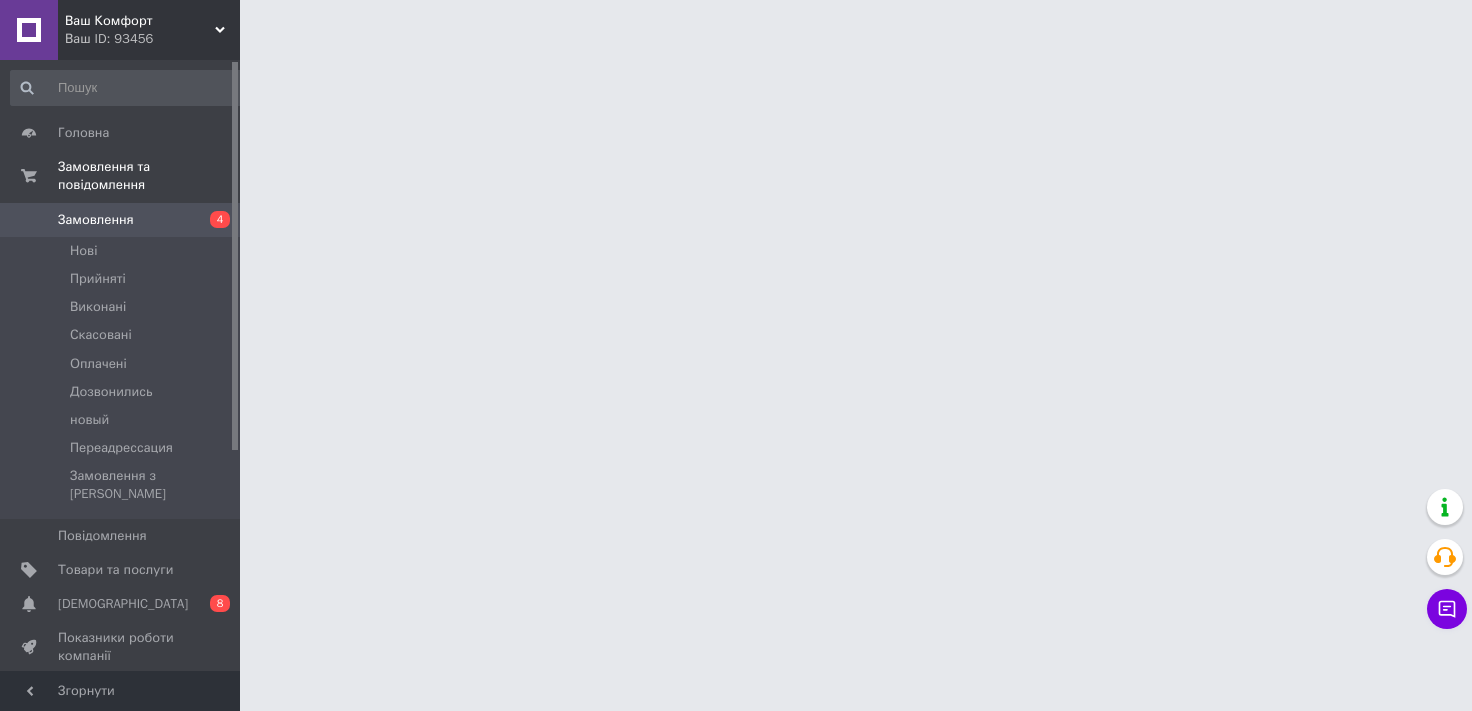 scroll, scrollTop: 0, scrollLeft: 0, axis: both 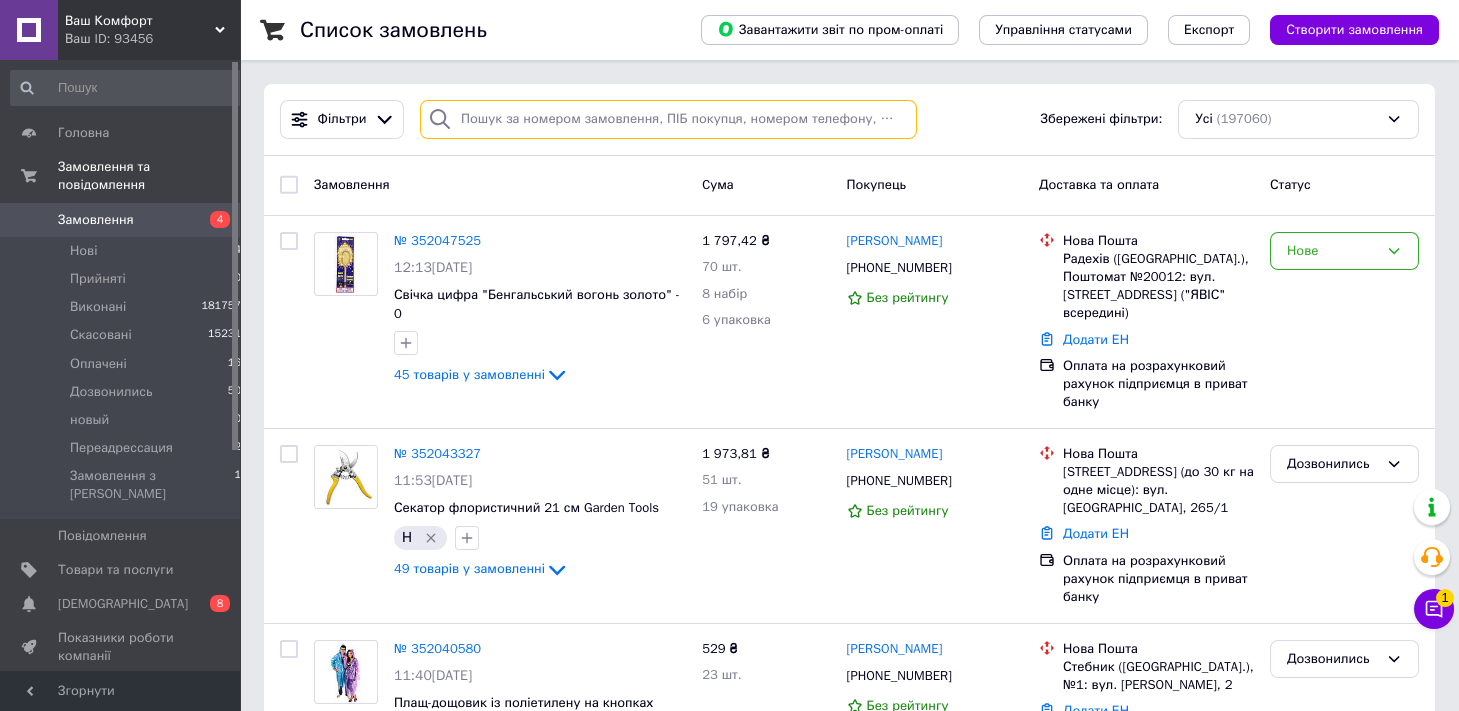 click at bounding box center [668, 119] 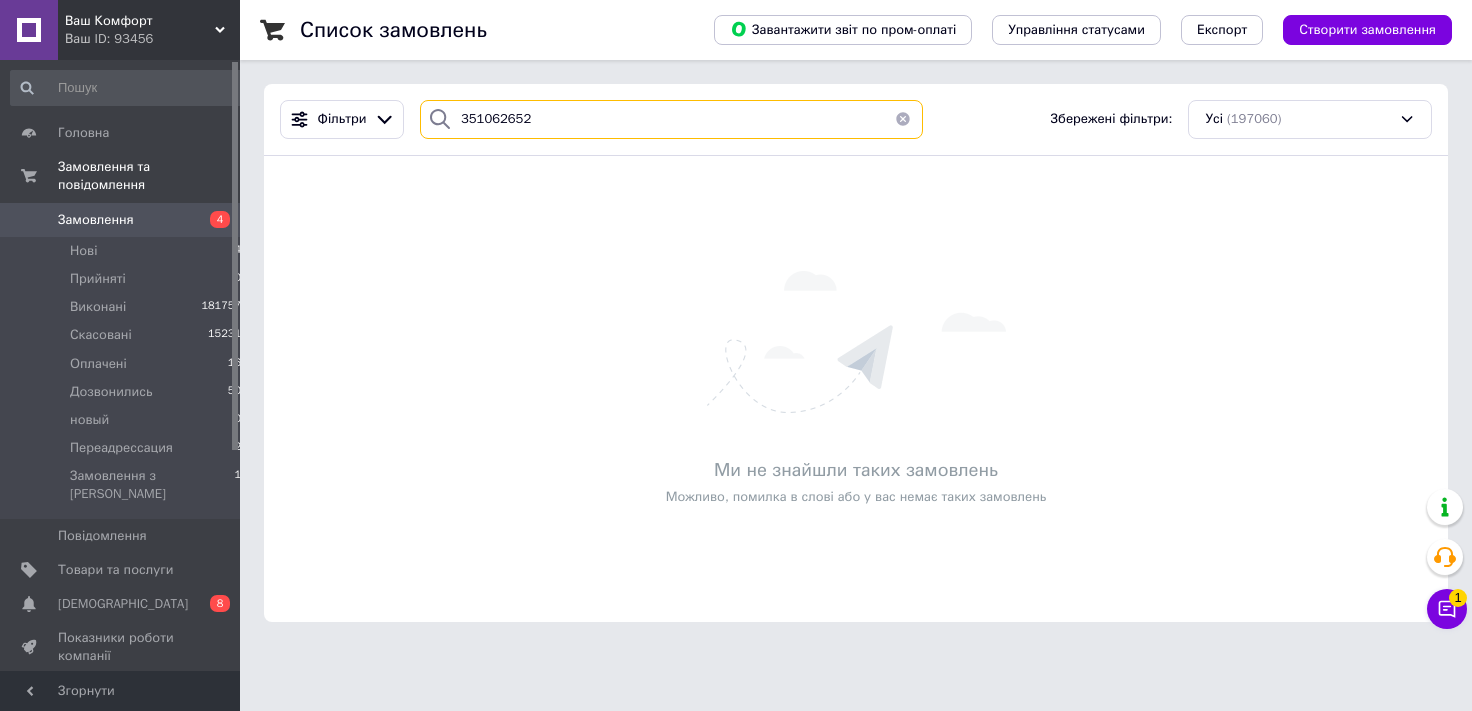 type on "351062652" 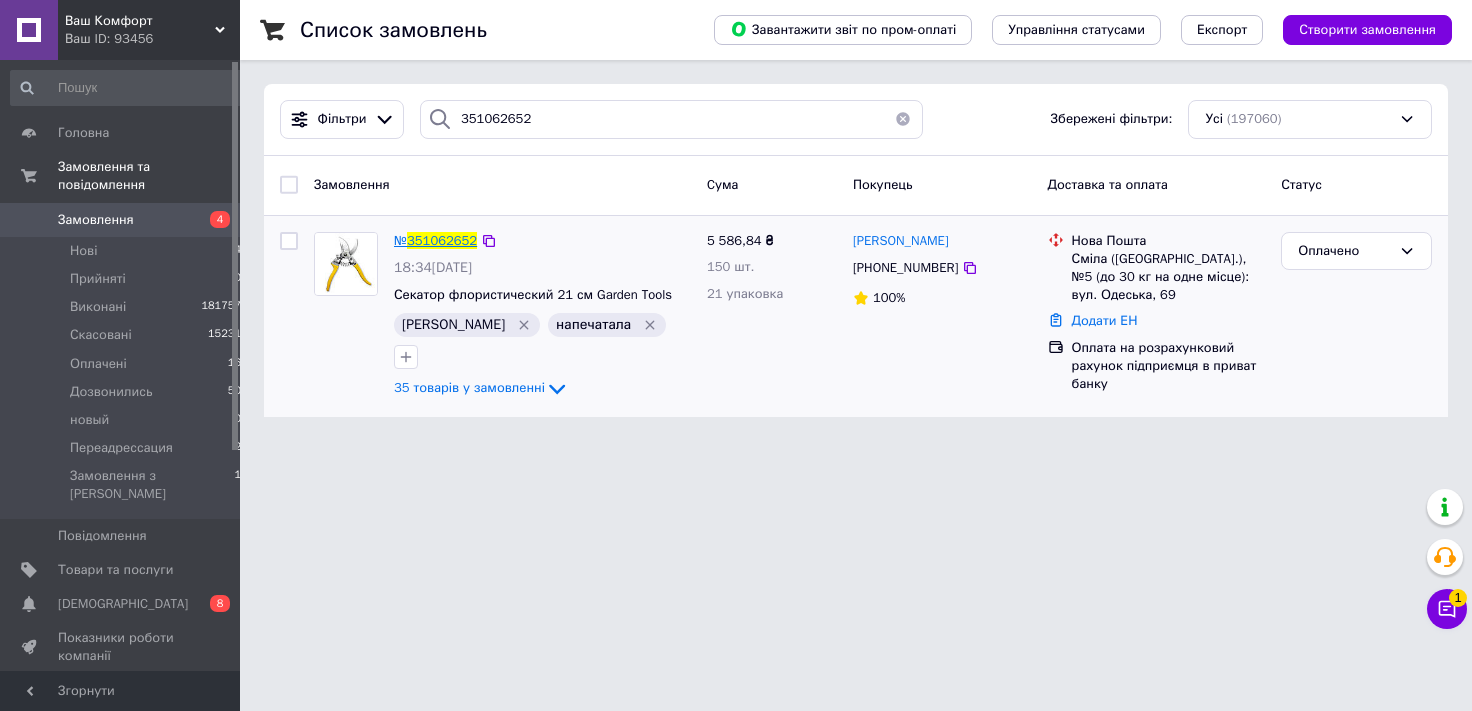 drag, startPoint x: 452, startPoint y: 240, endPoint x: 475, endPoint y: 251, distance: 25.495098 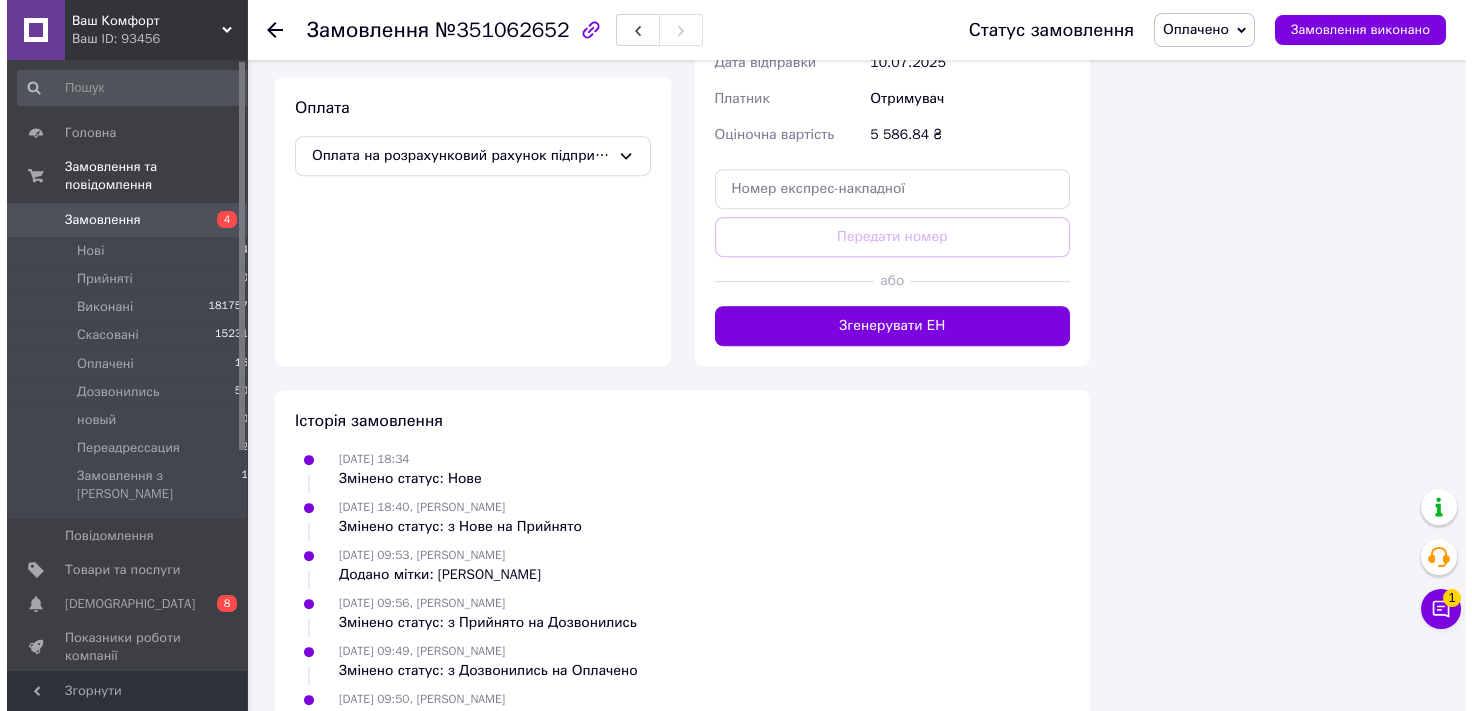 scroll, scrollTop: 4889, scrollLeft: 0, axis: vertical 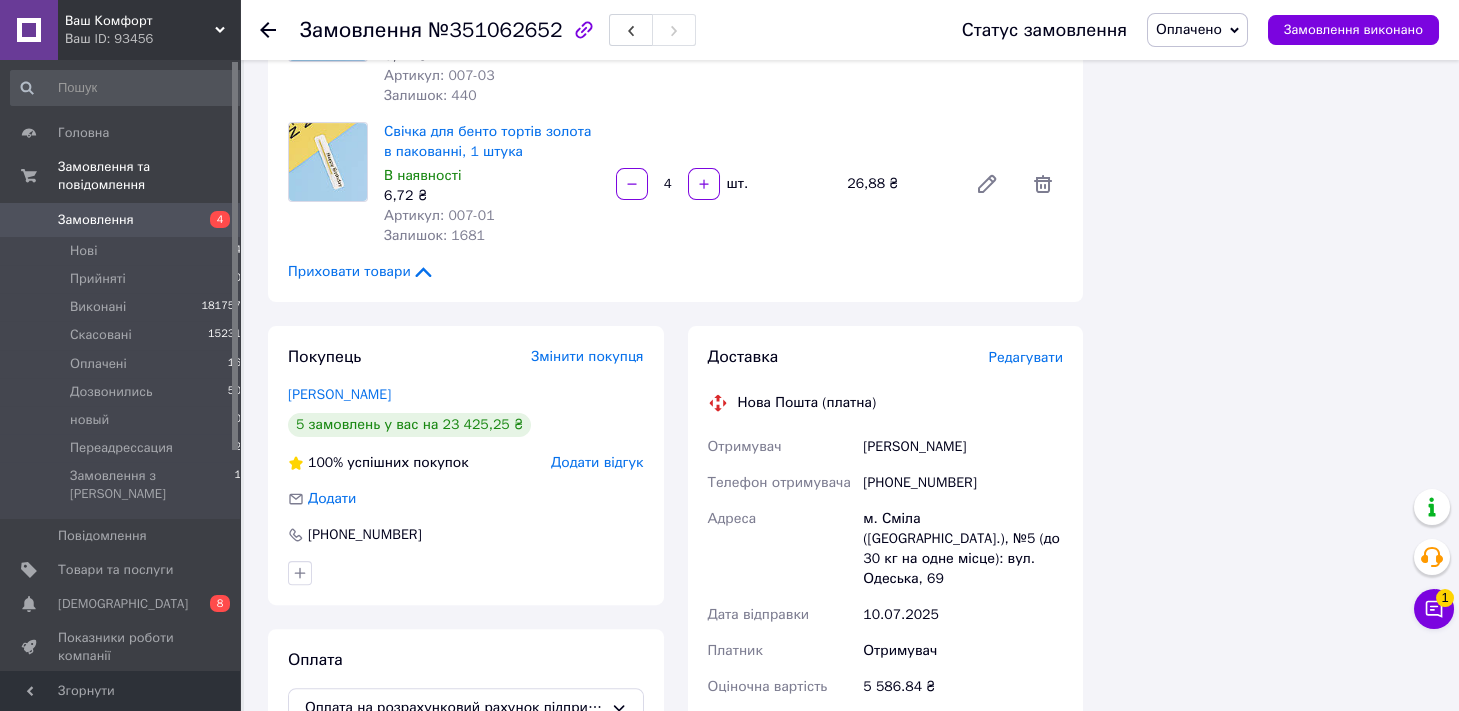 click on "Редагувати" at bounding box center (1026, 357) 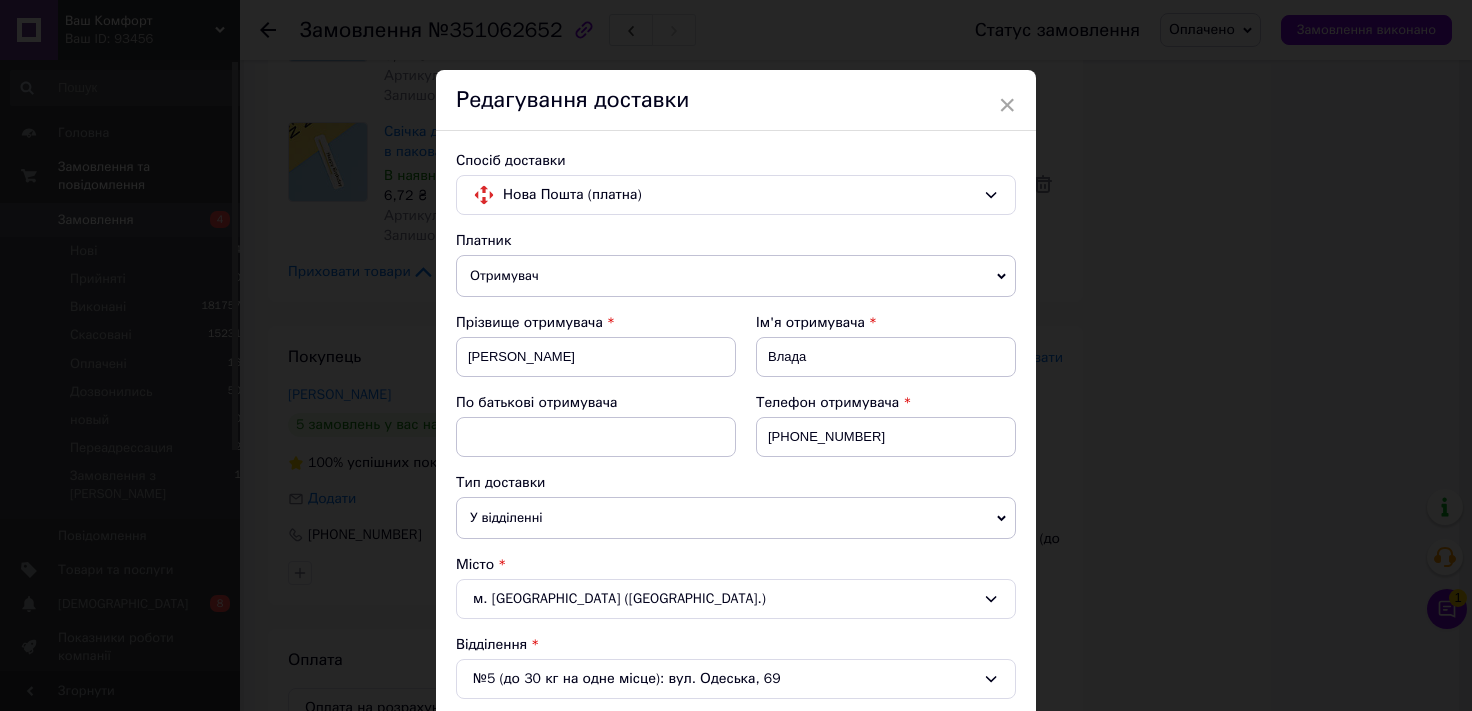 scroll, scrollTop: 667, scrollLeft: 0, axis: vertical 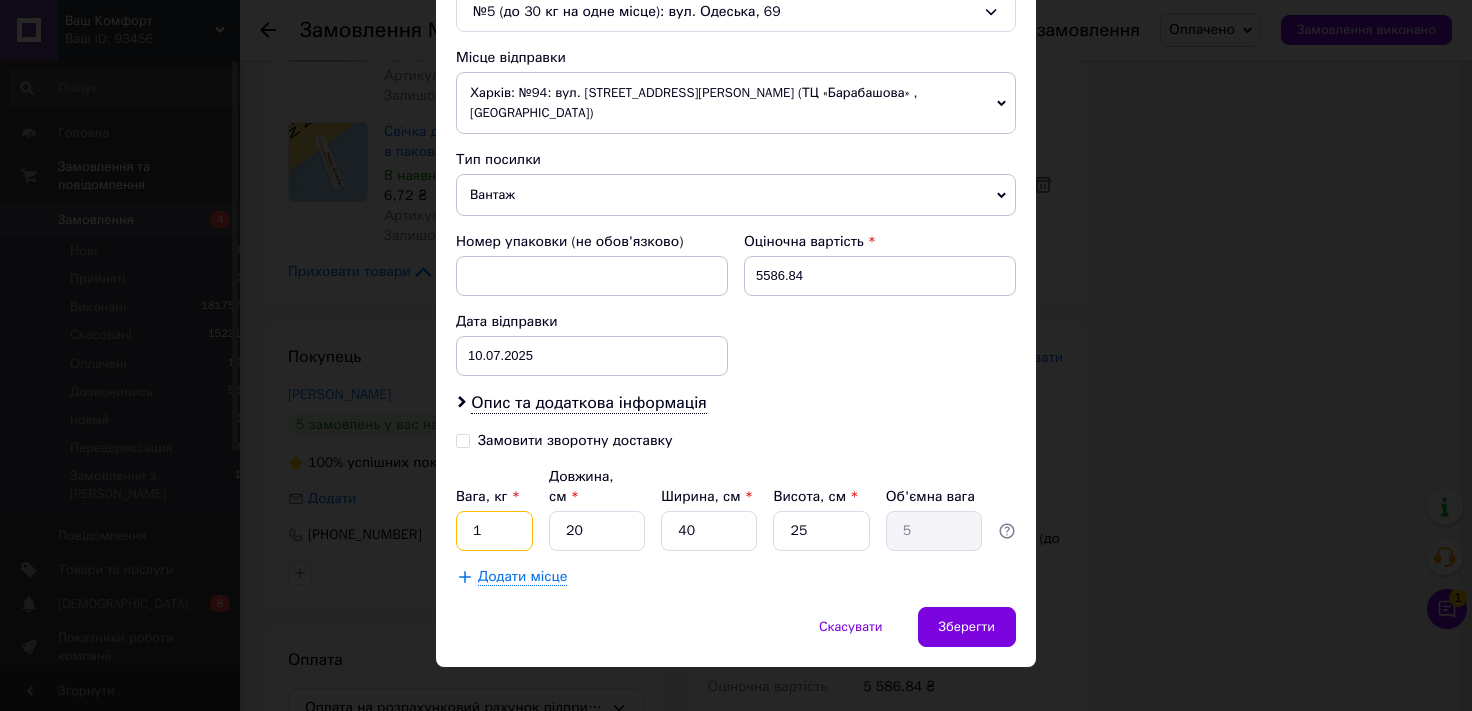 click on "1" at bounding box center (494, 531) 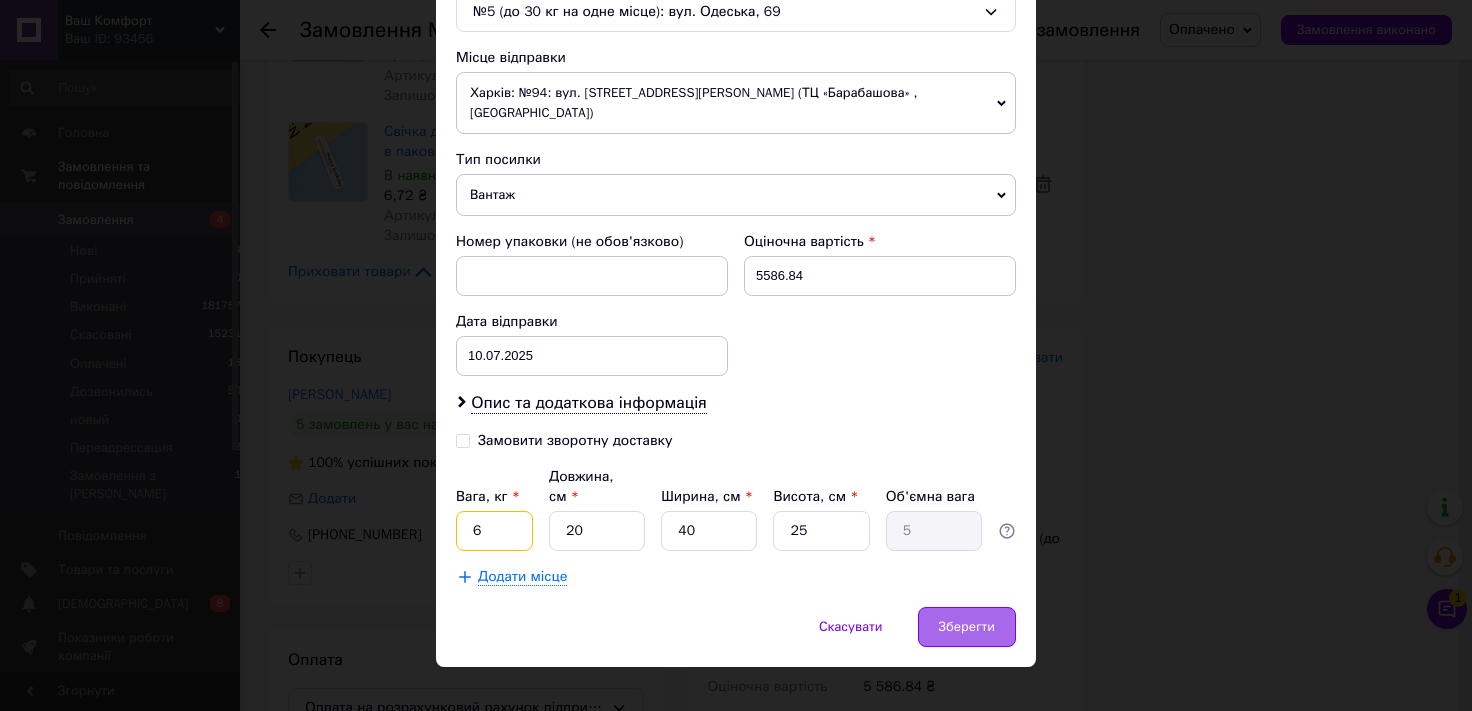 type on "6" 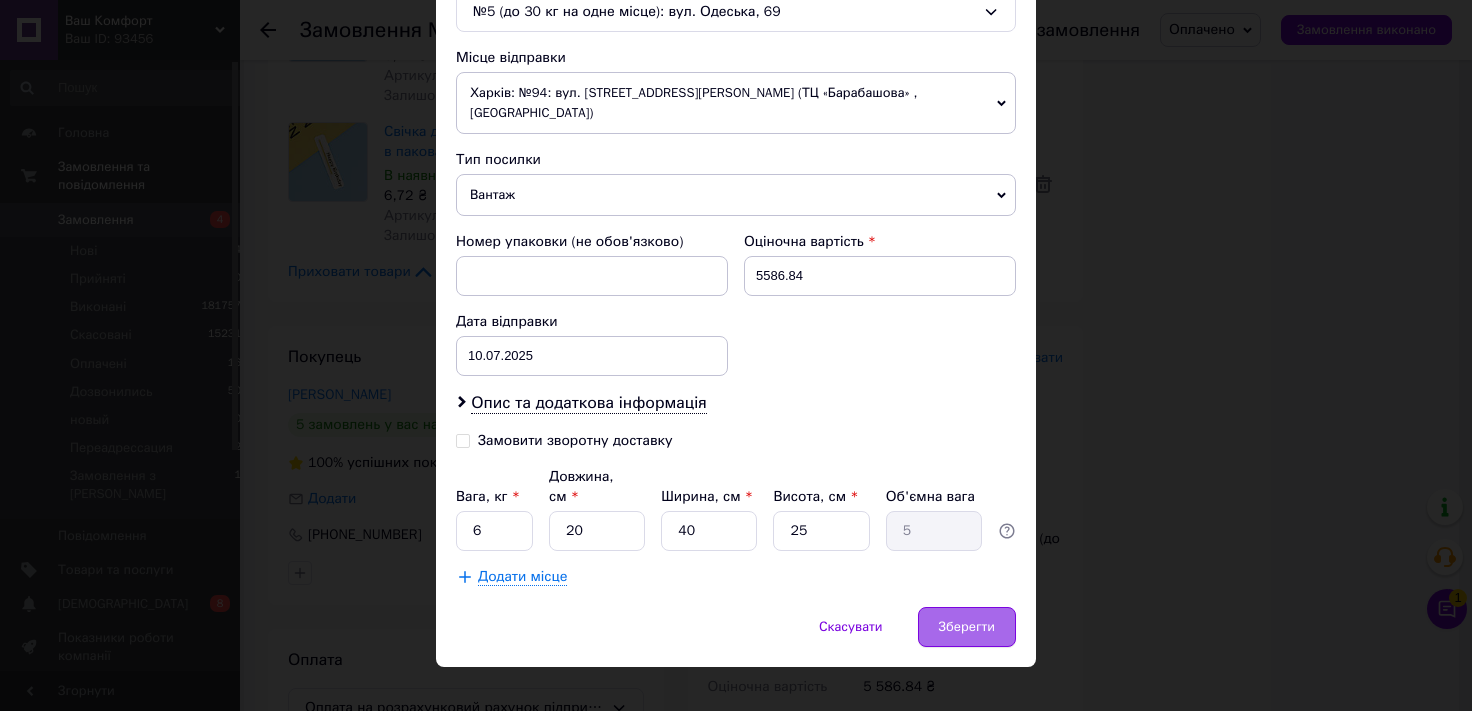 click on "Зберегти" at bounding box center [967, 627] 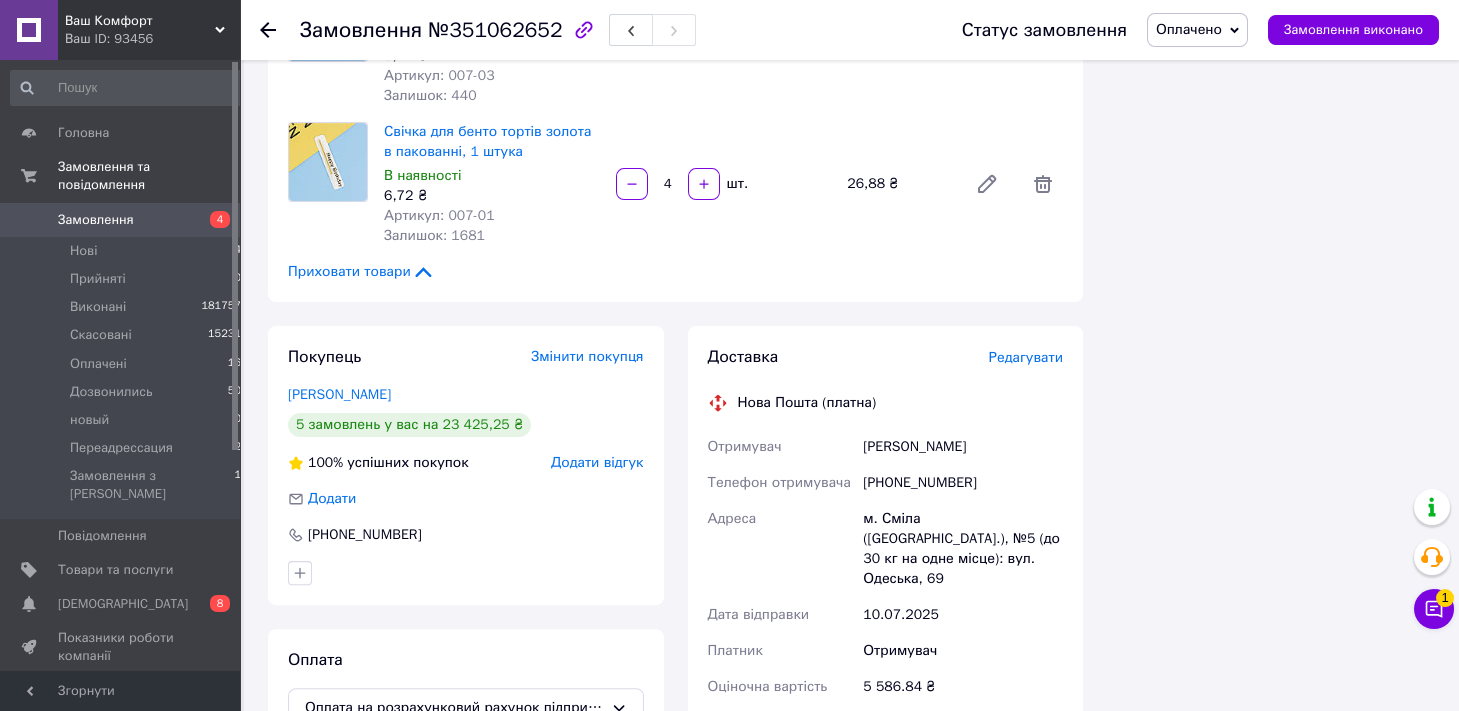 click on "Редагувати" at bounding box center [1026, 357] 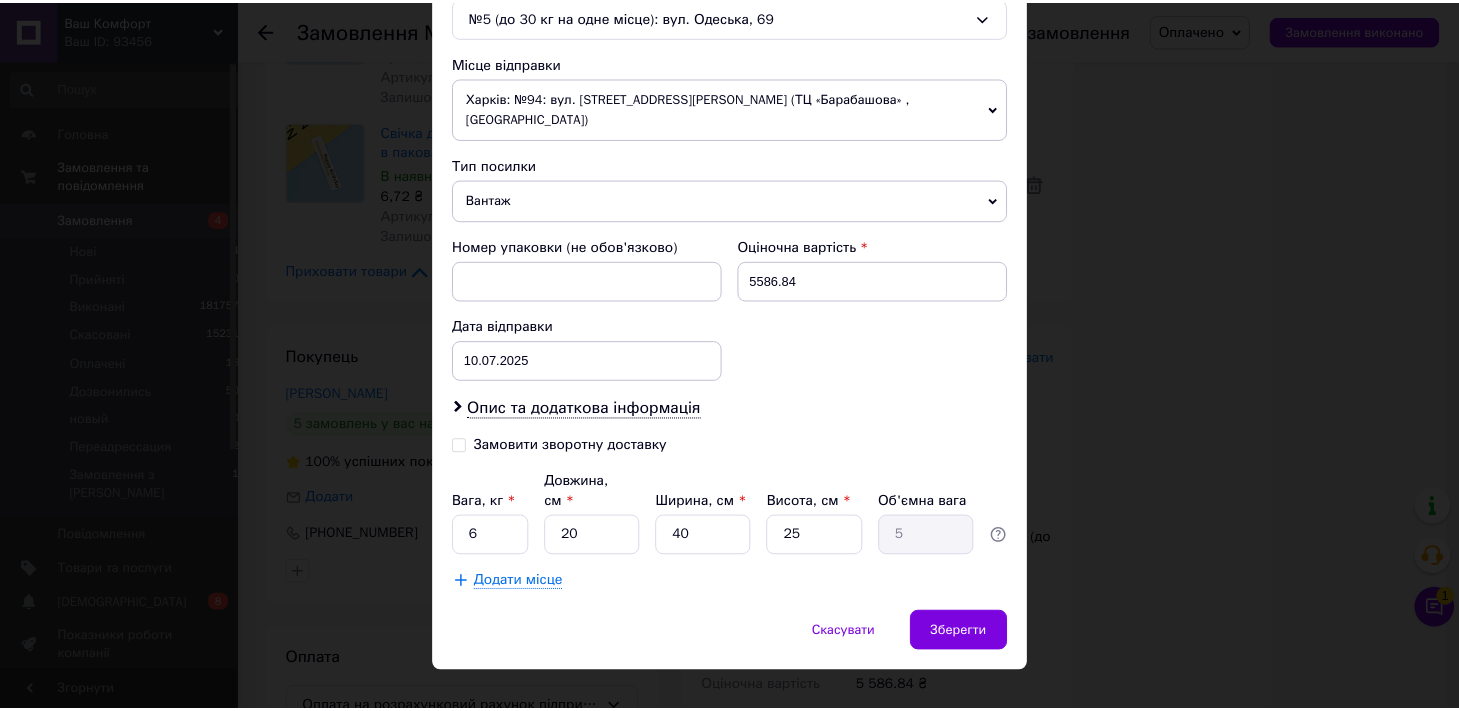 scroll, scrollTop: 667, scrollLeft: 0, axis: vertical 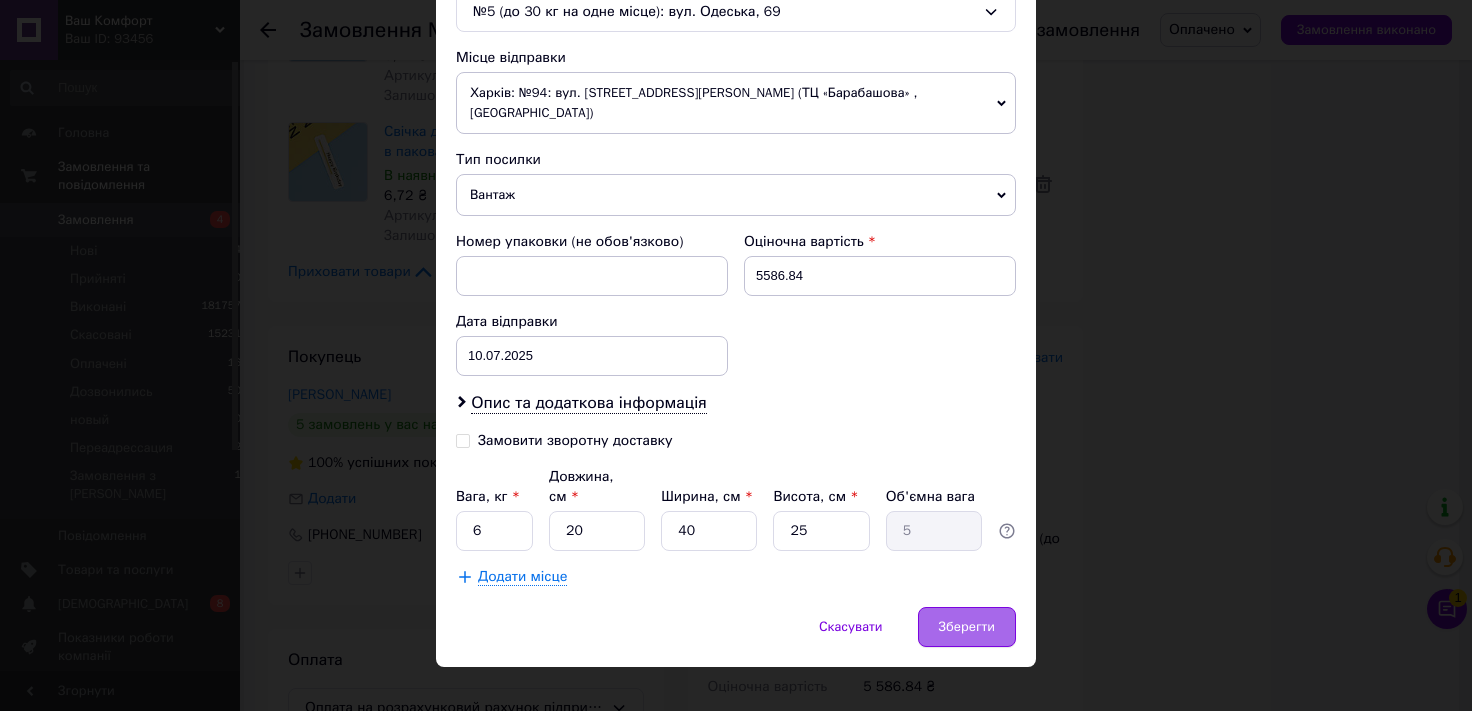 click on "Зберегти" at bounding box center [967, 627] 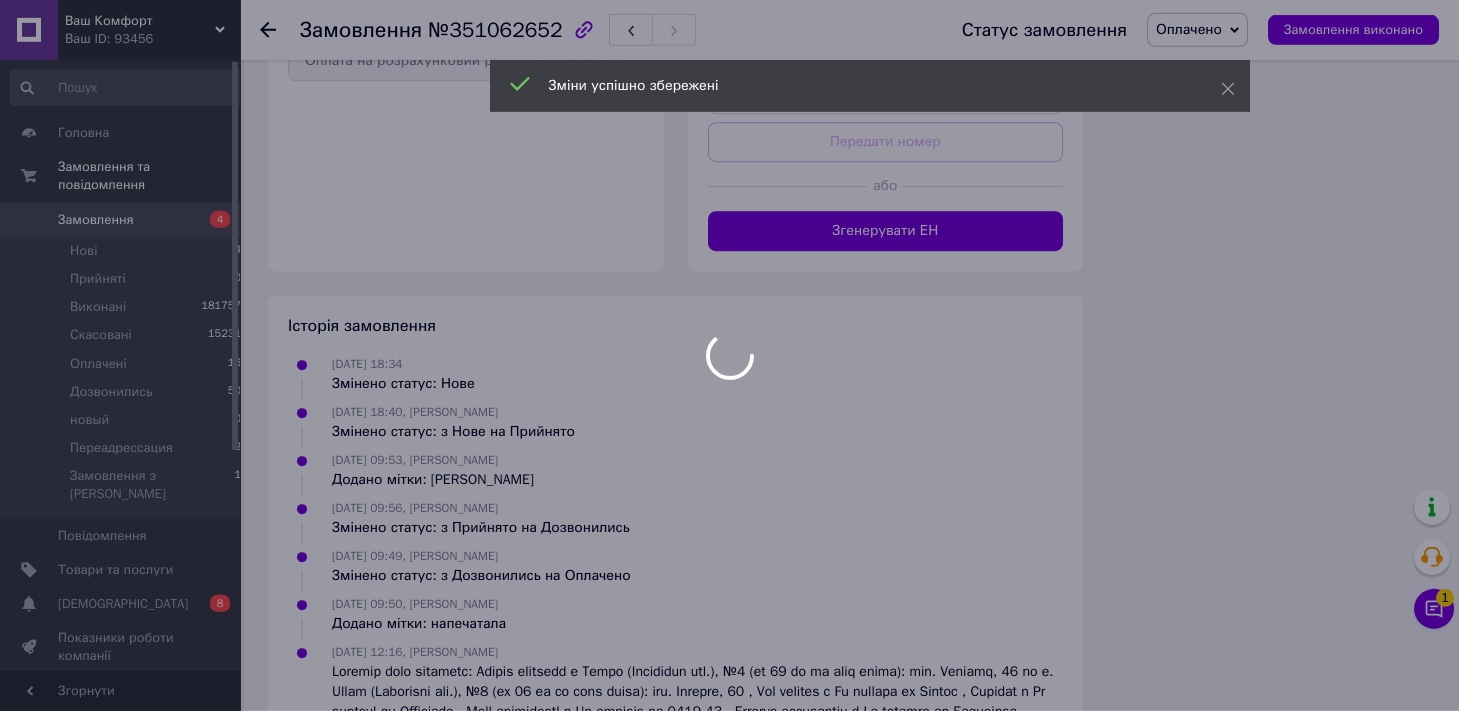 scroll, scrollTop: 5552, scrollLeft: 0, axis: vertical 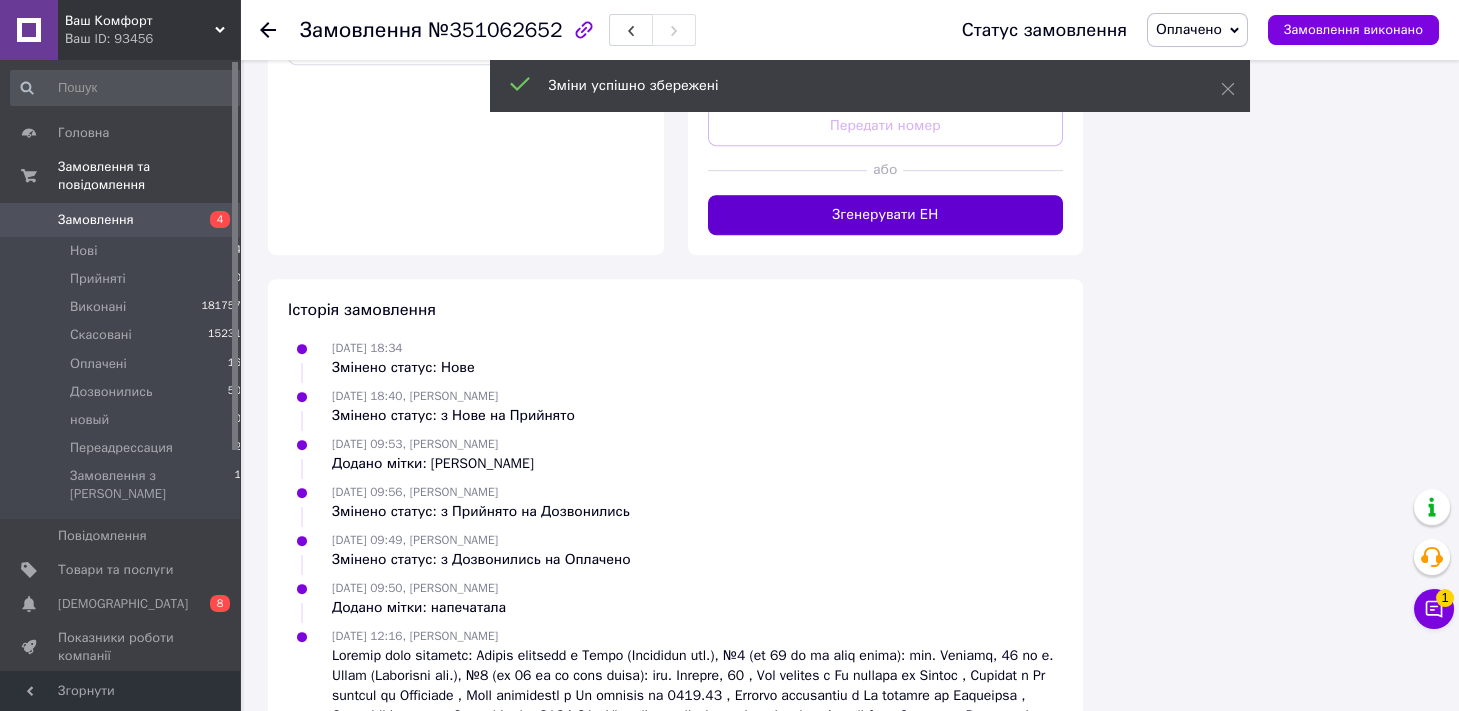 click on "Згенерувати ЕН" at bounding box center [886, 215] 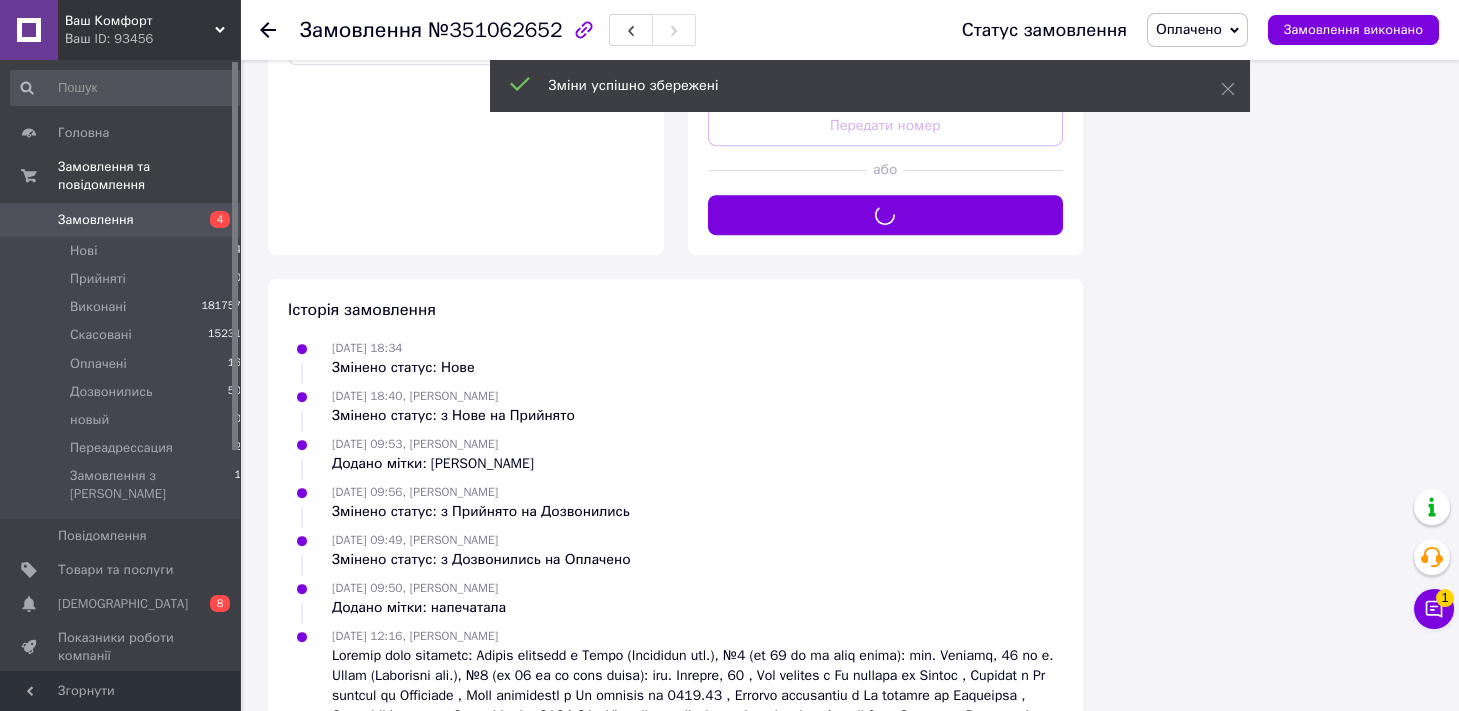 scroll, scrollTop: 5110, scrollLeft: 0, axis: vertical 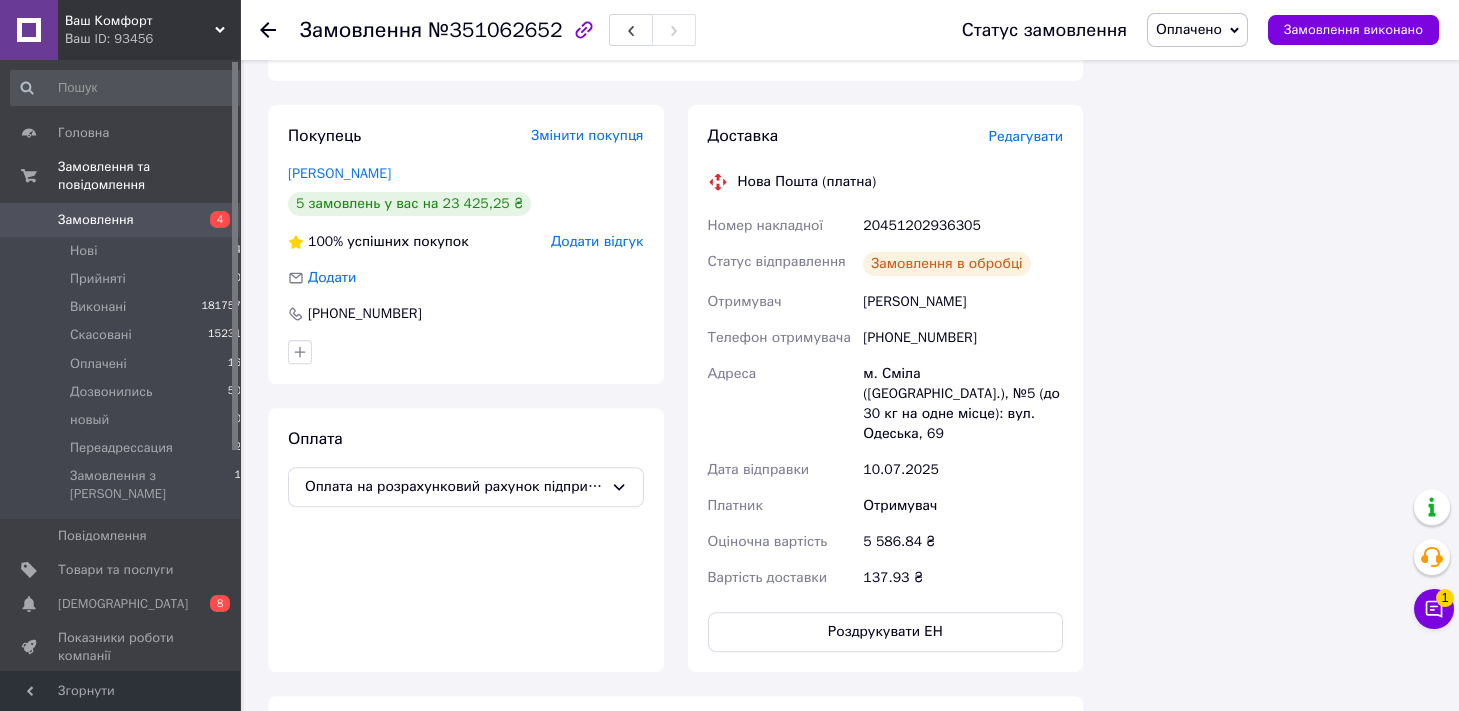 click on "Оплачено" at bounding box center (1197, 30) 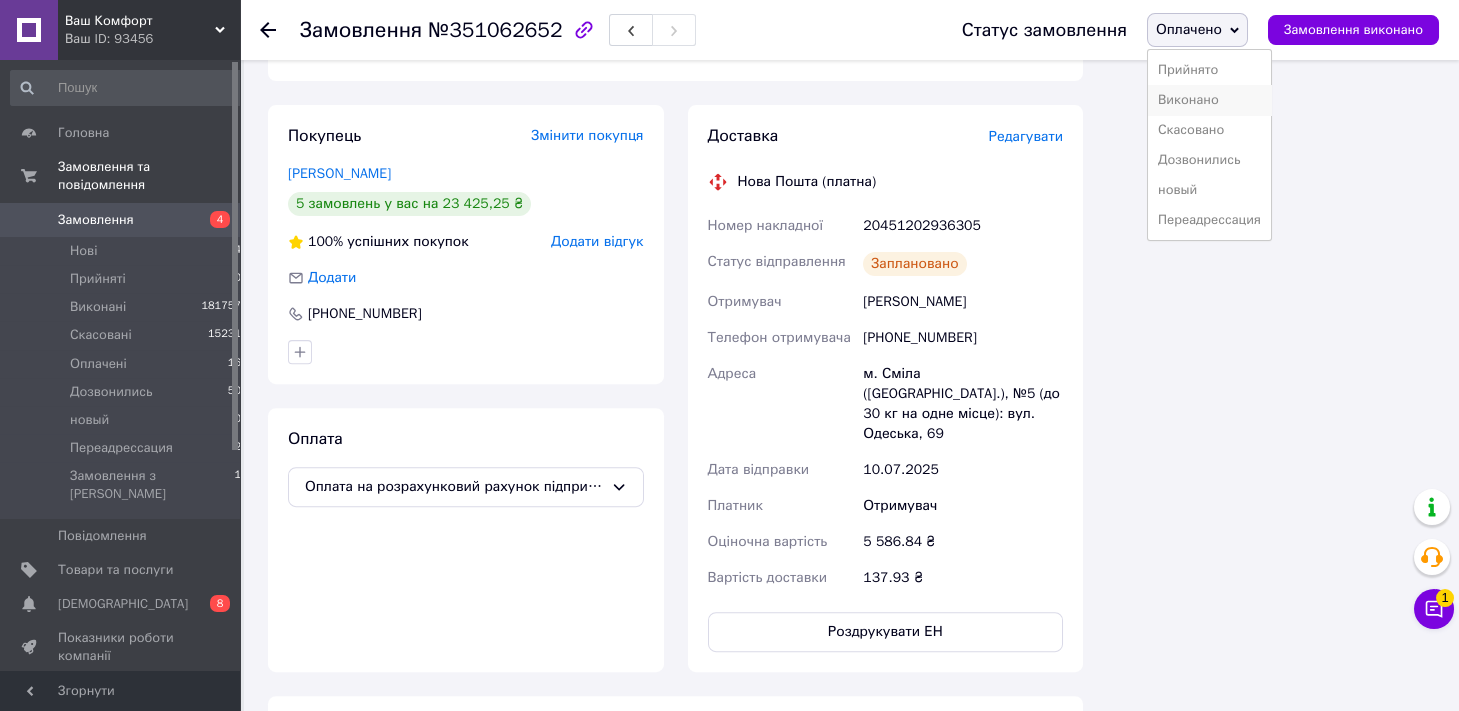 click on "Виконано" at bounding box center [1209, 100] 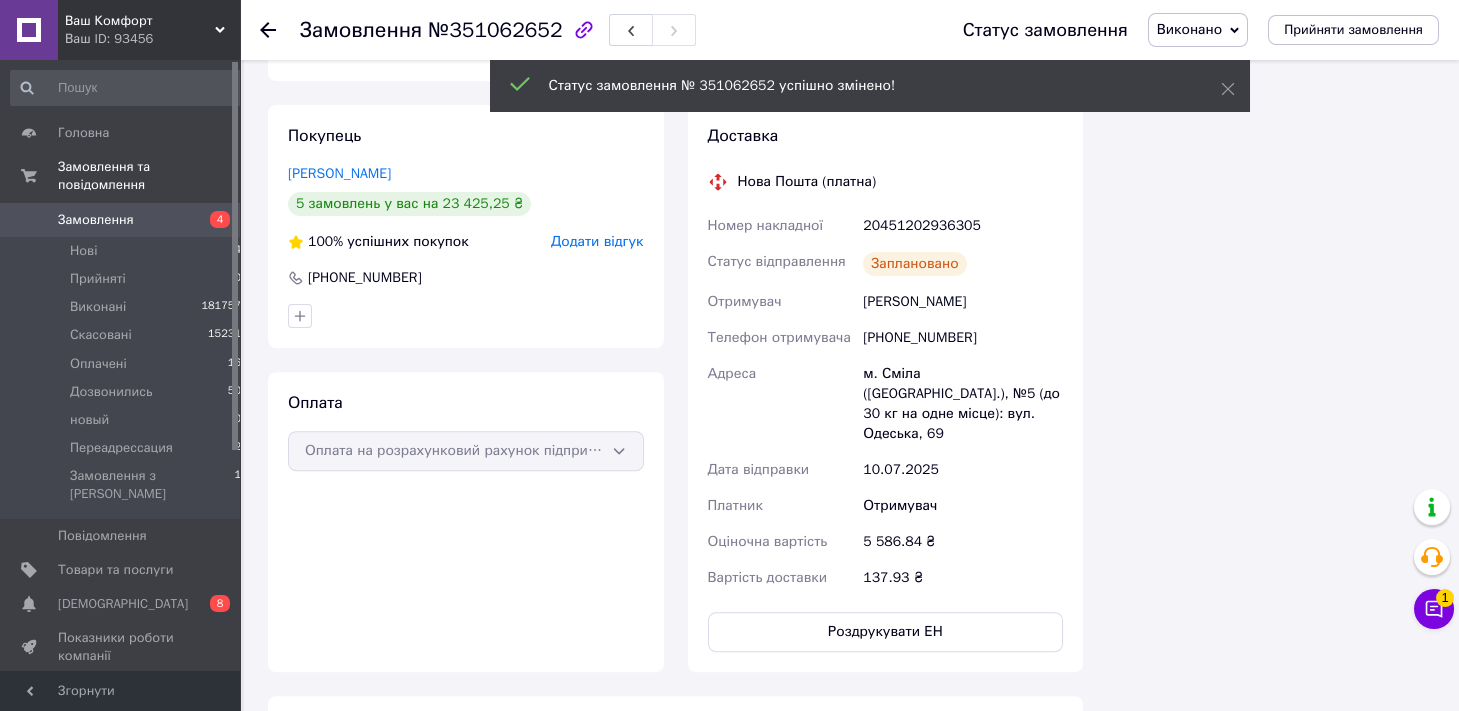 click on "№351062652" at bounding box center [495, 30] 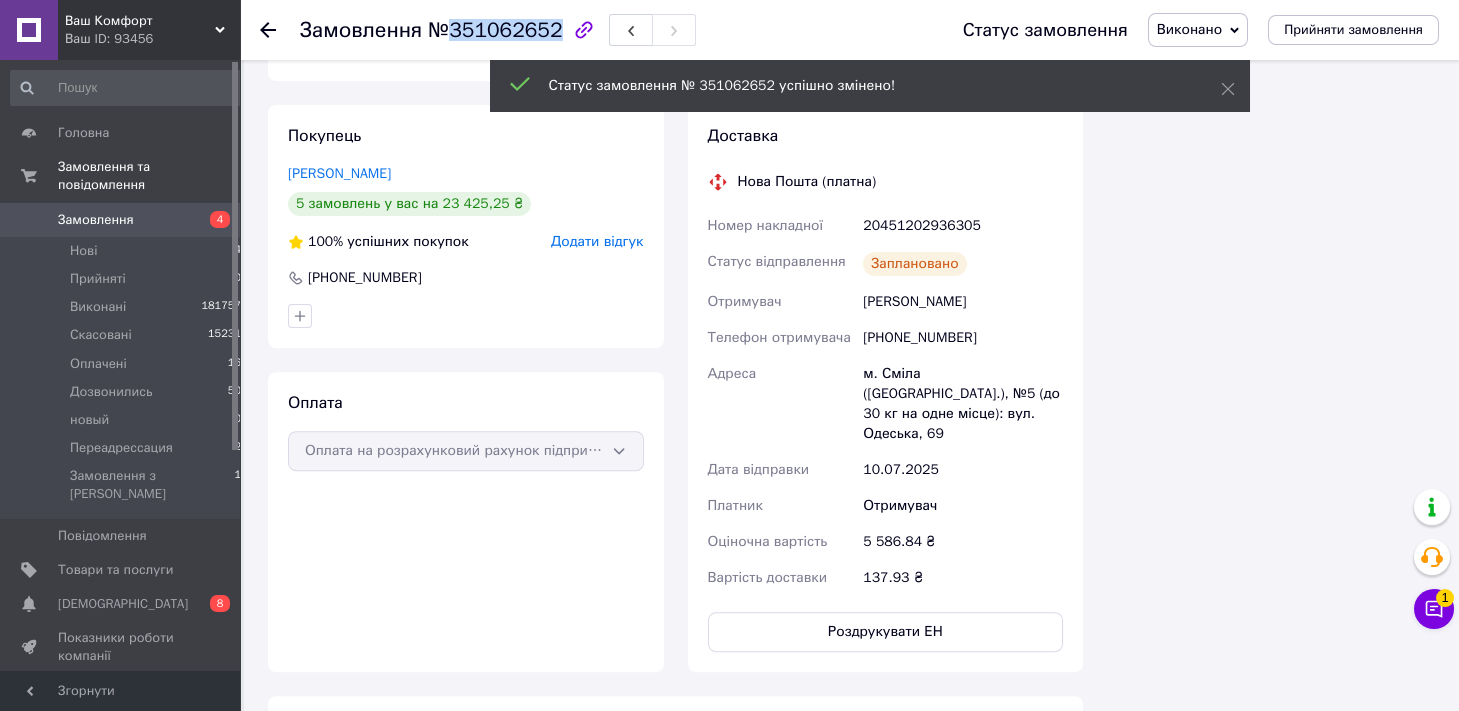click on "№351062652" at bounding box center [495, 30] 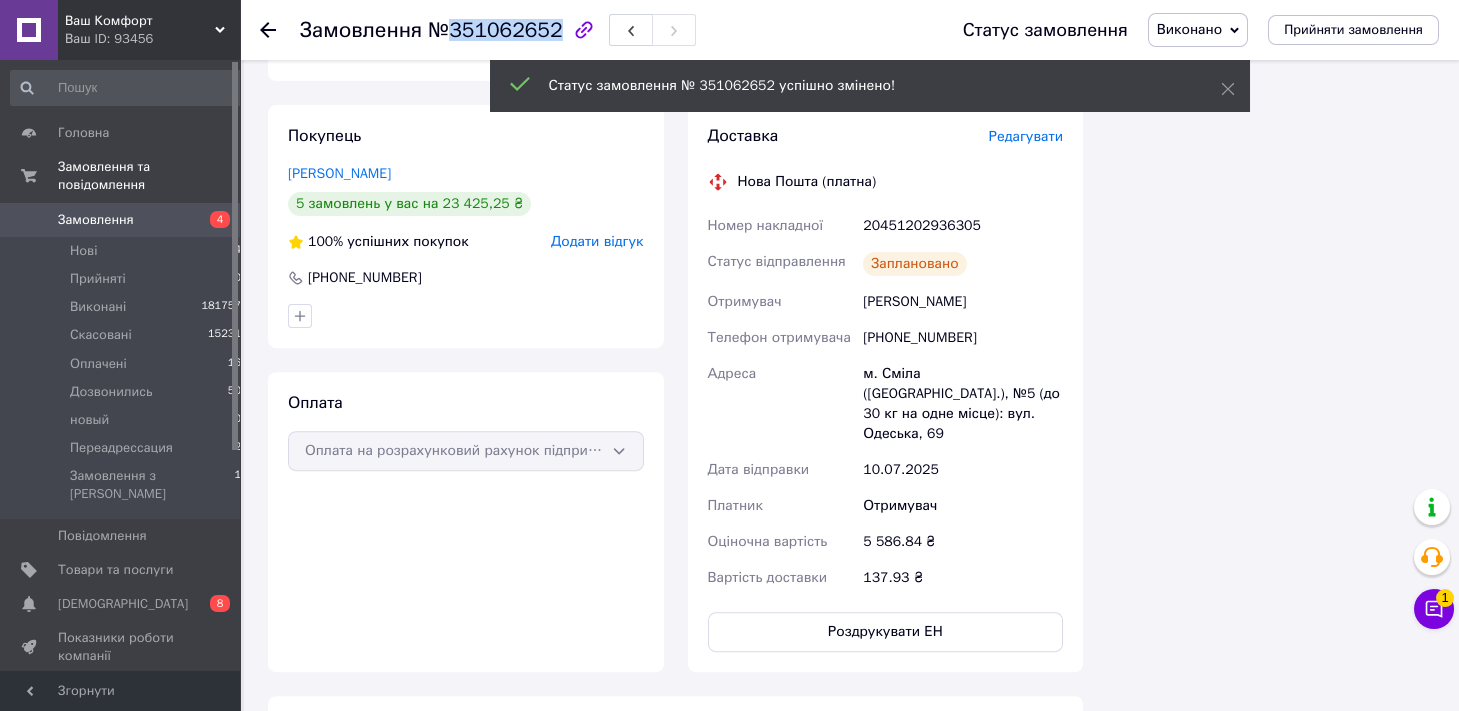 copy on "351062652" 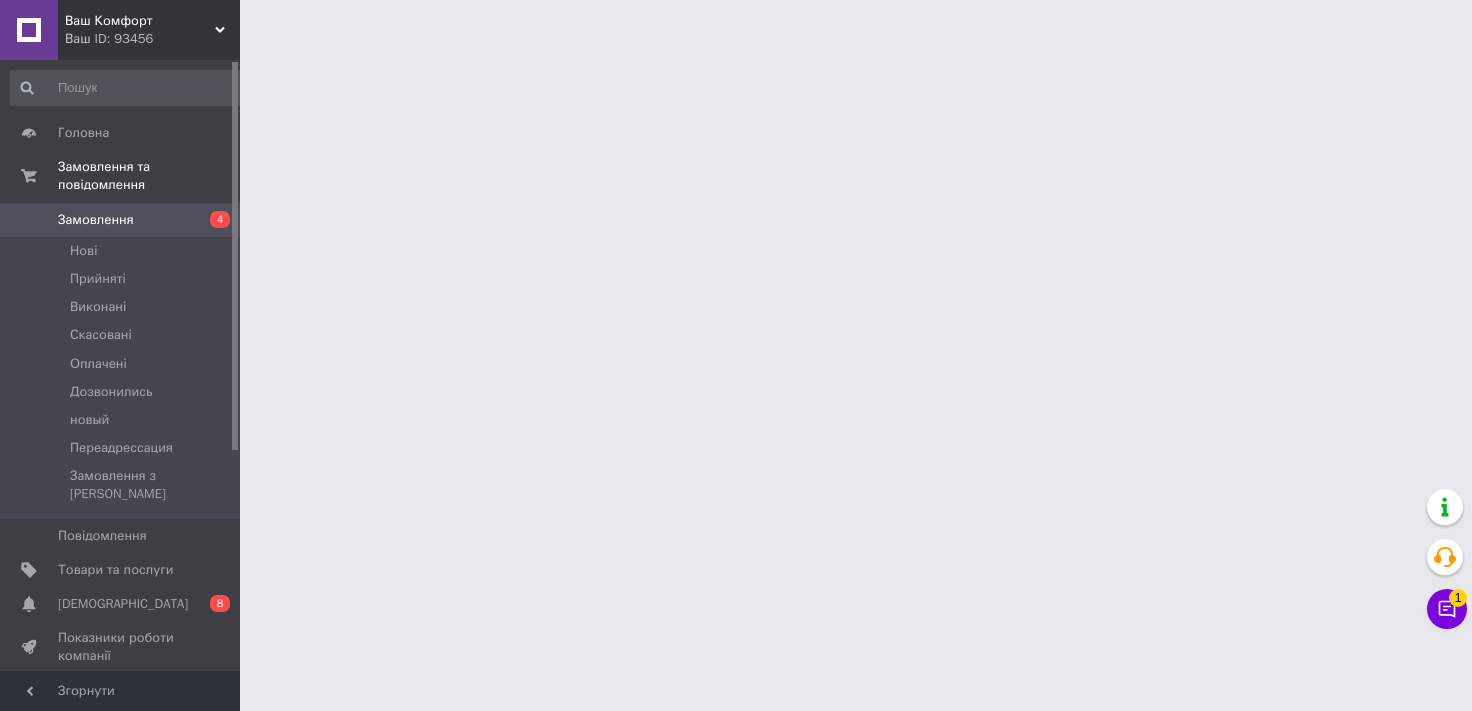 scroll, scrollTop: 0, scrollLeft: 0, axis: both 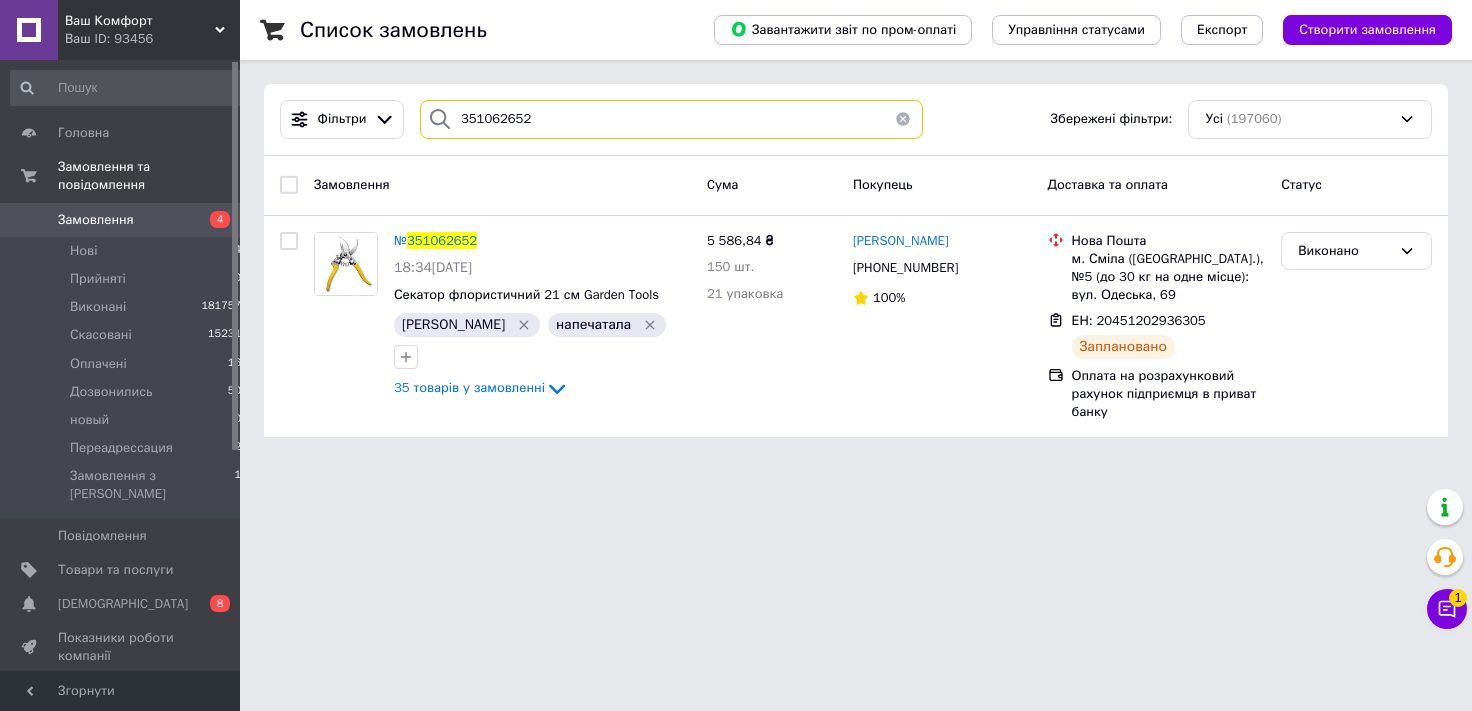 drag, startPoint x: 589, startPoint y: 124, endPoint x: 0, endPoint y: 440, distance: 668.4138 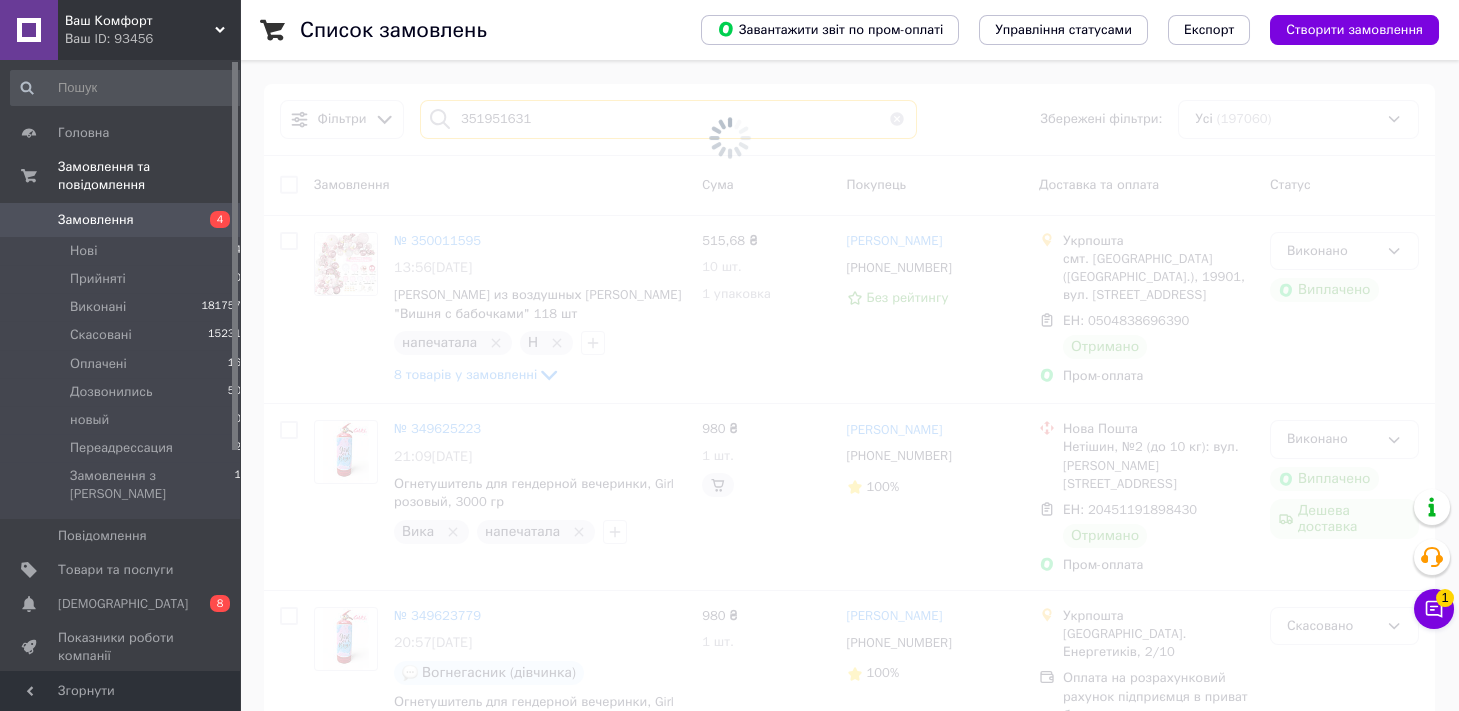 type on "351951631" 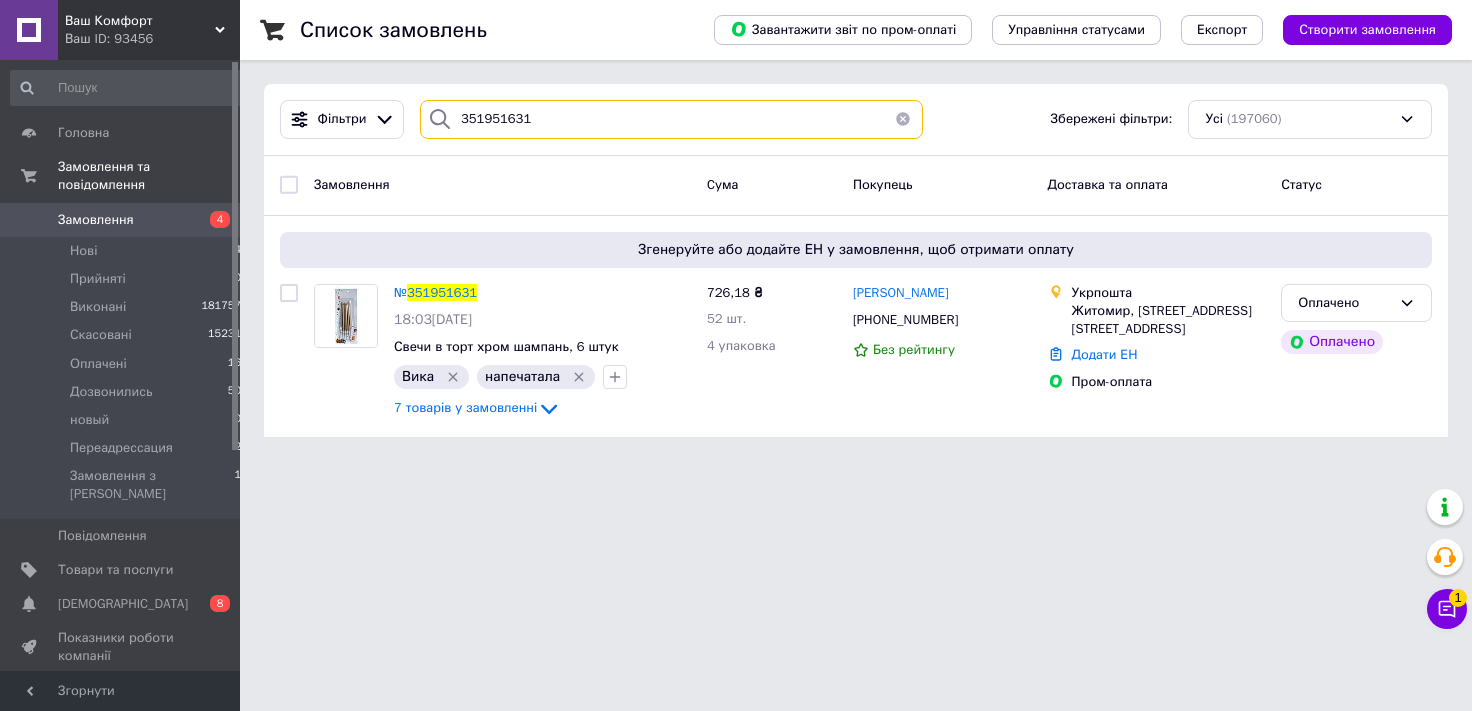 drag, startPoint x: 568, startPoint y: 116, endPoint x: 0, endPoint y: 432, distance: 649.9846 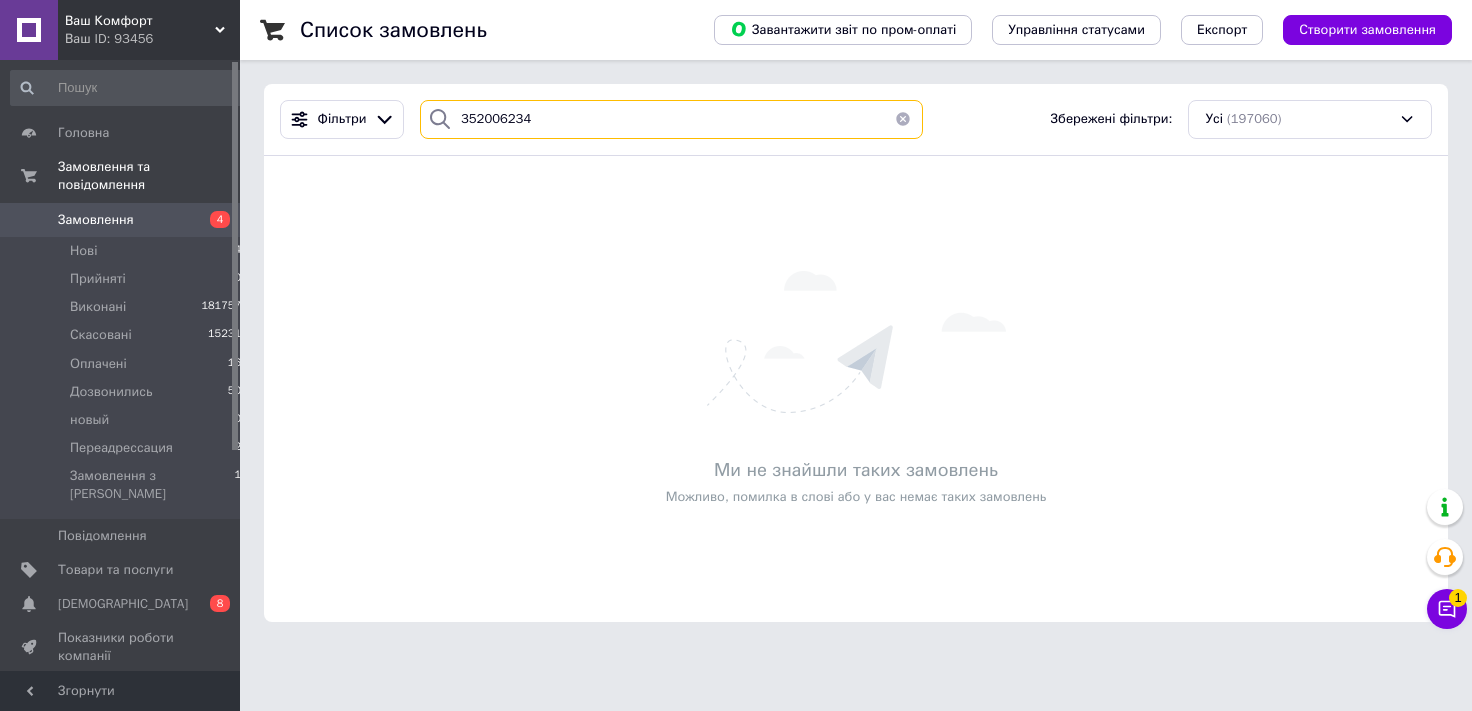 type on "352006234" 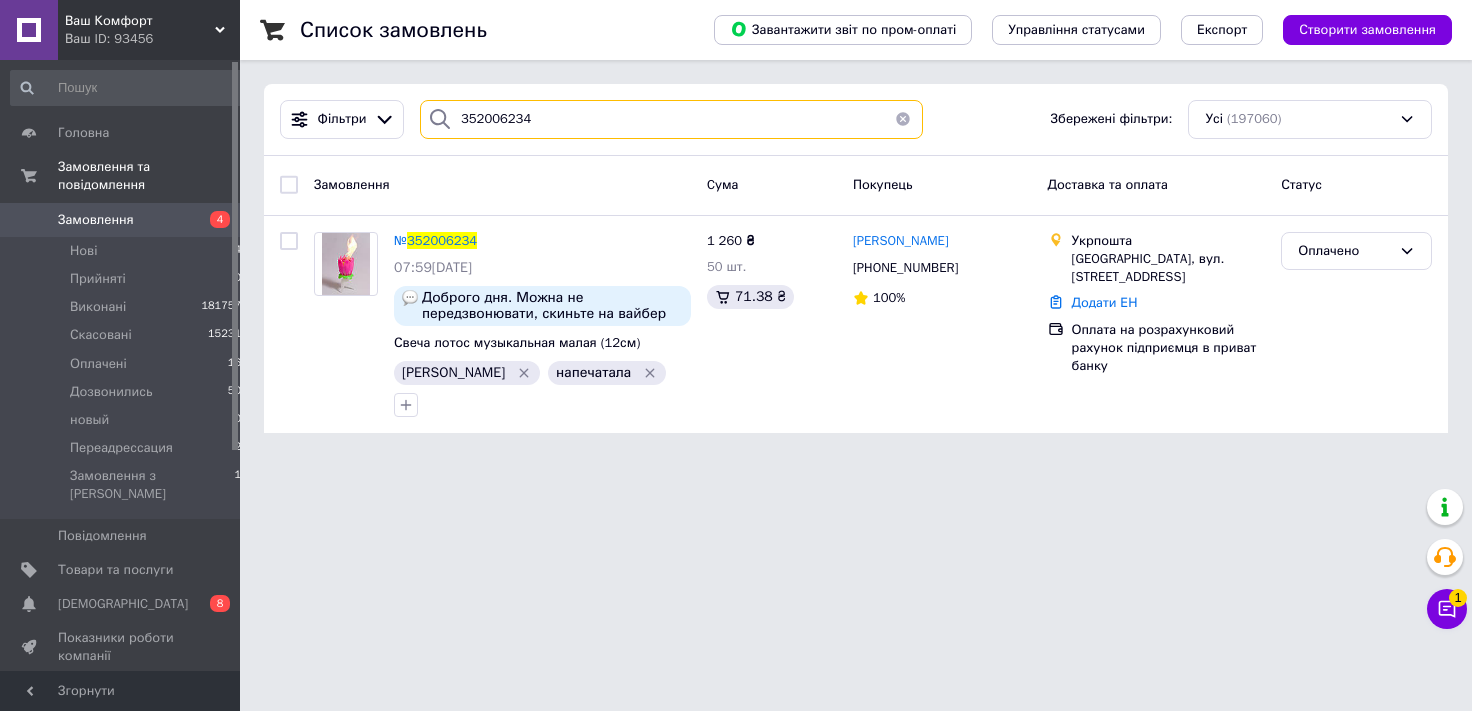 drag, startPoint x: 532, startPoint y: 135, endPoint x: 0, endPoint y: 268, distance: 548.37305 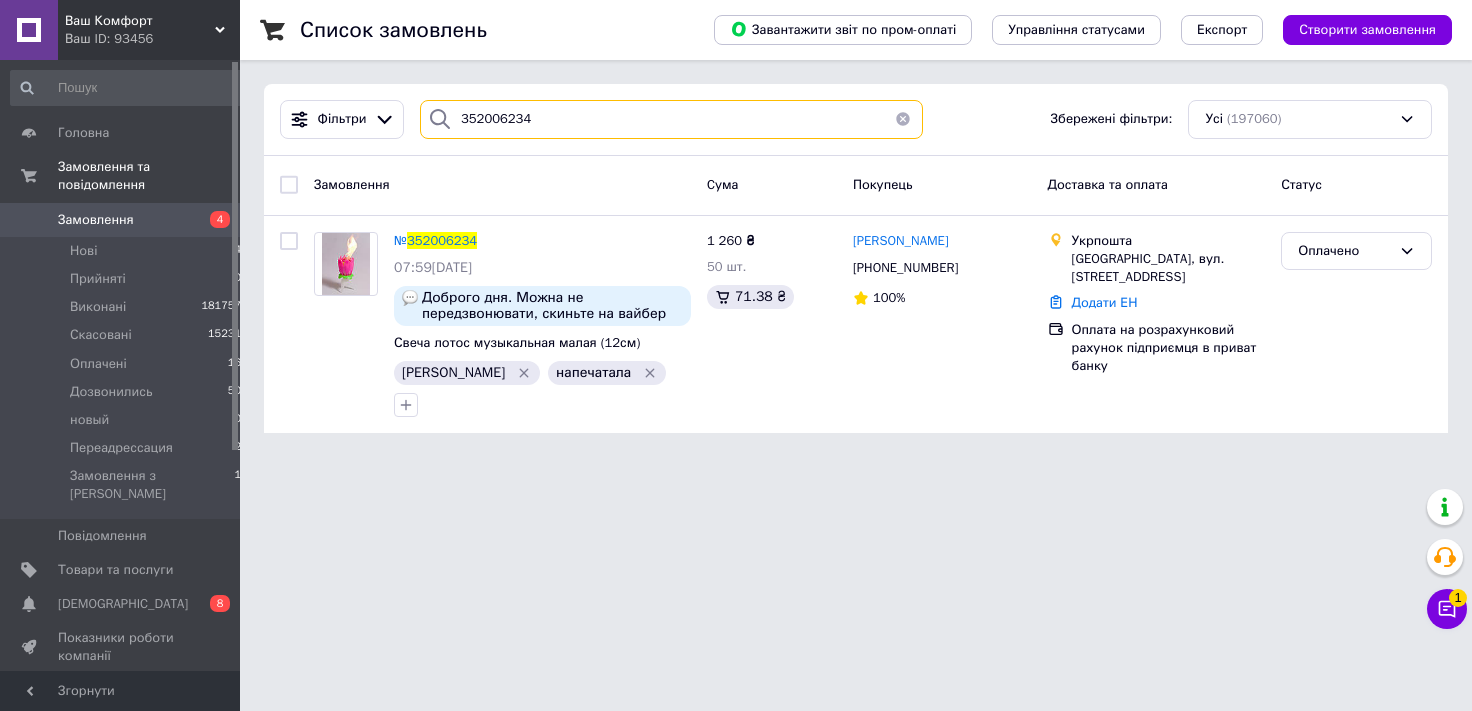 click on "352006234" at bounding box center [671, 119] 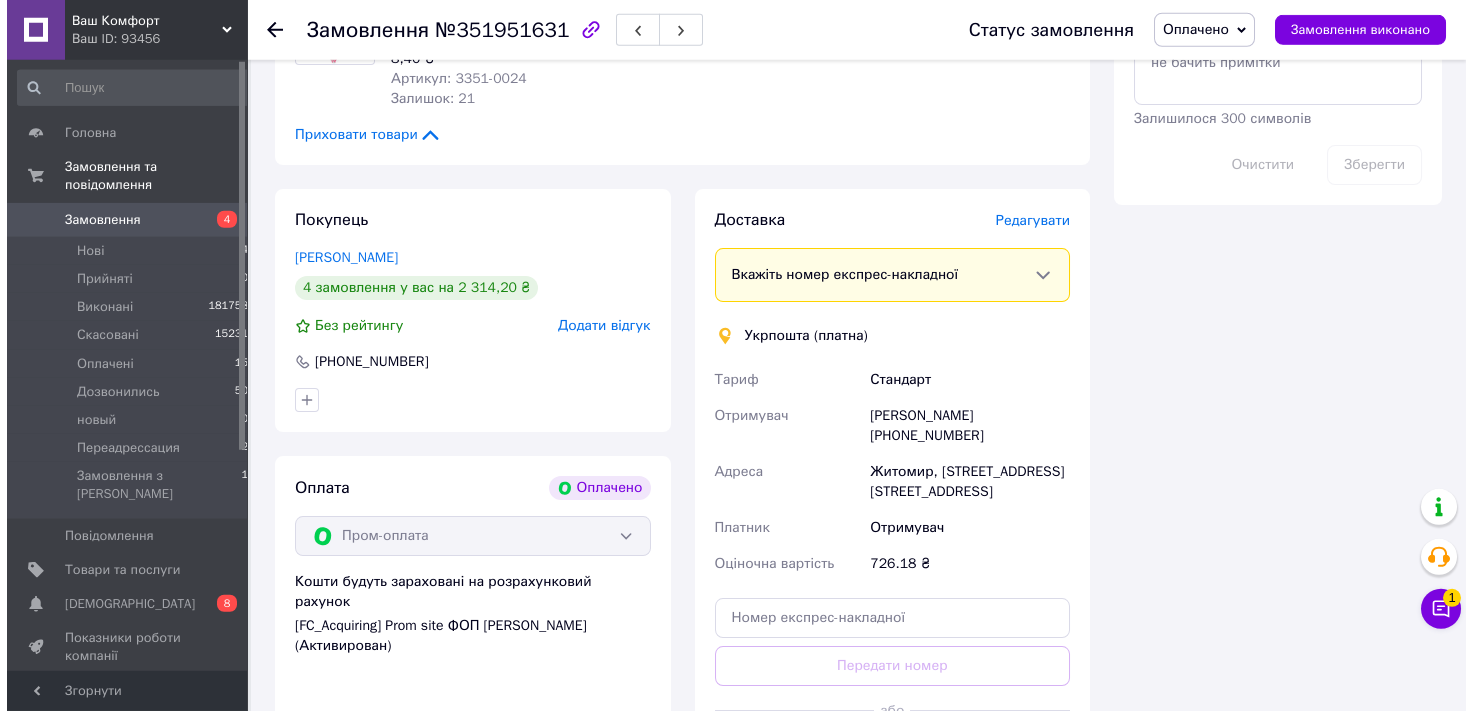 scroll, scrollTop: 1074, scrollLeft: 0, axis: vertical 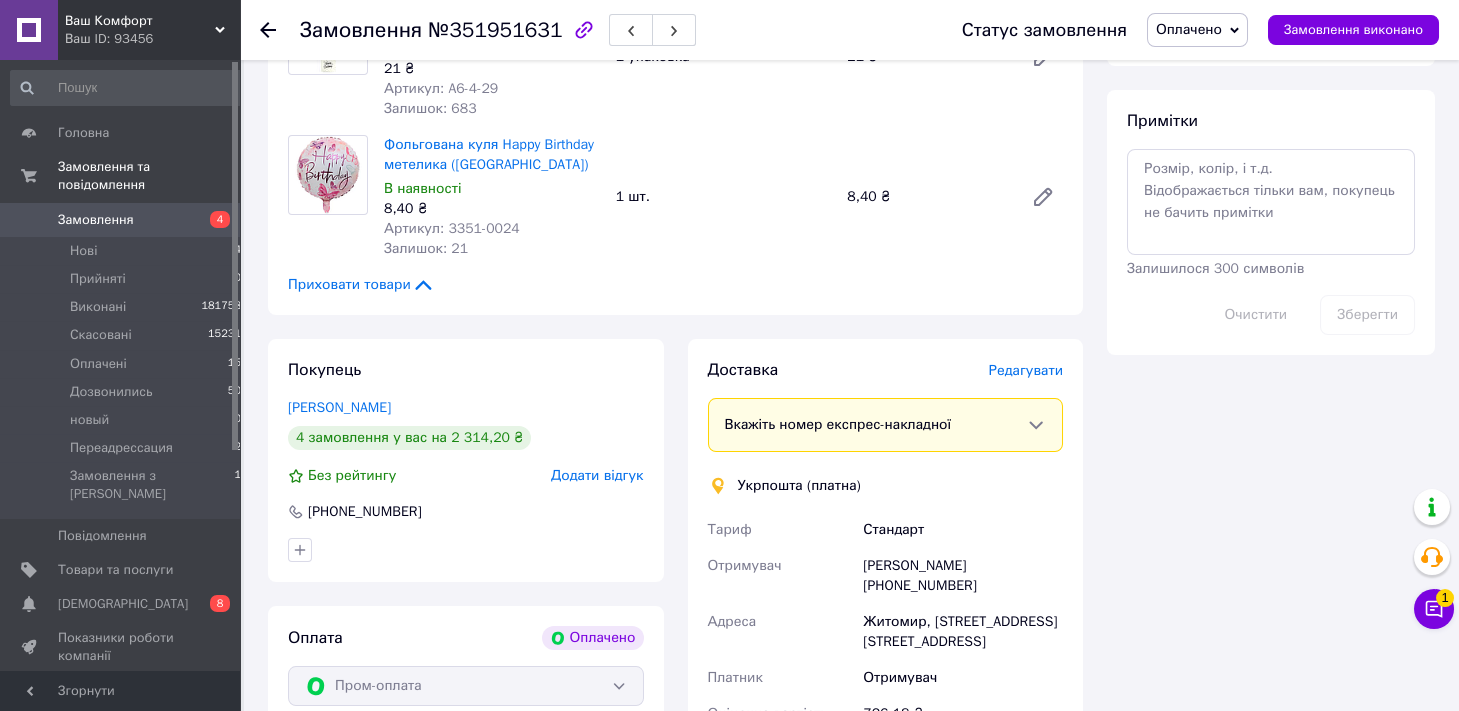 click on "Редагувати" at bounding box center [1026, 370] 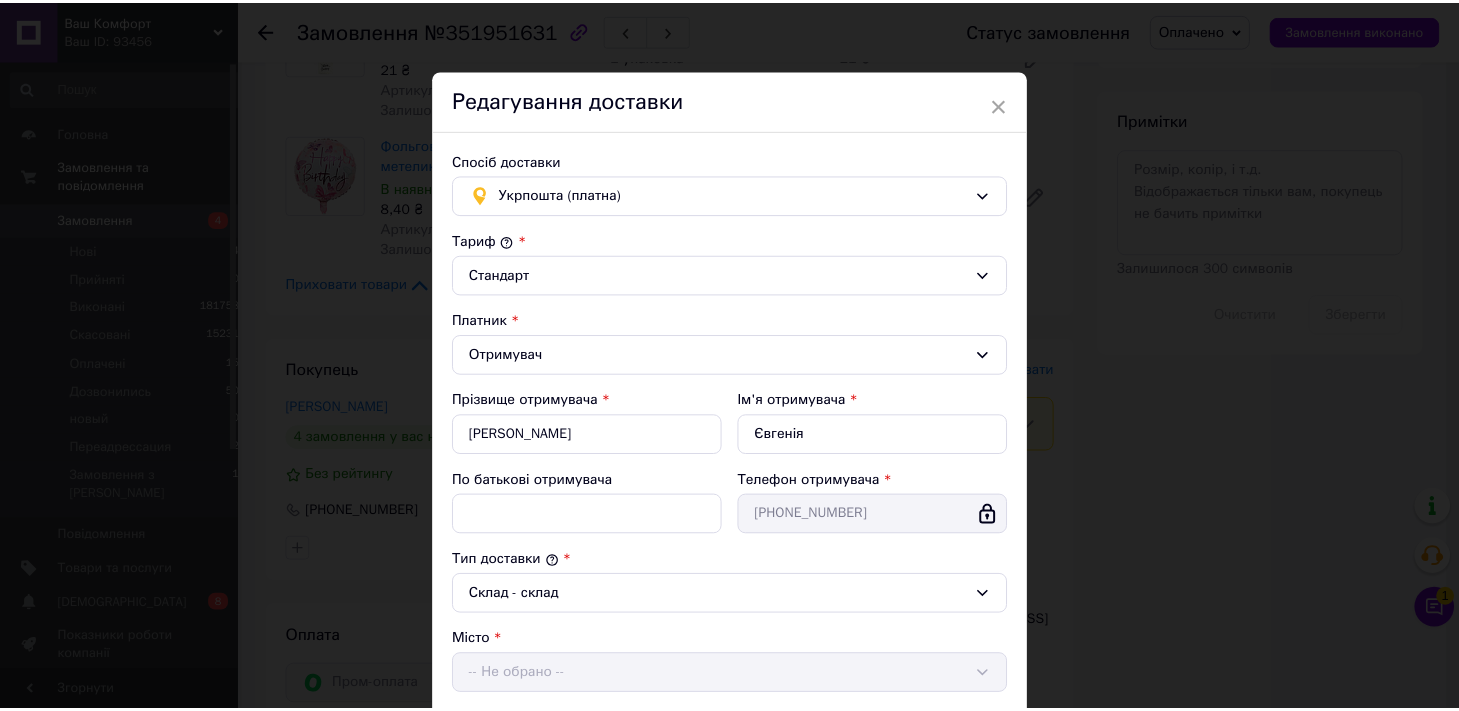 scroll, scrollTop: 534, scrollLeft: 0, axis: vertical 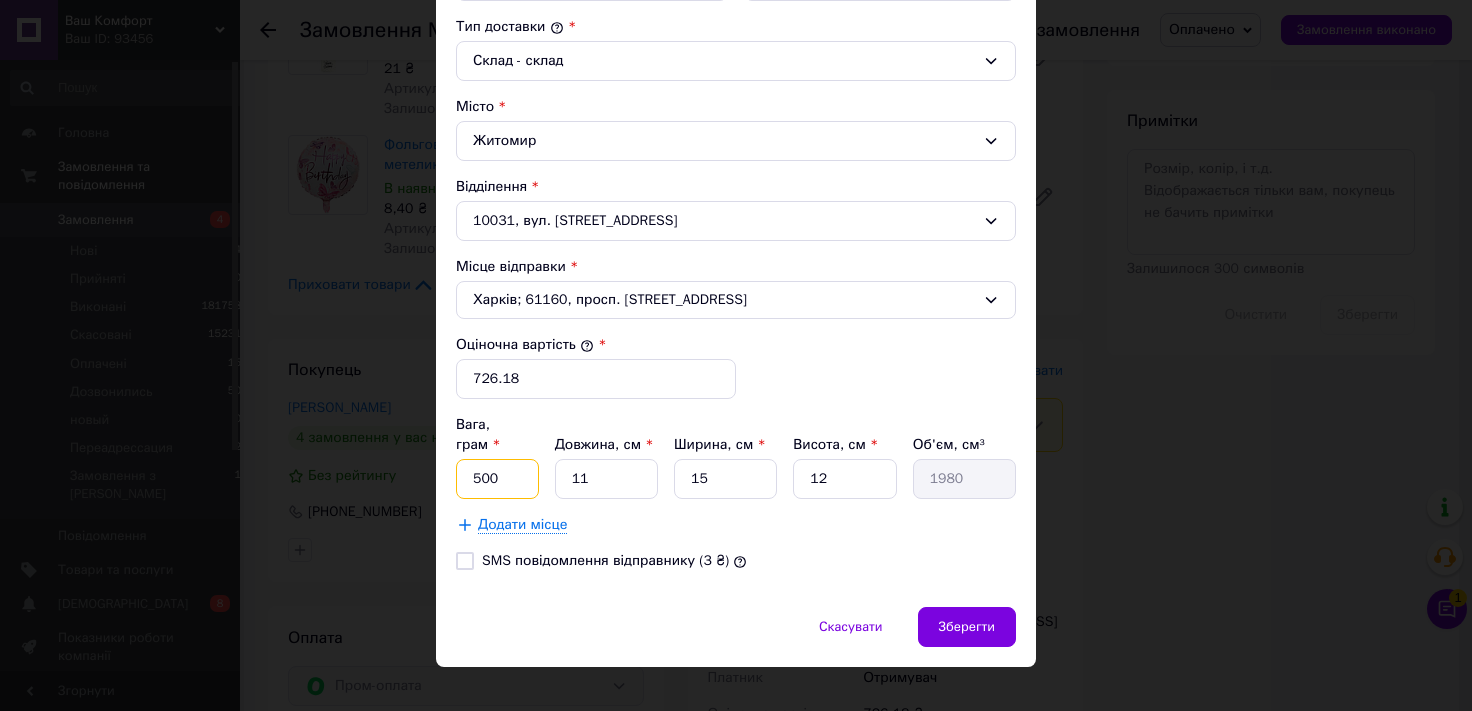 drag, startPoint x: 308, startPoint y: 468, endPoint x: 0, endPoint y: 554, distance: 319.7812 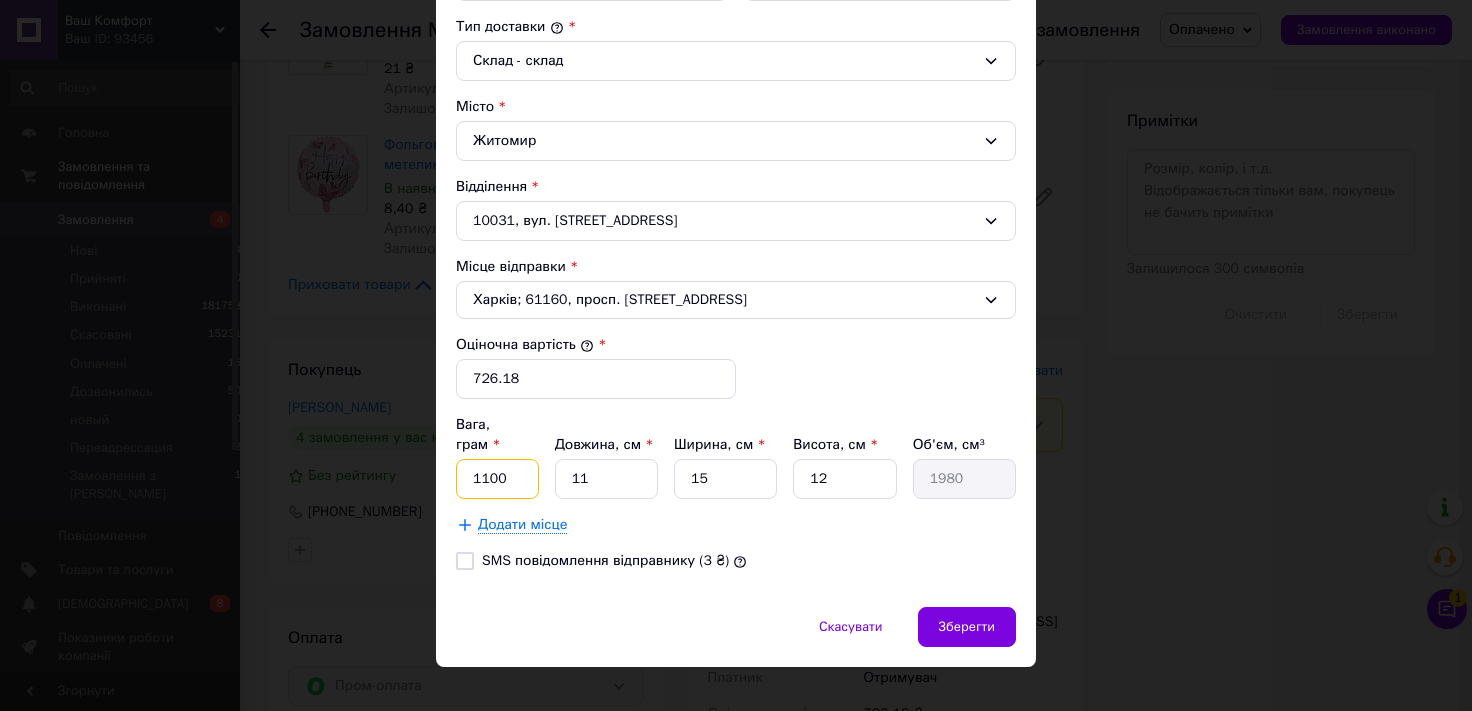 type on "1100" 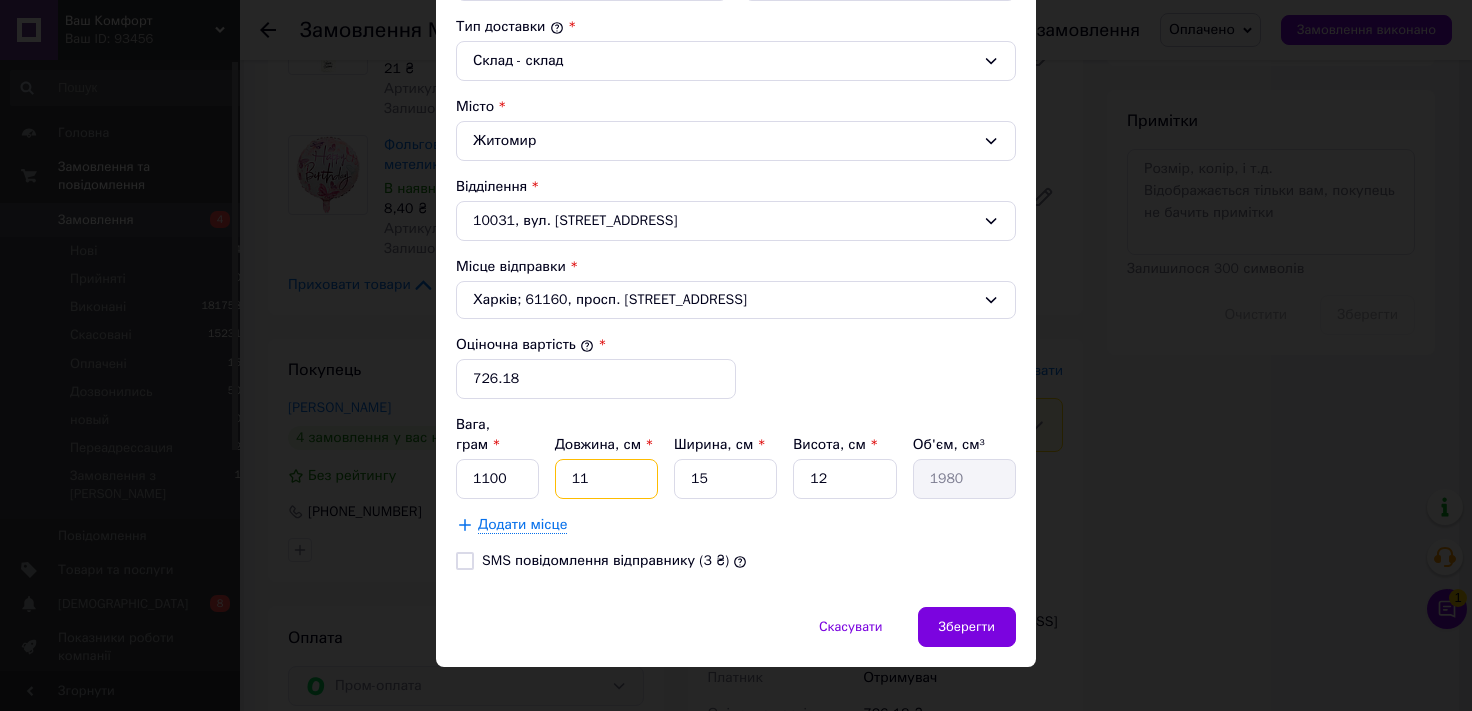 drag, startPoint x: 584, startPoint y: 449, endPoint x: 41, endPoint y: 497, distance: 545.11743 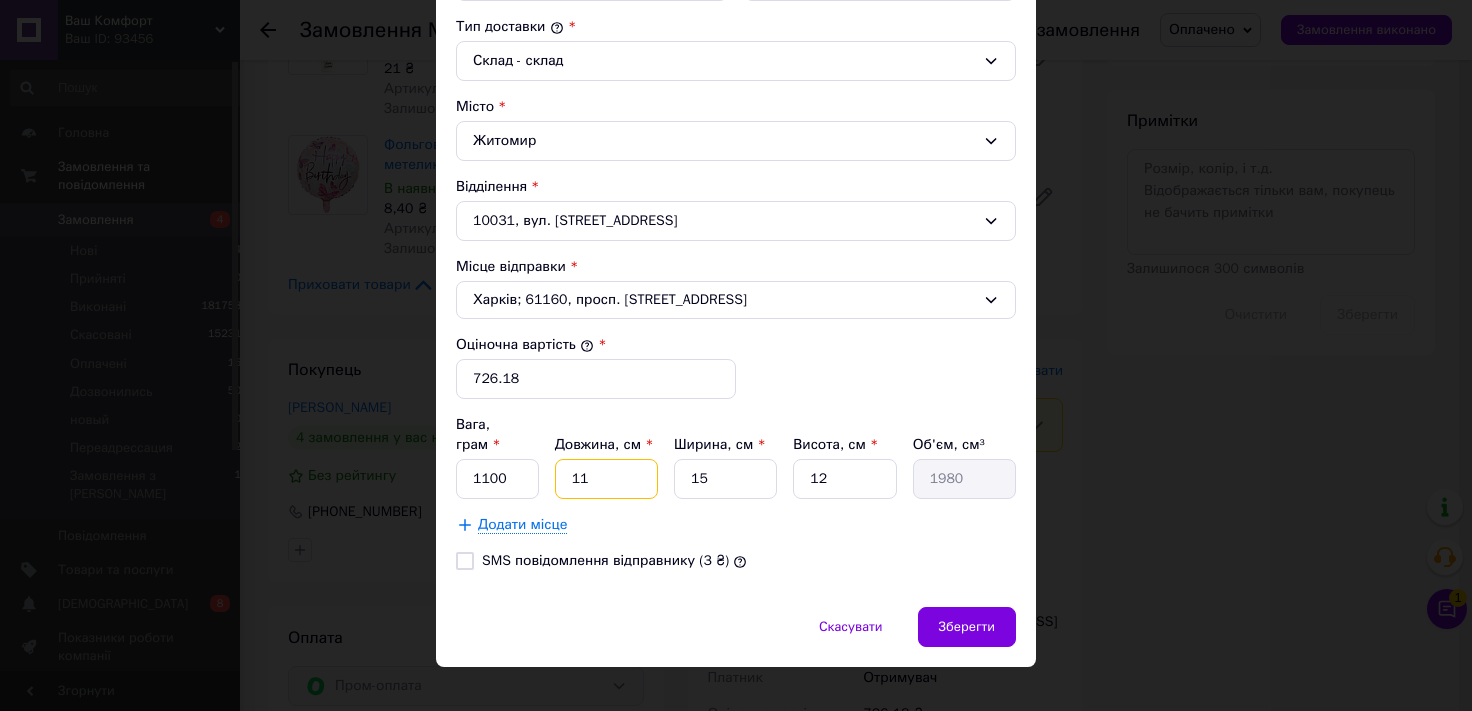 type on "4" 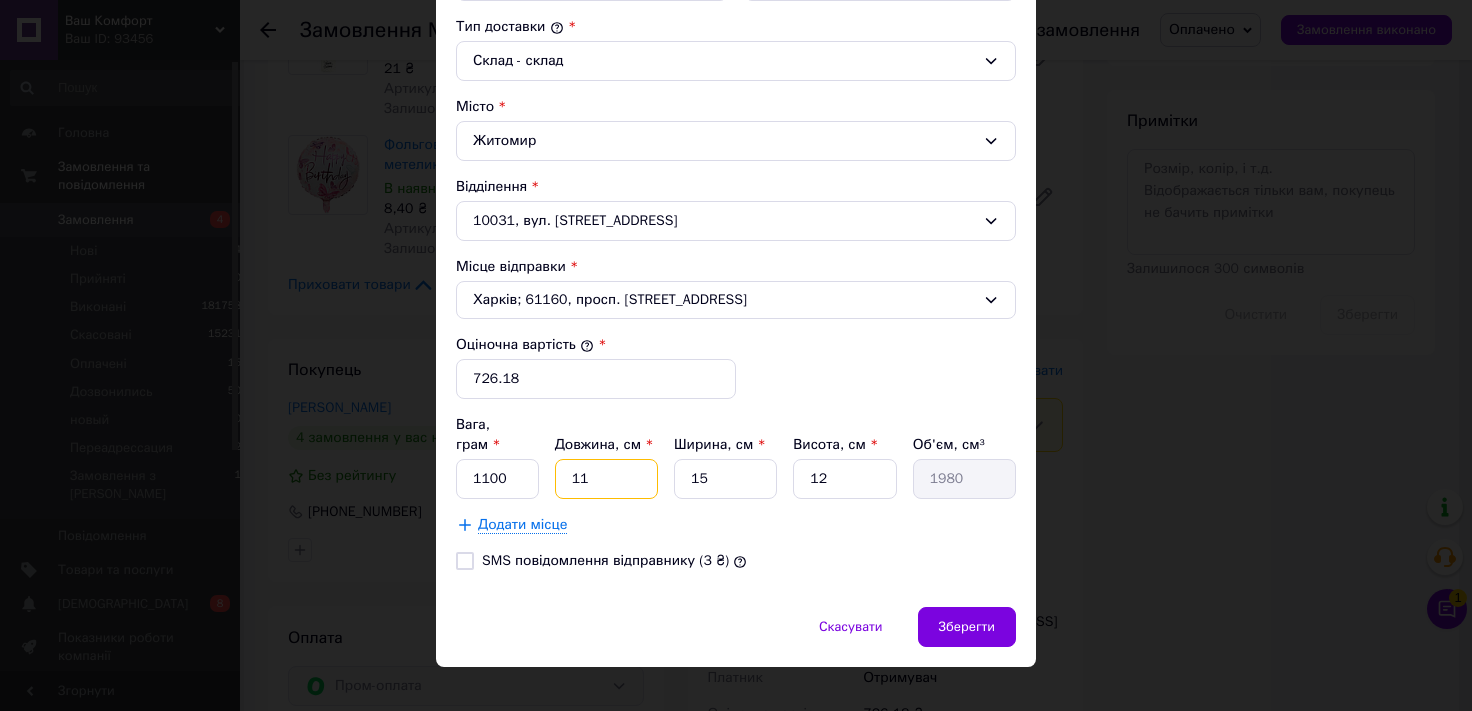 type on "720" 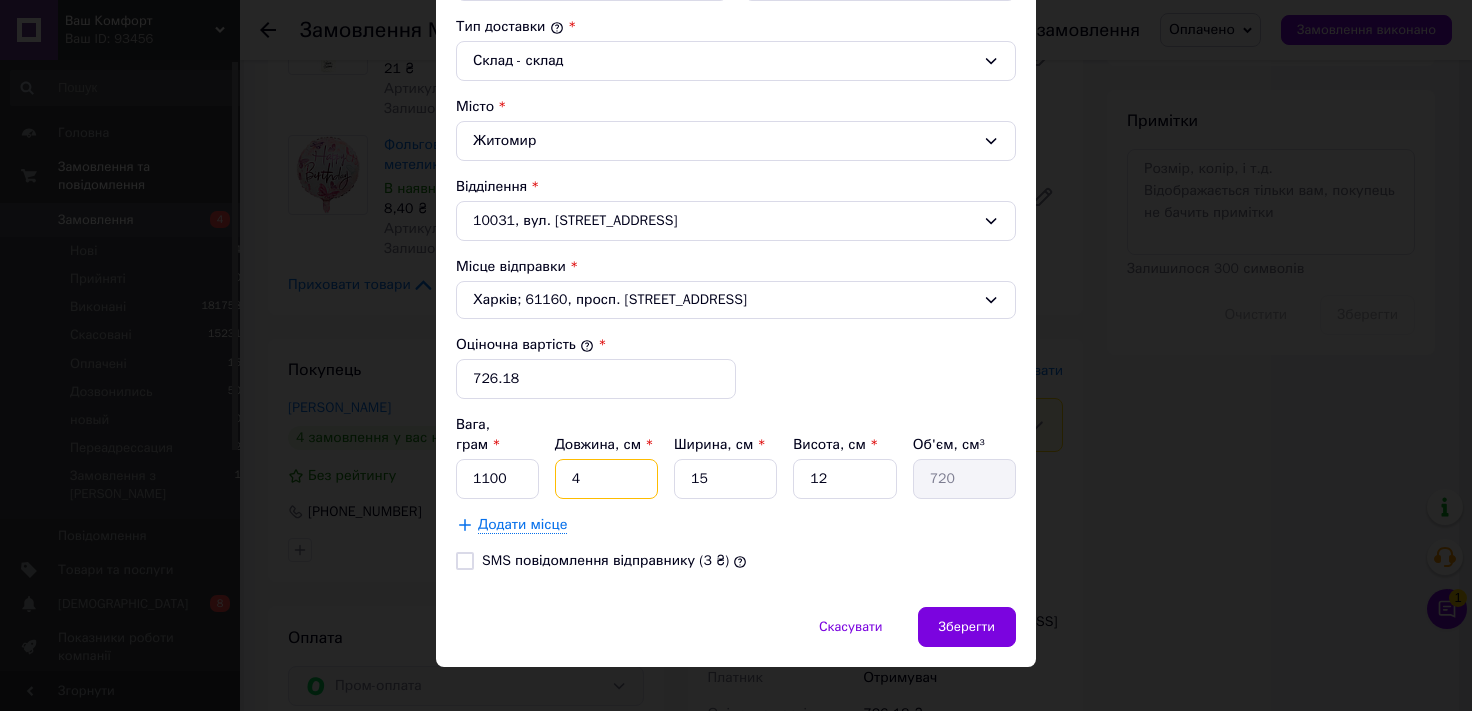 type on "41" 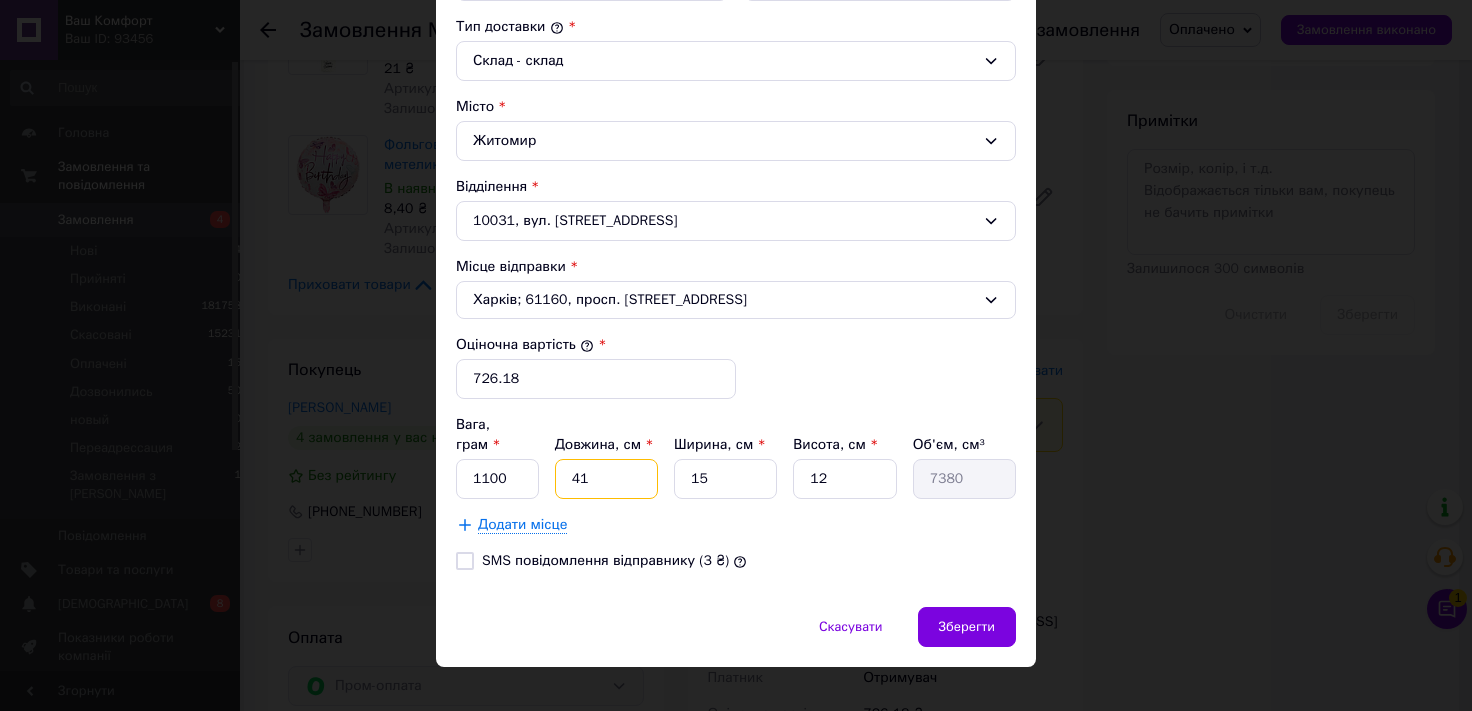 type on "41" 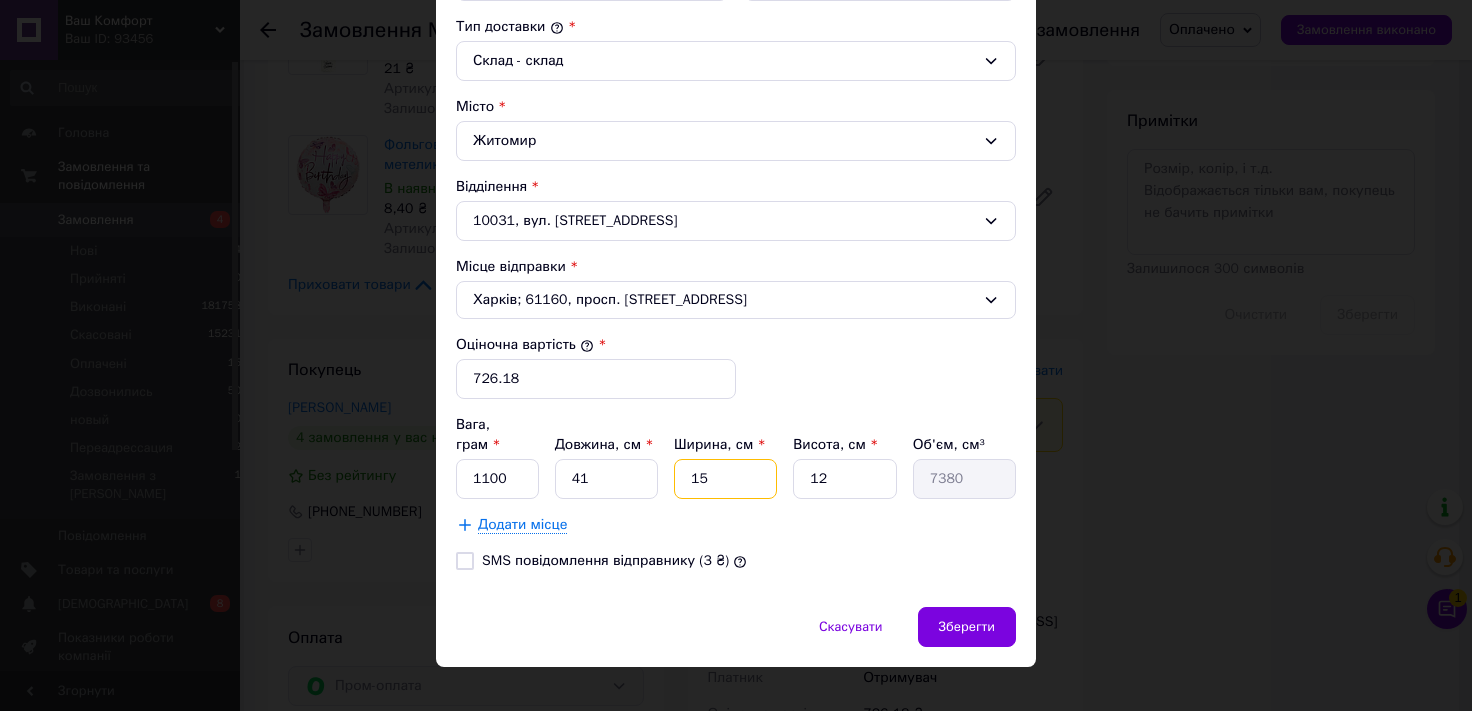 drag, startPoint x: 728, startPoint y: 452, endPoint x: 22, endPoint y: 550, distance: 712.7692 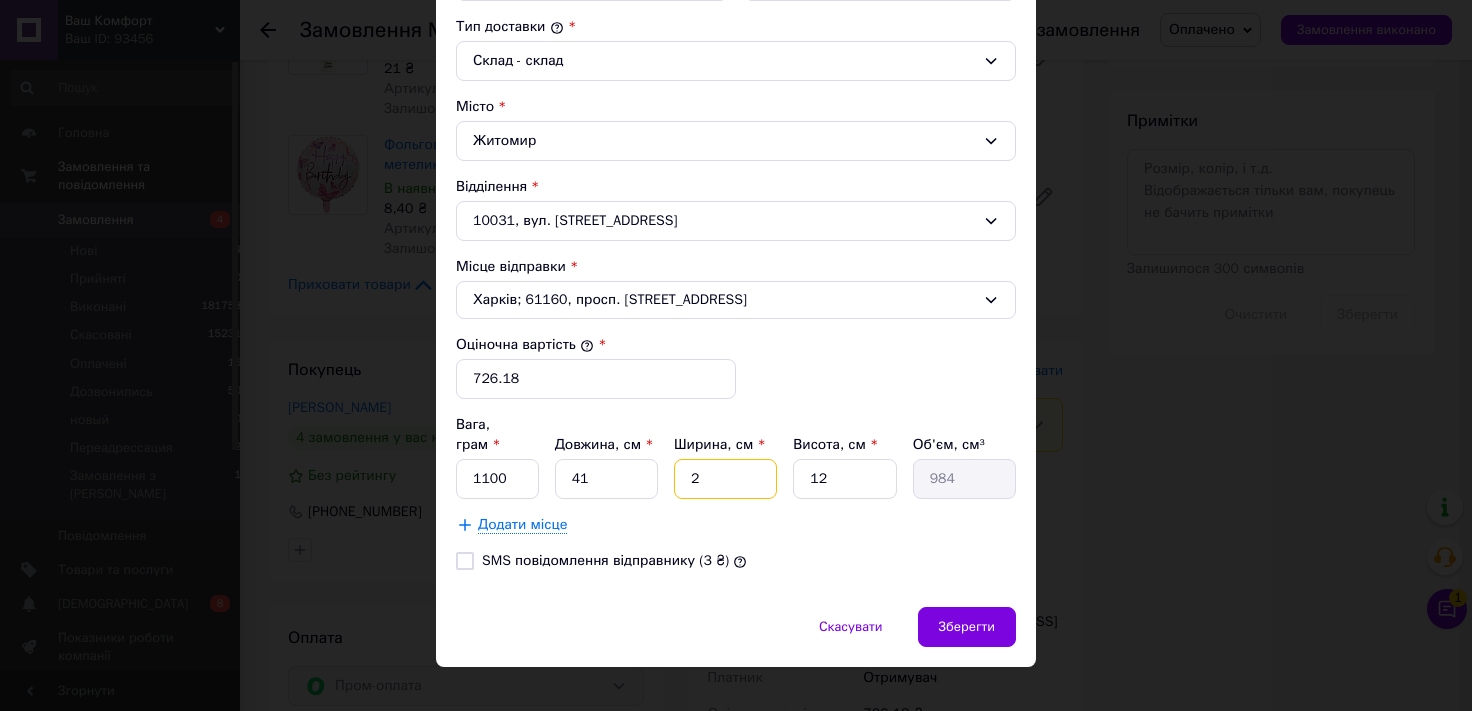 type on "23" 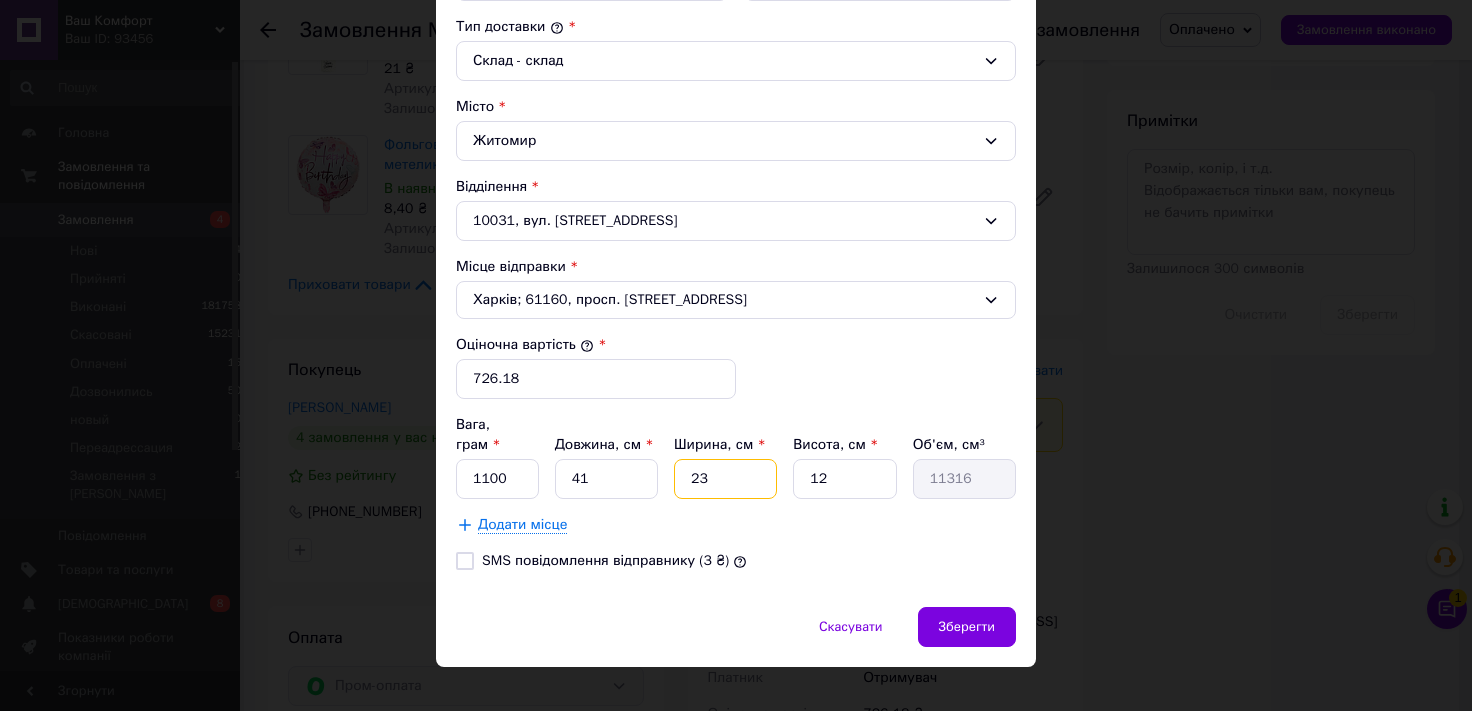 type on "23" 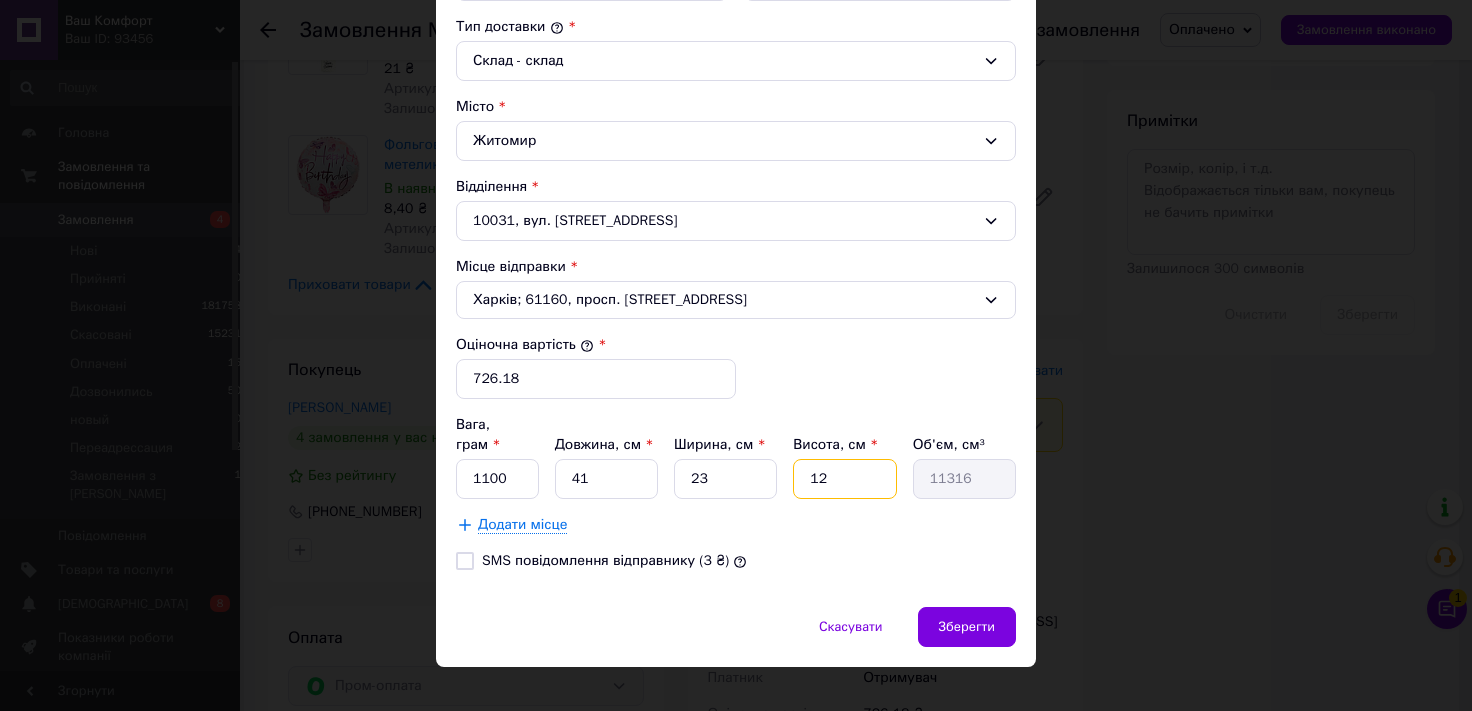 drag, startPoint x: 826, startPoint y: 455, endPoint x: 194, endPoint y: 536, distance: 637.1695 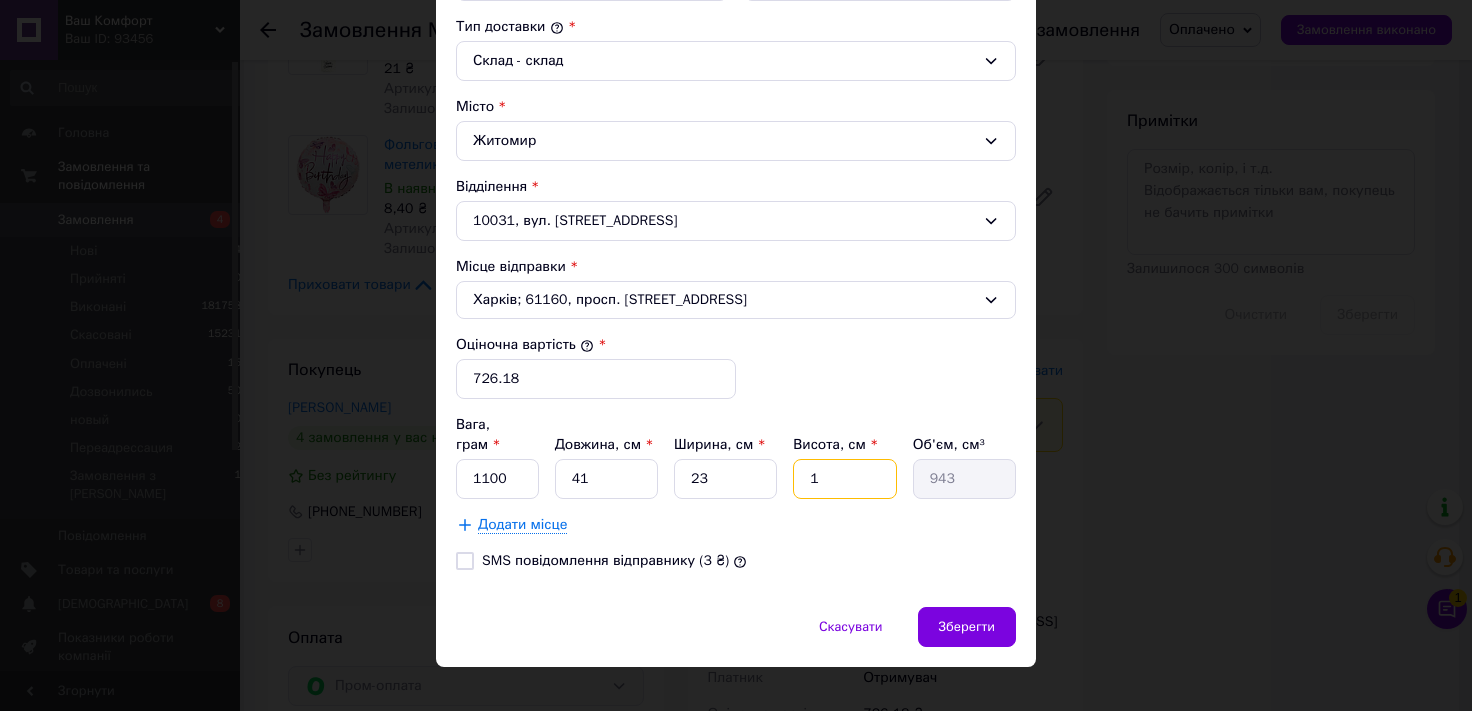 type on "10" 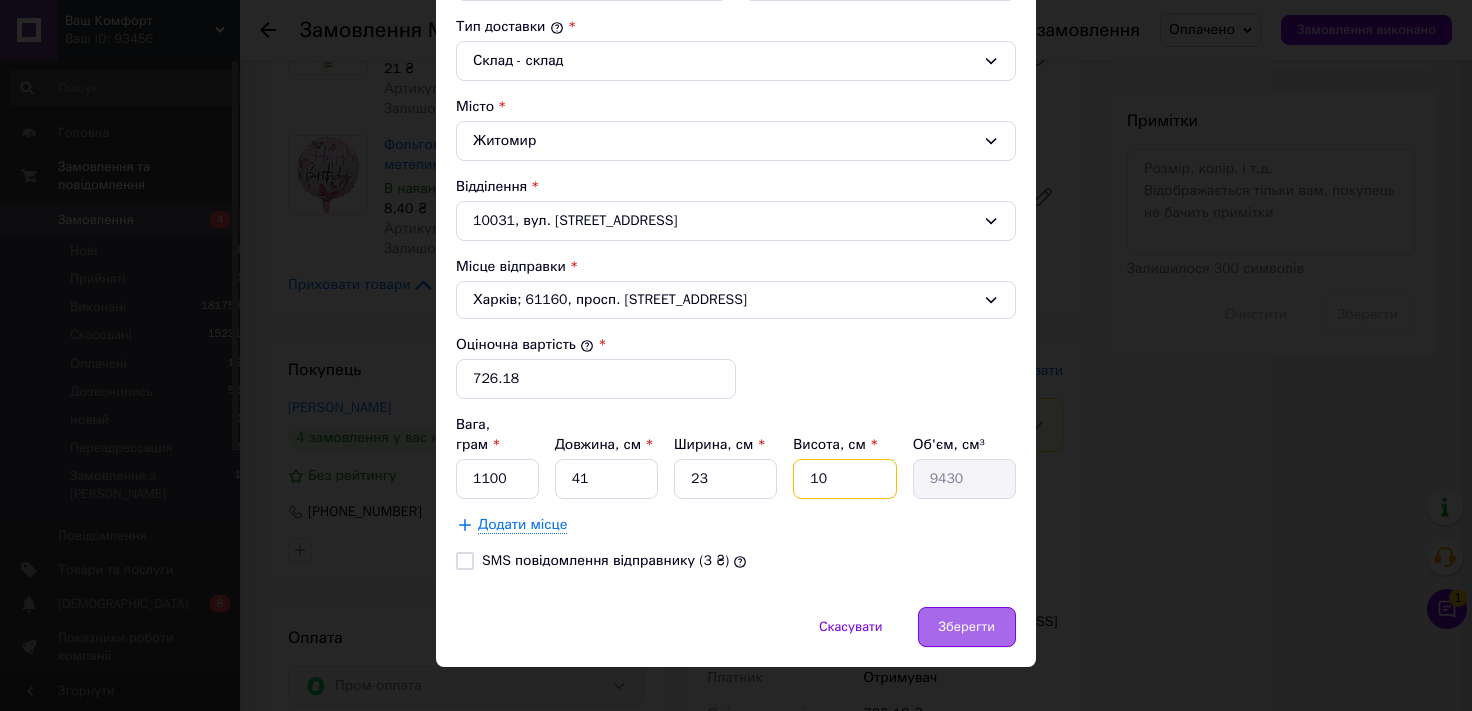 type on "10" 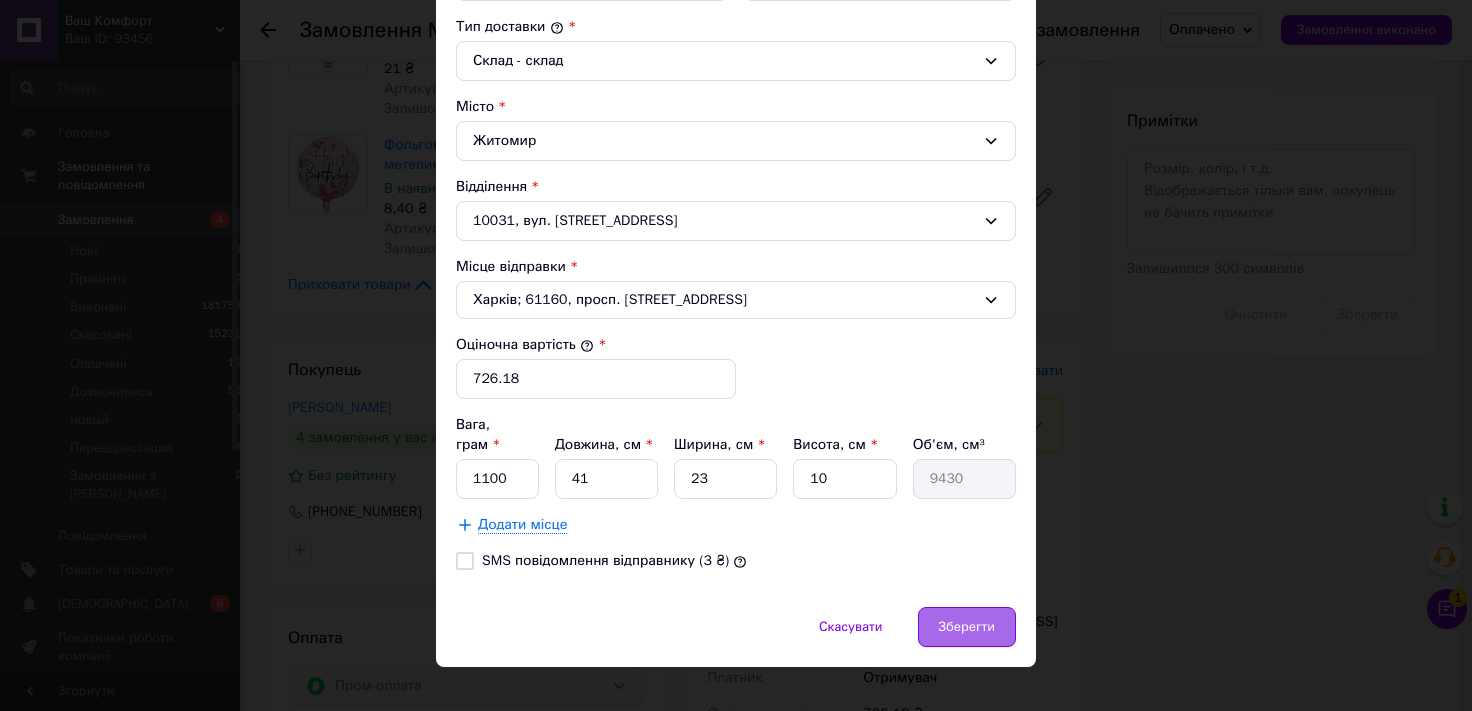 click on "Зберегти" at bounding box center [967, 627] 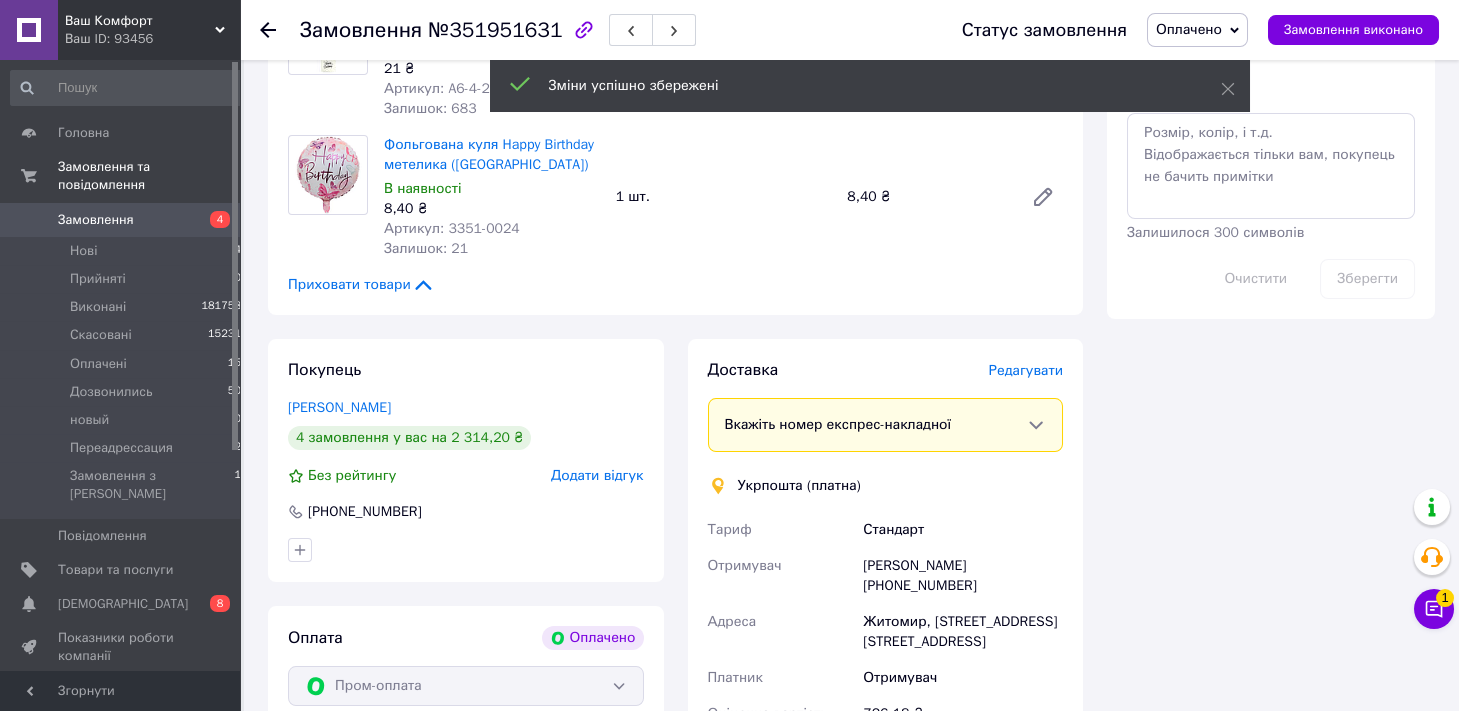 scroll, scrollTop: 1626, scrollLeft: 0, axis: vertical 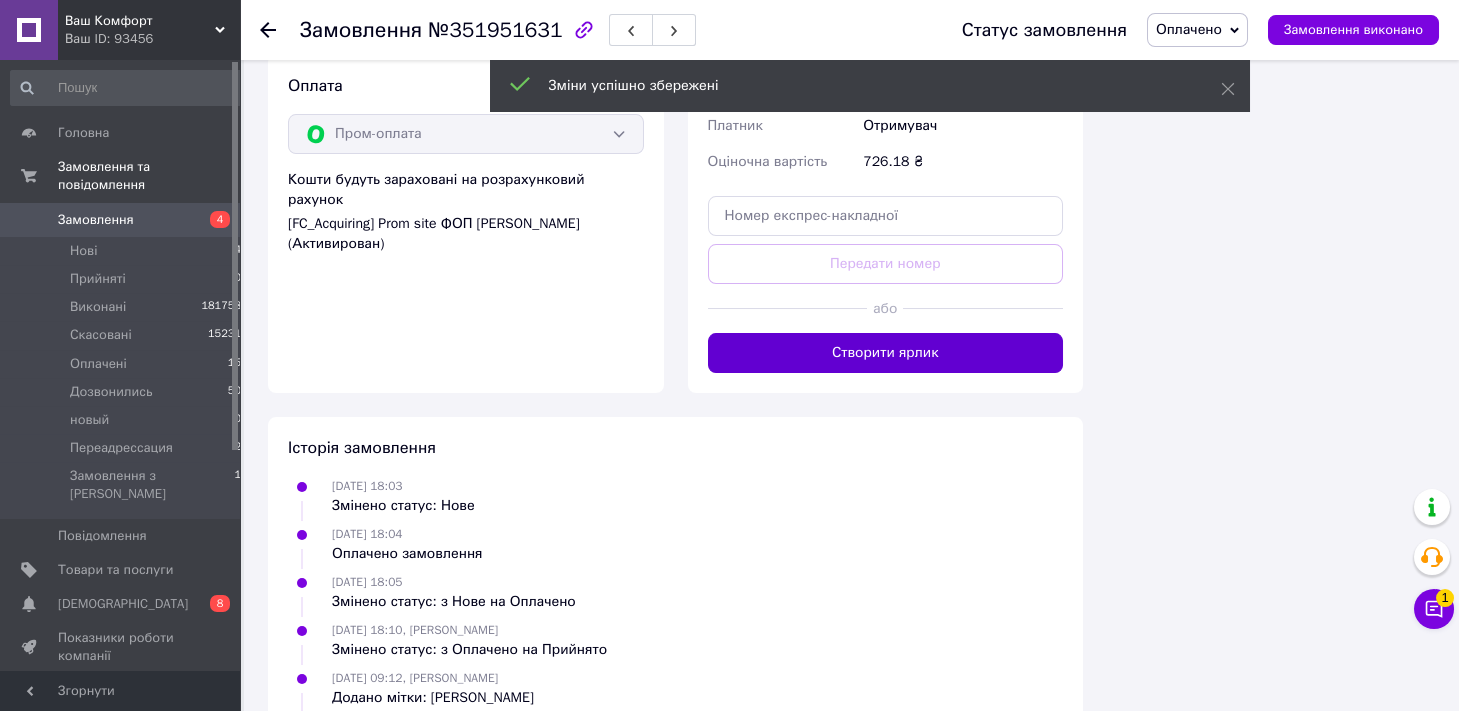click on "Створити ярлик" at bounding box center (886, 353) 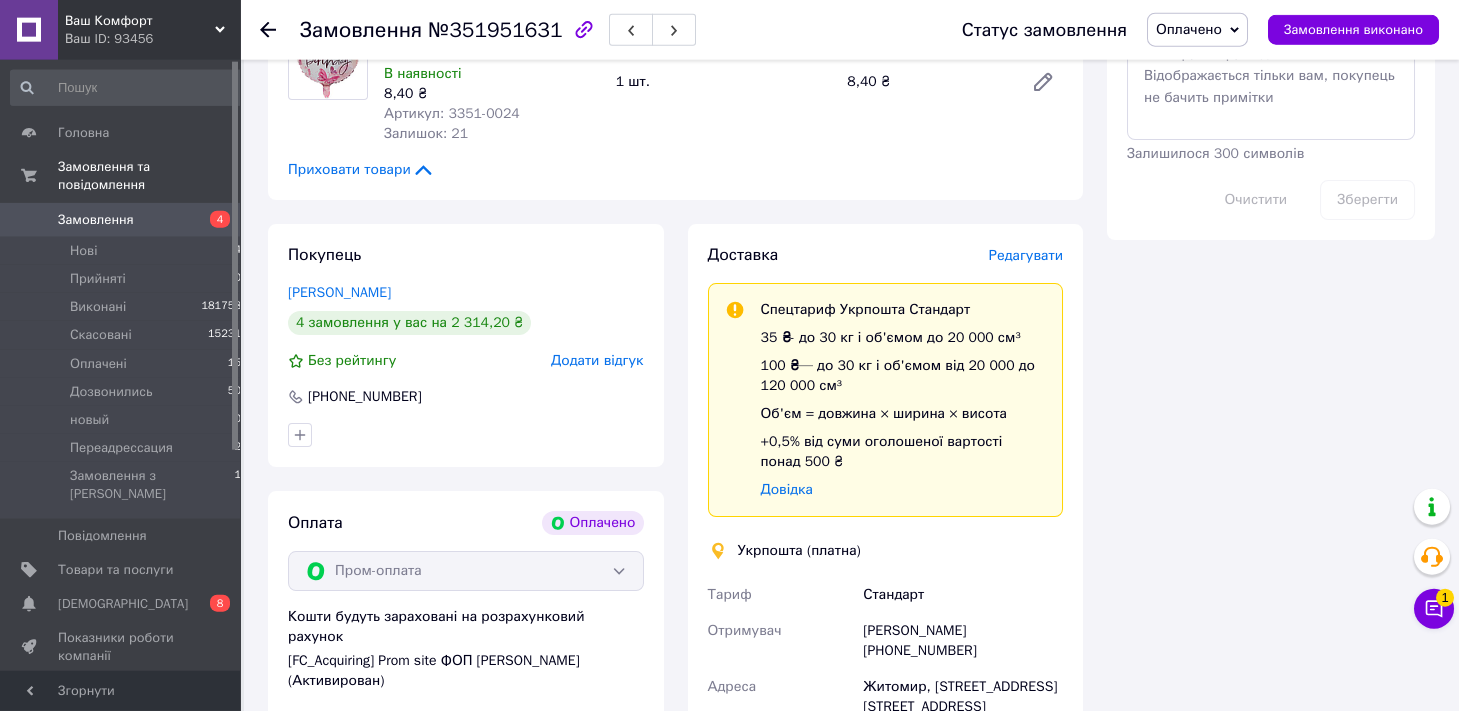 scroll, scrollTop: 1184, scrollLeft: 0, axis: vertical 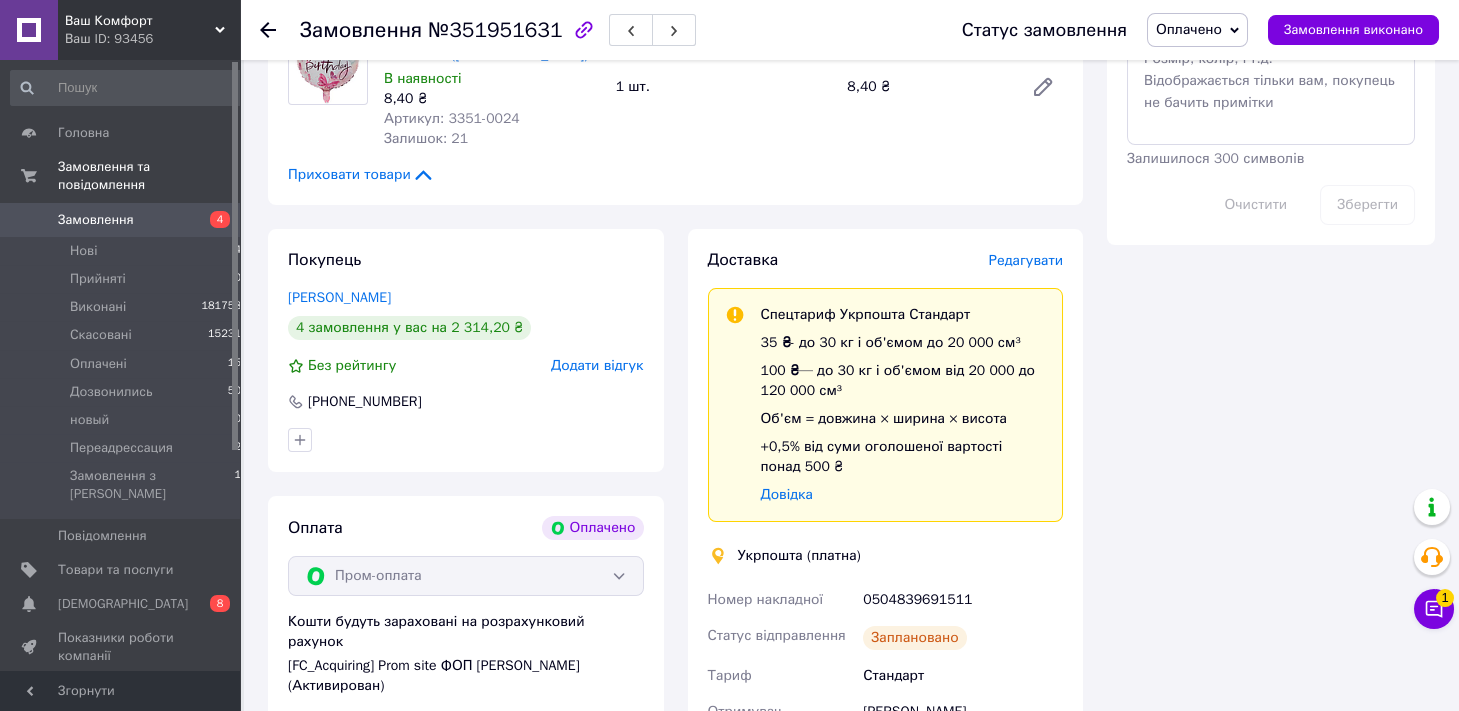click on "Оплачено" at bounding box center (1189, 29) 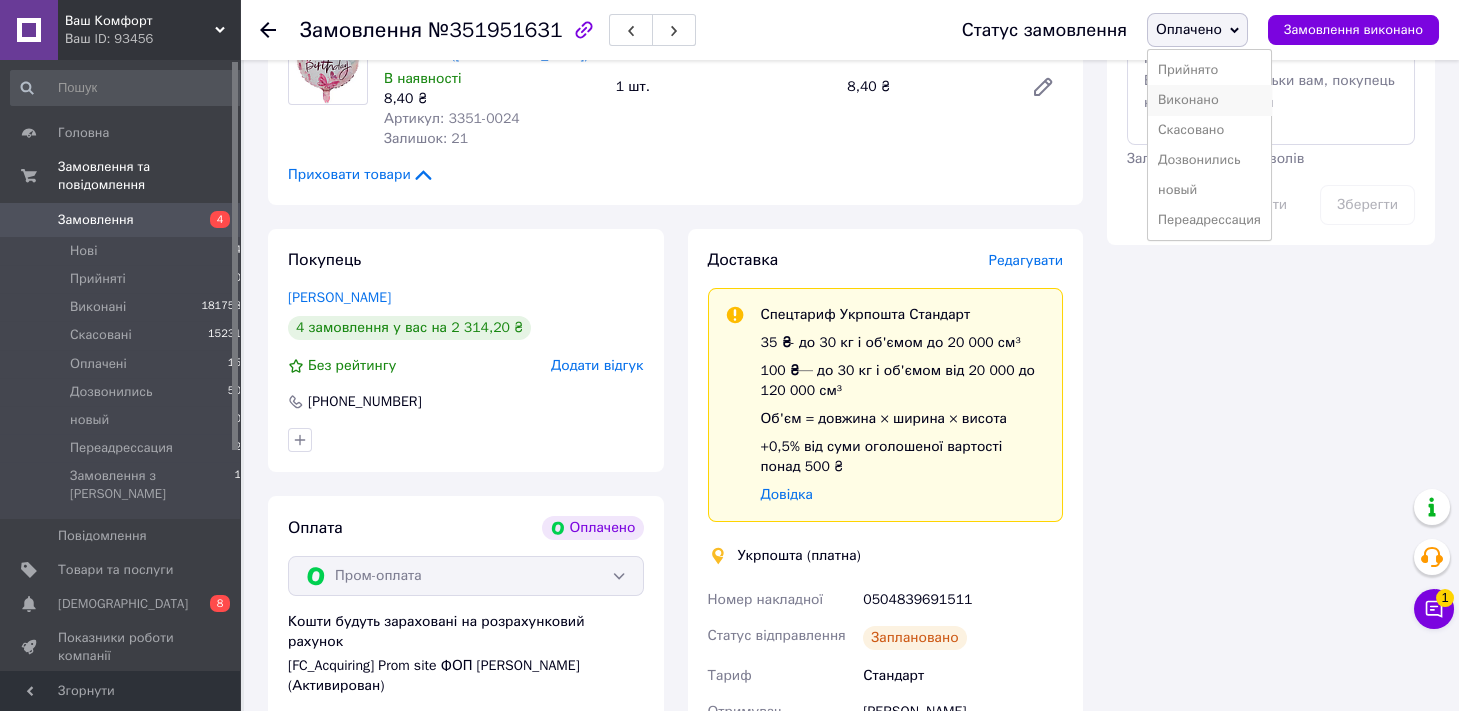 click on "Виконано" at bounding box center (1209, 100) 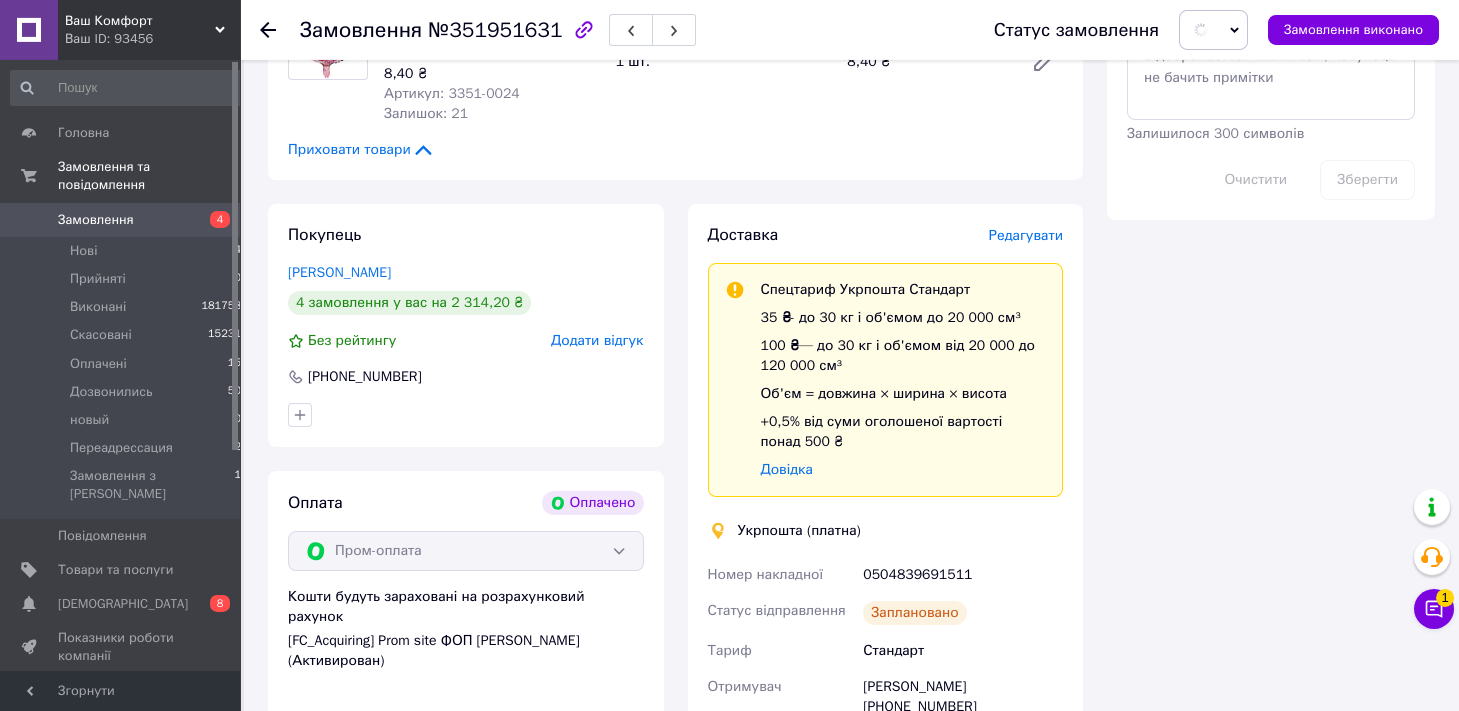 scroll, scrollTop: 1957, scrollLeft: 0, axis: vertical 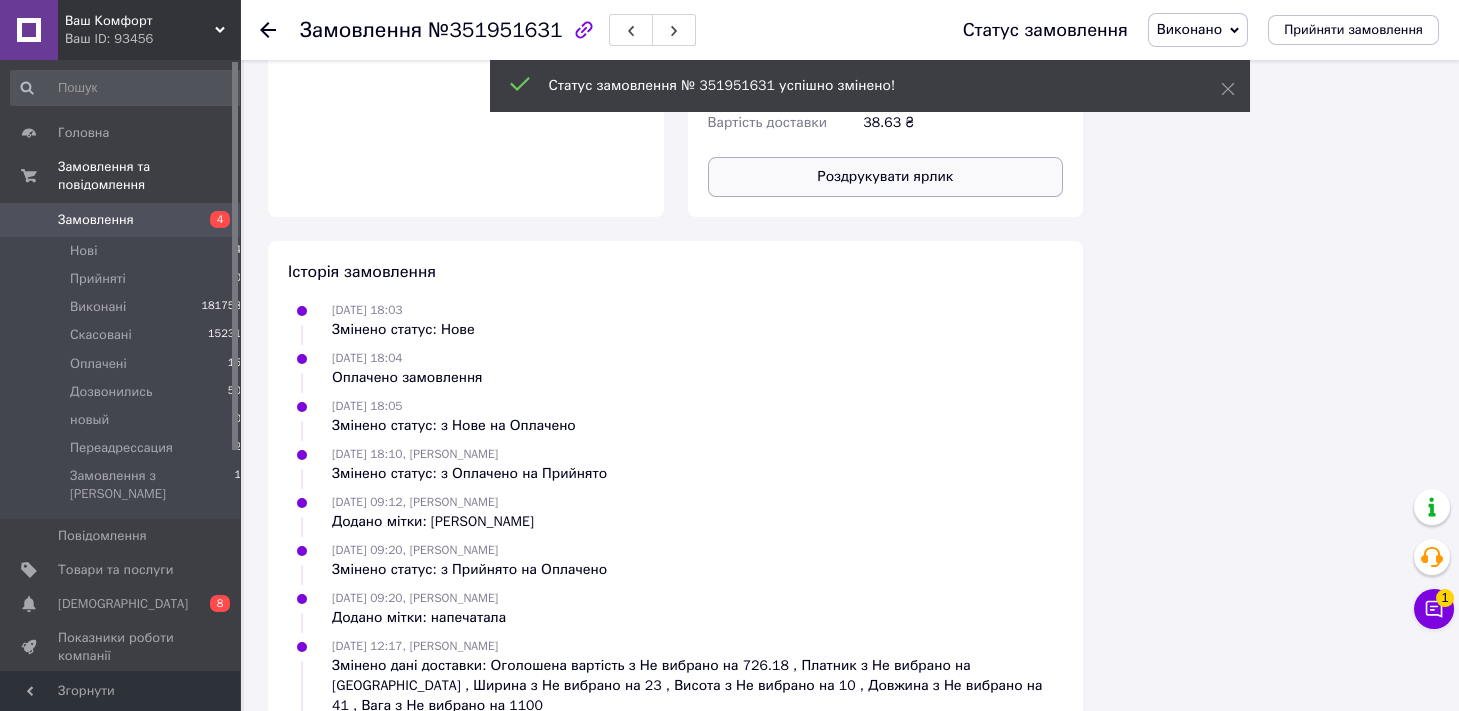 click on "Роздрукувати ярлик" at bounding box center [886, 177] 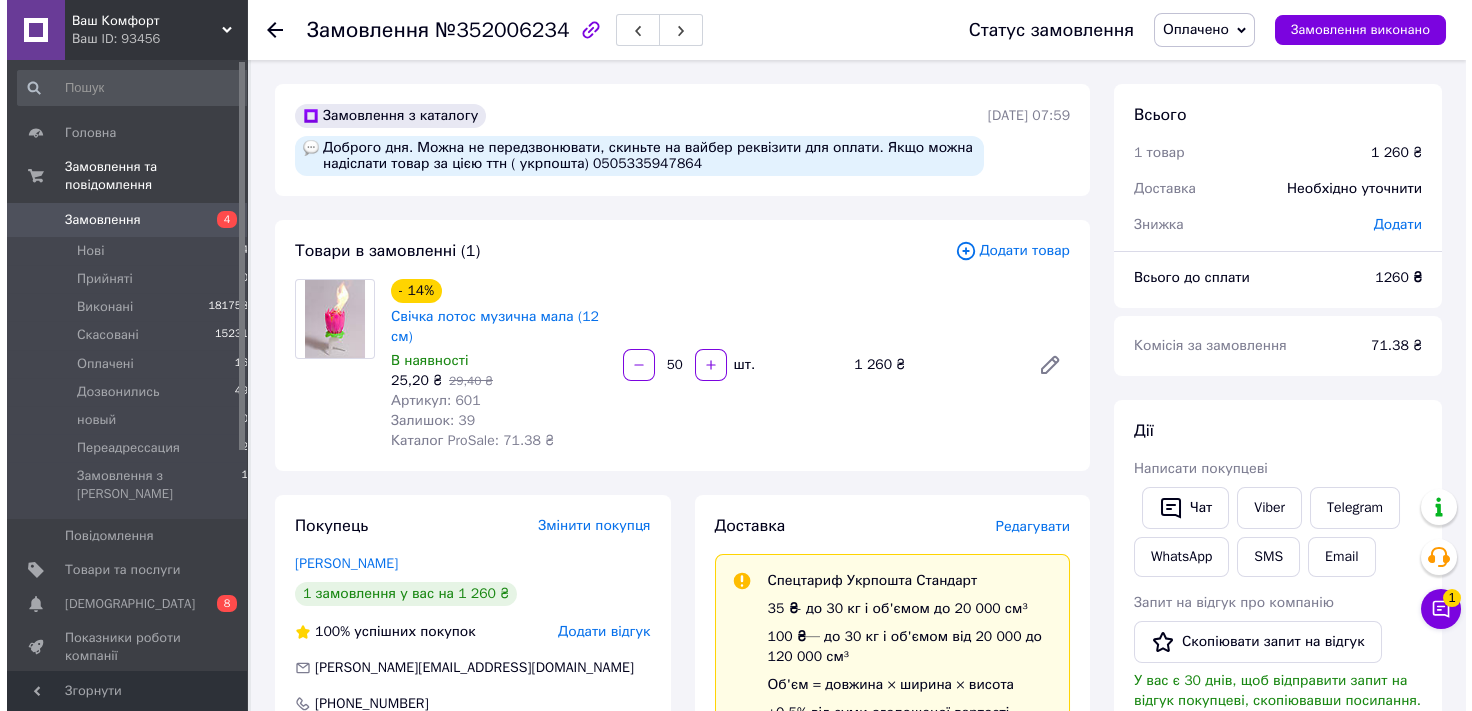 scroll, scrollTop: 220, scrollLeft: 0, axis: vertical 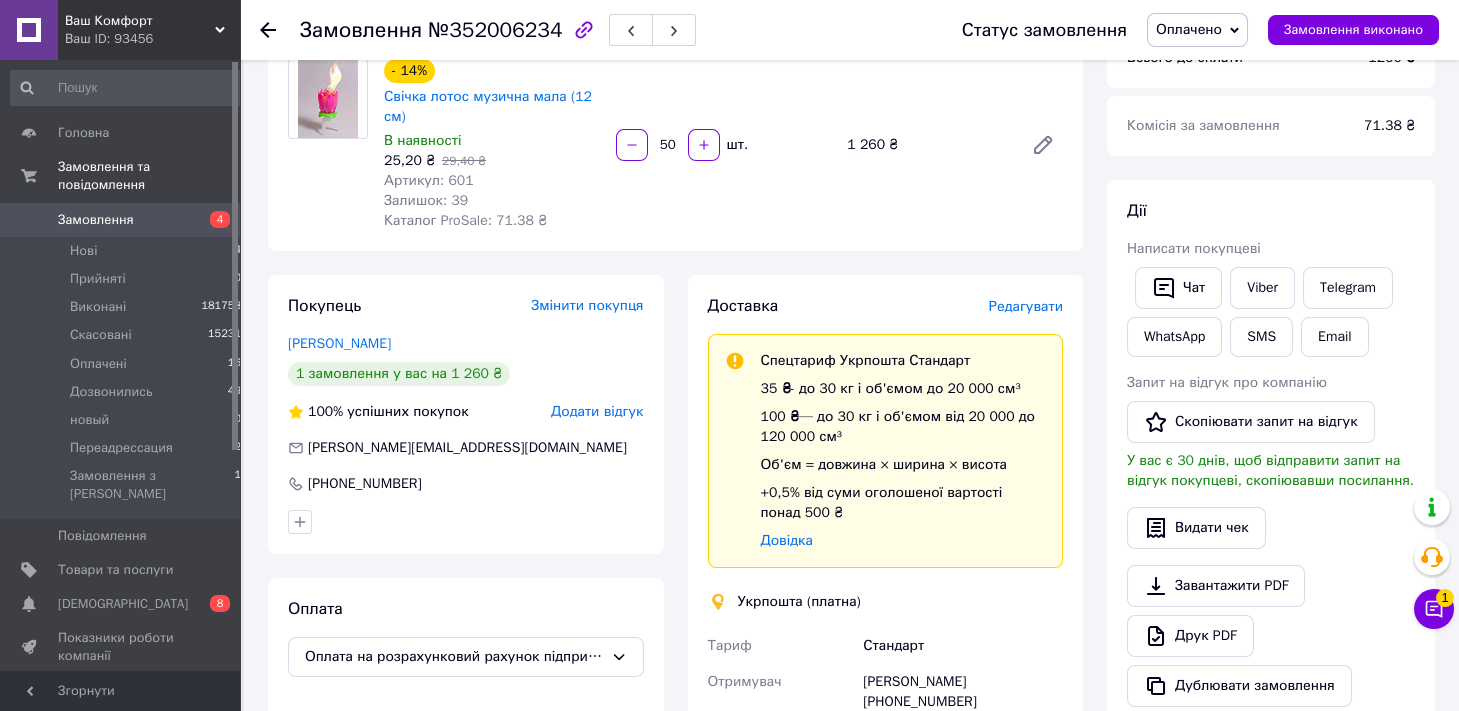 click on "Редагувати" at bounding box center (1026, 306) 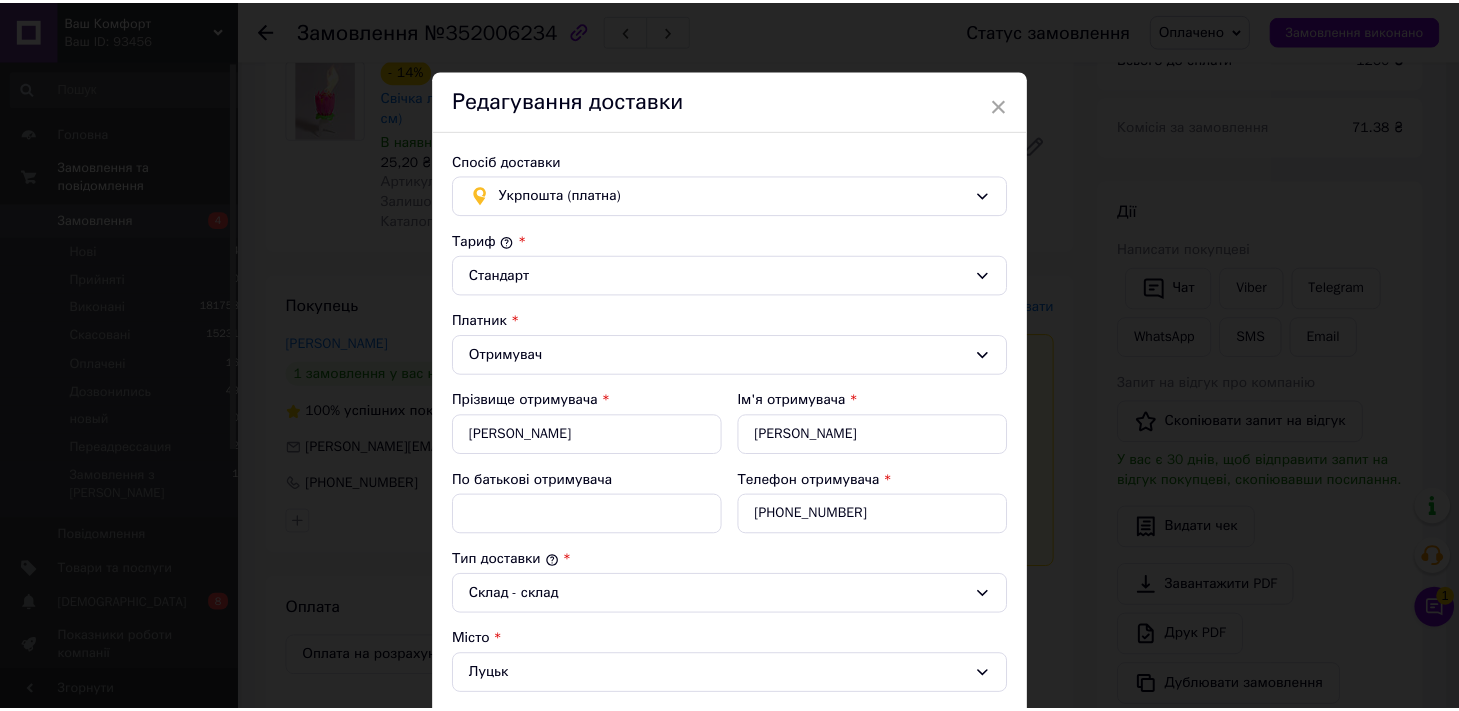 scroll, scrollTop: 606, scrollLeft: 0, axis: vertical 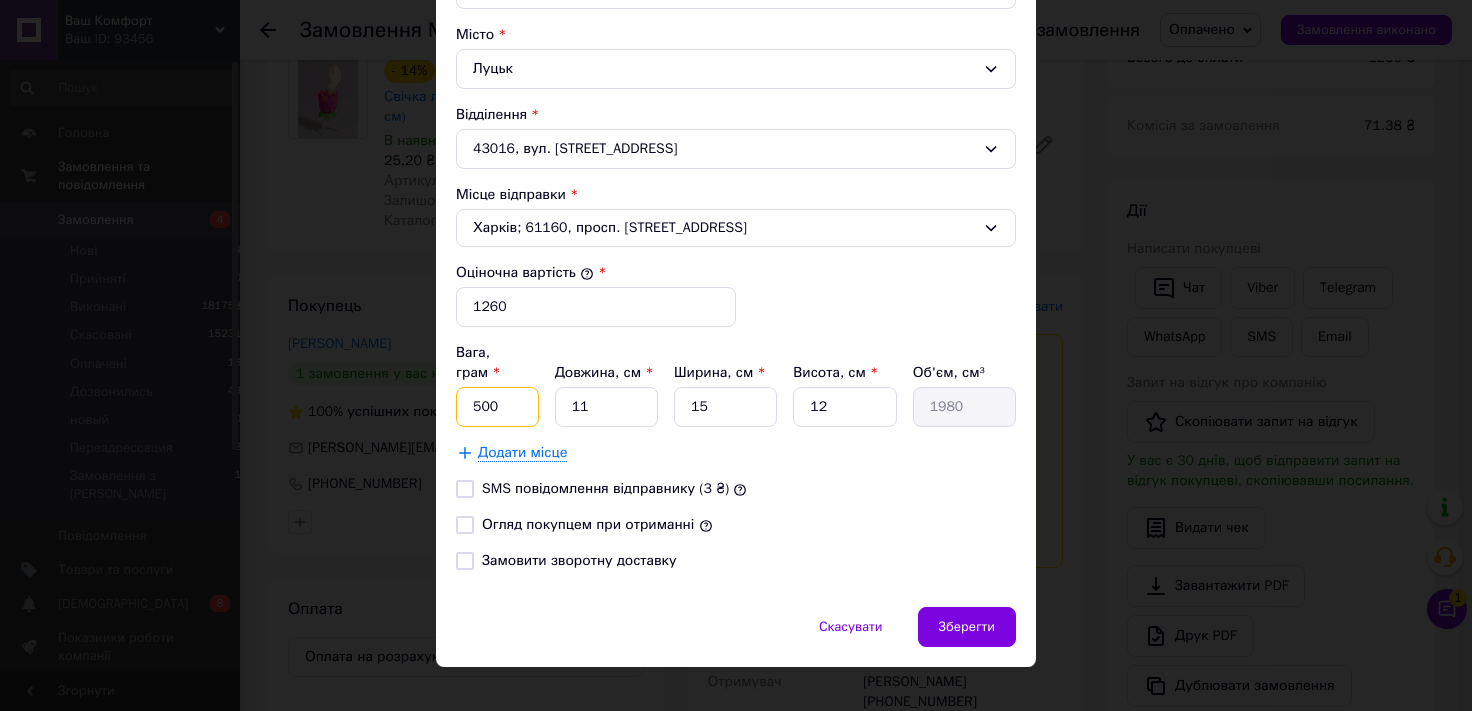 drag, startPoint x: 514, startPoint y: 378, endPoint x: 265, endPoint y: 449, distance: 258.9247 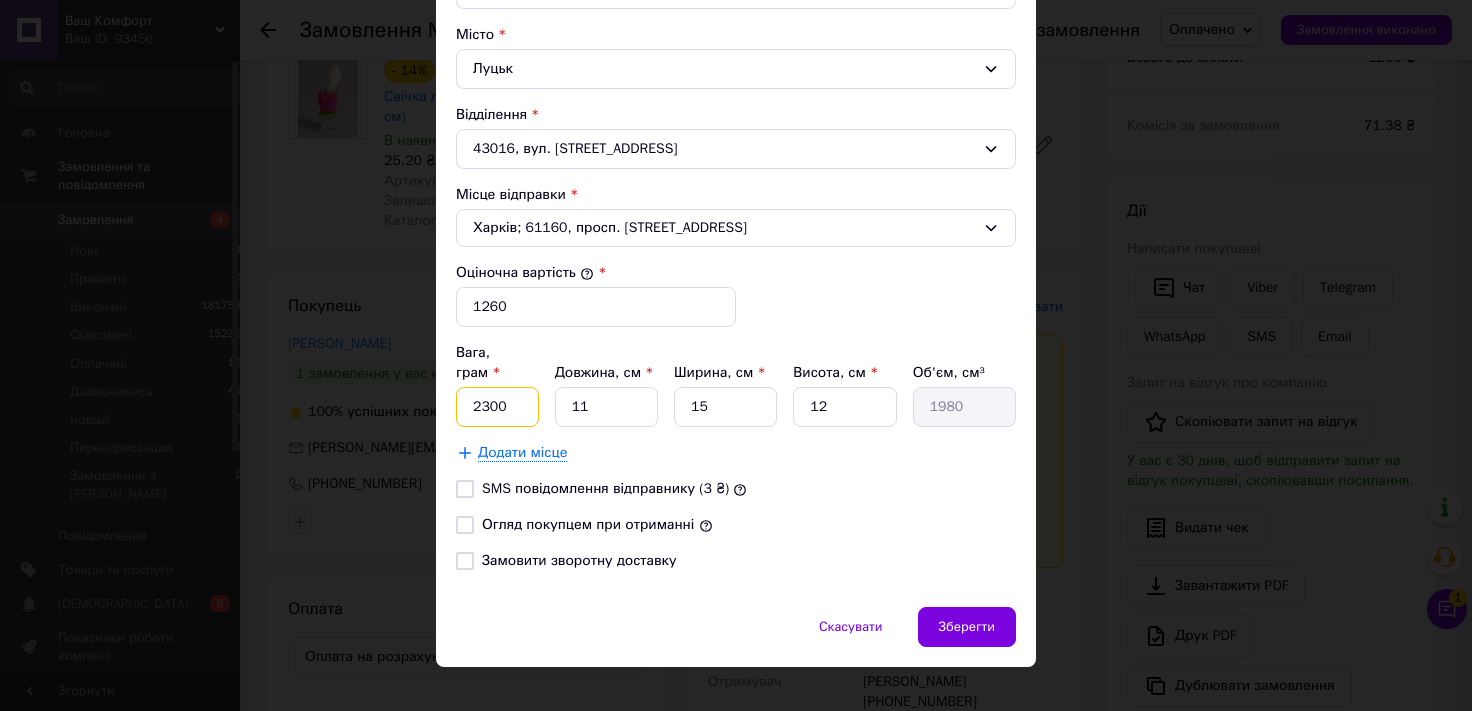 type on "2300" 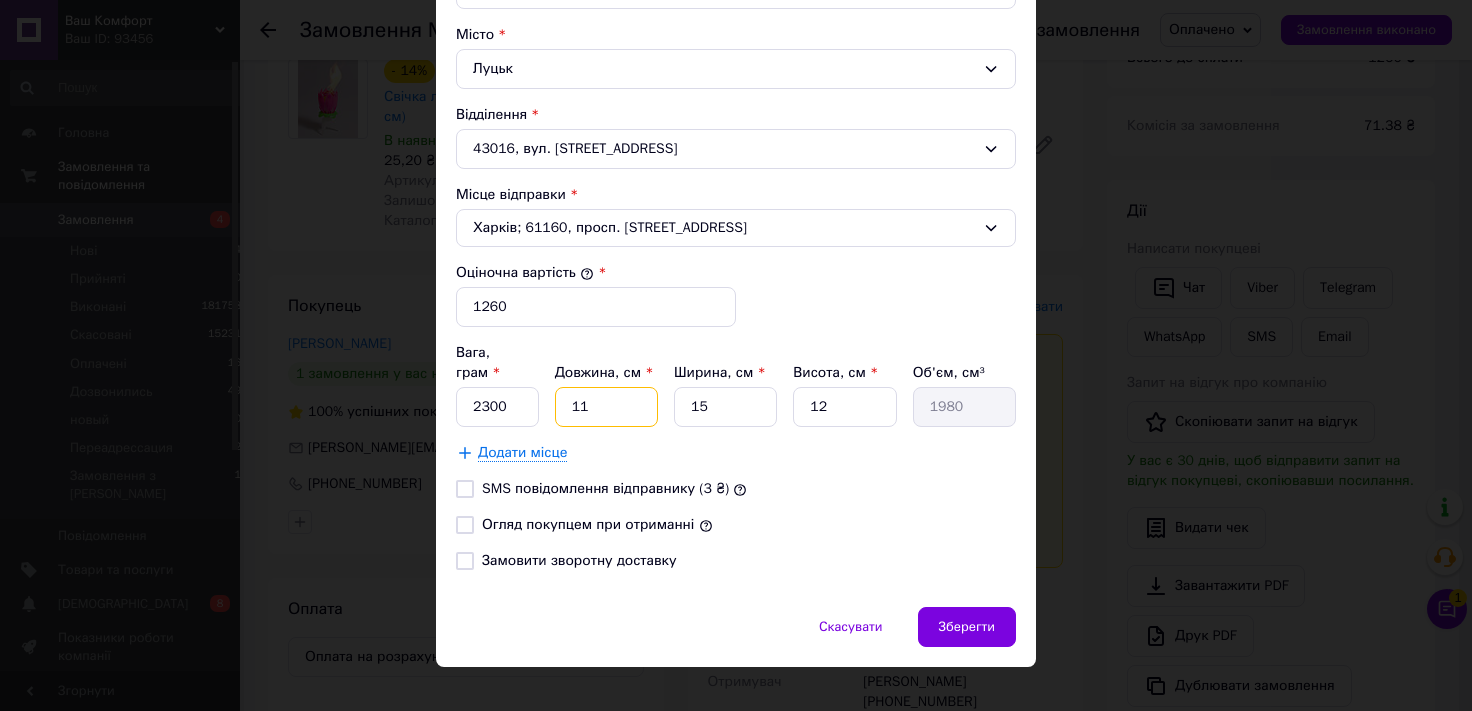 click on "11" at bounding box center (606, 407) 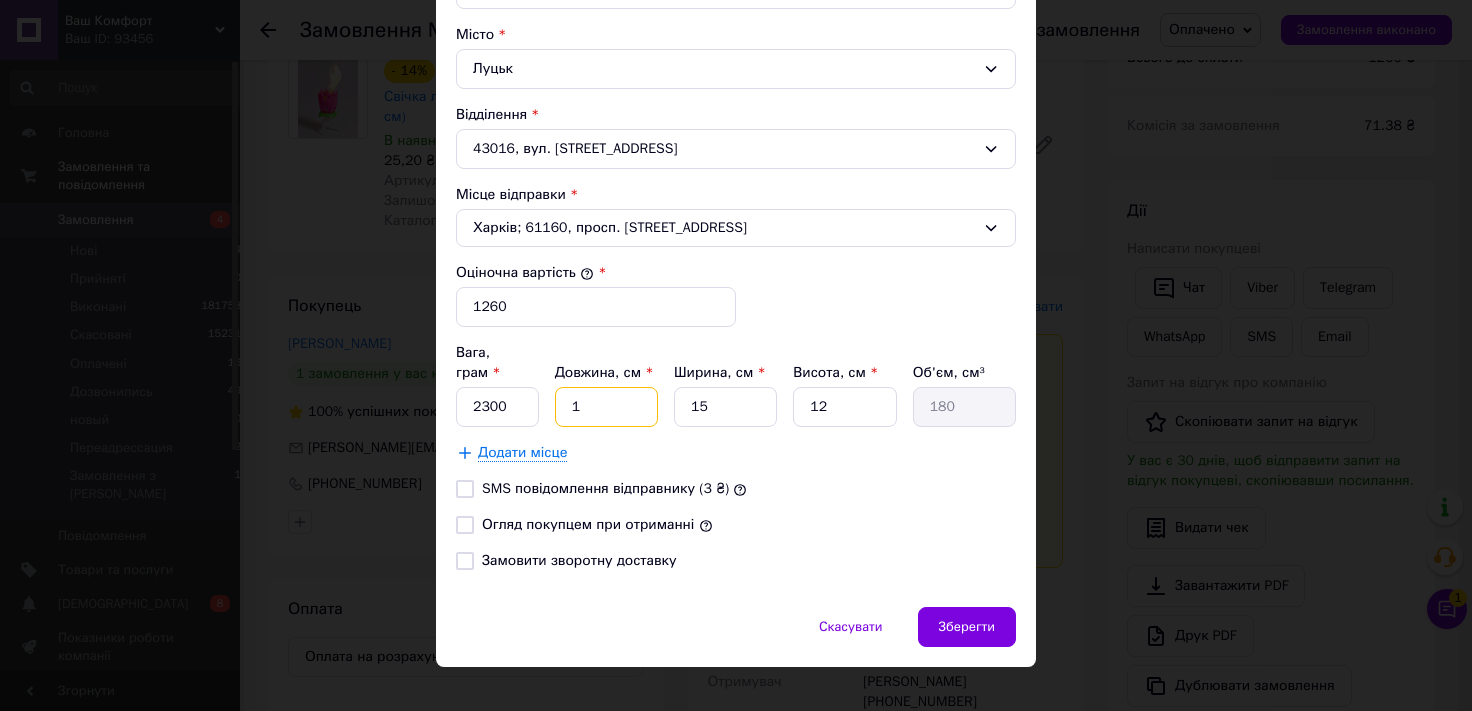 type 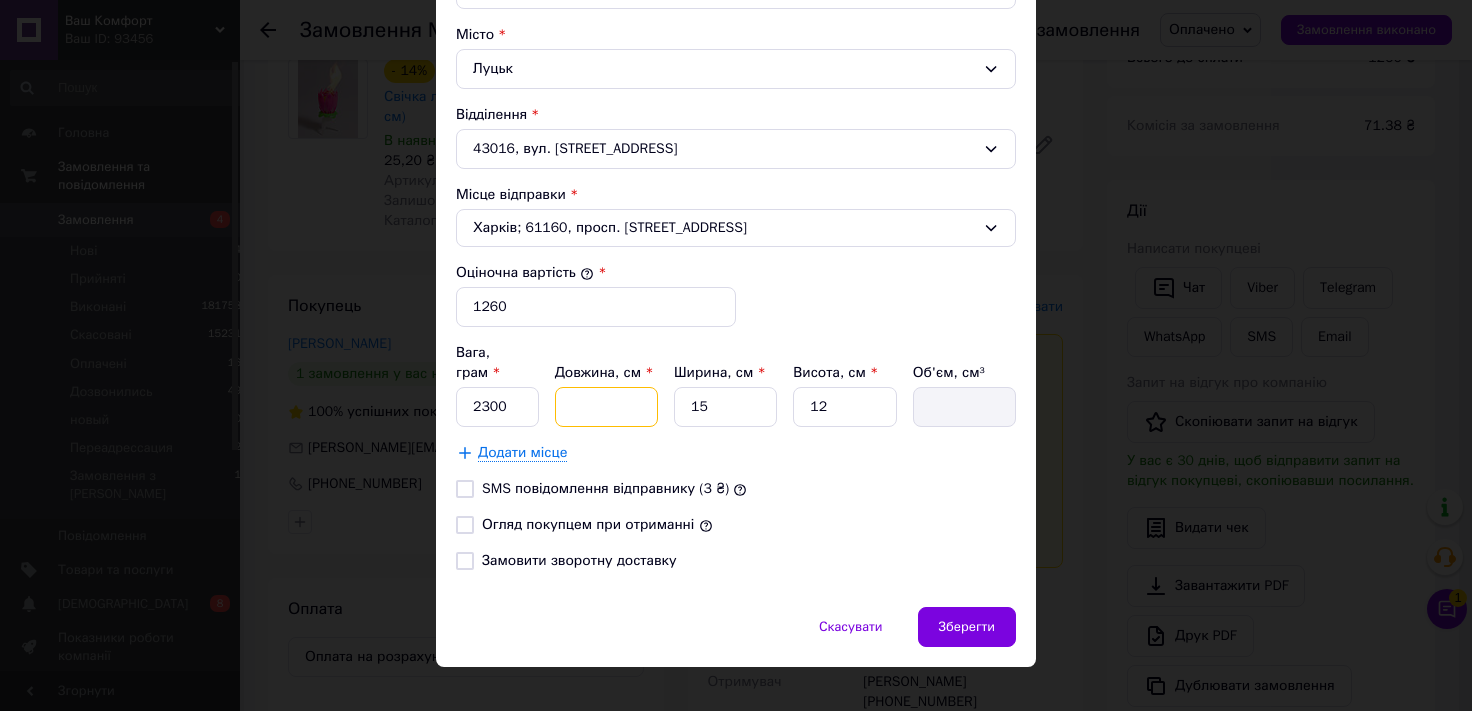 type on "5" 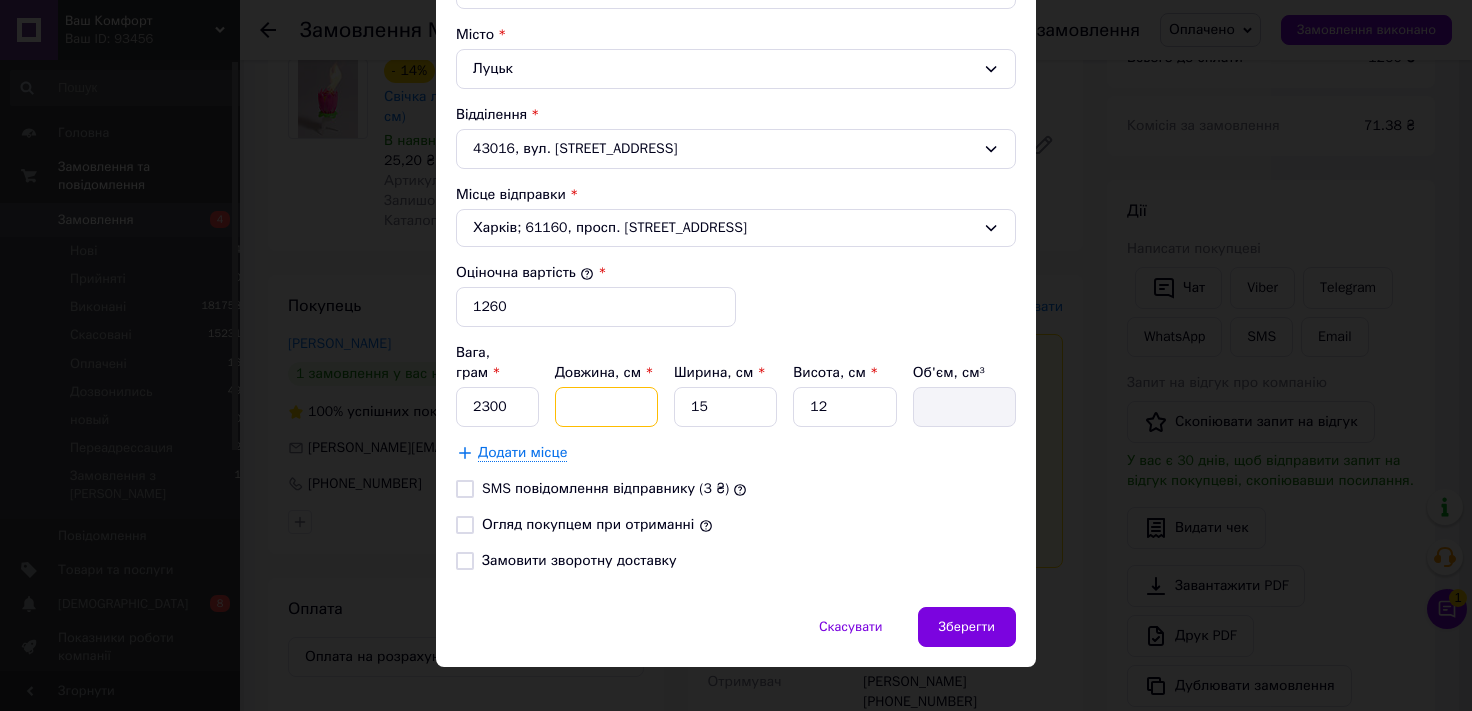 type on "900" 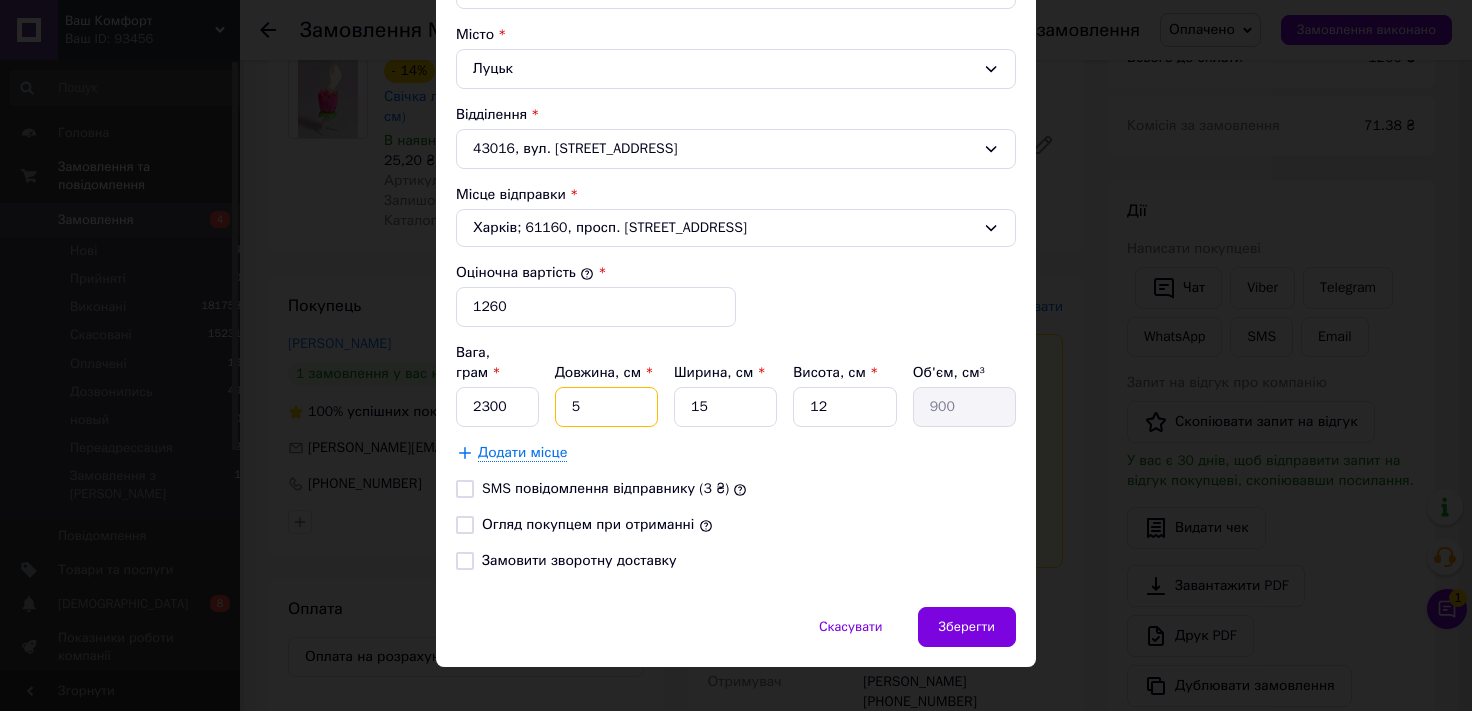 type on "58" 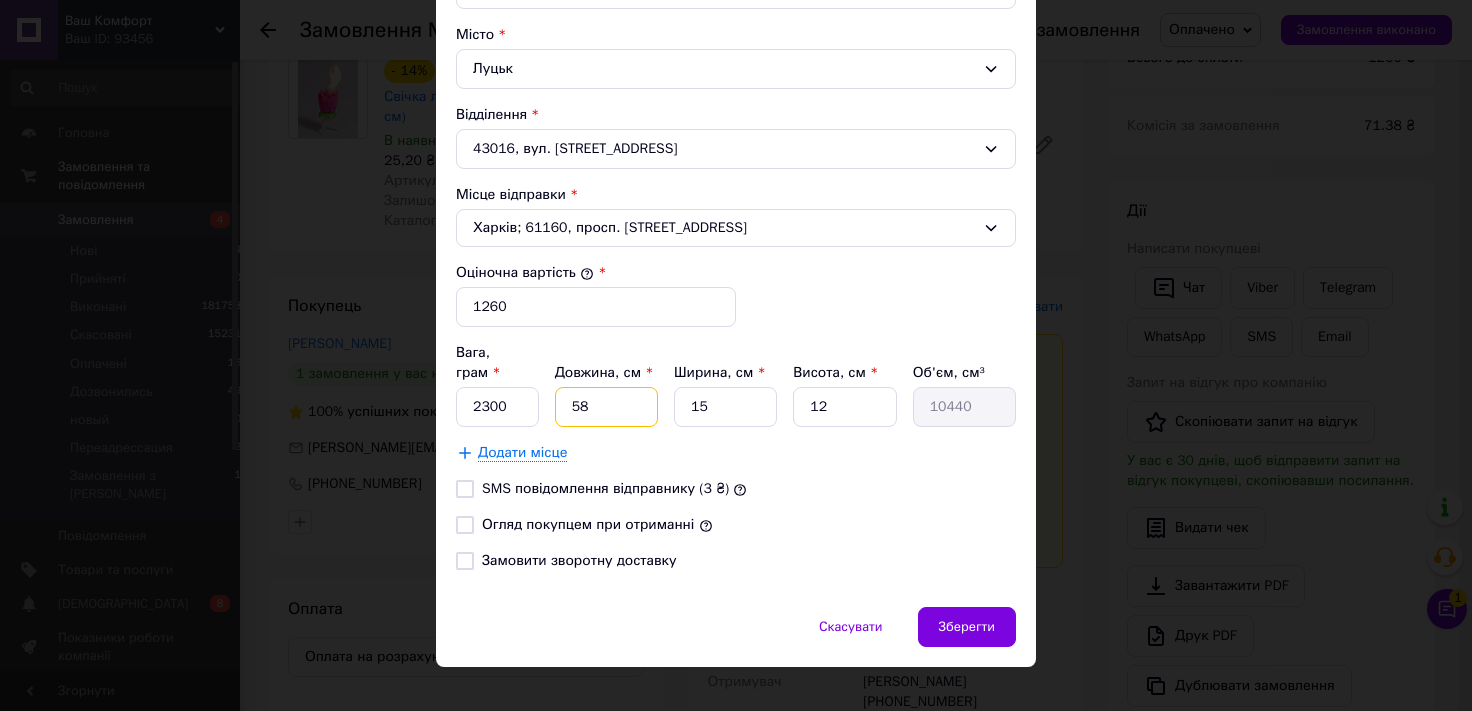 type on "58" 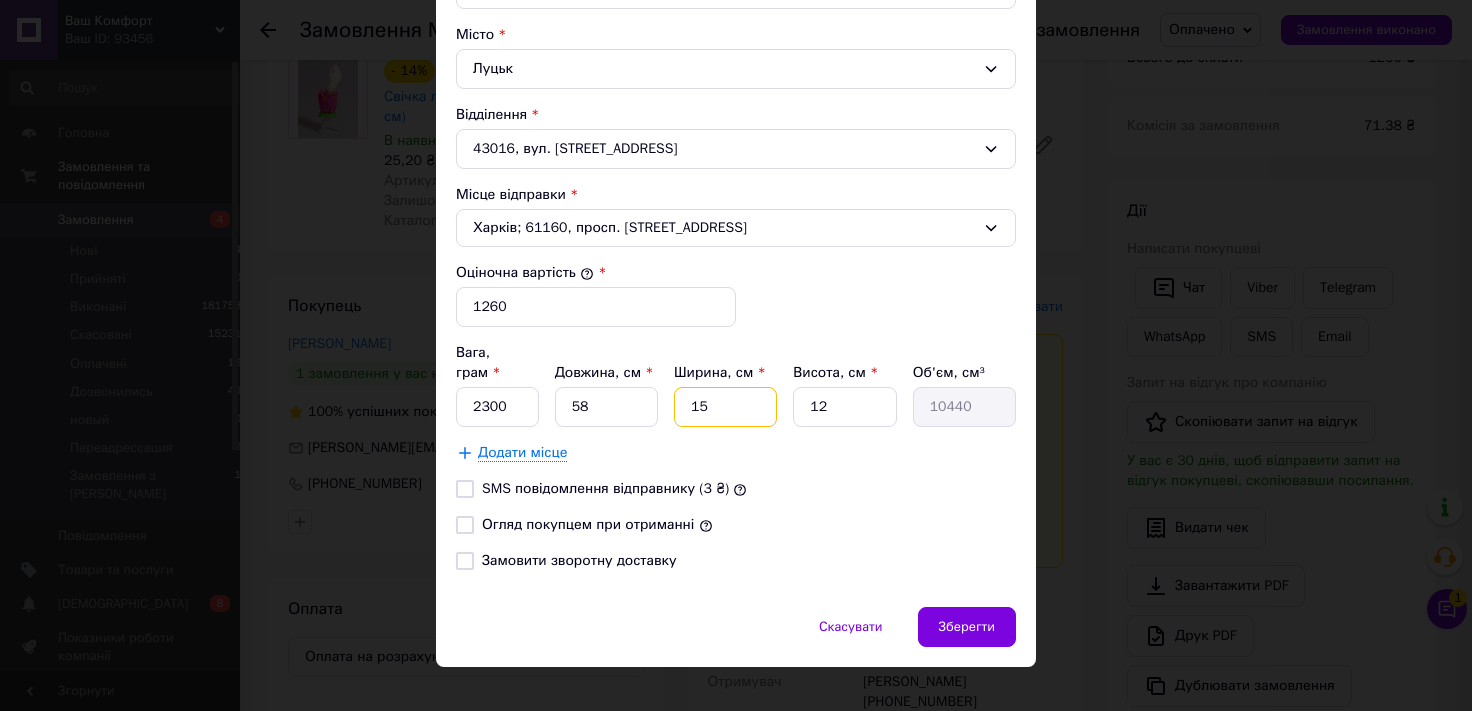 click on "15" at bounding box center [725, 407] 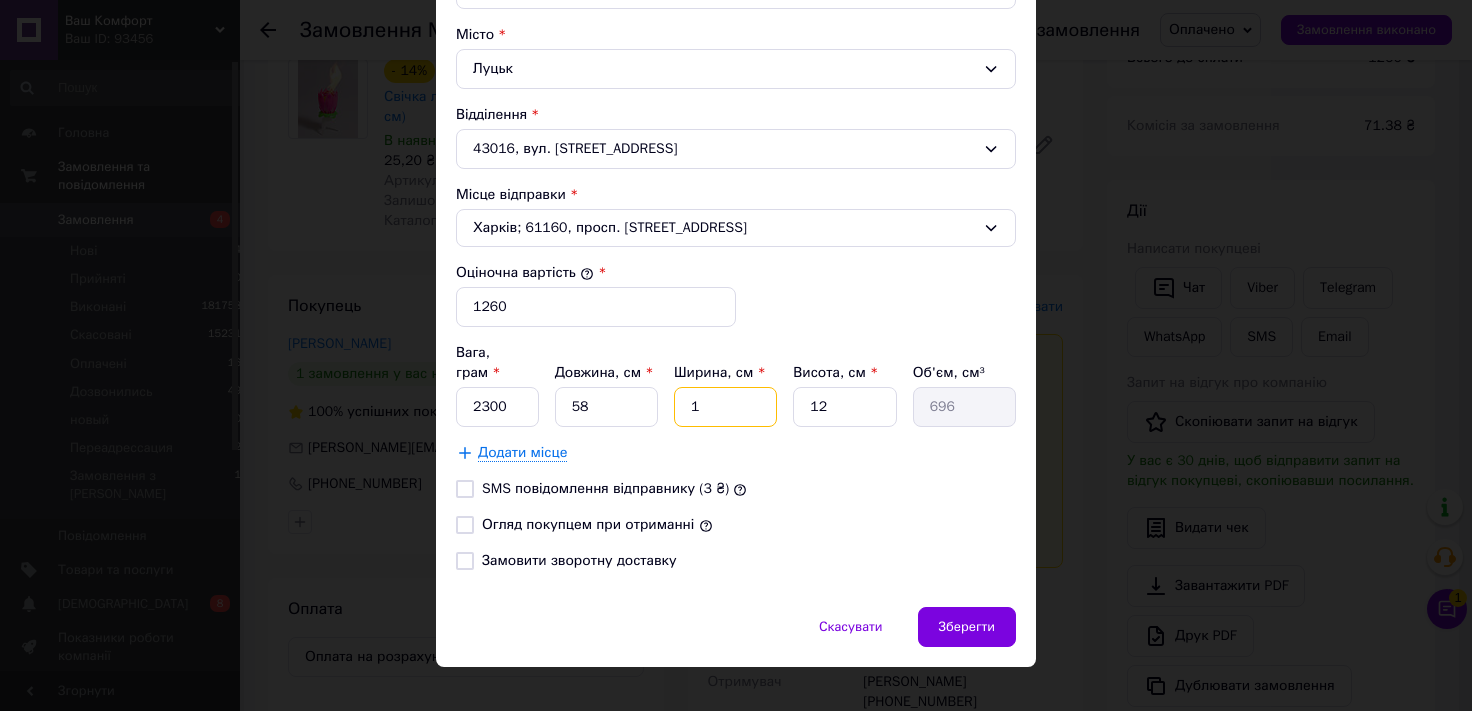 type 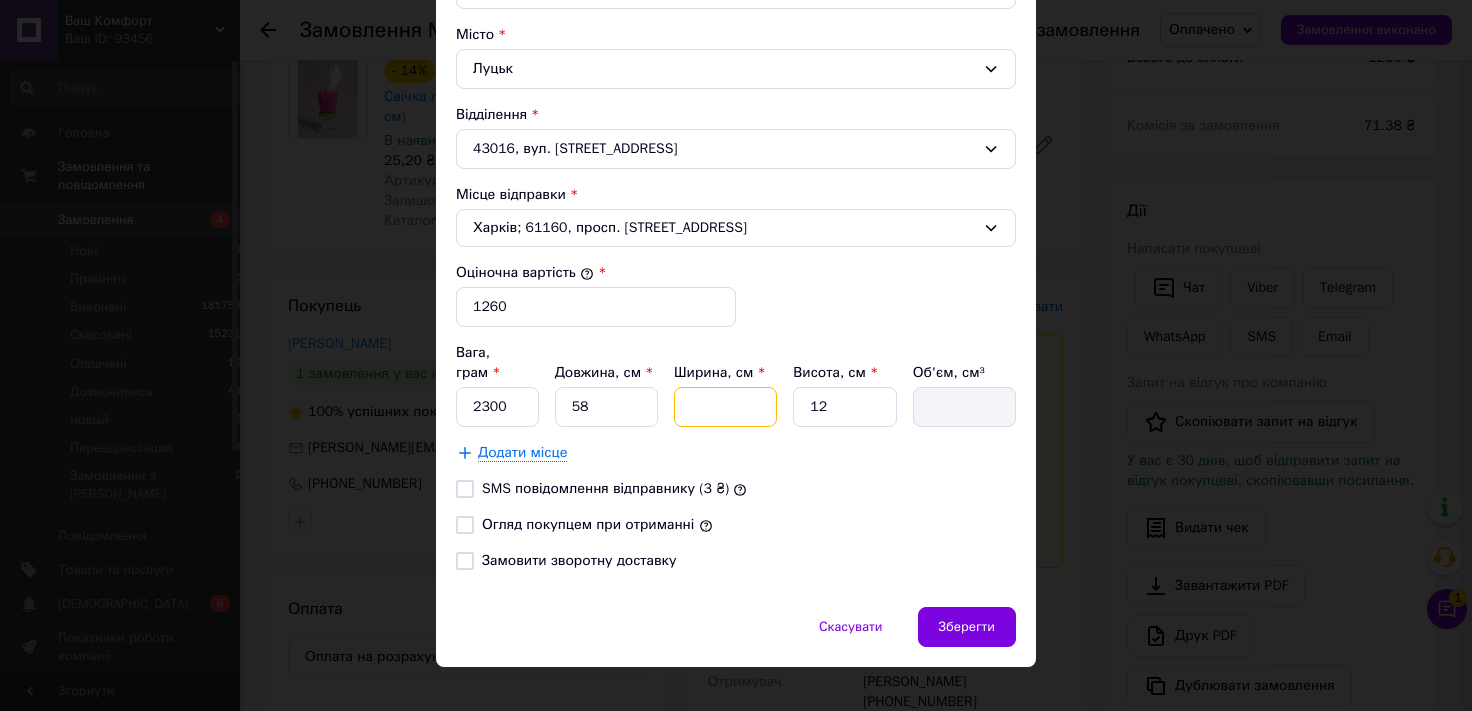 type on "2" 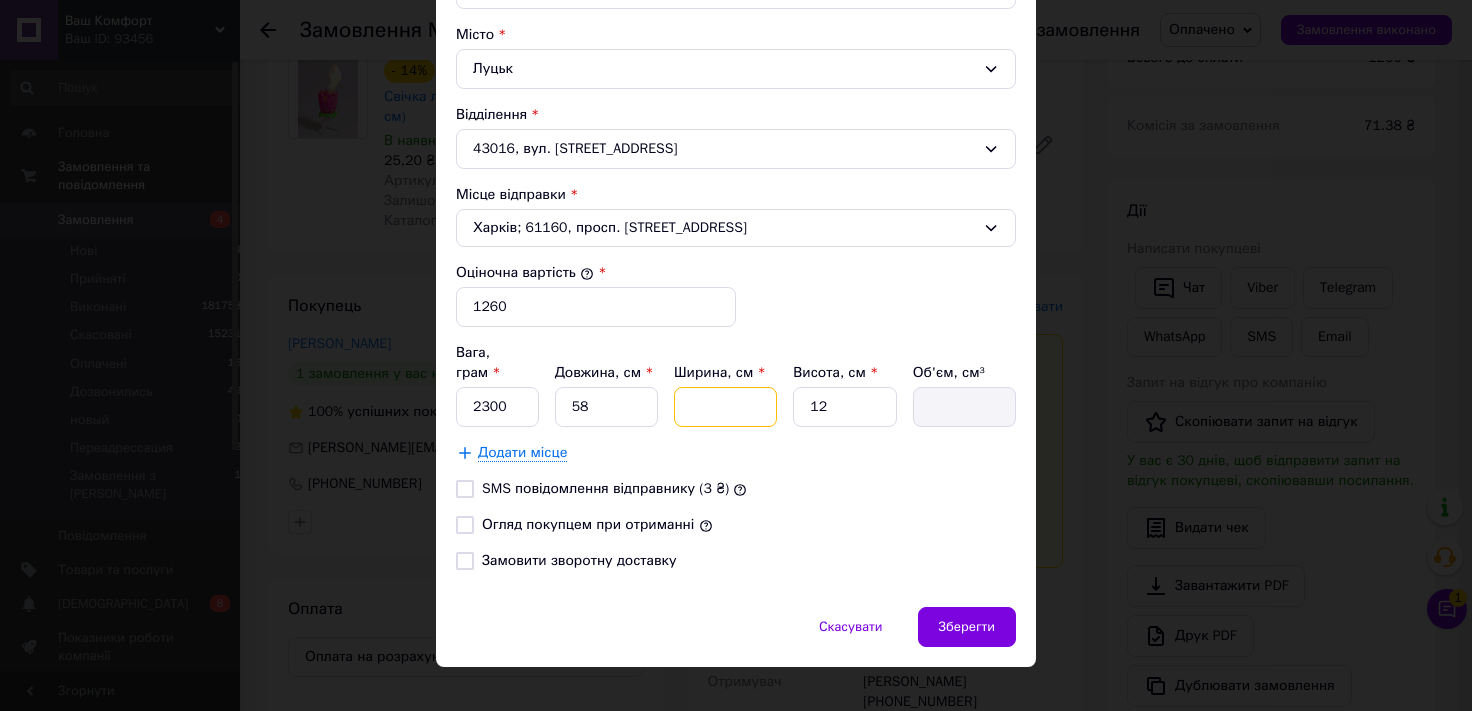 type on "1392" 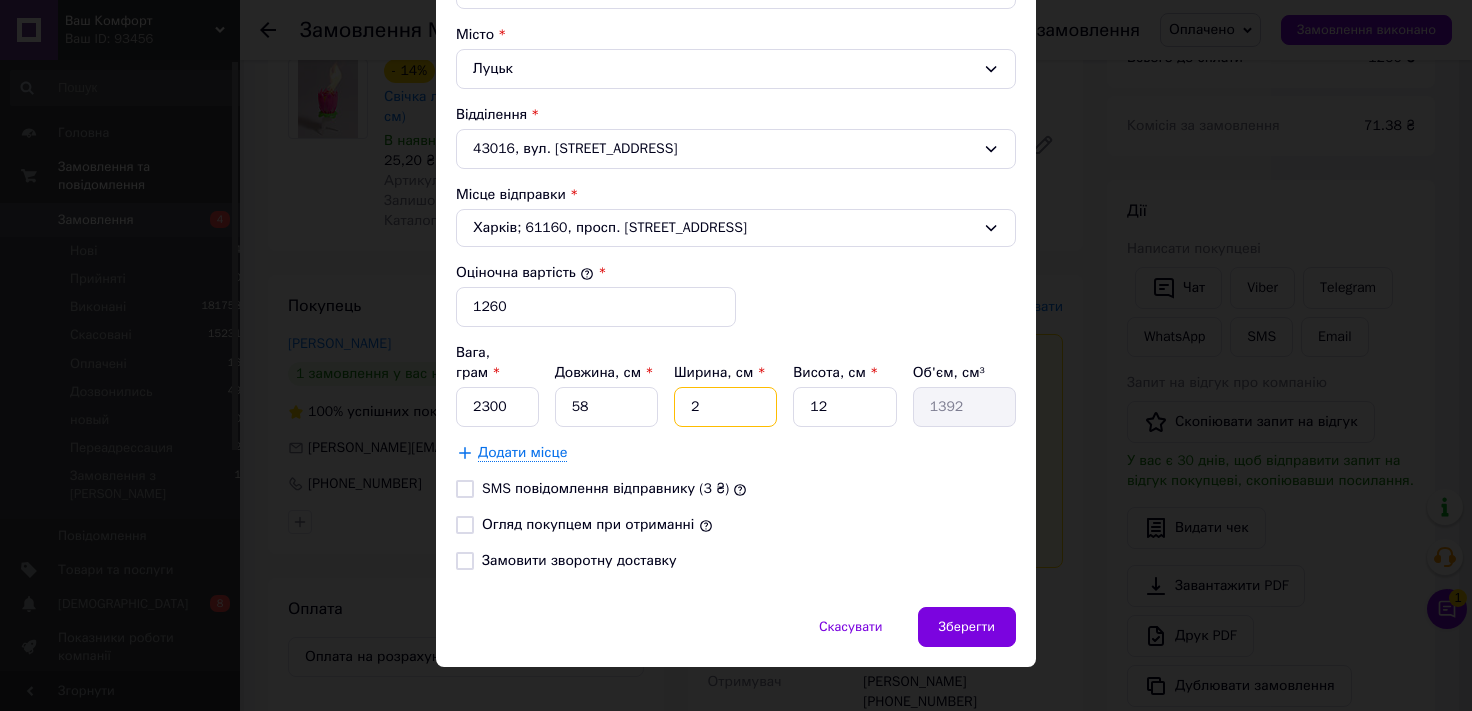 type on "28" 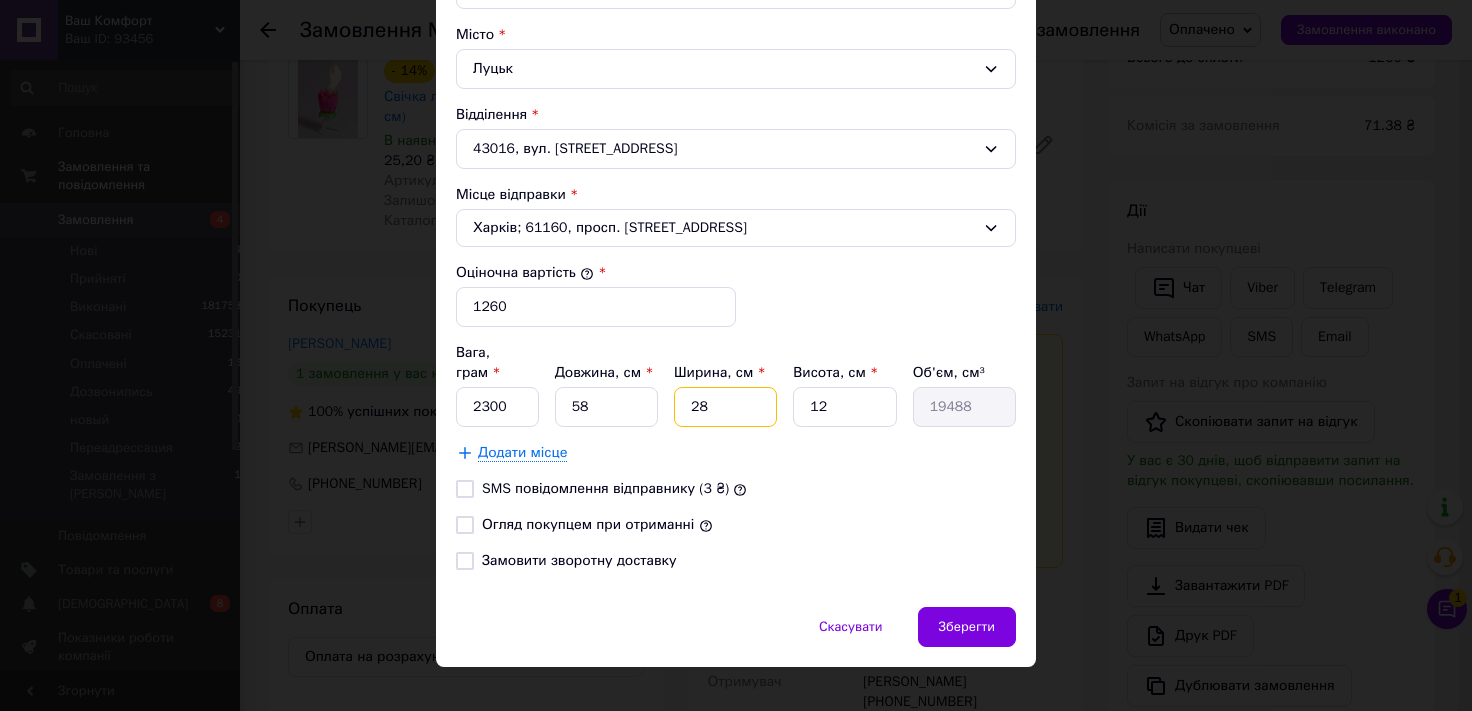 type on "28" 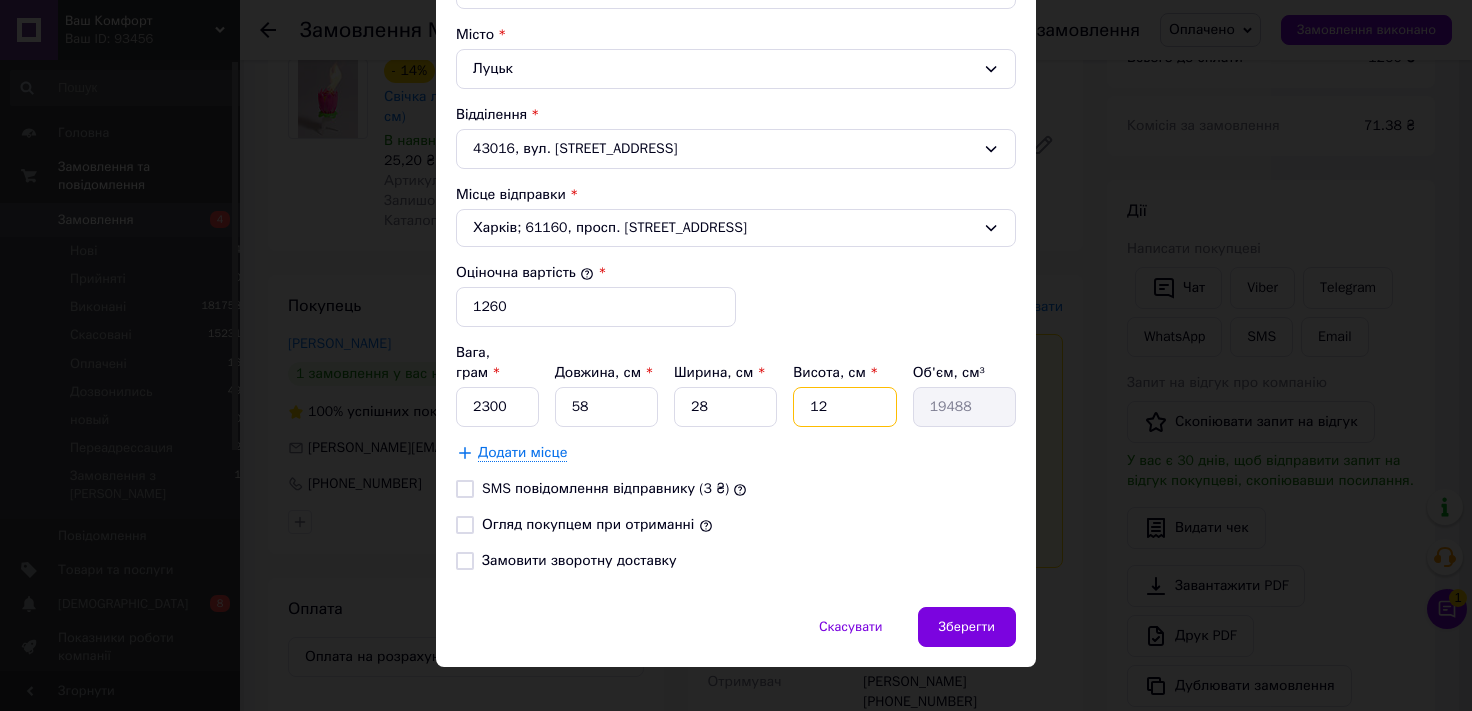 click on "12" at bounding box center [844, 407] 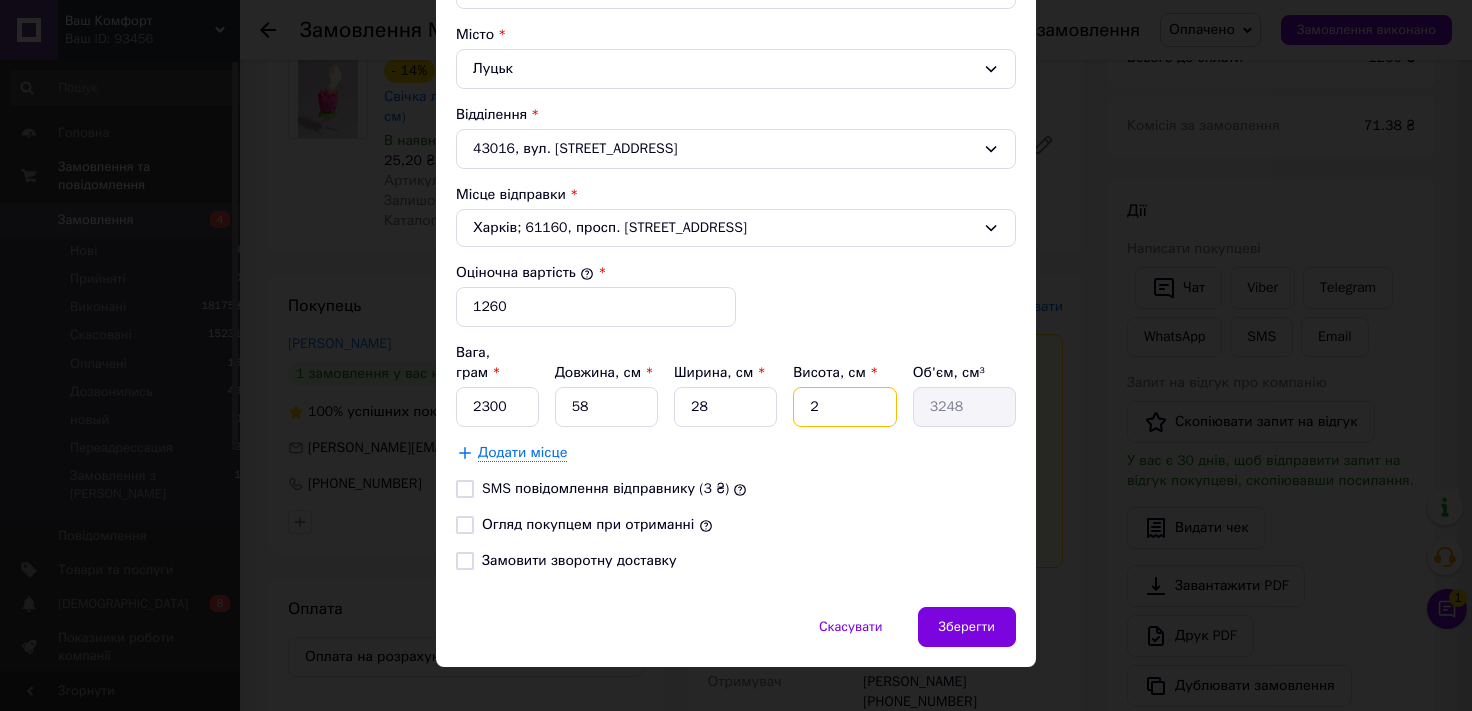 type on "20" 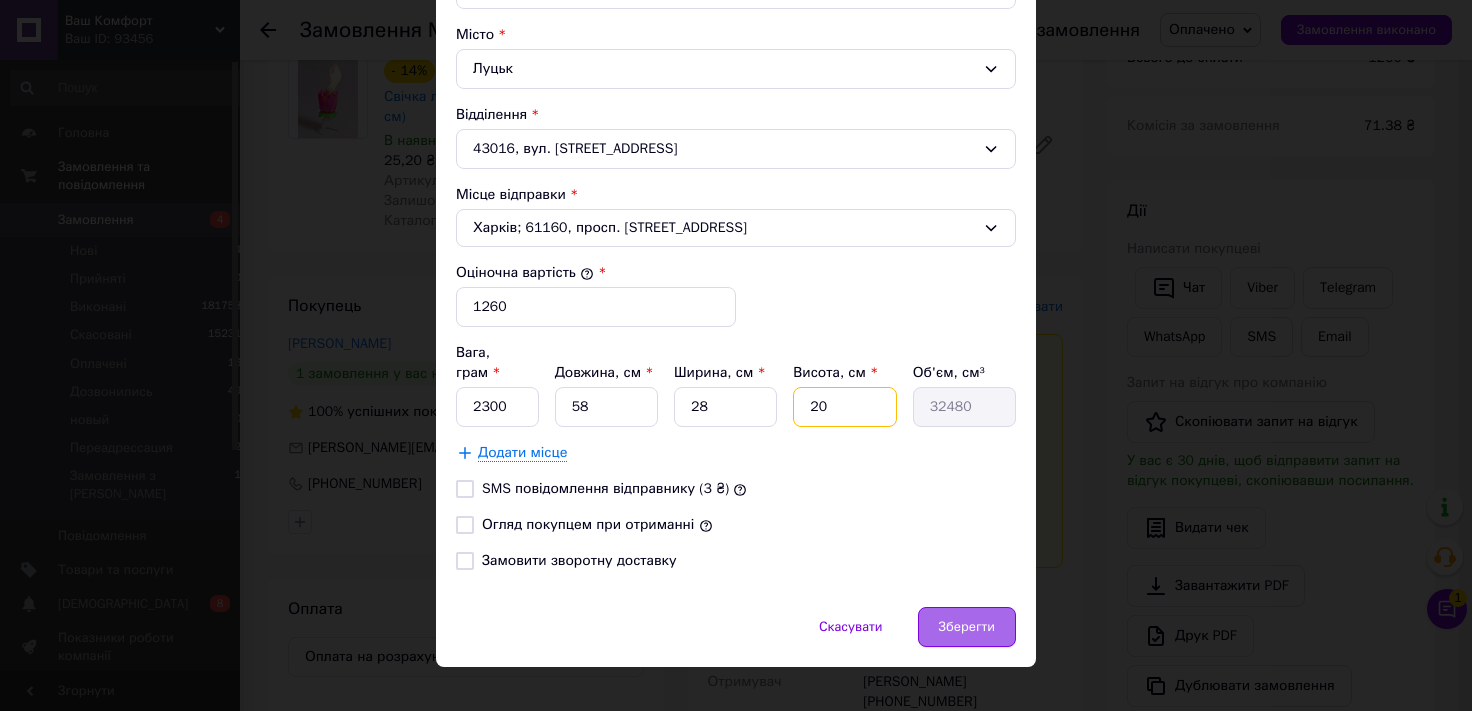 type on "20" 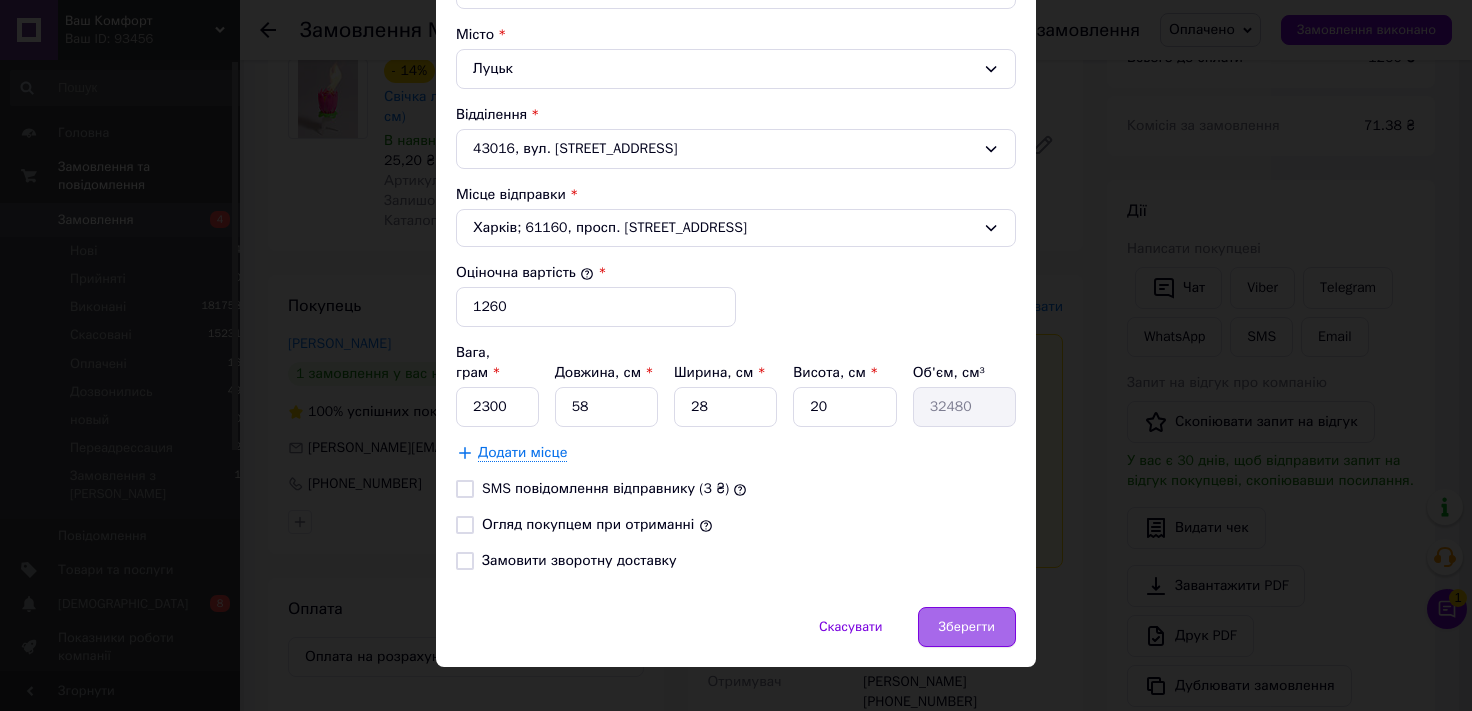 click on "Зберегти" at bounding box center [967, 627] 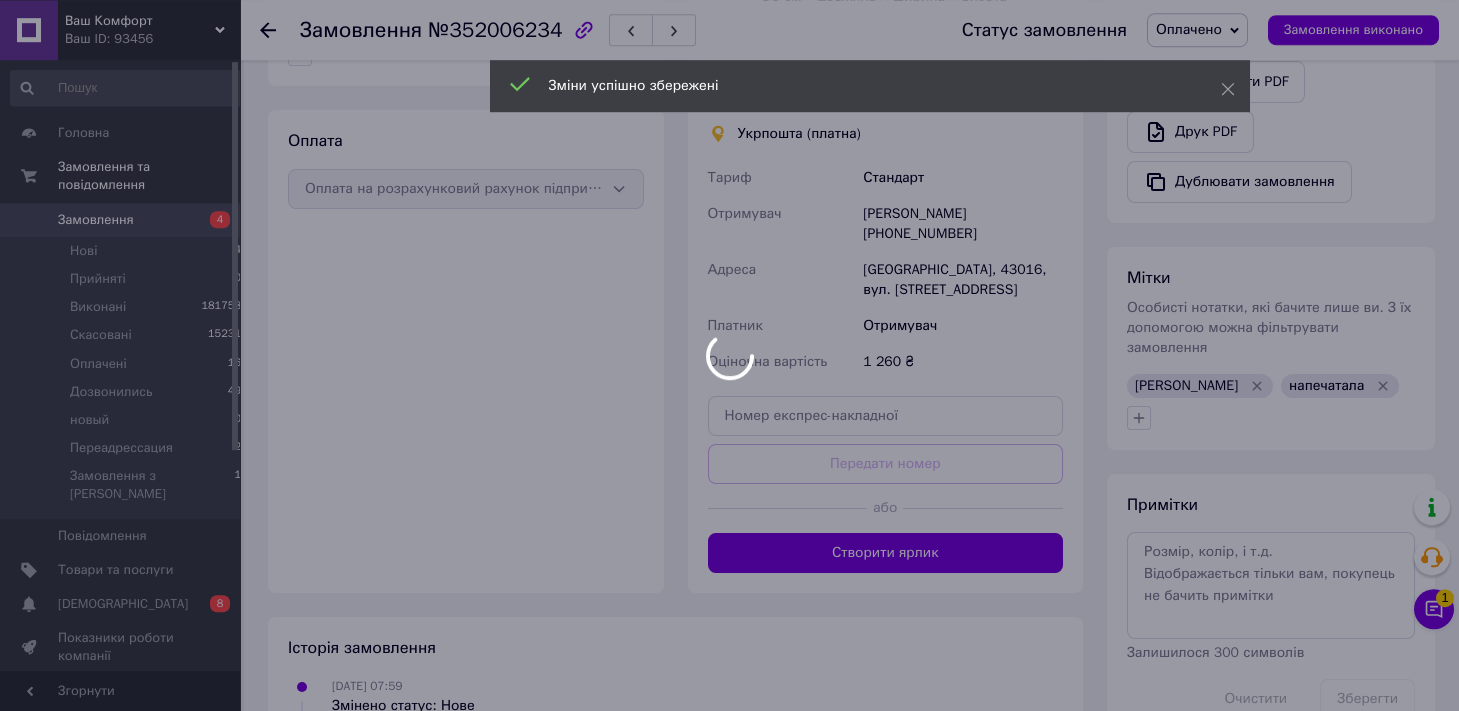 scroll, scrollTop: 772, scrollLeft: 0, axis: vertical 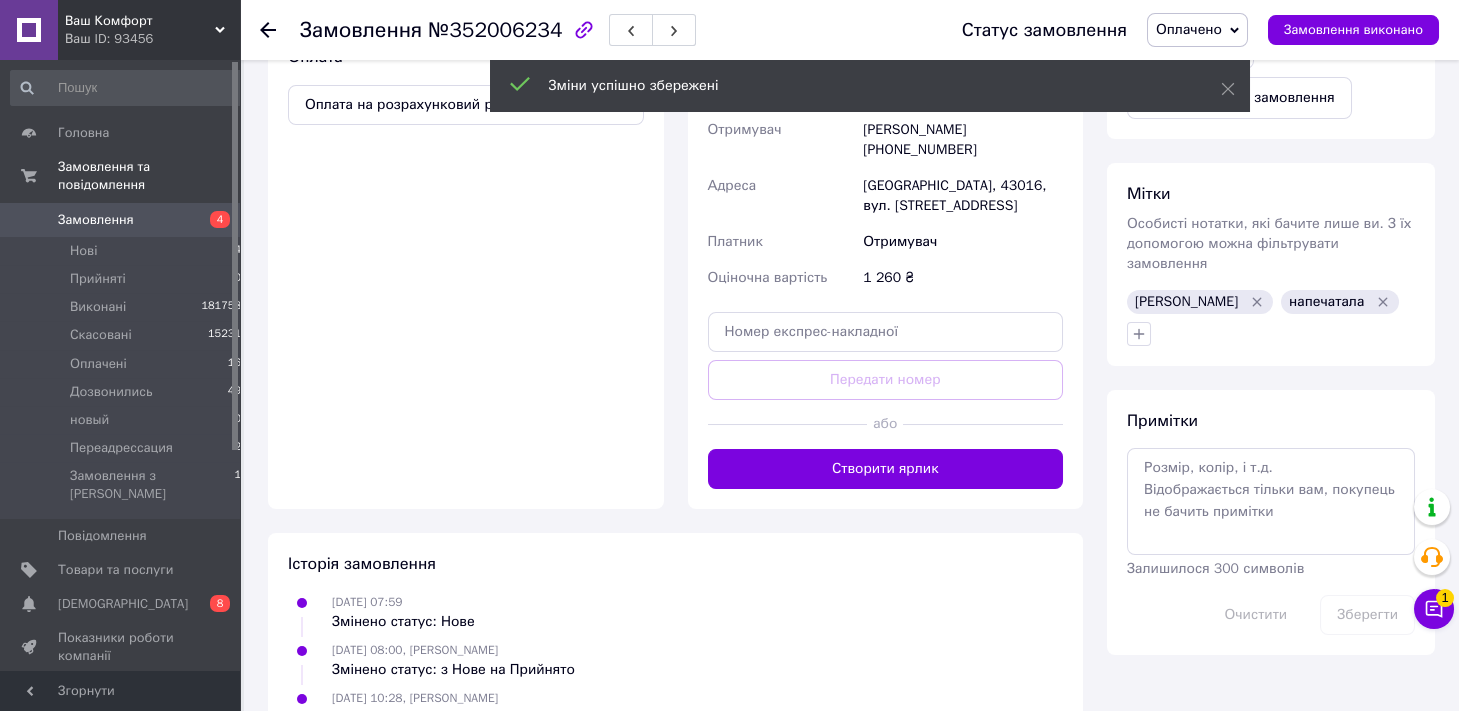 click on "Створити ярлик" at bounding box center [886, 469] 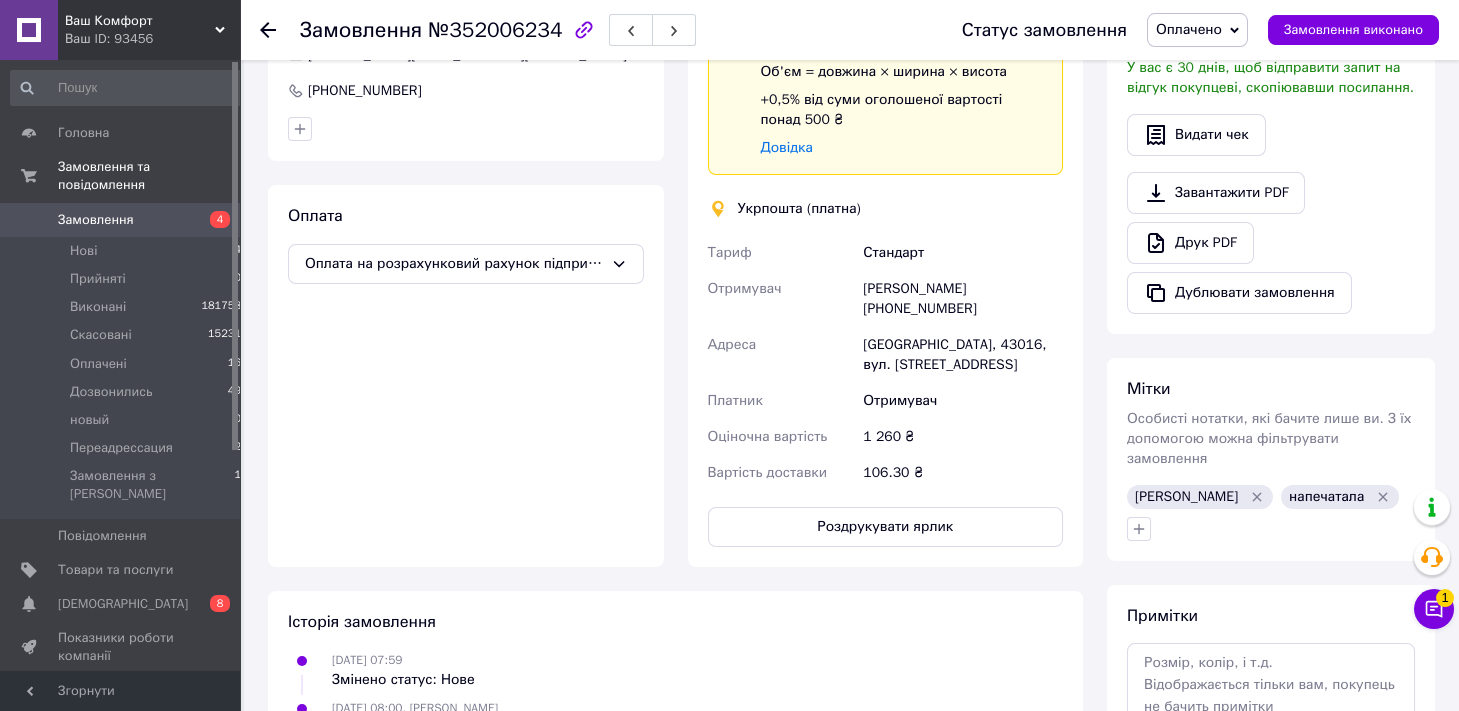 scroll, scrollTop: 662, scrollLeft: 0, axis: vertical 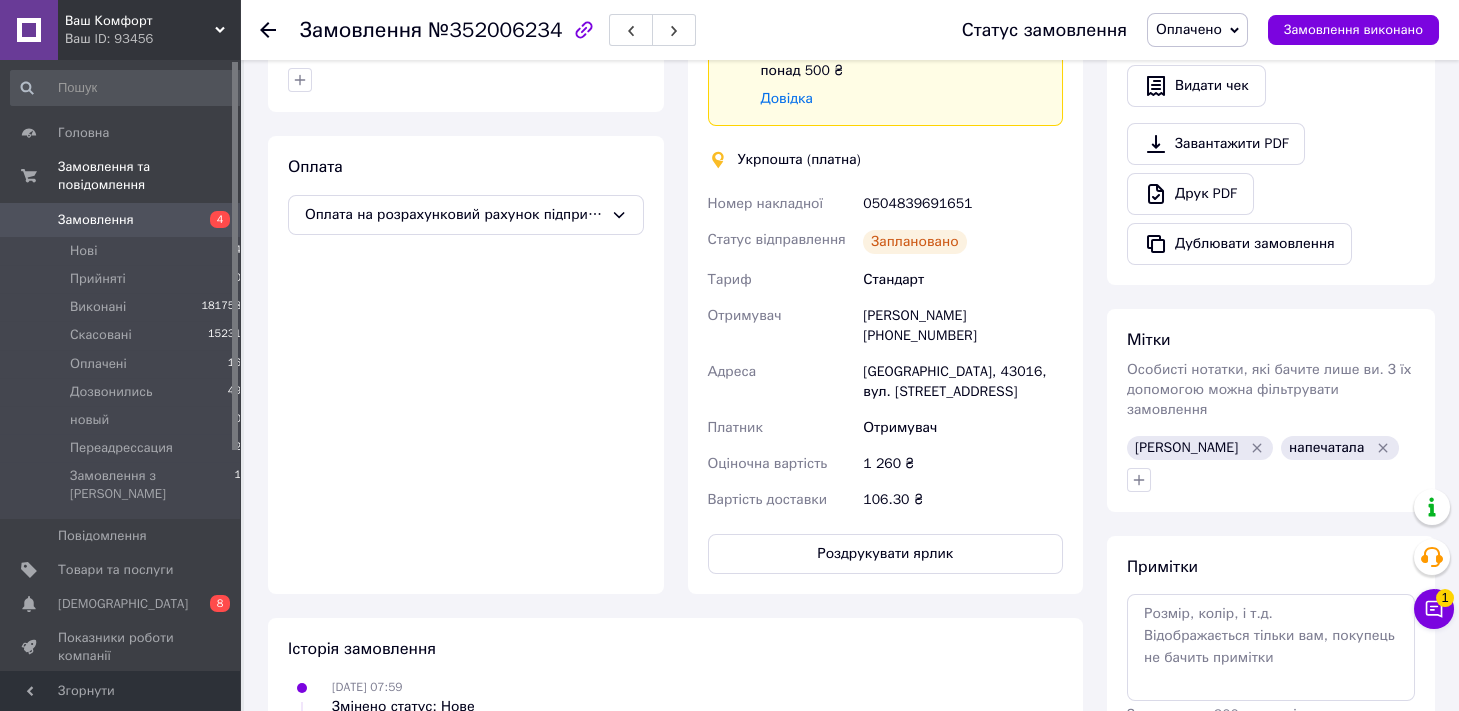 click on "Оплачено" at bounding box center (1189, 29) 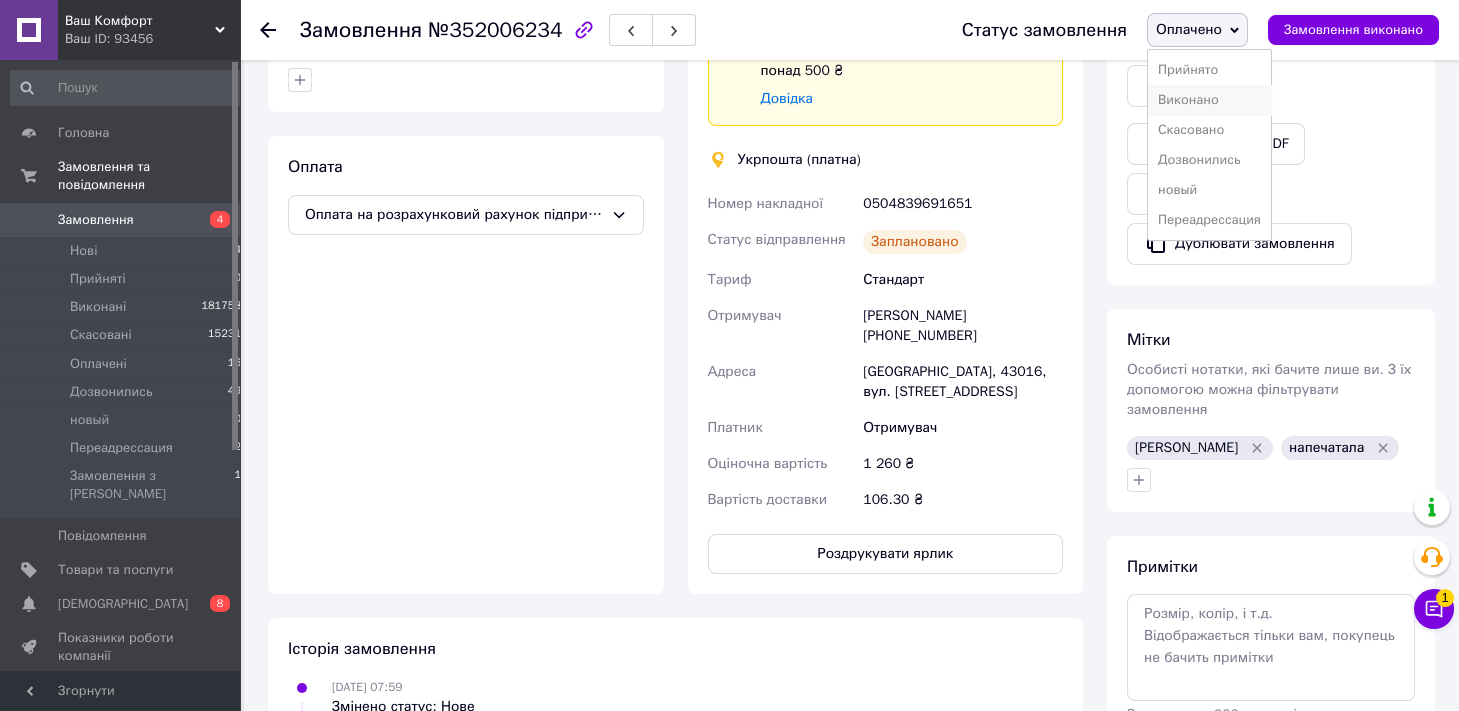 click on "Виконано" at bounding box center [1209, 100] 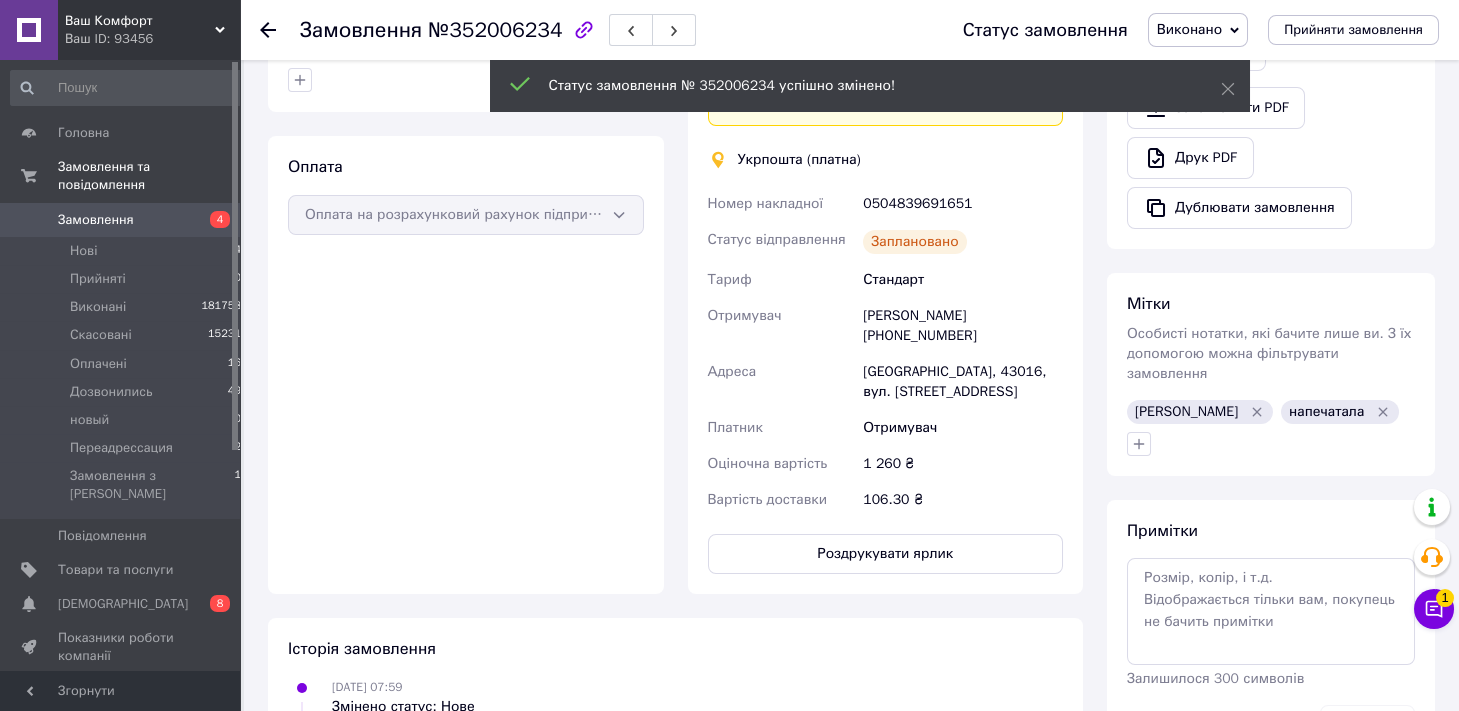 click on "№352006234" at bounding box center (495, 30) 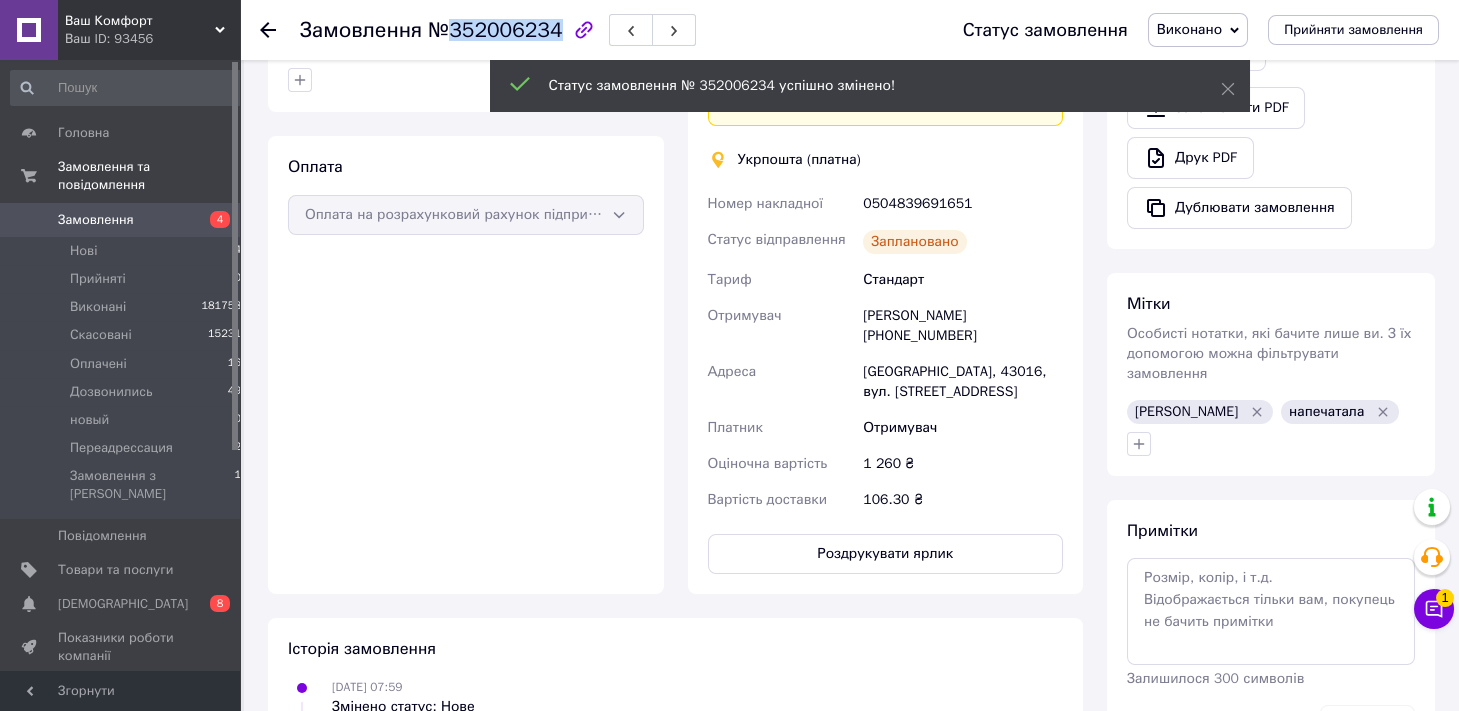 click on "№352006234" at bounding box center [495, 30] 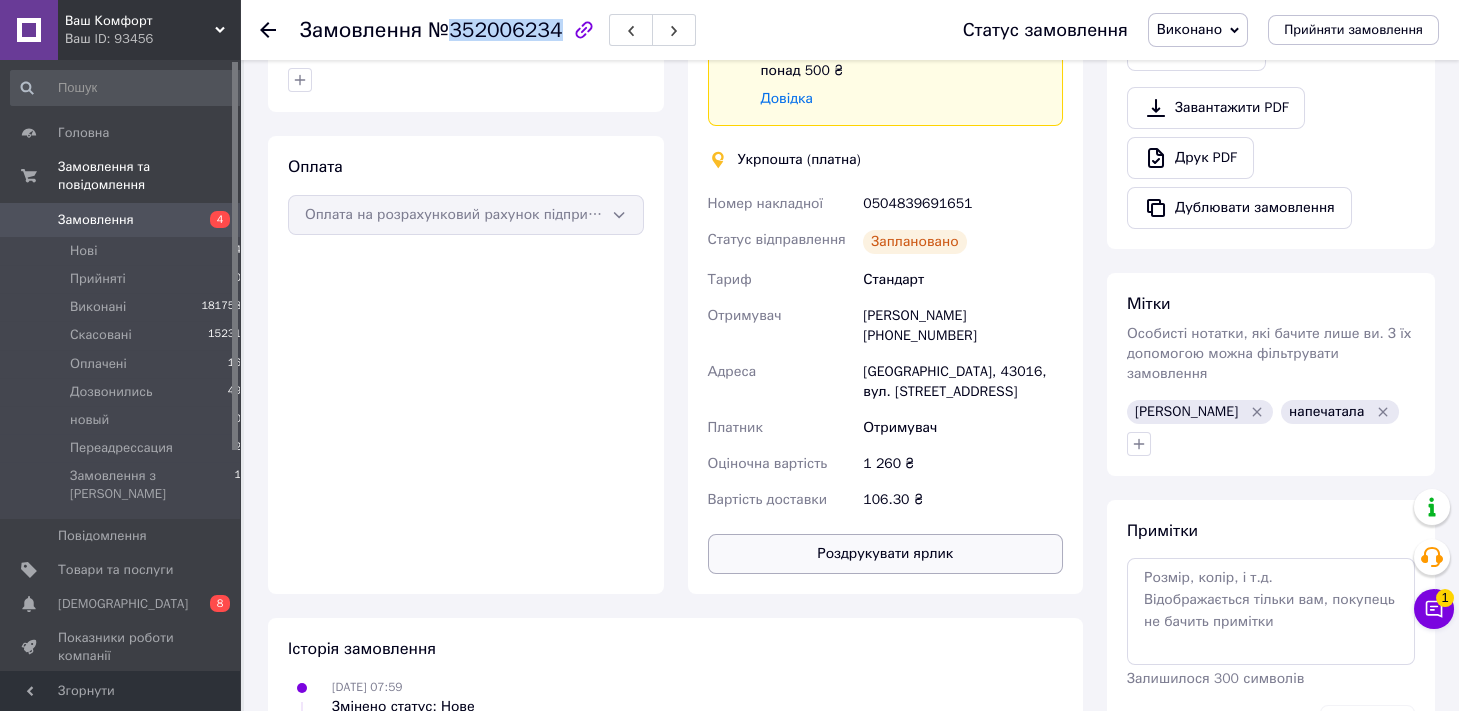 click on "Роздрукувати ярлик" at bounding box center (886, 554) 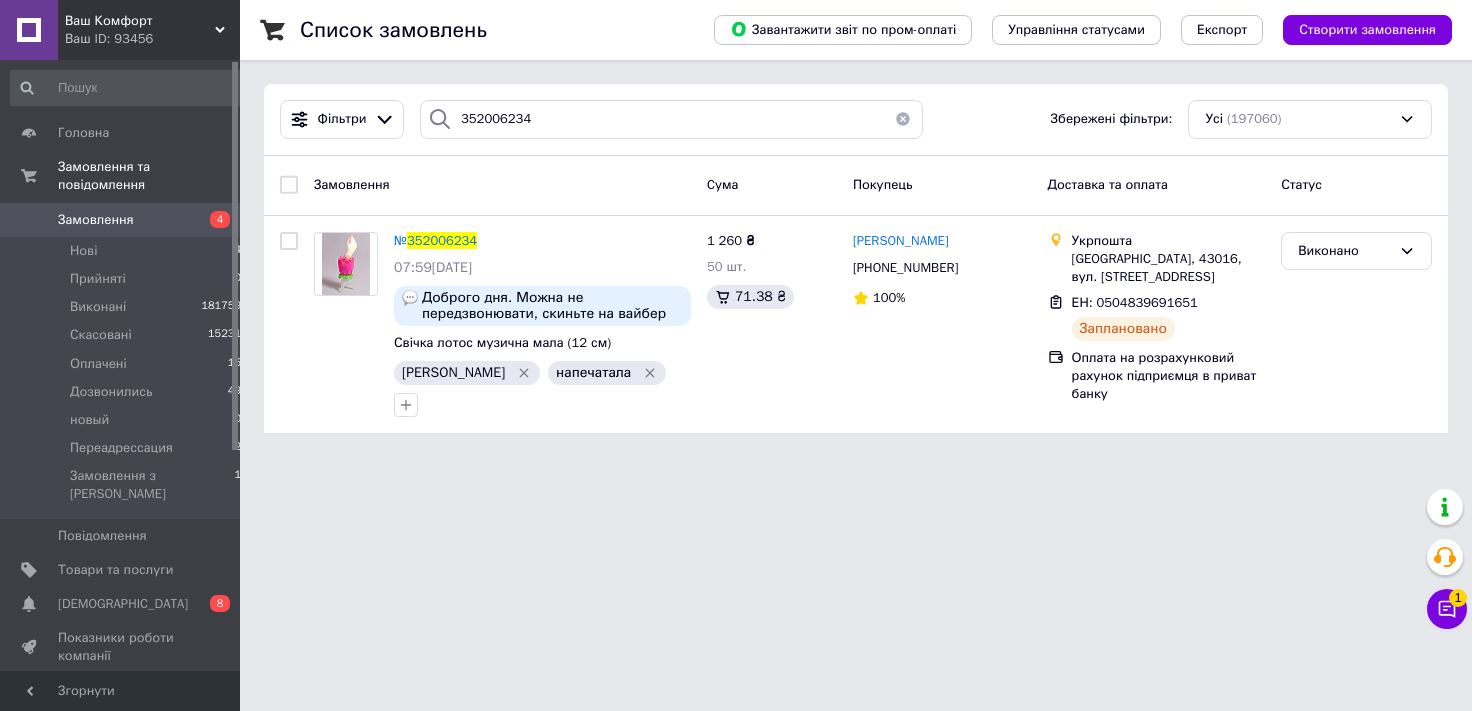 scroll, scrollTop: 0, scrollLeft: 0, axis: both 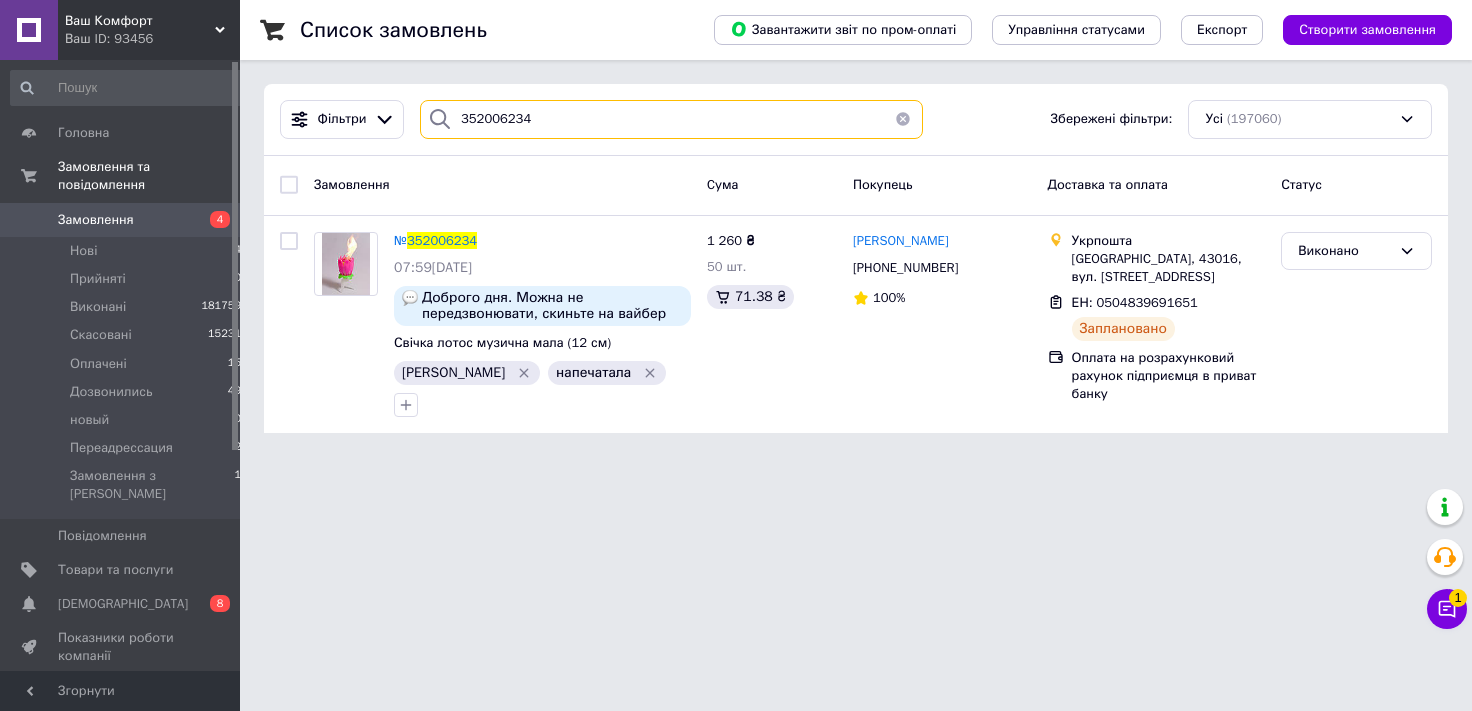 drag, startPoint x: 443, startPoint y: 113, endPoint x: 0, endPoint y: 228, distance: 457.6833 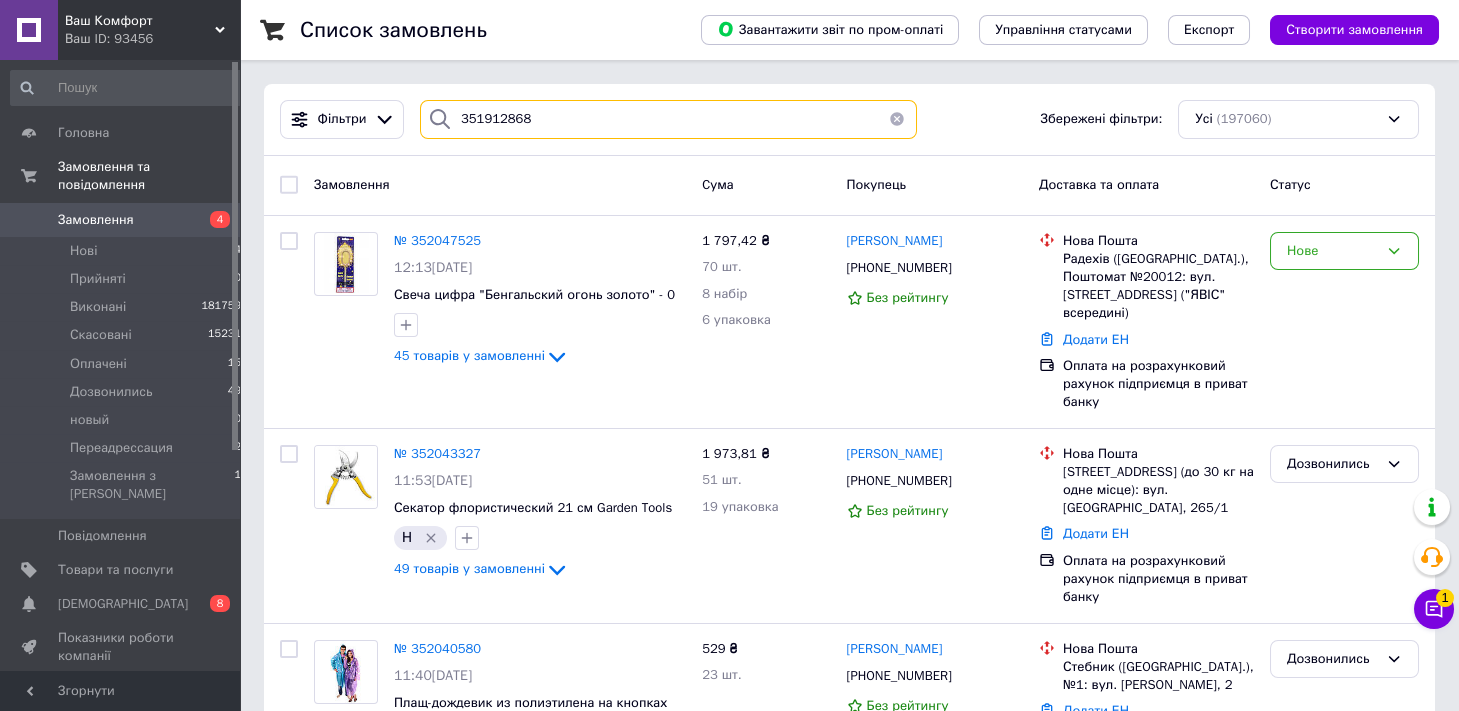 type on "351912868" 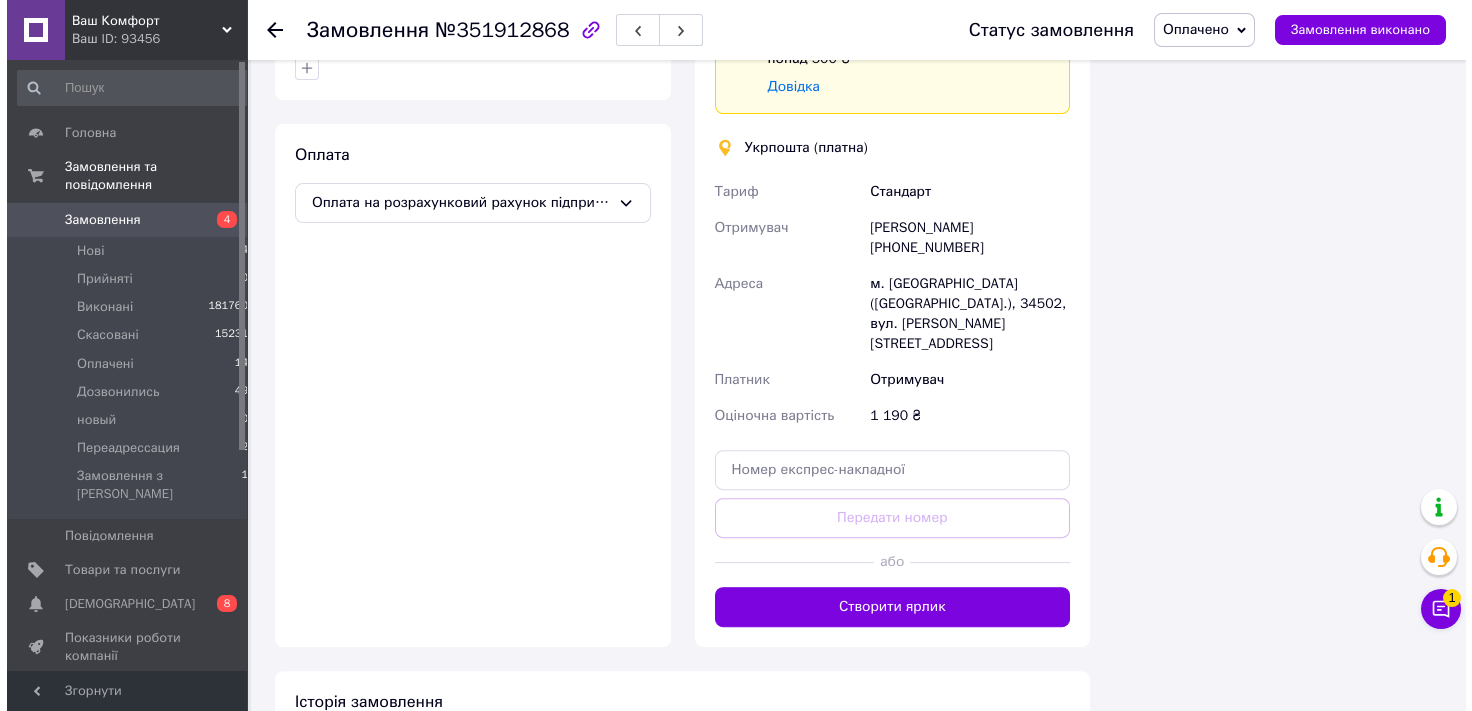 scroll, scrollTop: 4636, scrollLeft: 0, axis: vertical 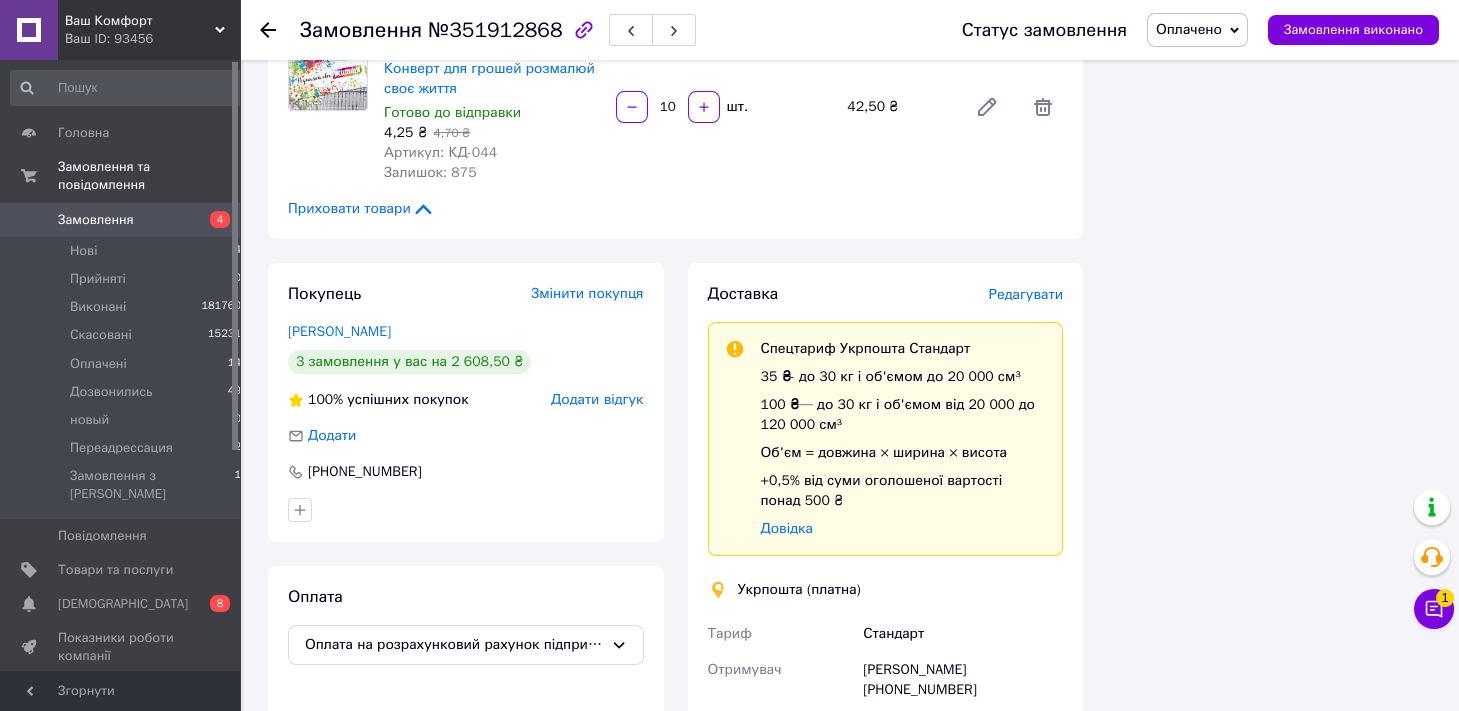 click on "Редагувати" at bounding box center [1026, 294] 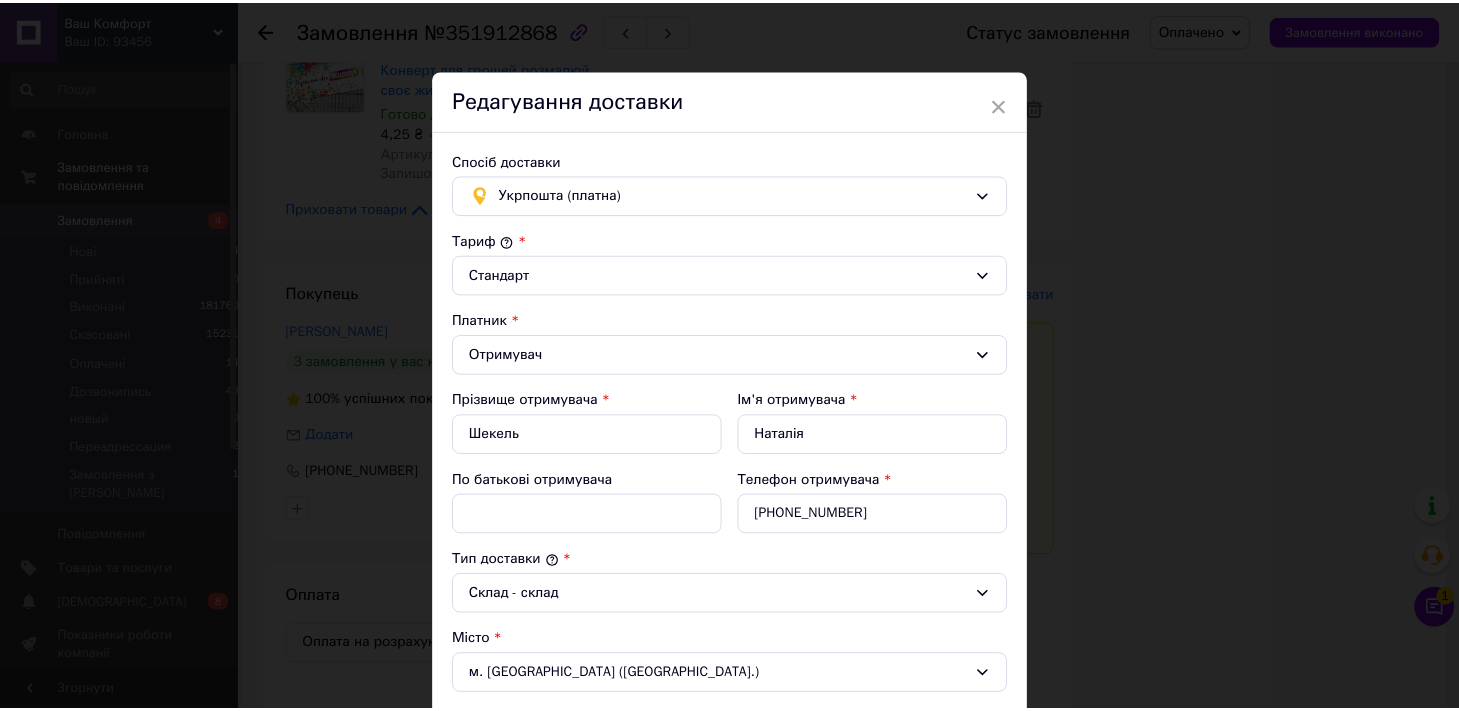 scroll, scrollTop: 606, scrollLeft: 0, axis: vertical 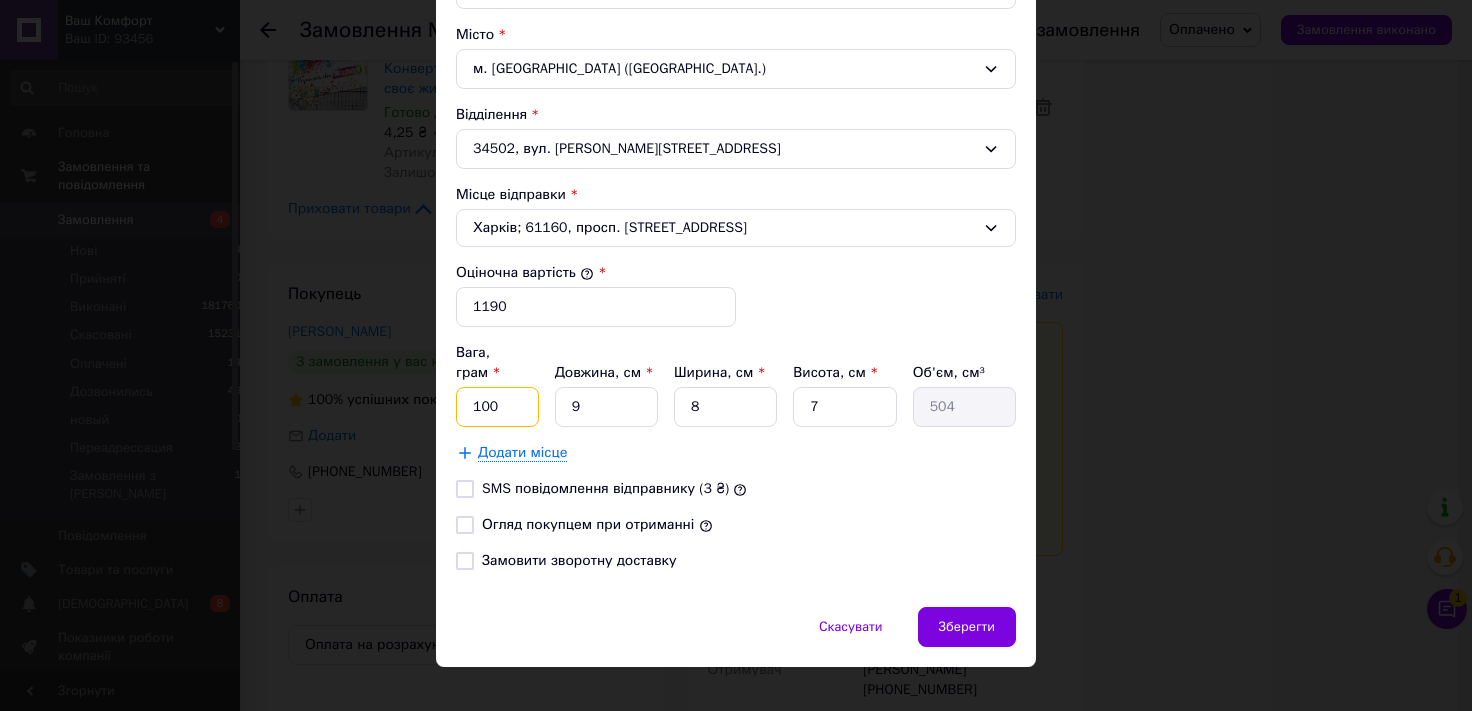drag, startPoint x: 501, startPoint y: 381, endPoint x: 366, endPoint y: 412, distance: 138.51353 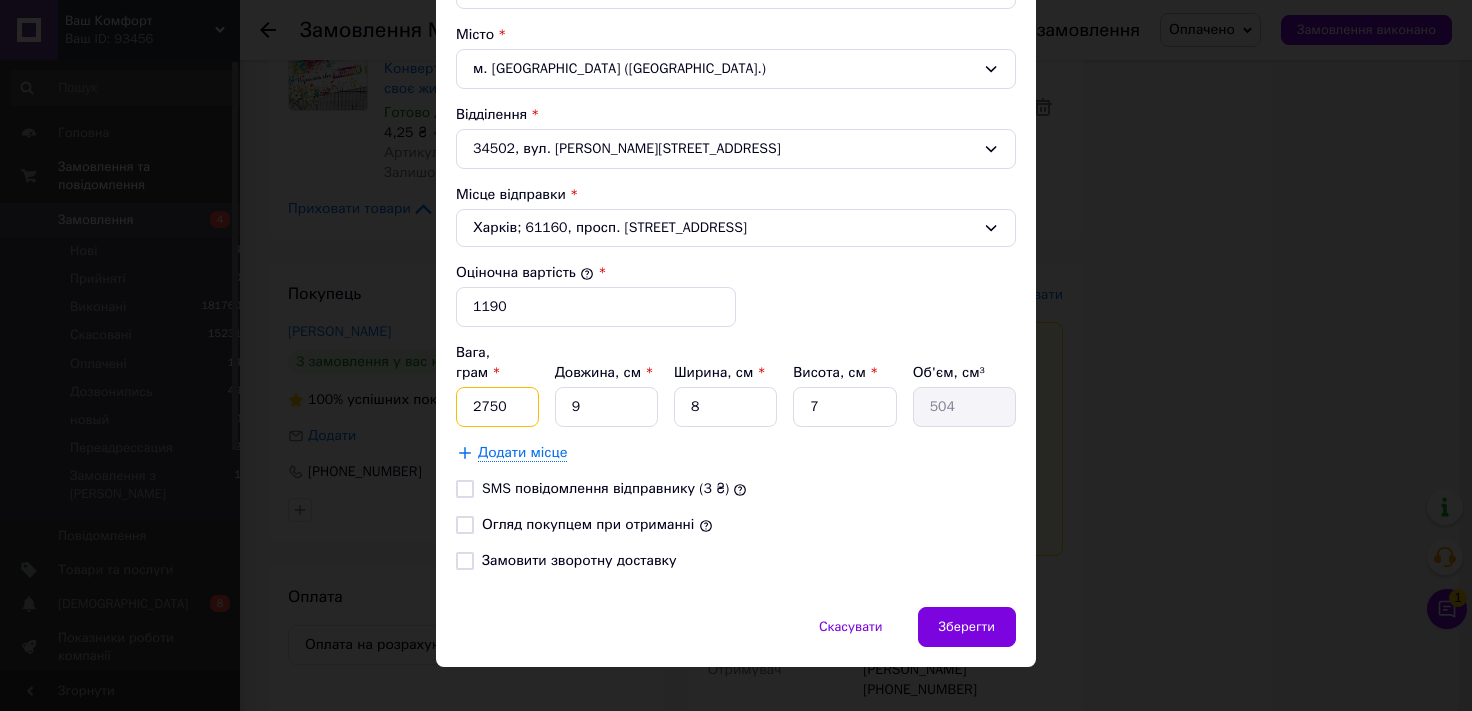 type on "2750" 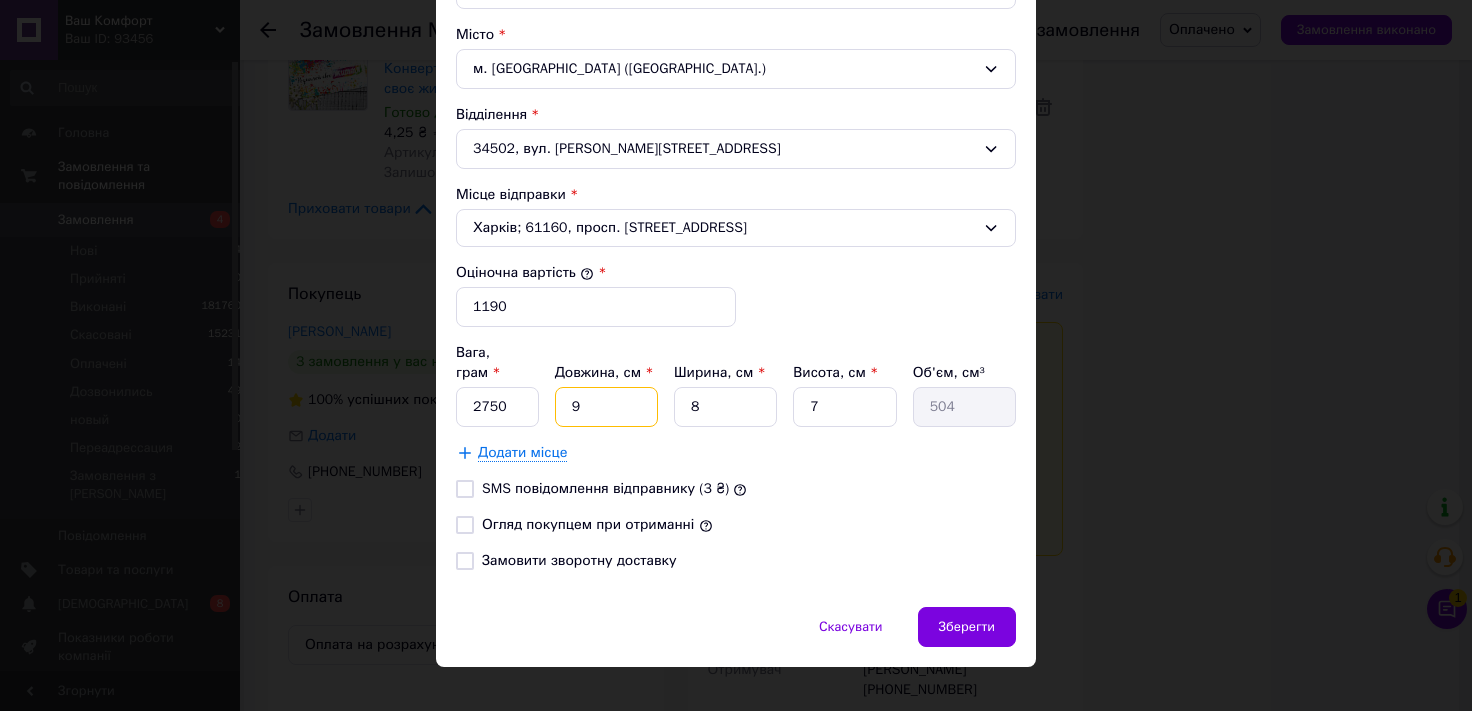 click on "9" at bounding box center (606, 407) 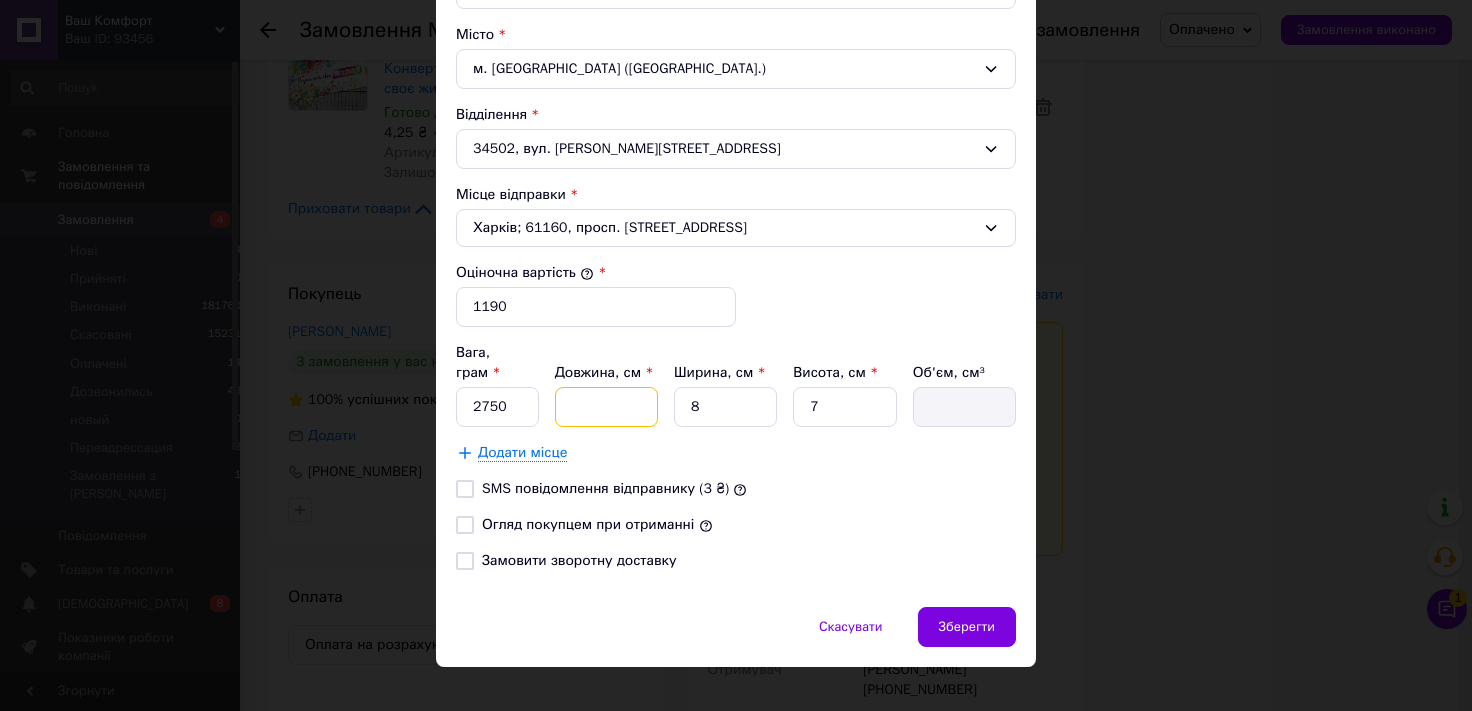 type on "4" 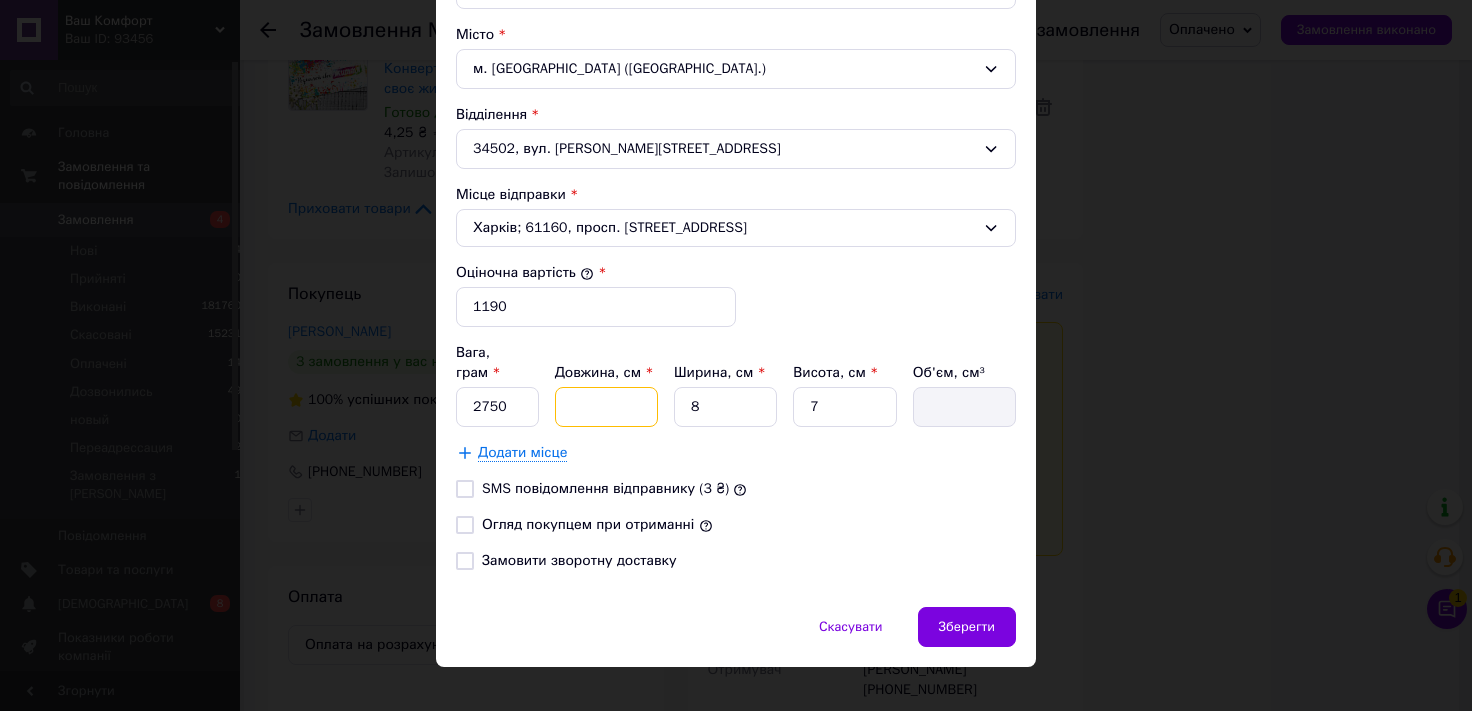 type on "224" 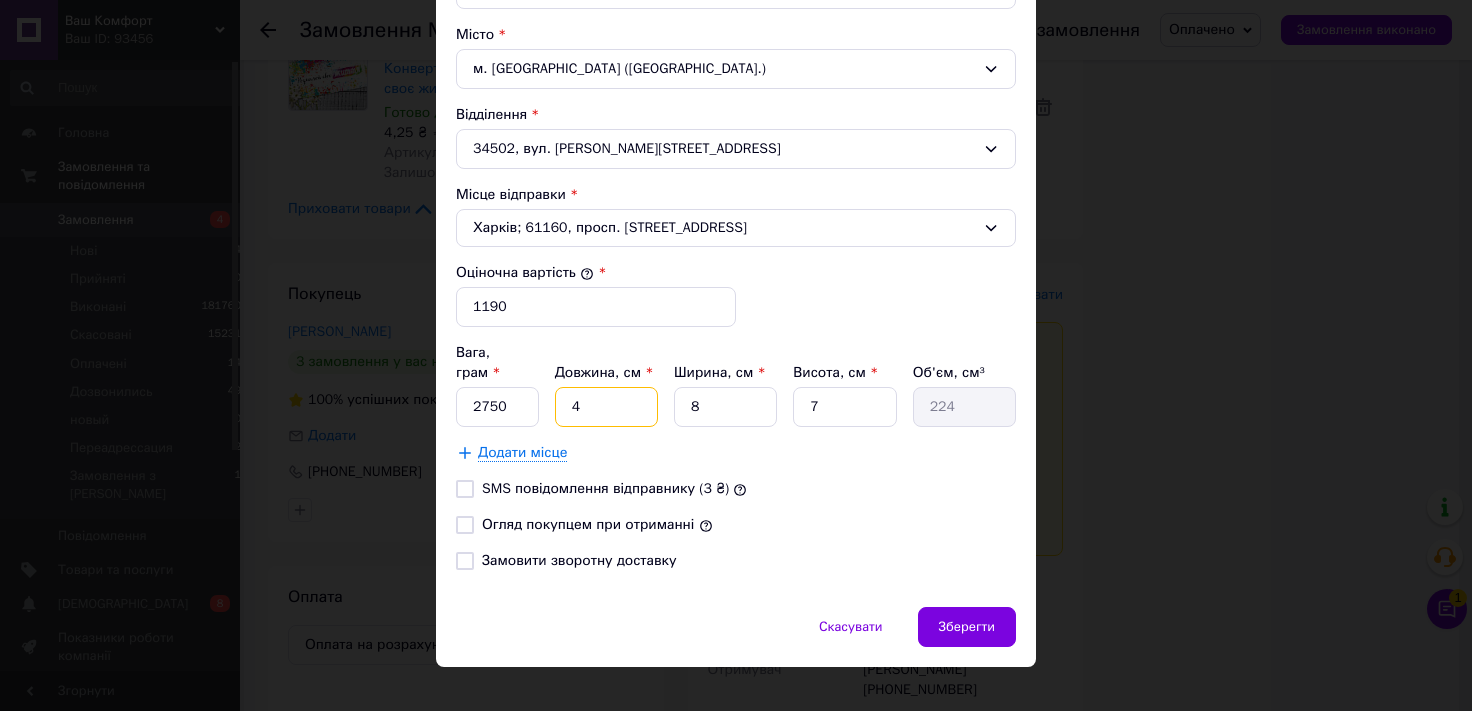 type on "42" 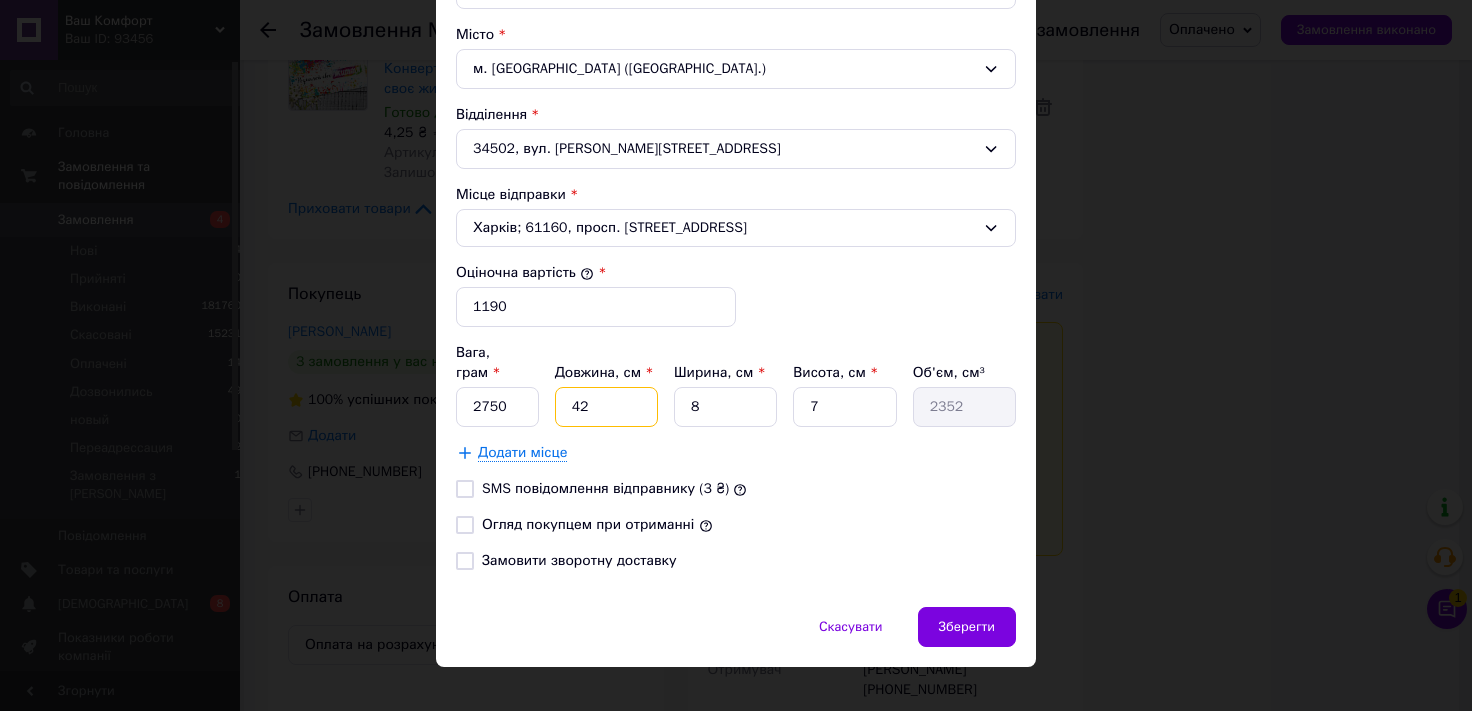 type on "42" 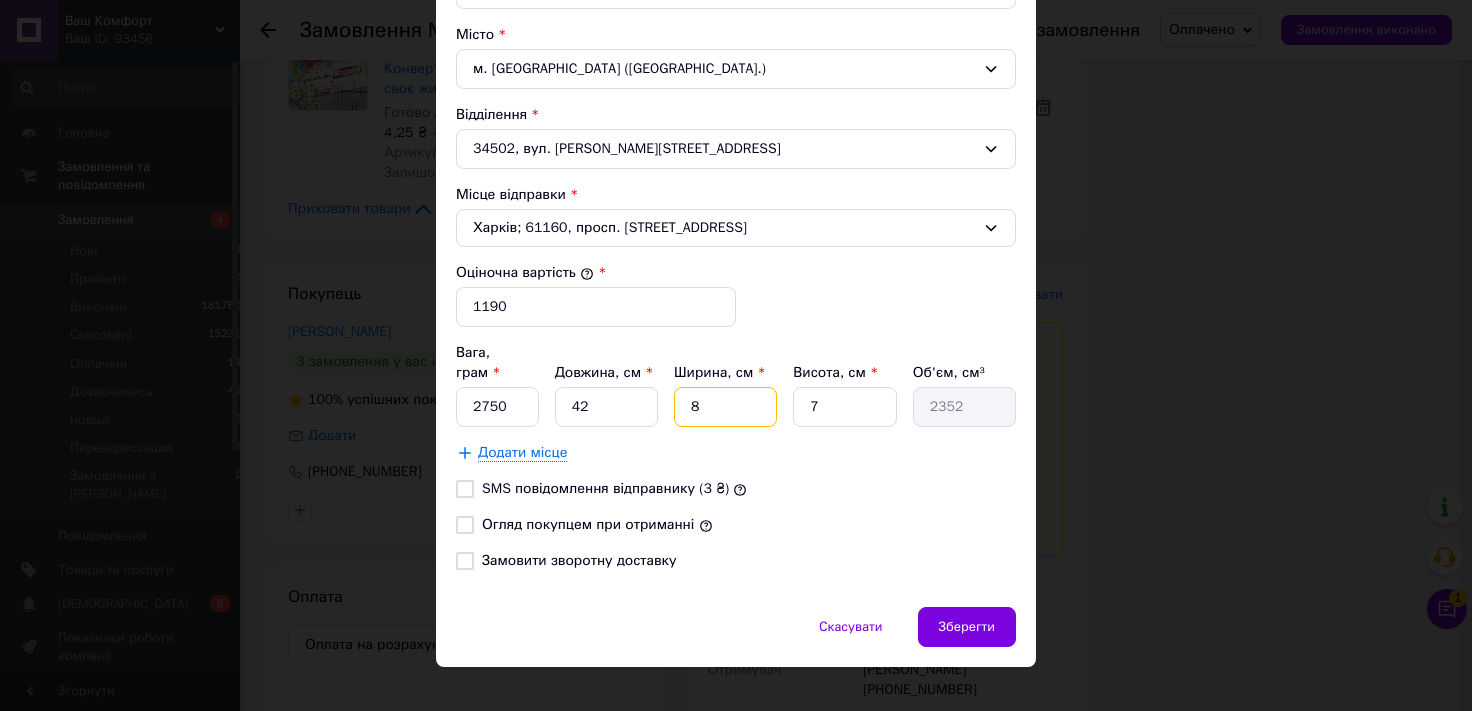 click on "8" at bounding box center [725, 407] 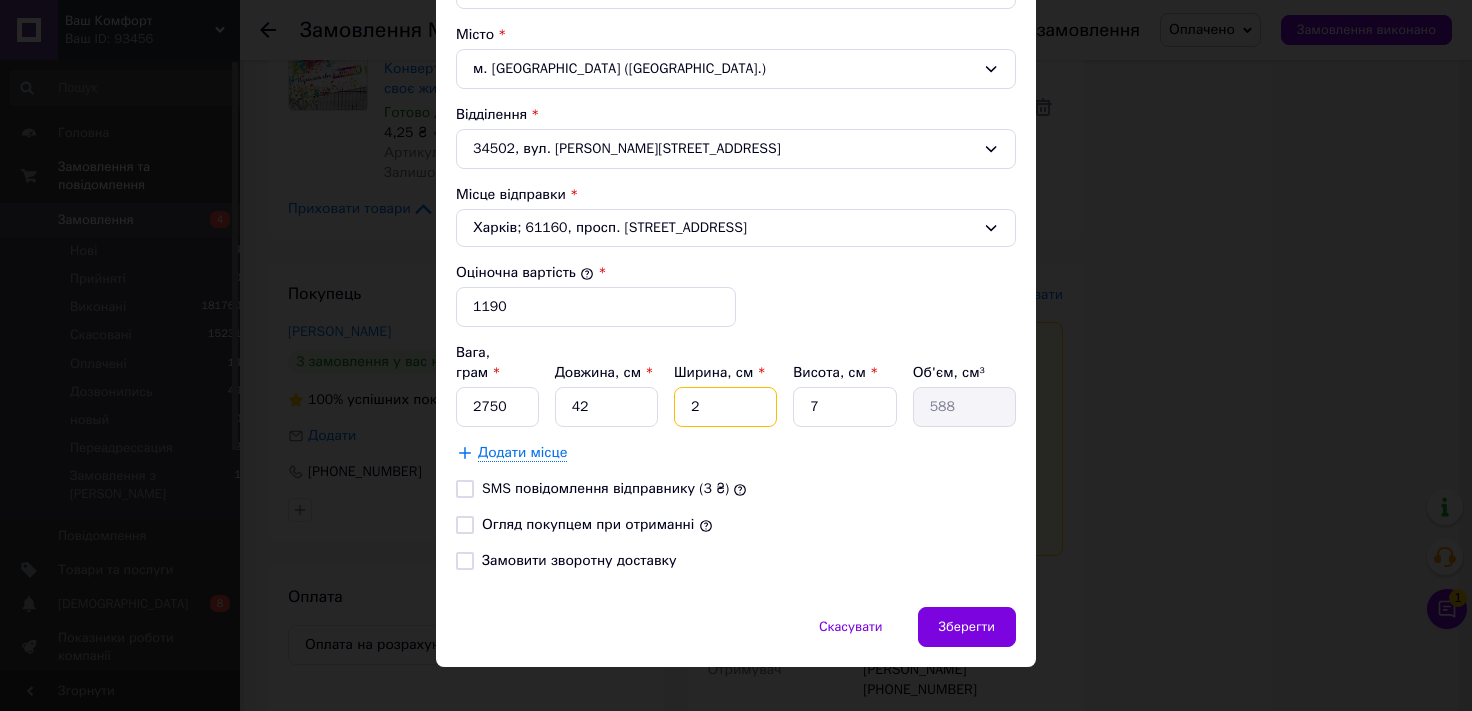 type on "28" 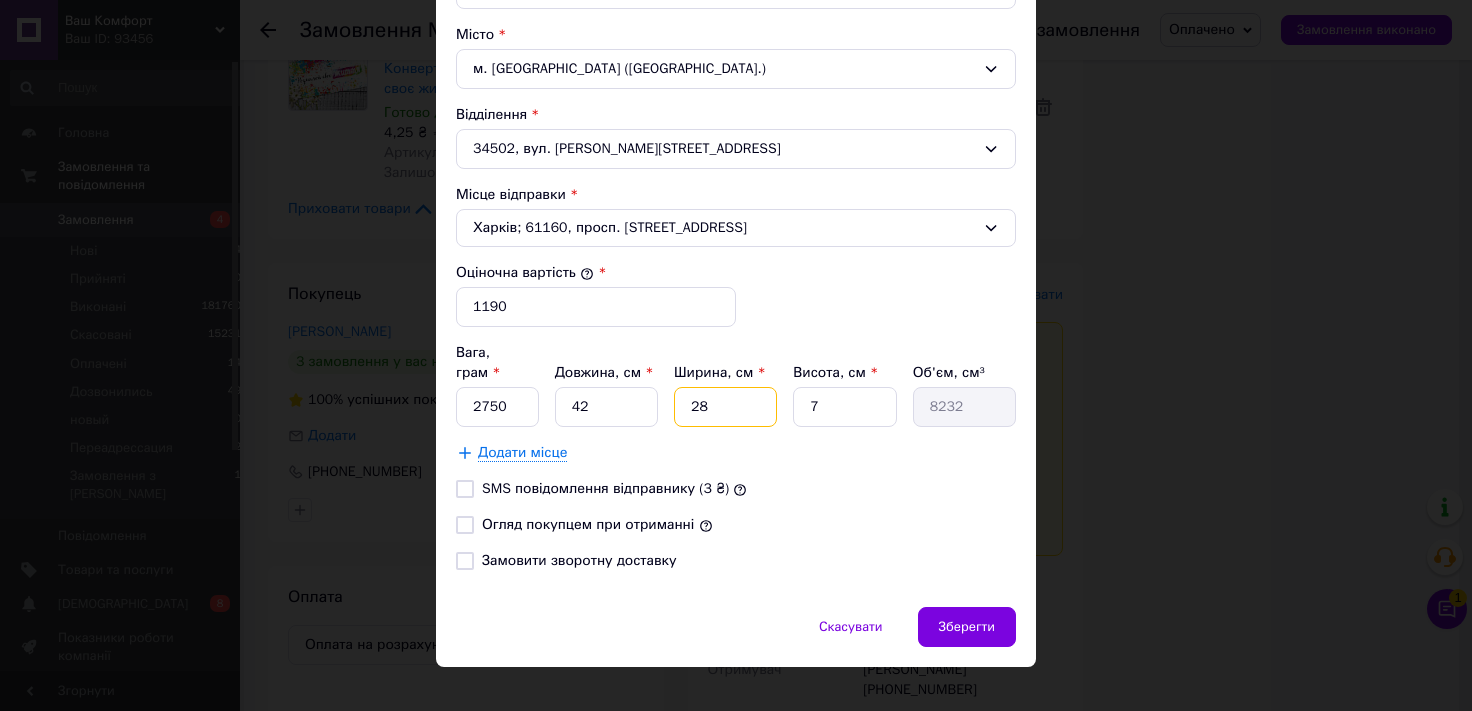 type on "28" 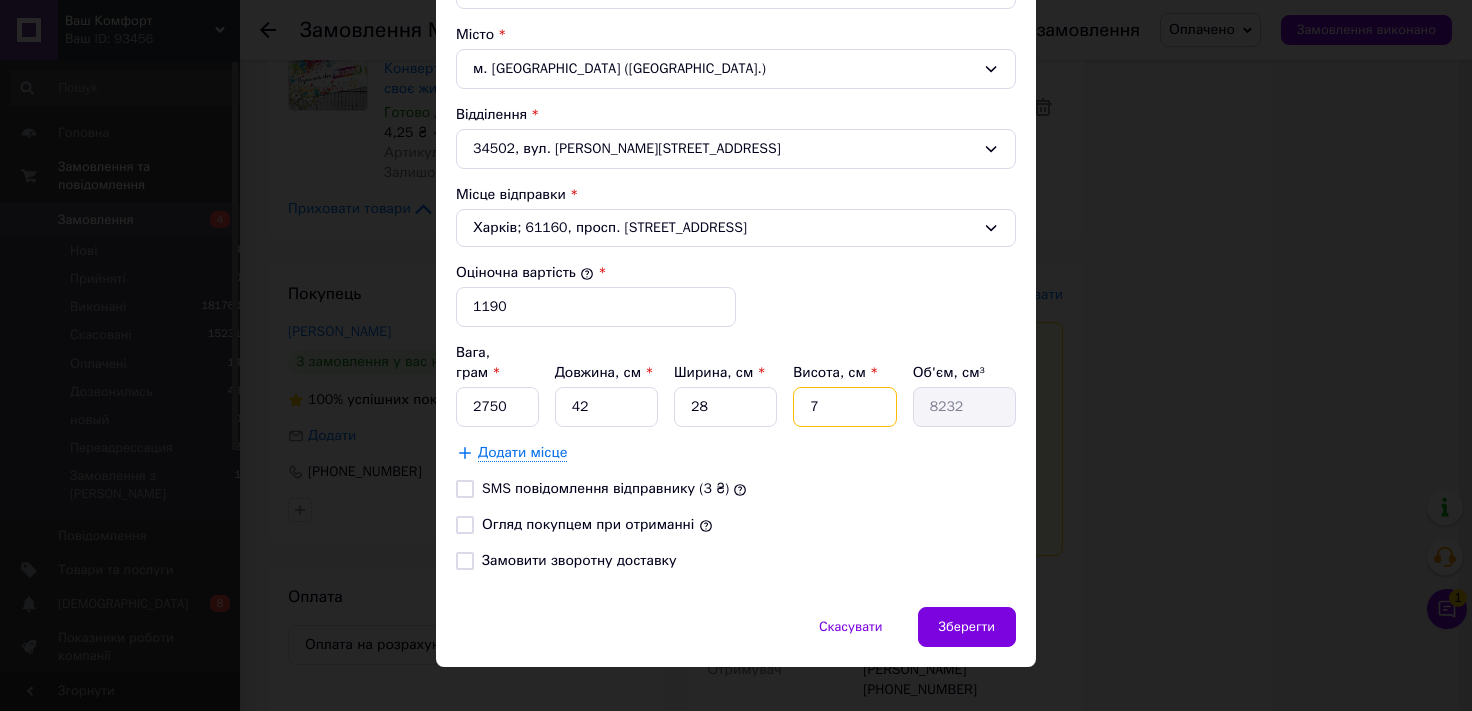 drag, startPoint x: 825, startPoint y: 379, endPoint x: 284, endPoint y: 435, distance: 543.8906 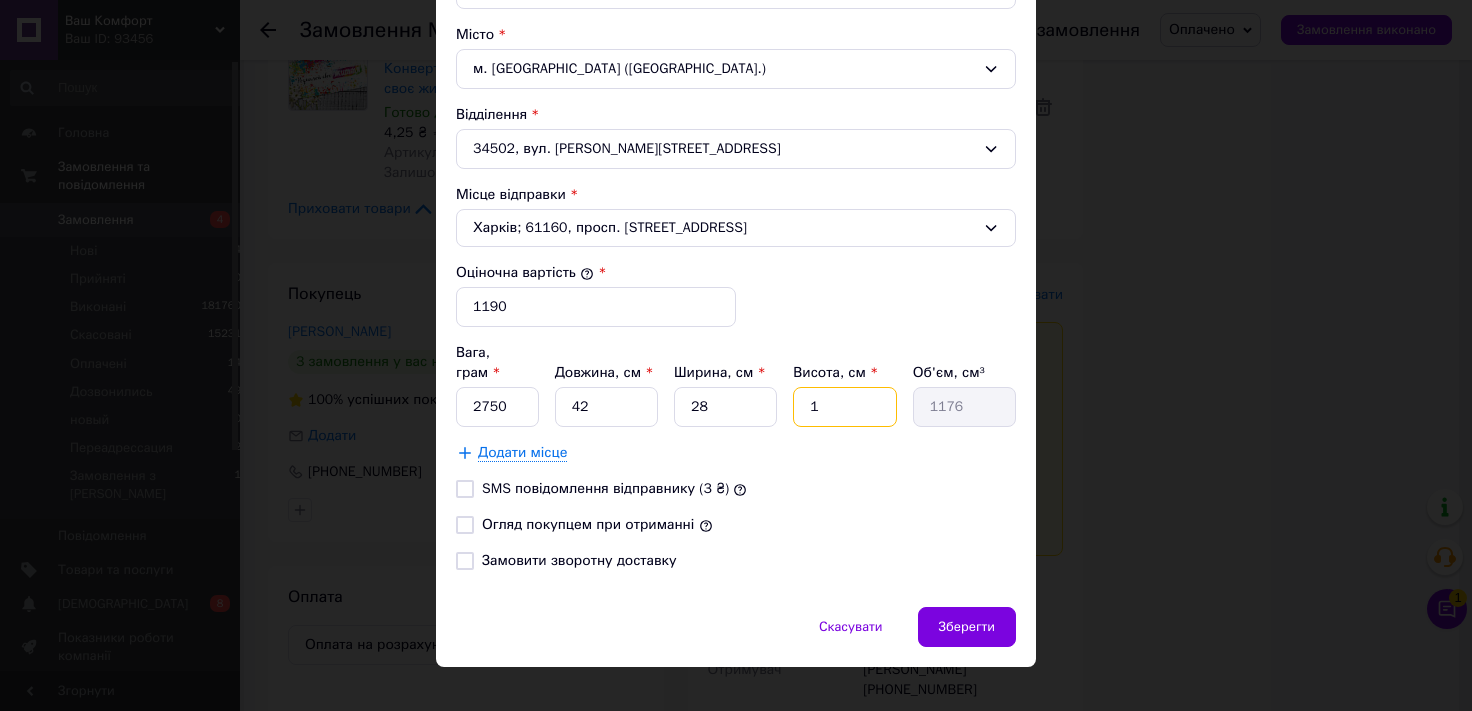 type on "10" 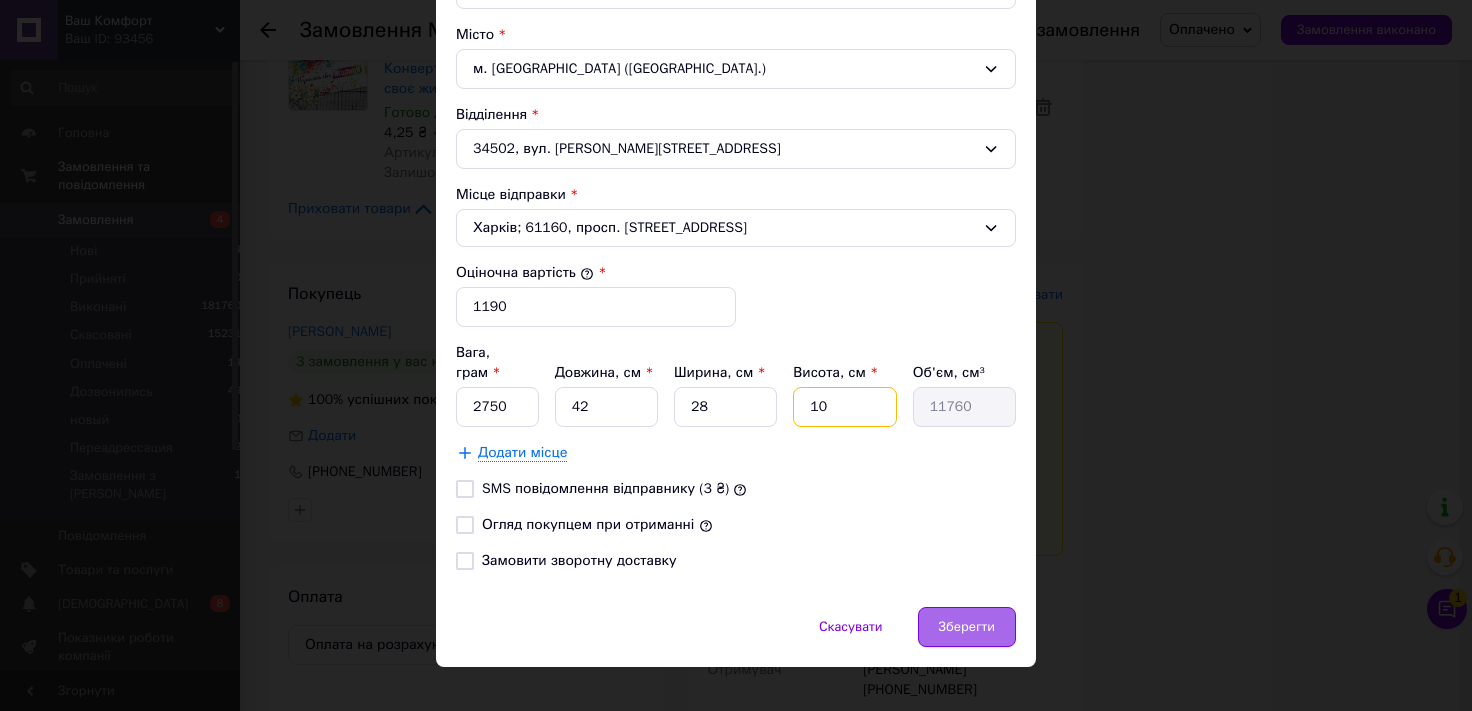 type on "10" 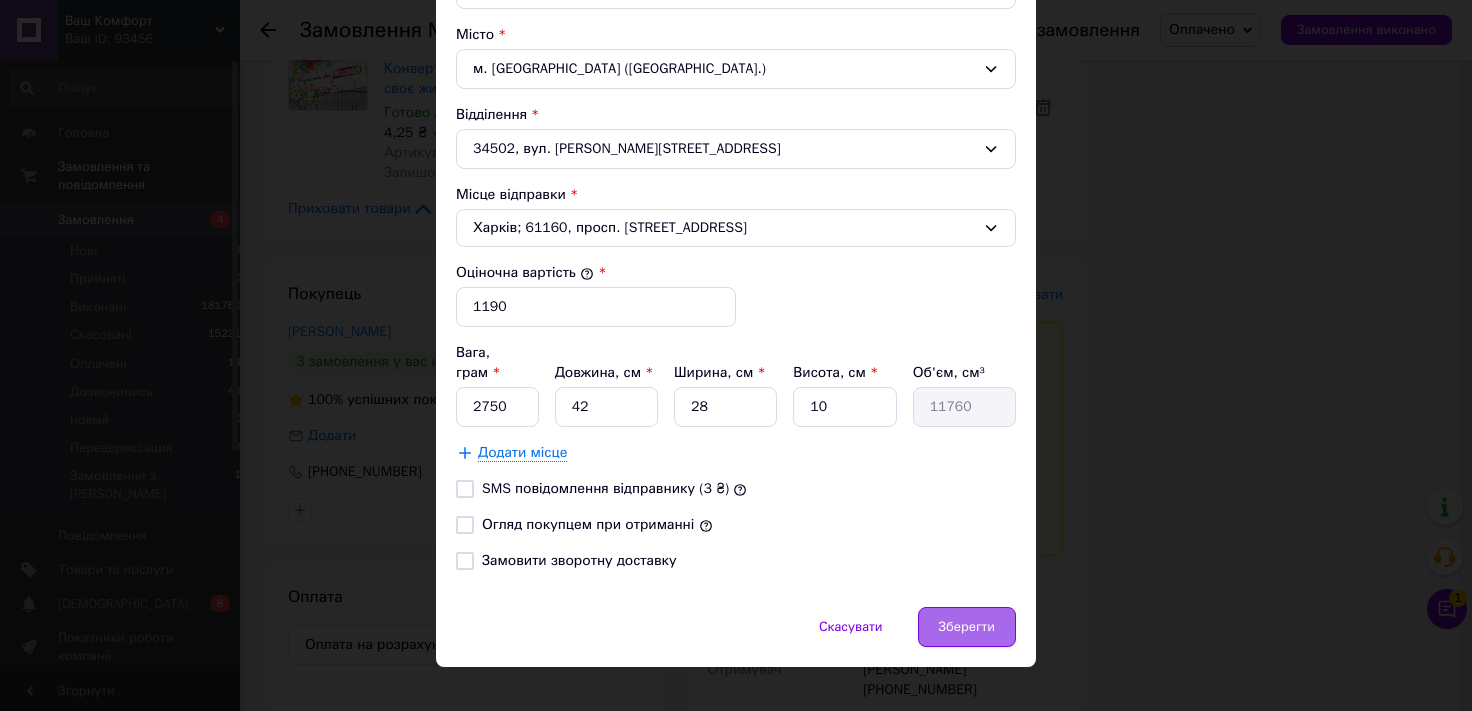 click on "Зберегти" at bounding box center [967, 627] 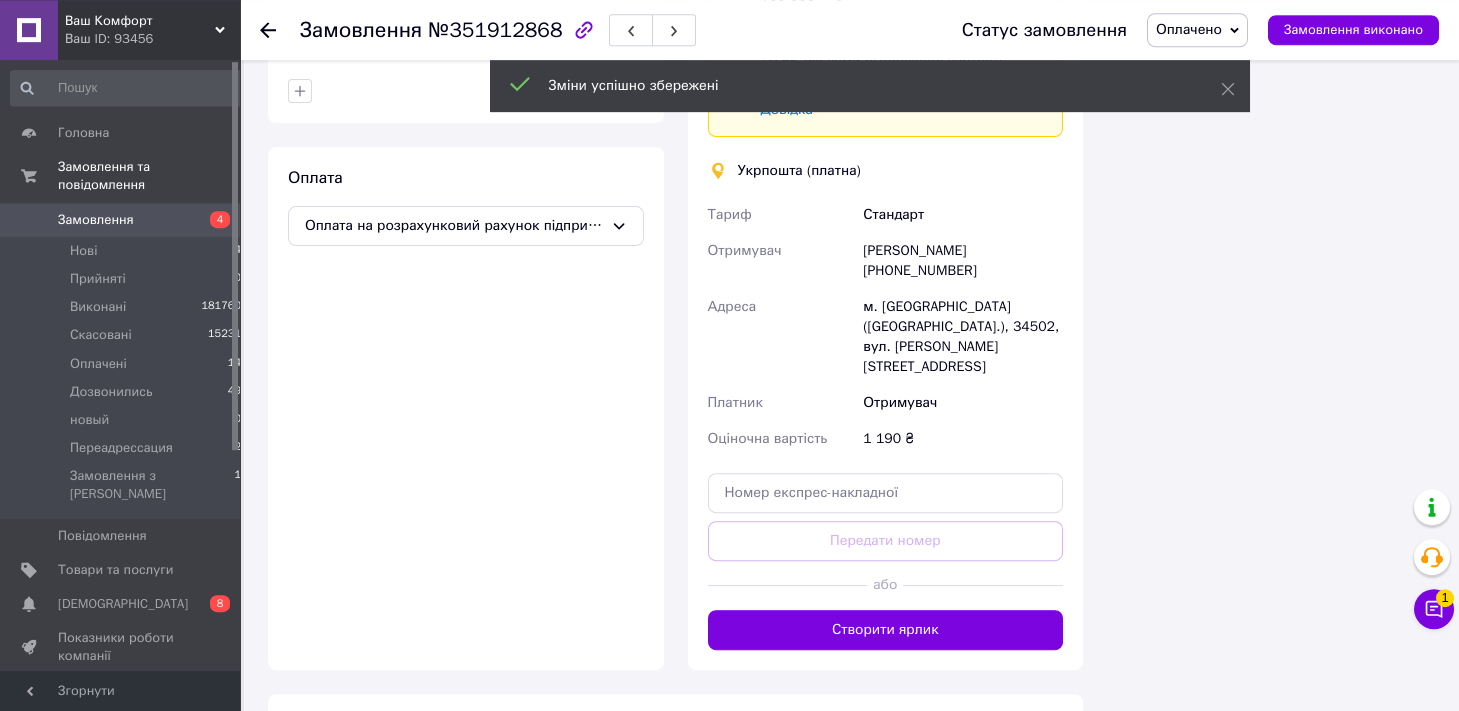 scroll, scrollTop: 5078, scrollLeft: 0, axis: vertical 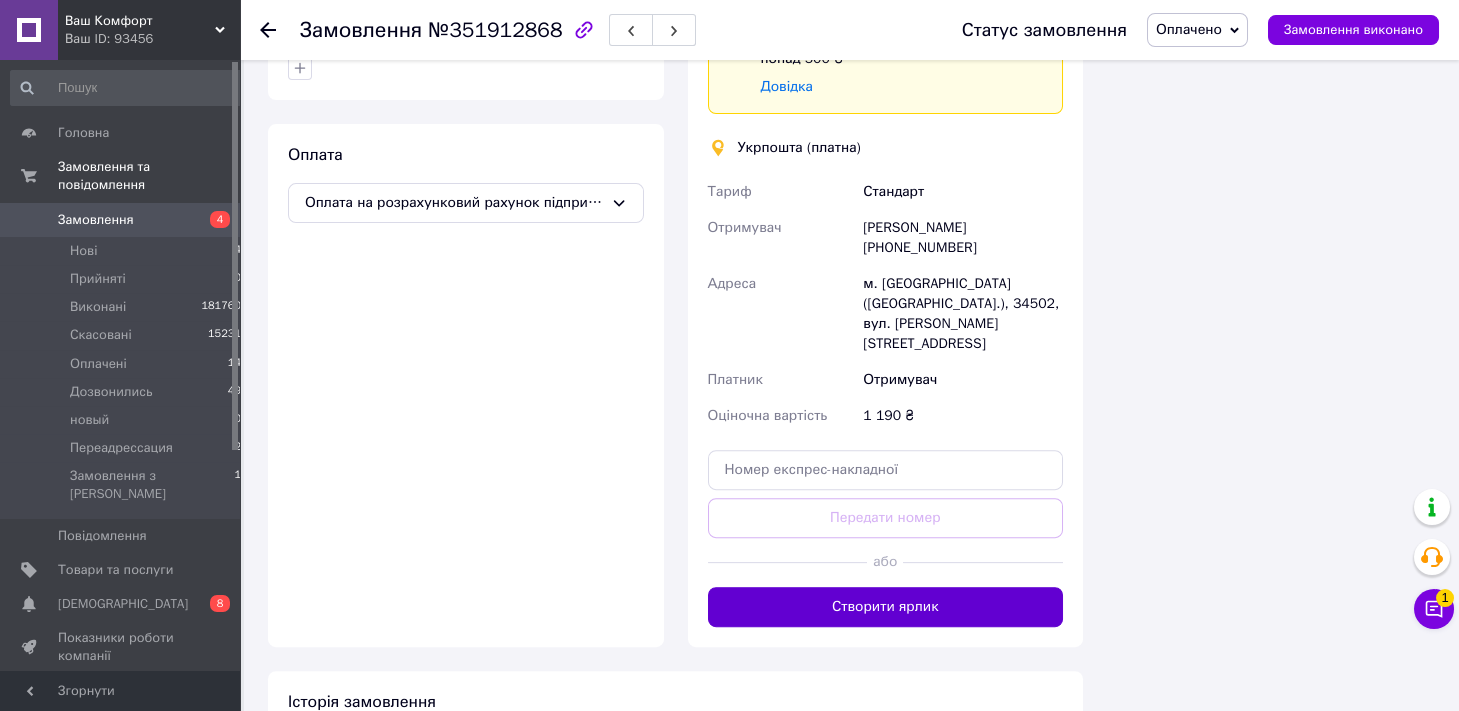 click on "Створити ярлик" at bounding box center (886, 607) 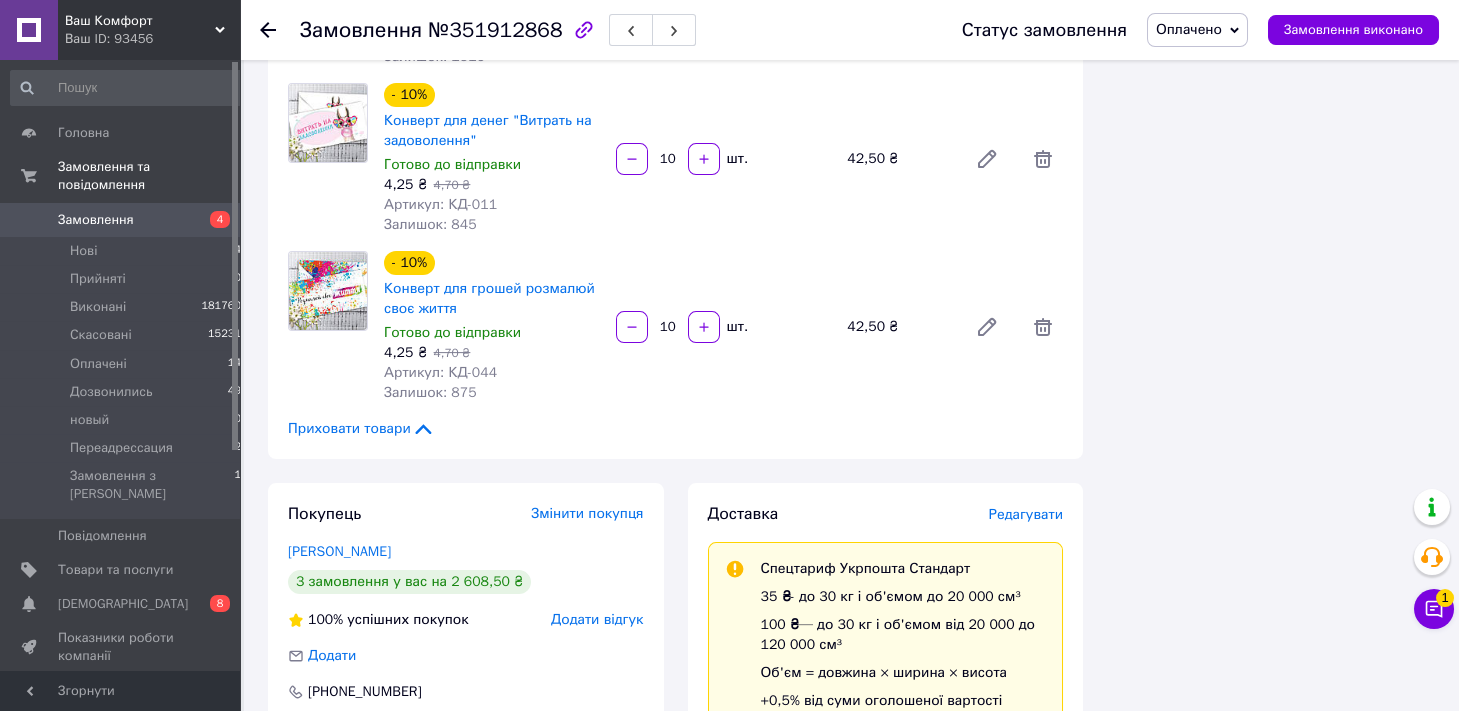 scroll, scrollTop: 4857, scrollLeft: 0, axis: vertical 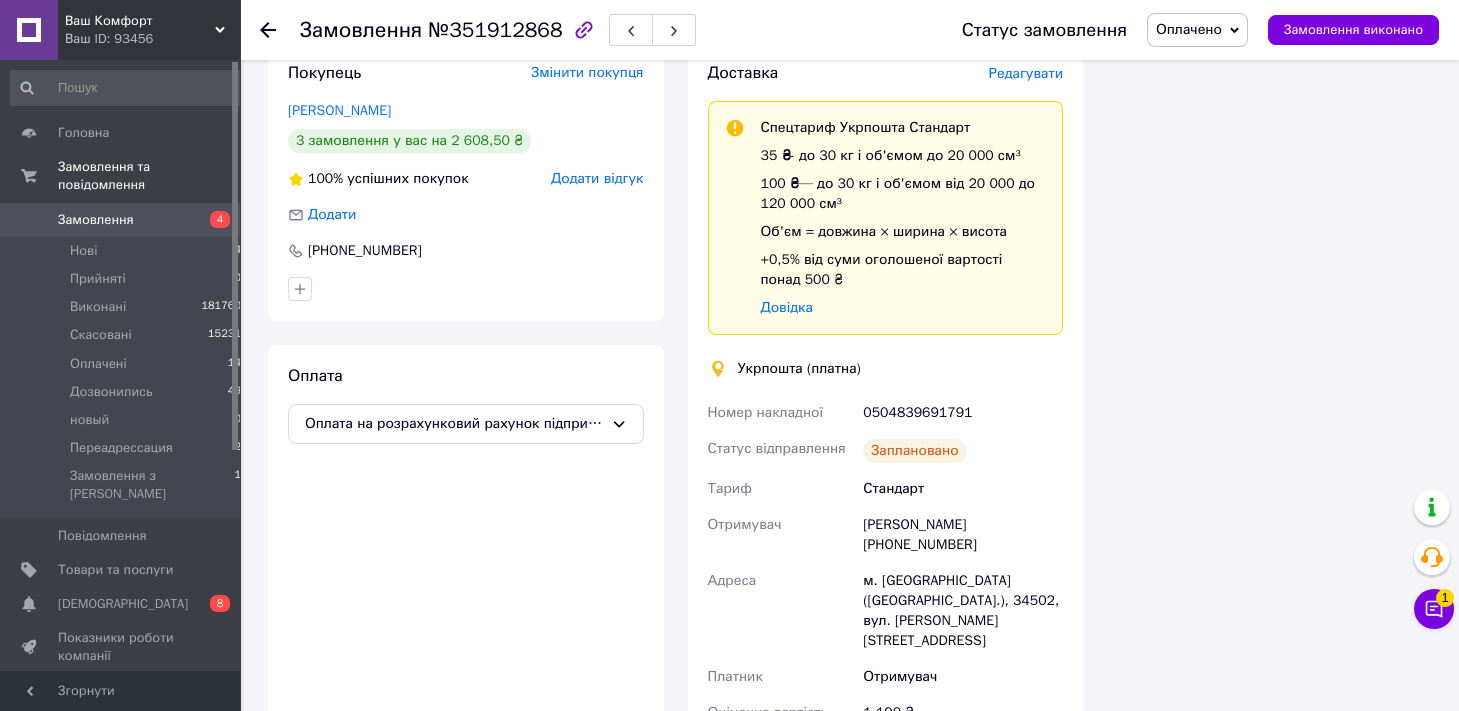 click on "Оплачено" at bounding box center [1189, 29] 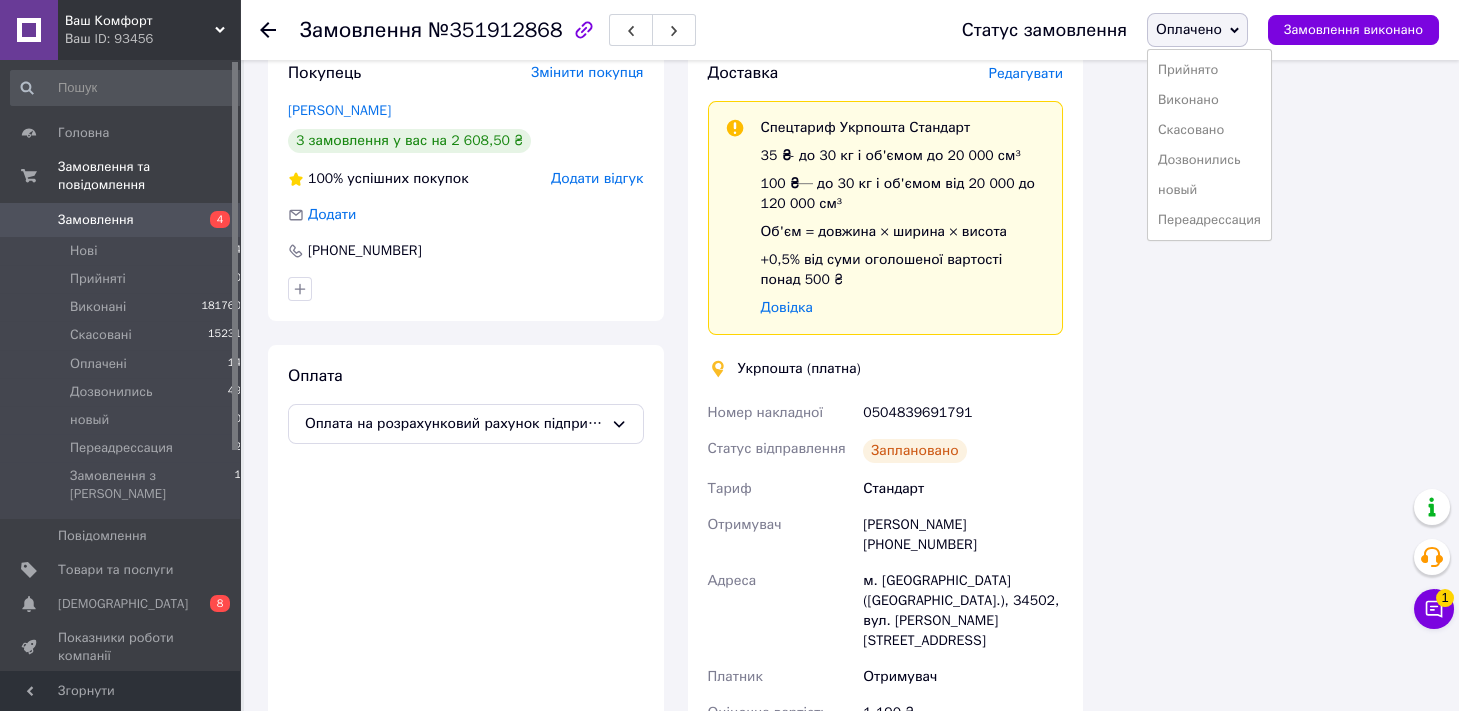 click on "Виконано" at bounding box center (1209, 100) 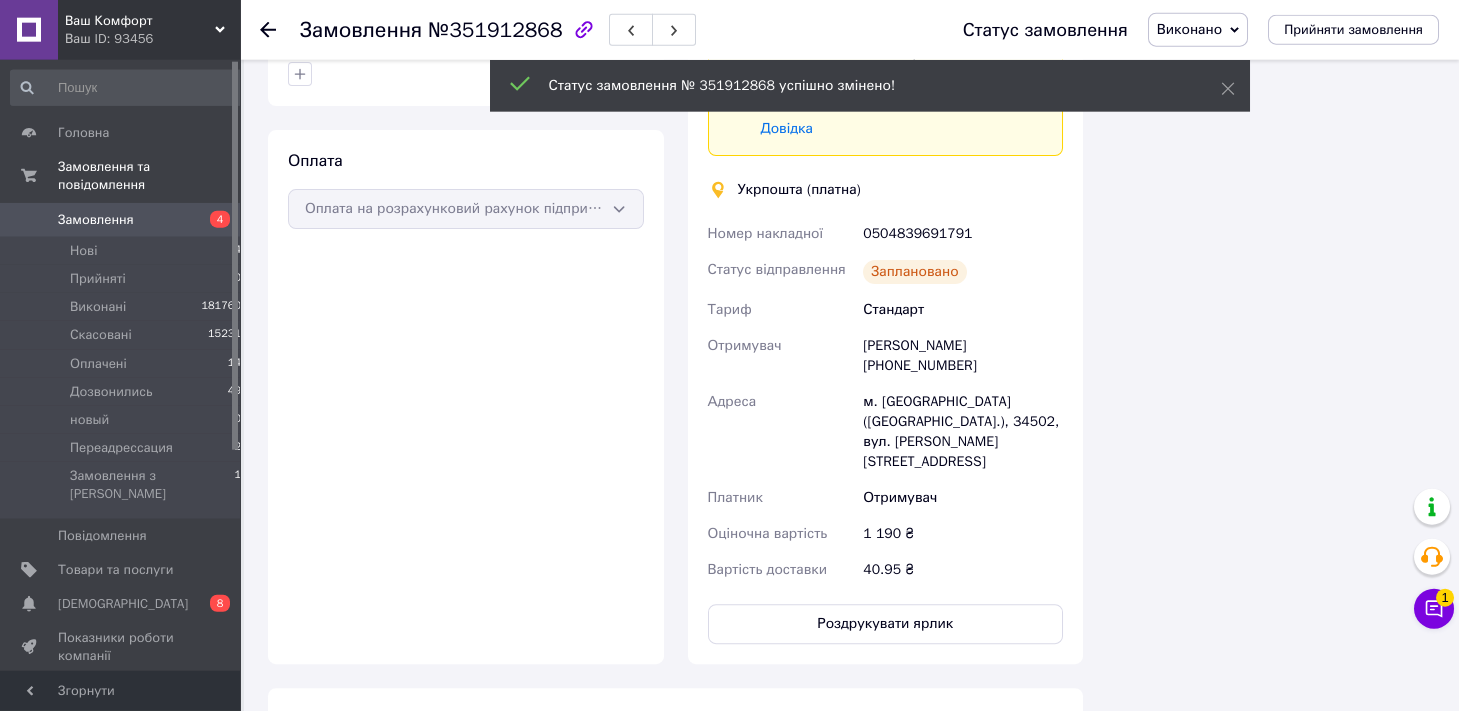 scroll, scrollTop: 5078, scrollLeft: 0, axis: vertical 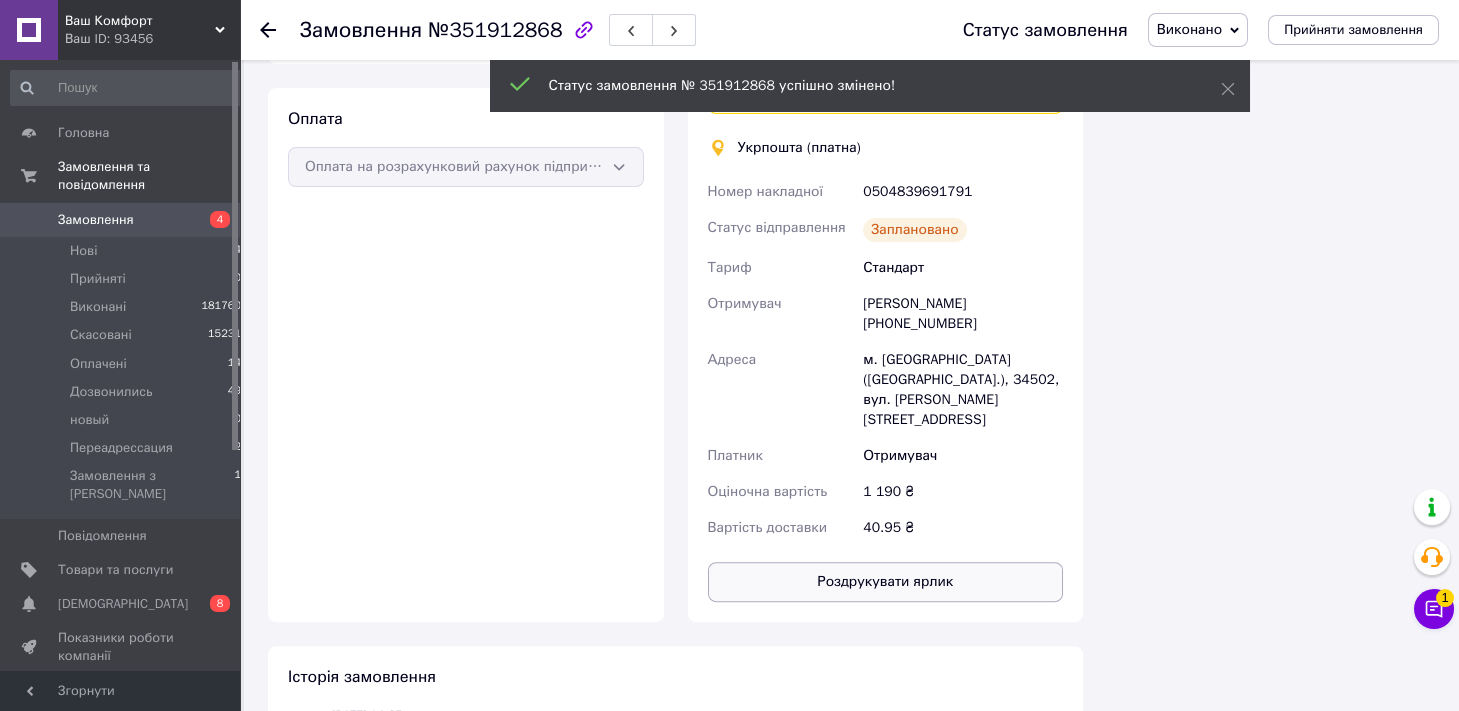 click on "Роздрукувати ярлик" at bounding box center (886, 582) 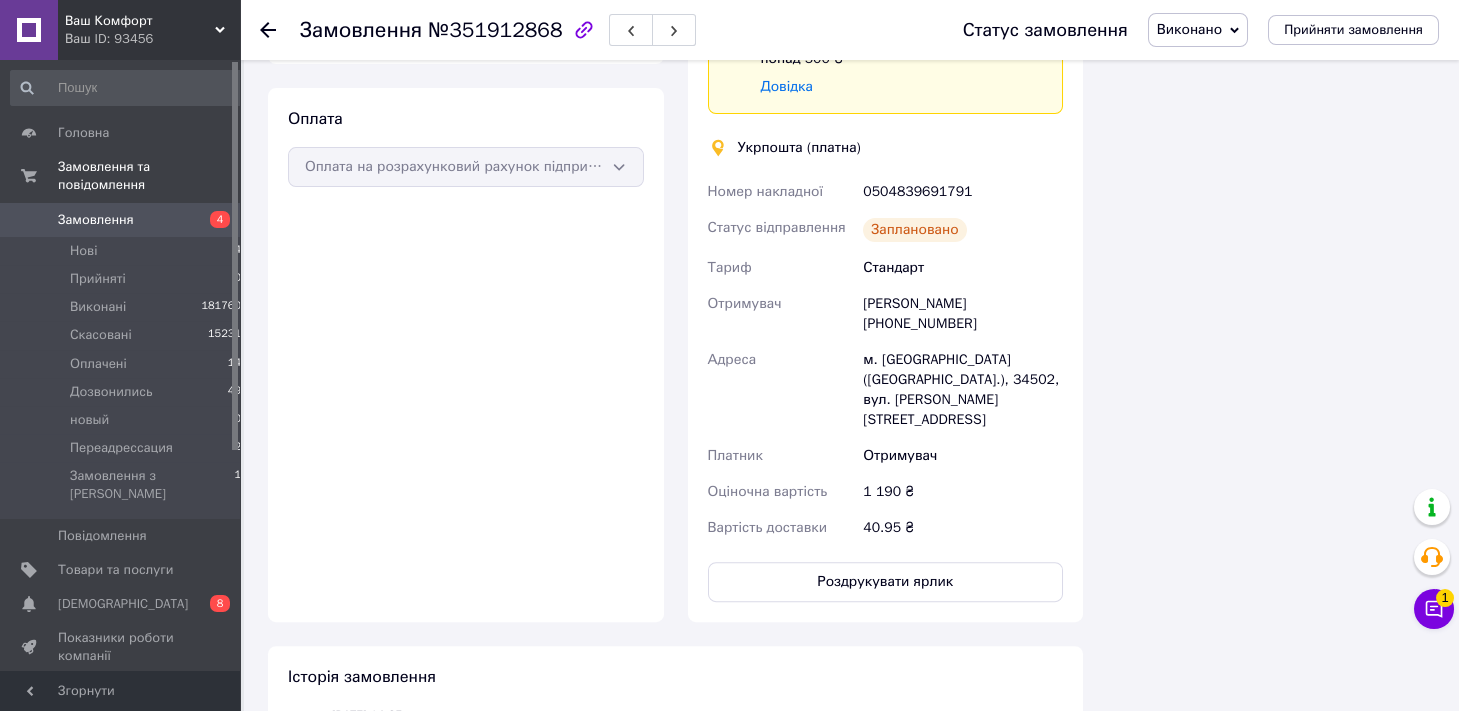 click on "№351912868" at bounding box center (495, 30) 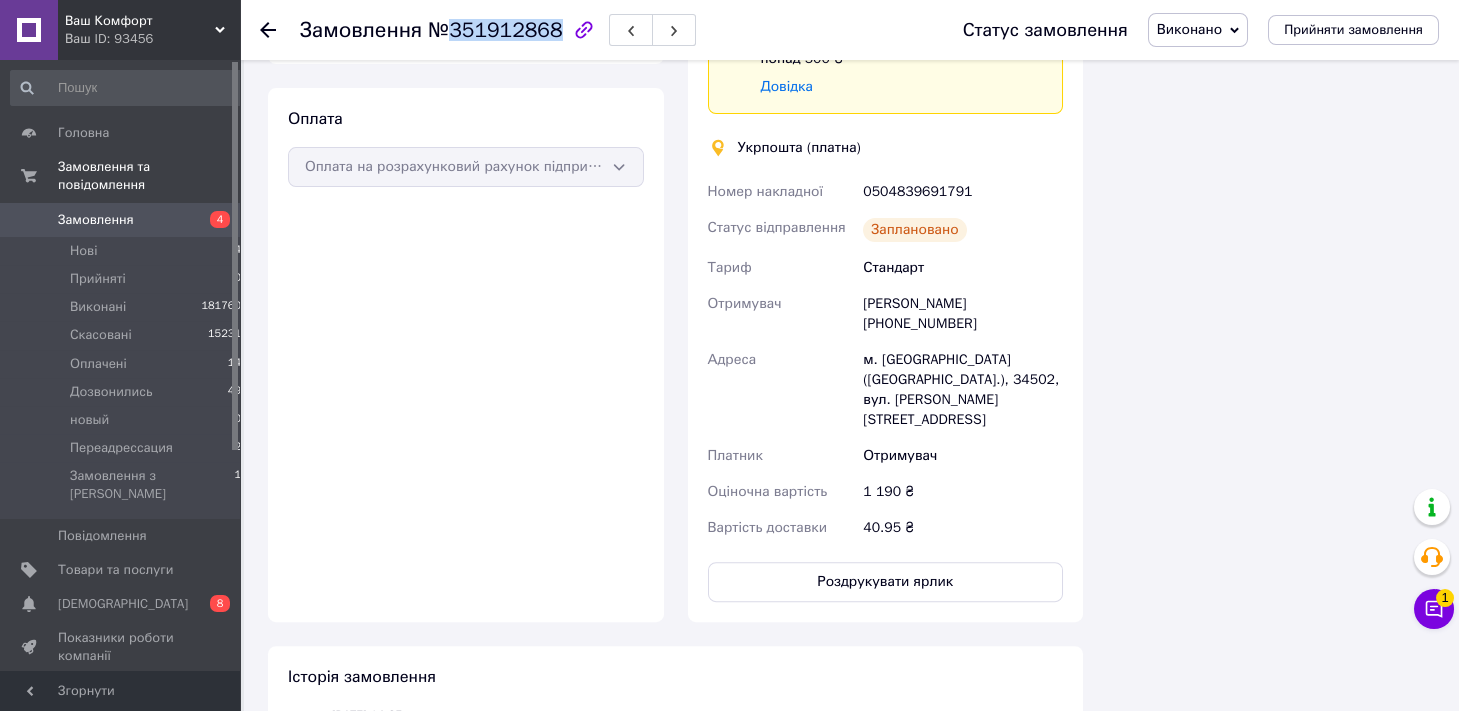 click on "№351912868" at bounding box center [495, 30] 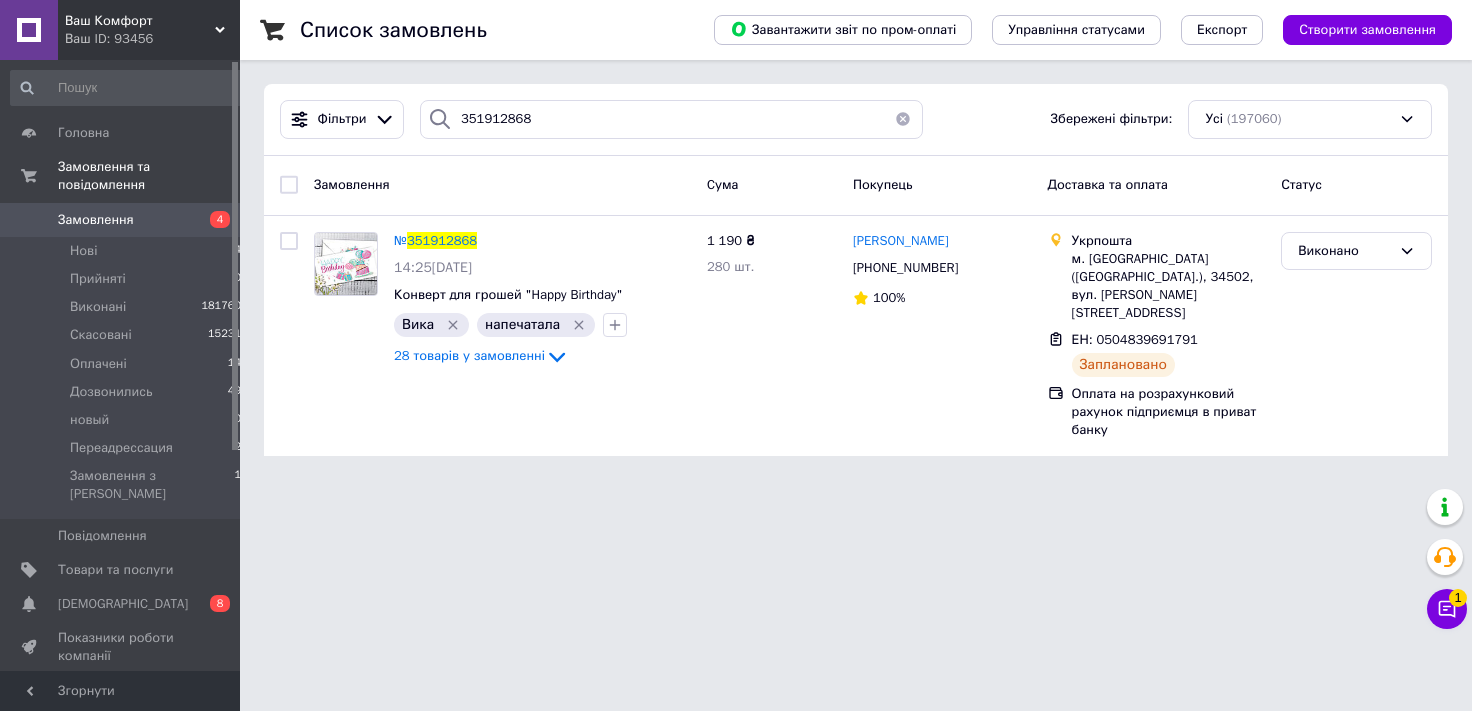 scroll, scrollTop: 0, scrollLeft: 0, axis: both 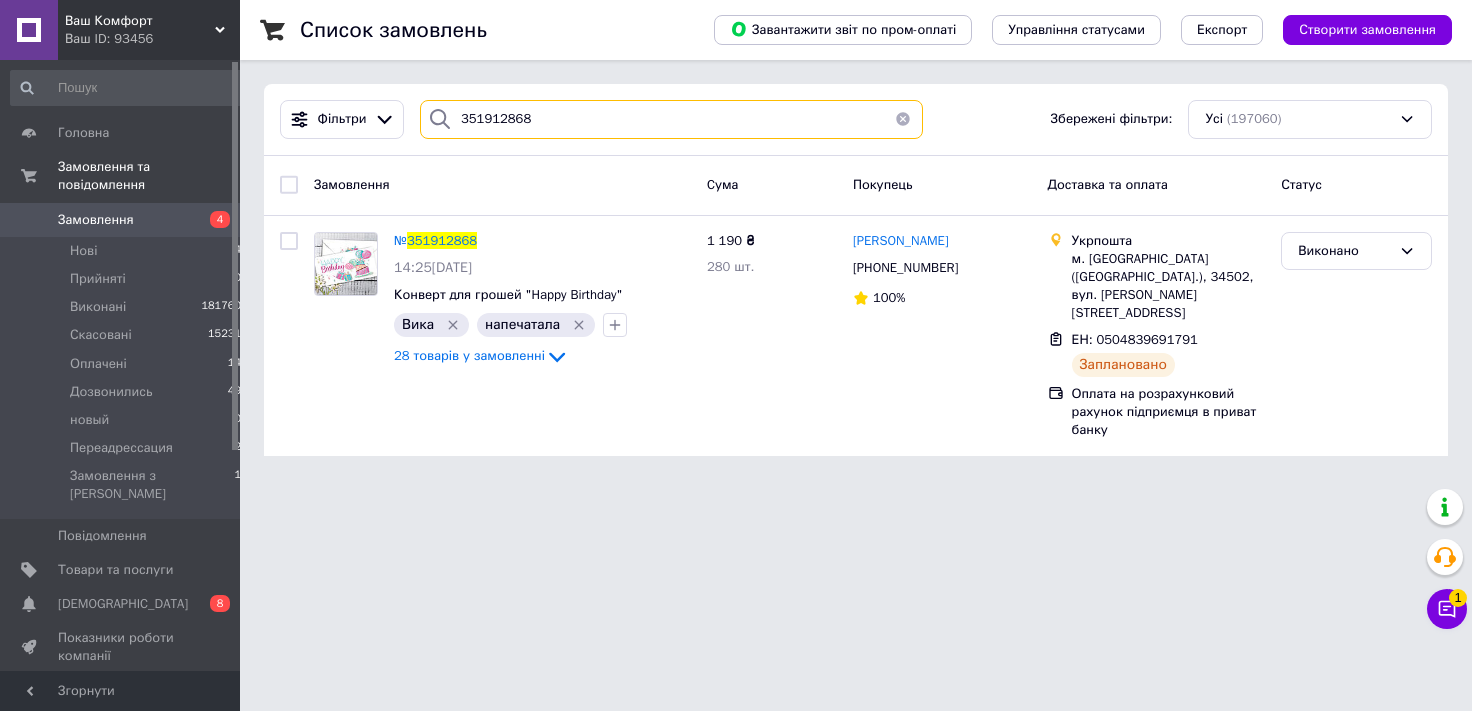 drag, startPoint x: 548, startPoint y: 117, endPoint x: 0, endPoint y: 230, distance: 559.5293 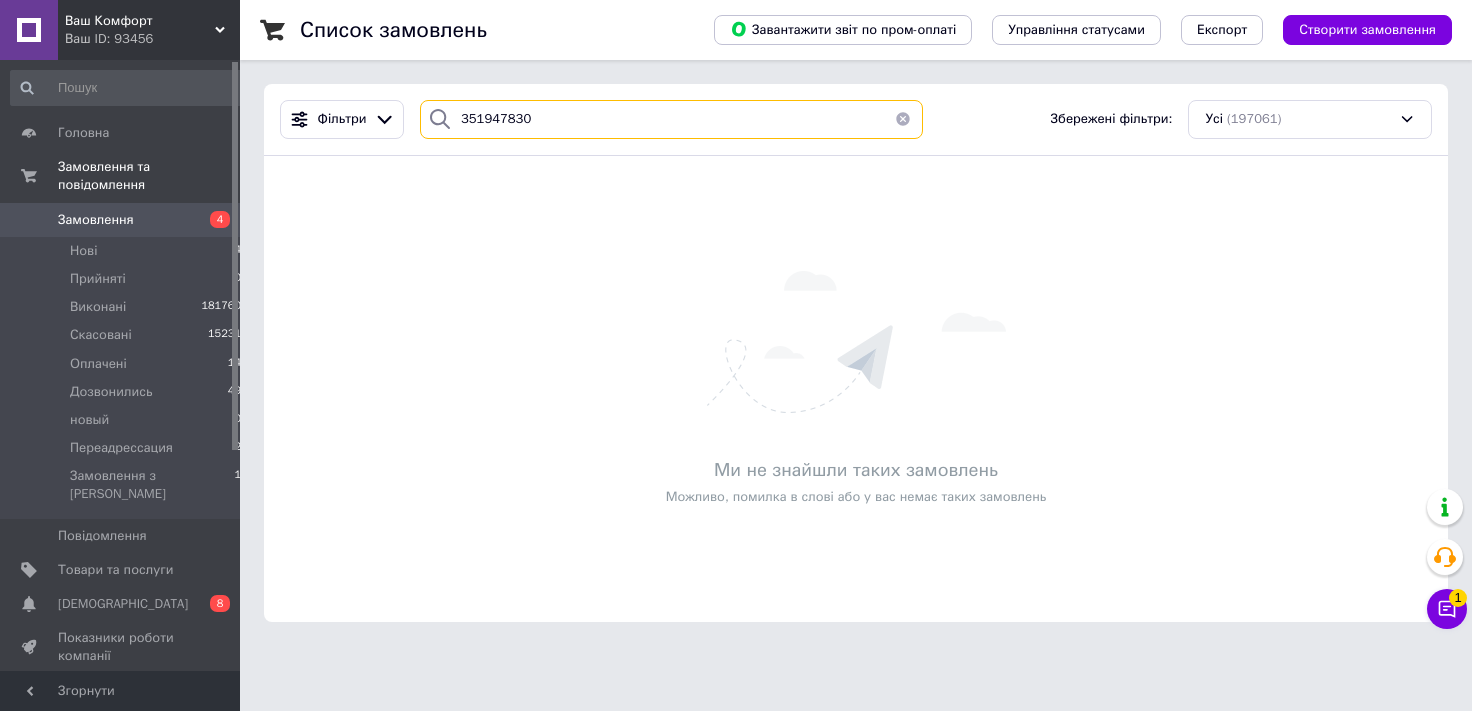 type on "351947830" 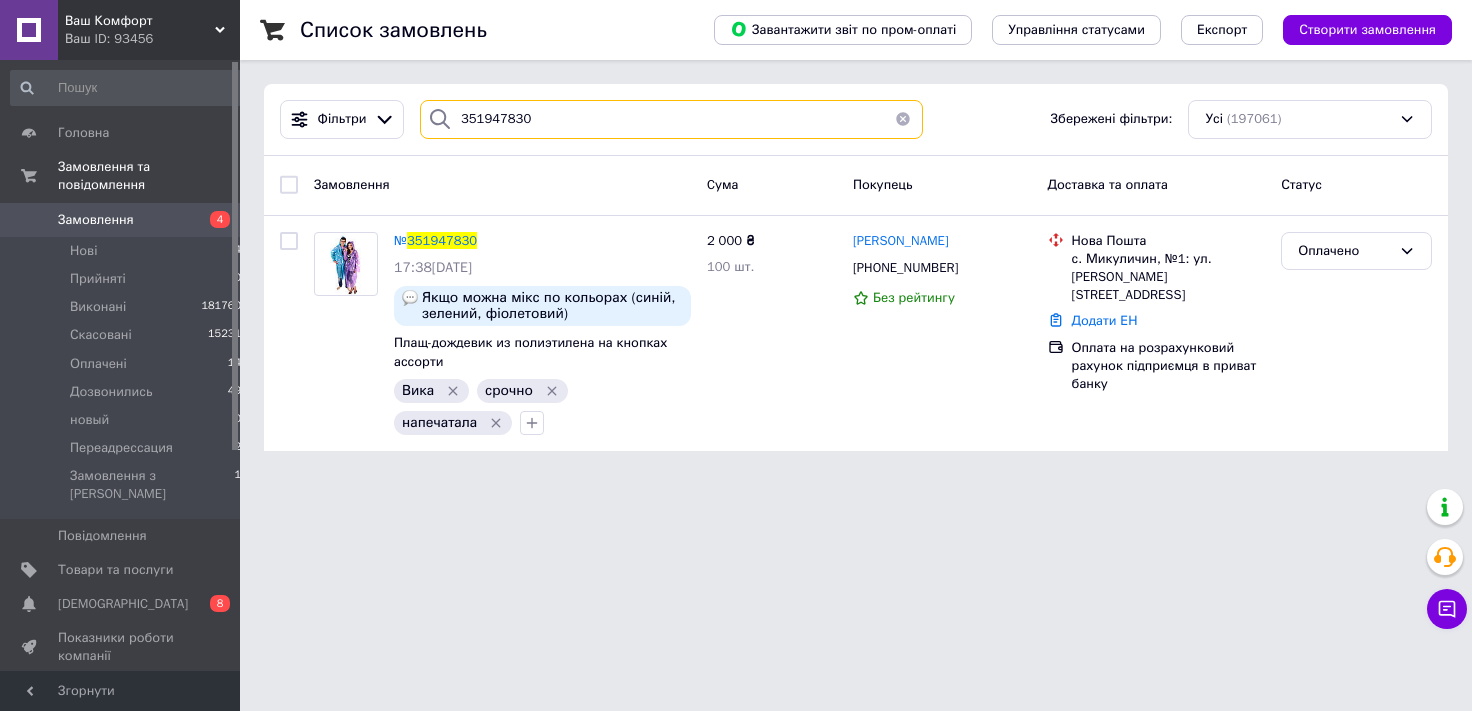 drag, startPoint x: 0, startPoint y: 211, endPoint x: 0, endPoint y: 255, distance: 44 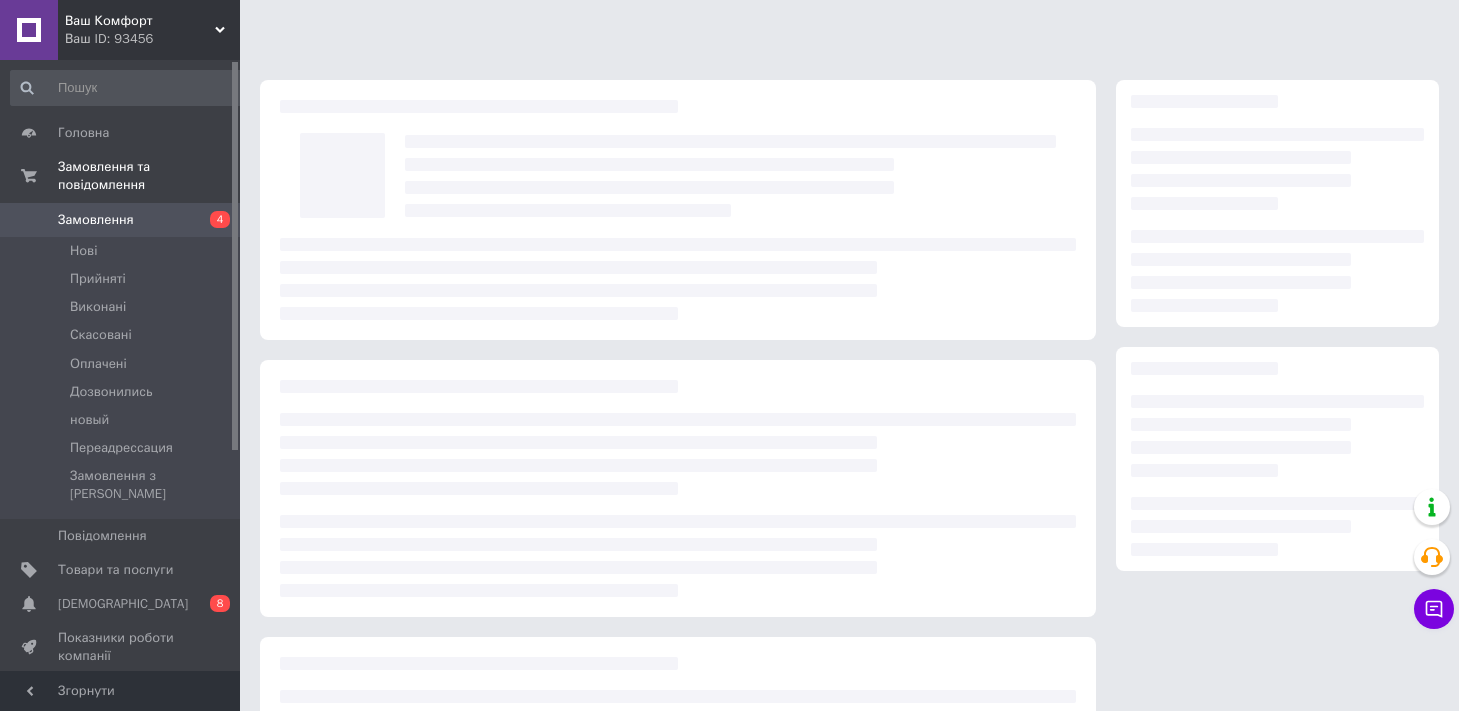 scroll, scrollTop: 0, scrollLeft: 0, axis: both 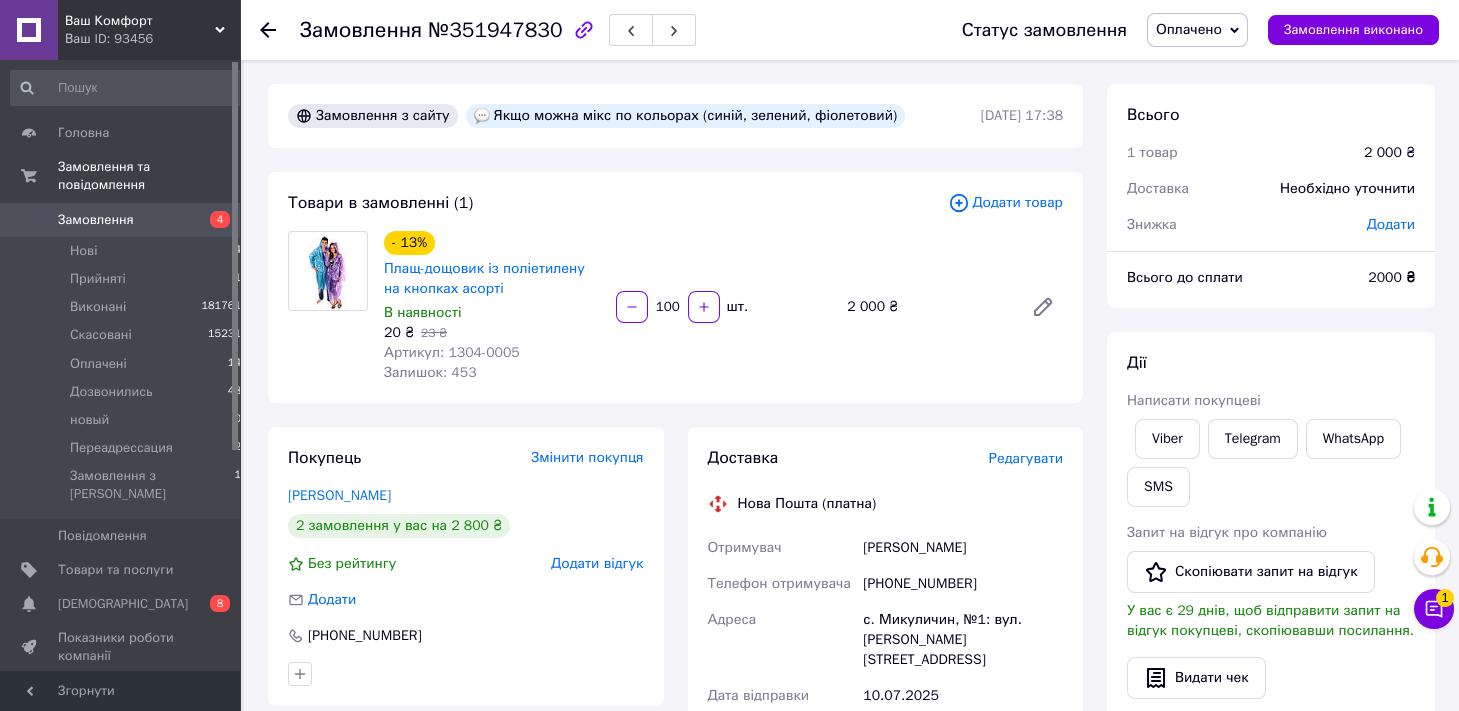 click on "Оплачено" at bounding box center (1197, 30) 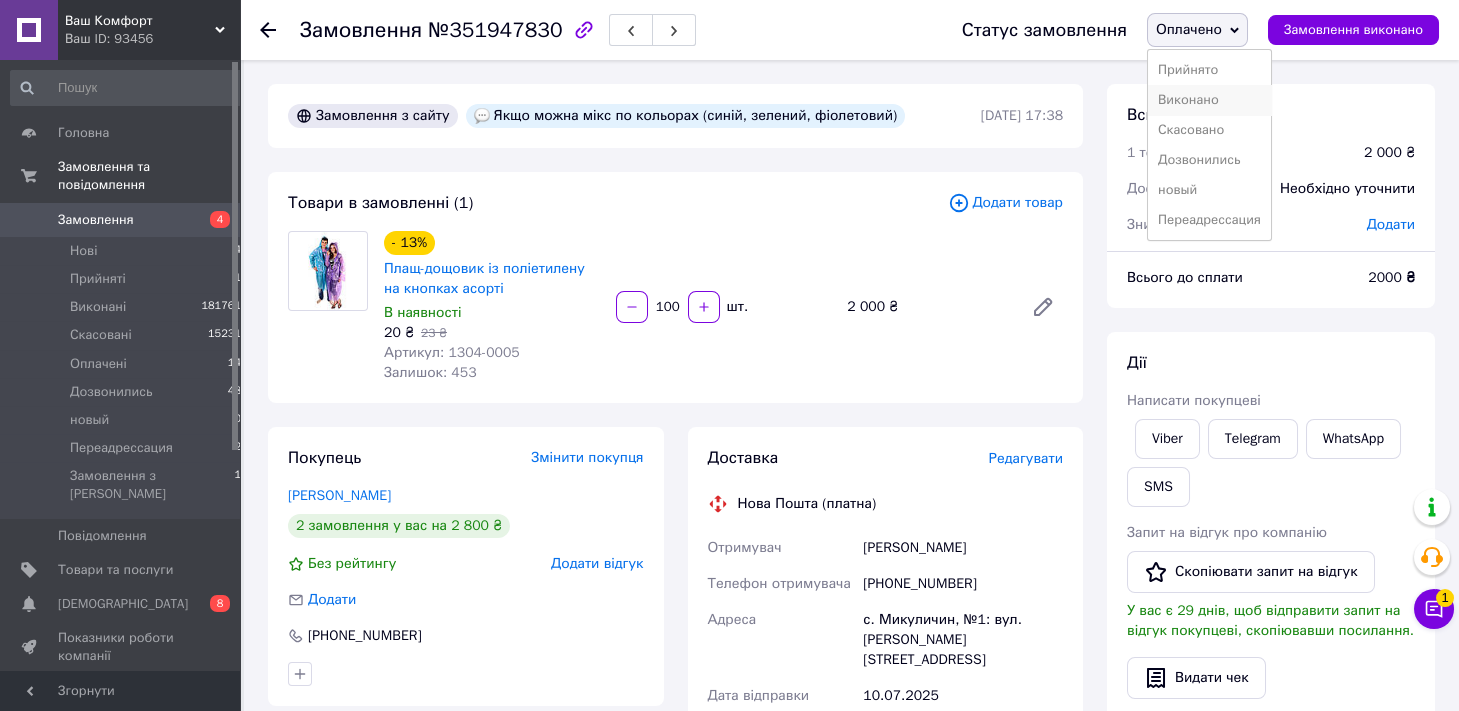 click on "Виконано" at bounding box center [1209, 100] 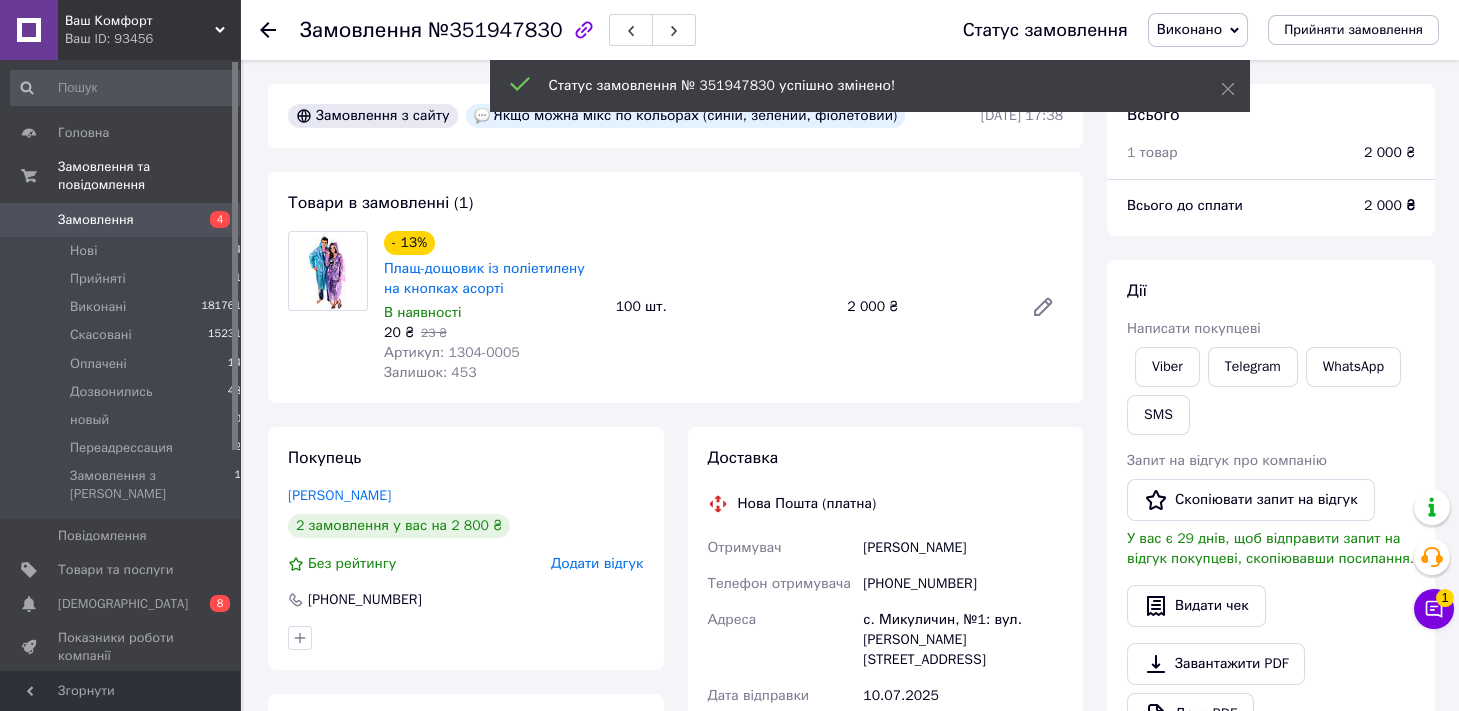 click on "№351947830" at bounding box center [495, 30] 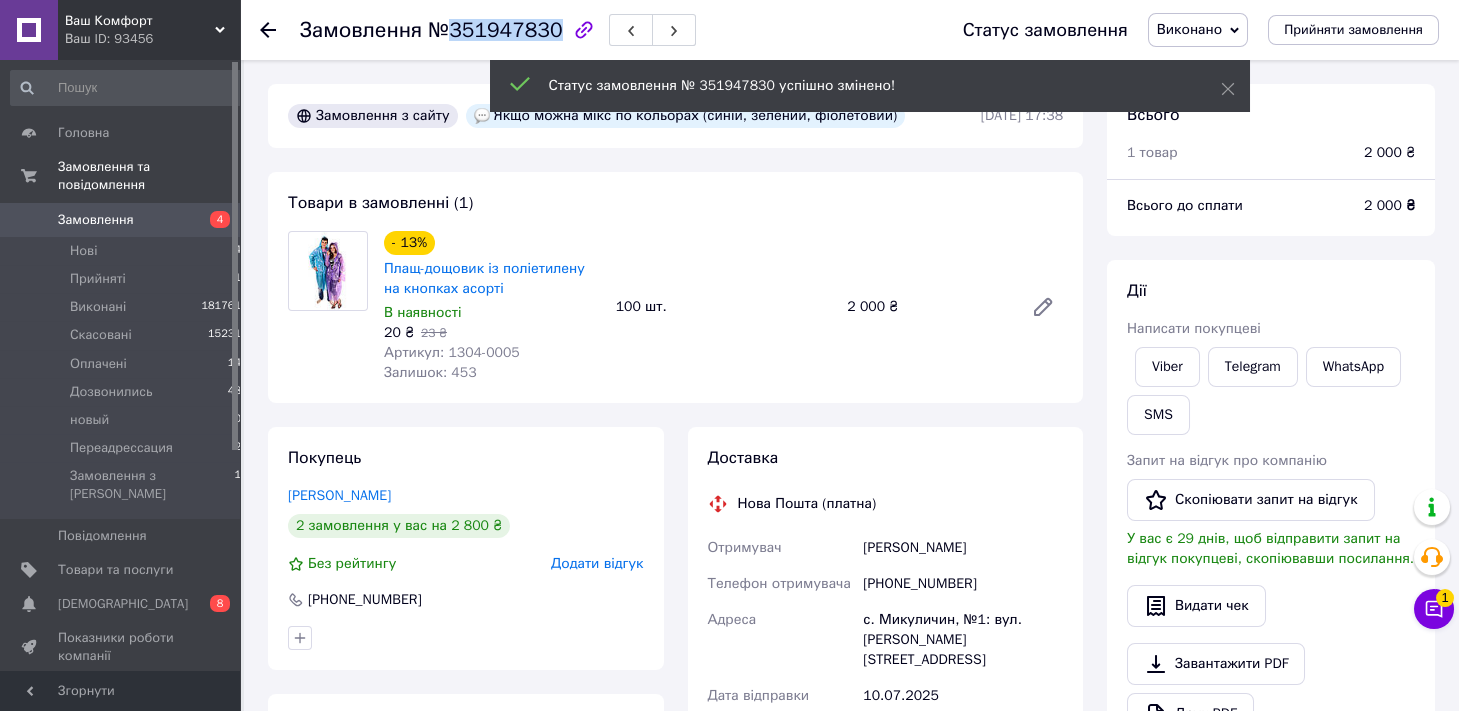 click on "№351947830" at bounding box center [495, 30] 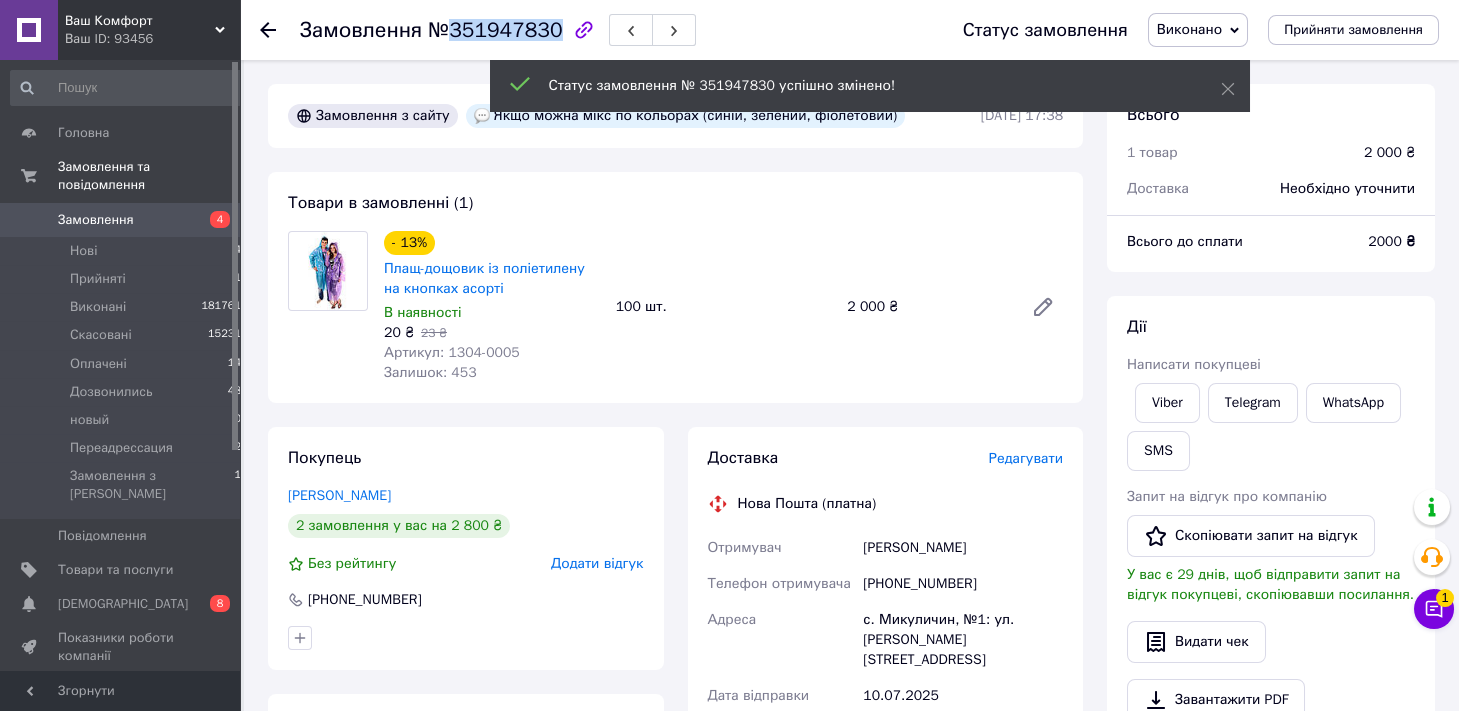 copy on "351947830" 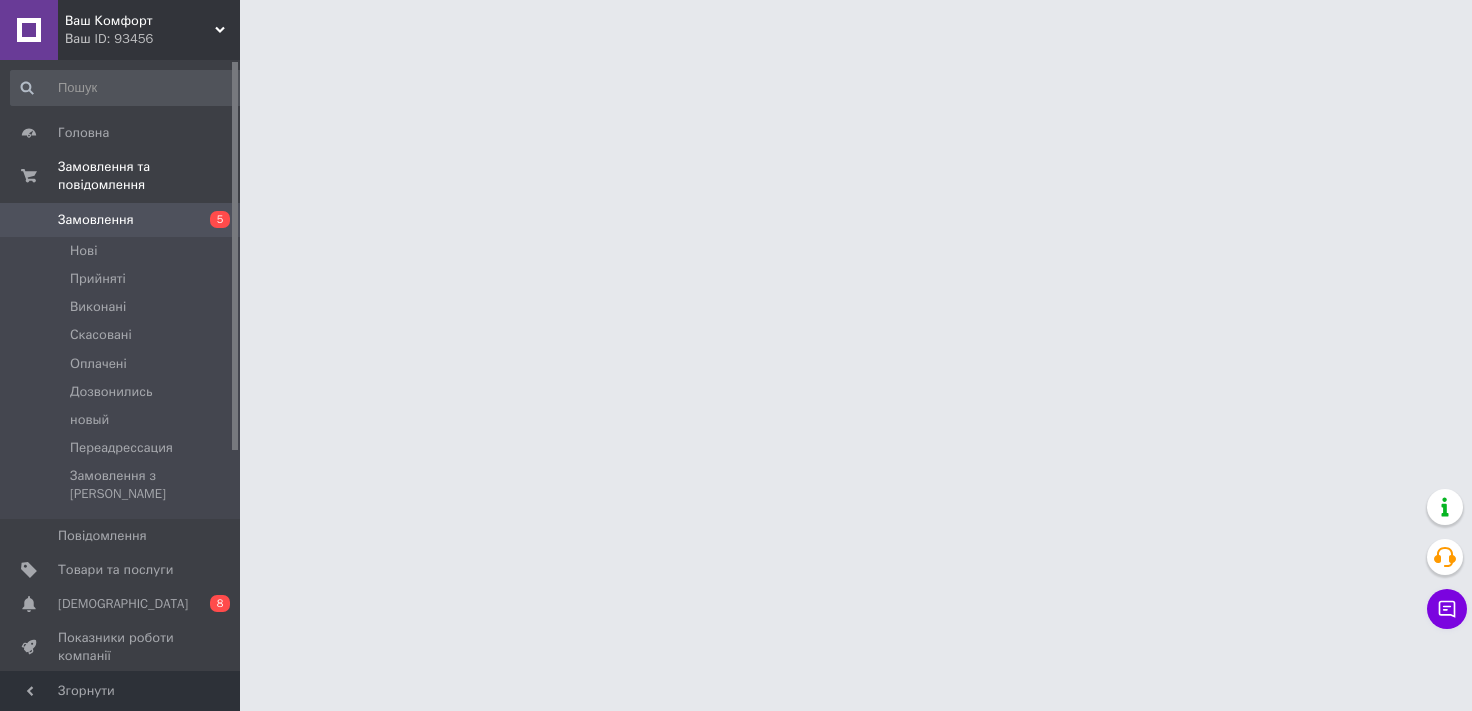 scroll, scrollTop: 0, scrollLeft: 0, axis: both 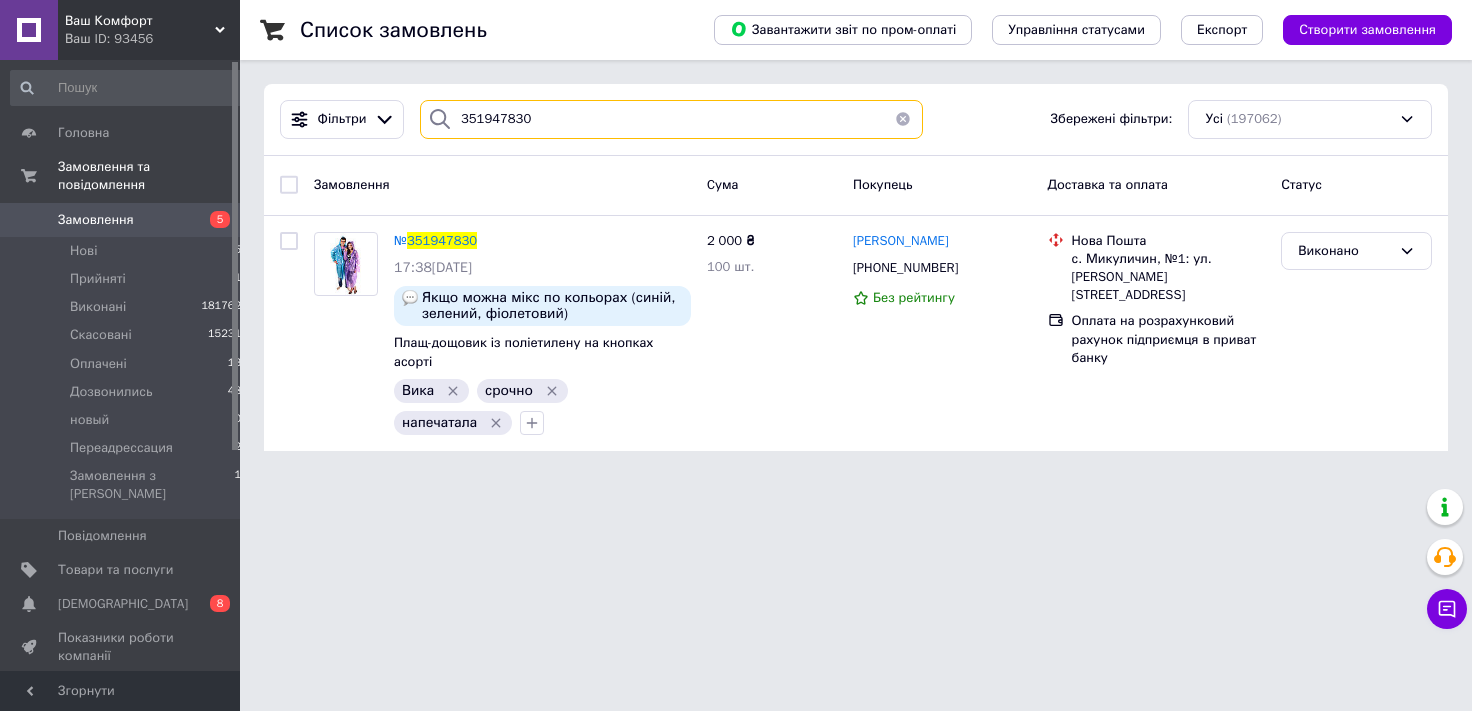 drag, startPoint x: 563, startPoint y: 118, endPoint x: 0, endPoint y: 309, distance: 594.5166 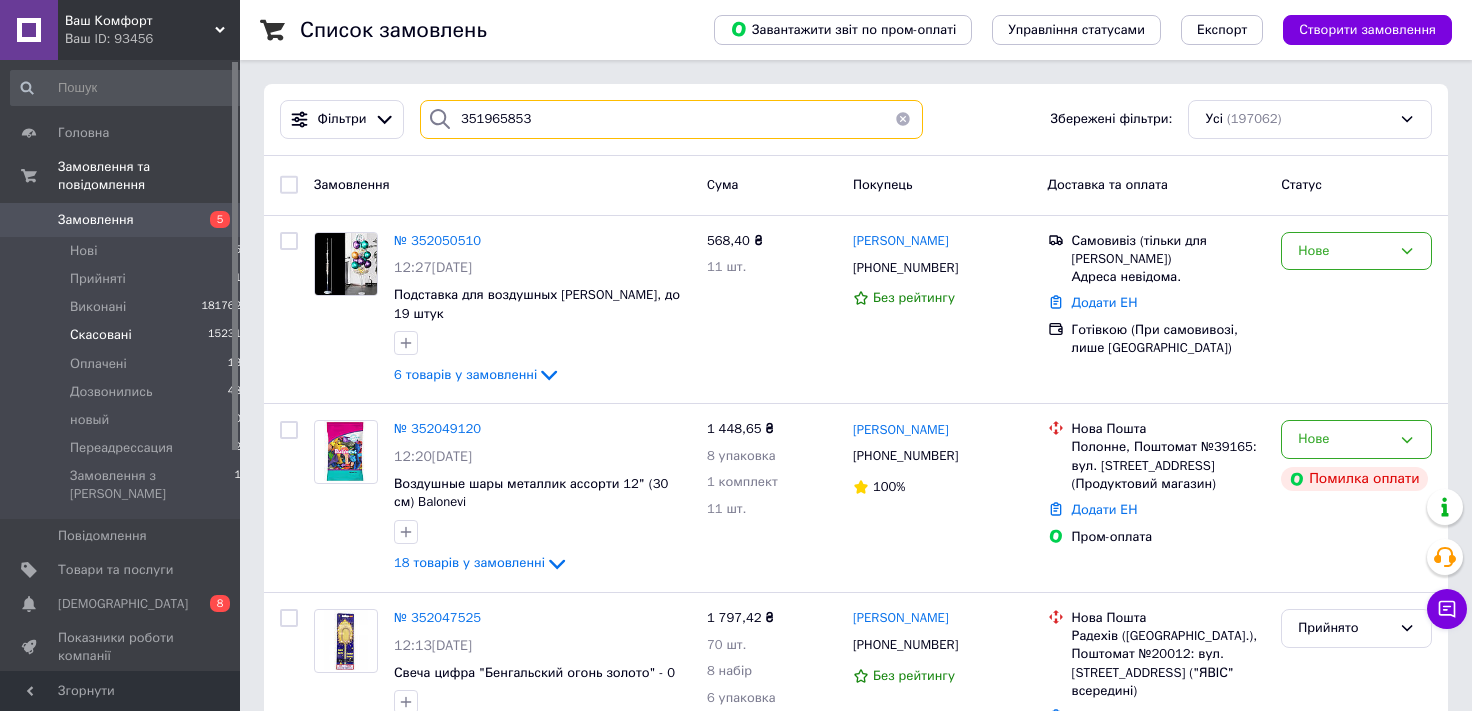 type on "351965853" 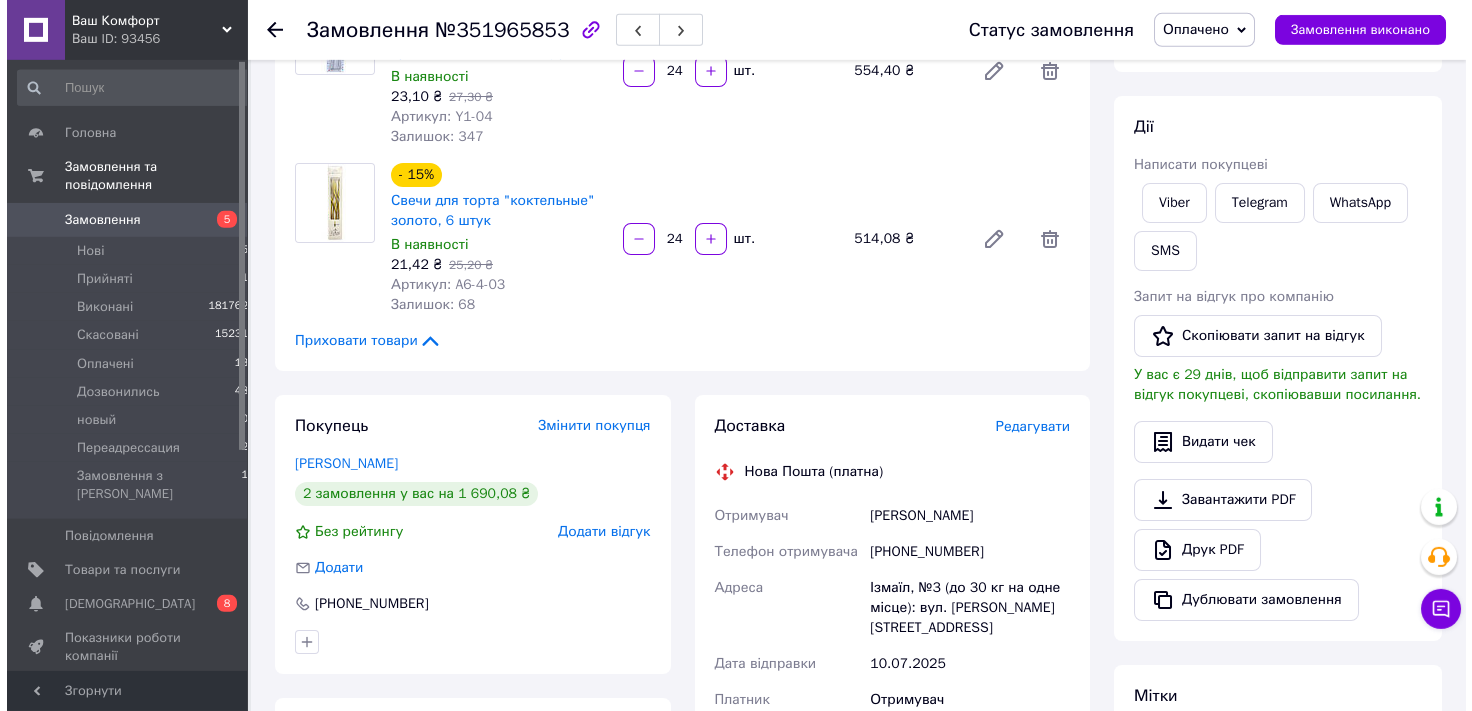 scroll, scrollTop: 441, scrollLeft: 0, axis: vertical 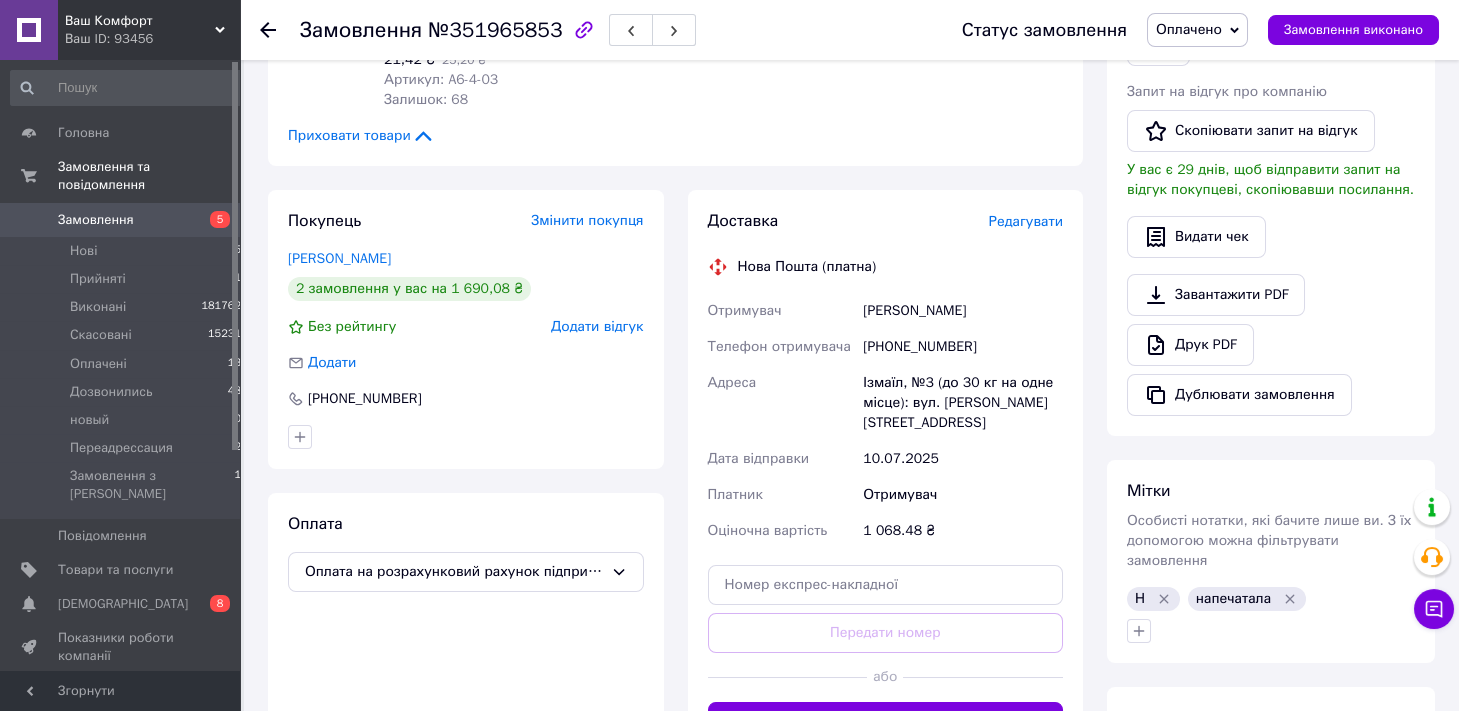 click on "Редагувати" at bounding box center (1026, 221) 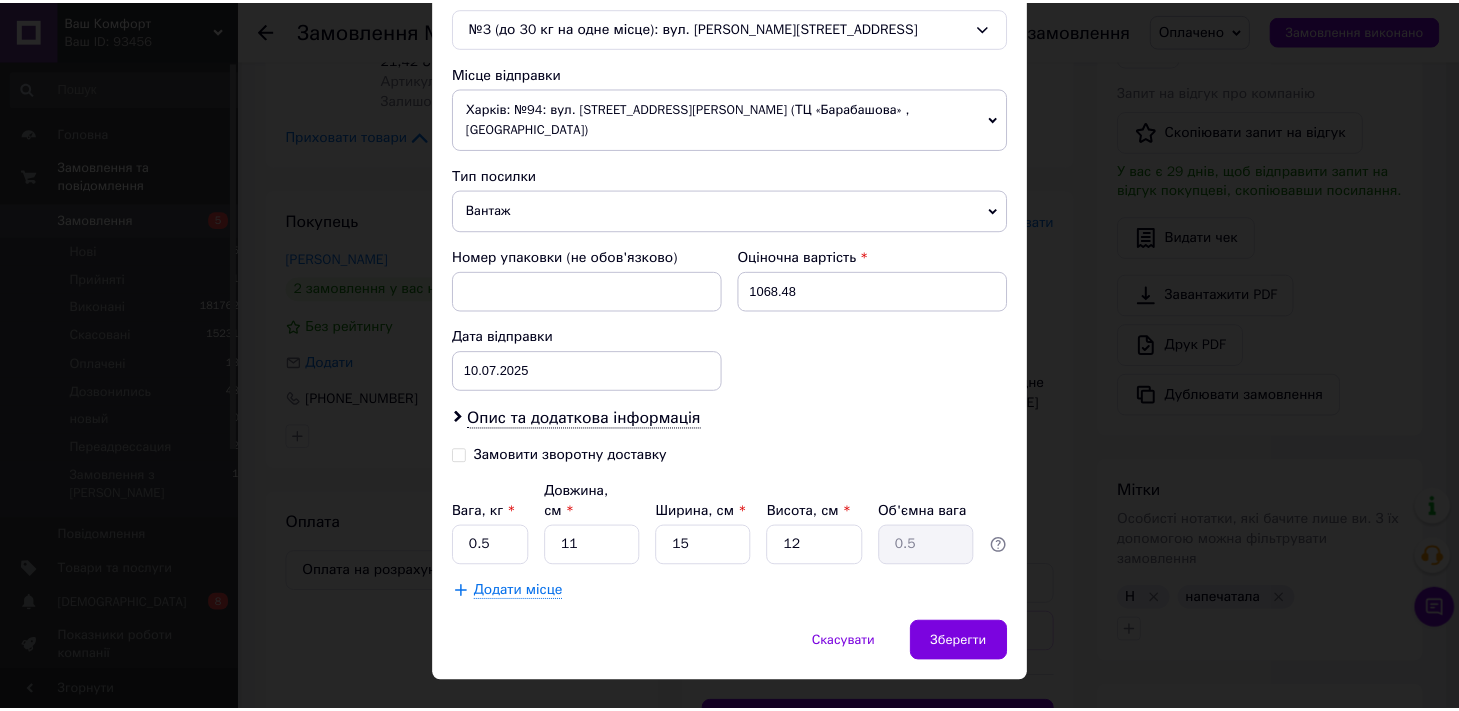 scroll, scrollTop: 667, scrollLeft: 0, axis: vertical 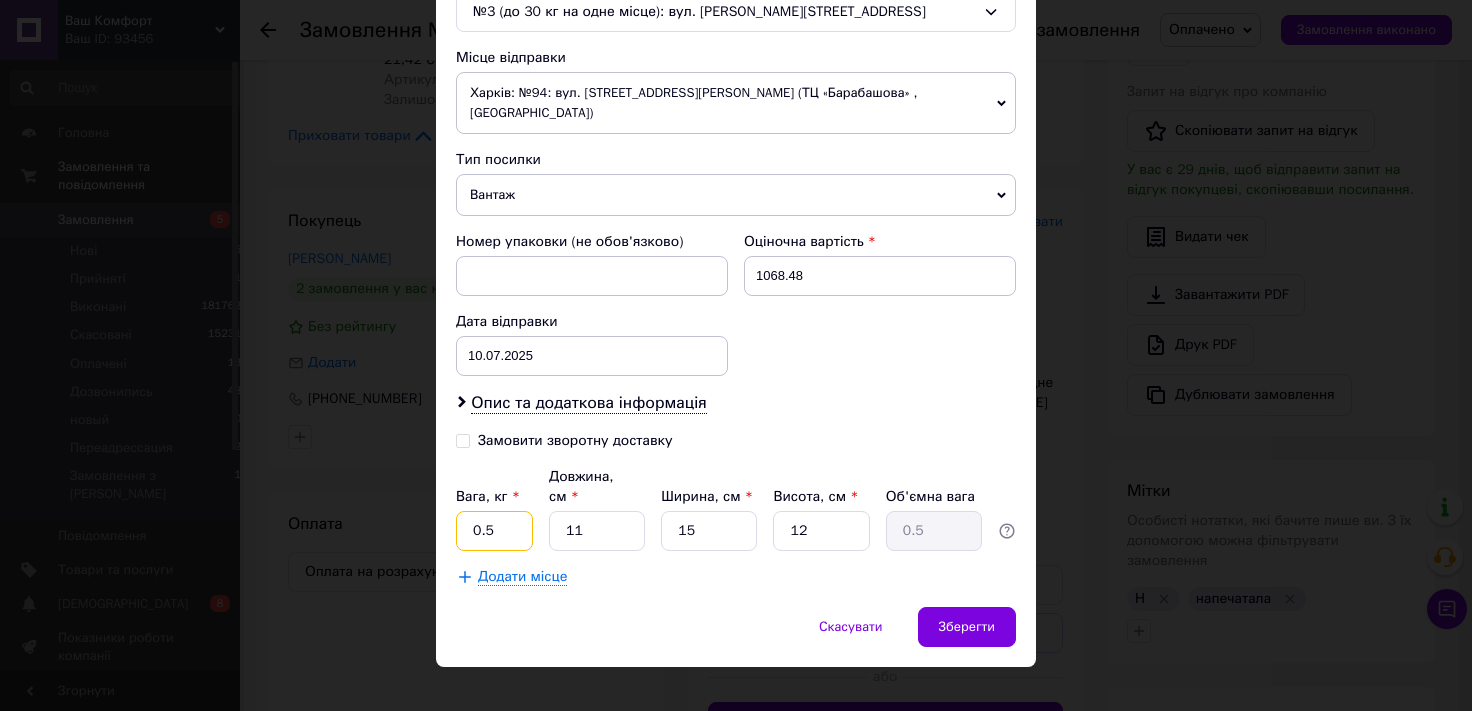 drag, startPoint x: 239, startPoint y: 540, endPoint x: 74, endPoint y: 586, distance: 171.29214 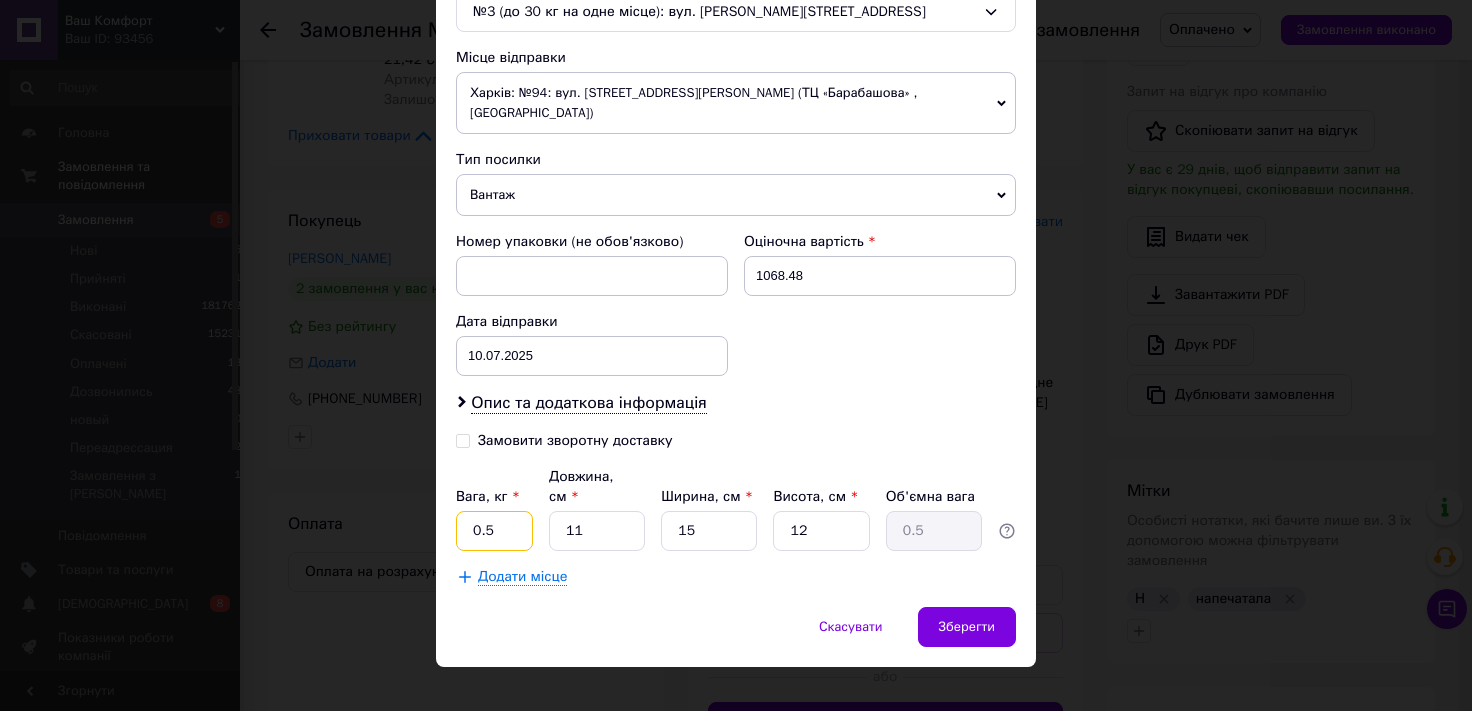click on "0.5" at bounding box center [494, 531] 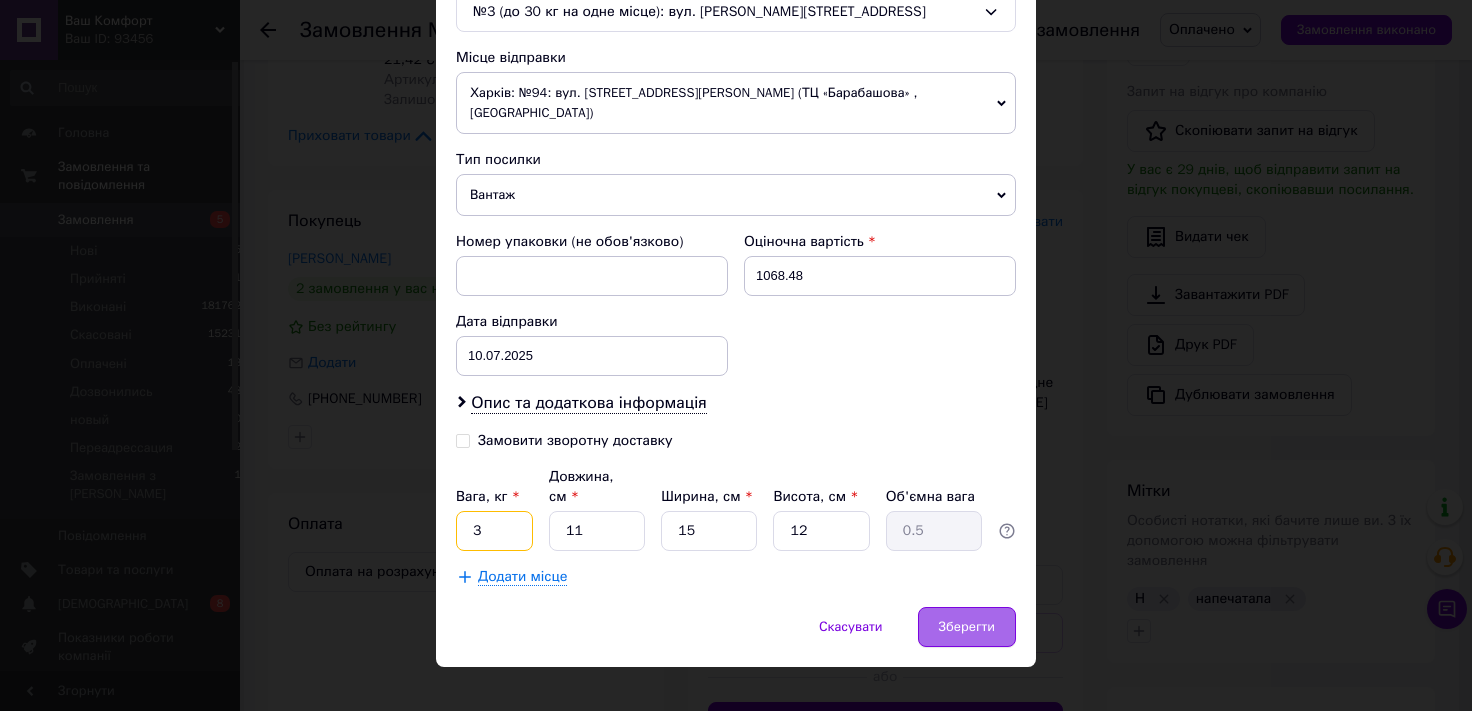 type on "3" 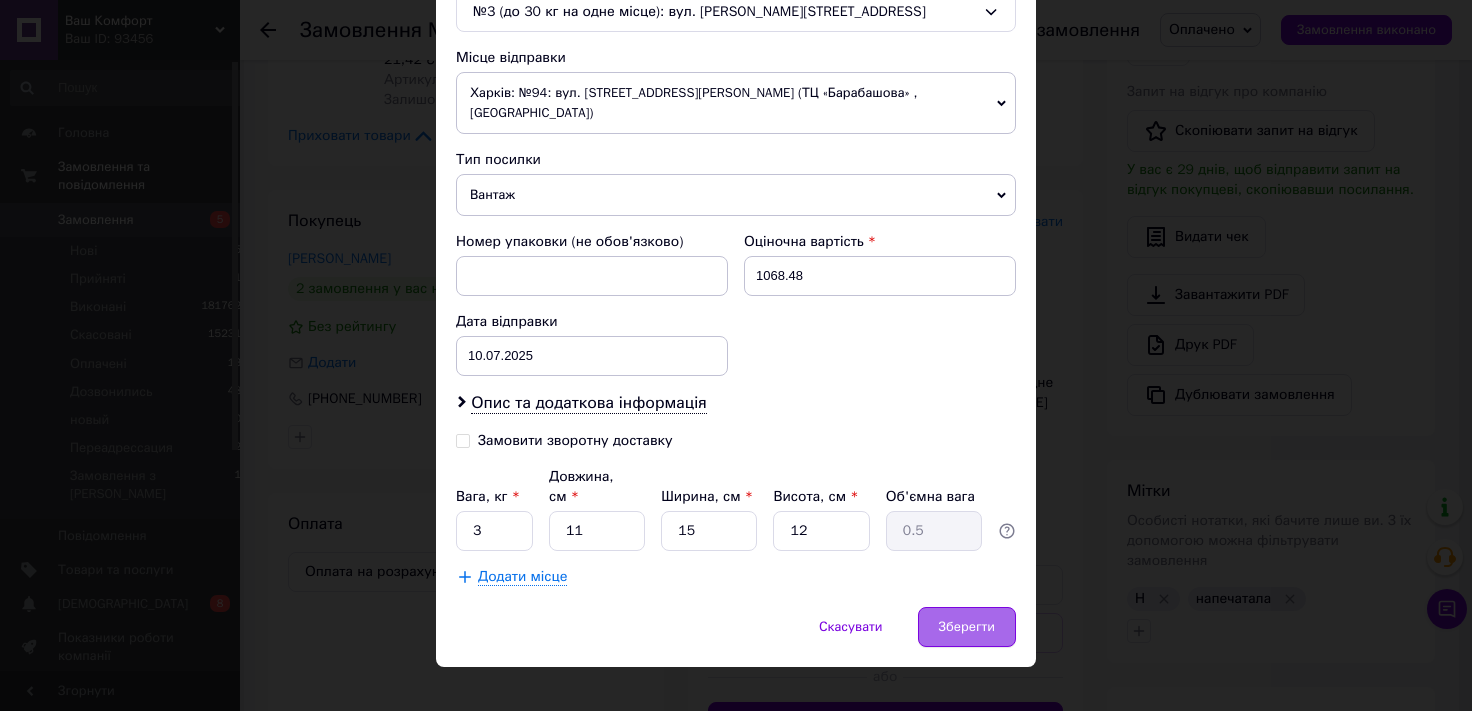 click on "Зберегти" at bounding box center [967, 627] 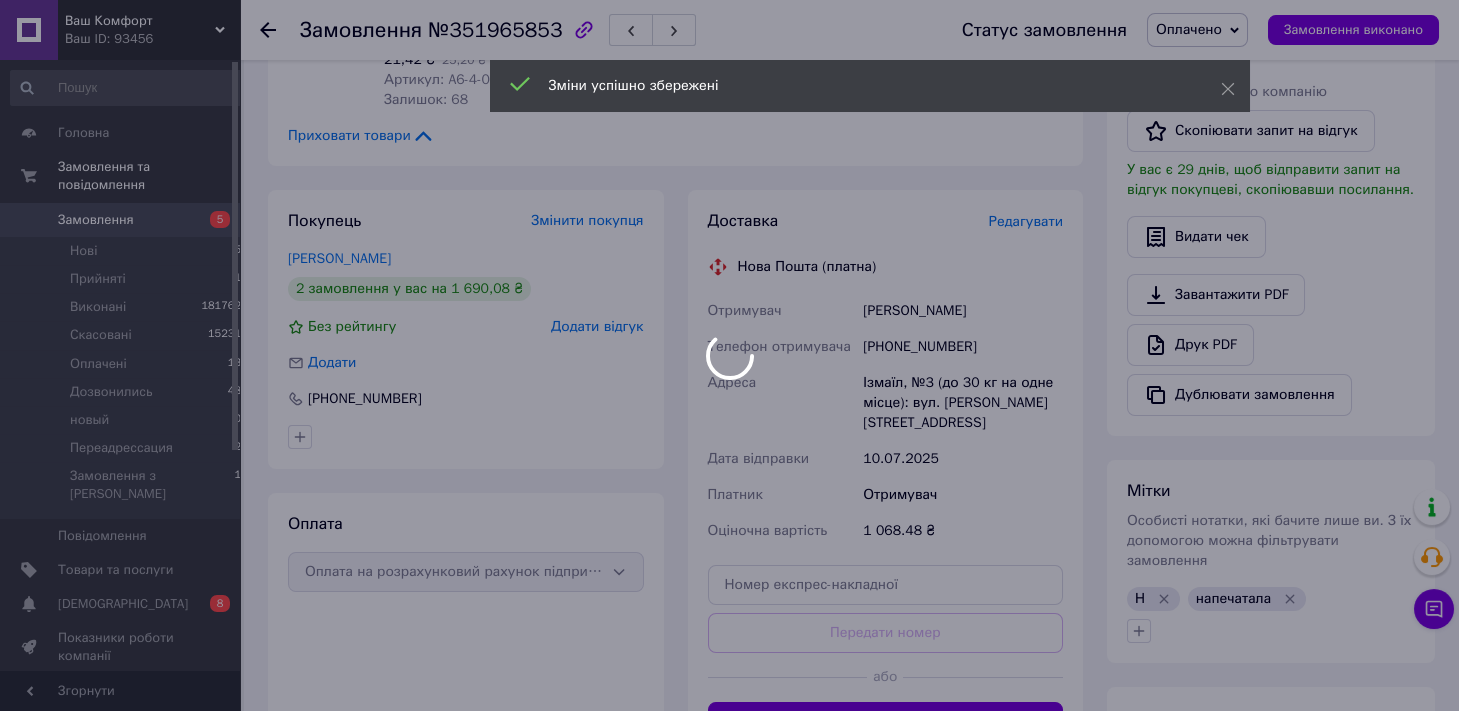 scroll, scrollTop: 877, scrollLeft: 0, axis: vertical 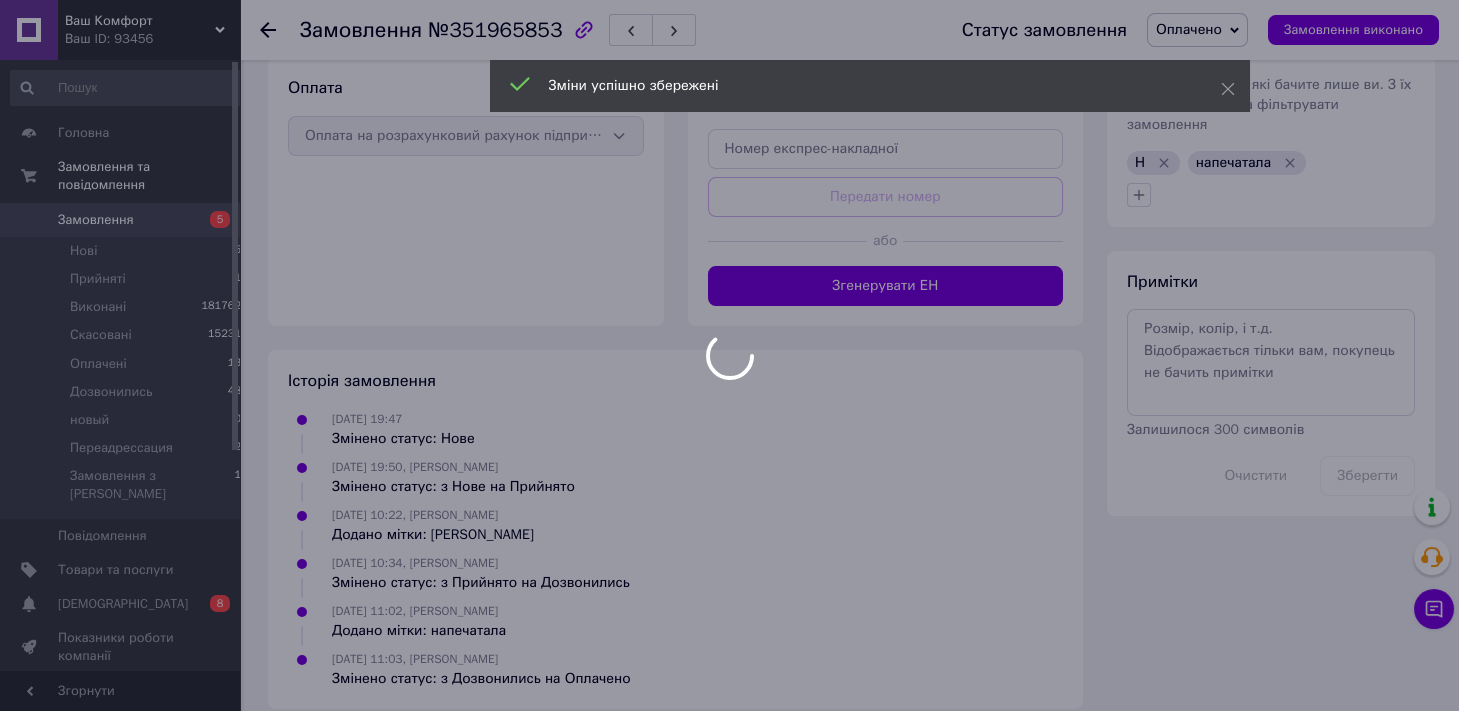 click at bounding box center (729, 355) 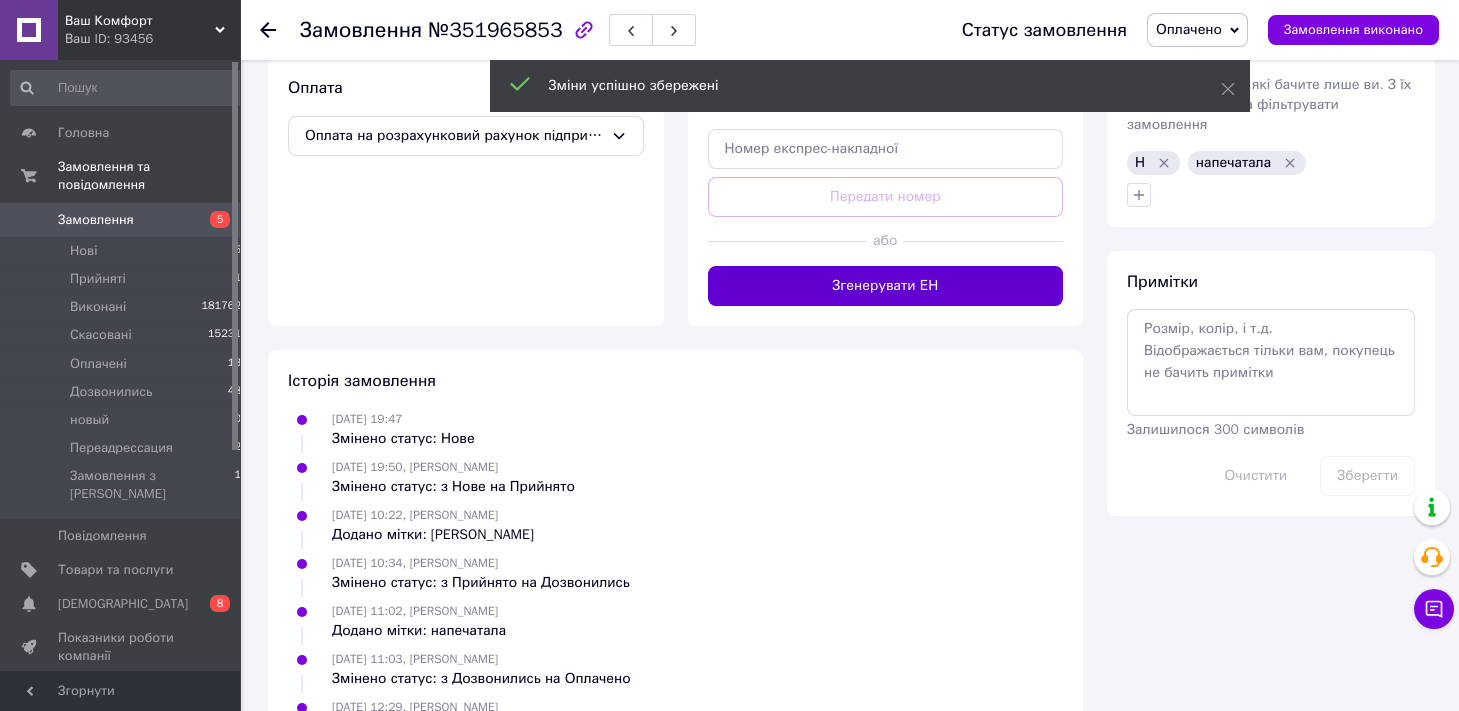click on "Згенерувати ЕН" at bounding box center (886, 286) 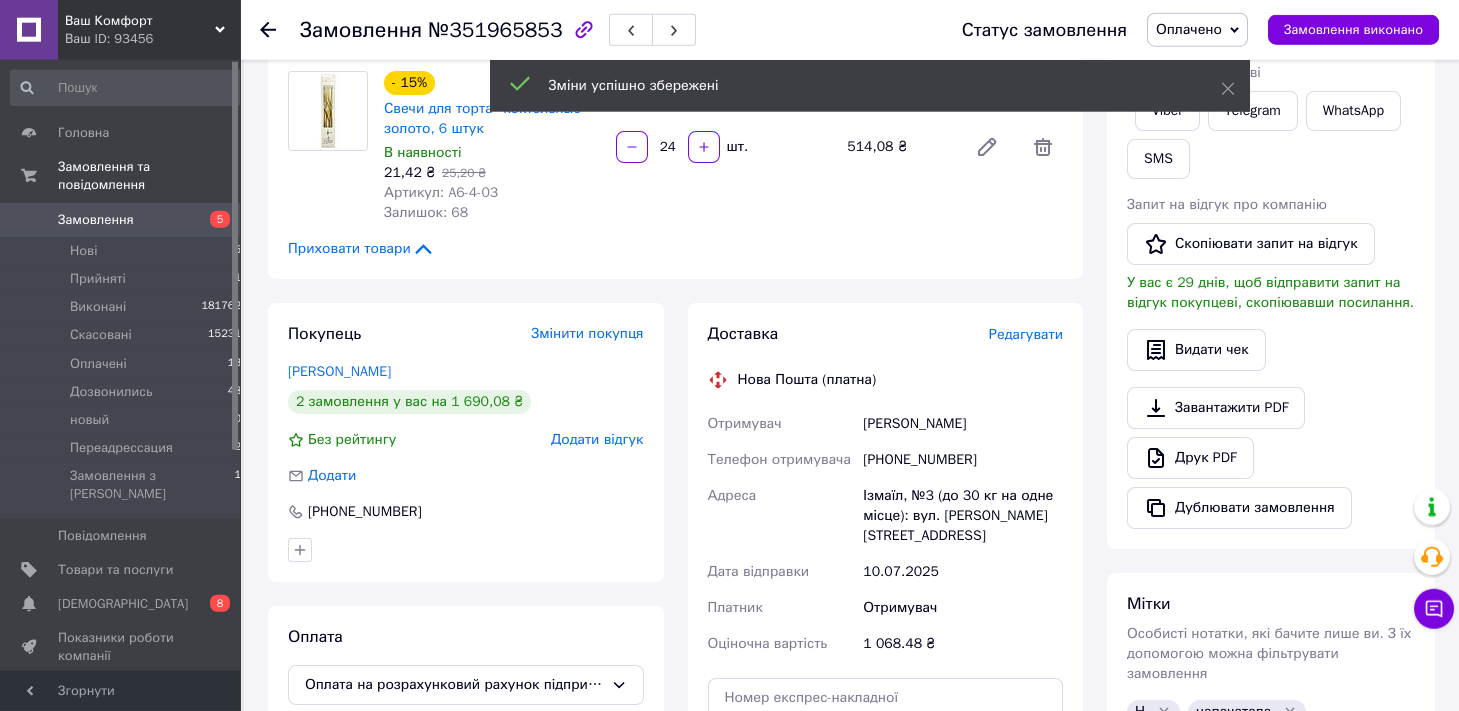 scroll, scrollTop: 325, scrollLeft: 0, axis: vertical 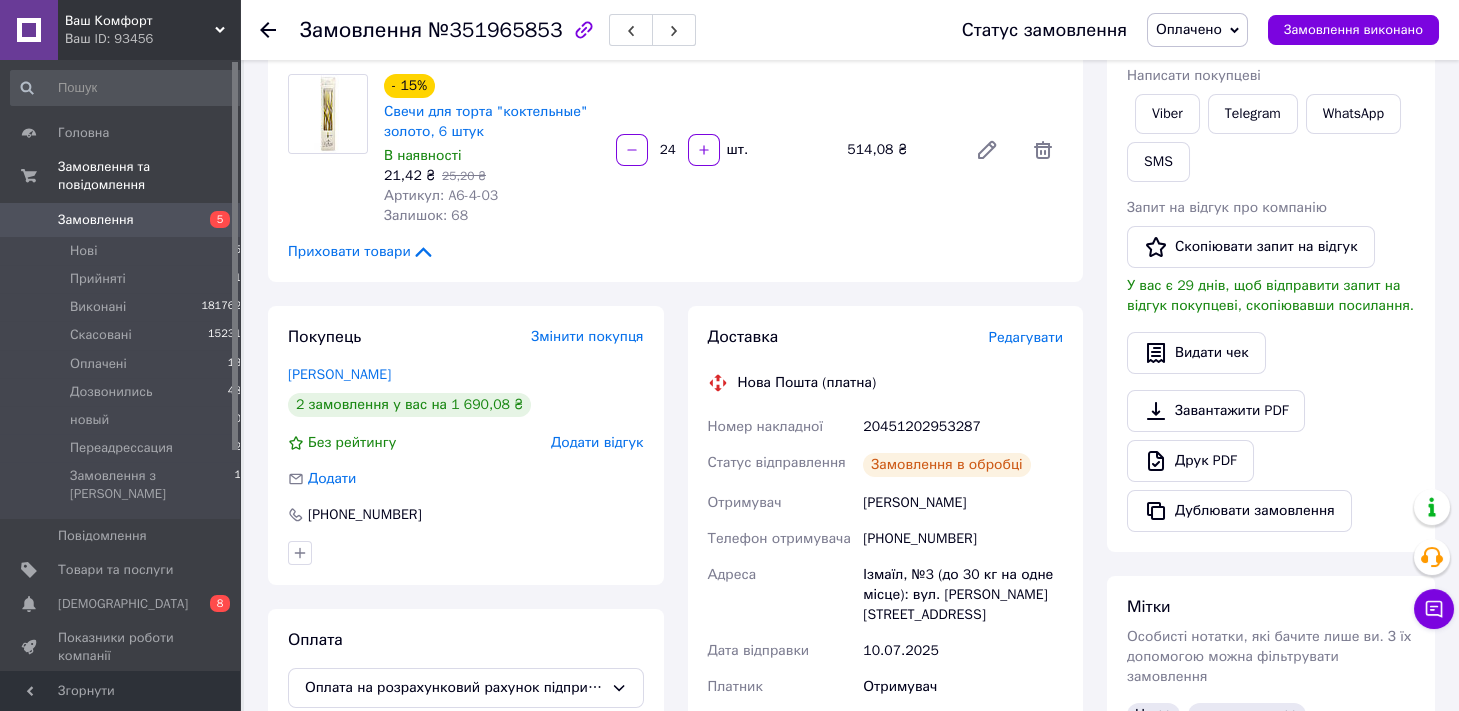 click on "Оплачено" at bounding box center (1189, 29) 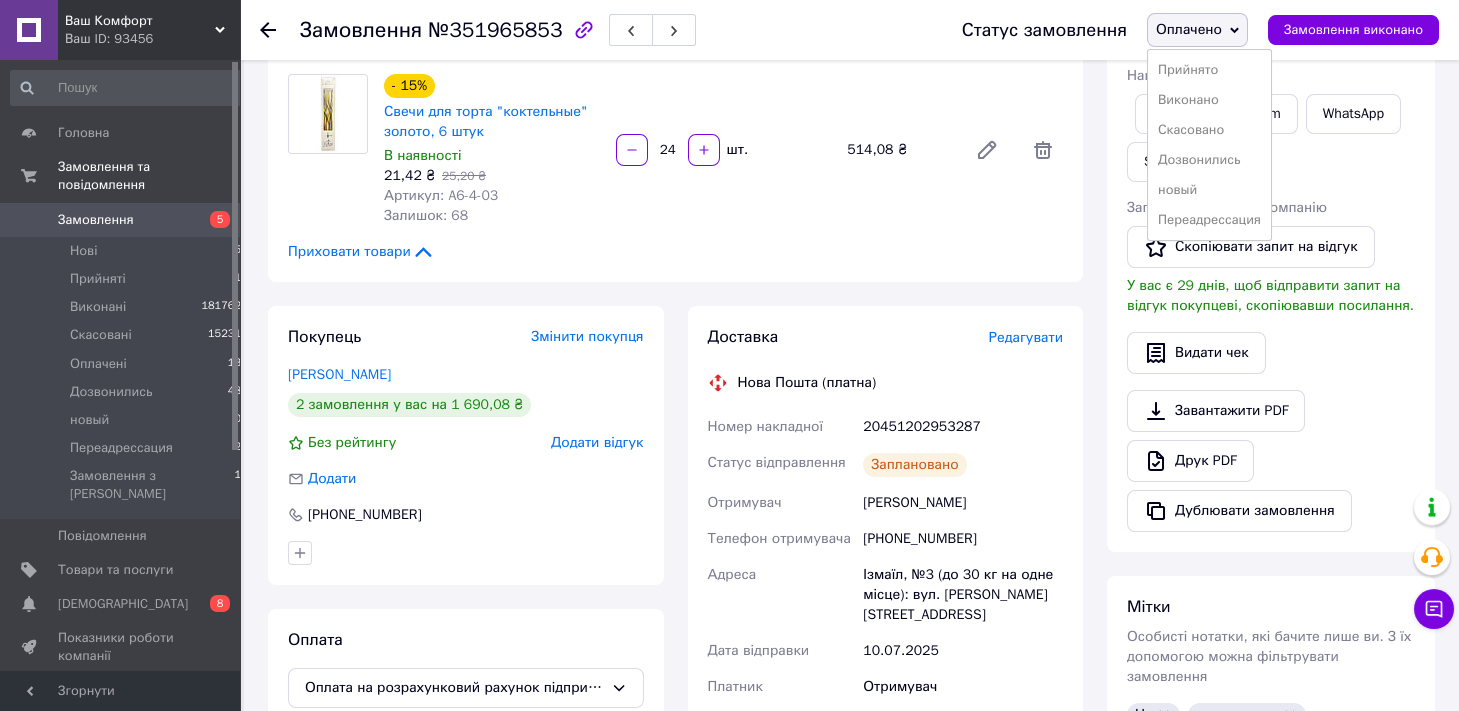click on "Виконано" at bounding box center (1209, 100) 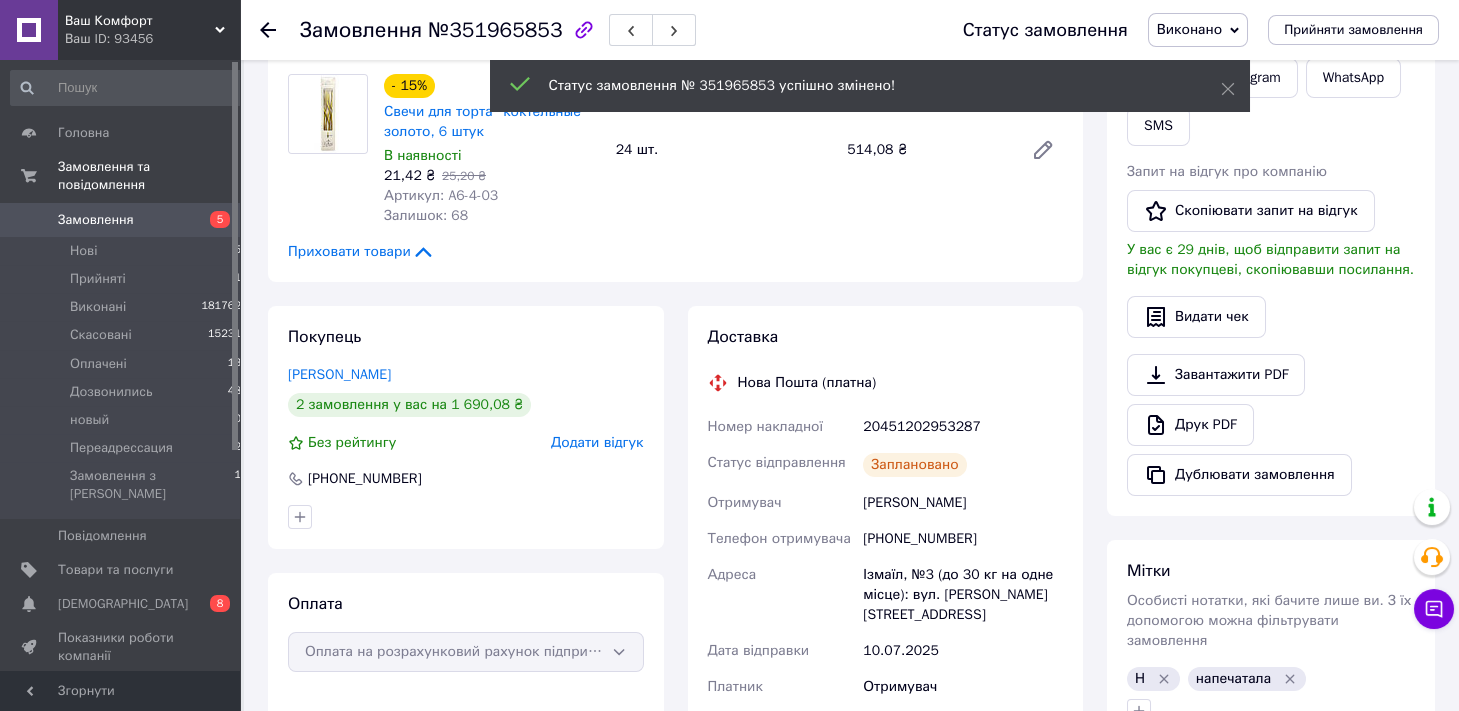 click on "№351965853" at bounding box center (495, 30) 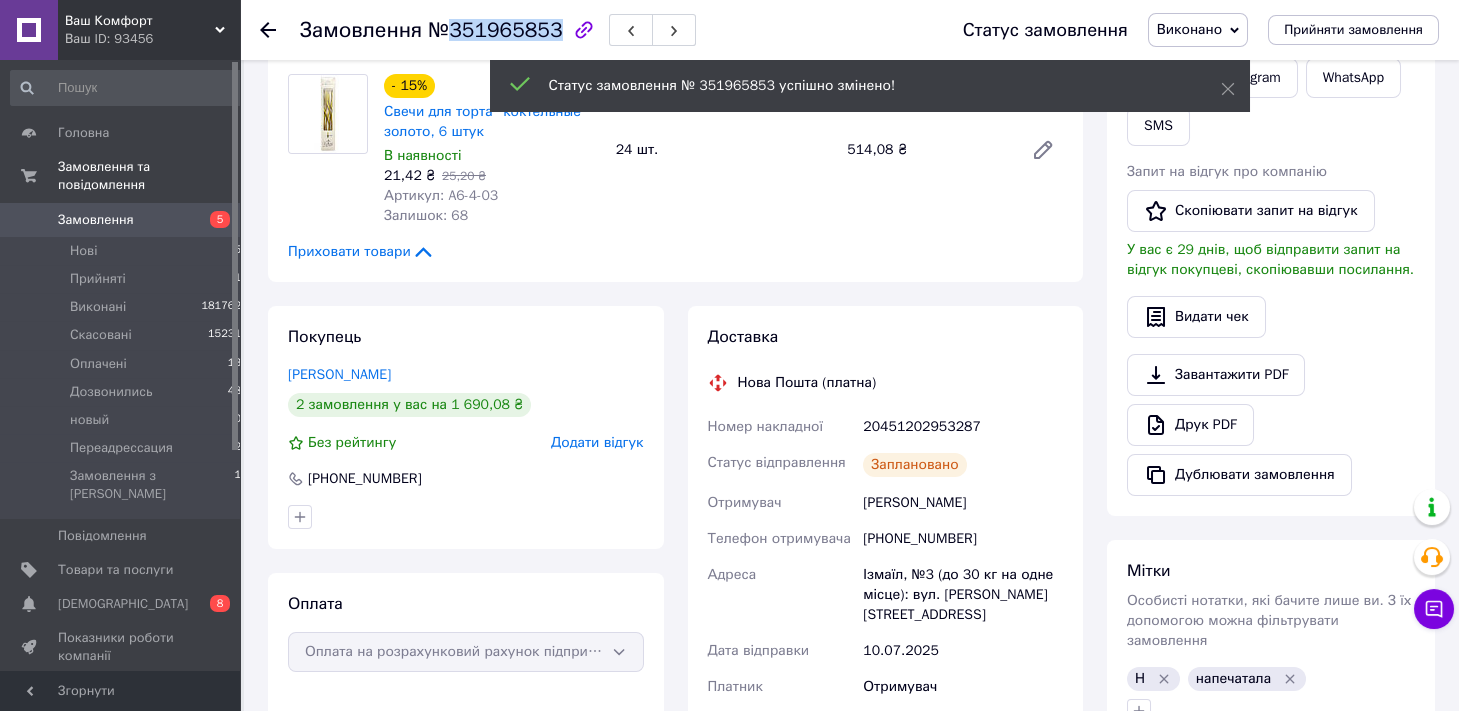 click on "№351965853" at bounding box center (495, 30) 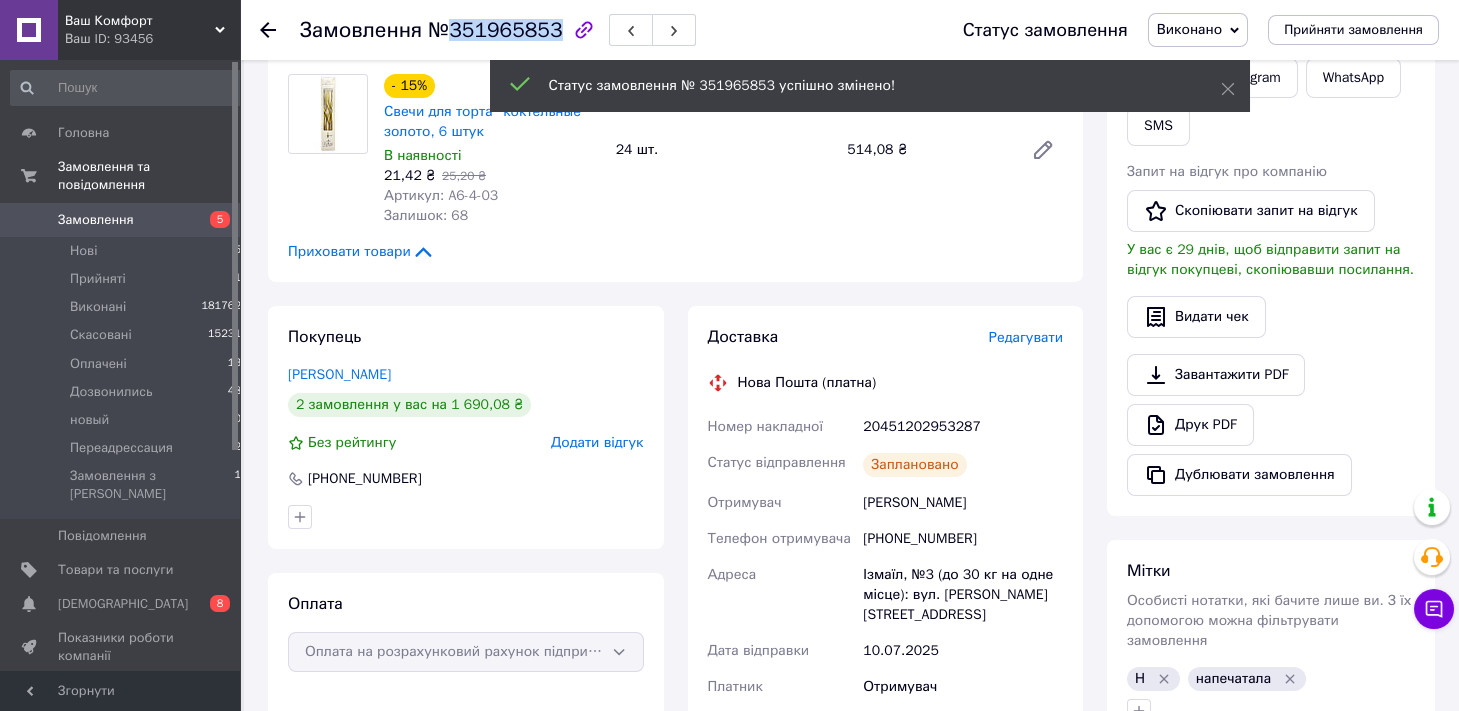 copy on "351965853" 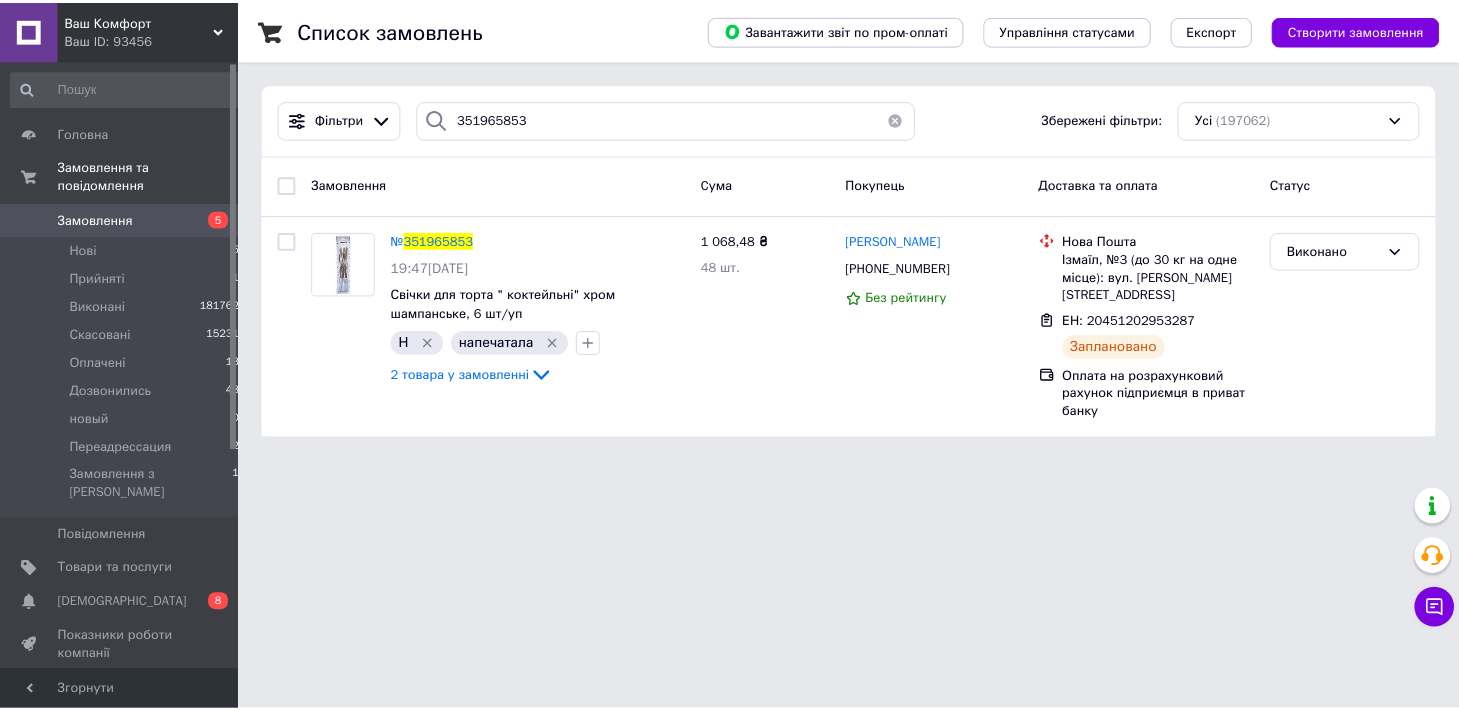 scroll, scrollTop: 0, scrollLeft: 0, axis: both 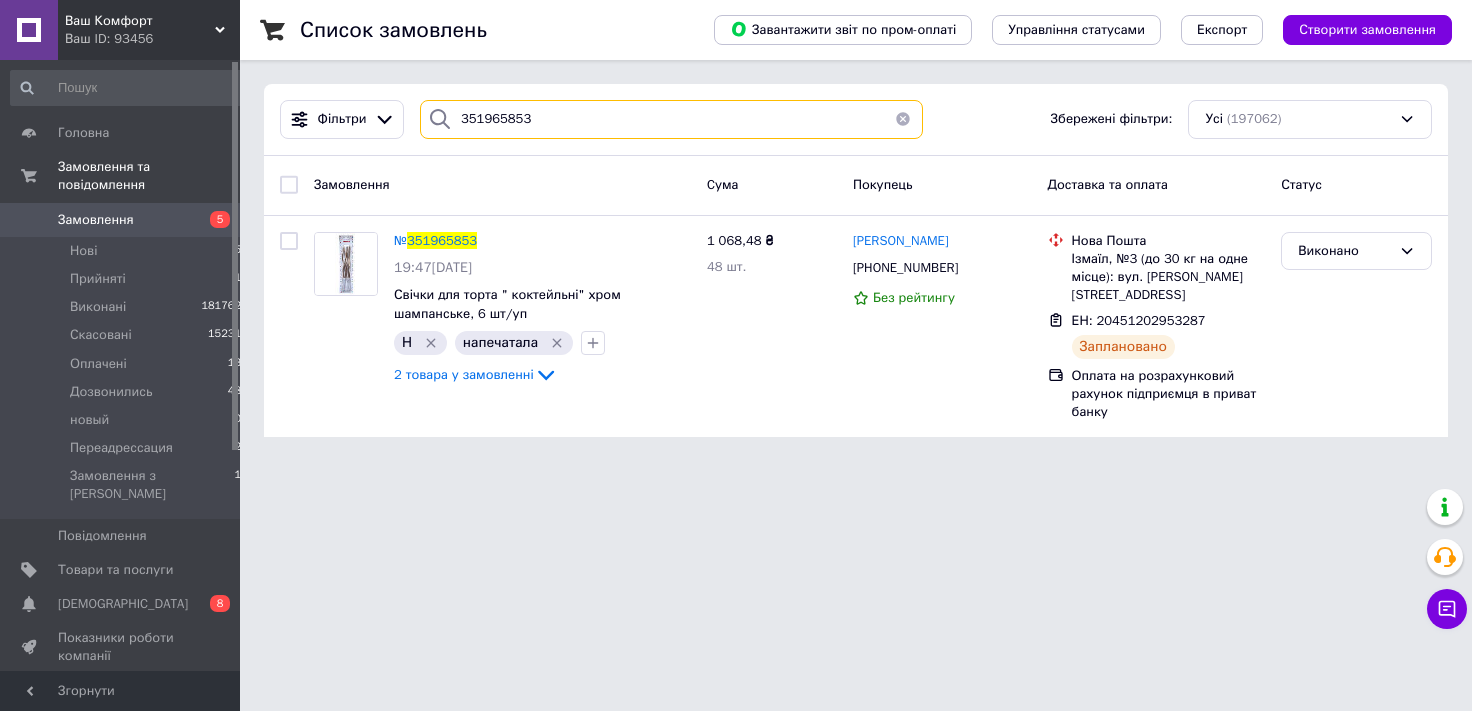drag, startPoint x: 656, startPoint y: 124, endPoint x: 0, endPoint y: 263, distance: 670.5647 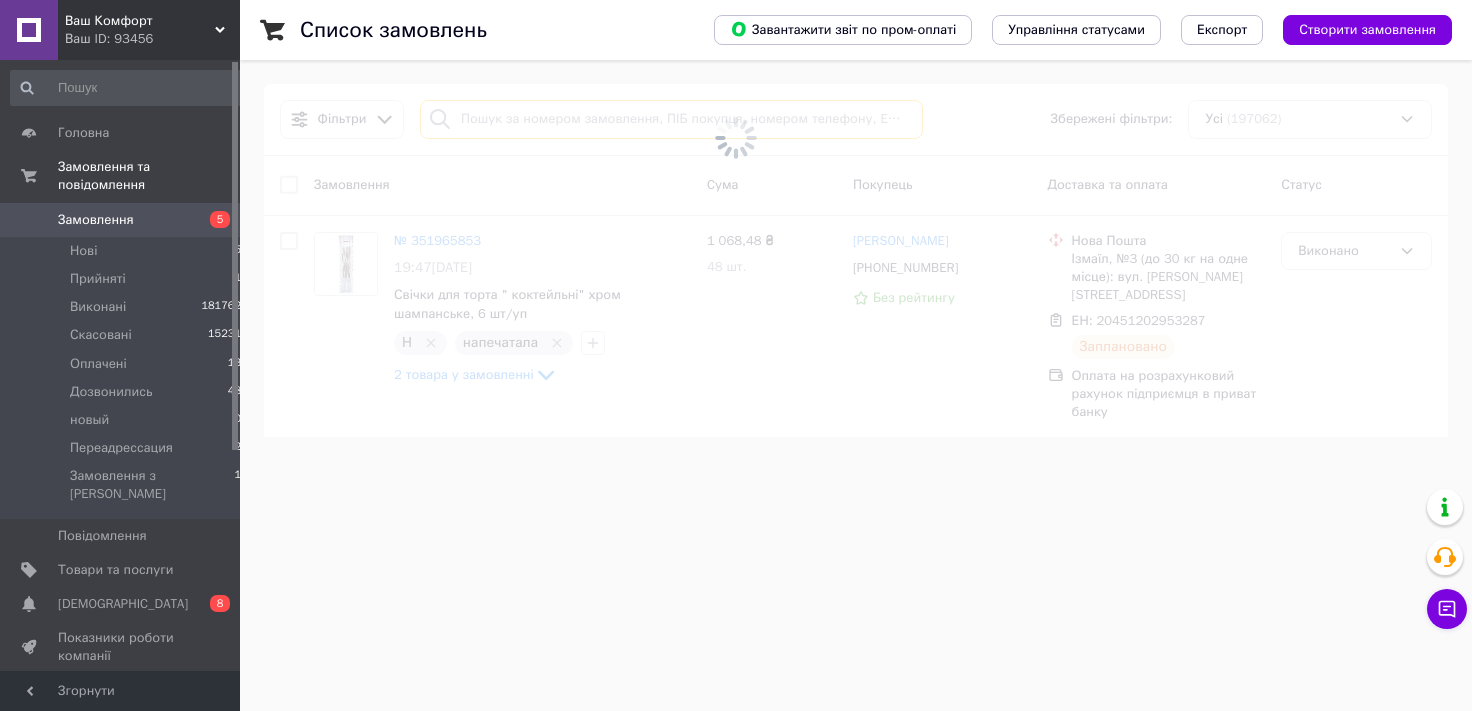 type 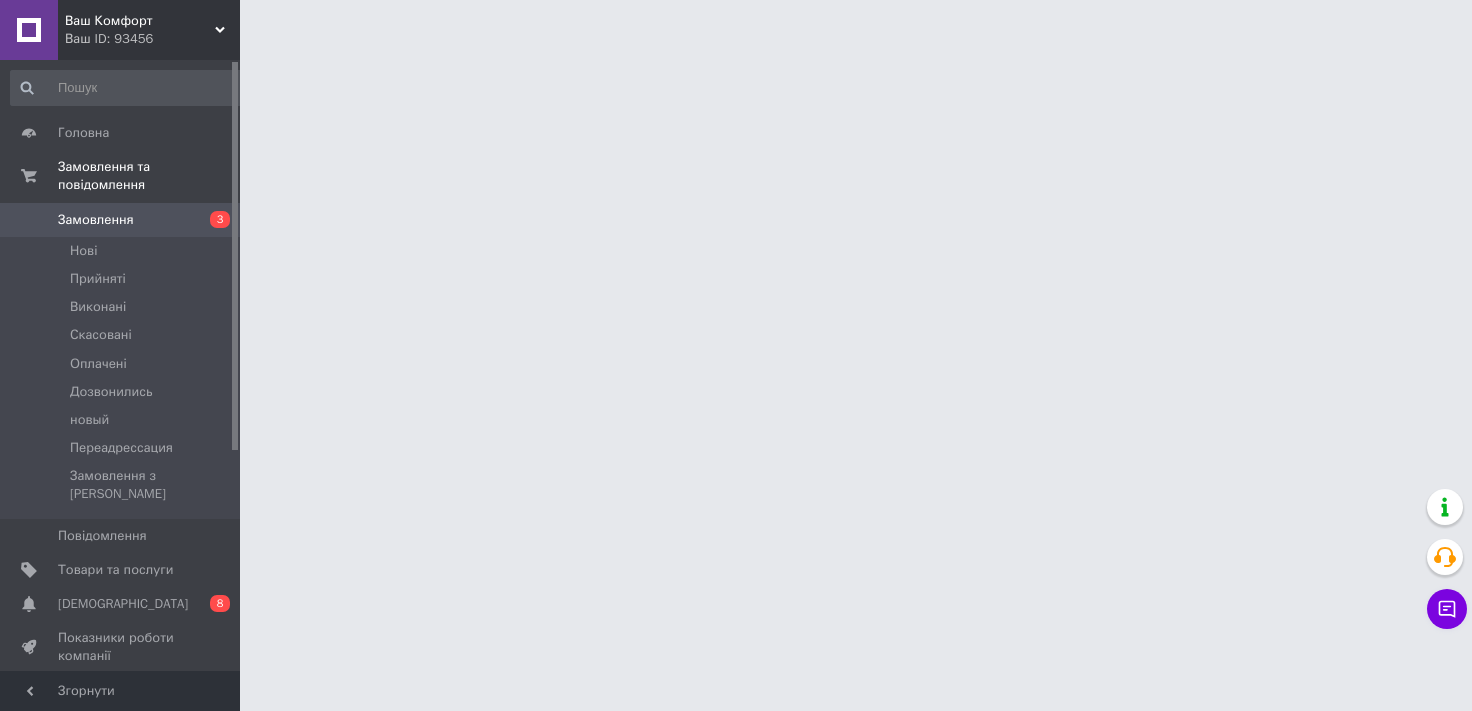 scroll, scrollTop: 0, scrollLeft: 0, axis: both 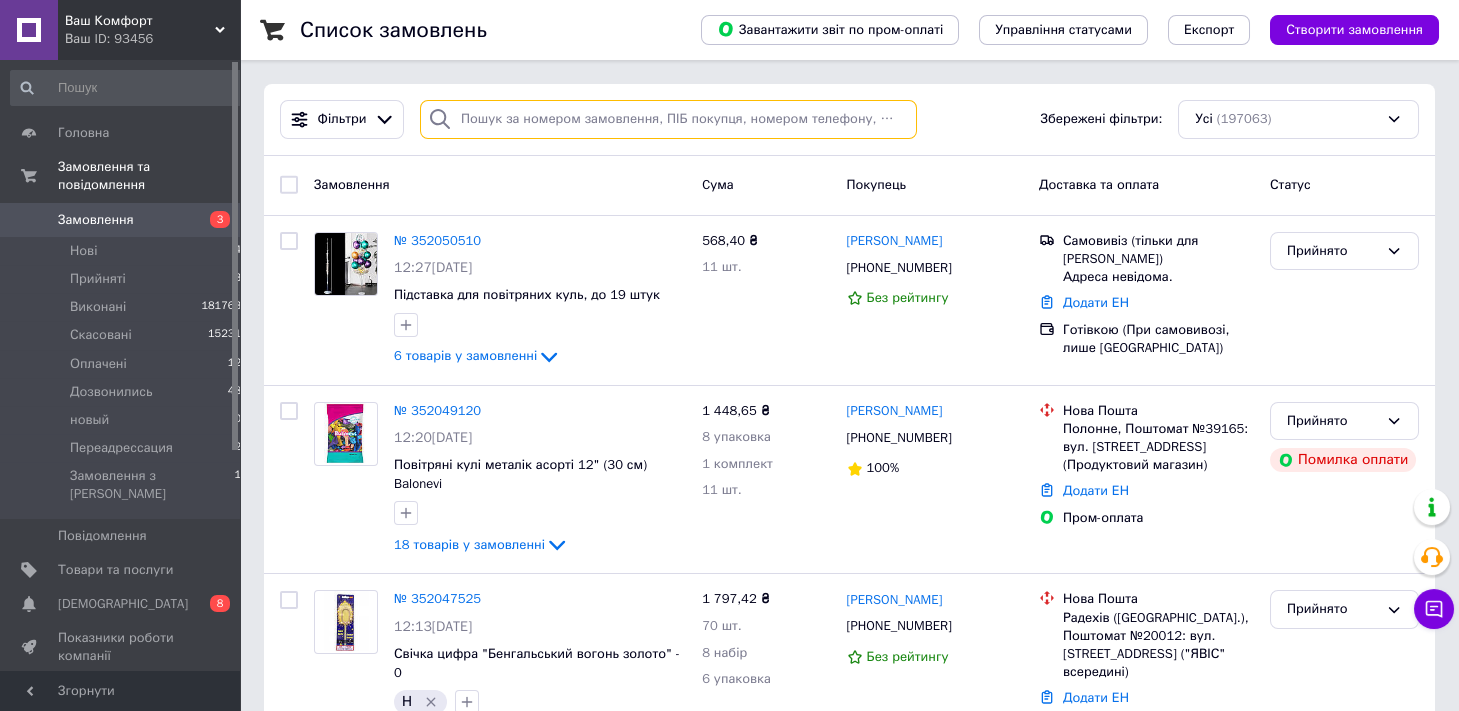 click at bounding box center (668, 119) 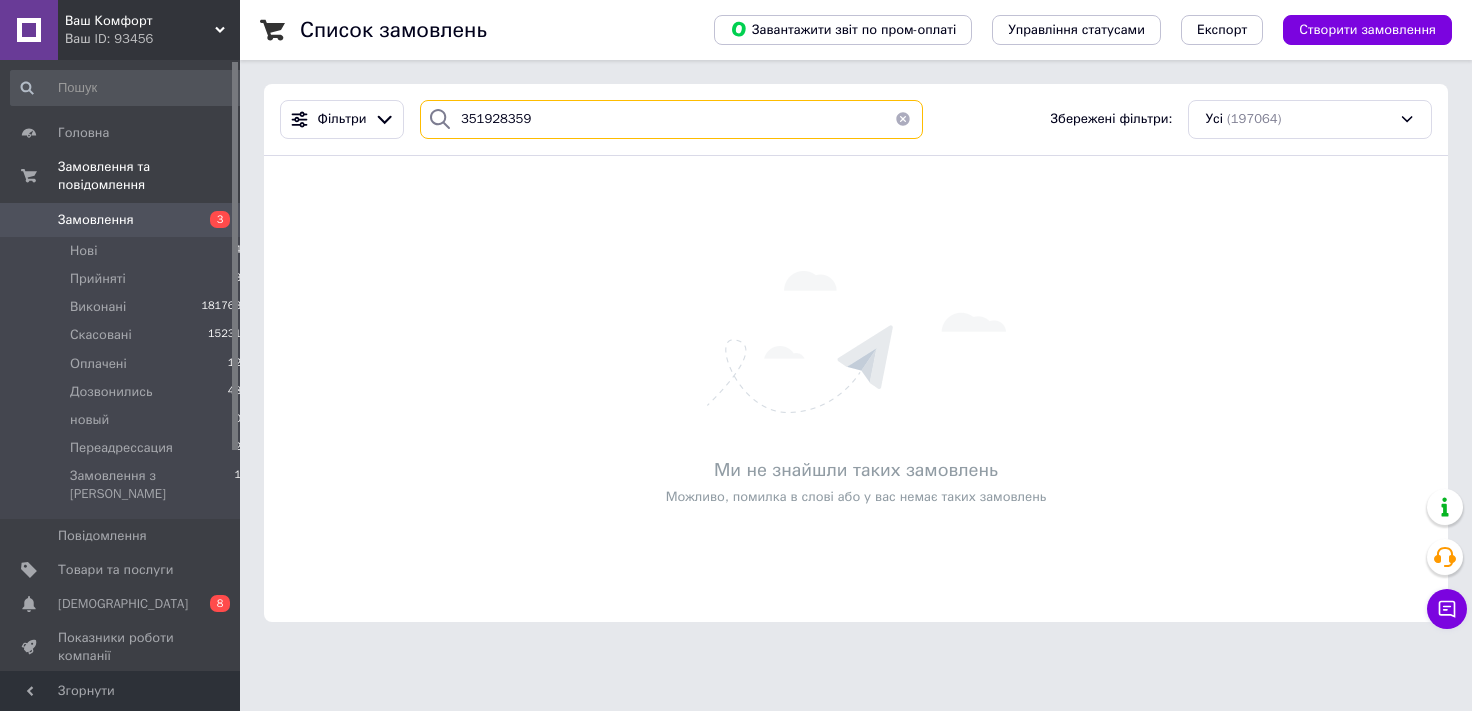 type on "351928359" 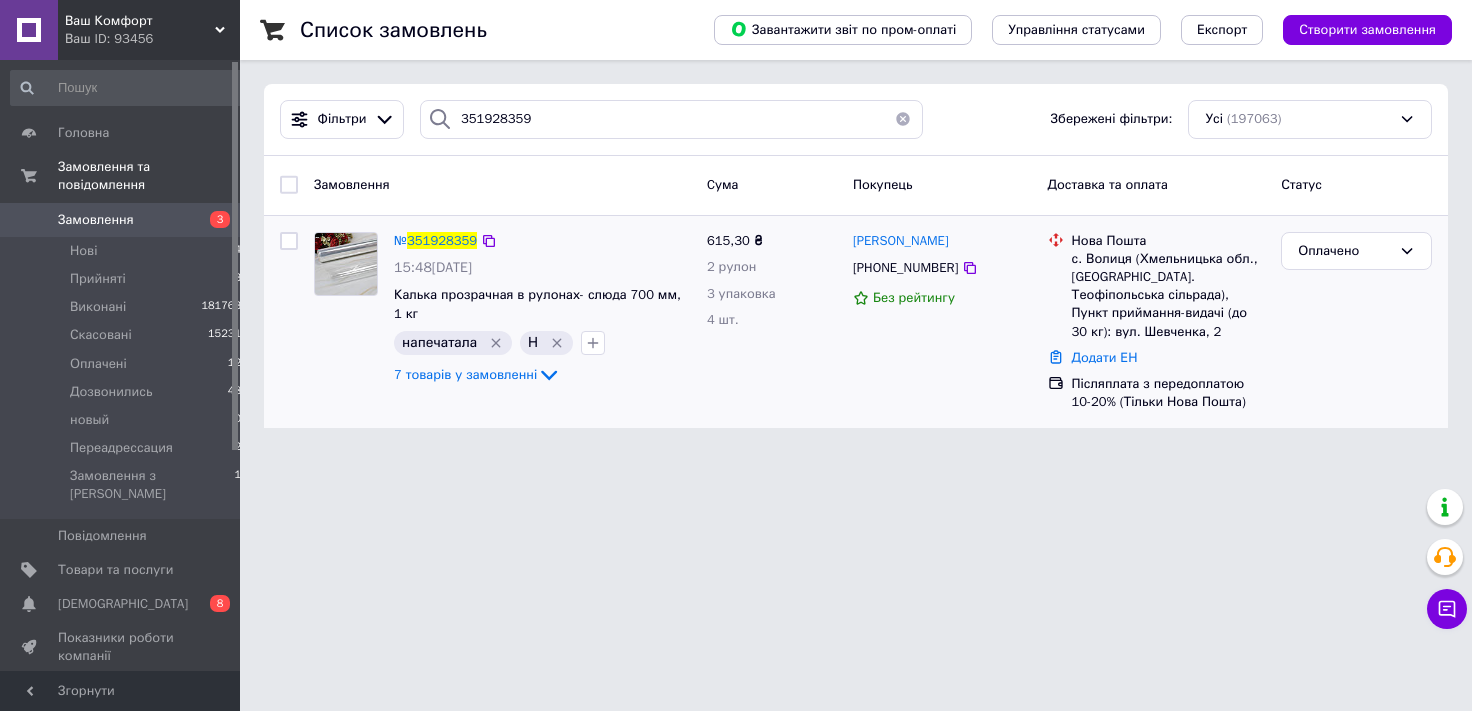 drag, startPoint x: 465, startPoint y: 236, endPoint x: 495, endPoint y: 251, distance: 33.54102 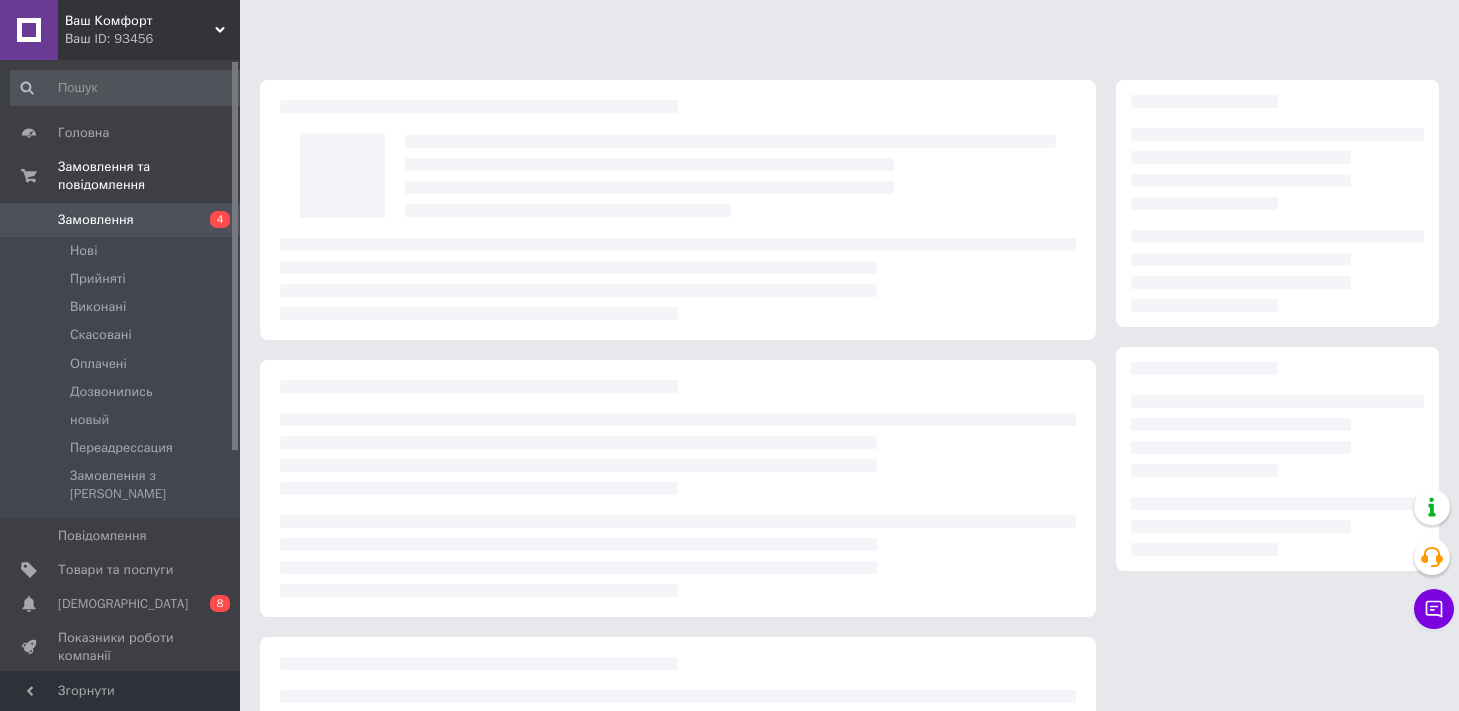 scroll, scrollTop: 0, scrollLeft: 0, axis: both 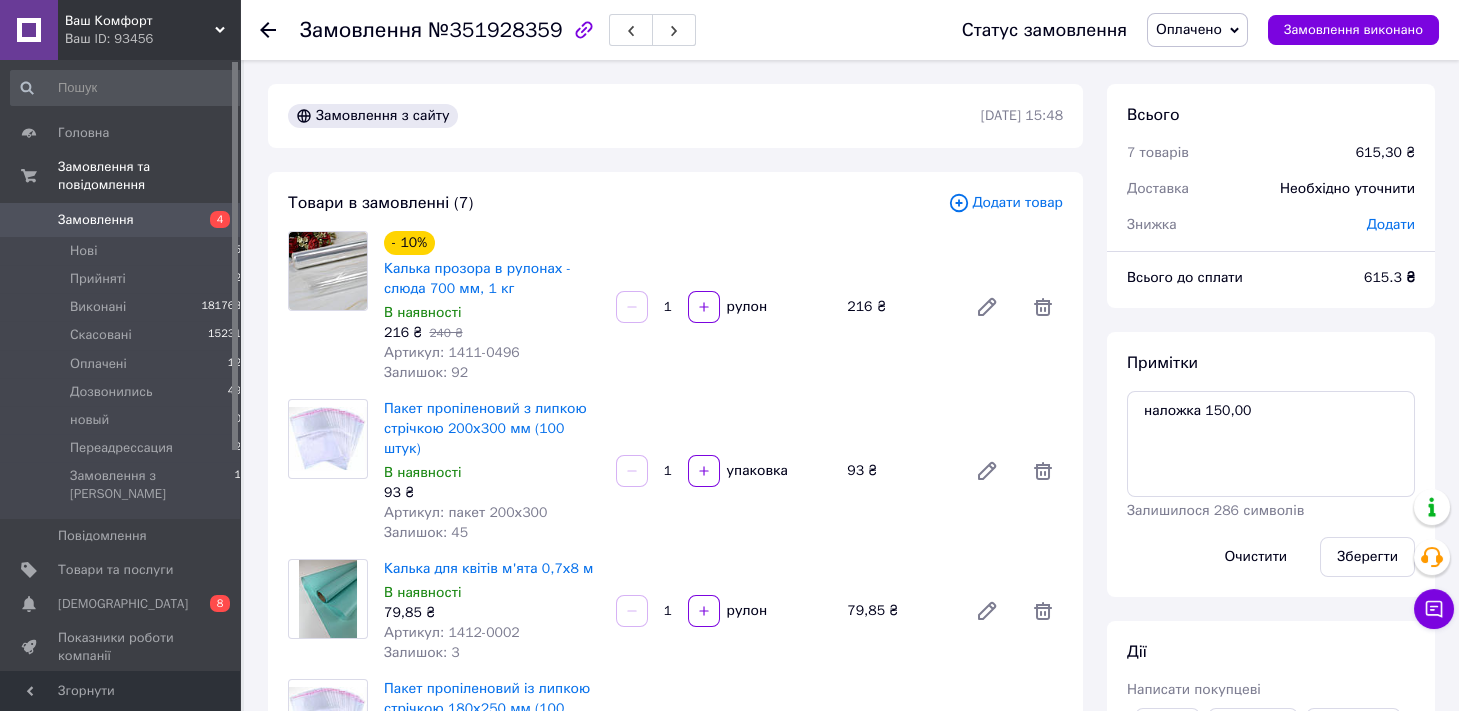 click on "Оплачено" at bounding box center [1189, 29] 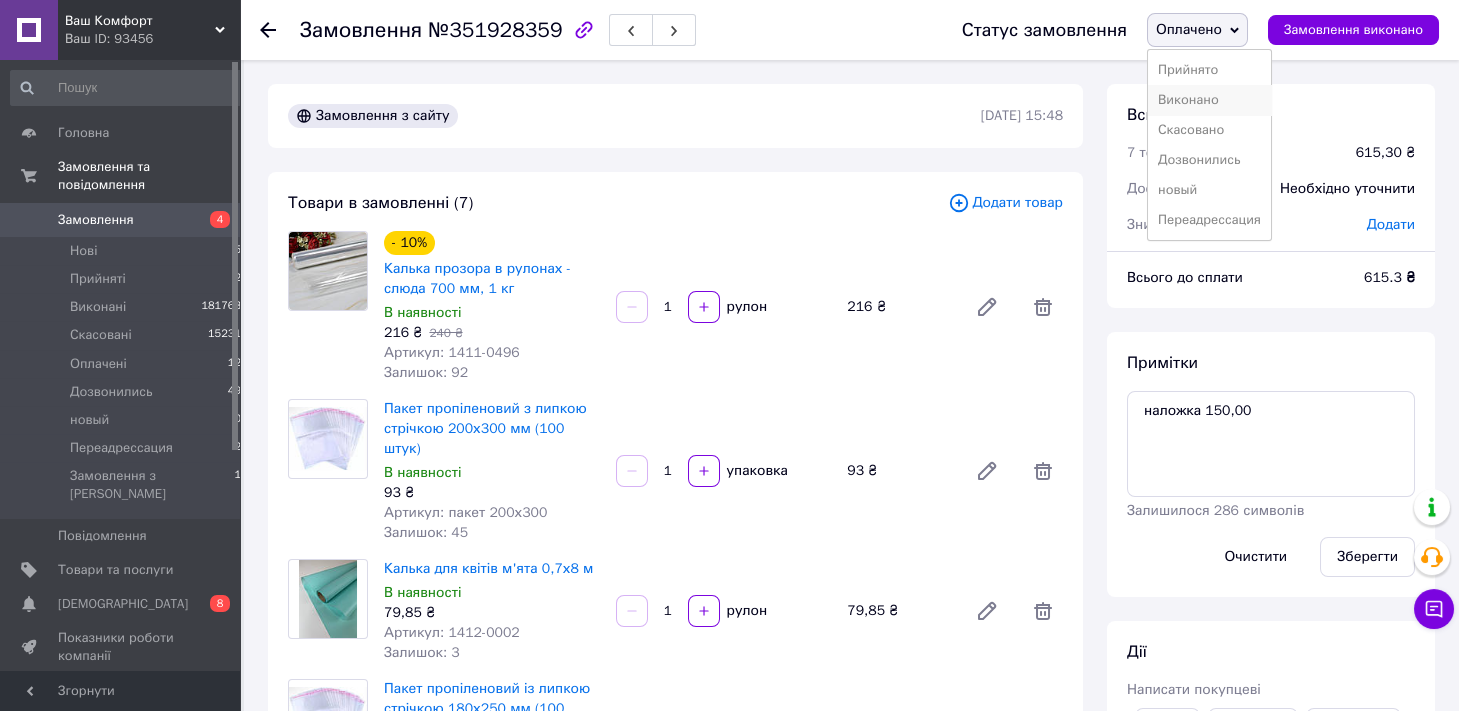 click on "Виконано" at bounding box center [1209, 100] 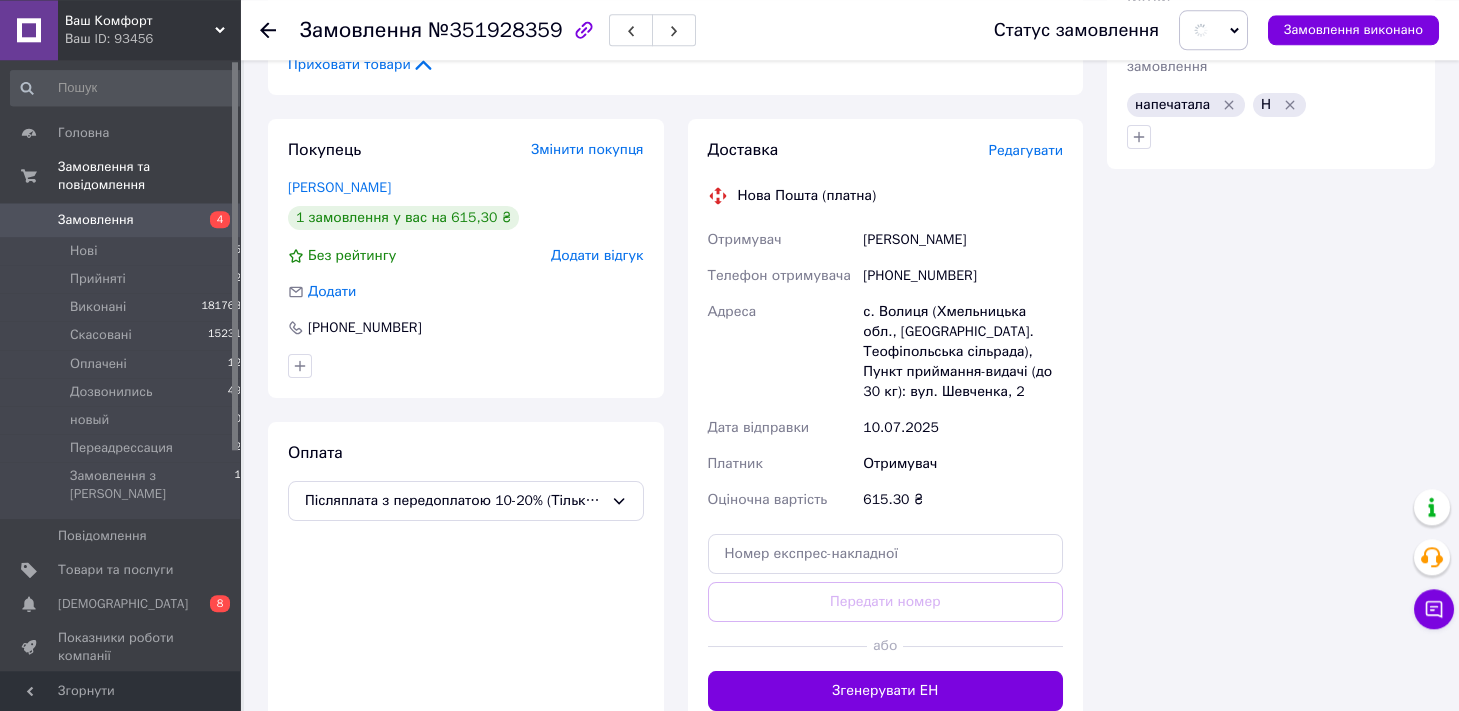 scroll, scrollTop: 1214, scrollLeft: 0, axis: vertical 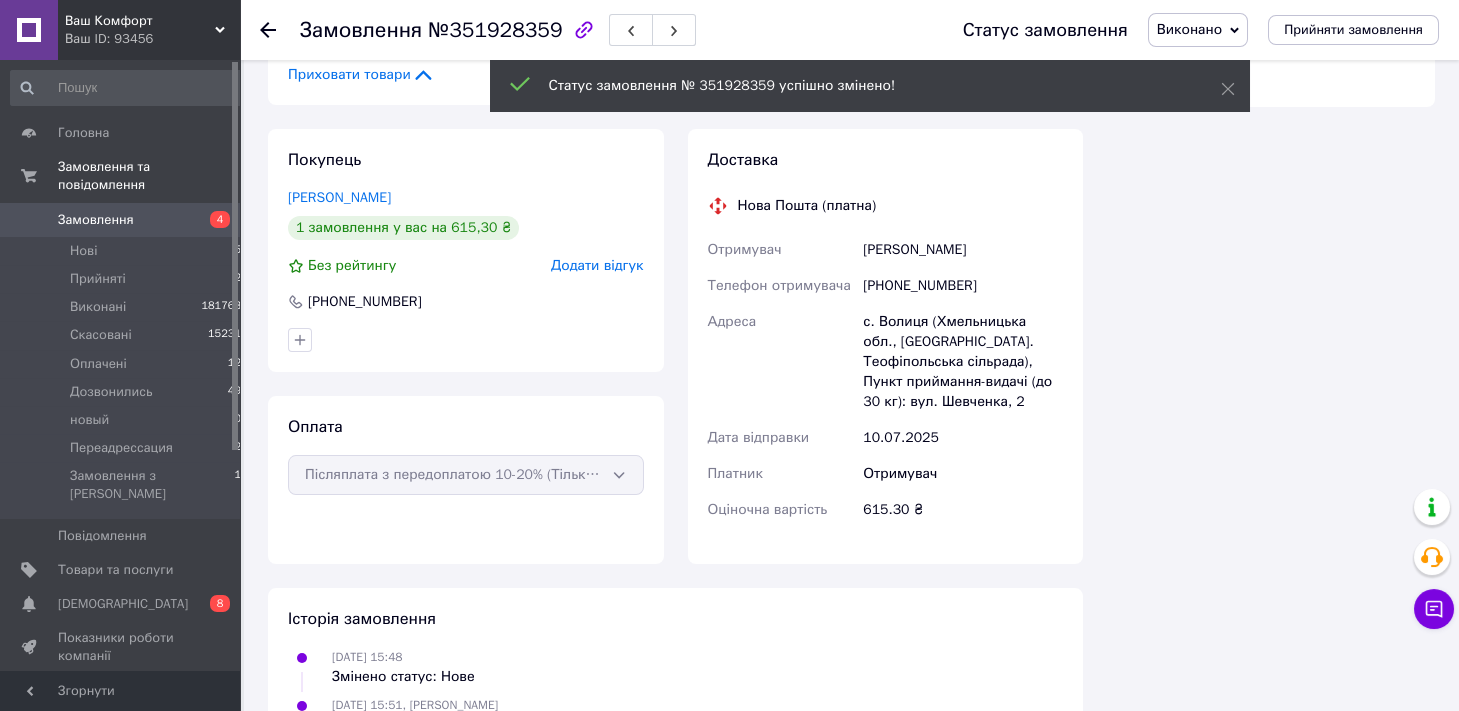 click on "№351928359" at bounding box center [495, 30] 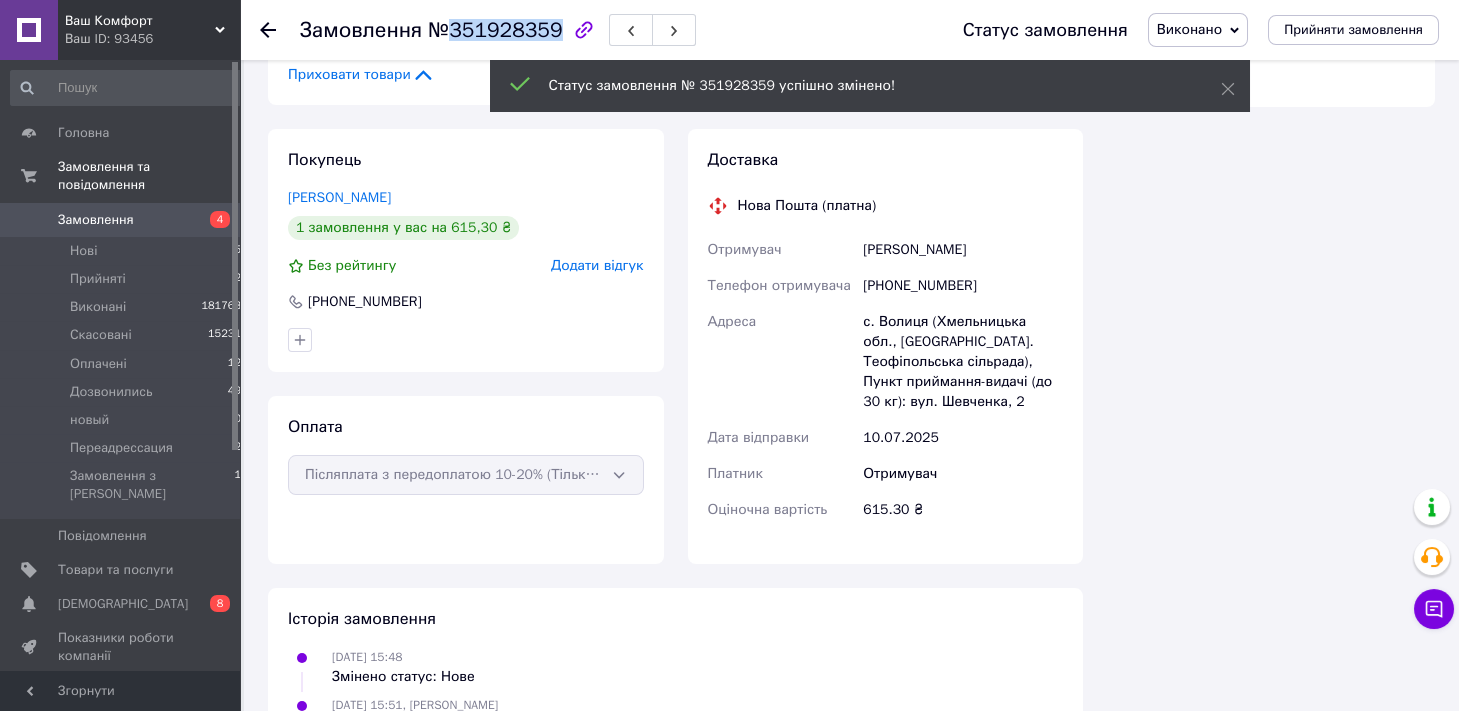 click on "№351928359" at bounding box center (495, 30) 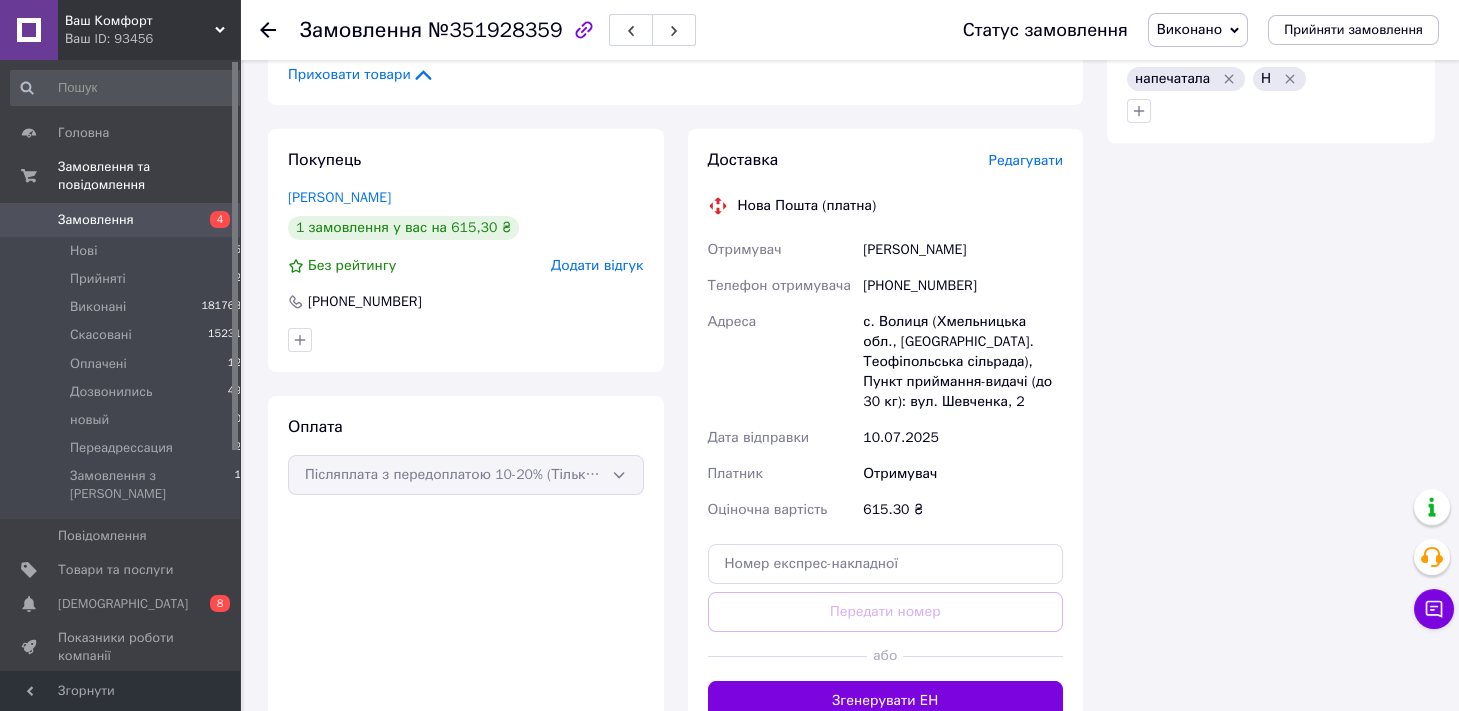 click on "+380989536046" at bounding box center [963, 286] 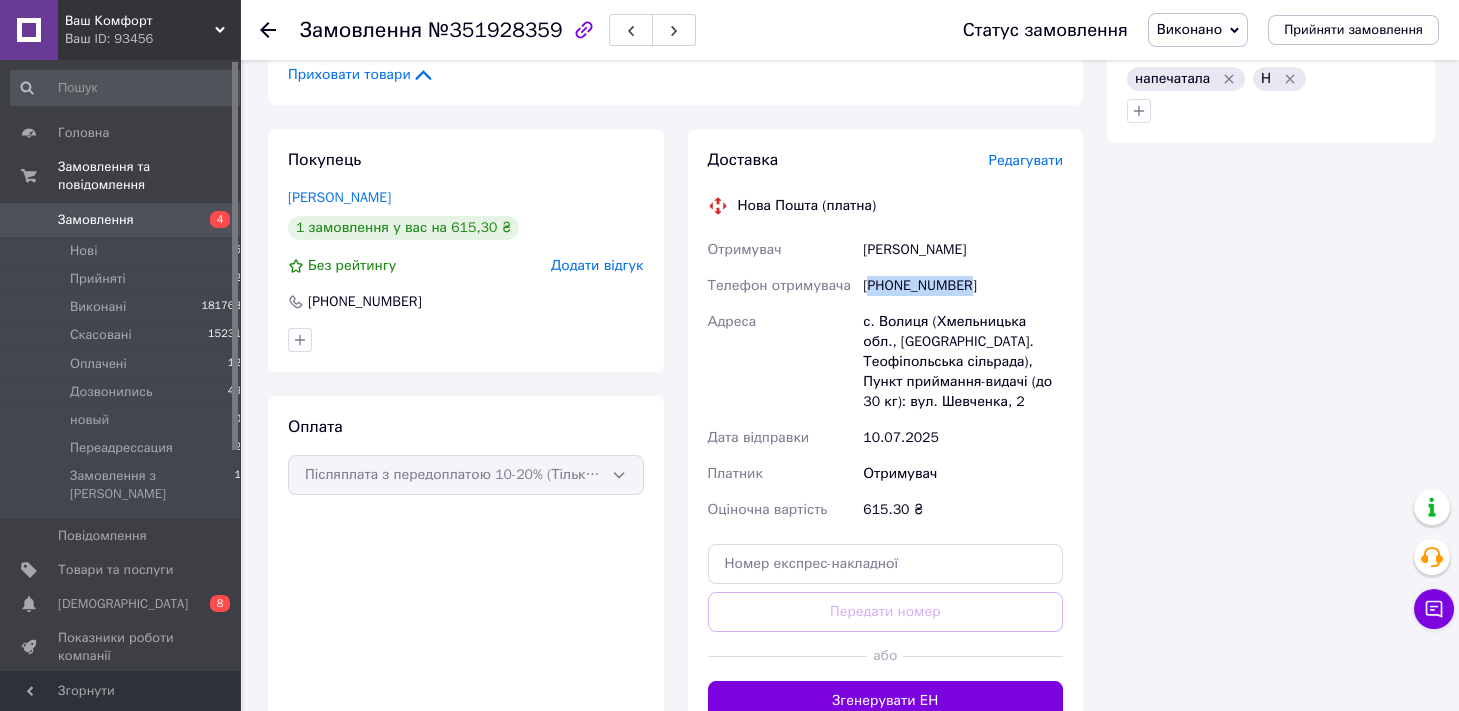 click on "+380989536046" at bounding box center [963, 286] 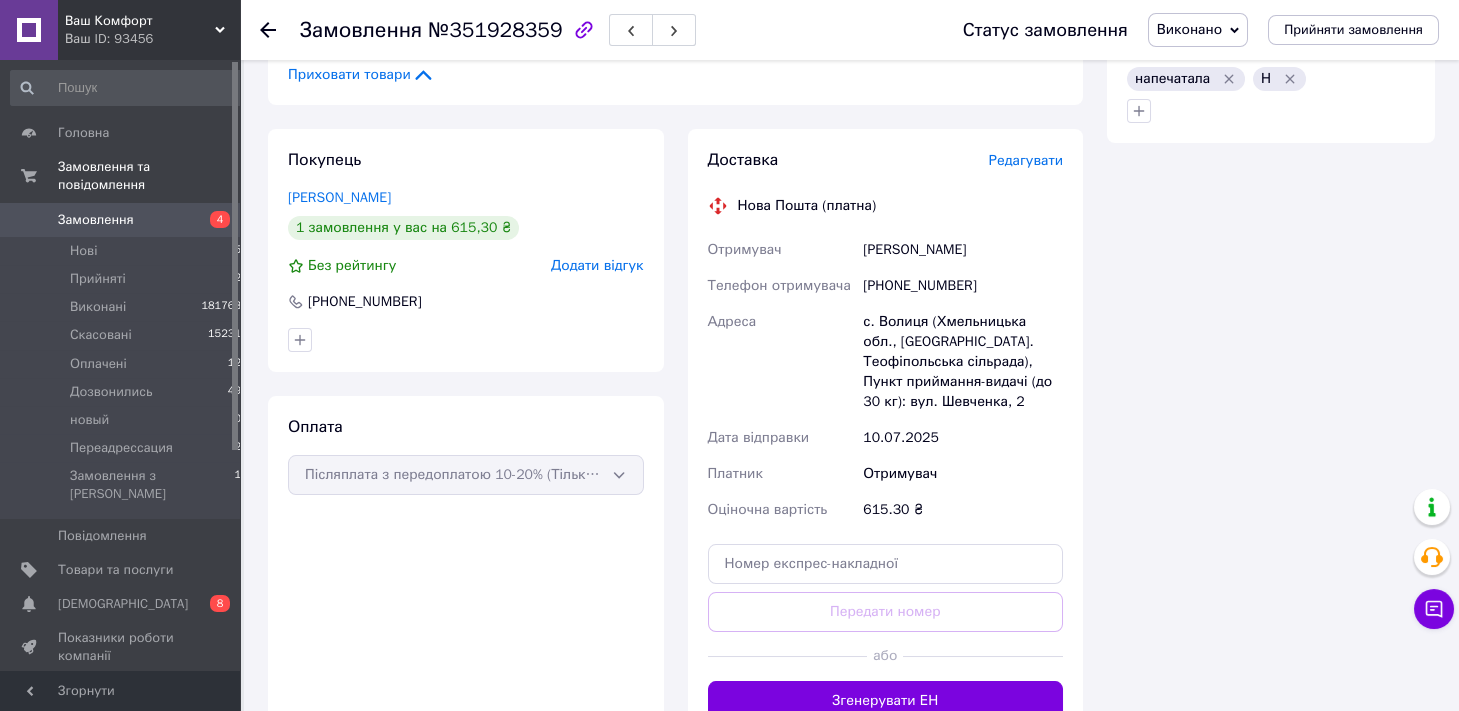 click on "Кондратюк Наталія" at bounding box center [963, 250] 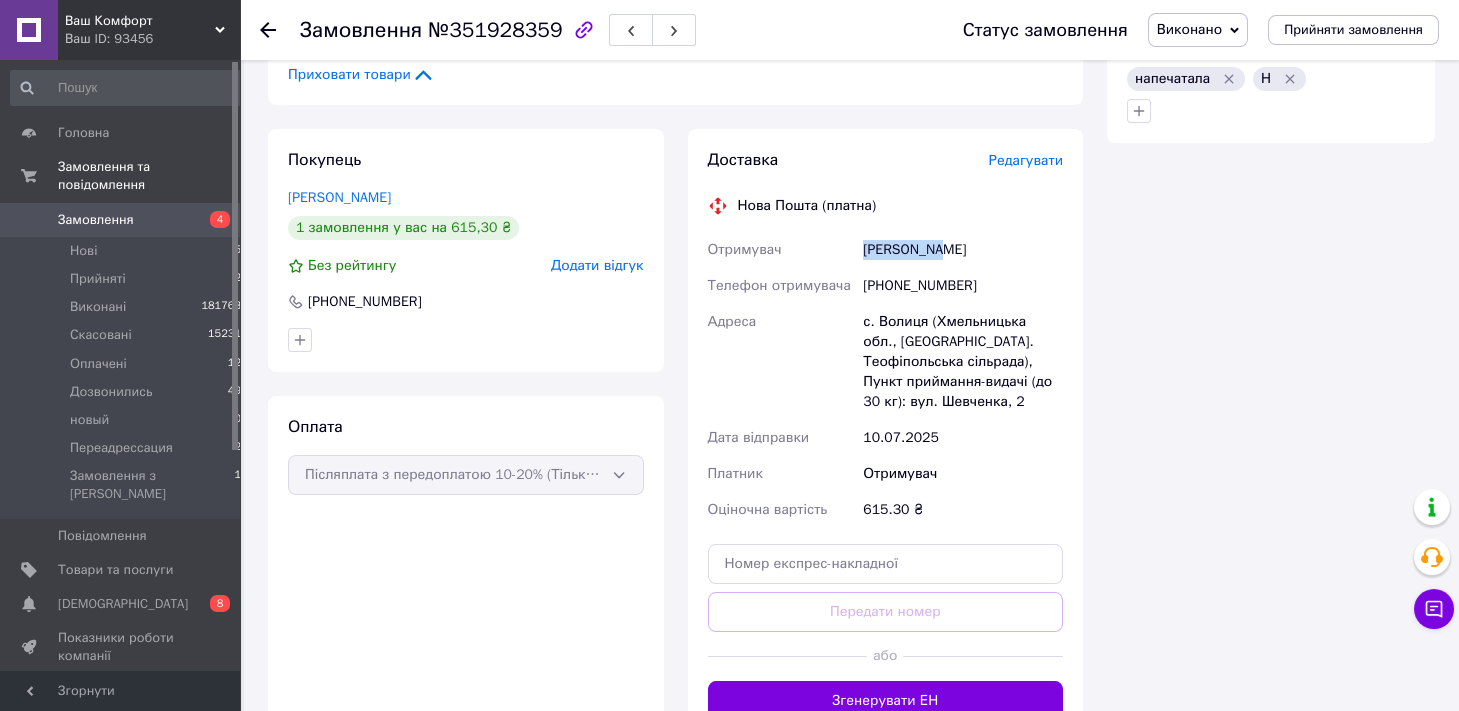 click on "Кондратюк Наталія" at bounding box center (963, 250) 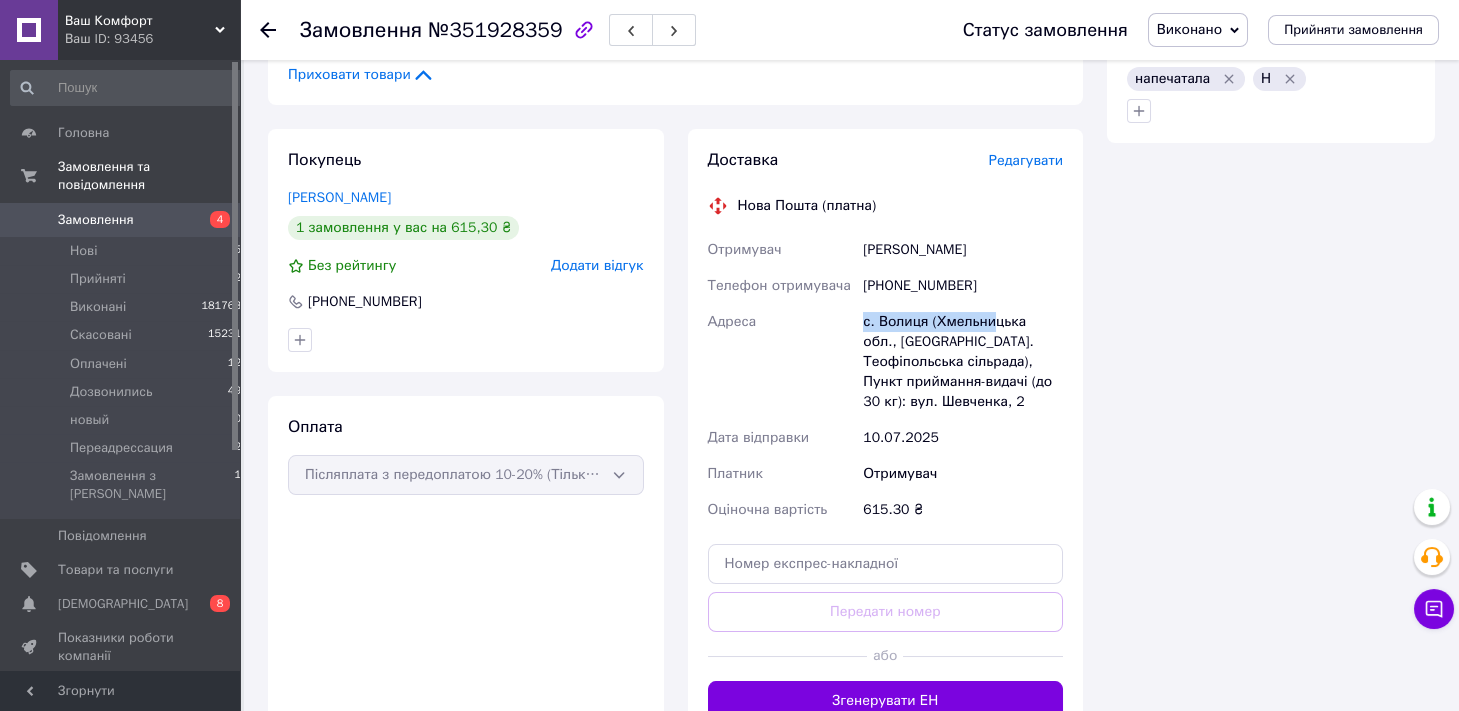 click on "Отримувач Кондратюк Наталія Телефон отримувача +380989536046 Адреса с. Волиця (Хмельницька обл., Хмельницький р-н. Теофіпольська сільрада), Пункт приймання-видачі (до 30 кг): вул. Шевченка, 2 Дата відправки 10.07.2025 Платник Отримувач Оціночна вартість 615.30 ₴" at bounding box center (886, 380) 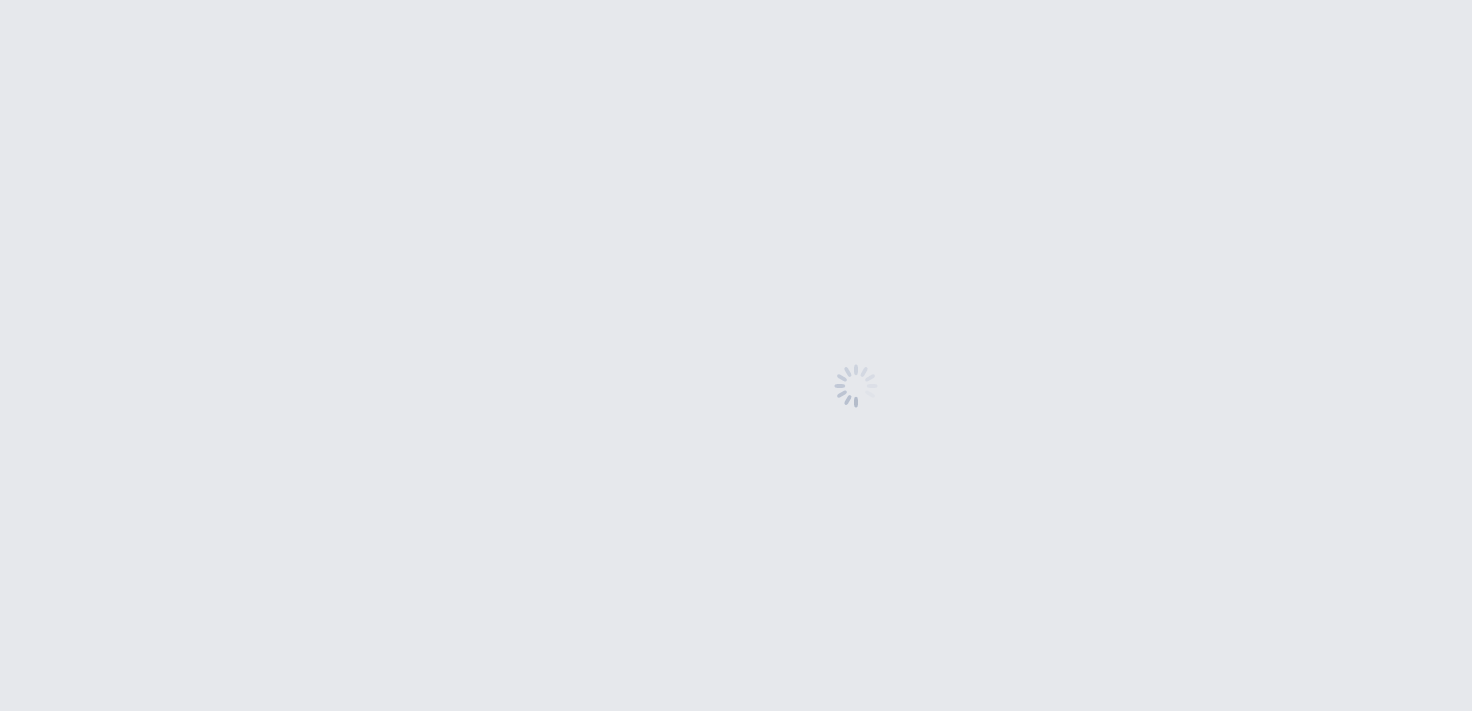 scroll, scrollTop: 0, scrollLeft: 0, axis: both 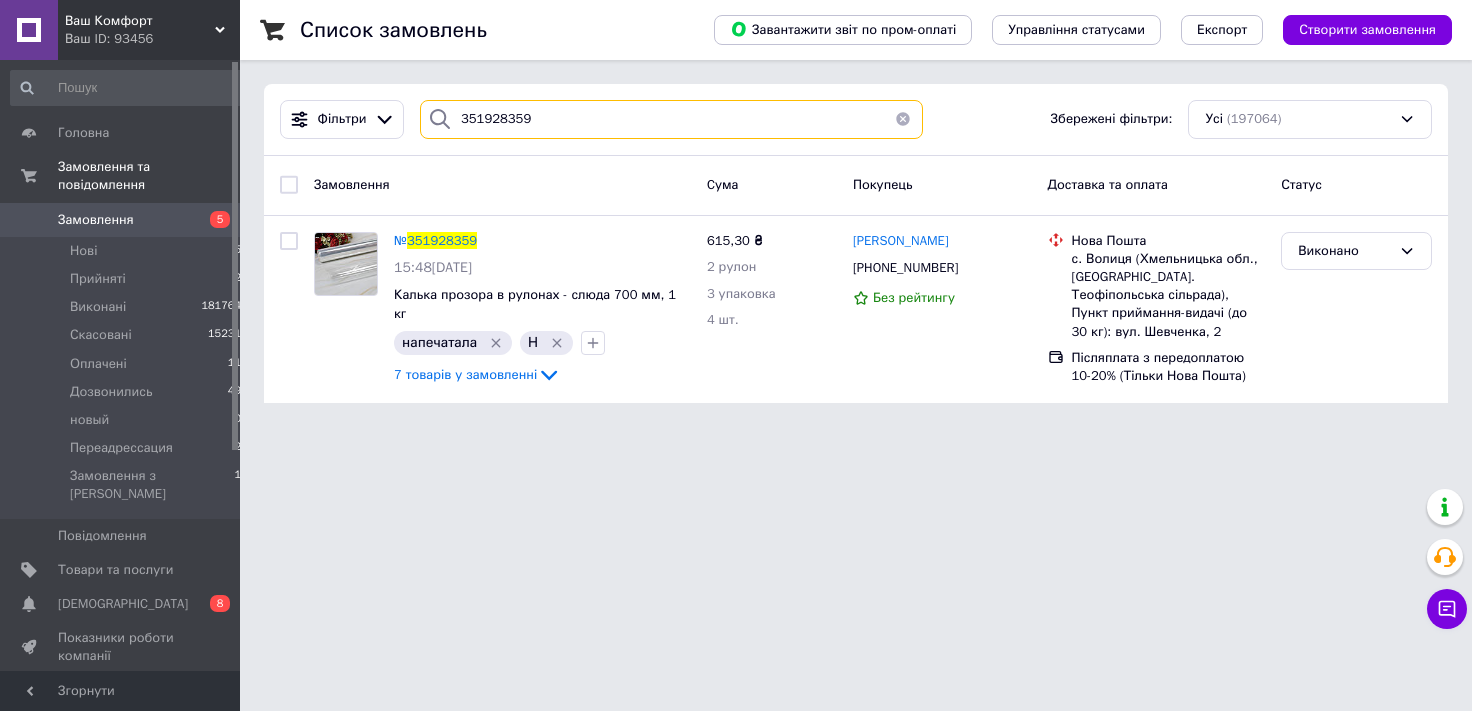 drag, startPoint x: 612, startPoint y: 137, endPoint x: 0, endPoint y: 272, distance: 626.7128 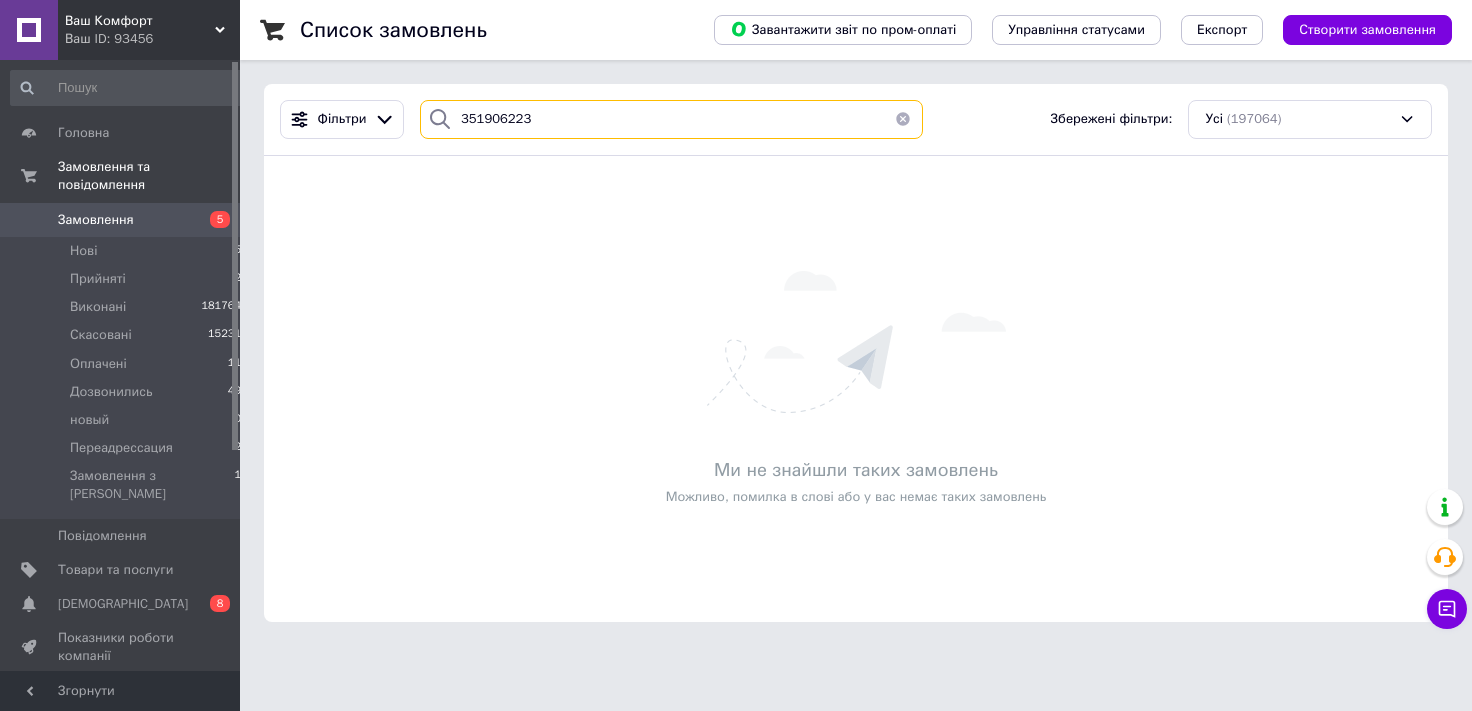 type on "351906223" 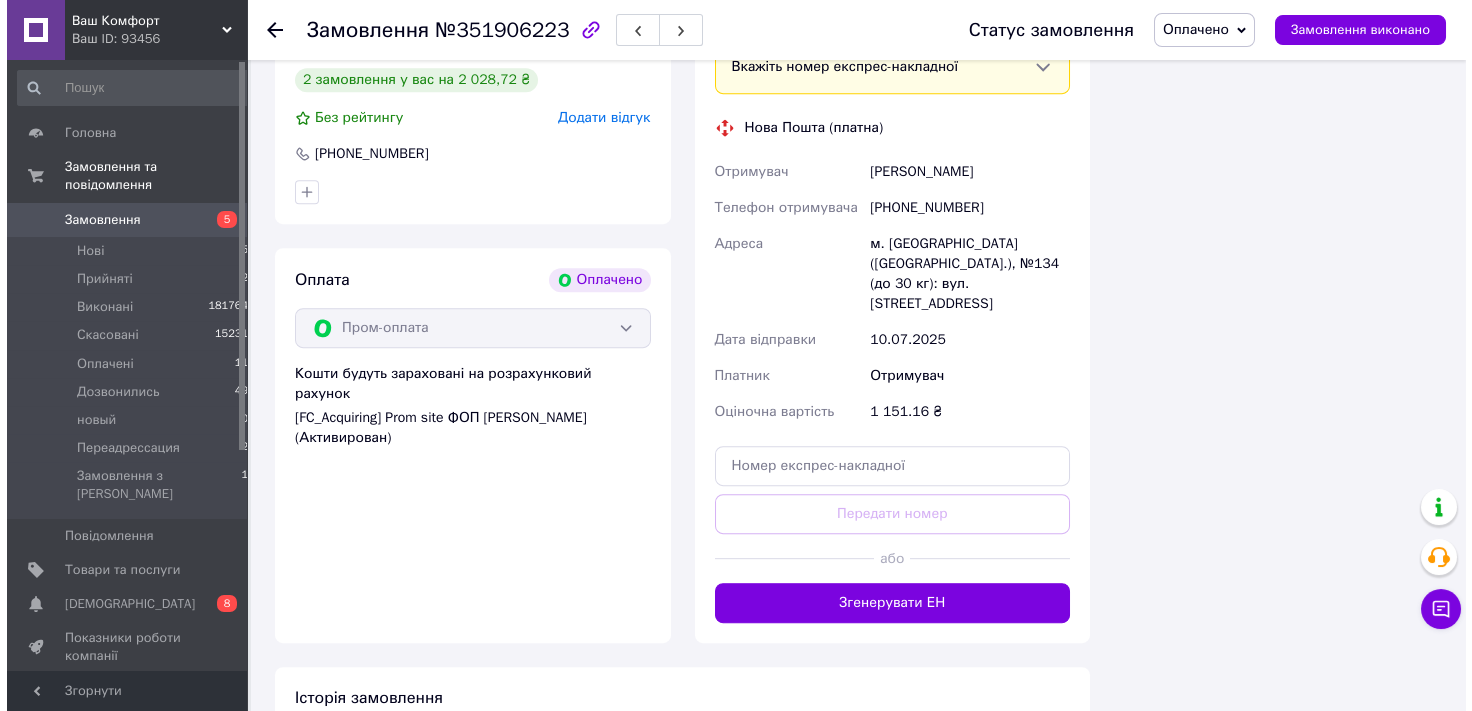 scroll, scrollTop: 5961, scrollLeft: 0, axis: vertical 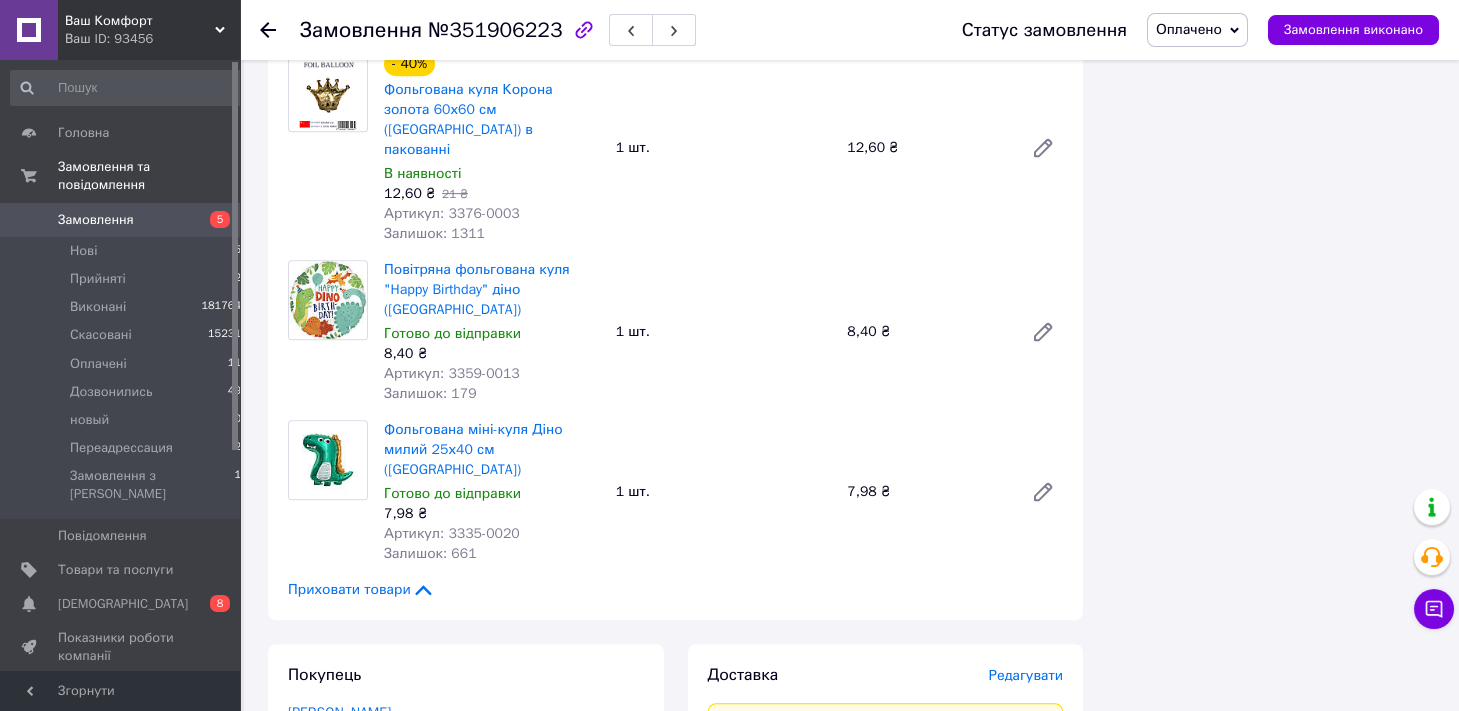 click on "Редагувати" at bounding box center (1026, 675) 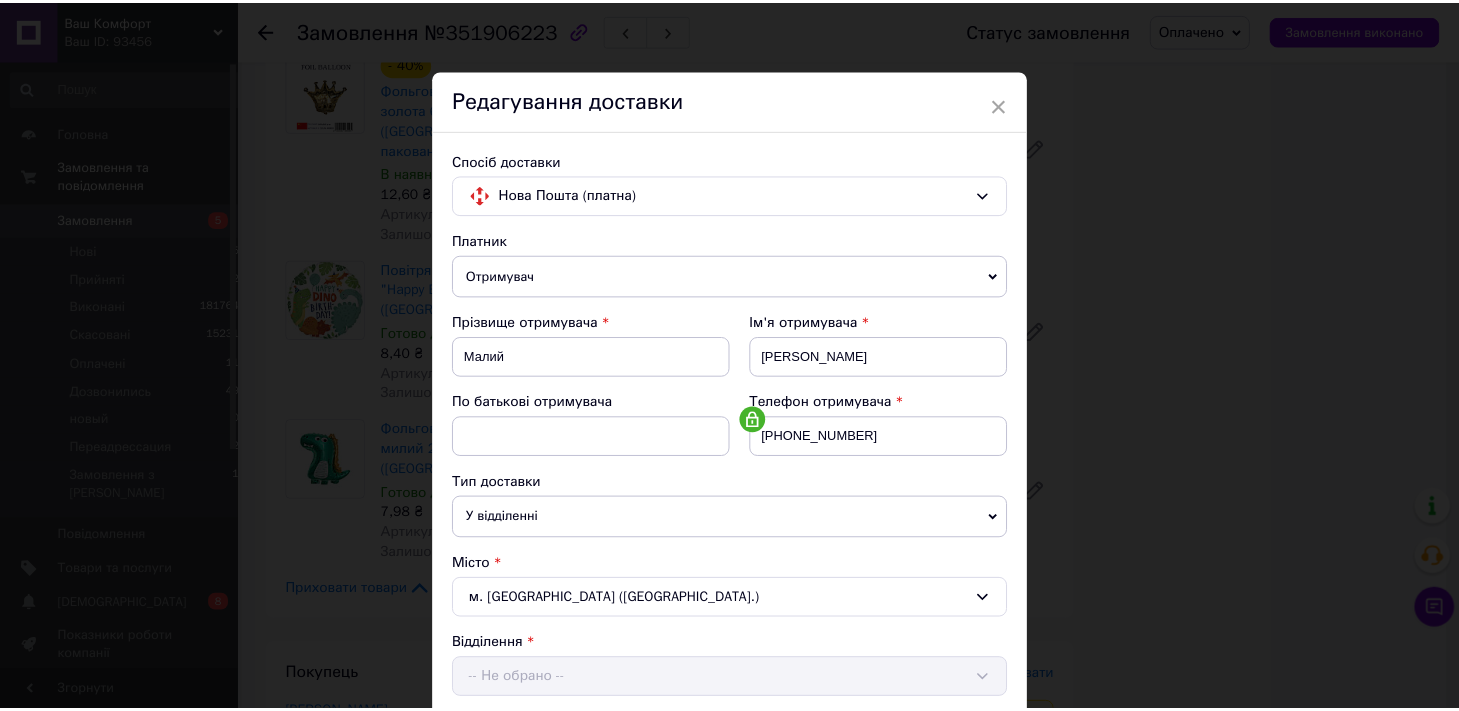 scroll, scrollTop: 631, scrollLeft: 0, axis: vertical 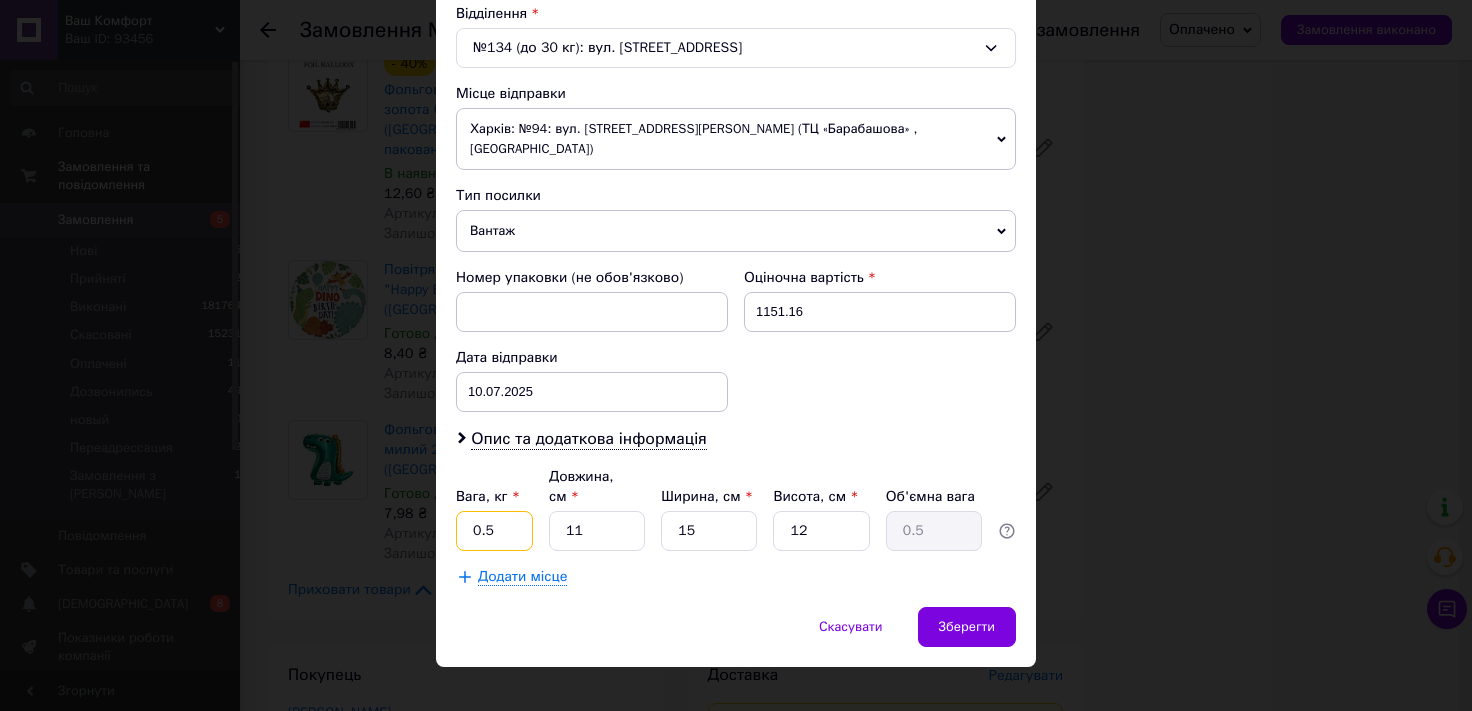 drag, startPoint x: 479, startPoint y: 513, endPoint x: 64, endPoint y: 608, distance: 425.73465 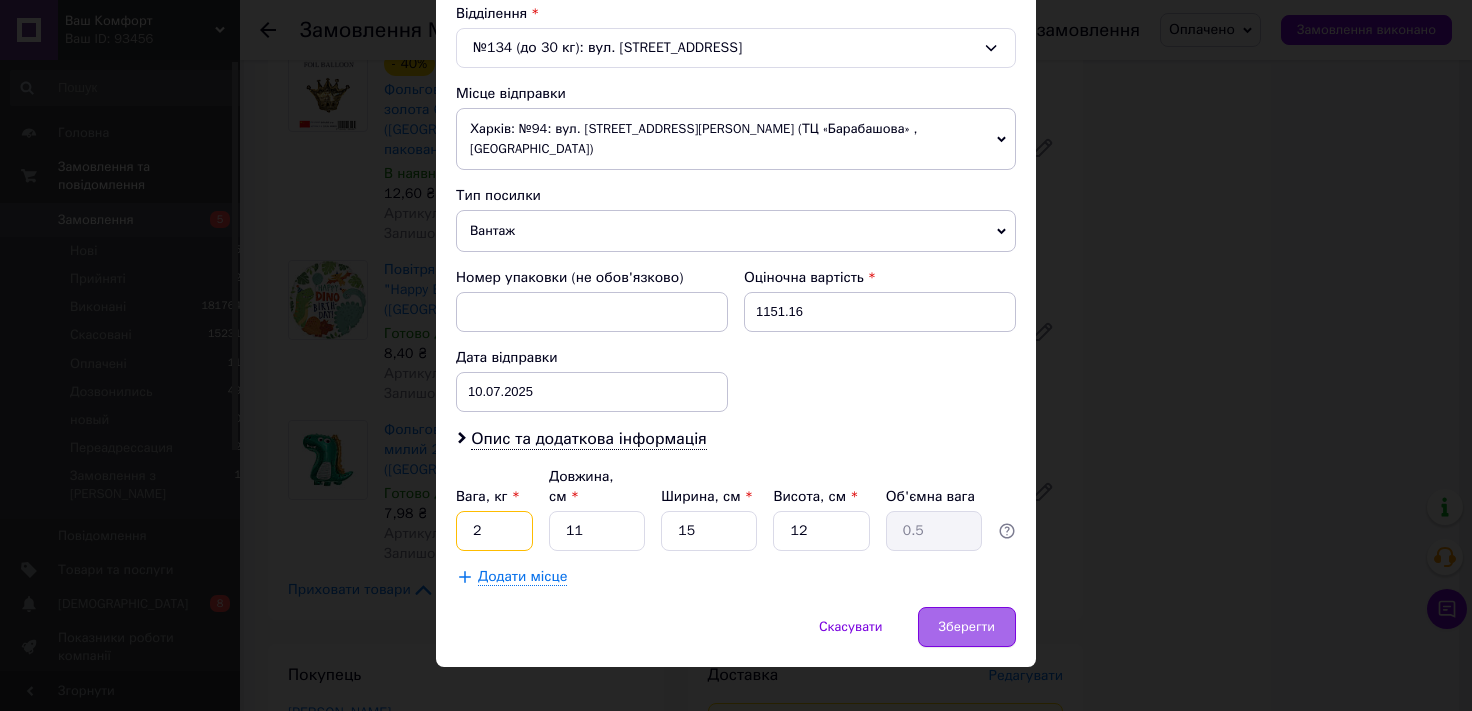 type on "2" 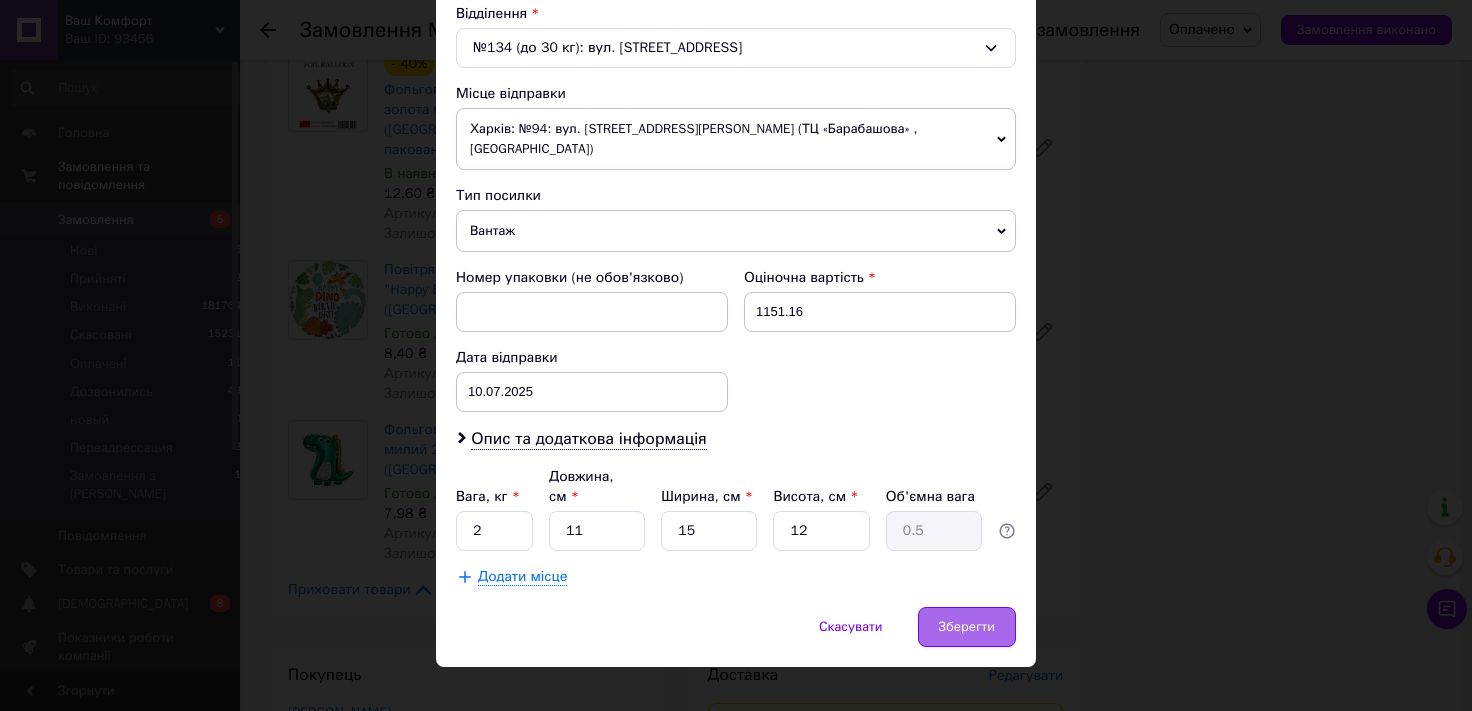 click on "Зберегти" at bounding box center [967, 627] 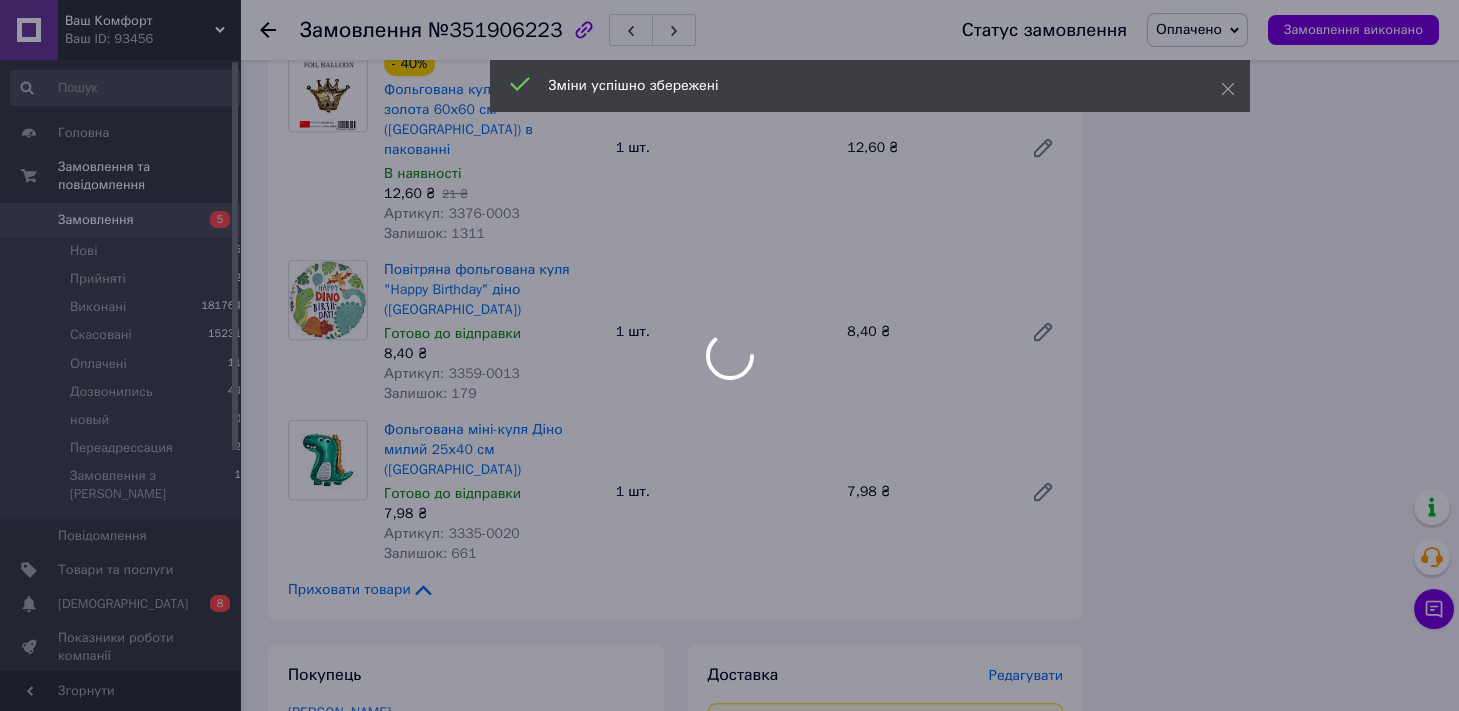 scroll, scrollTop: 6624, scrollLeft: 0, axis: vertical 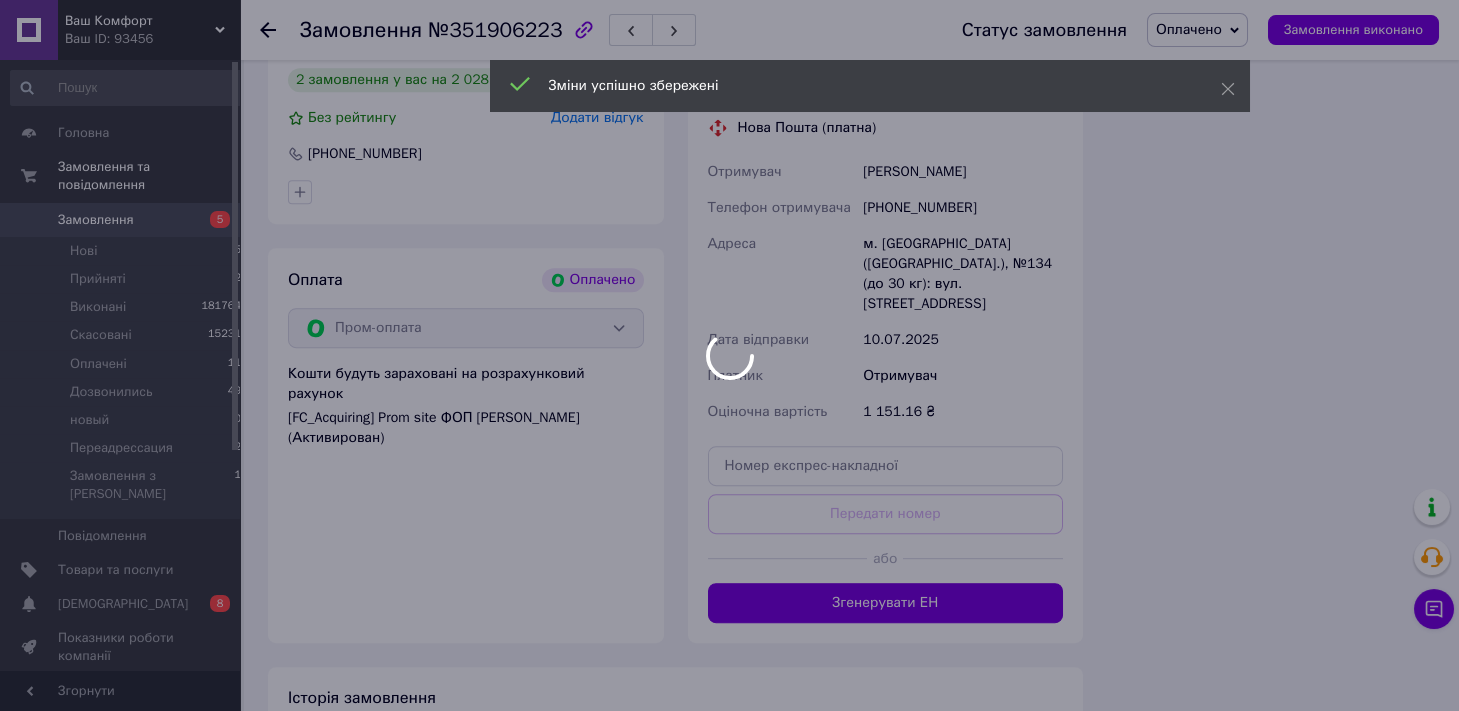 click on "Ваш Комфорт Ваш ID: 93456 Сайт Ваш Комфорт Кабінет покупця Перевірити стан системи Сторінка на порталі Довідка Вийти Головна Замовлення та повідомлення Замовлення 5 Нові 5 Прийняті 2 Виконані 181764 Скасовані 15231 Оплачені 11 Дозвонились 49 новый 0 Переадрессация 2 Замовлення з Розетки 1 Повідомлення 0 Товари та послуги Сповіщення 0 8 Показники роботи компанії Відгуки Клієнти Каталог ProSale Аналітика Інструменти веб-майстра та SEO Управління сайтом Гаманець компанії Маркет Налаштування Тарифи та рахунки Prom топ Згорнути" at bounding box center [729, -2763] 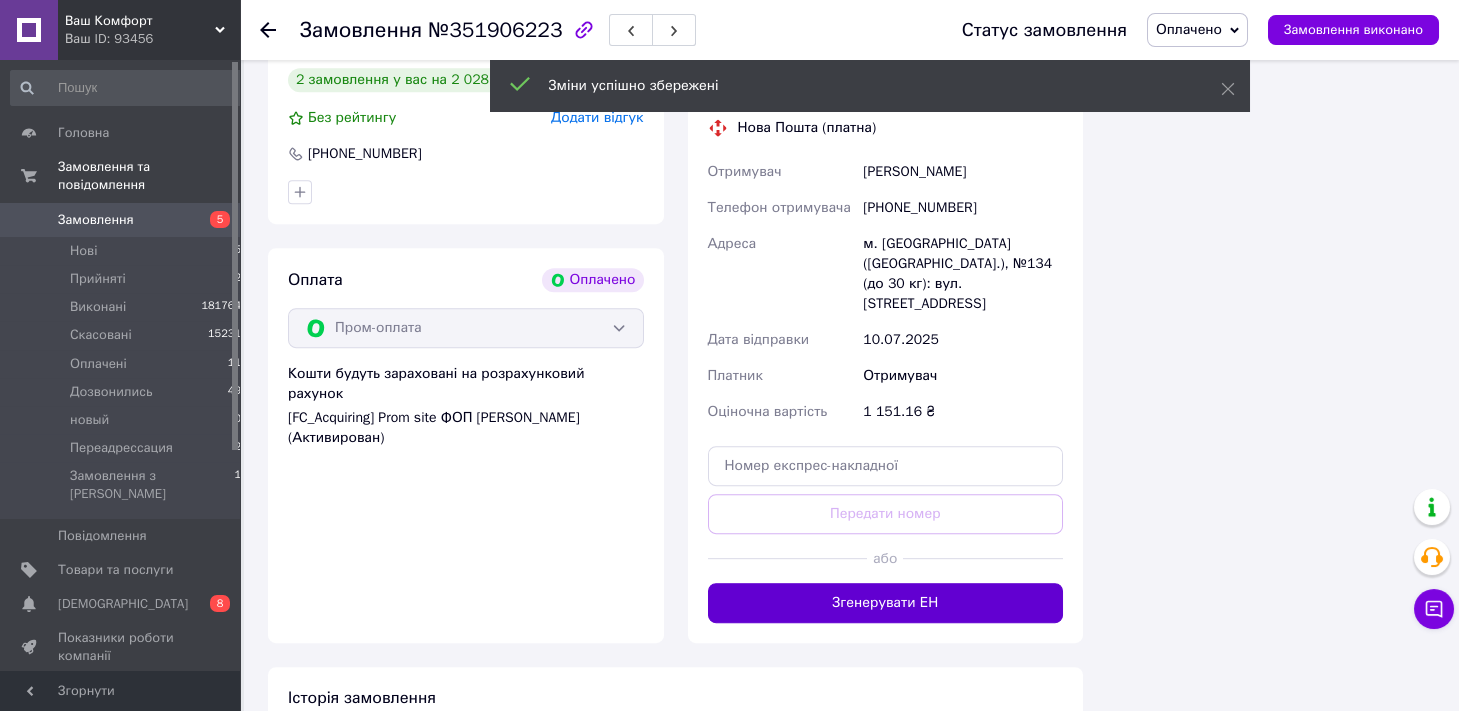 click on "Згенерувати ЕН" at bounding box center [886, 603] 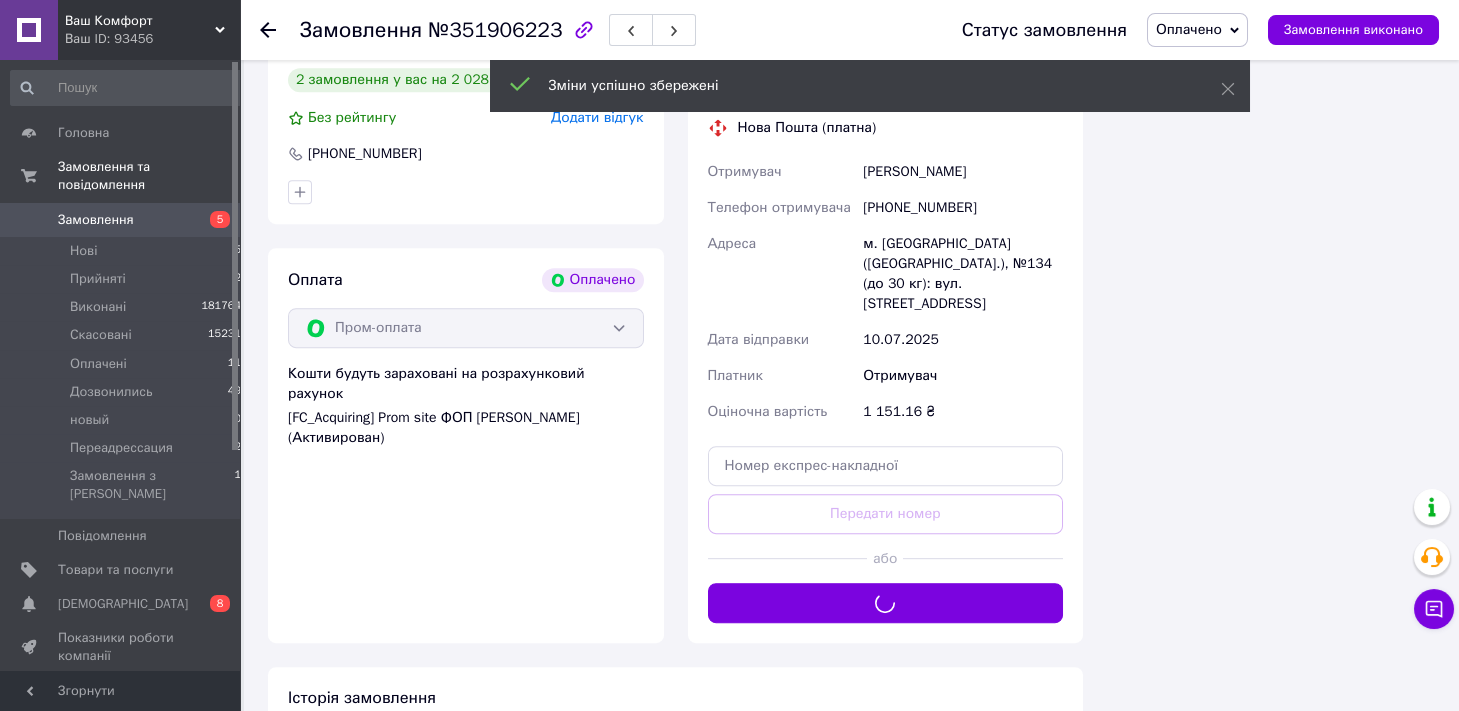 scroll, scrollTop: 5961, scrollLeft: 0, axis: vertical 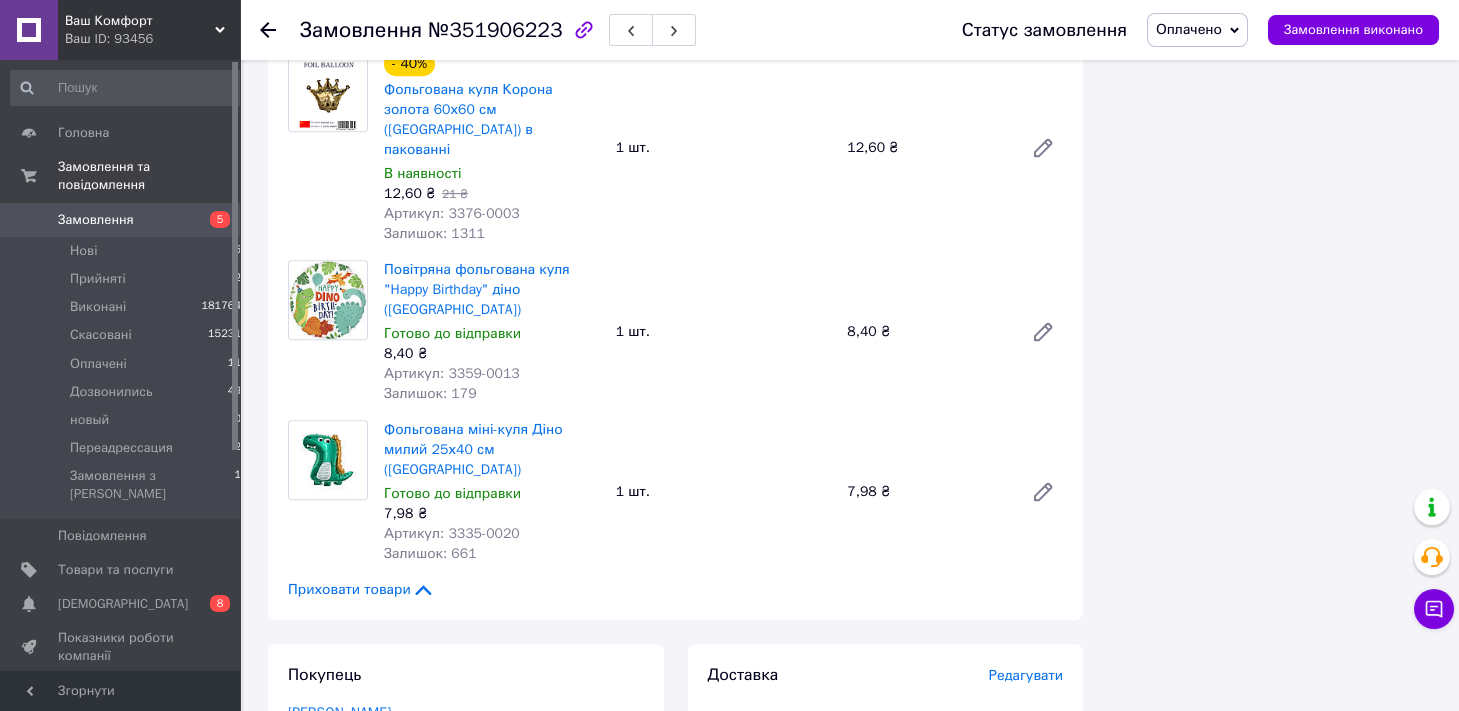 click on "Оплачено" at bounding box center [1189, 29] 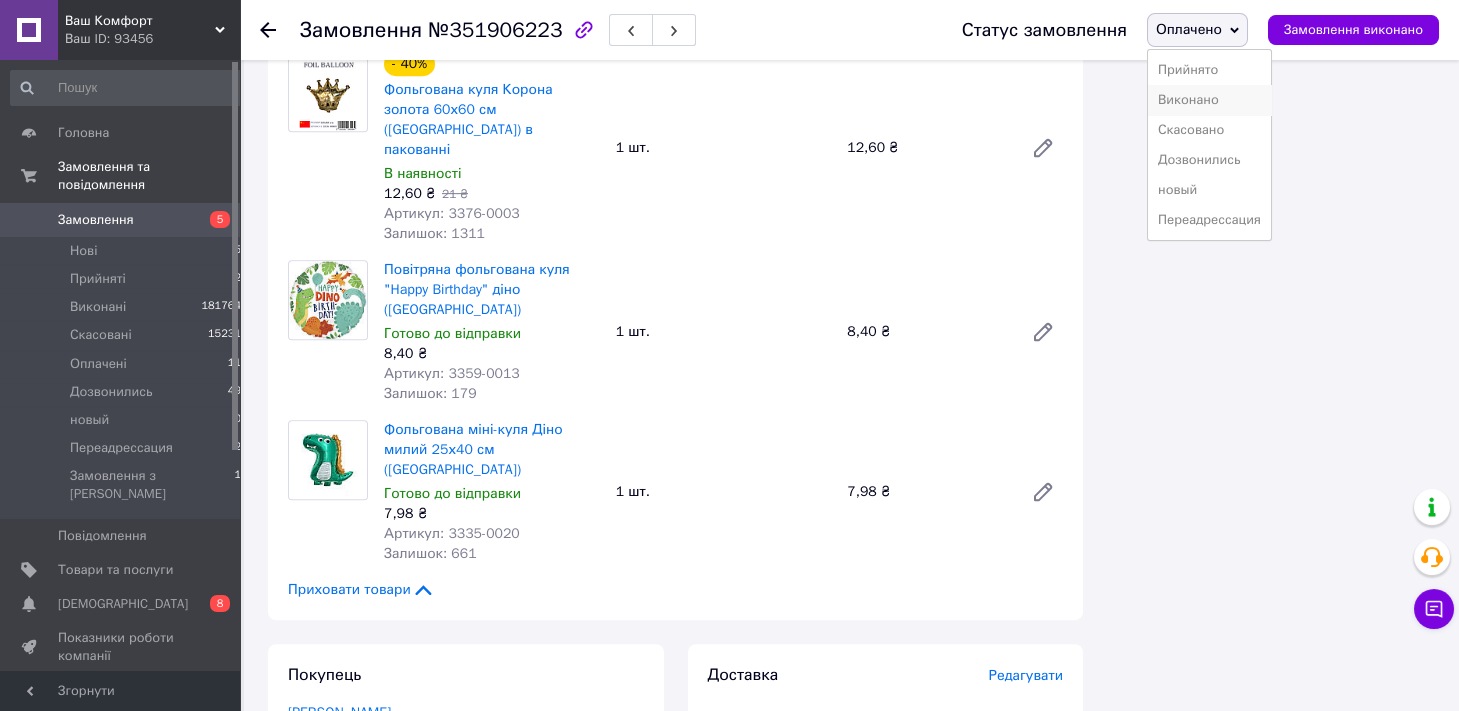 click on "Виконано" at bounding box center (1209, 100) 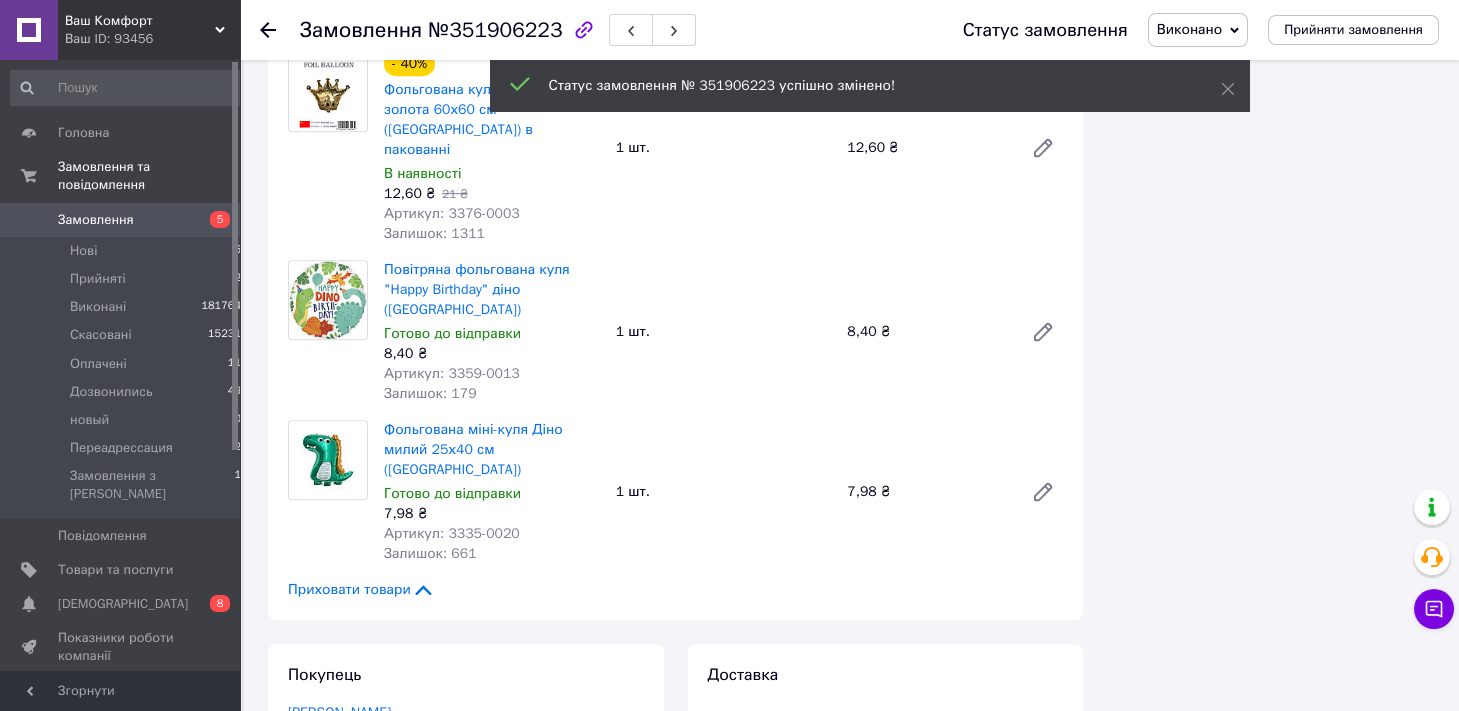 click on "№351906223" at bounding box center [495, 30] 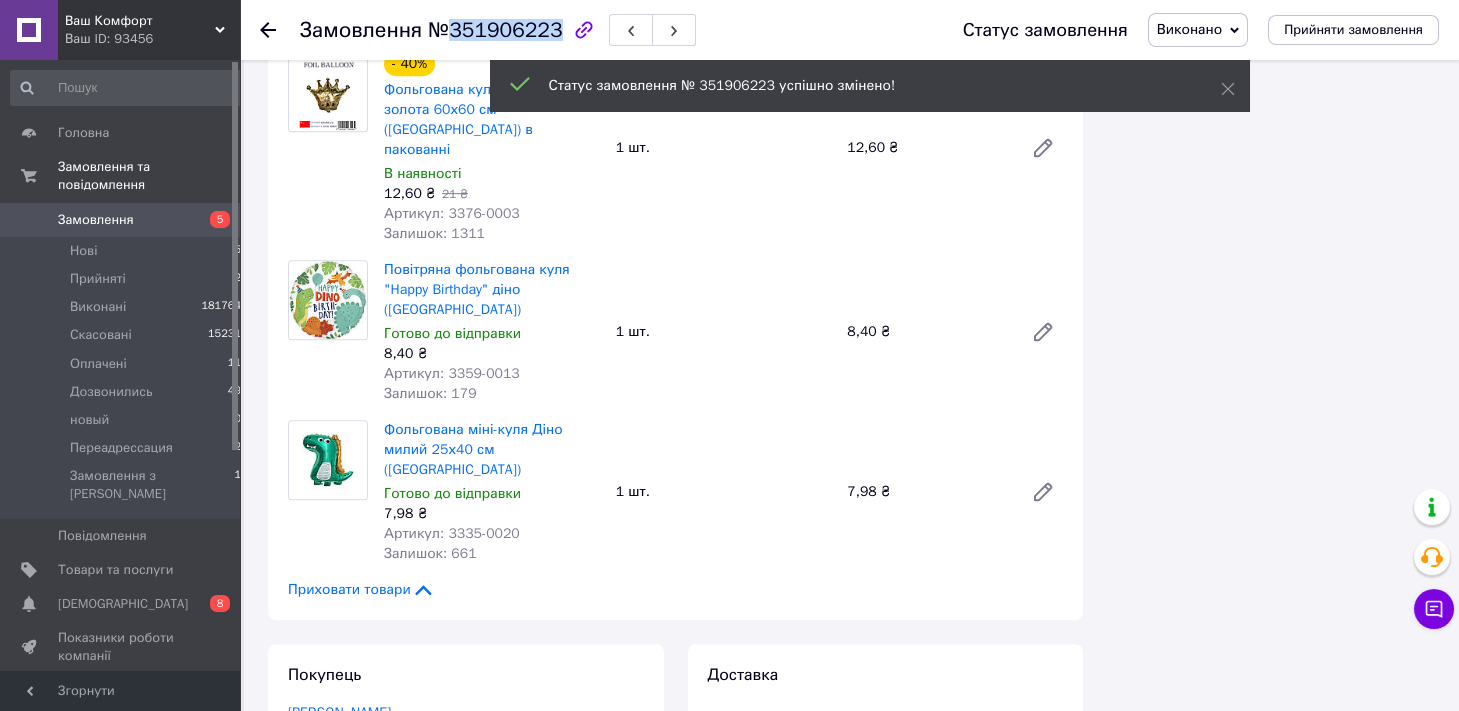 click on "№351906223" at bounding box center (495, 30) 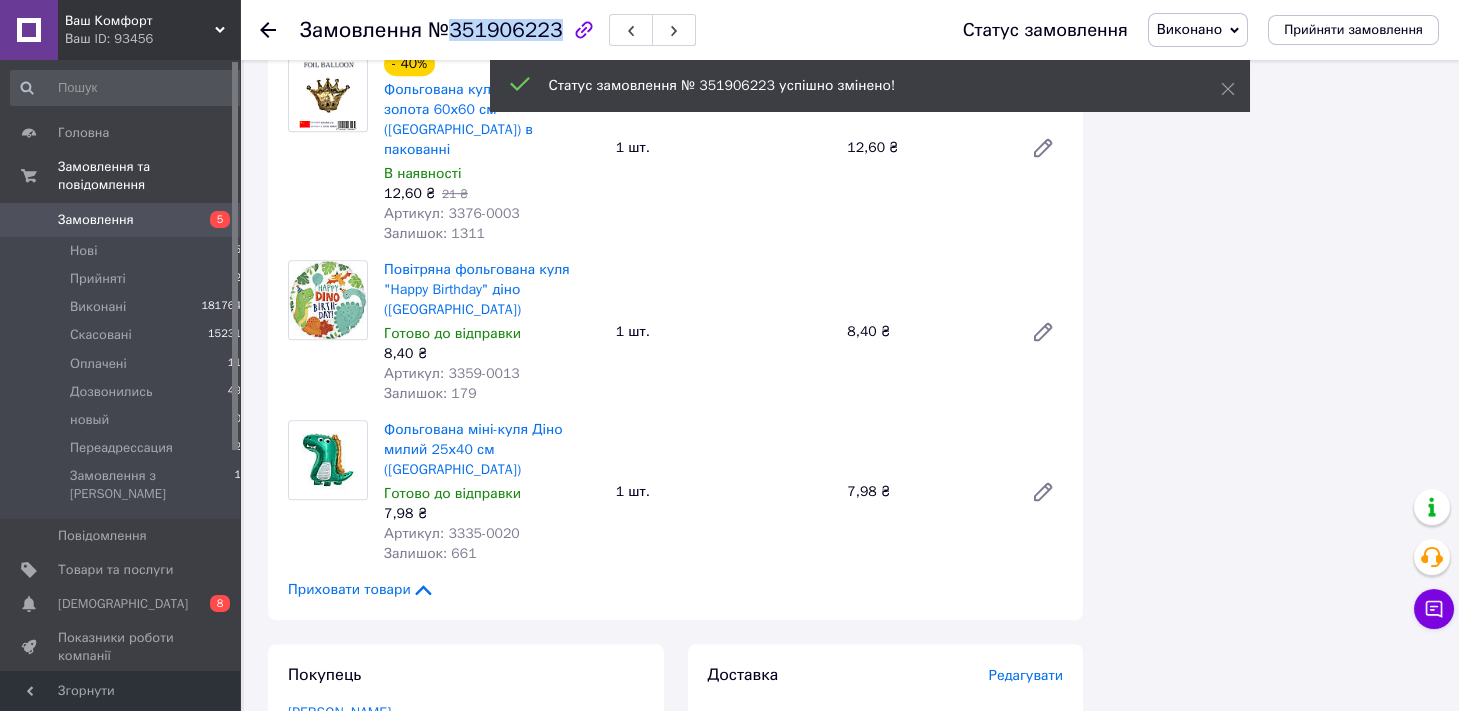 copy on "351906223" 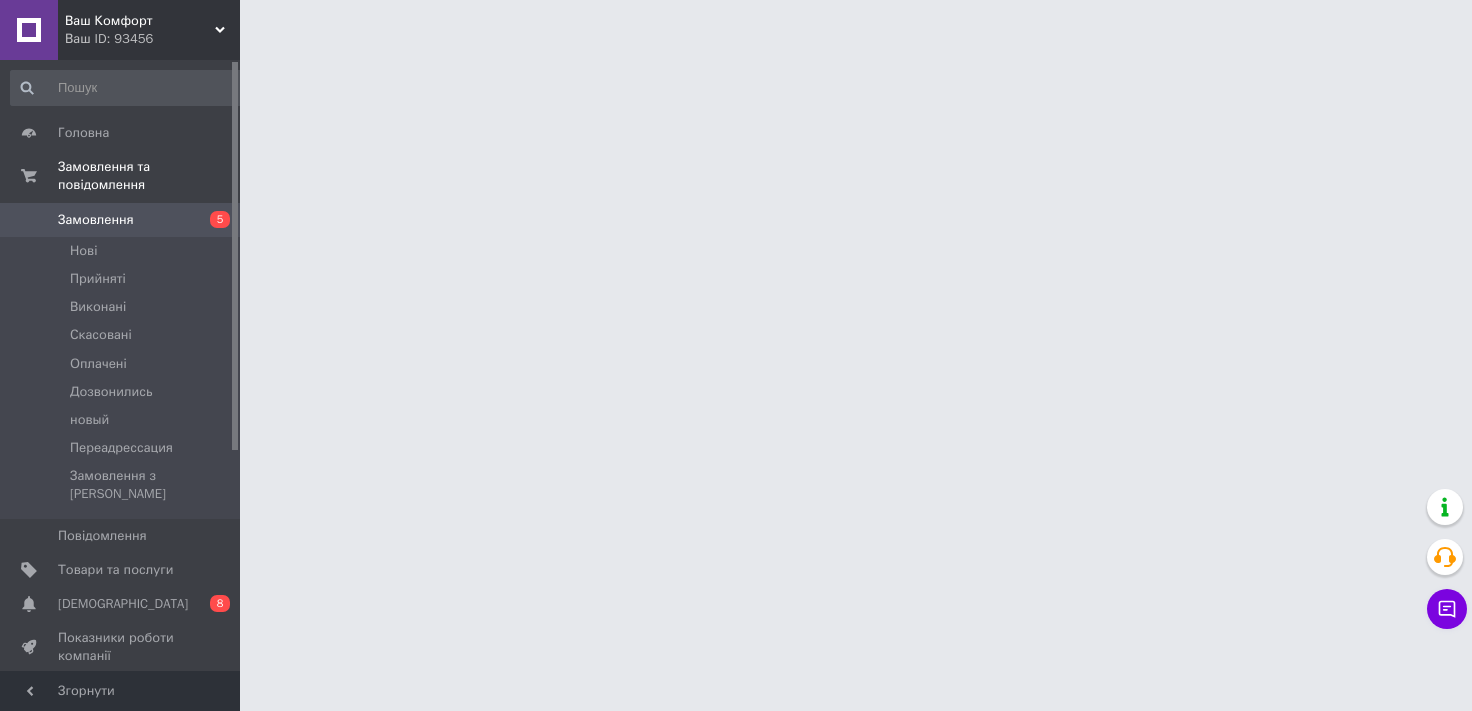 scroll, scrollTop: 0, scrollLeft: 0, axis: both 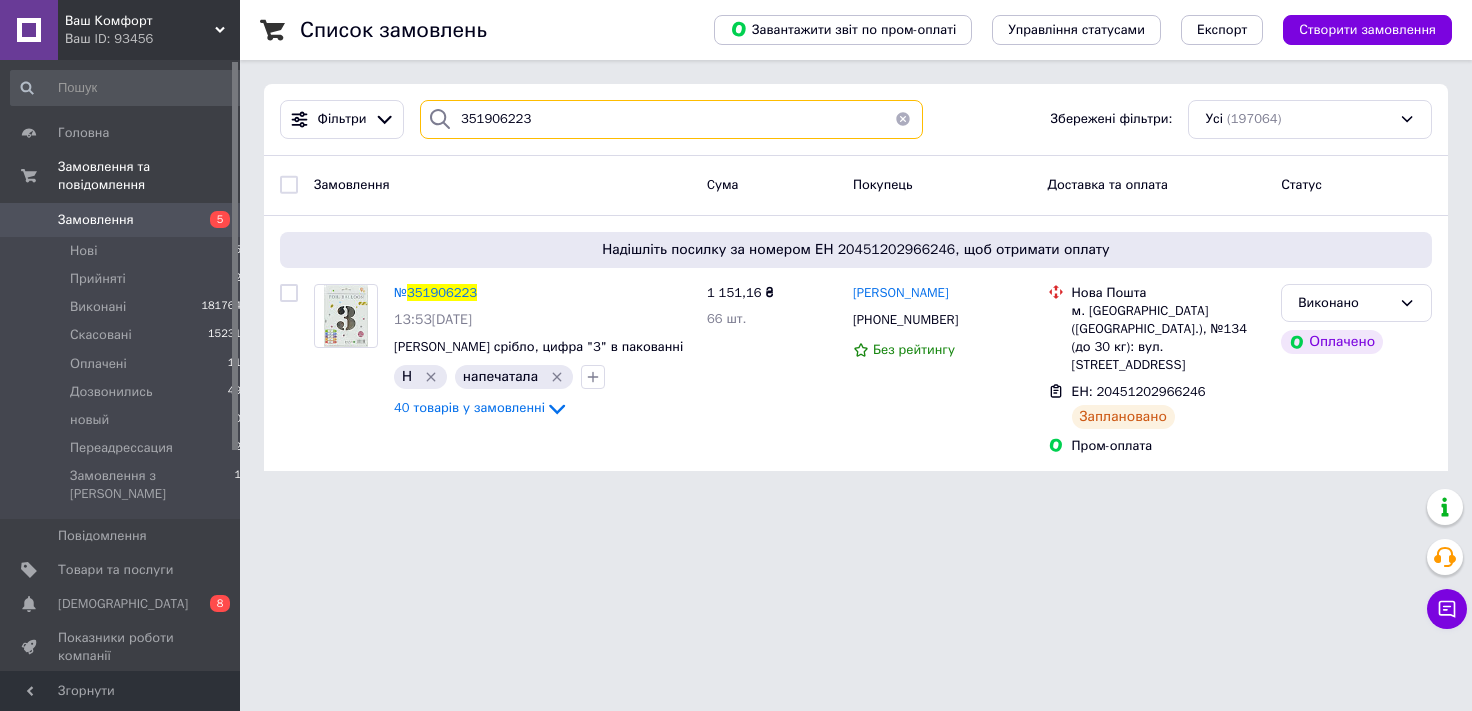 click on "351906223" at bounding box center [671, 119] 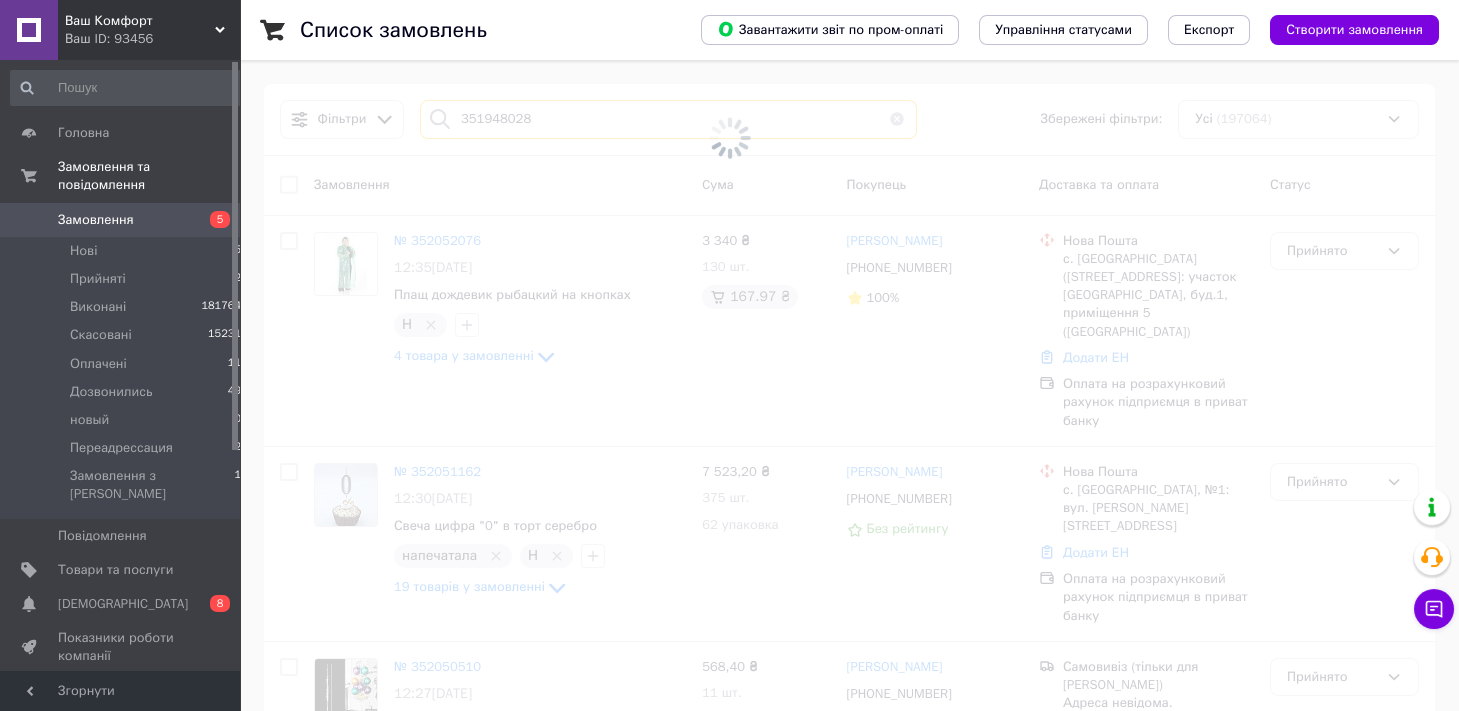 type on "351948028" 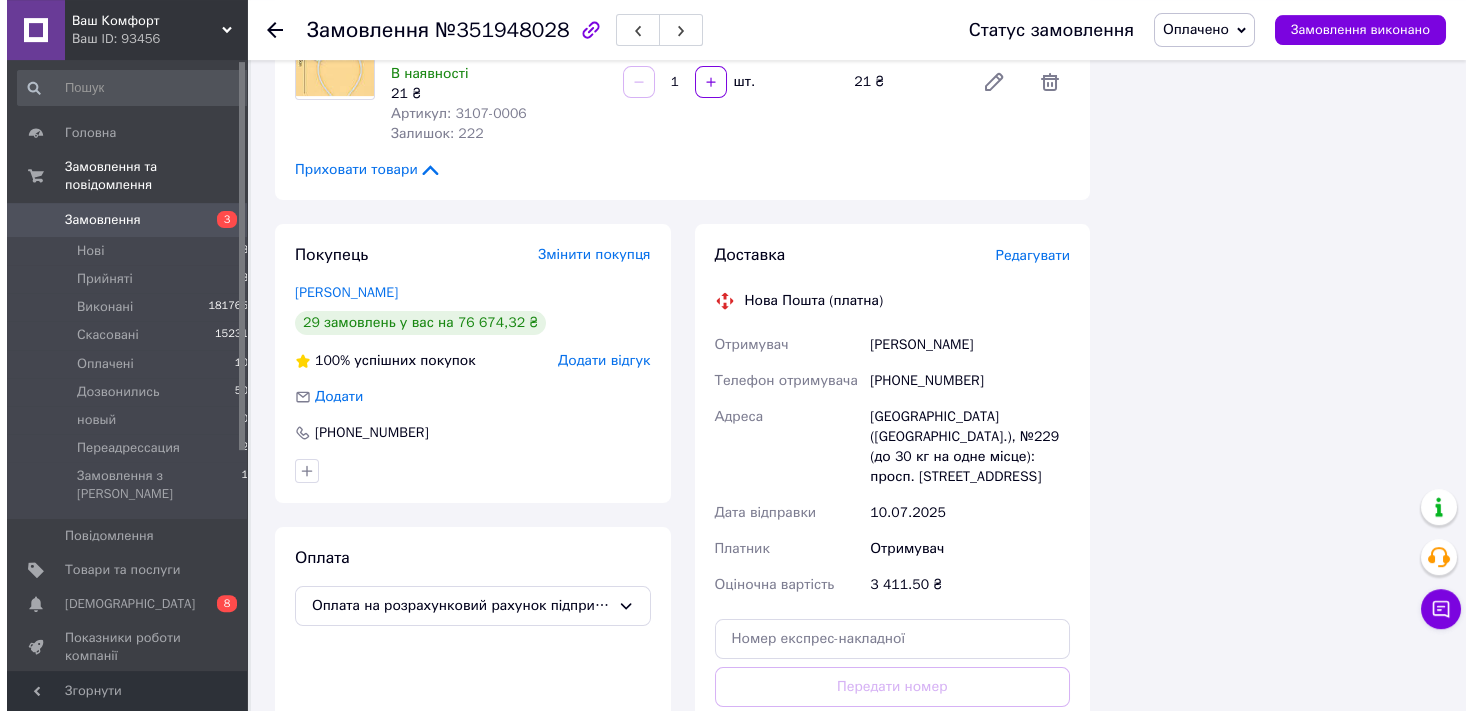 scroll, scrollTop: 4526, scrollLeft: 0, axis: vertical 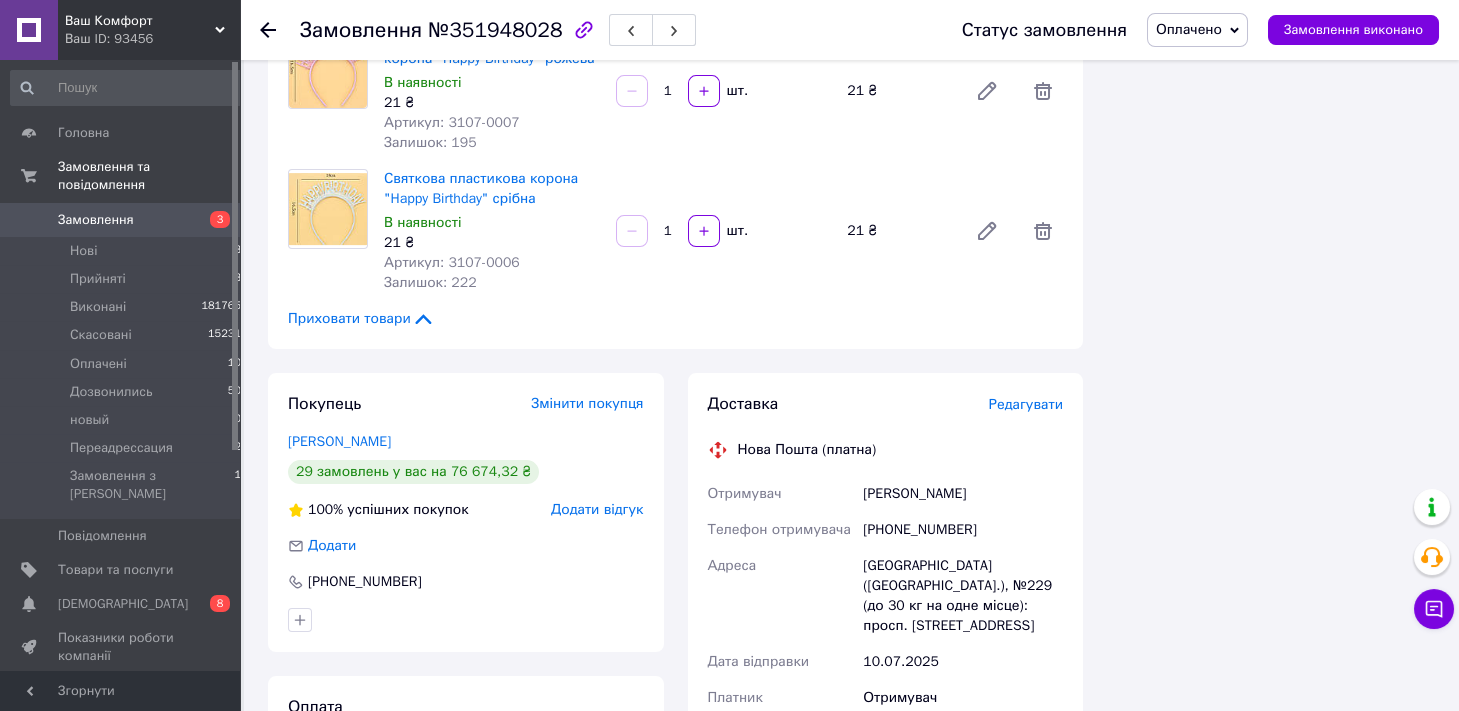 click on "Редагувати" at bounding box center [1026, 404] 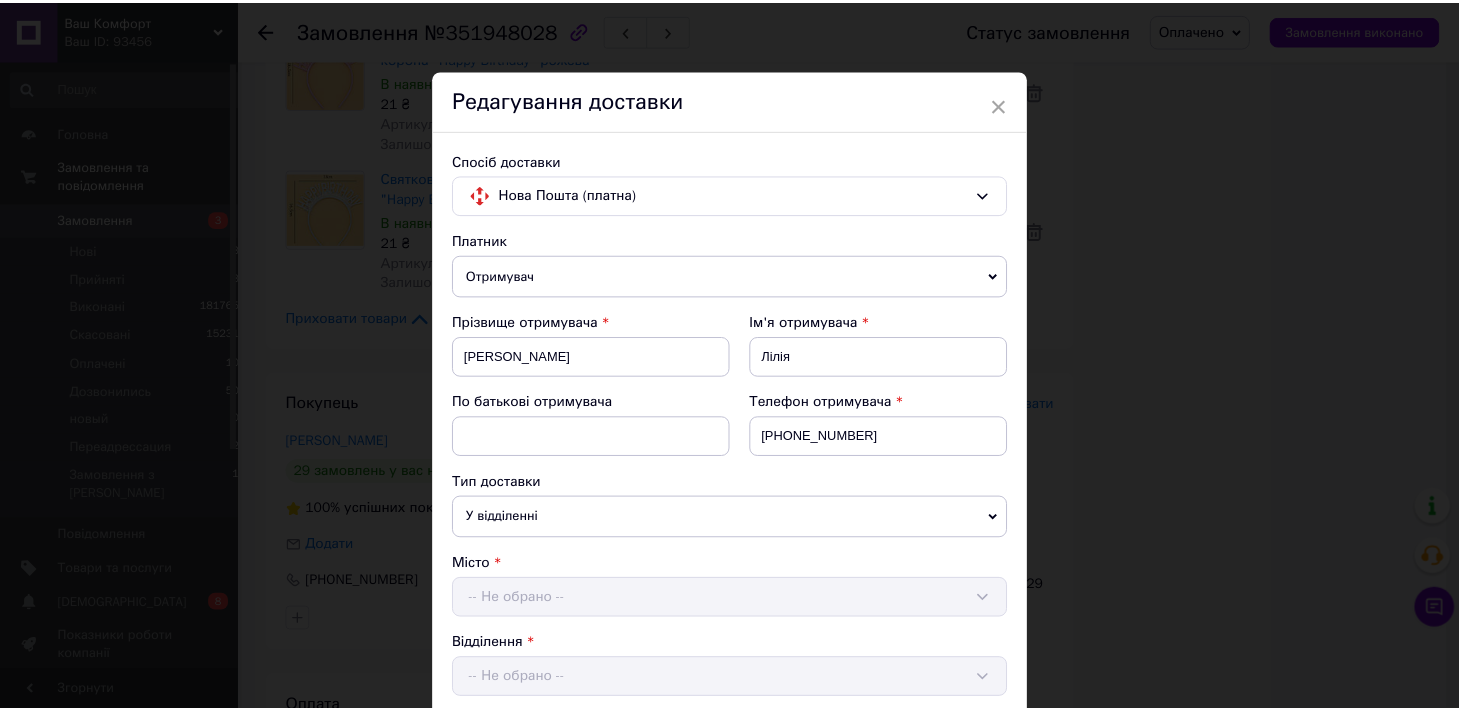 scroll, scrollTop: 667, scrollLeft: 0, axis: vertical 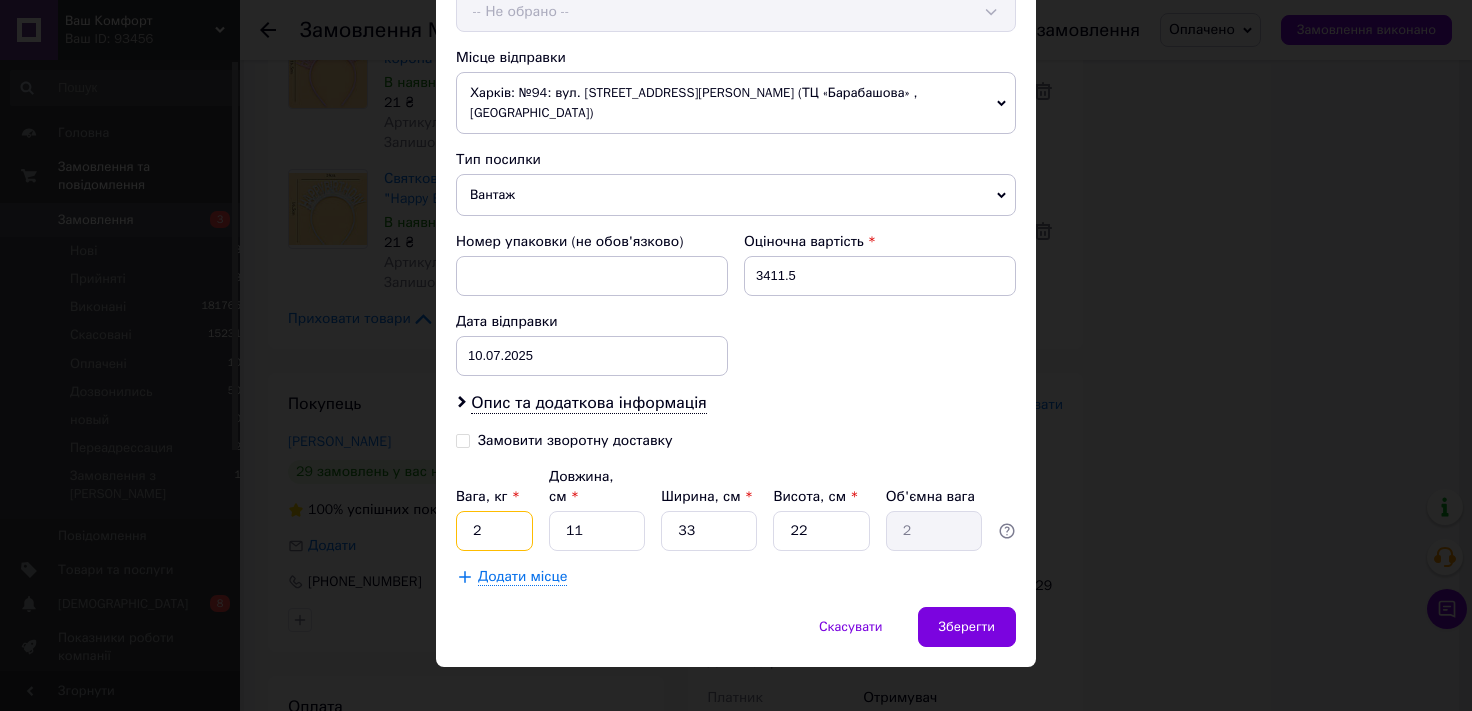 drag, startPoint x: 493, startPoint y: 508, endPoint x: 0, endPoint y: 621, distance: 505.78455 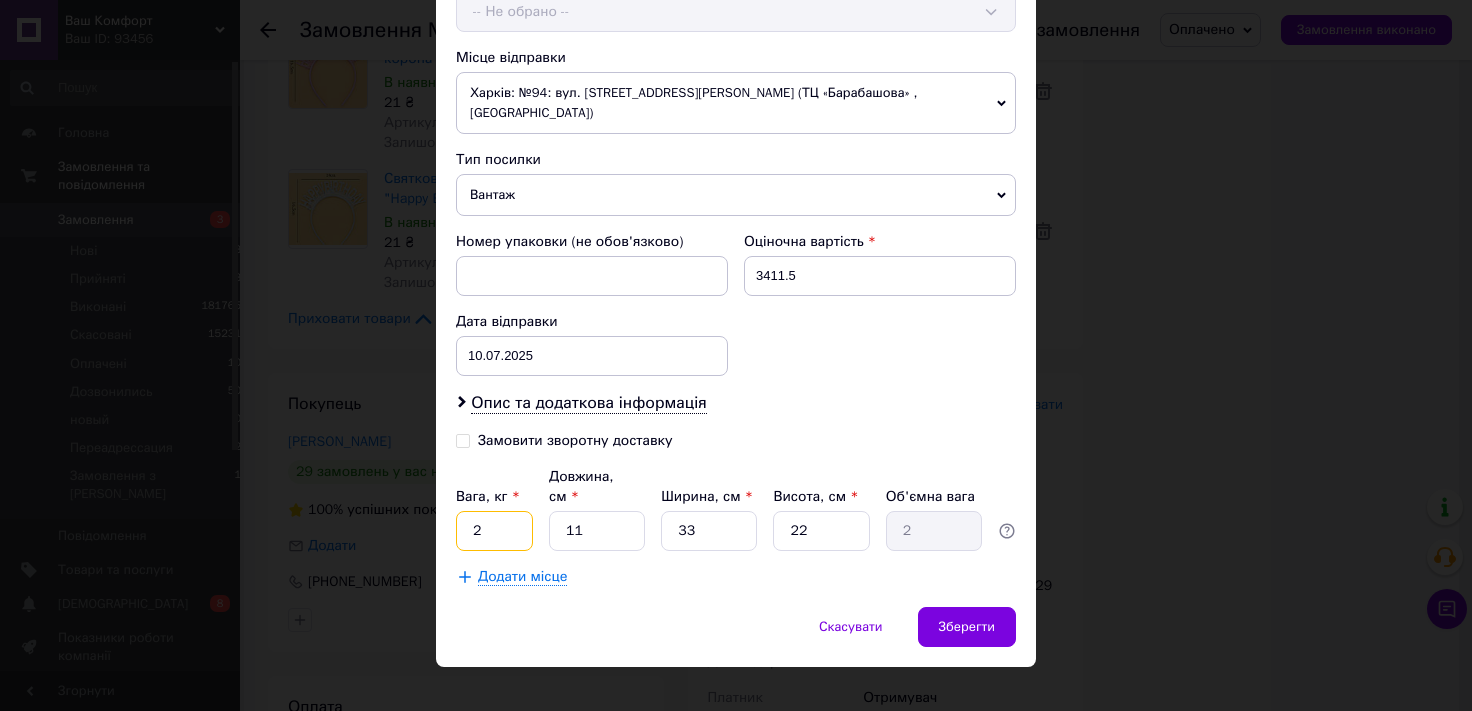 click on "2" at bounding box center [494, 531] 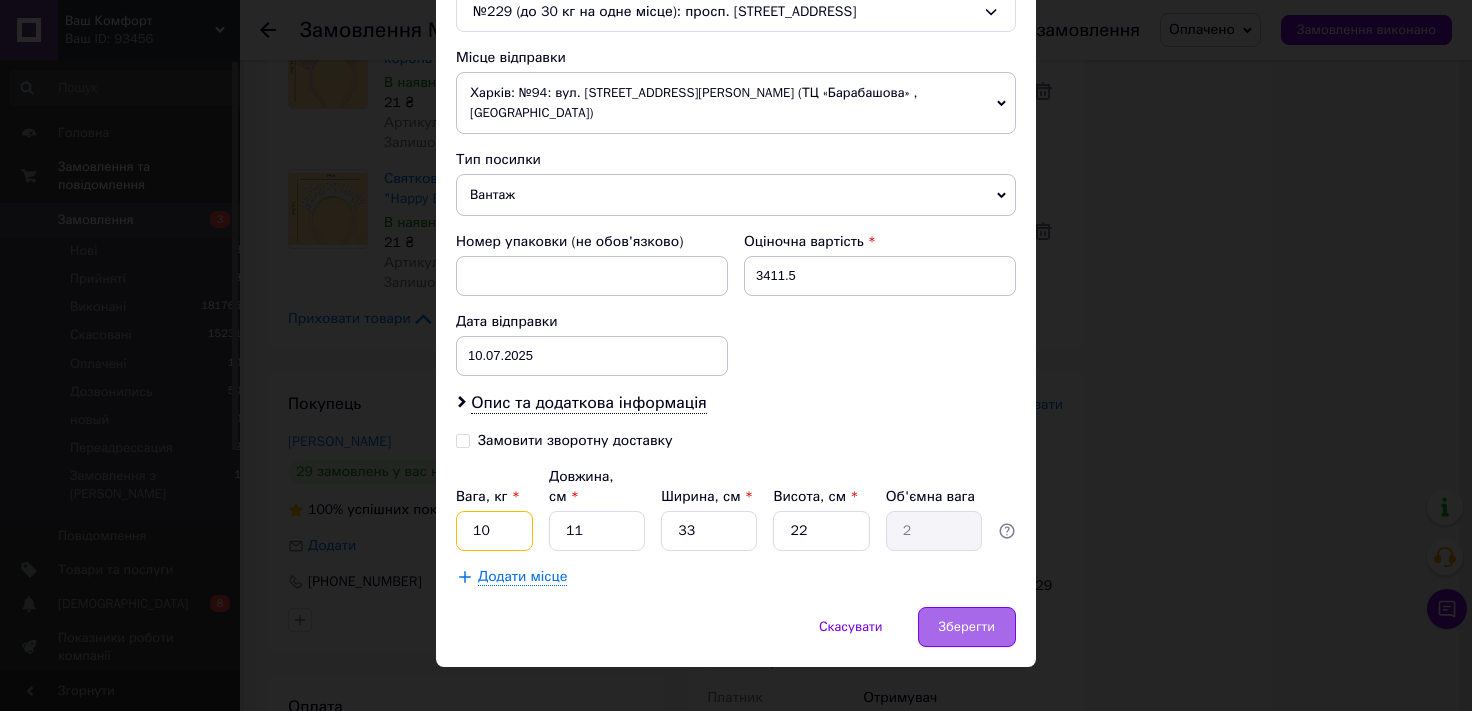 type on "10" 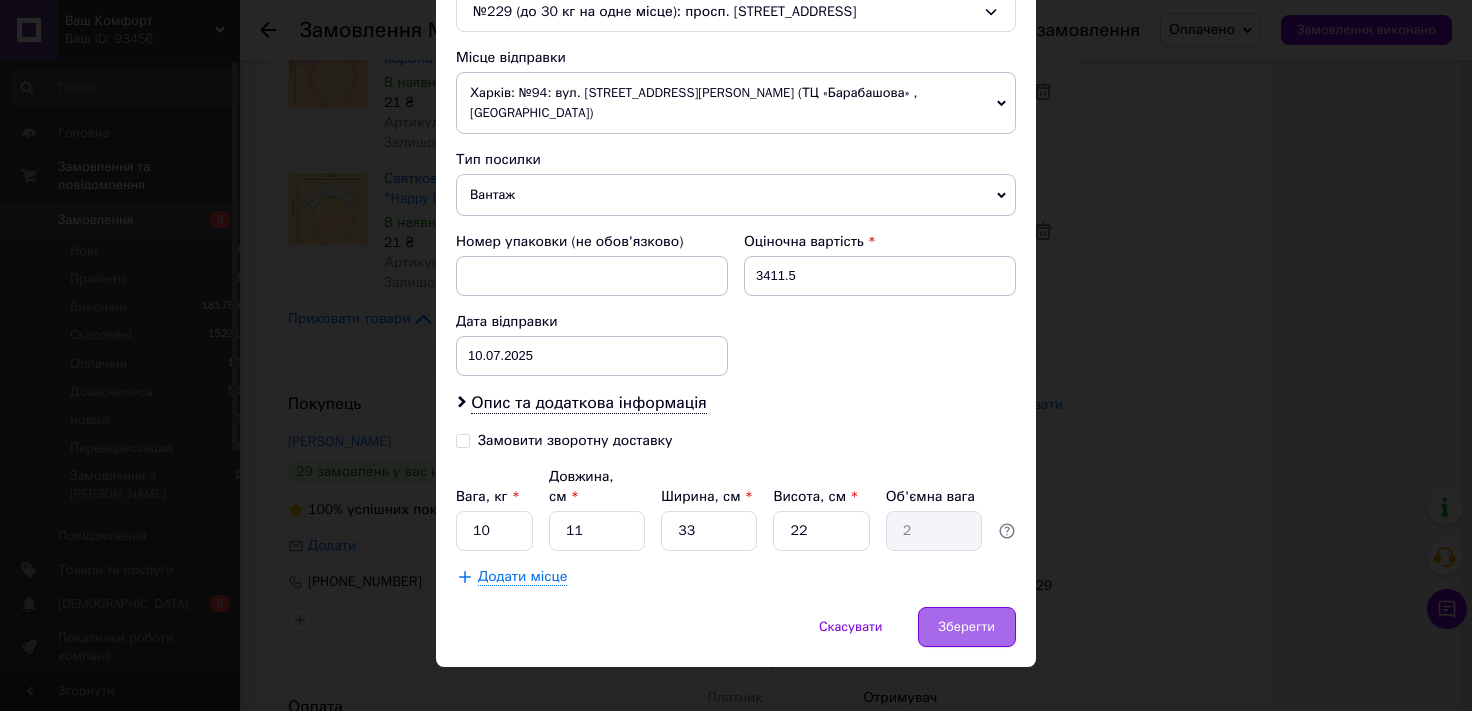 click on "Зберегти" at bounding box center (967, 627) 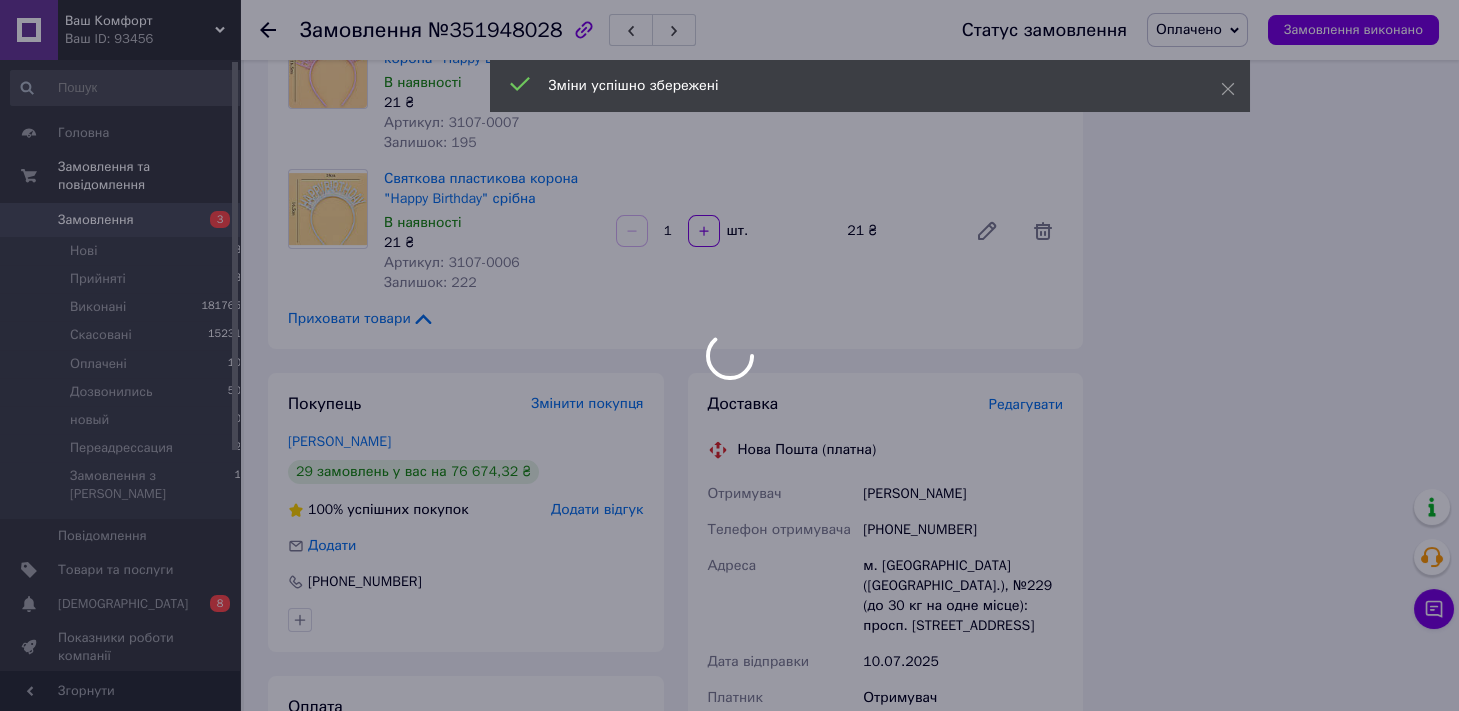 scroll, scrollTop: 5086, scrollLeft: 0, axis: vertical 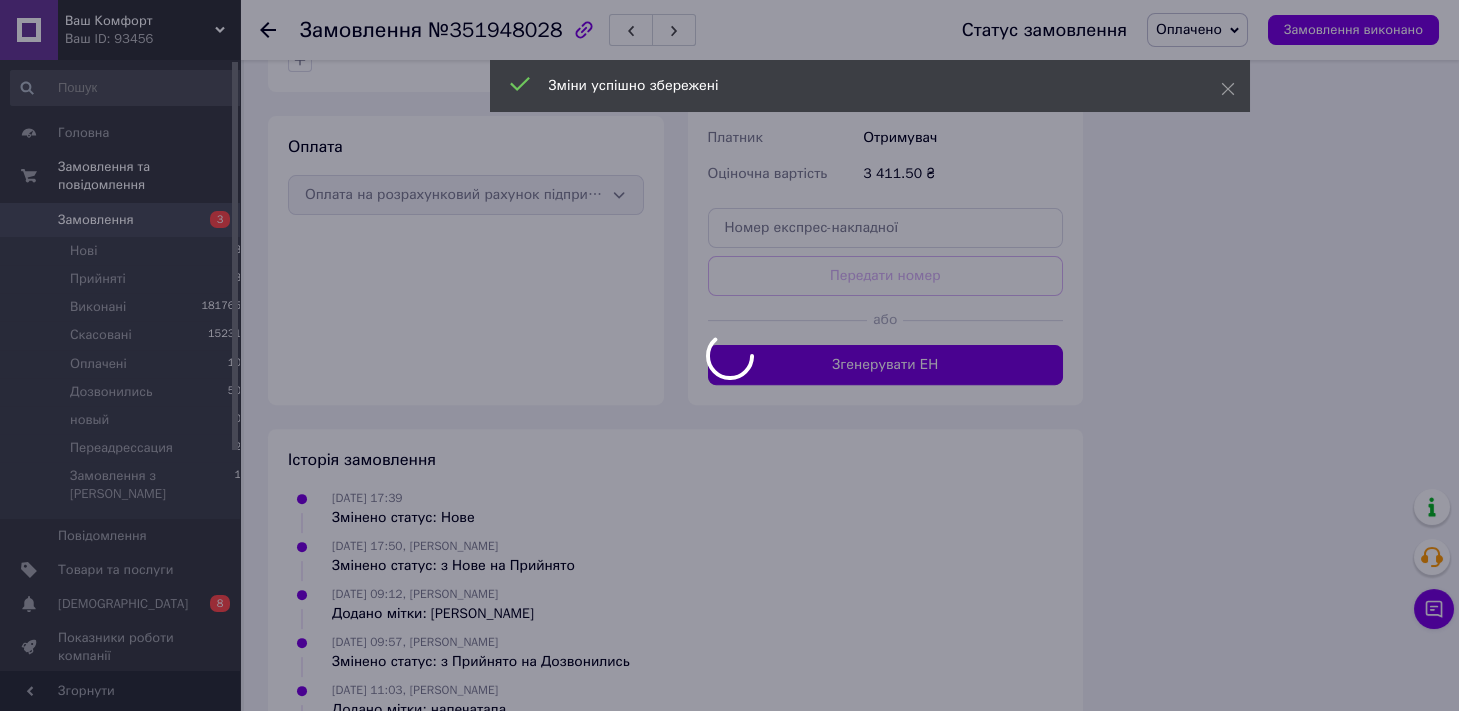 click at bounding box center (729, 355) 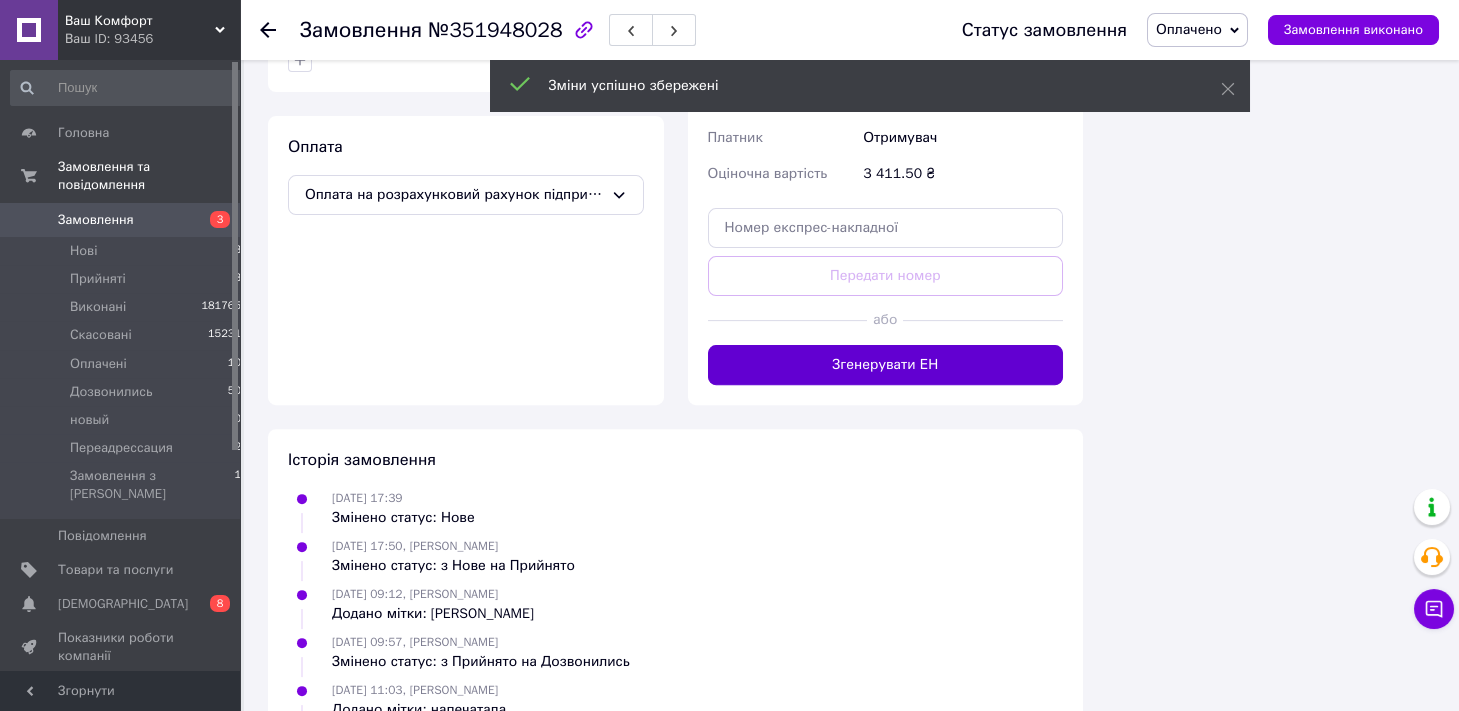 click on "Згенерувати ЕН" at bounding box center (886, 365) 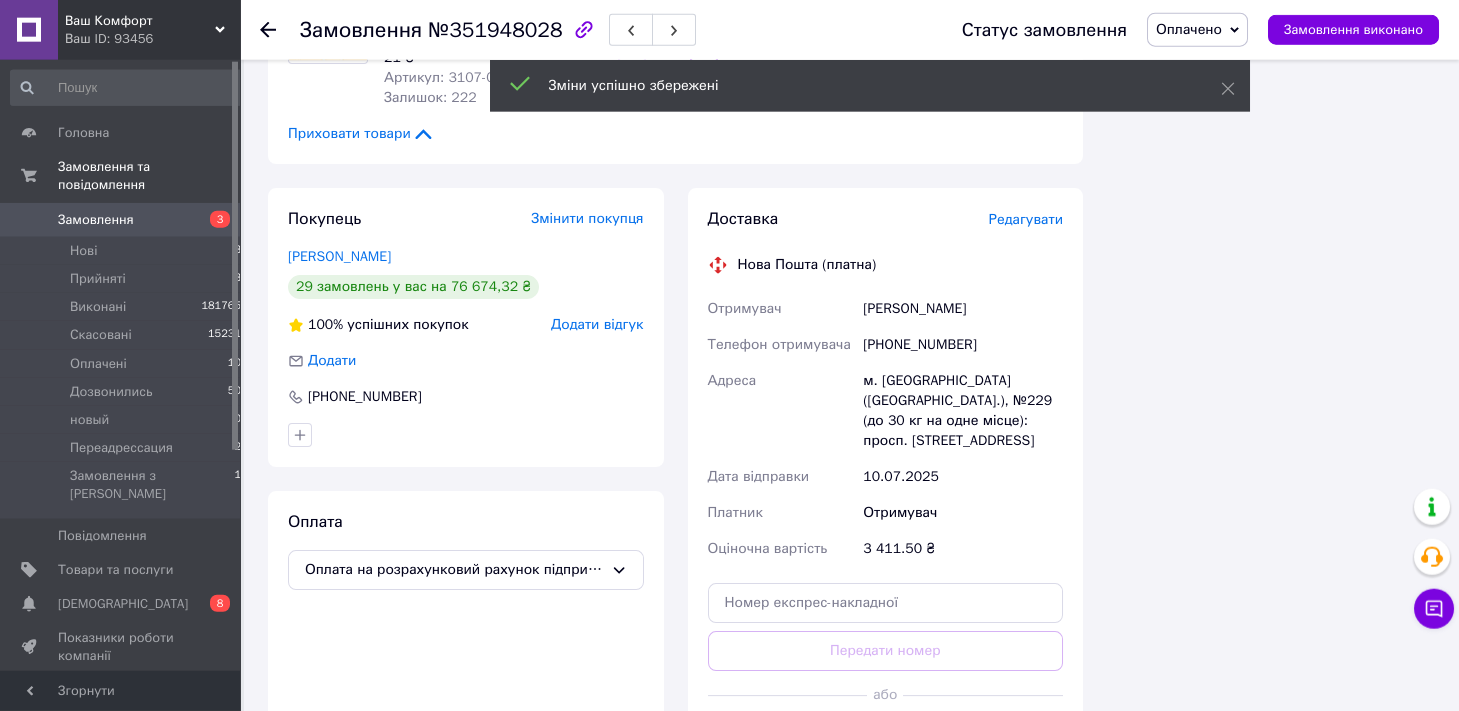 scroll, scrollTop: 4644, scrollLeft: 0, axis: vertical 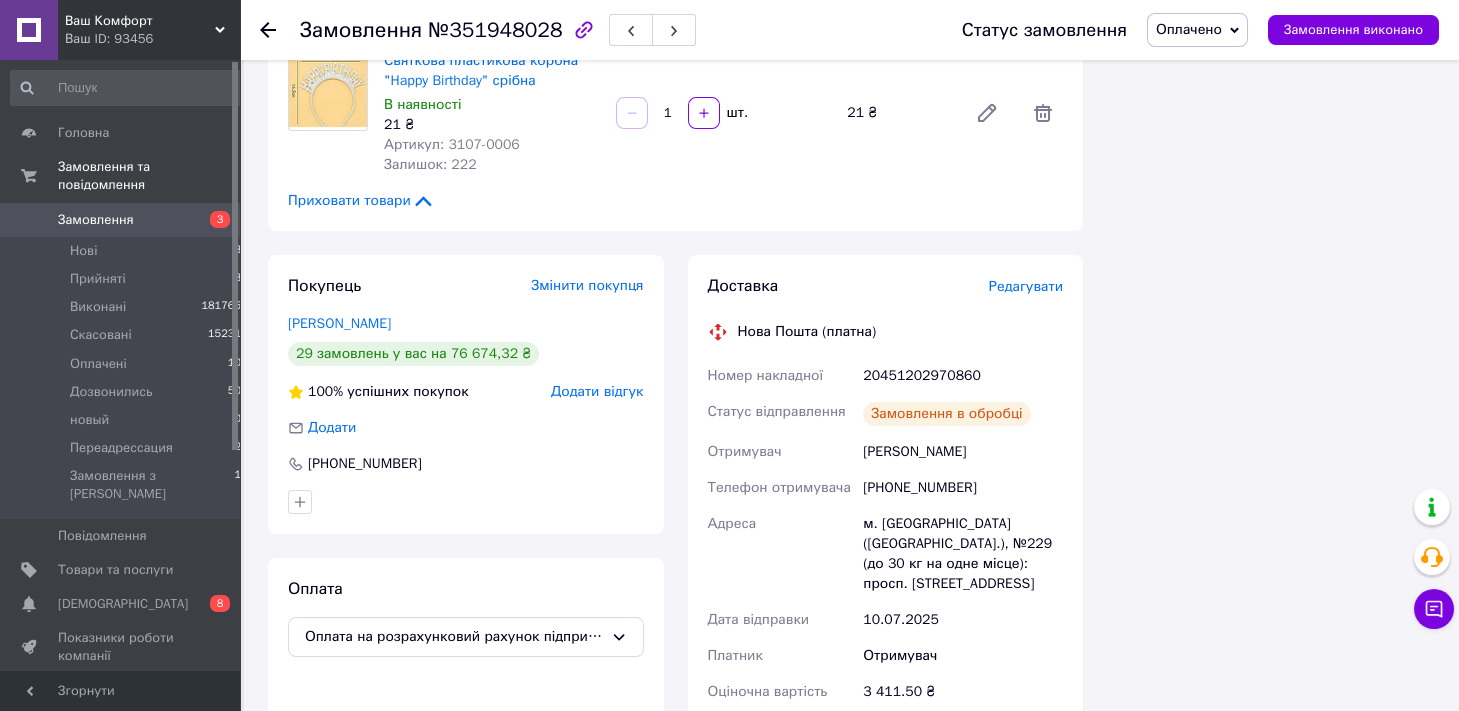 click on "Оплачено" at bounding box center [1189, 29] 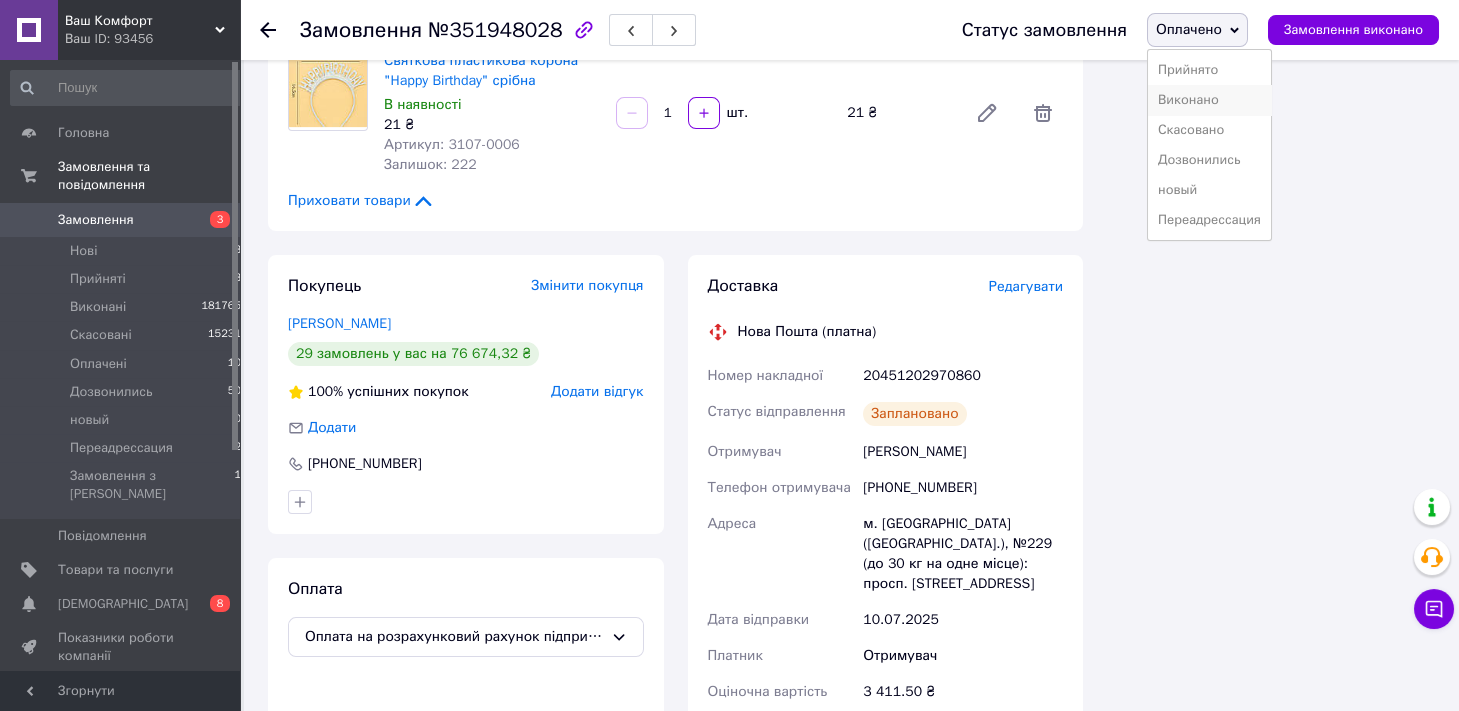 click on "Виконано" at bounding box center [1209, 100] 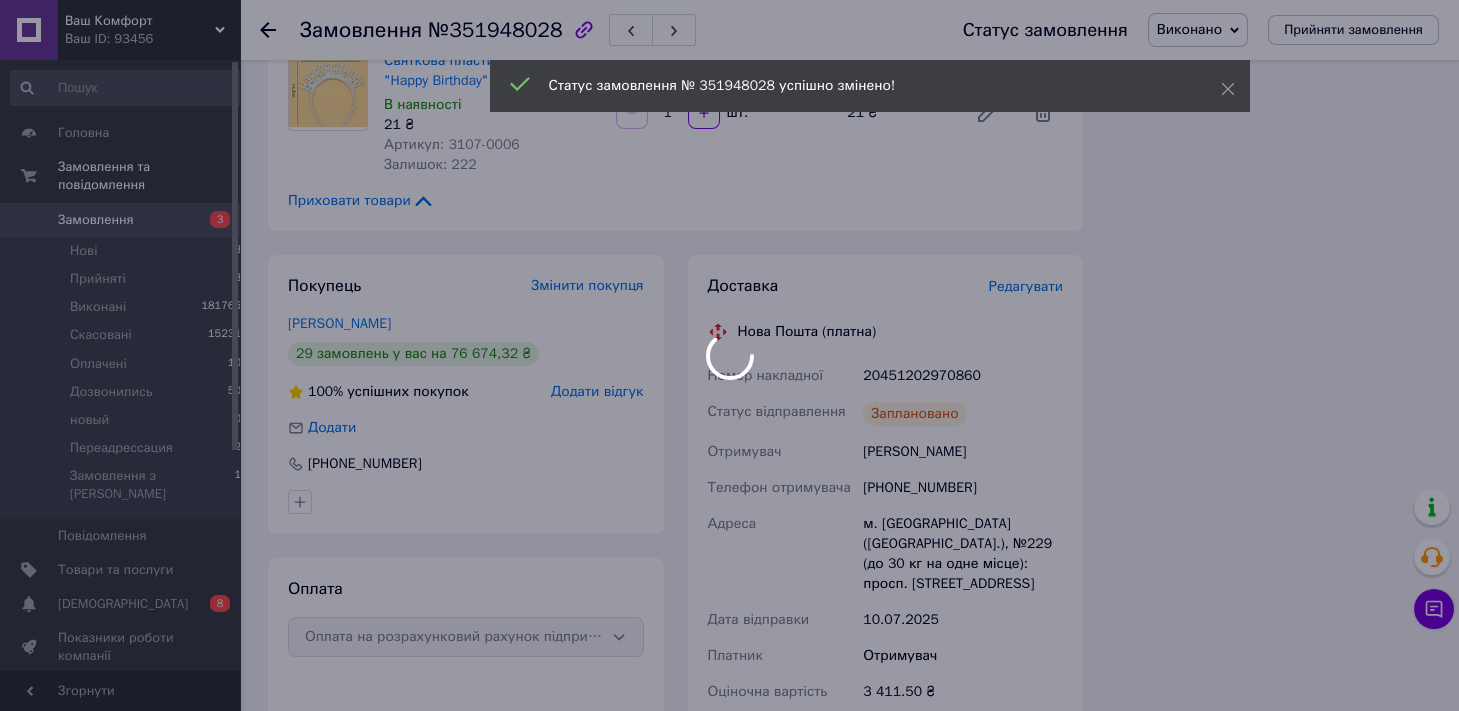 click at bounding box center [729, 355] 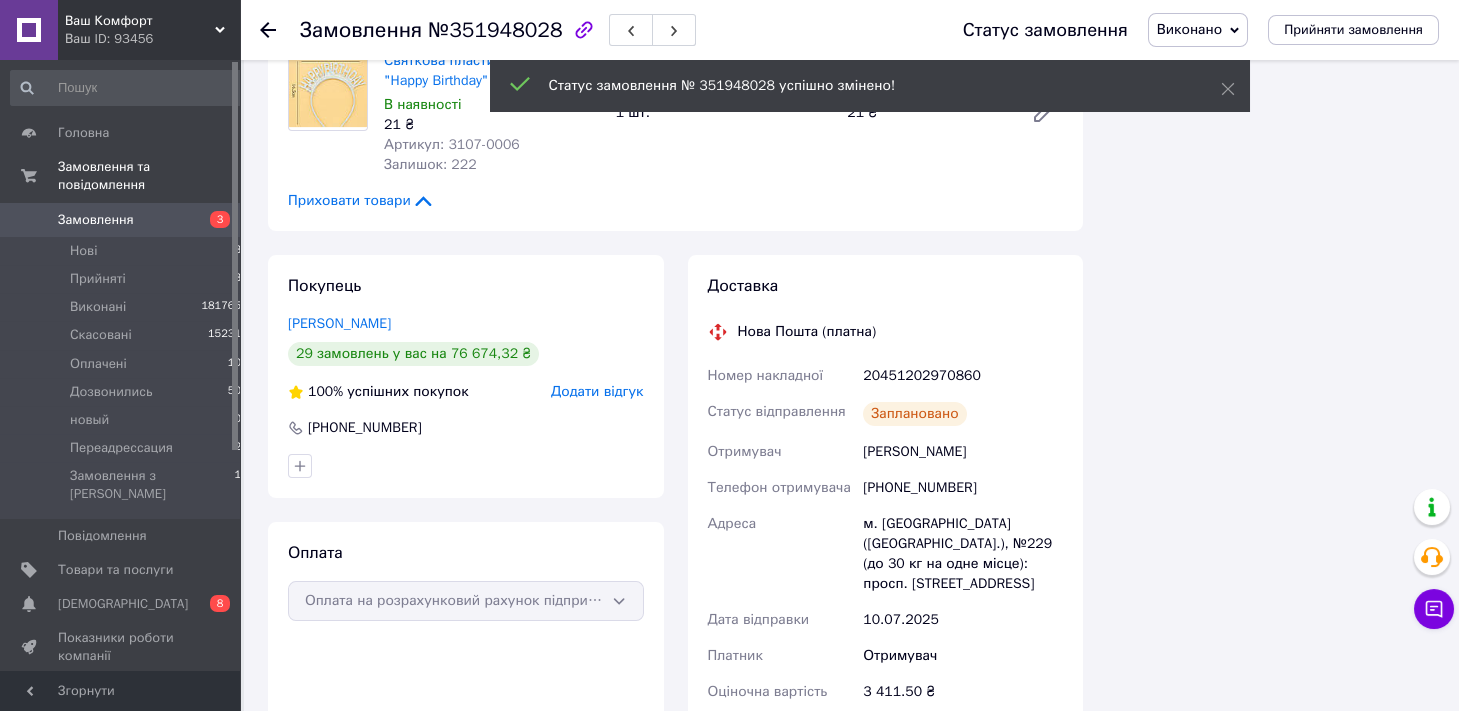 click on "№351948028" at bounding box center [495, 30] 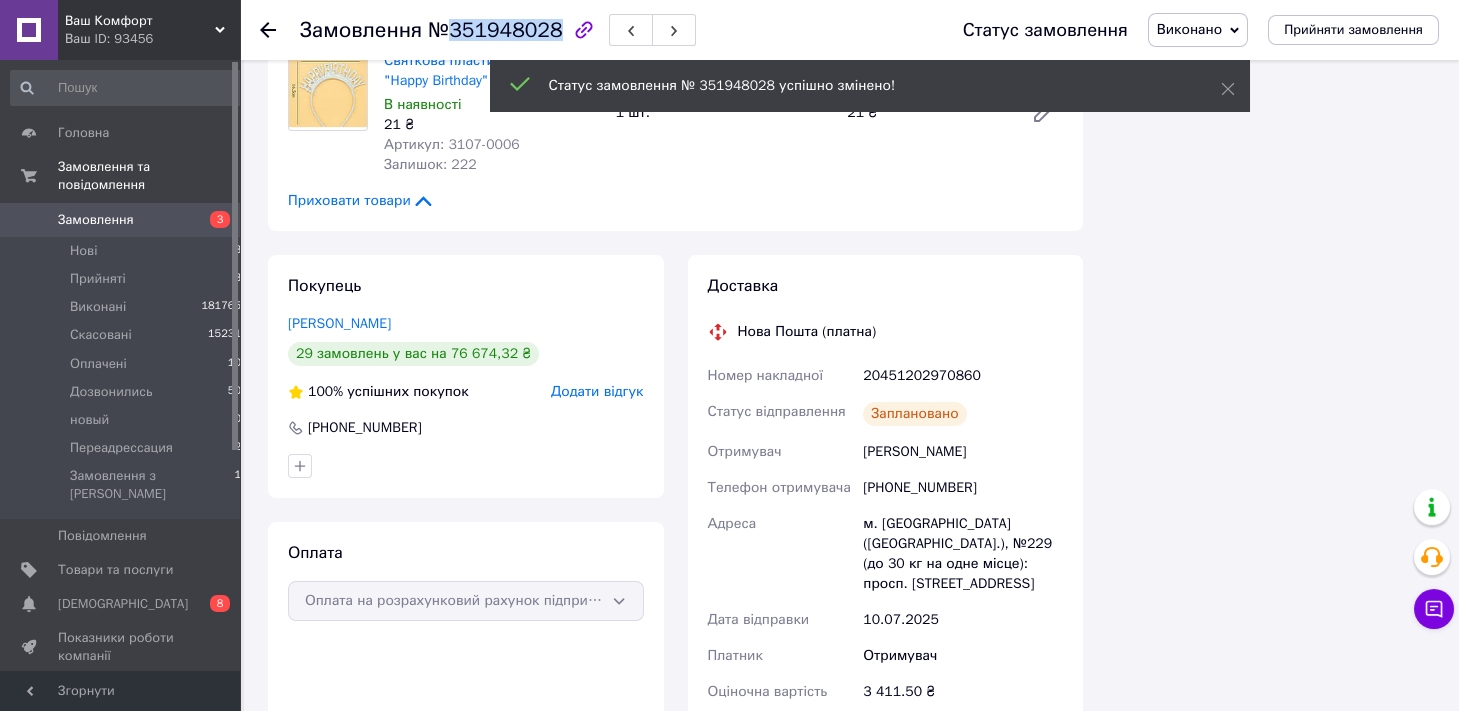 click on "№351948028" at bounding box center [495, 30] 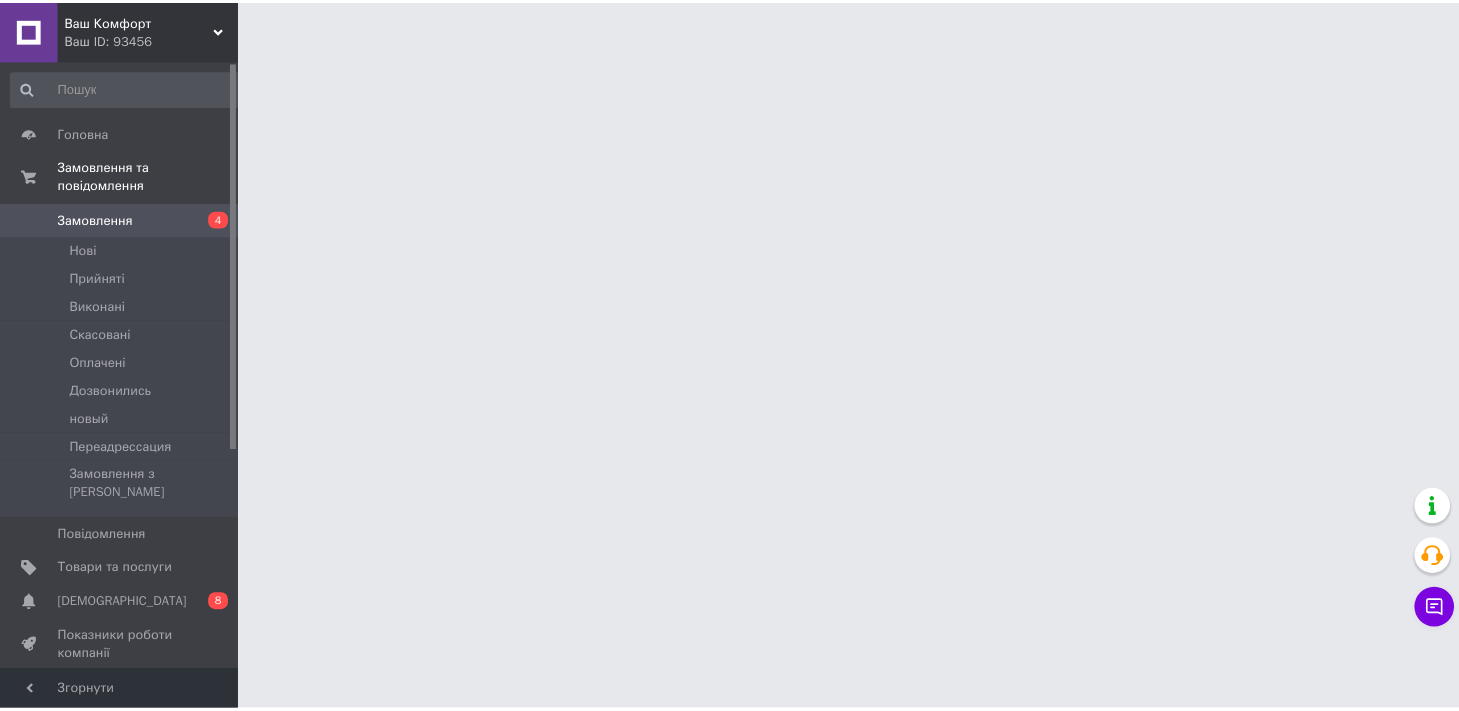 scroll, scrollTop: 0, scrollLeft: 0, axis: both 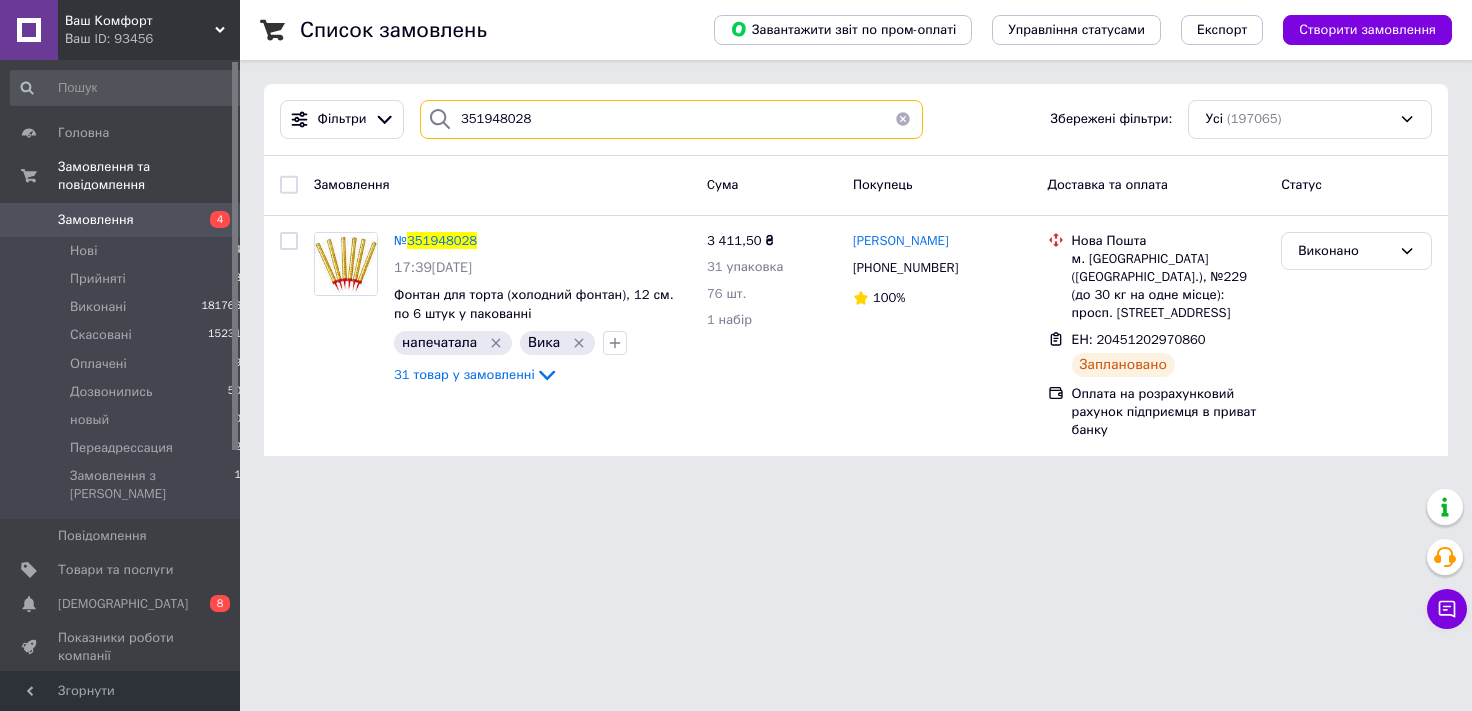 drag, startPoint x: 566, startPoint y: 126, endPoint x: 0, endPoint y: 301, distance: 592.4365 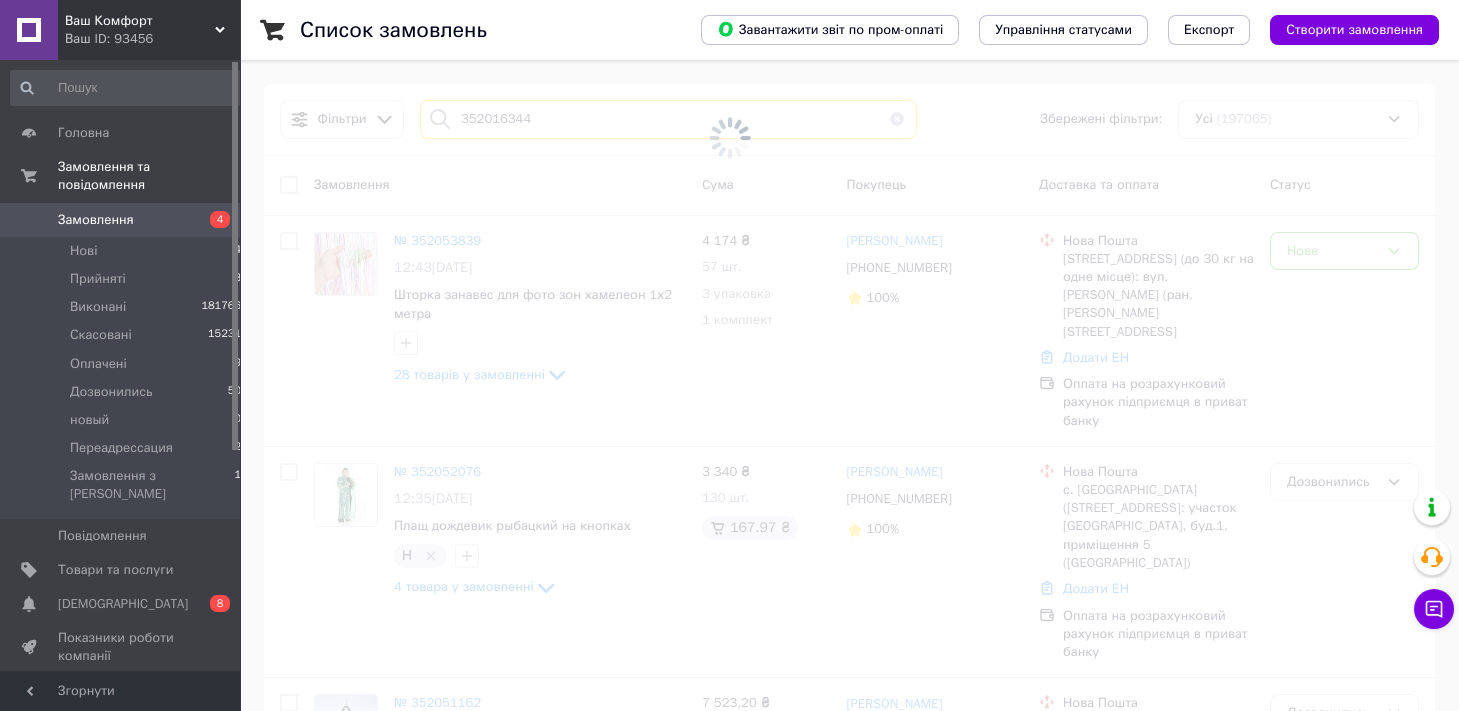 type on "352016344" 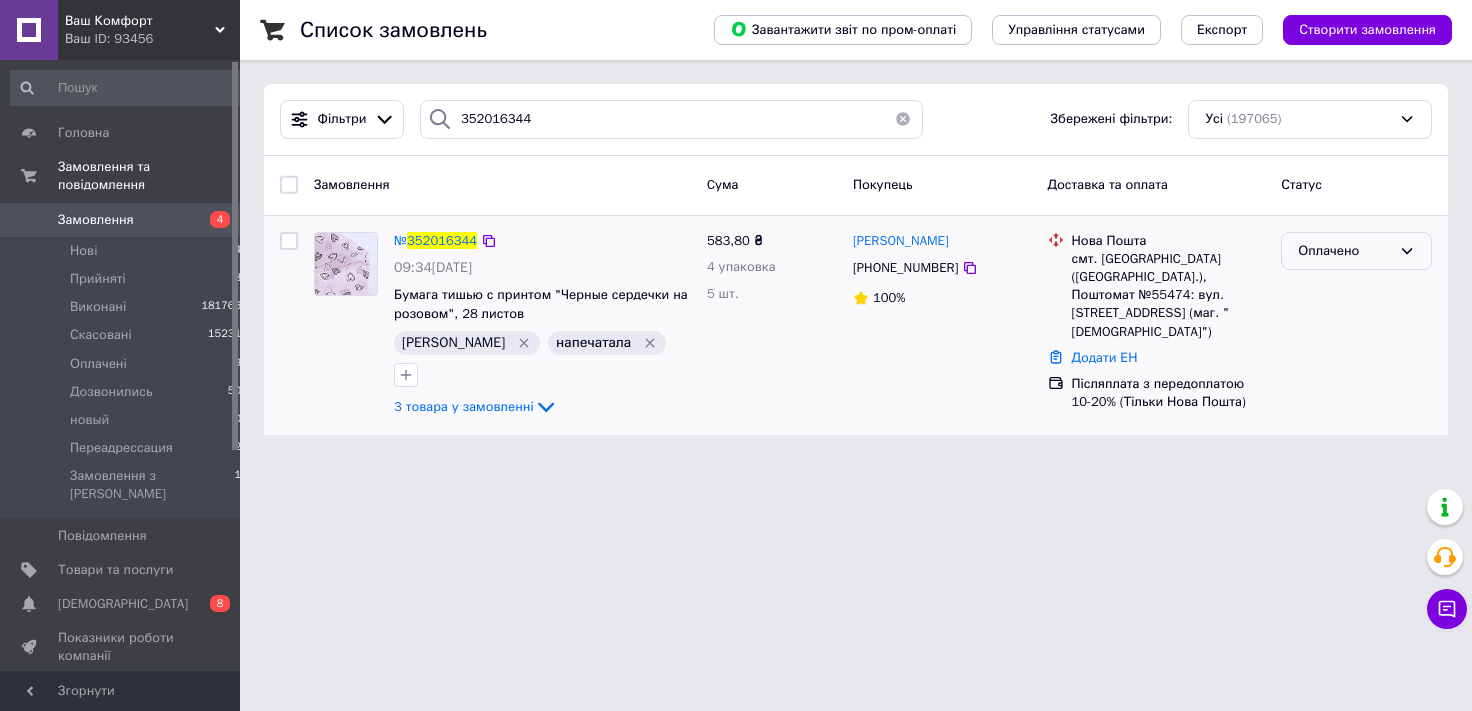 click on "Оплачено" at bounding box center [1344, 251] 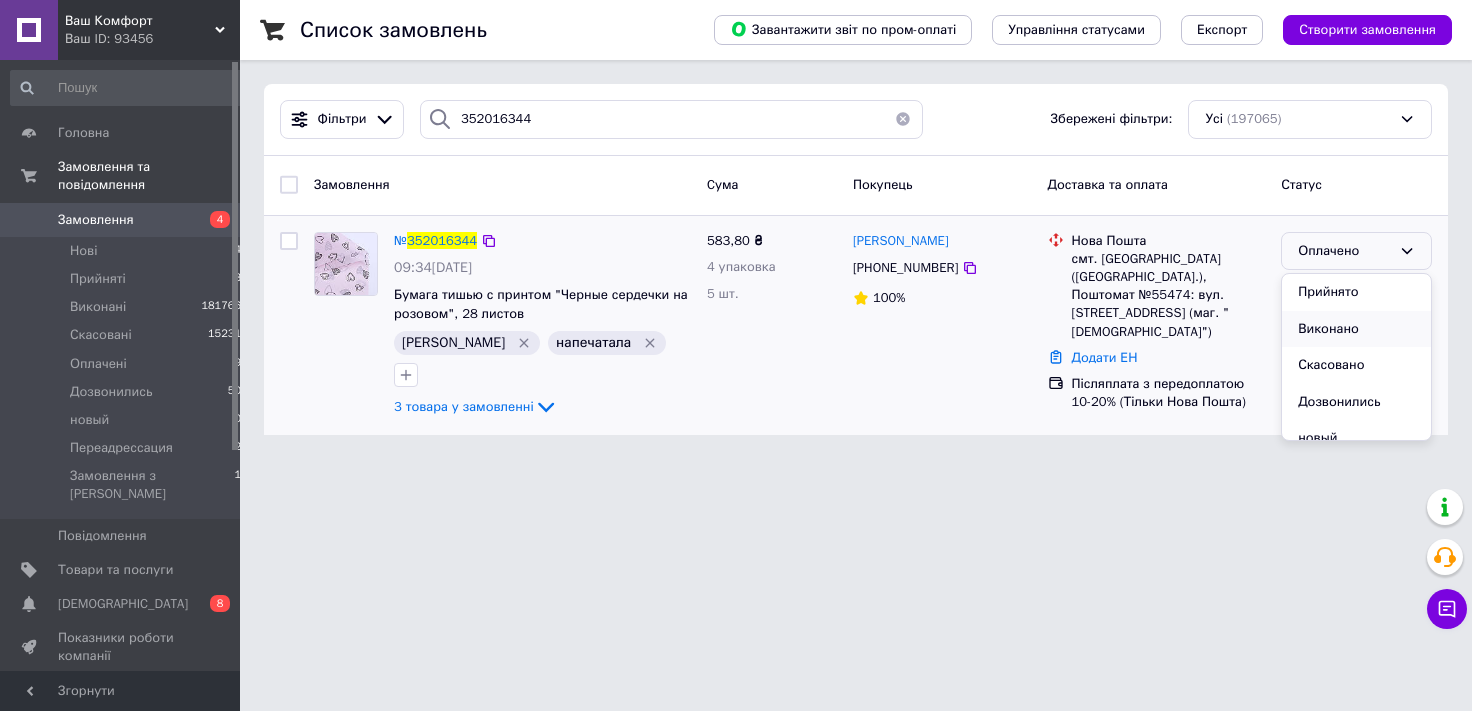 click on "Виконано" at bounding box center [1356, 329] 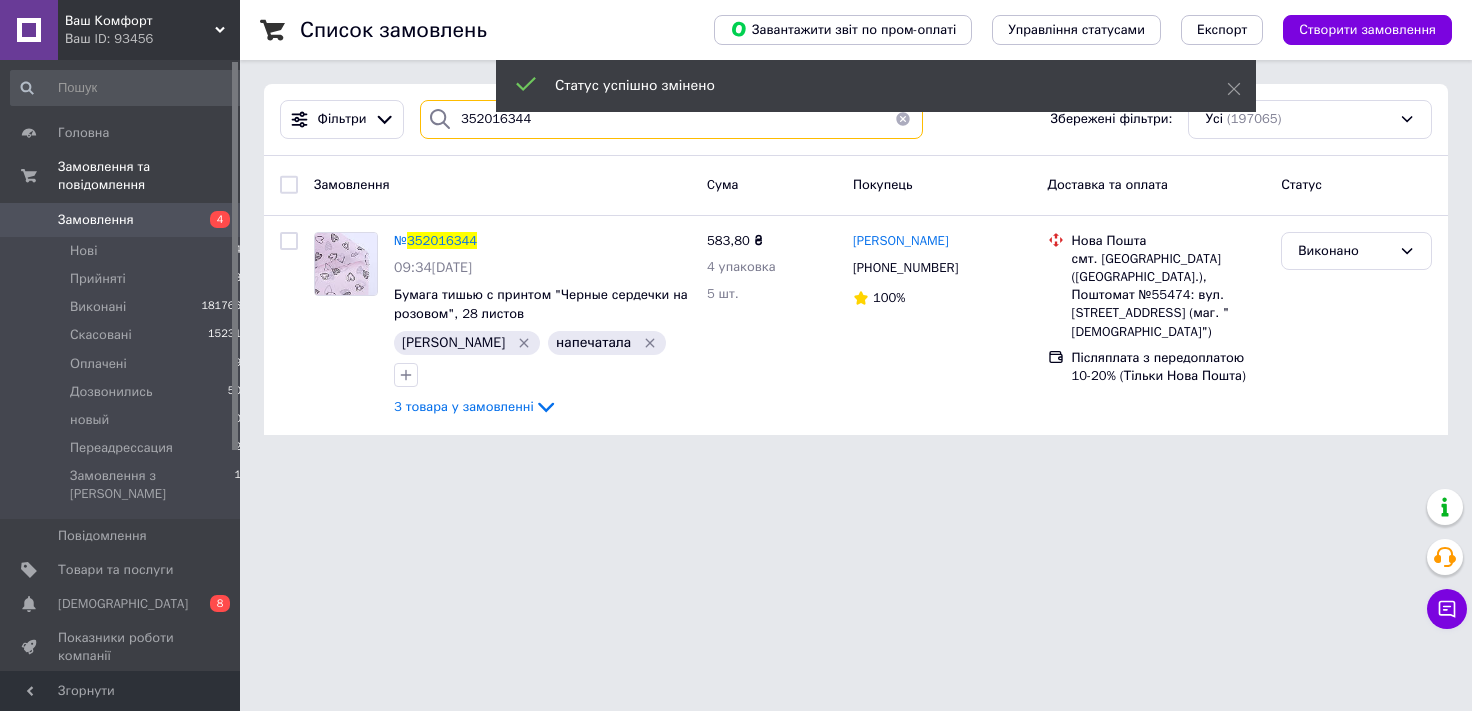 click on "352016344" at bounding box center [671, 119] 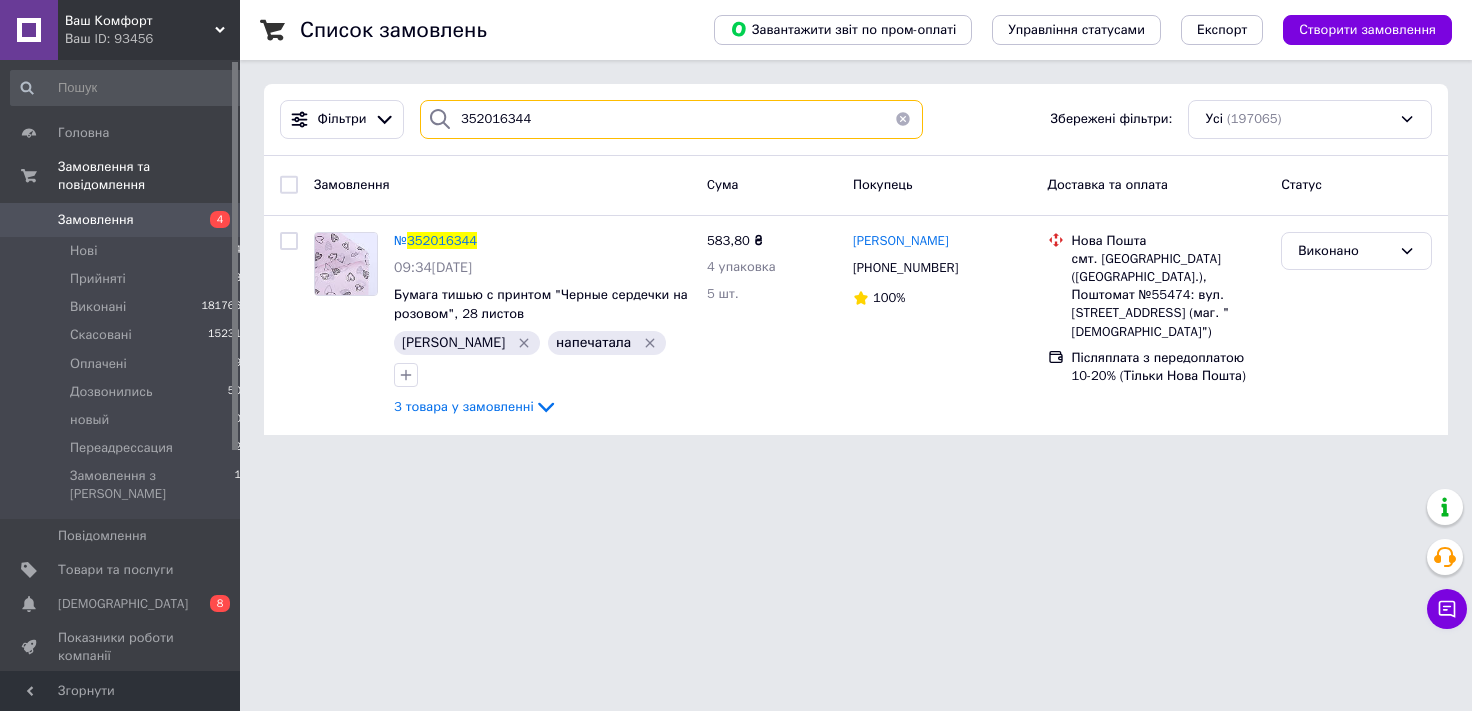 click on "352016344" at bounding box center (671, 119) 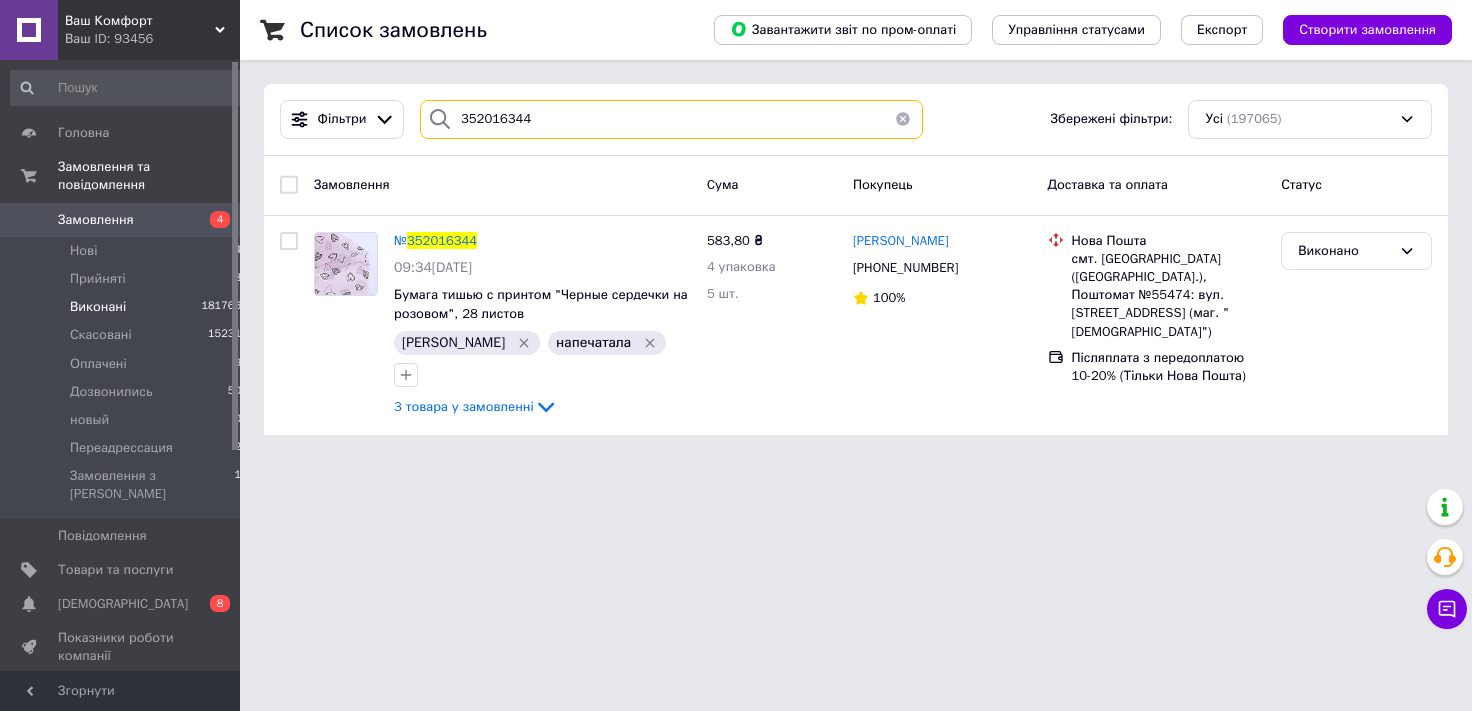drag, startPoint x: 424, startPoint y: 140, endPoint x: 0, endPoint y: 277, distance: 445.5839 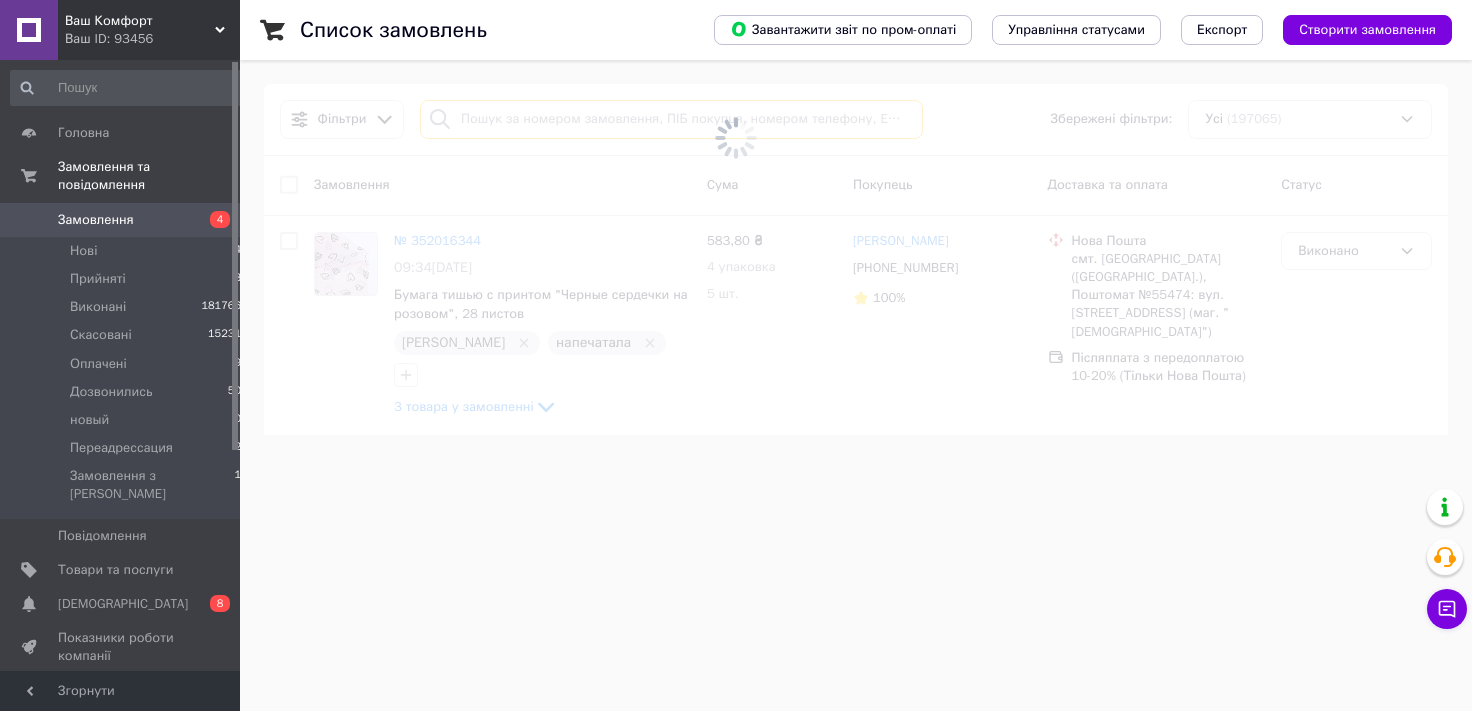 type 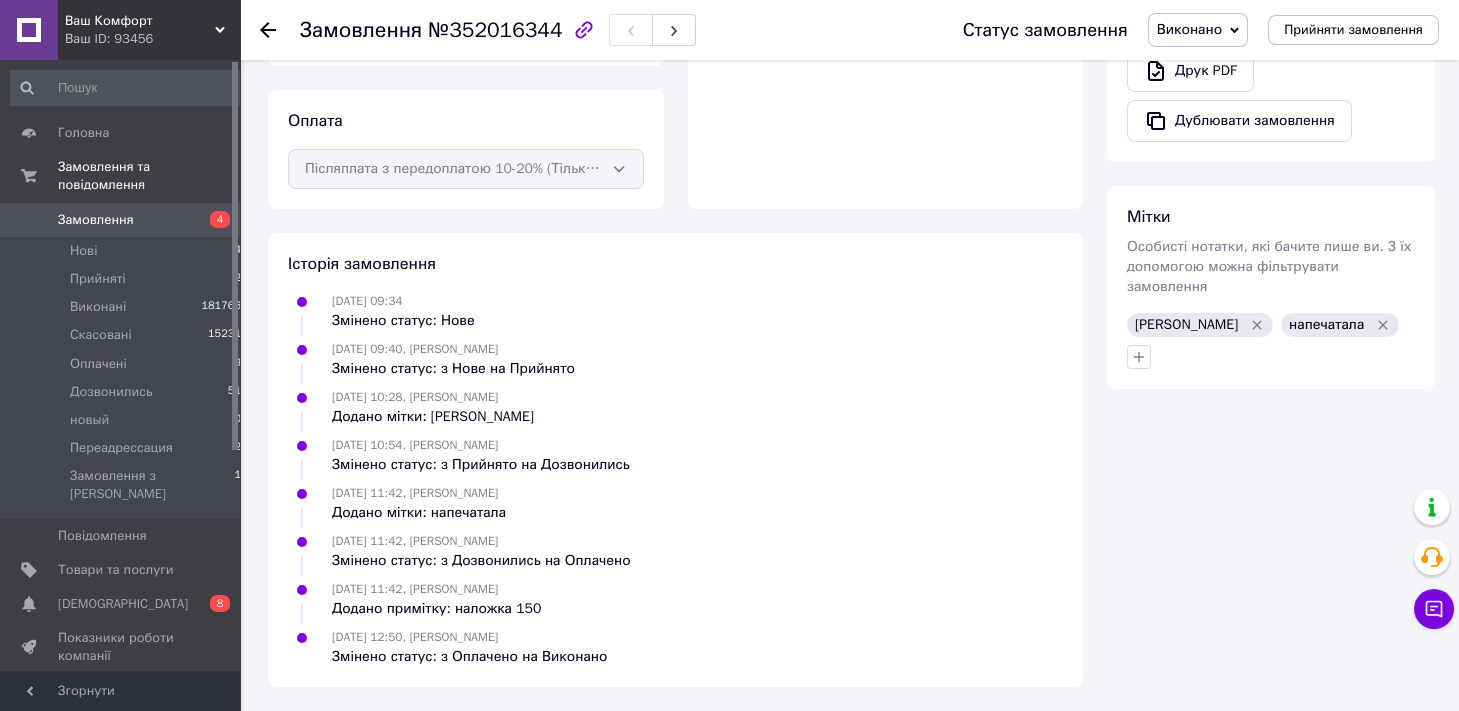 scroll, scrollTop: 601, scrollLeft: 0, axis: vertical 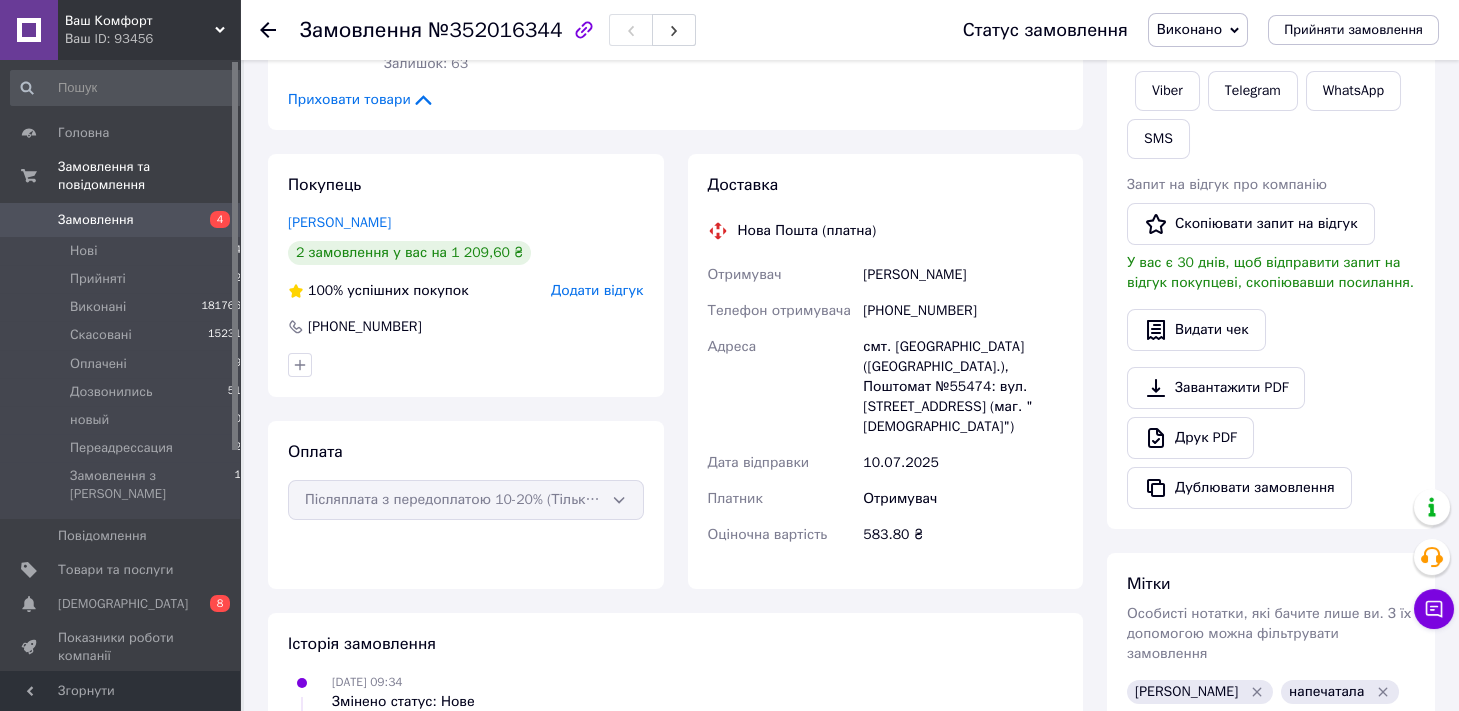 click on "[PHONE_NUMBER]" at bounding box center [963, 311] 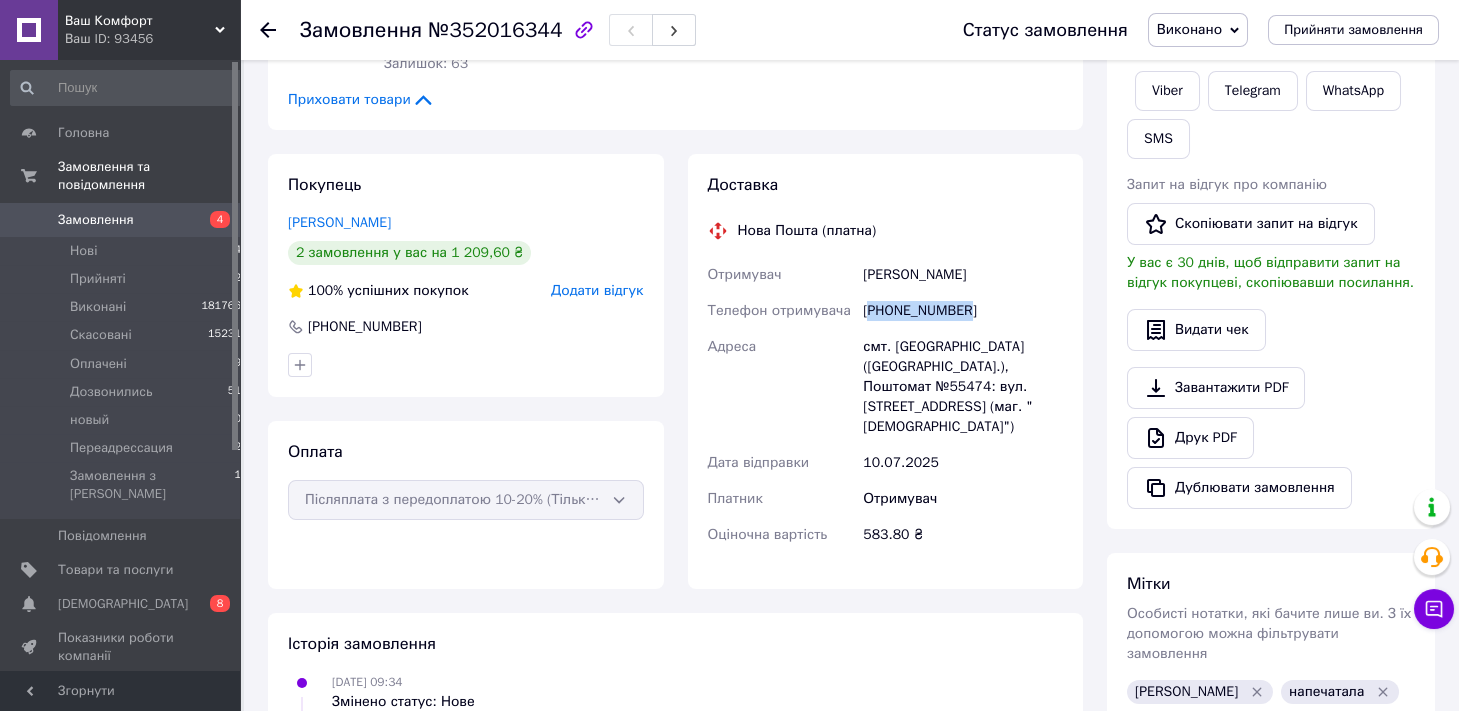 click on "[PHONE_NUMBER]" at bounding box center [963, 311] 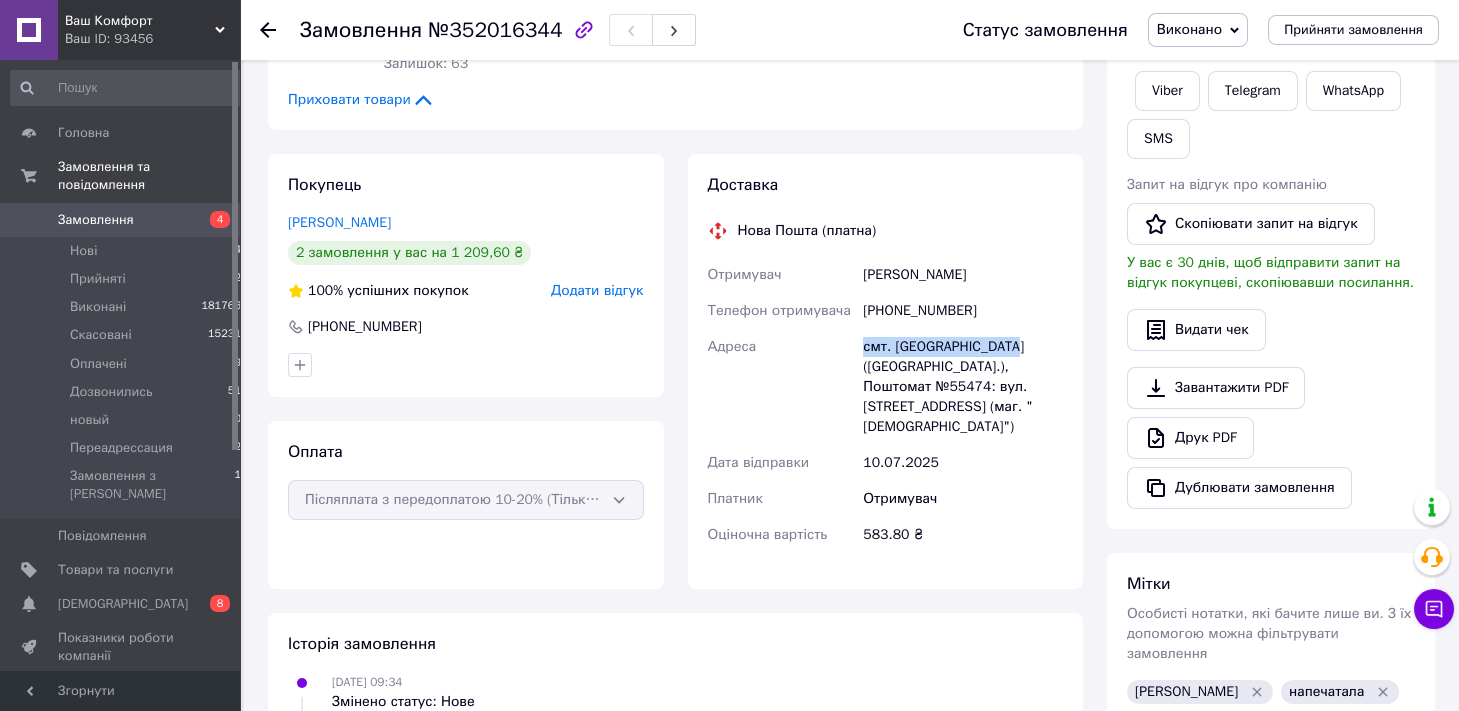 click on "Отримувач [PERSON_NAME] Телефон отримувача [PHONE_NUMBER] [GEOGRAPHIC_DATA] смт. [GEOGRAPHIC_DATA] ([GEOGRAPHIC_DATA].), Поштомат №55474: вул. [STREET_ADDRESS] (маг. "Фора") Дата відправки [DATE] Платник Отримувач Оціночна вартість 583.80 ₴" at bounding box center (886, 405) 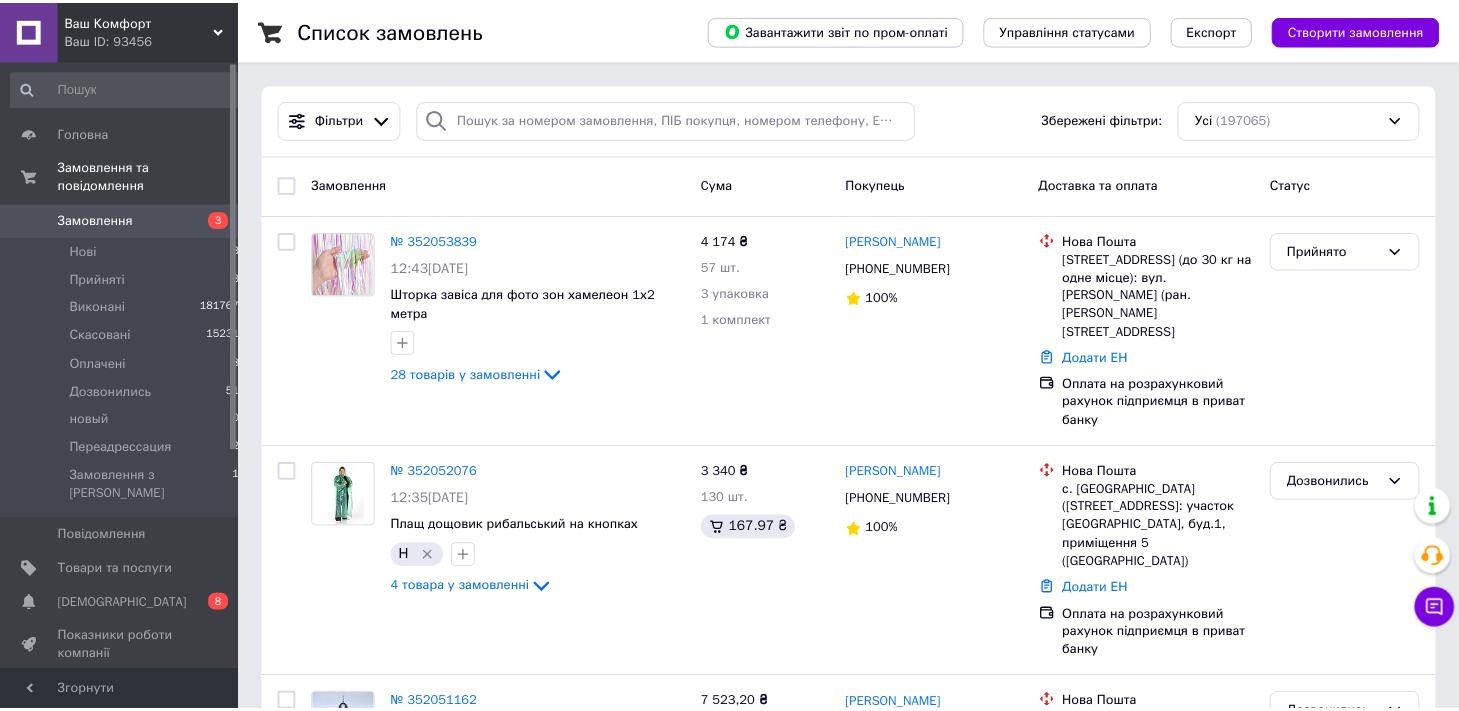 scroll, scrollTop: 0, scrollLeft: 0, axis: both 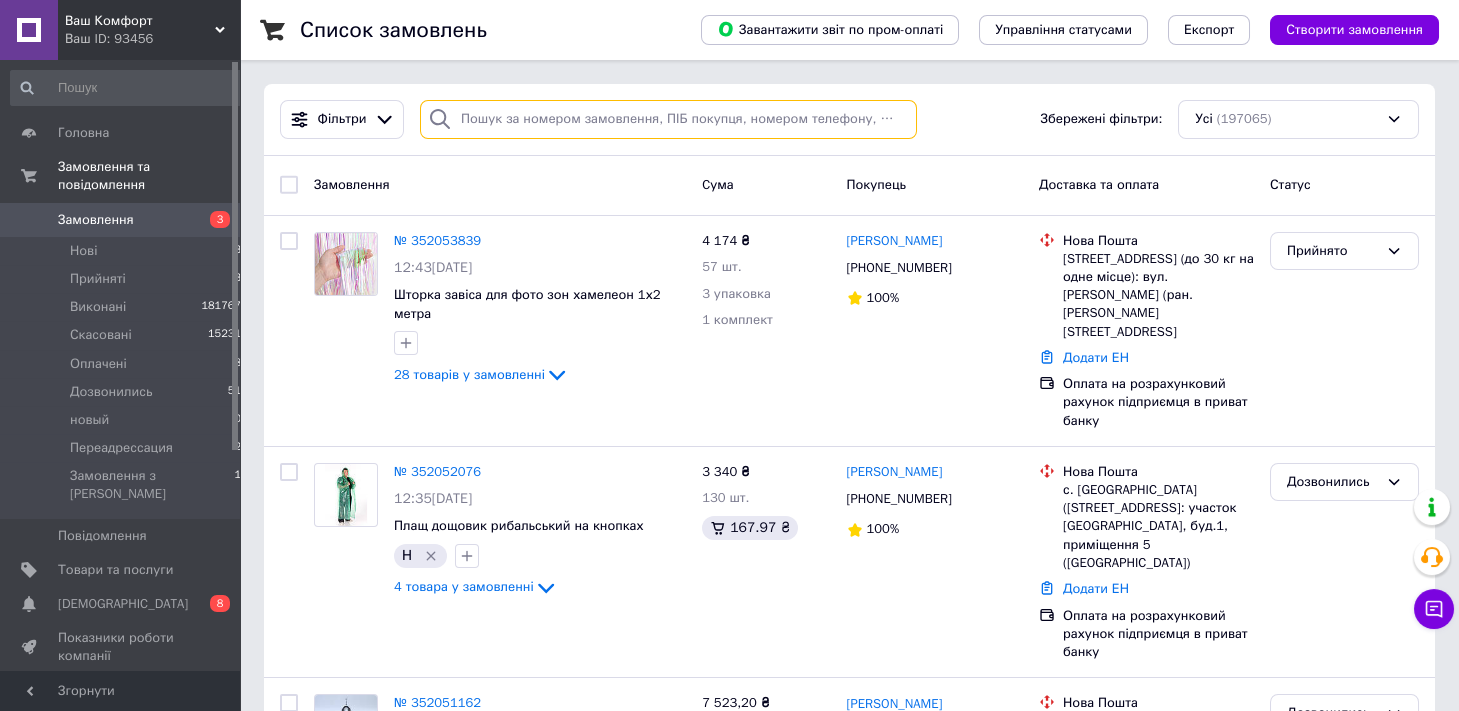 click at bounding box center [668, 119] 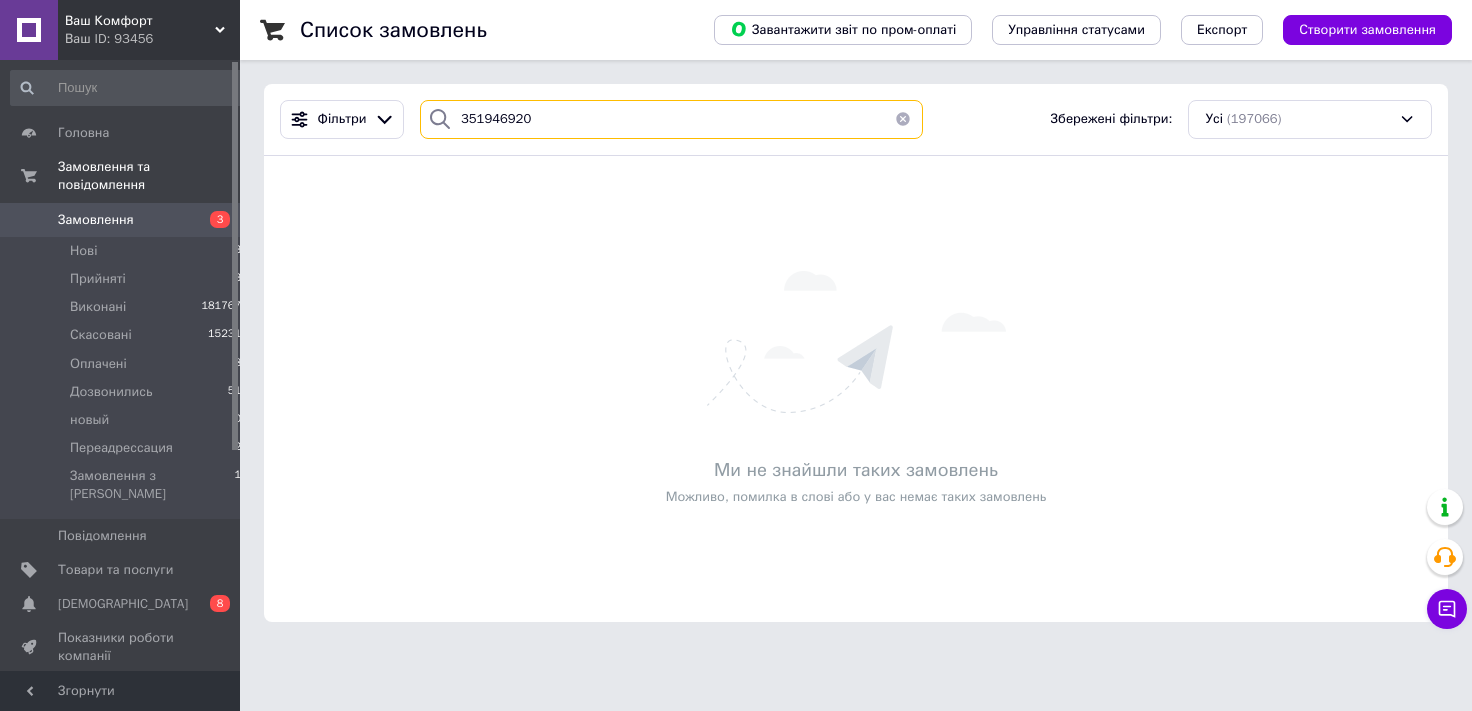 type on "351946920" 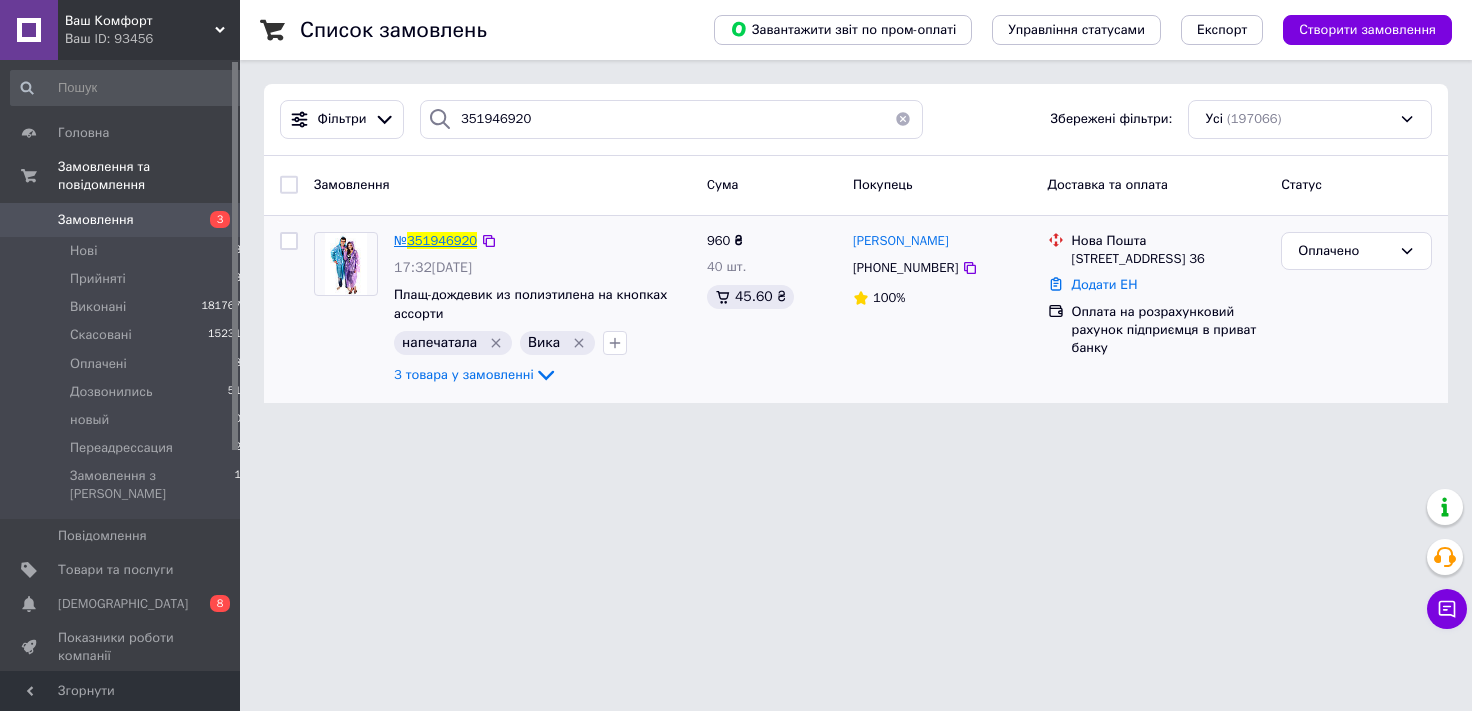 drag, startPoint x: 447, startPoint y: 238, endPoint x: 461, endPoint y: 238, distance: 14 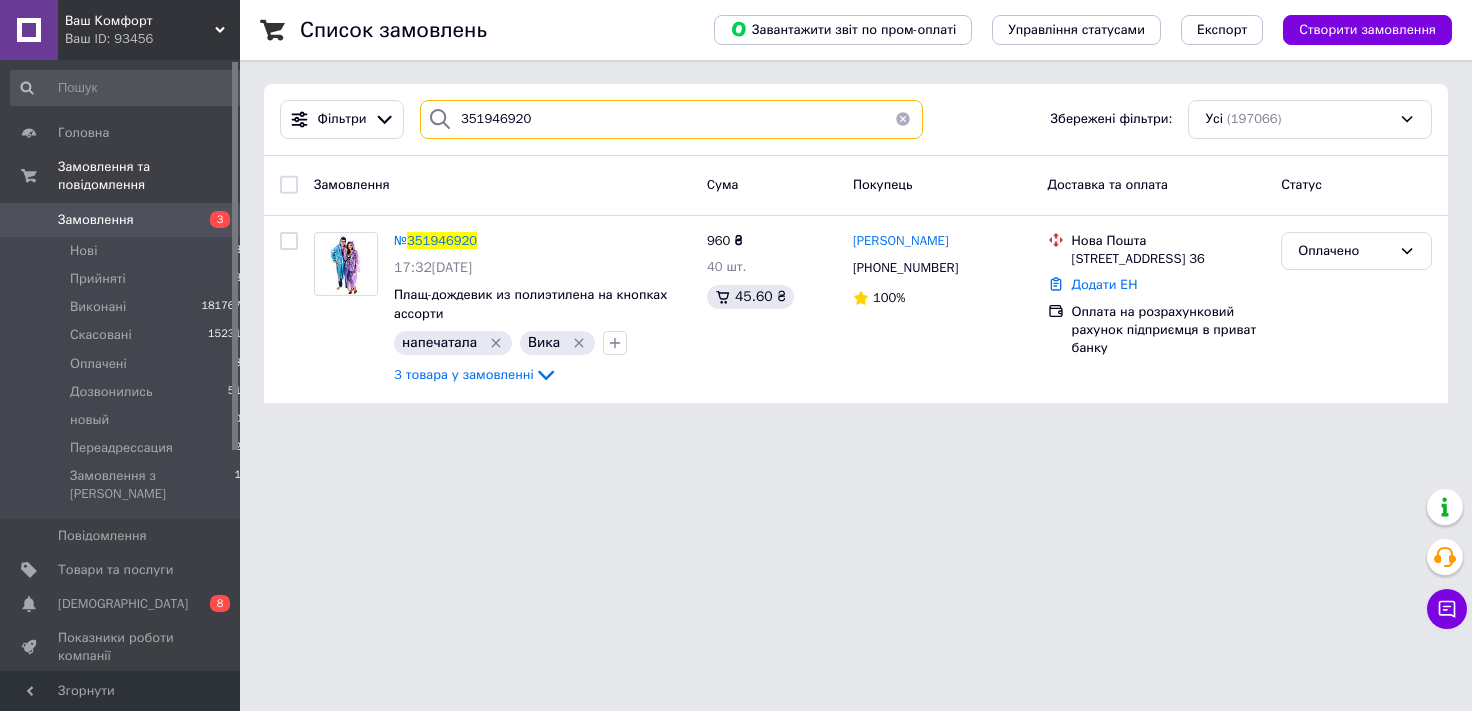 drag, startPoint x: 560, startPoint y: 122, endPoint x: 0, endPoint y: 245, distance: 573.34894 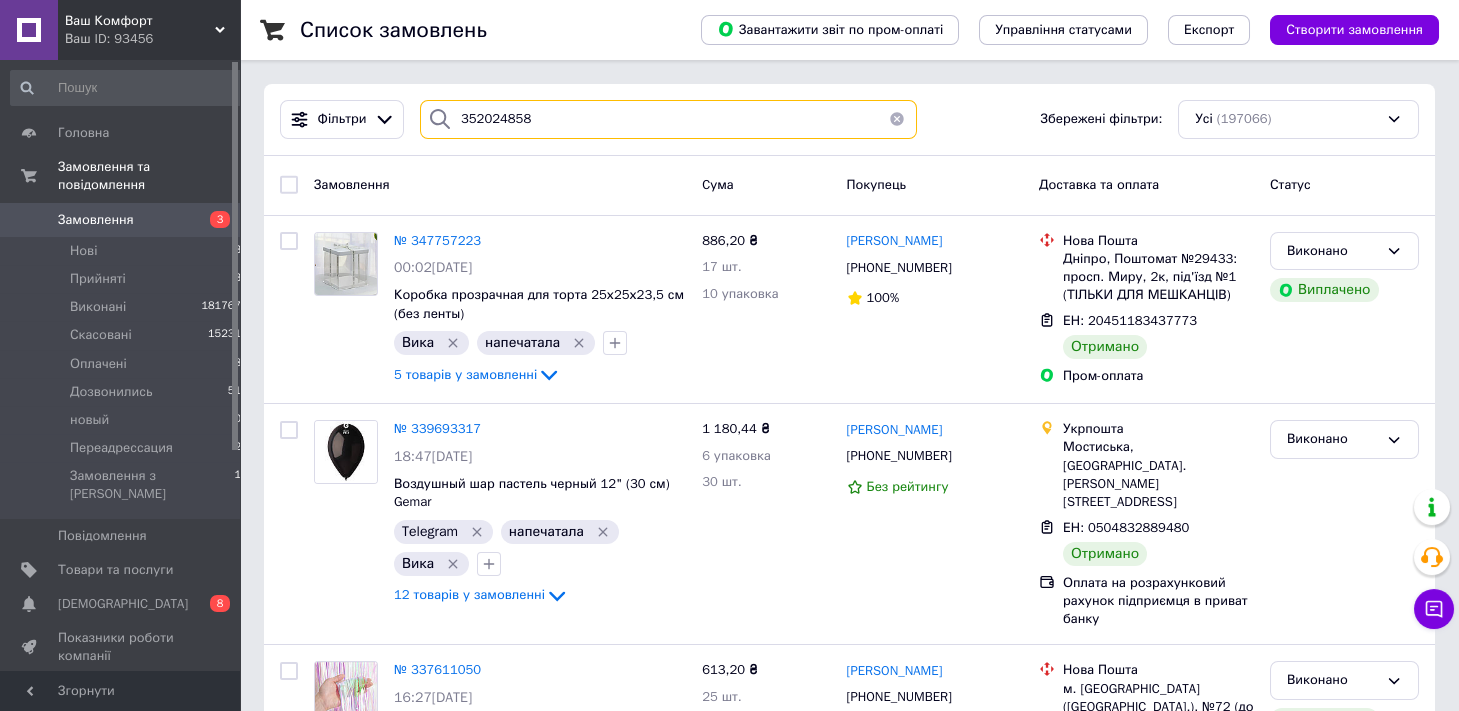 type on "352024858" 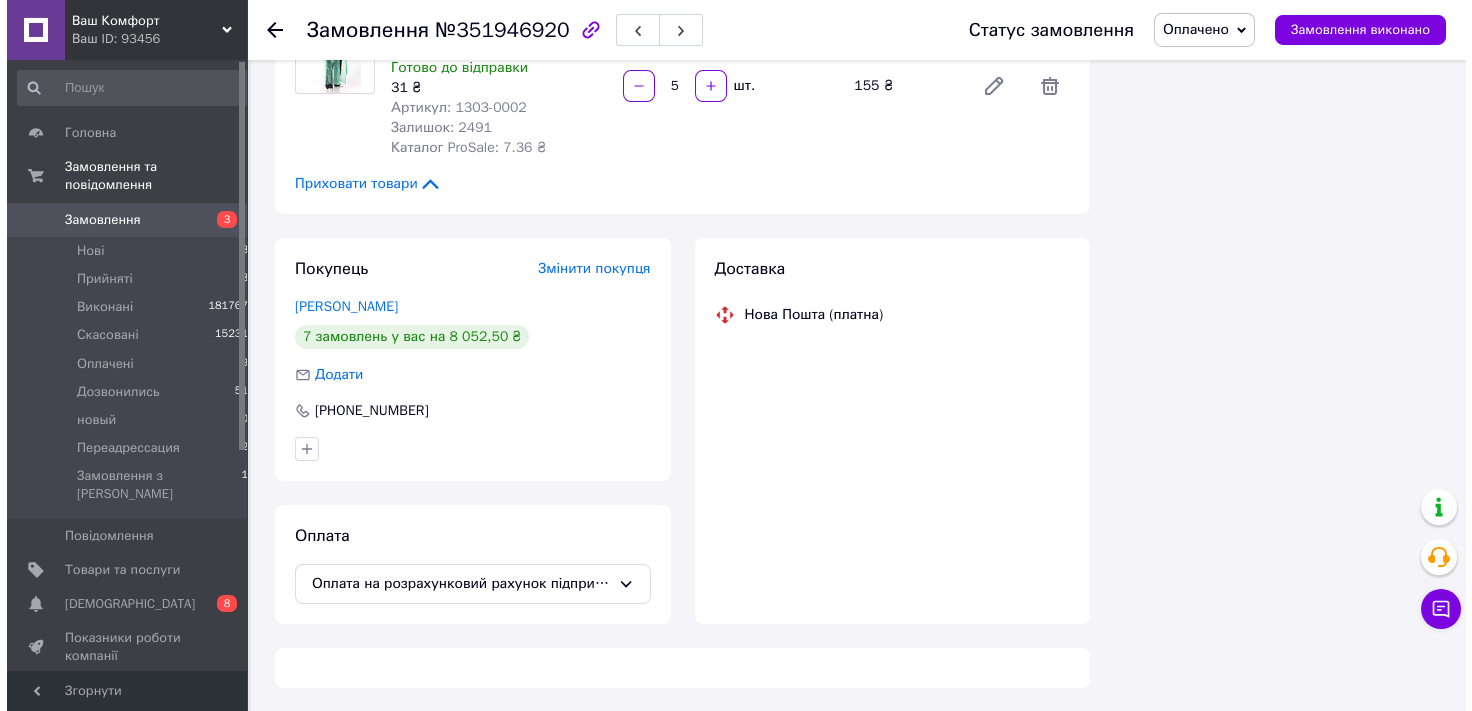 scroll, scrollTop: 518, scrollLeft: 0, axis: vertical 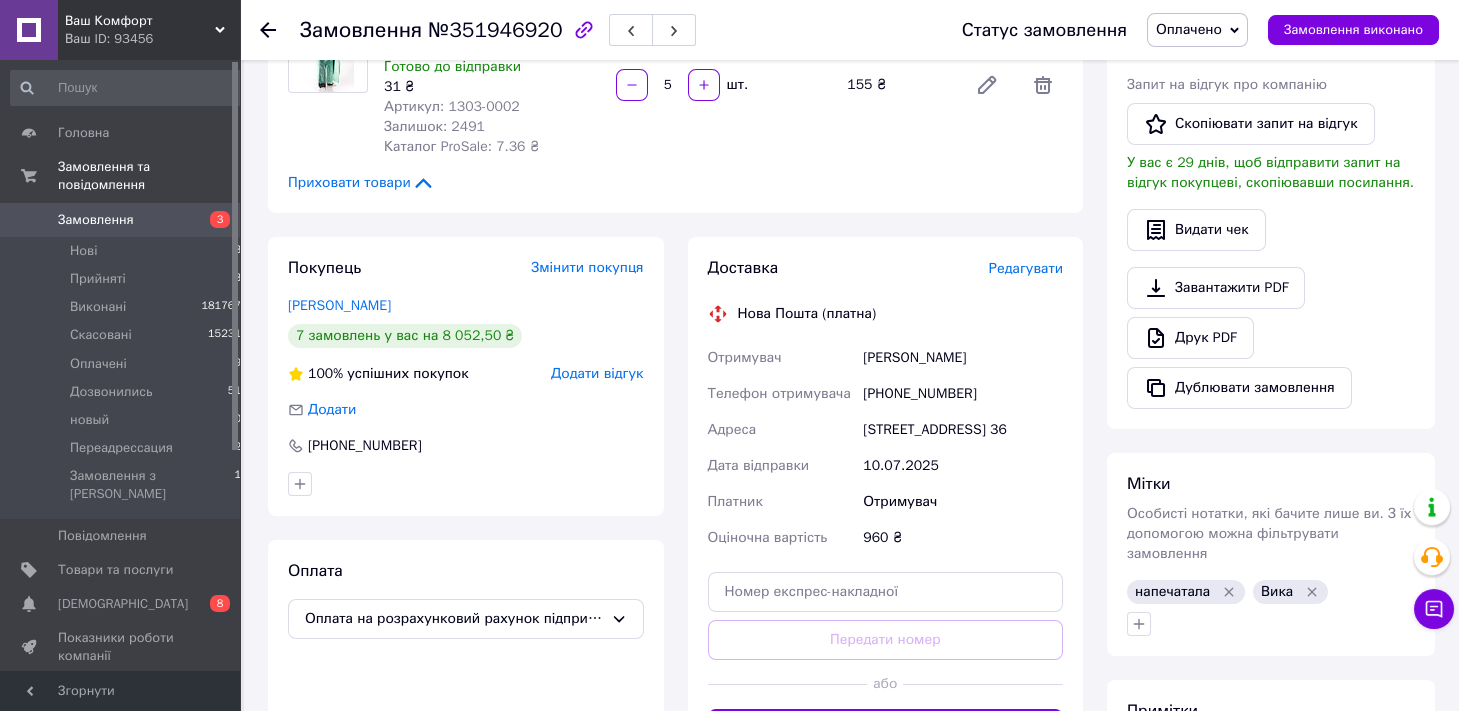 click on "Редагувати" at bounding box center [1026, 268] 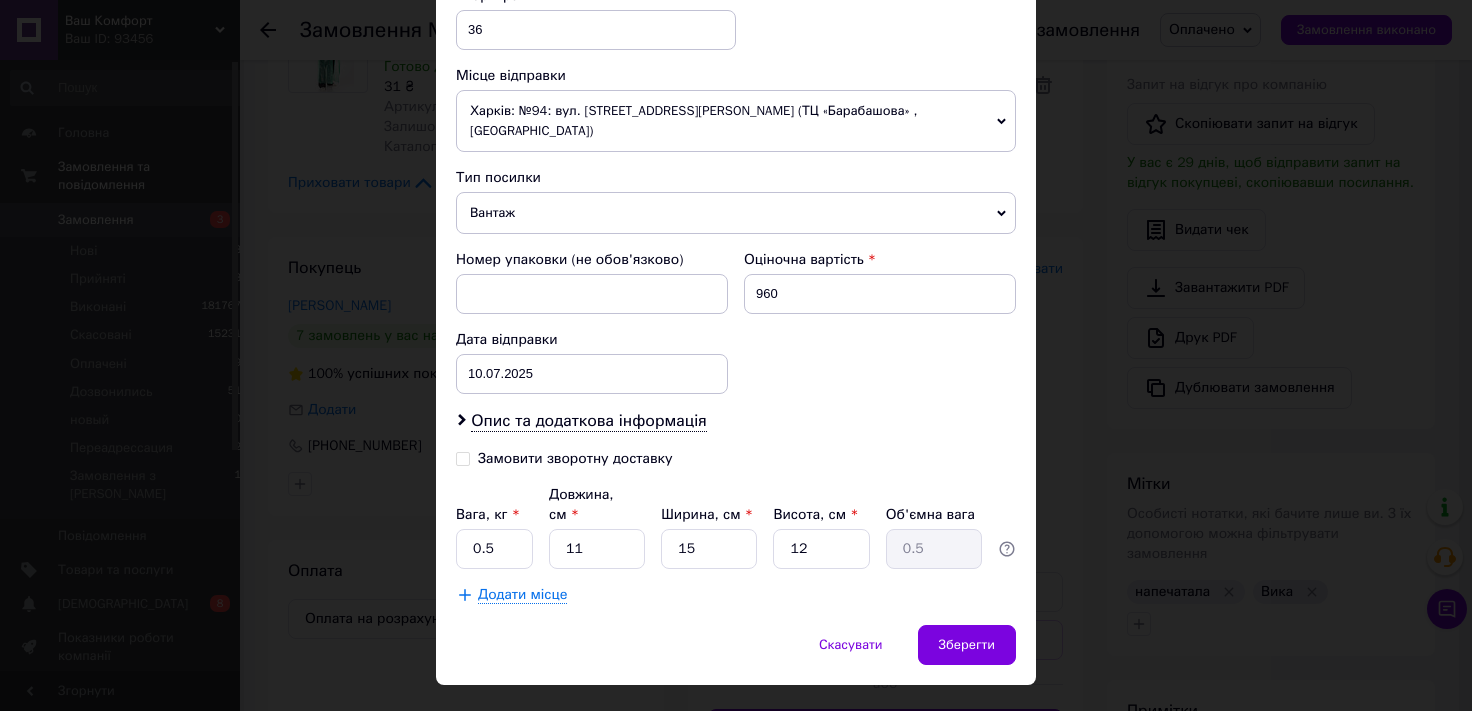 scroll, scrollTop: 747, scrollLeft: 0, axis: vertical 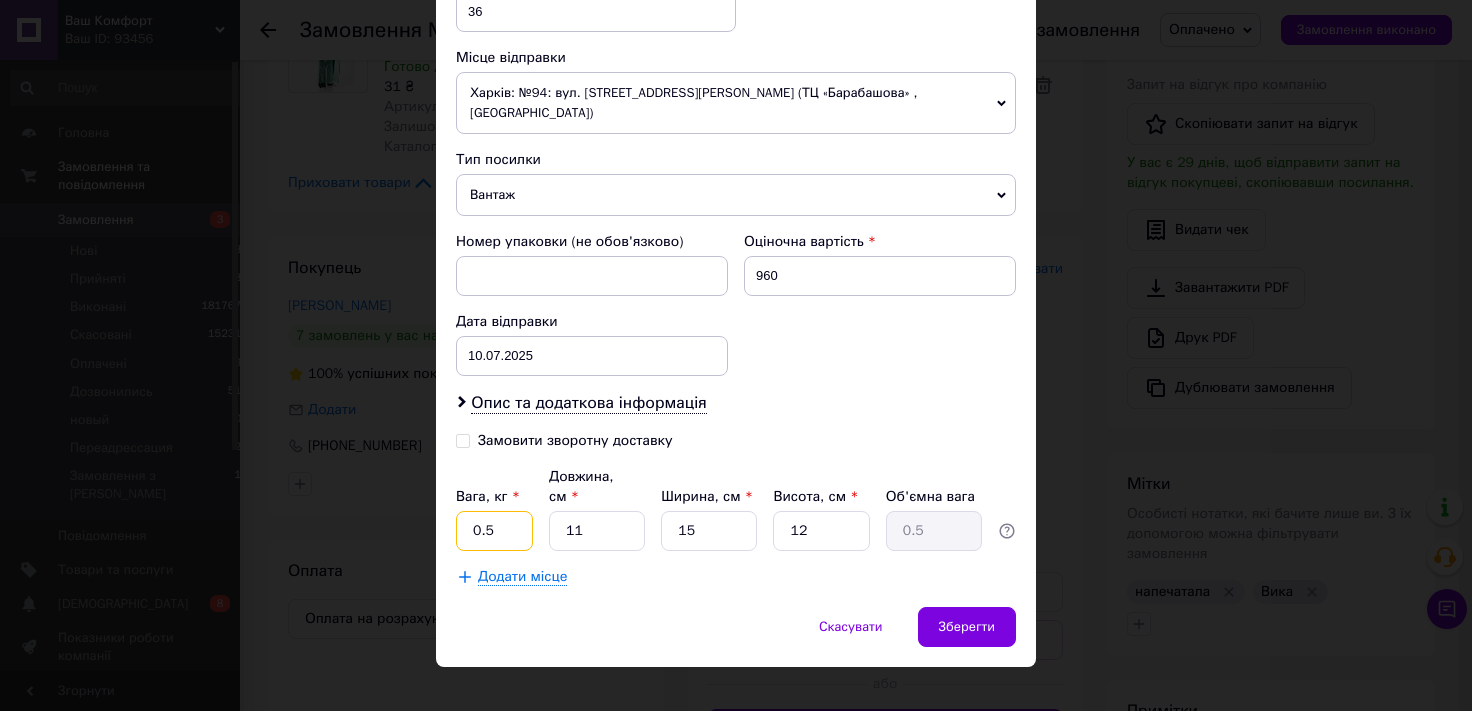 drag, startPoint x: 315, startPoint y: 536, endPoint x: 0, endPoint y: 622, distance: 326.52872 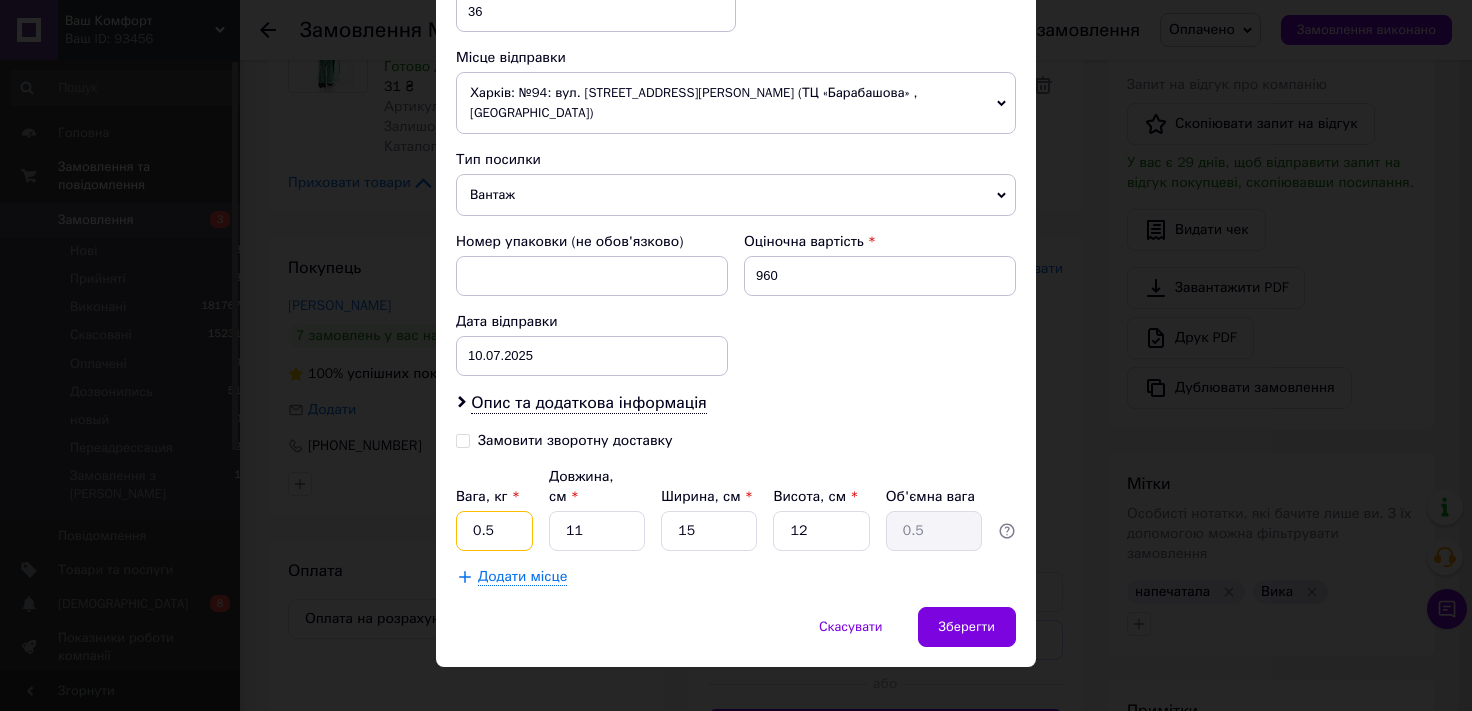 click on "0.5" at bounding box center (494, 531) 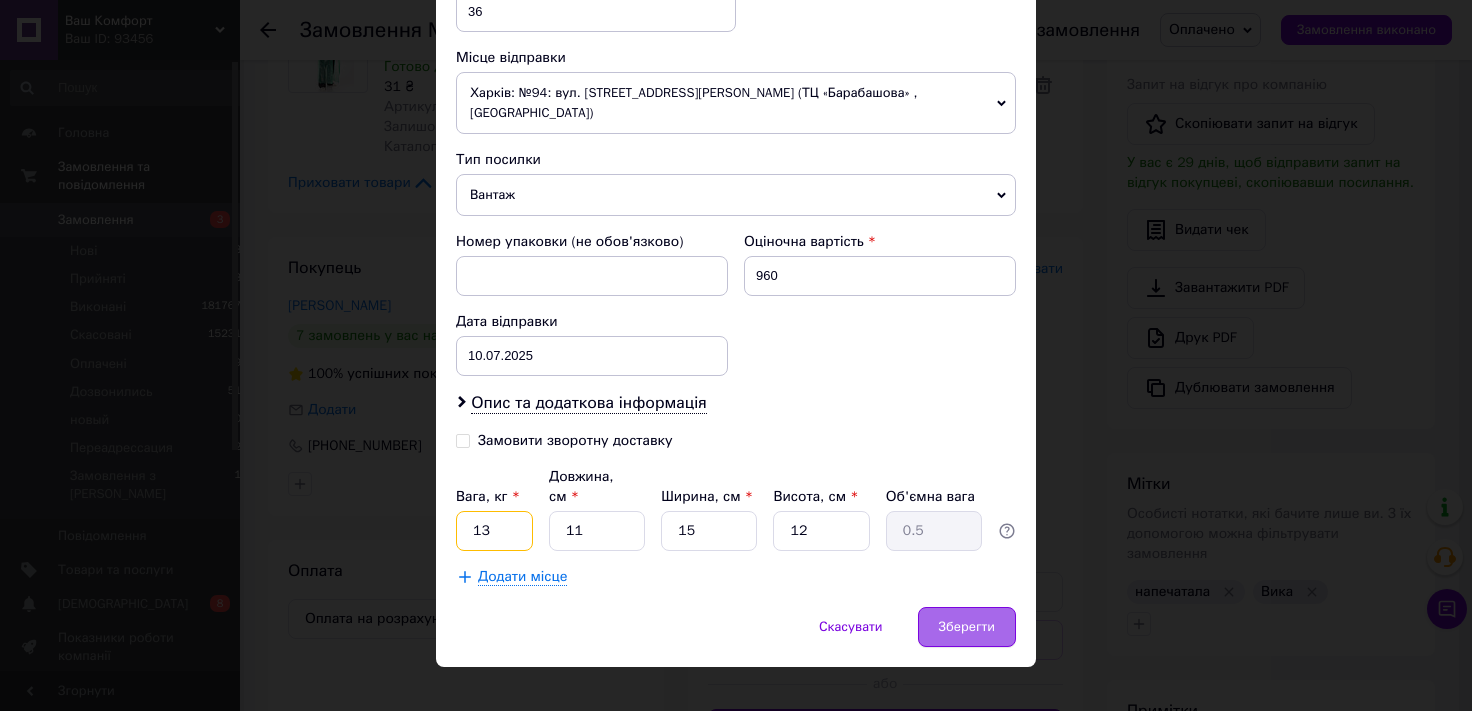 type on "13" 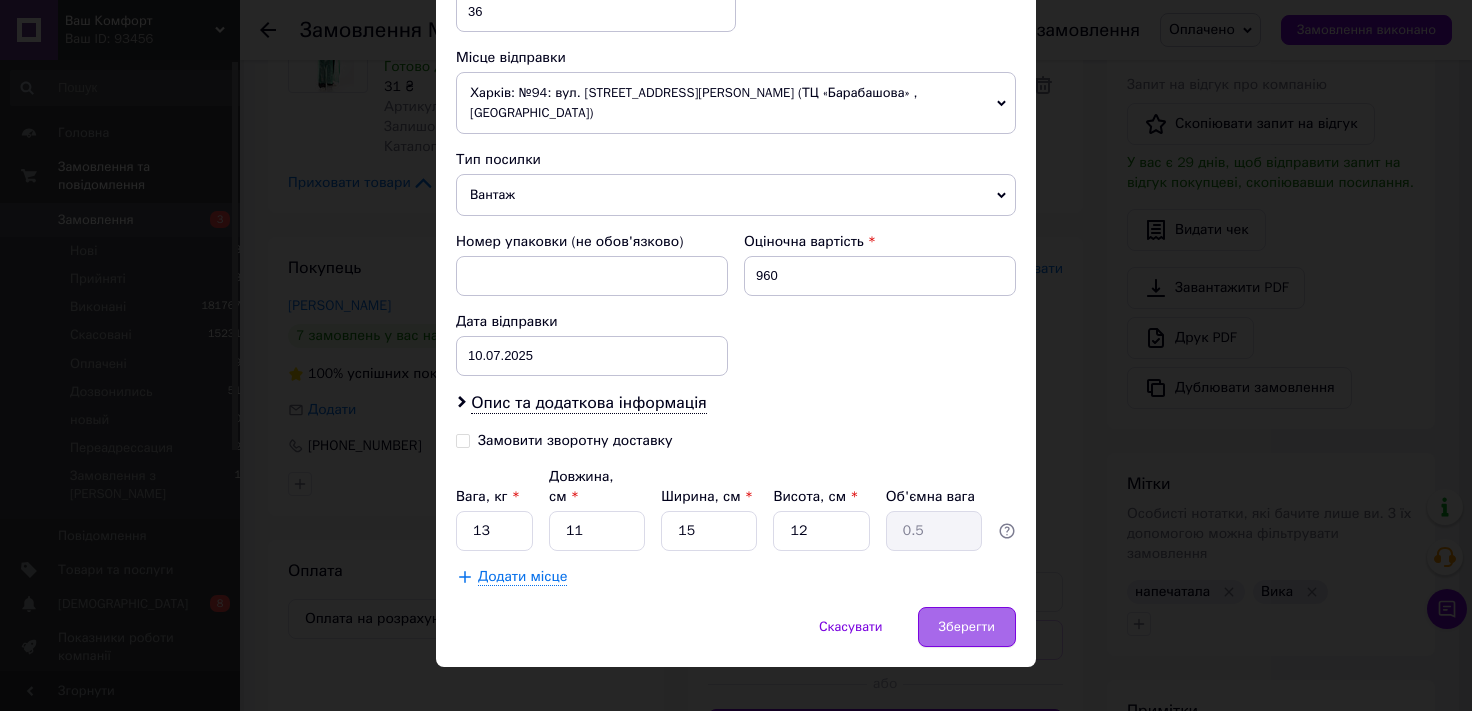 click on "Зберегти" at bounding box center (967, 627) 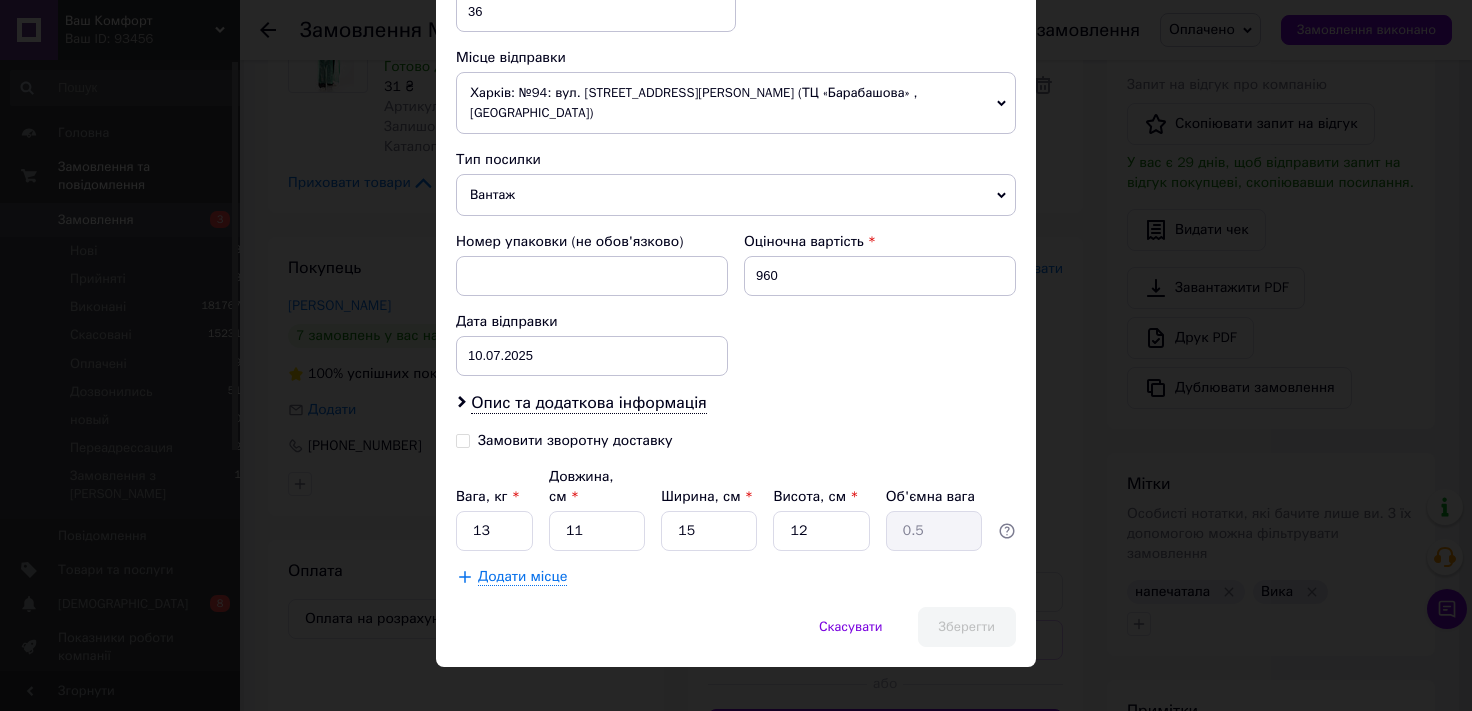 scroll, scrollTop: 79, scrollLeft: 0, axis: vertical 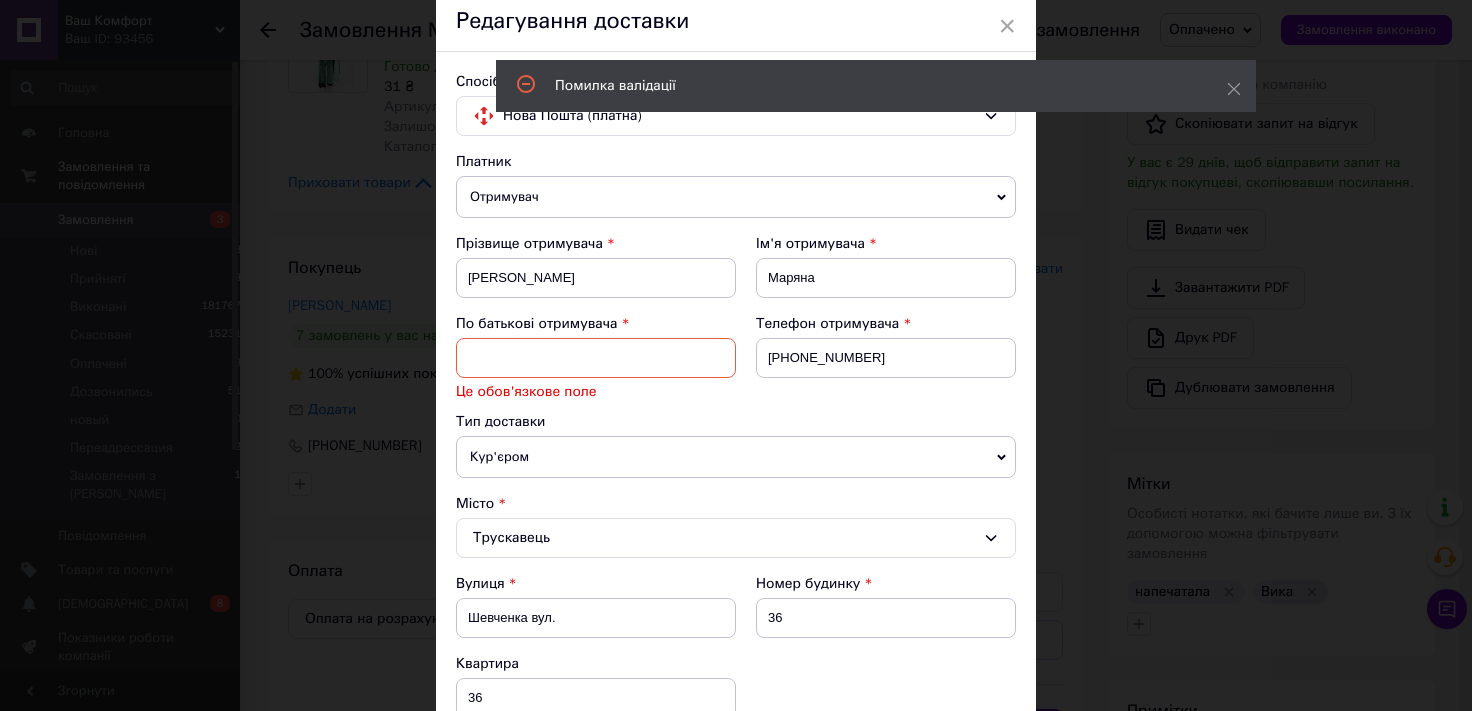 click at bounding box center [596, 358] 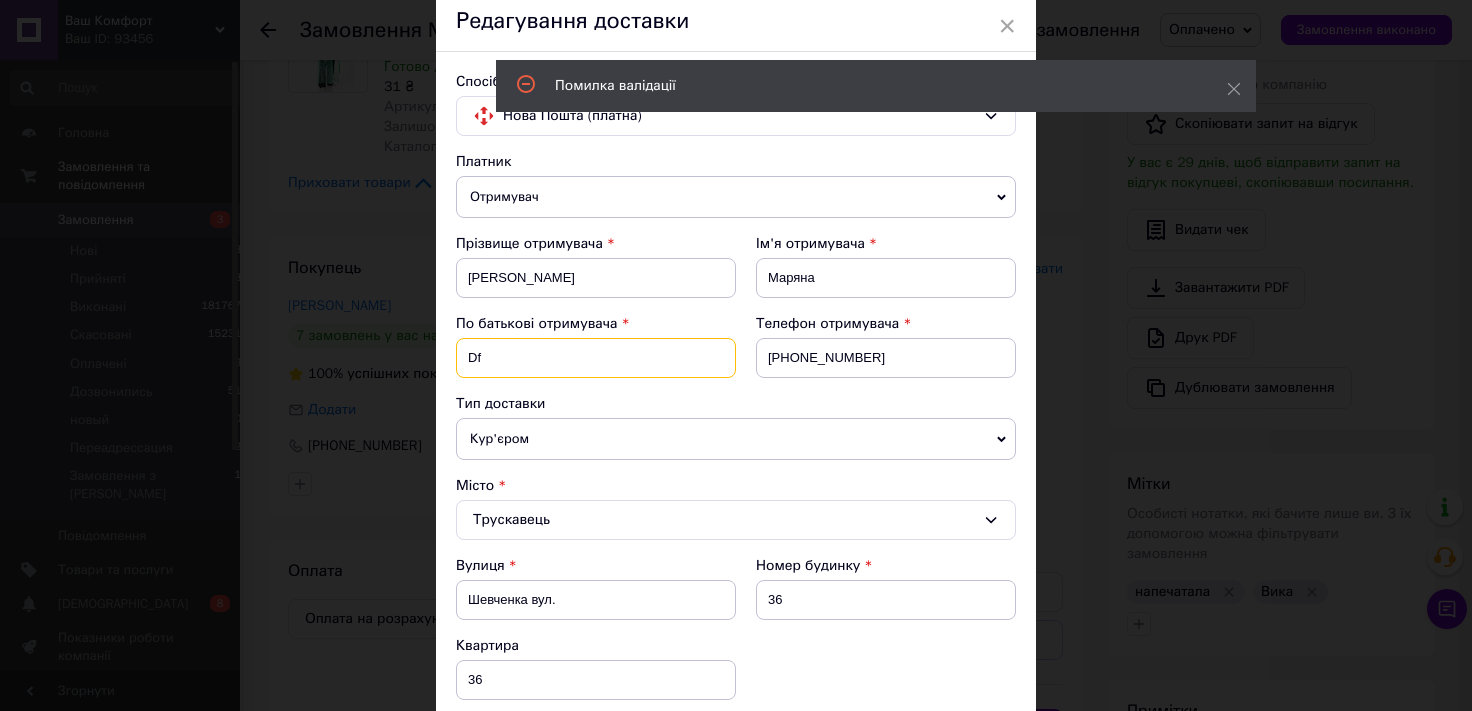 type on "D" 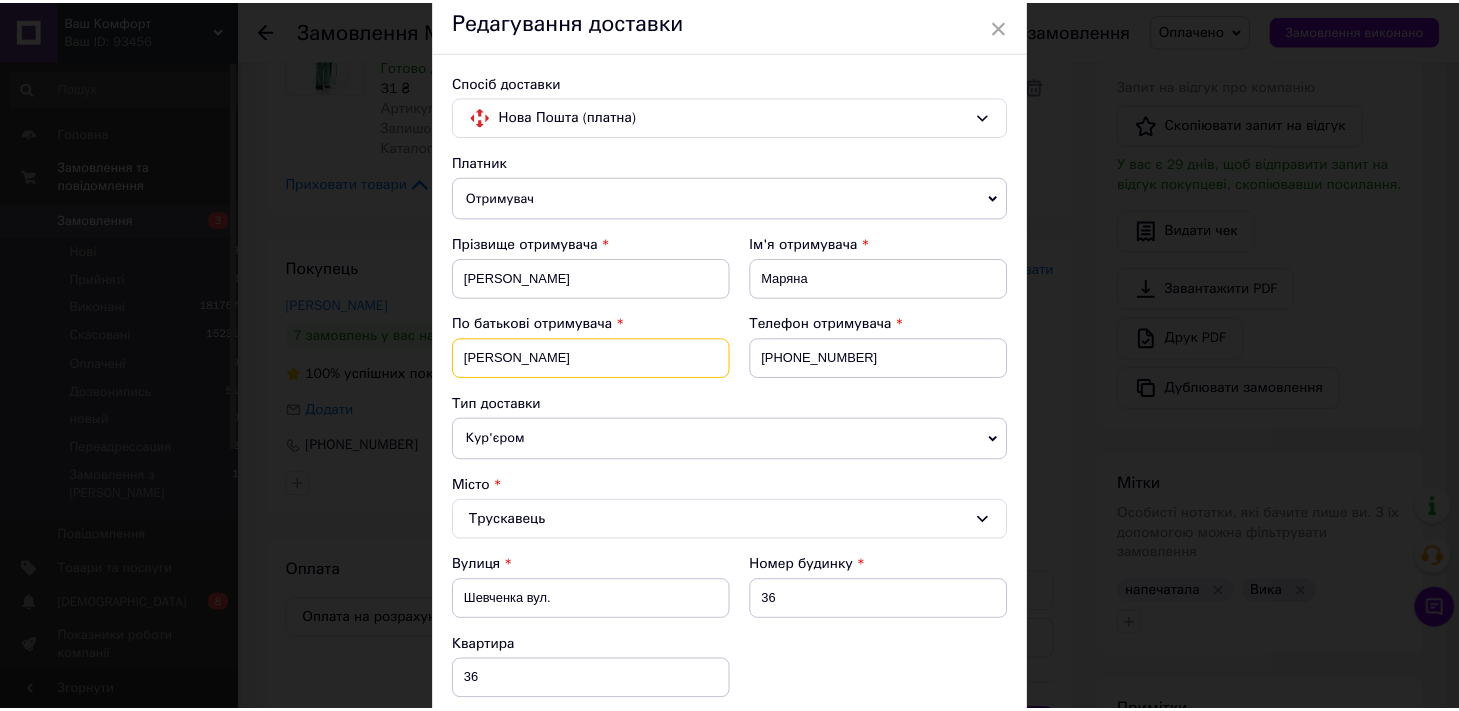 scroll, scrollTop: 747, scrollLeft: 0, axis: vertical 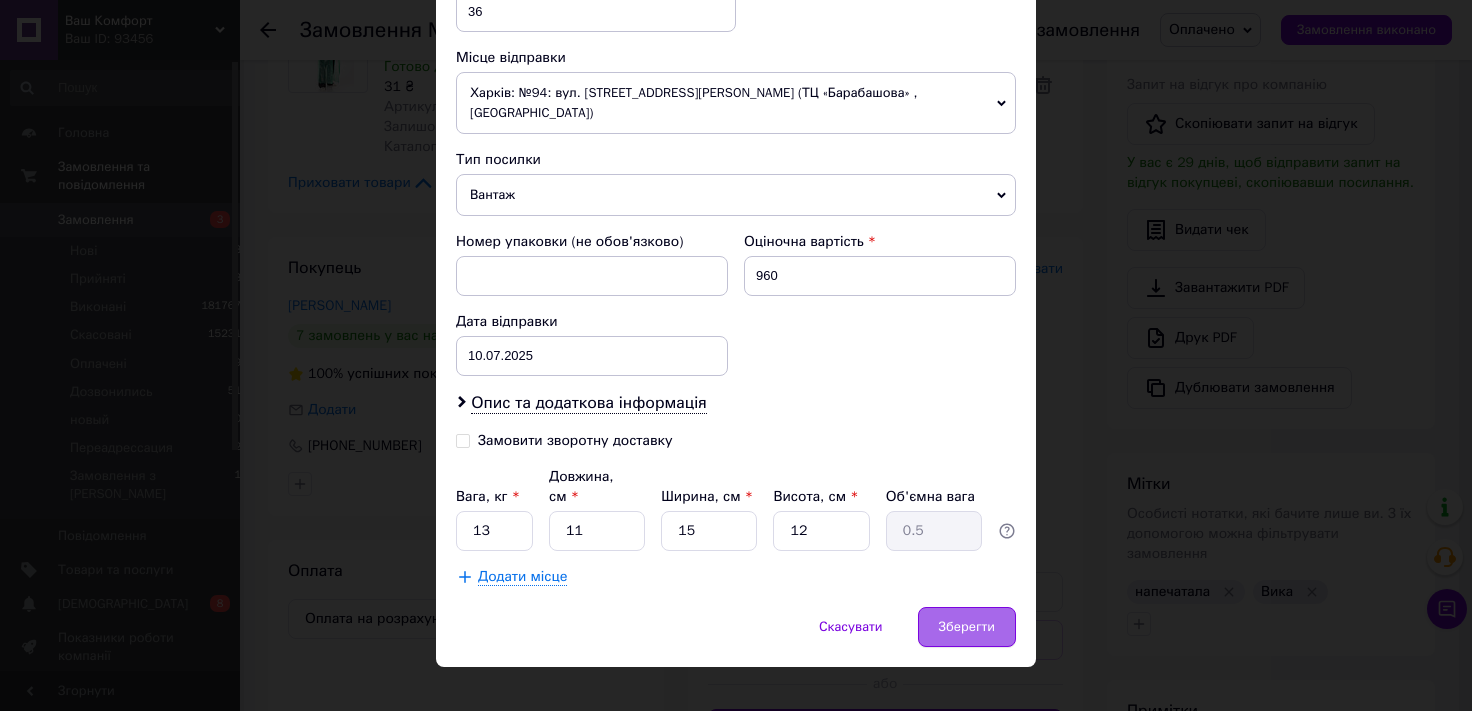 type on "Васильевна" 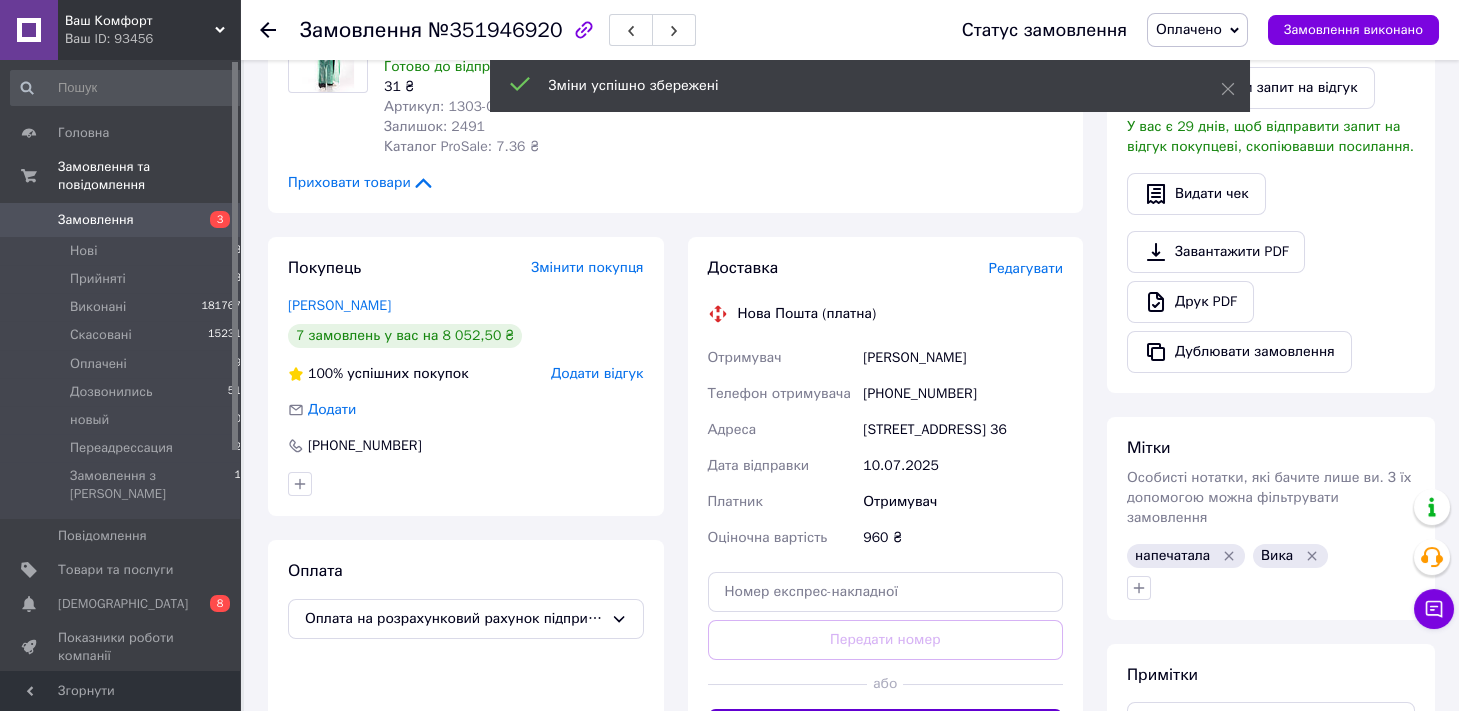 scroll, scrollTop: 1070, scrollLeft: 0, axis: vertical 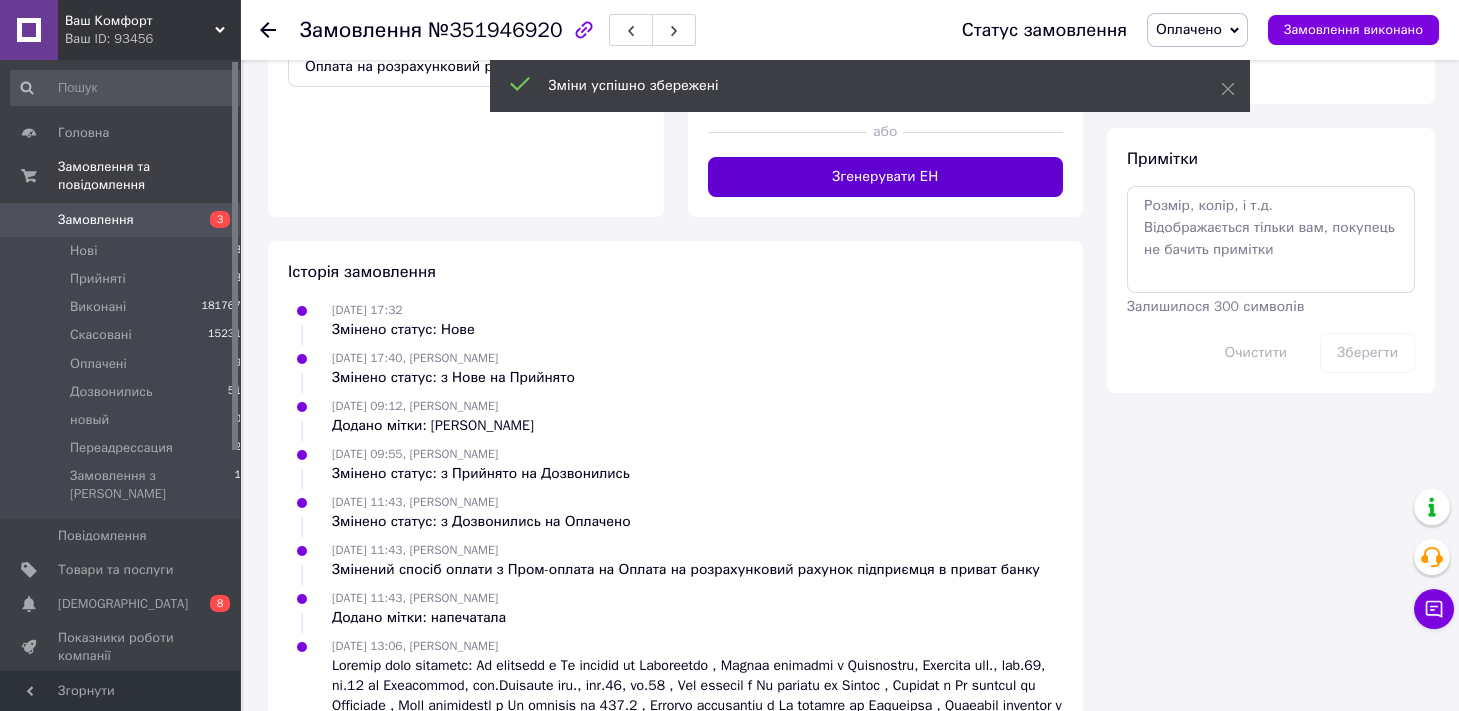 click on "Згенерувати ЕН" at bounding box center (886, 177) 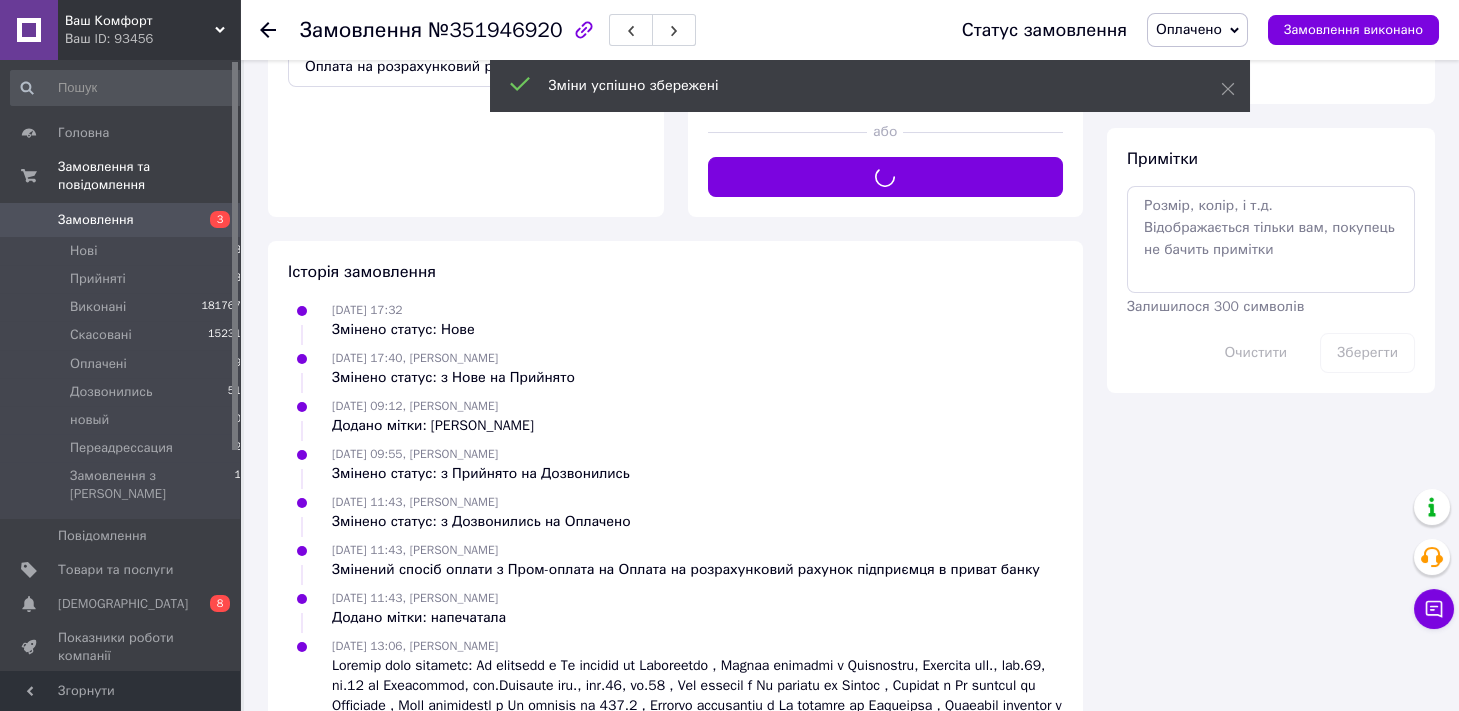 scroll, scrollTop: 628, scrollLeft: 0, axis: vertical 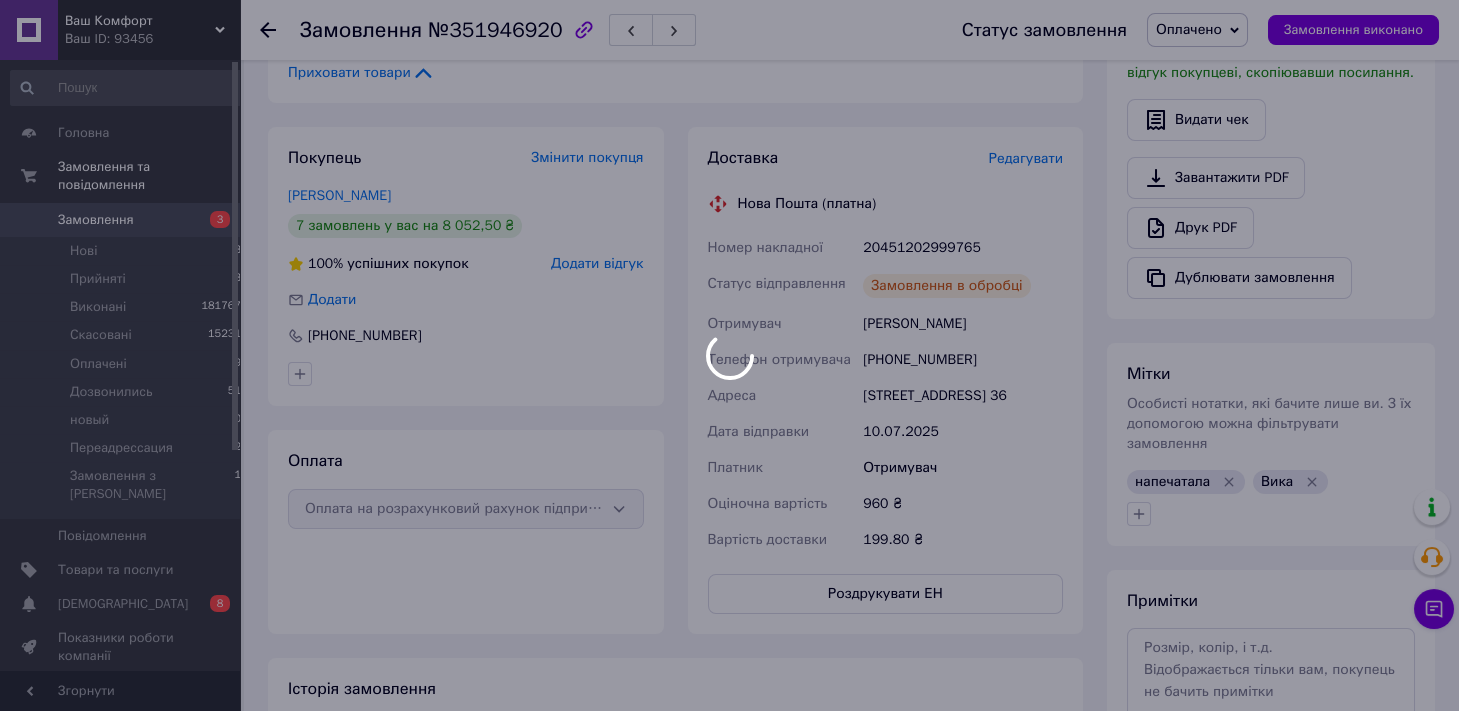 click at bounding box center (729, 355) 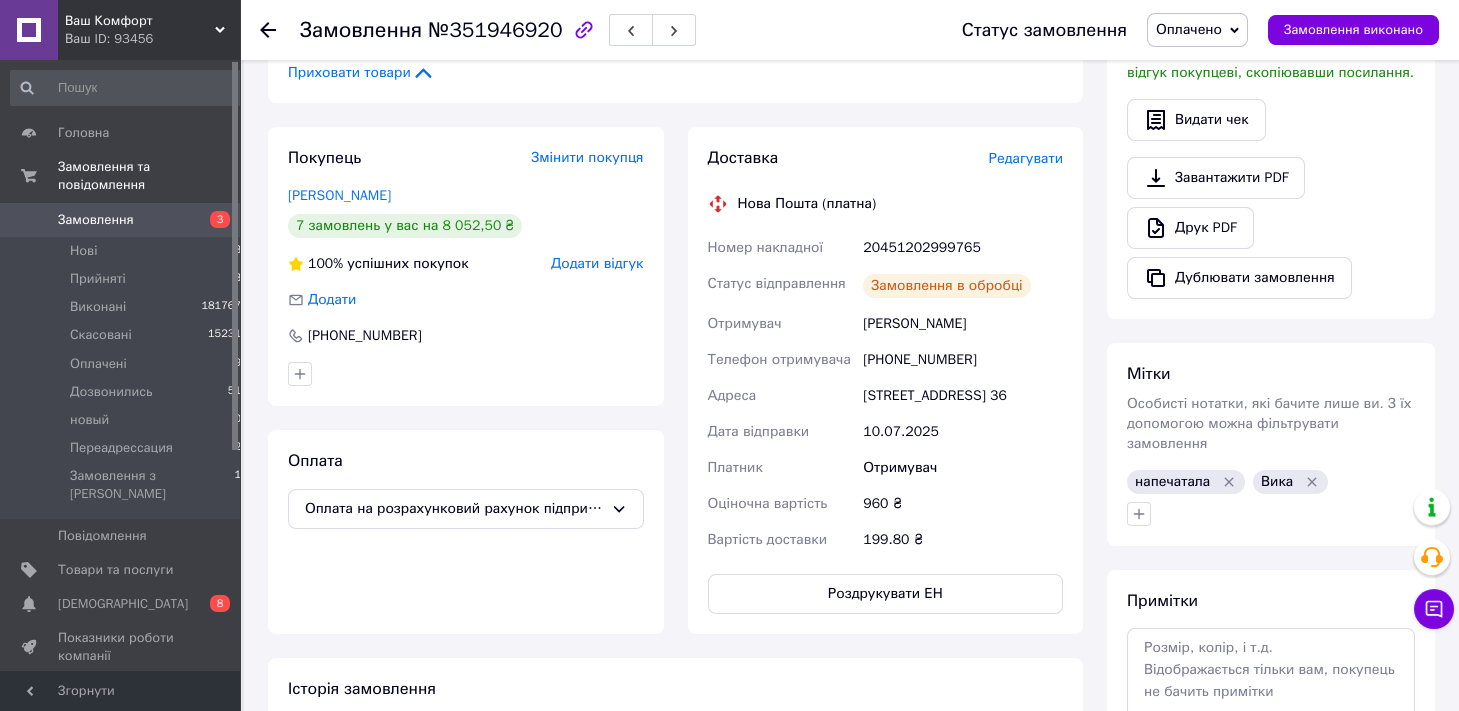 click on "Оплачено" at bounding box center (1189, 29) 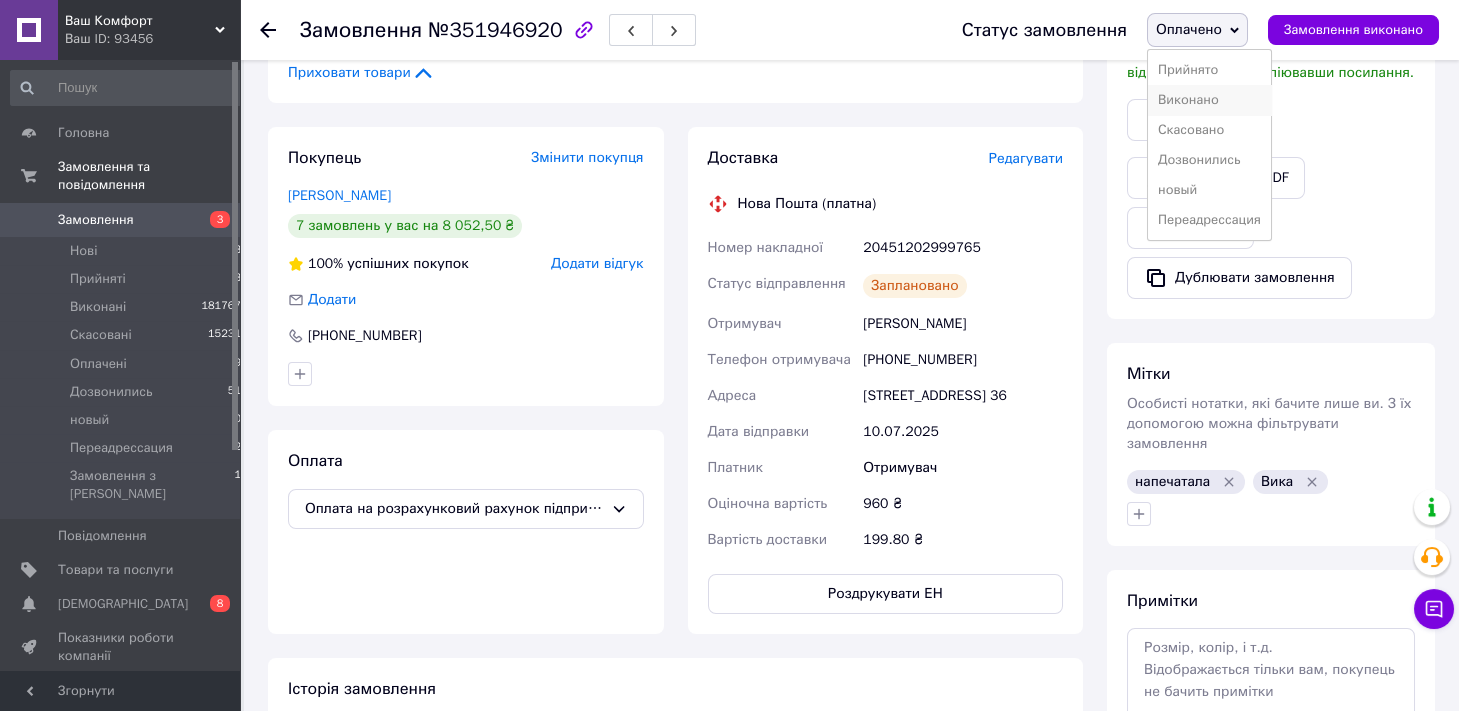 click on "Виконано" at bounding box center [1209, 100] 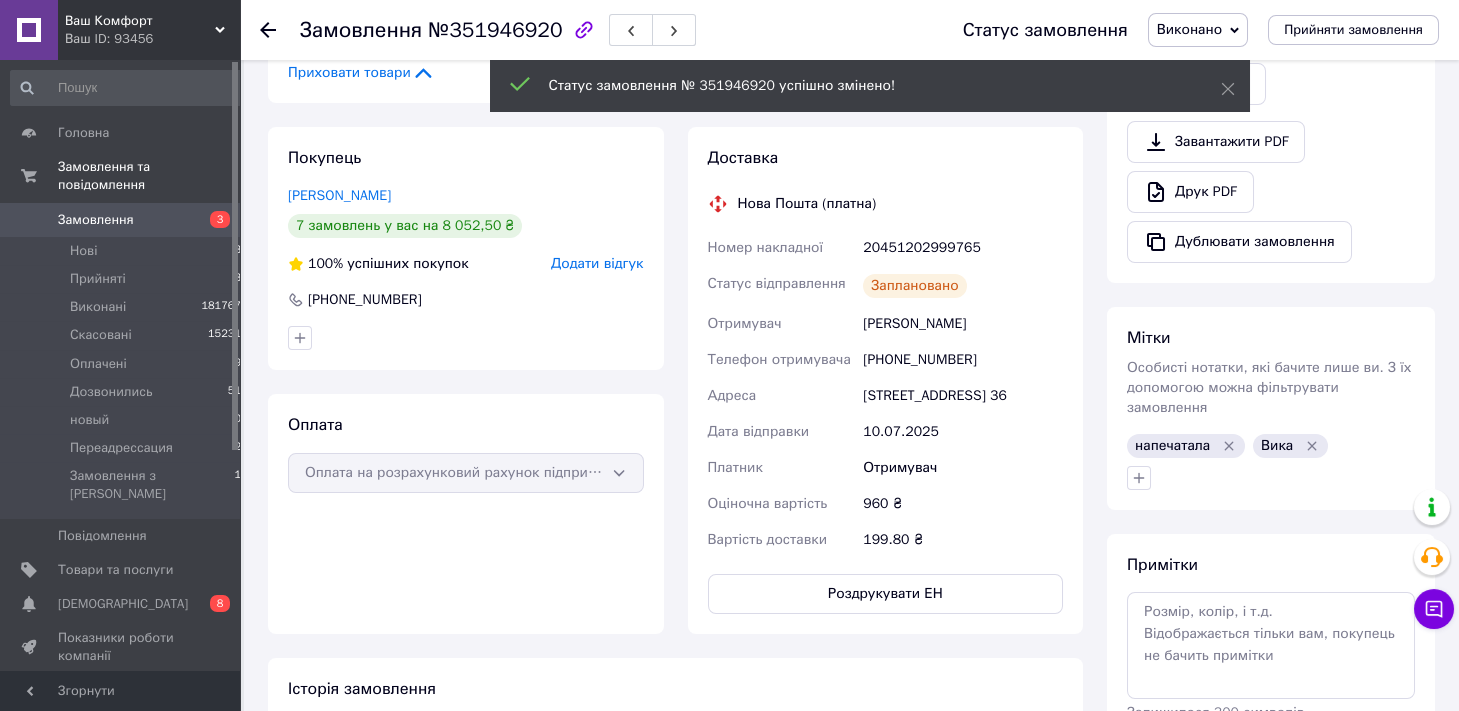 click on "№351946920" at bounding box center (495, 30) 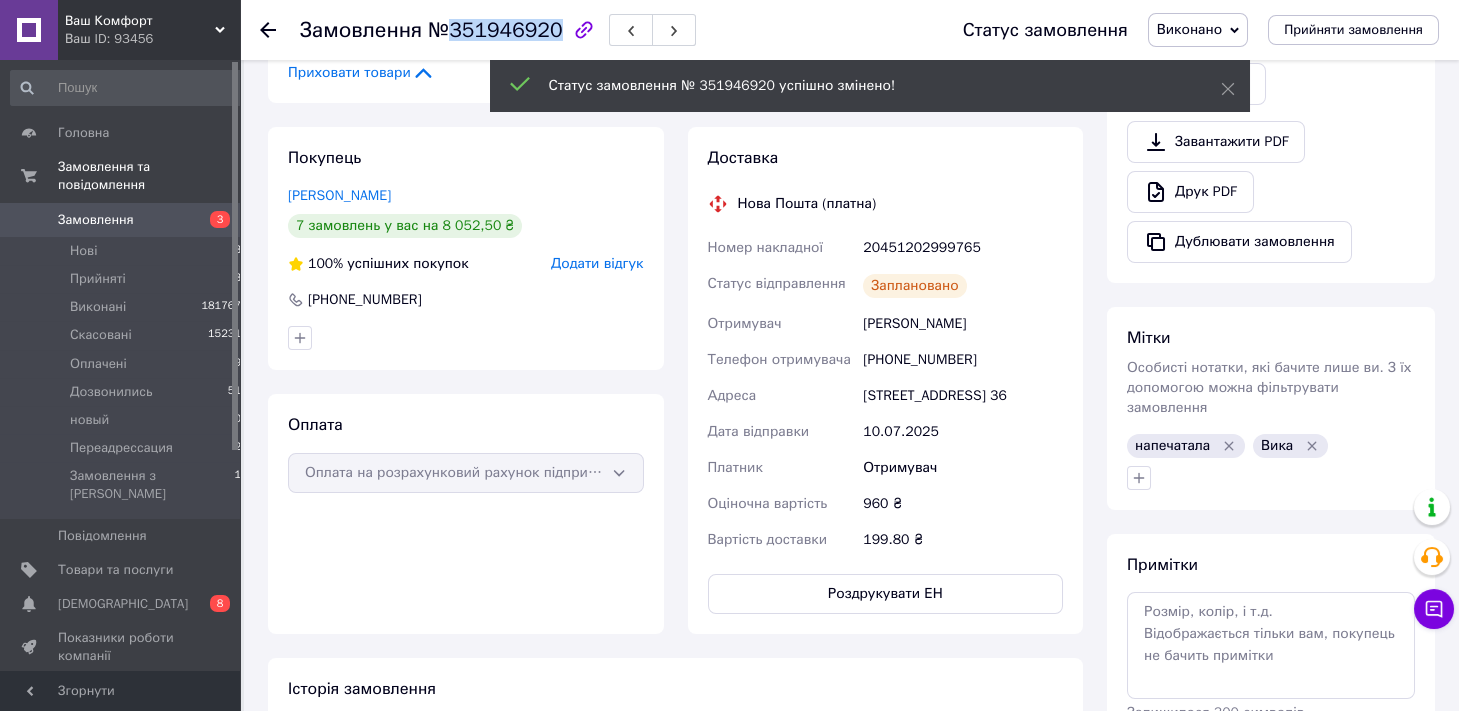 click on "№351946920" at bounding box center (495, 30) 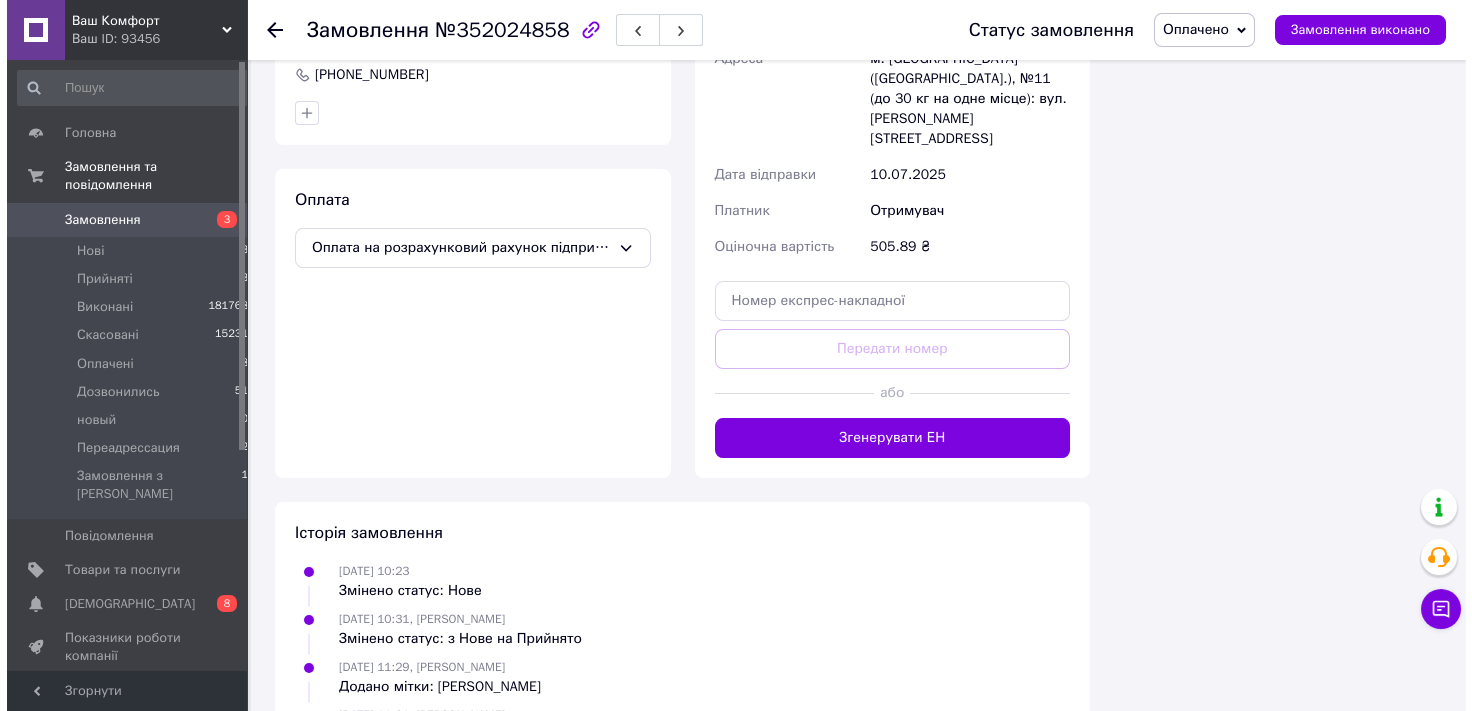 scroll, scrollTop: 2155, scrollLeft: 0, axis: vertical 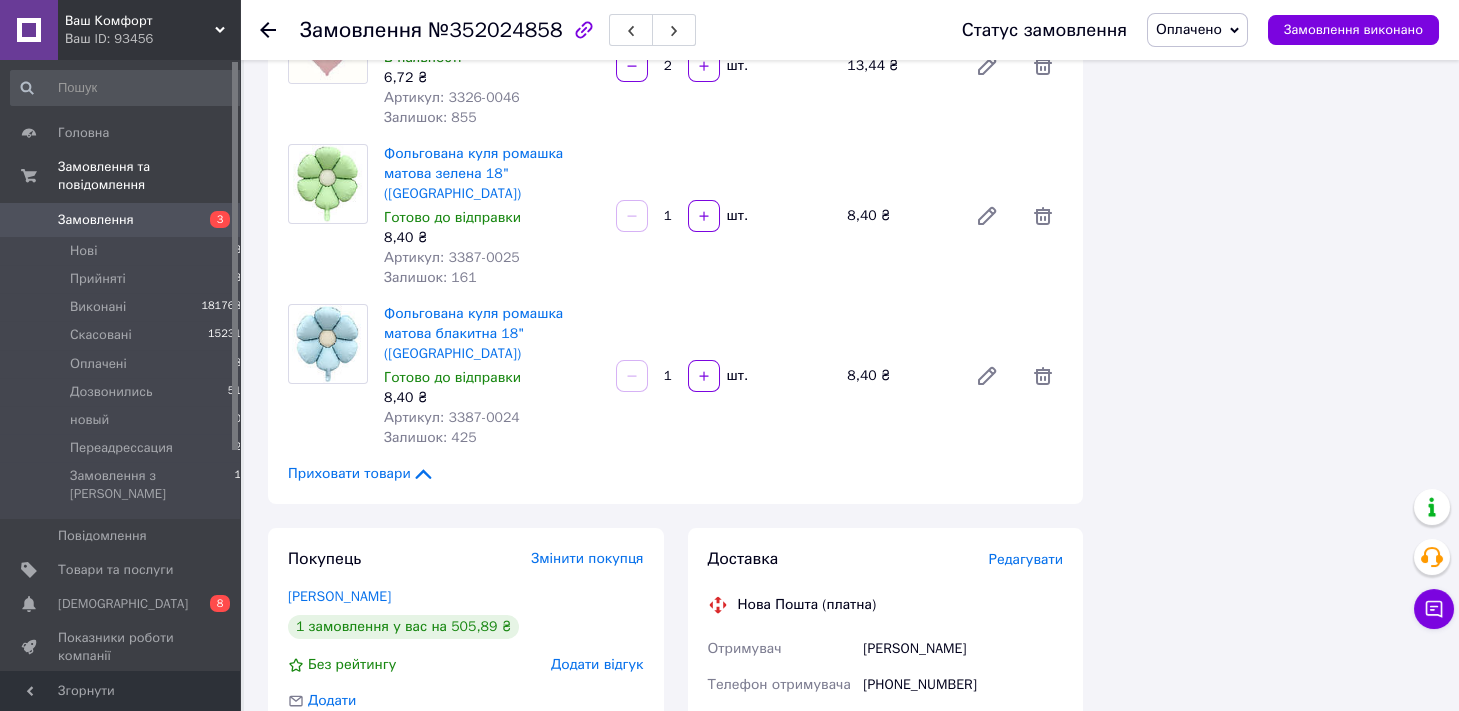 click on "Редагувати" at bounding box center (1026, 559) 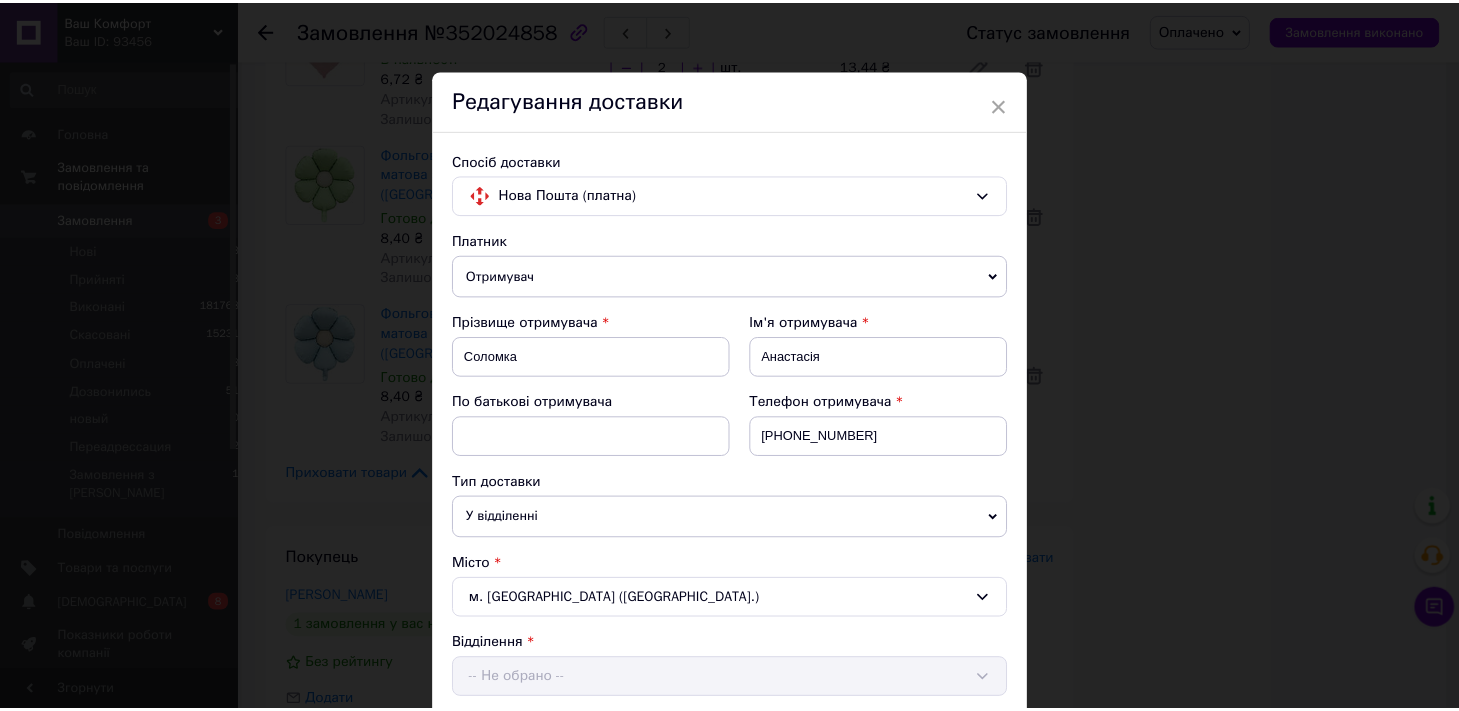 scroll, scrollTop: 667, scrollLeft: 0, axis: vertical 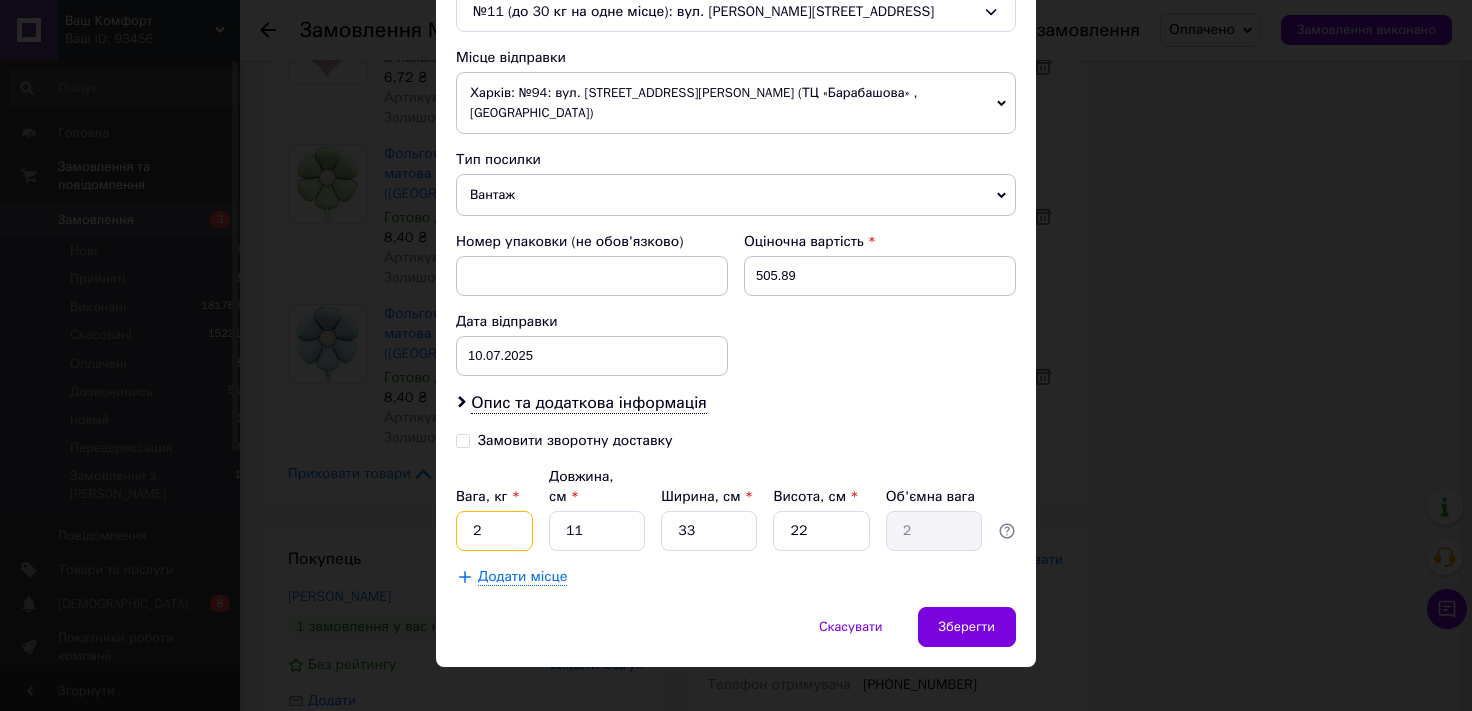 click on "2" at bounding box center [494, 531] 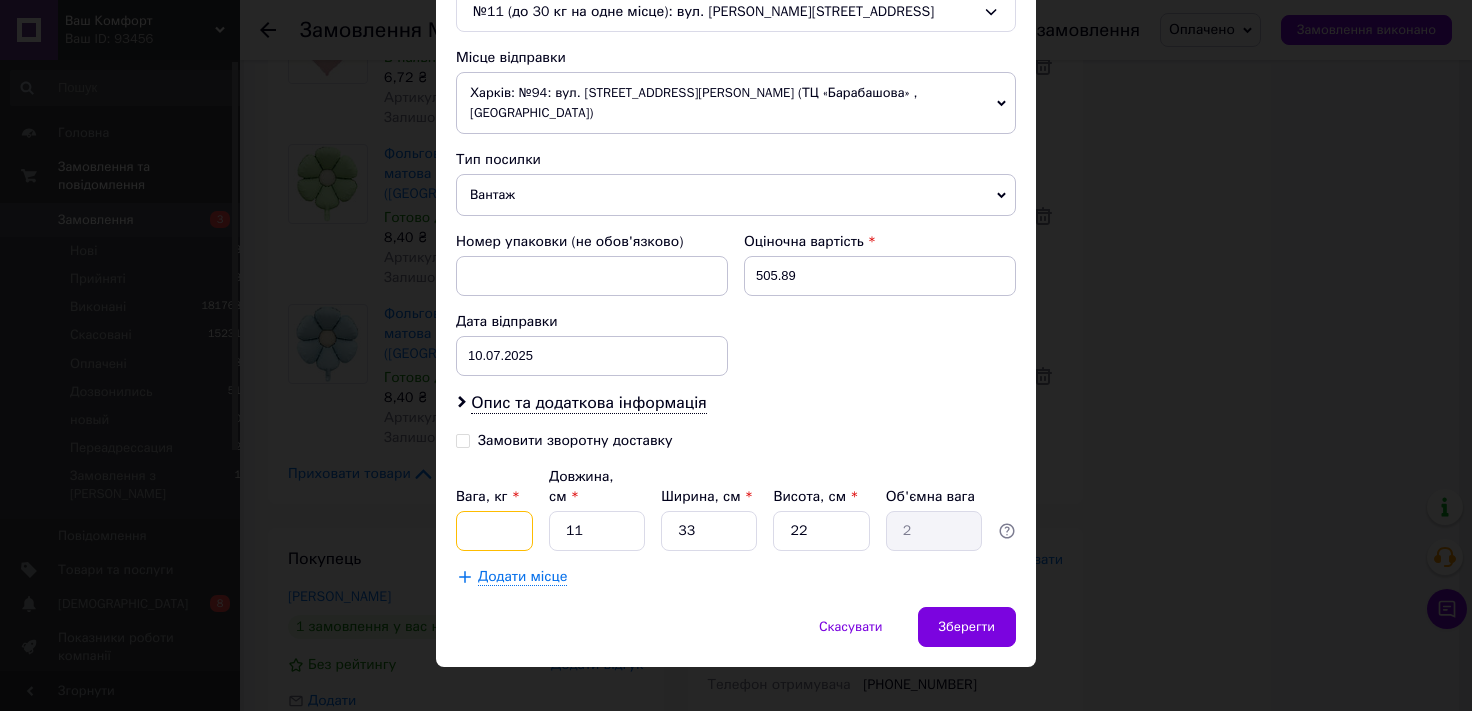 type on "2" 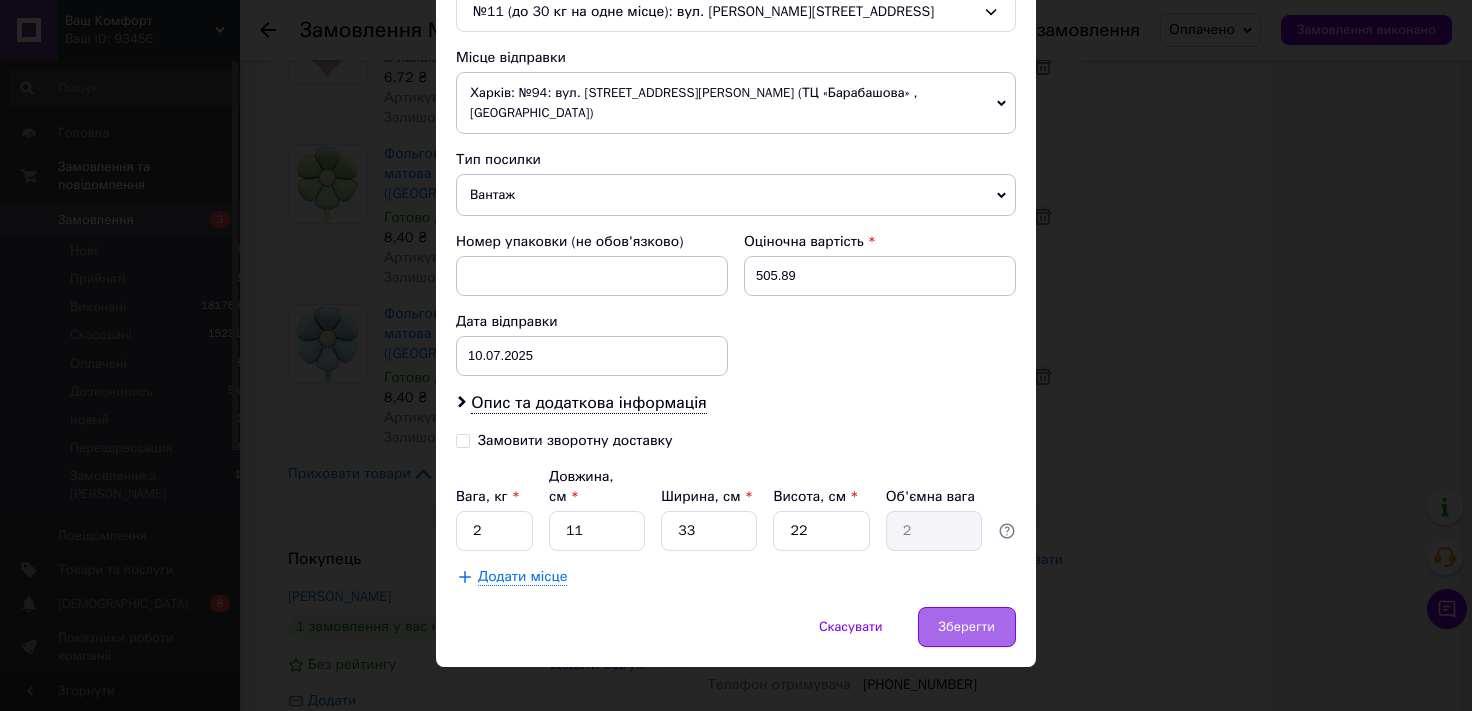 click on "Зберегти" at bounding box center [967, 627] 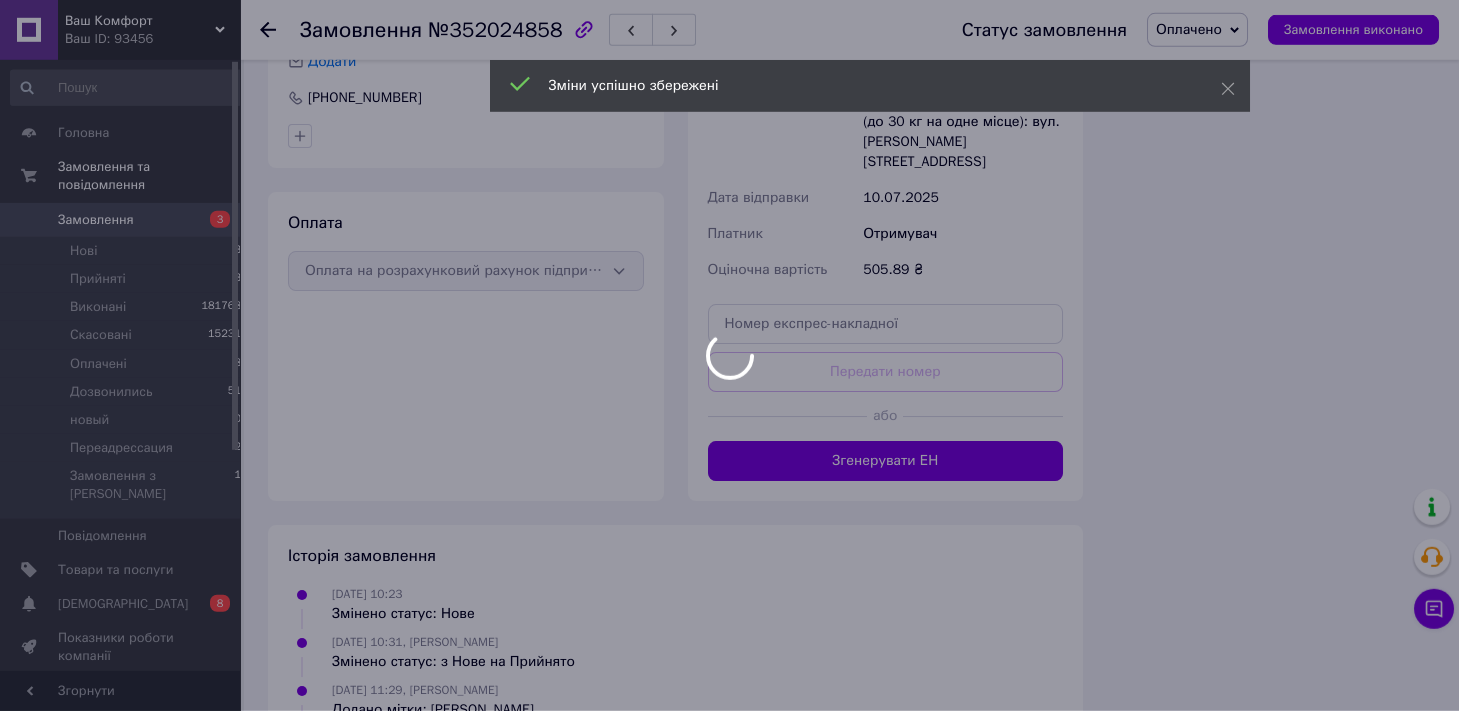scroll, scrollTop: 2817, scrollLeft: 0, axis: vertical 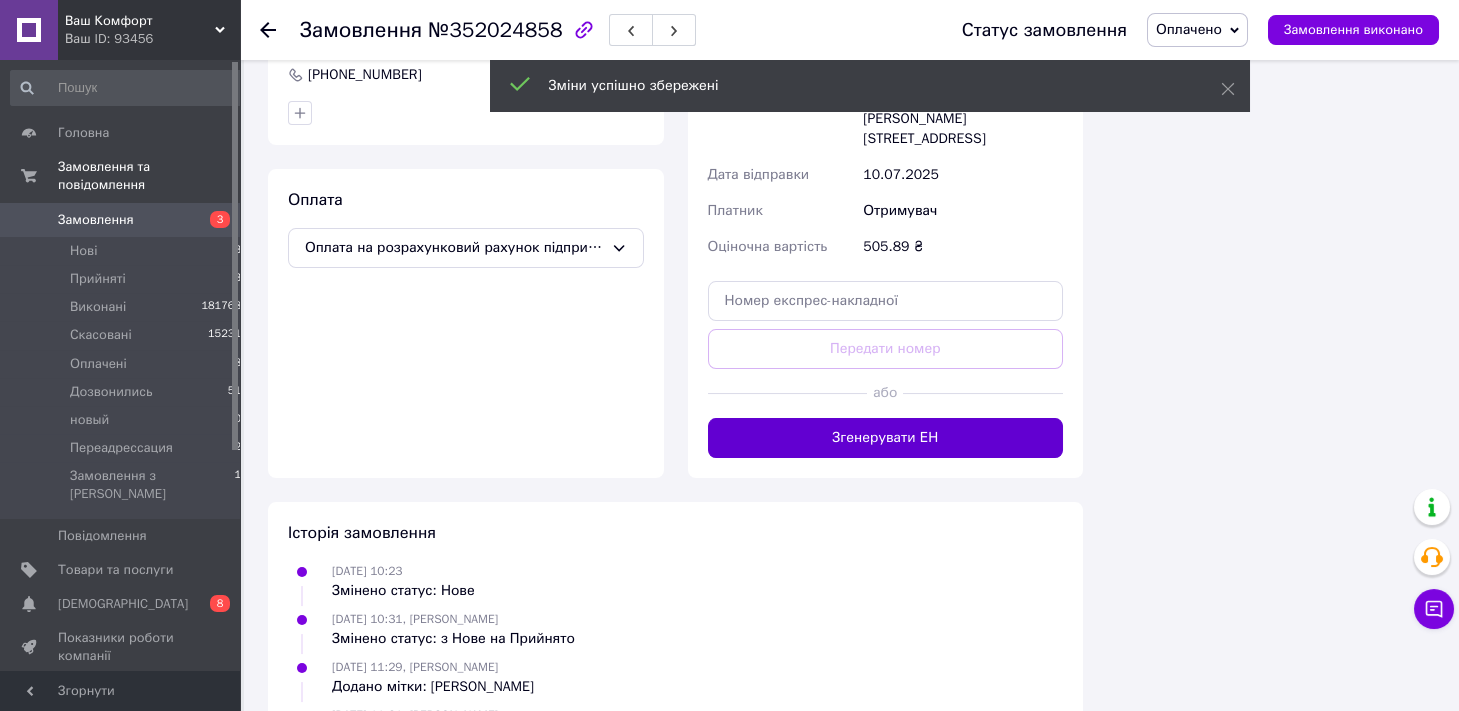 click on "Згенерувати ЕН" at bounding box center (886, 438) 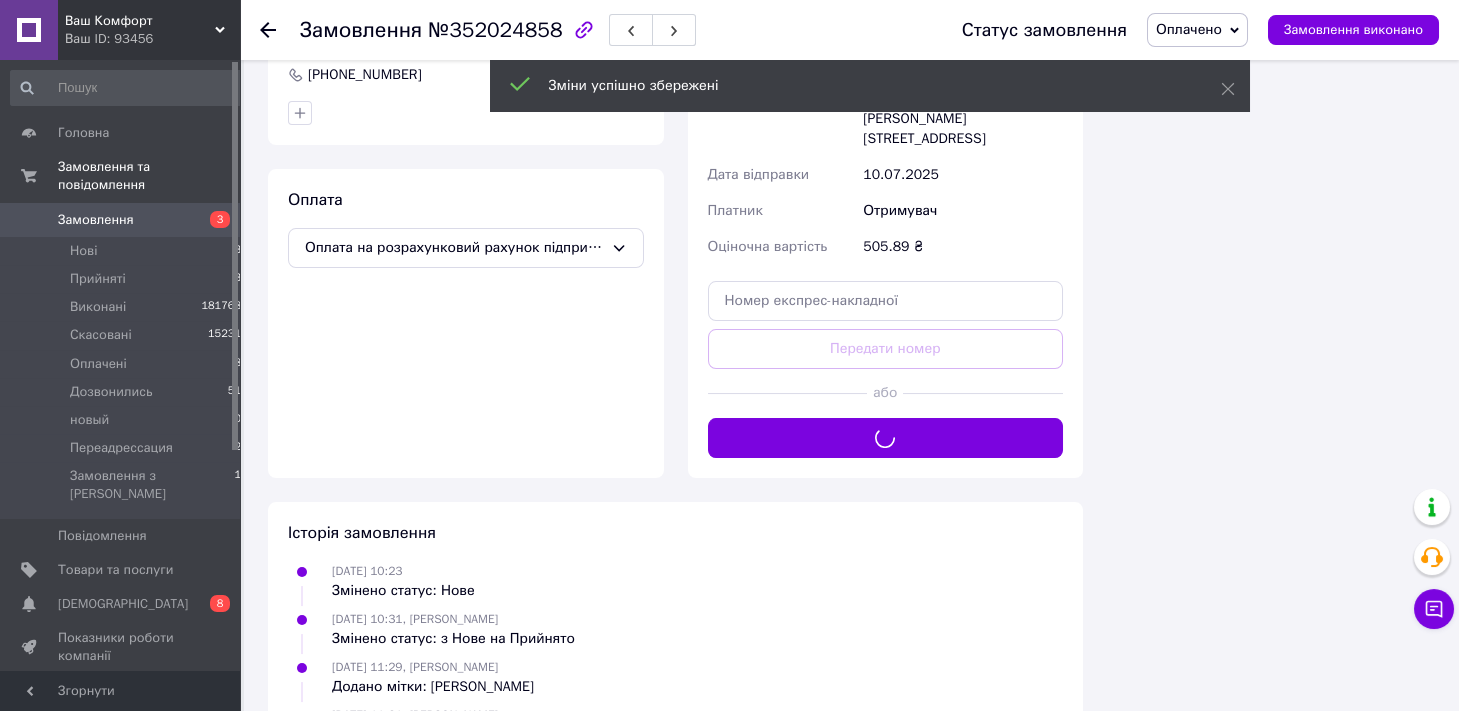 scroll, scrollTop: 2375, scrollLeft: 0, axis: vertical 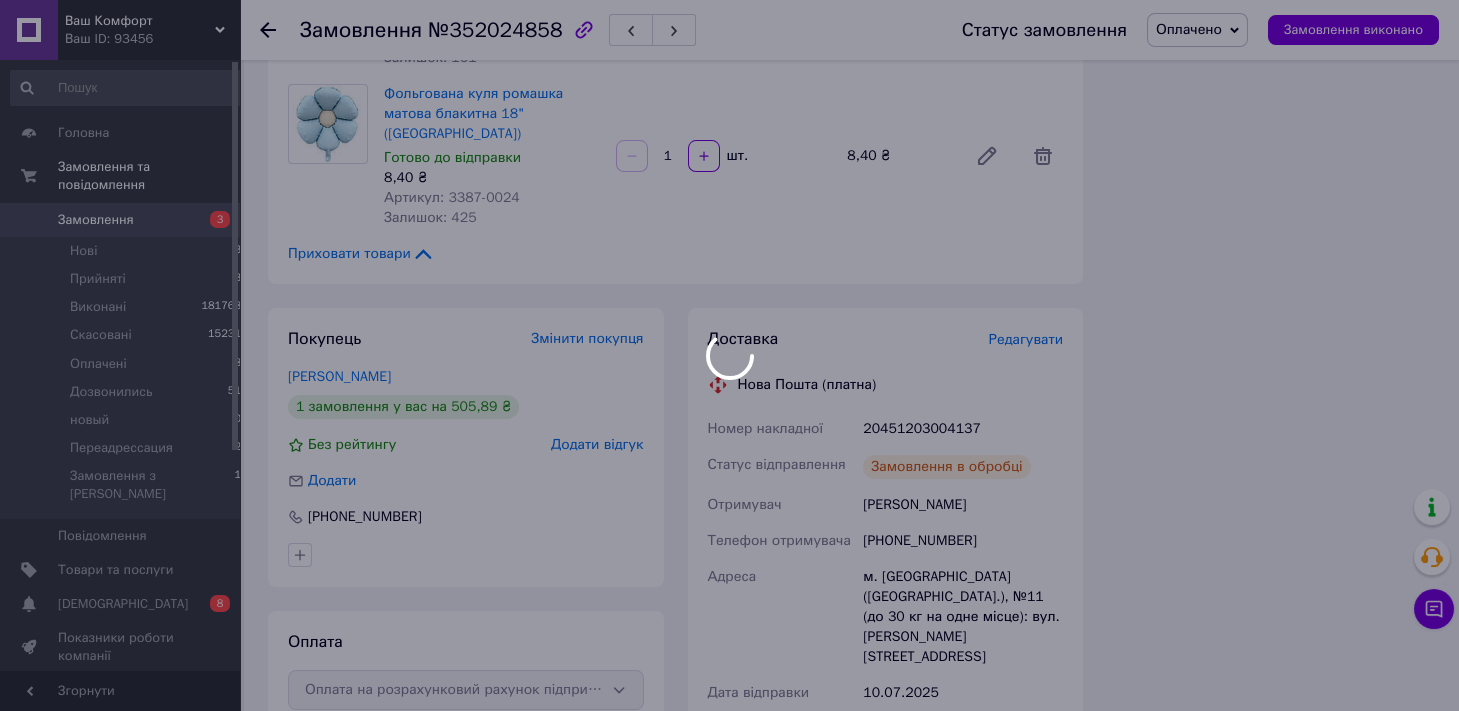 click at bounding box center [729, 355] 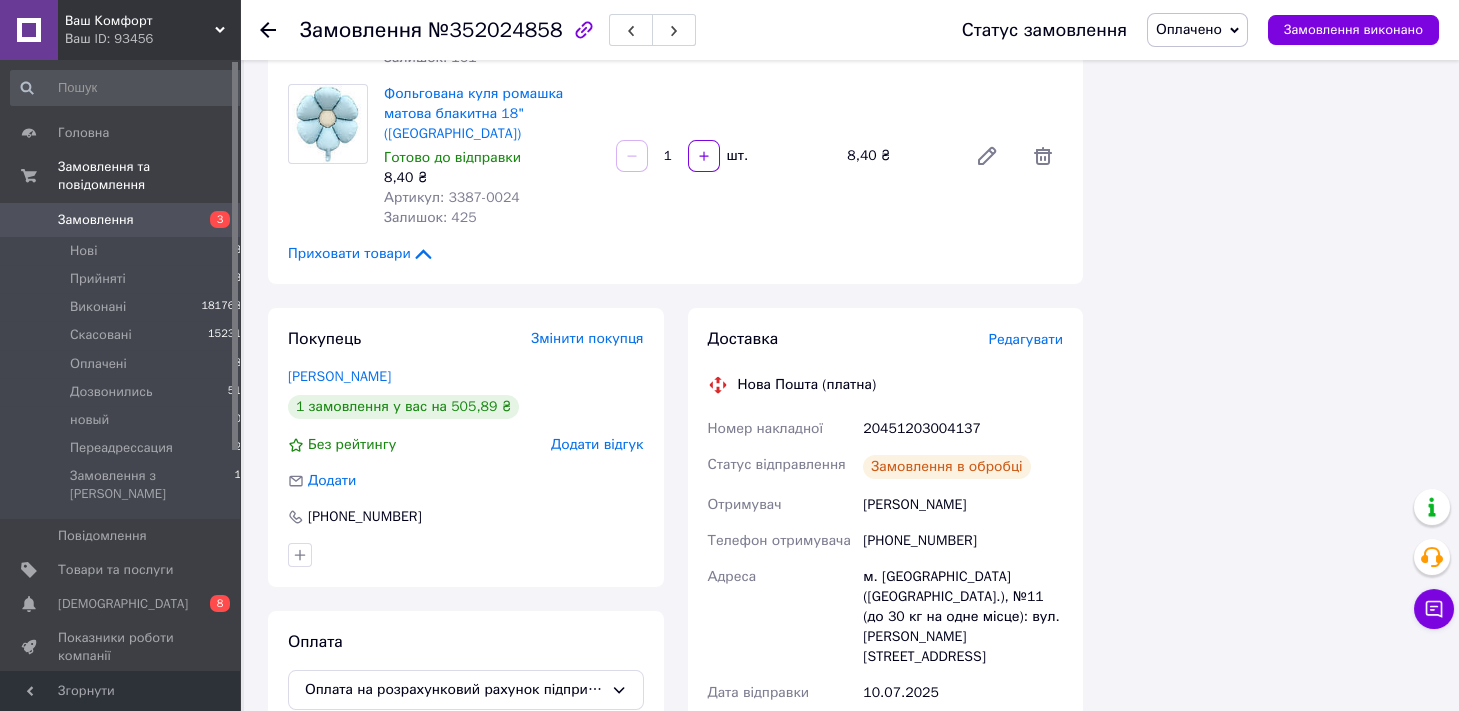 click on "Оплачено" at bounding box center [1189, 29] 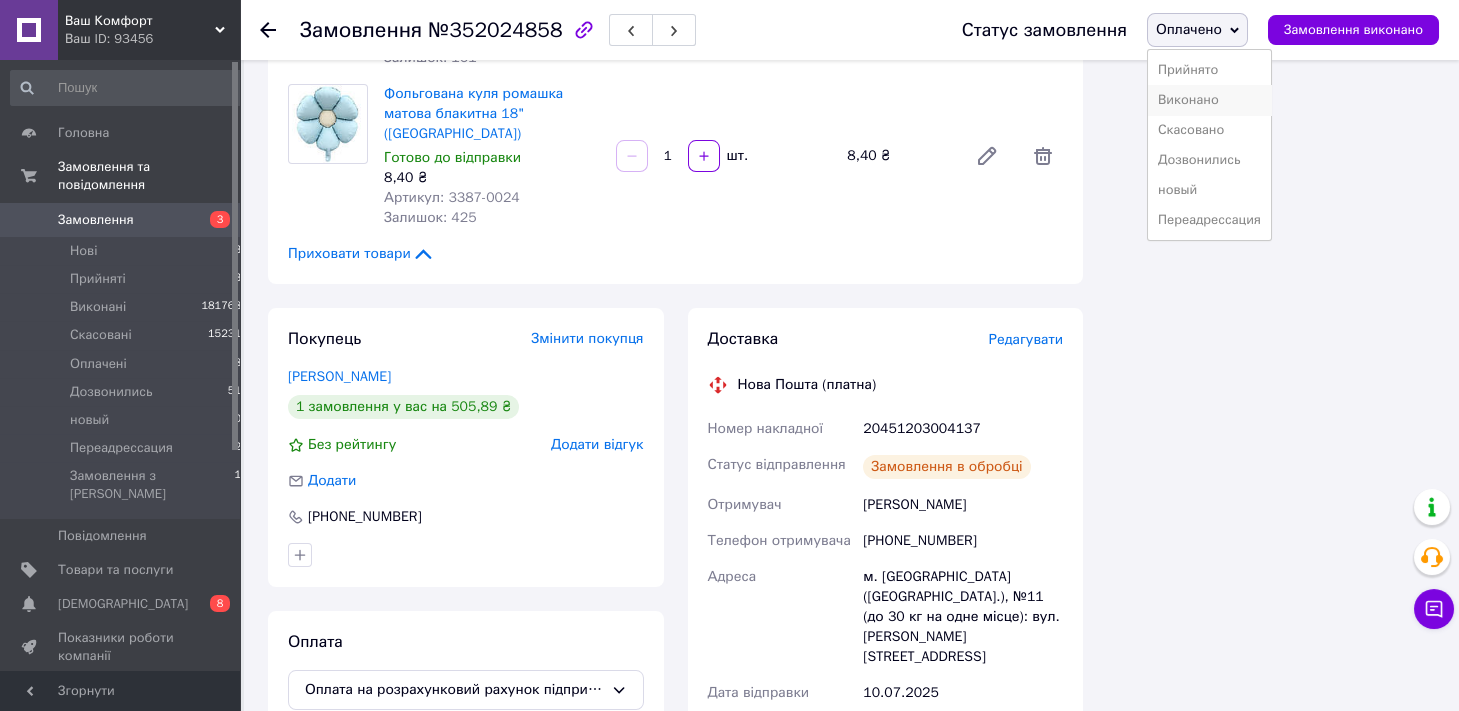 click on "Виконано" at bounding box center (1209, 100) 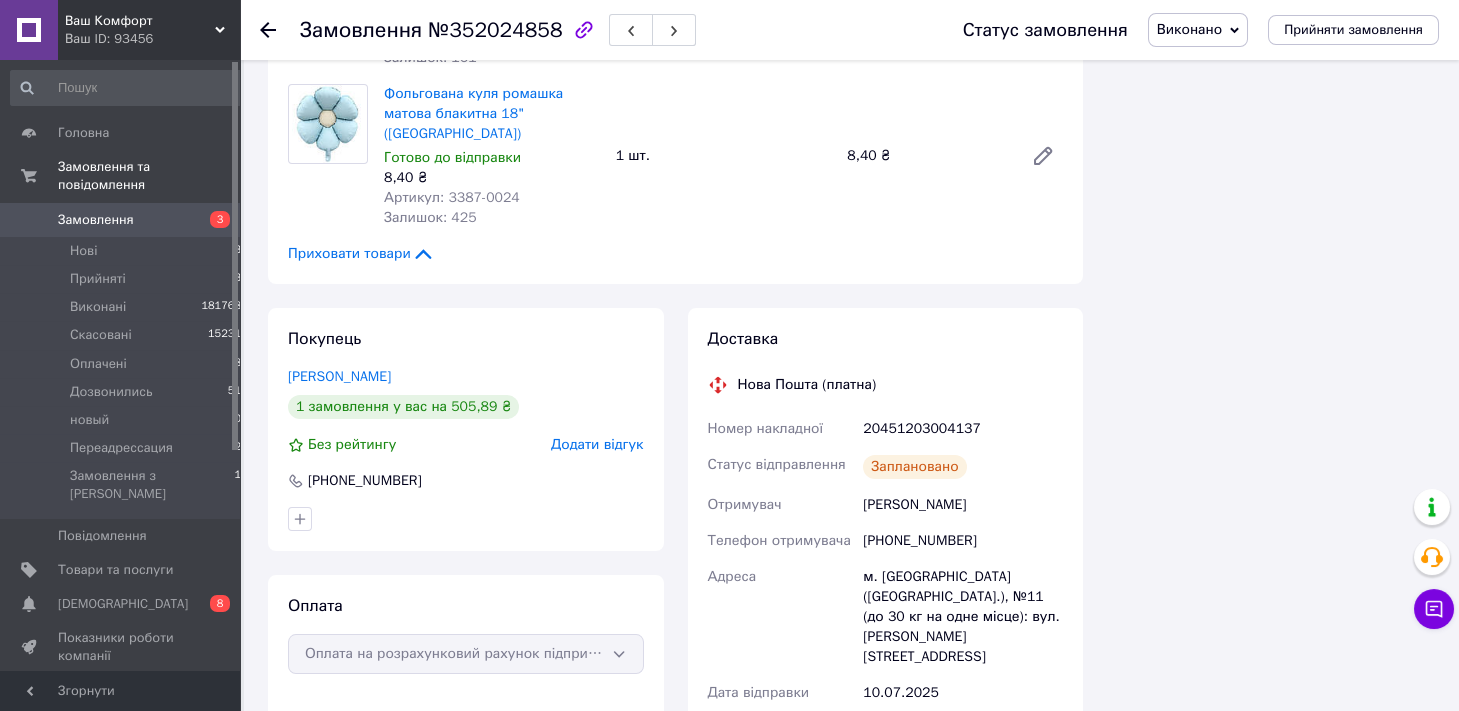 click on "№352024858" at bounding box center (495, 30) 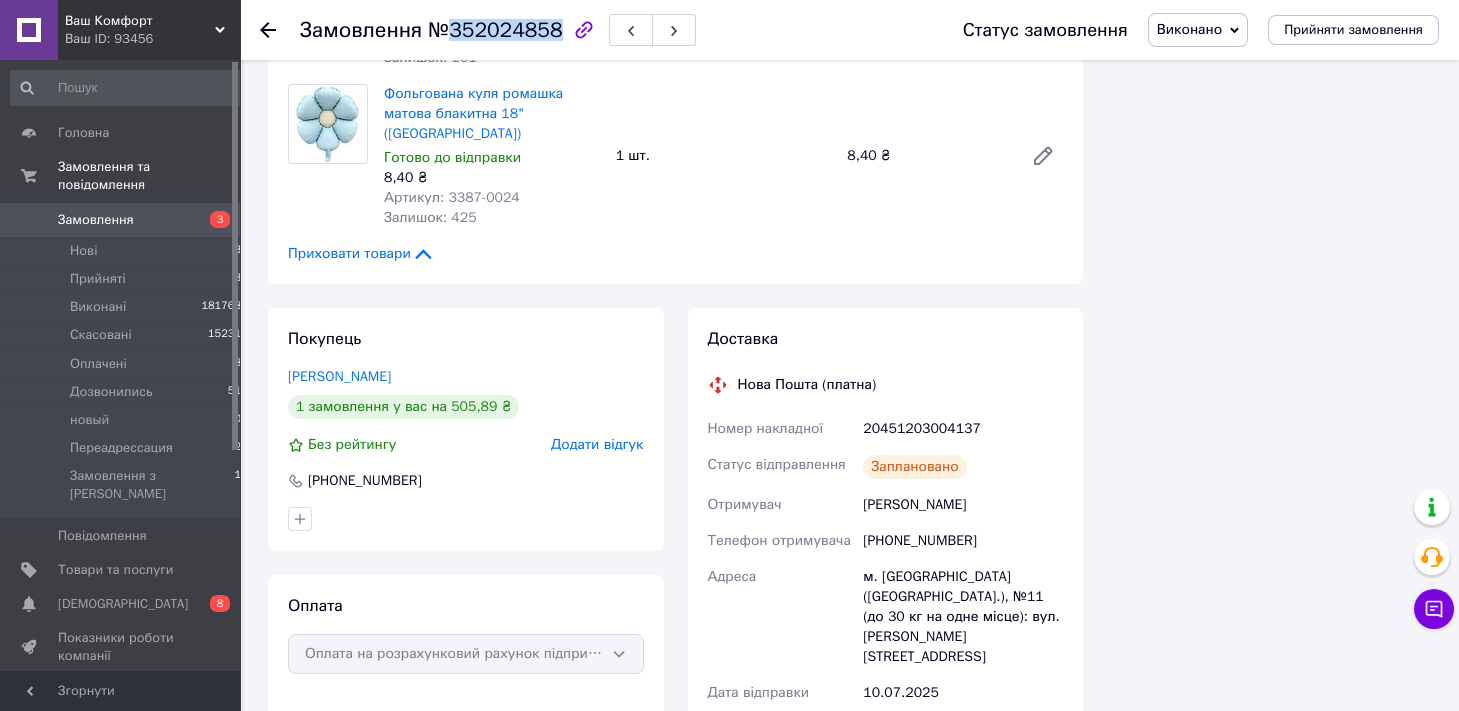 click on "№352024858" at bounding box center (495, 30) 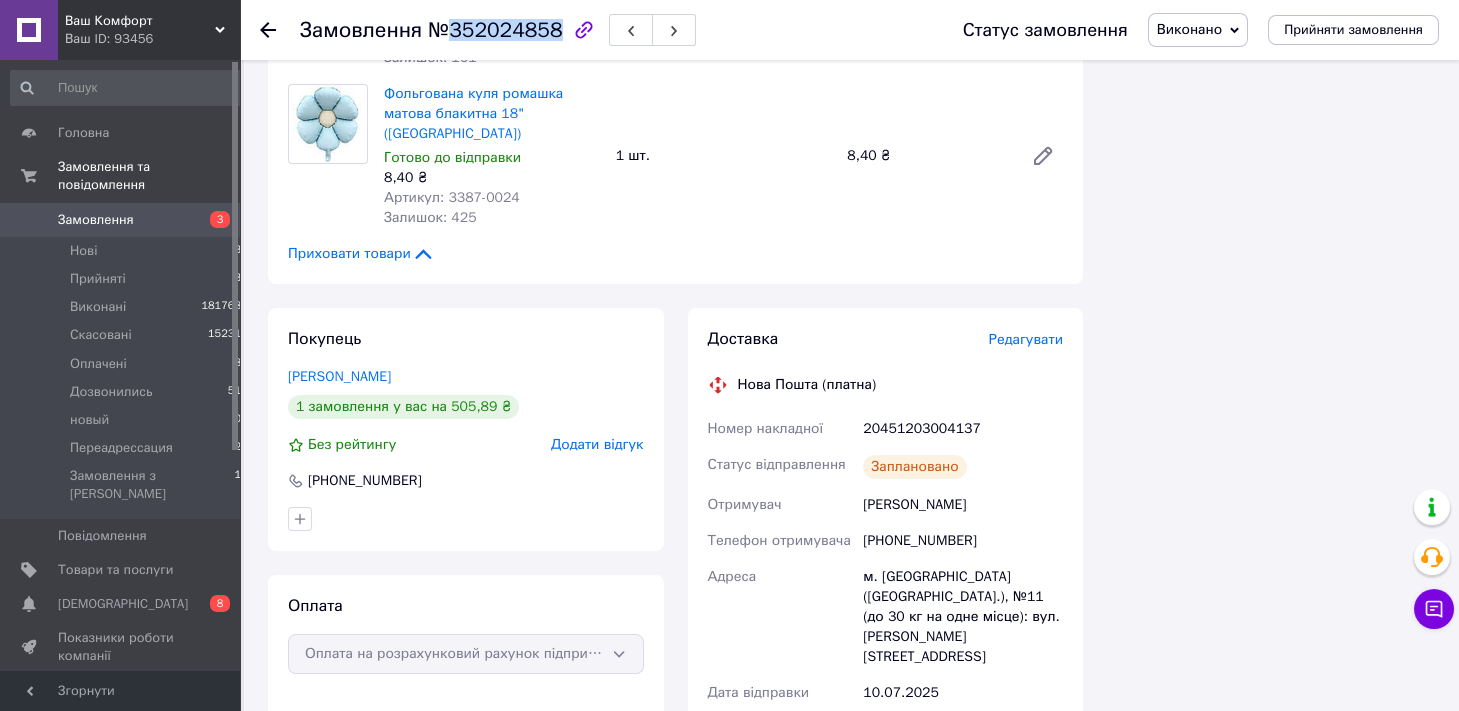 copy on "352024858" 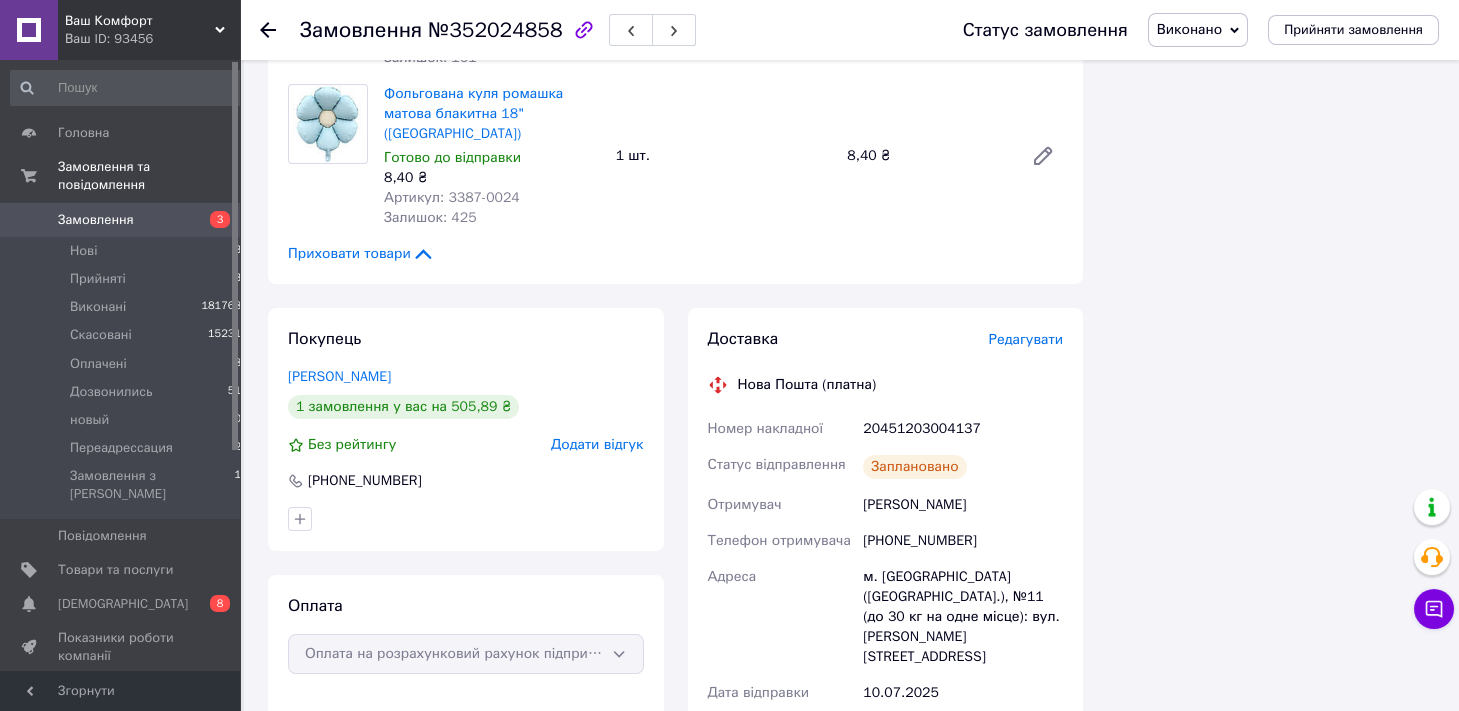 click on "Приховати товари" at bounding box center (675, 254) 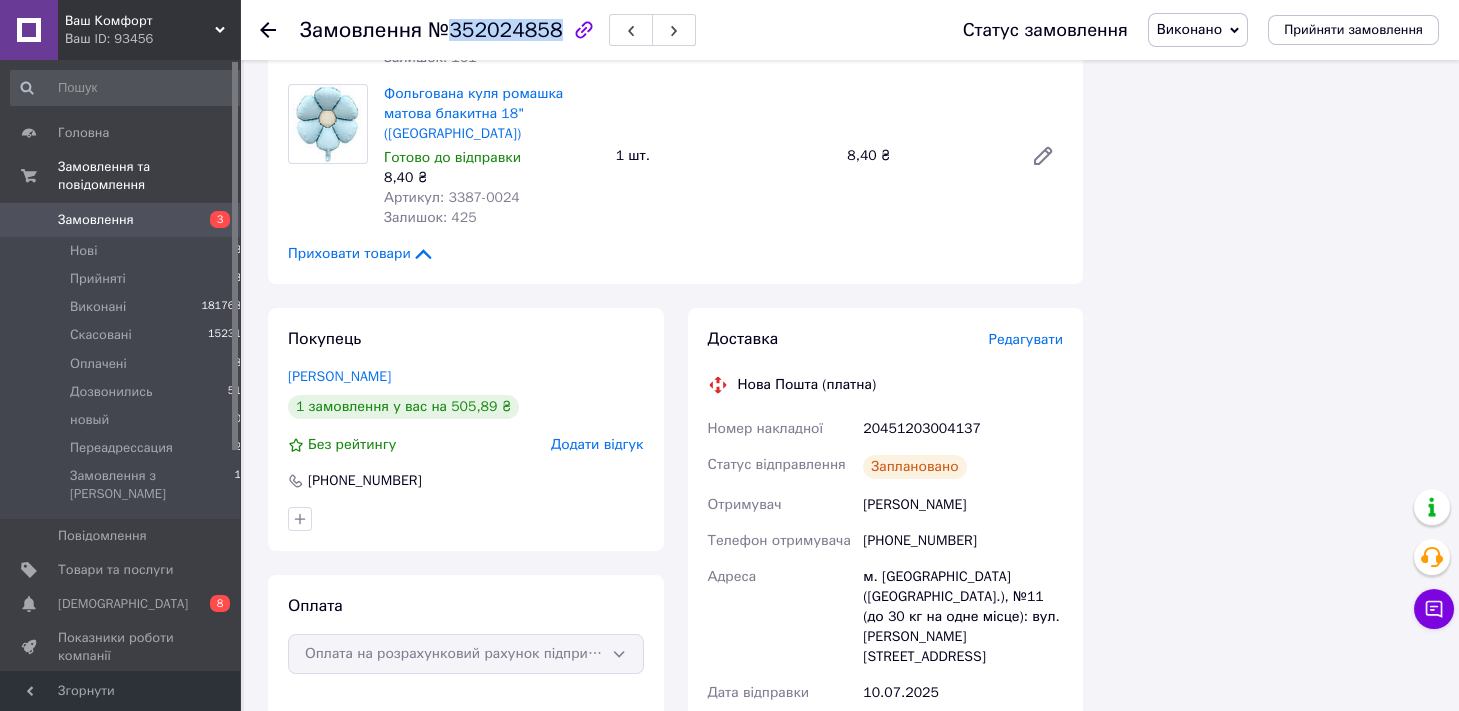 click on "№352024858" at bounding box center [495, 30] 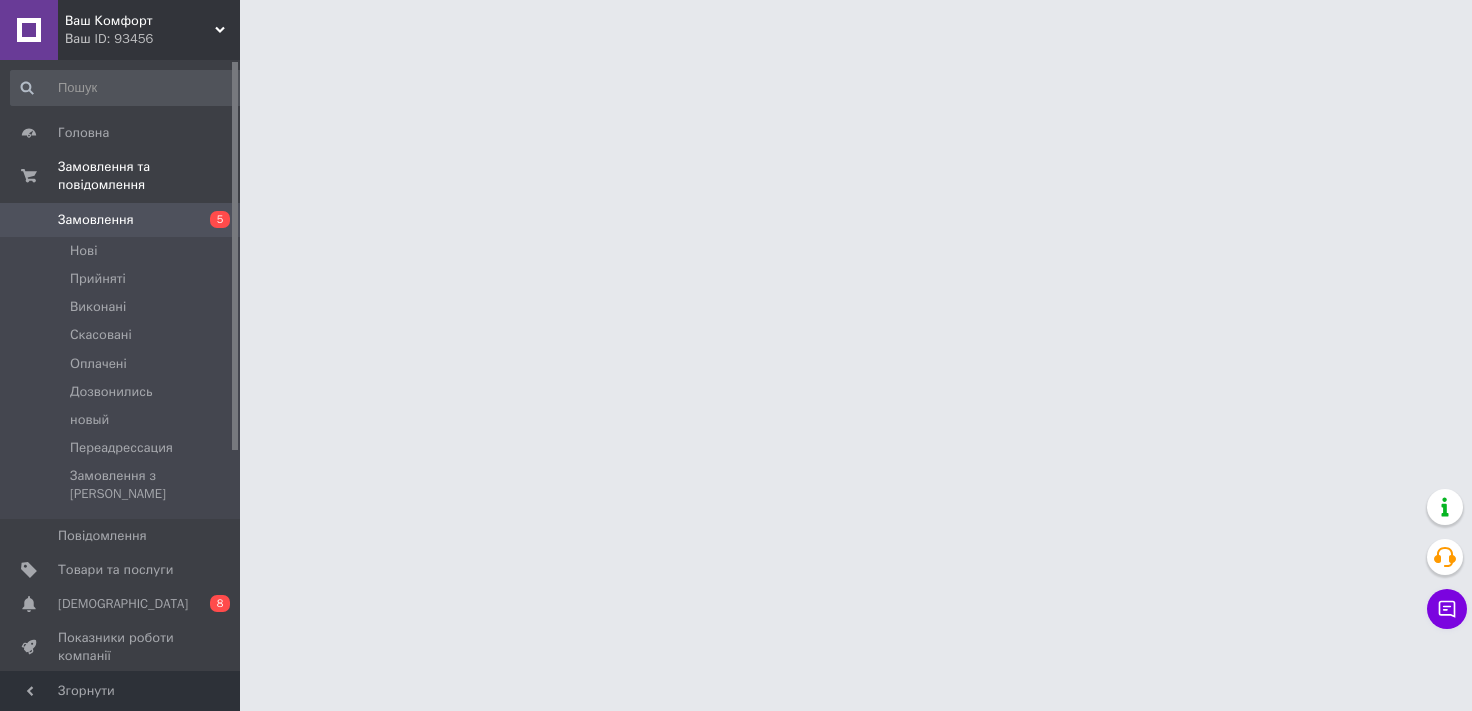 scroll, scrollTop: 0, scrollLeft: 0, axis: both 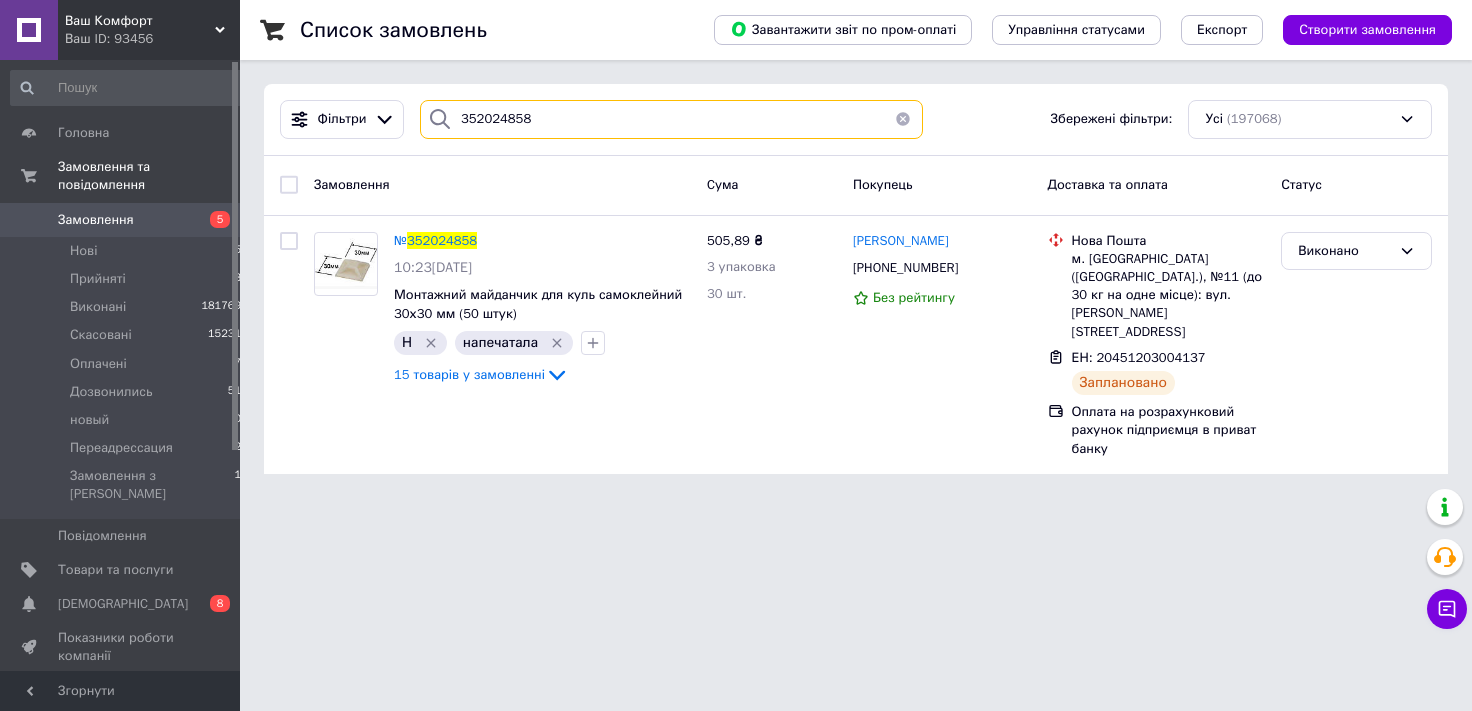 drag, startPoint x: 565, startPoint y: 122, endPoint x: 0, endPoint y: 315, distance: 597.05444 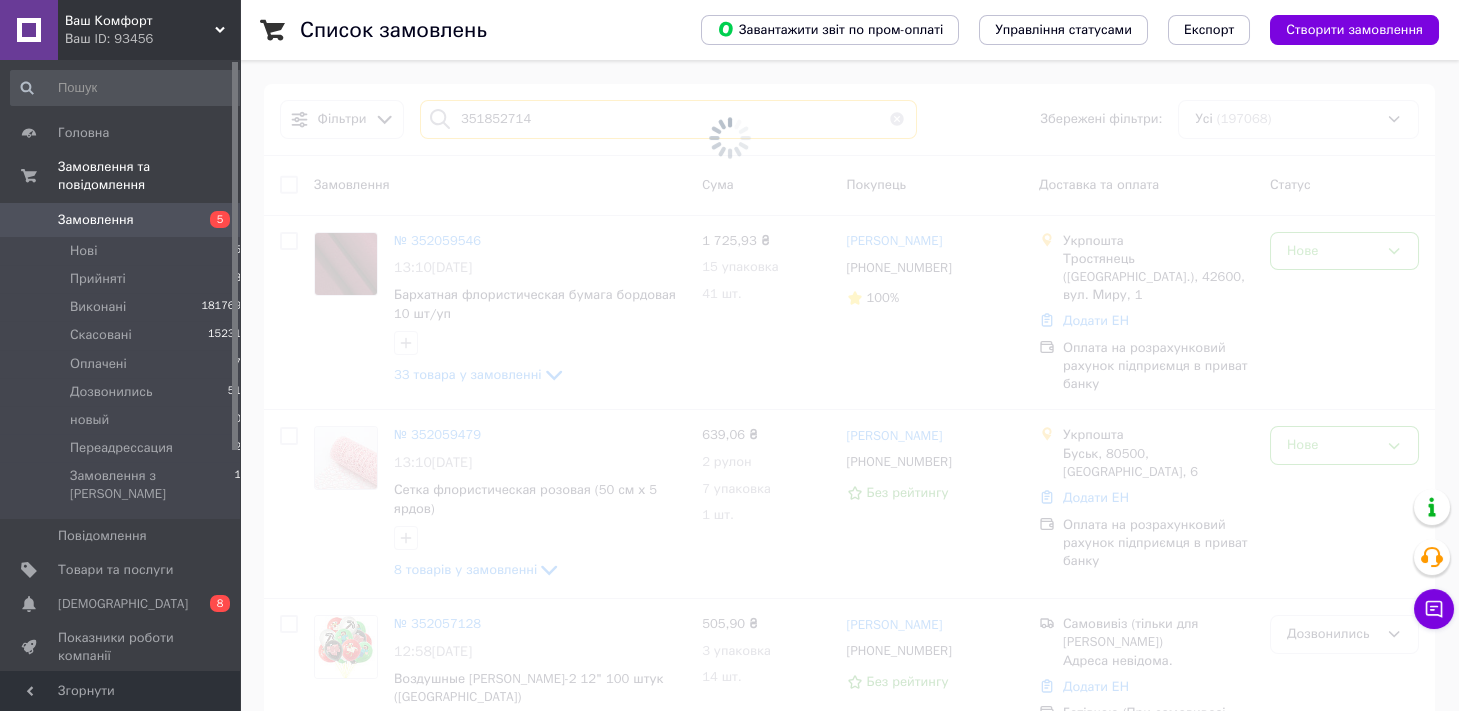 type on "351852714" 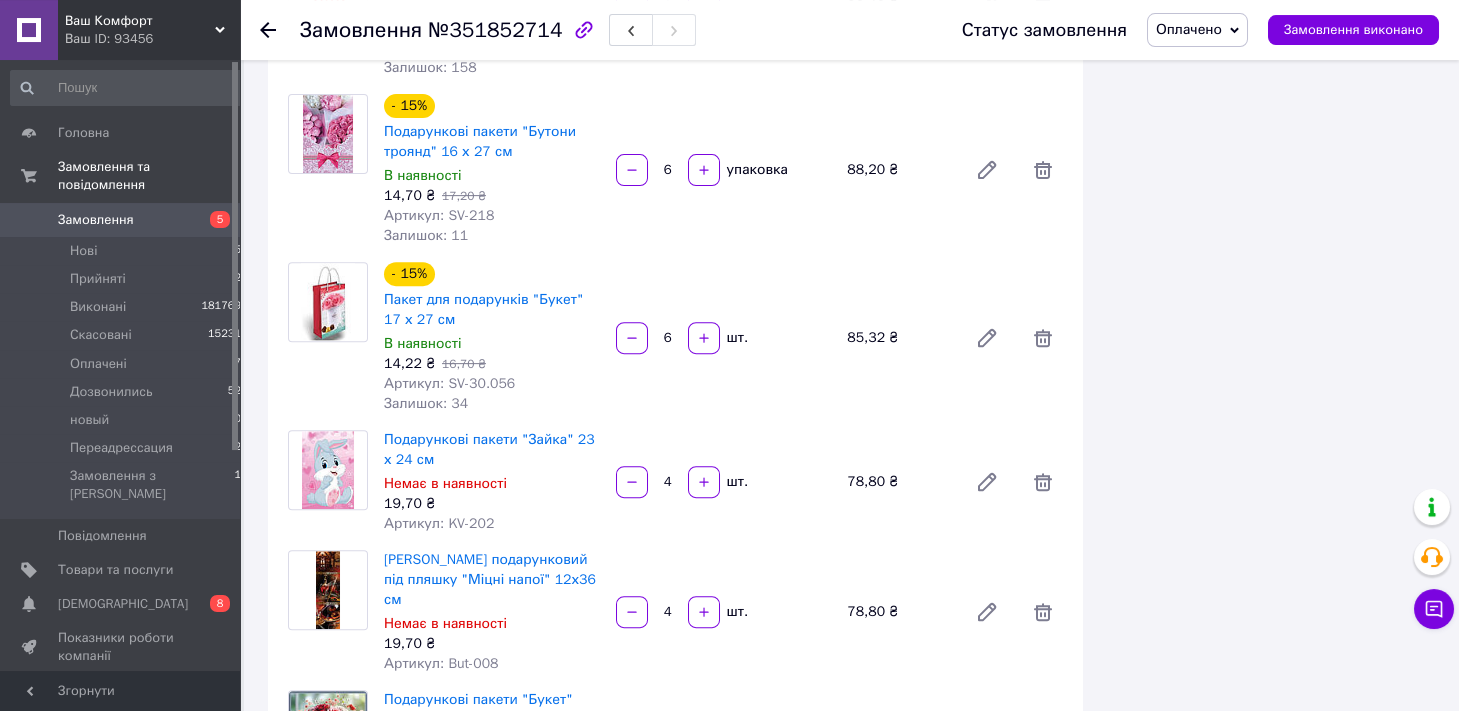 scroll, scrollTop: 5188, scrollLeft: 0, axis: vertical 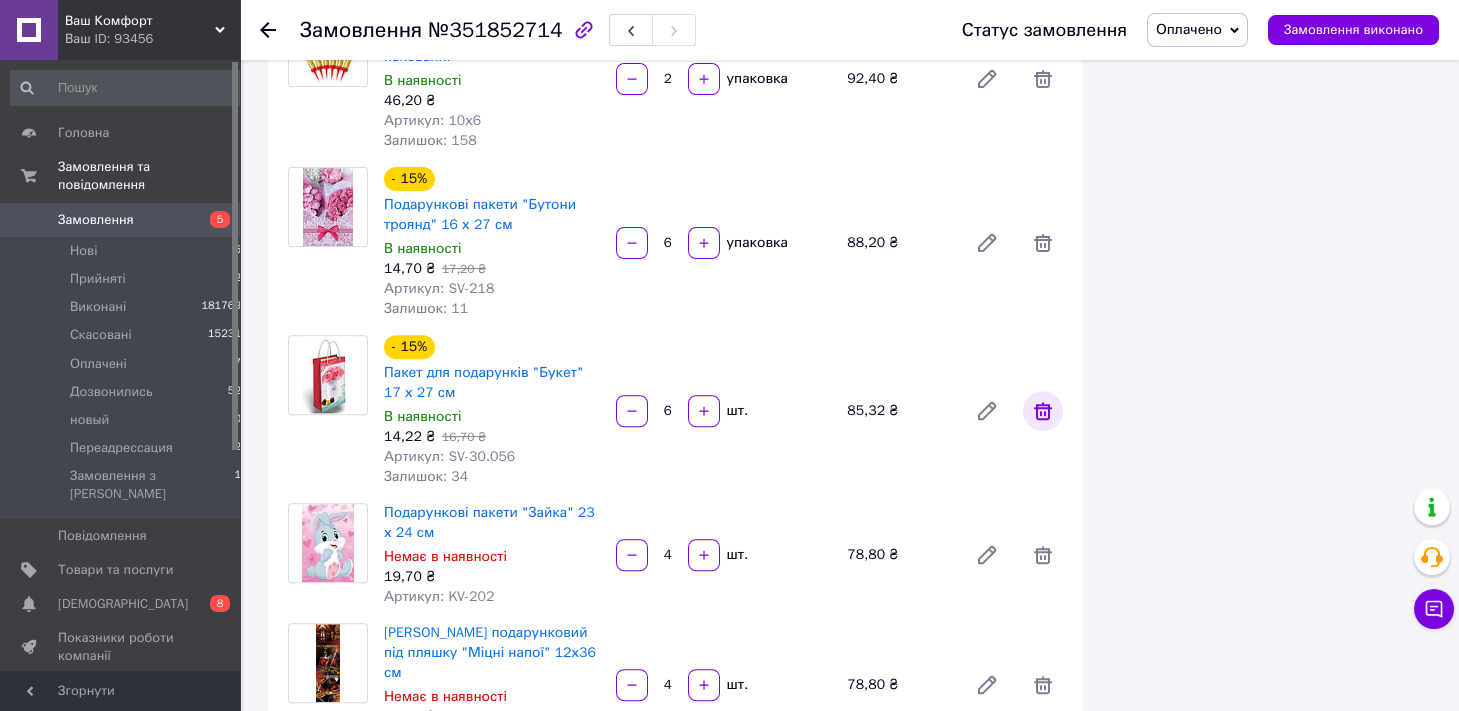 click 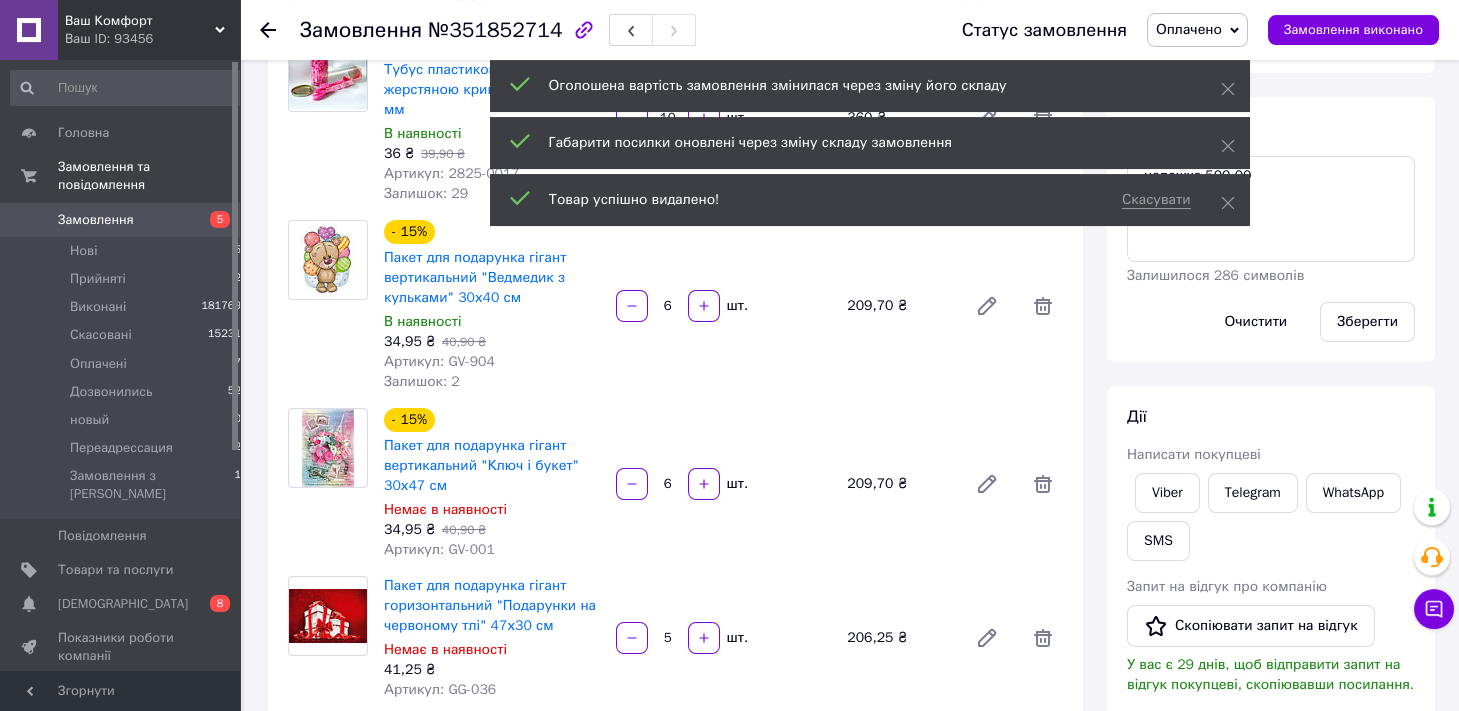 scroll, scrollTop: 0, scrollLeft: 0, axis: both 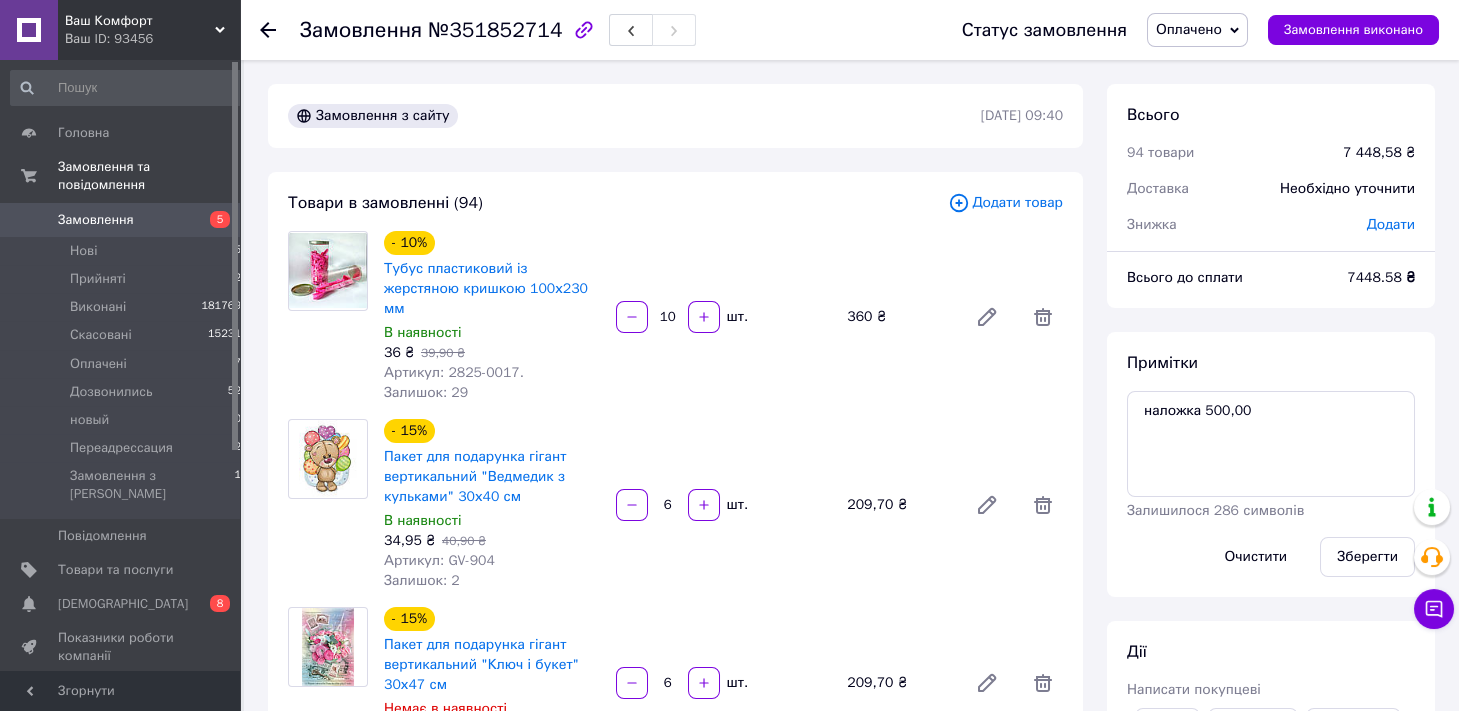 click on "Оплачено" at bounding box center [1189, 29] 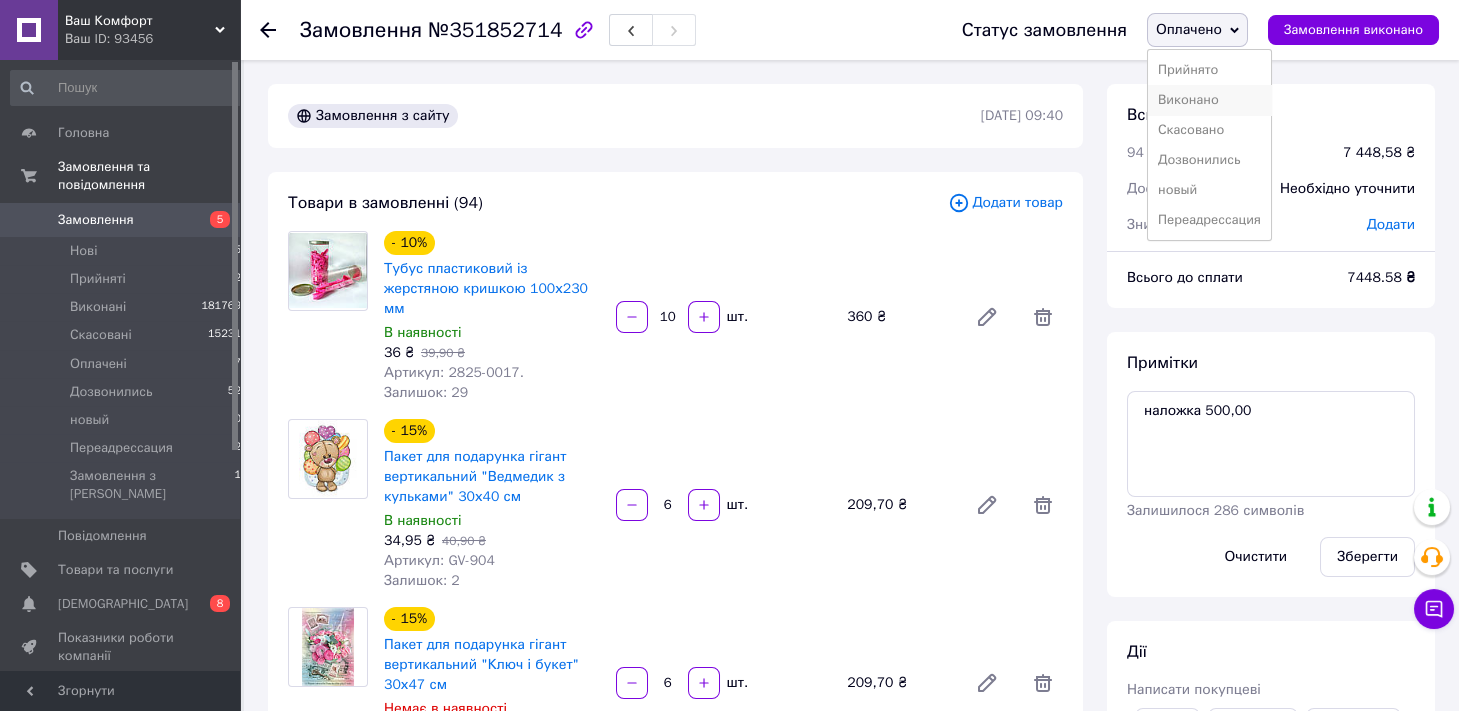 click on "Виконано" at bounding box center (1209, 100) 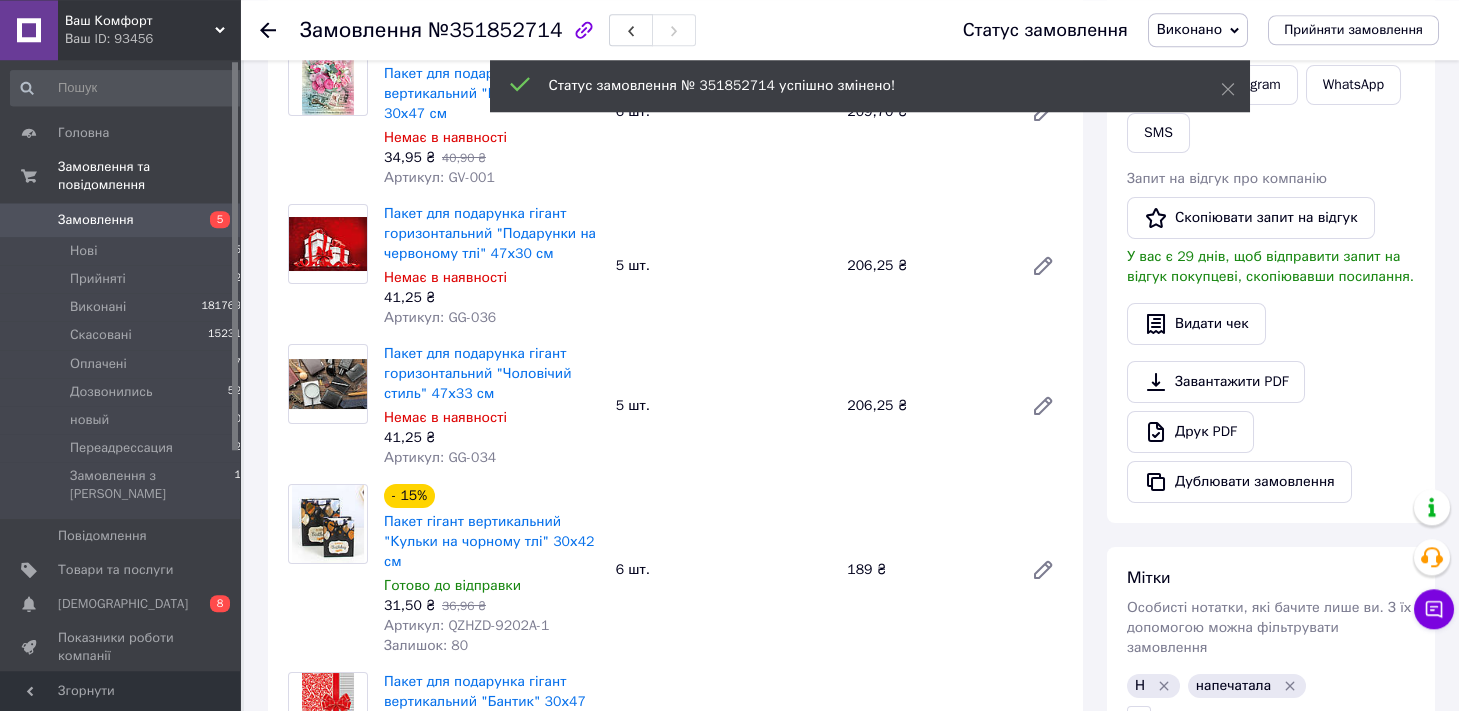 scroll, scrollTop: 662, scrollLeft: 0, axis: vertical 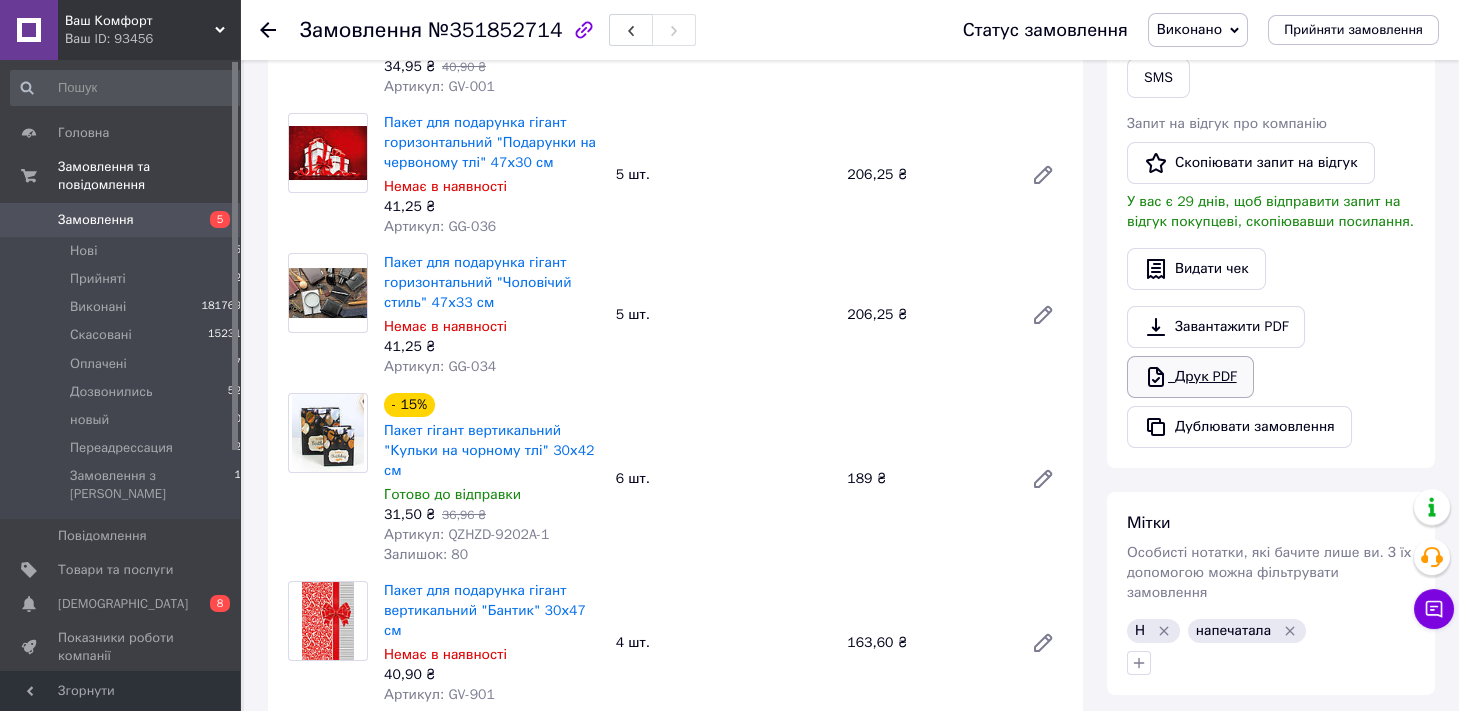 click on "Друк PDF" at bounding box center [1190, 377] 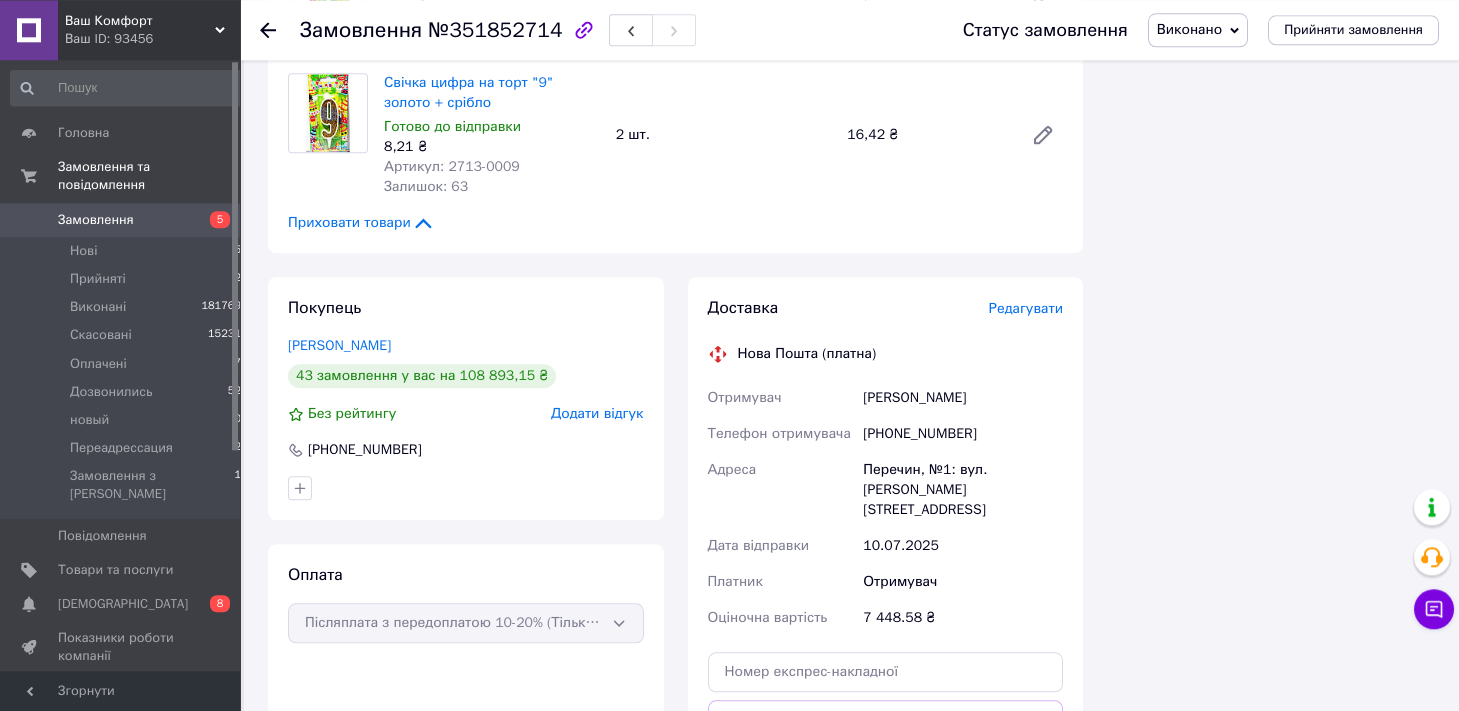 scroll, scrollTop: 14020, scrollLeft: 0, axis: vertical 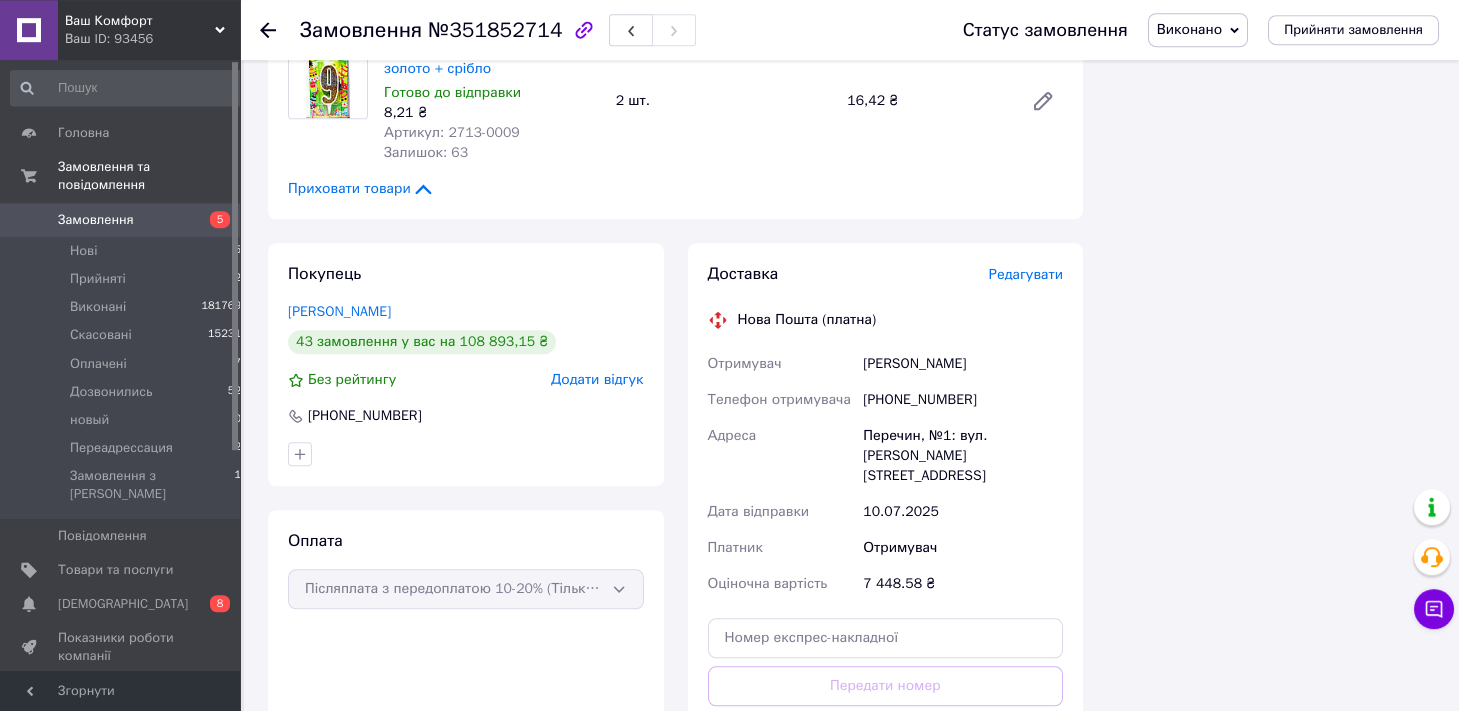 click on "№351852714" at bounding box center [495, 30] 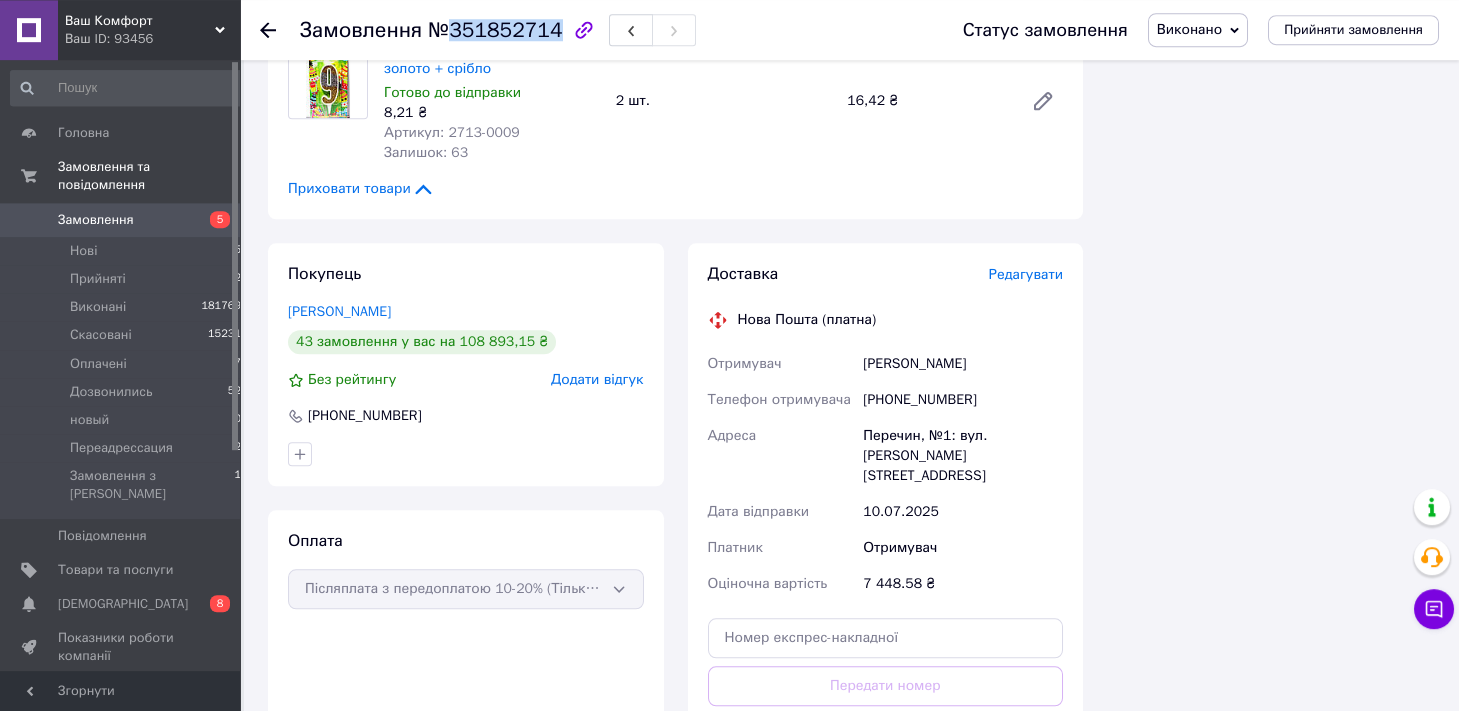 click on "№351852714" at bounding box center [495, 30] 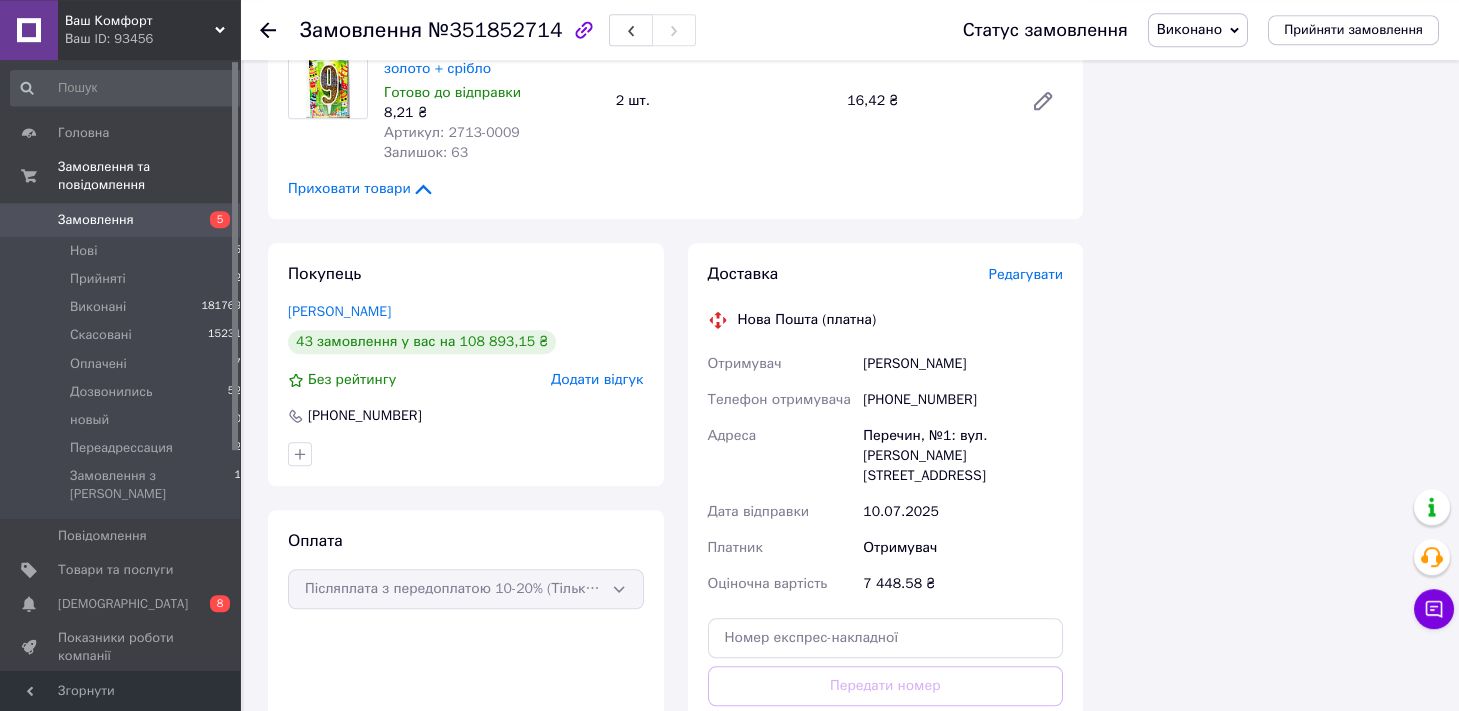 click on "+380668210406" at bounding box center (963, 400) 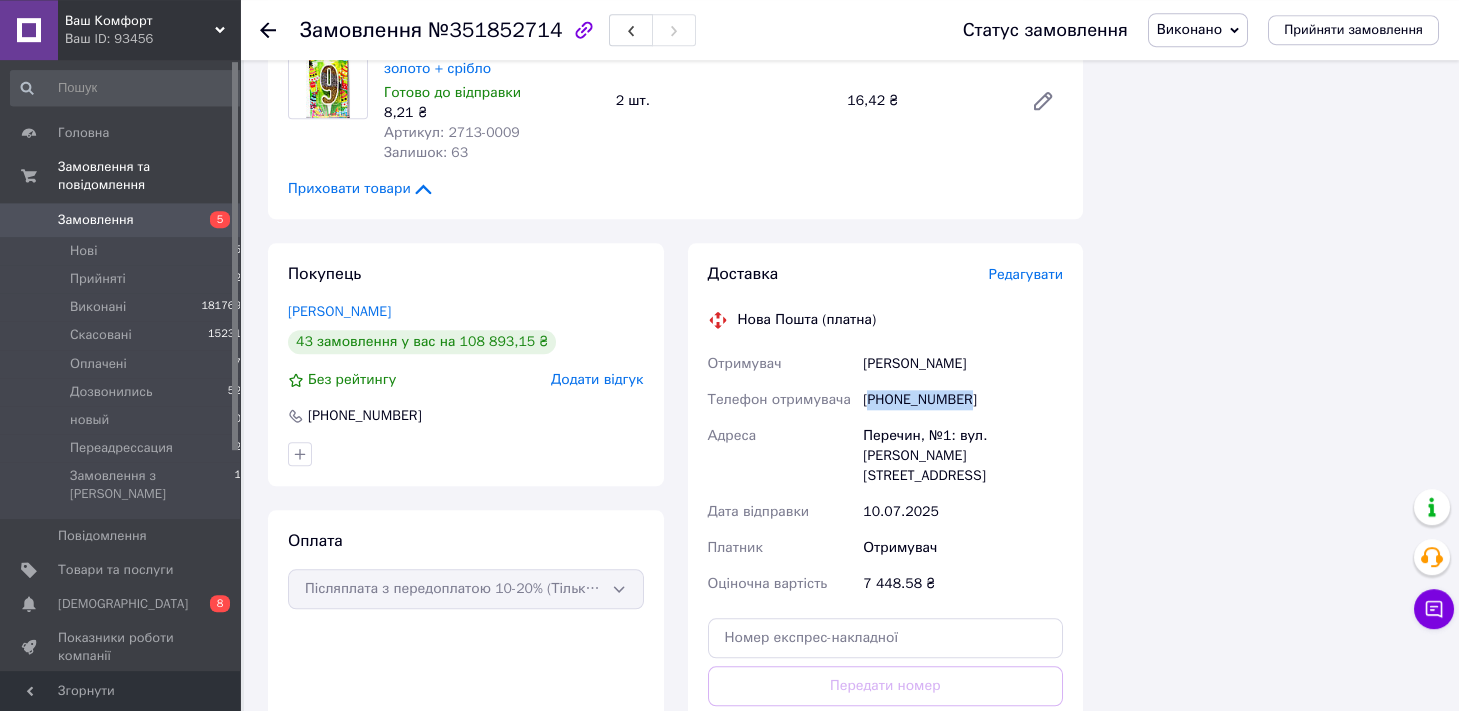 click on "+380668210406" at bounding box center [963, 400] 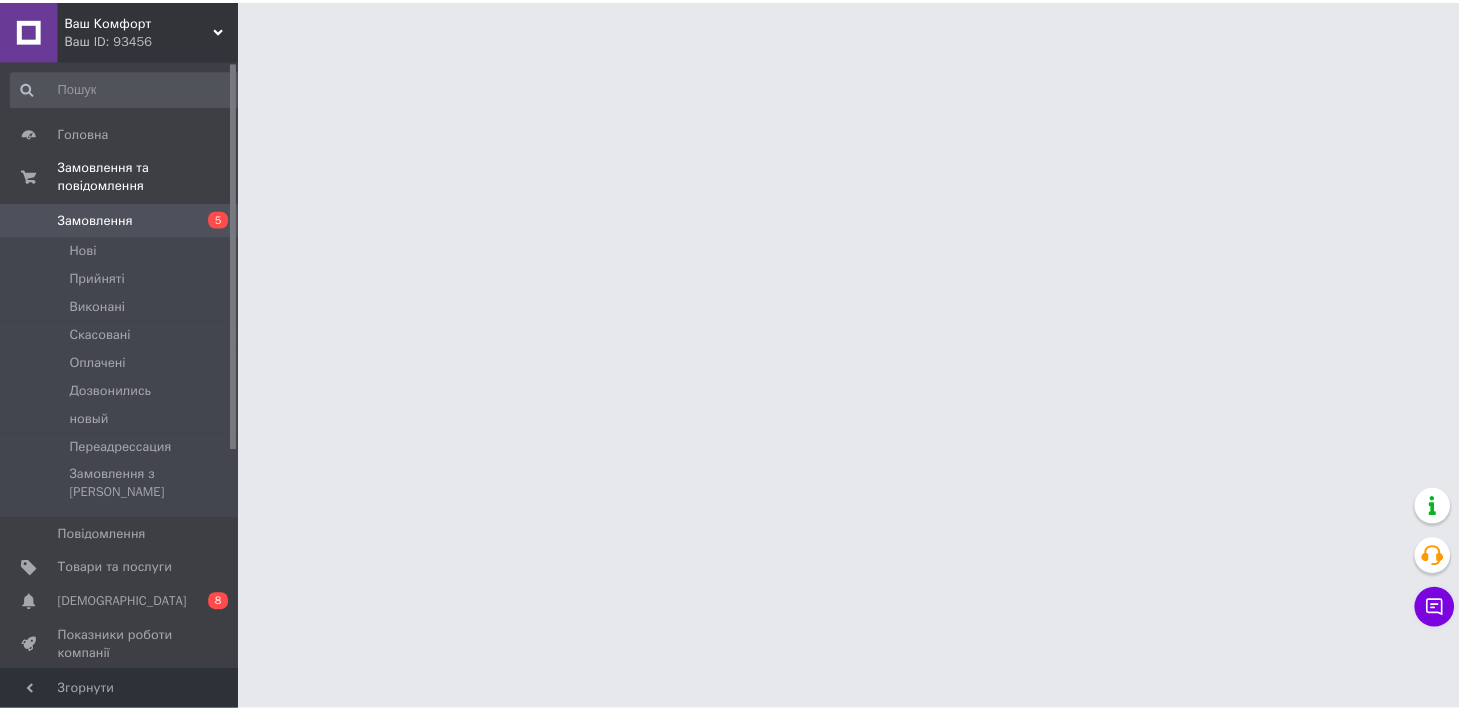 scroll, scrollTop: 0, scrollLeft: 0, axis: both 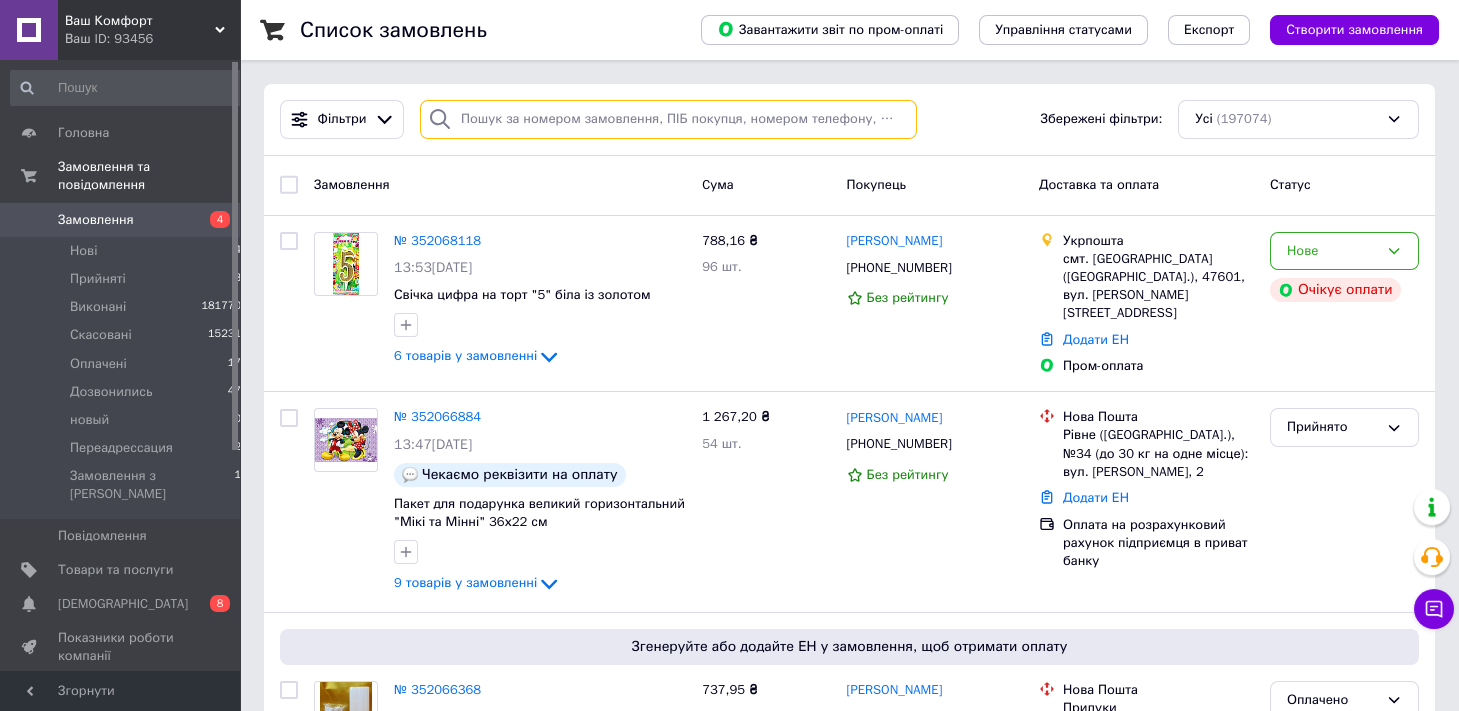 drag, startPoint x: 513, startPoint y: 117, endPoint x: 670, endPoint y: 119, distance: 157.01274 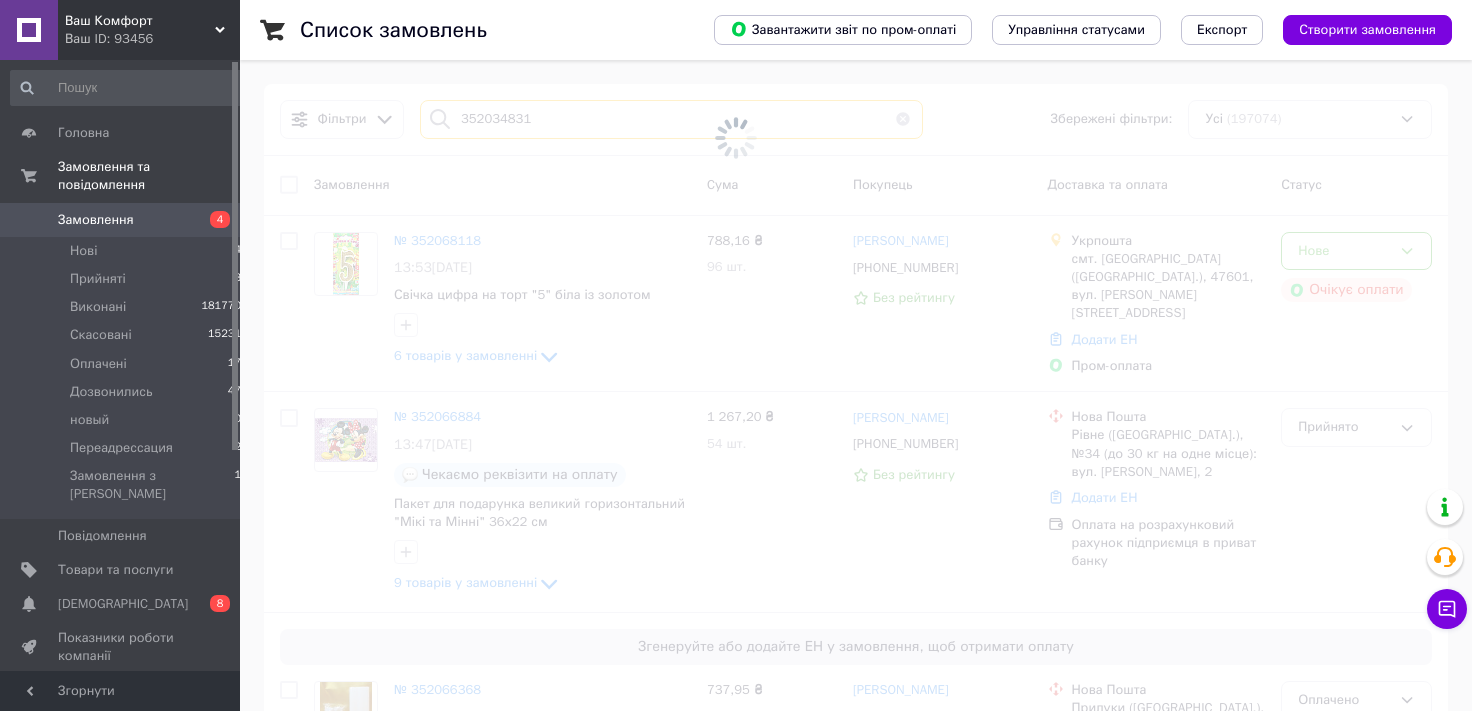 type on "352034831" 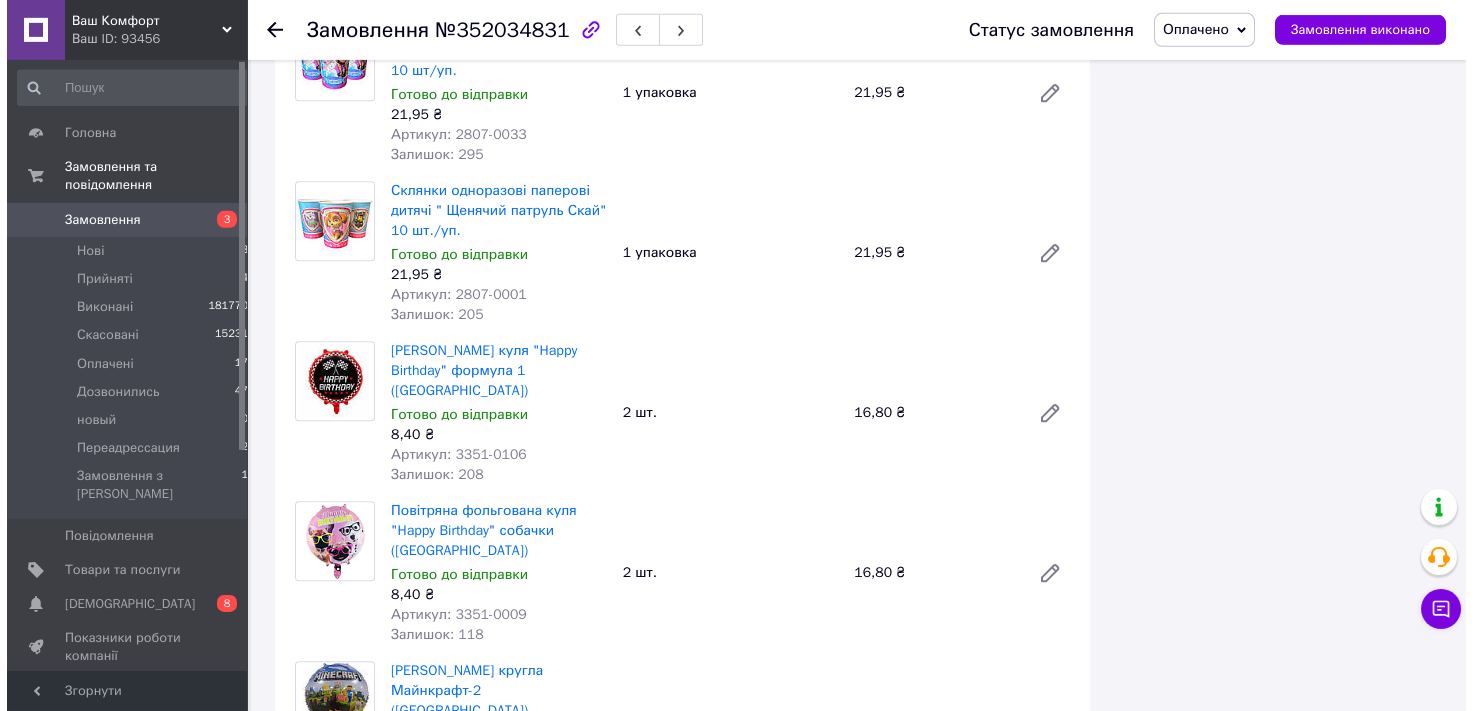 scroll, scrollTop: 14949, scrollLeft: 0, axis: vertical 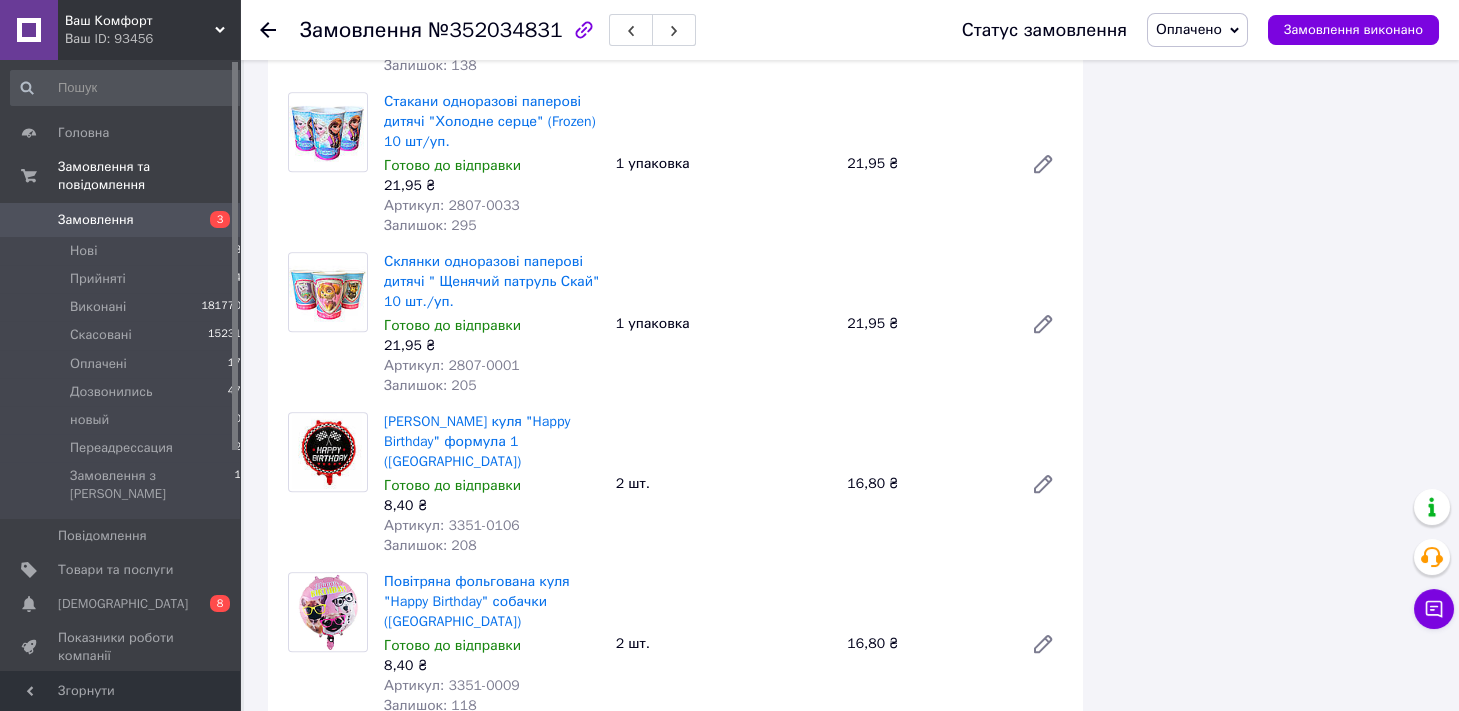 click on "Редагувати" at bounding box center (1026, 987) 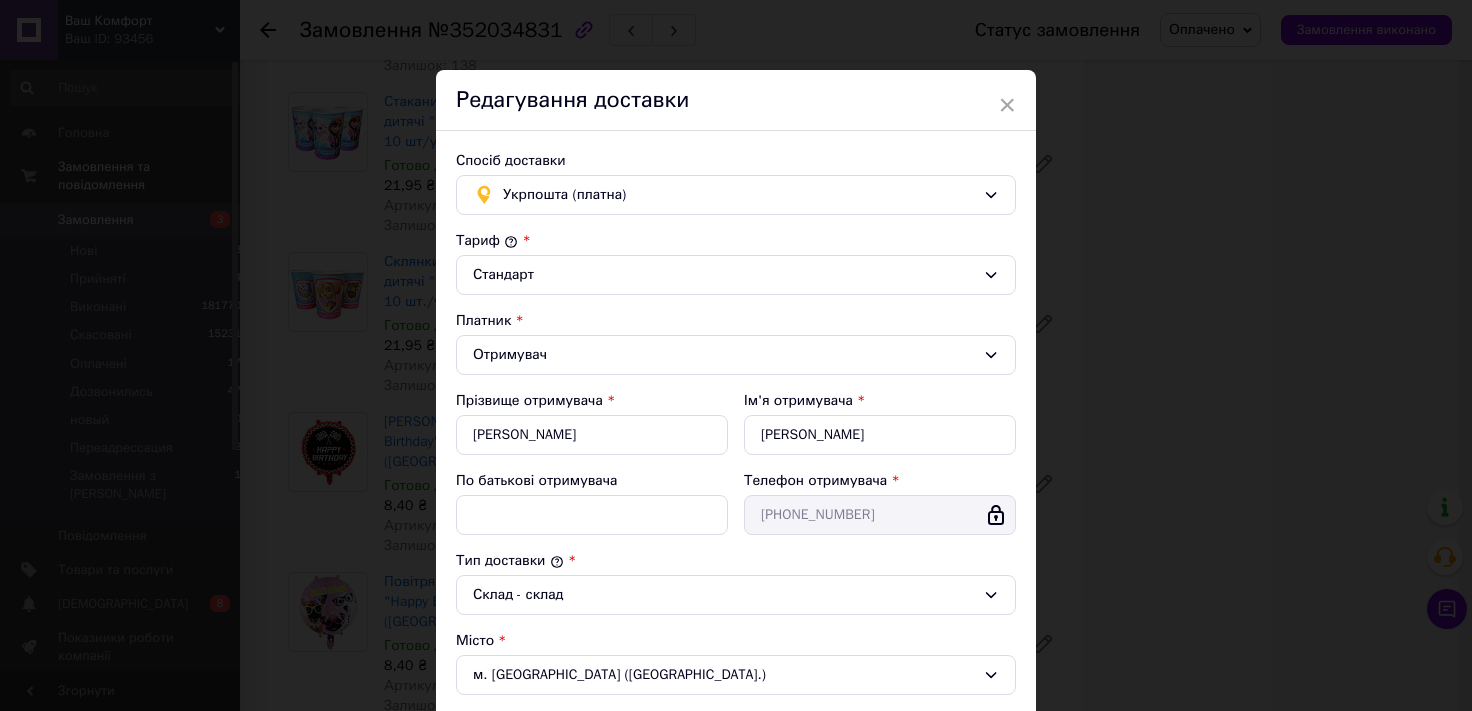 scroll, scrollTop: 534, scrollLeft: 0, axis: vertical 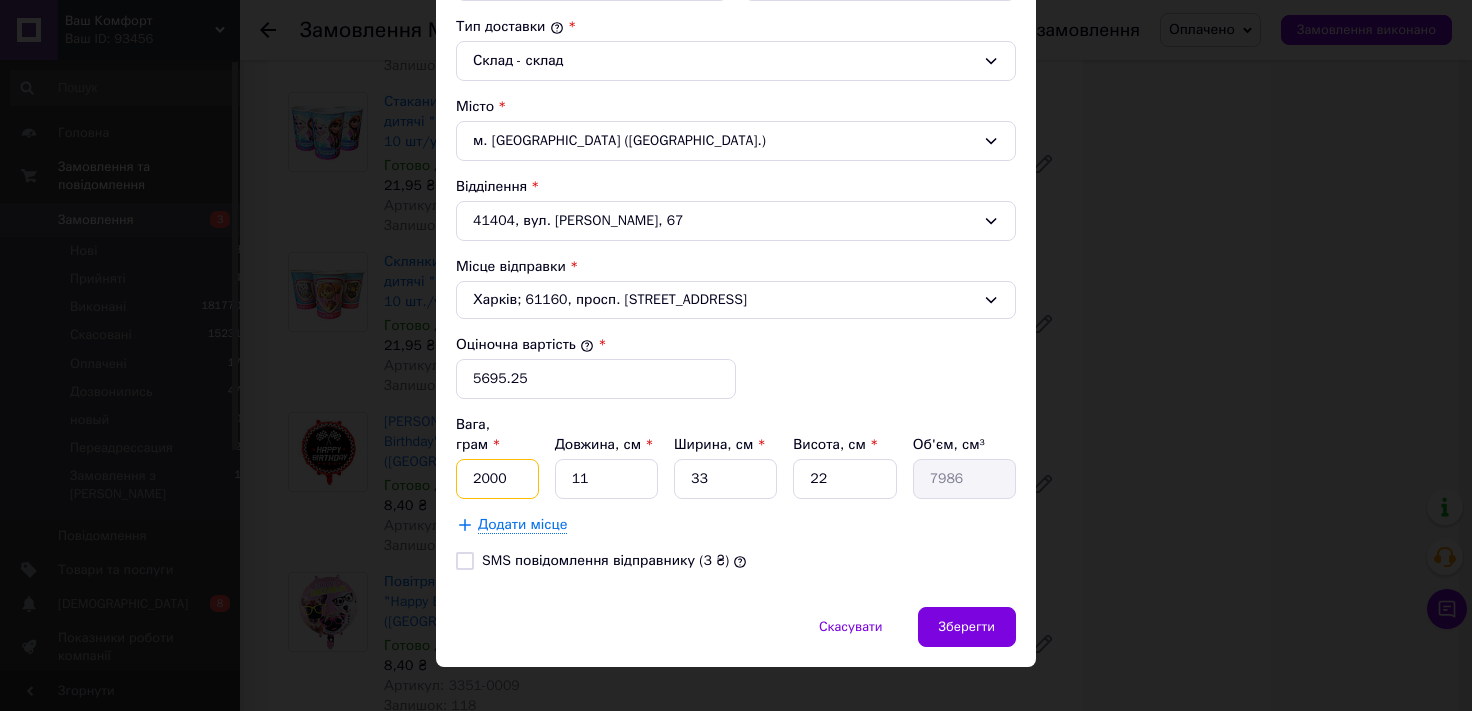drag, startPoint x: 517, startPoint y: 457, endPoint x: 0, endPoint y: 589, distance: 533.585 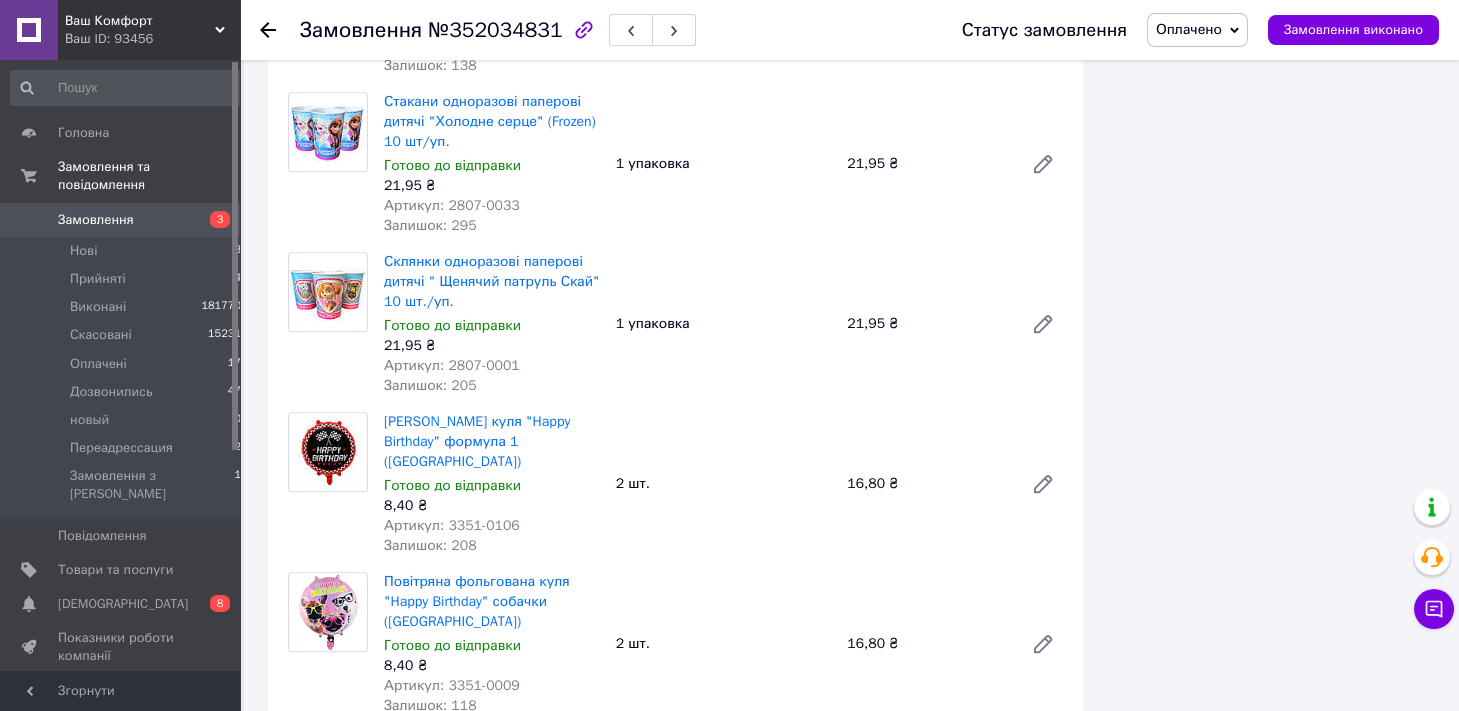 click on "Редагувати" at bounding box center (1026, 987) 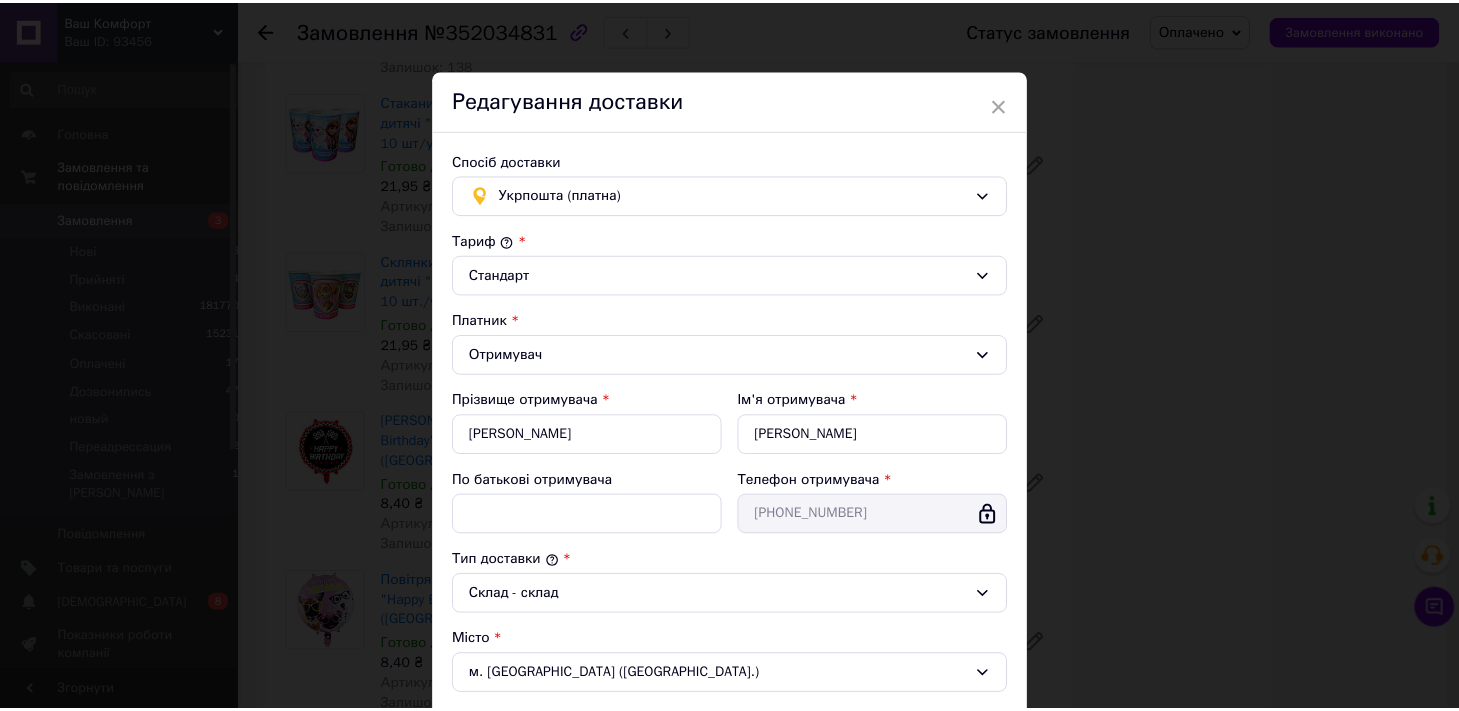 scroll, scrollTop: 534, scrollLeft: 0, axis: vertical 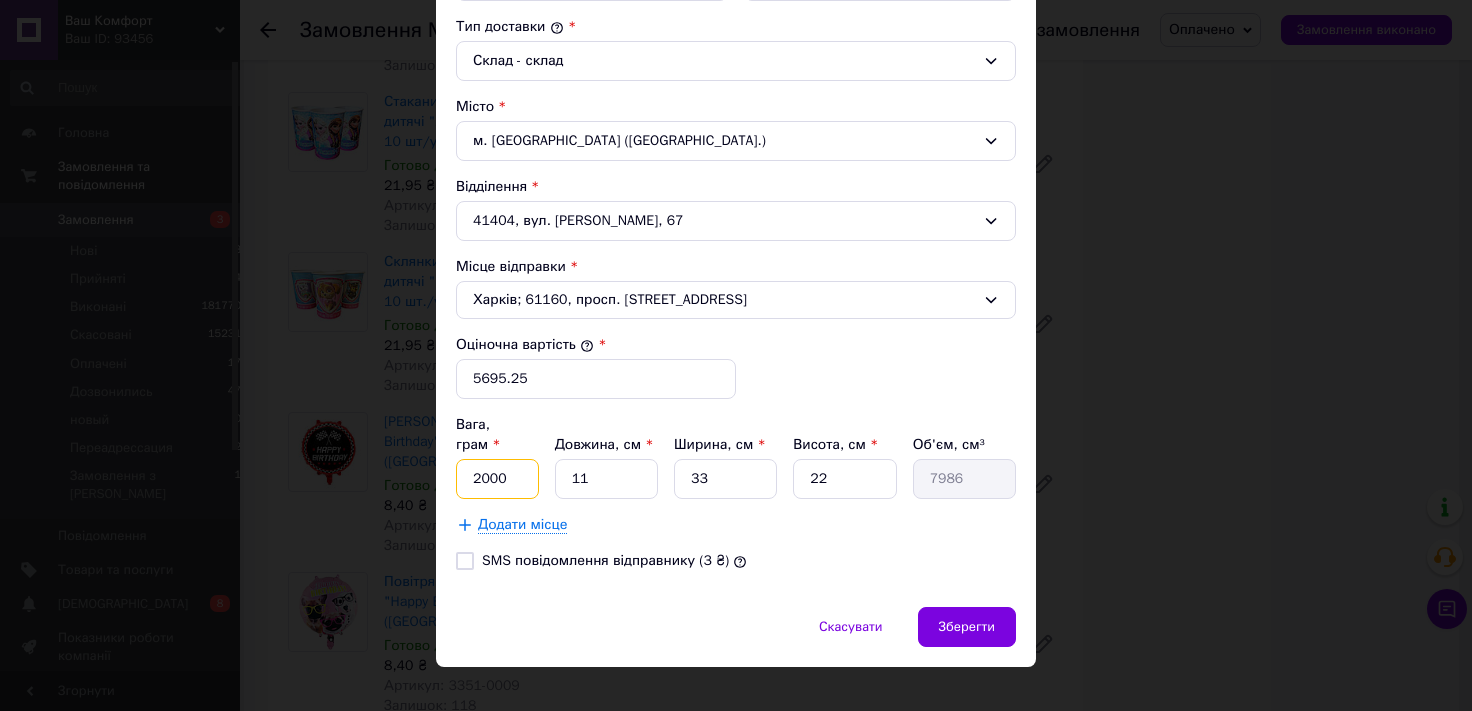 drag, startPoint x: 501, startPoint y: 460, endPoint x: 225, endPoint y: 521, distance: 282.66058 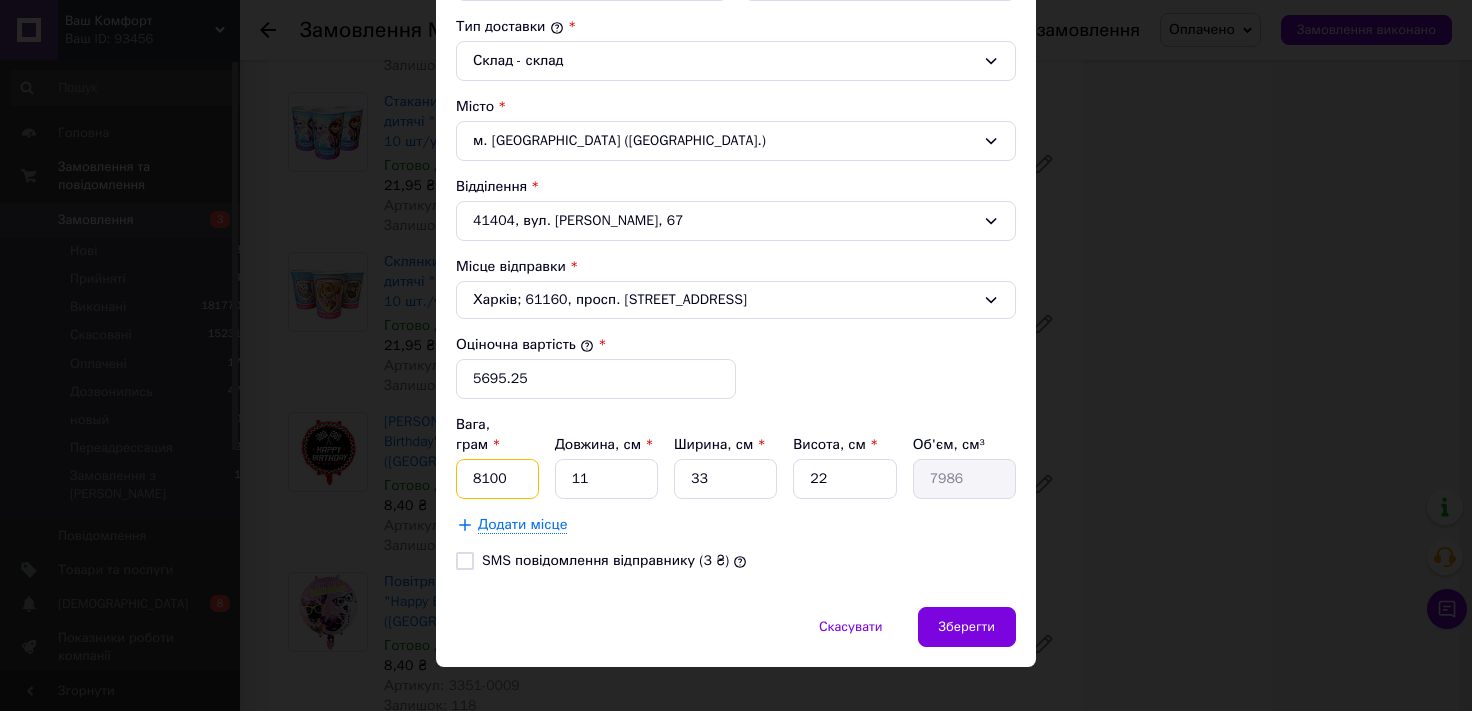 type on "8100" 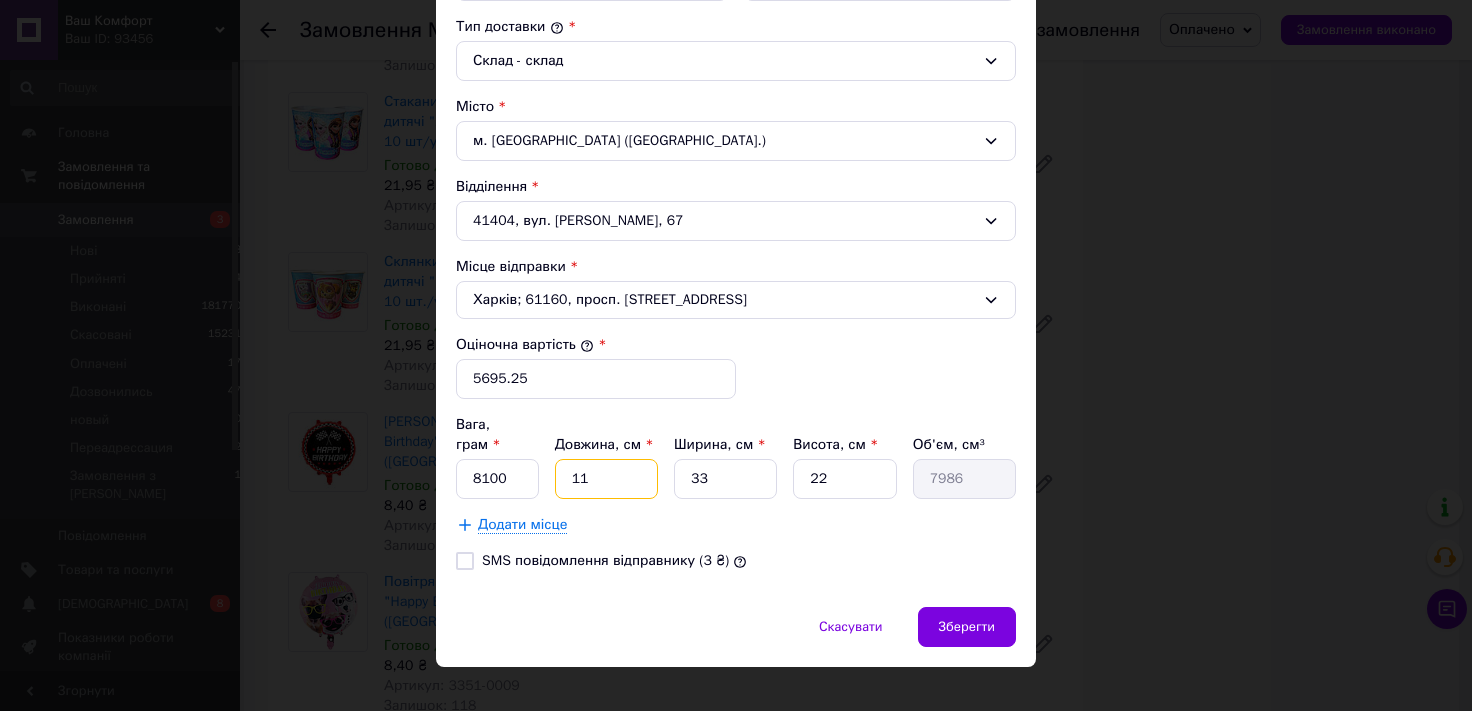 click on "11" at bounding box center [606, 479] 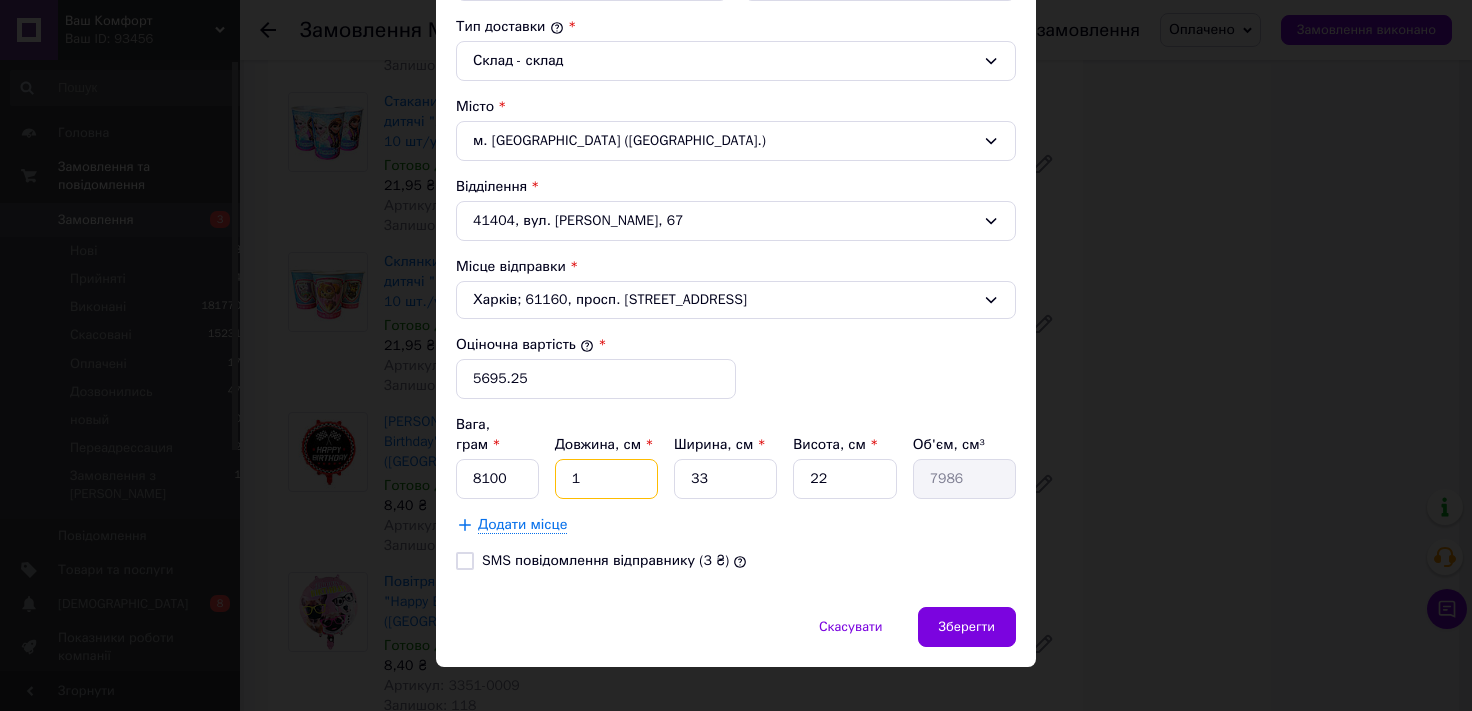 type on "726" 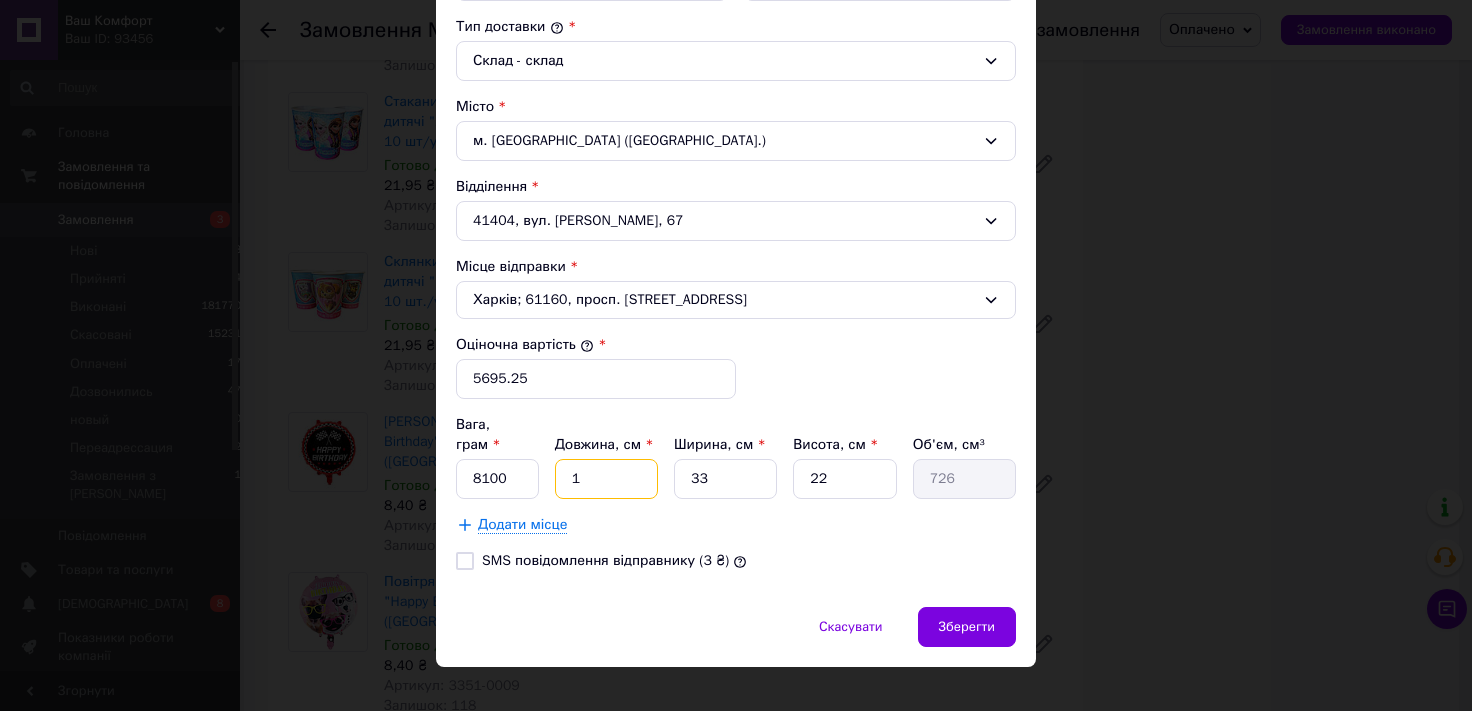 type 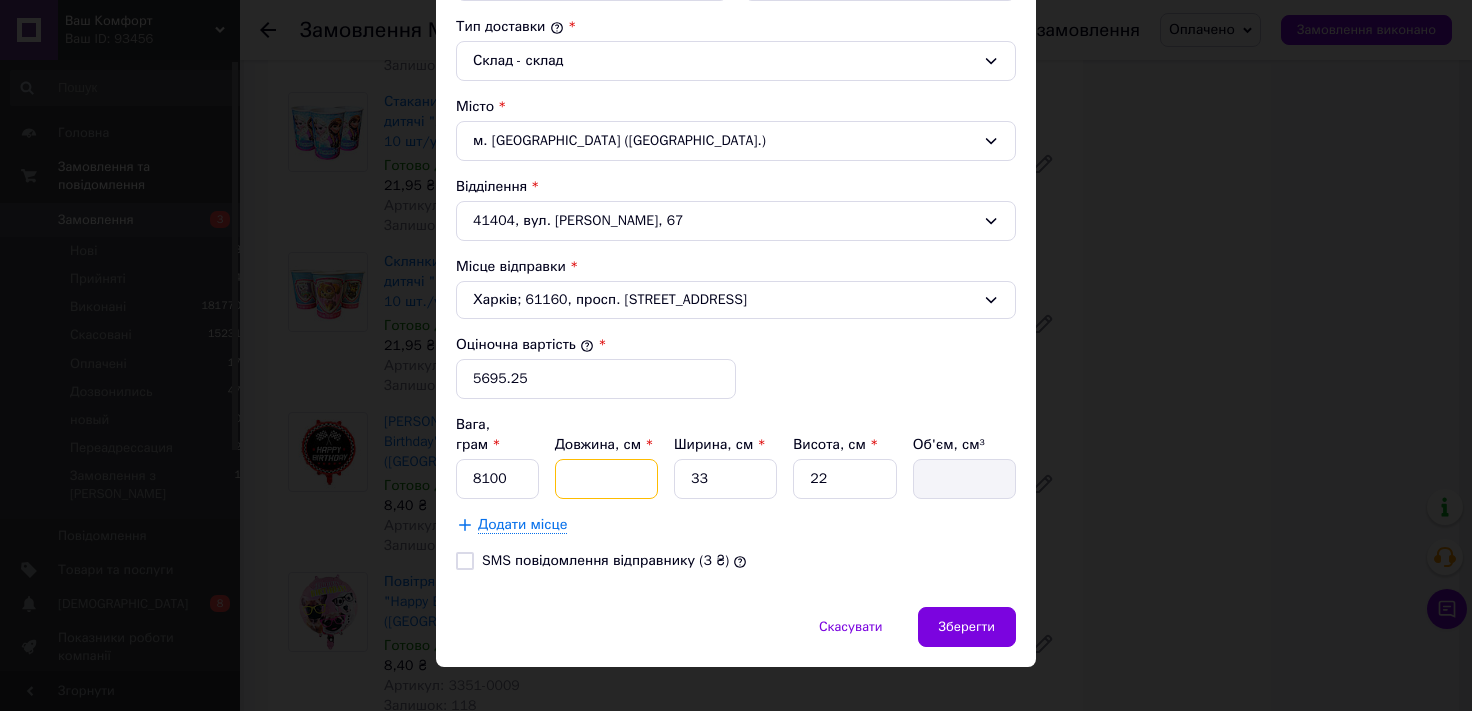 type on "5" 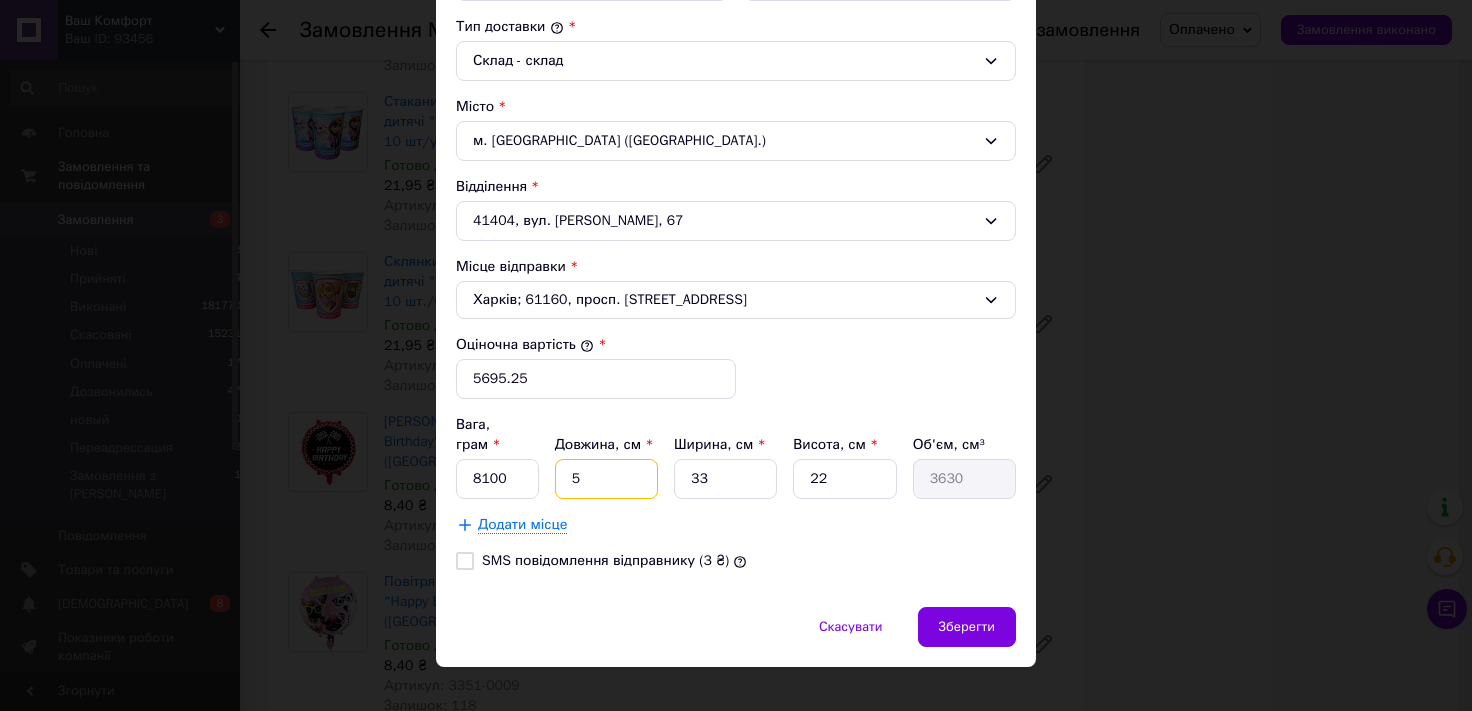 type on "53" 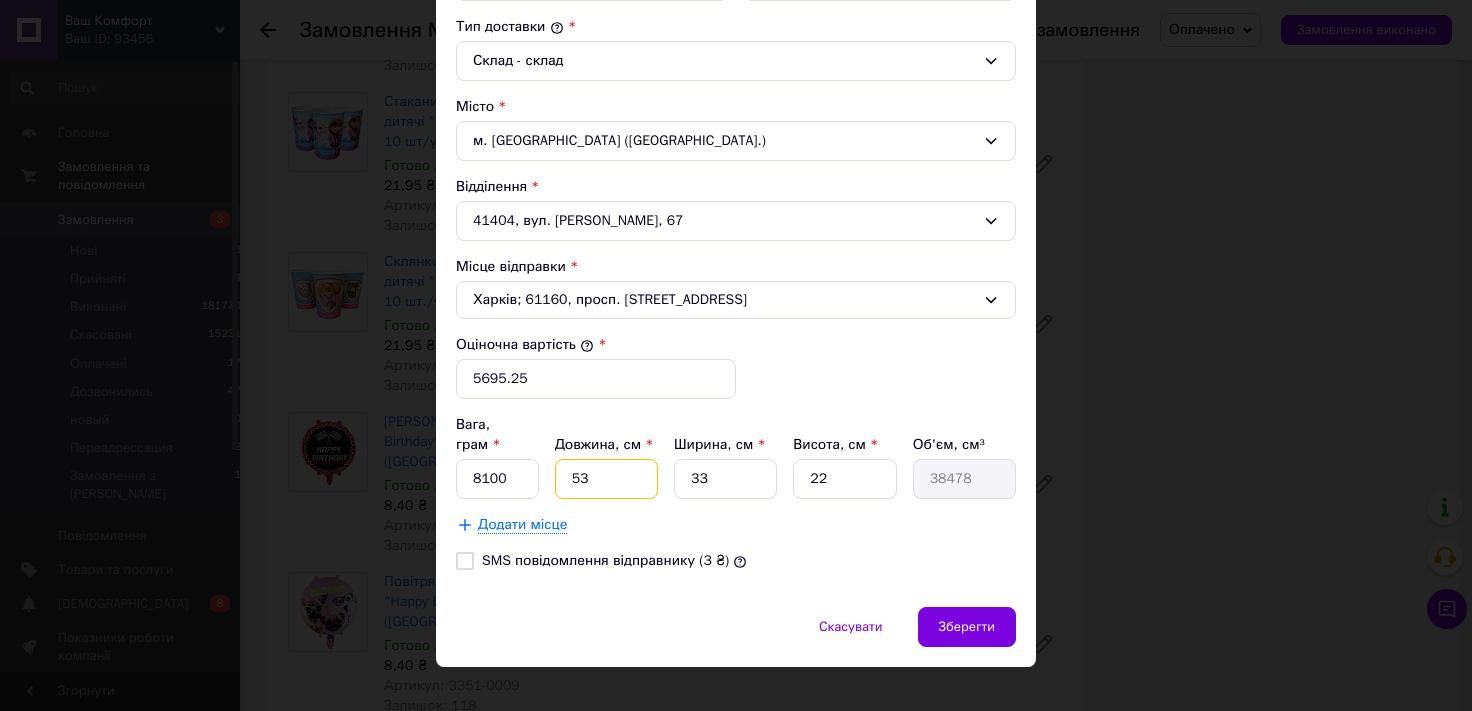 type on "53" 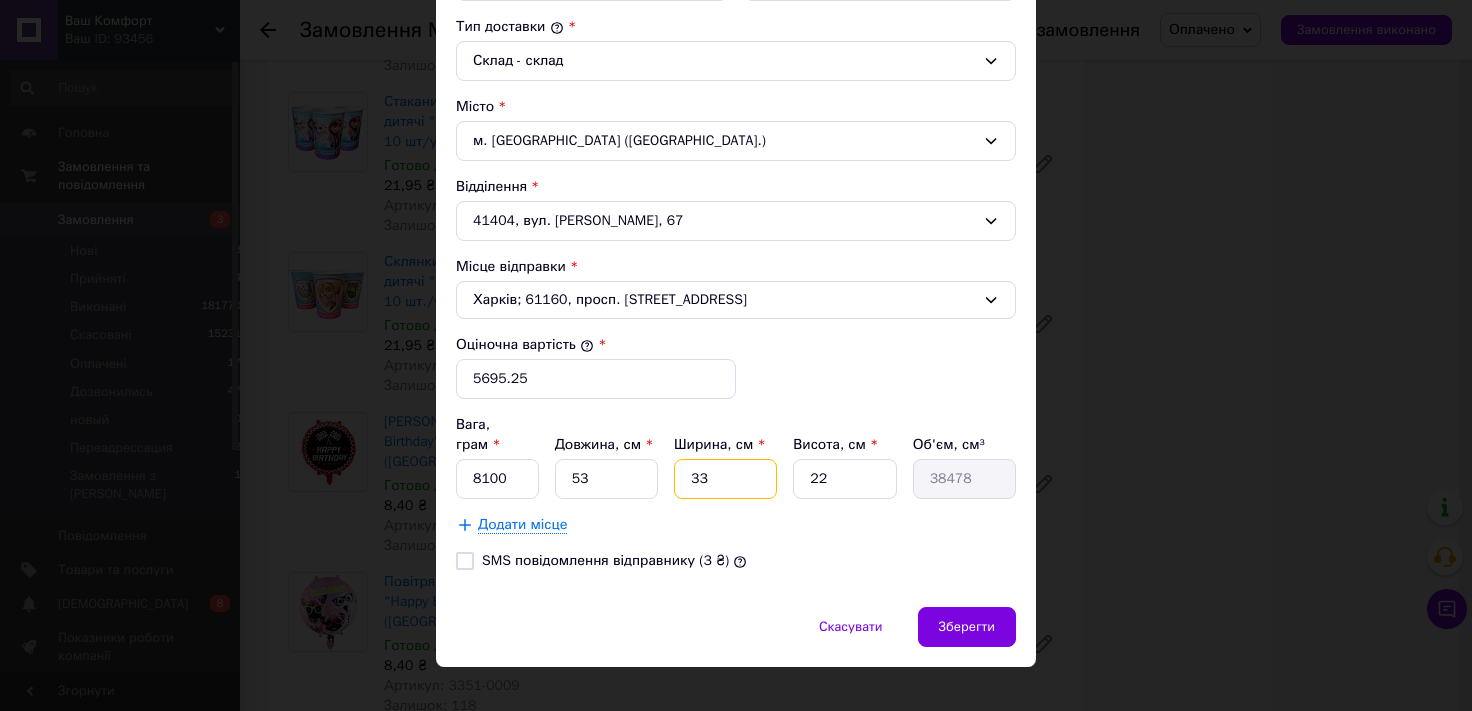 drag, startPoint x: 715, startPoint y: 458, endPoint x: 38, endPoint y: 472, distance: 677.1447 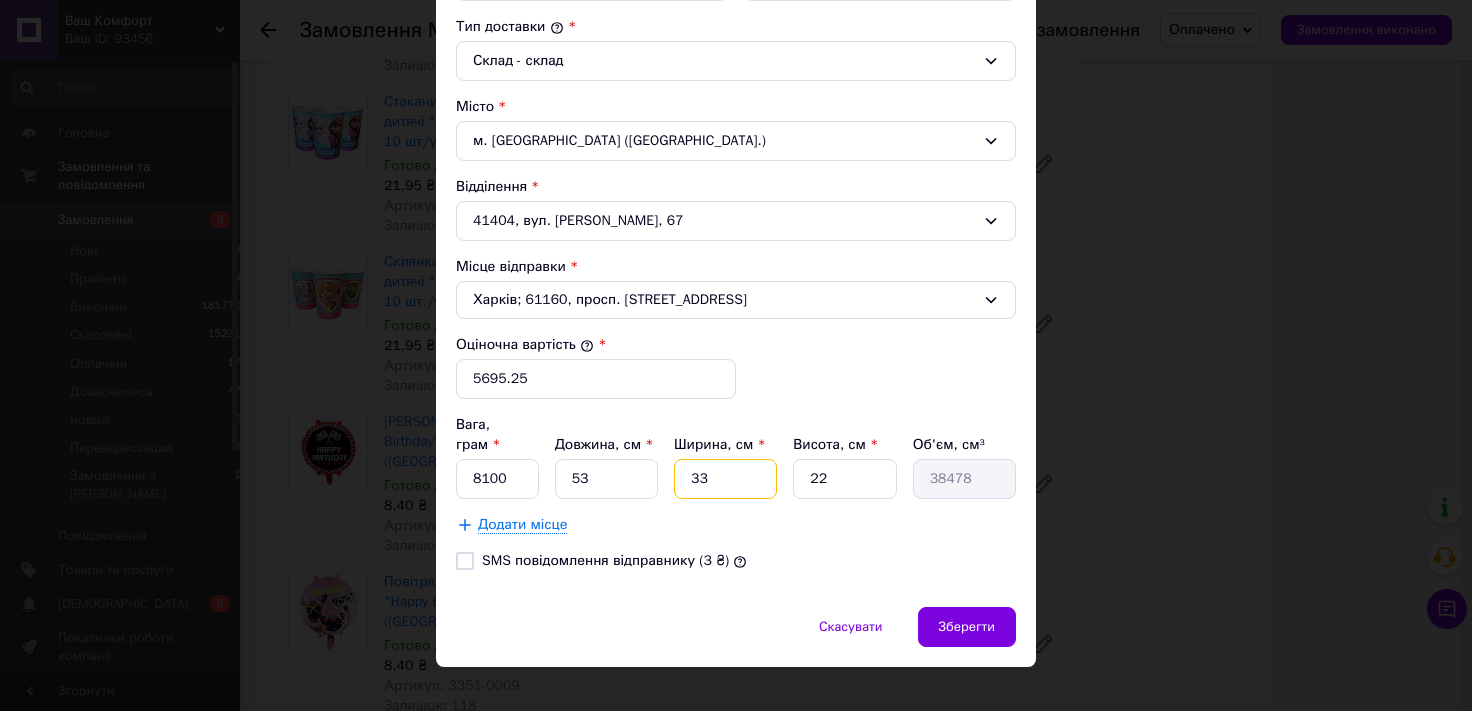 type on "4" 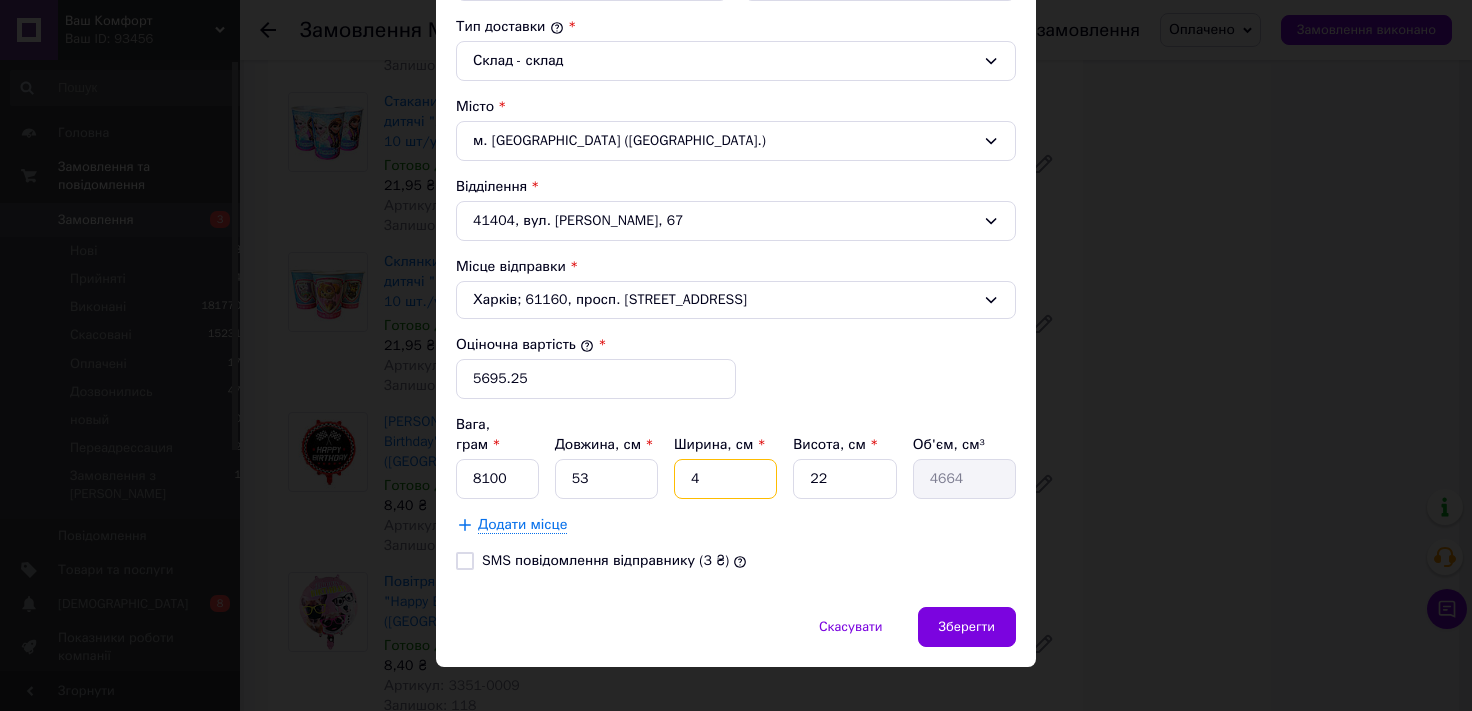 type on "41" 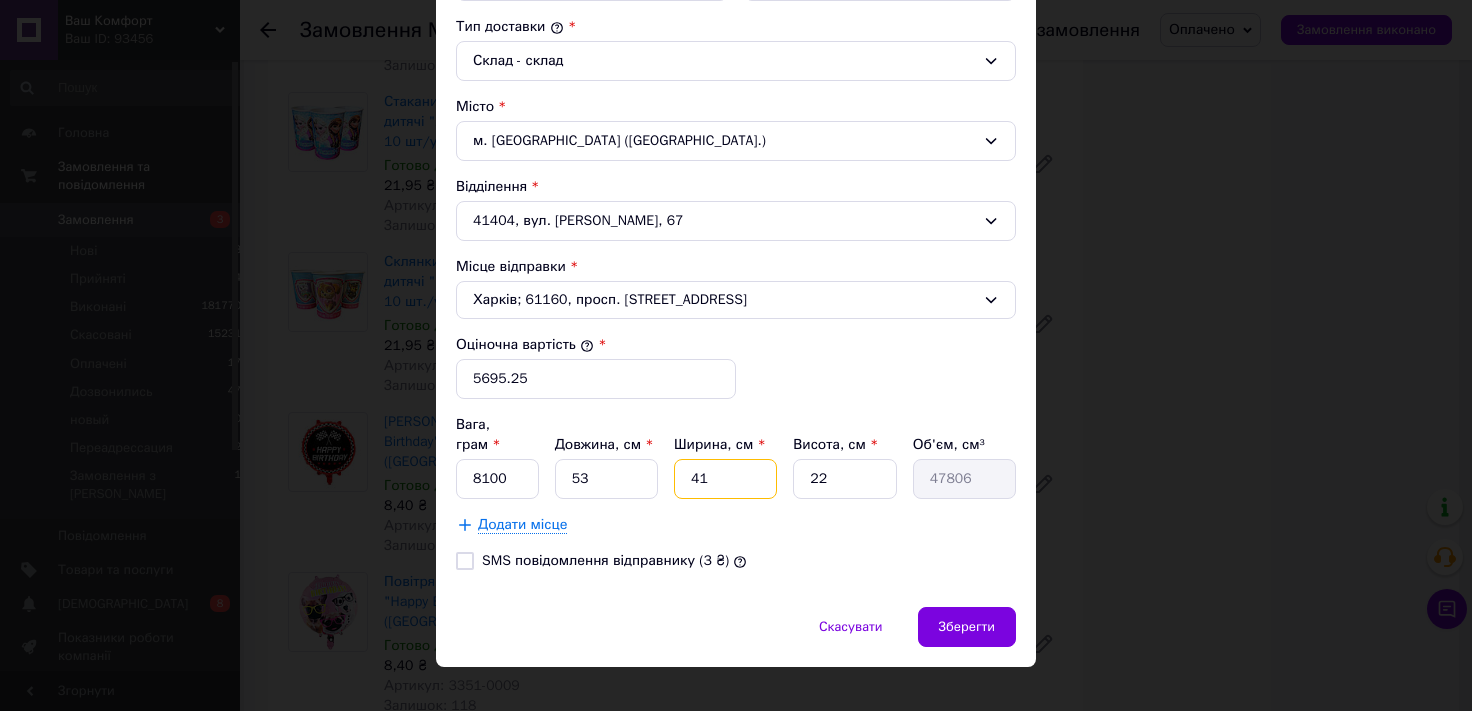 type on "41" 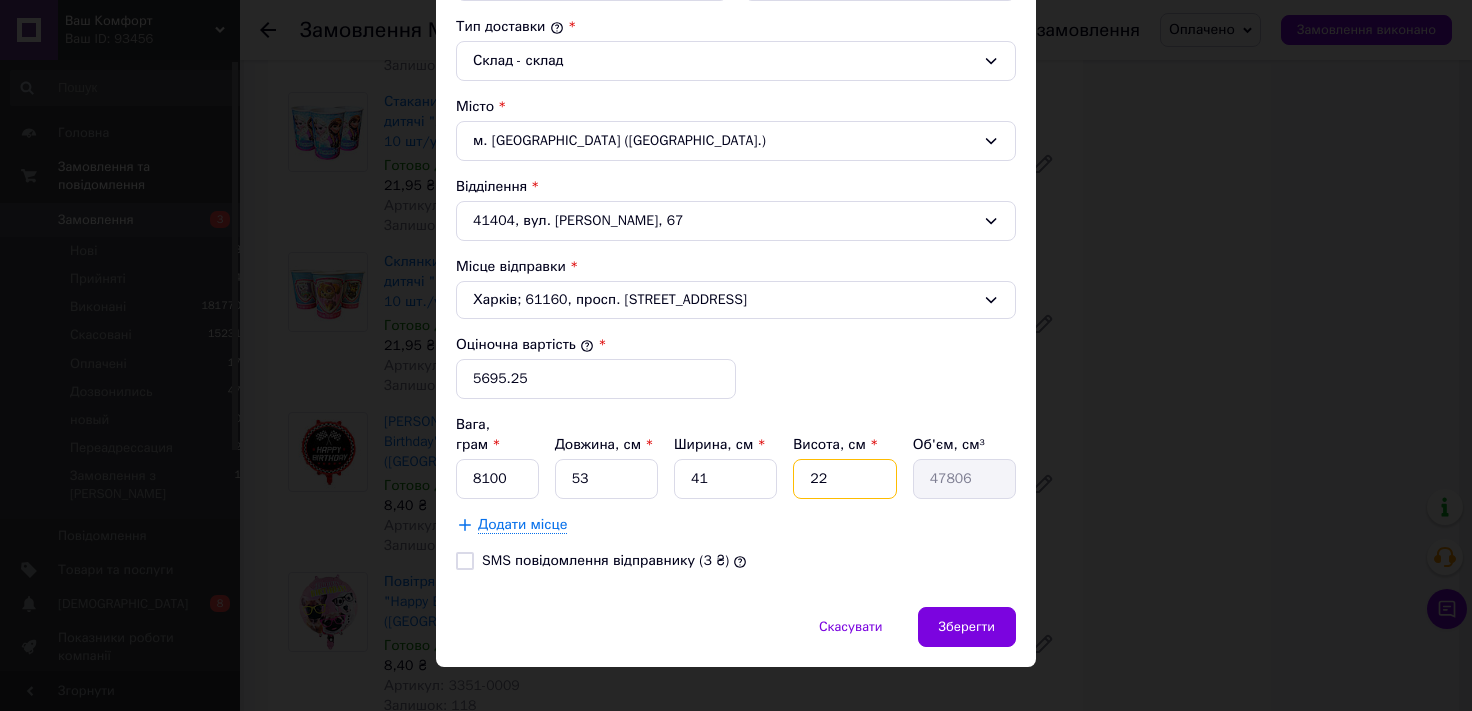 drag, startPoint x: 843, startPoint y: 452, endPoint x: 212, endPoint y: 523, distance: 634.9819 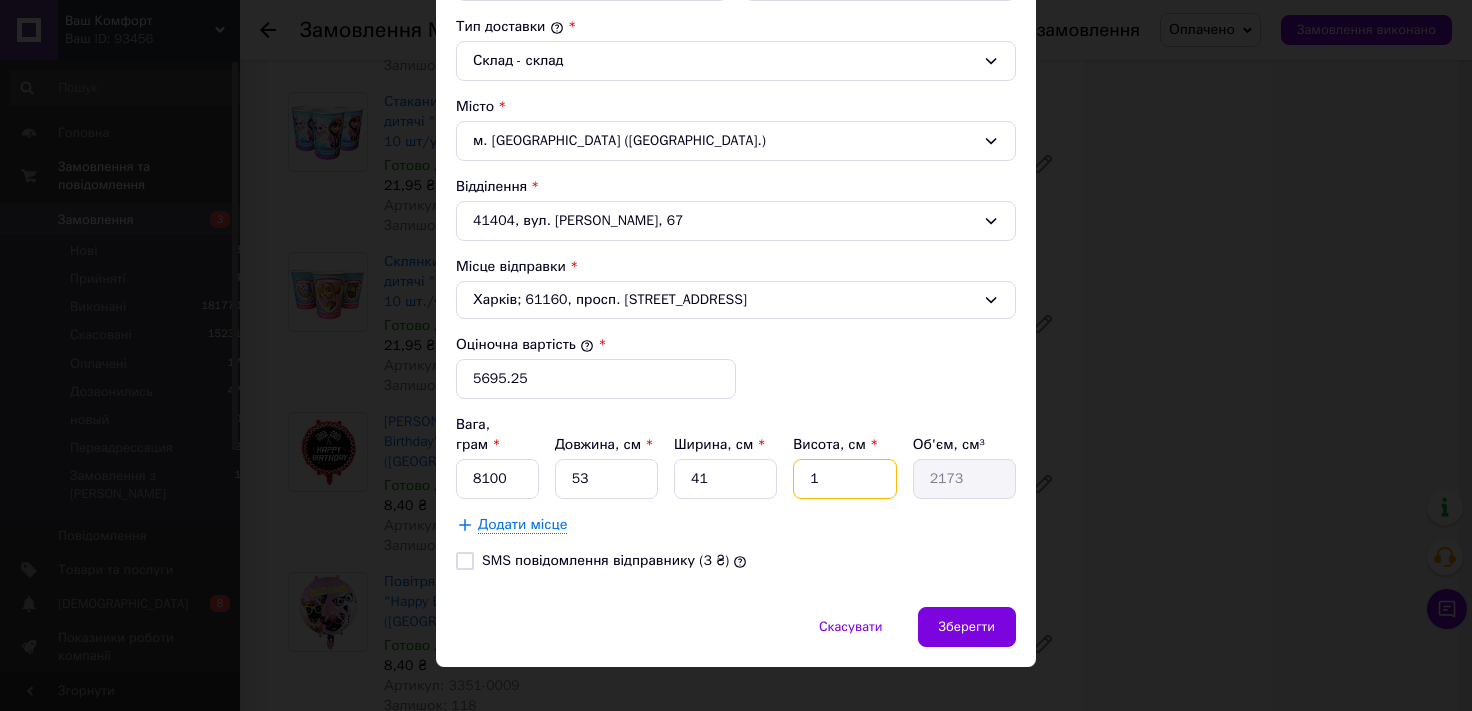 type on "19" 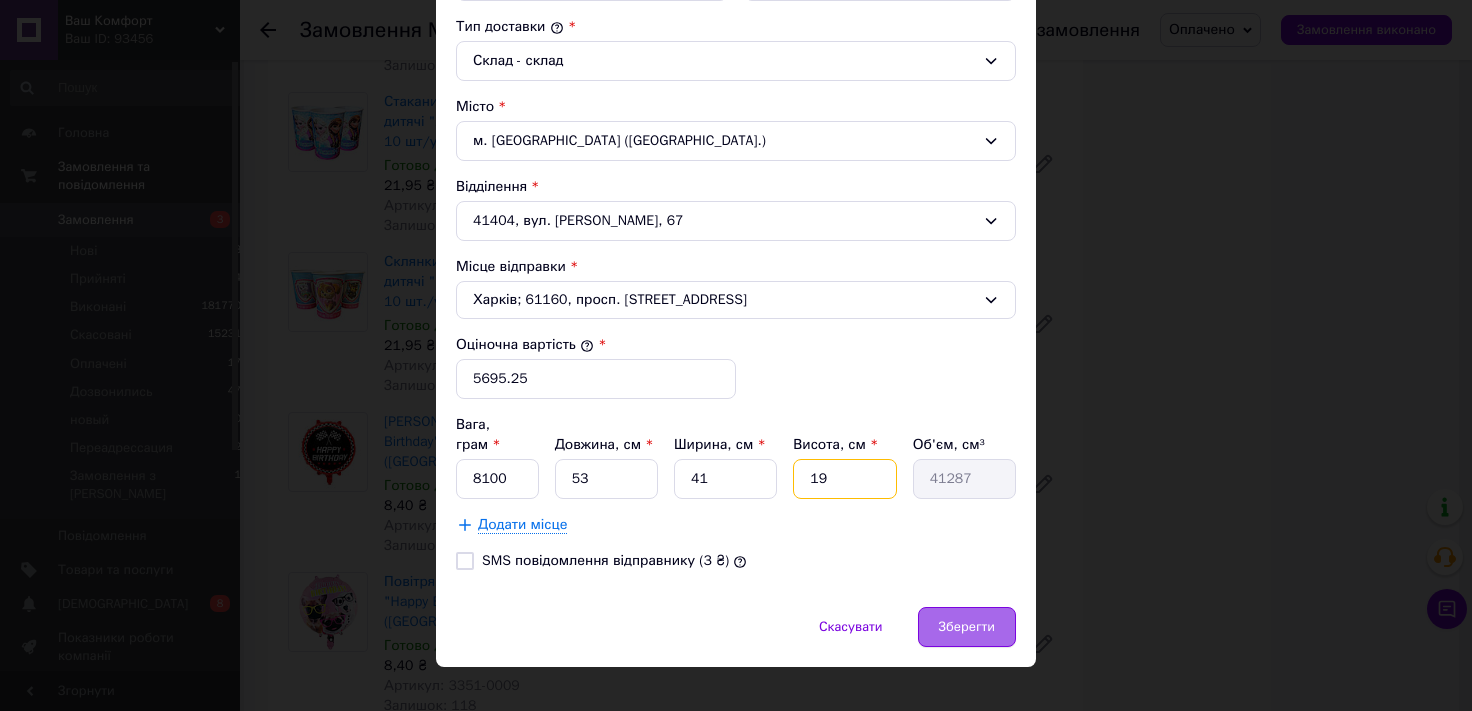 type on "19" 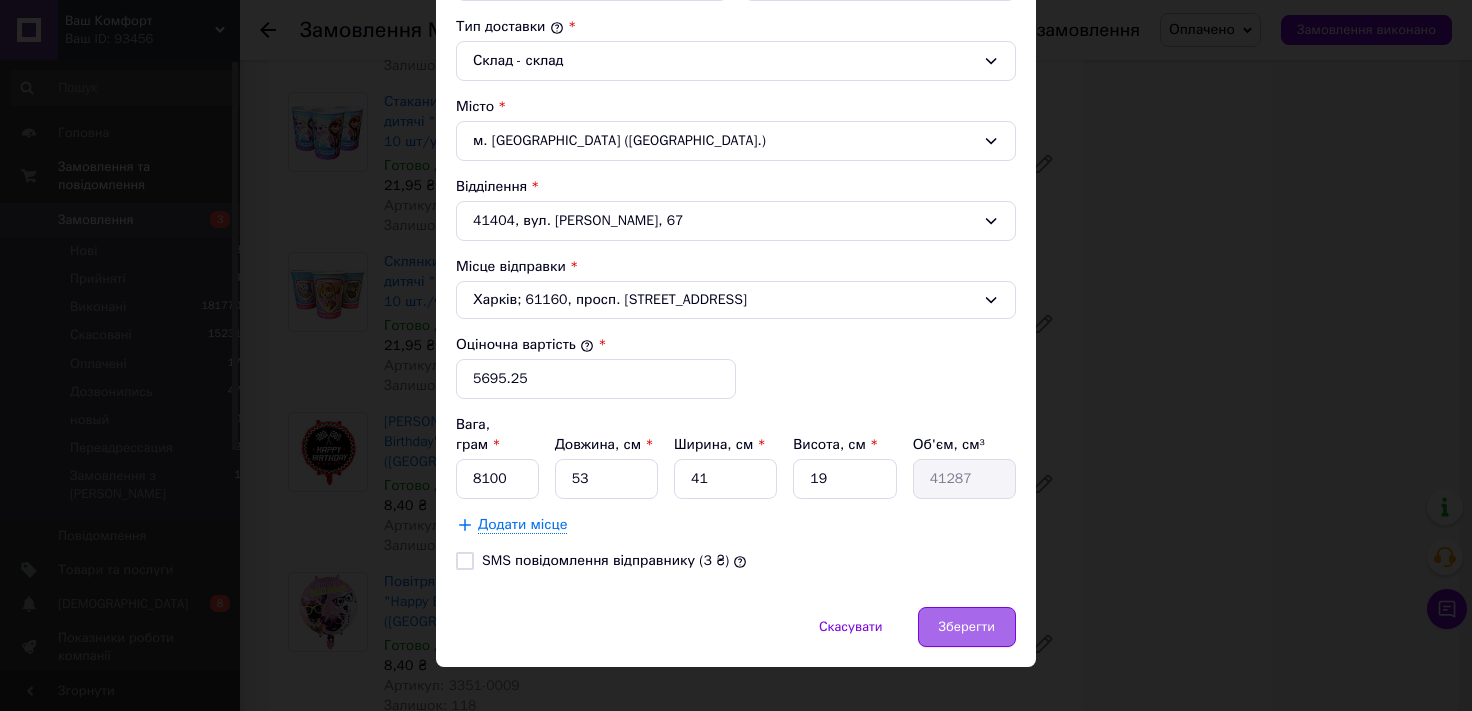 click on "Зберегти" at bounding box center [967, 627] 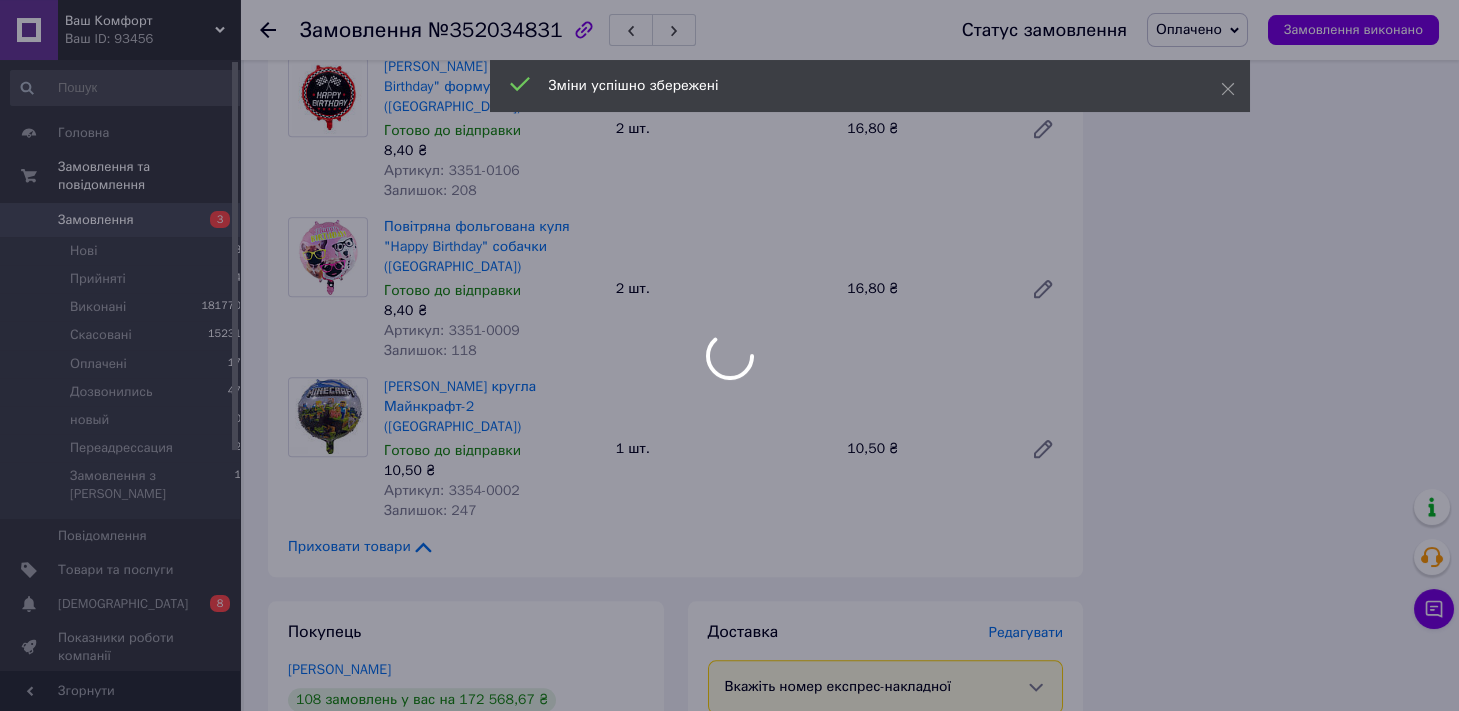 scroll, scrollTop: 15611, scrollLeft: 0, axis: vertical 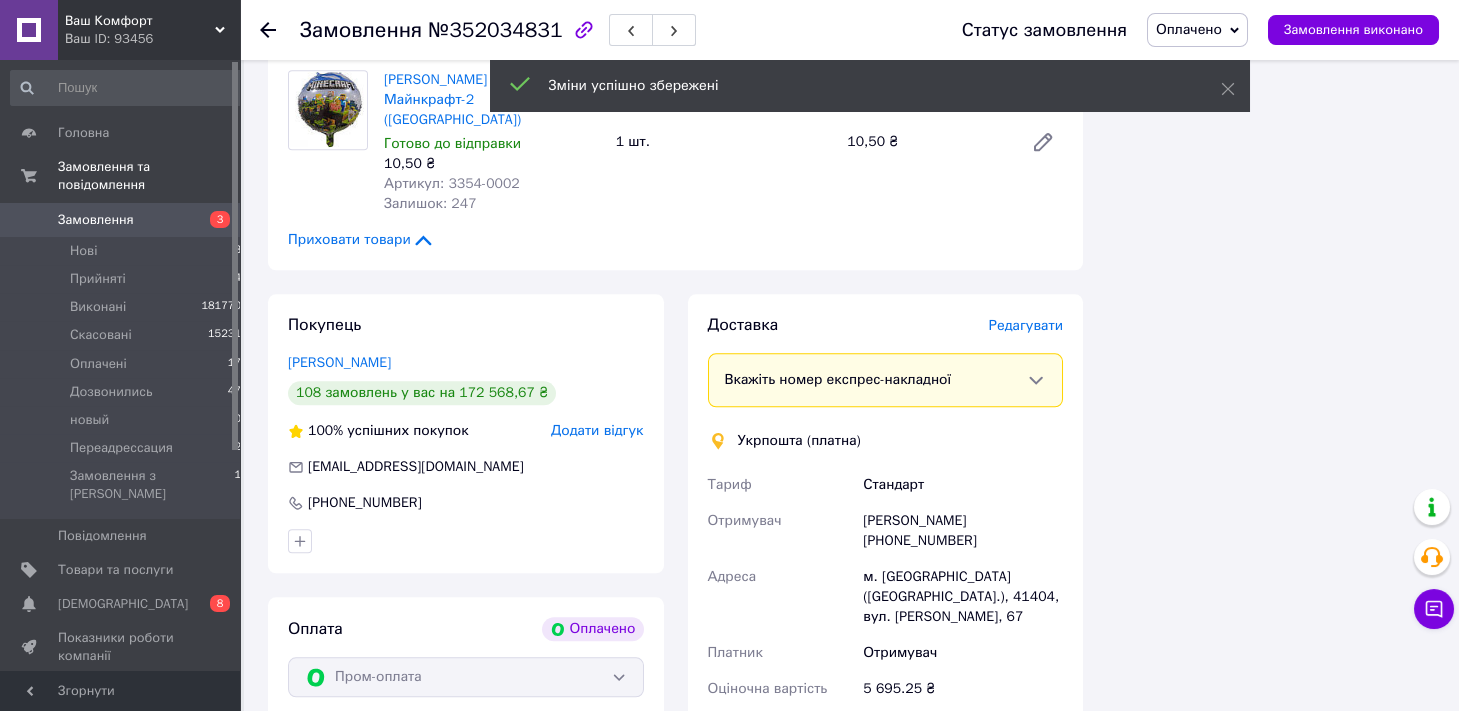 click on "Створити ярлик" at bounding box center [886, 880] 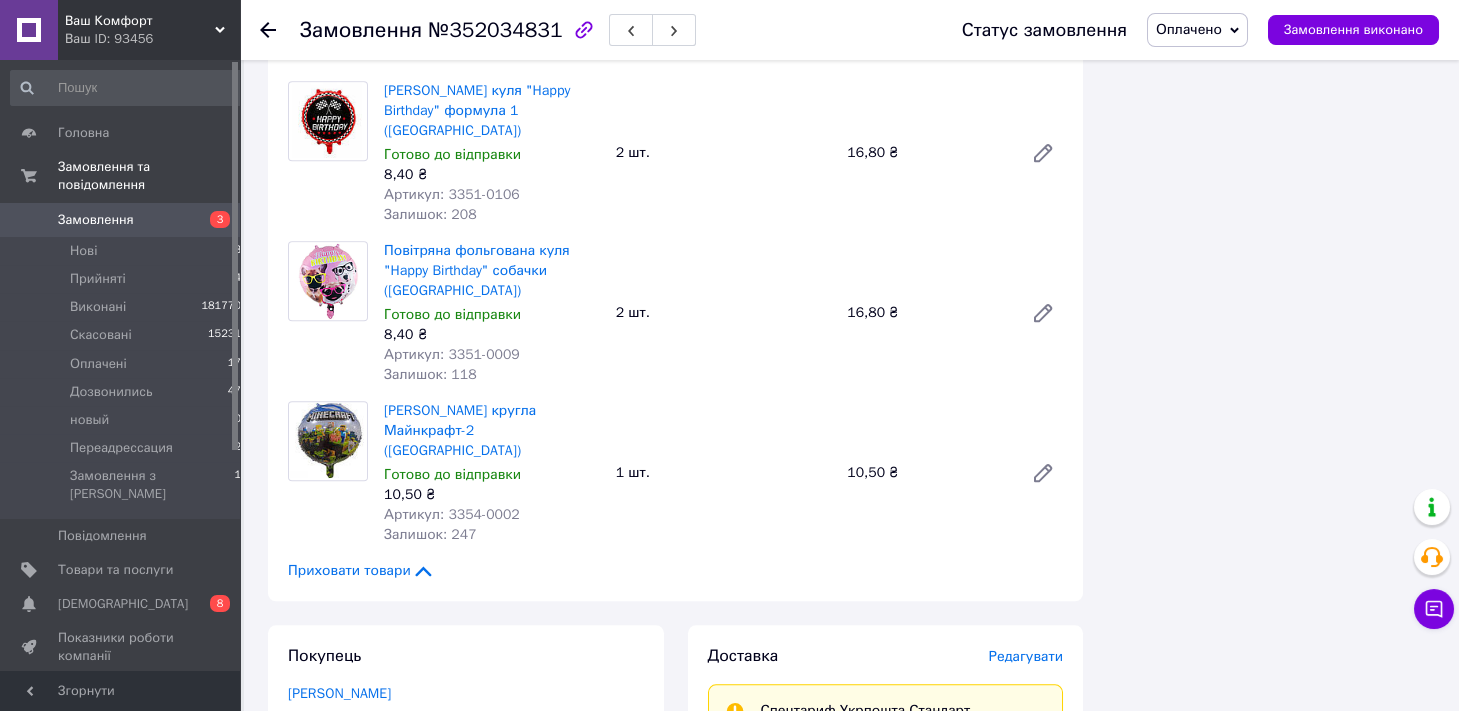 click on "Оплачено" at bounding box center (1189, 29) 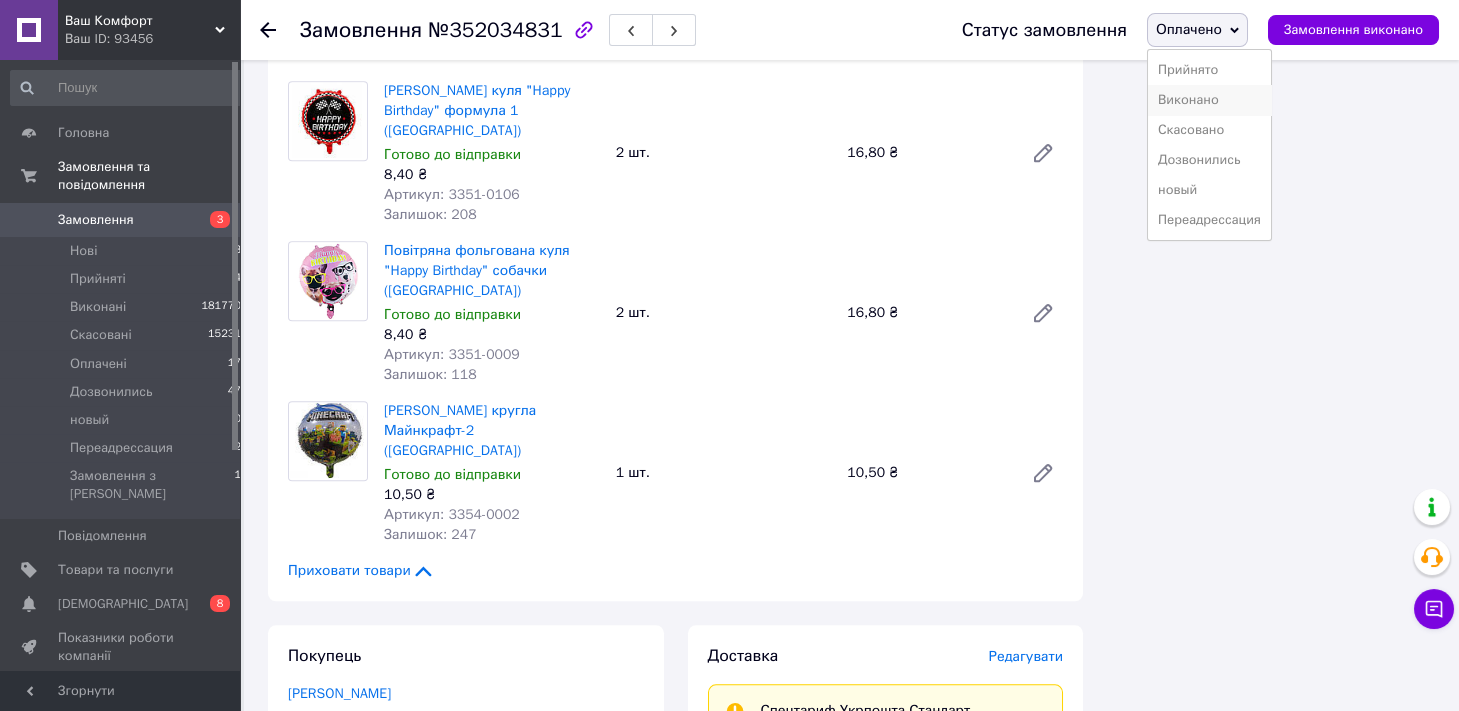 click on "Виконано" at bounding box center [1209, 100] 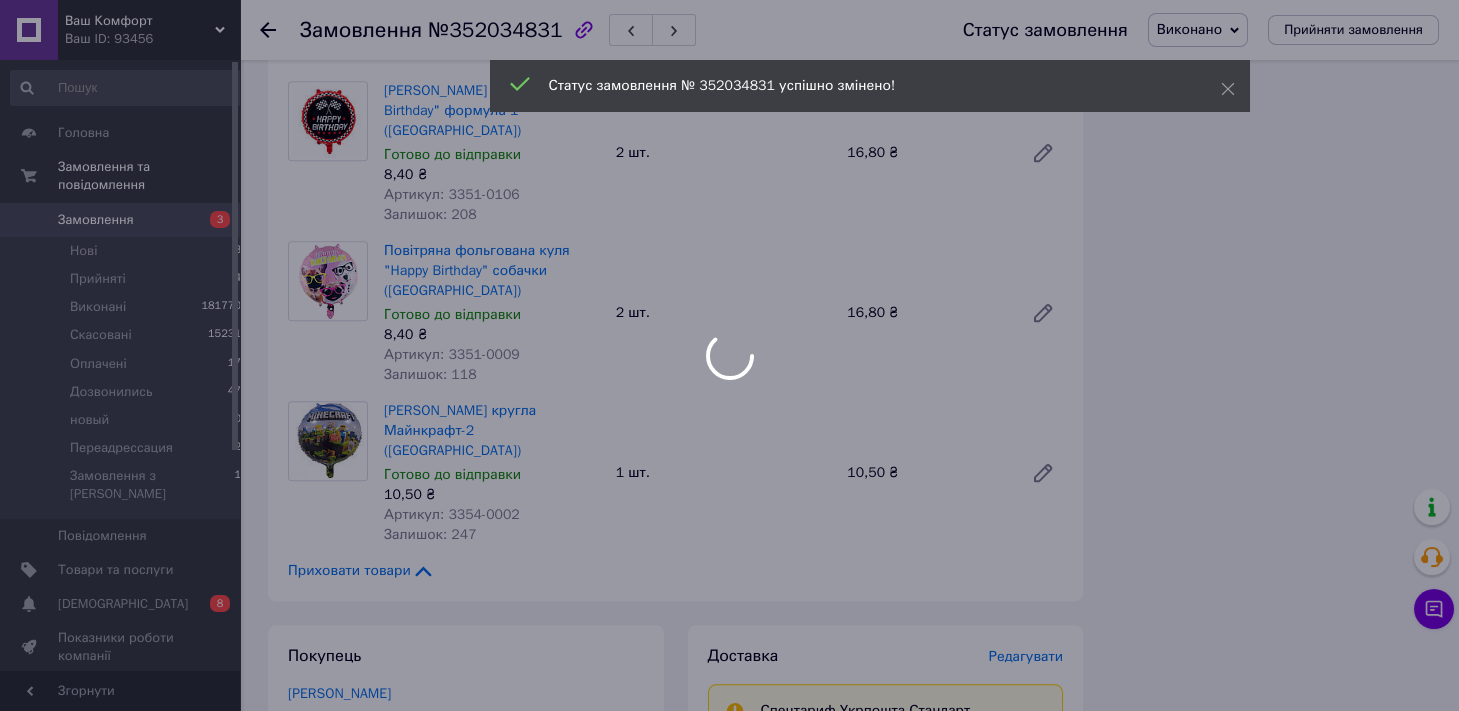 scroll, scrollTop: 15611, scrollLeft: 0, axis: vertical 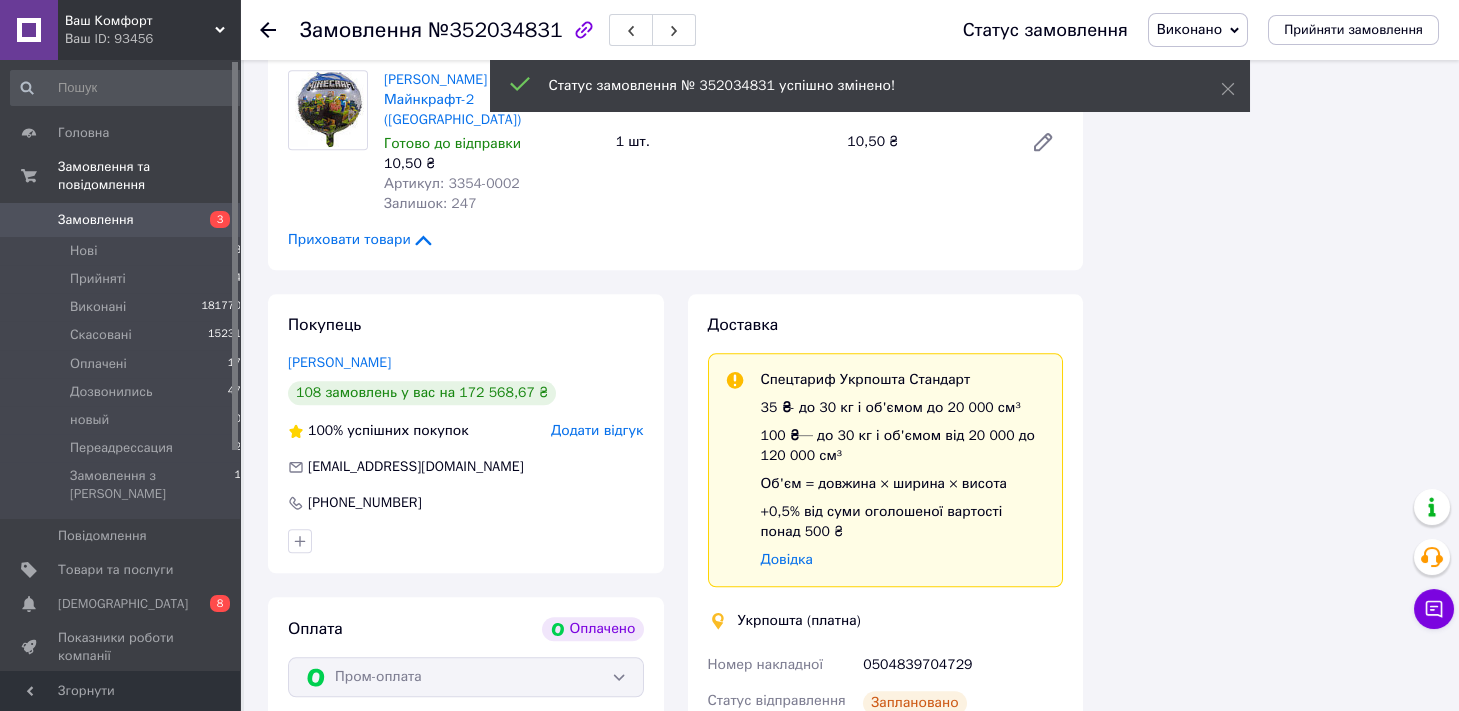 click on "Роздрукувати ярлик" at bounding box center [886, 1035] 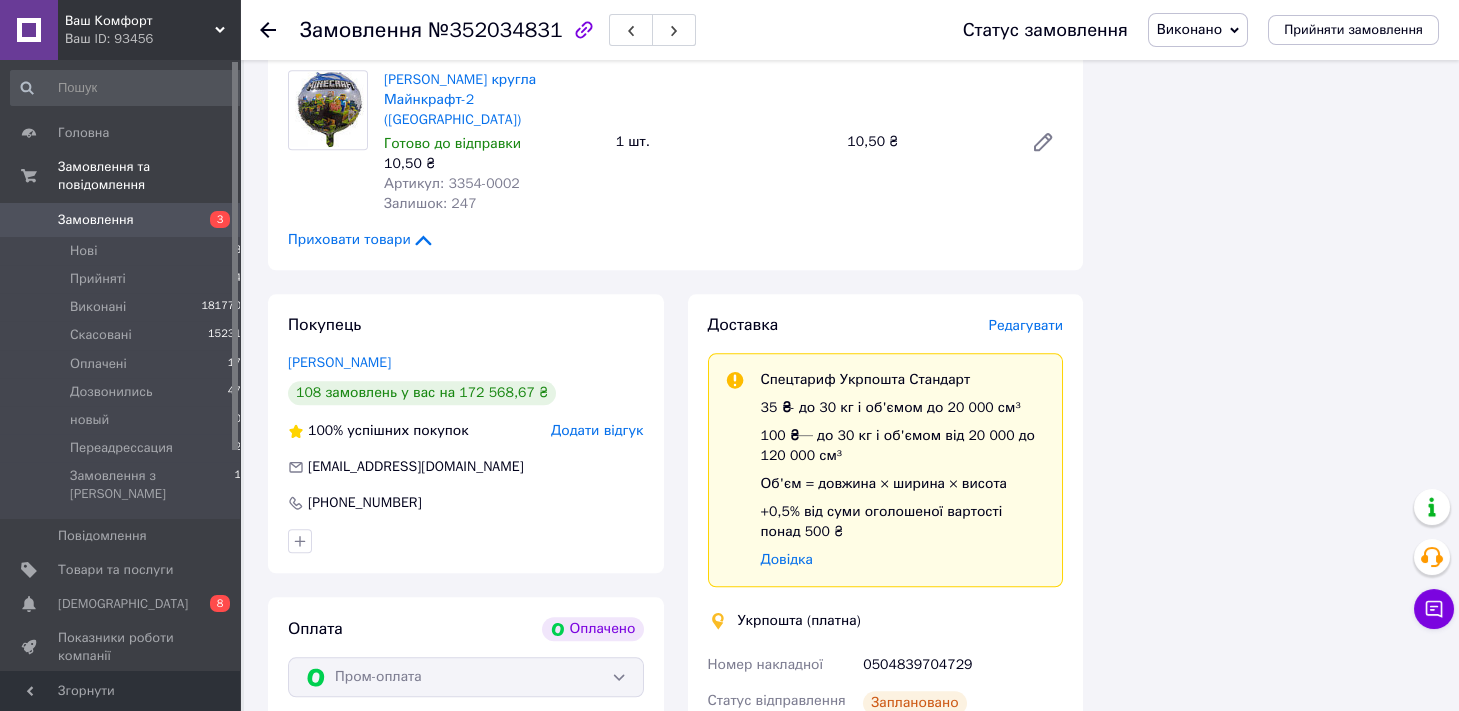 click on "№352034831" at bounding box center [495, 30] 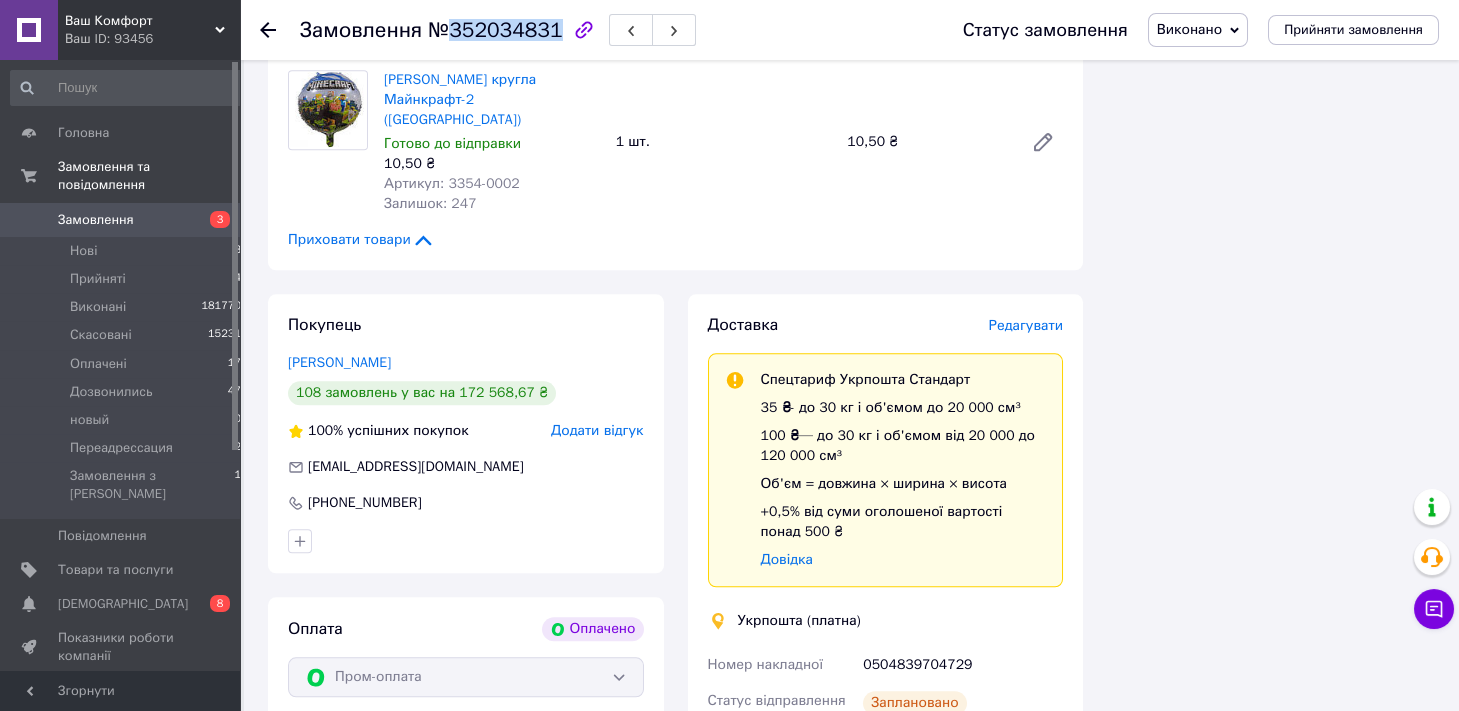 click on "№352034831" at bounding box center (495, 30) 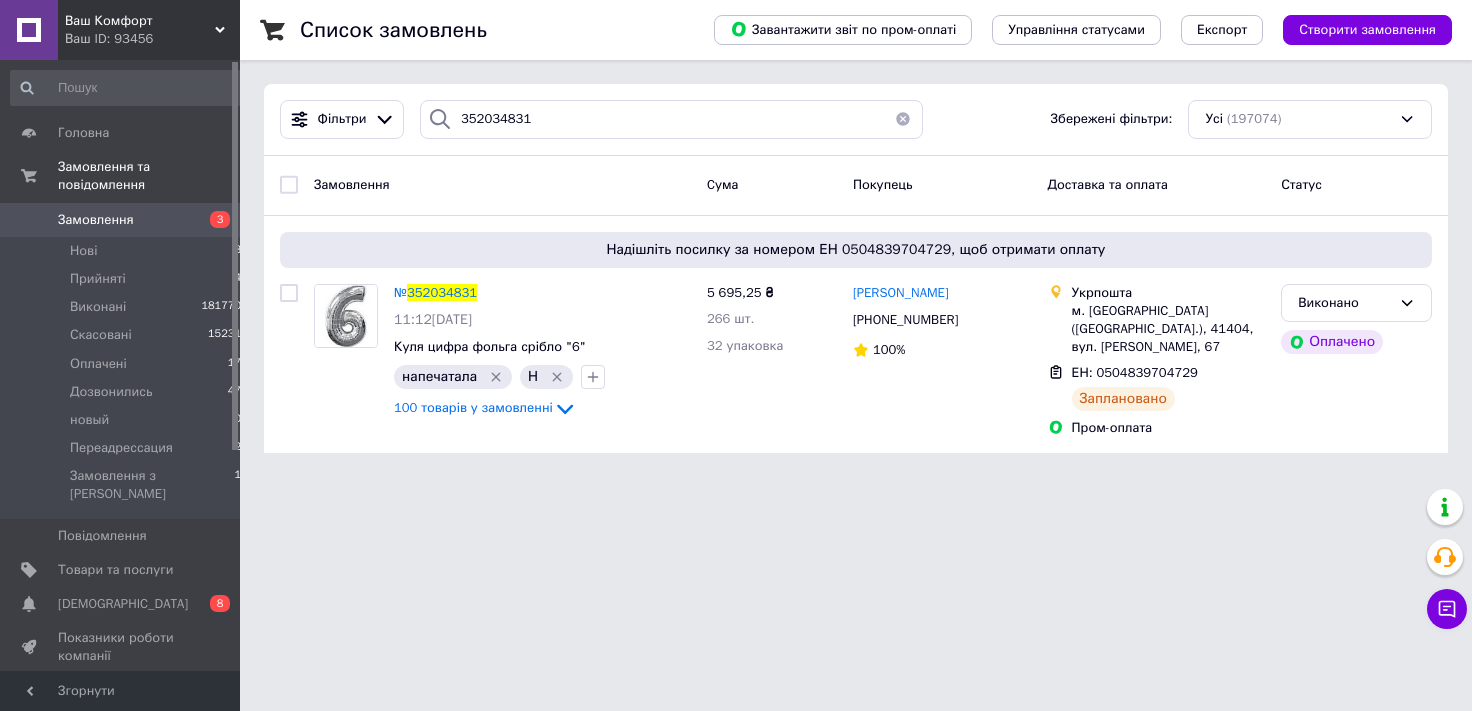 scroll, scrollTop: 0, scrollLeft: 0, axis: both 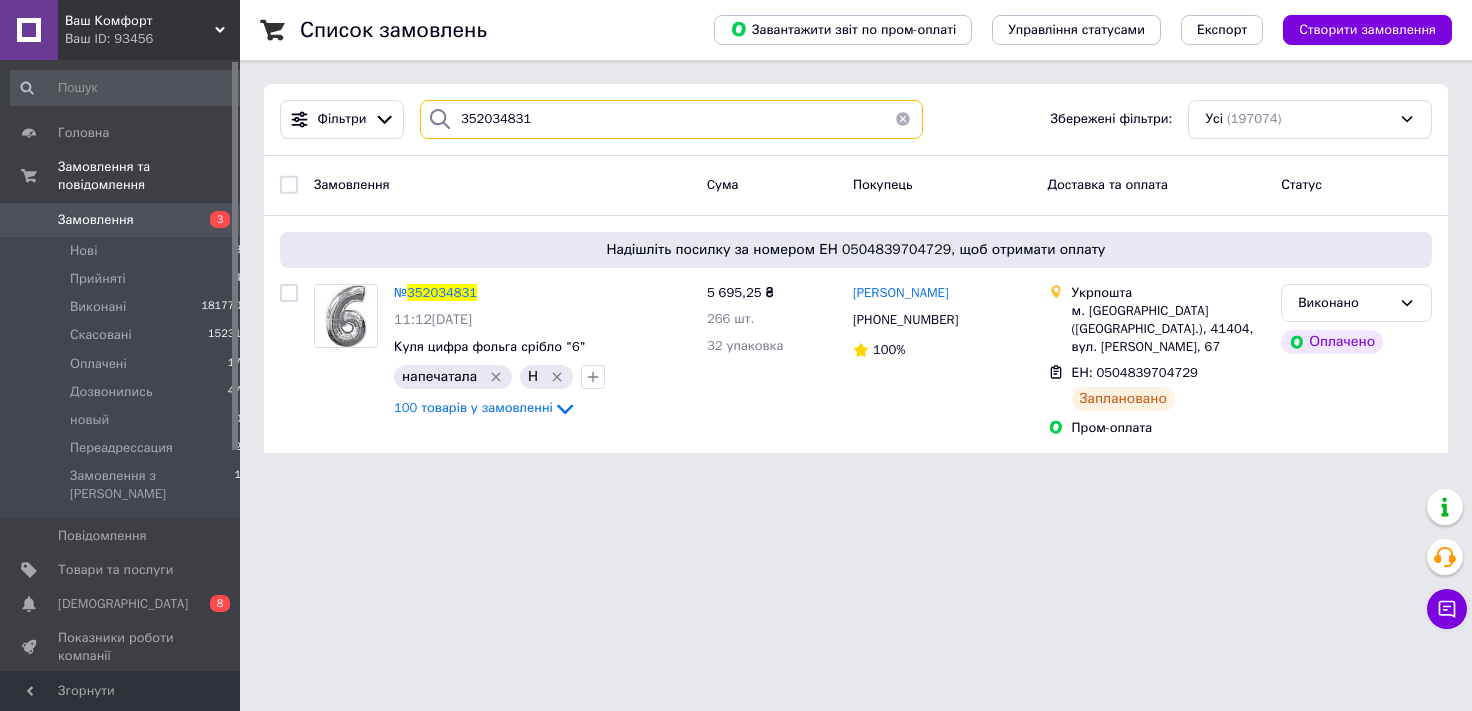 drag, startPoint x: 543, startPoint y: 125, endPoint x: 0, endPoint y: 178, distance: 545.58044 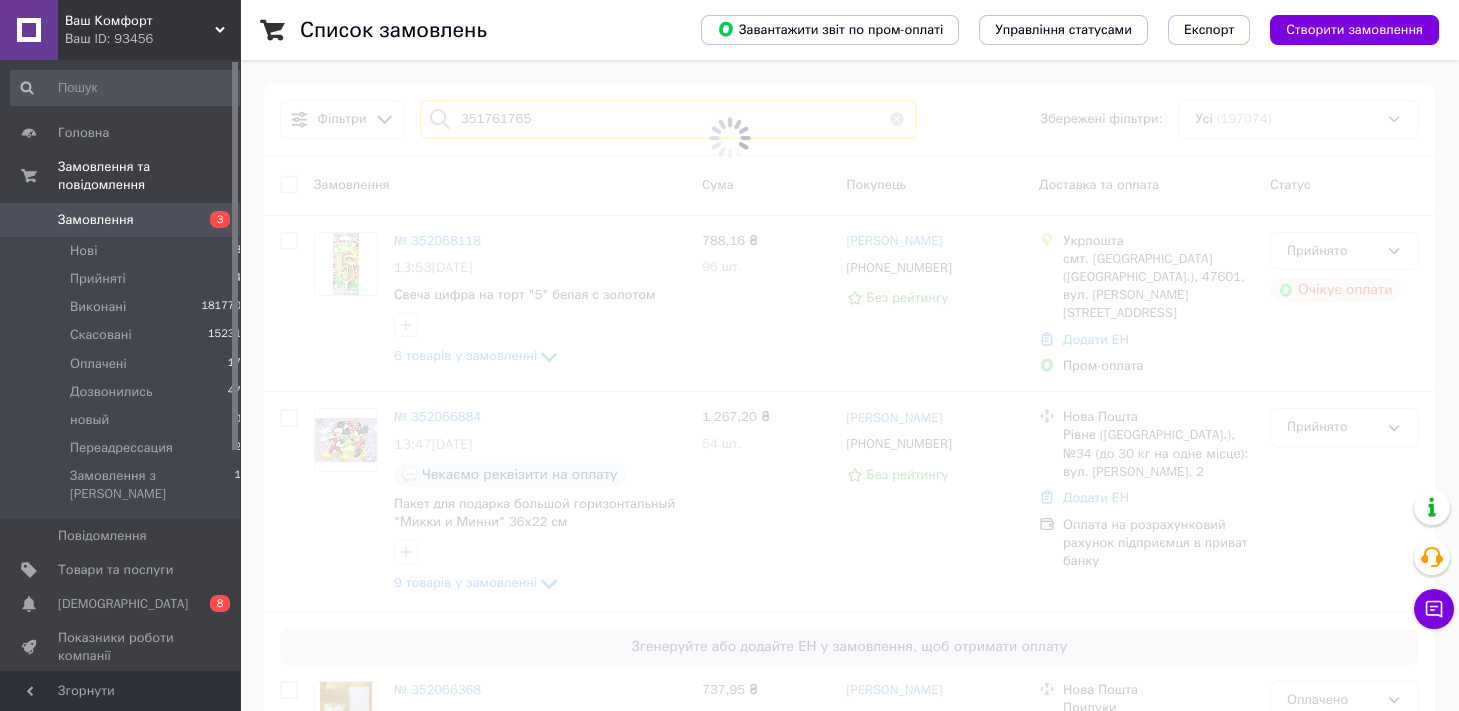 type on "351761765" 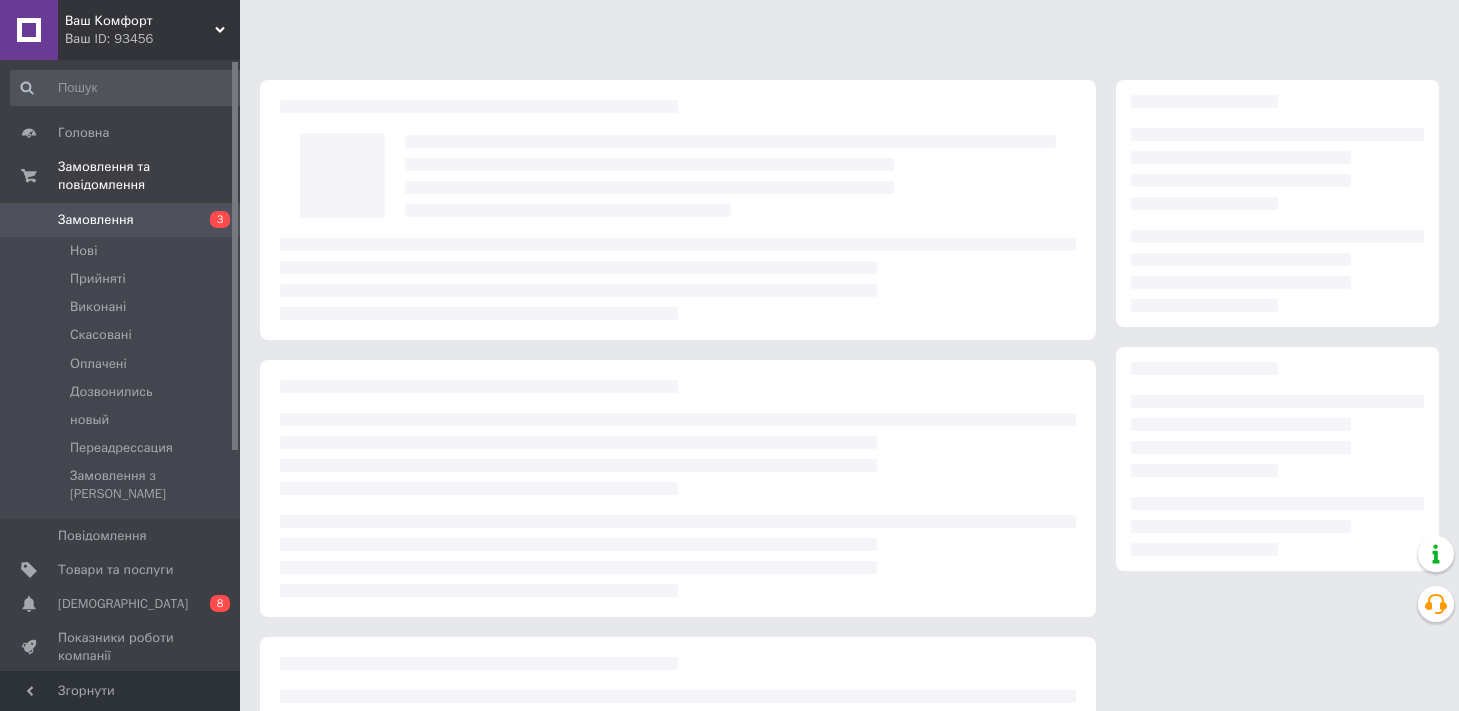 scroll, scrollTop: 0, scrollLeft: 0, axis: both 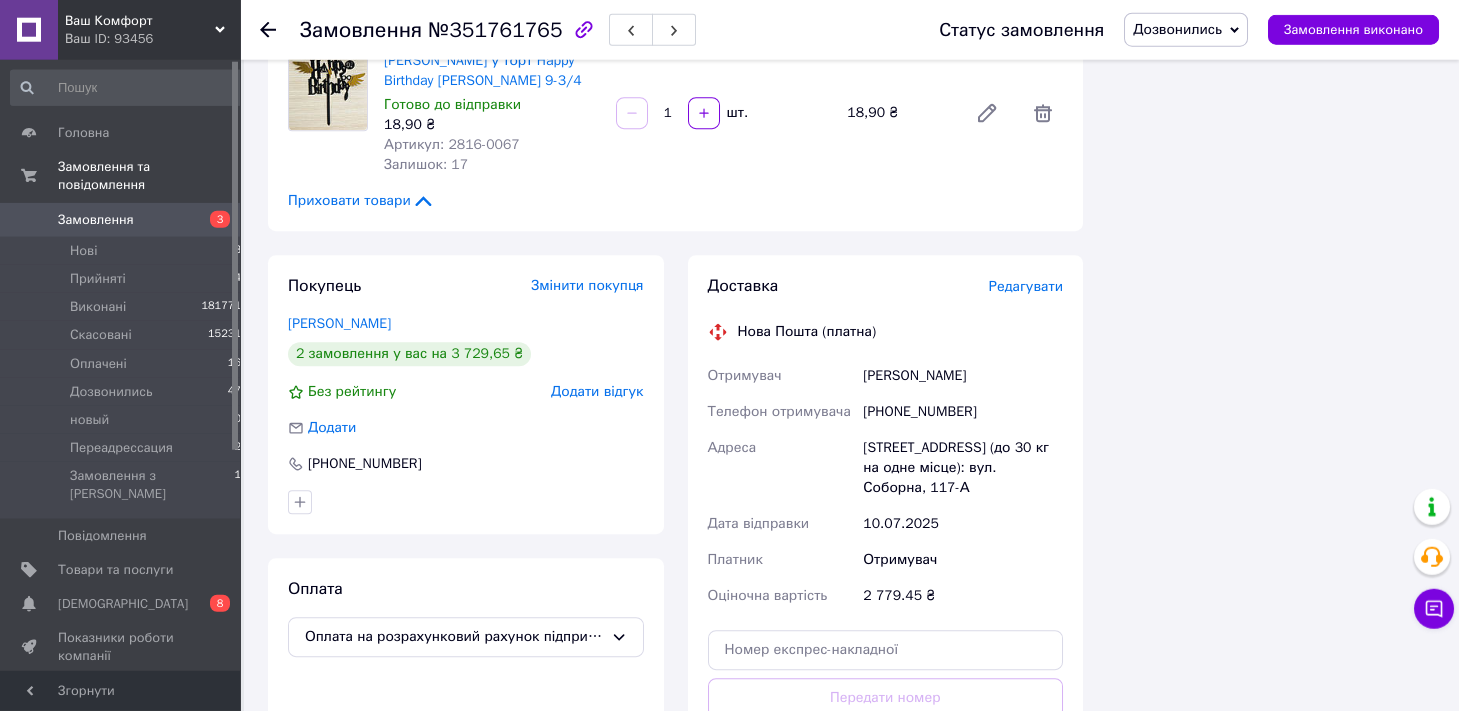 click on "Редагувати" at bounding box center [1026, 286] 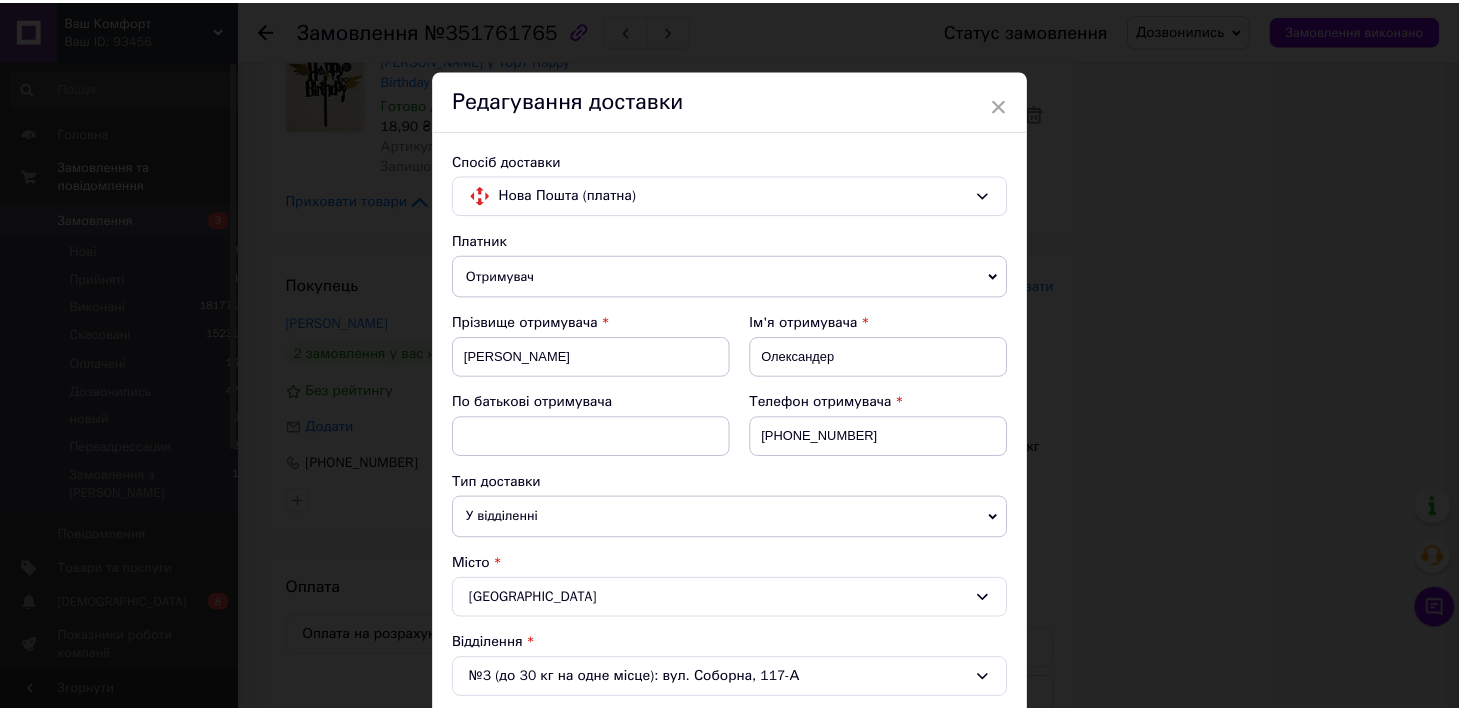 scroll, scrollTop: 667, scrollLeft: 0, axis: vertical 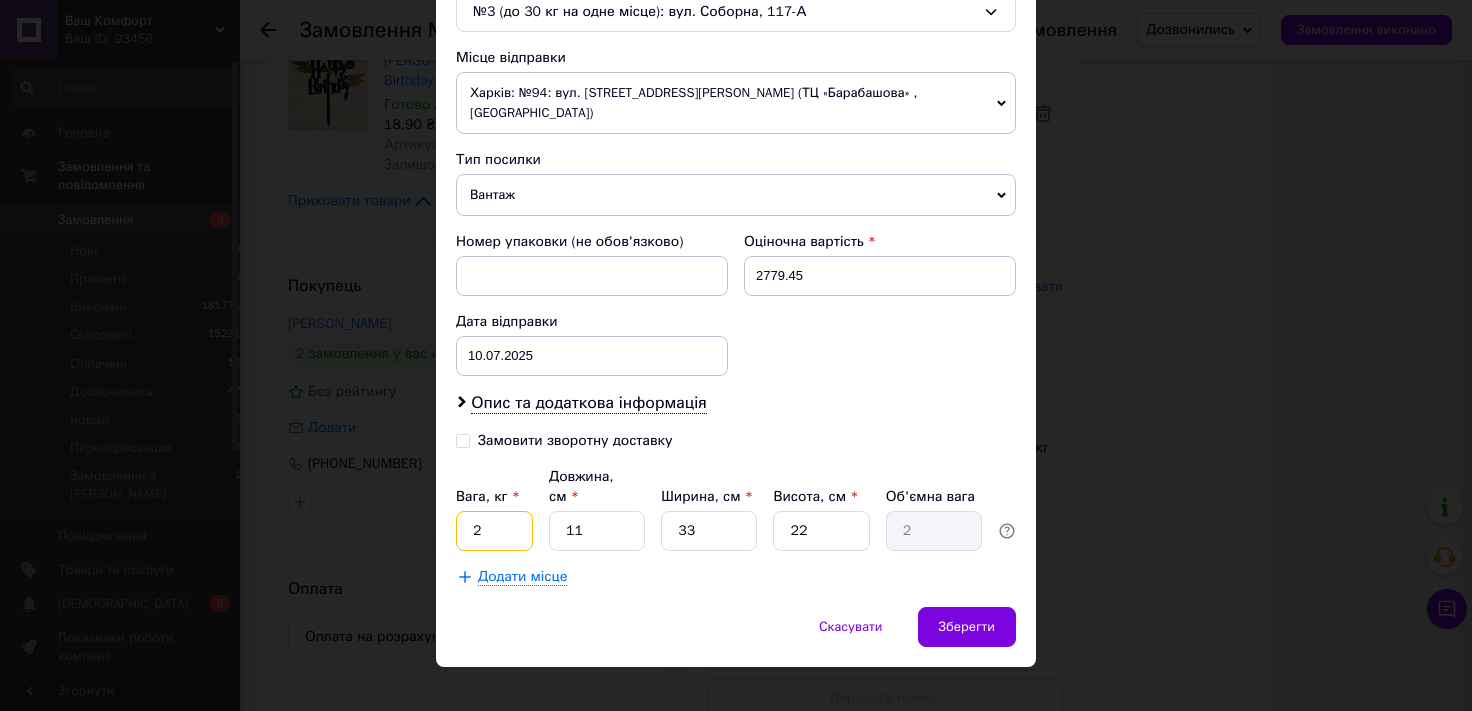 click on "2" at bounding box center (494, 531) 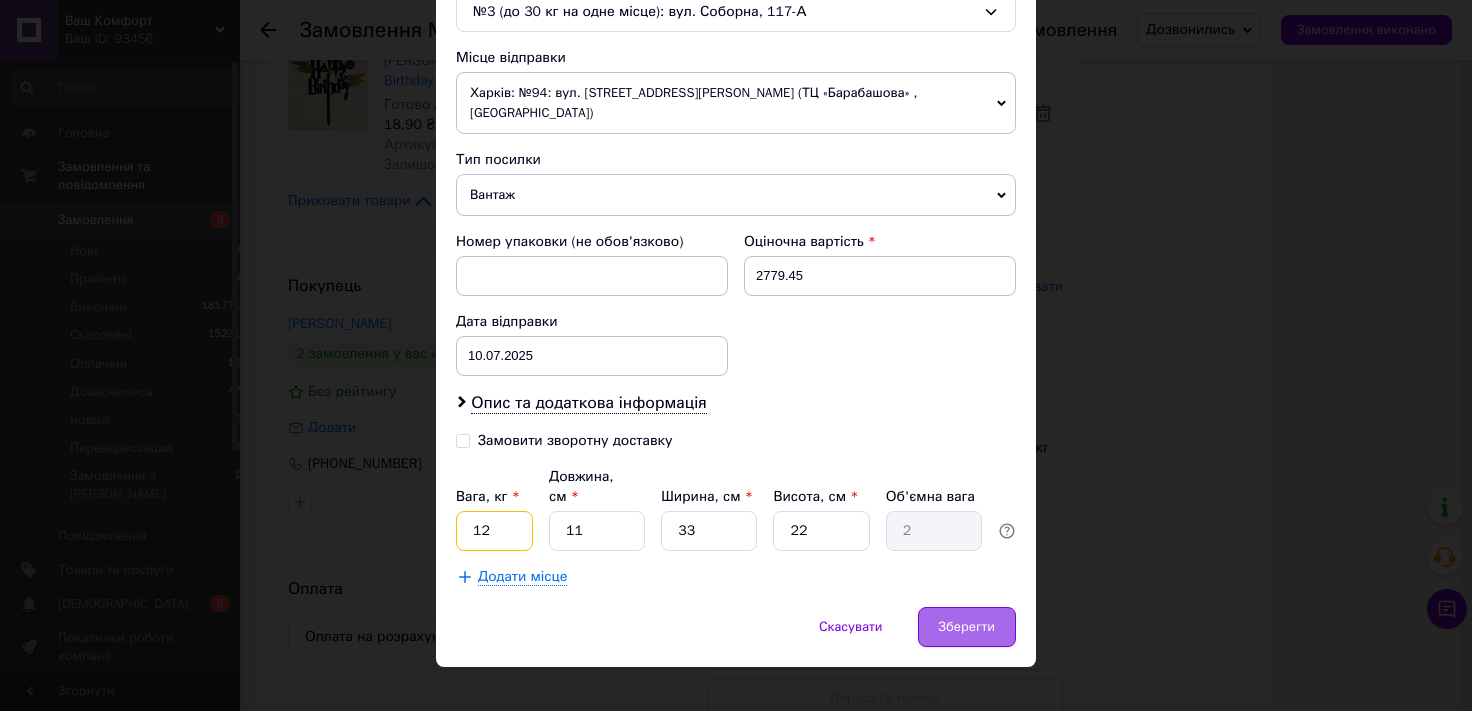 type on "12" 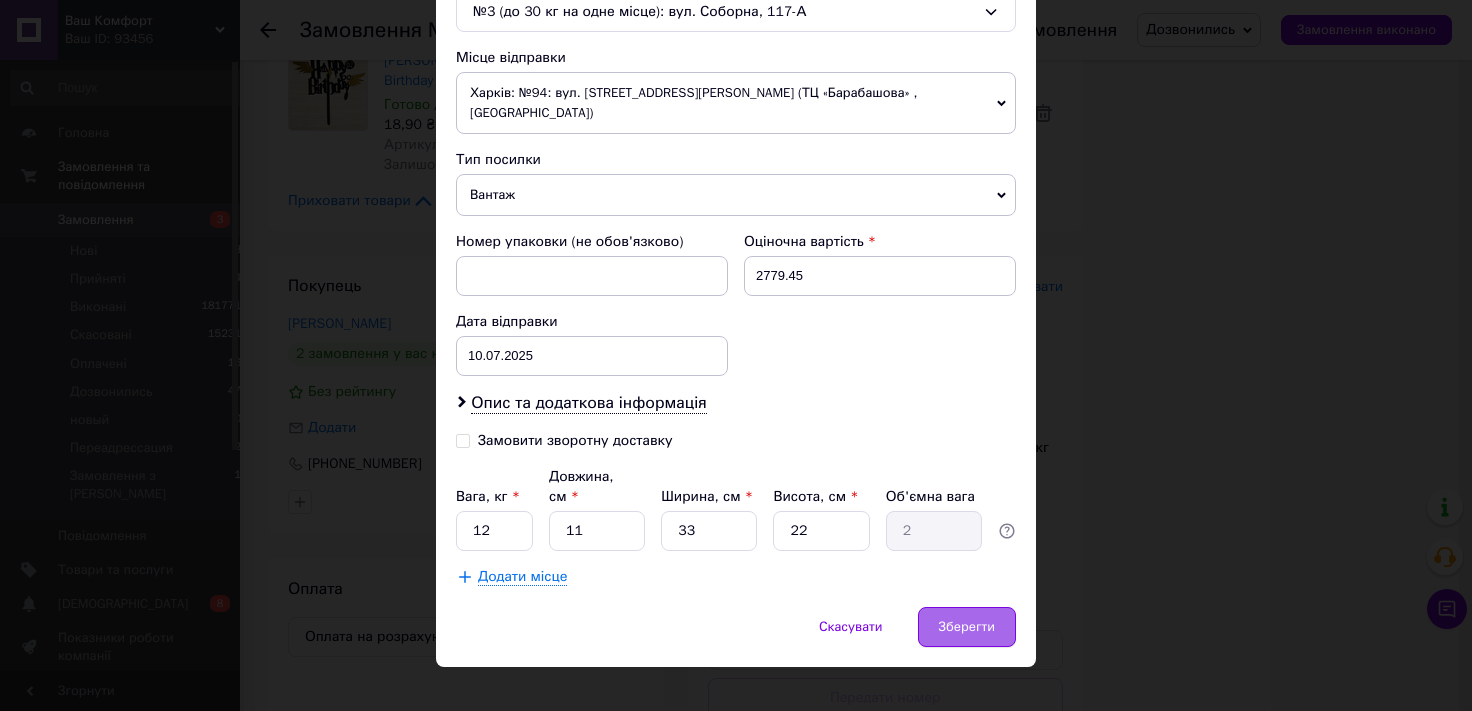click on "Зберегти" at bounding box center [967, 627] 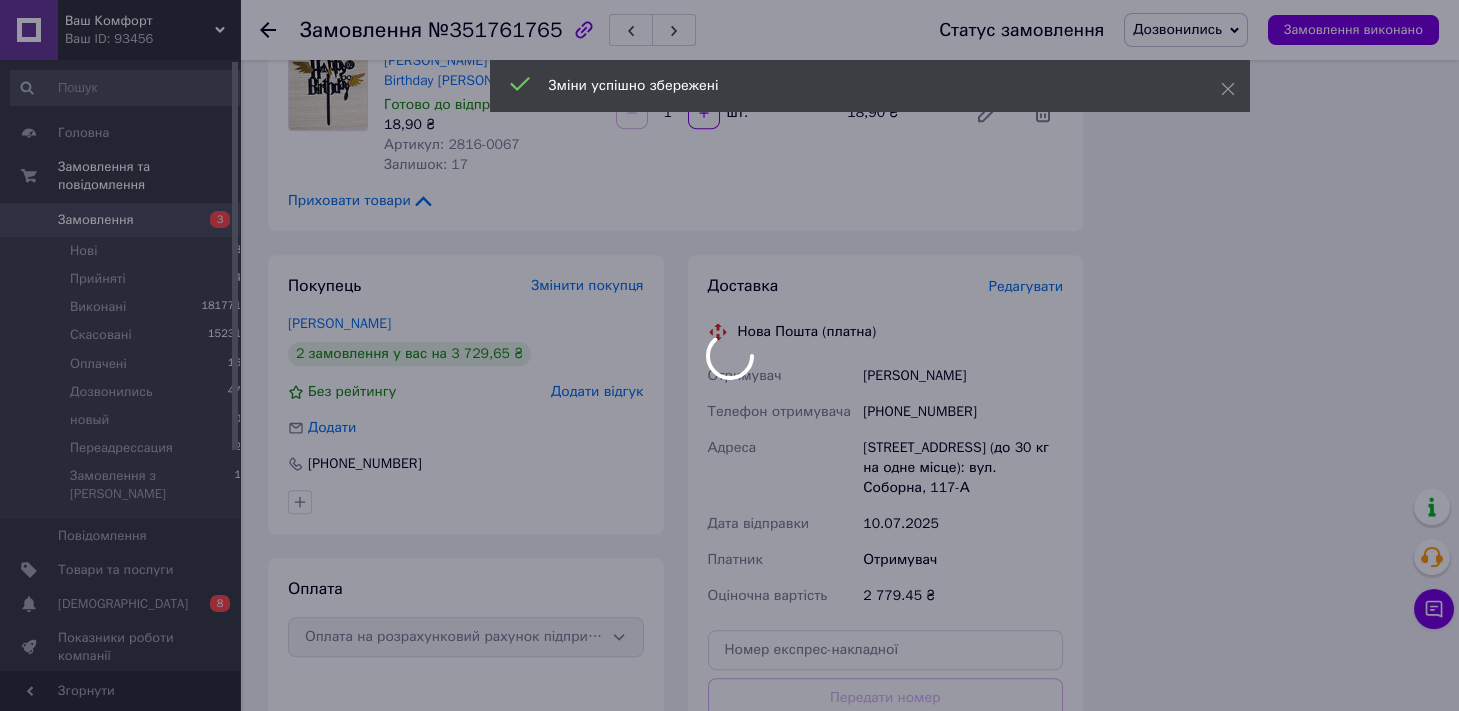 scroll, scrollTop: 6510, scrollLeft: 0, axis: vertical 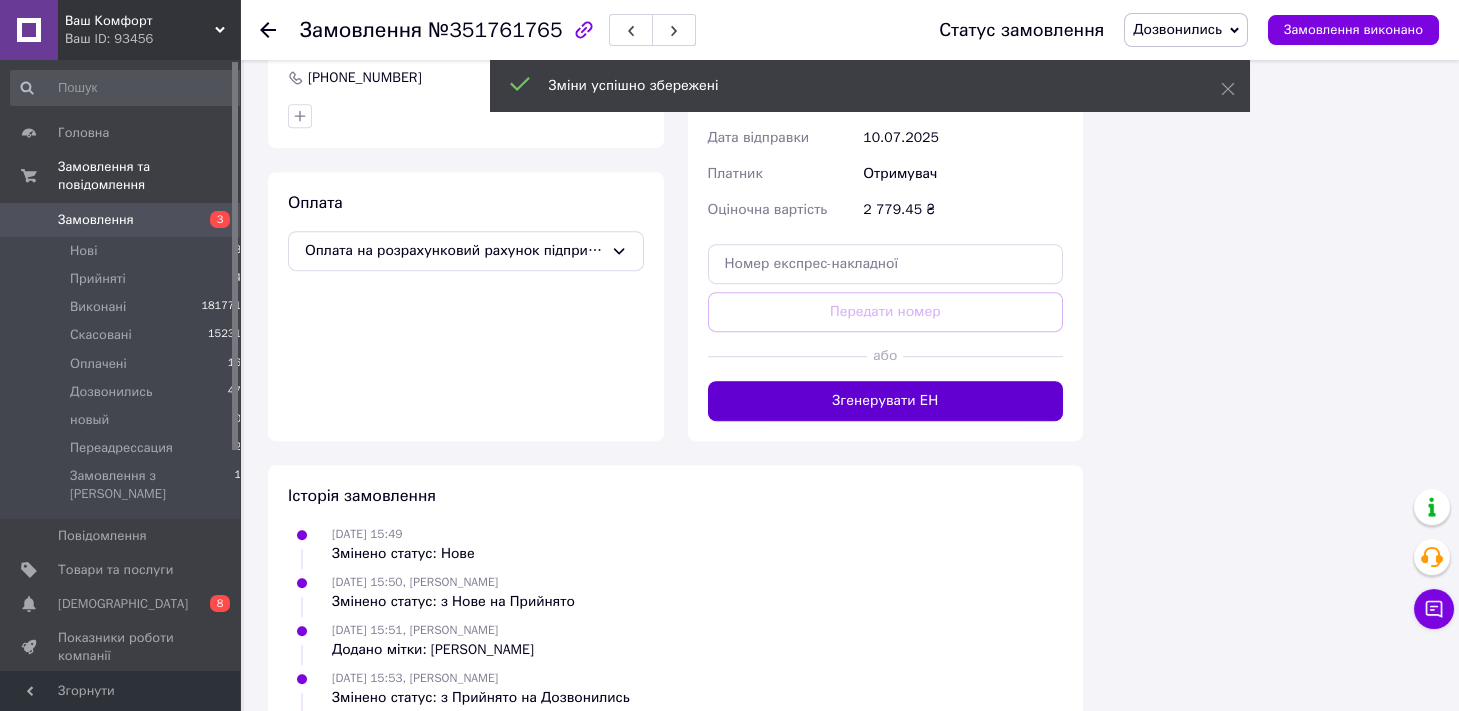 click on "Згенерувати ЕН" at bounding box center (886, 401) 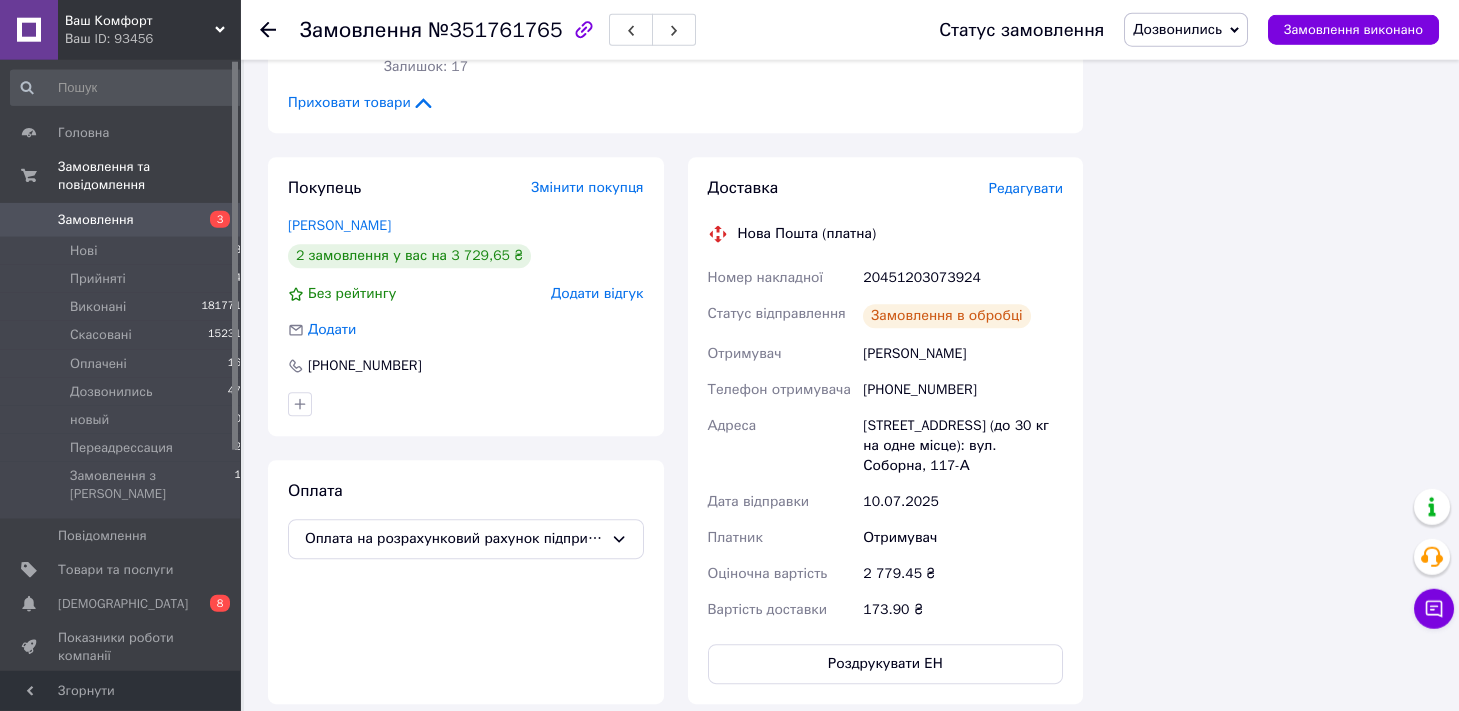 scroll, scrollTop: 6179, scrollLeft: 0, axis: vertical 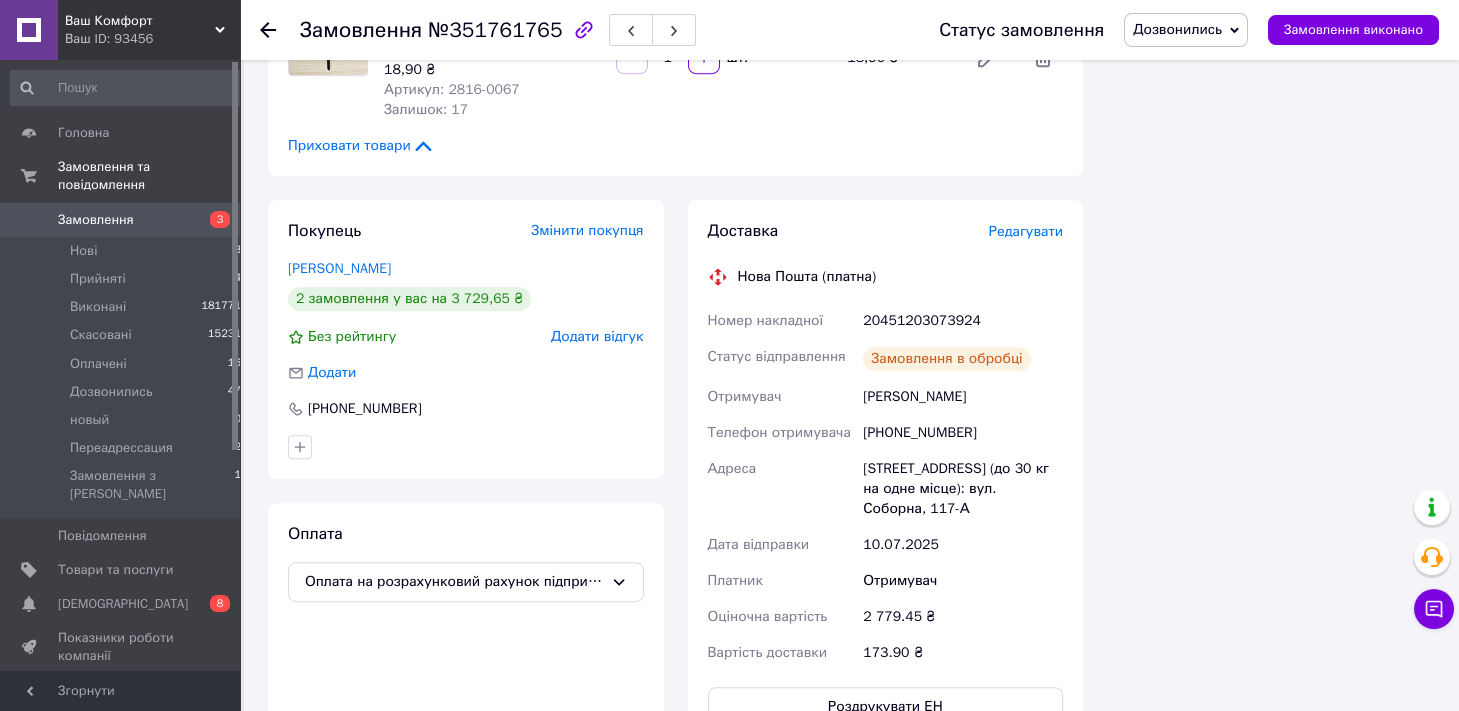 click on "Дозвонились" at bounding box center (1186, 30) 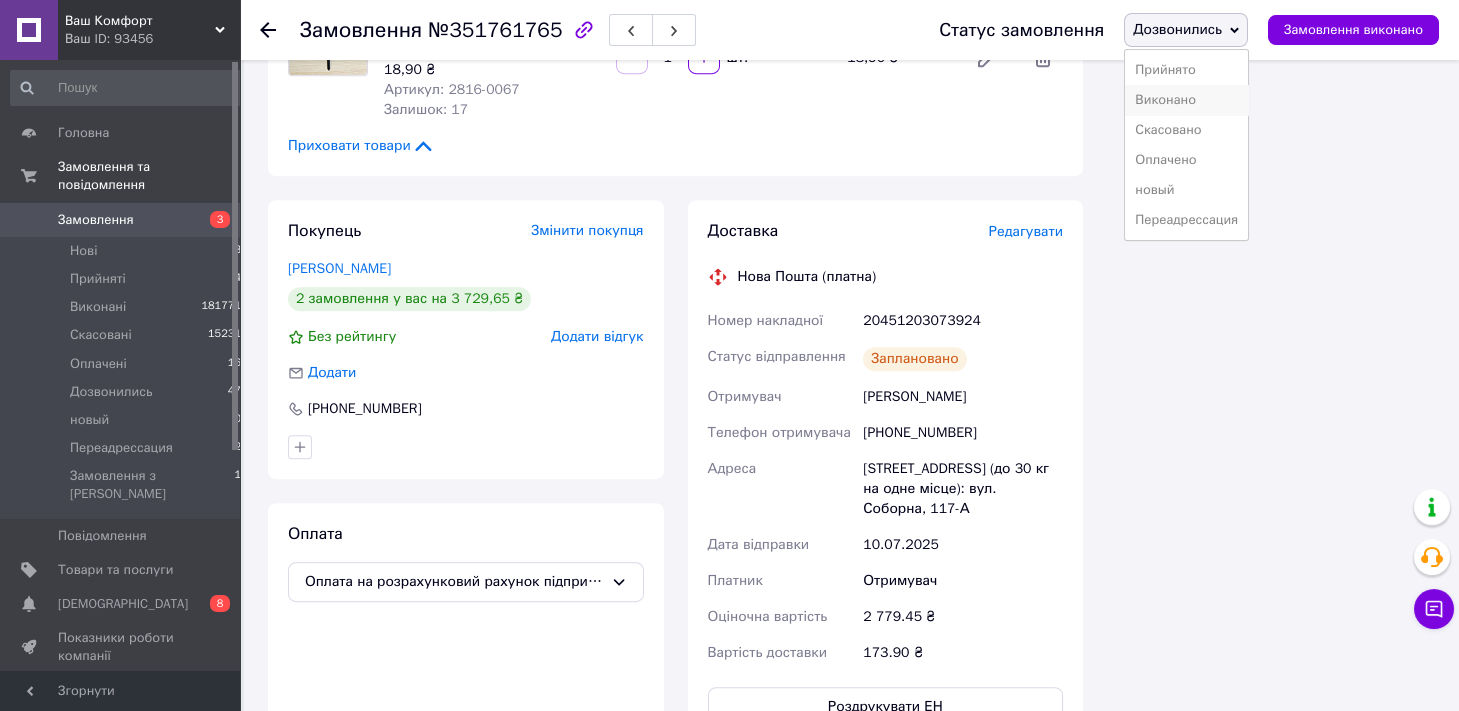 click on "Виконано" at bounding box center (1186, 100) 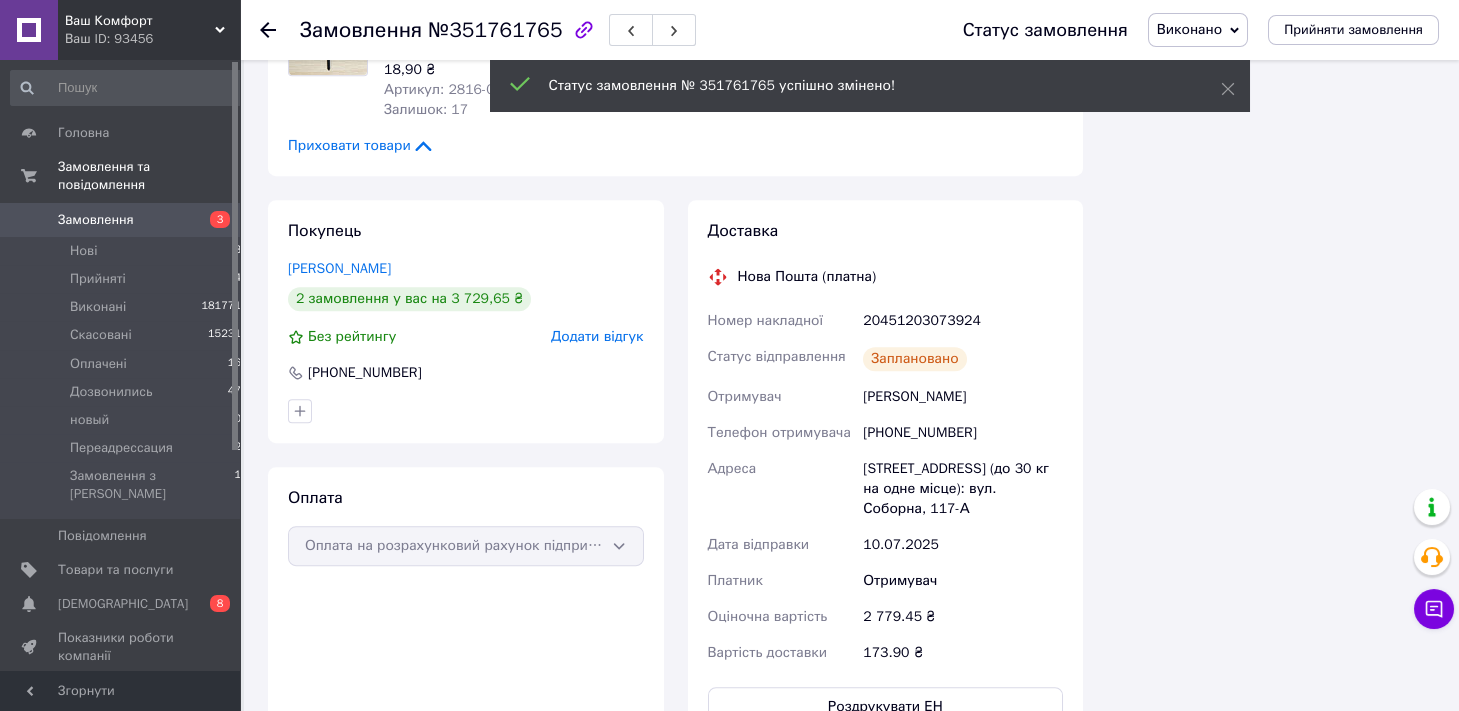 click on "№351761765" at bounding box center (495, 30) 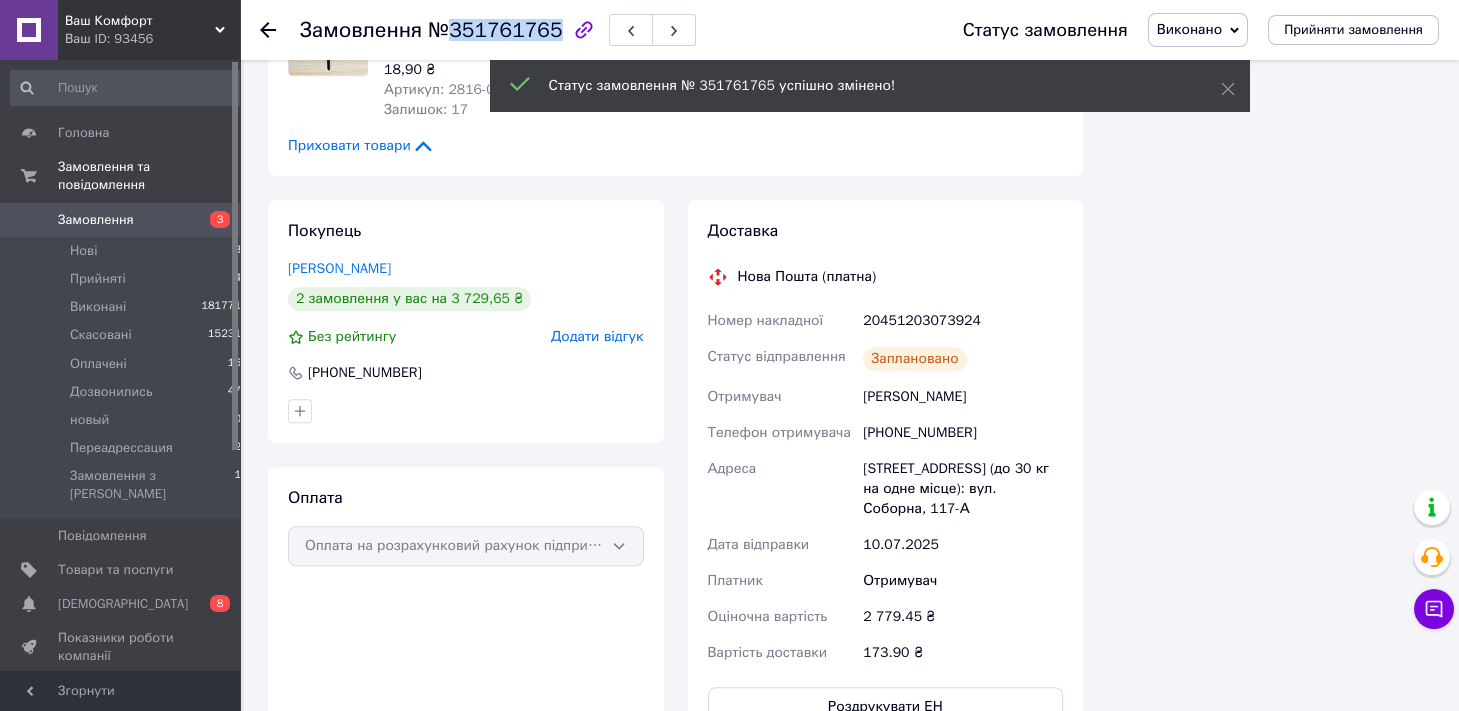 click on "№351761765" at bounding box center (495, 30) 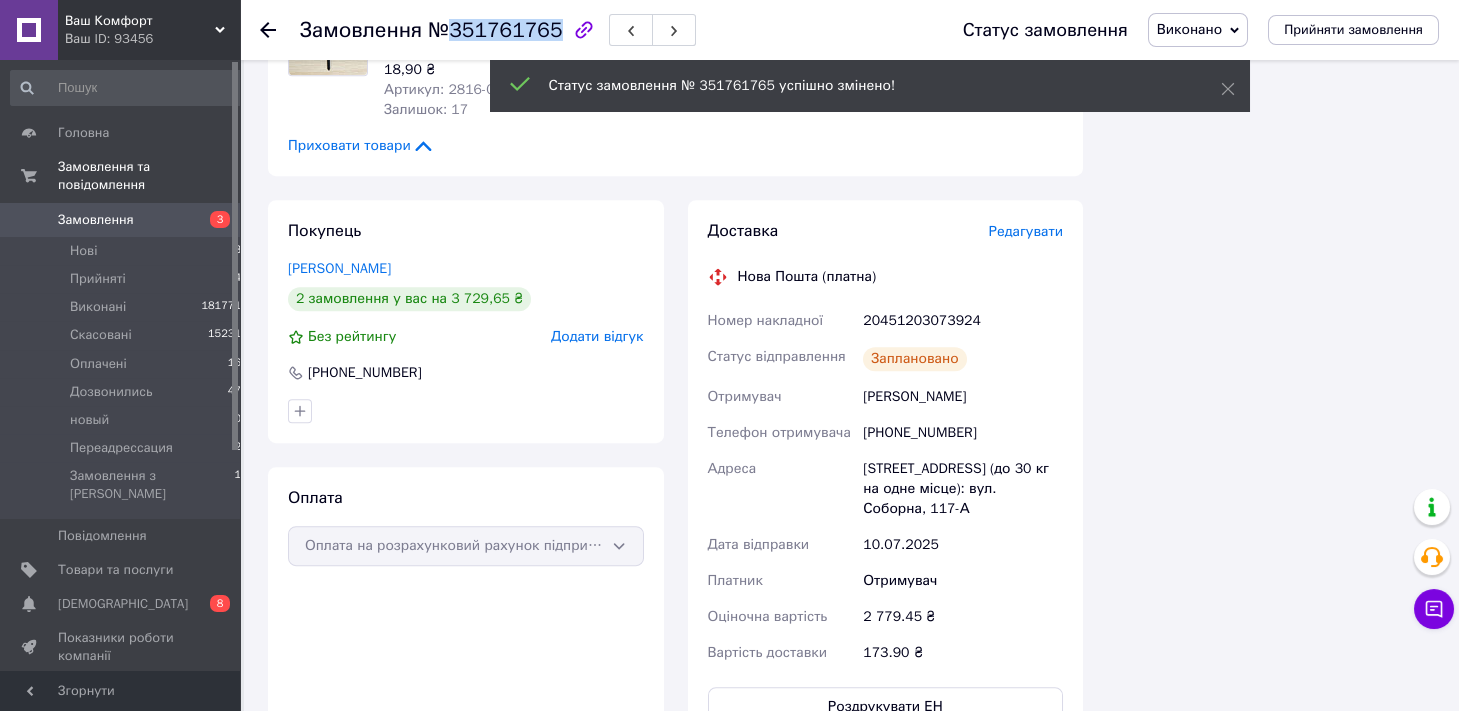 copy on "351761765" 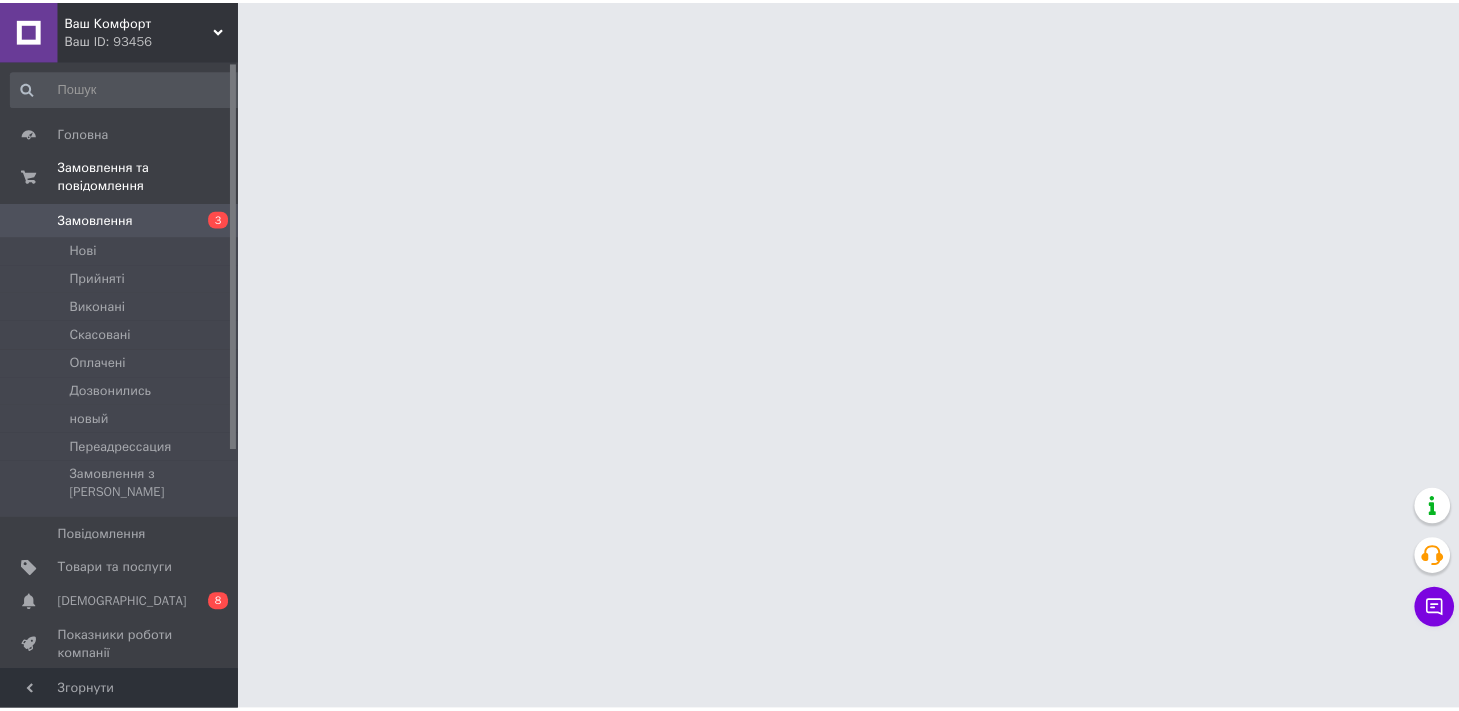 scroll, scrollTop: 0, scrollLeft: 0, axis: both 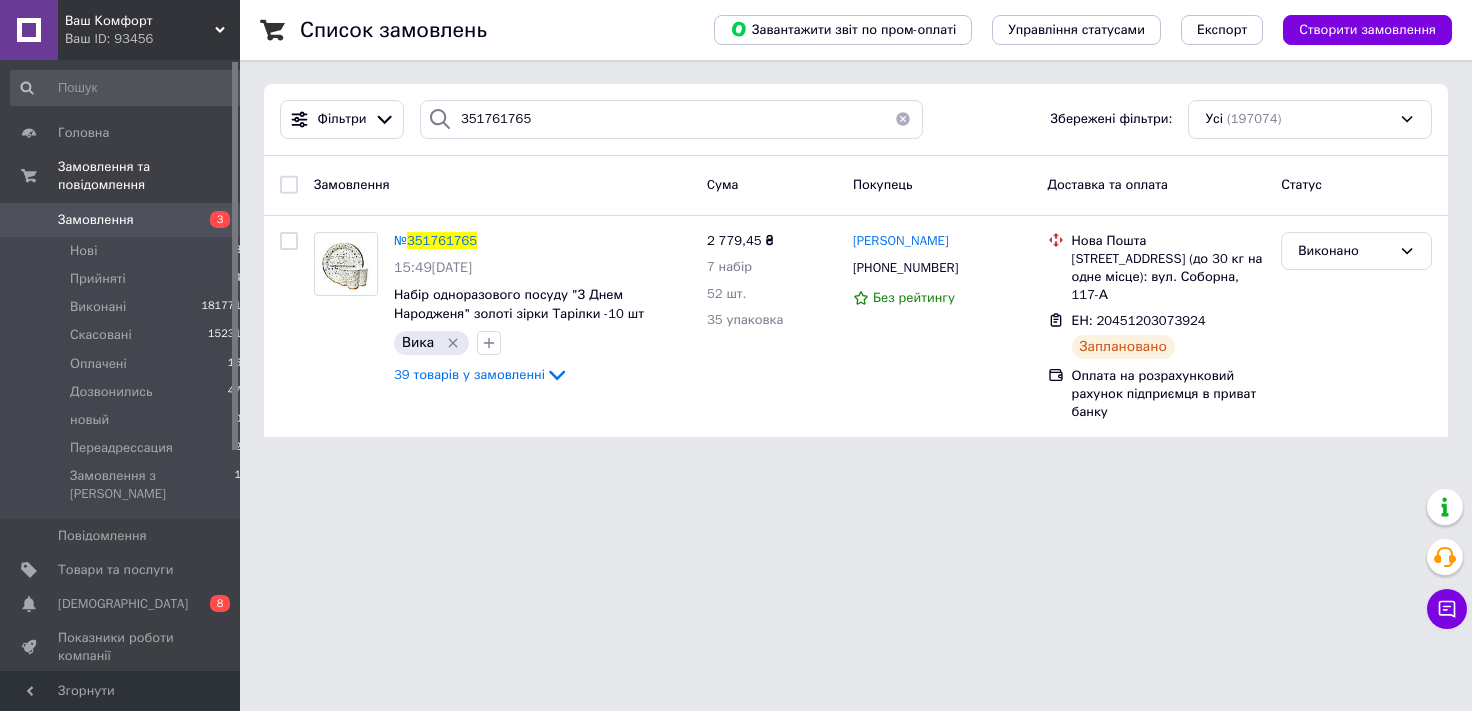 click on "Ваш ID: 93456" at bounding box center [152, 39] 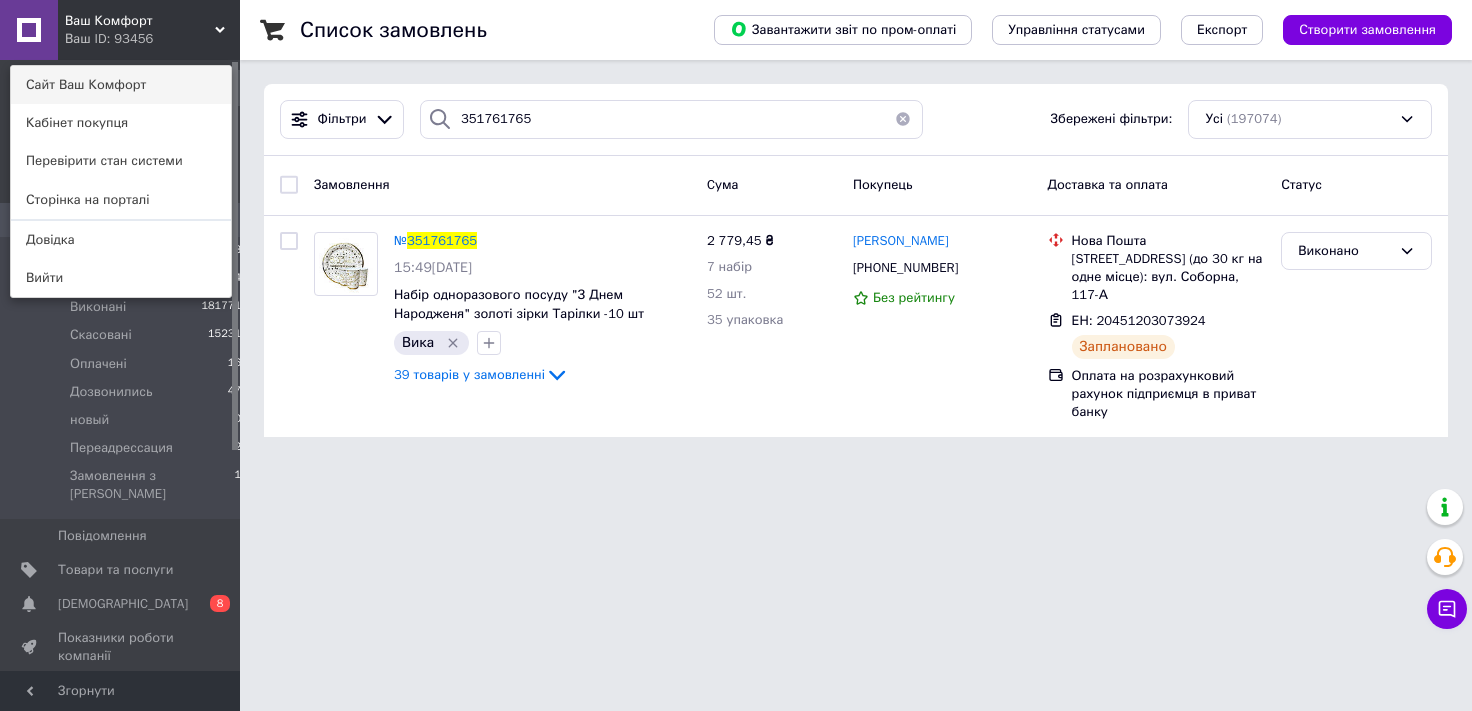 click on "Сайт Ваш Комфорт" at bounding box center (121, 85) 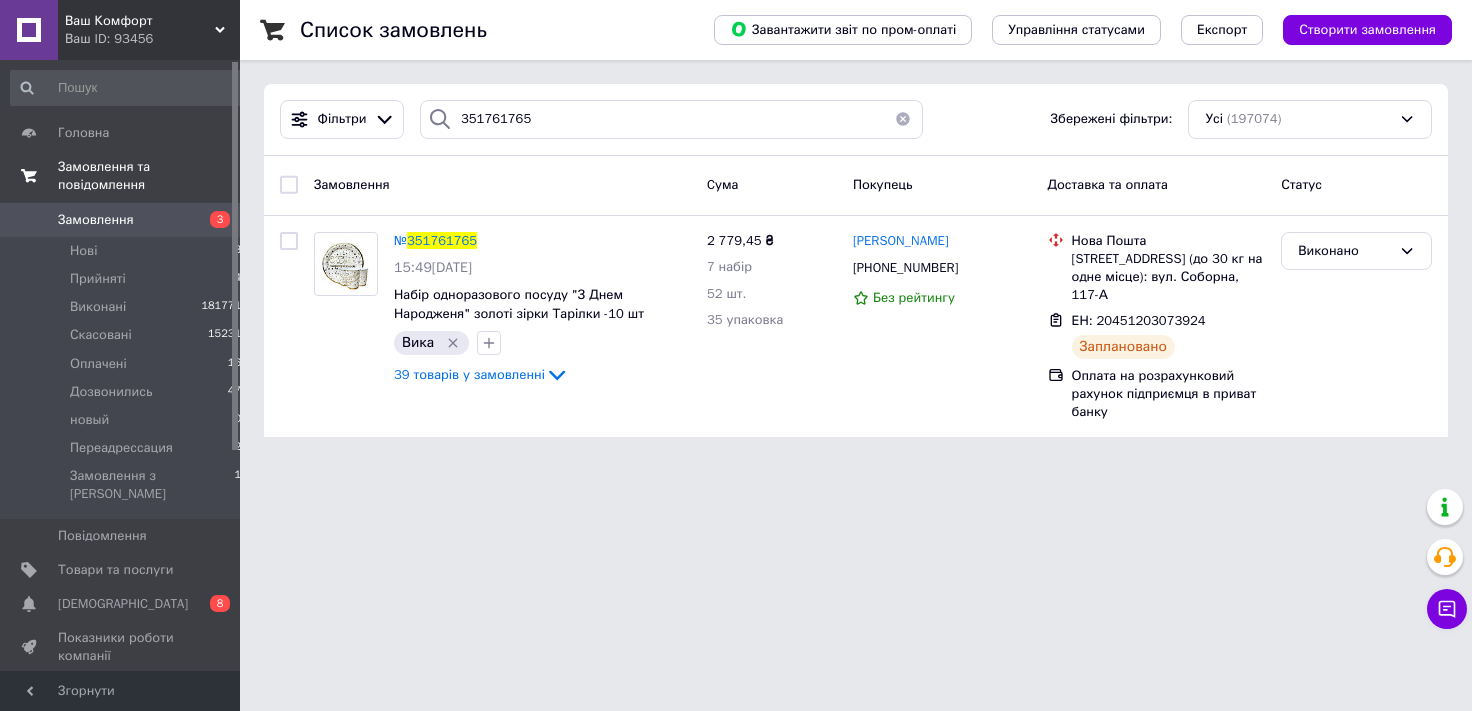click on "Замовлення та повідомлення" at bounding box center [149, 176] 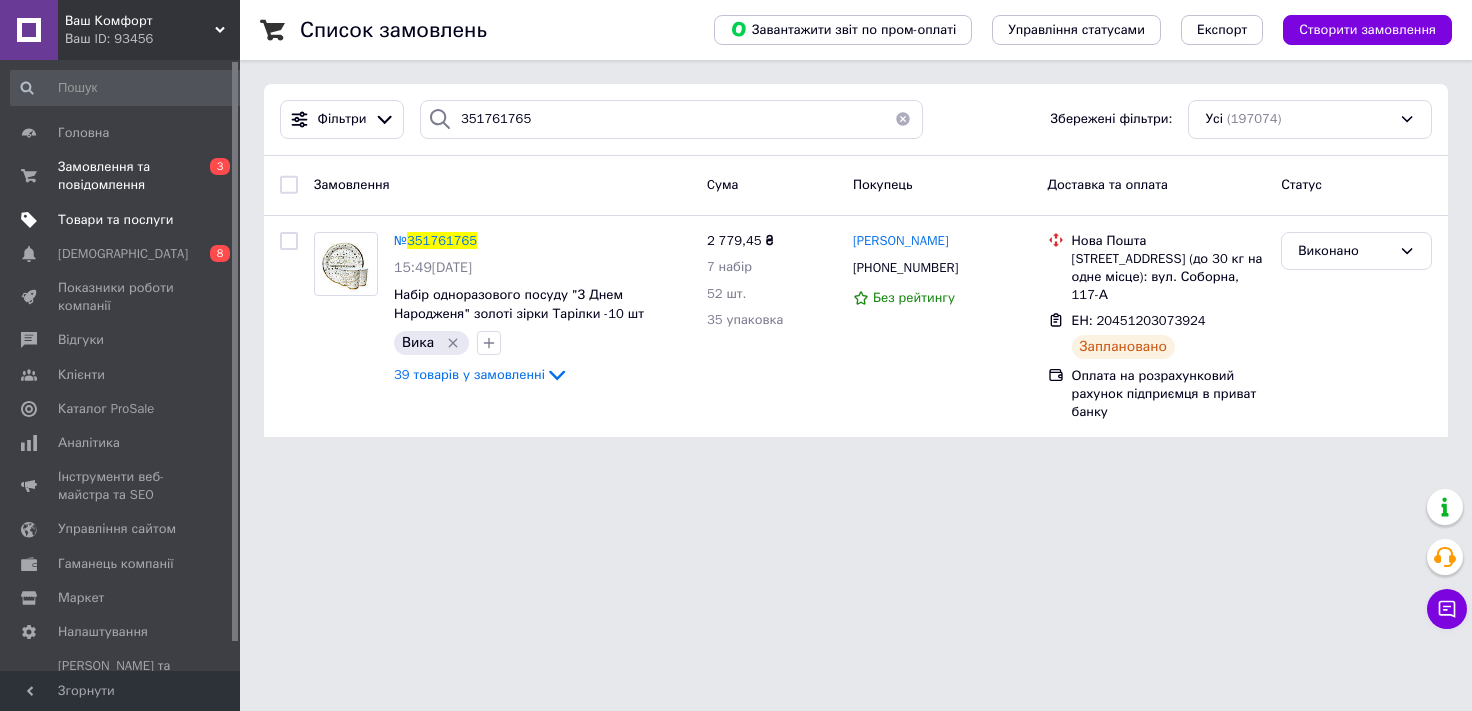 click on "Товари та послуги" at bounding box center [121, 220] 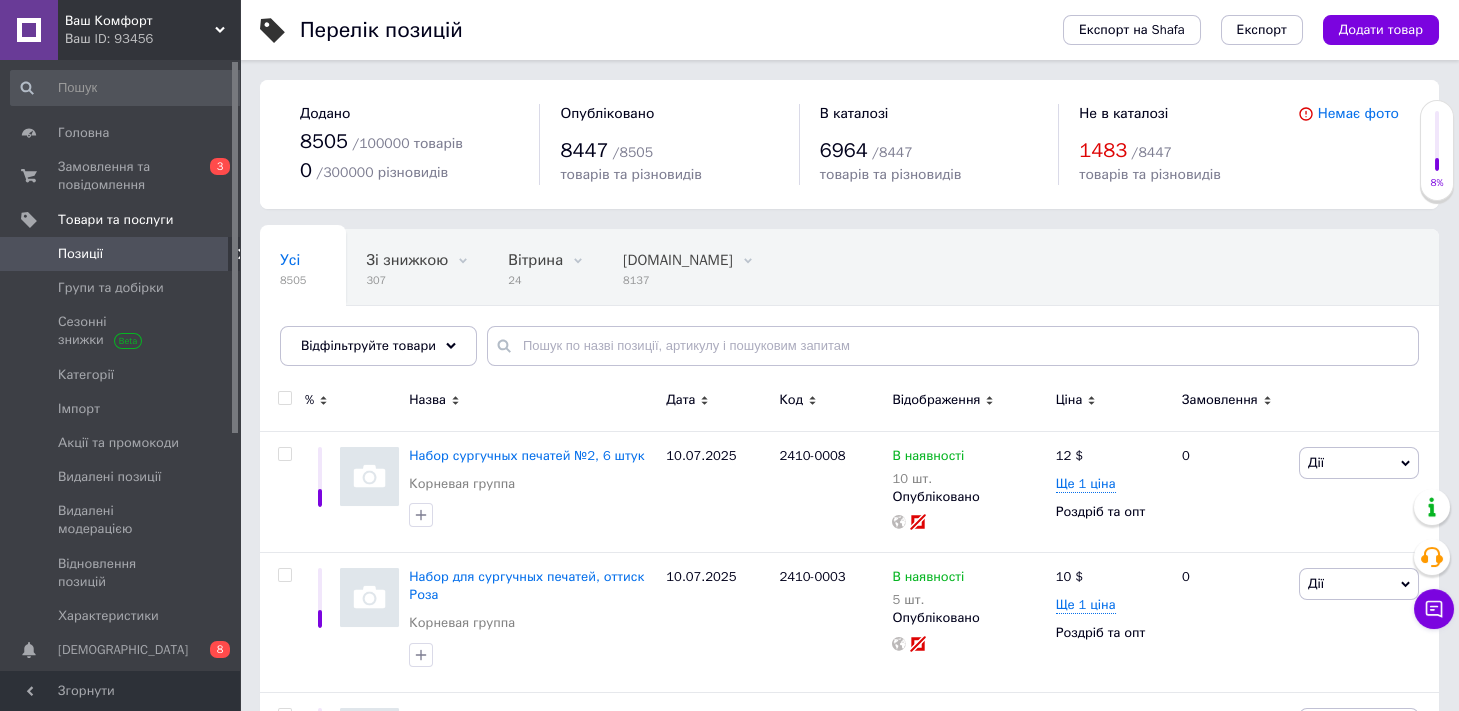 click on "Додано 8505   / 100000   товарів 0   / 300000   різновидів Опубліковано 8447   / 8505 товарів та різновидів В каталозі 6964   / 8447 товарів та різновидів Не в каталозі 1483   / 8447 товарів та різновидів Немає фото" at bounding box center (849, 144) 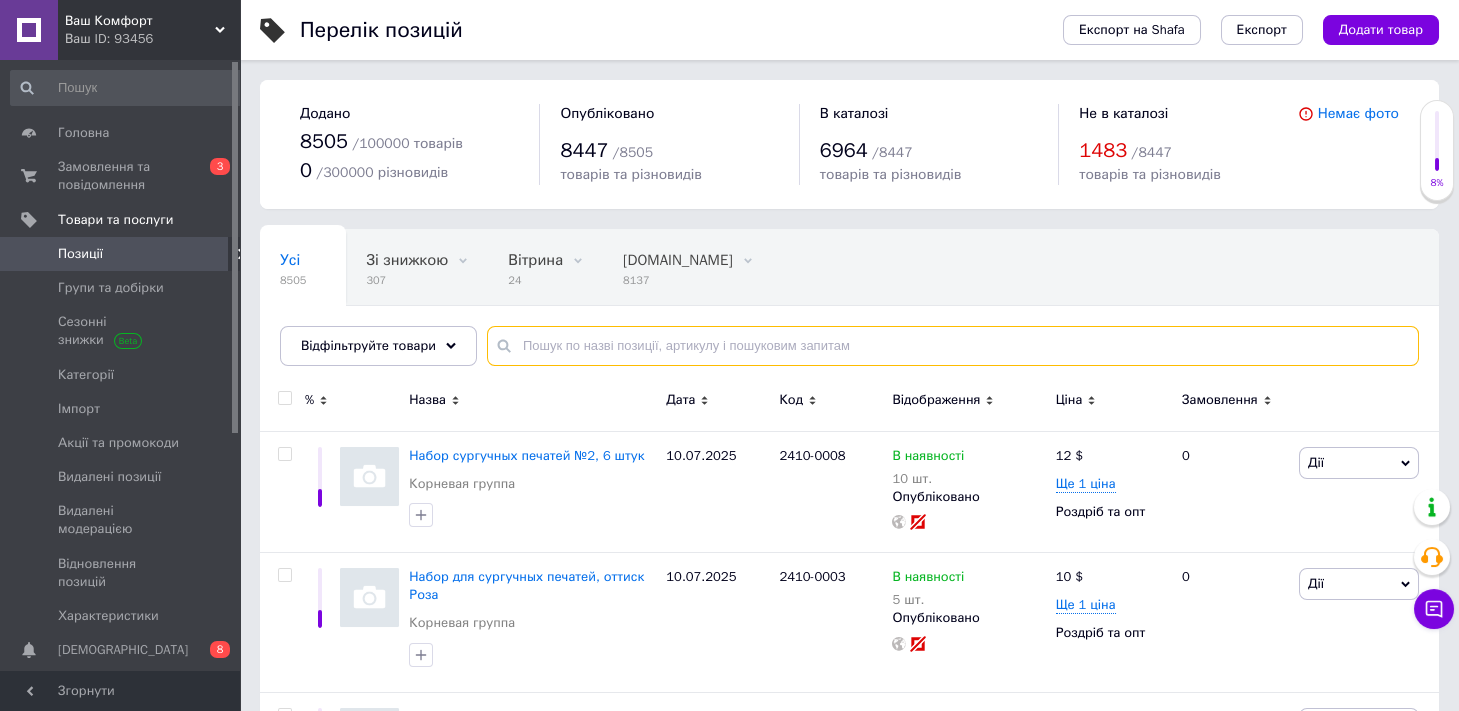 click at bounding box center (953, 346) 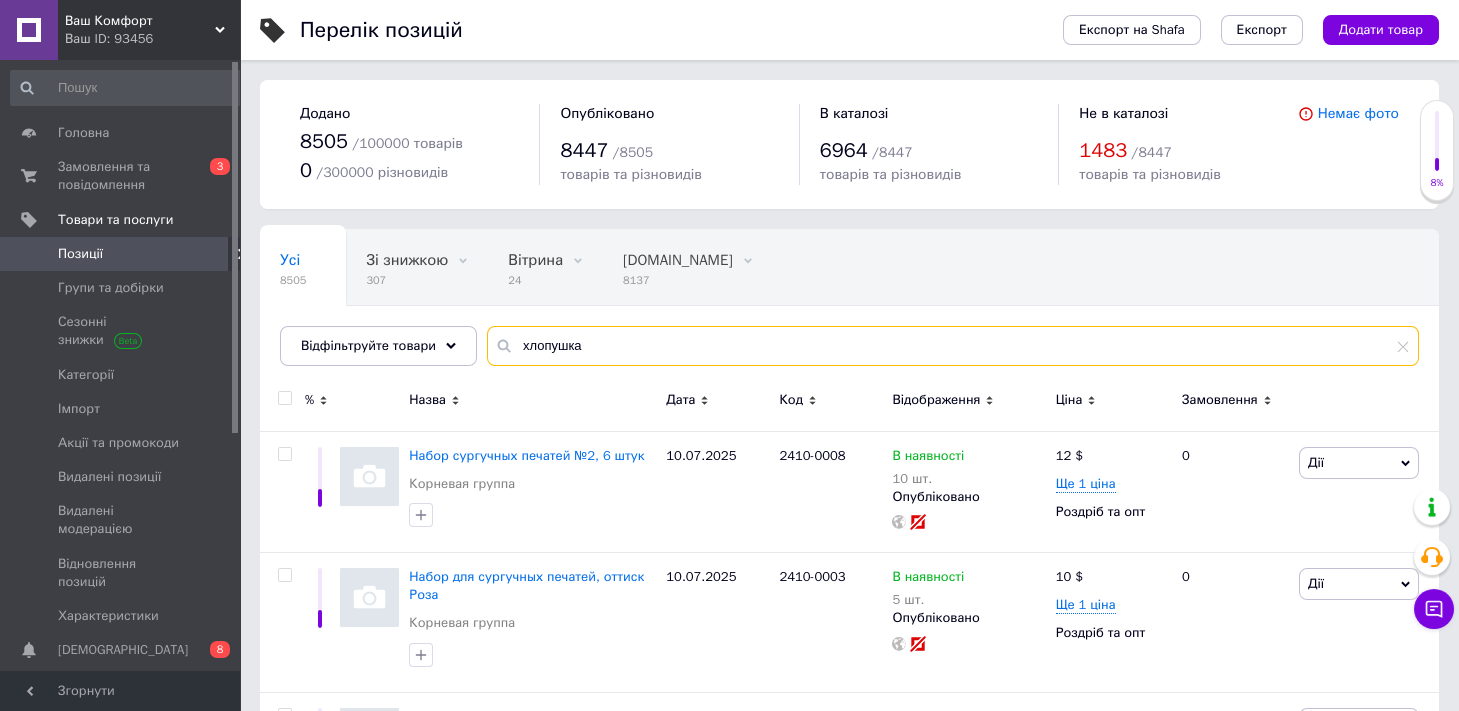 type on "хлопушка" 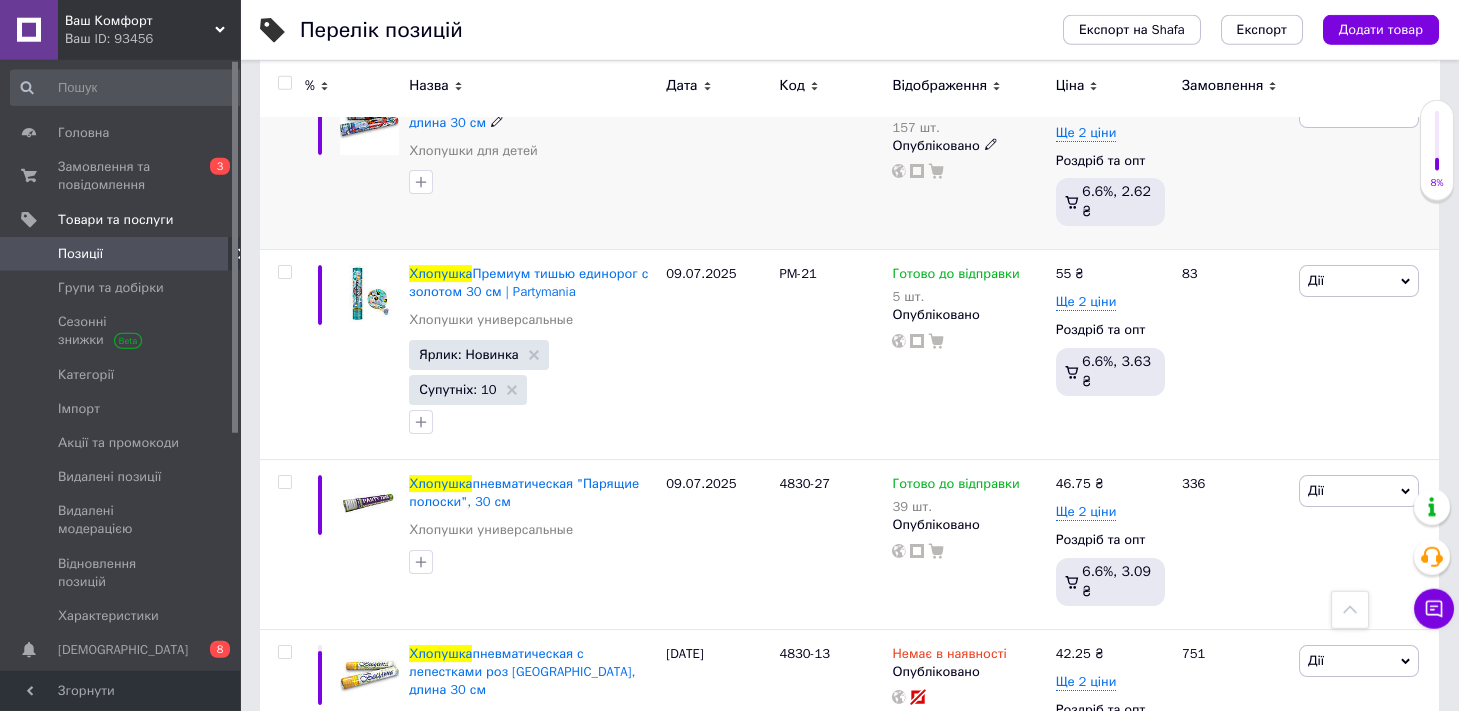 scroll, scrollTop: 3201, scrollLeft: 0, axis: vertical 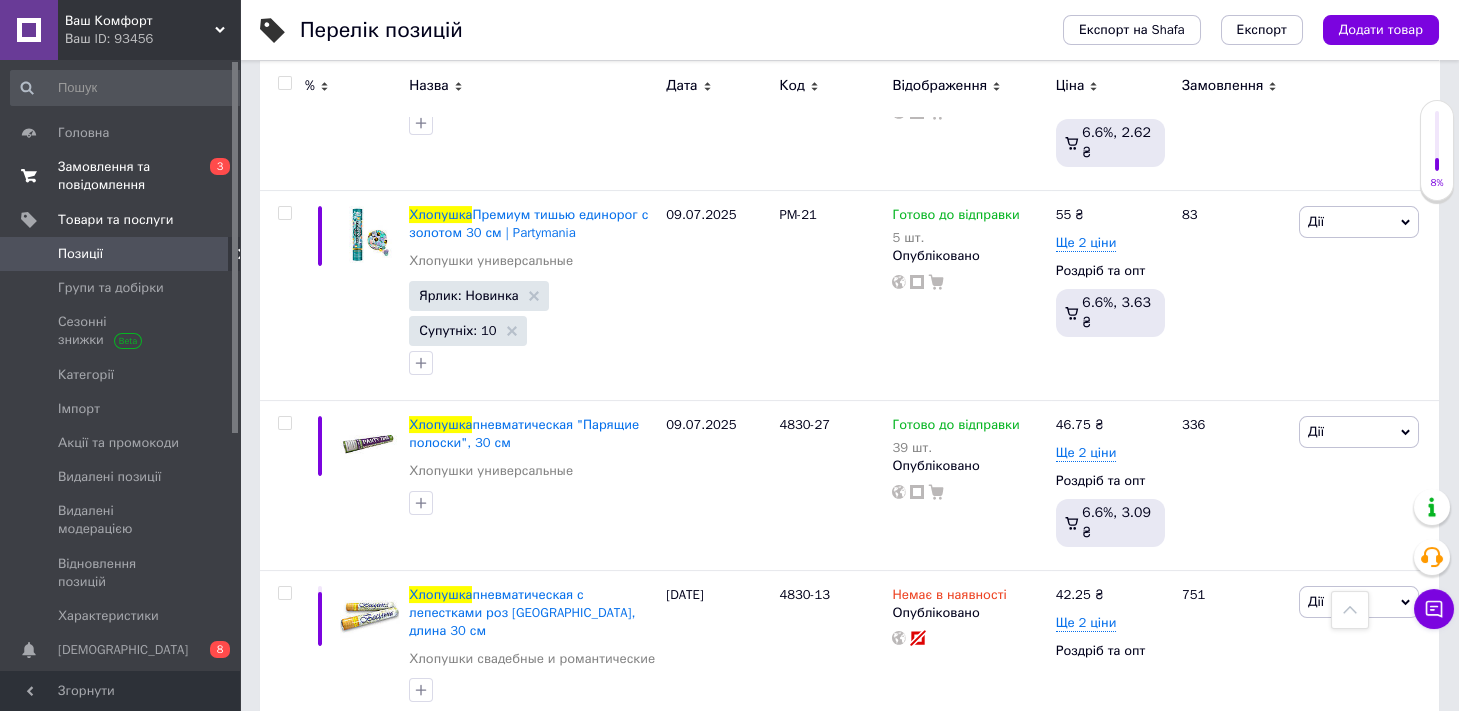 click on "Замовлення та повідомлення" at bounding box center [121, 176] 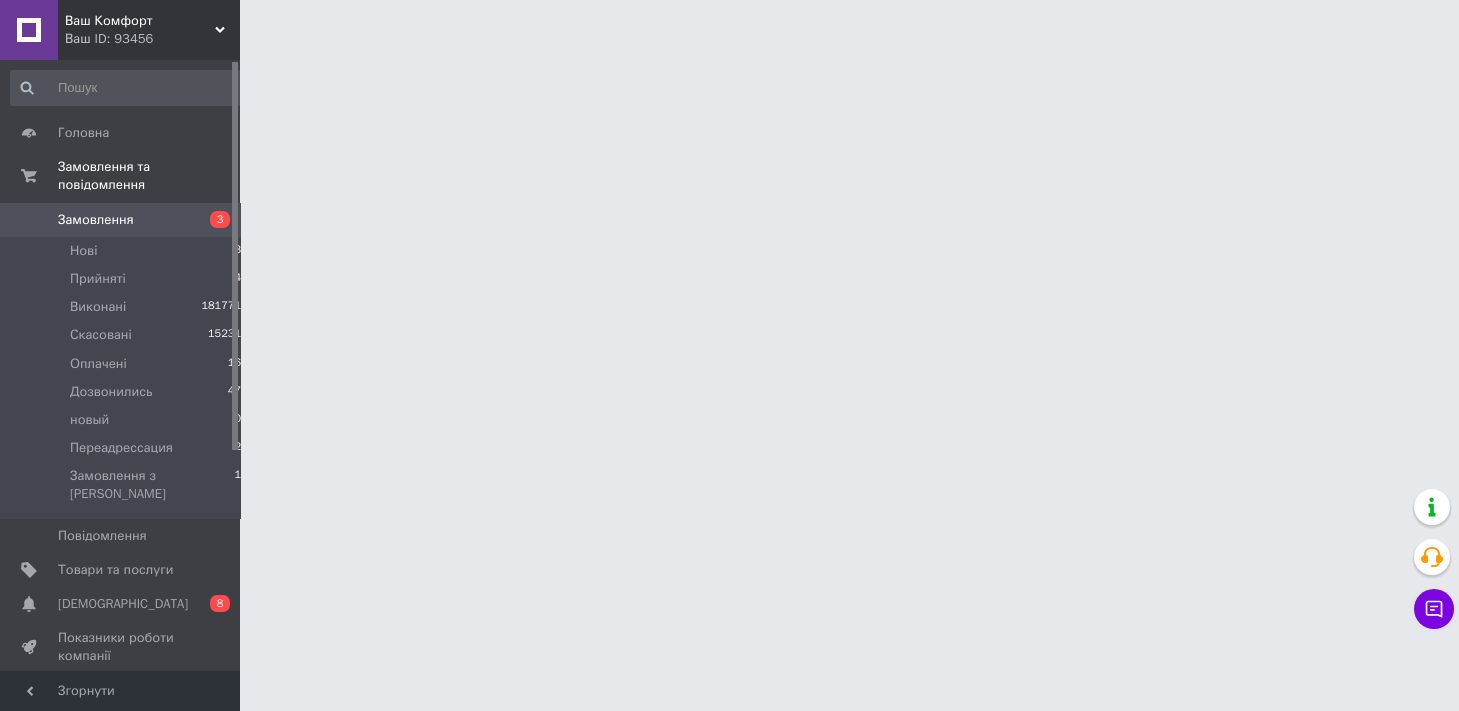 scroll, scrollTop: 0, scrollLeft: 0, axis: both 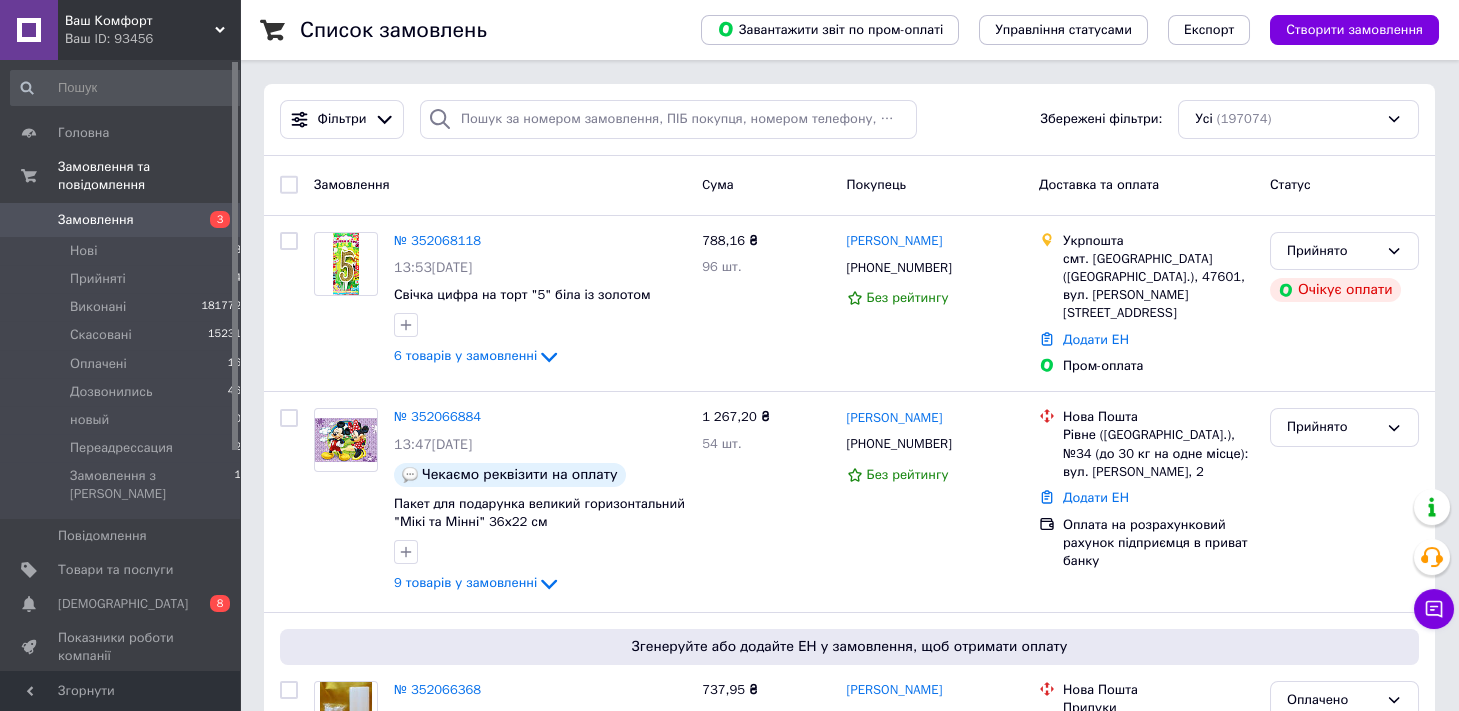 click on "Список замовлень   Завантажити звіт по пром-оплаті Управління статусами Експорт Створити замовлення Фільтри Збережені фільтри: Усі (197074) Замовлення Cума Покупець Доставка та оплата Статус № 352068118 13:53[DATE] Свічка цифра на торт "5" біла із золотом 6 товарів у замовленні 788,16 ₴ 96 шт. [PERSON_NAME]  [PHONE_NUMBER] Без рейтингу Укрпошта смт. [GEOGRAPHIC_DATA] ([GEOGRAPHIC_DATA].), 47601, вул. [PERSON_NAME][STREET_ADDRESS] Додати ЕН Пром-оплата Прийнято Очікує оплати № 352066884 13:47[DATE] Чекаємо реквізити на оплату Пакет для подарунка великий горизонтальний "Мікі та Мінні" 36х22 см 1 267,20 ₴ 54 шт. [PHONE_NUMBER] 1" at bounding box center (849, 2182) 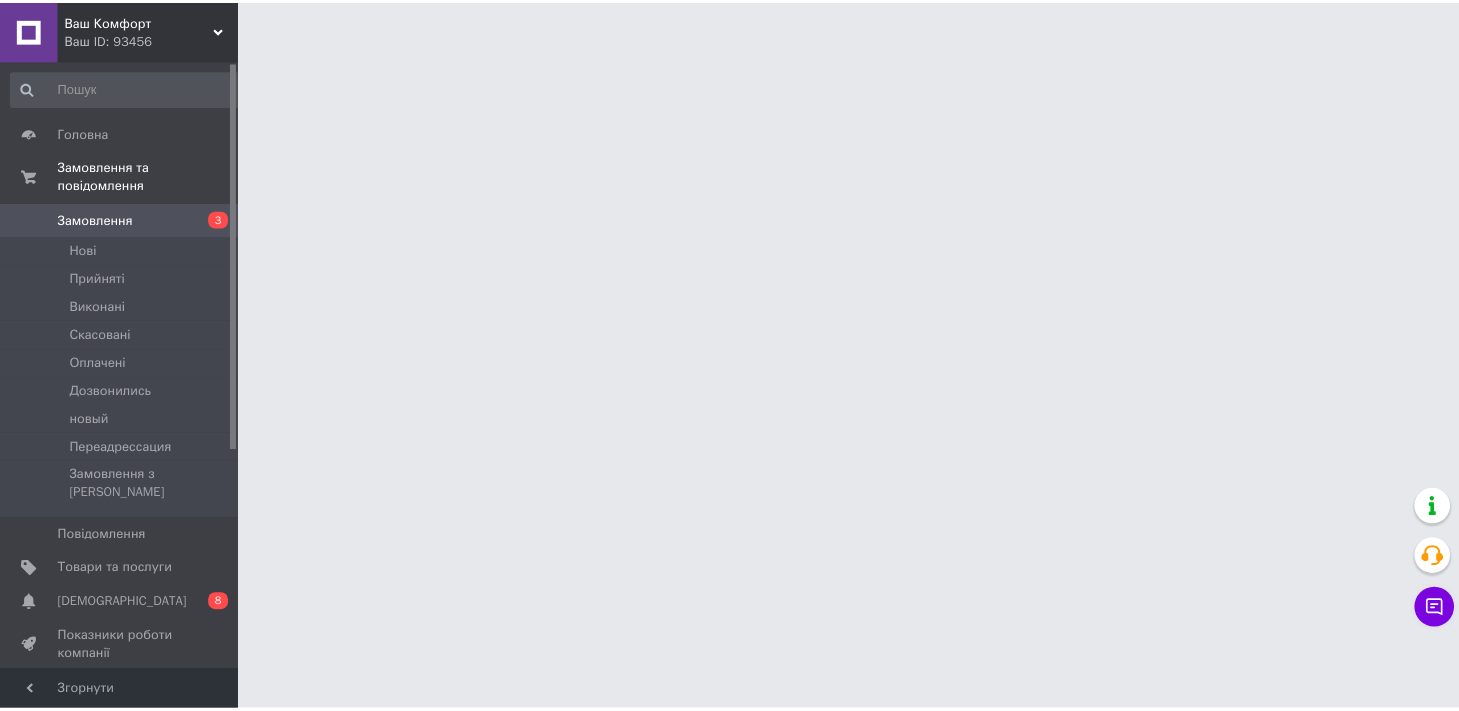 scroll, scrollTop: 0, scrollLeft: 0, axis: both 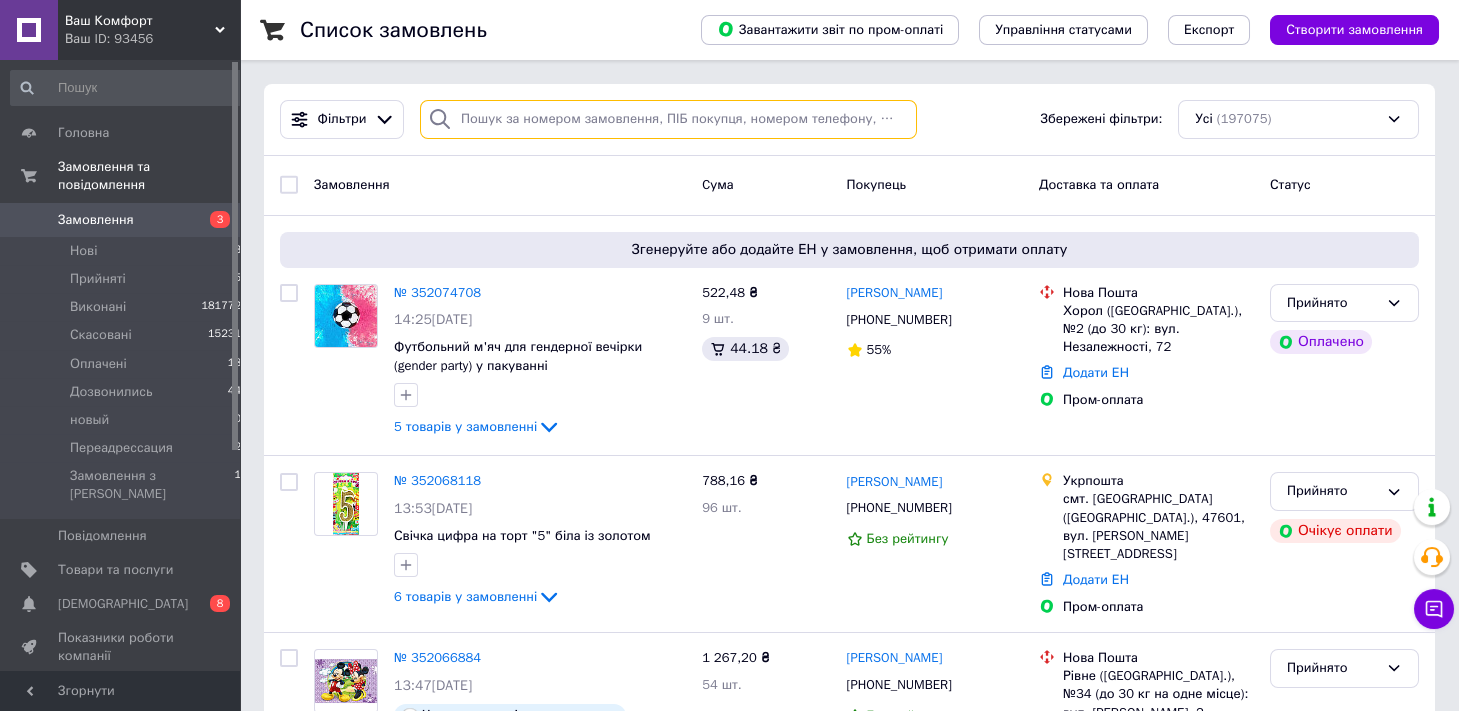 click at bounding box center (668, 119) 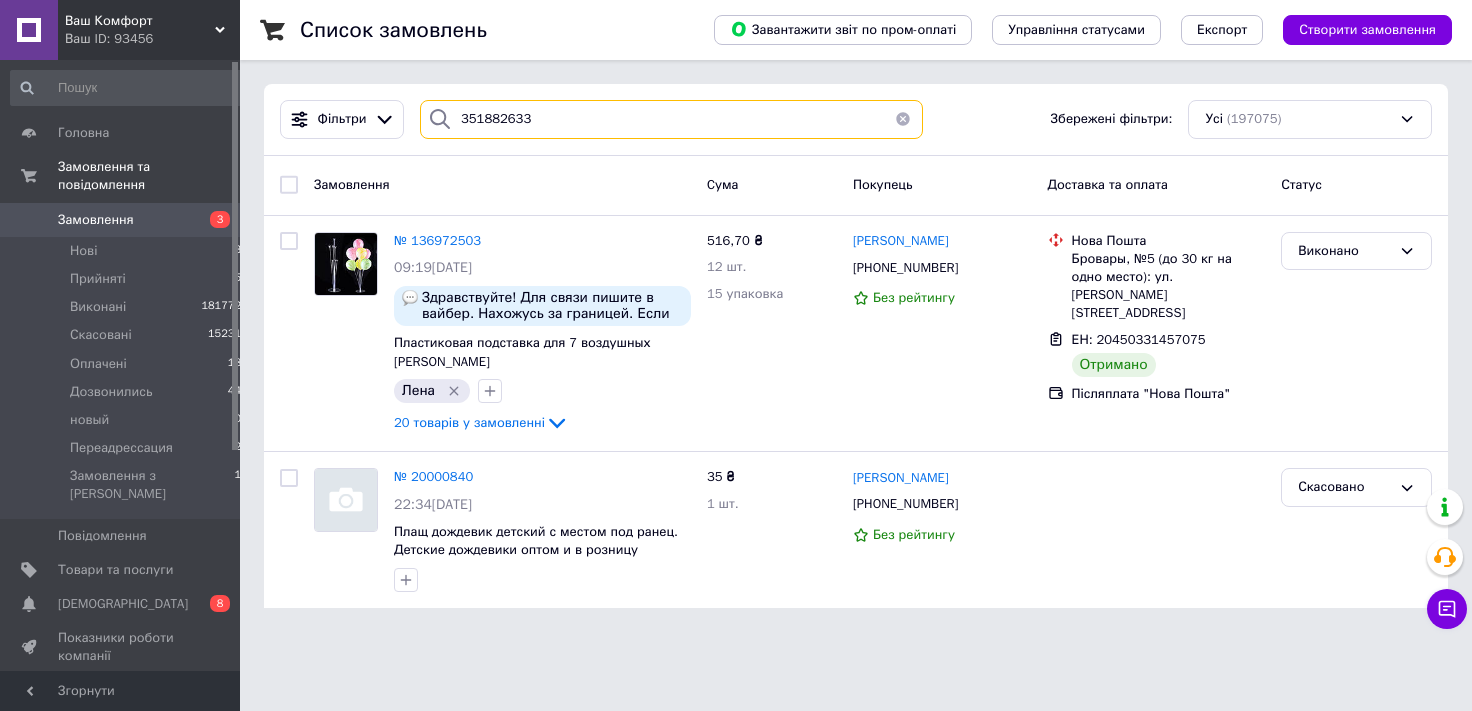 type on "351882633" 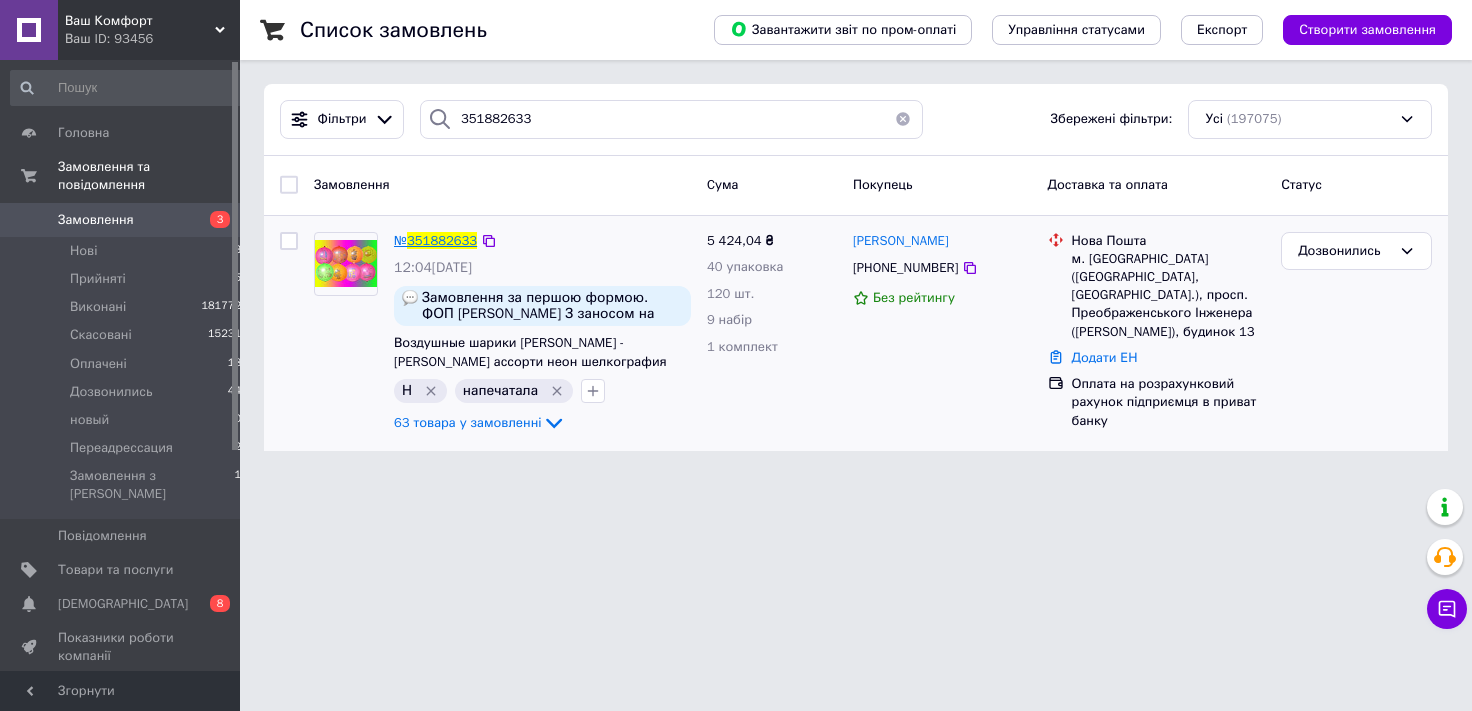 drag, startPoint x: 449, startPoint y: 242, endPoint x: 481, endPoint y: 261, distance: 37.215588 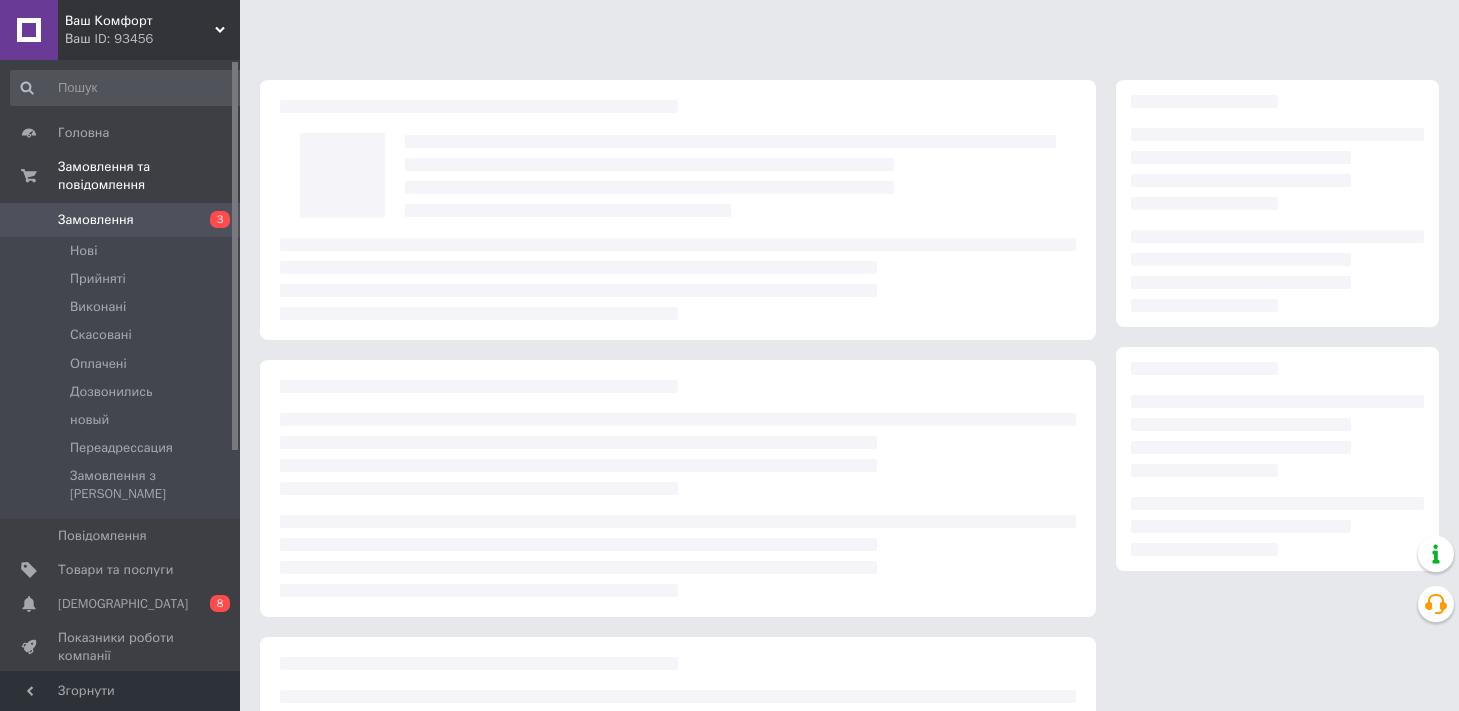 scroll, scrollTop: 0, scrollLeft: 0, axis: both 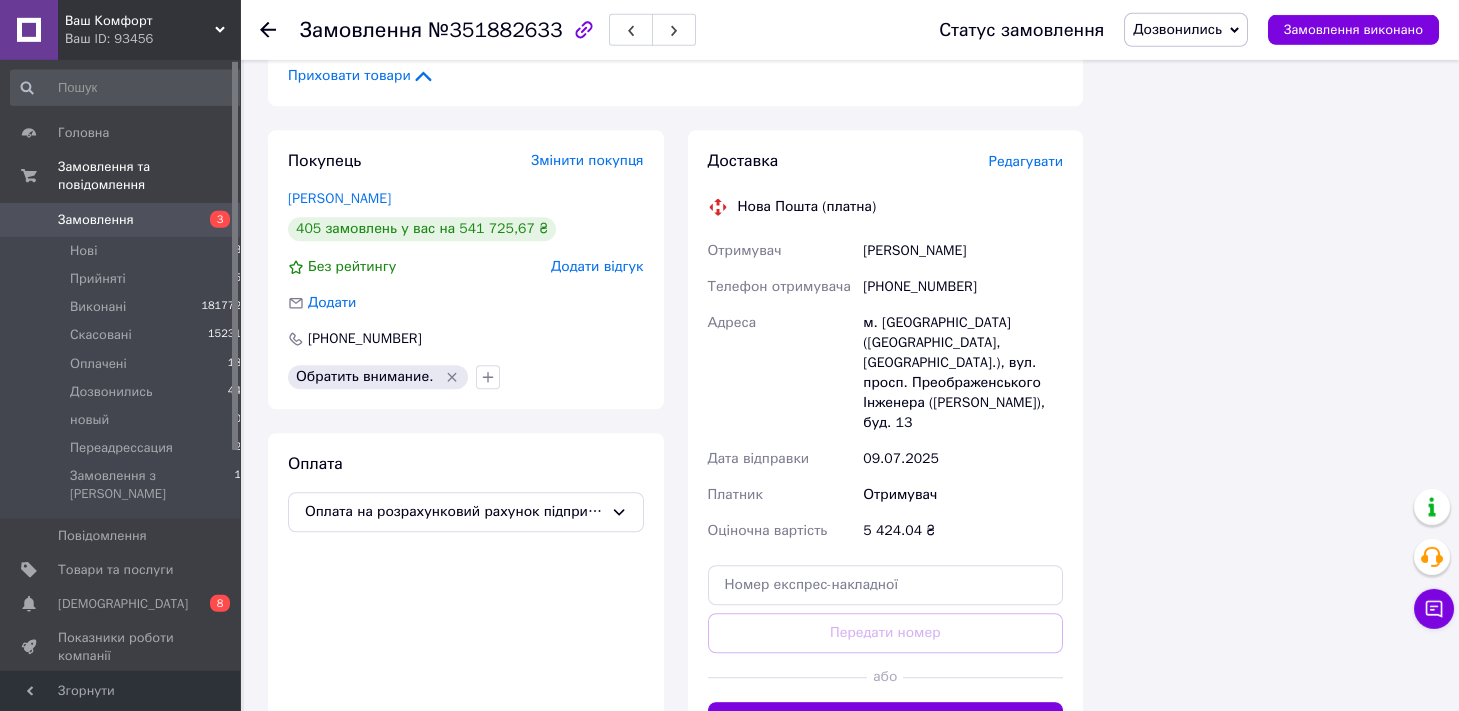 click on "Редагувати" at bounding box center [1026, 161] 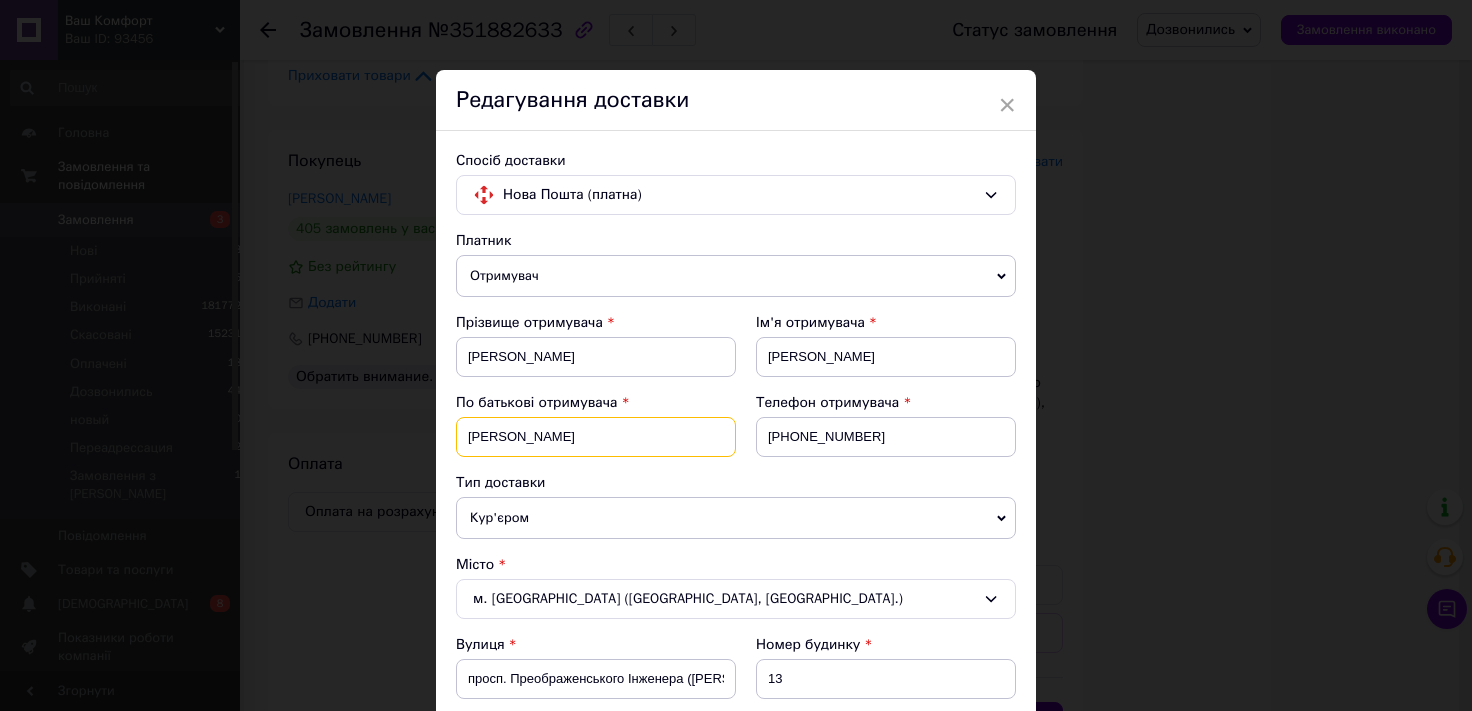 click on "Анатол" at bounding box center [596, 437] 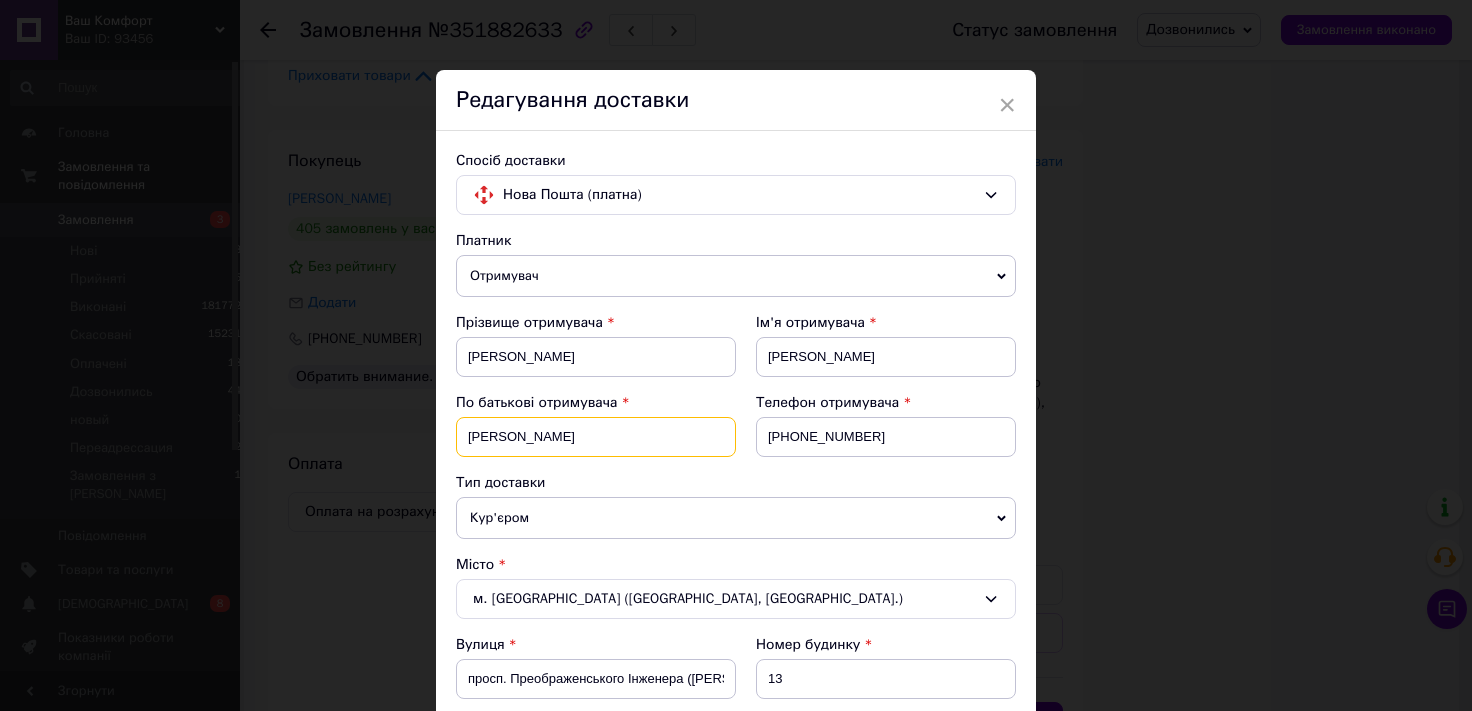 scroll, scrollTop: 690, scrollLeft: 0, axis: vertical 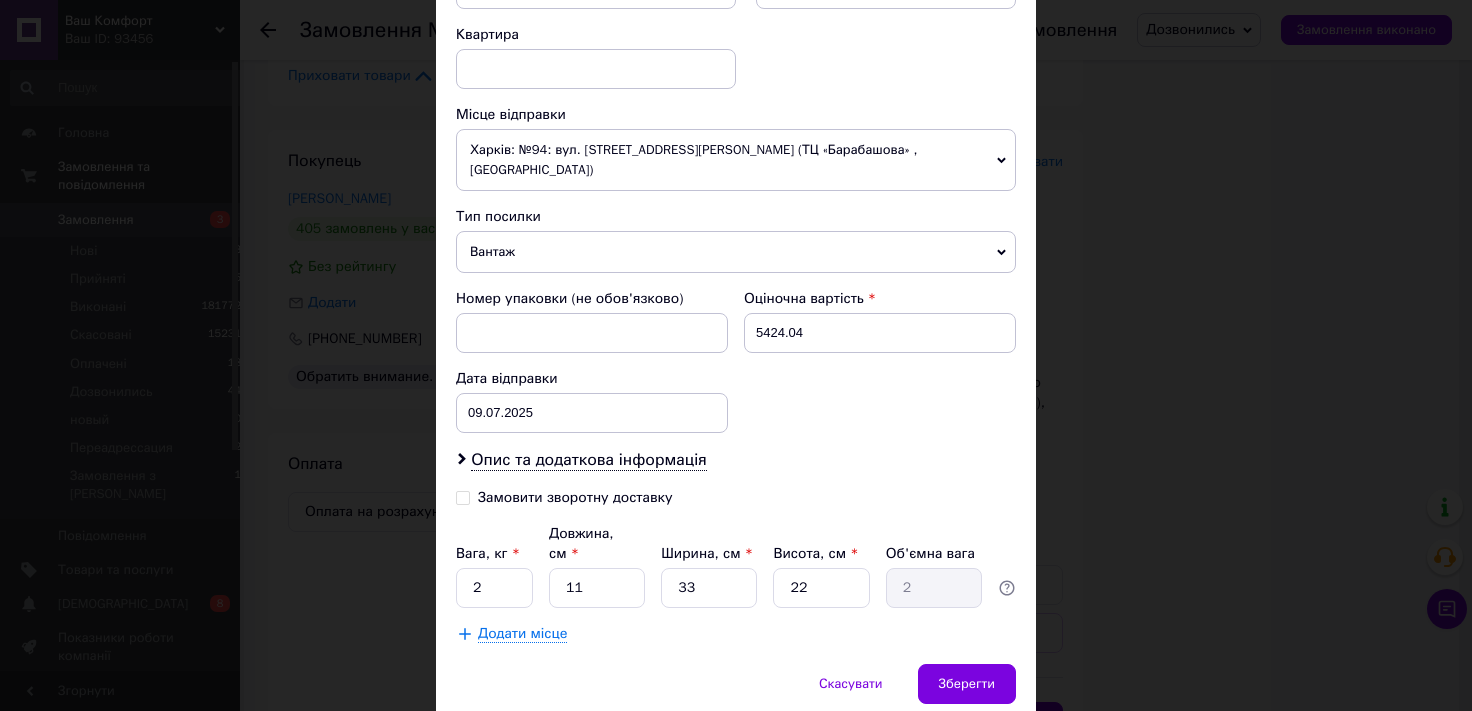 type on "Анатольевна" 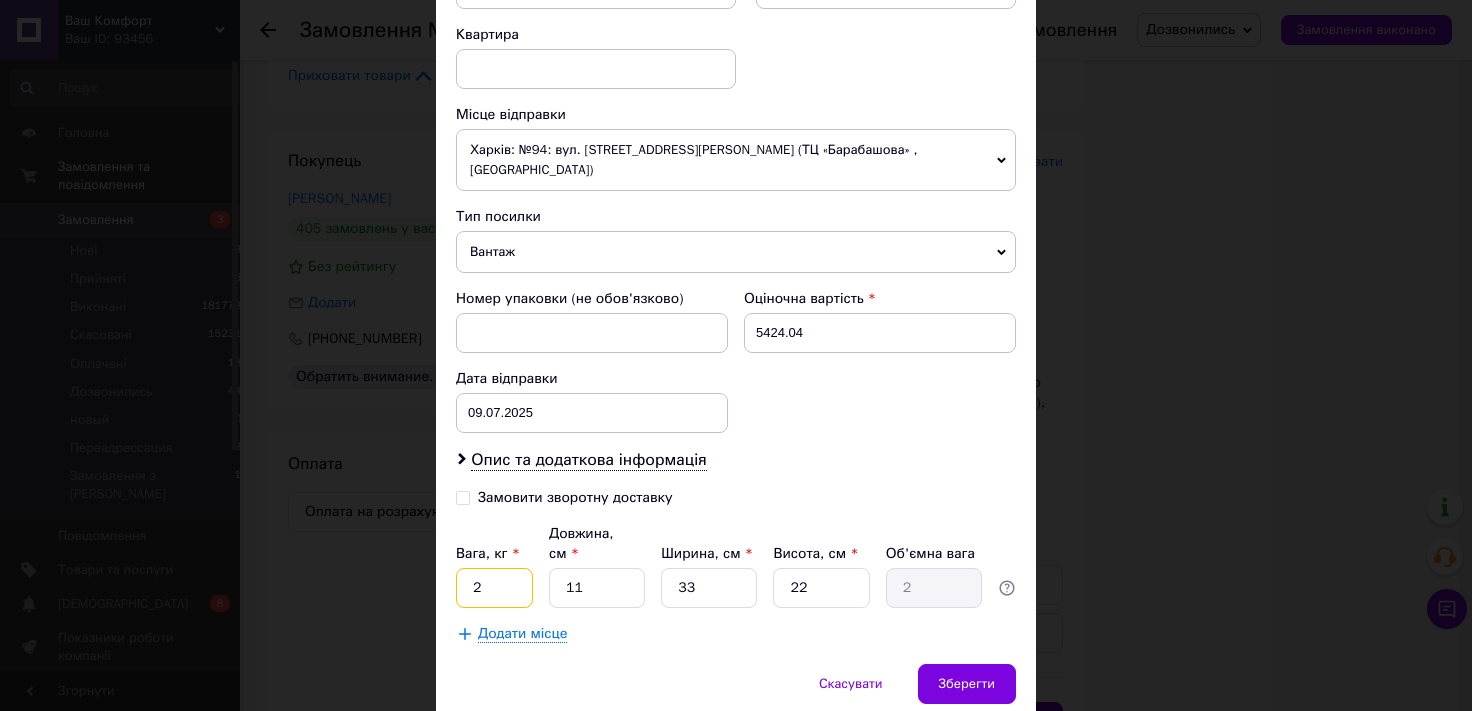 click on "2" at bounding box center [494, 588] 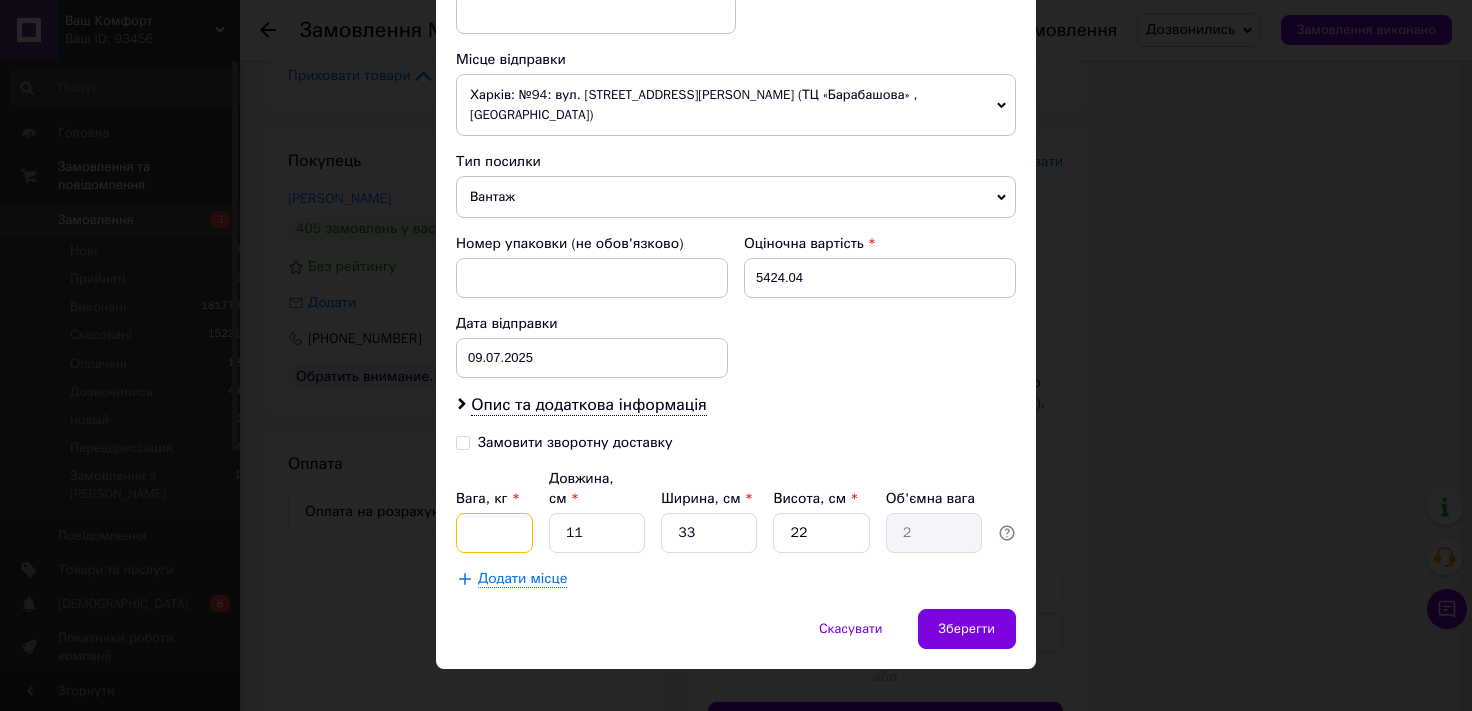 scroll, scrollTop: 747, scrollLeft: 0, axis: vertical 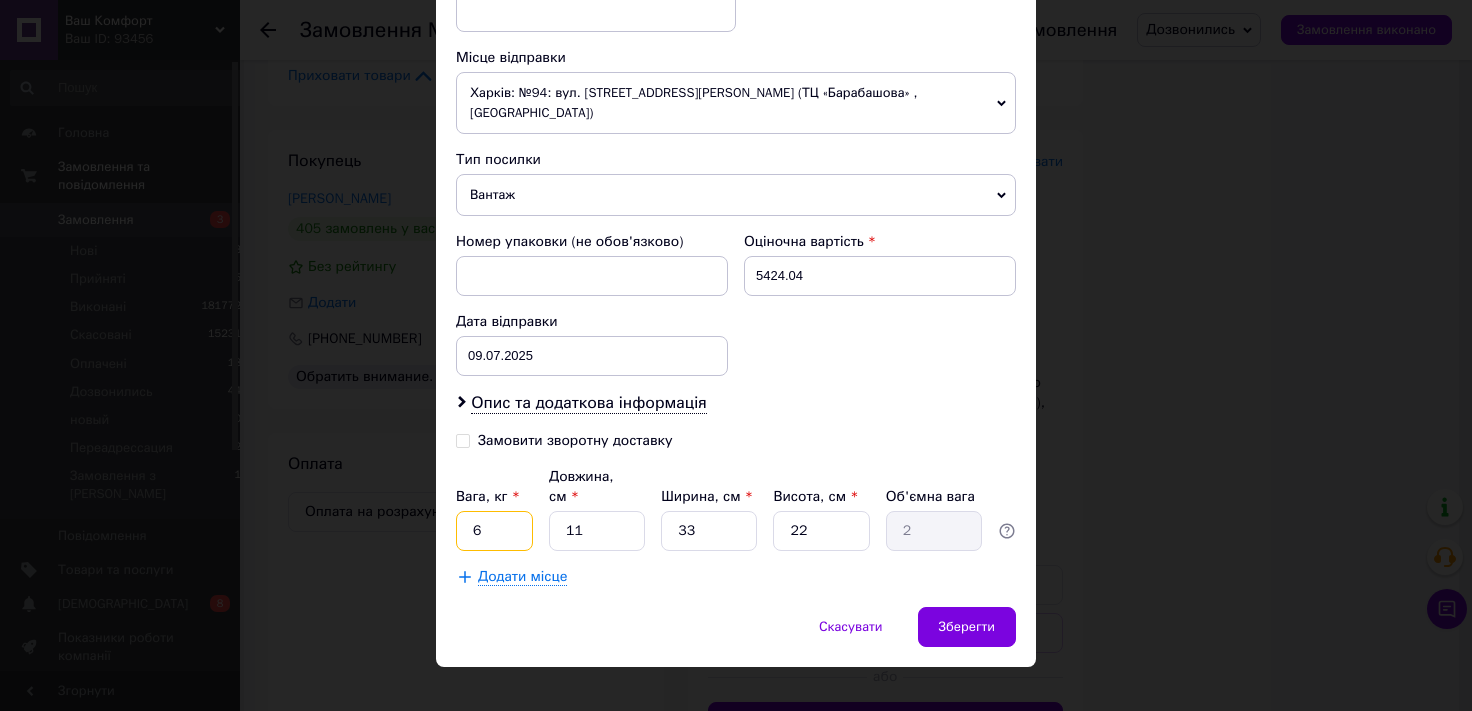 type on "6" 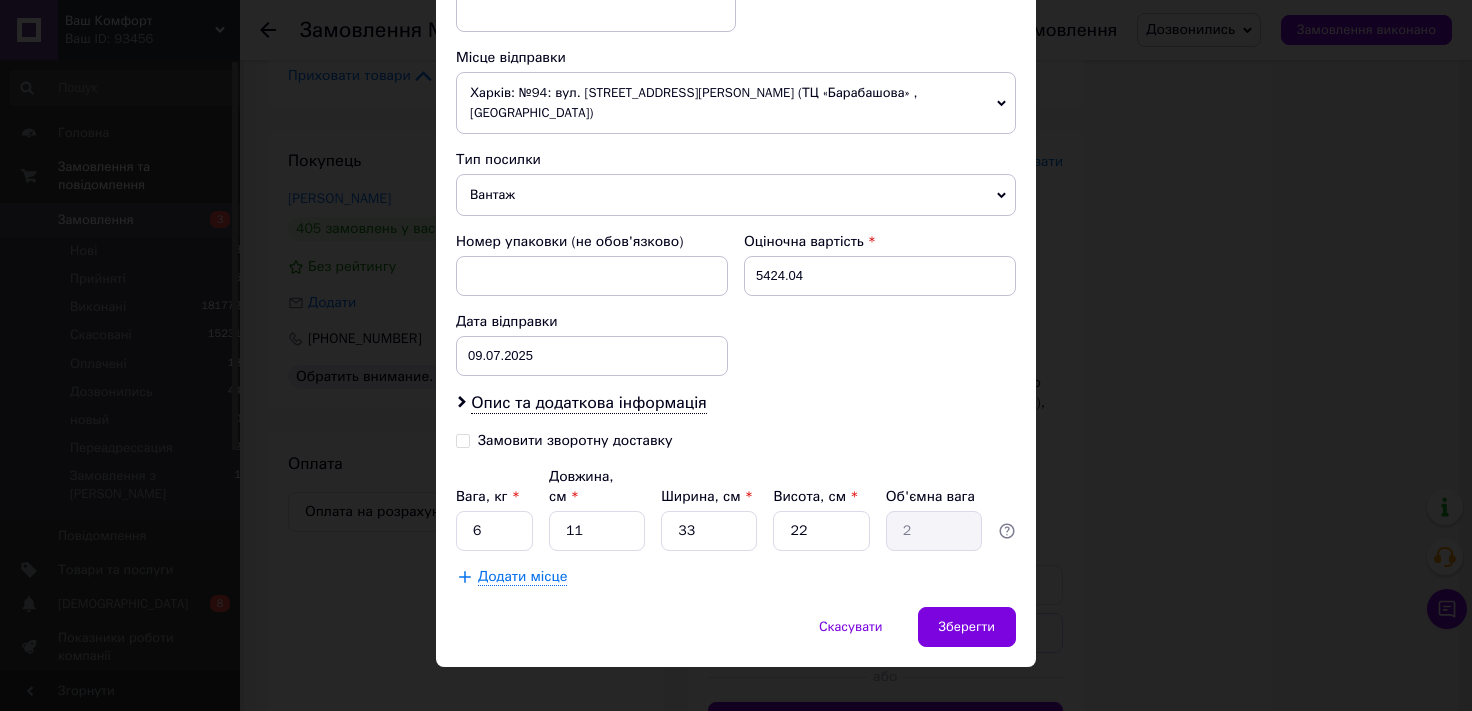 click on "Платник Отримувач Відправник Прізвище отримувача Удовика Ім'я отримувача Татьяна По батькові отримувача Анатольевна Телефон отримувача +380506240146 Тип доставки Кур'єром У відділенні В поштоматі Місто м. Запоріжжя (Запорізька обл., Запорізький р-н.) Вулиця просп. Преображенського Інженера (Радянський) Номер будинку 13 Квартира Місце відправки Харків: №94: вул. Академіка Павлова, 165-К (ТЦ «Барабашова» , Вєтнамська площадка) Немає збігів. Спробуйте змінити умови пошуку Додати ще місце відправки Тип посилки Вантаж Документи Номер упаковки (не обов'язково) 5424.04 < 2025" at bounding box center (736, 35) 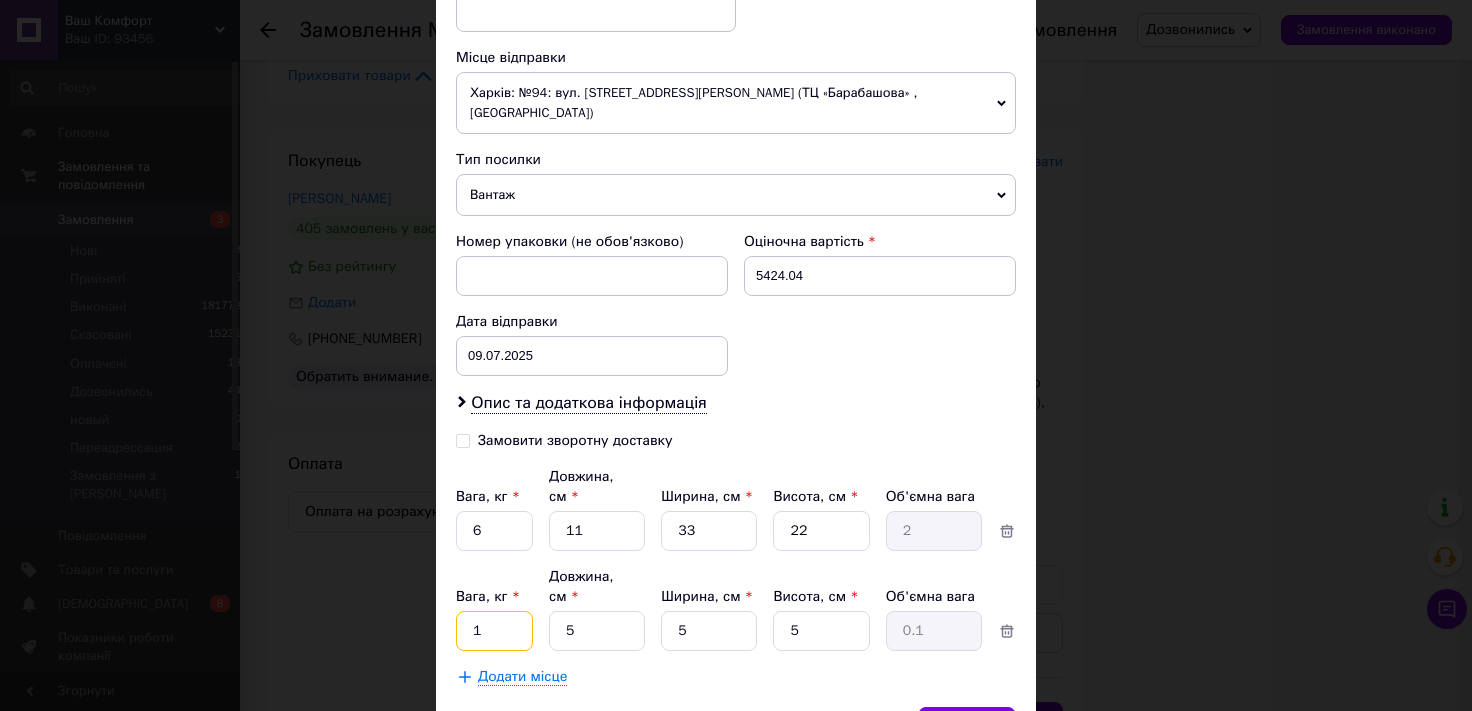 click on "1" at bounding box center [494, 531] 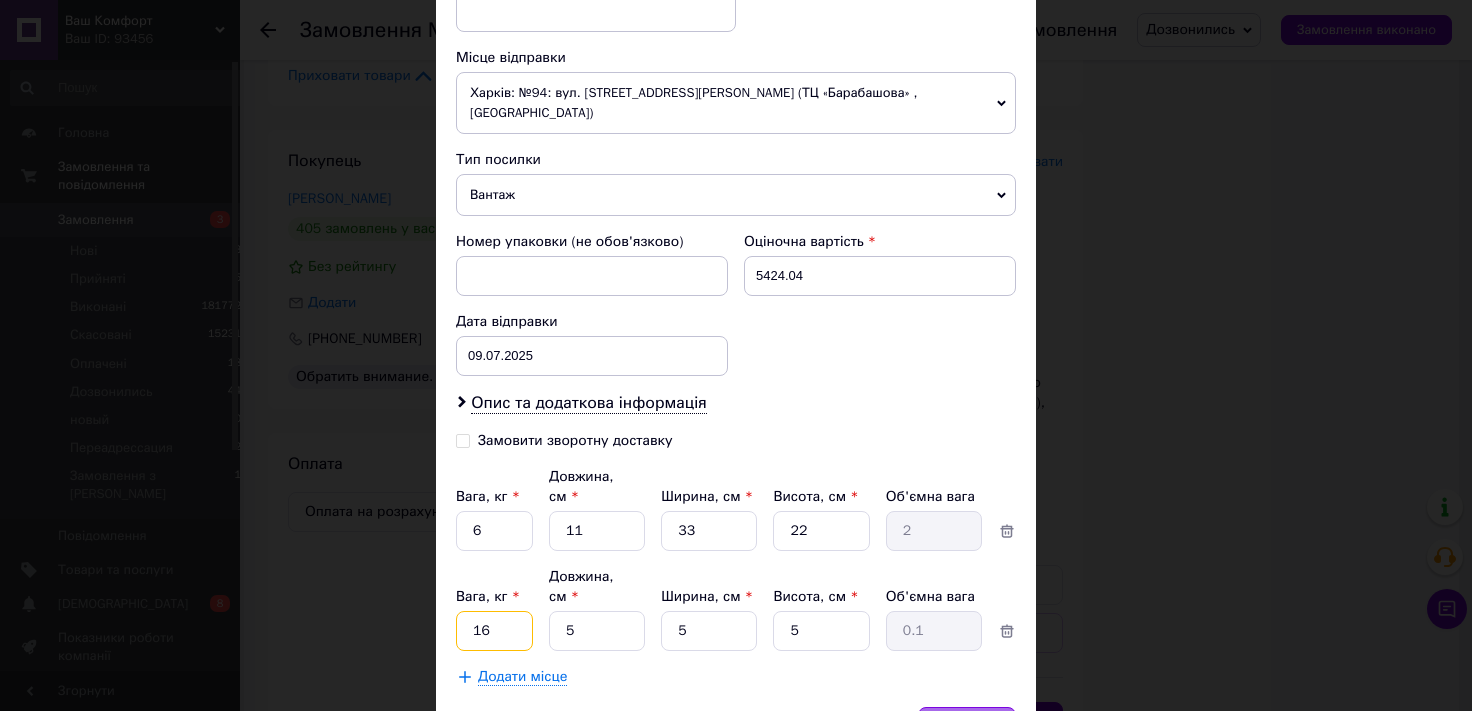 type on "16" 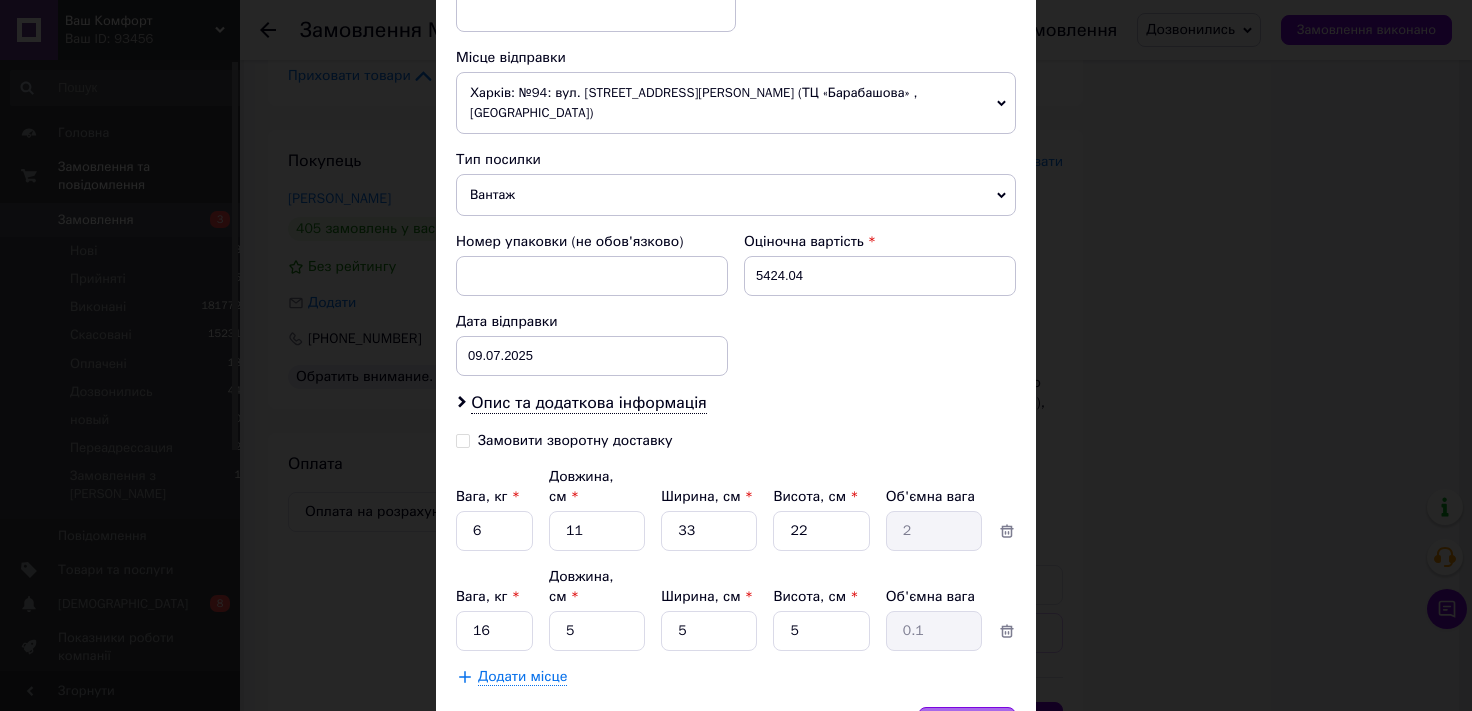 click on "Зберегти" at bounding box center [967, 727] 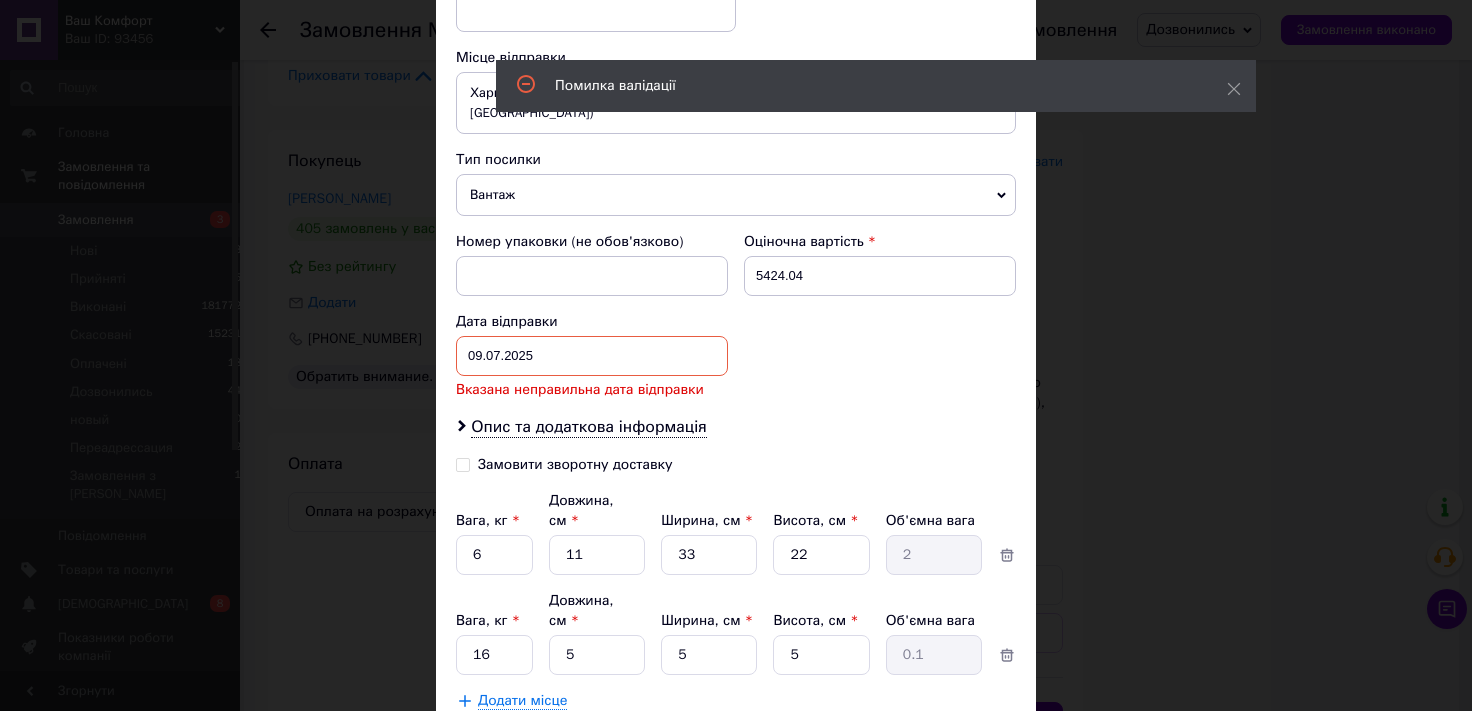 scroll, scrollTop: 850, scrollLeft: 0, axis: vertical 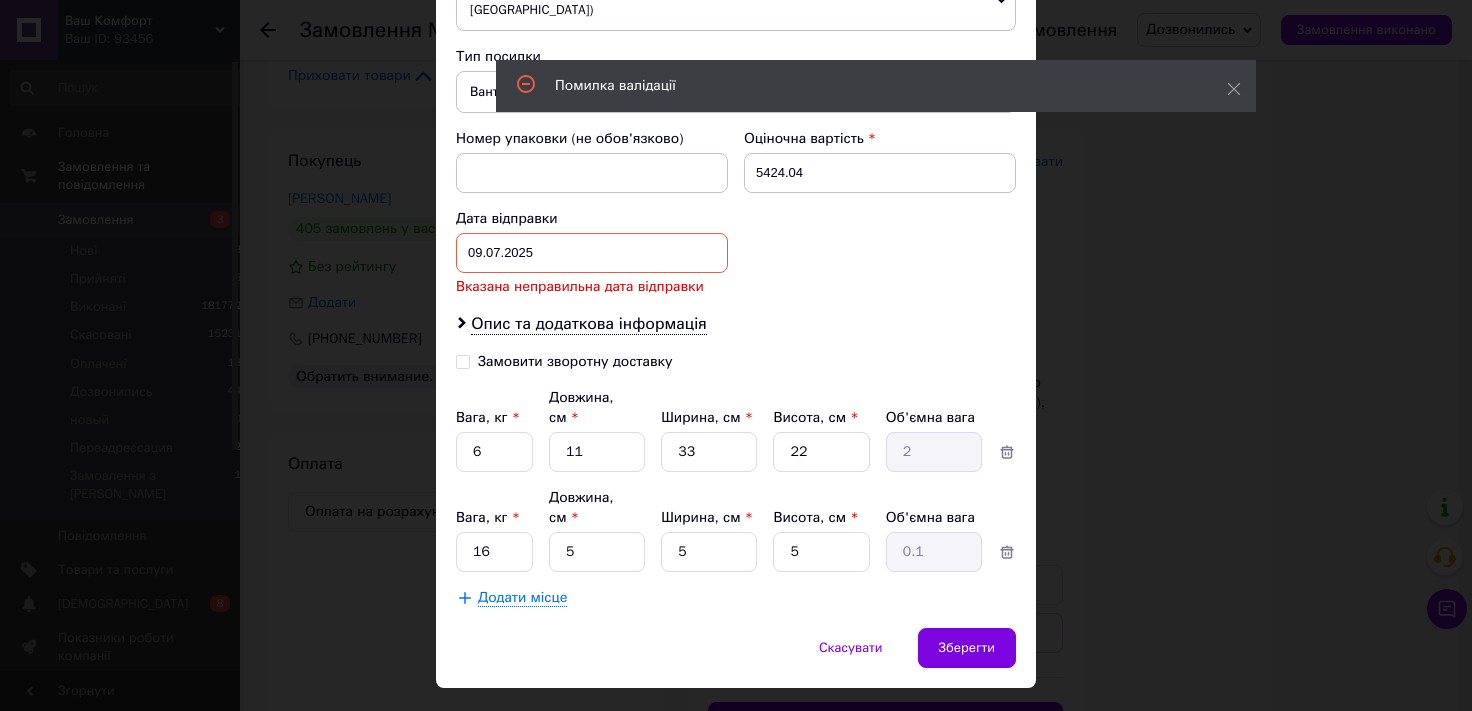 click on "09.07.2025" at bounding box center [592, 253] 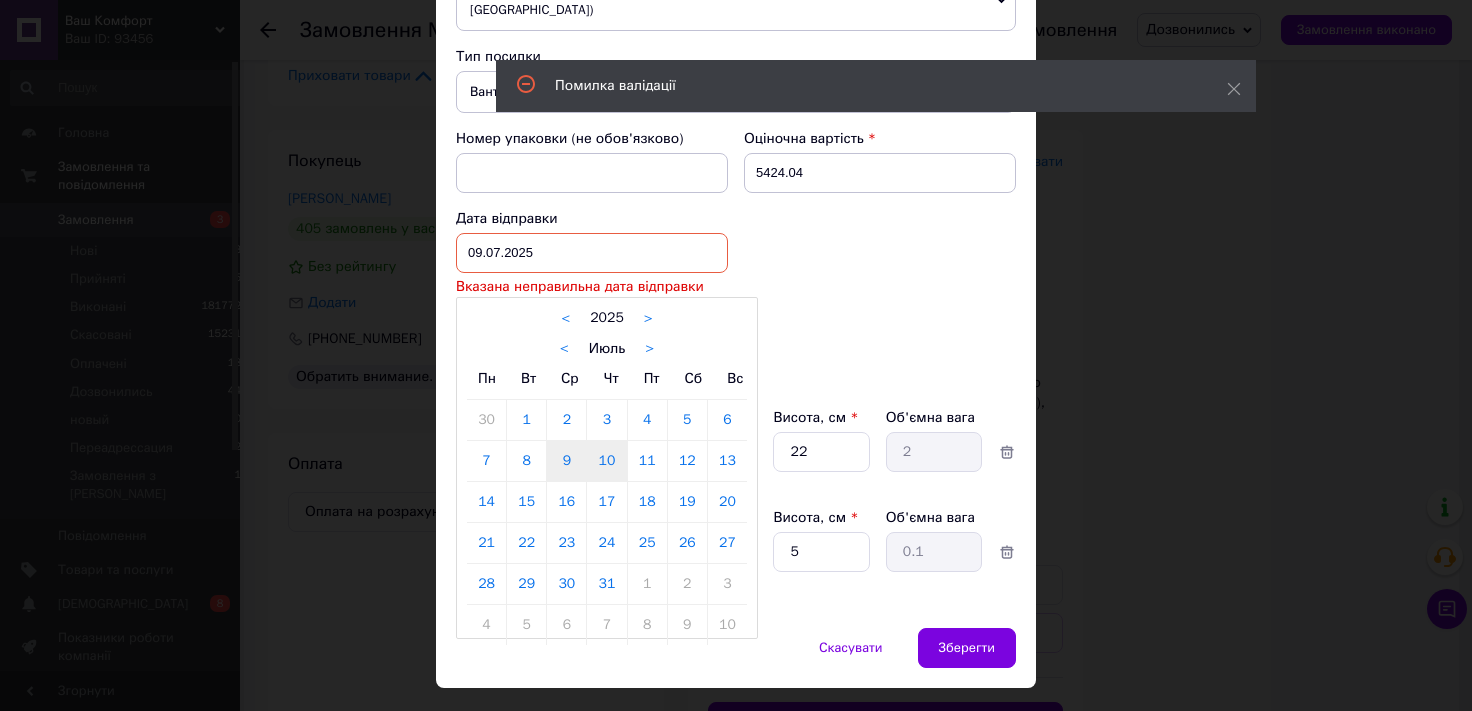 click on "10" at bounding box center [606, 461] 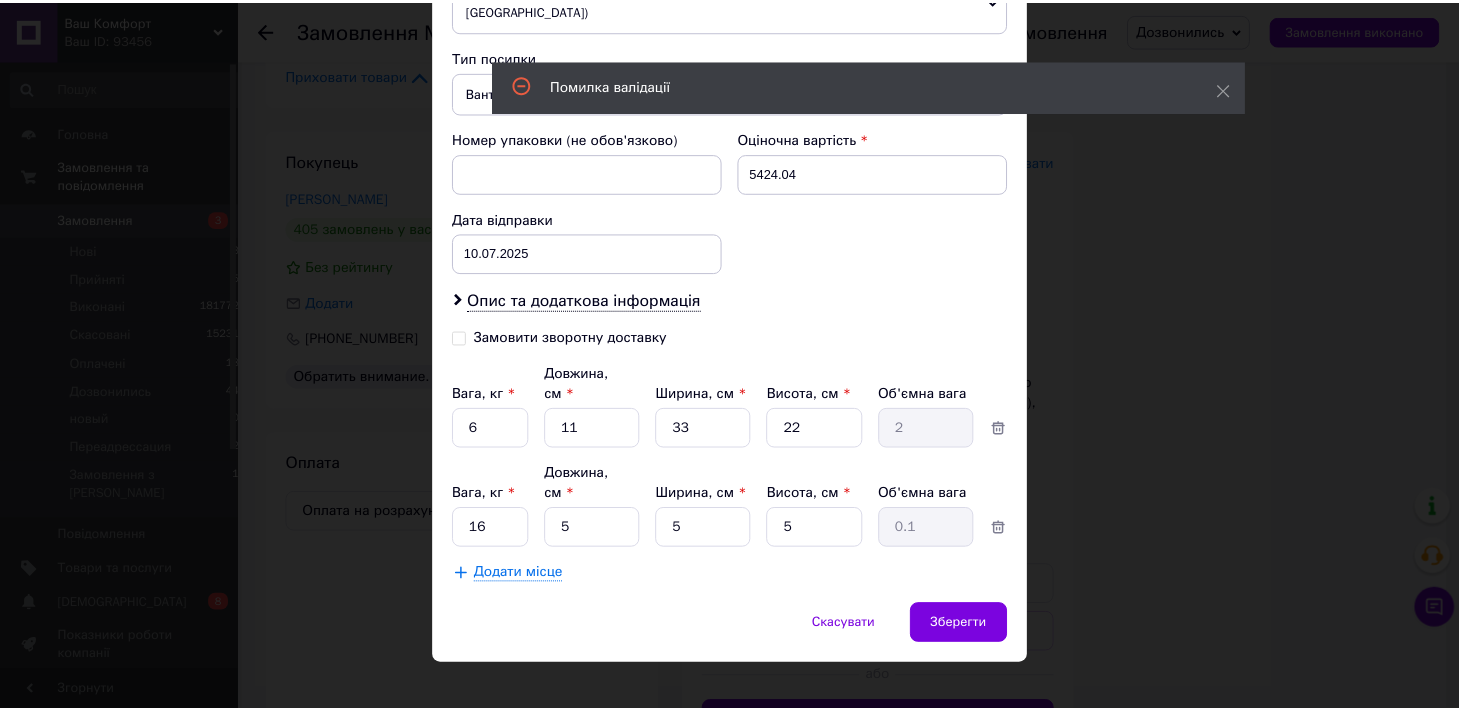scroll, scrollTop: 826, scrollLeft: 0, axis: vertical 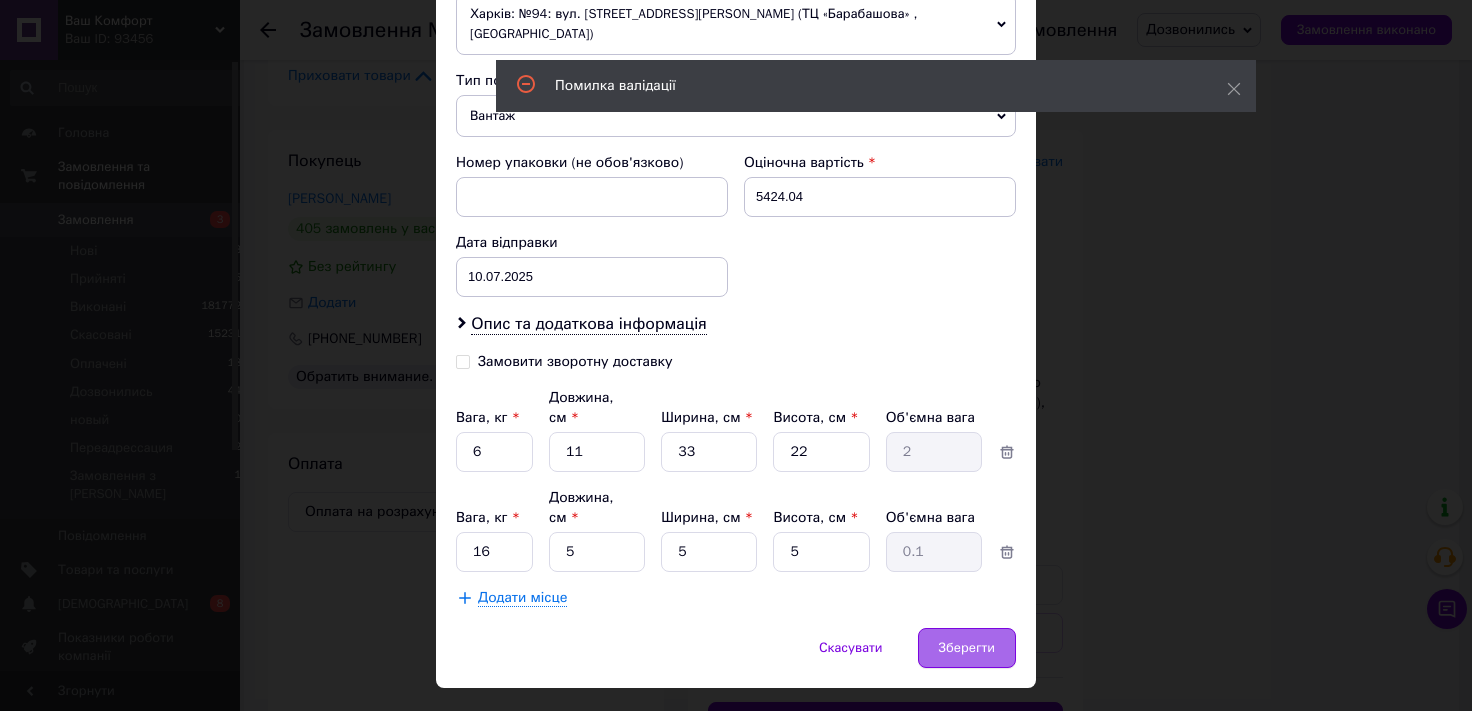 click on "Зберегти" at bounding box center (967, 648) 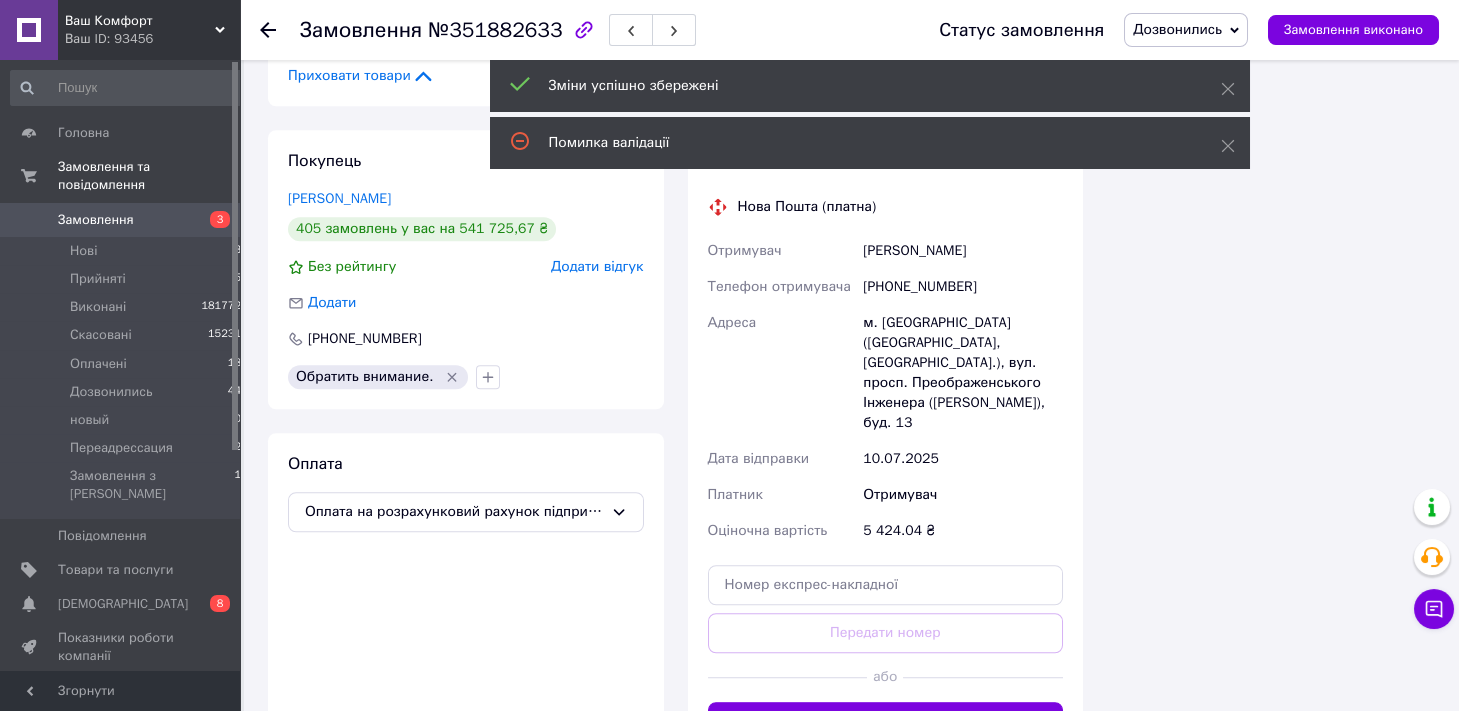 scroll, scrollTop: 44, scrollLeft: 0, axis: vertical 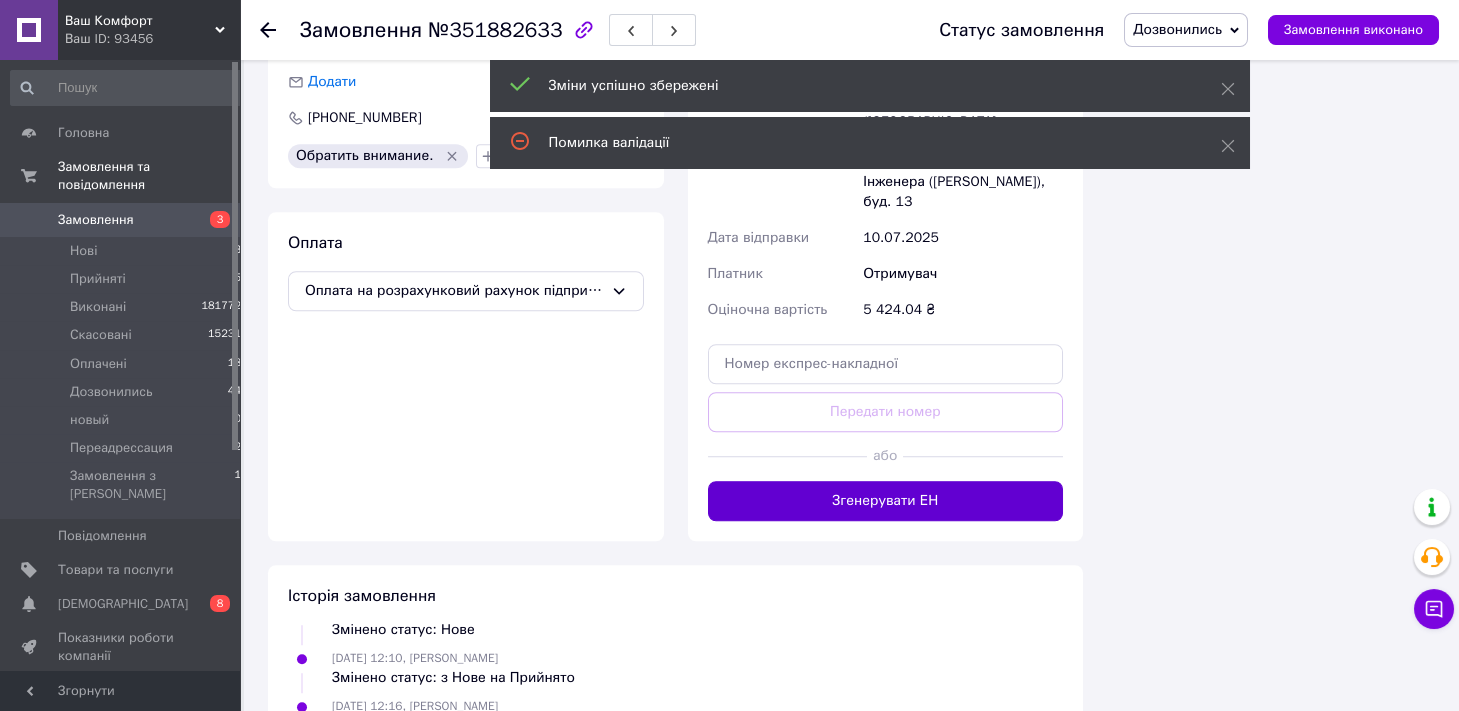 click on "Згенерувати ЕН" at bounding box center [886, 501] 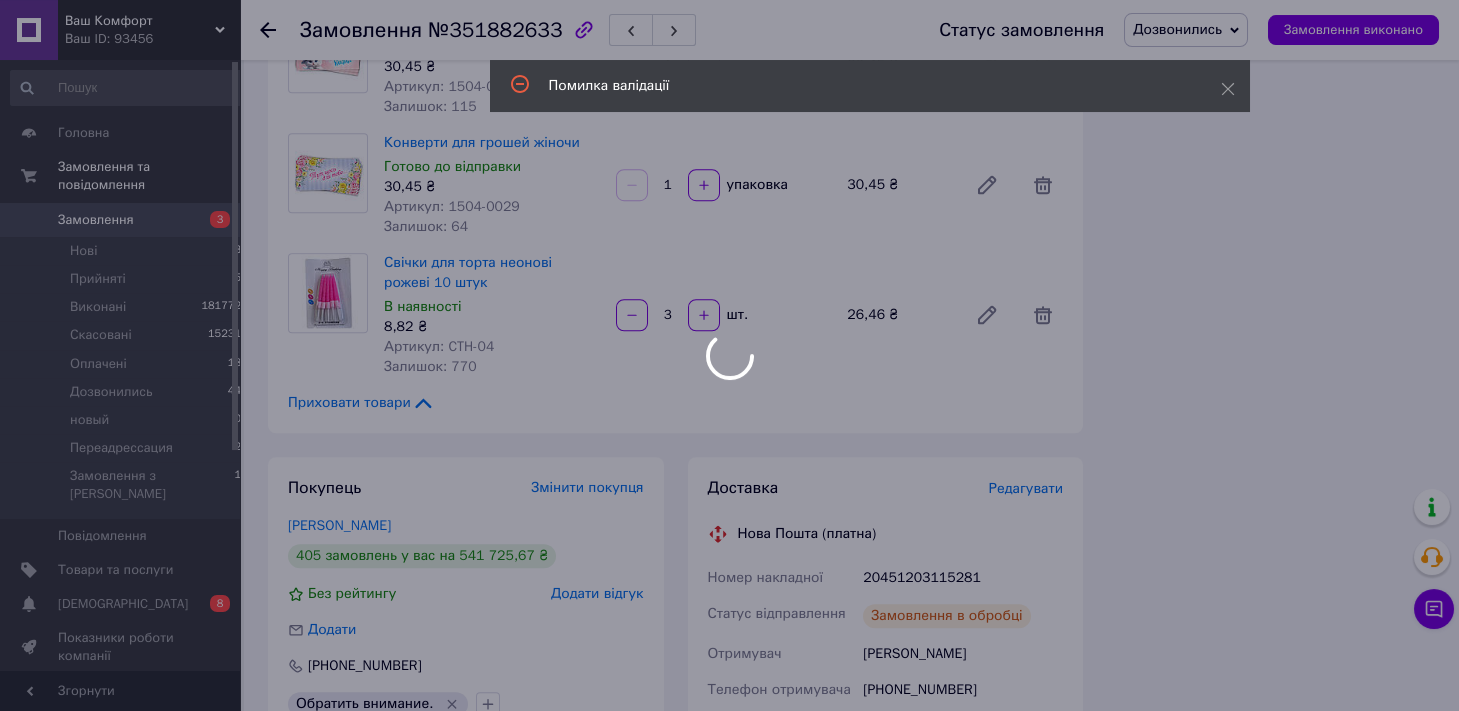 scroll, scrollTop: 9262, scrollLeft: 0, axis: vertical 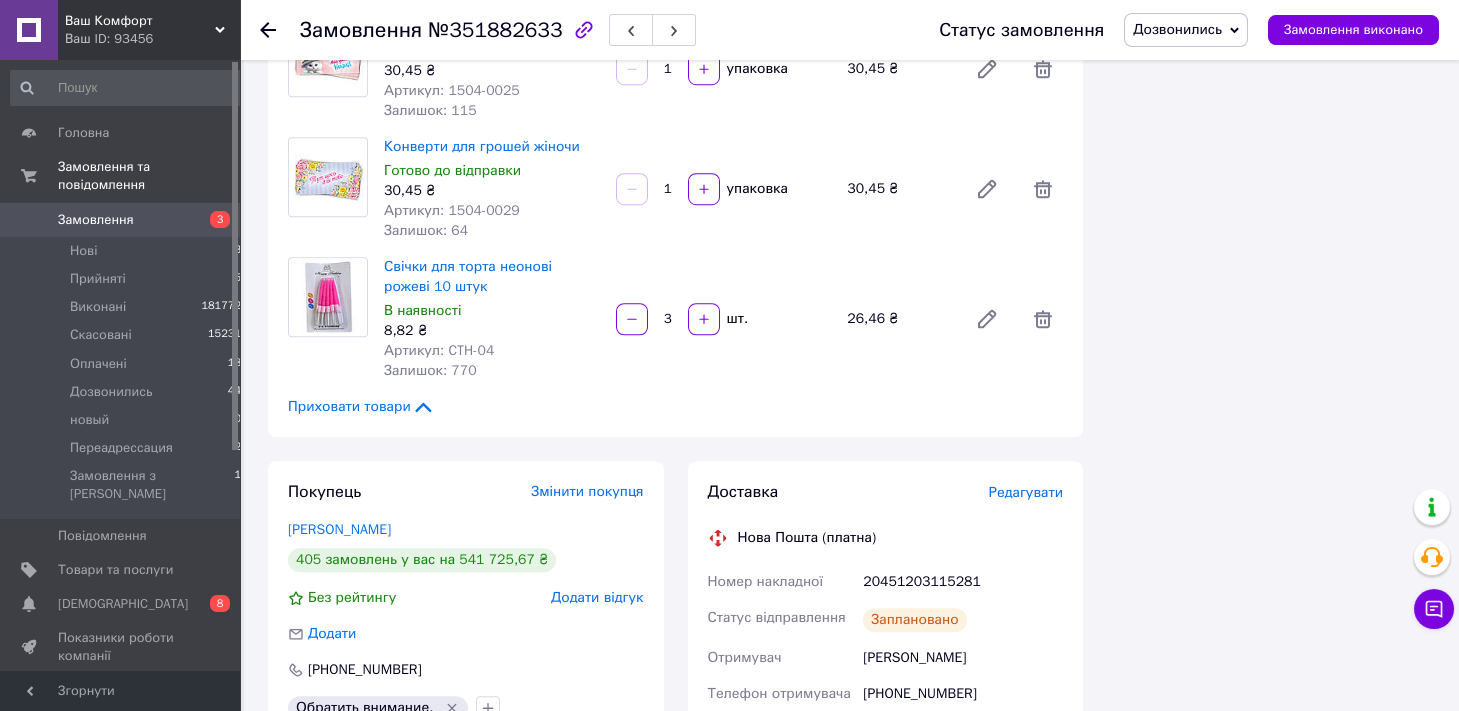 click on "Дозвонились" at bounding box center (1177, 29) 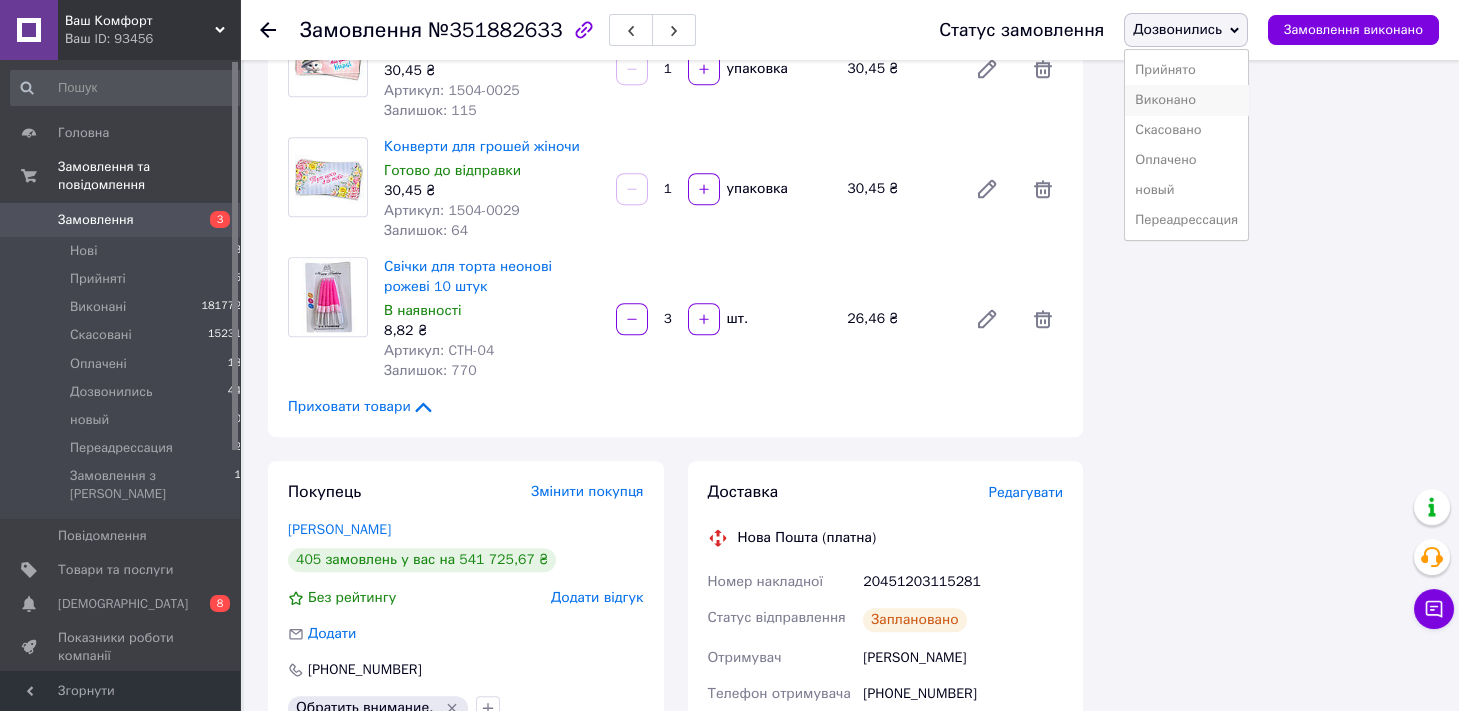 click on "Виконано" at bounding box center (1186, 100) 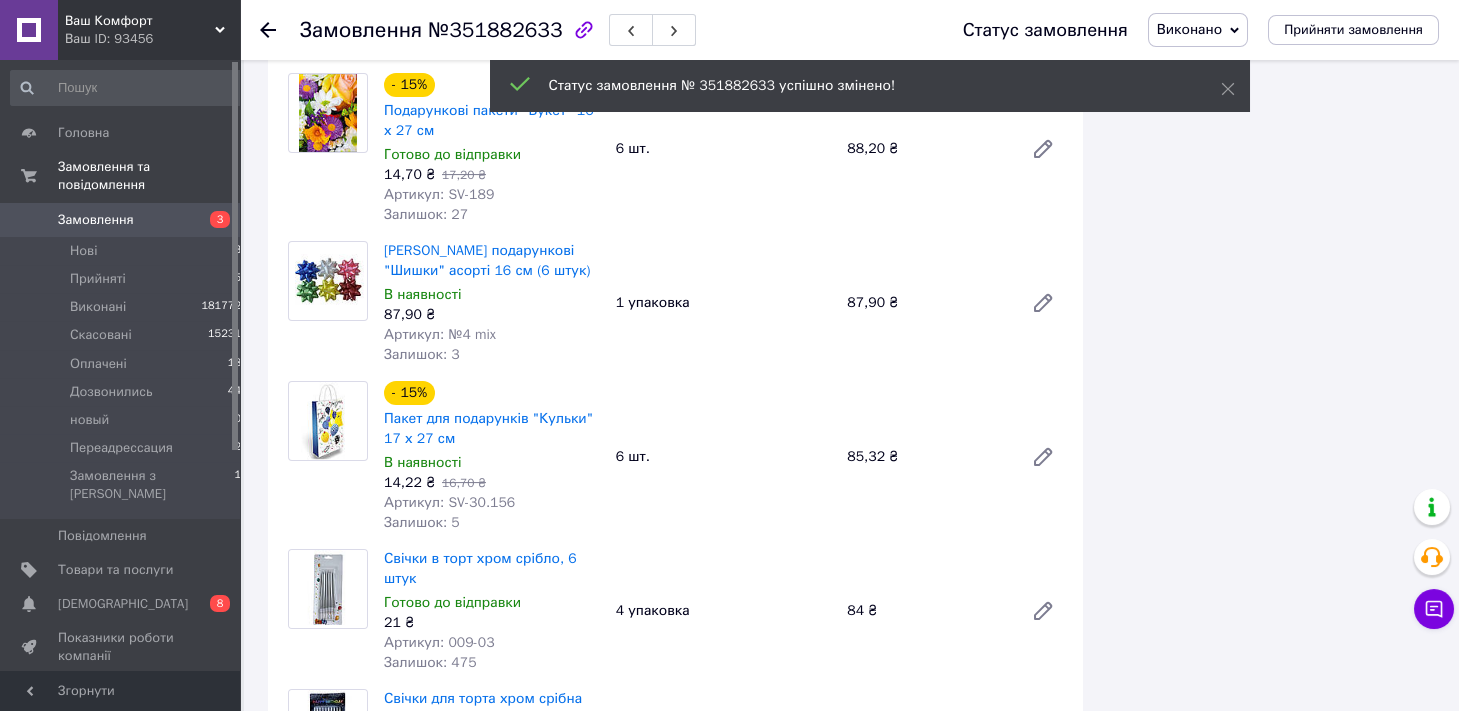 scroll, scrollTop: 1975, scrollLeft: 0, axis: vertical 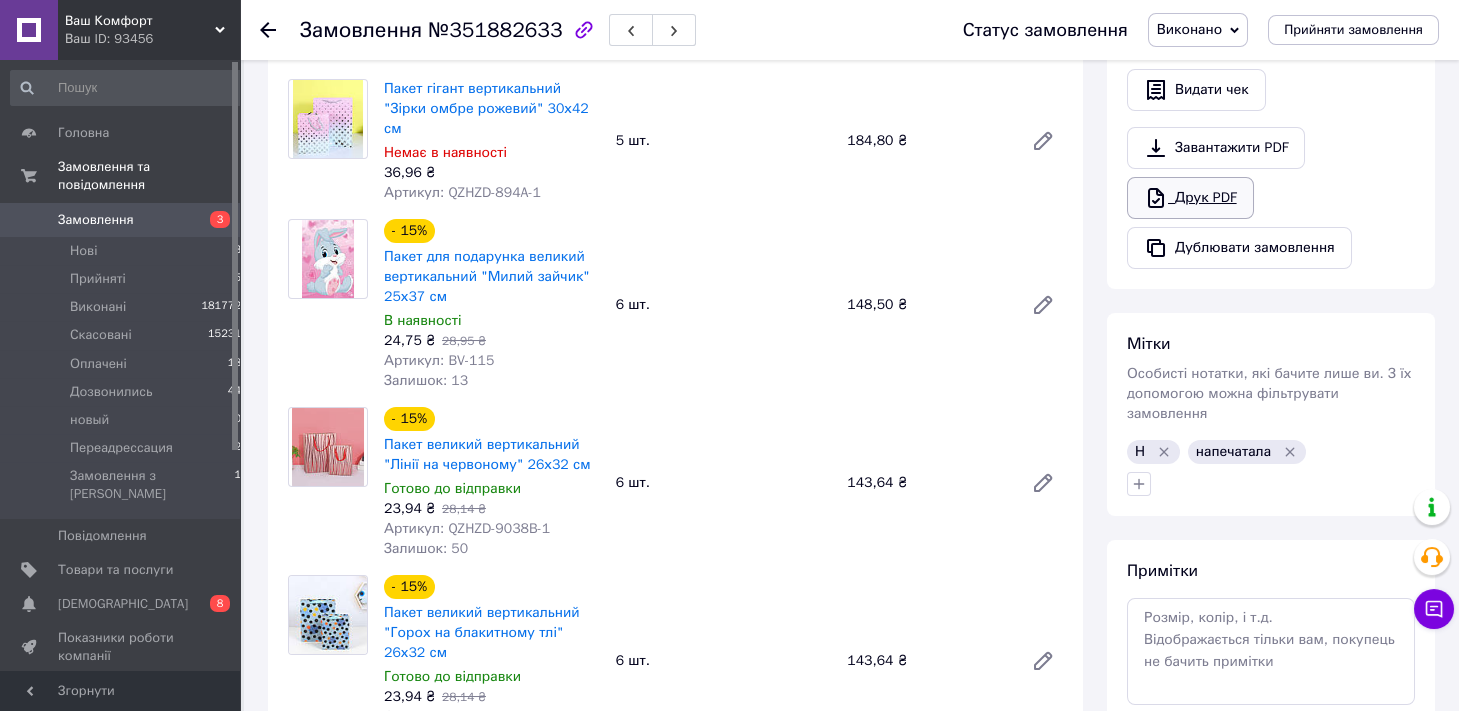 click on "Друк PDF" at bounding box center (1190, 198) 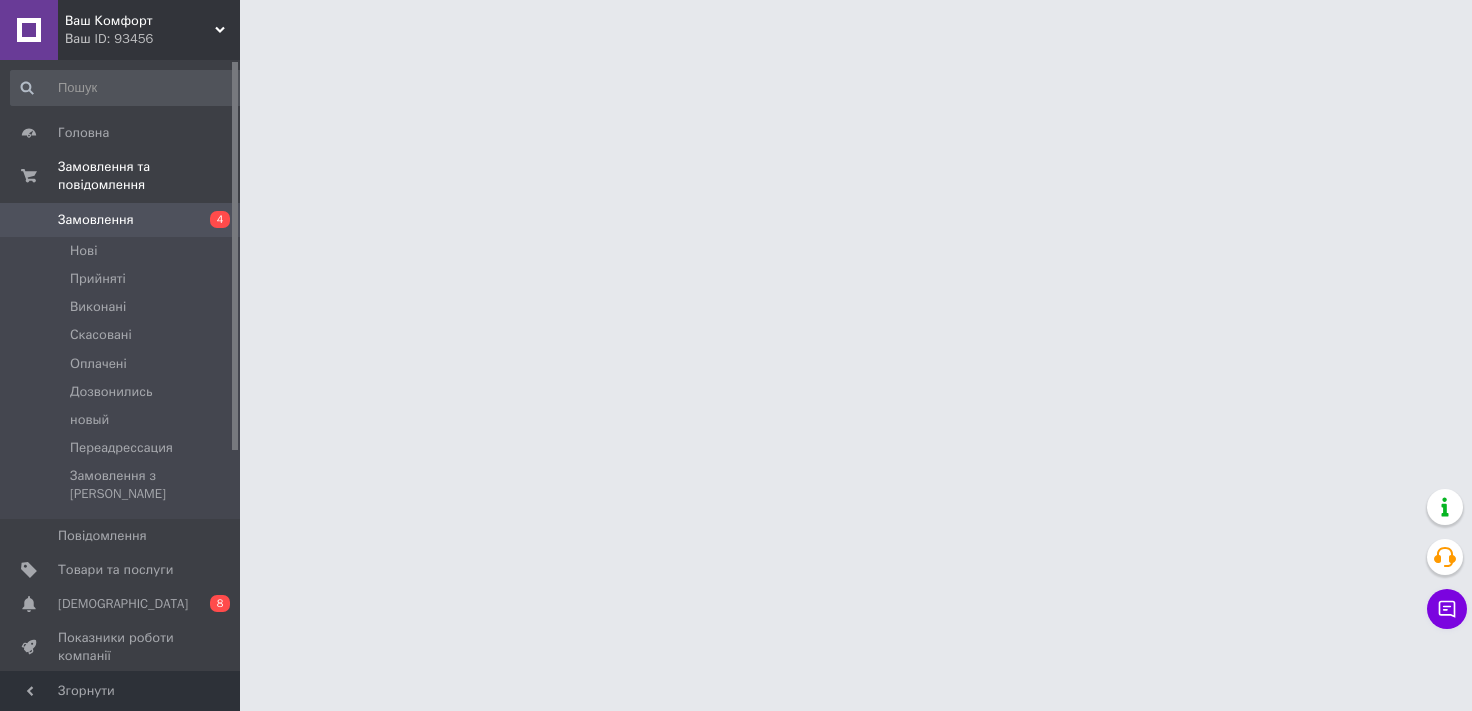 scroll, scrollTop: 0, scrollLeft: 0, axis: both 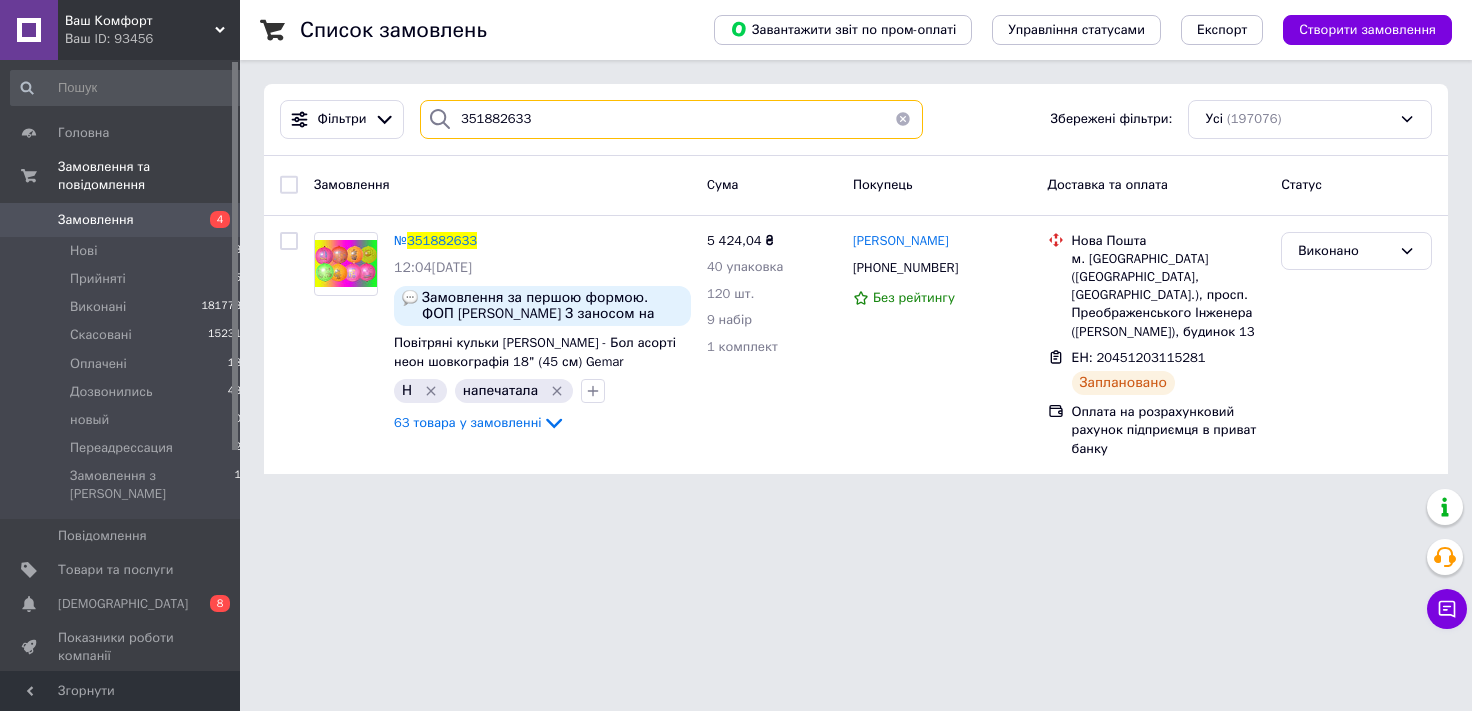 drag, startPoint x: 601, startPoint y: 120, endPoint x: 0, endPoint y: 184, distance: 604.3981 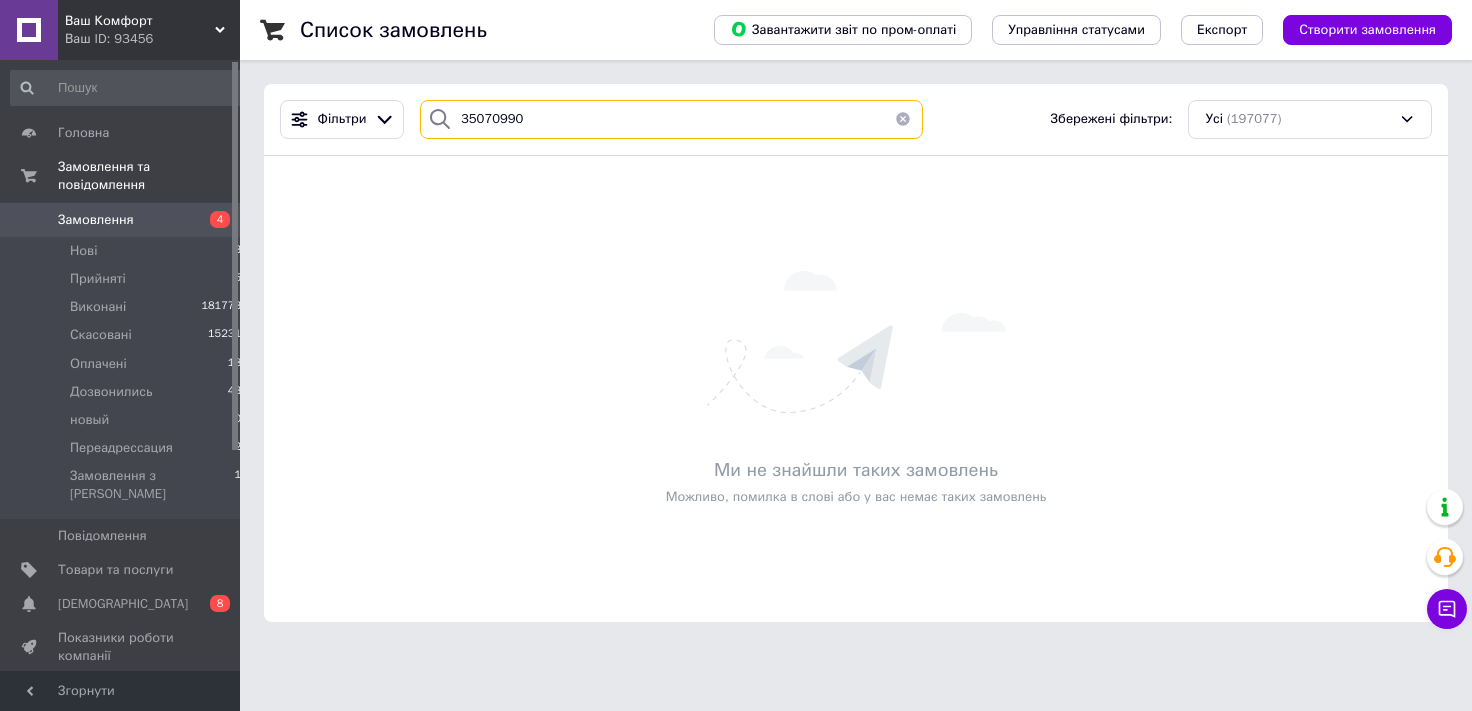 type on "350709905" 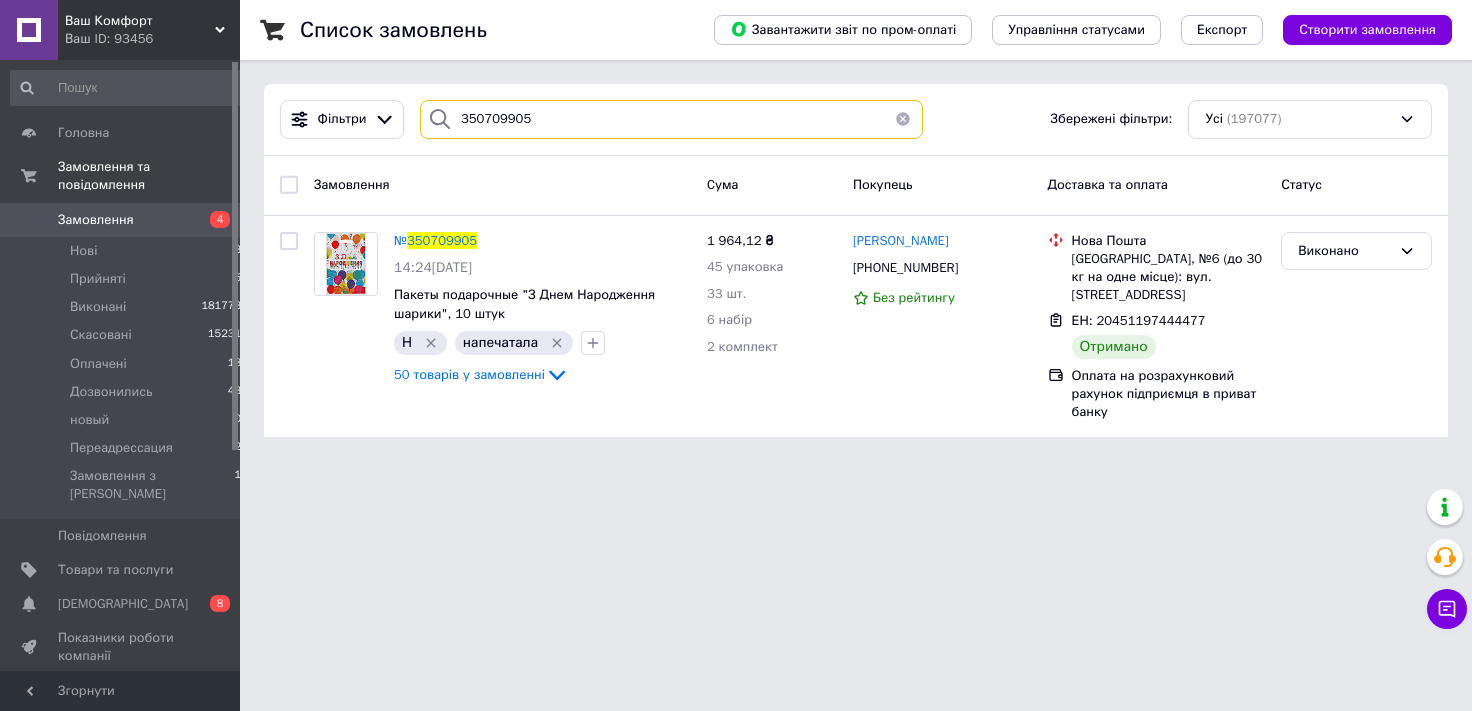 drag, startPoint x: 572, startPoint y: 124, endPoint x: 0, endPoint y: 153, distance: 572.7347 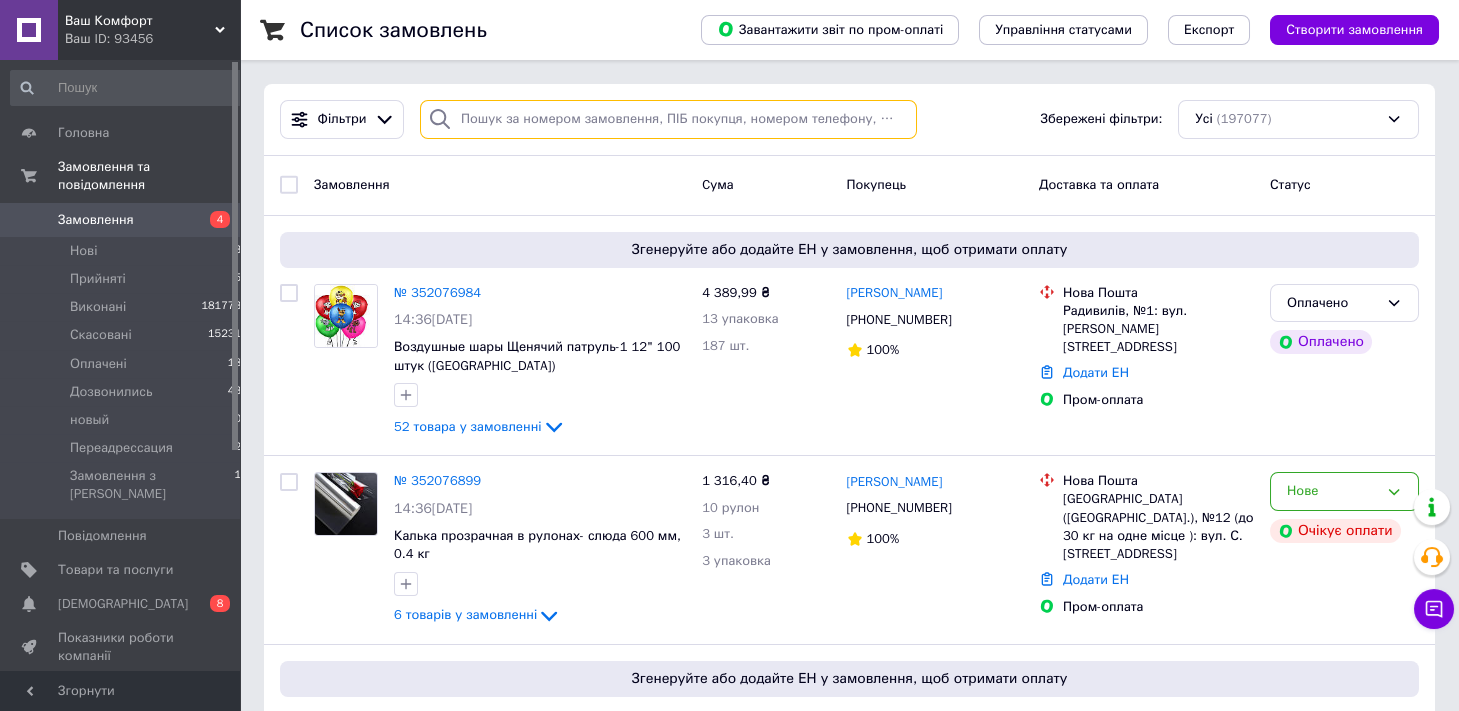 drag, startPoint x: 636, startPoint y: 136, endPoint x: 633, endPoint y: 126, distance: 10.440307 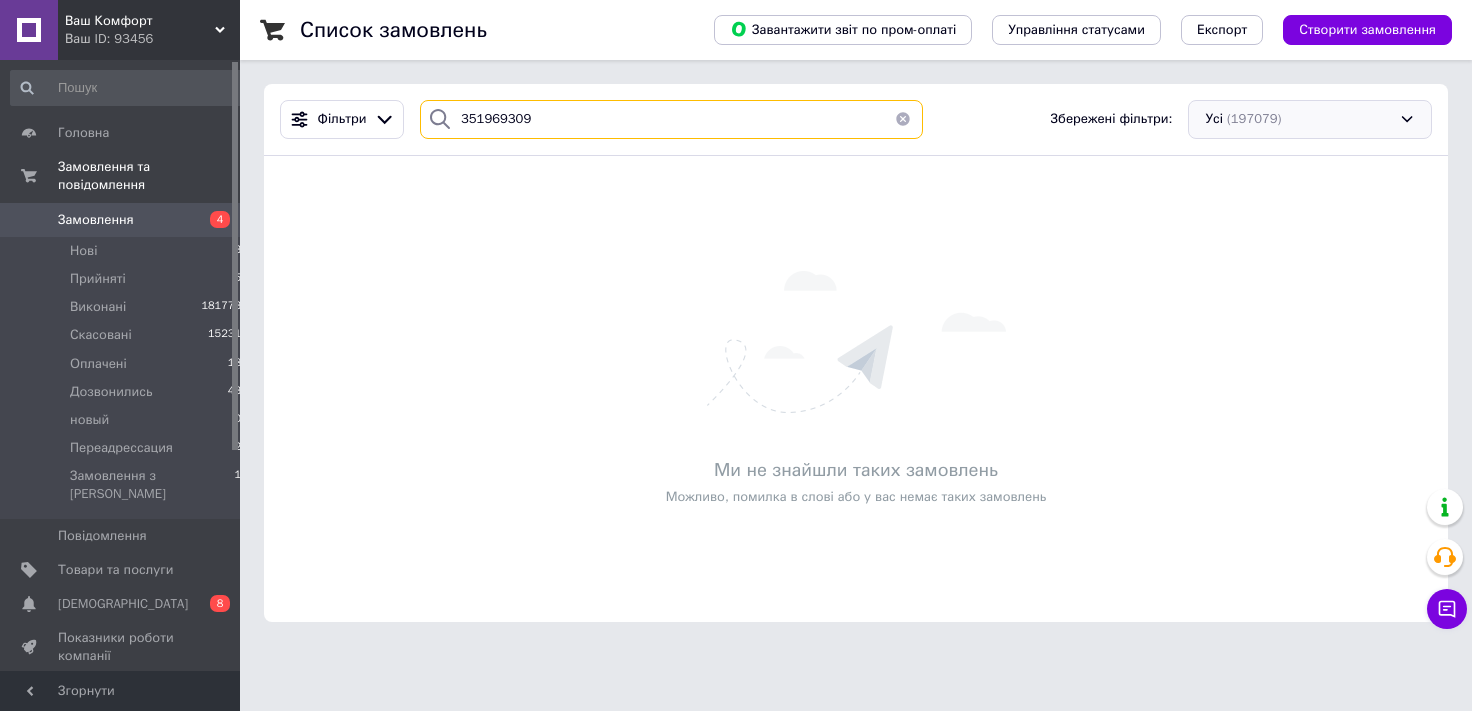 type on "351969309" 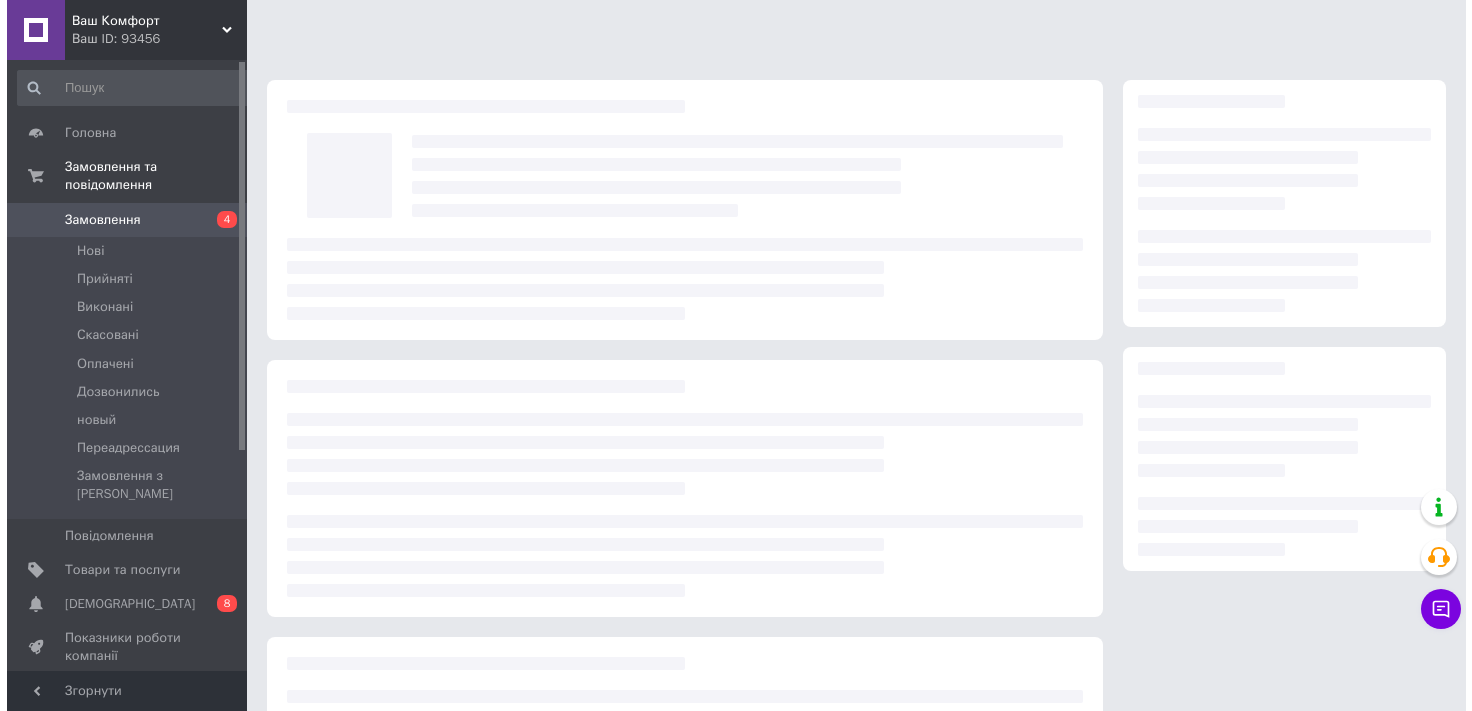 scroll, scrollTop: 0, scrollLeft: 0, axis: both 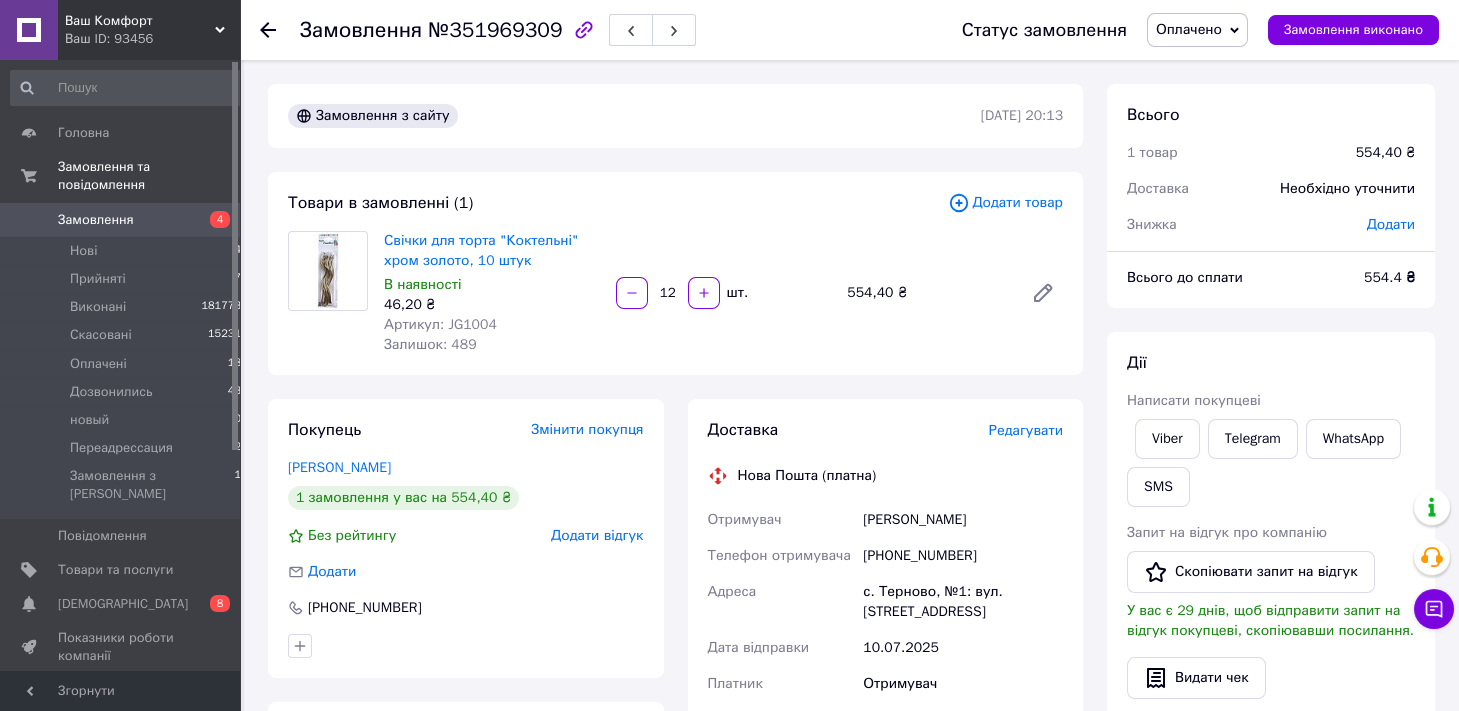 click on "Редагувати" at bounding box center (1026, 430) 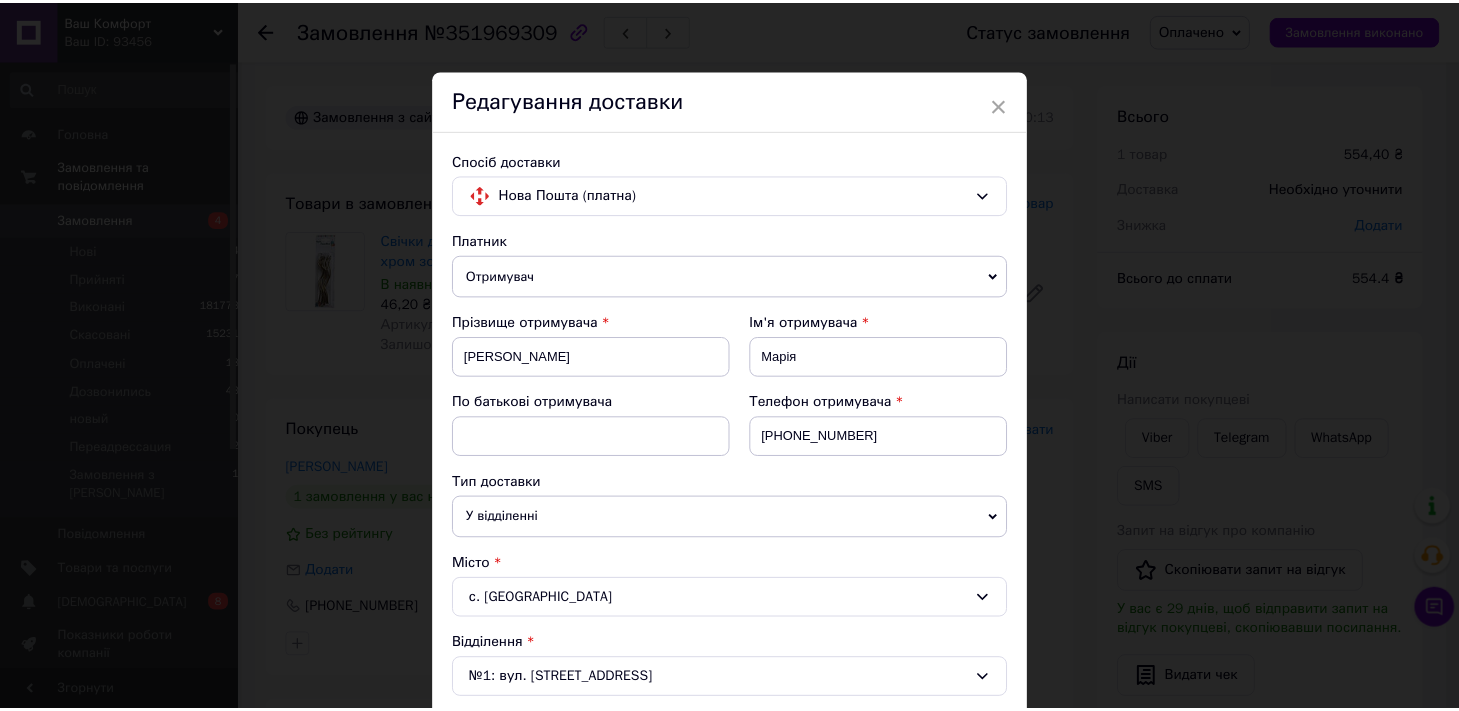 scroll, scrollTop: 667, scrollLeft: 0, axis: vertical 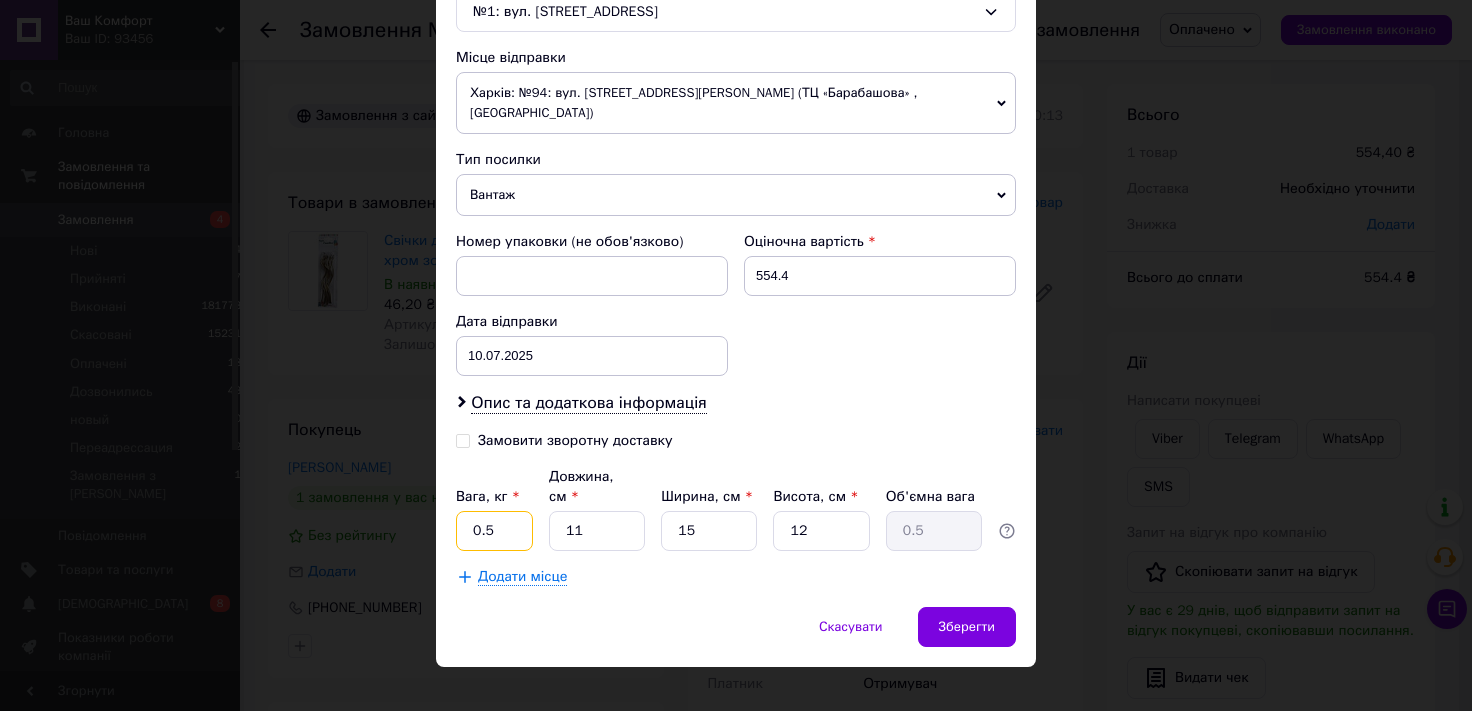 click on "0.5" at bounding box center (494, 531) 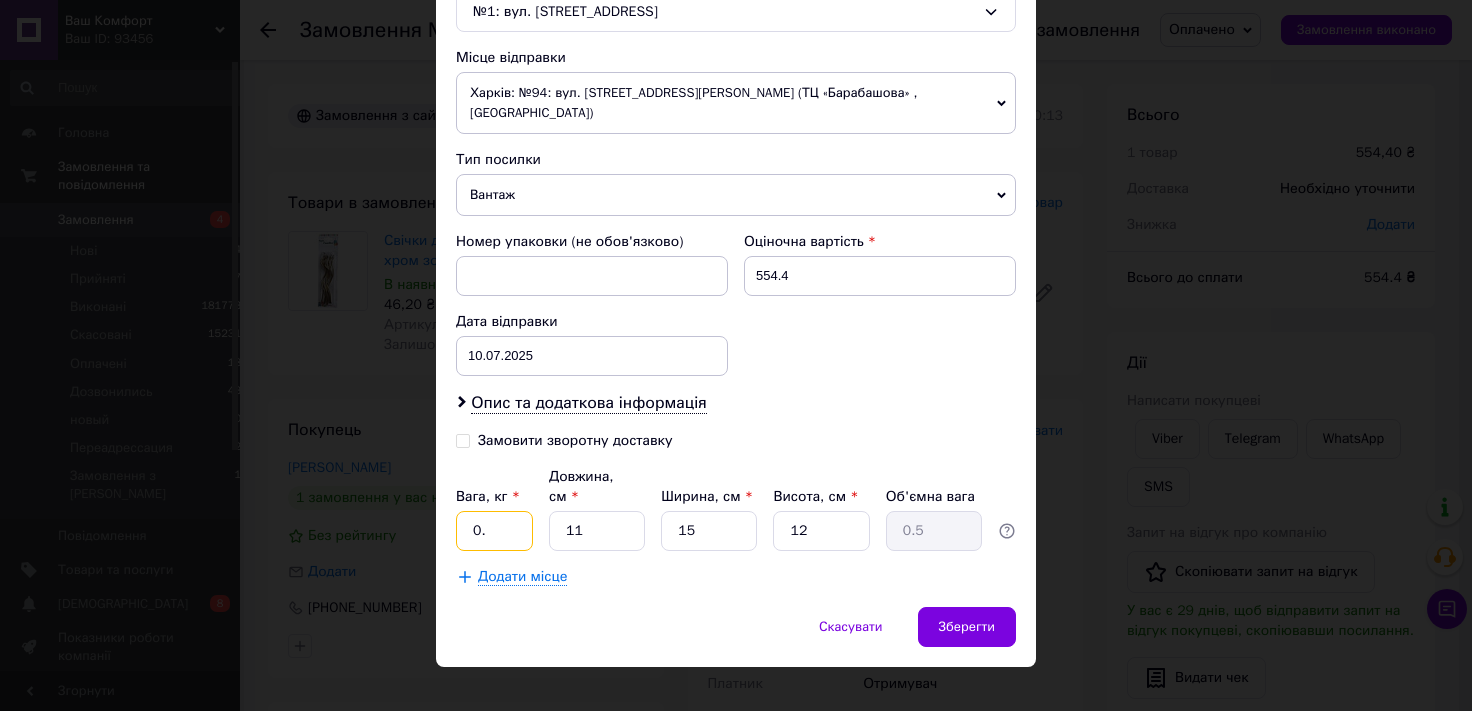 type on "0" 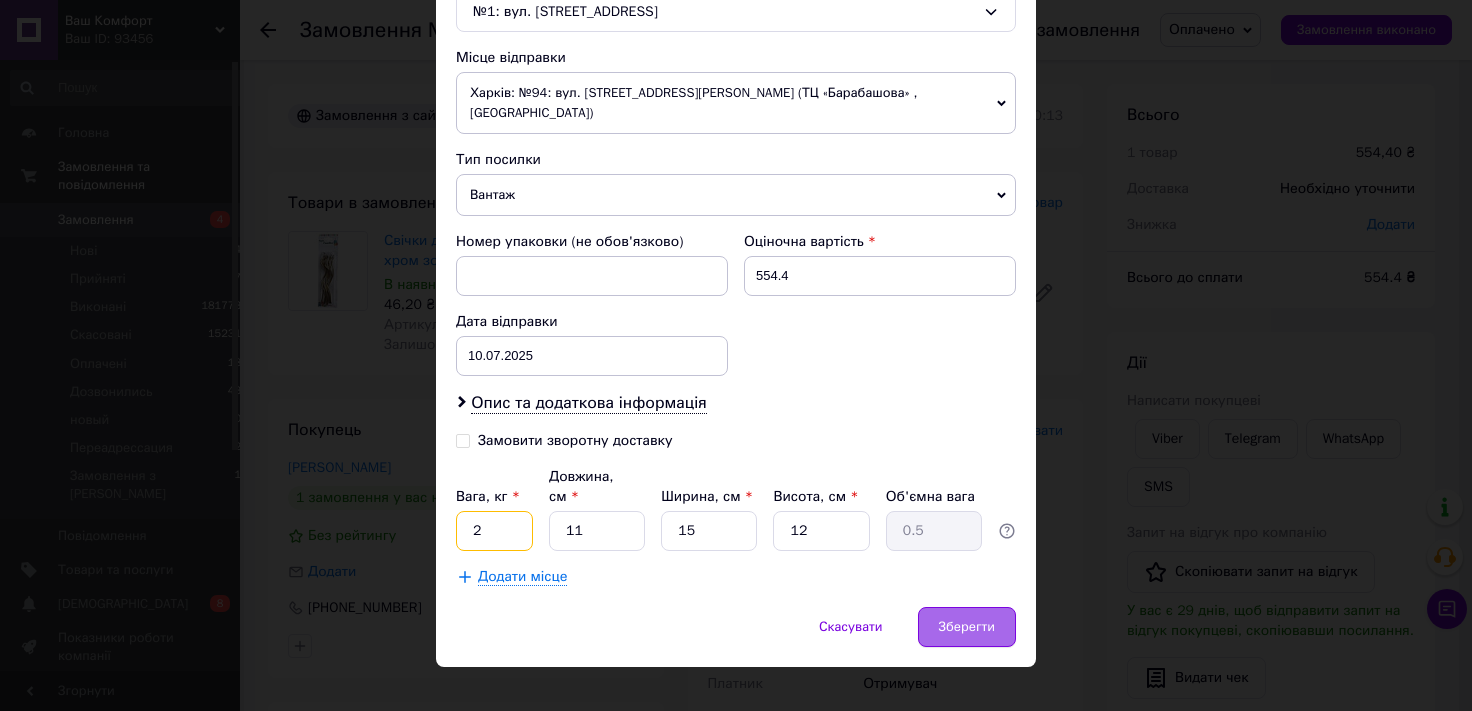 type on "2" 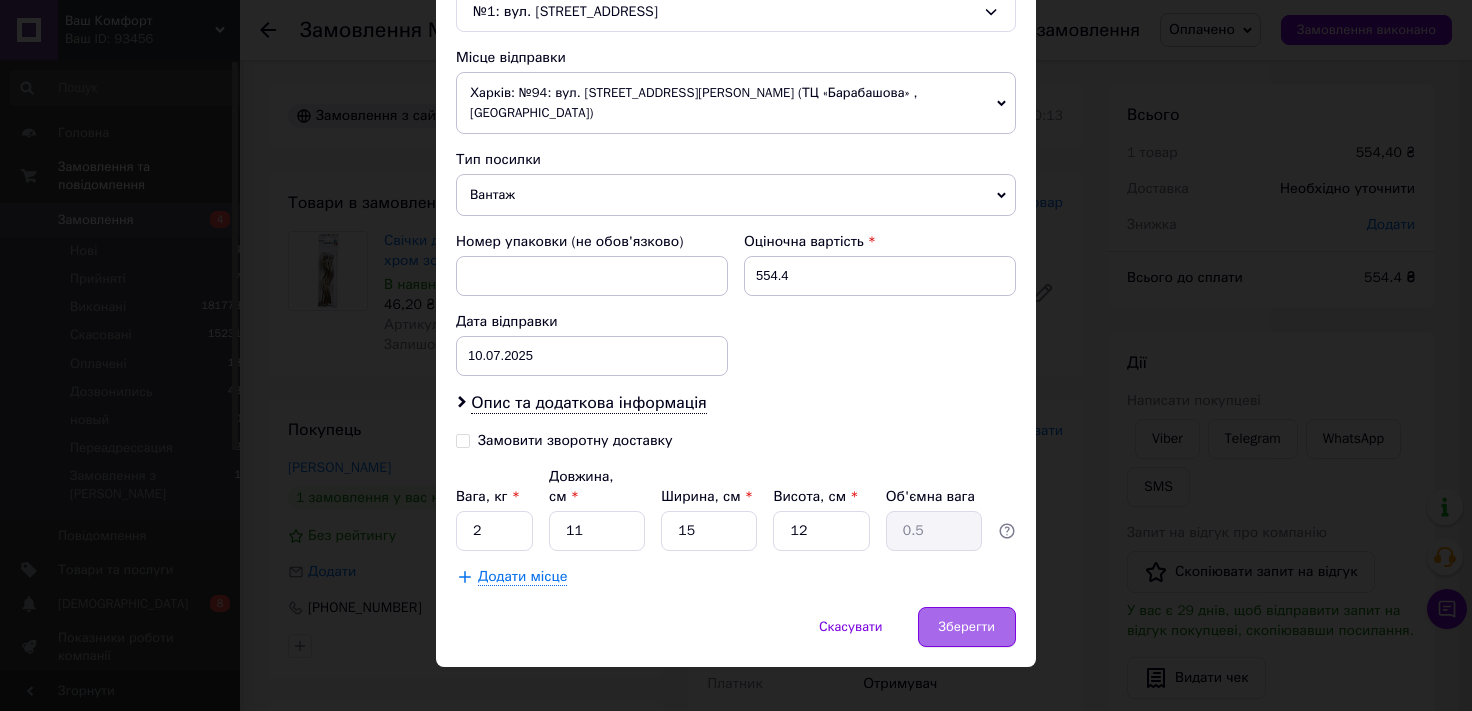 click on "Зберегти" at bounding box center [967, 627] 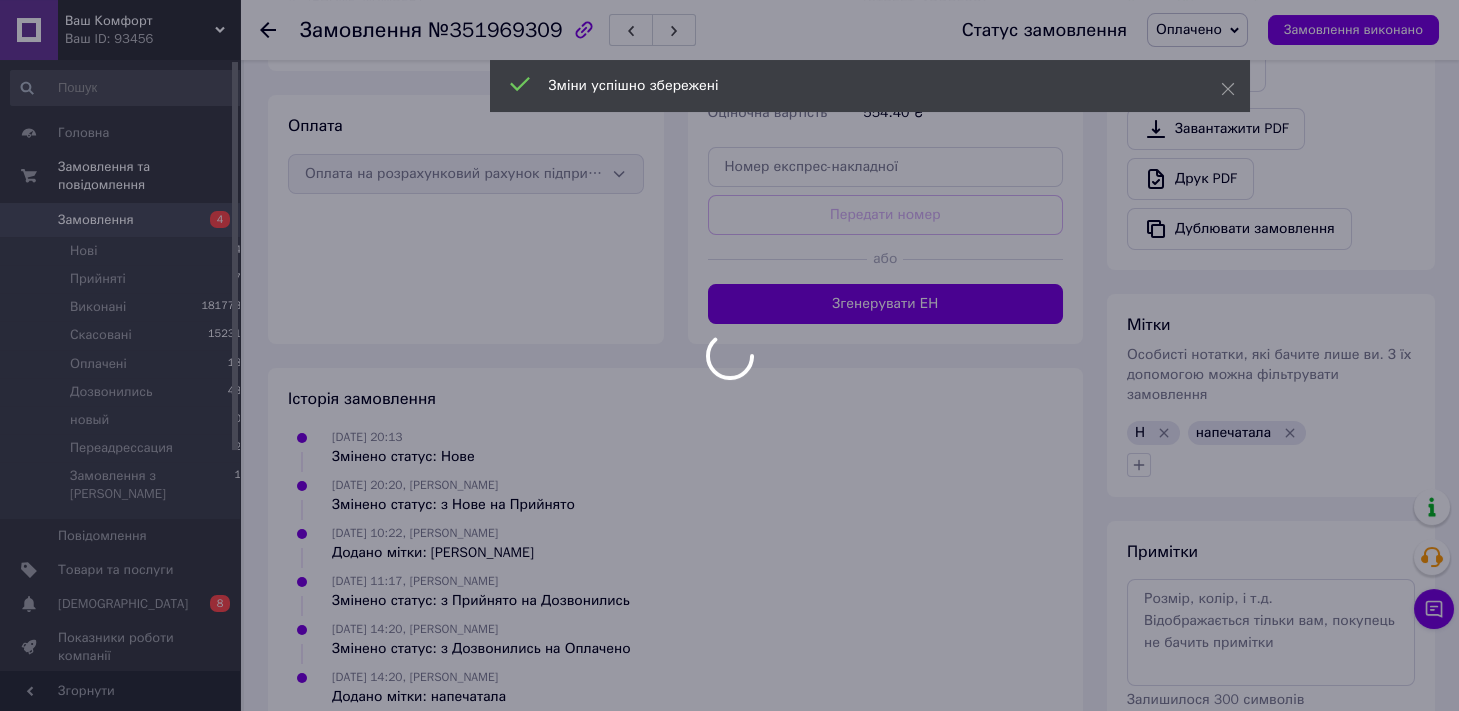 scroll, scrollTop: 683, scrollLeft: 0, axis: vertical 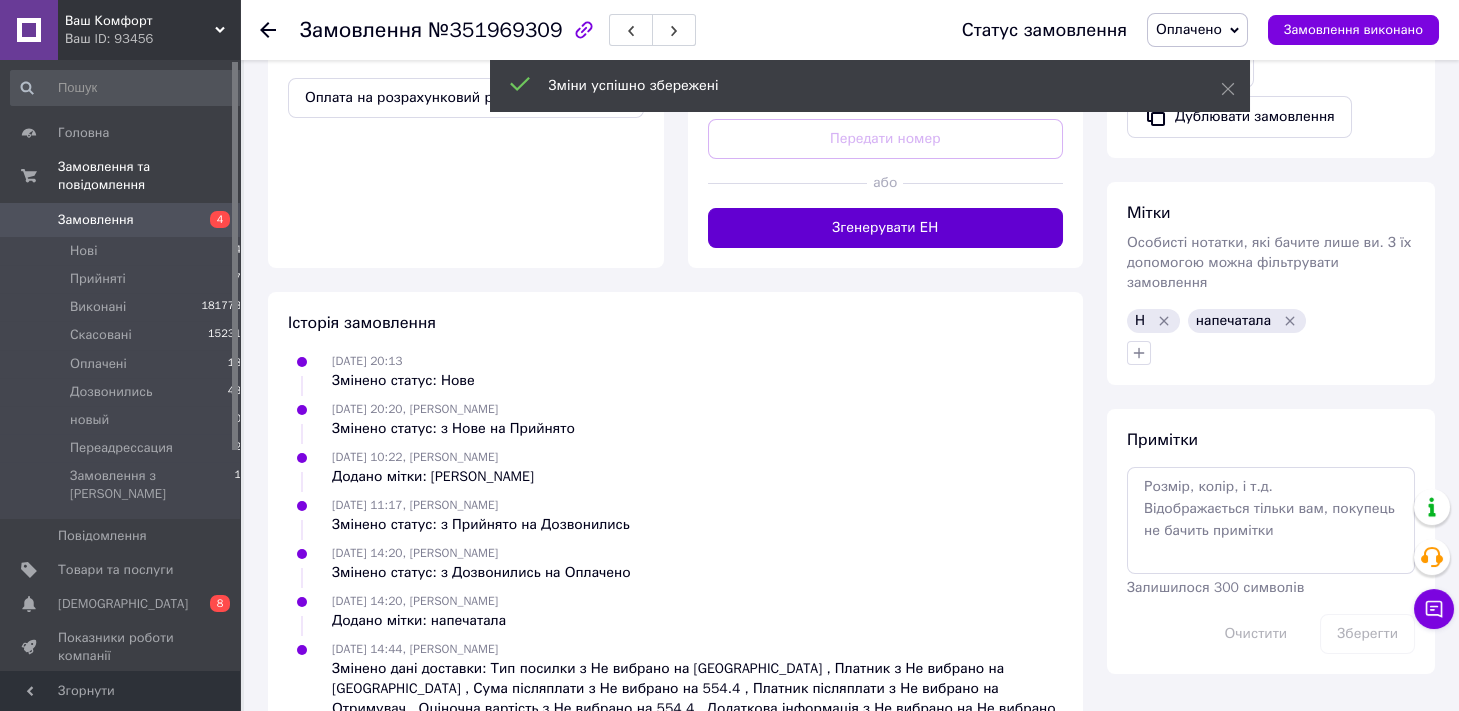 click on "Згенерувати ЕН" at bounding box center (886, 228) 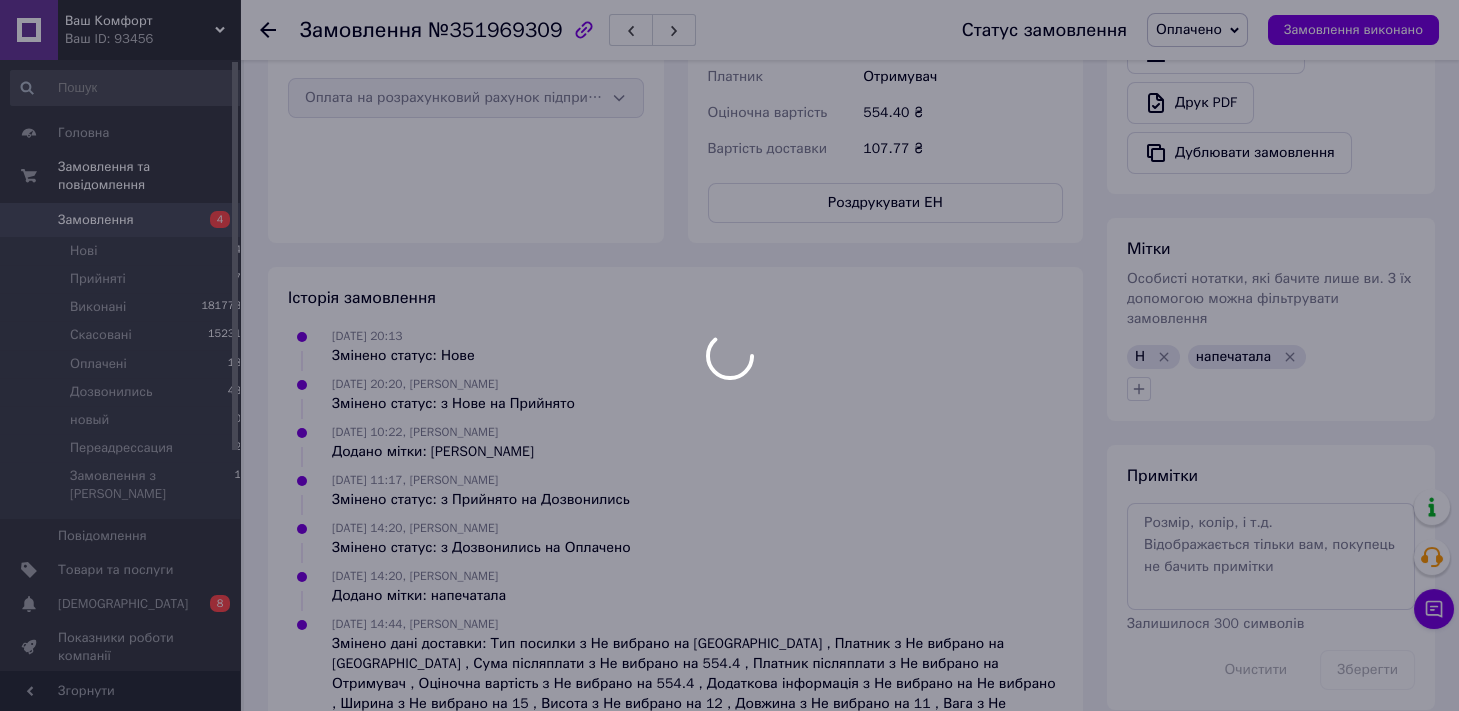 scroll, scrollTop: 131, scrollLeft: 0, axis: vertical 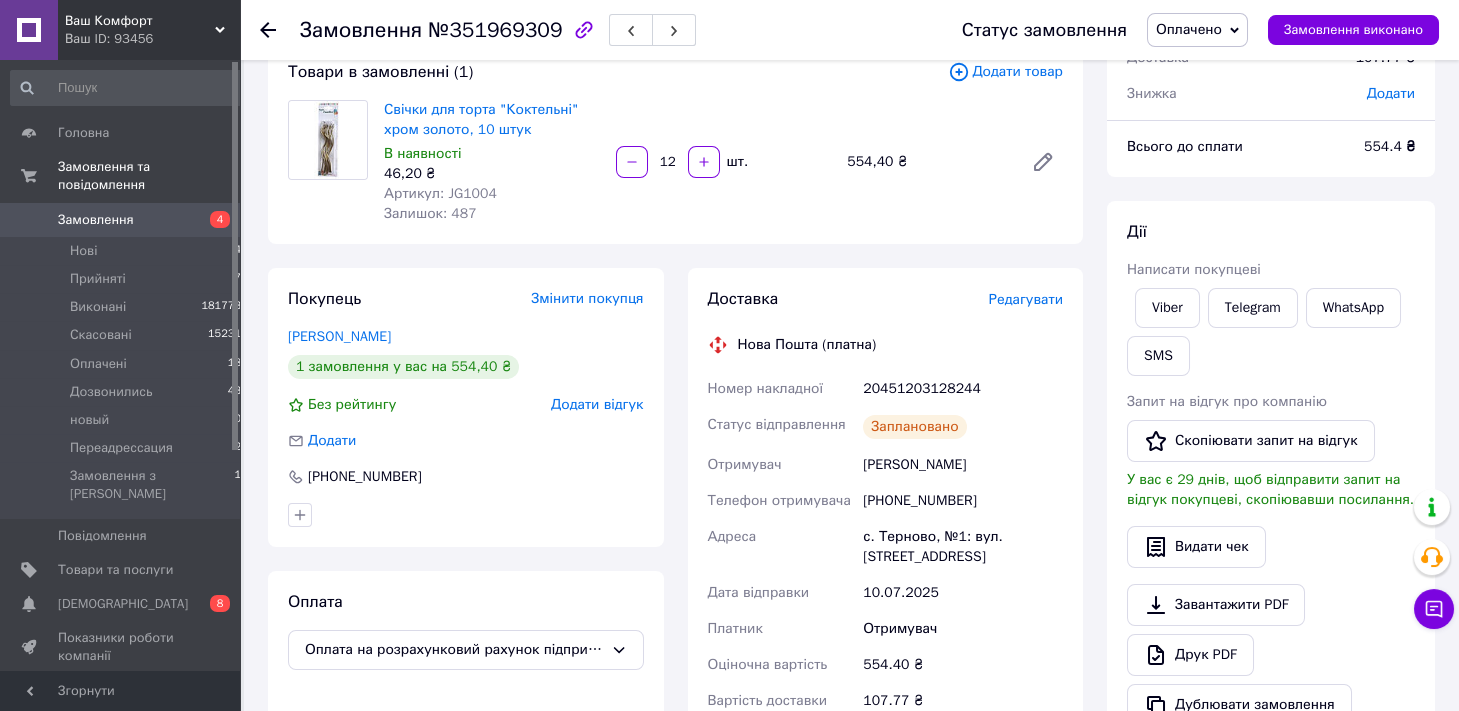 drag, startPoint x: 1220, startPoint y: 25, endPoint x: 1229, endPoint y: 133, distance: 108.37435 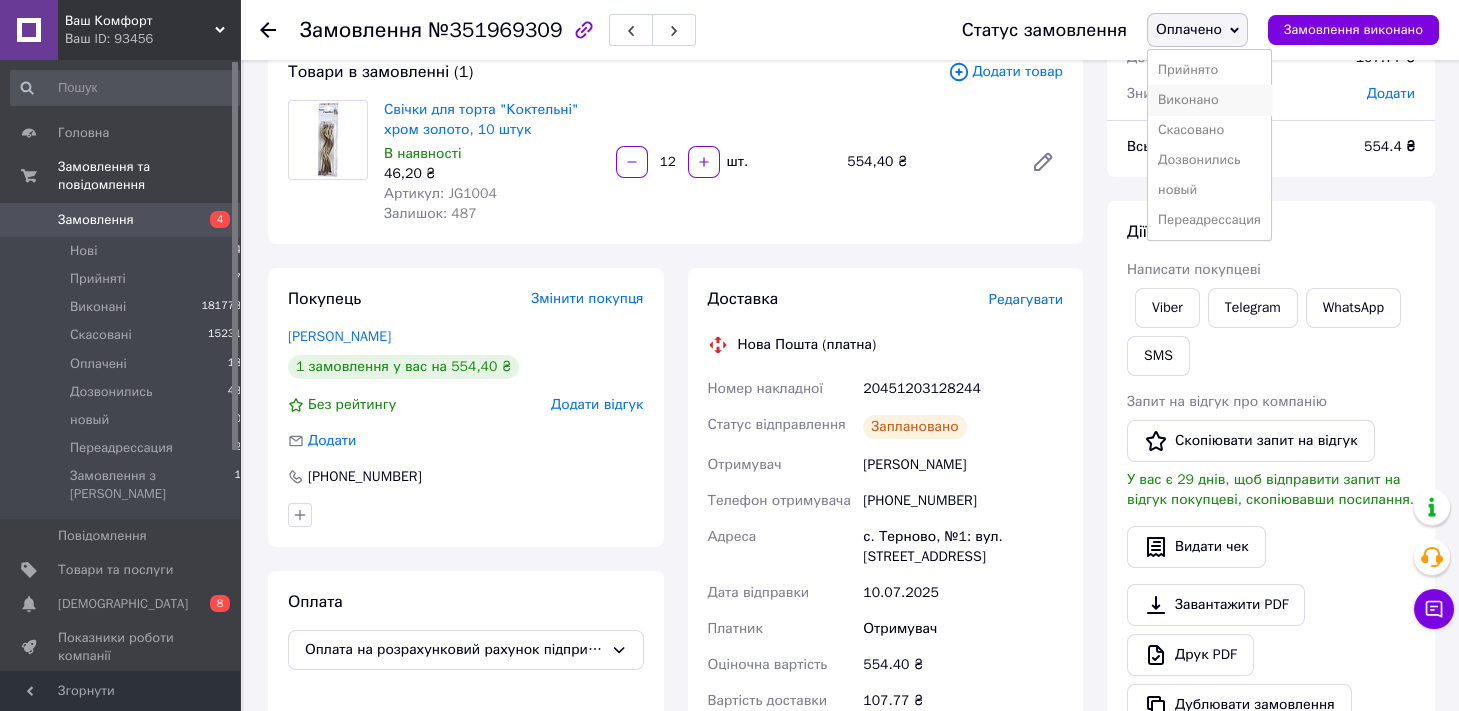 click on "Виконано" at bounding box center [1209, 100] 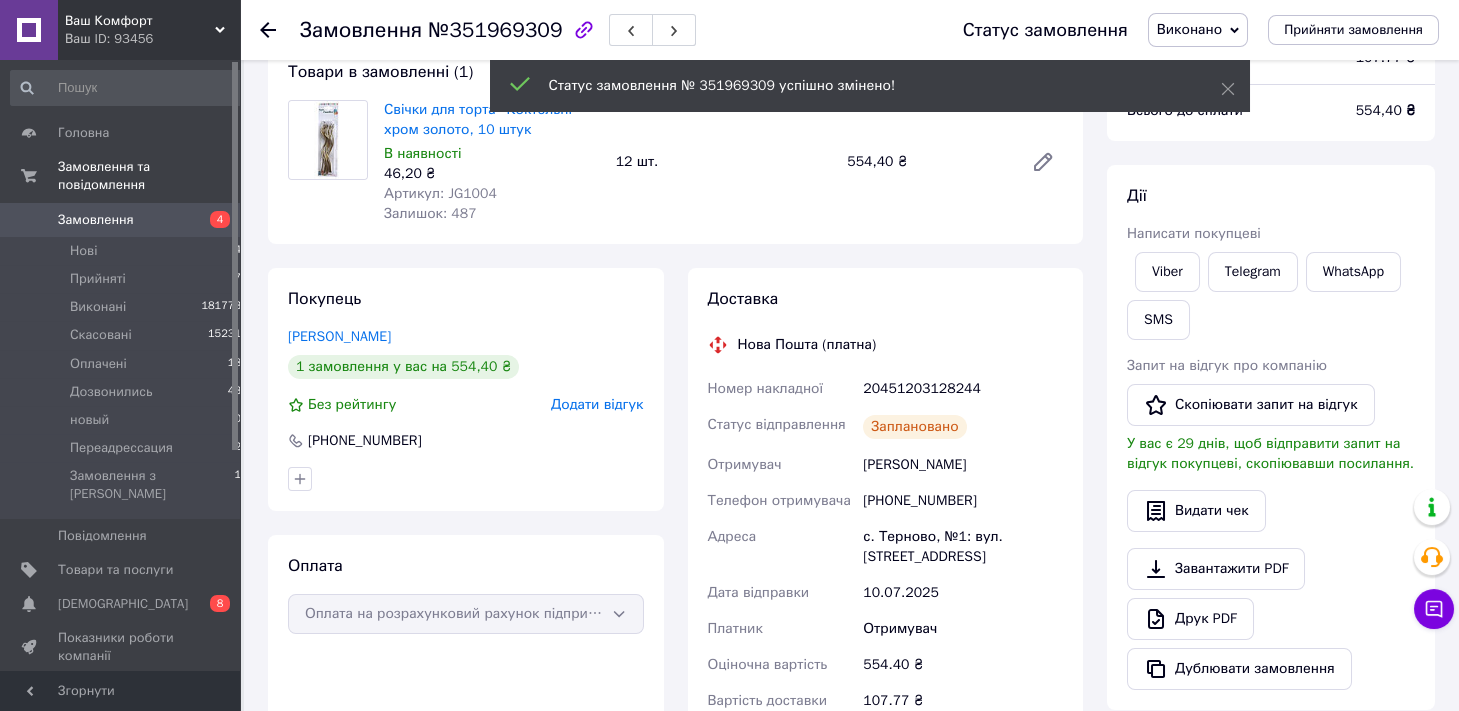 click on "№351969309" at bounding box center (495, 30) 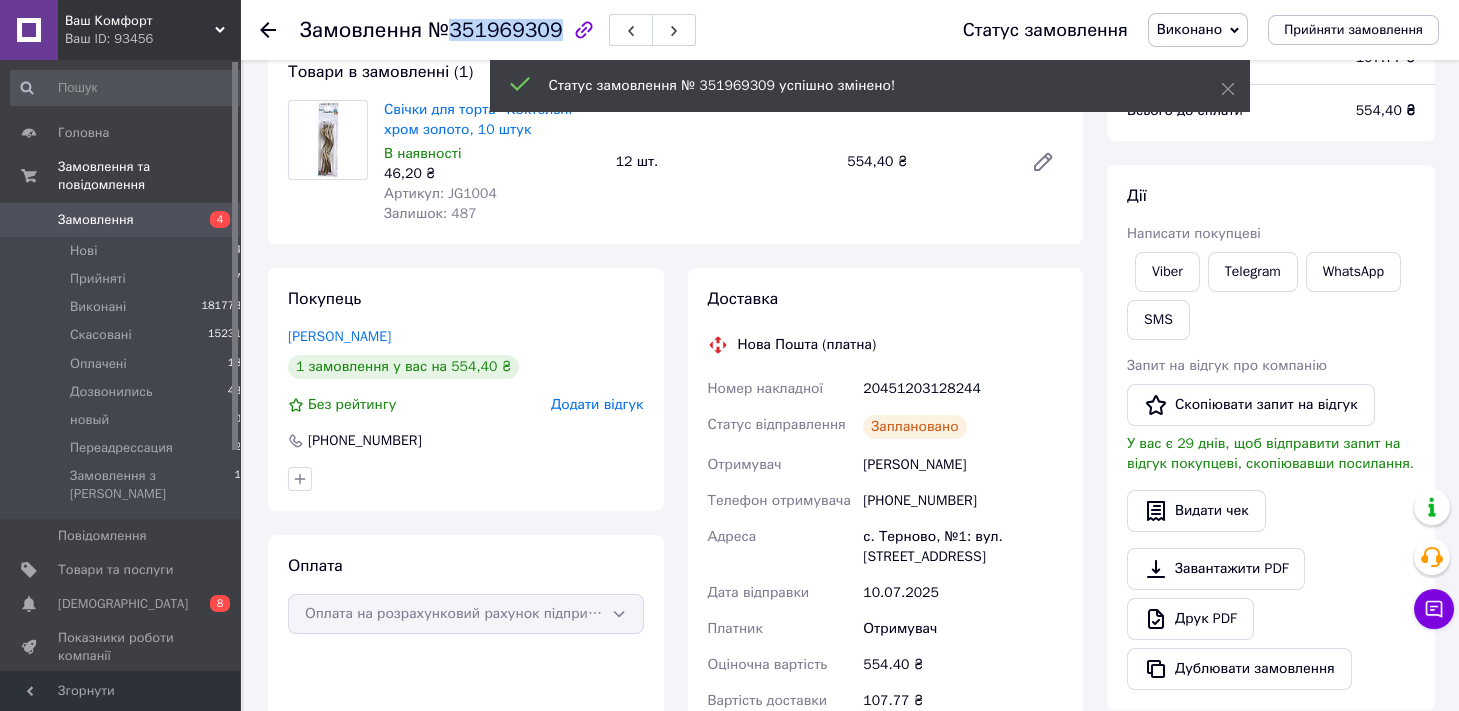 click on "№351969309" at bounding box center [495, 30] 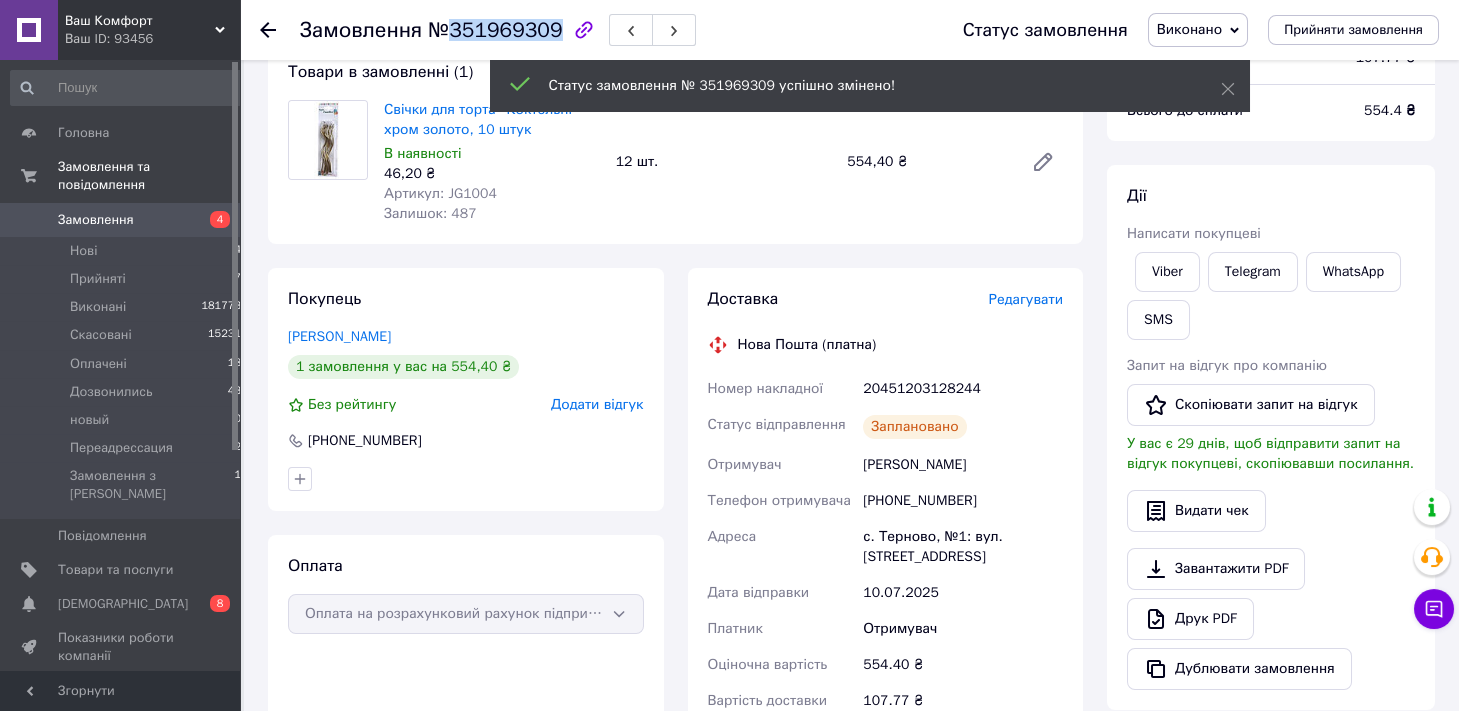 copy on "351969309" 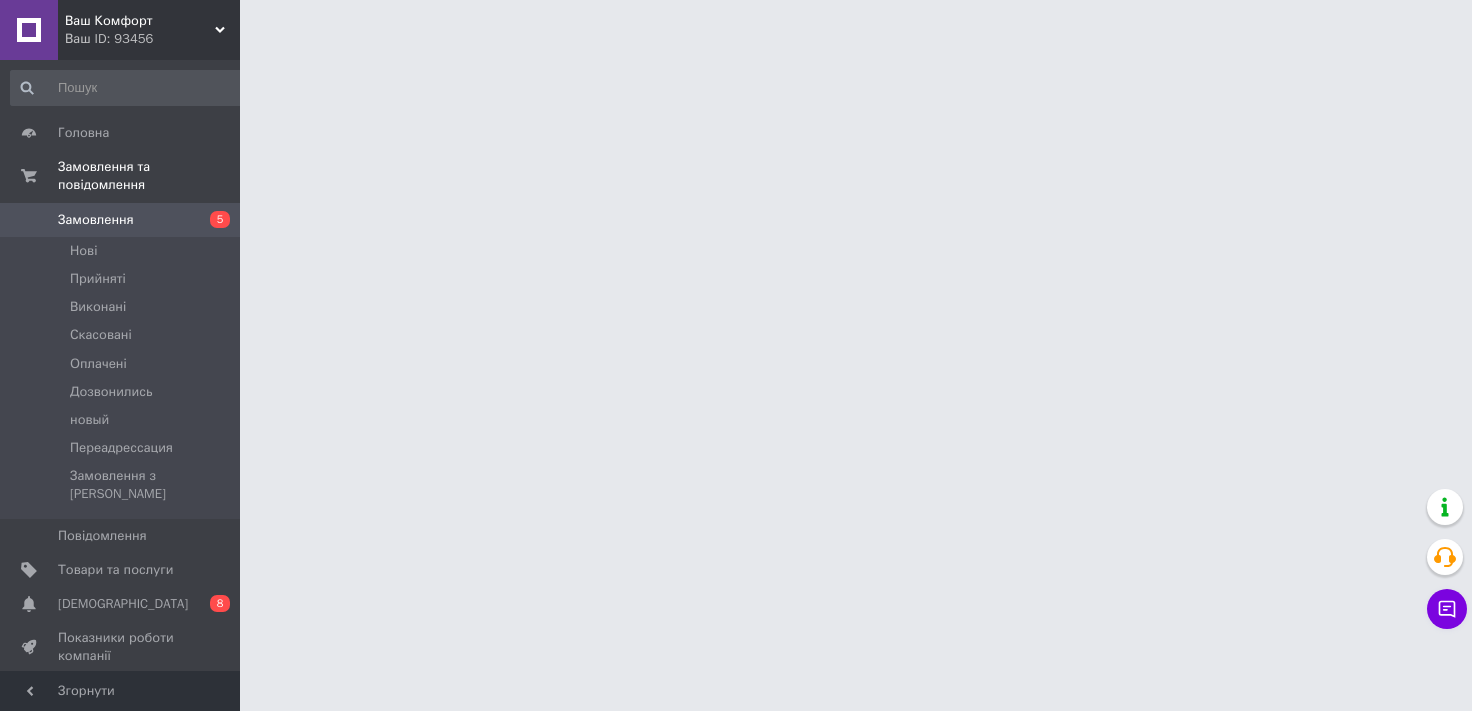 scroll, scrollTop: 0, scrollLeft: 0, axis: both 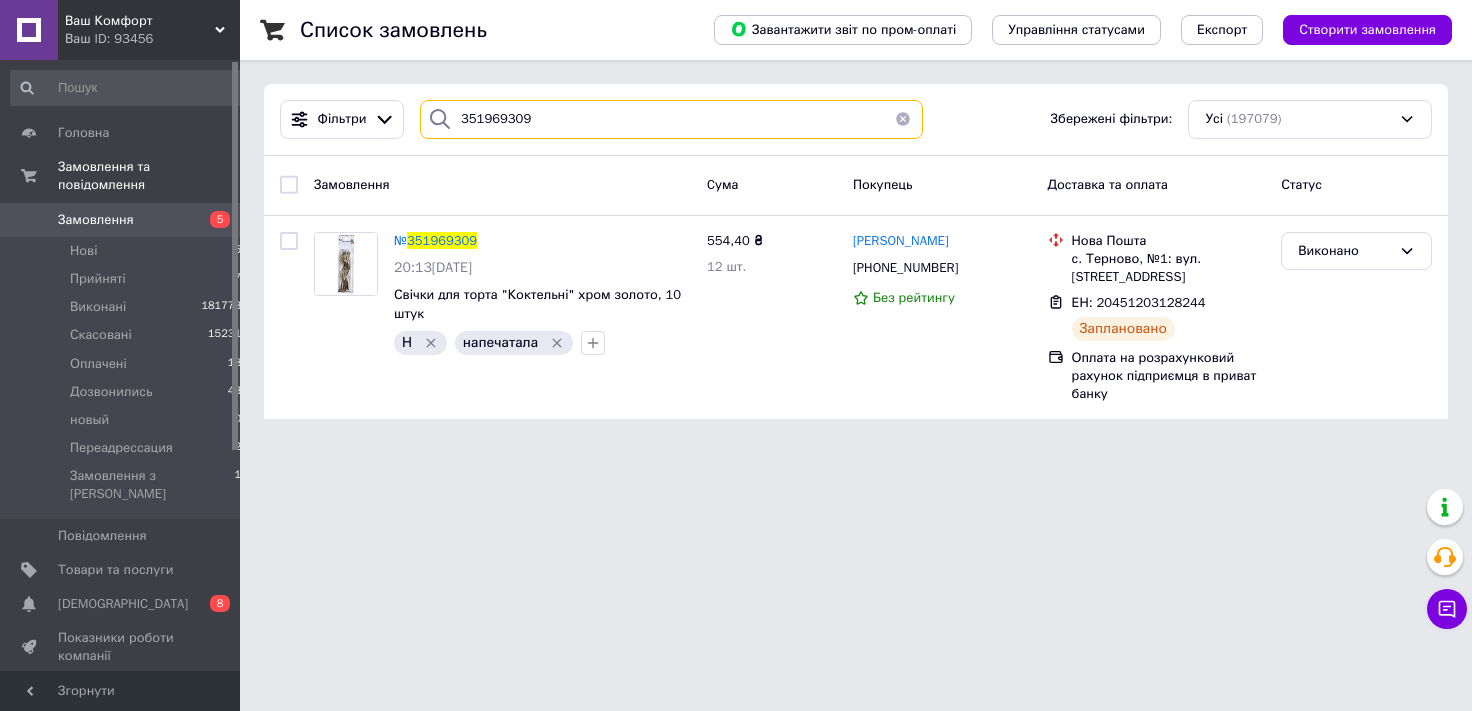 drag, startPoint x: 395, startPoint y: 129, endPoint x: 0, endPoint y: 238, distance: 409.76334 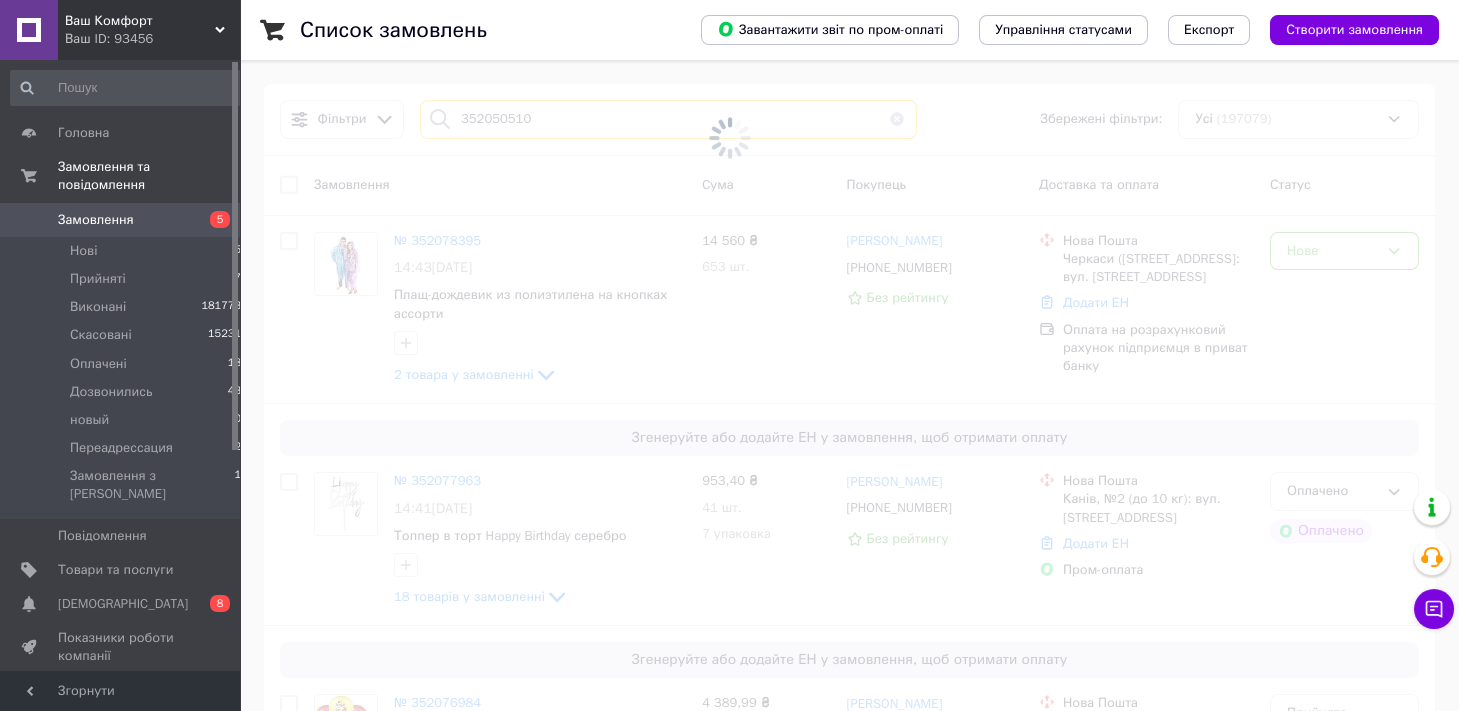 type on "352050510" 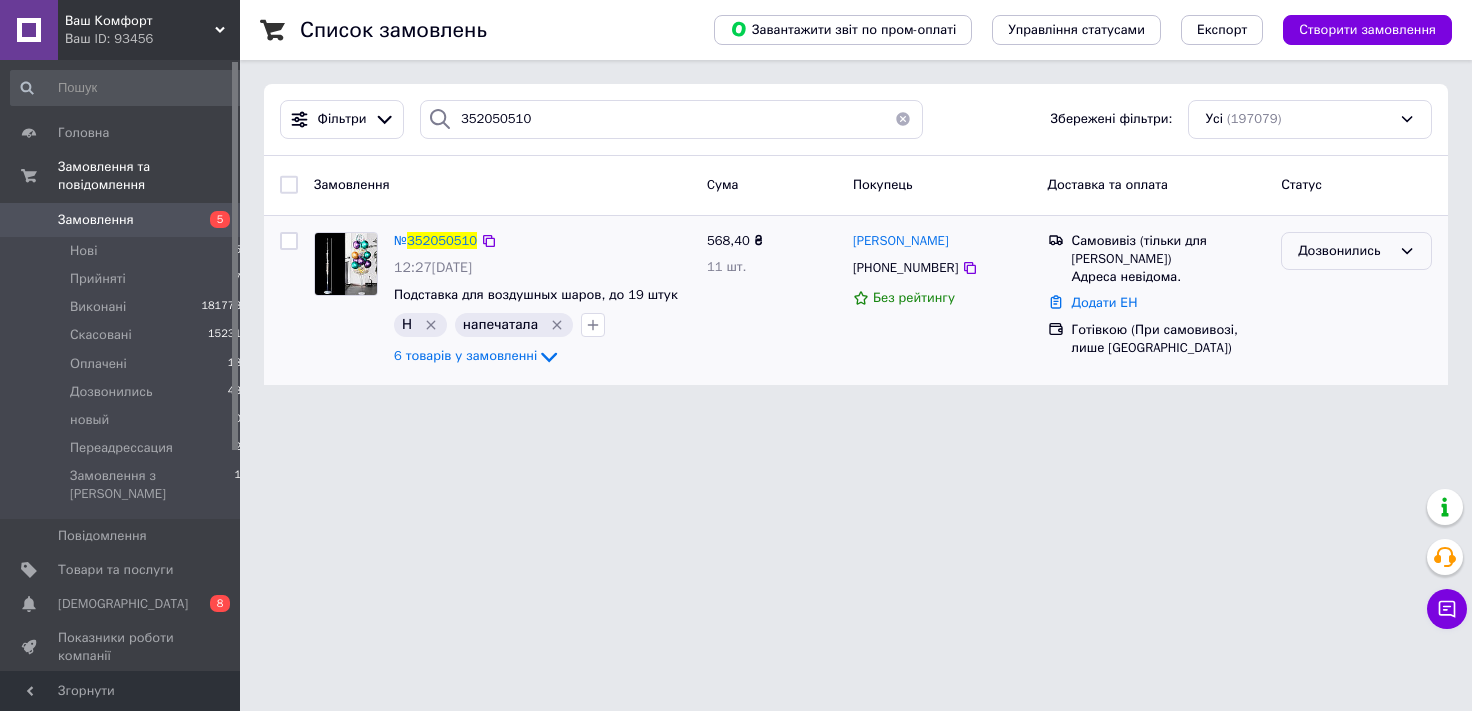 click on "Дозвонились" at bounding box center (1344, 251) 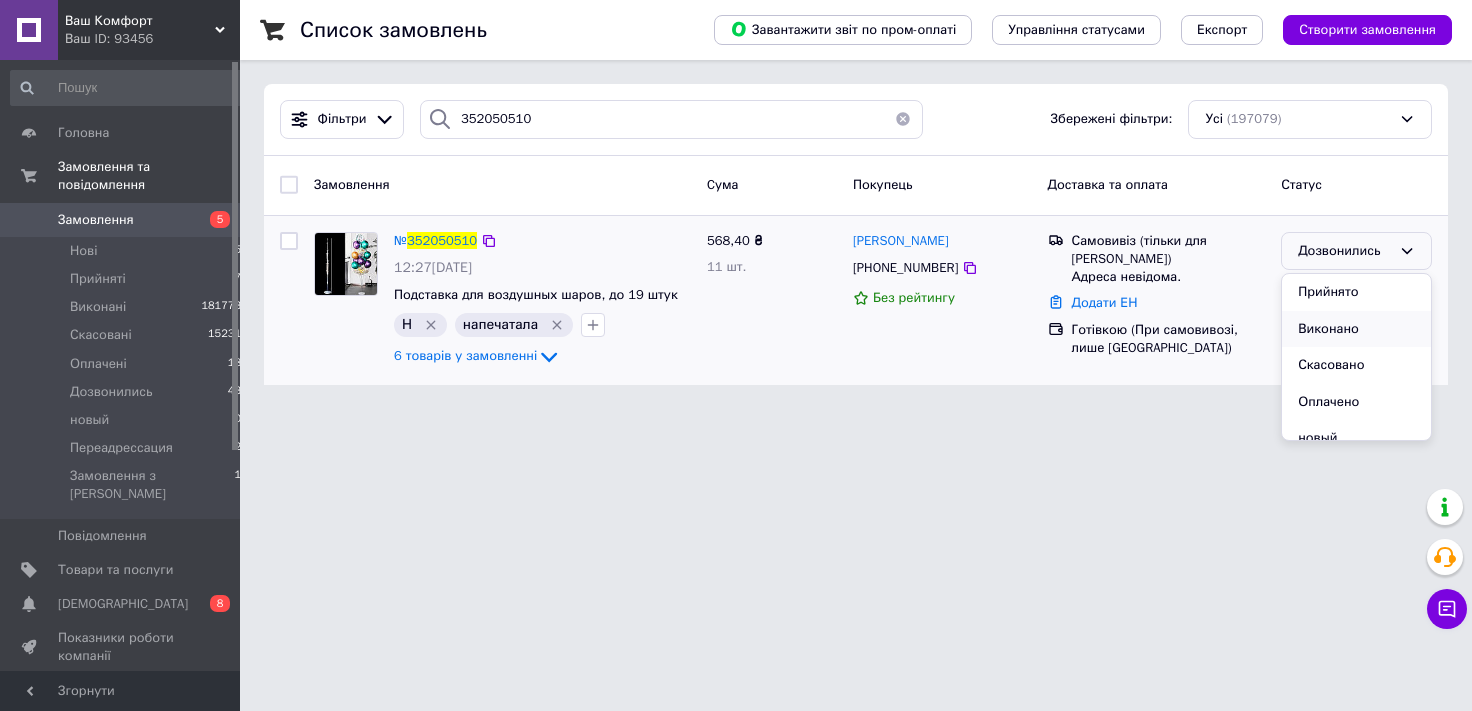 click on "Виконано" at bounding box center (1356, 329) 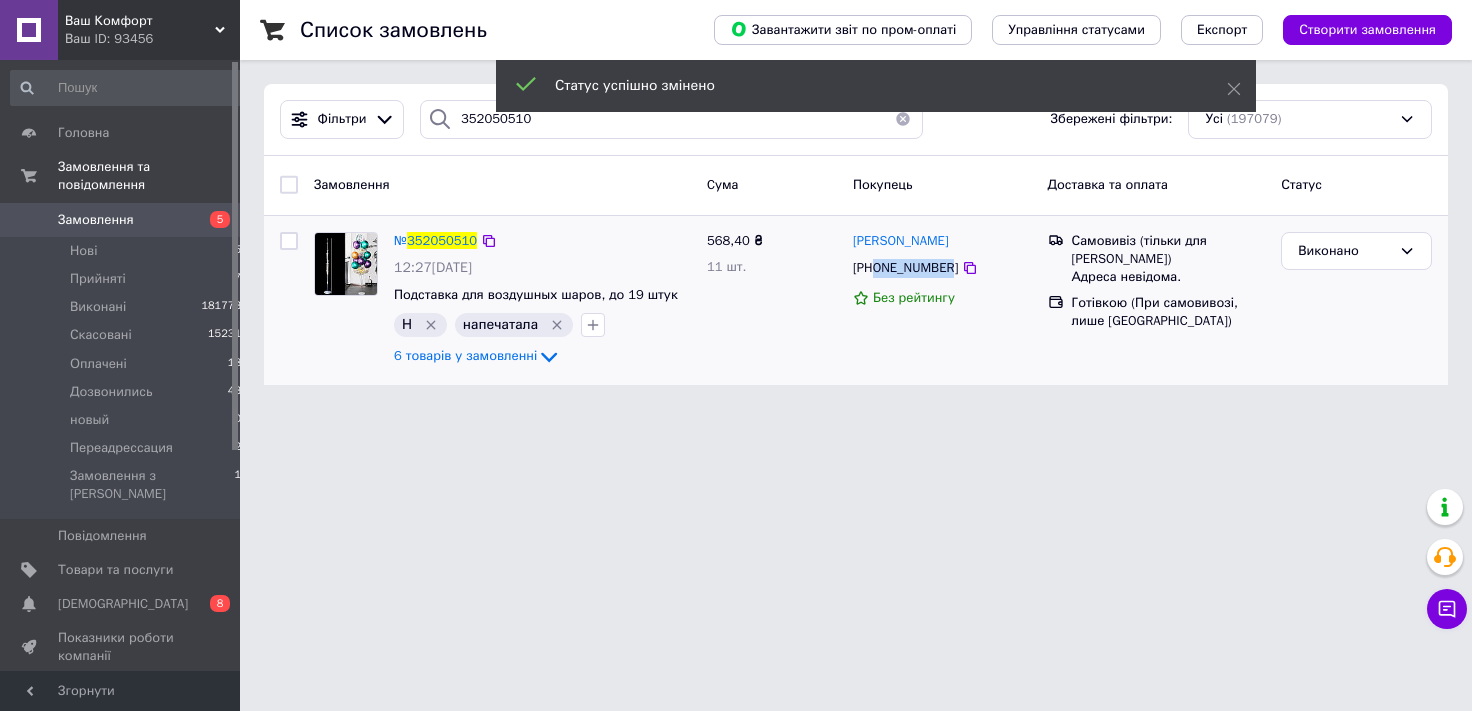 click on "[PHONE_NUMBER]" at bounding box center (905, 267) 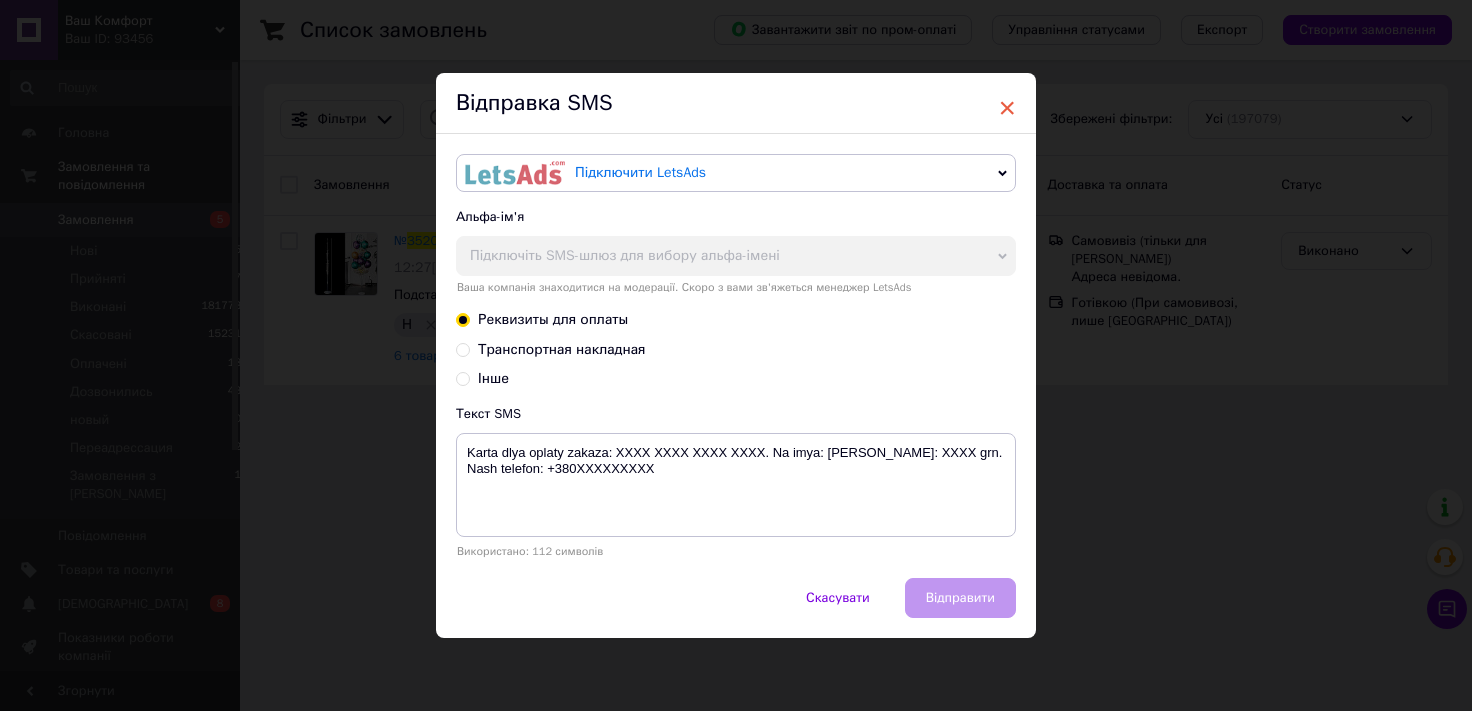 click on "×" at bounding box center (1007, 108) 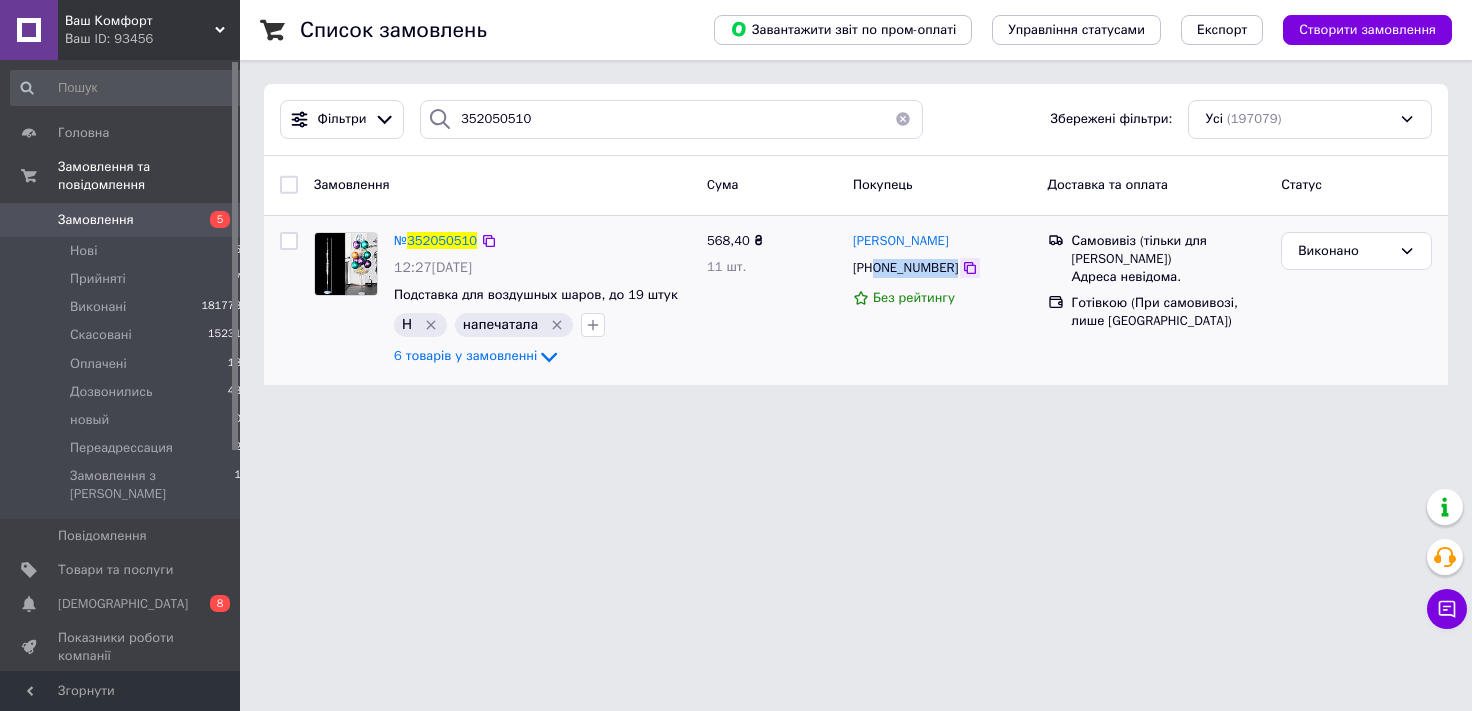 click on "[PHONE_NUMBER]" at bounding box center (942, 268) 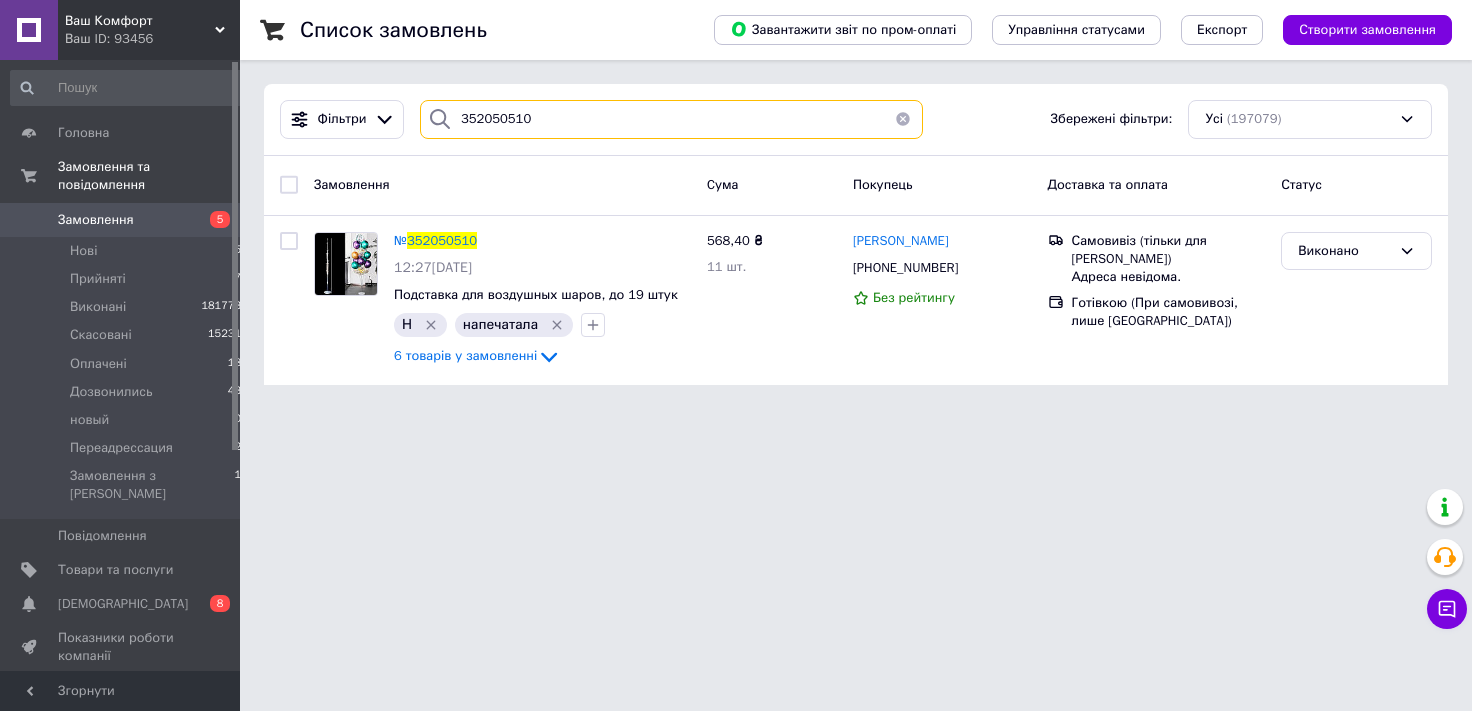 click on "352050510" at bounding box center (671, 119) 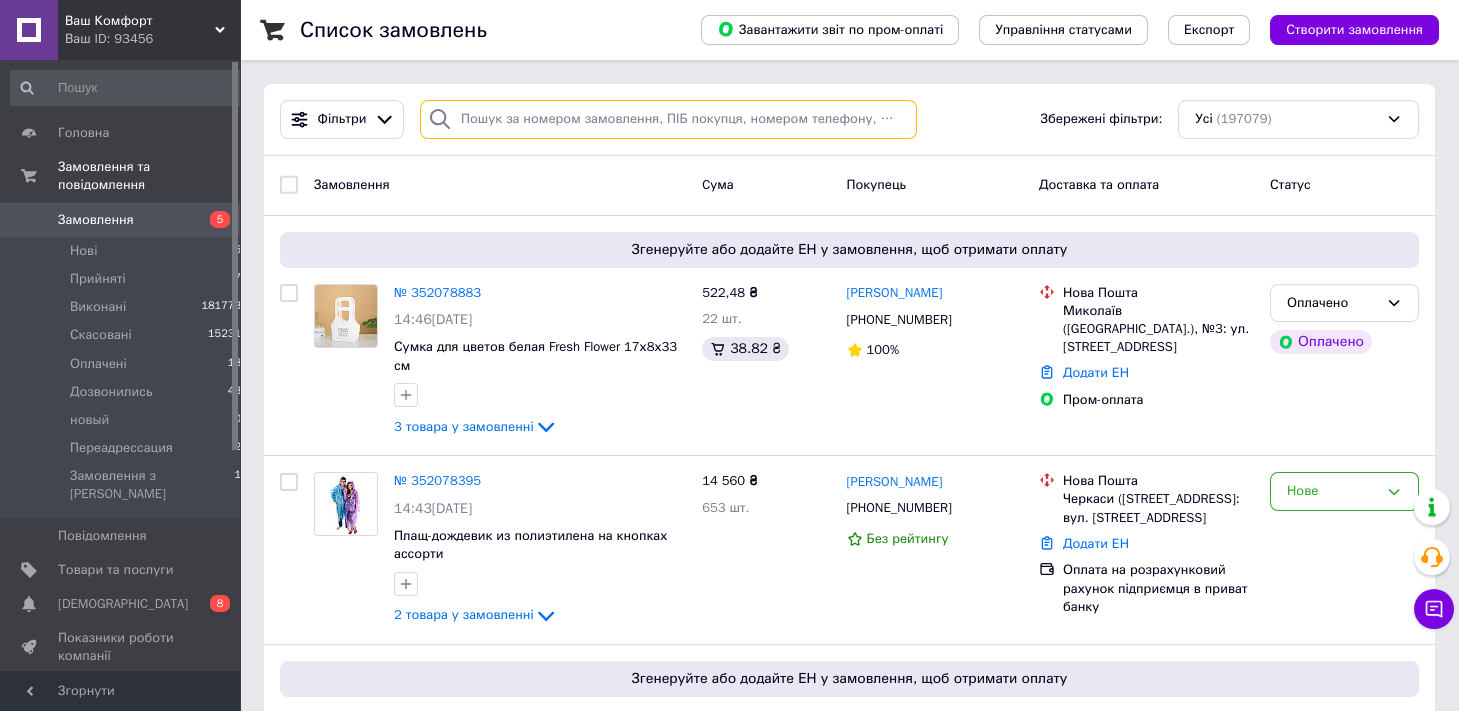 click at bounding box center [668, 119] 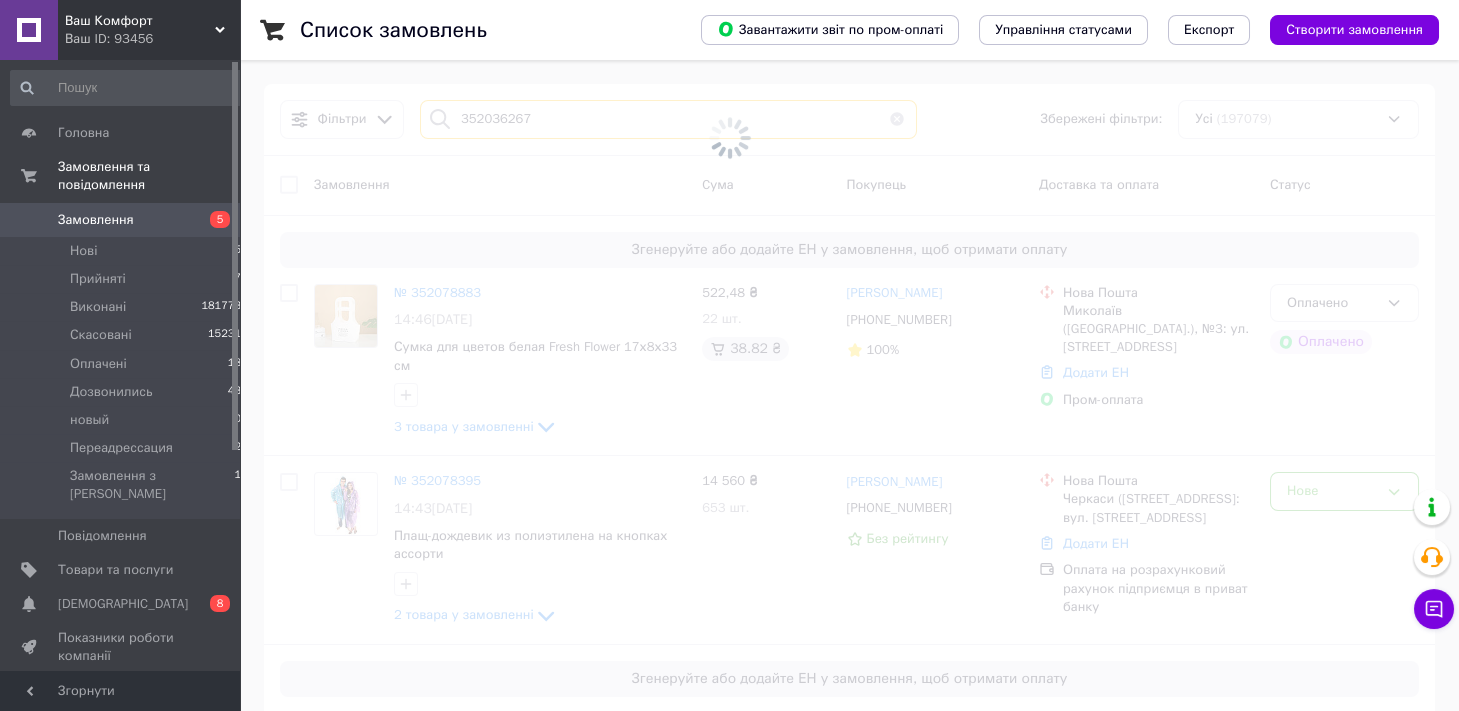 type on "352036267" 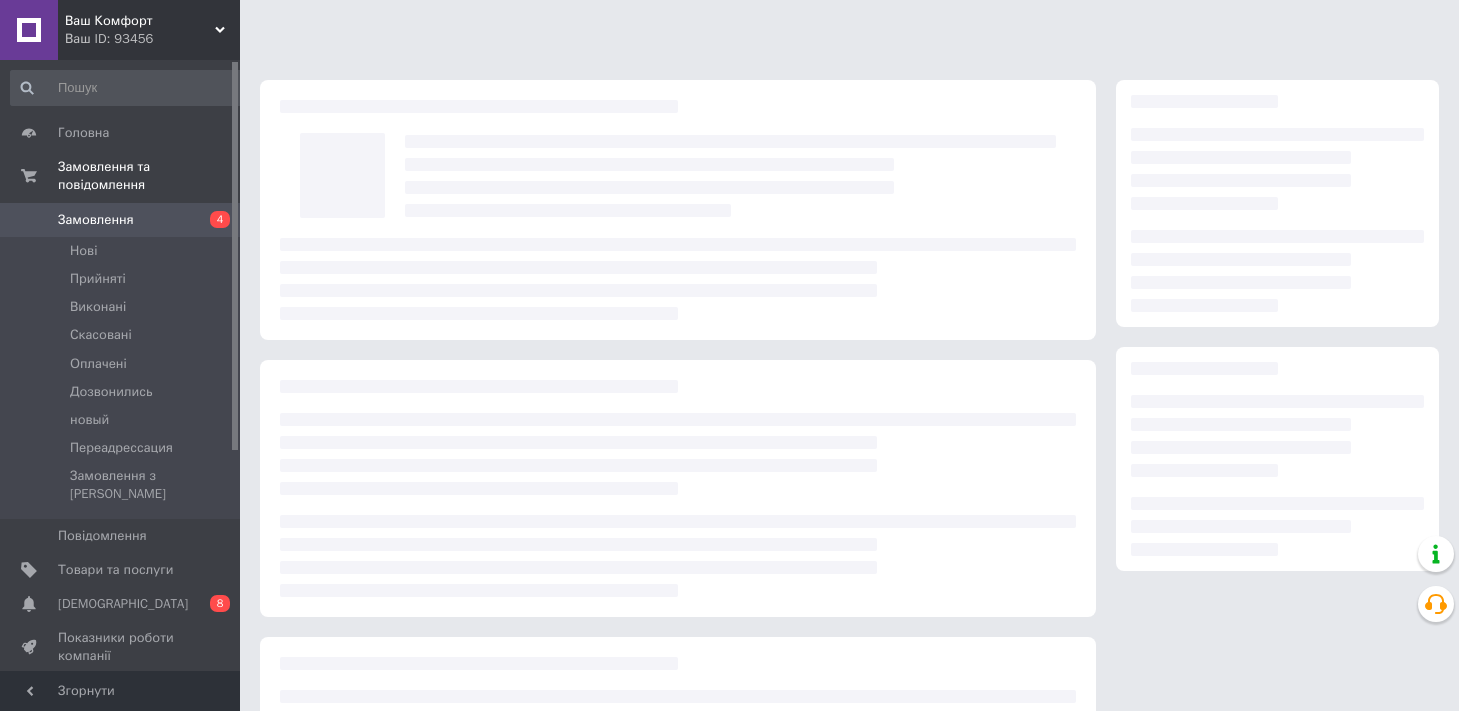 scroll, scrollTop: 0, scrollLeft: 0, axis: both 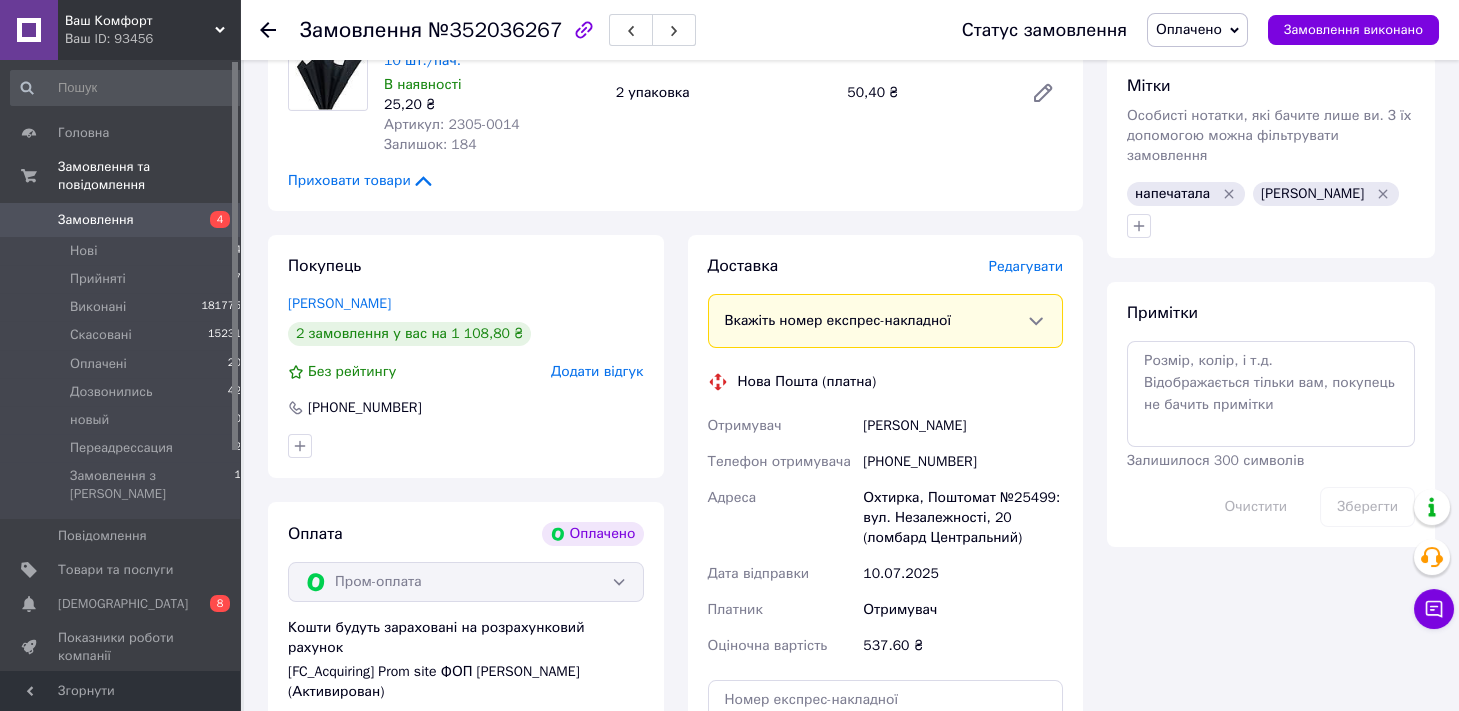 click on "Редагувати" at bounding box center (1026, 266) 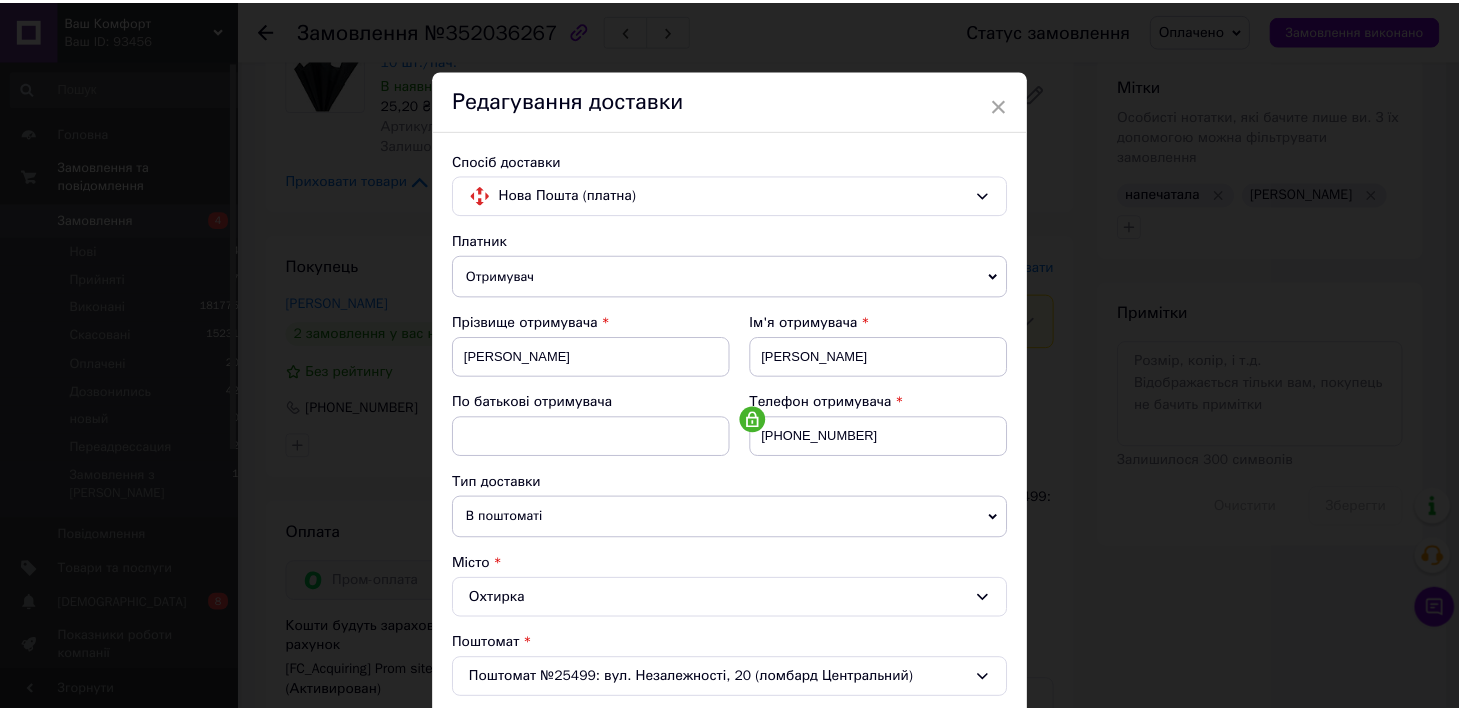 scroll, scrollTop: 631, scrollLeft: 0, axis: vertical 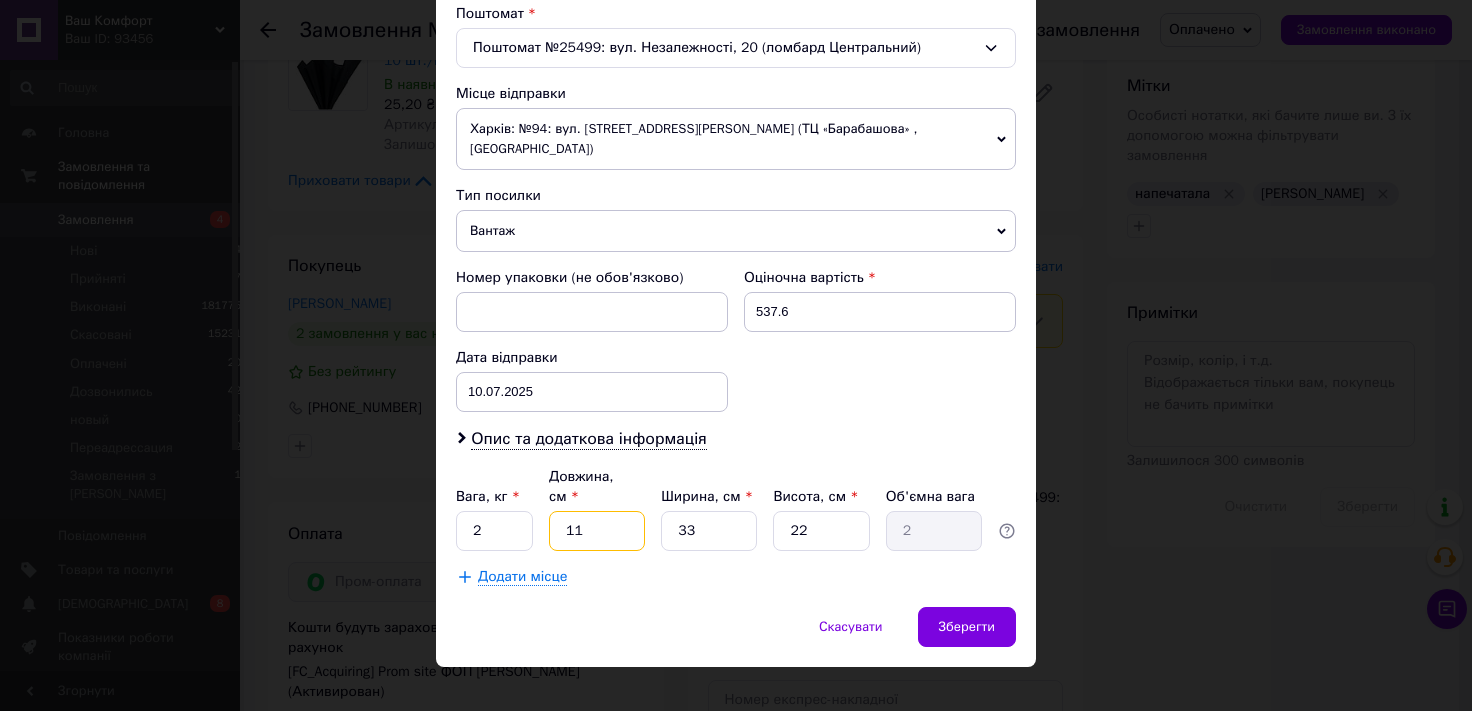 click on "11" at bounding box center (597, 531) 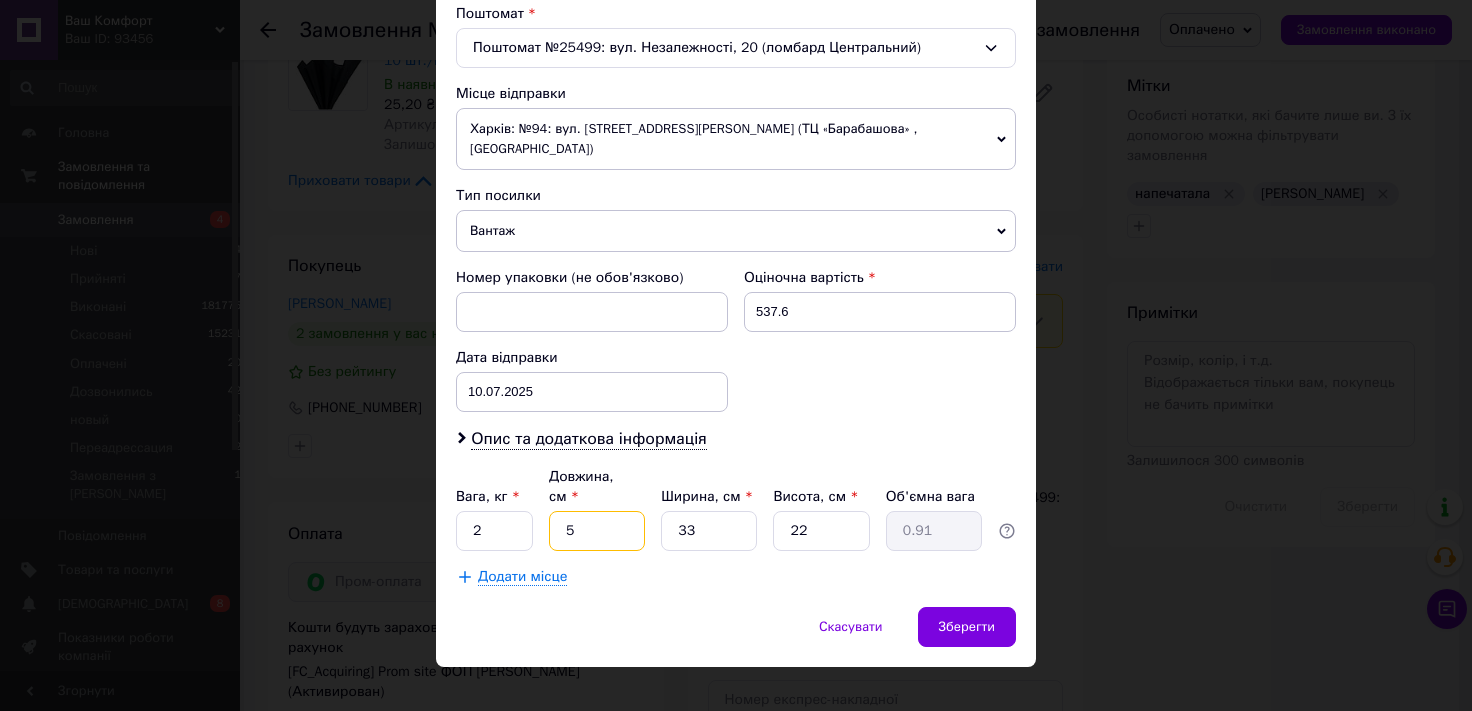 type on "54" 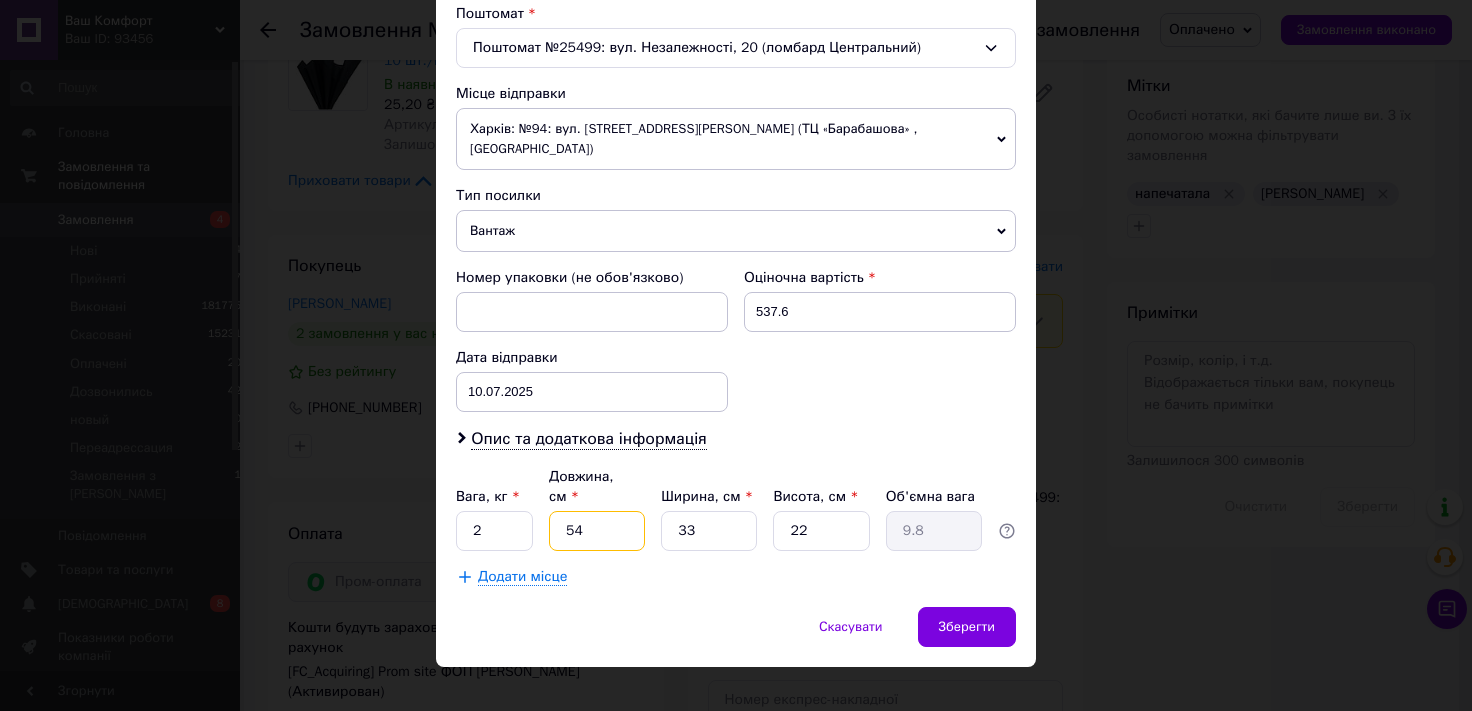 type on "54" 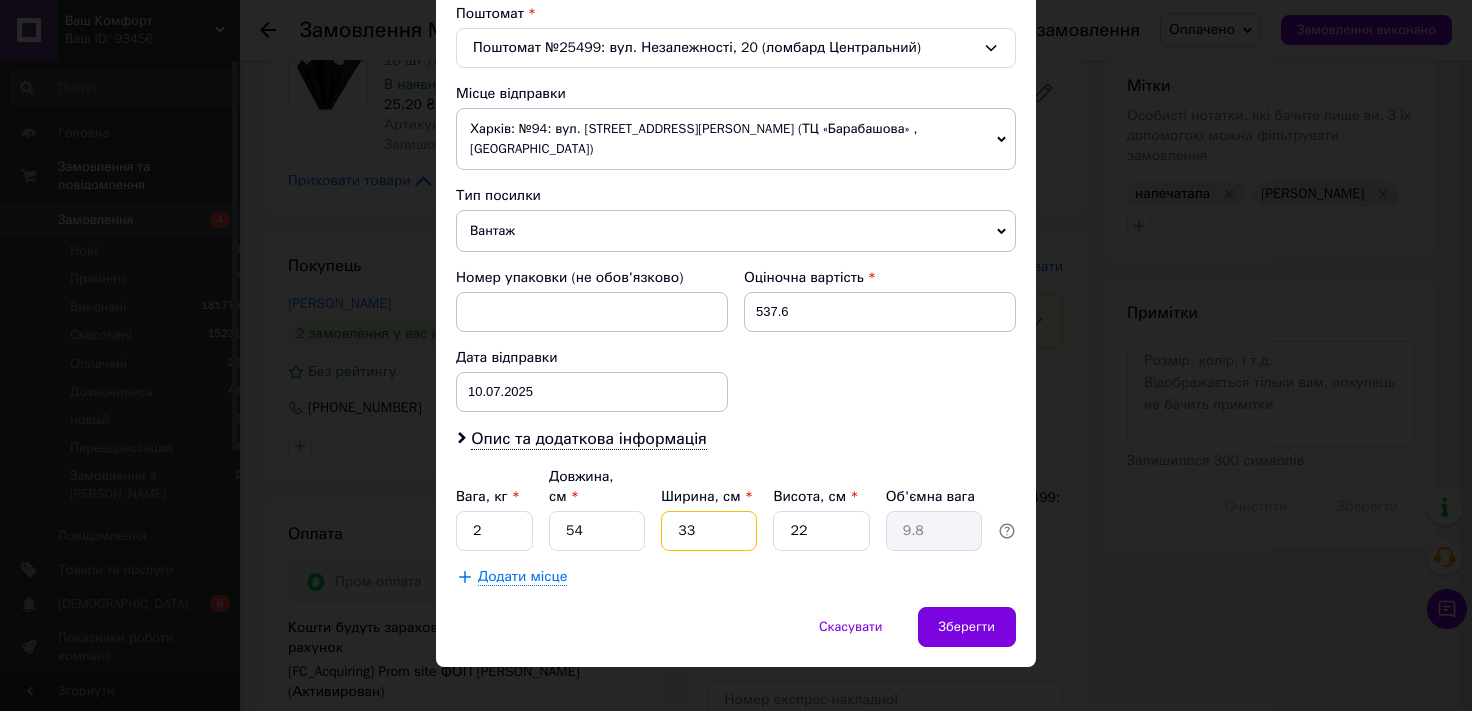 drag, startPoint x: 688, startPoint y: 511, endPoint x: 297, endPoint y: 539, distance: 392.00128 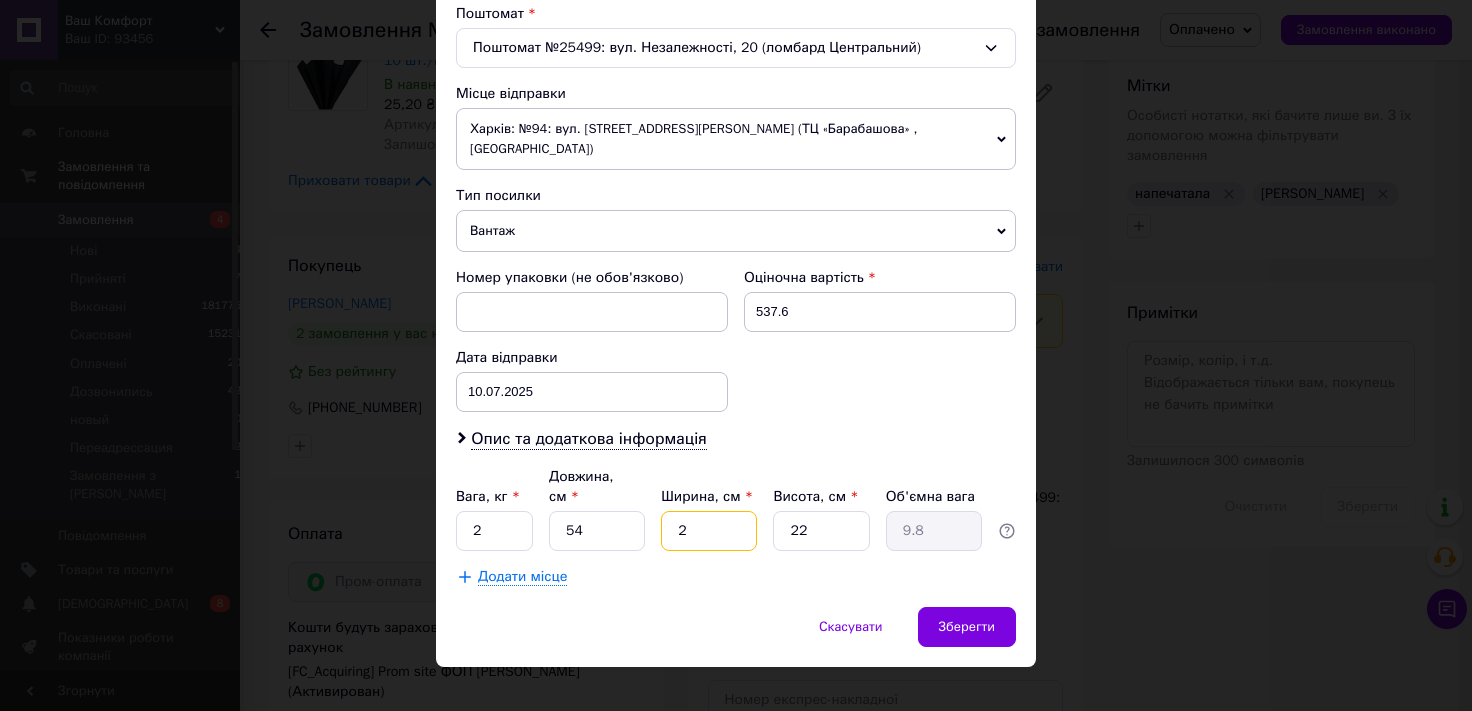 type on "0.59" 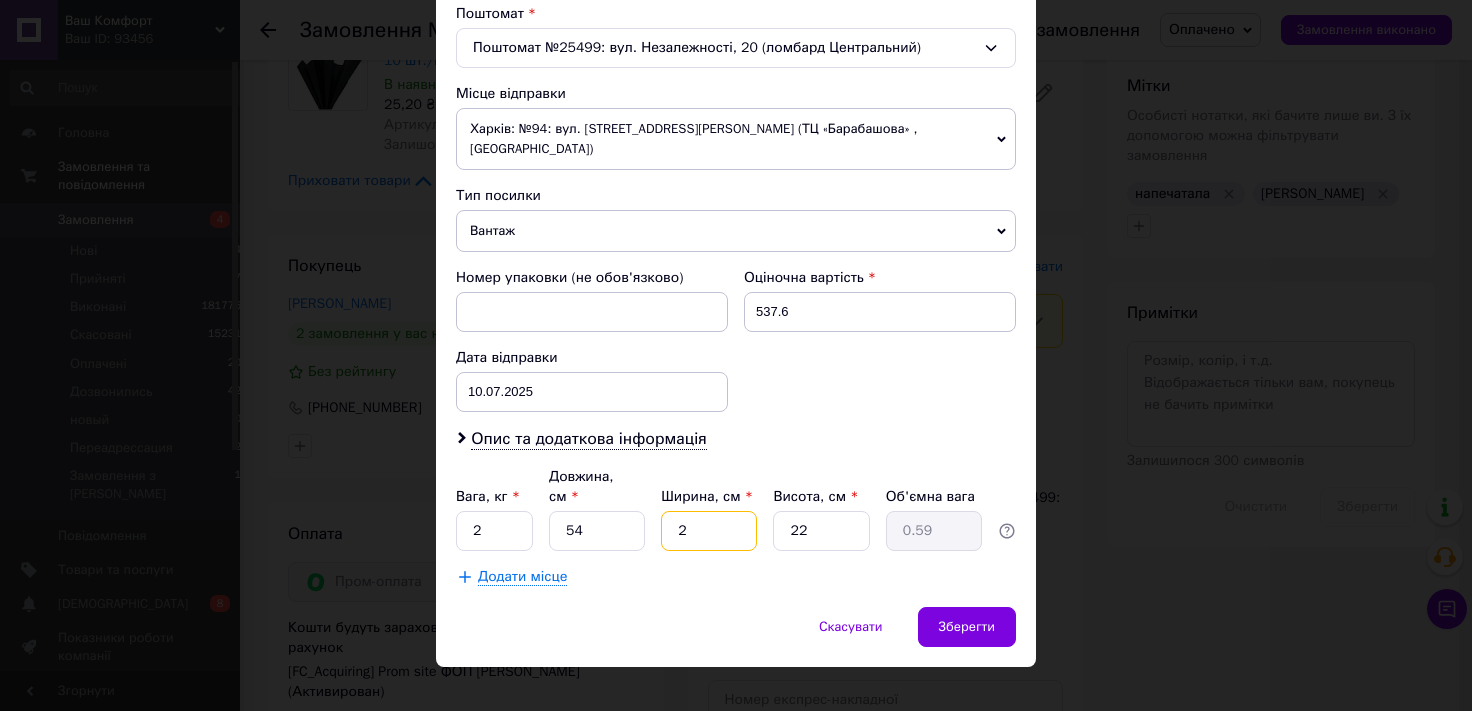 type on "20" 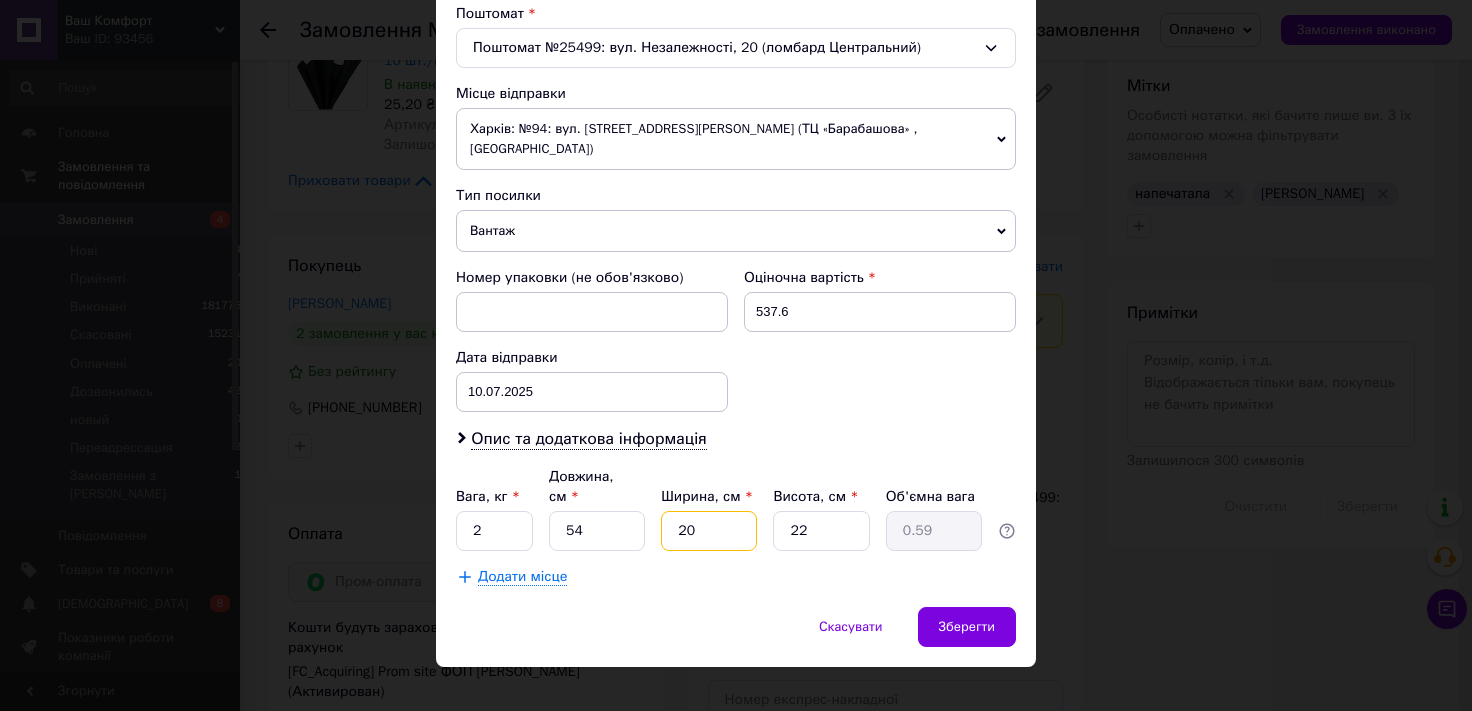 type on "5.94" 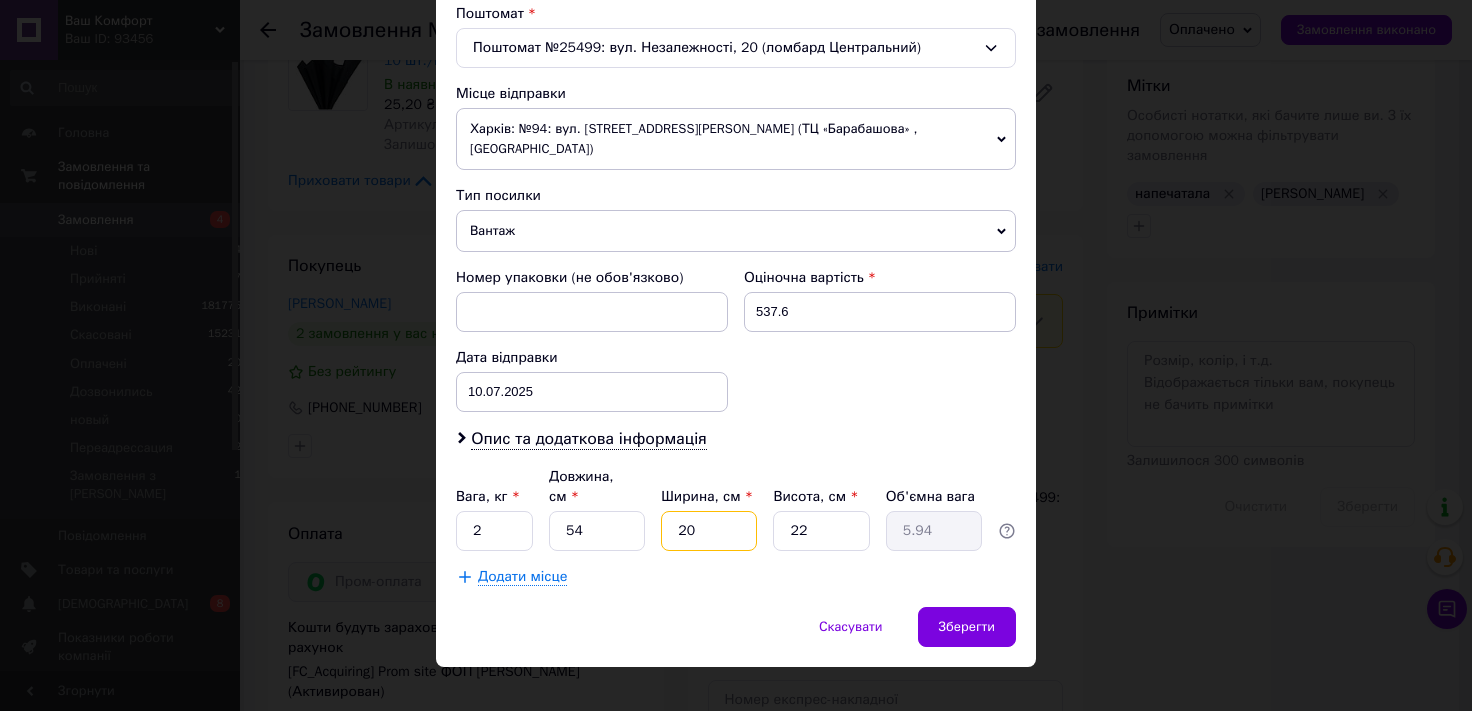 type on "20" 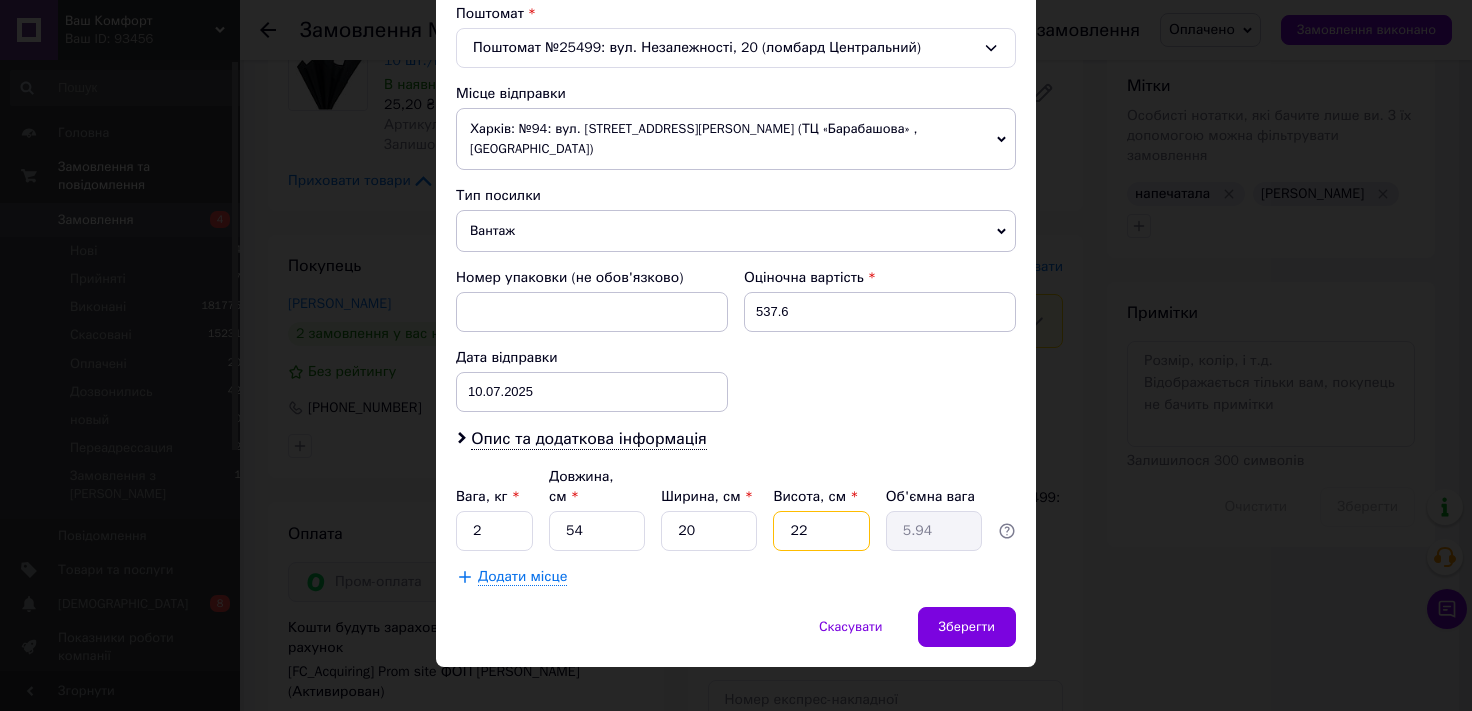 drag, startPoint x: 570, startPoint y: 509, endPoint x: 366, endPoint y: 508, distance: 204.00246 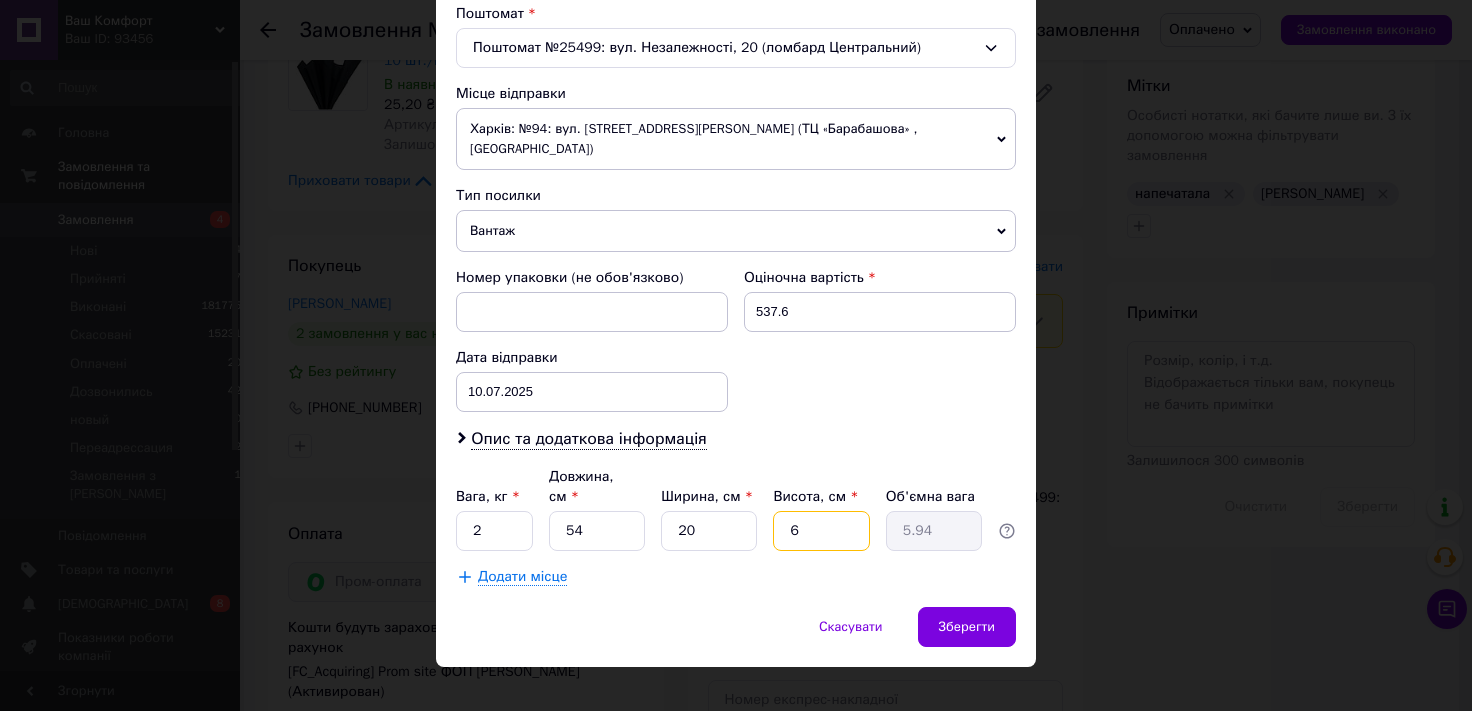 type on "1.62" 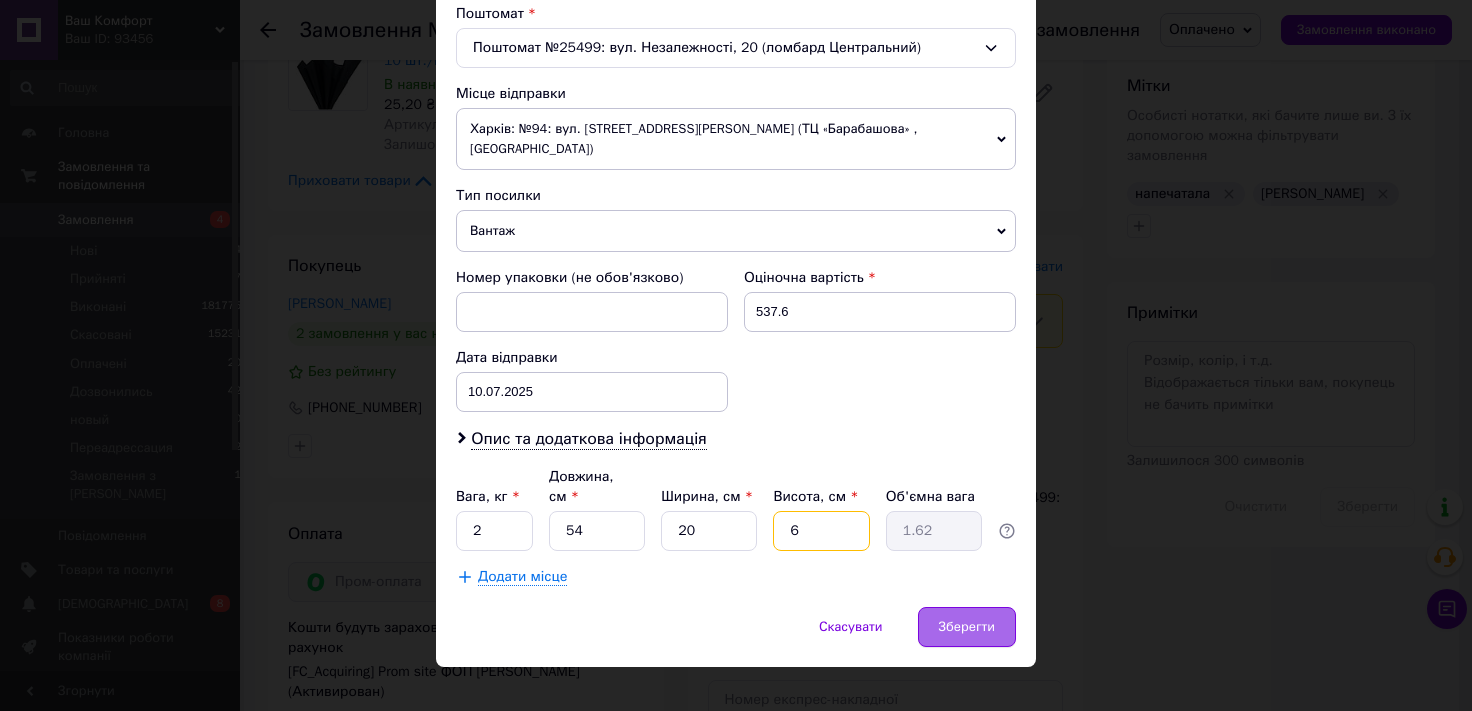 type on "6" 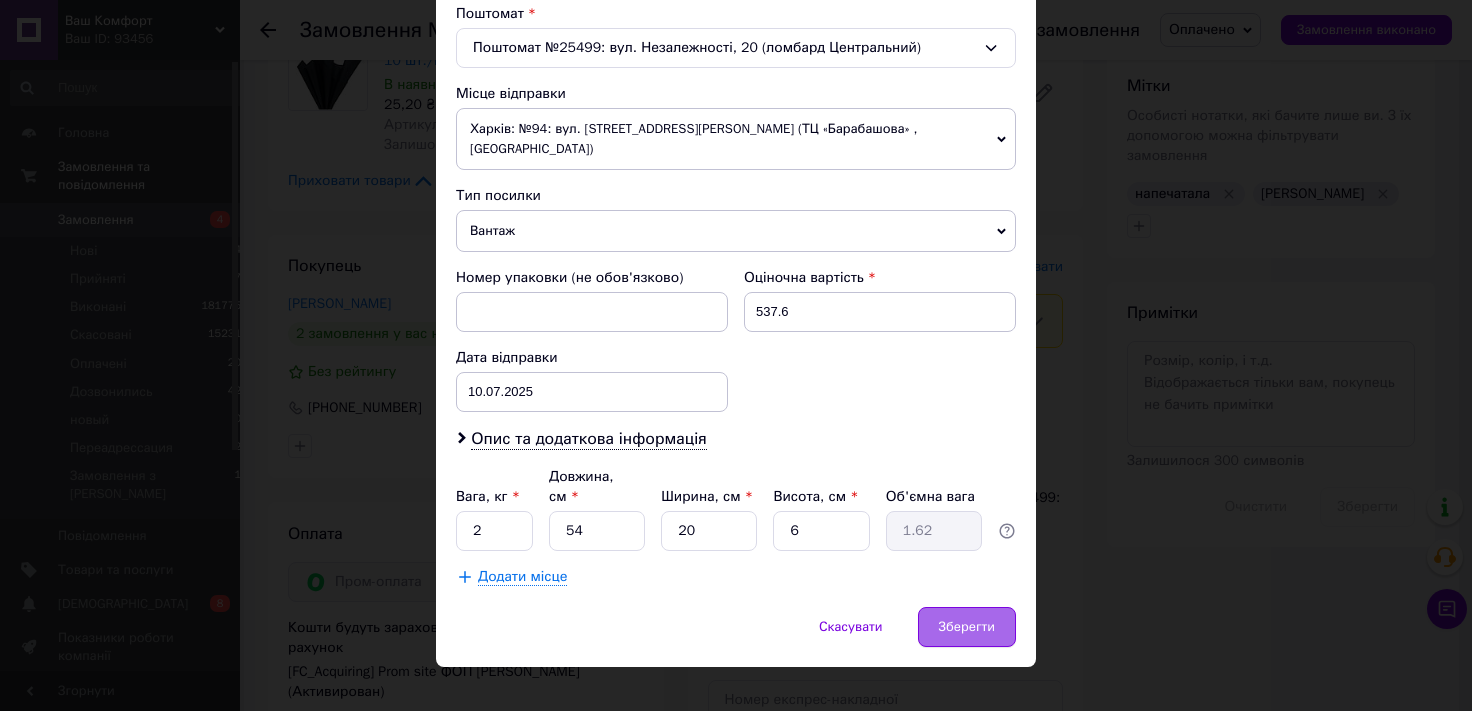 click on "Зберегти" at bounding box center [967, 627] 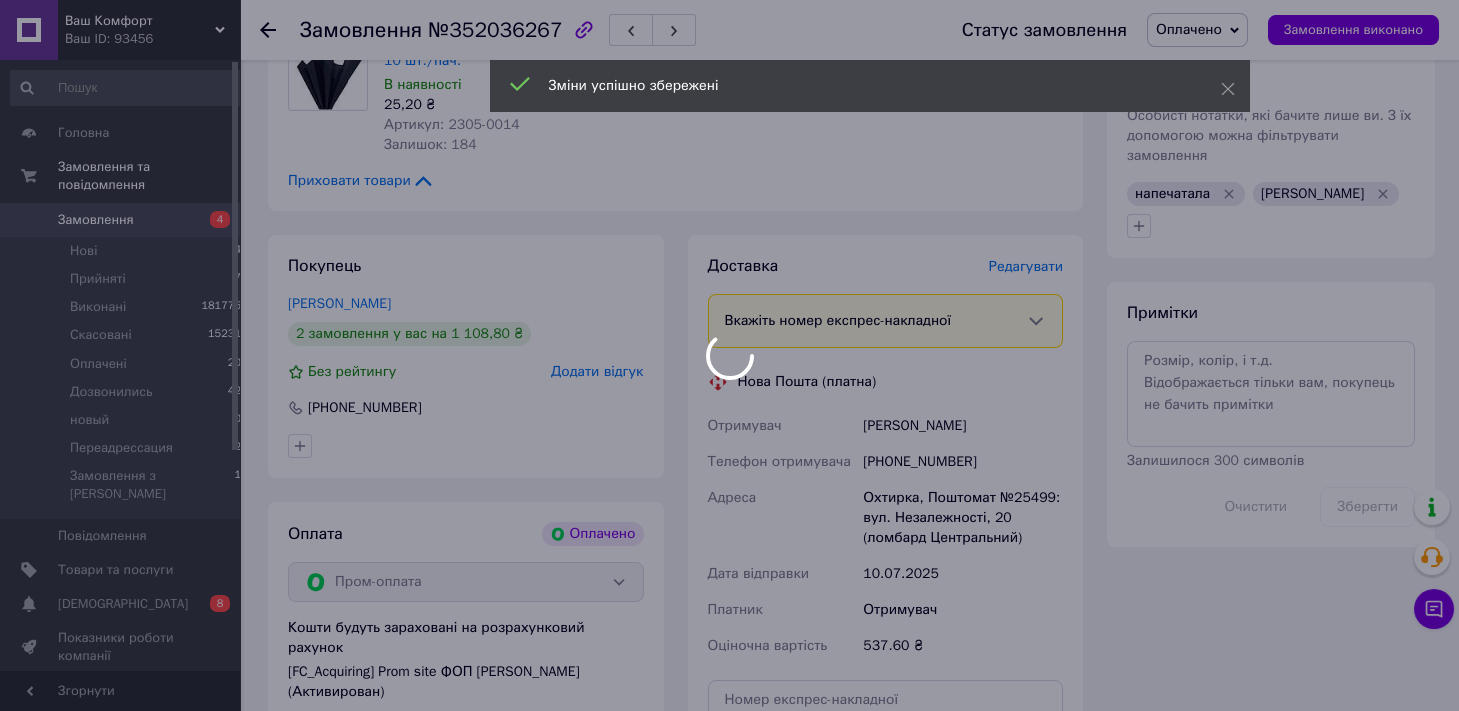 scroll, scrollTop: 1434, scrollLeft: 0, axis: vertical 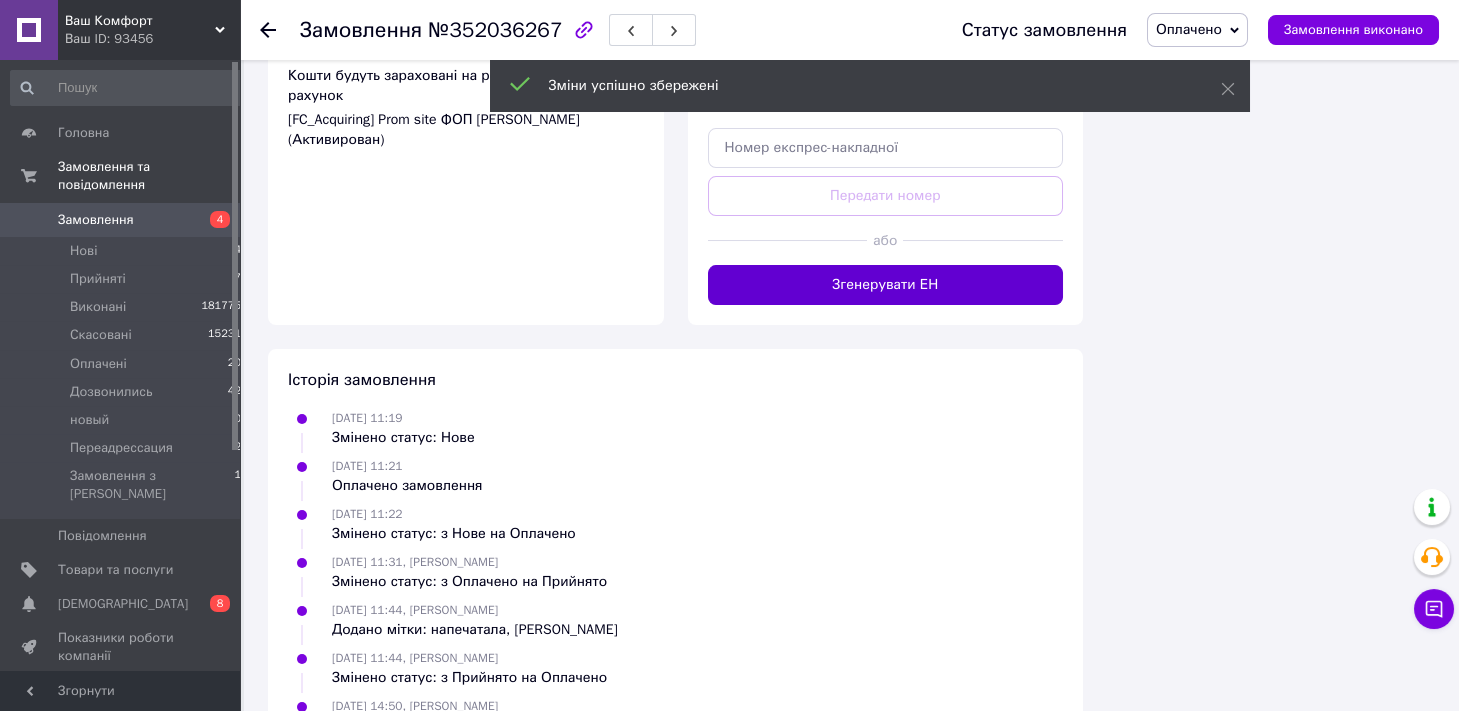 click on "Згенерувати ЕН" at bounding box center [886, 285] 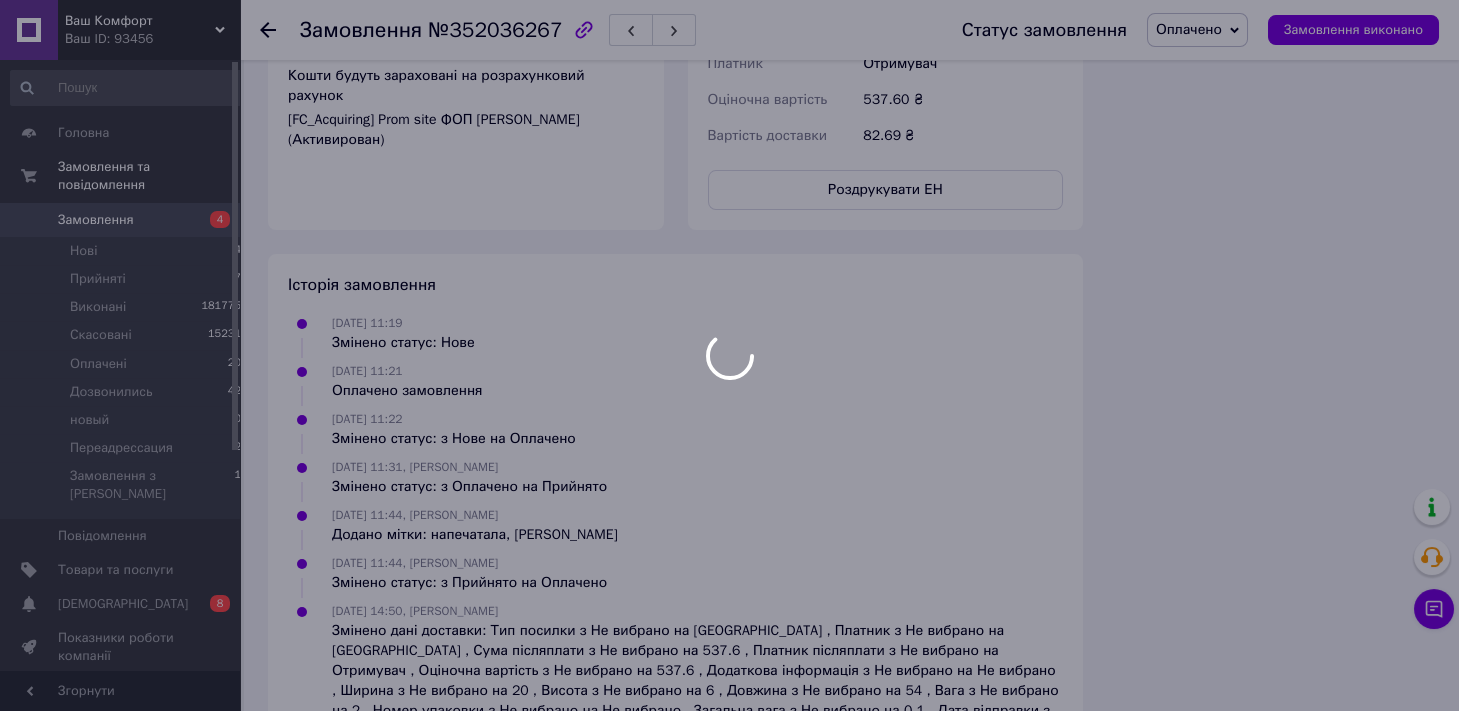 scroll, scrollTop: 882, scrollLeft: 0, axis: vertical 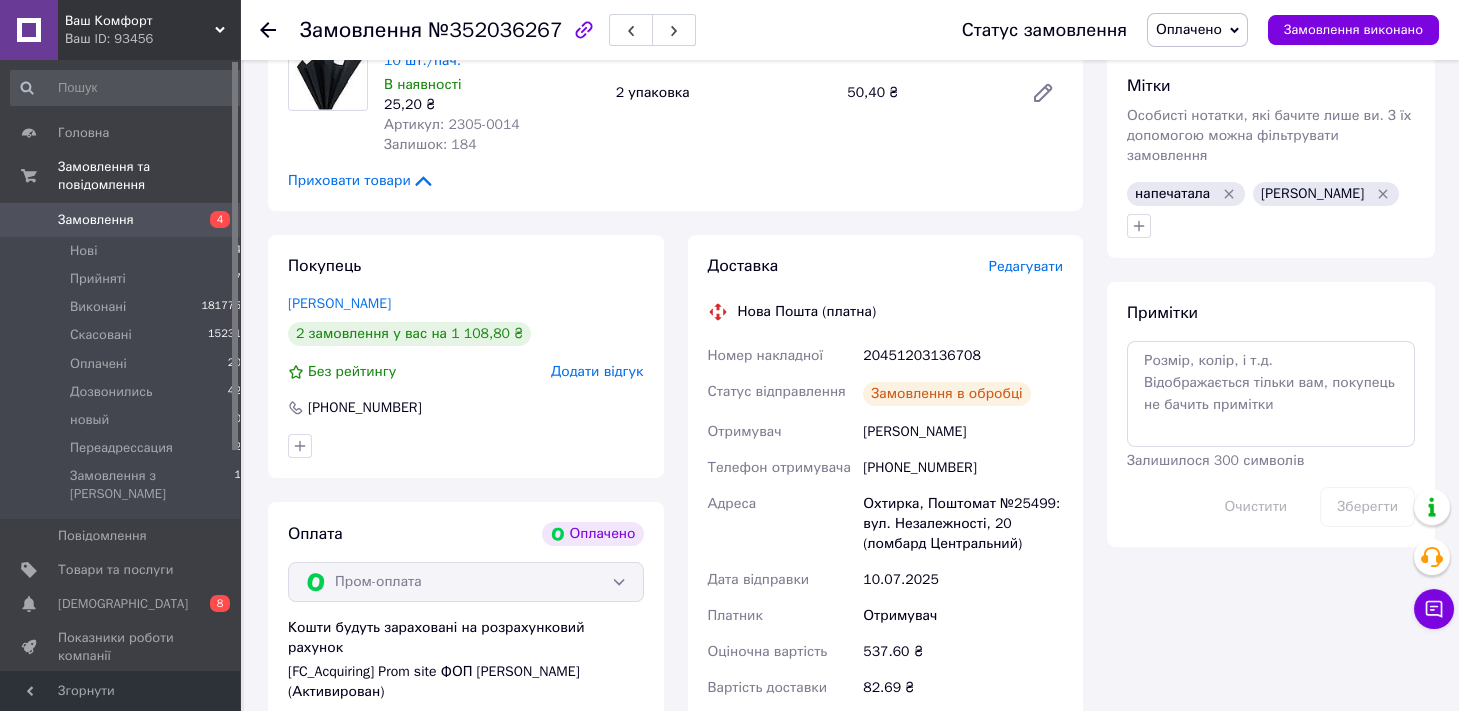 click on "Оплачено" at bounding box center (1189, 29) 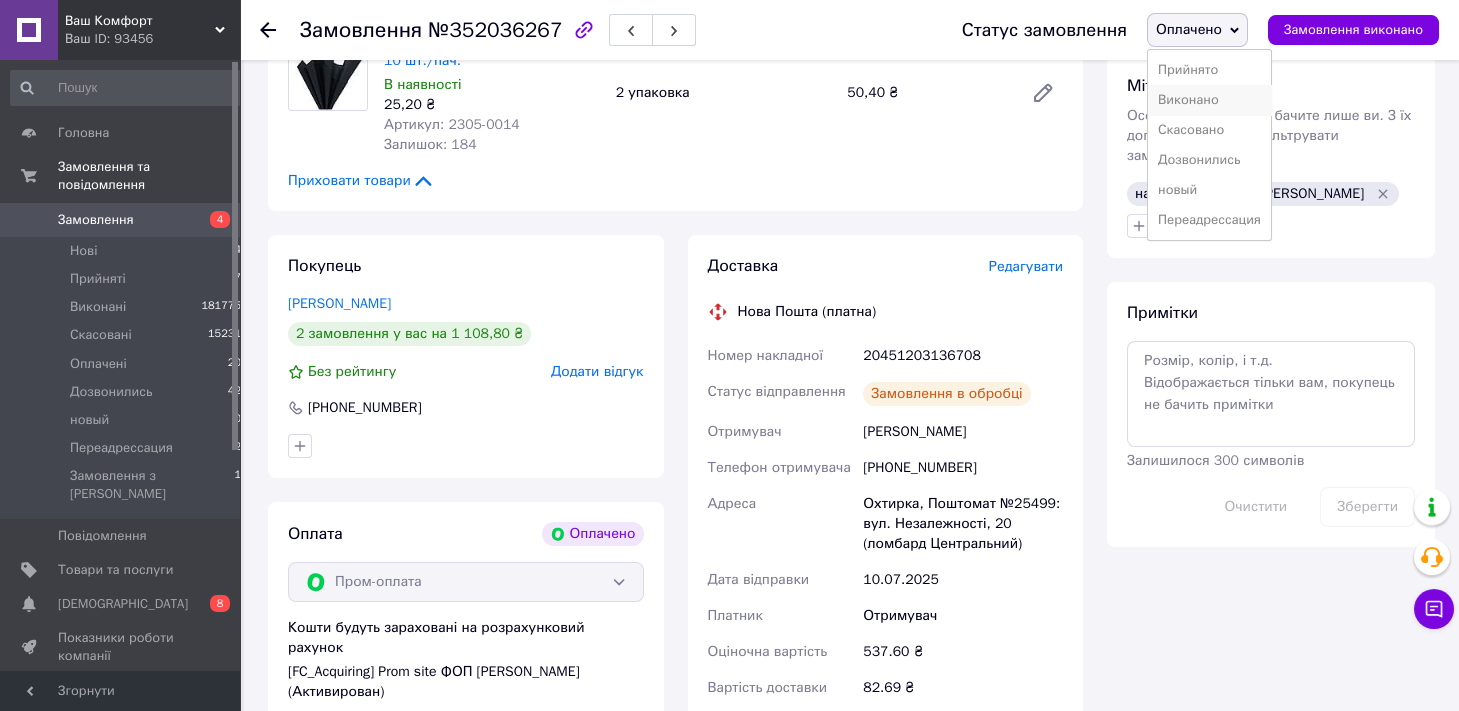 click on "Виконано" at bounding box center [1209, 100] 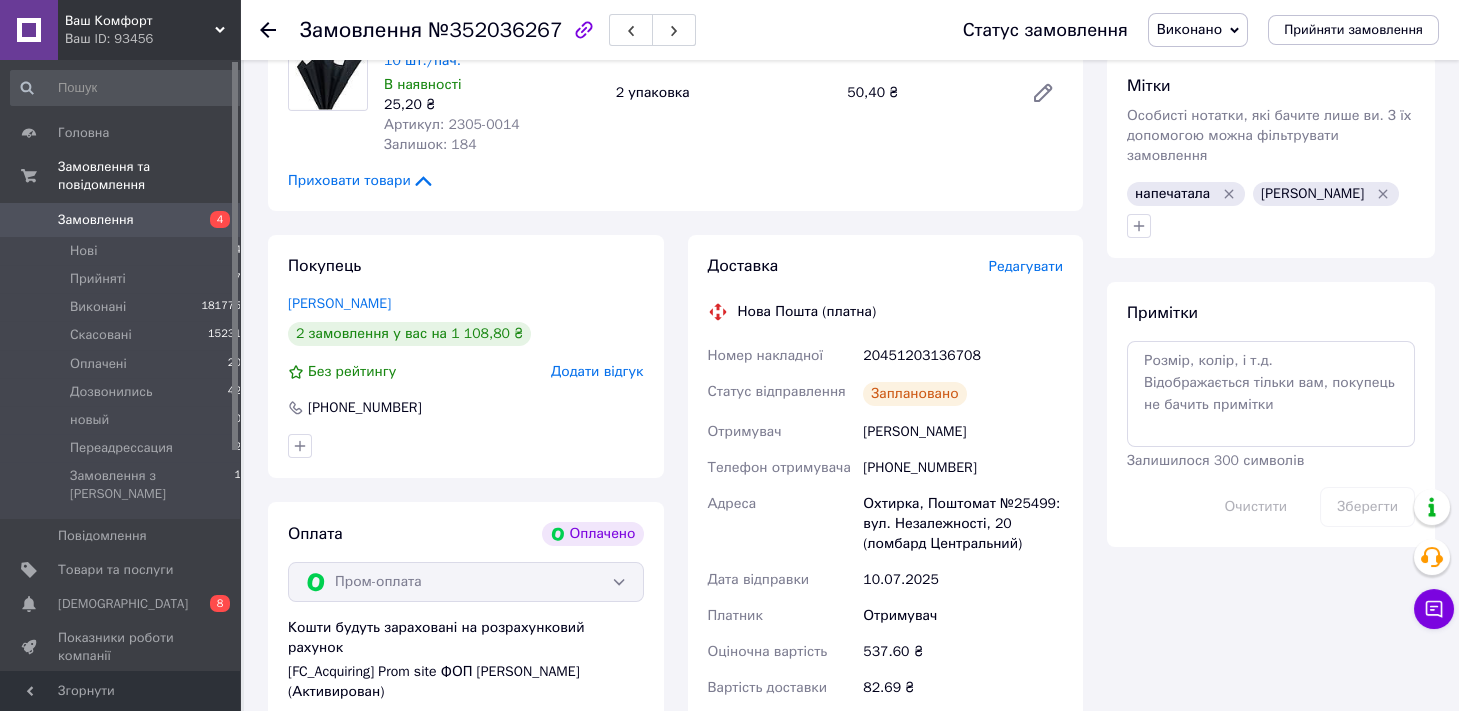 click on "№352036267" at bounding box center [495, 30] 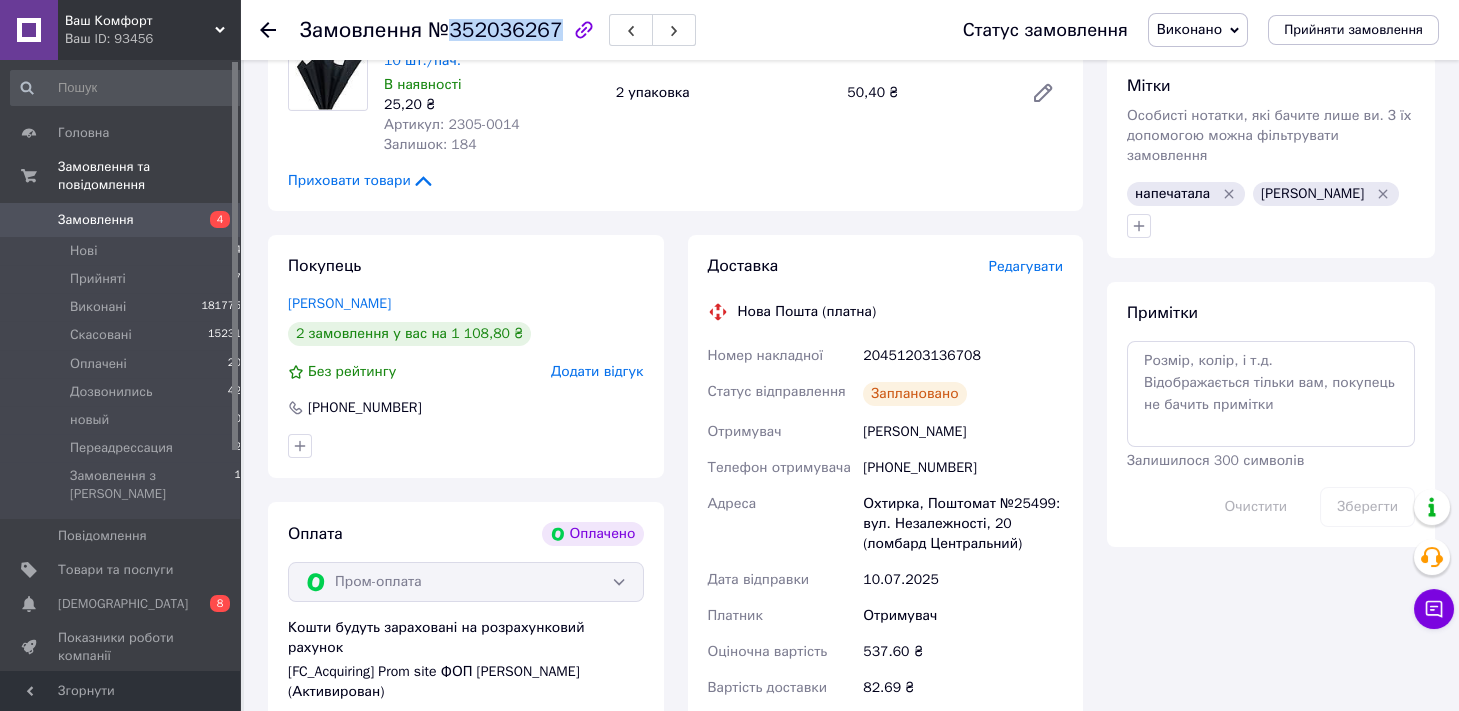 click on "№352036267" at bounding box center (495, 30) 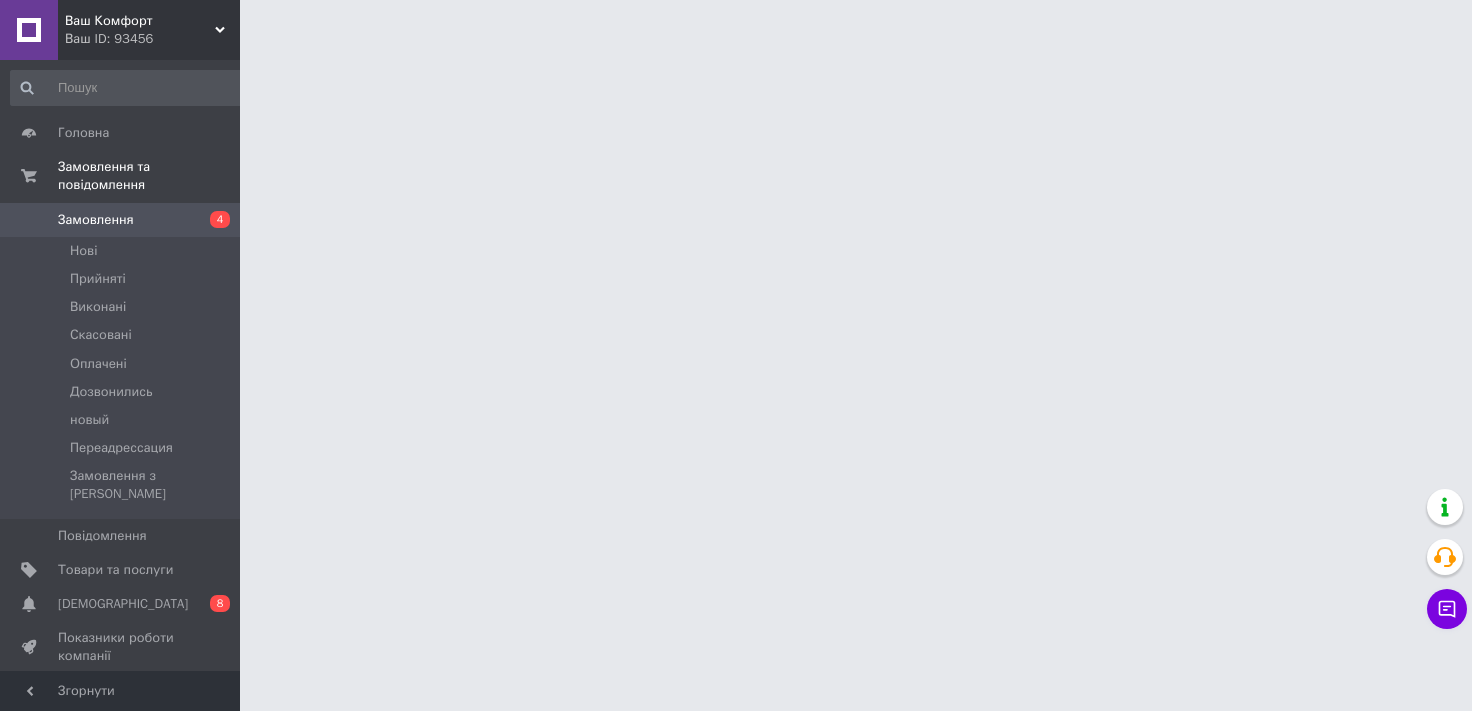 scroll, scrollTop: 0, scrollLeft: 0, axis: both 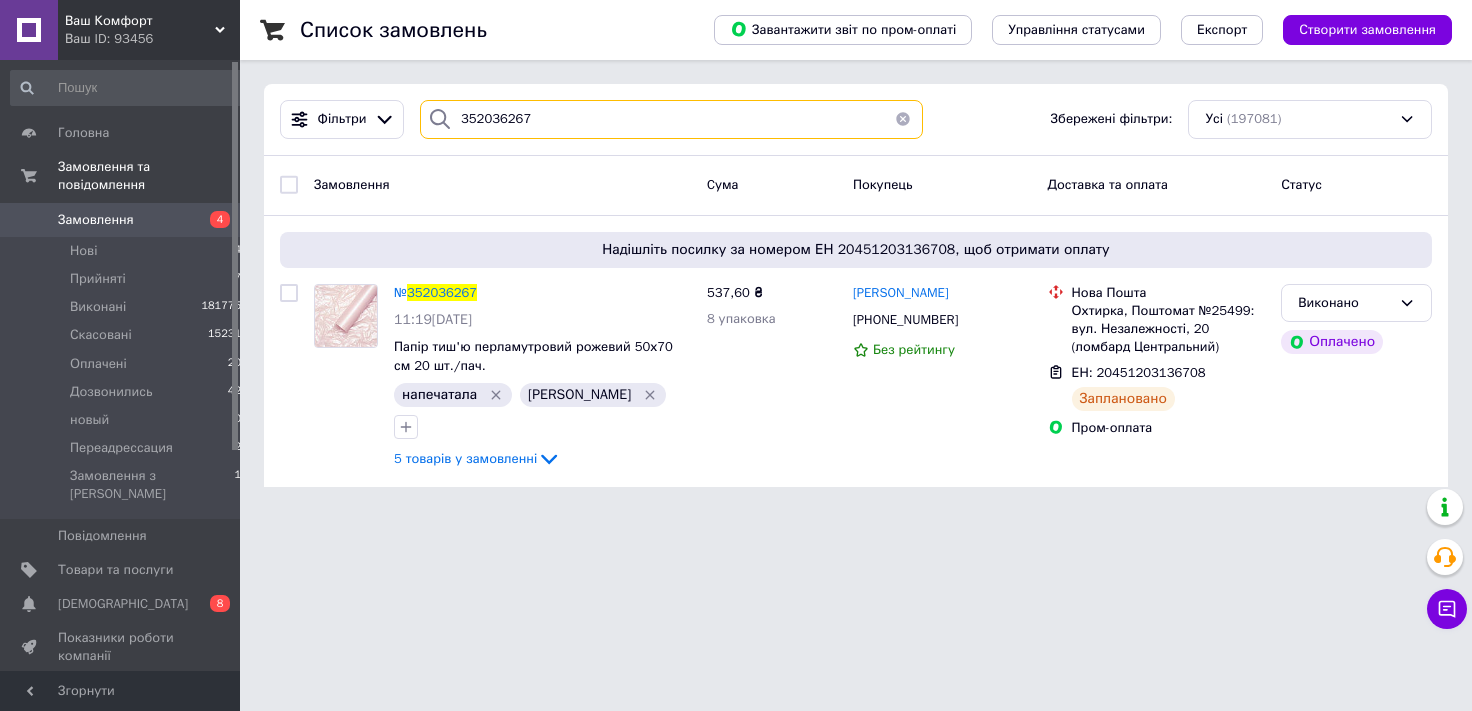 drag, startPoint x: 553, startPoint y: 120, endPoint x: 0, endPoint y: 202, distance: 559.0465 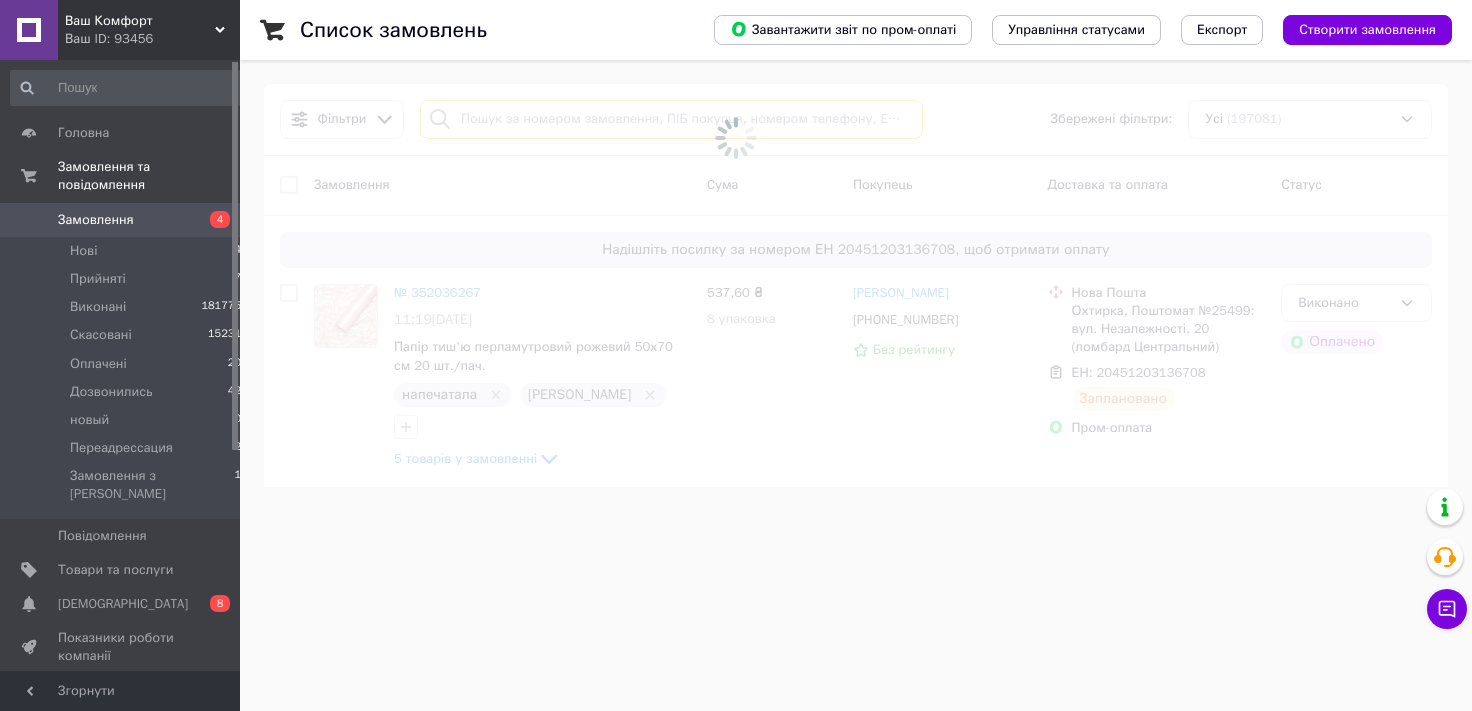 type 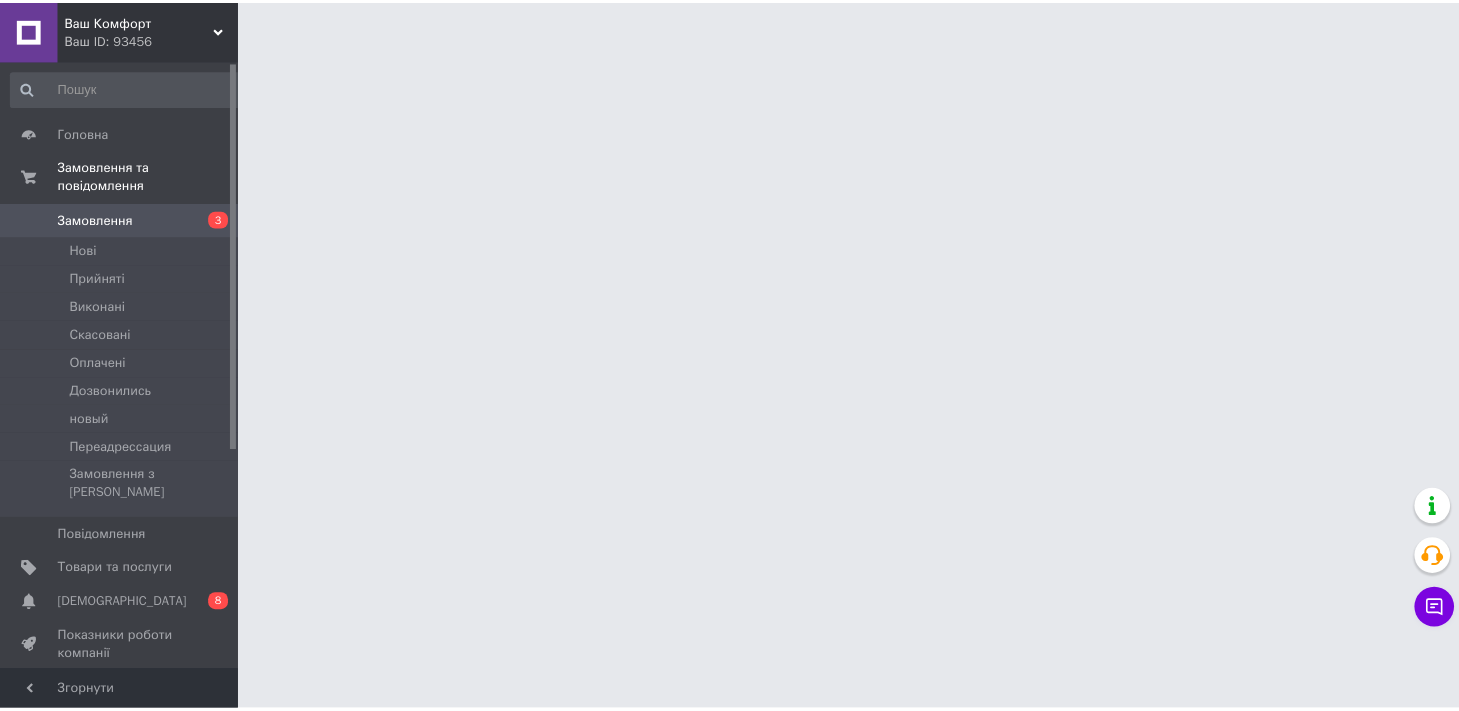 scroll, scrollTop: 0, scrollLeft: 0, axis: both 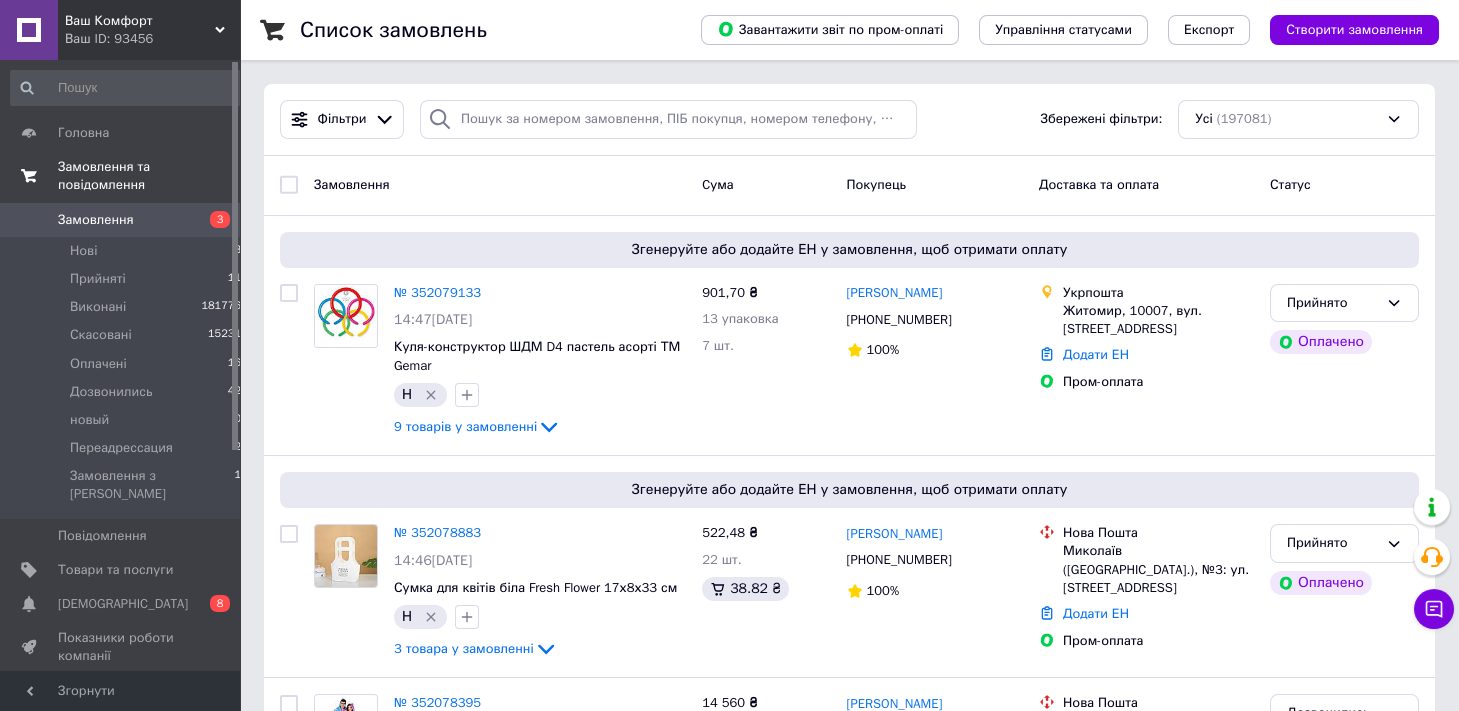 click on "Замовлення та повідомлення" at bounding box center (149, 176) 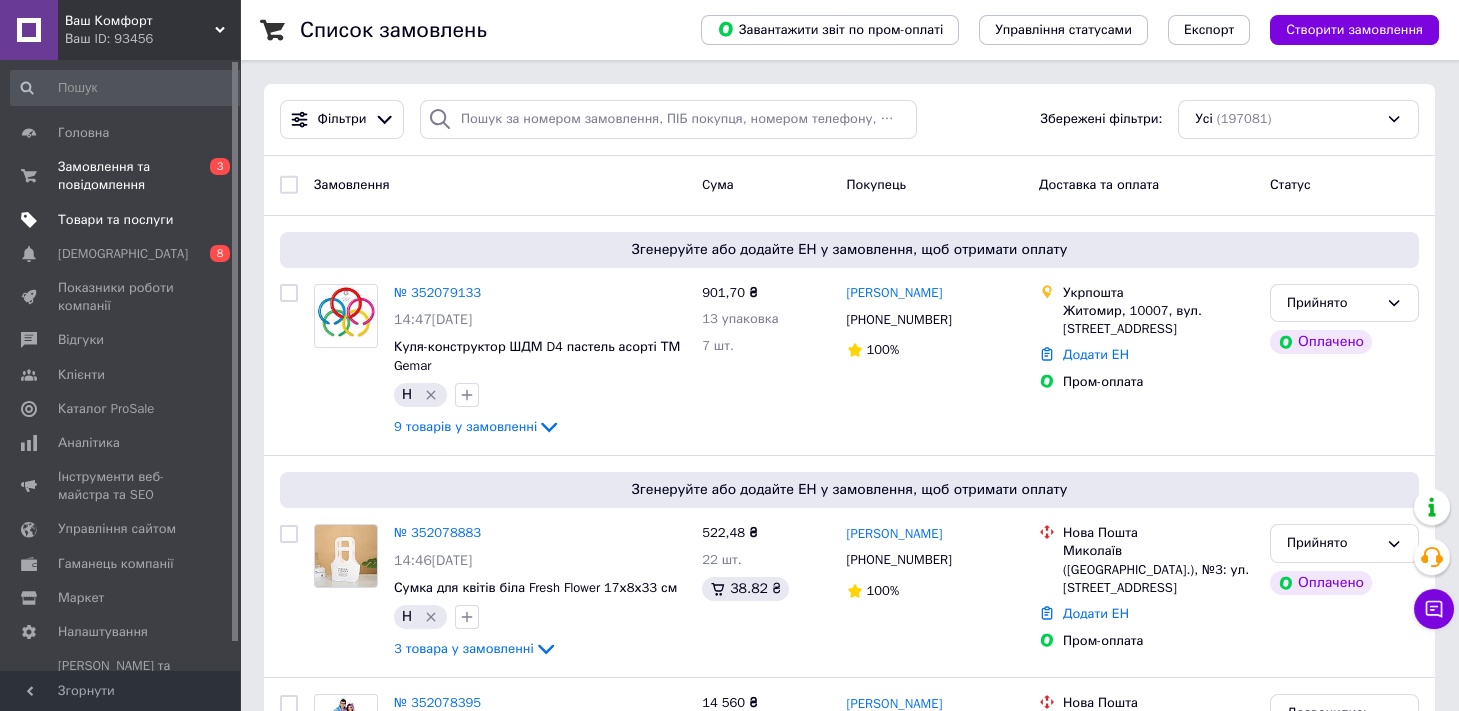 click on "Товари та послуги" at bounding box center (115, 220) 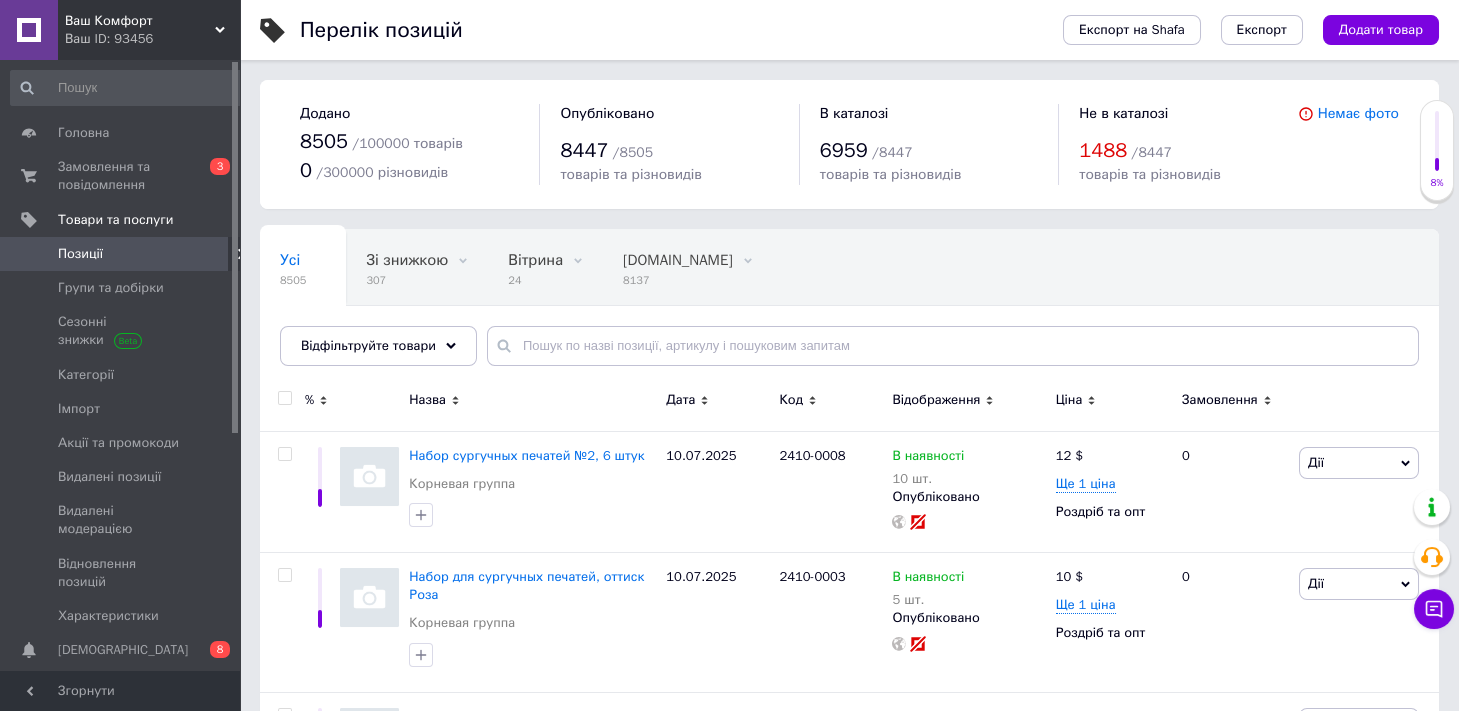 click on "Ваш Комфорт Ваш ID: 93456" at bounding box center [149, 30] 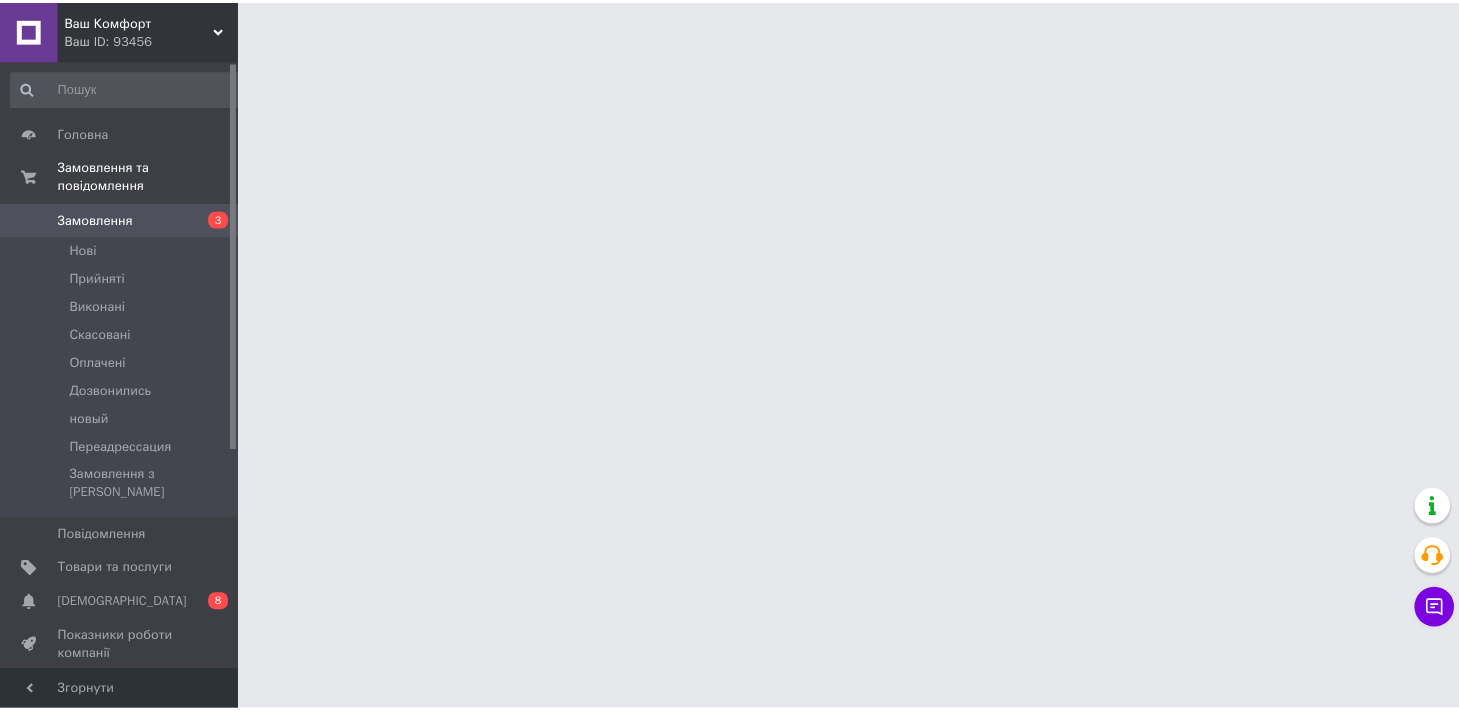 scroll, scrollTop: 0, scrollLeft: 0, axis: both 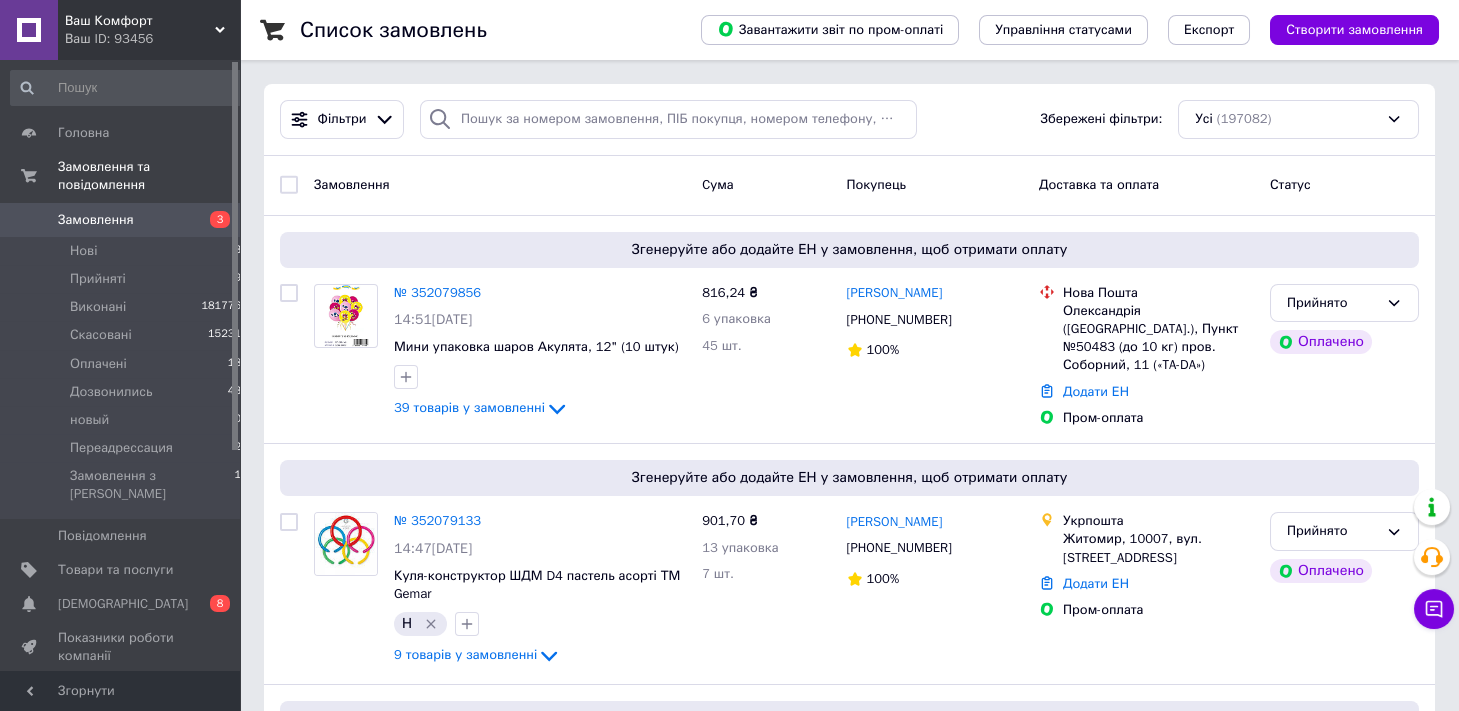 click on "Замовлення Cума Покупець Доставка та оплата Статус" at bounding box center (849, 186) 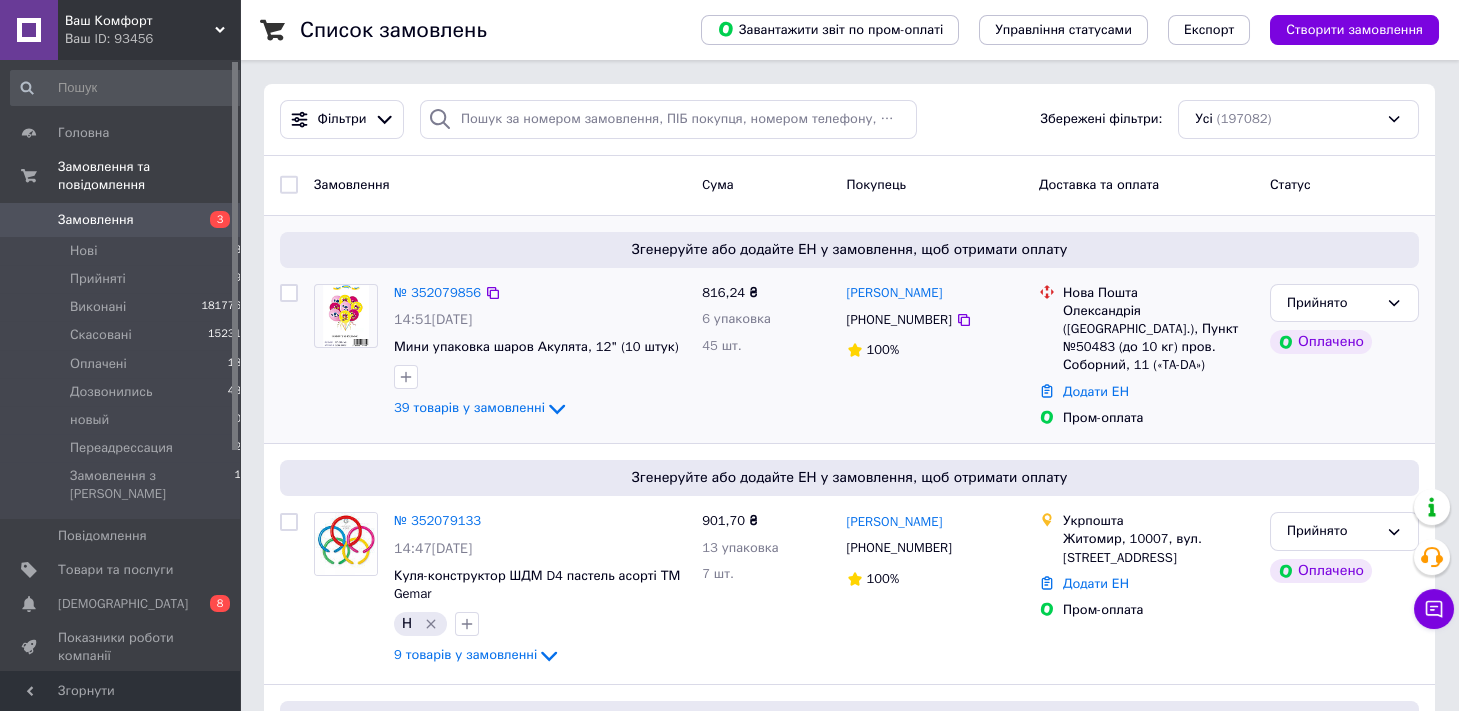 click on "Згенеруйте або додайте ЕН у замовлення, щоб отримати оплату № 352079856 14:51, 10.07.2025 Мини упаковка шаров Акулята, 12" (10 штук) 39 товарів у замовленні 816,24 ₴ 6 упаковка 45 шт. Юлія Попова +380989867685 100% Нова Пошта Олександрія (Кіровоградська обл.), Пункт №50483 (до 10 кг) пров. Соборний, 11 («TA-DA») Додати ЕН Пром-оплата Прийнято Оплачено" at bounding box center [849, 330] 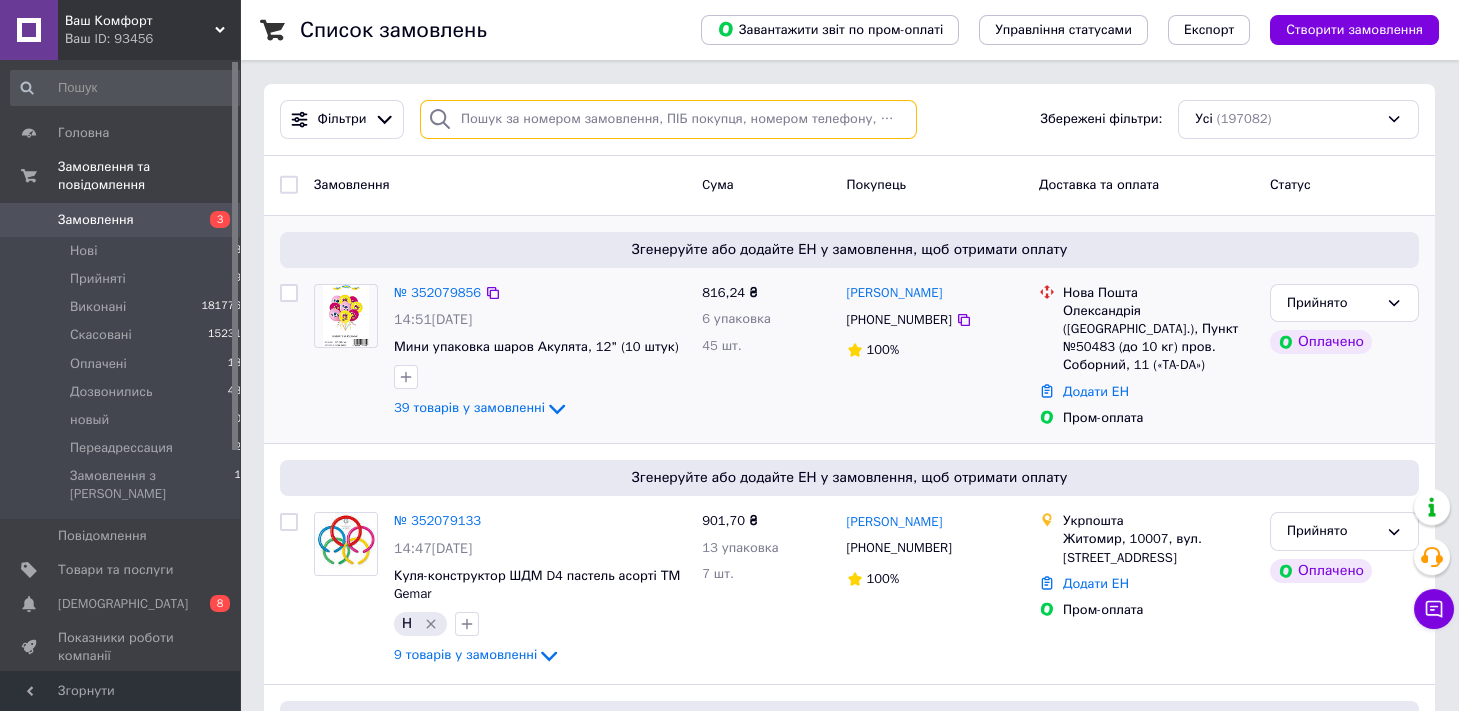 drag, startPoint x: 537, startPoint y: 130, endPoint x: 612, endPoint y: 218, distance: 115.62439 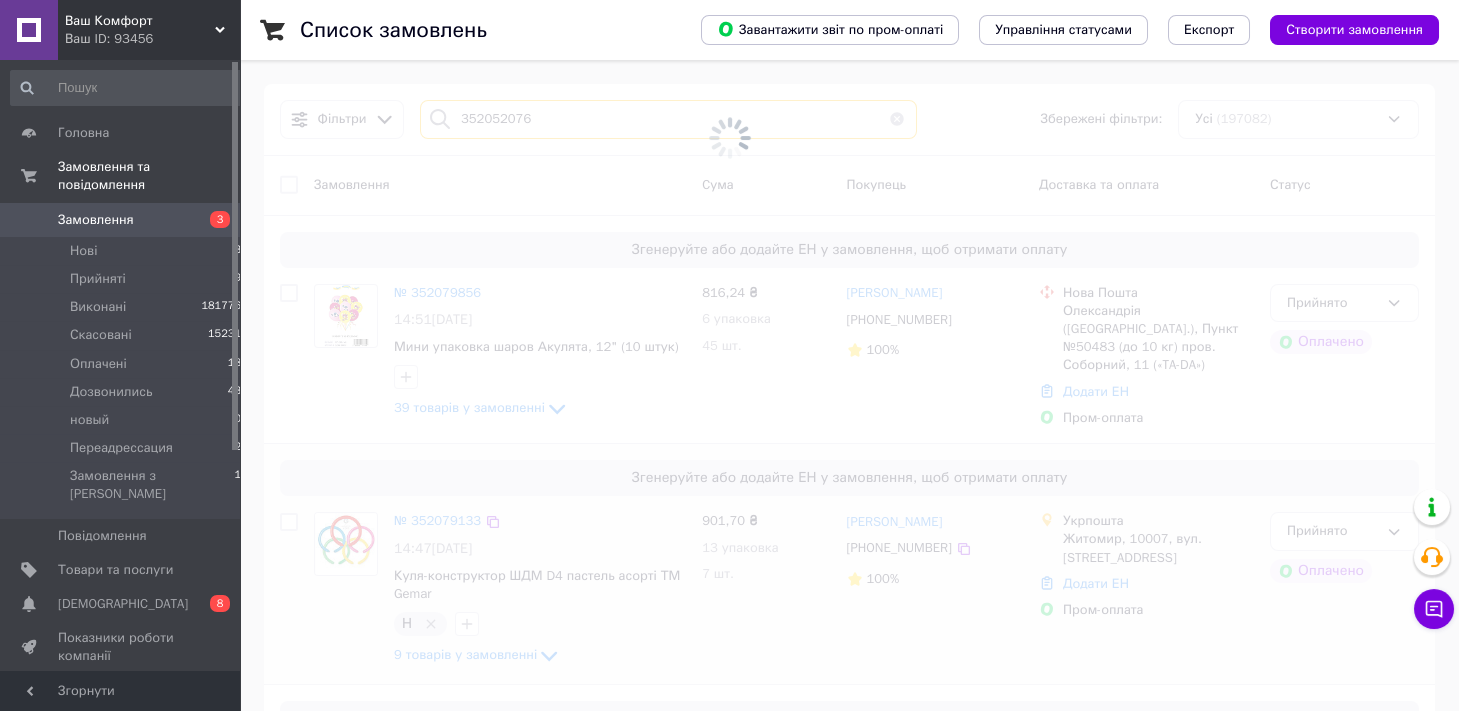 type on "352052076" 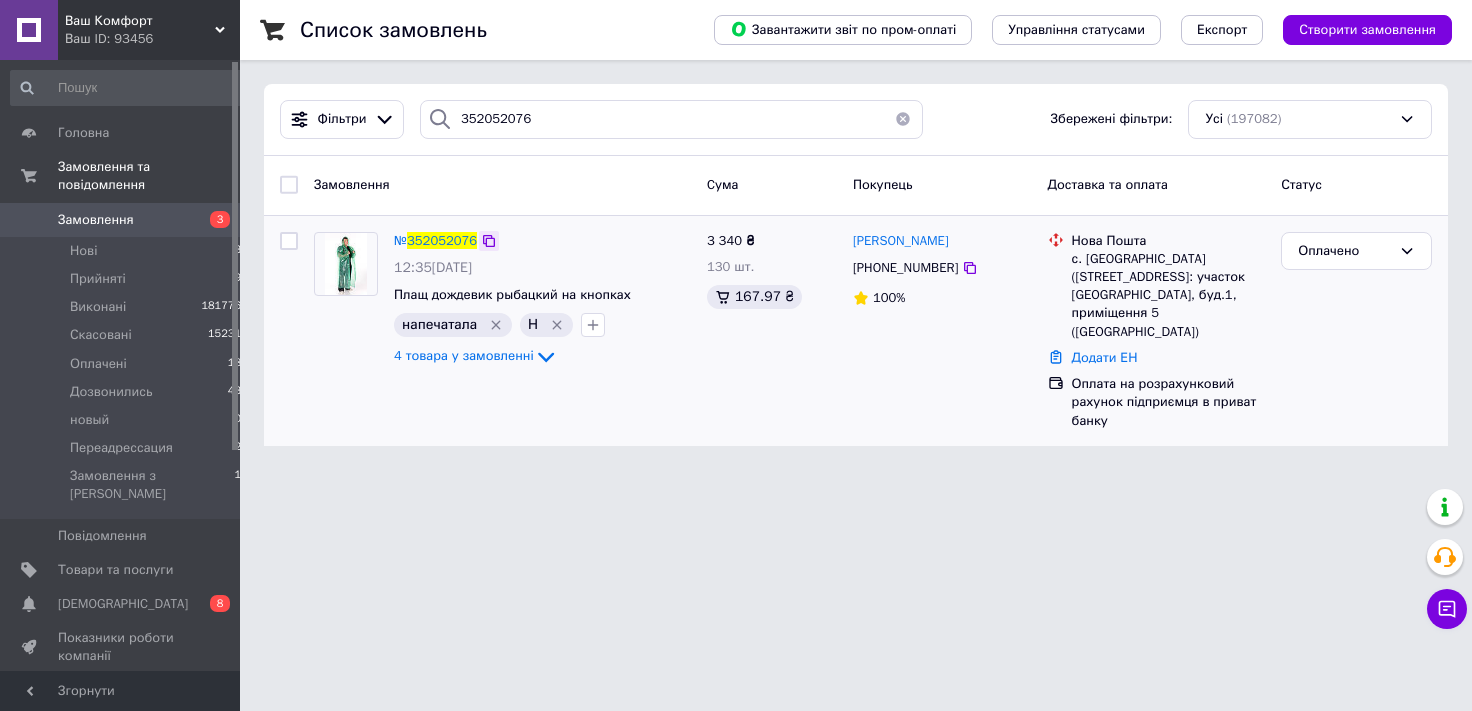 drag, startPoint x: 463, startPoint y: 242, endPoint x: 491, endPoint y: 244, distance: 28.071337 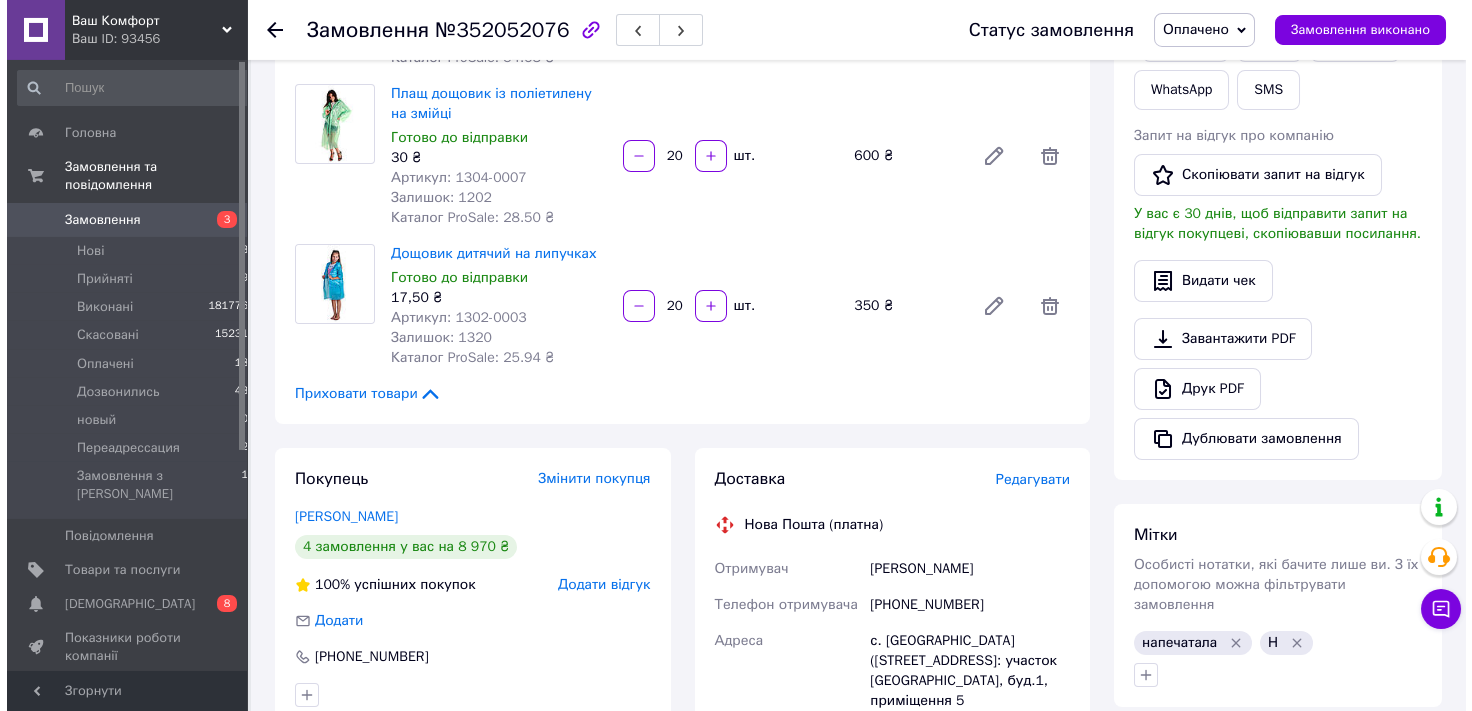 scroll, scrollTop: 552, scrollLeft: 0, axis: vertical 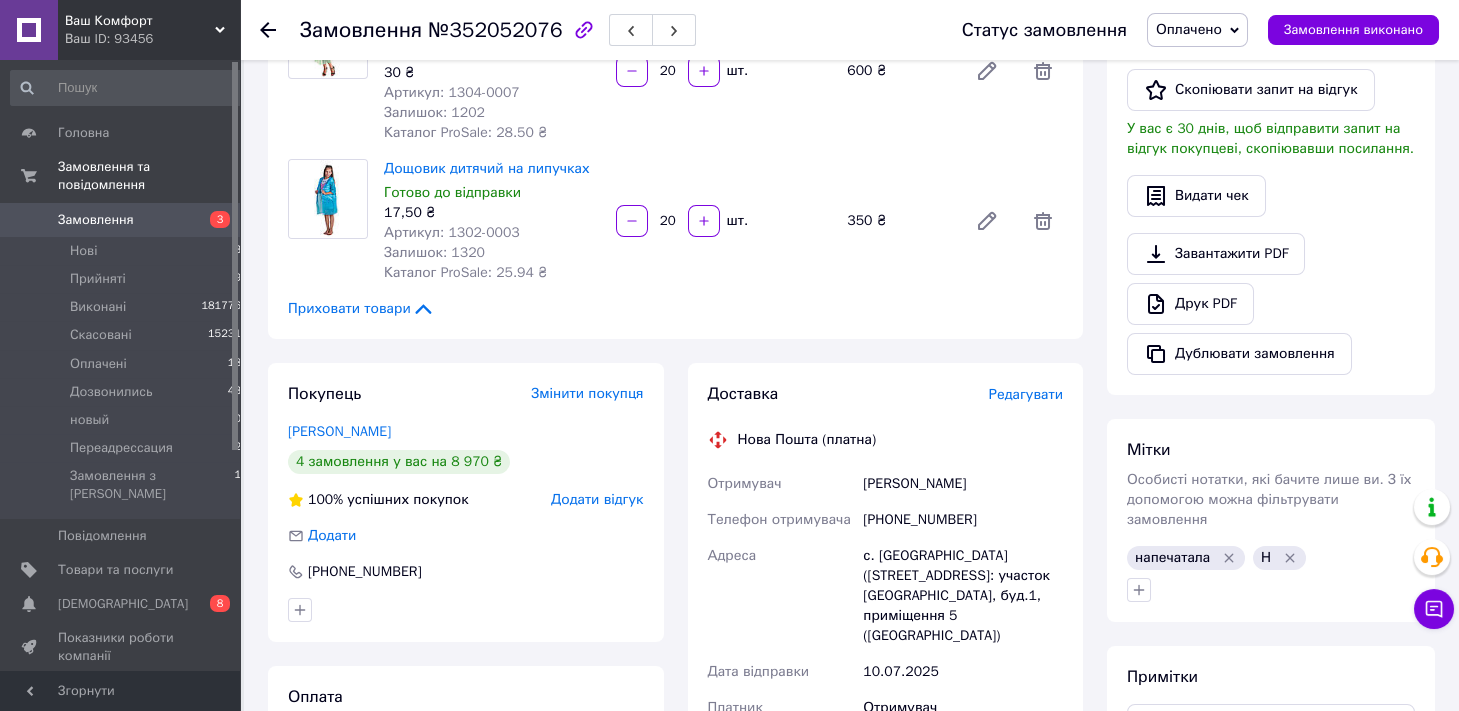 click on "Редагувати" at bounding box center [1026, 394] 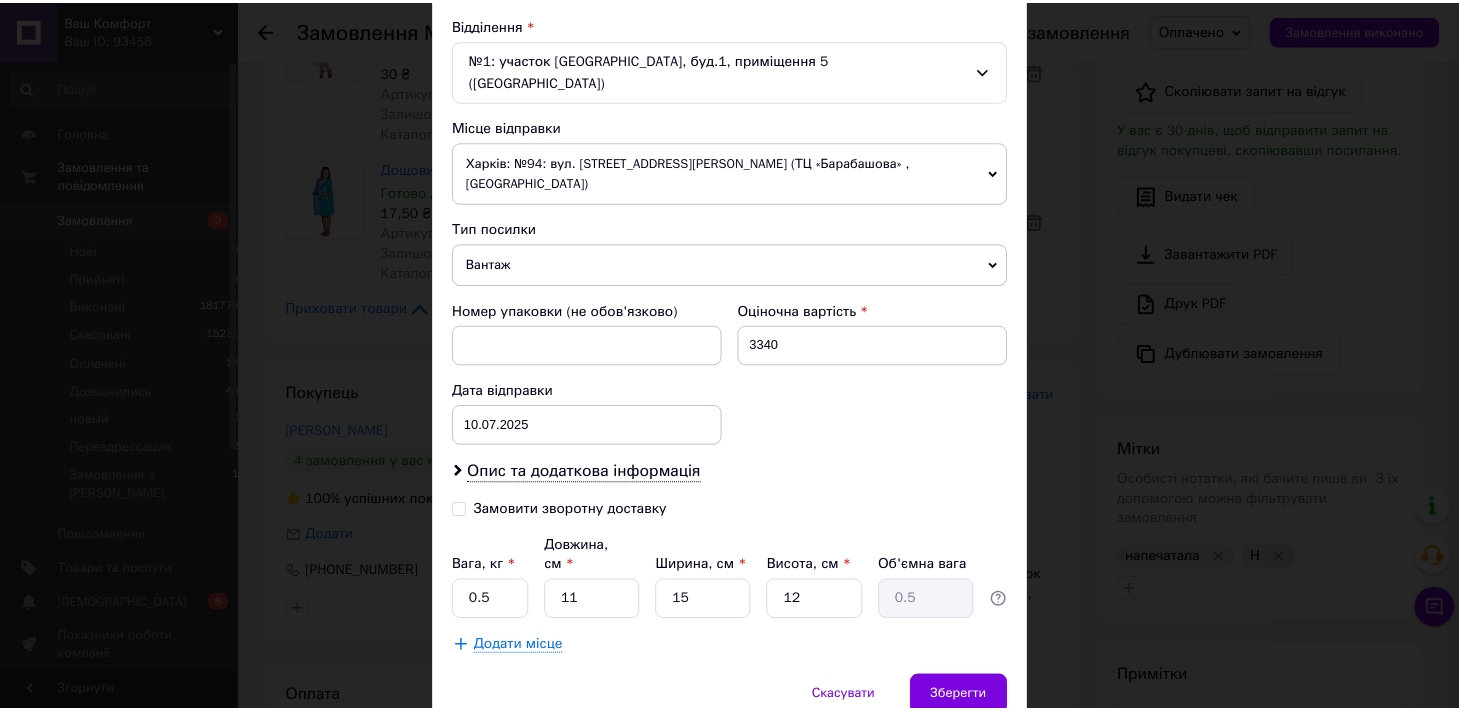 scroll, scrollTop: 667, scrollLeft: 0, axis: vertical 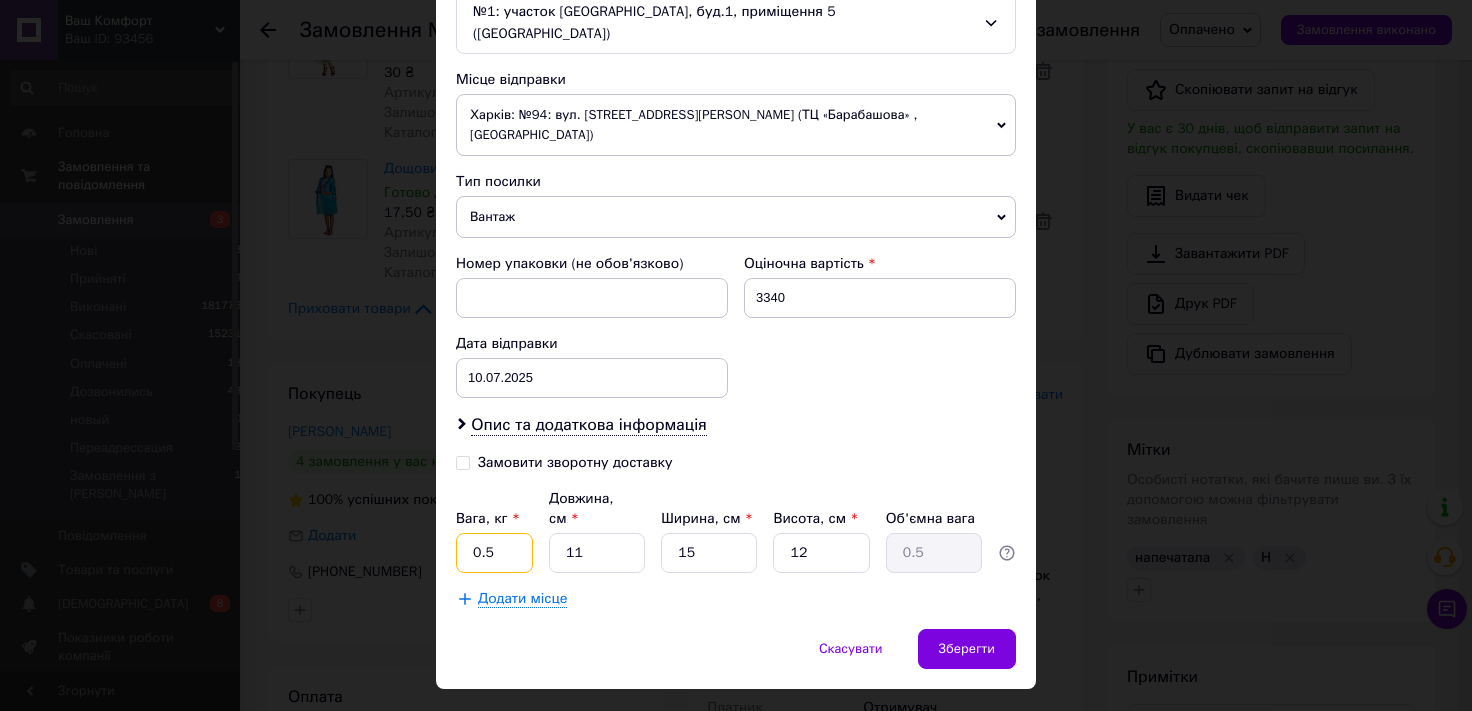 drag, startPoint x: 494, startPoint y: 509, endPoint x: 6, endPoint y: 584, distance: 493.72968 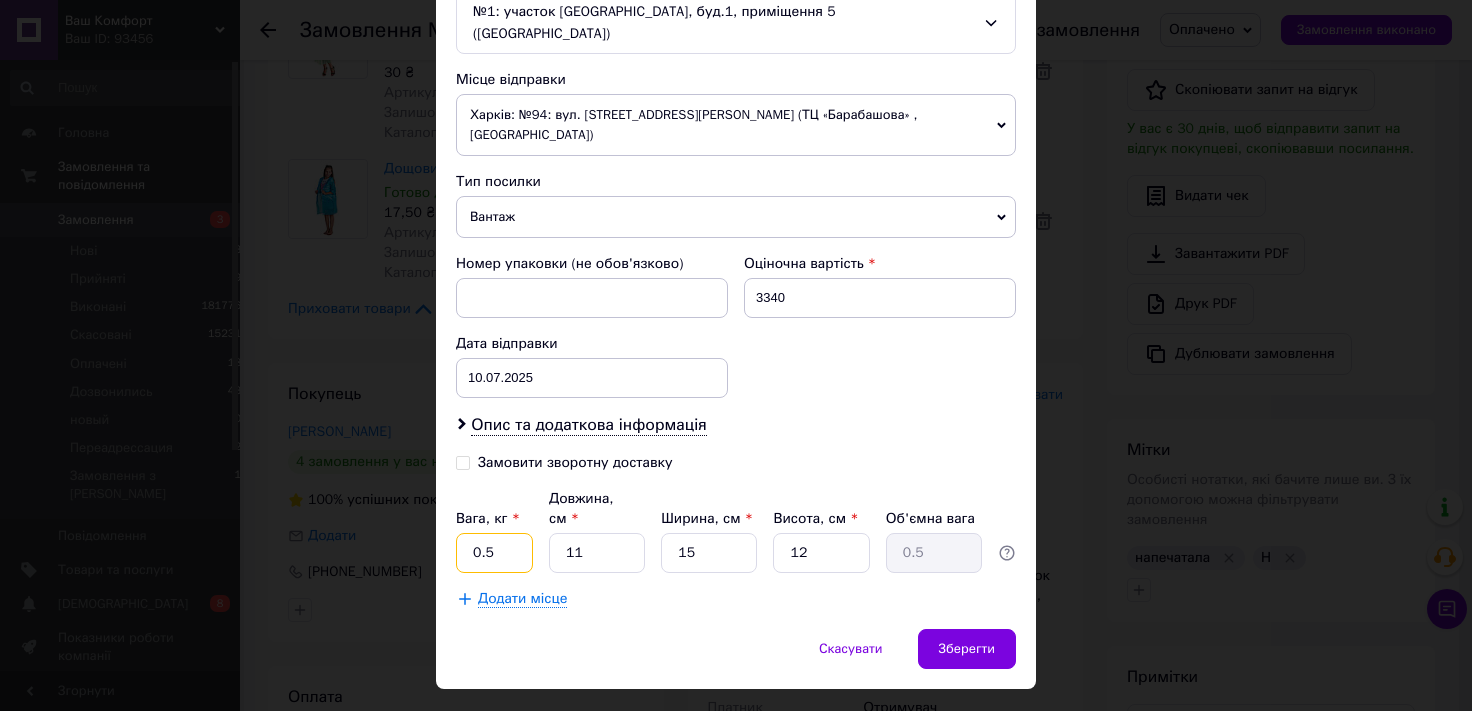 click on "0.5" at bounding box center (494, 553) 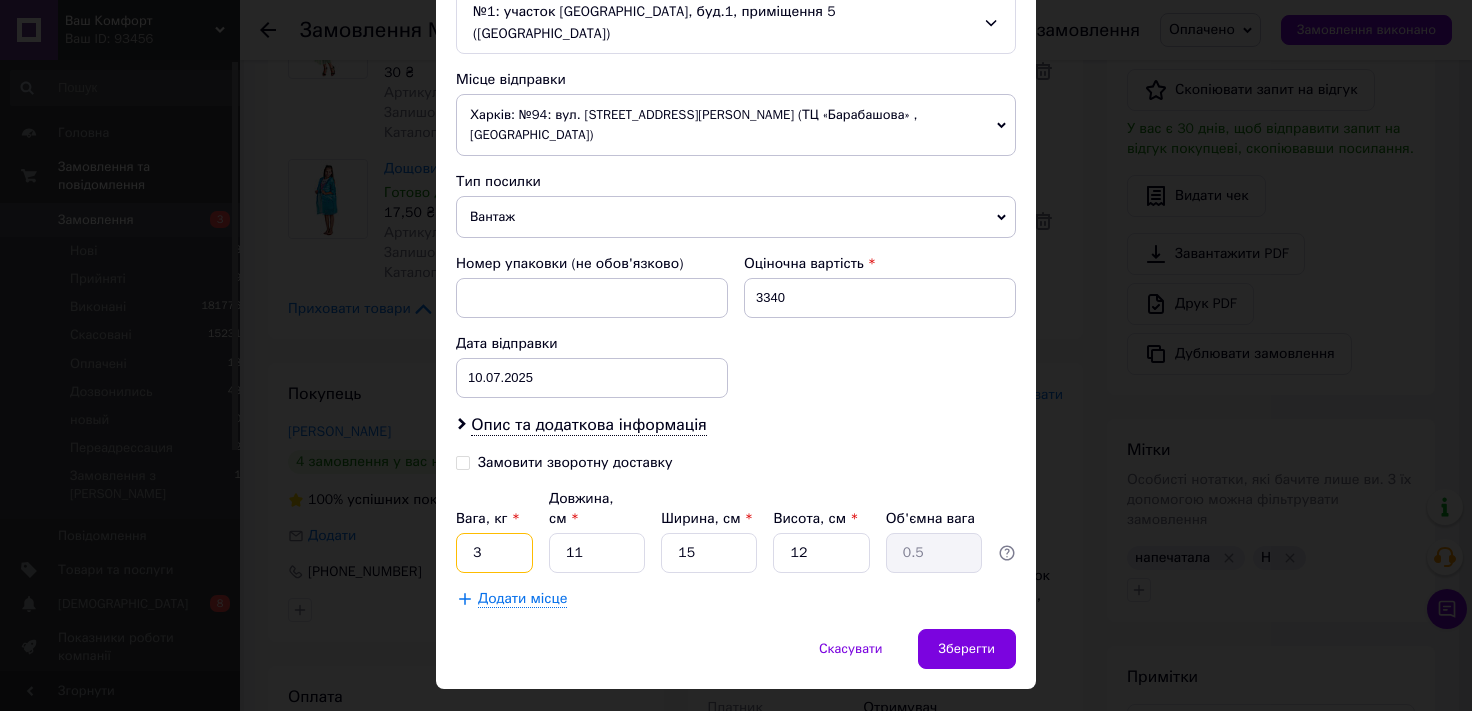 type on "3" 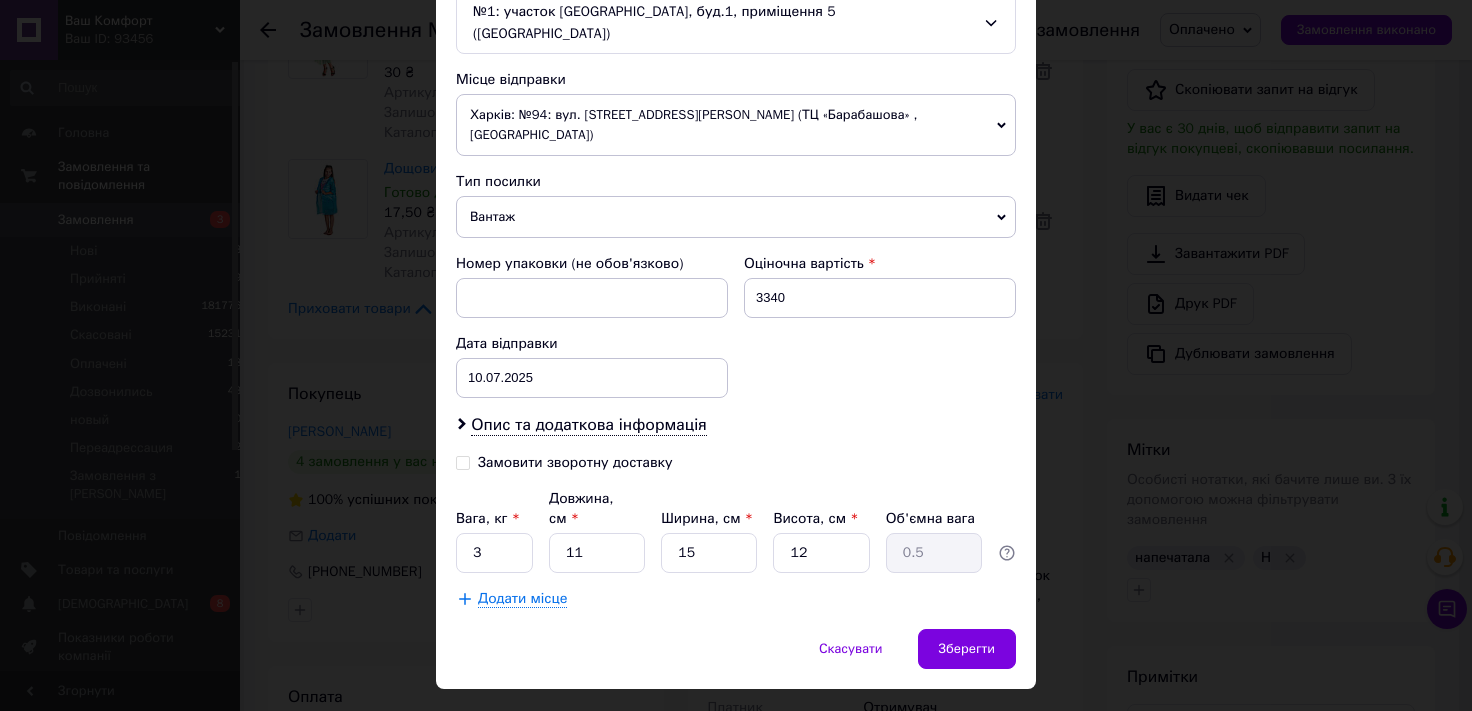 click on "Додати місце" at bounding box center (522, 599) 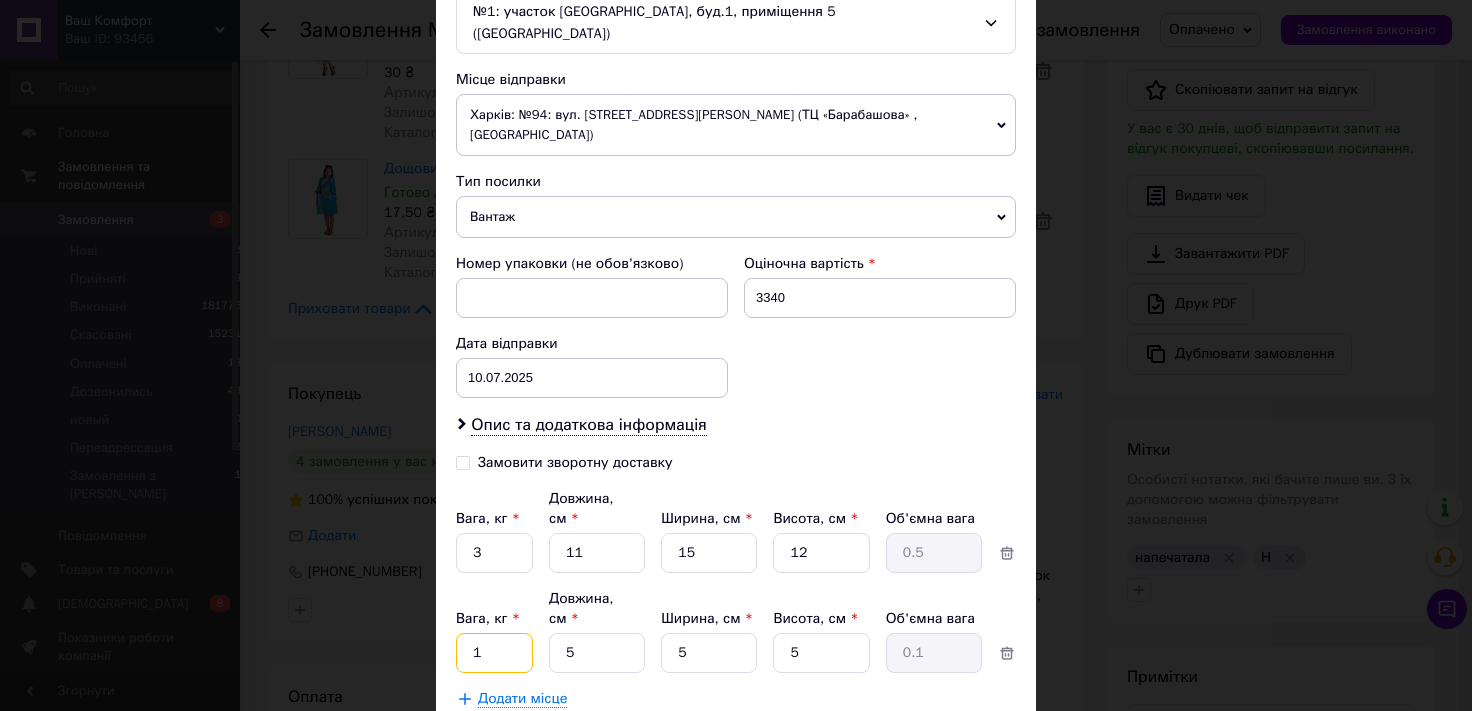 click on "1" at bounding box center [494, 553] 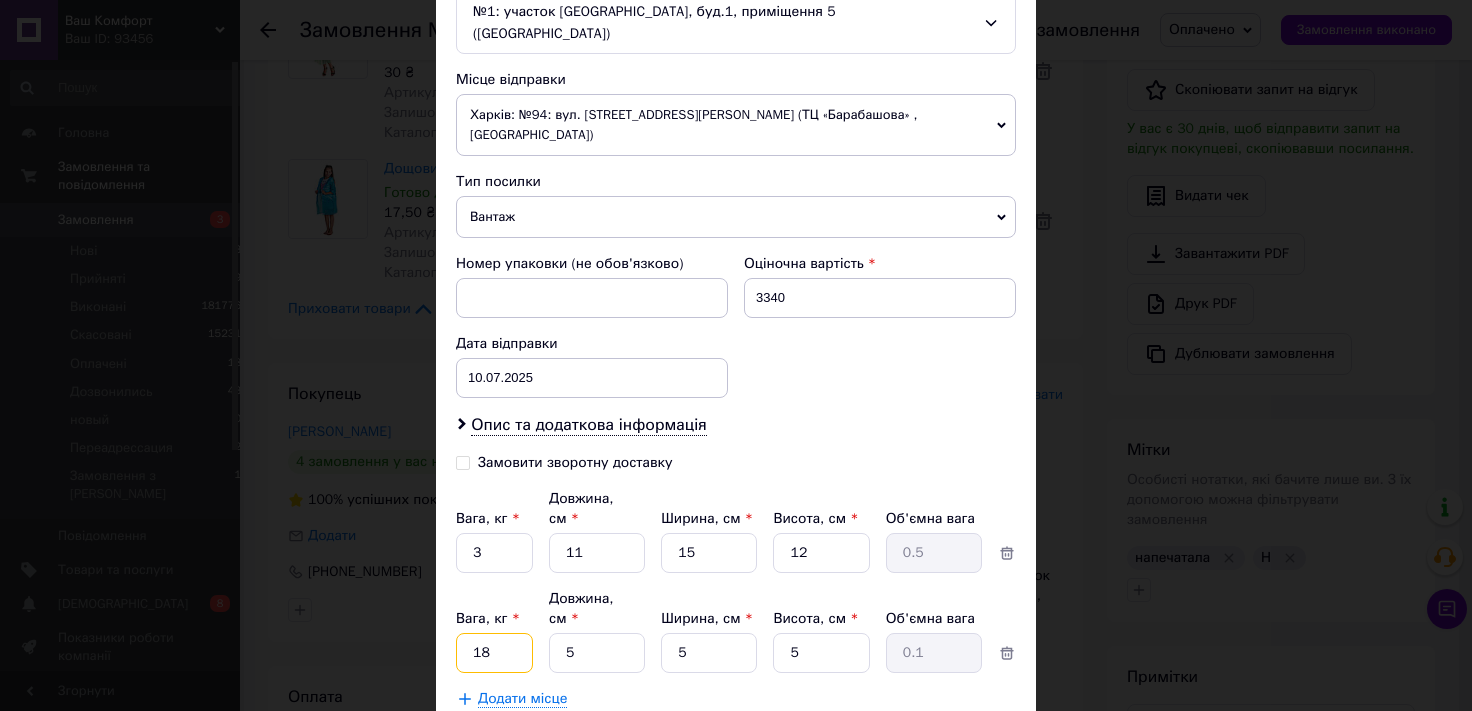 type on "18" 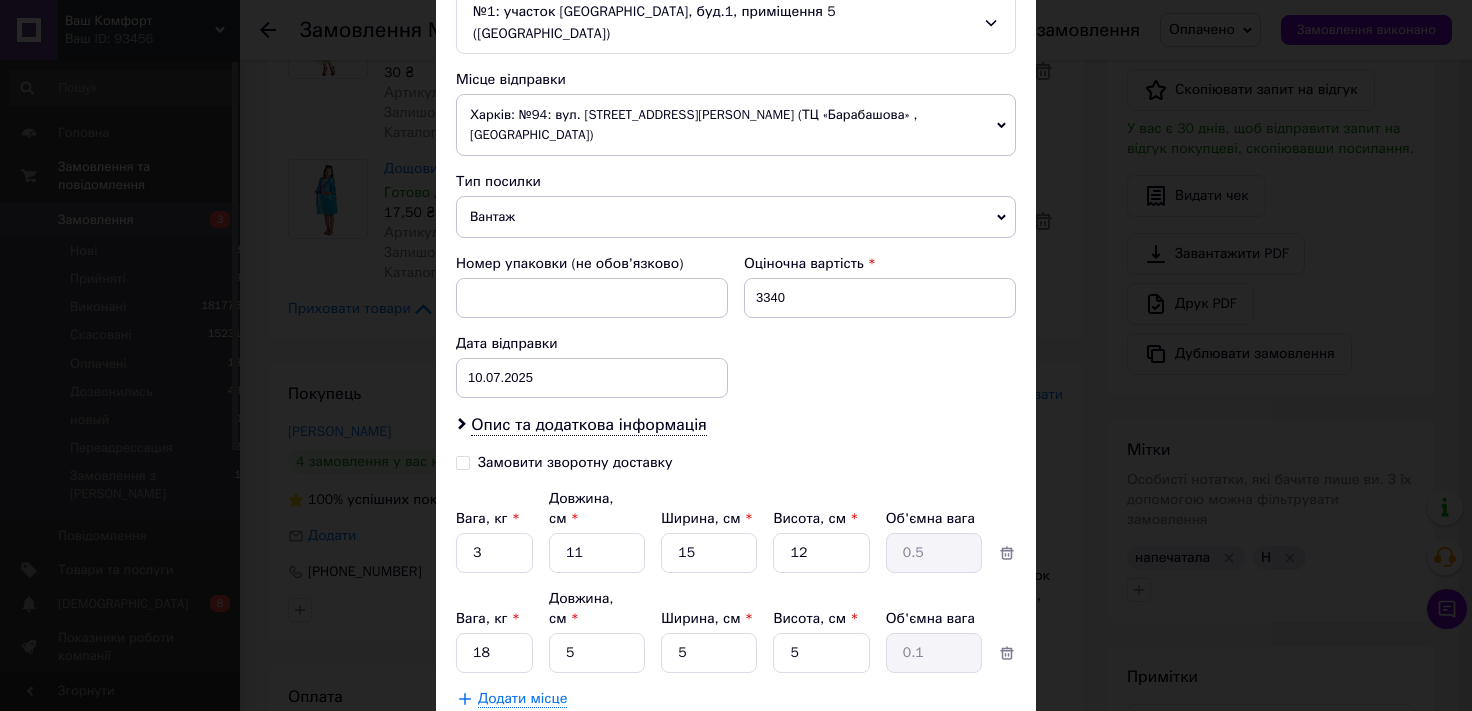 click on "Зберегти" at bounding box center [967, 749] 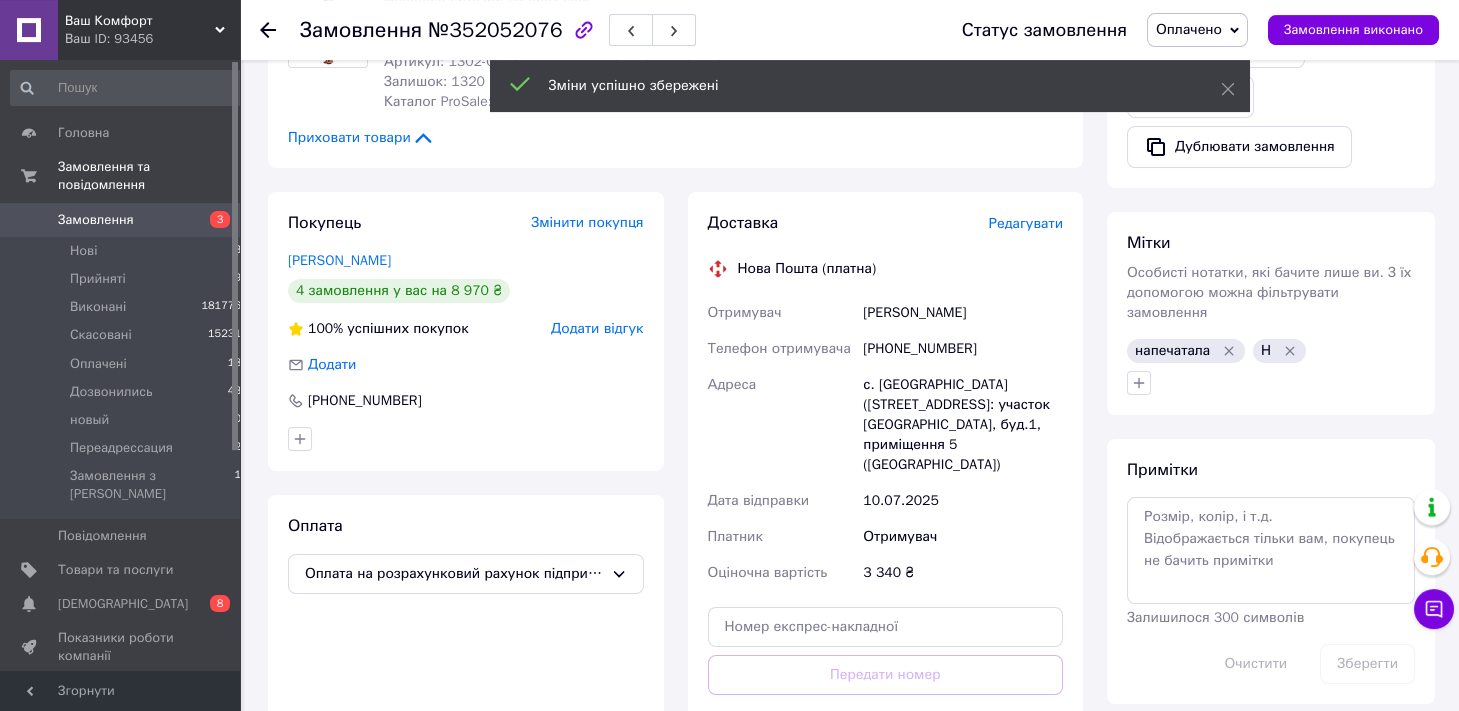 scroll, scrollTop: 883, scrollLeft: 0, axis: vertical 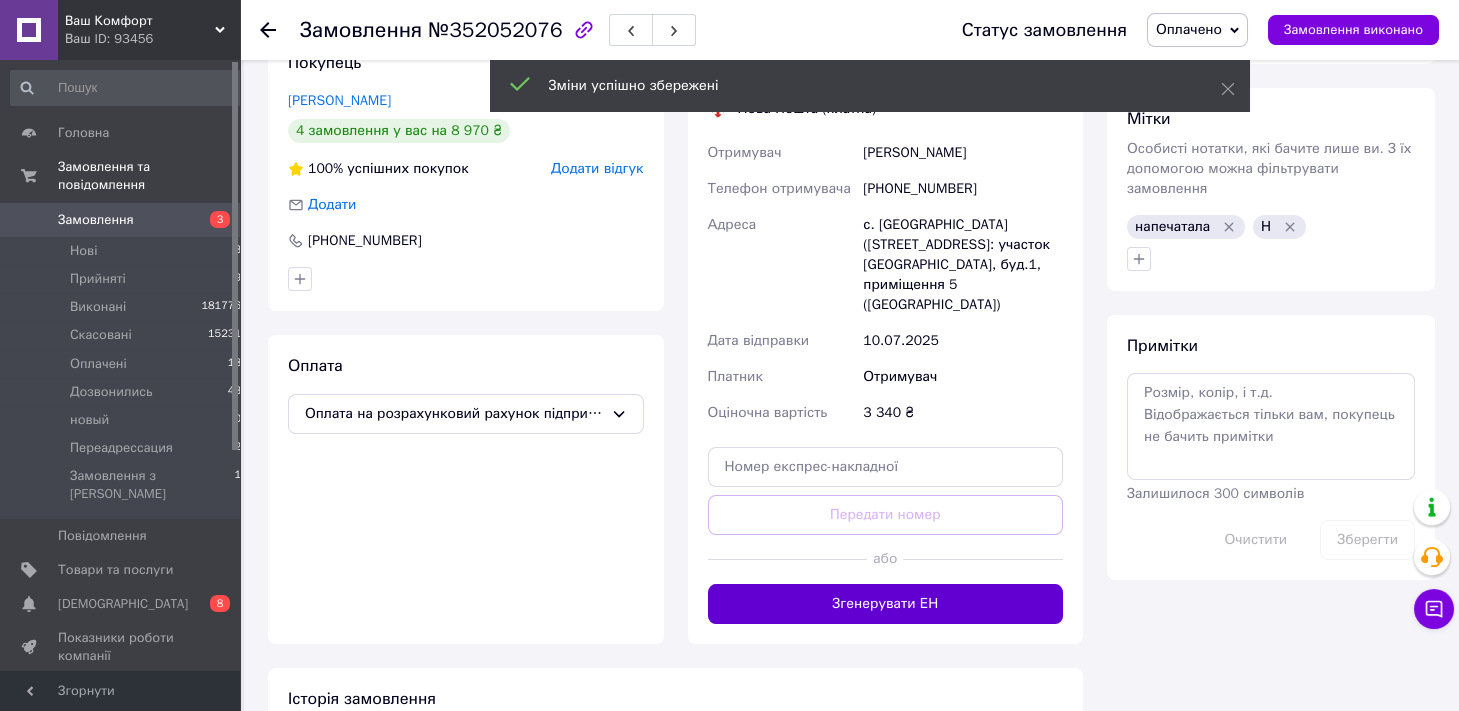 click on "Згенерувати ЕН" at bounding box center (886, 604) 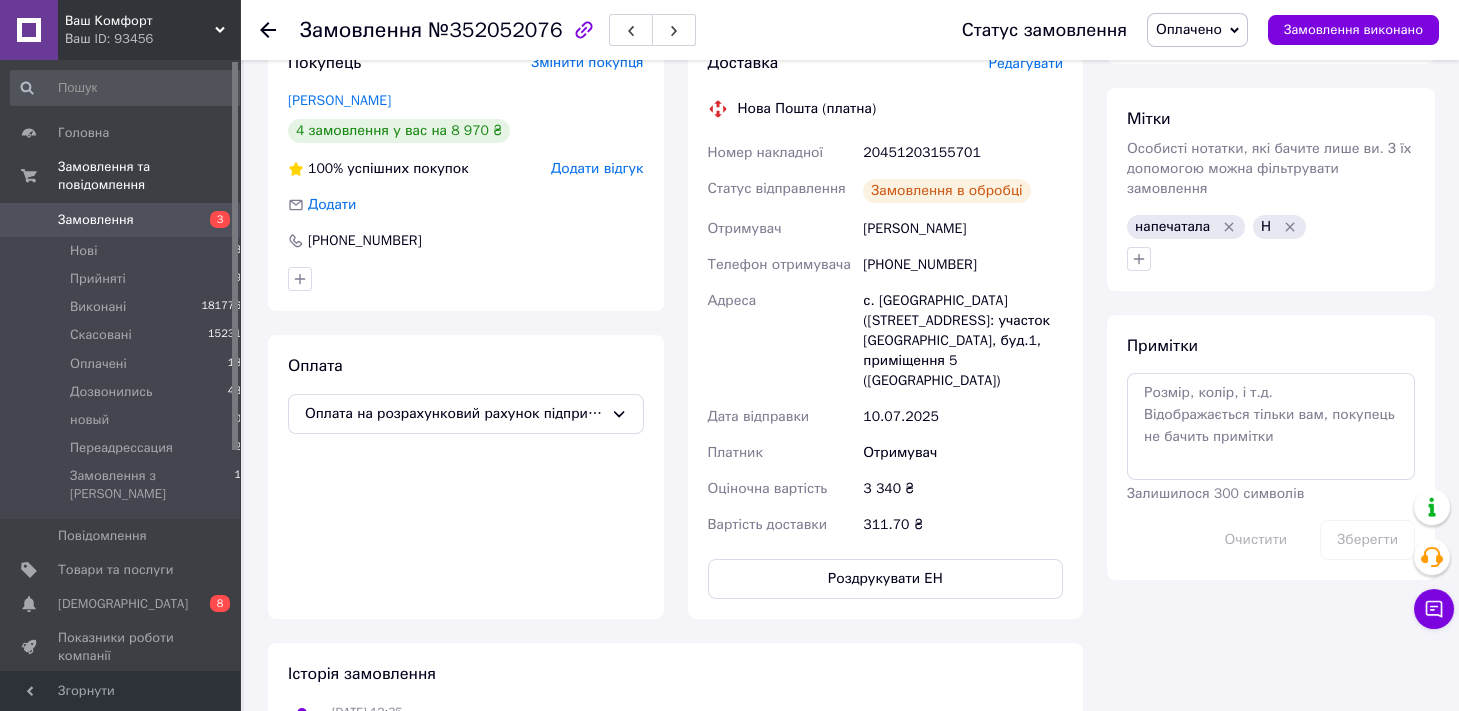 scroll, scrollTop: 48, scrollLeft: 0, axis: vertical 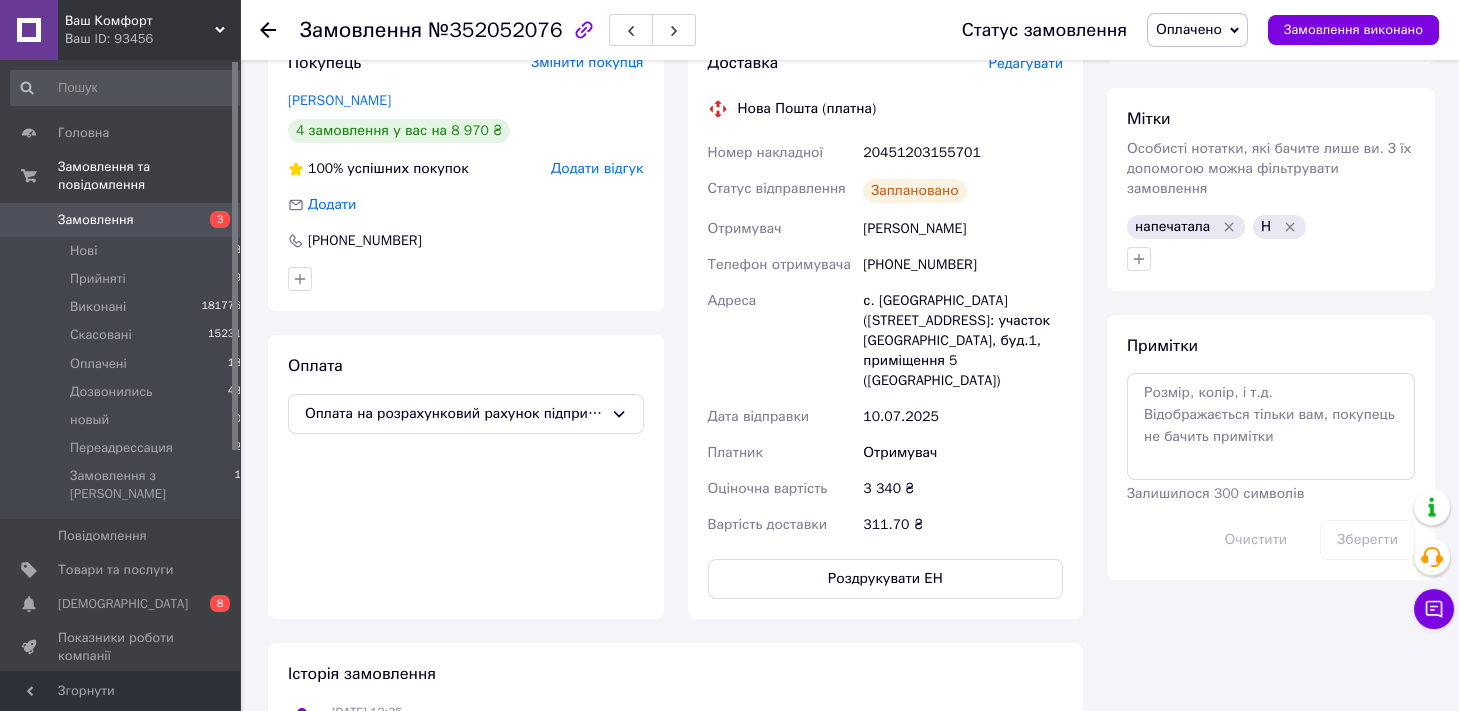 click on "Оплачено" at bounding box center (1189, 29) 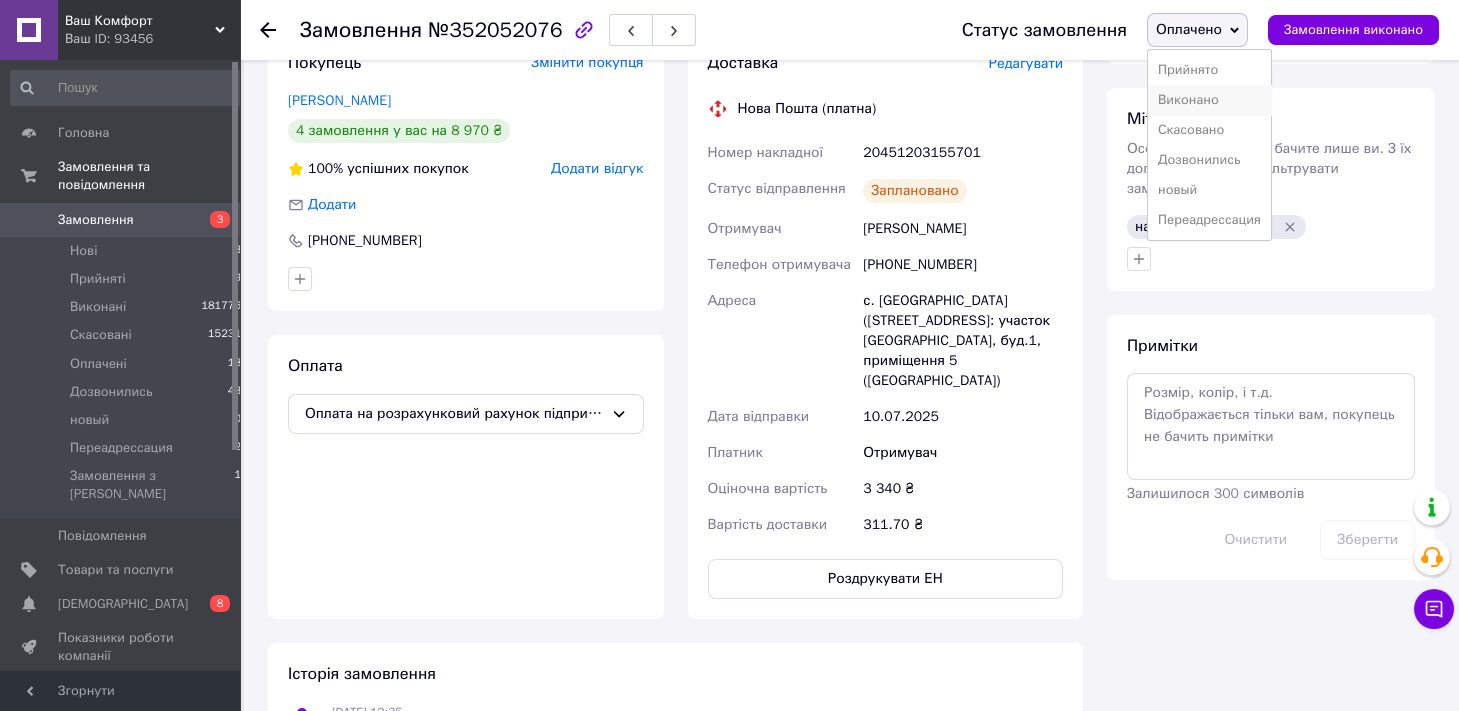 click on "Виконано" at bounding box center (1209, 100) 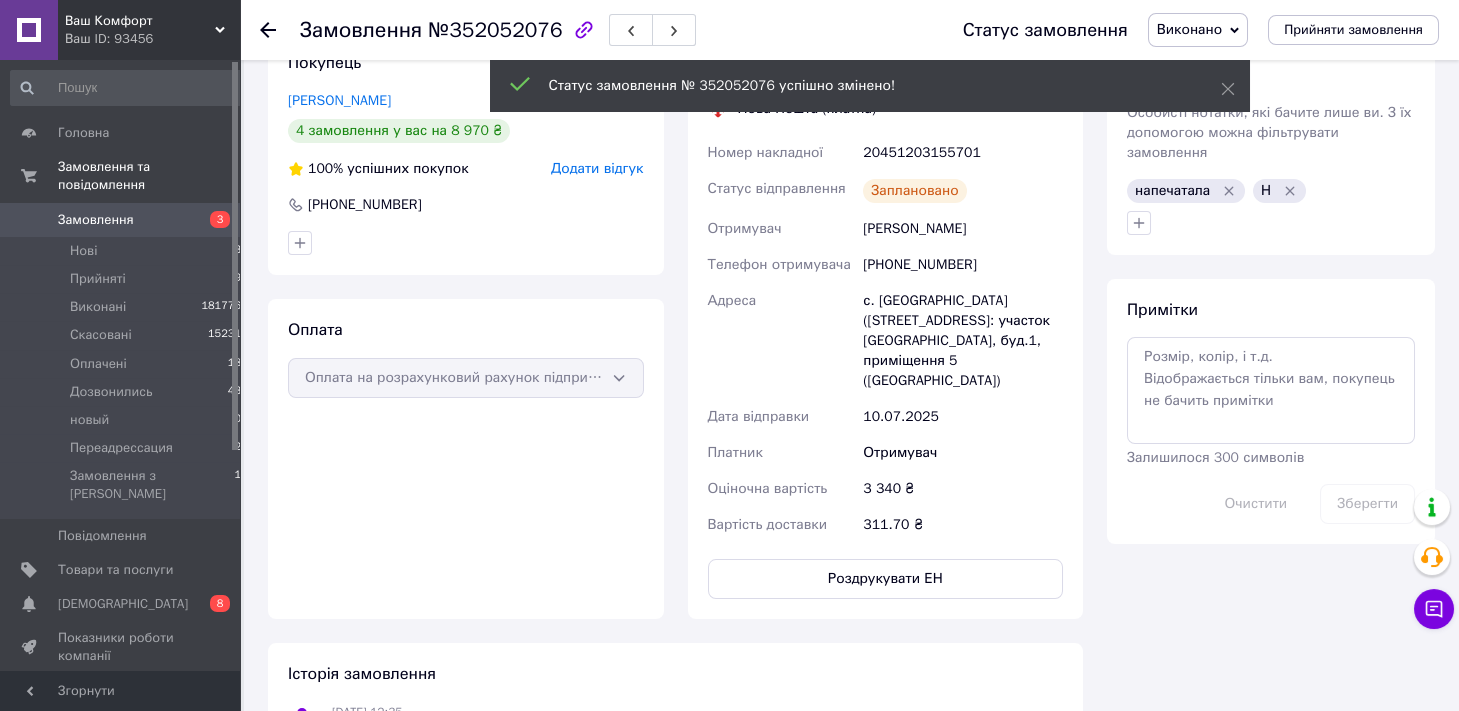 scroll, scrollTop: 96, scrollLeft: 0, axis: vertical 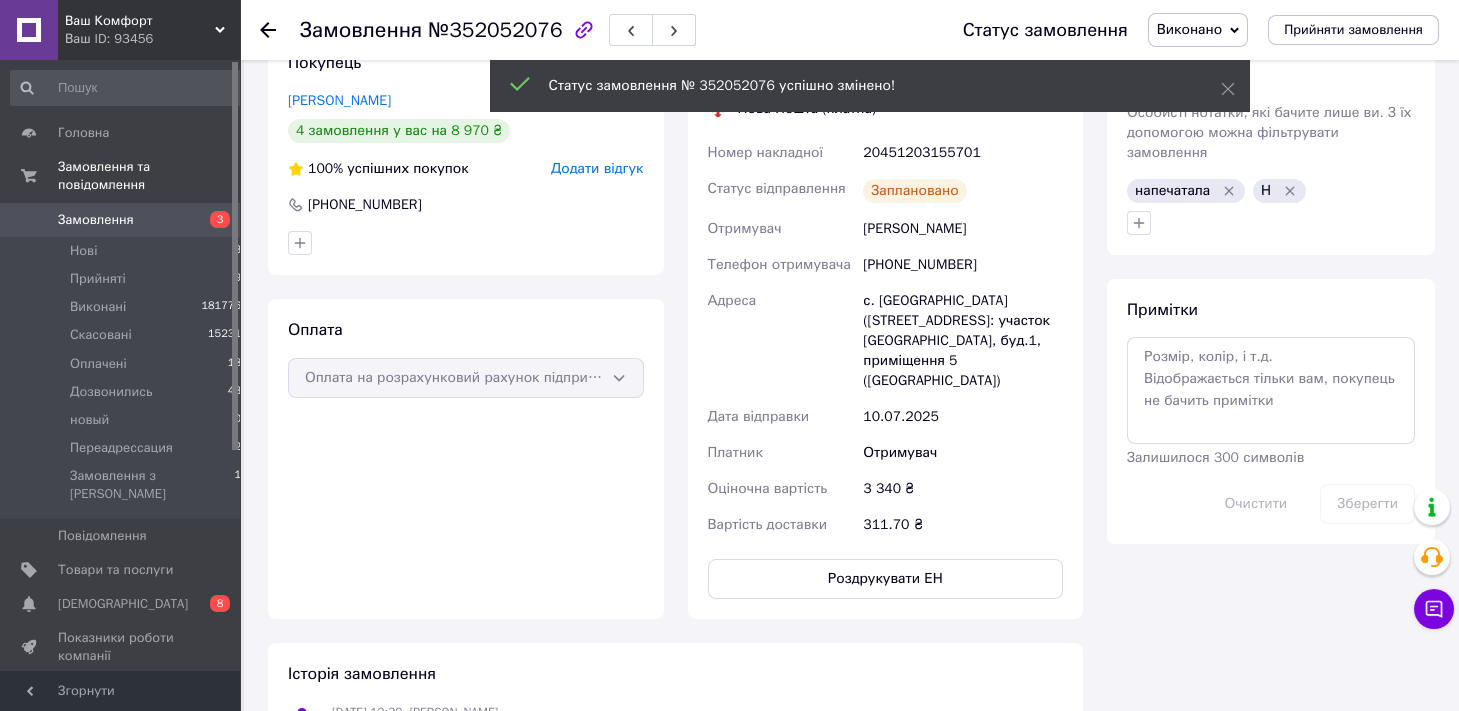 click on "№352052076" at bounding box center (495, 30) 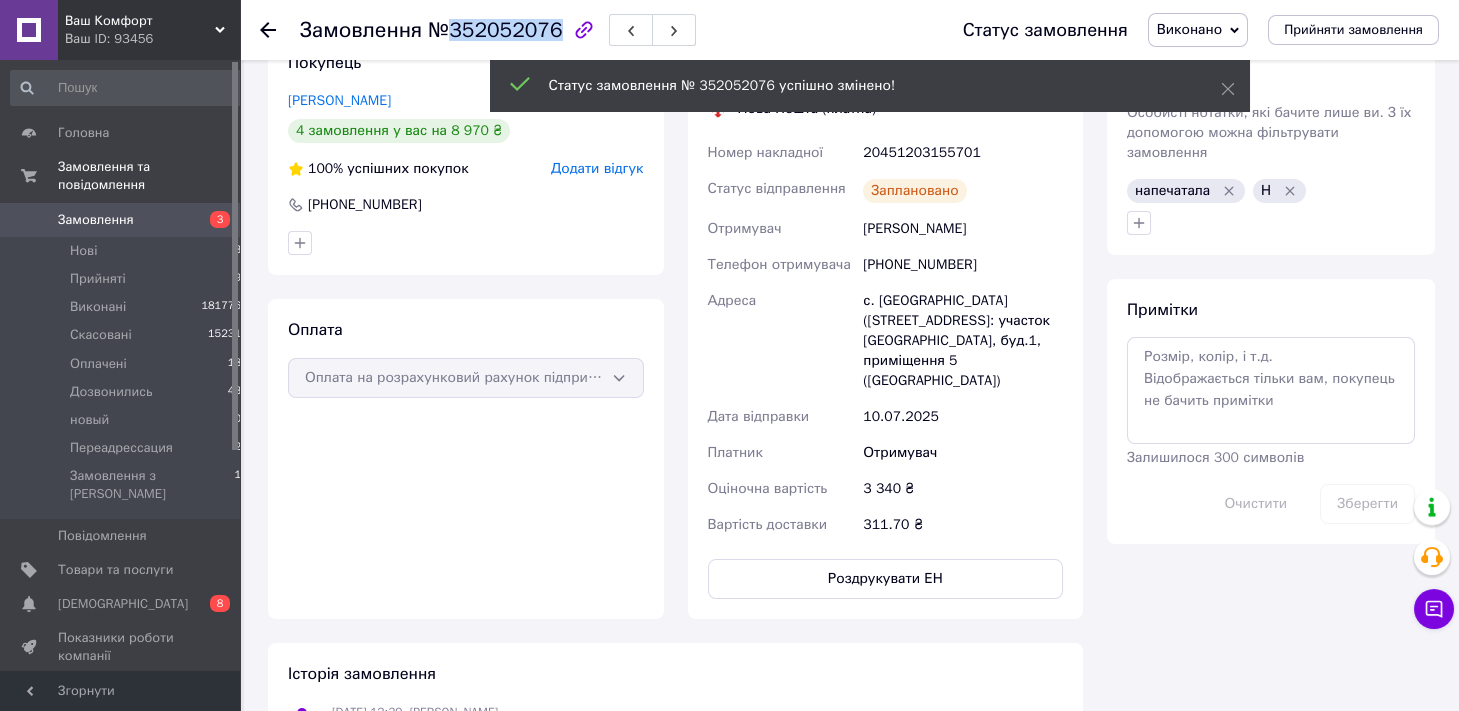 click on "№352052076" at bounding box center [495, 30] 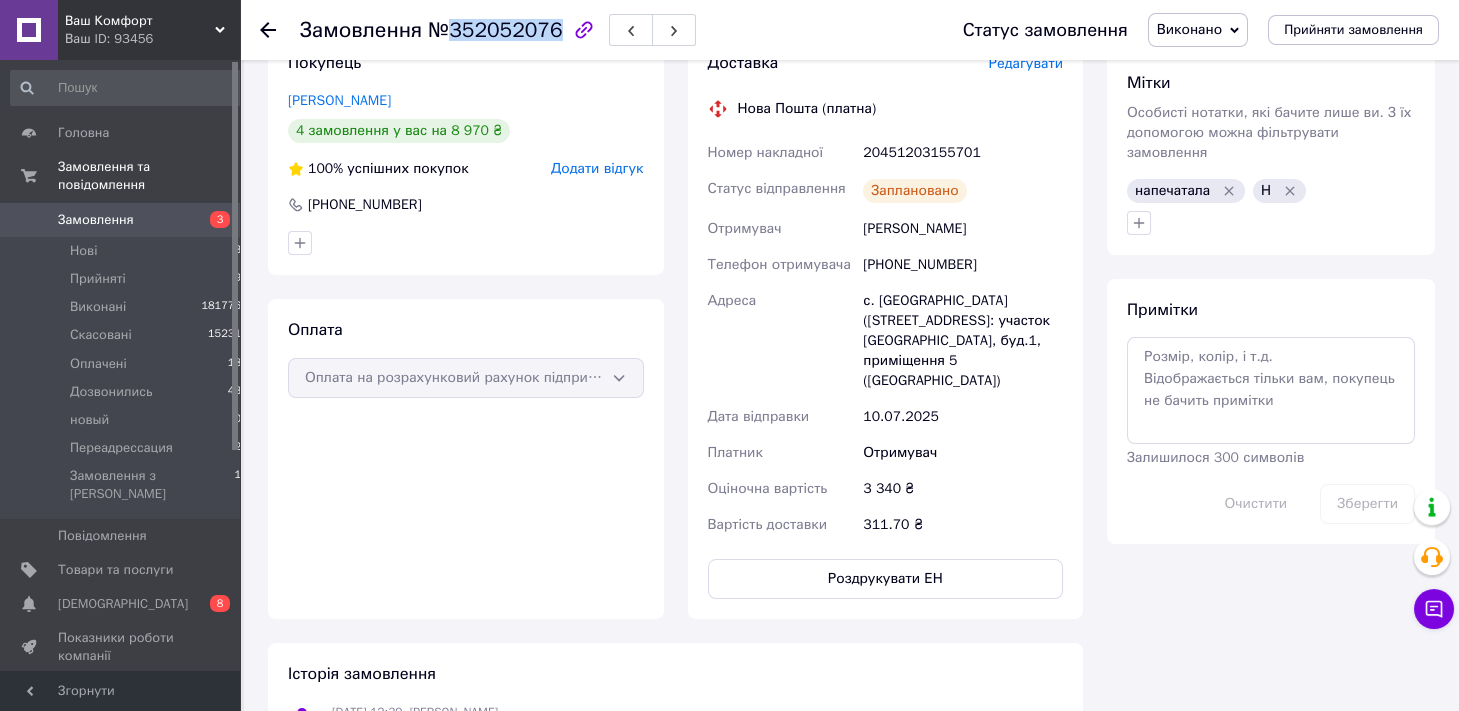 copy on "352052076" 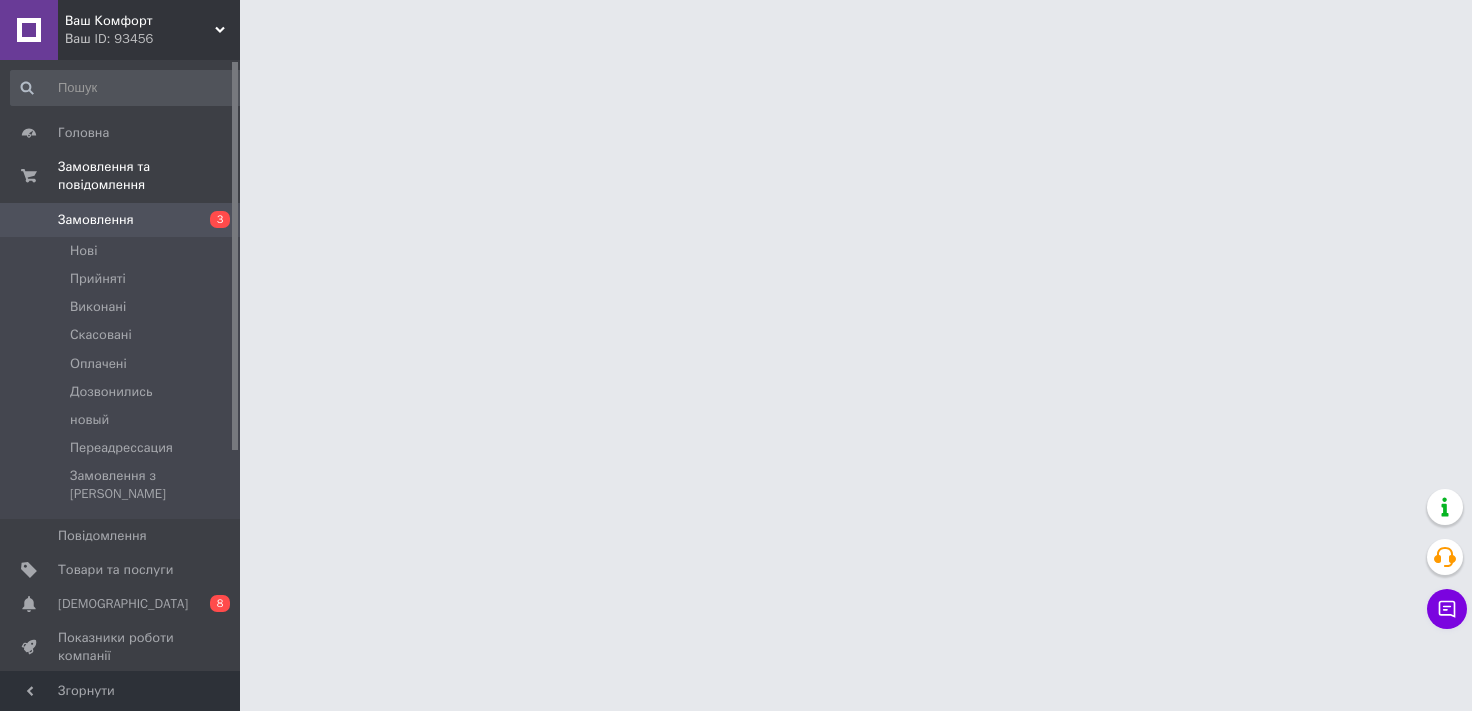 scroll, scrollTop: 0, scrollLeft: 0, axis: both 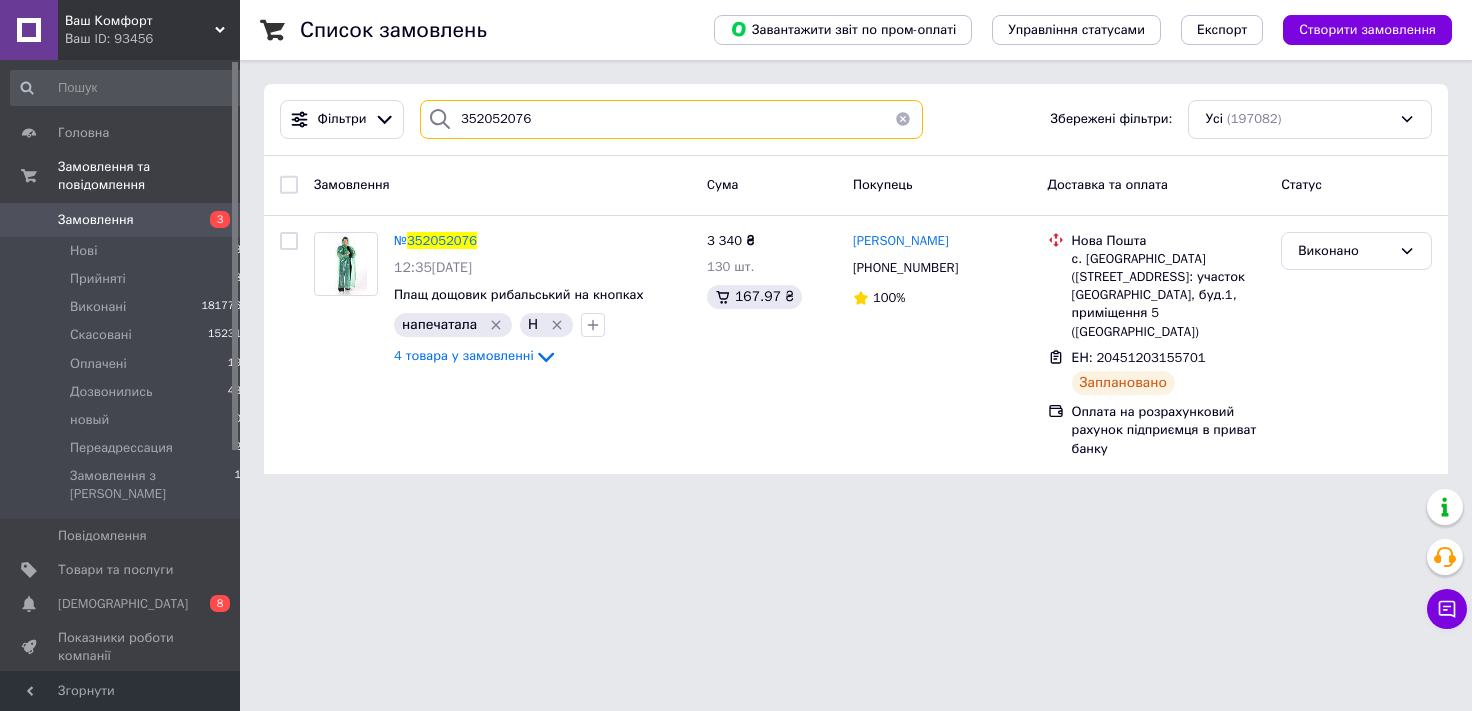 click on "352052076" at bounding box center [671, 119] 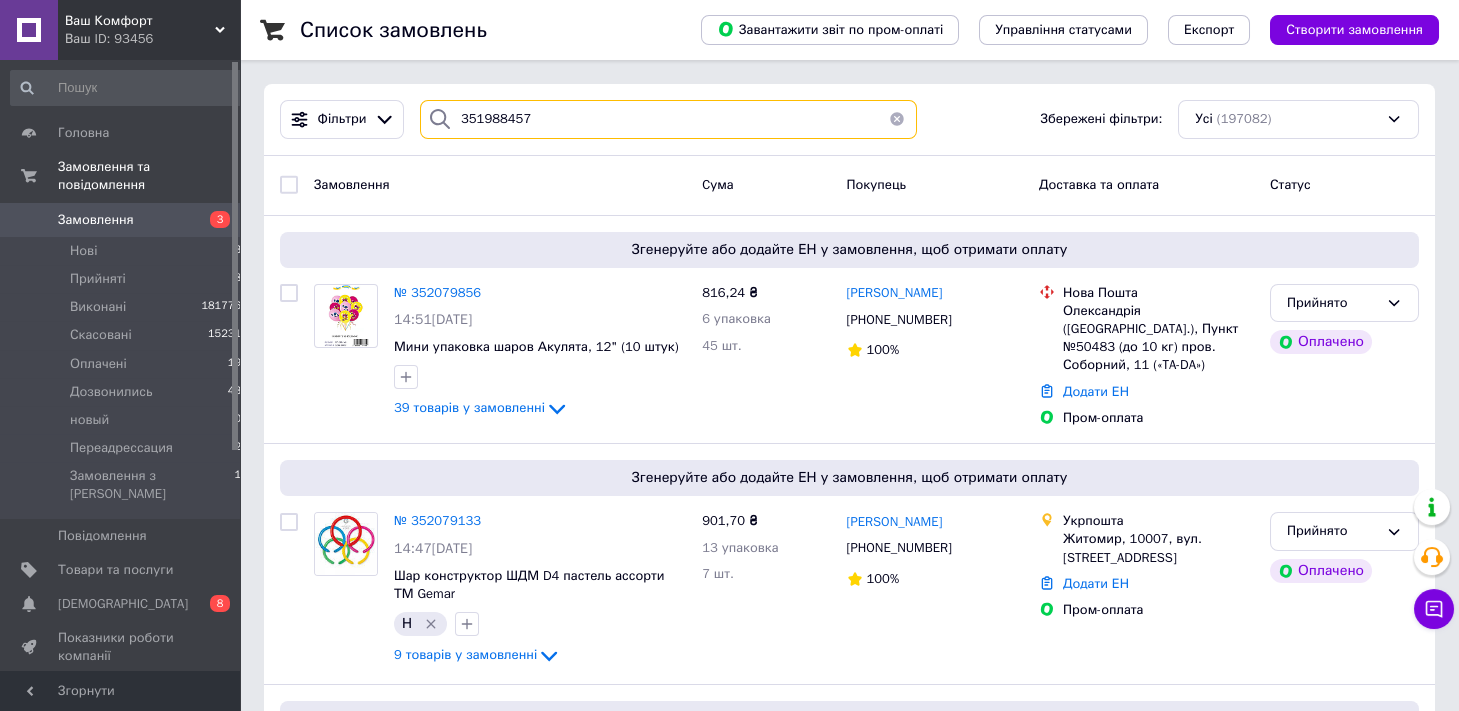 type on "351988457" 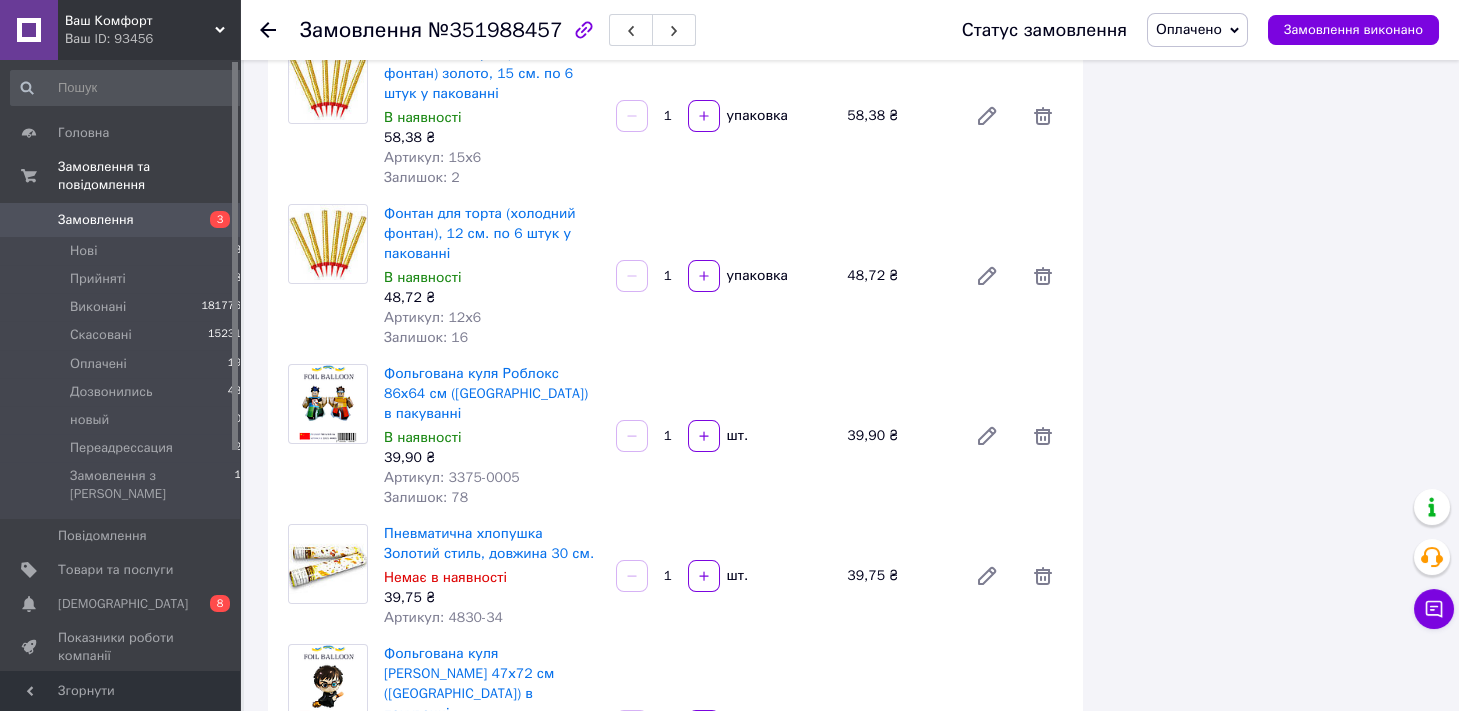 scroll, scrollTop: 1214, scrollLeft: 0, axis: vertical 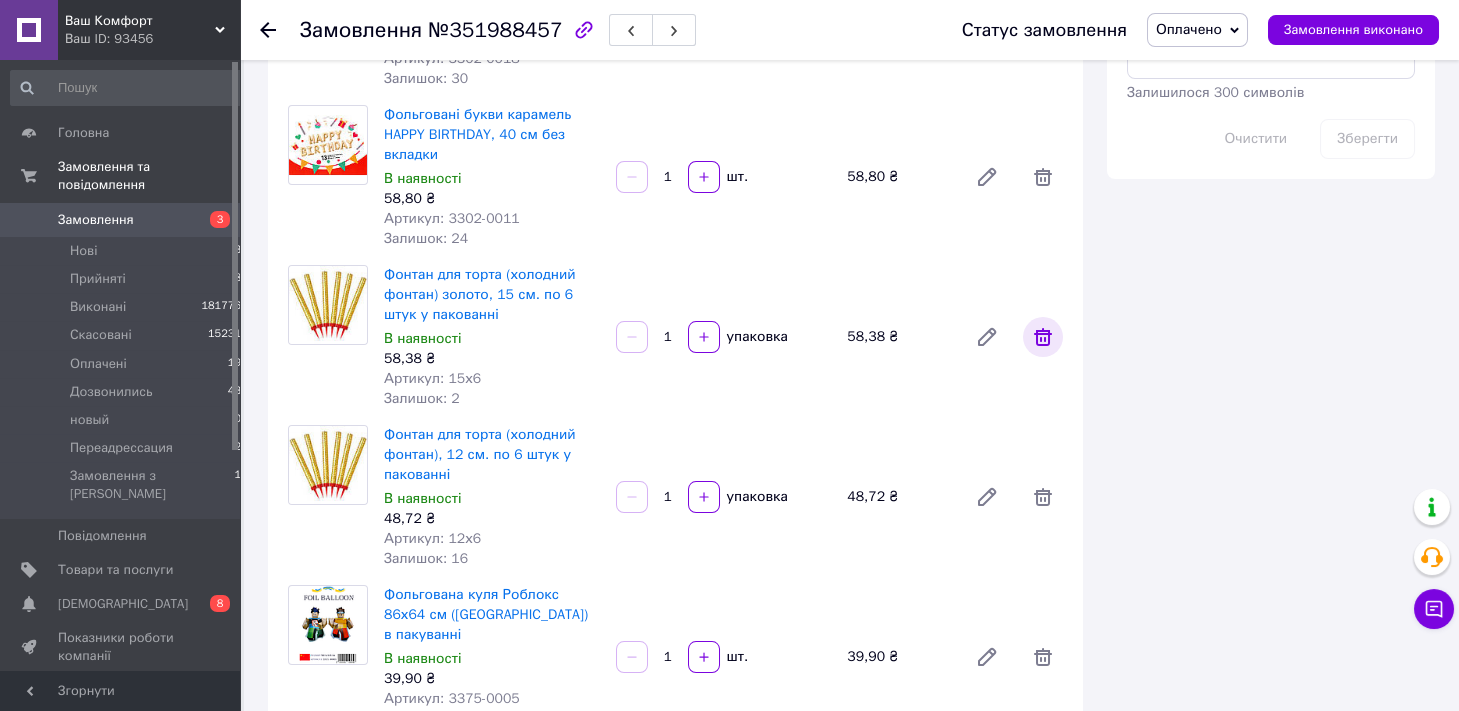 click 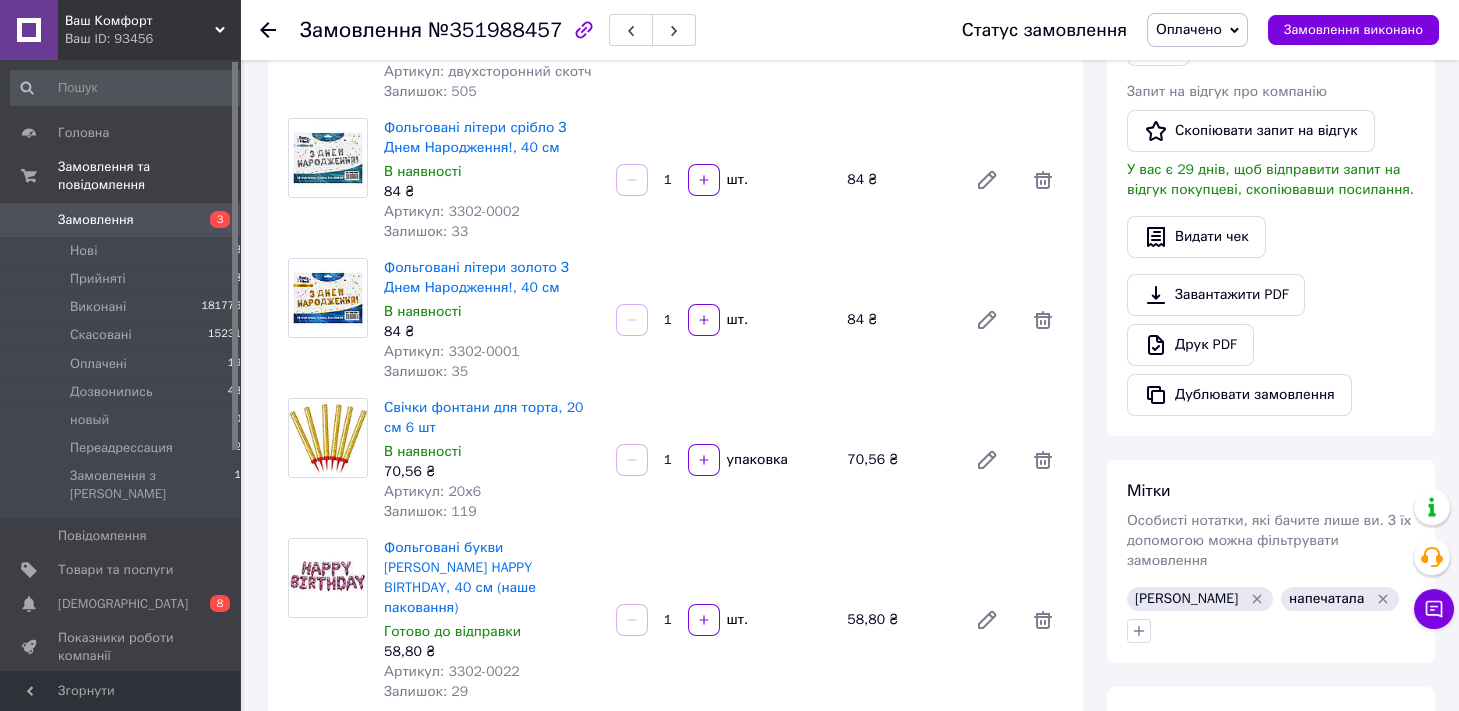 scroll, scrollTop: 0, scrollLeft: 0, axis: both 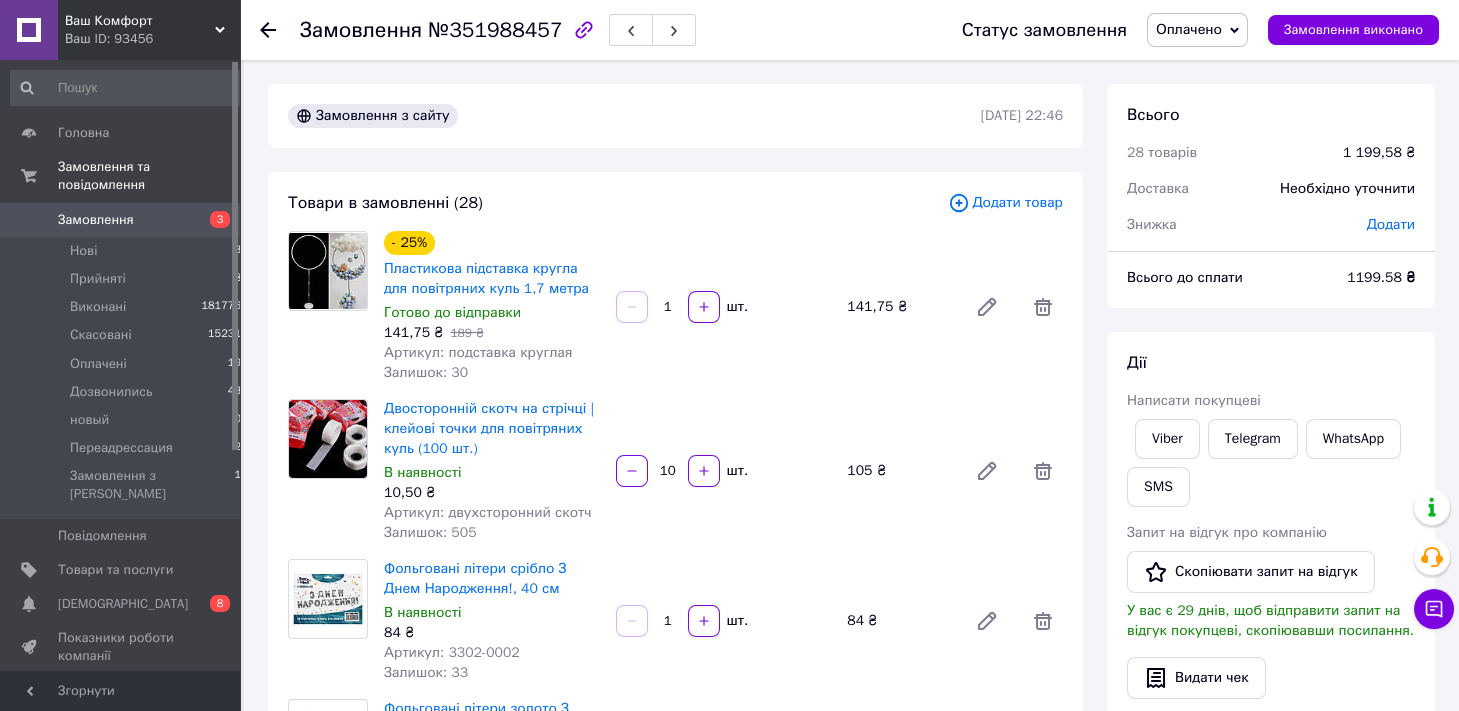 click on "Статус замовлення Оплачено Прийнято Виконано Скасовано Дозвонились новый Переадрессация Замовлення виконано" at bounding box center (1180, 30) 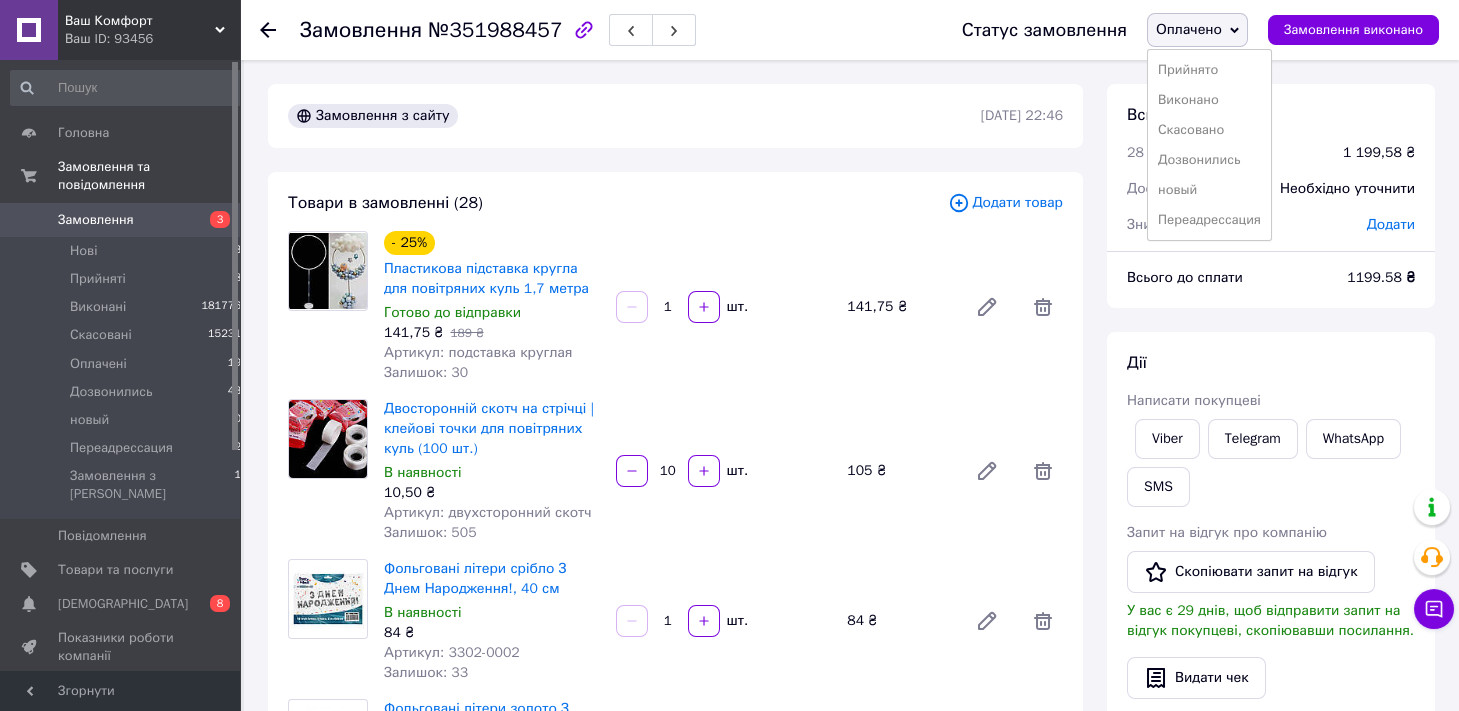 click on "Виконано" at bounding box center [1209, 100] 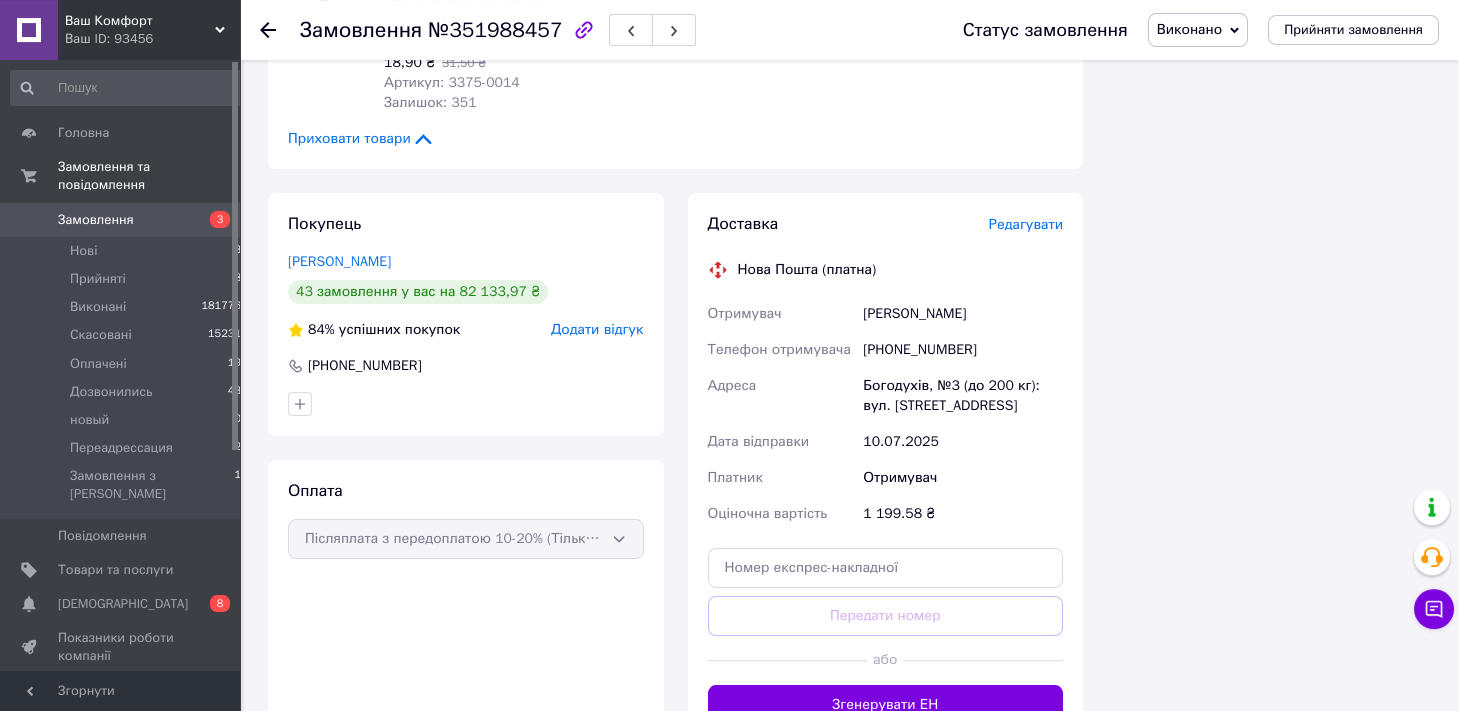 scroll, scrollTop: 4526, scrollLeft: 0, axis: vertical 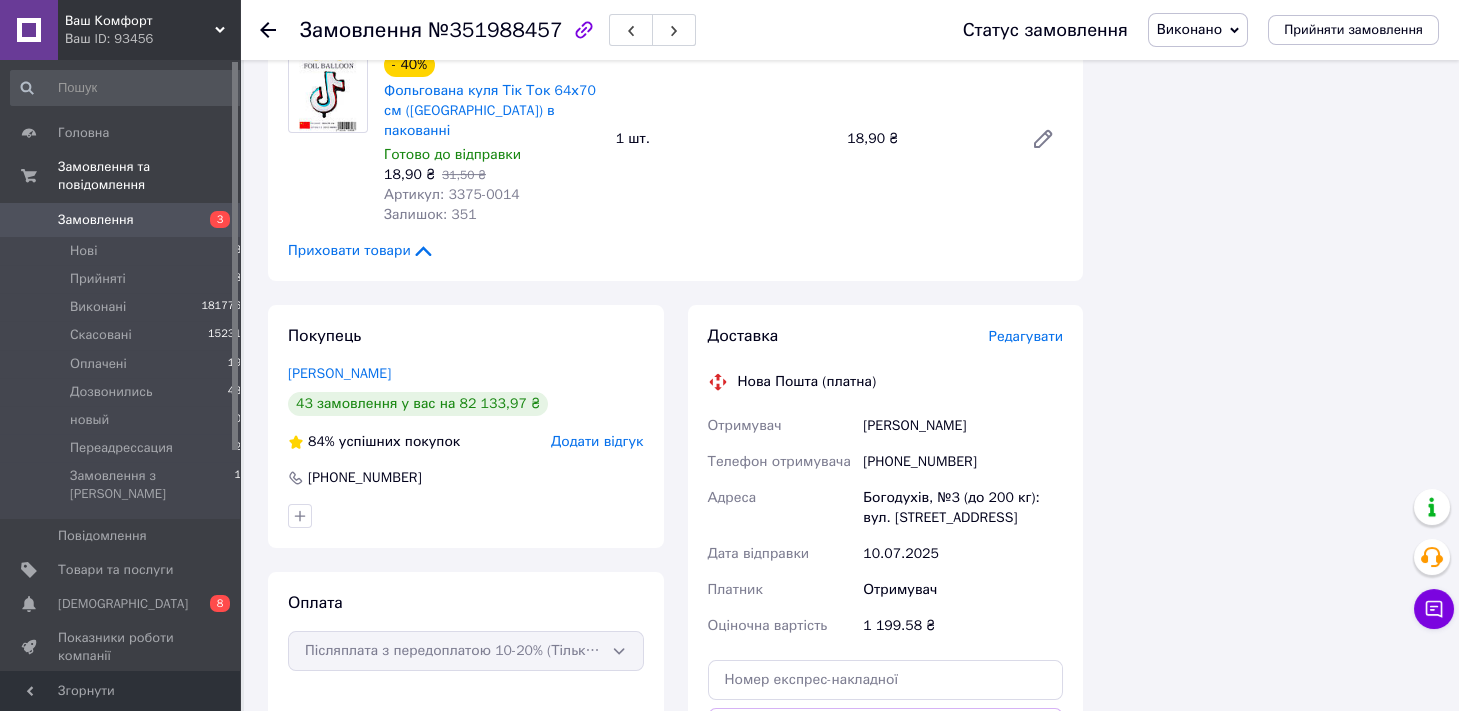 click on "№351988457" at bounding box center [495, 30] 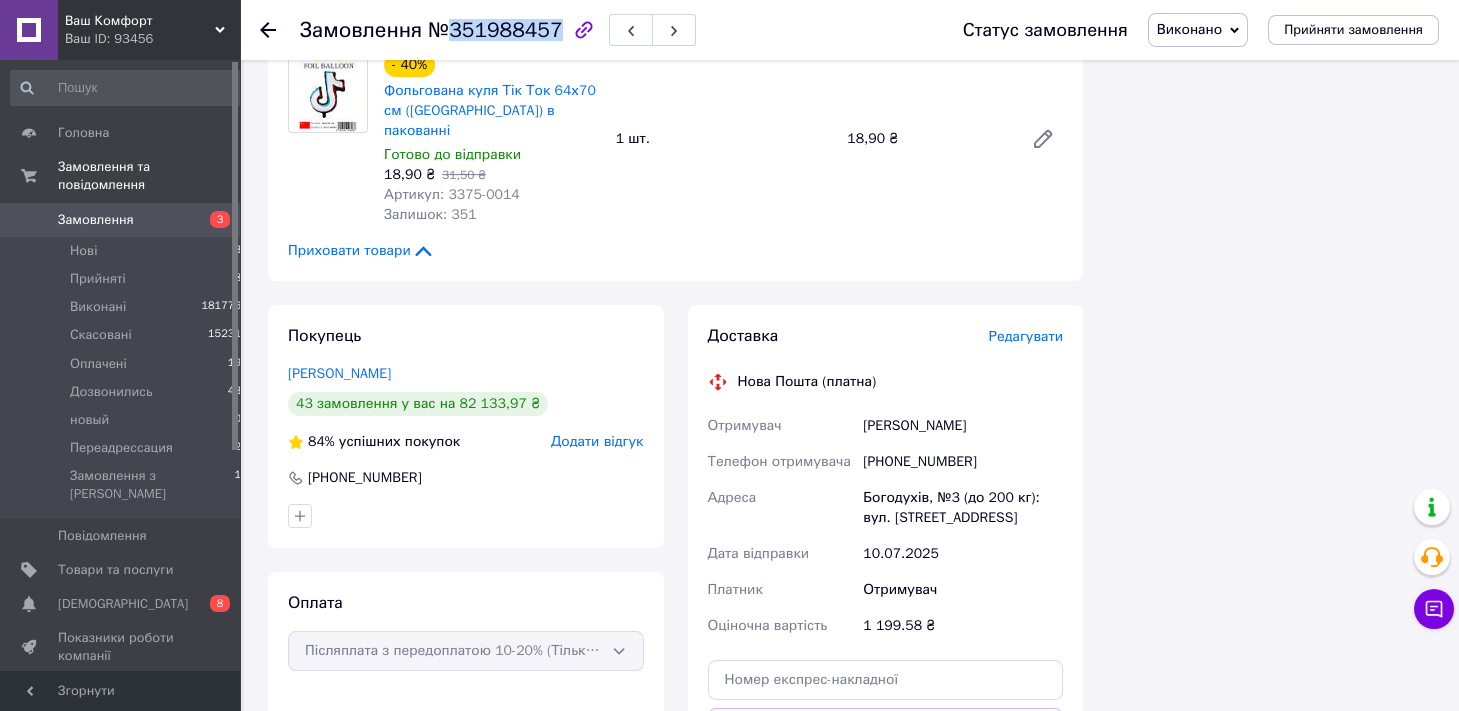 click on "№351988457" at bounding box center (495, 30) 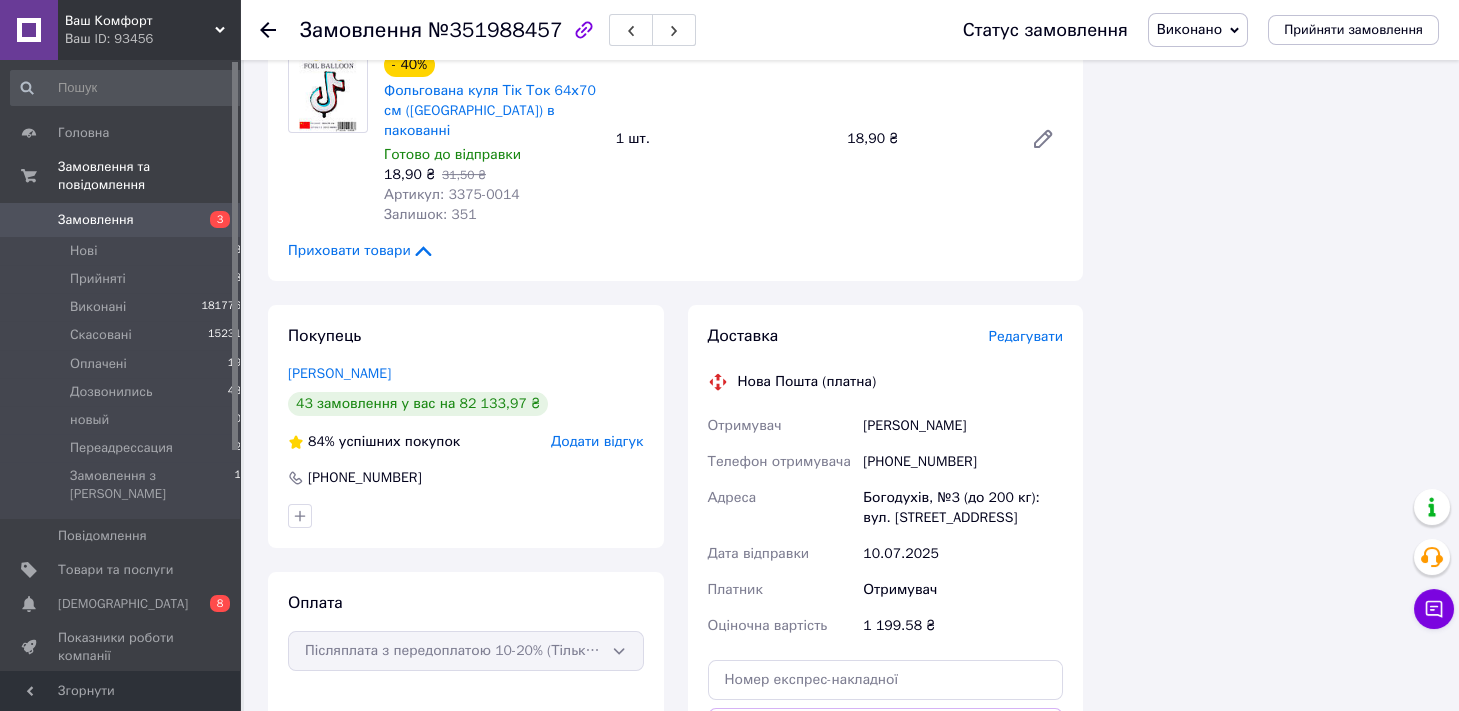 click on "+380996853233" at bounding box center (963, 462) 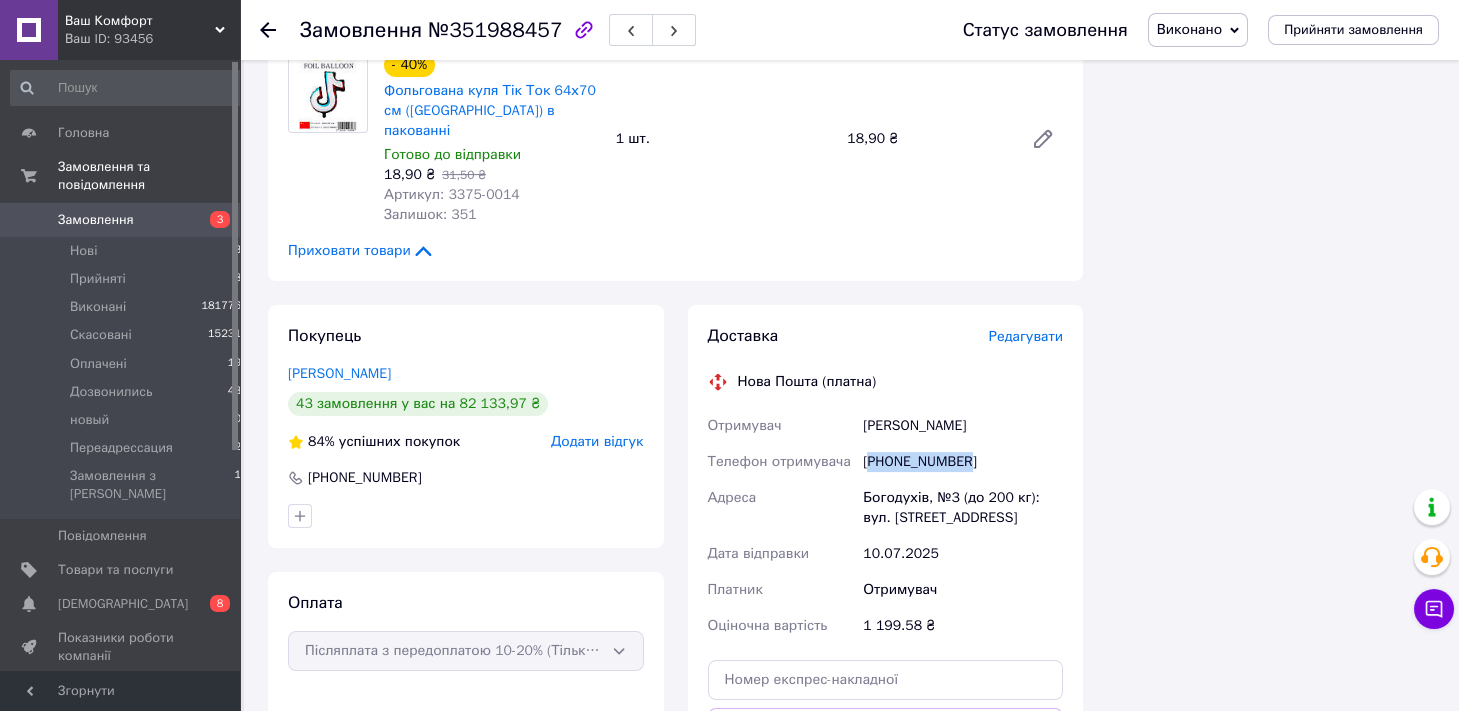 copy on "380996853233" 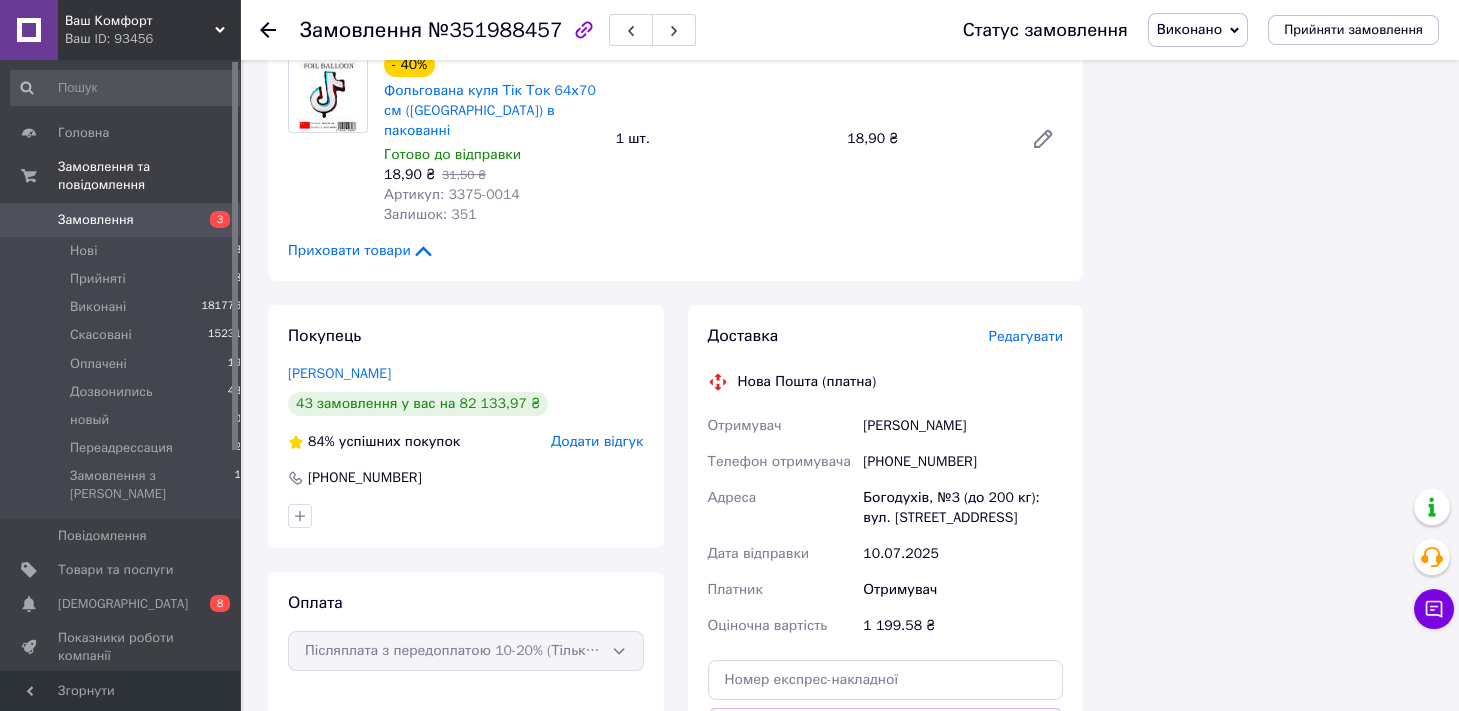 click on "Бондаренко Майя" at bounding box center [963, 426] 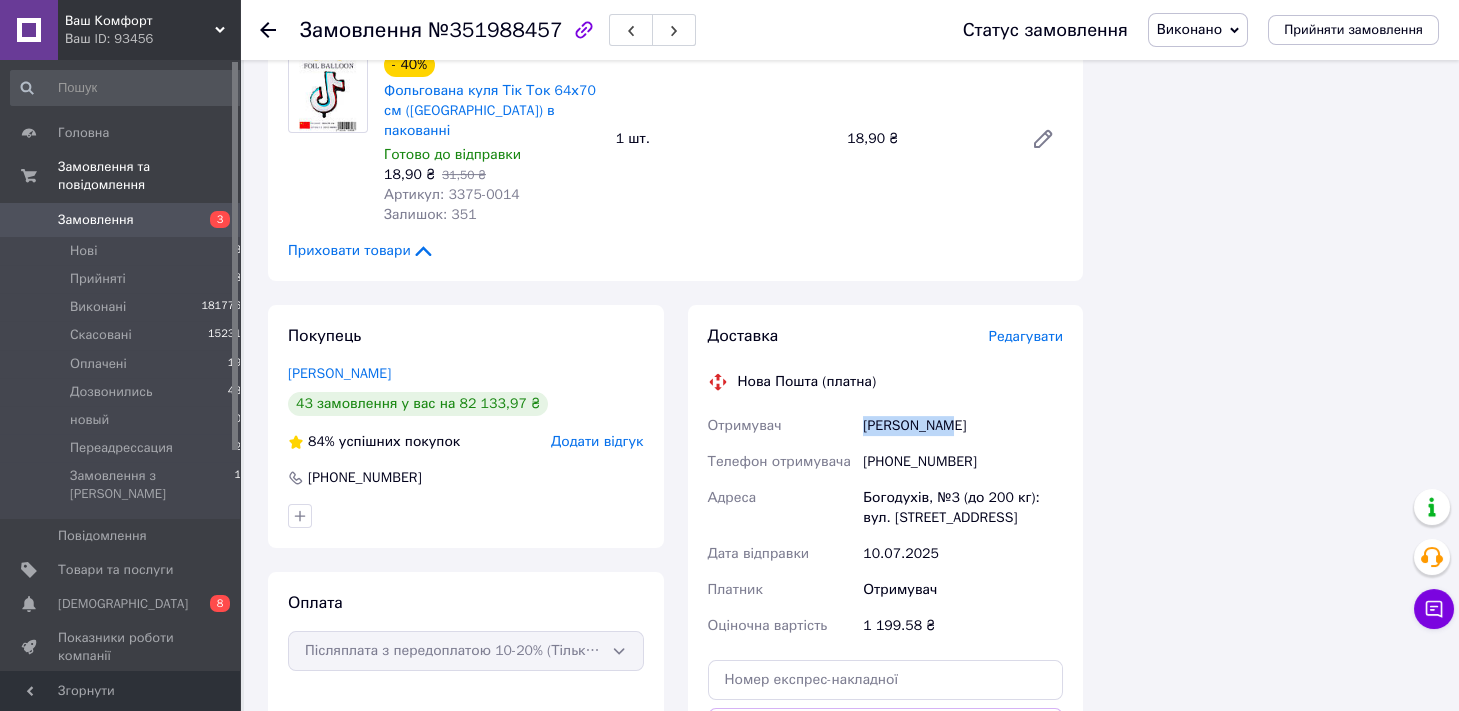 click on "Бондаренко Майя" at bounding box center (963, 426) 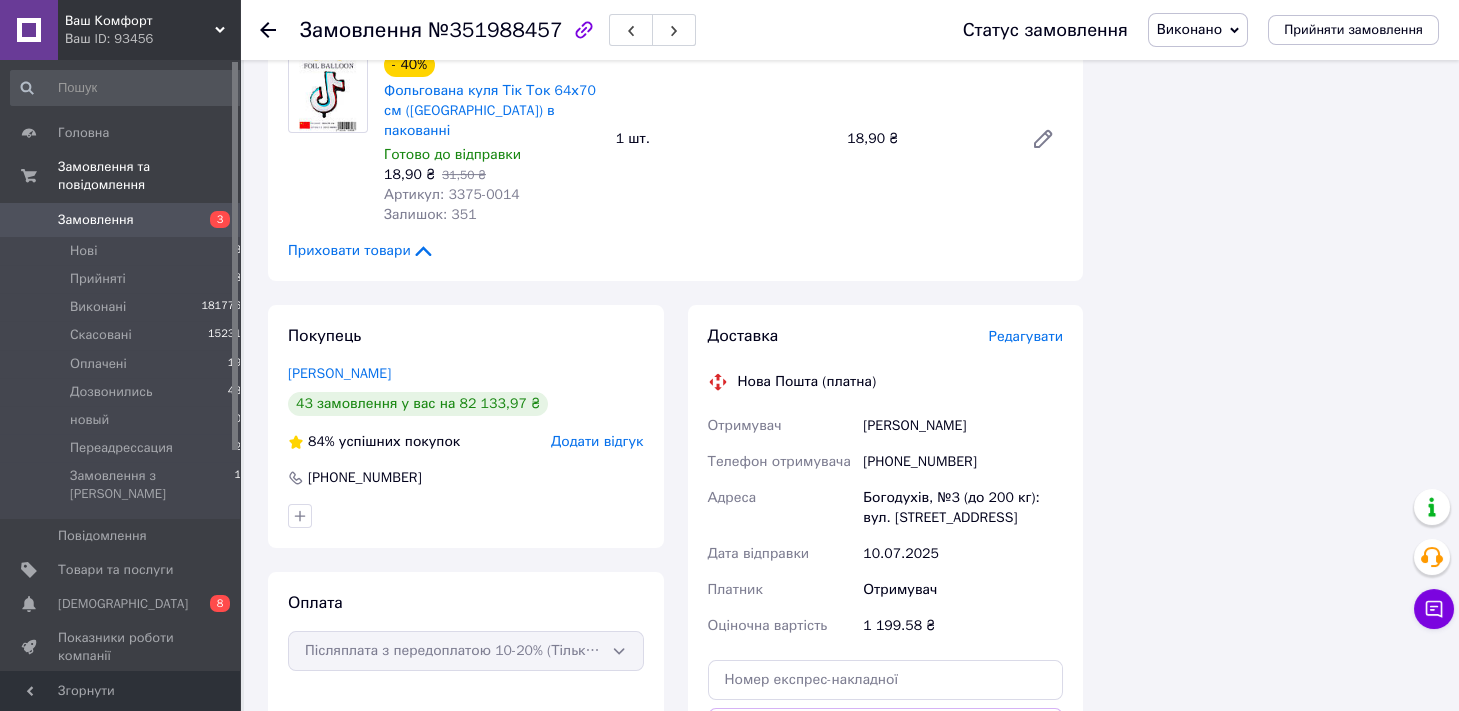 click on "Бондаренко Майя" at bounding box center (963, 426) 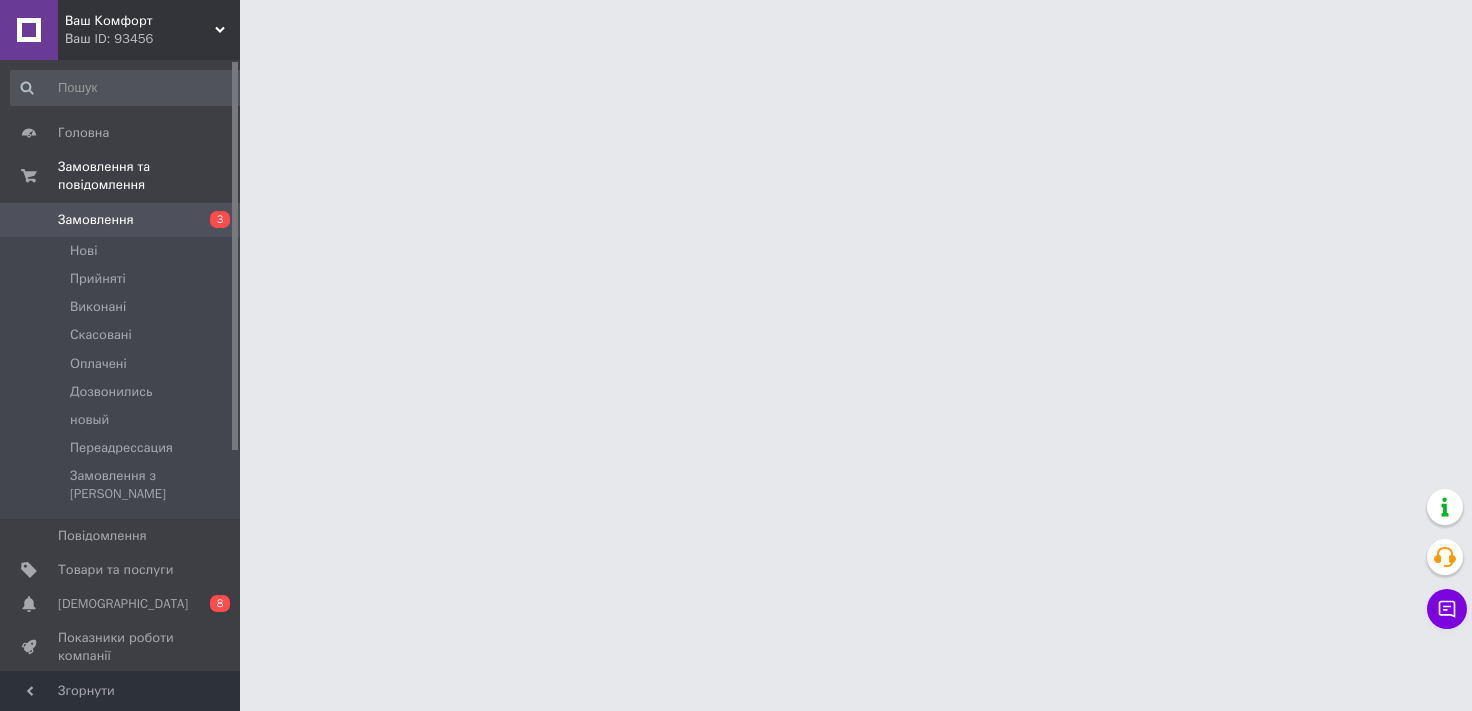 scroll, scrollTop: 0, scrollLeft: 0, axis: both 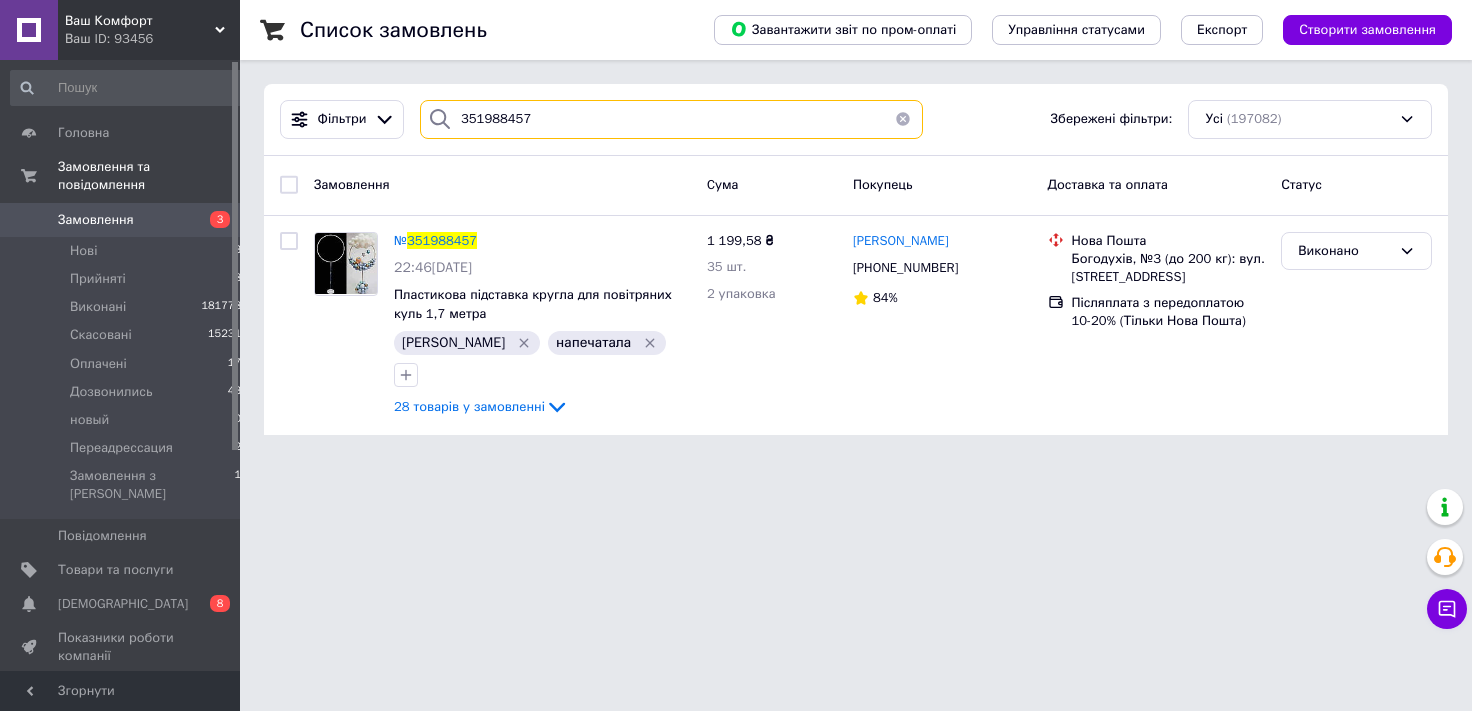 drag, startPoint x: 599, startPoint y: 117, endPoint x: 0, endPoint y: 199, distance: 604.5866 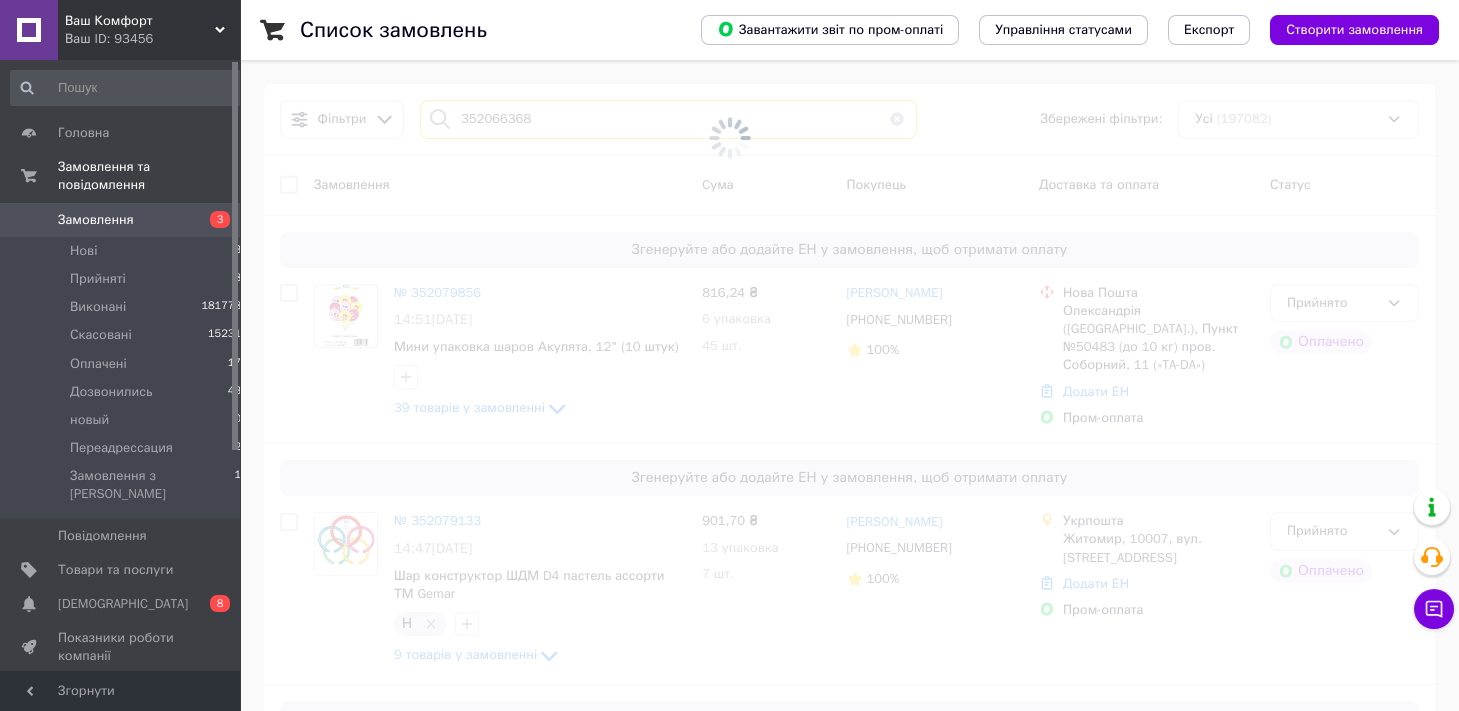 type on "352066368" 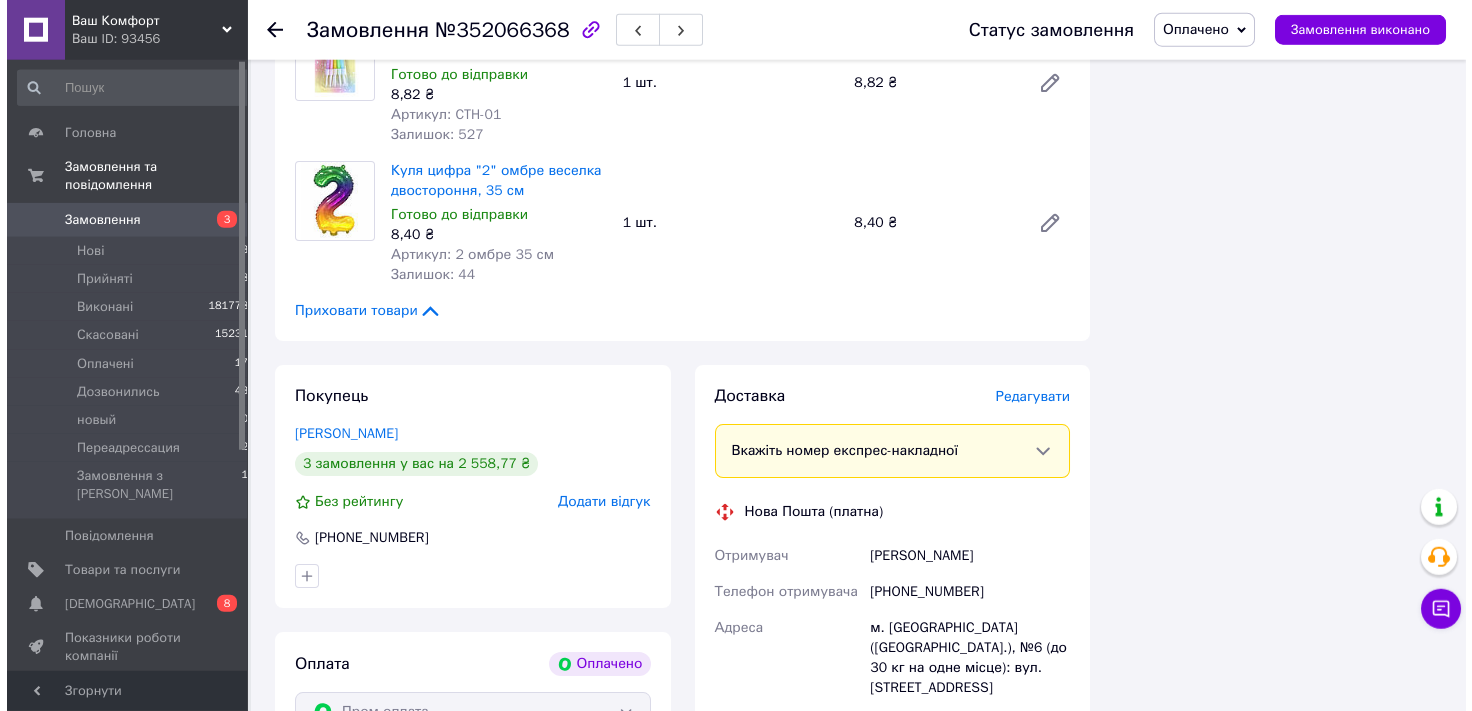 scroll, scrollTop: 2332, scrollLeft: 0, axis: vertical 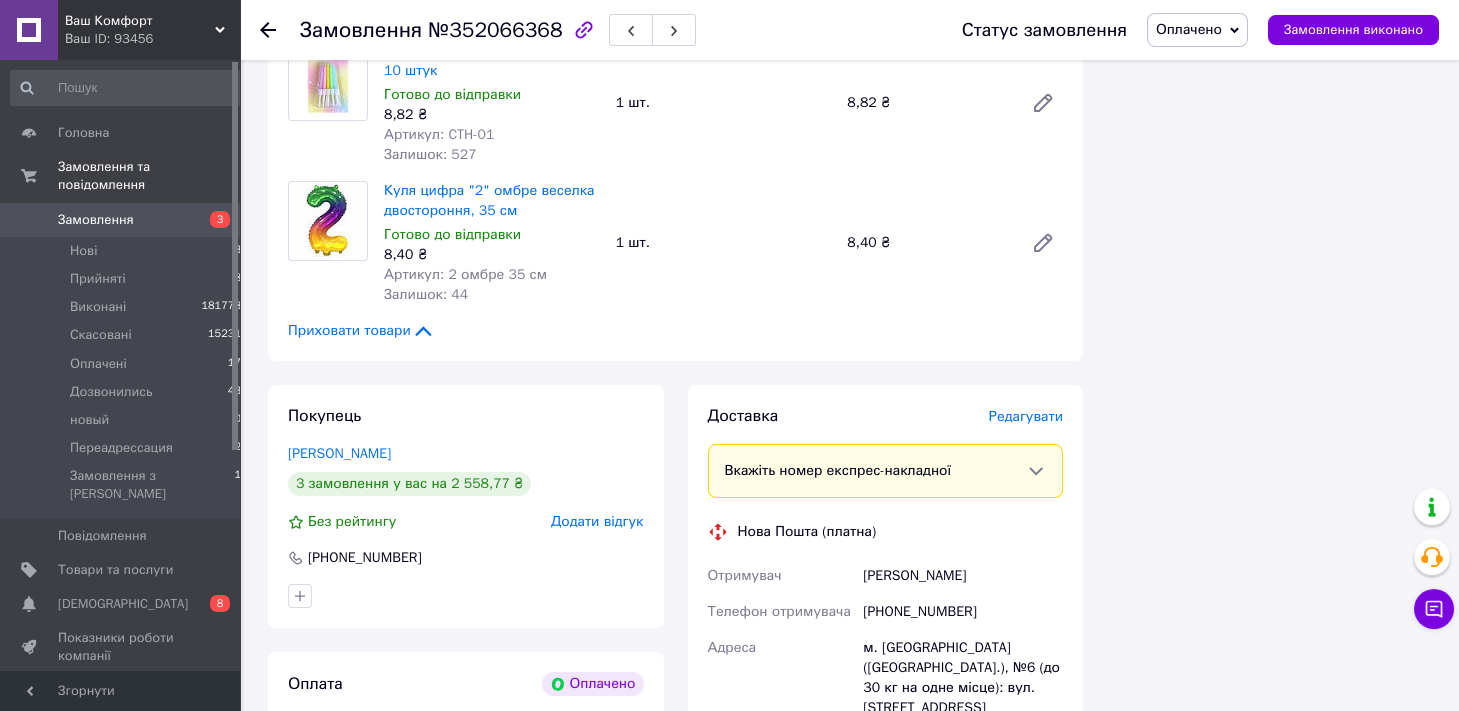 click on "Редагувати" at bounding box center [1026, 416] 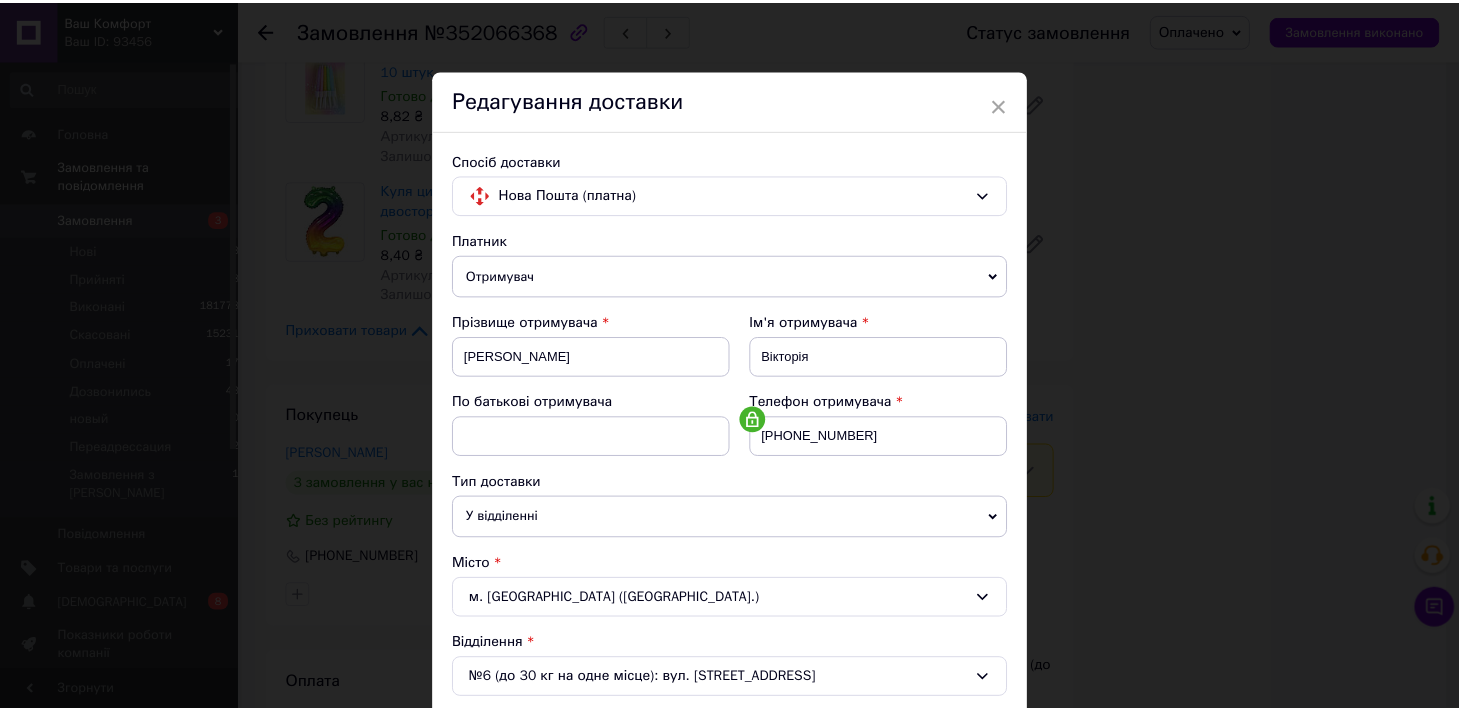 scroll, scrollTop: 631, scrollLeft: 0, axis: vertical 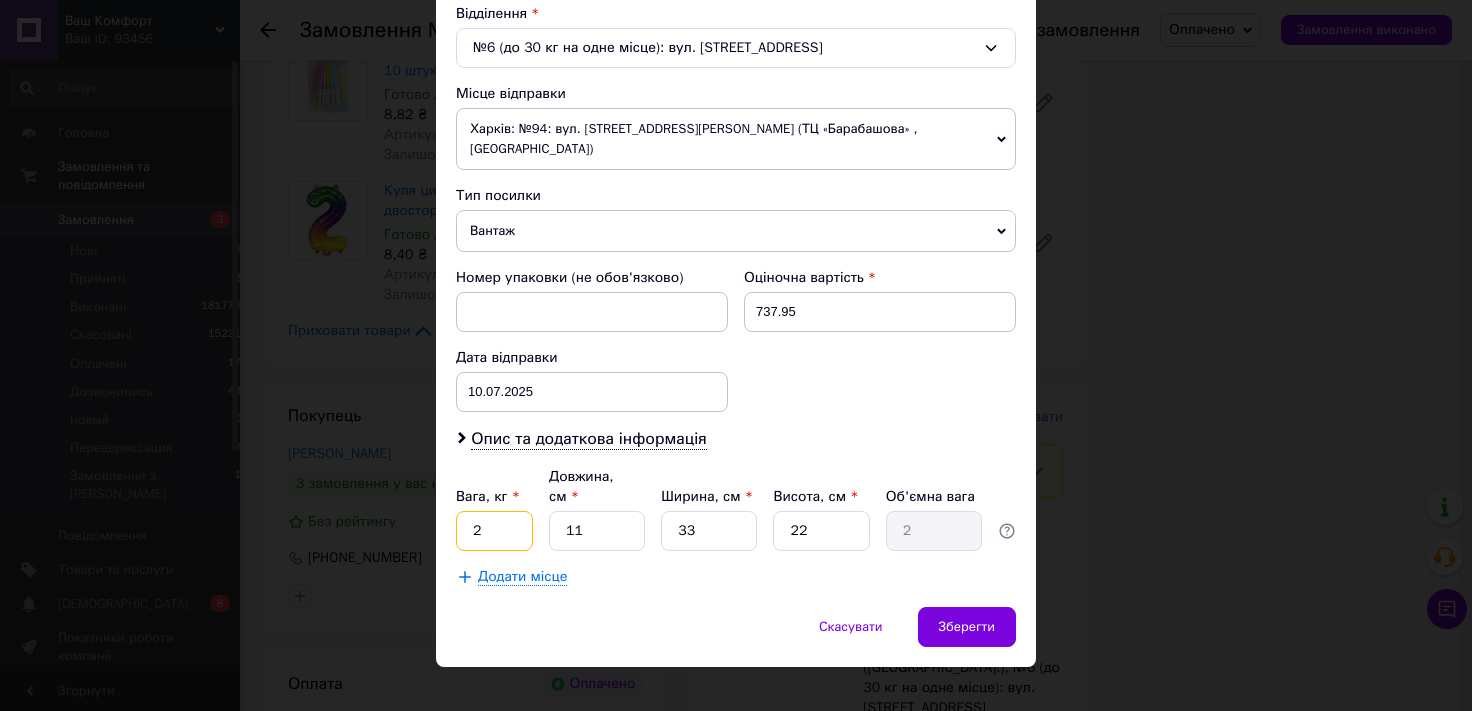 click on "2" at bounding box center (494, 531) 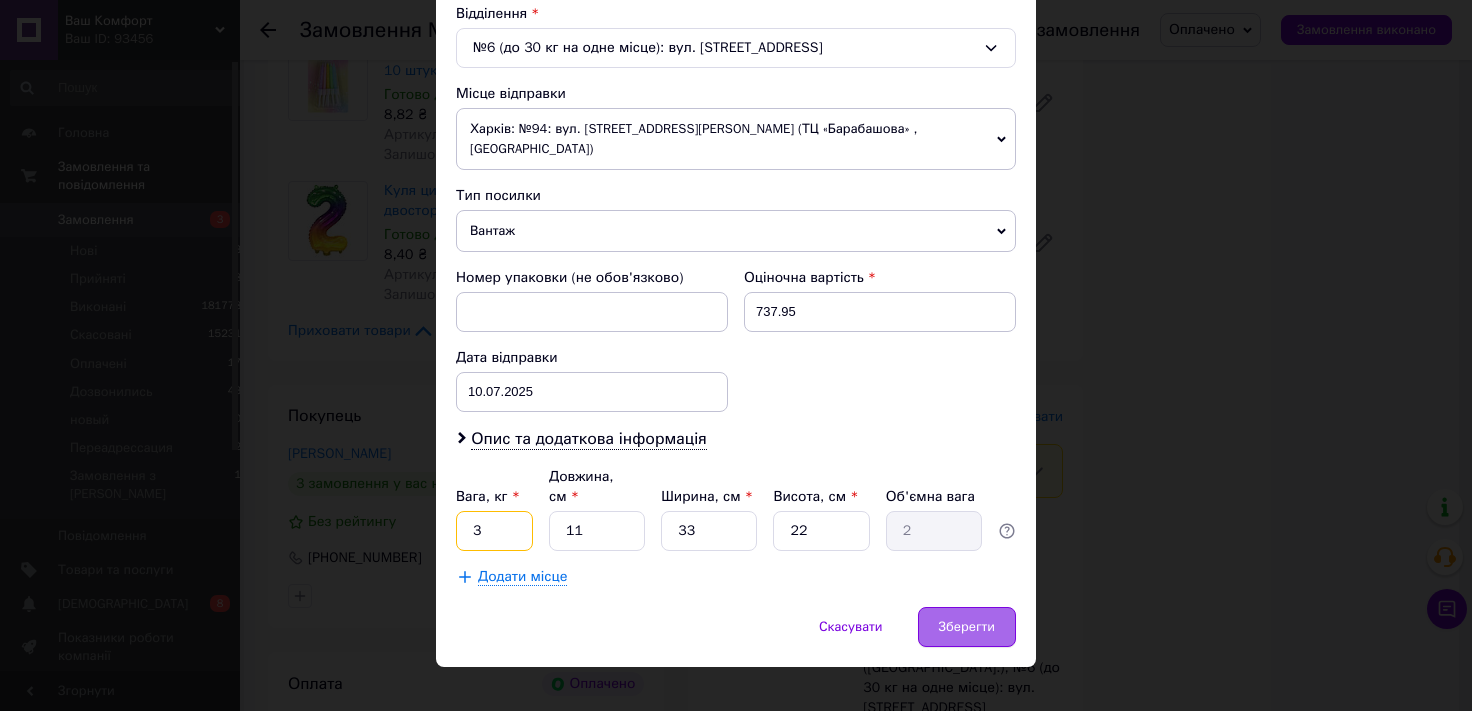 type on "3" 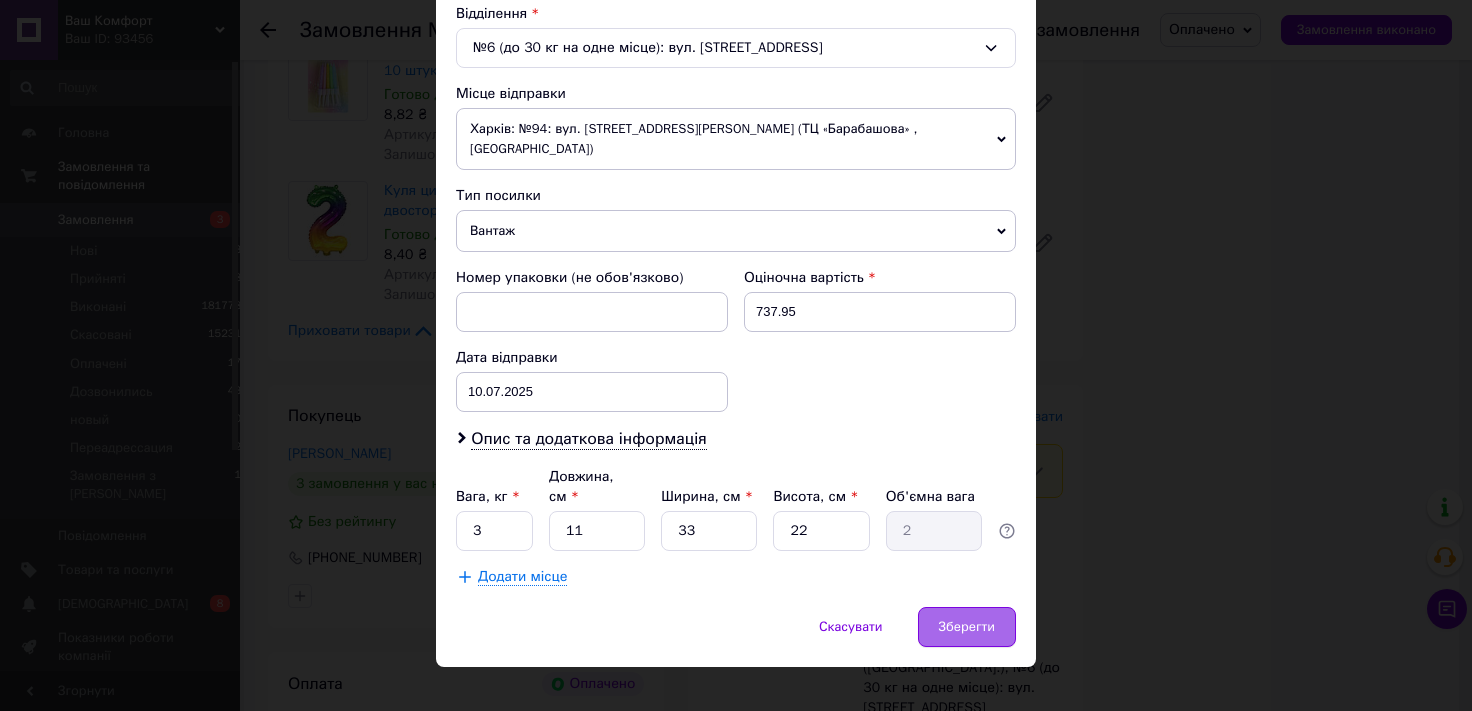 click on "Зберегти" at bounding box center [967, 627] 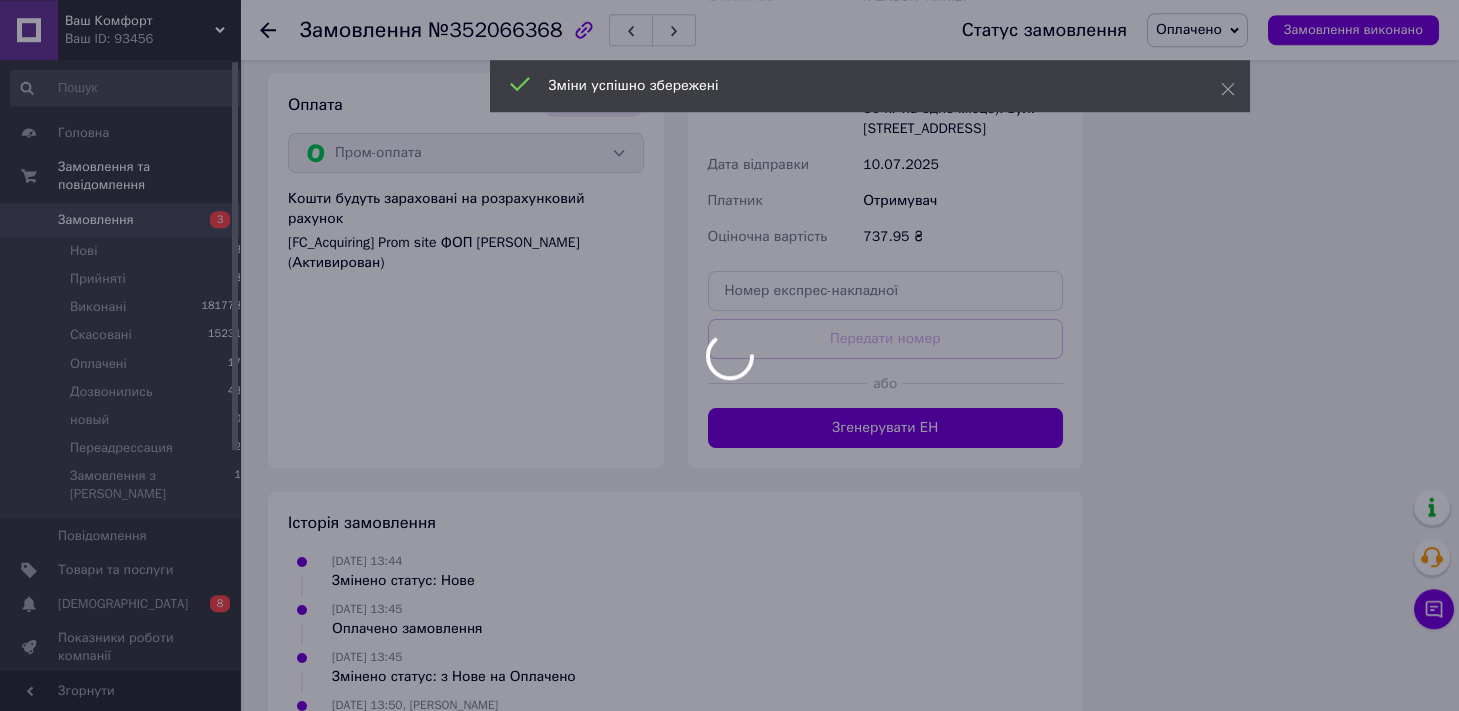 scroll, scrollTop: 2994, scrollLeft: 0, axis: vertical 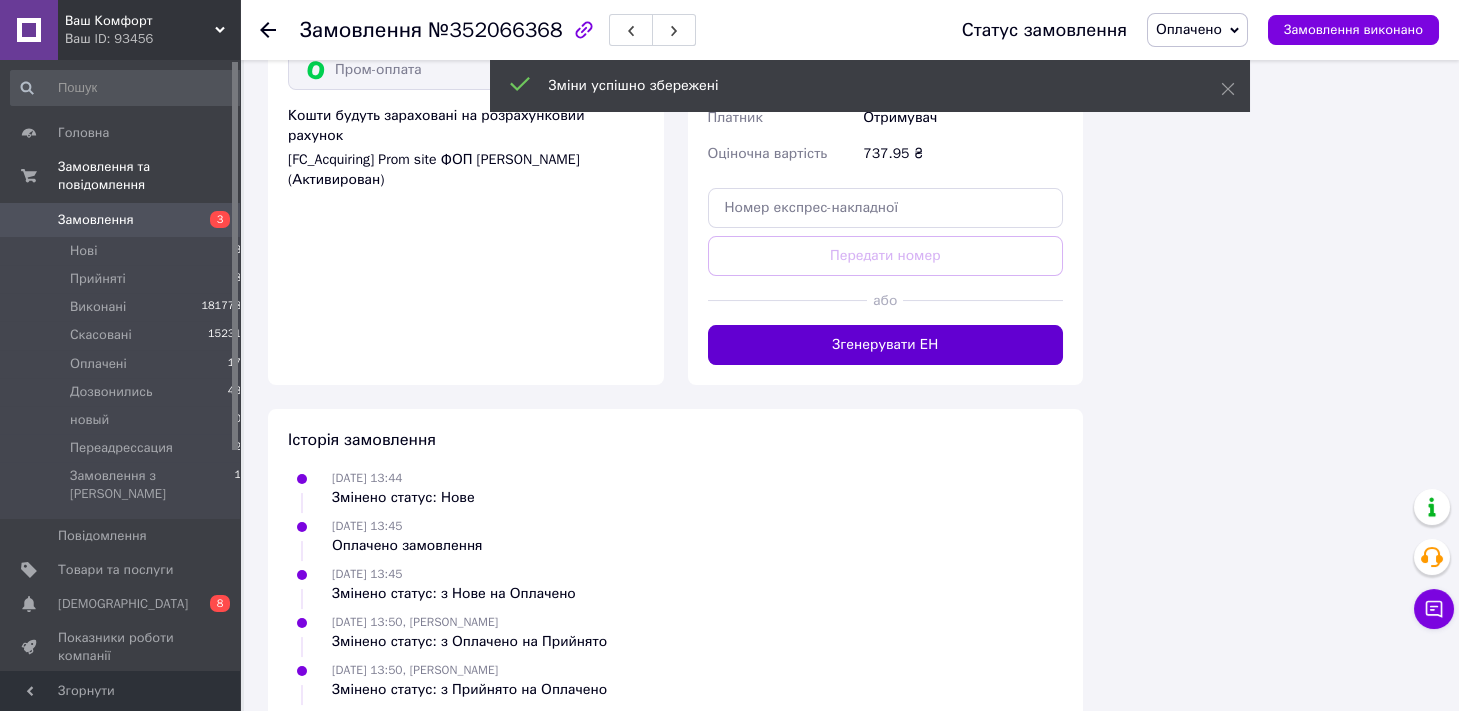 click on "Згенерувати ЕН" at bounding box center [886, 345] 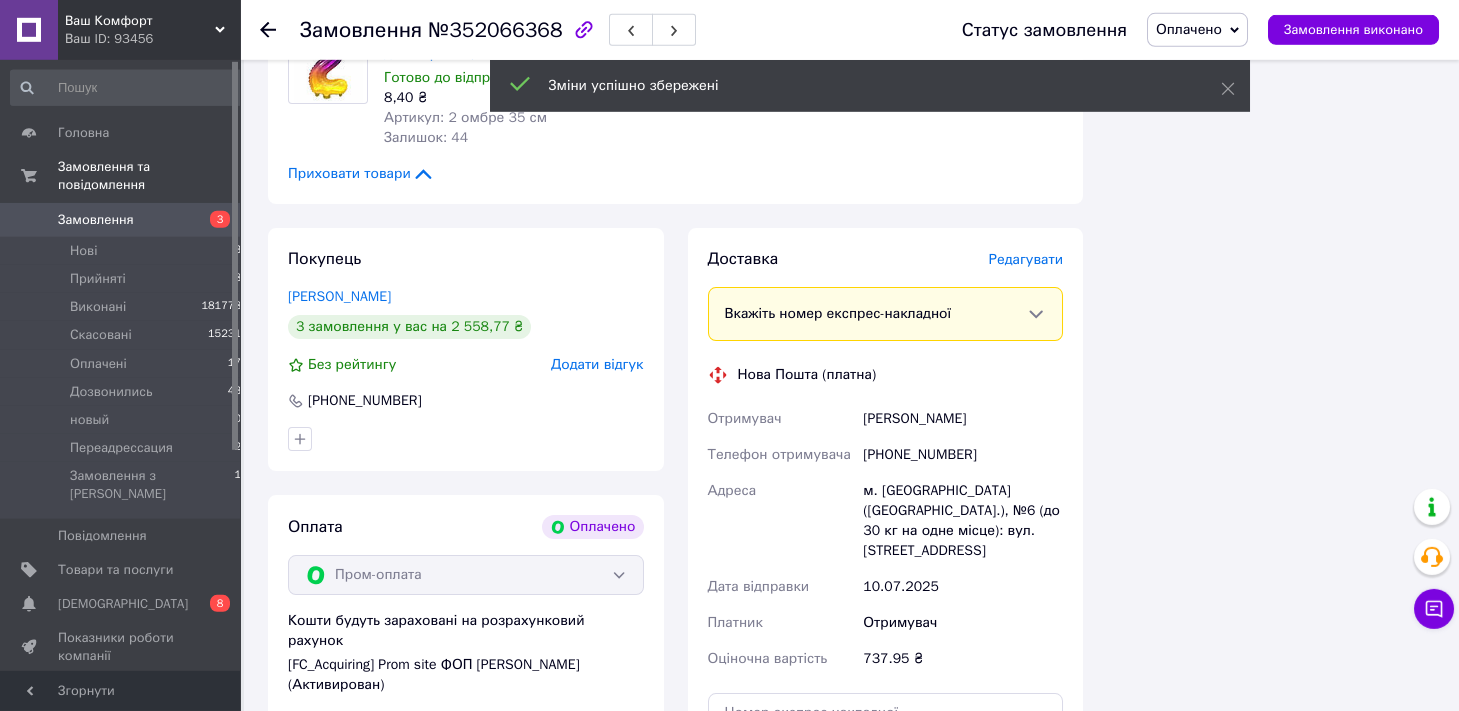 scroll, scrollTop: 2442, scrollLeft: 0, axis: vertical 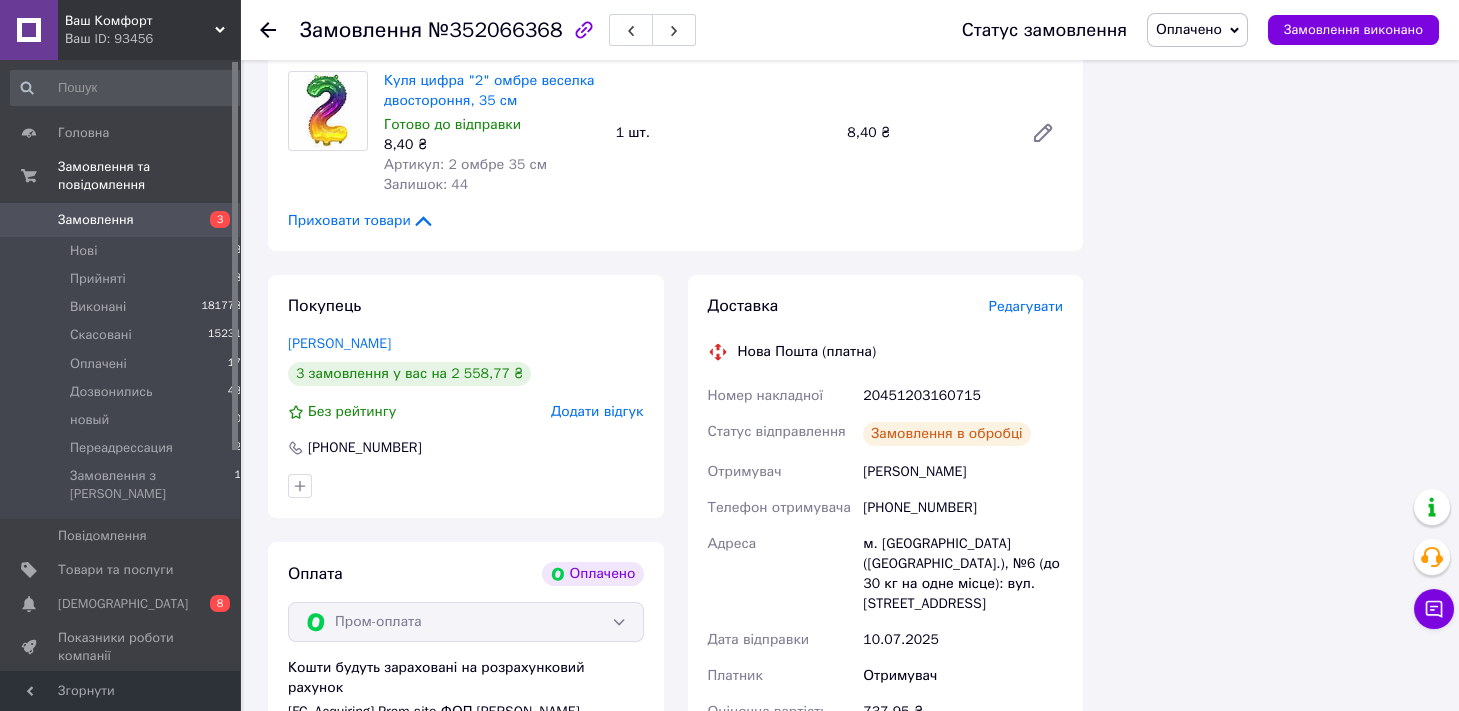 click on "Оплачено" at bounding box center (1189, 29) 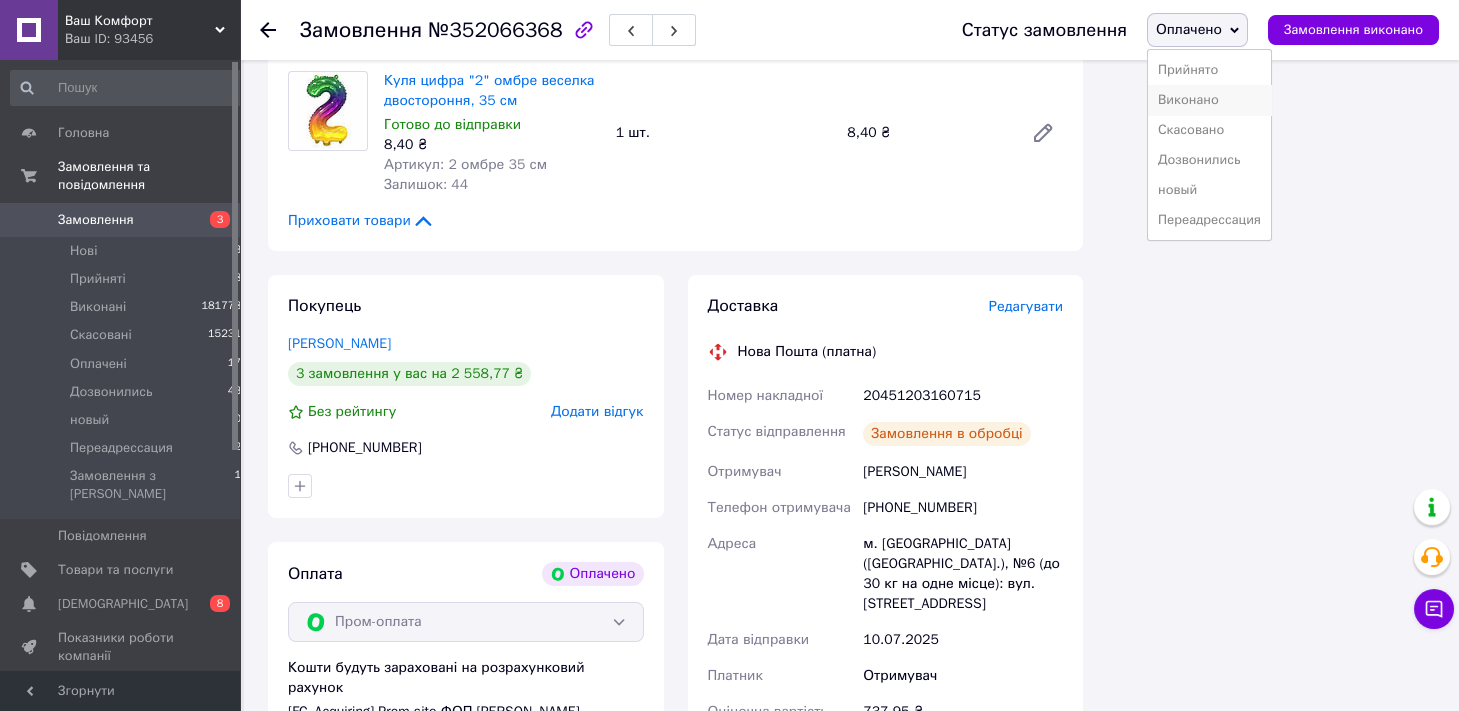 click on "Виконано" at bounding box center [1209, 100] 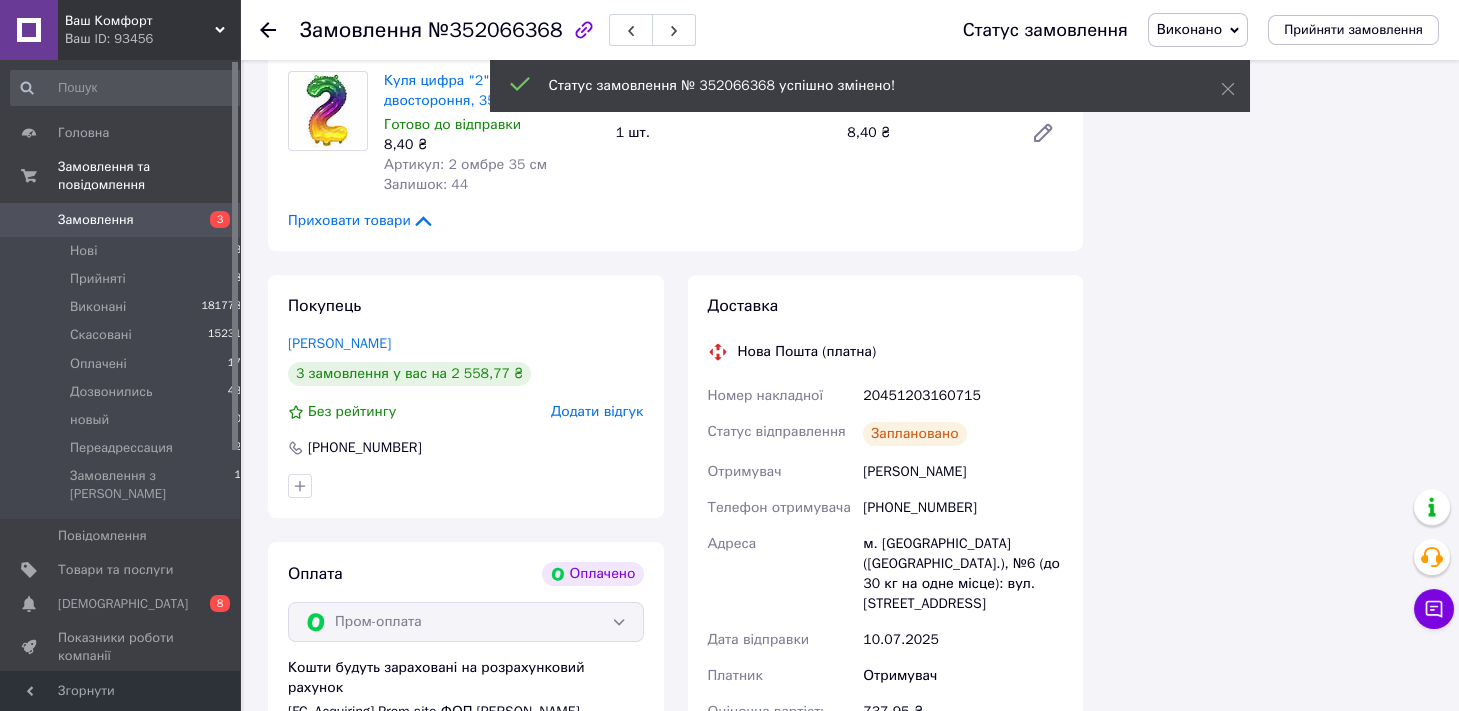click on "№352066368" at bounding box center [495, 30] 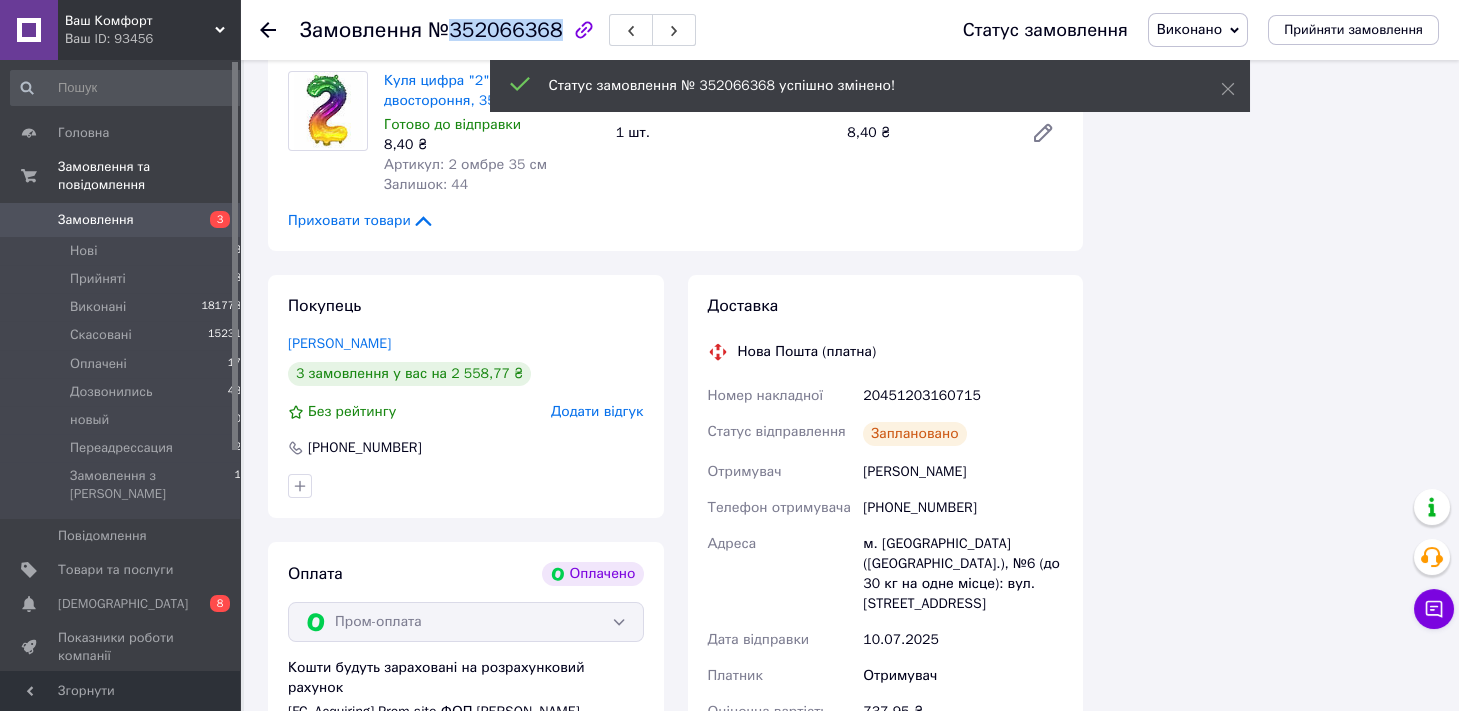 click on "№352066368" at bounding box center [495, 30] 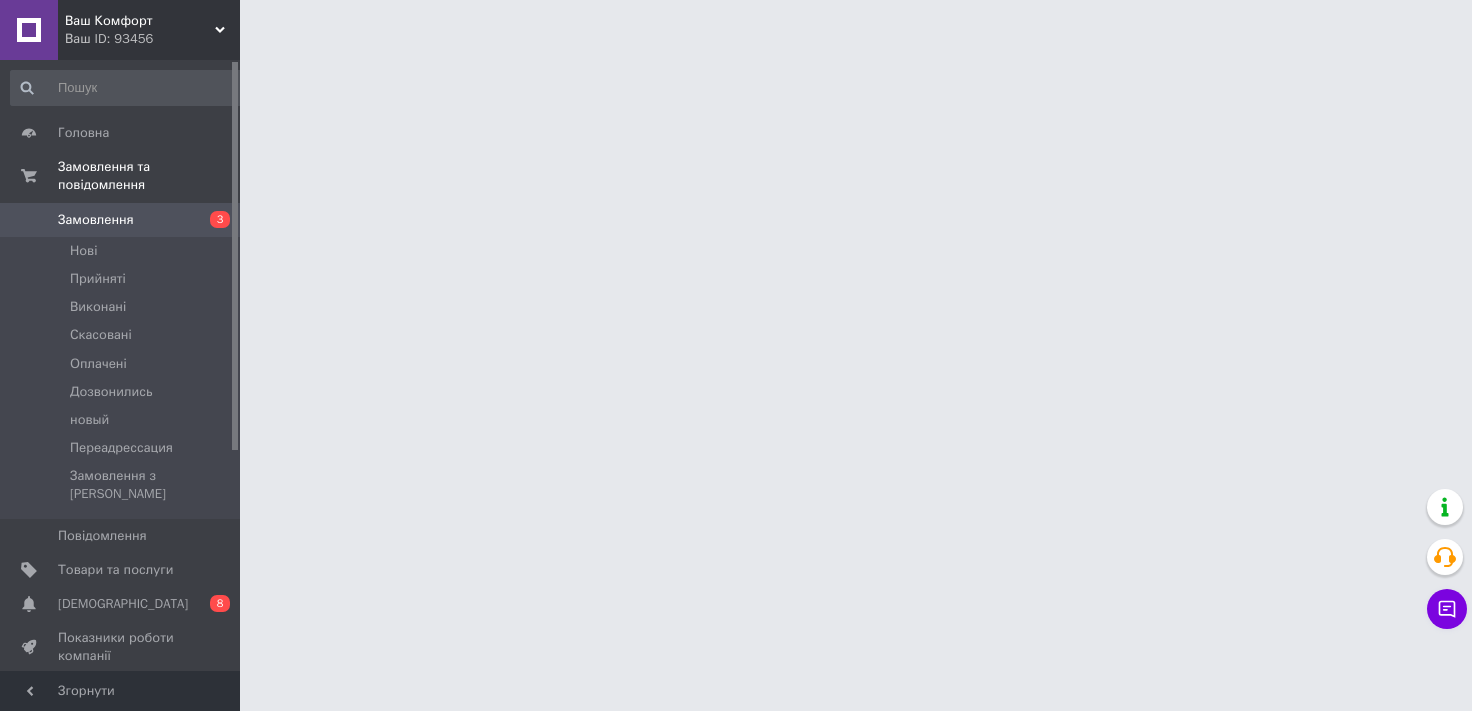 scroll, scrollTop: 0, scrollLeft: 0, axis: both 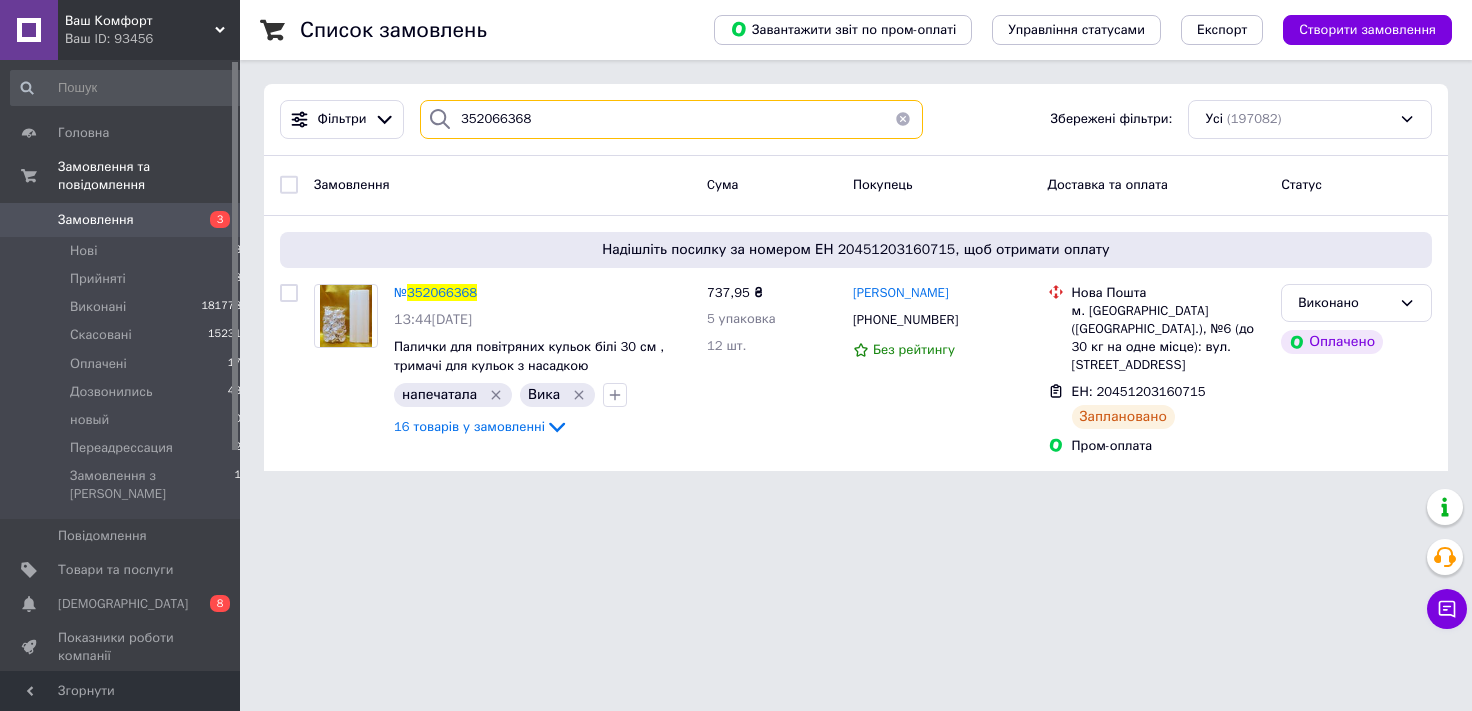 drag, startPoint x: 559, startPoint y: 119, endPoint x: 0, endPoint y: 258, distance: 576.0226 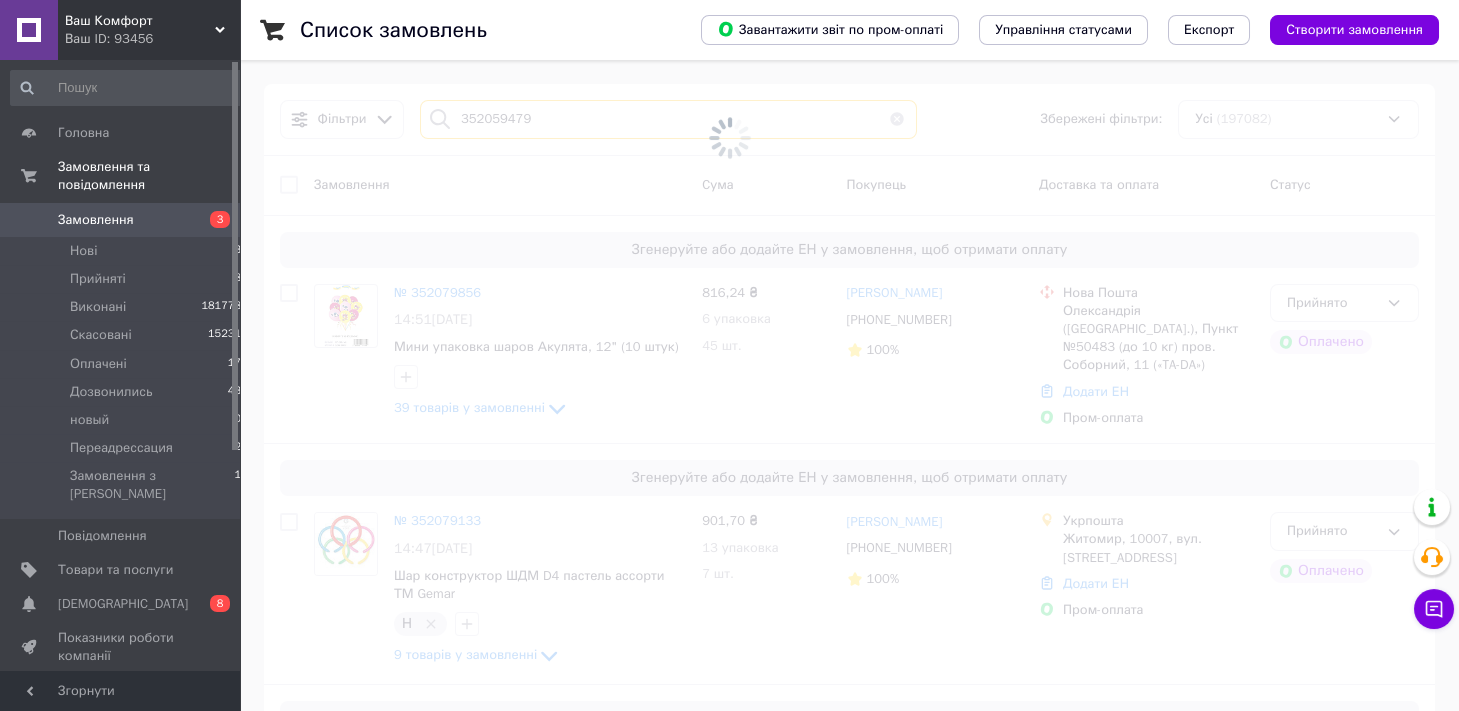 type on "352059479" 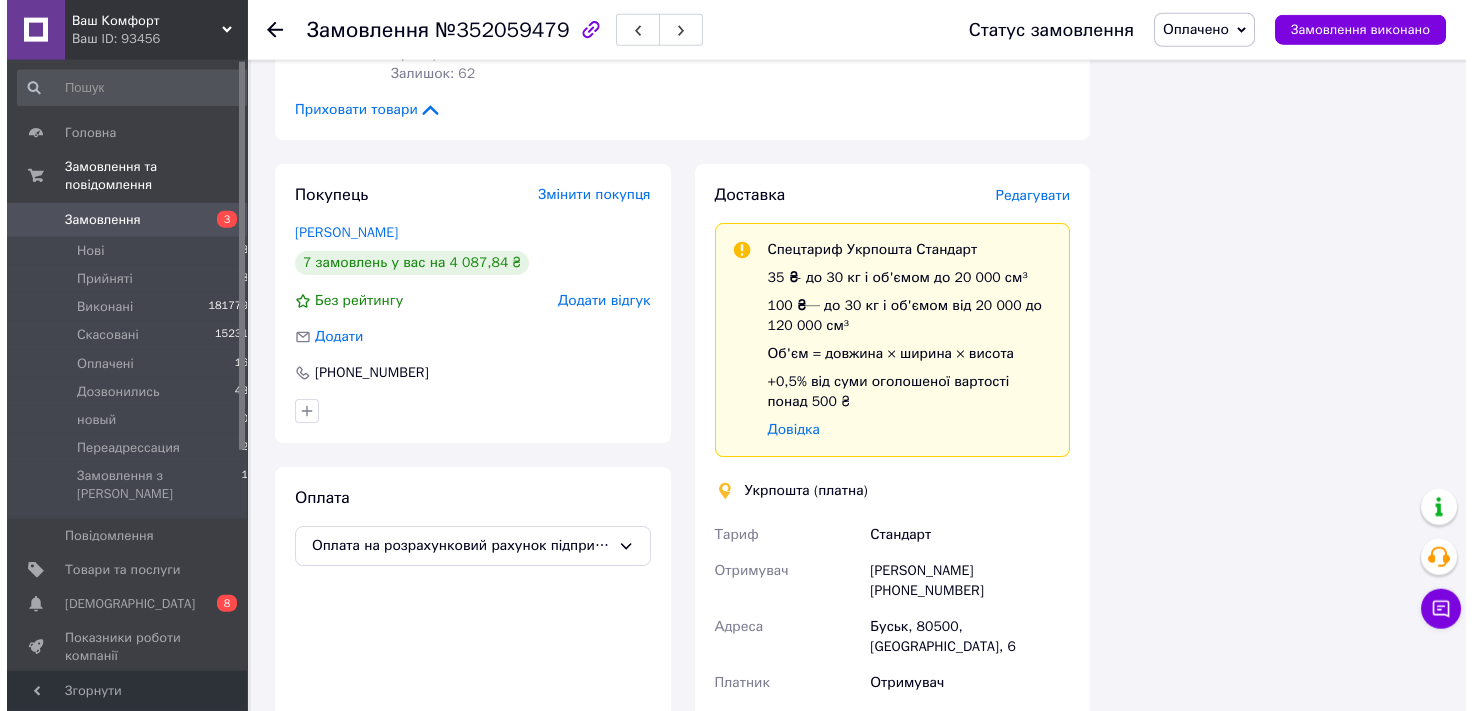 scroll, scrollTop: 1274, scrollLeft: 0, axis: vertical 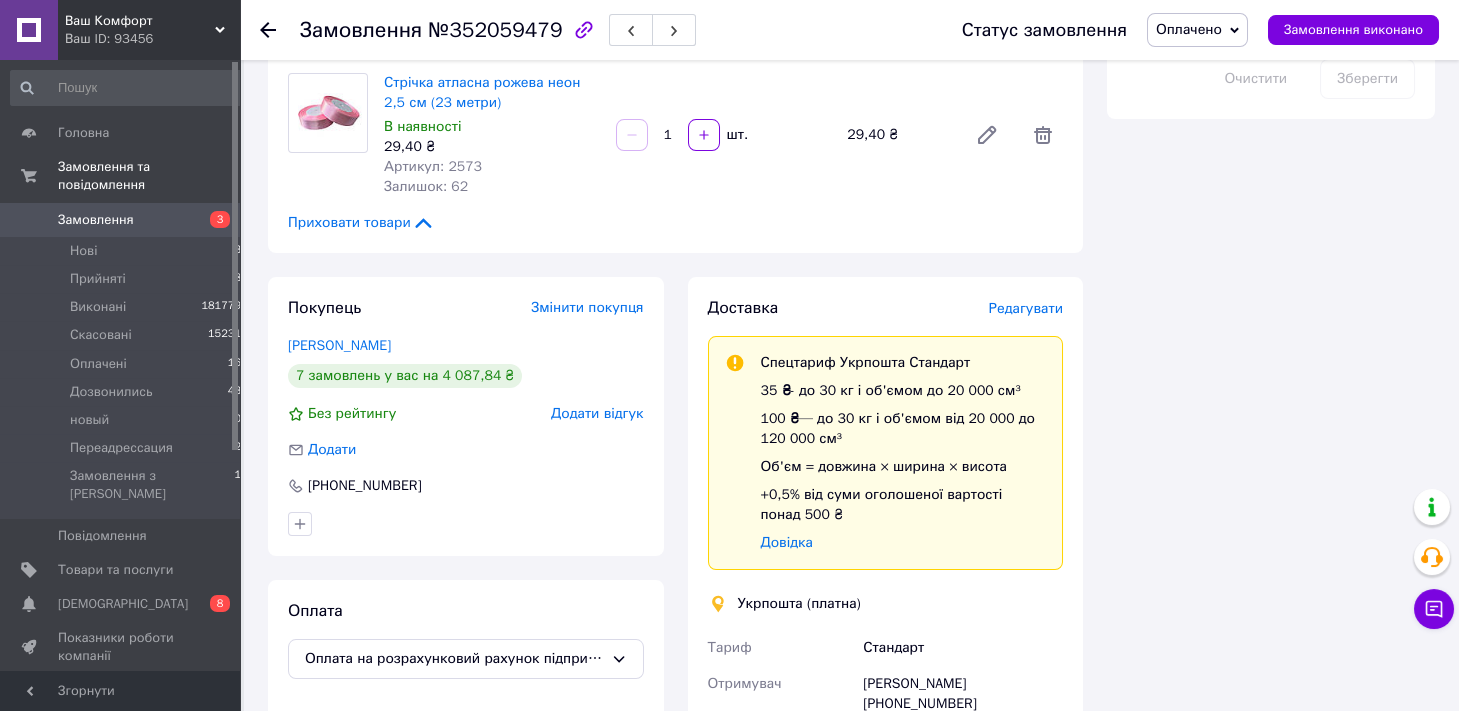 click on "Редагувати" at bounding box center (1026, 308) 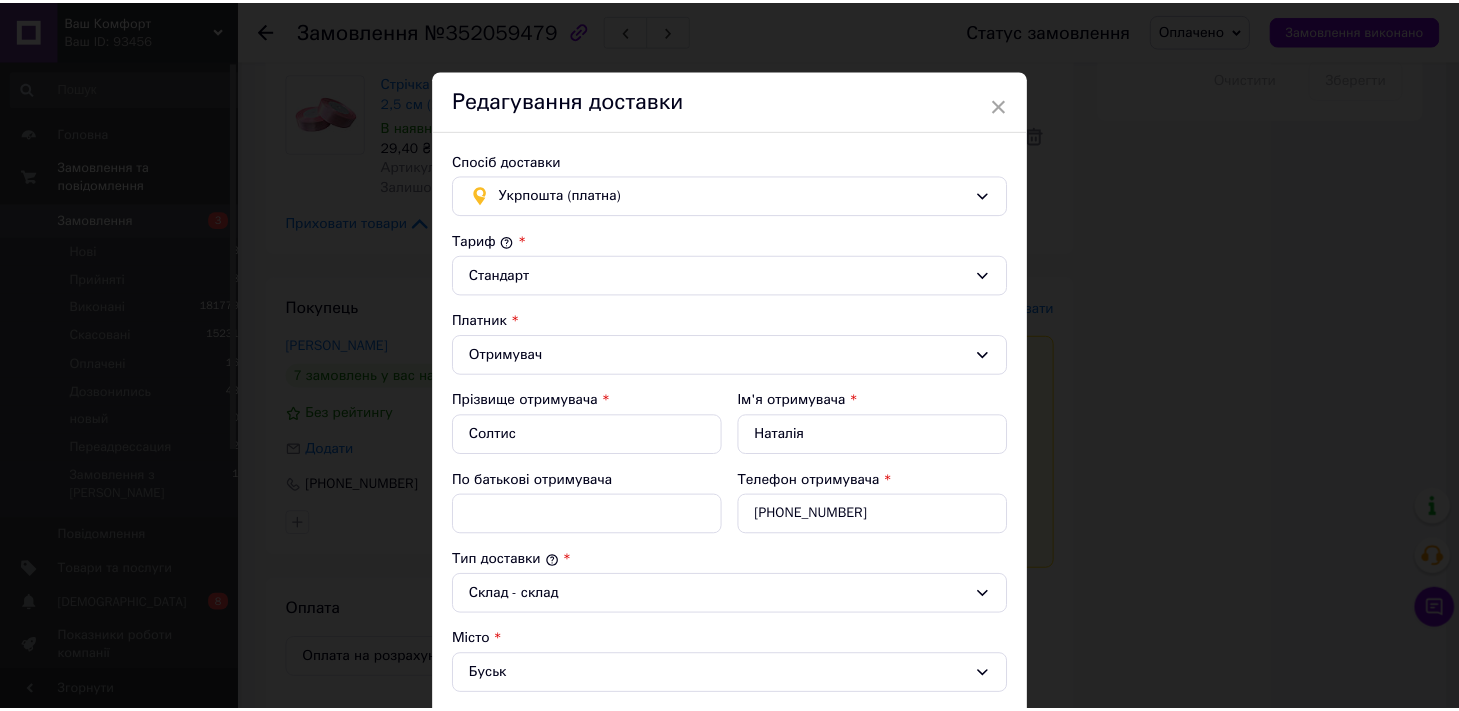 scroll, scrollTop: 606, scrollLeft: 0, axis: vertical 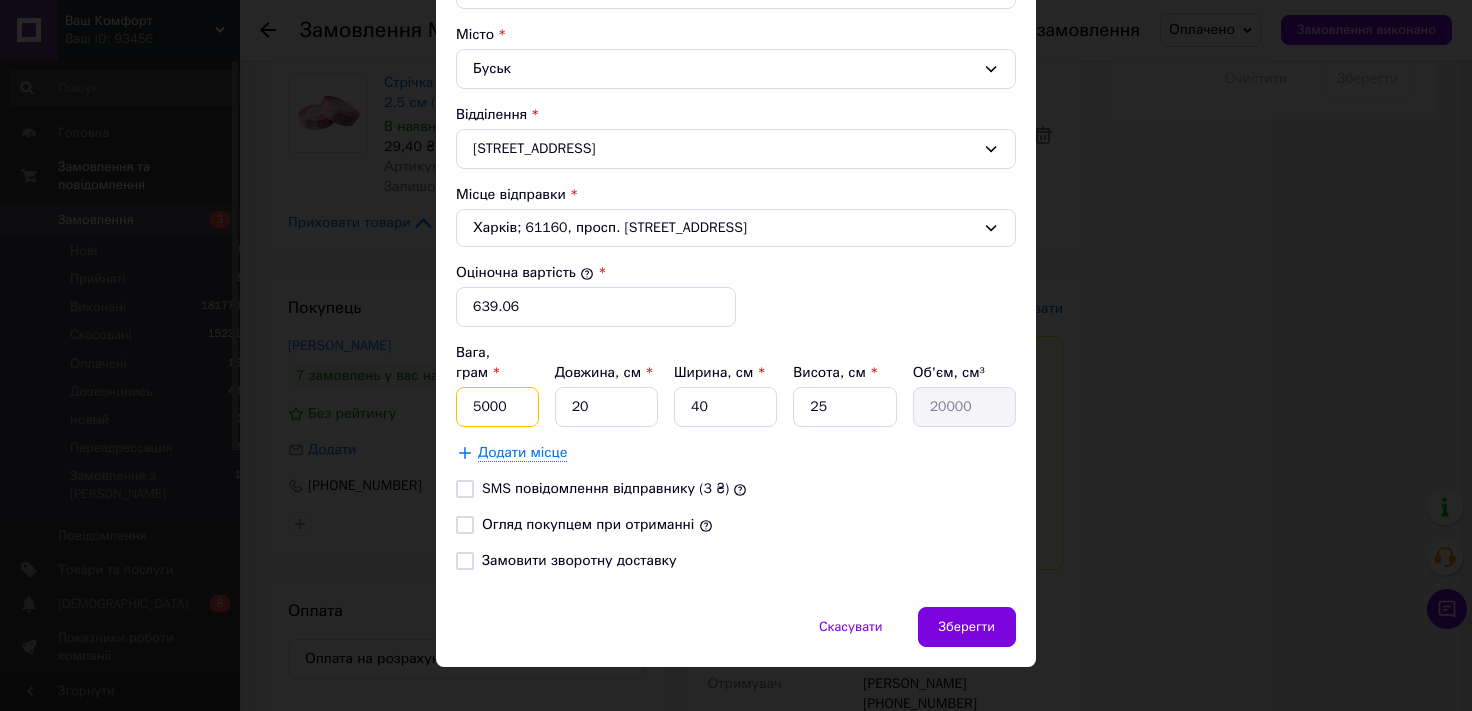 drag, startPoint x: 505, startPoint y: 381, endPoint x: 0, endPoint y: 527, distance: 525.68146 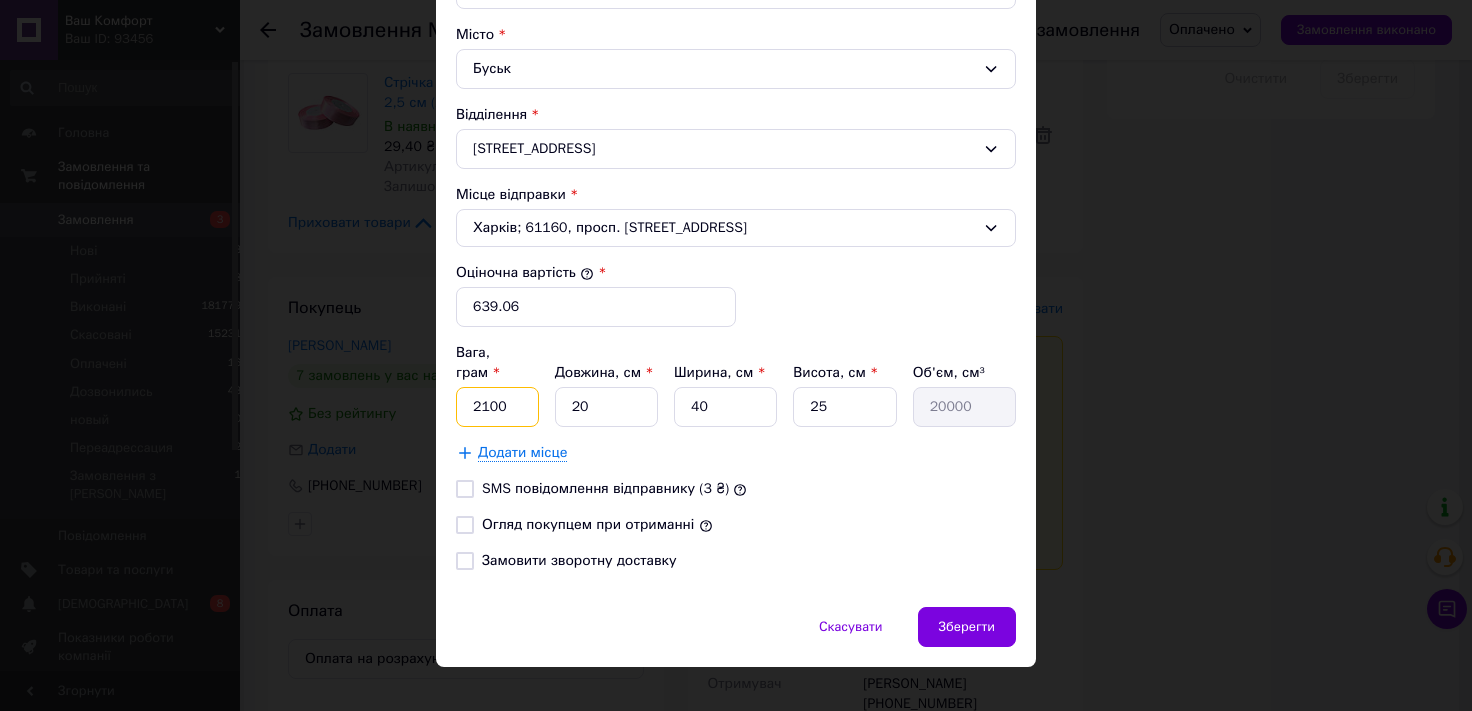 type on "2100" 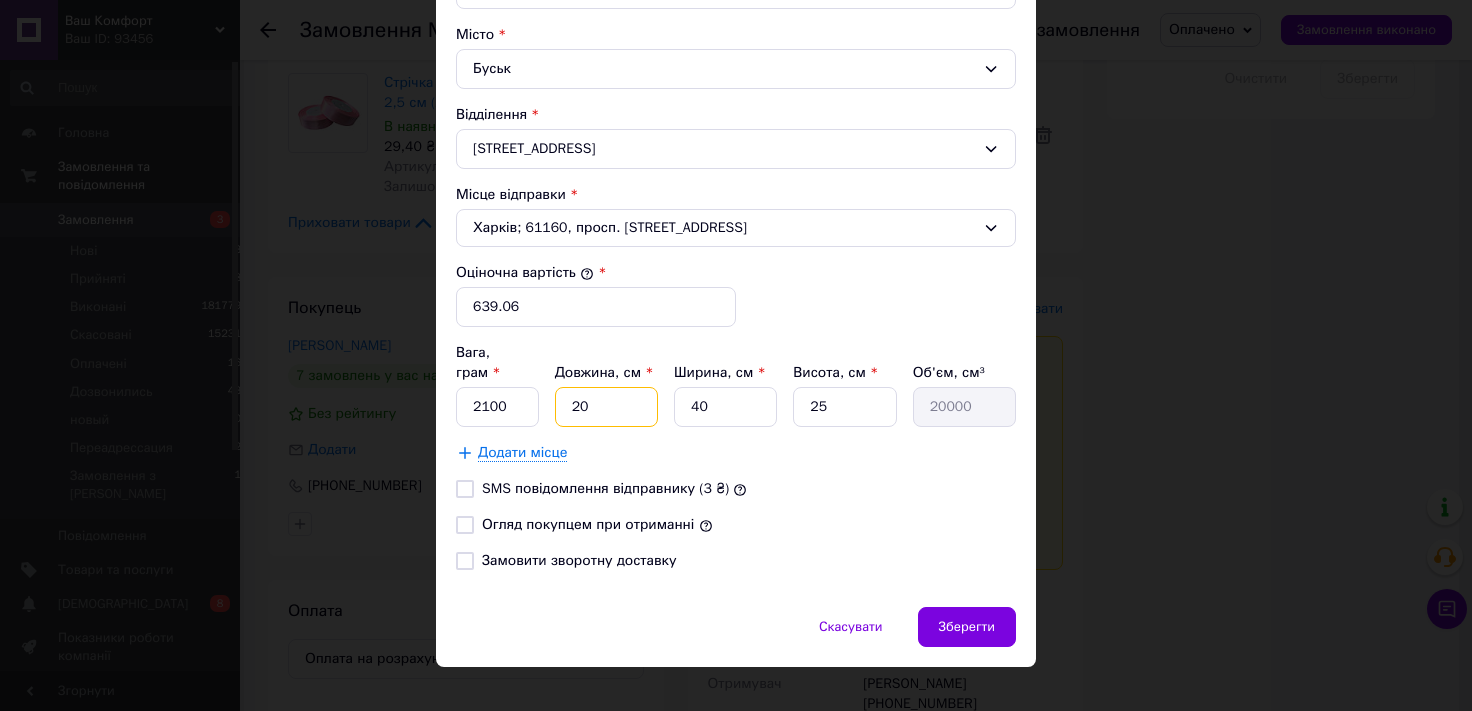 click on "20" at bounding box center [606, 407] 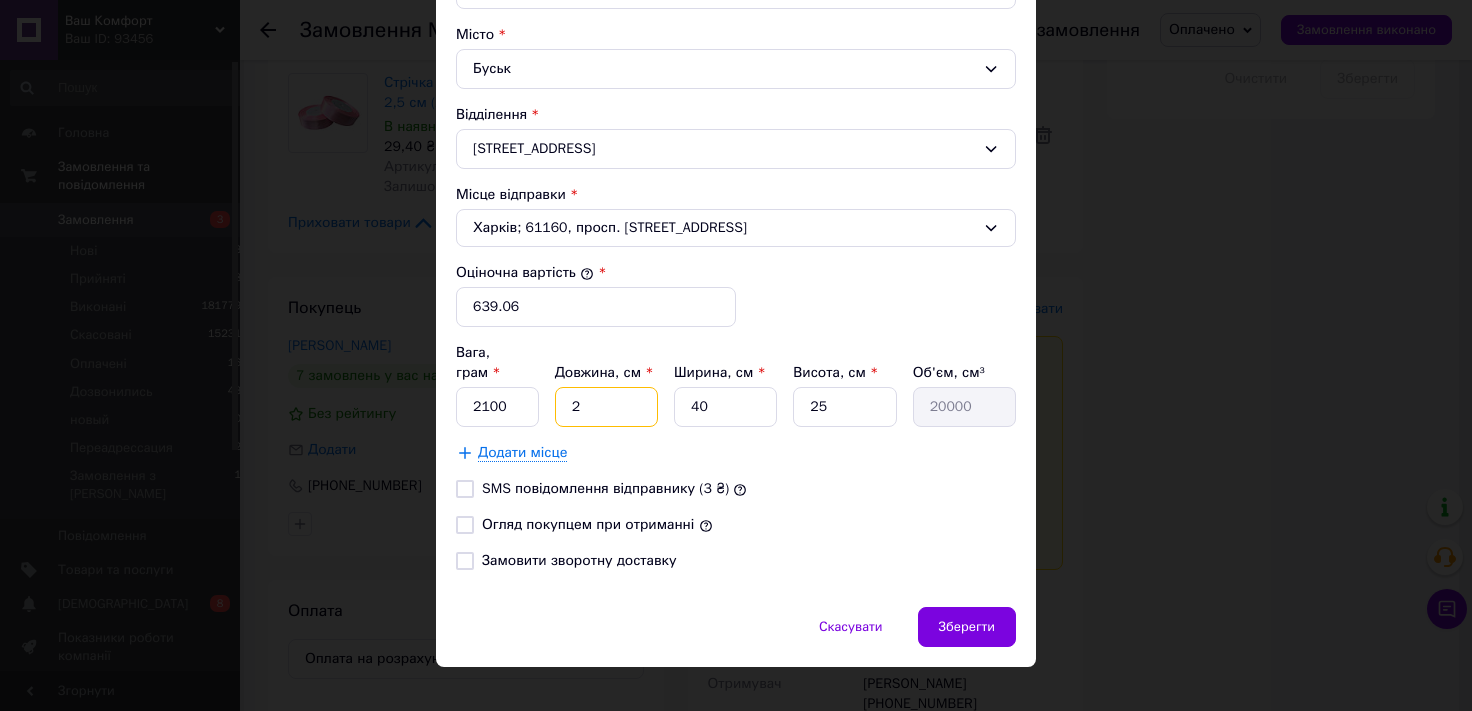 type on "2000" 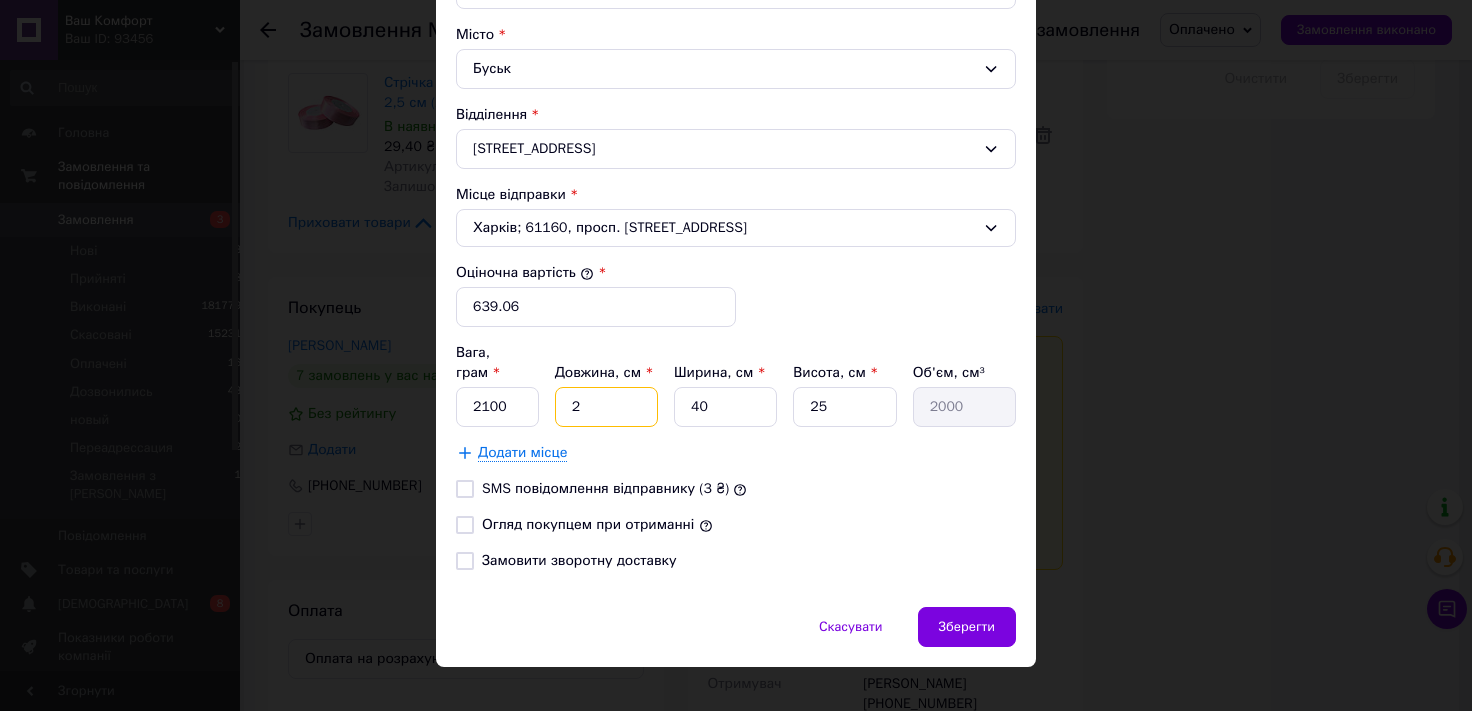 type 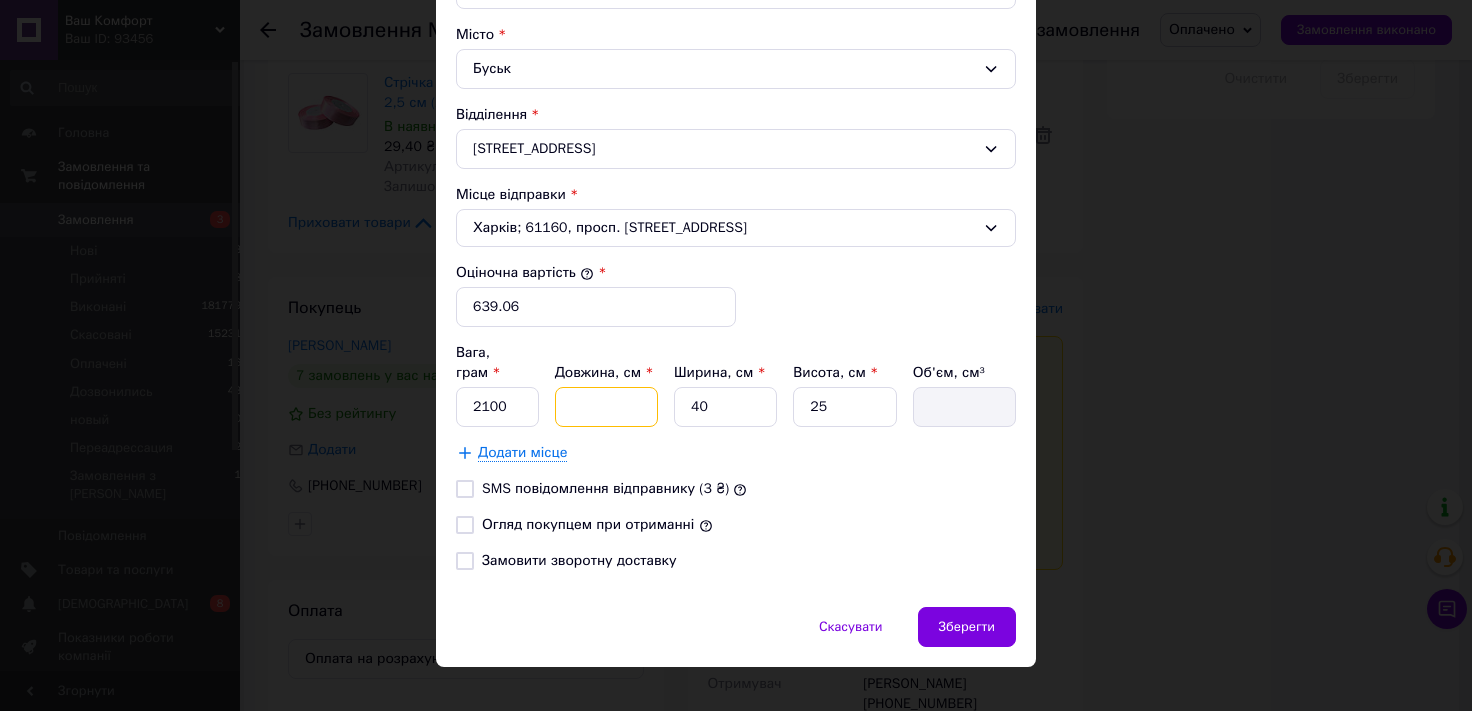 type on "6" 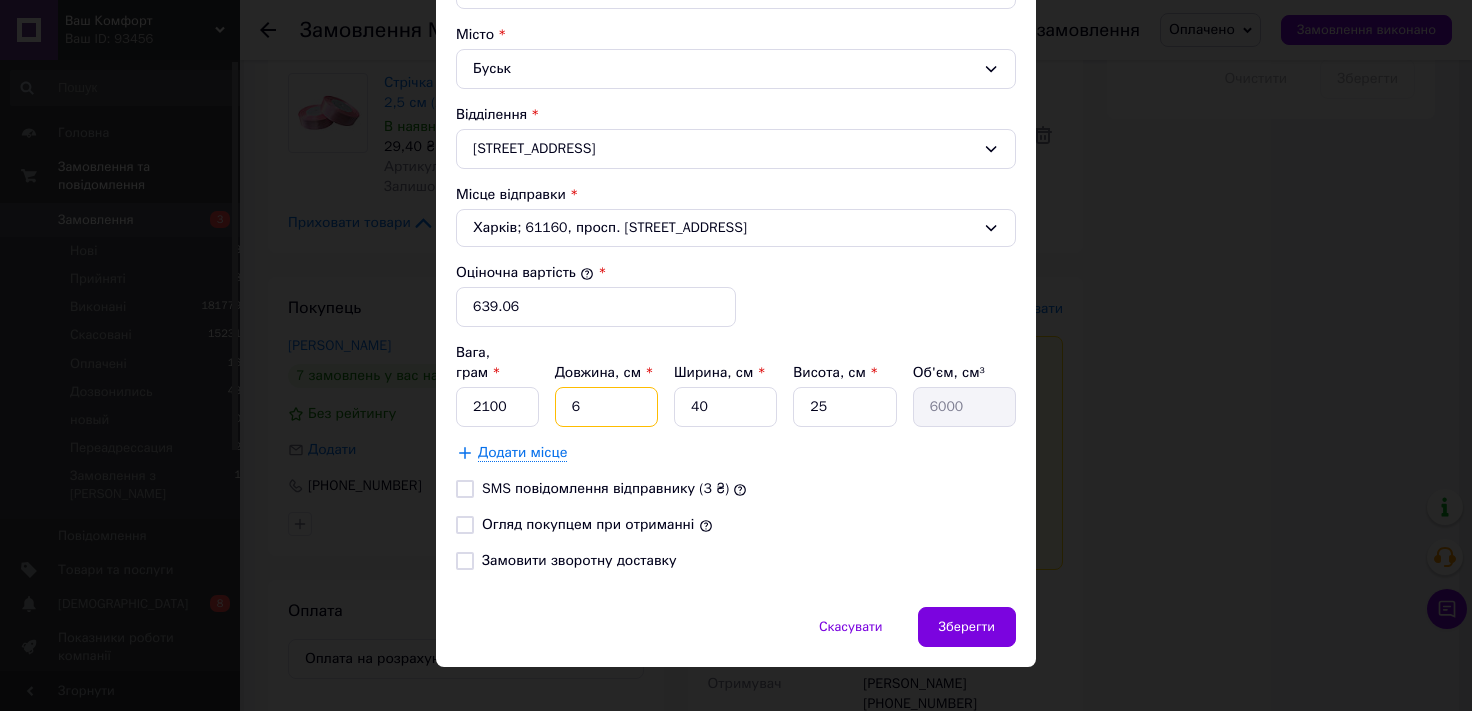 type on "60" 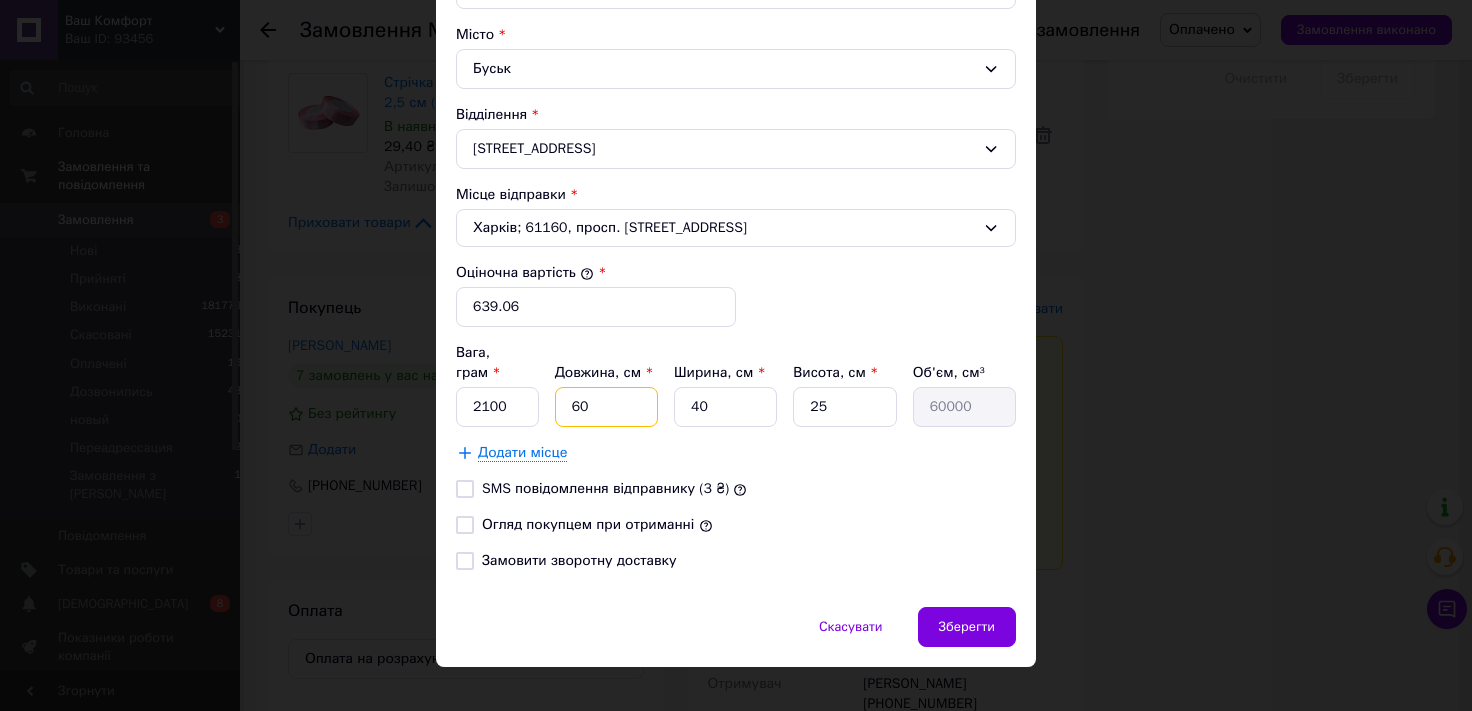 type on "60" 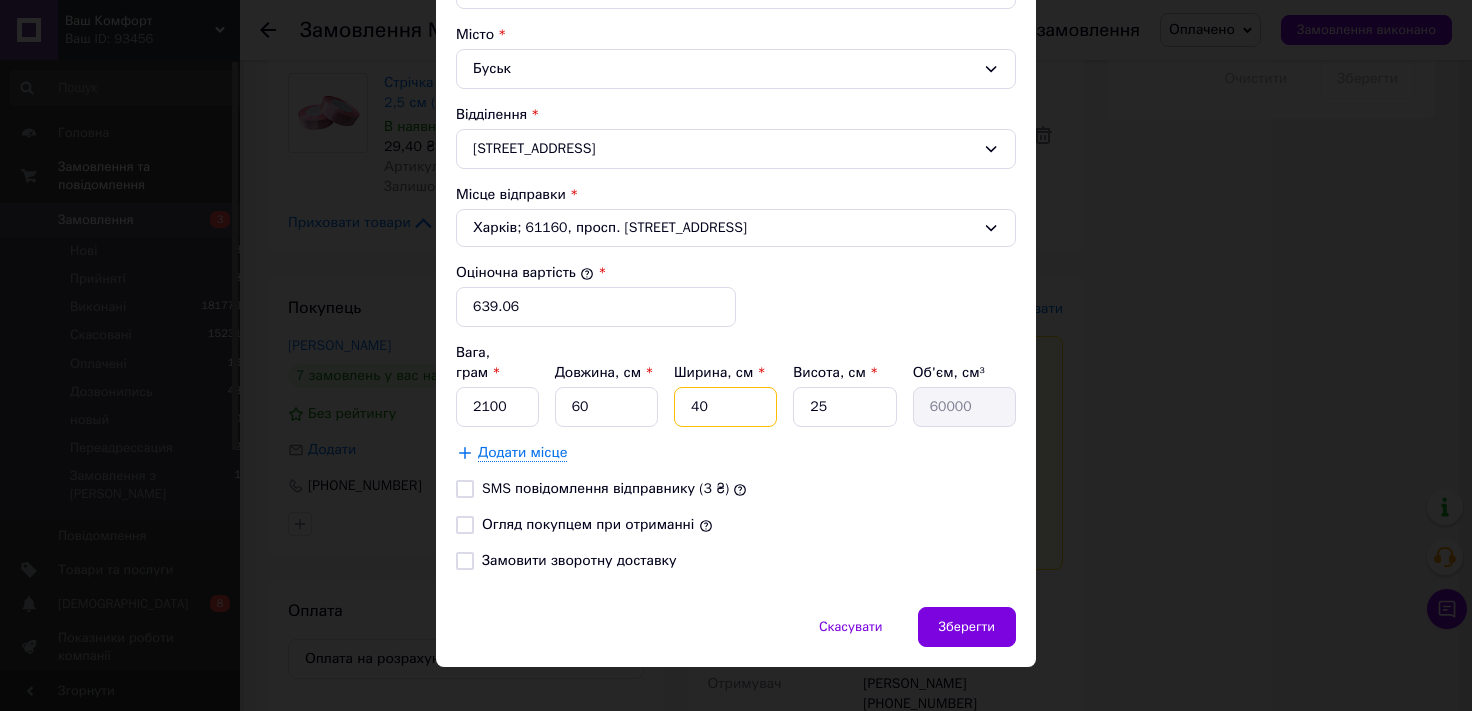 drag, startPoint x: 719, startPoint y: 388, endPoint x: 0, endPoint y: 511, distance: 729.445 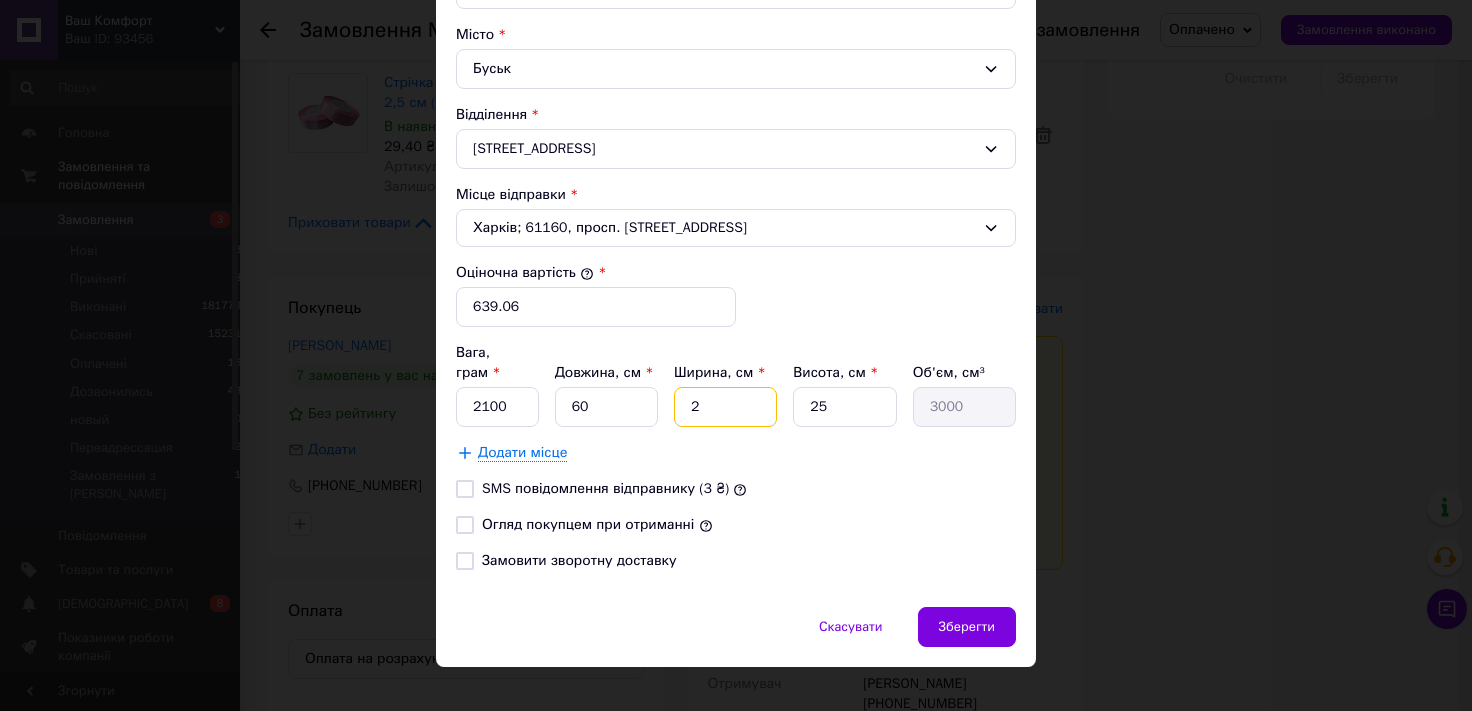 type on "22" 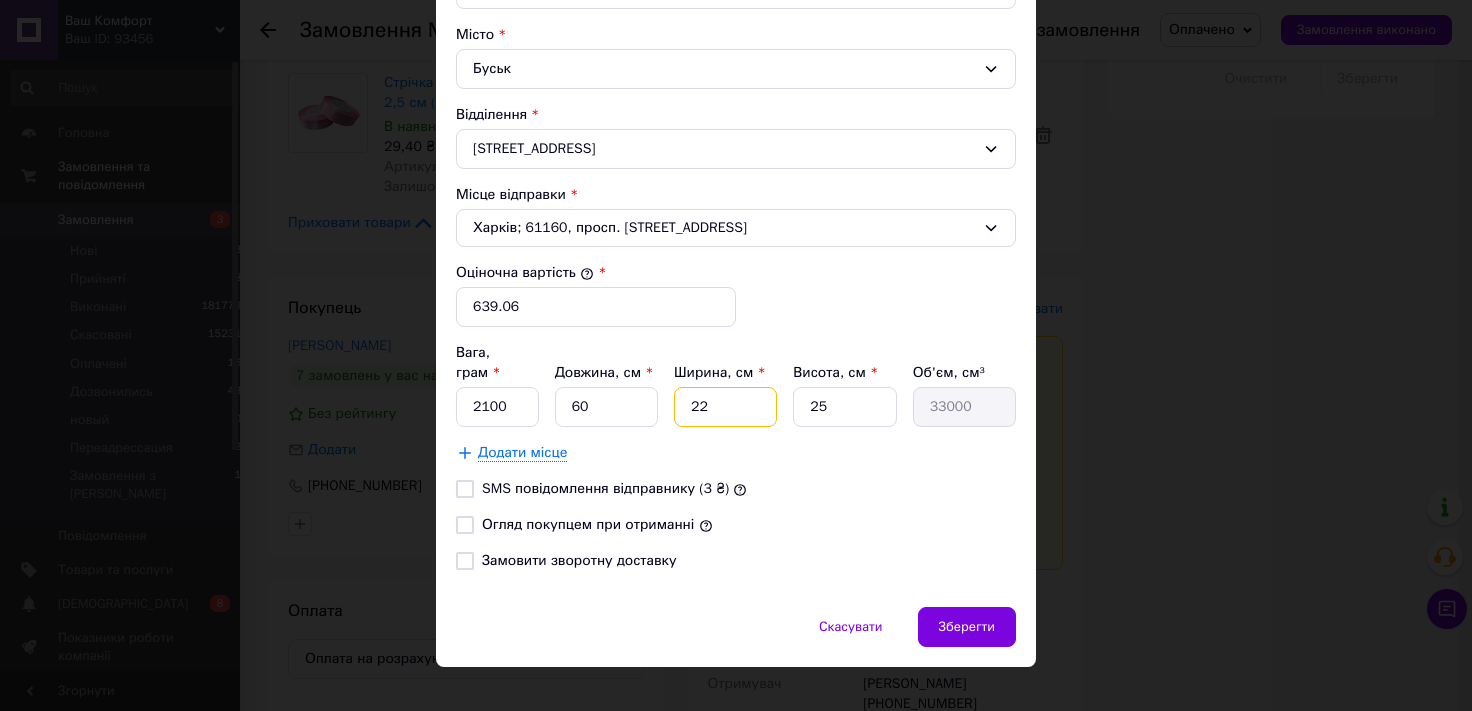 type on "22" 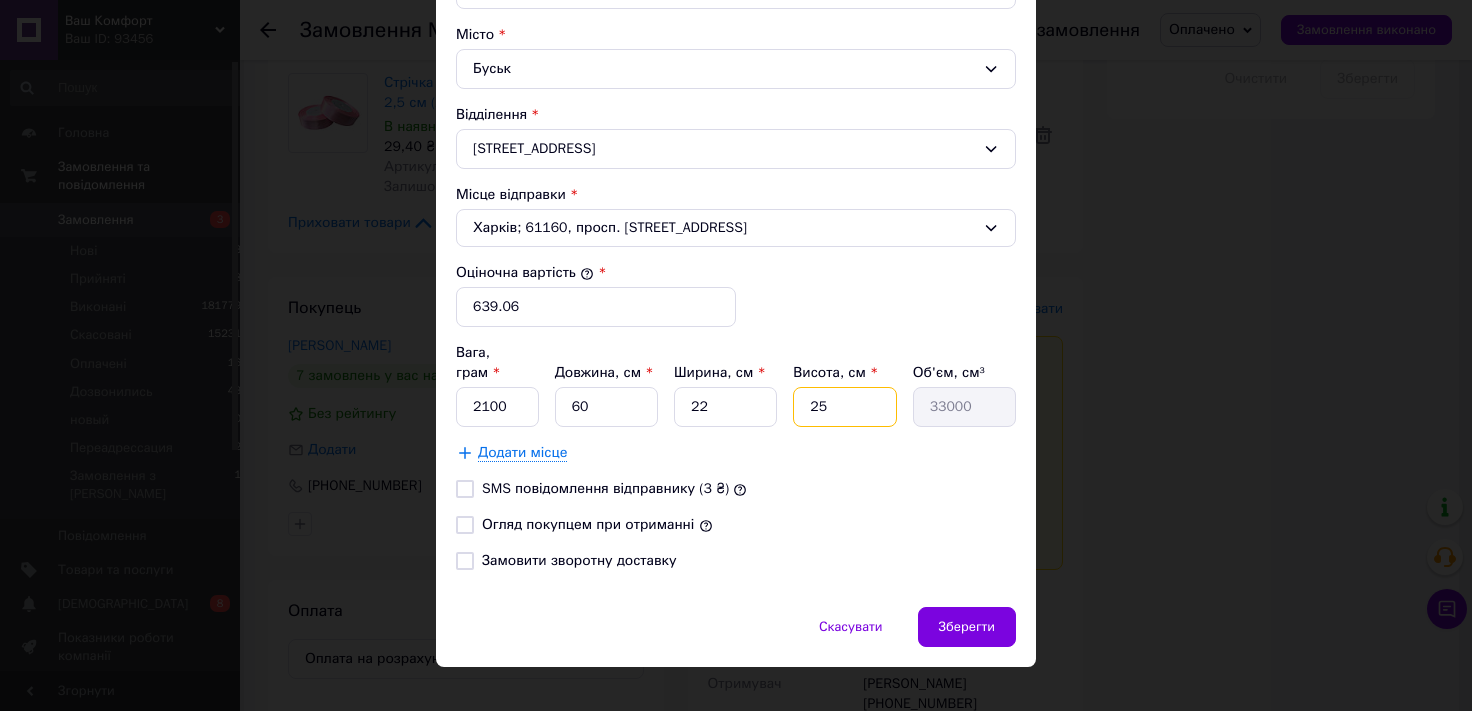 drag, startPoint x: 837, startPoint y: 377, endPoint x: 305, endPoint y: 455, distance: 537.6876 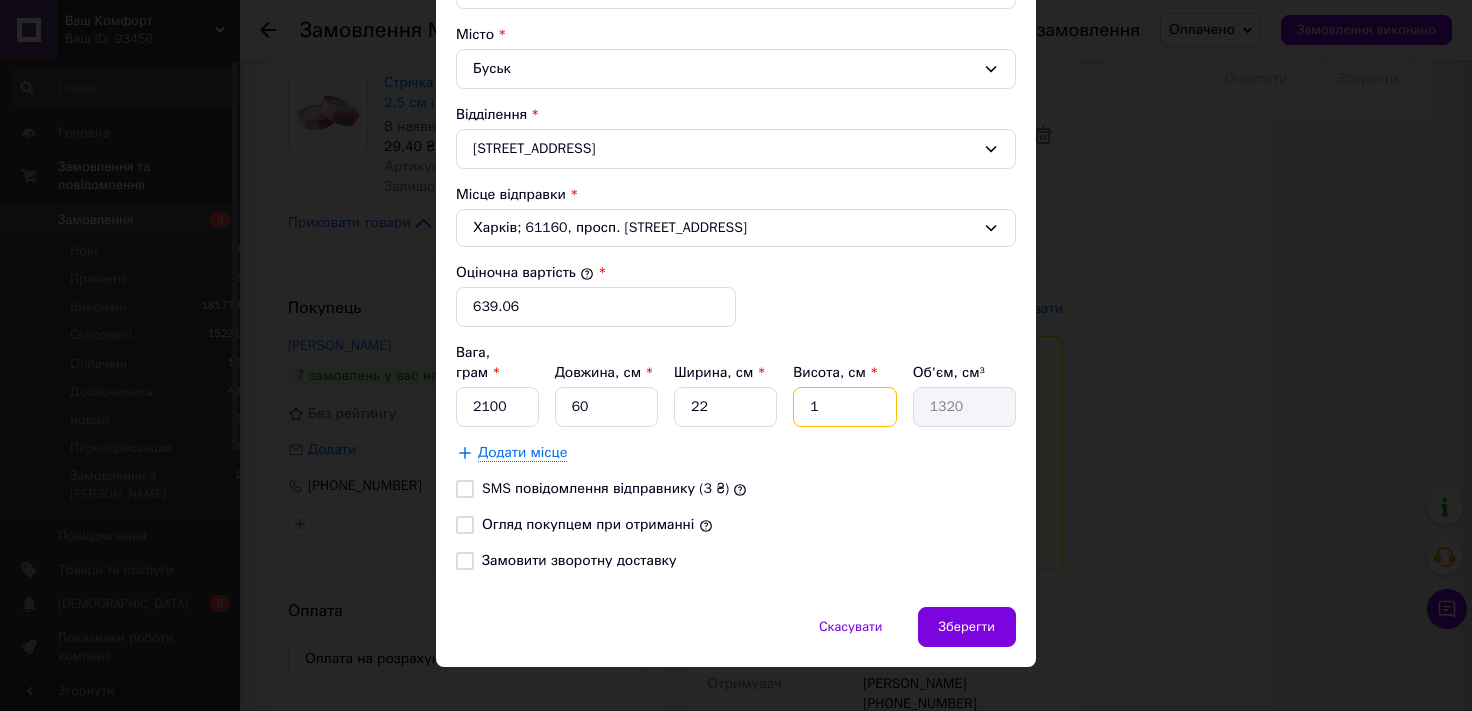 type on "12" 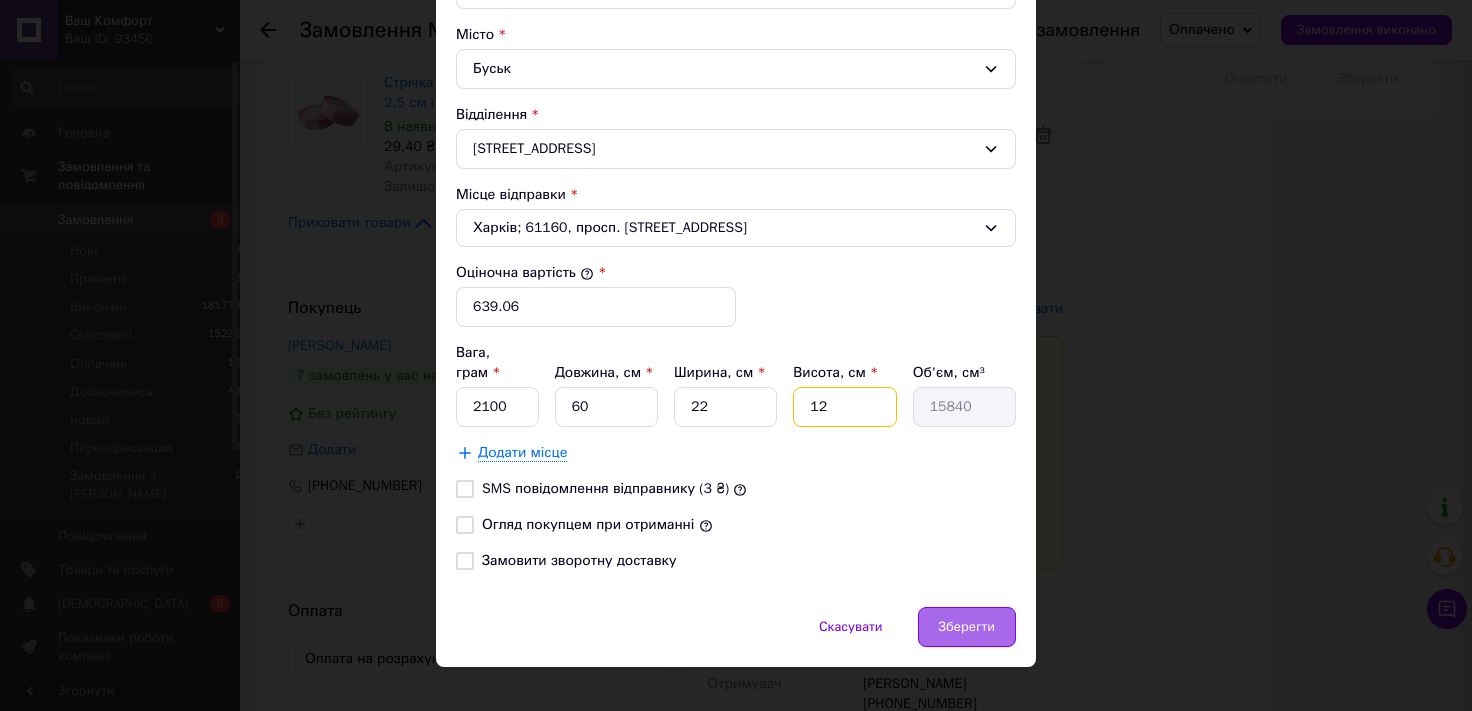 type on "12" 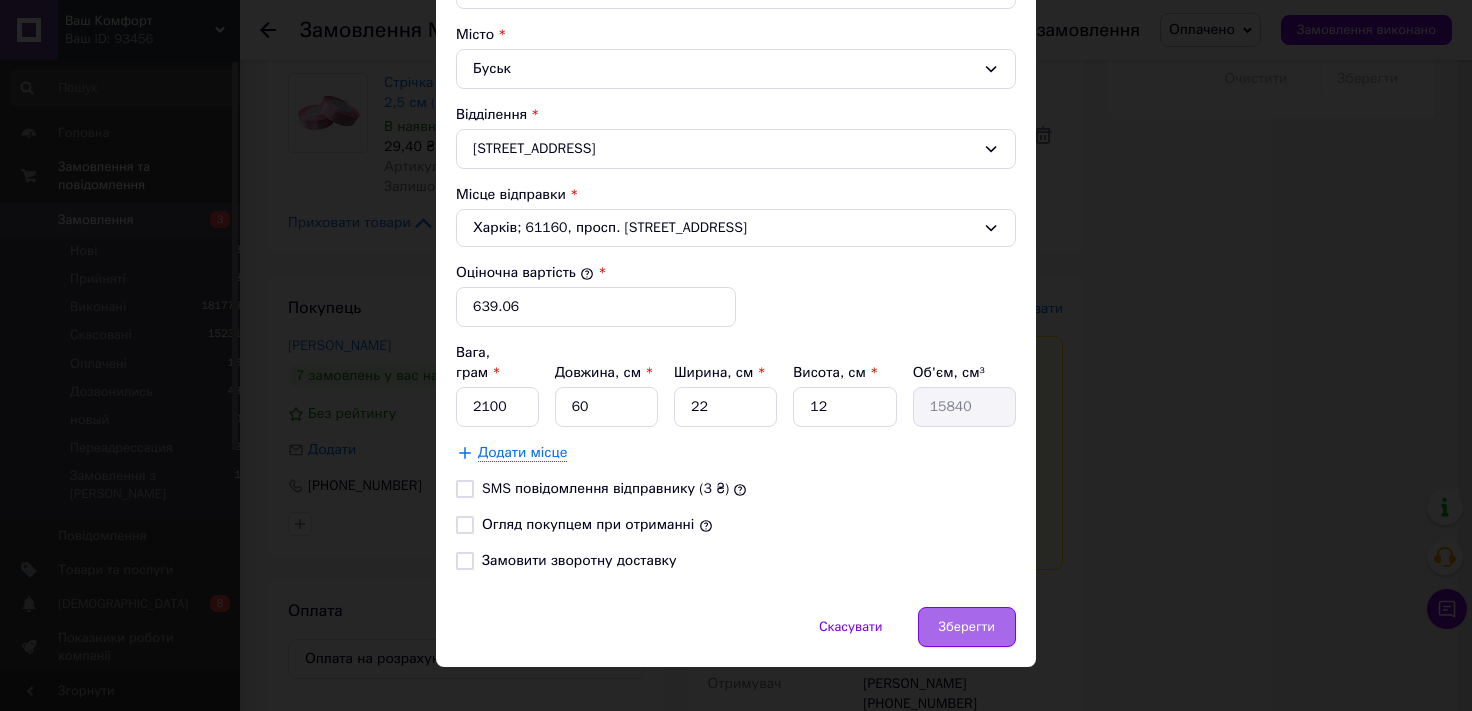 click on "Зберегти" at bounding box center (967, 627) 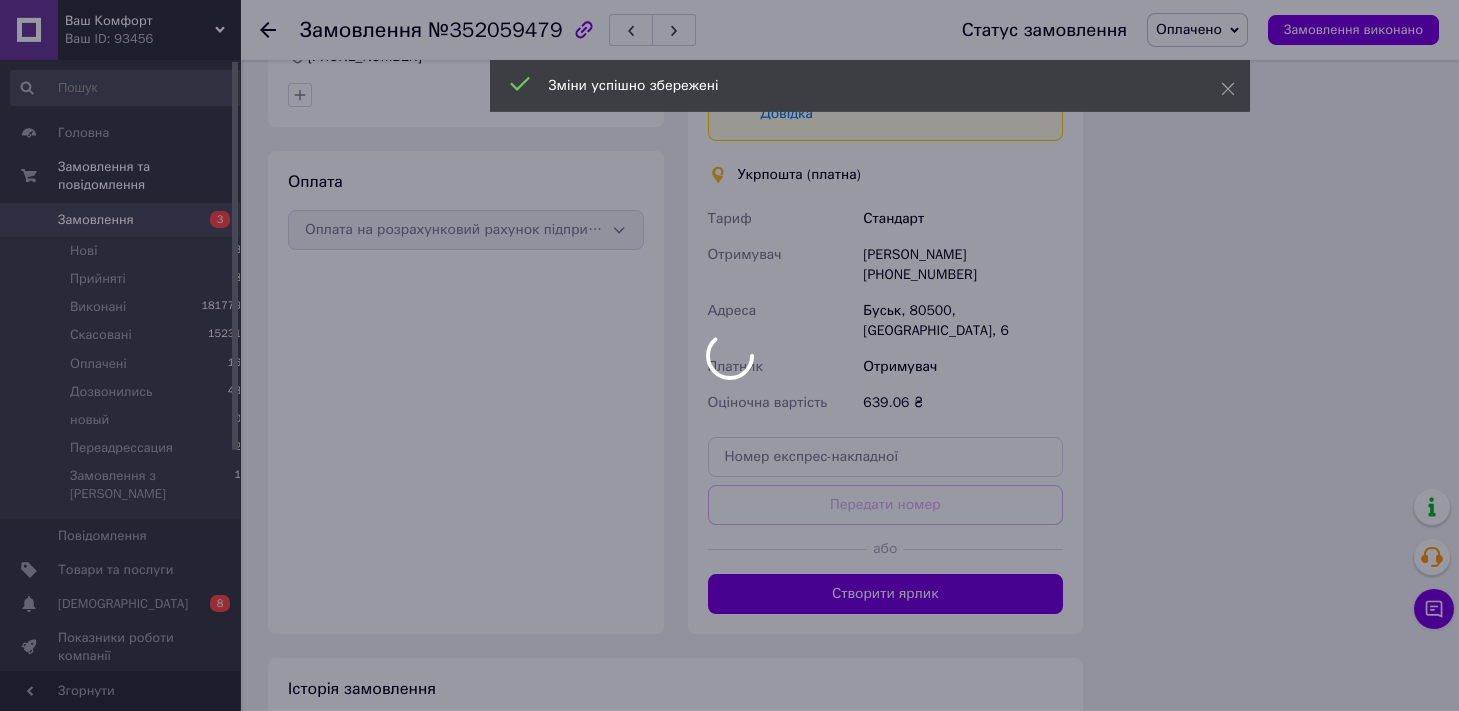 scroll, scrollTop: 1716, scrollLeft: 0, axis: vertical 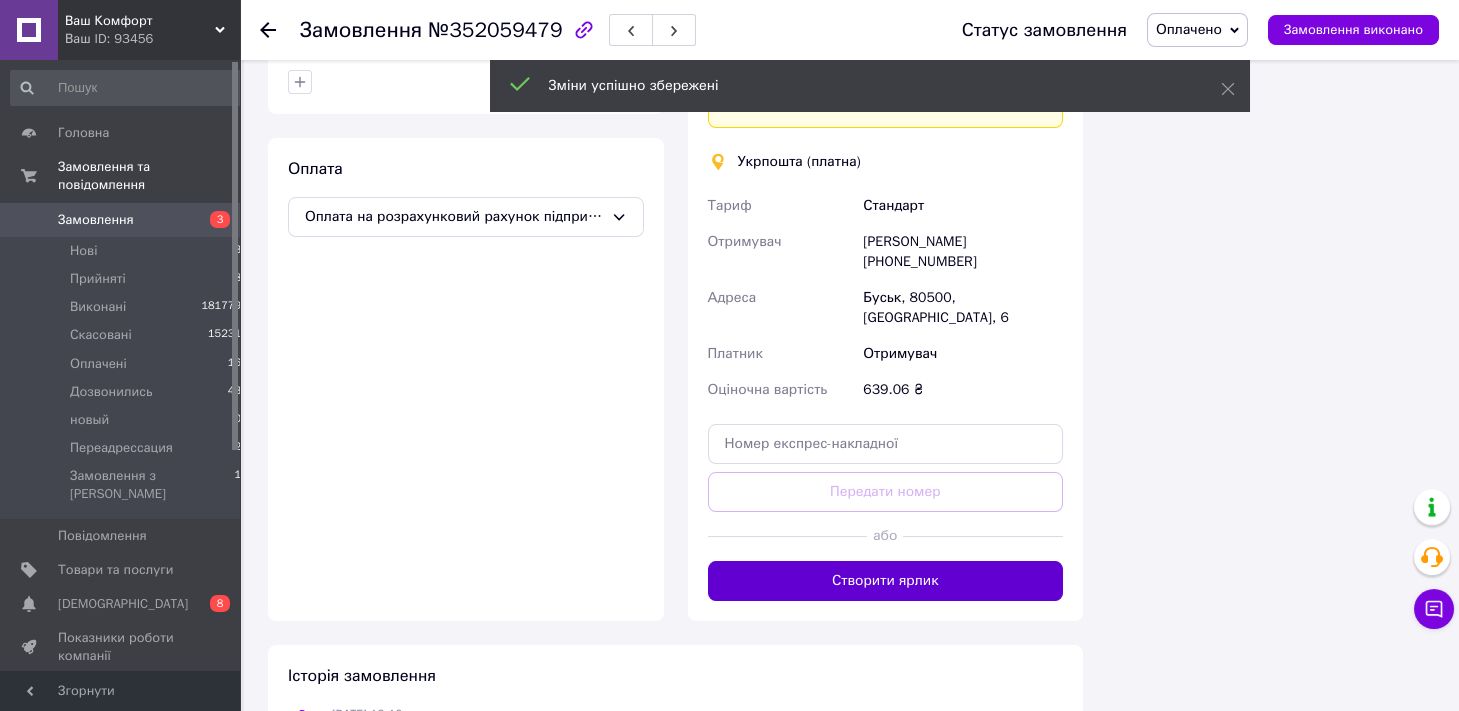 click on "Створити ярлик" at bounding box center (886, 581) 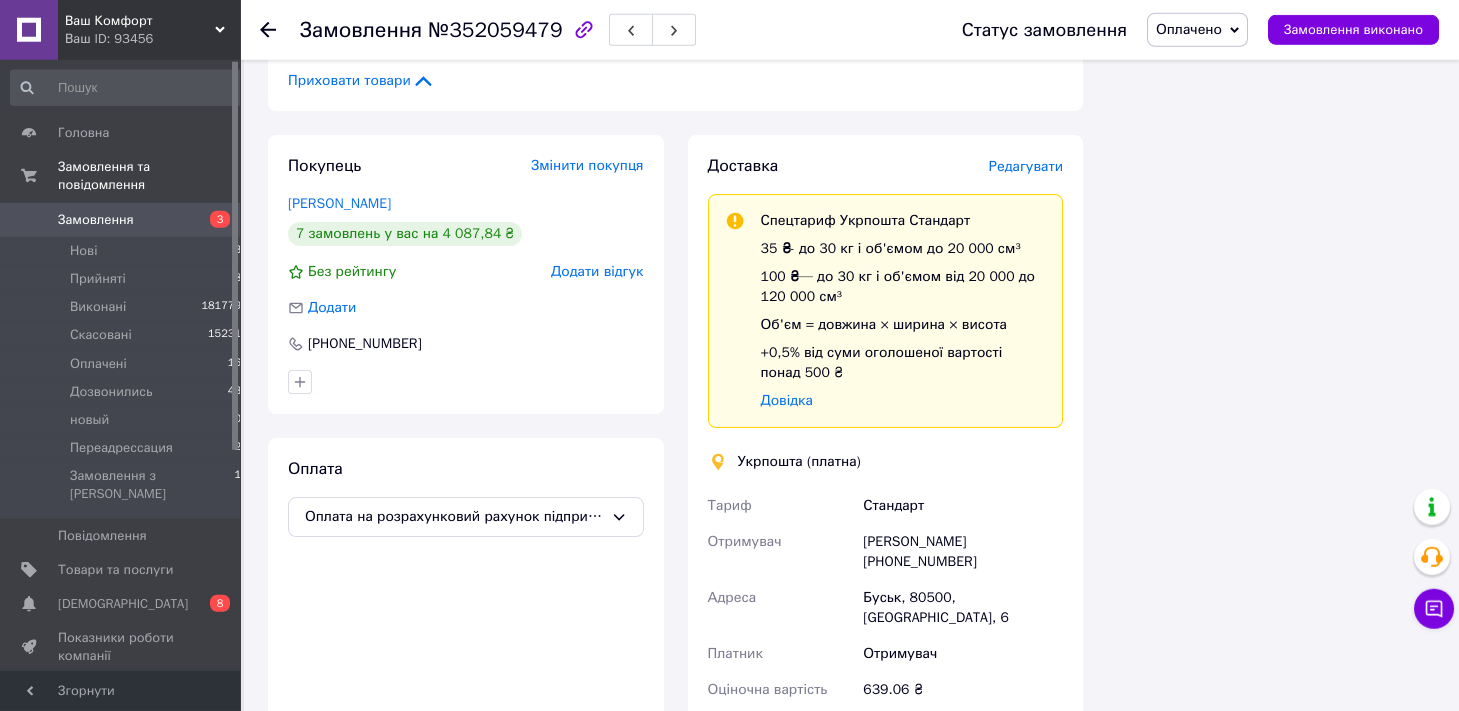 scroll, scrollTop: 1716, scrollLeft: 0, axis: vertical 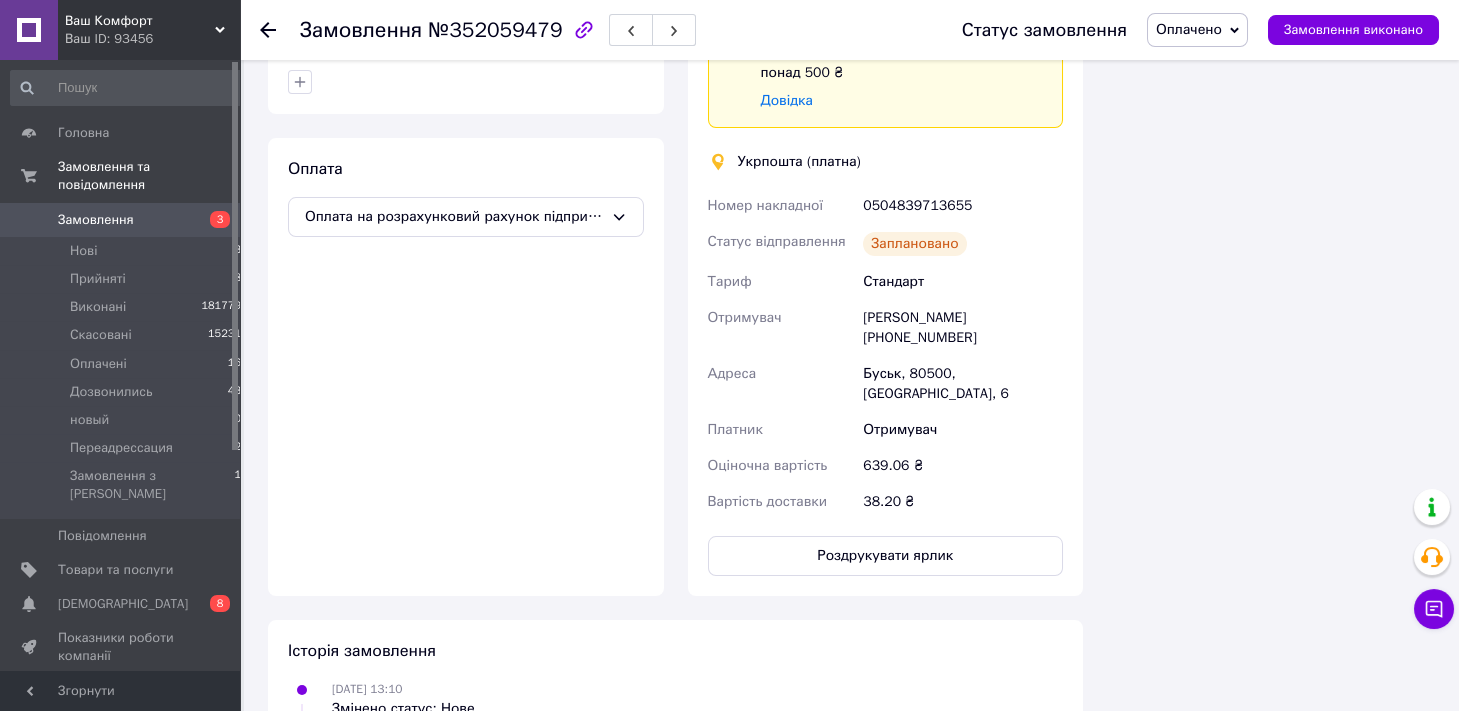 click on "Оплачено" at bounding box center [1189, 29] 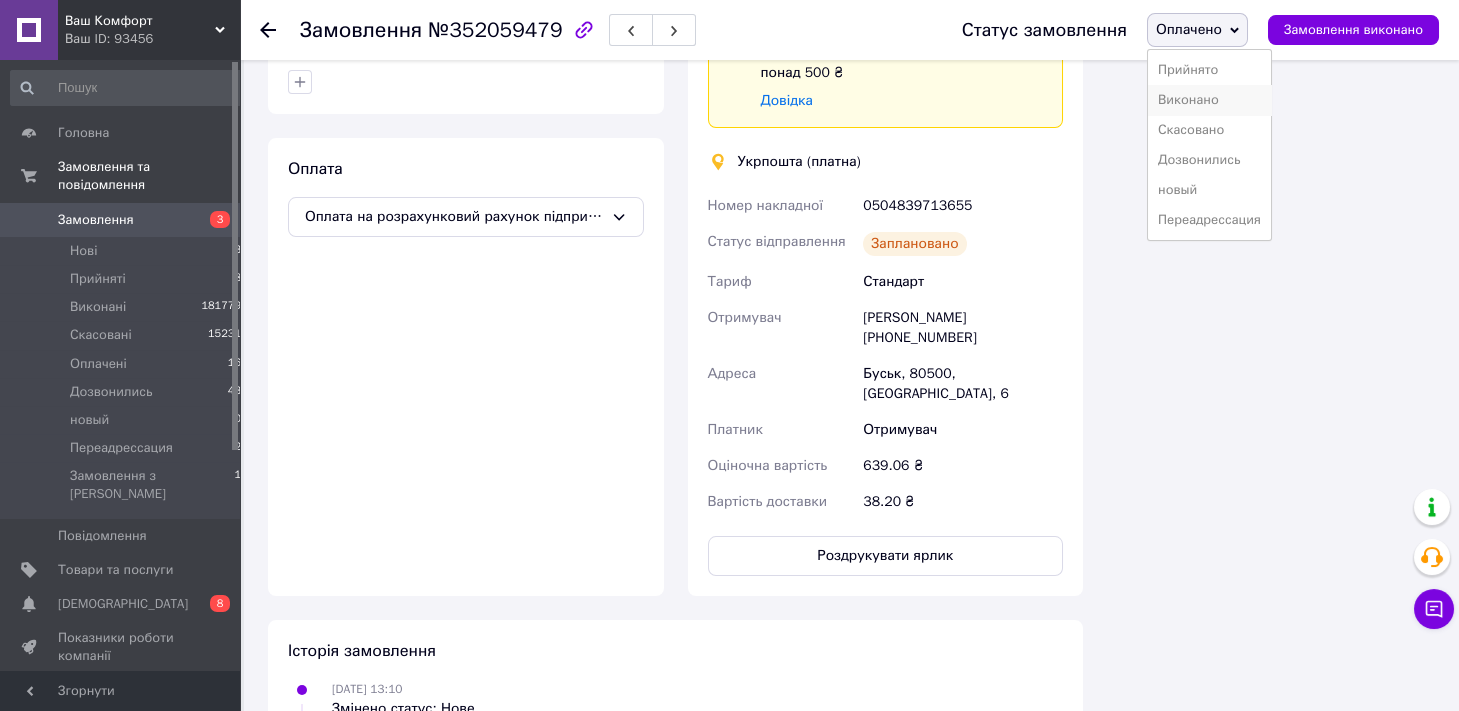 click on "Виконано" at bounding box center [1209, 100] 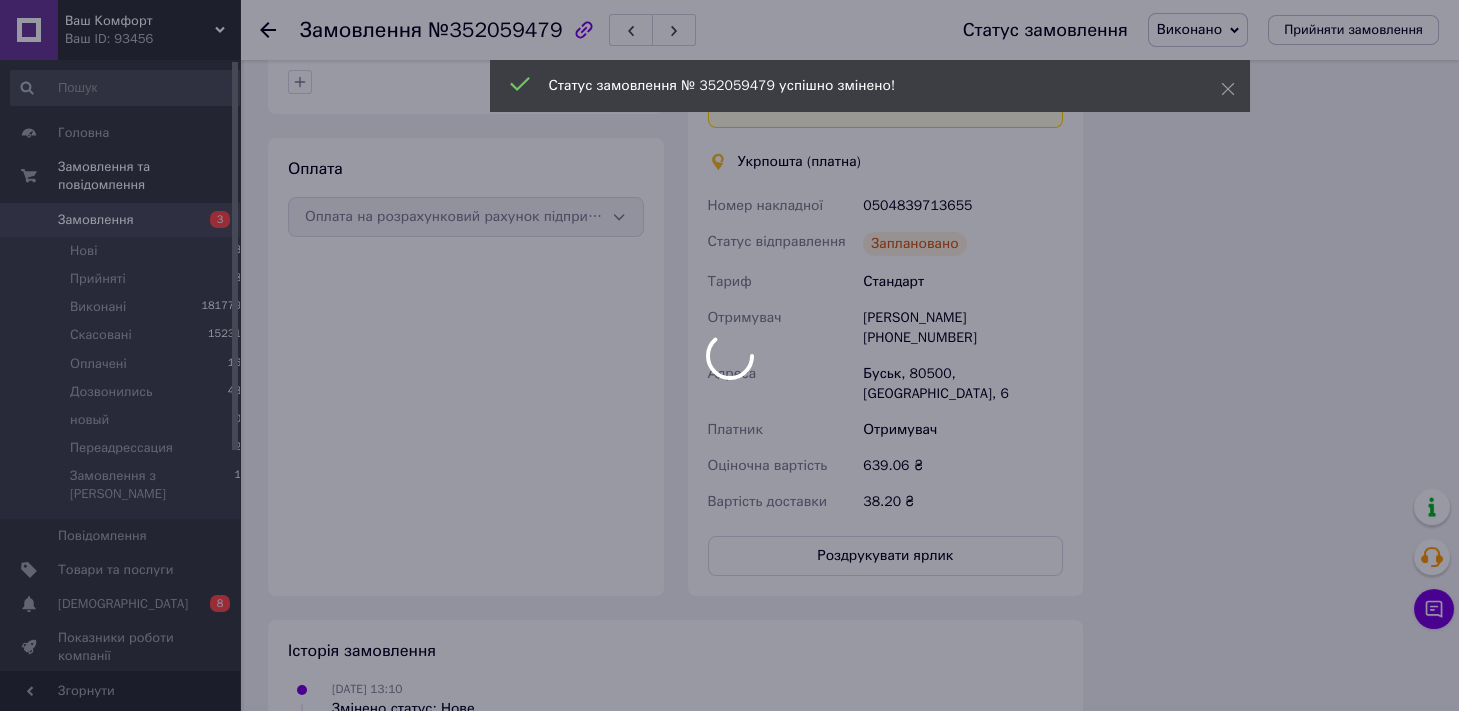 scroll, scrollTop: 1680, scrollLeft: 0, axis: vertical 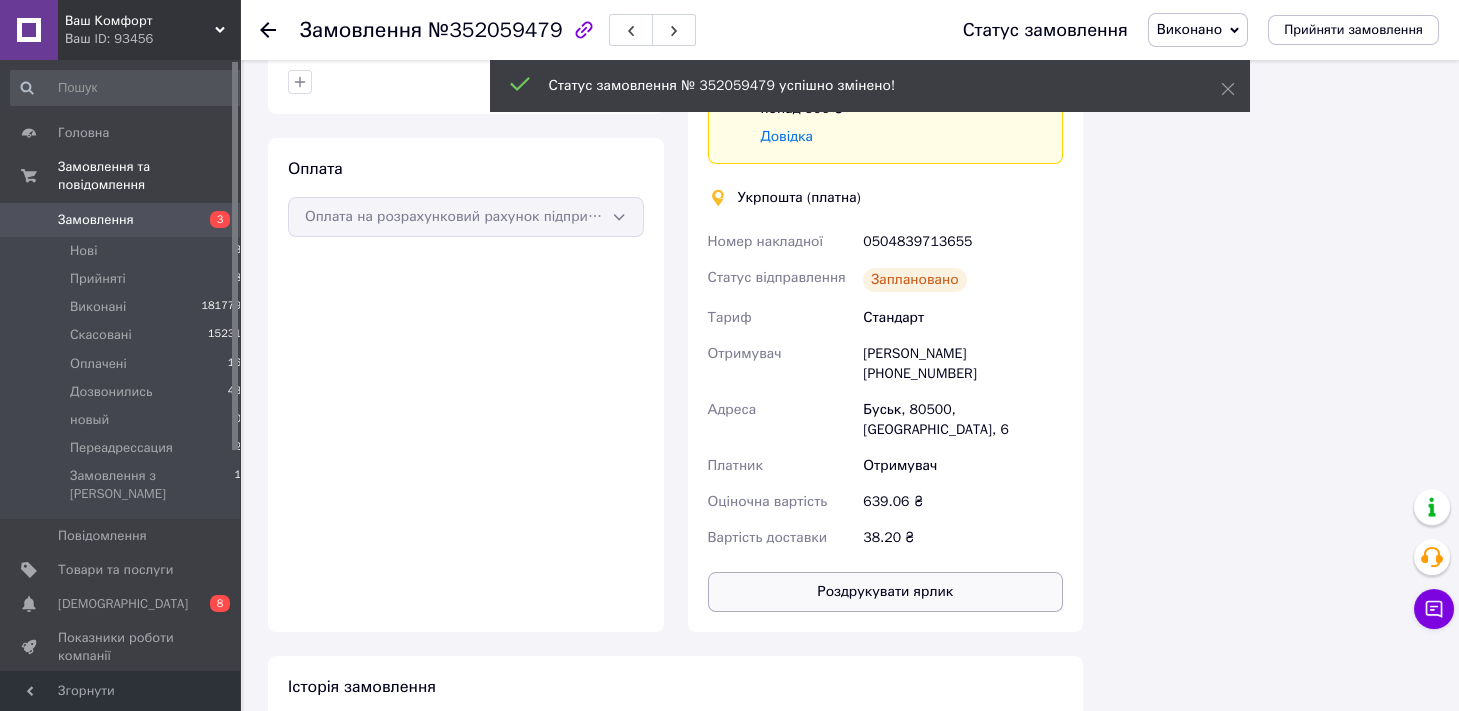 click on "Роздрукувати ярлик" at bounding box center (886, 592) 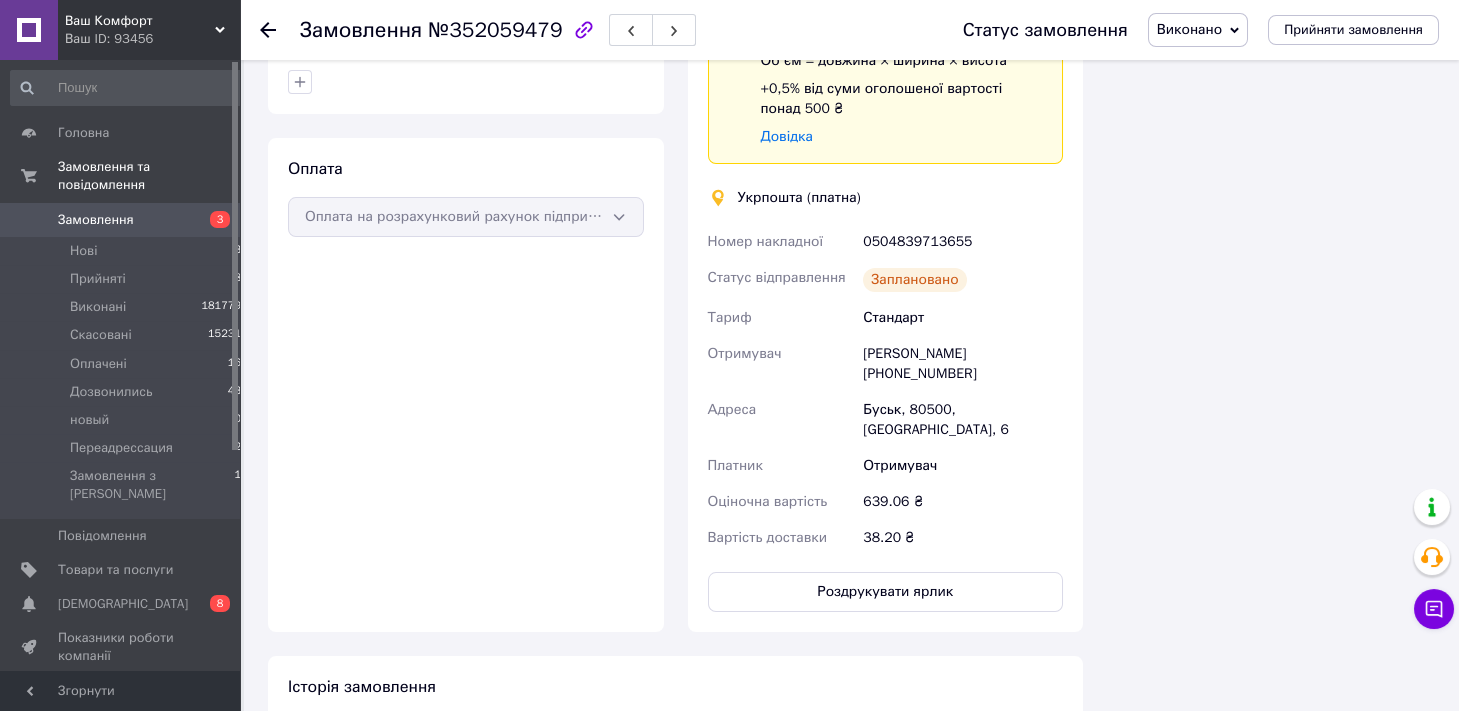 click on "№352059479" at bounding box center [495, 30] 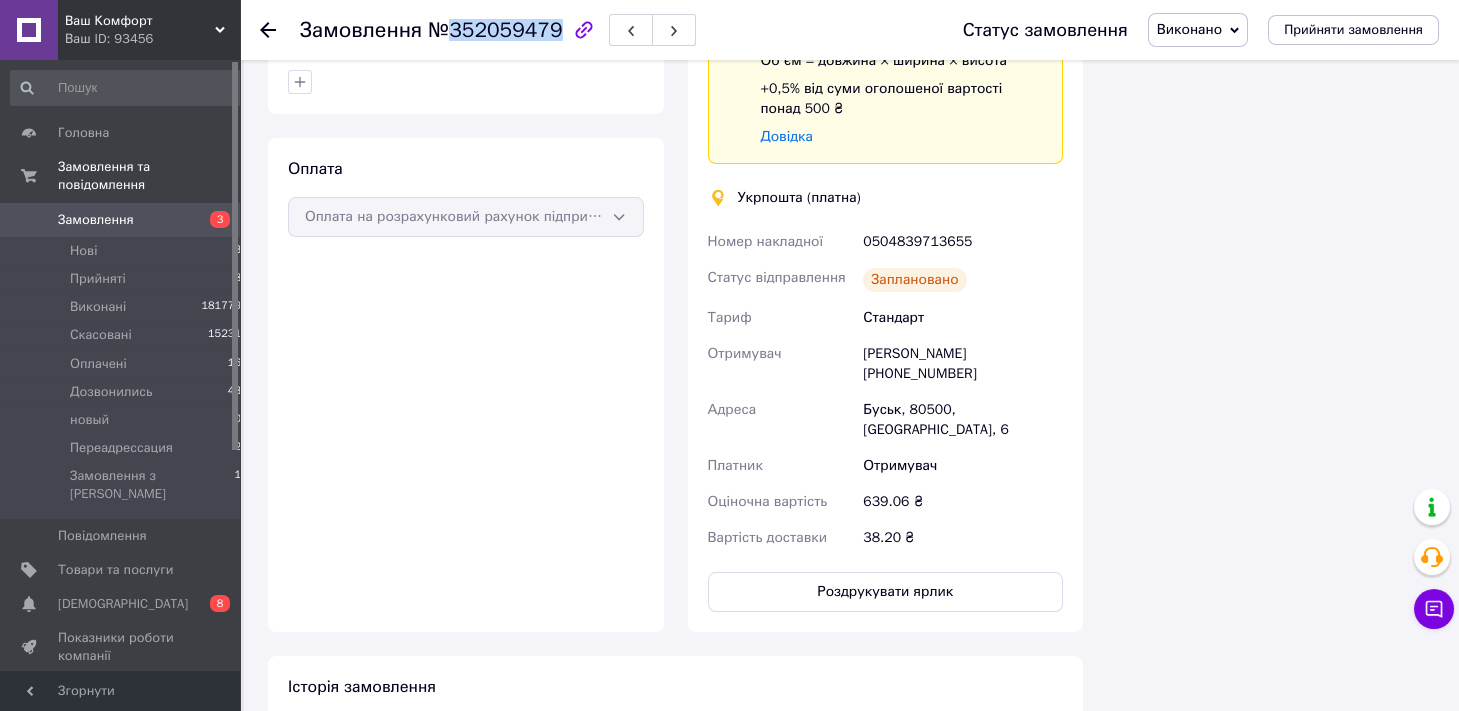 click on "№352059479" at bounding box center [495, 30] 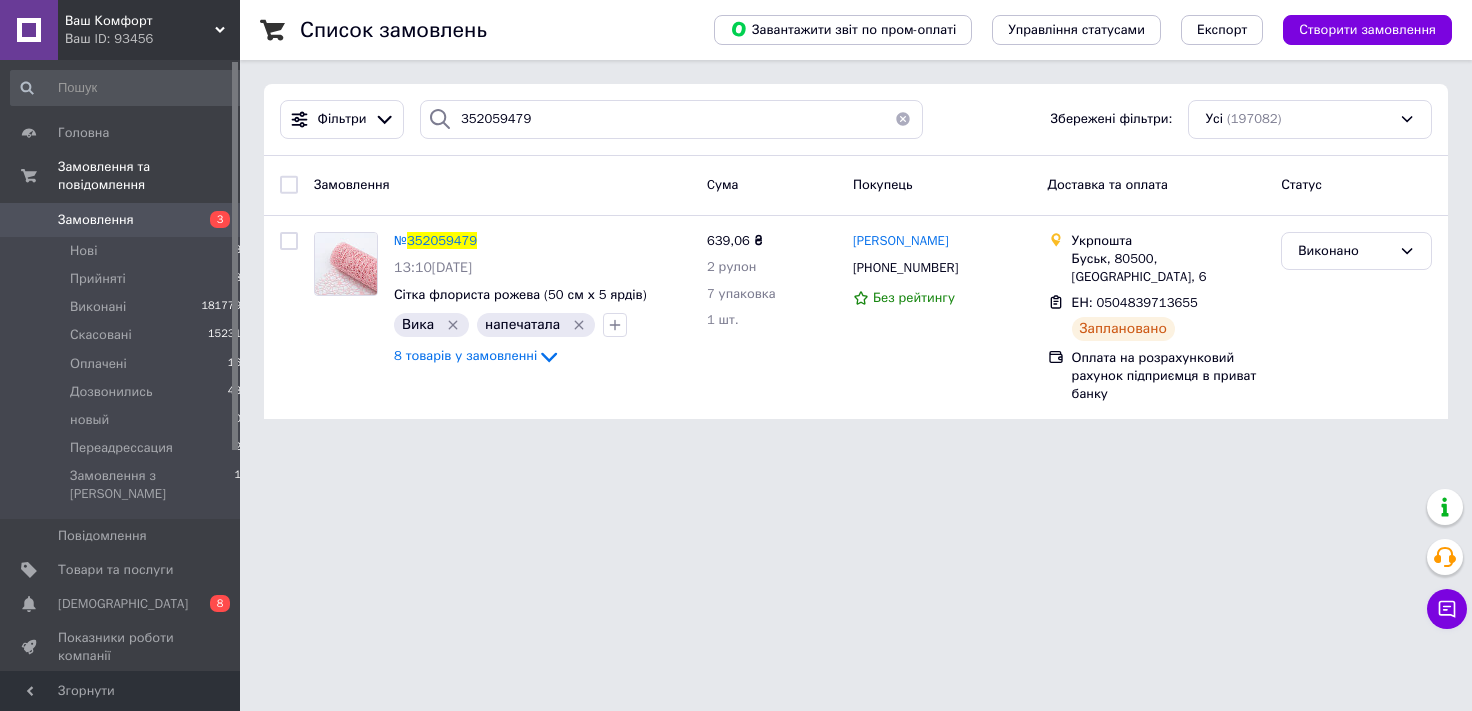 scroll, scrollTop: 0, scrollLeft: 0, axis: both 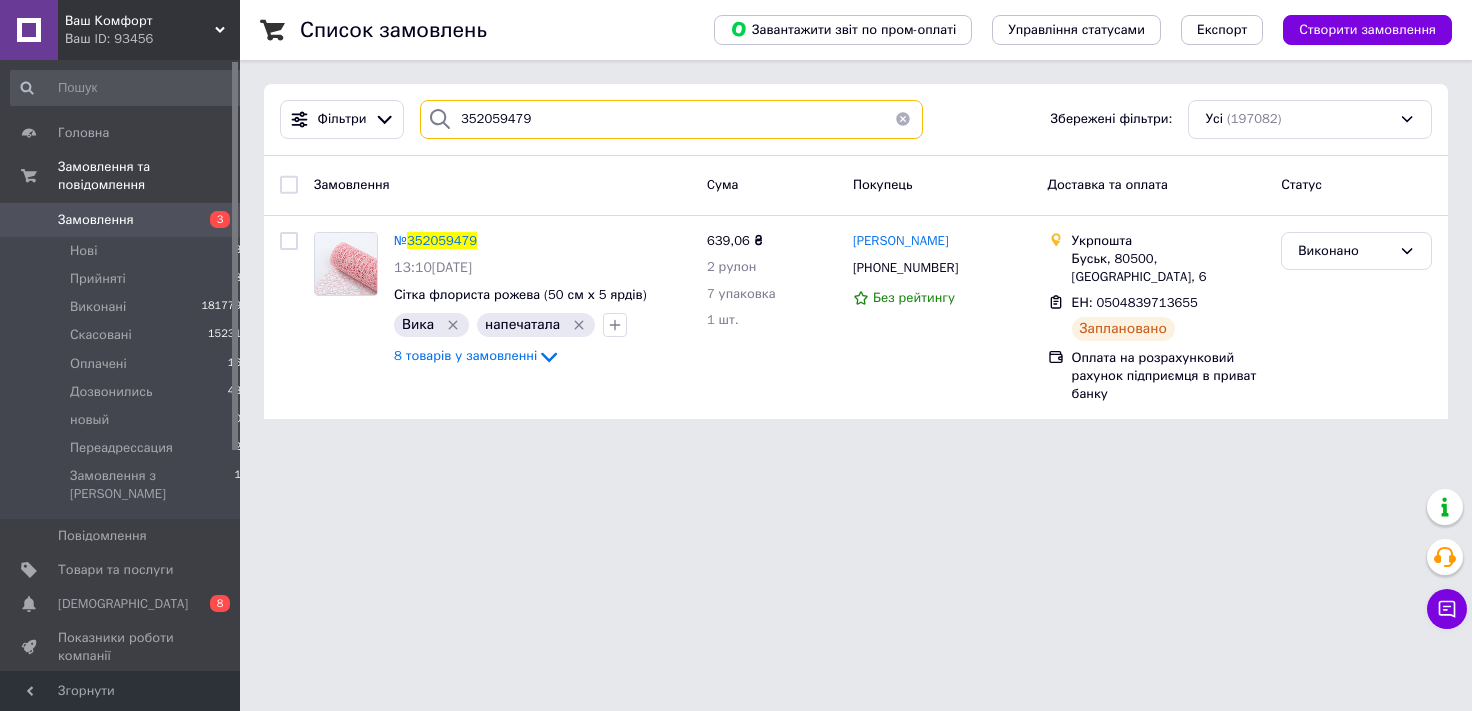 drag, startPoint x: 574, startPoint y: 119, endPoint x: 0, endPoint y: 309, distance: 604.6288 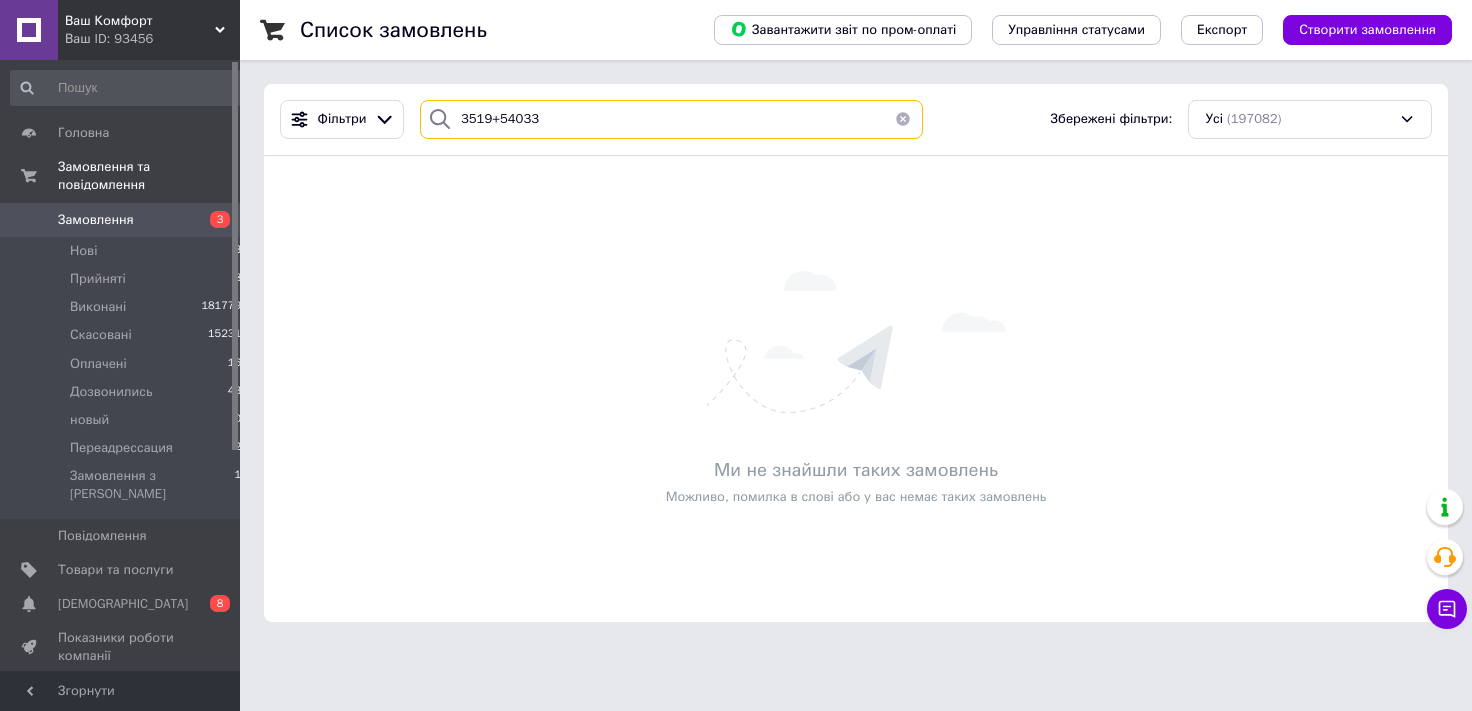 click on "3519+54033" at bounding box center (671, 119) 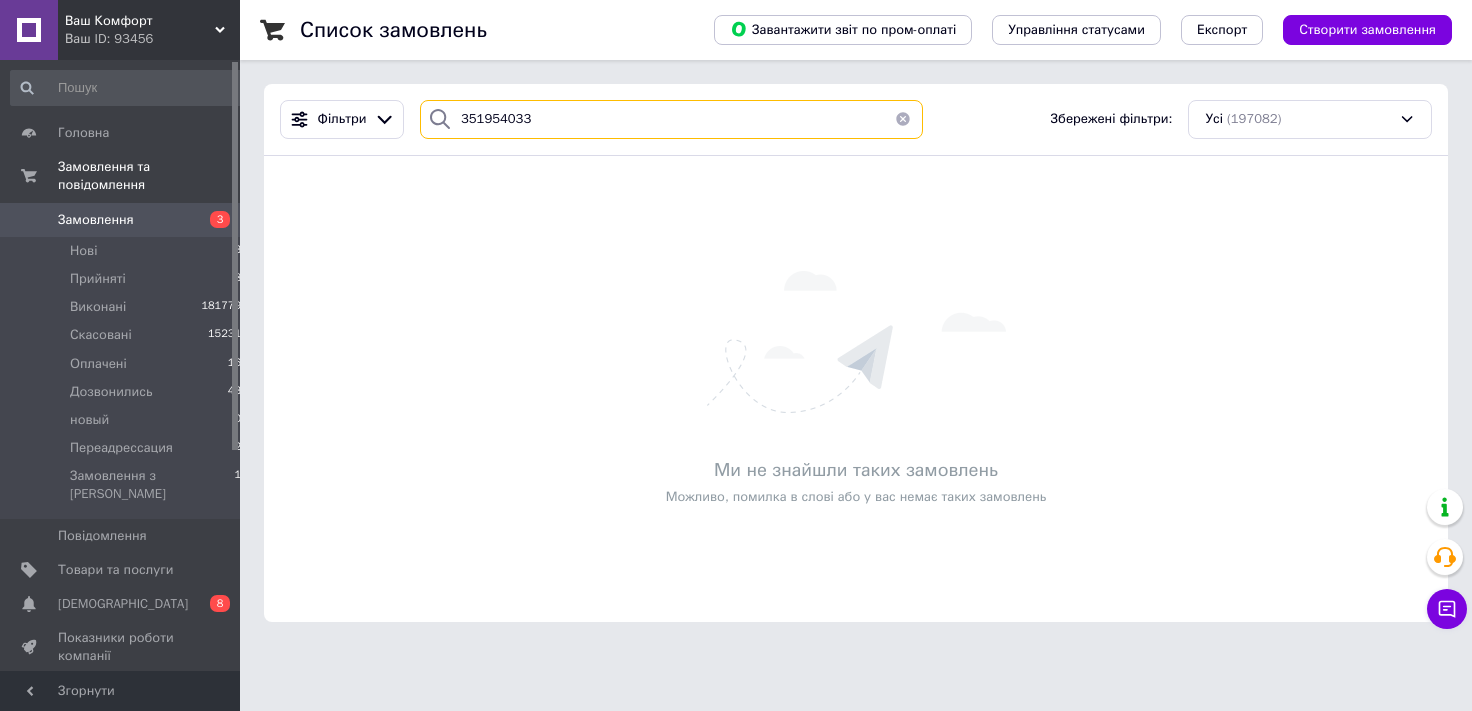 type on "351954033" 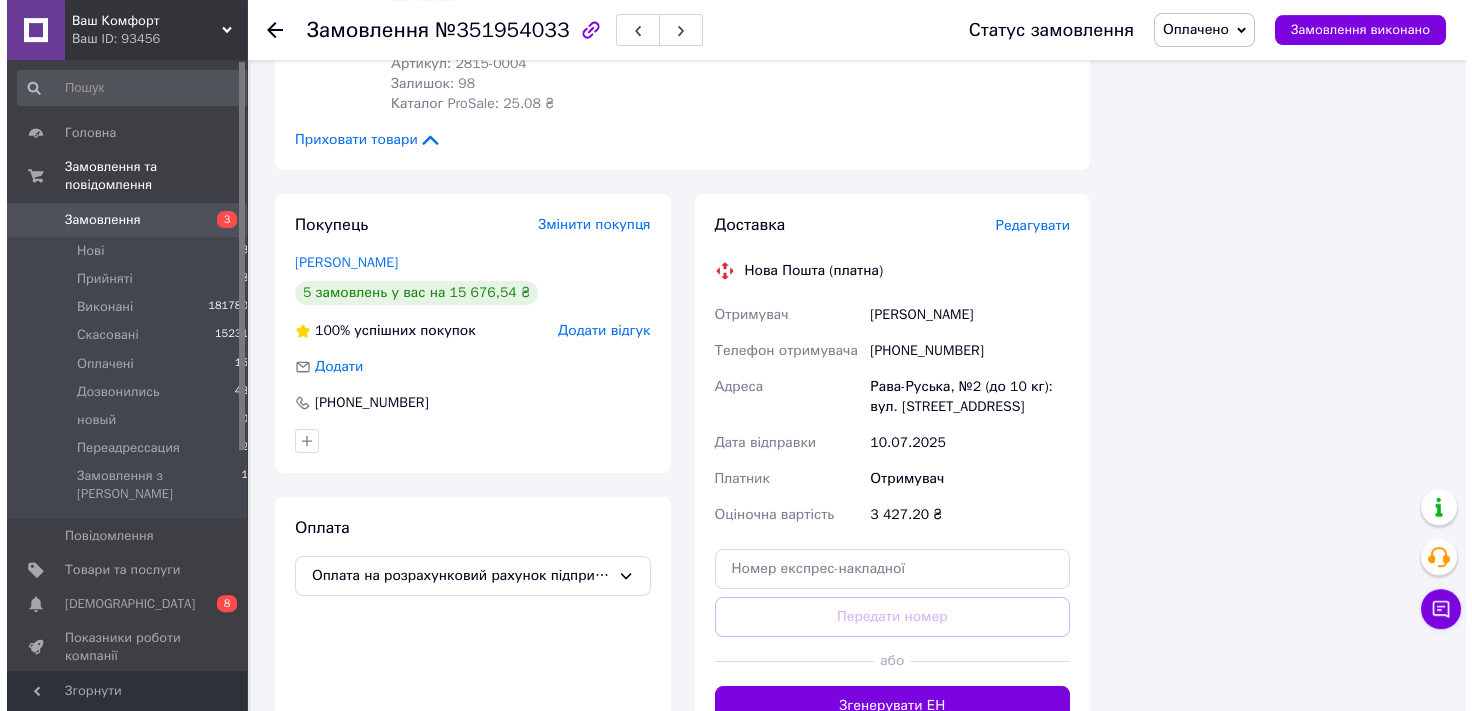 scroll, scrollTop: 1481, scrollLeft: 0, axis: vertical 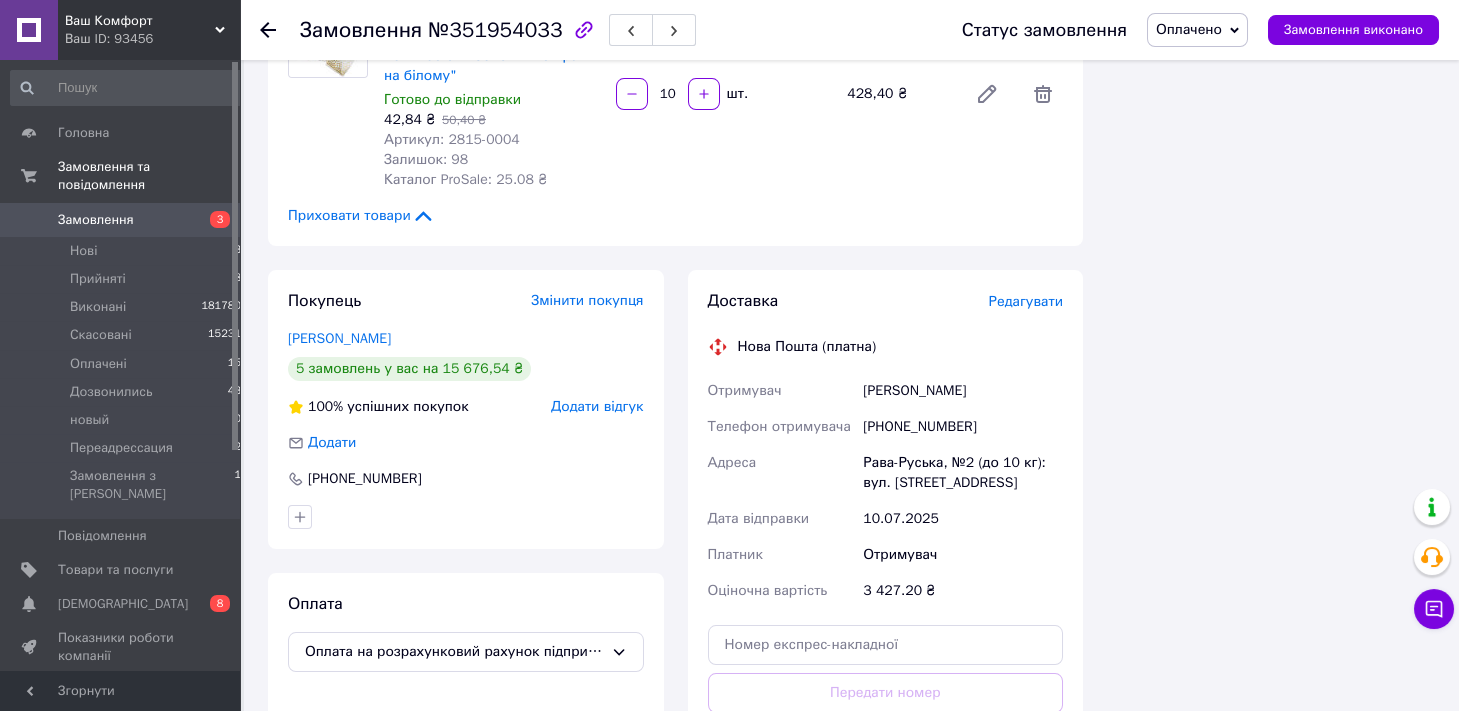 click on "Редагувати" at bounding box center (1026, 301) 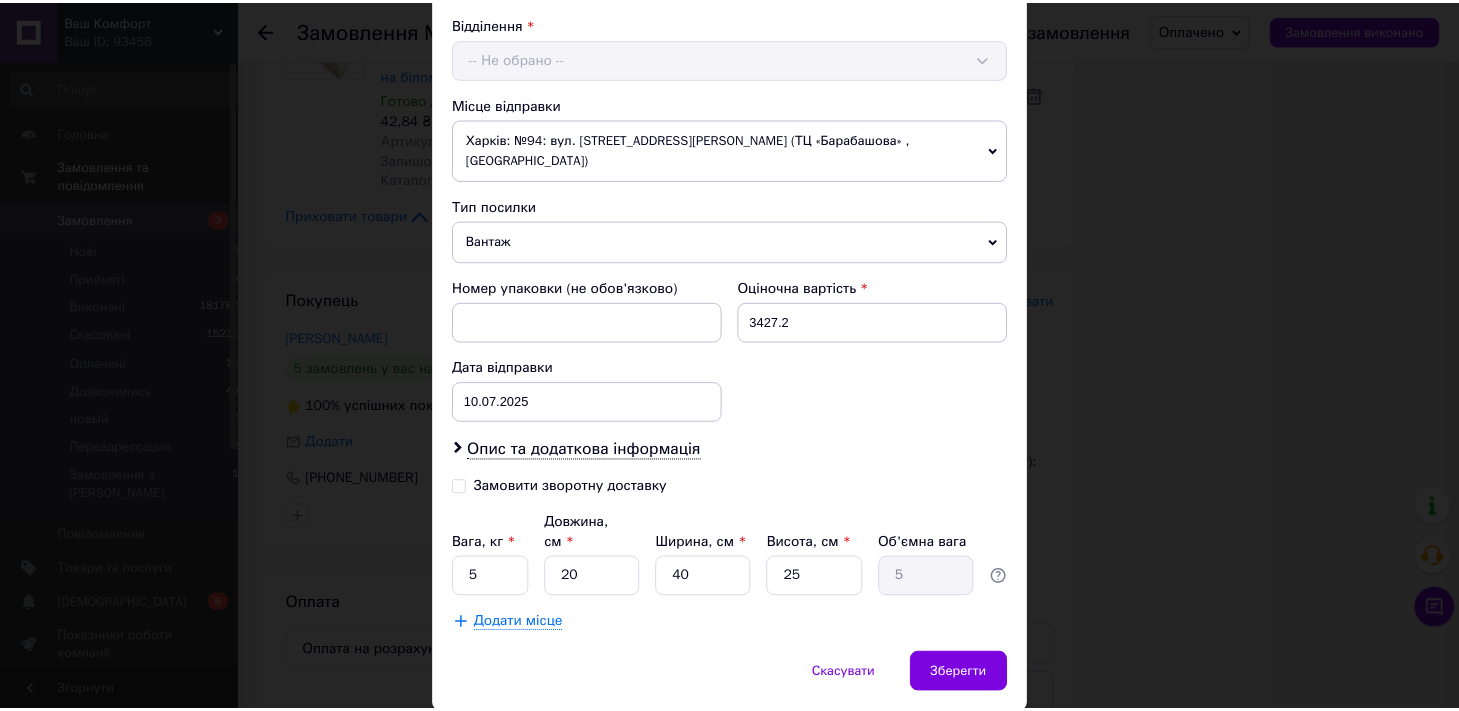 scroll, scrollTop: 667, scrollLeft: 0, axis: vertical 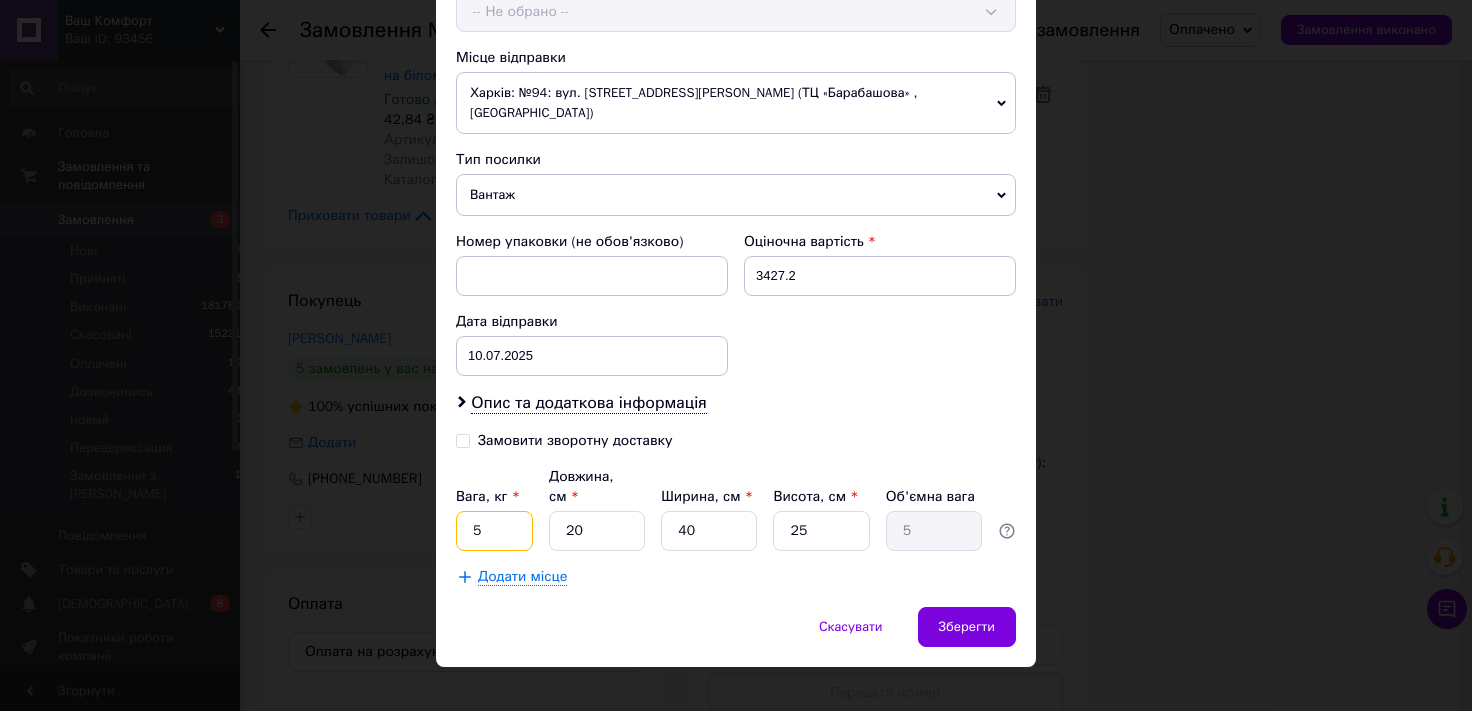 click on "5" at bounding box center [494, 531] 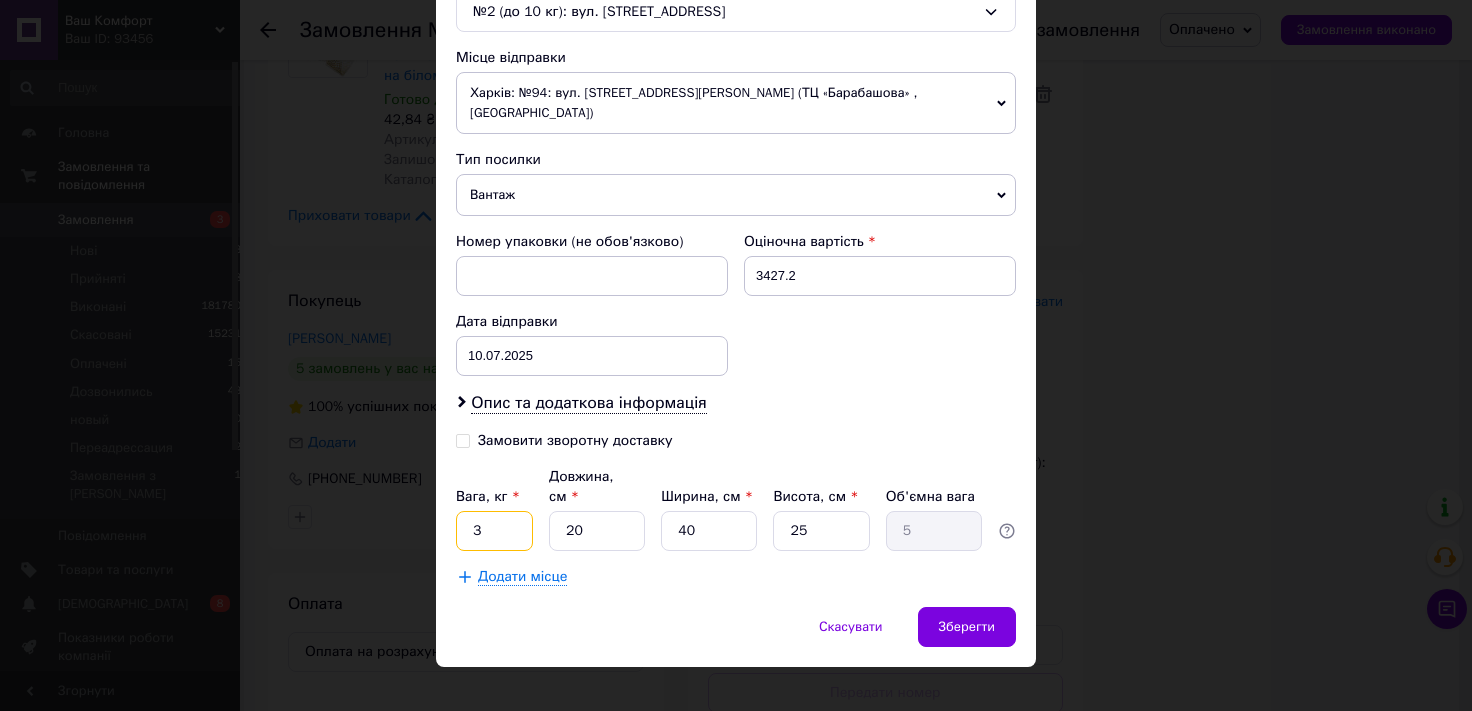 type on "3" 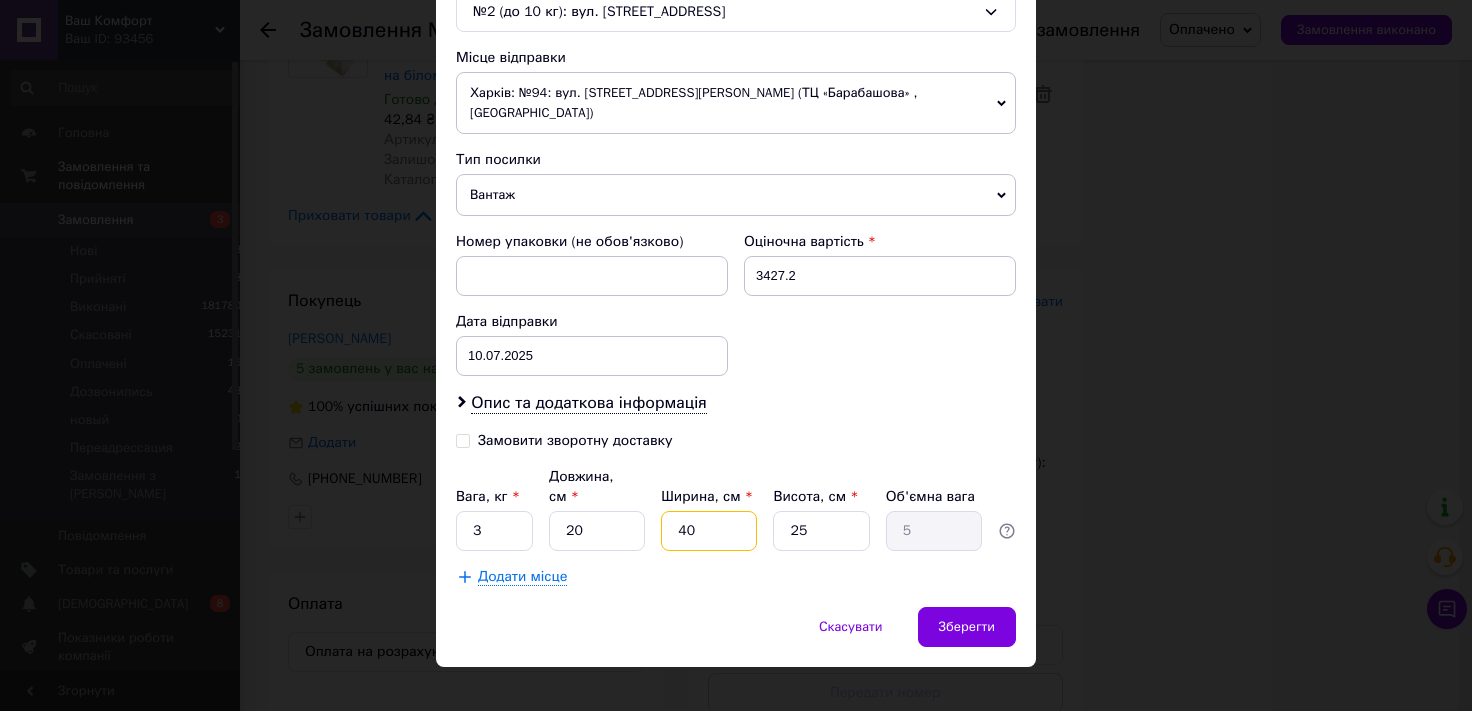 drag, startPoint x: 693, startPoint y: 508, endPoint x: 0, endPoint y: 621, distance: 702.1524 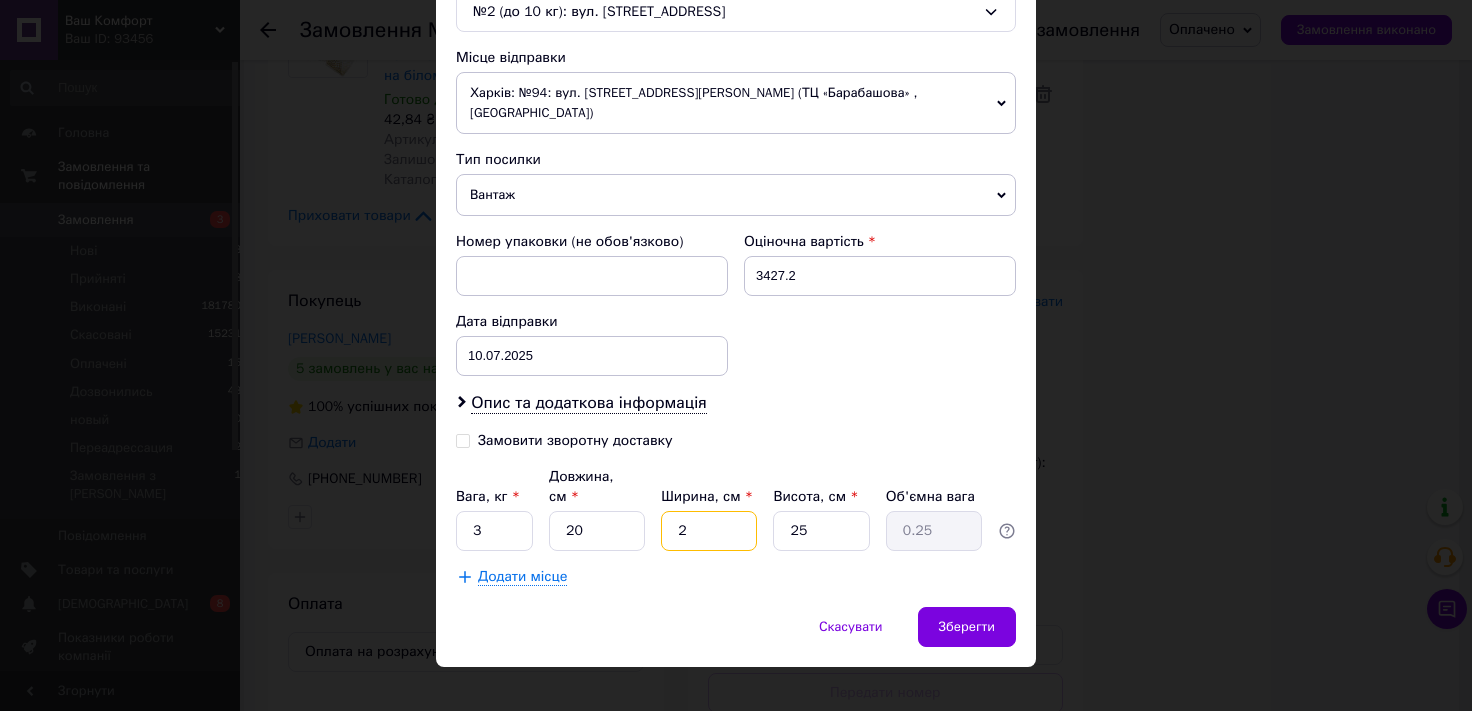 type on "20" 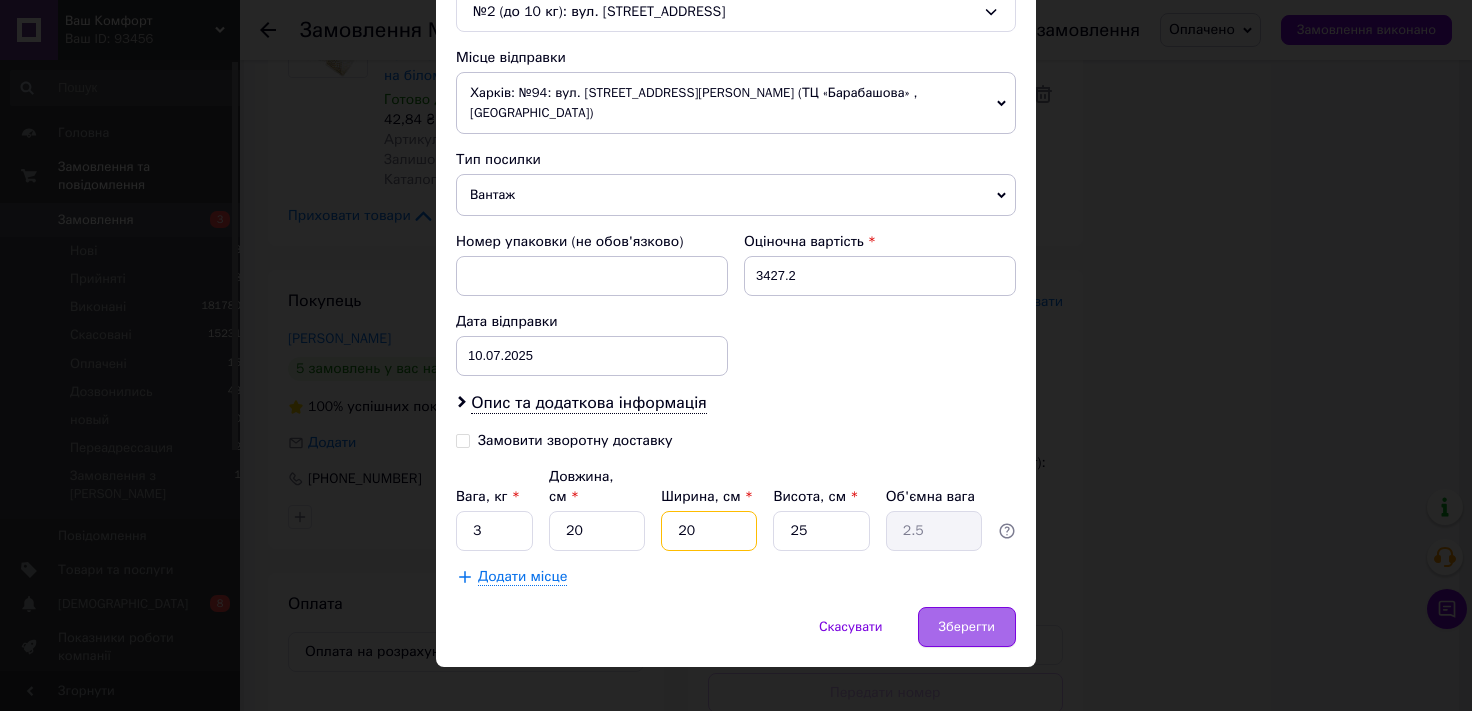 type on "20" 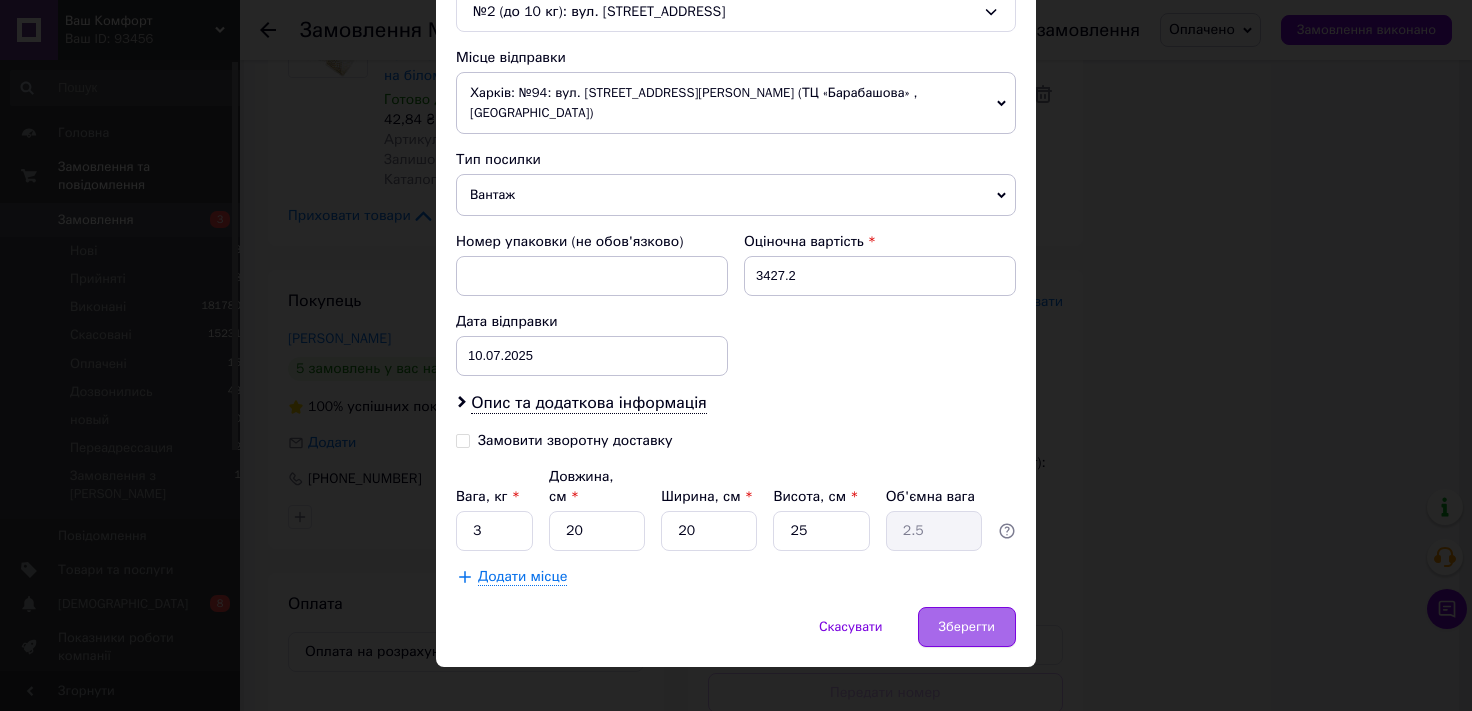 click on "Зберегти" at bounding box center [967, 627] 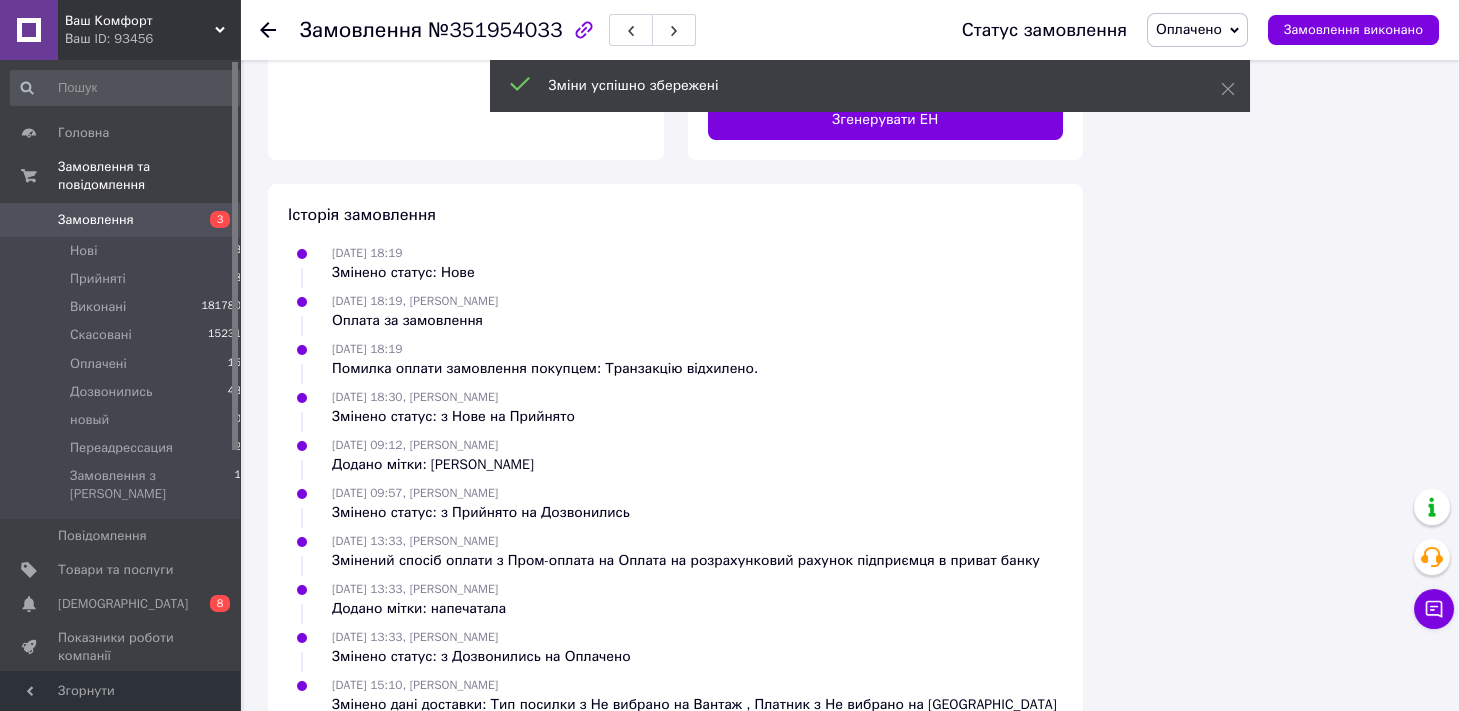 scroll, scrollTop: 1812, scrollLeft: 0, axis: vertical 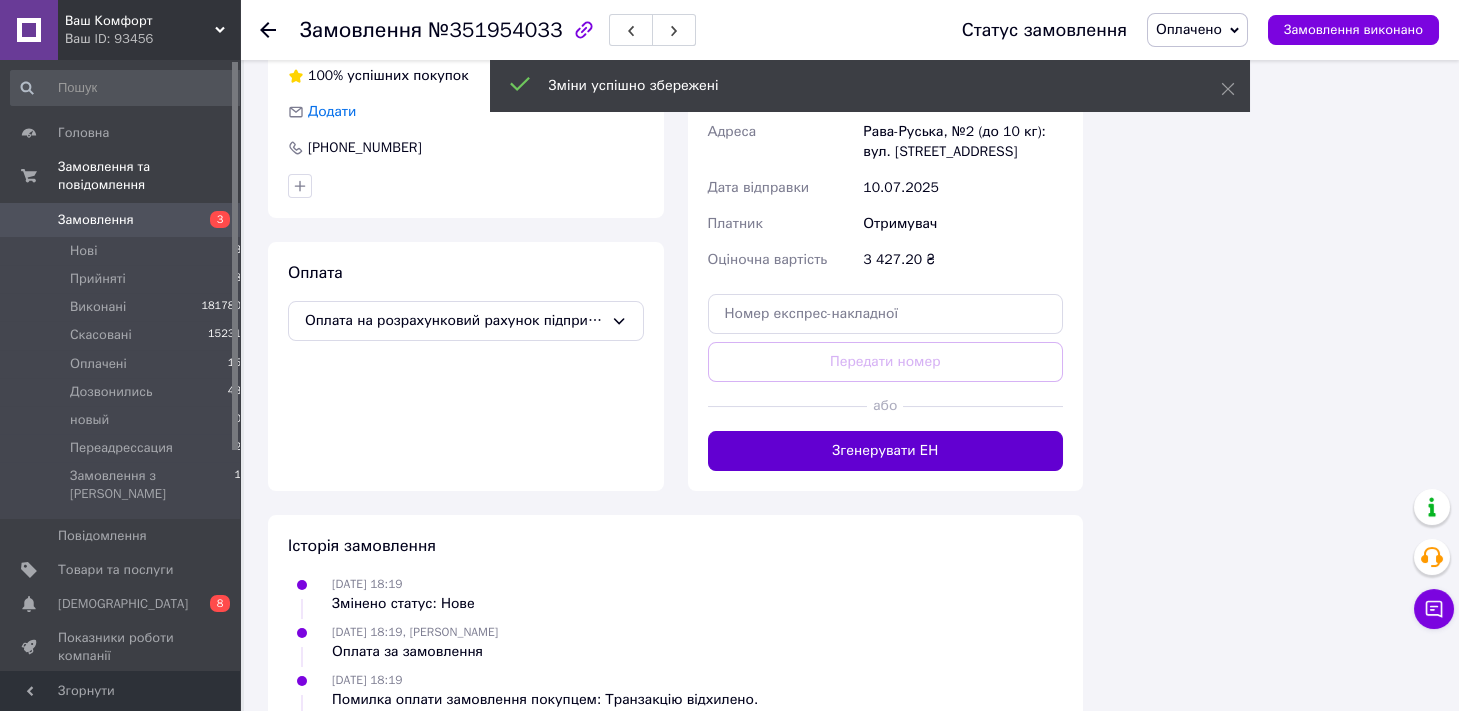 click on "Згенерувати ЕН" at bounding box center [886, 451] 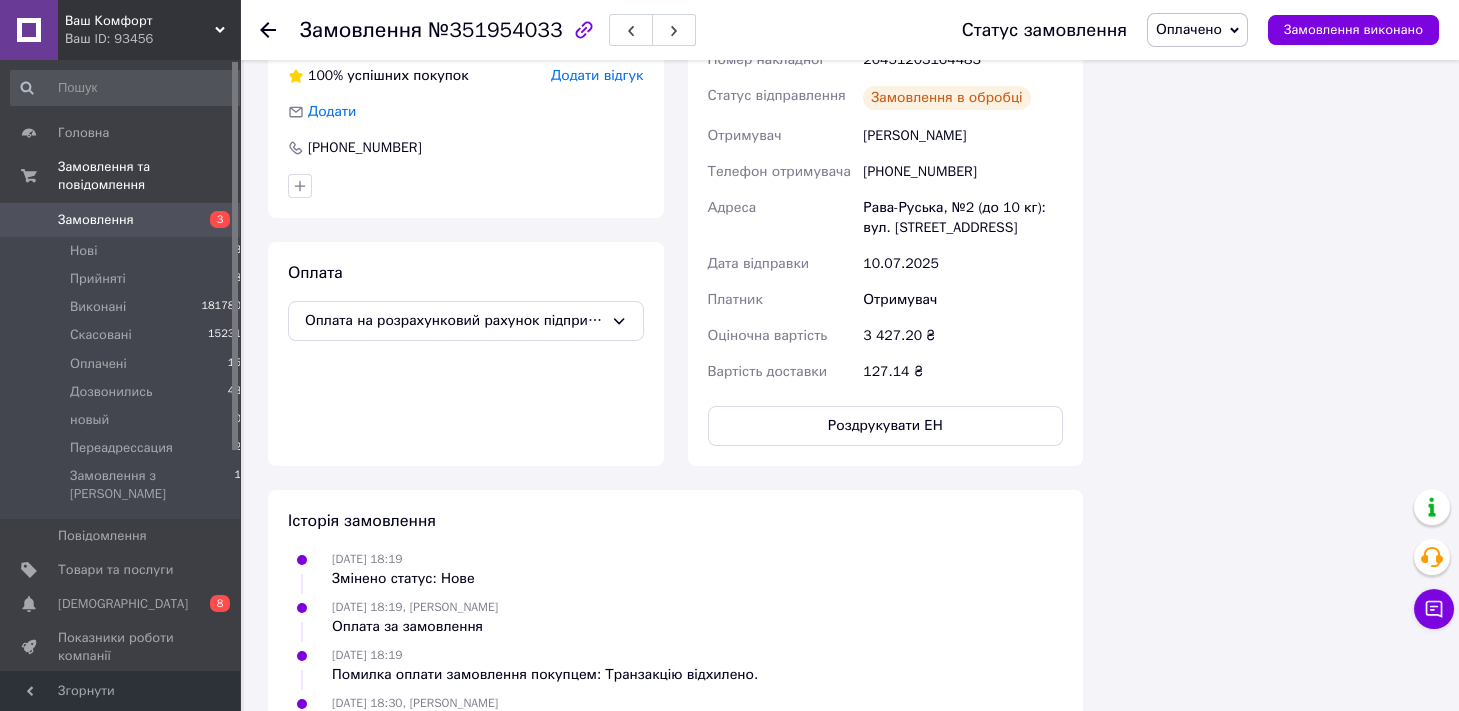click on "Оплачено" at bounding box center (1189, 29) 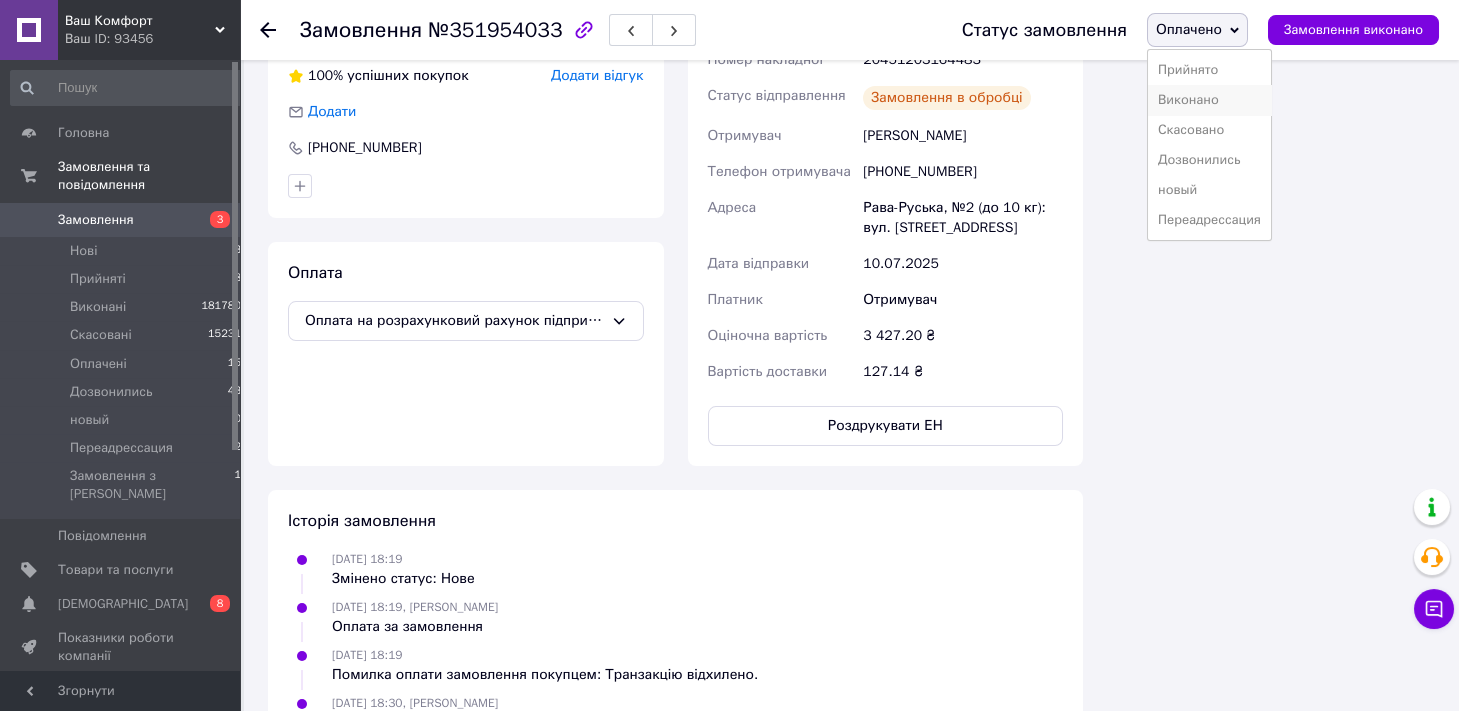 click on "Виконано" at bounding box center (1209, 100) 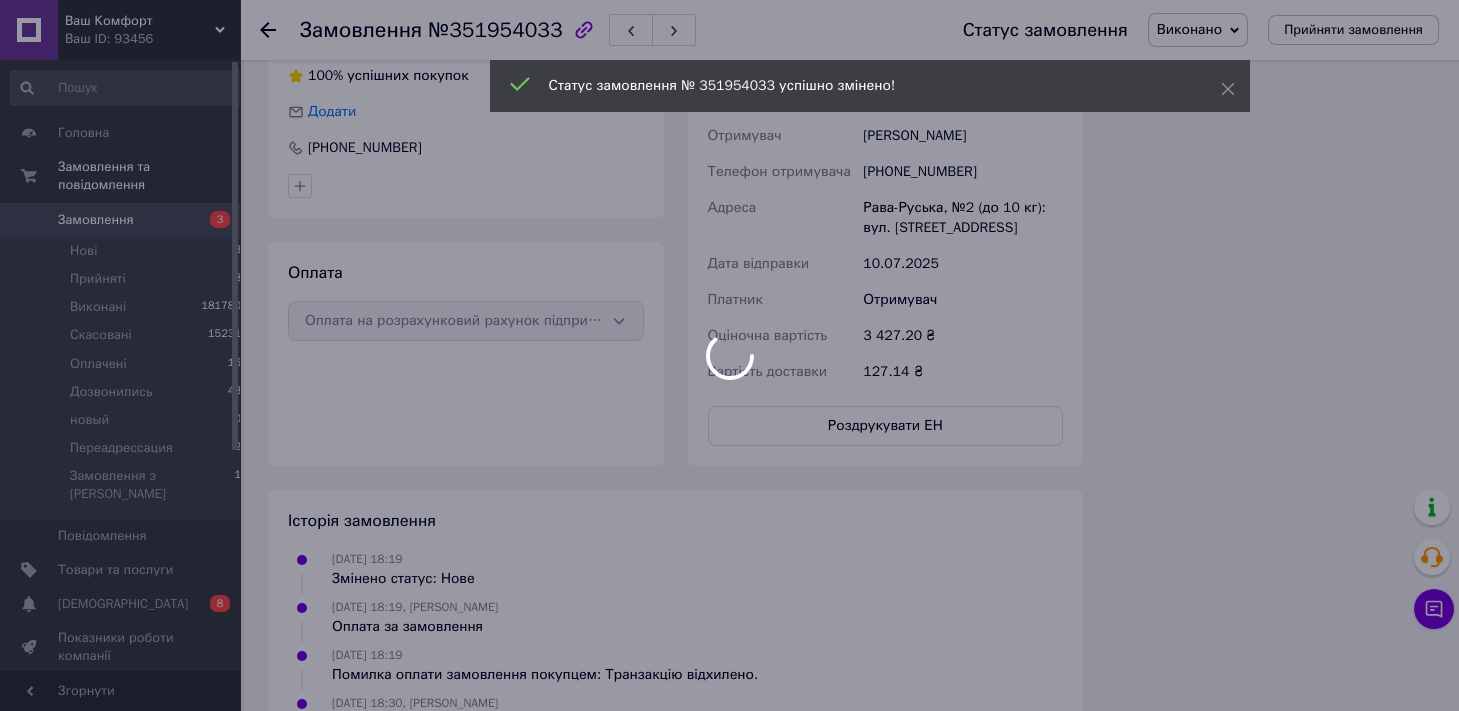 scroll, scrollTop: 48, scrollLeft: 0, axis: vertical 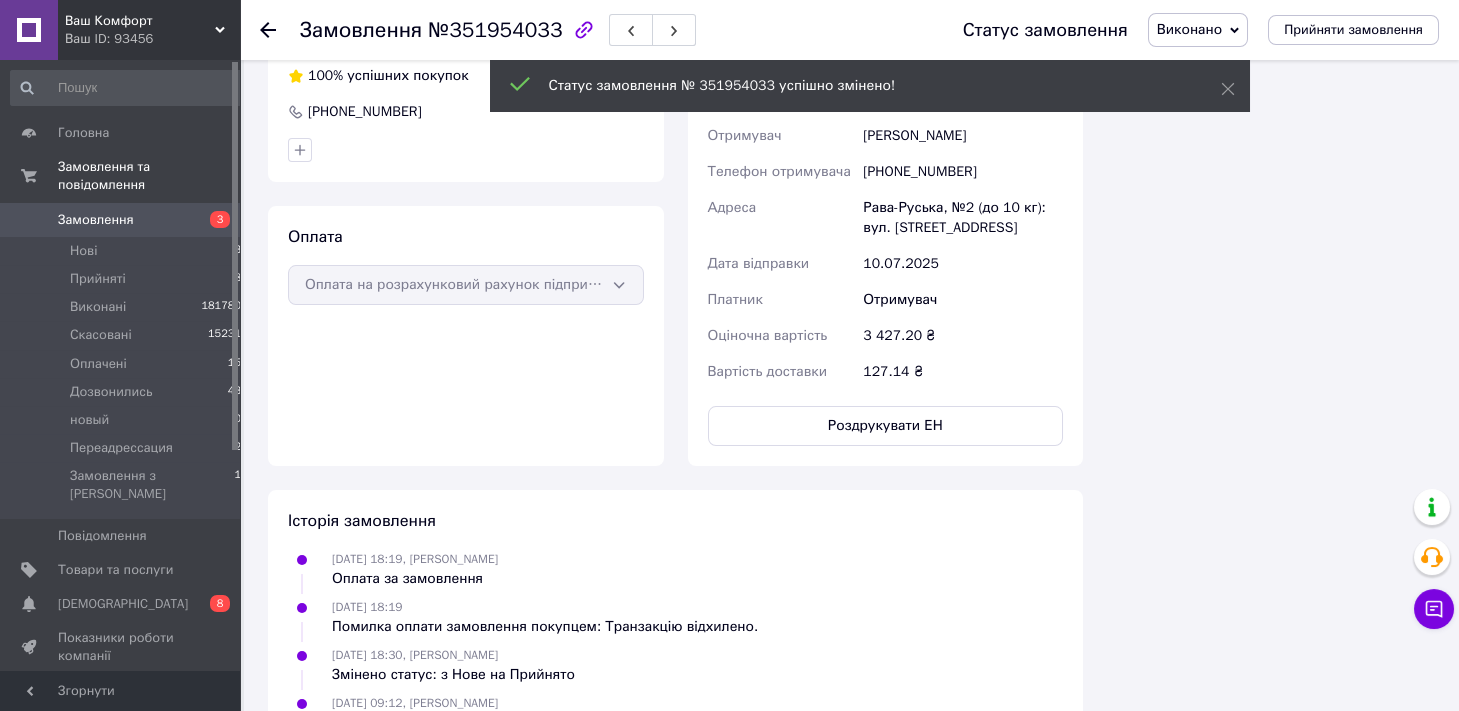 click on "№351954033" at bounding box center (495, 30) 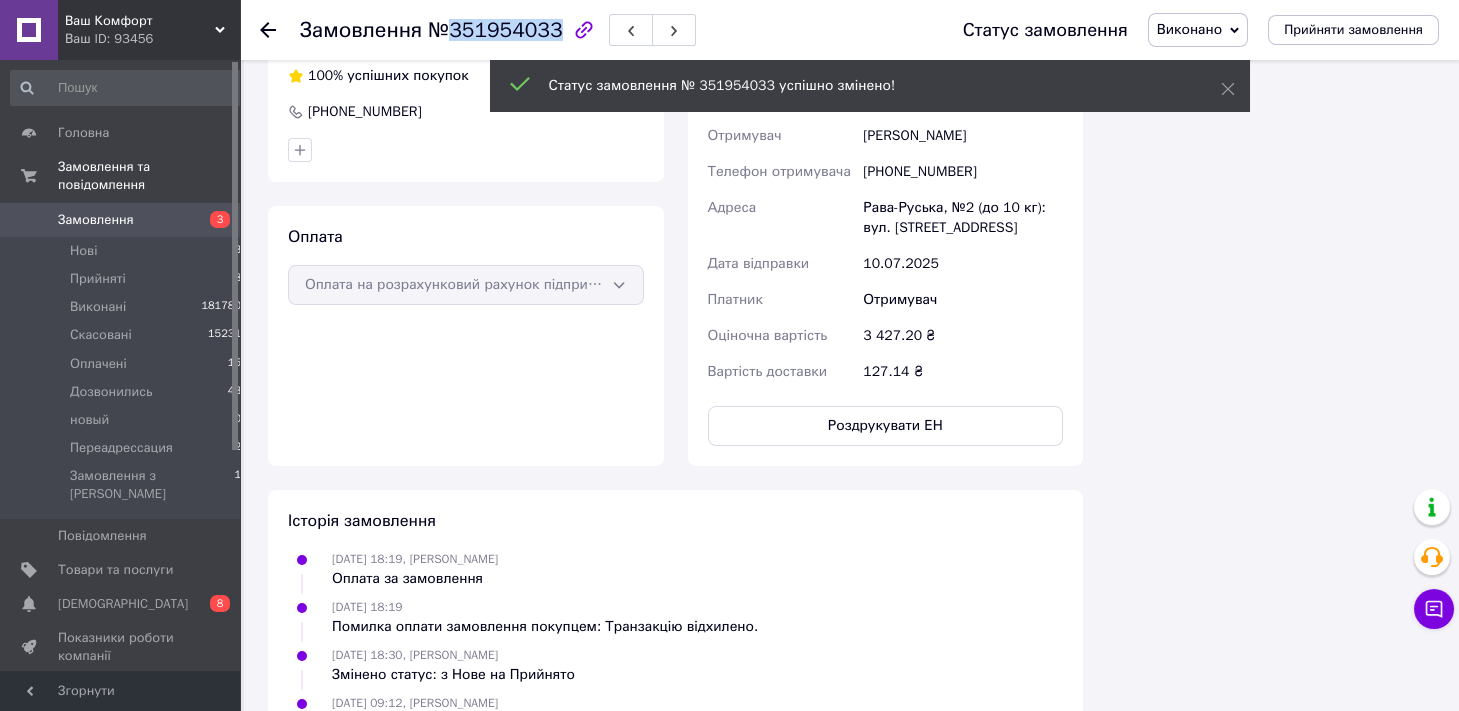 click on "№351954033" at bounding box center (495, 30) 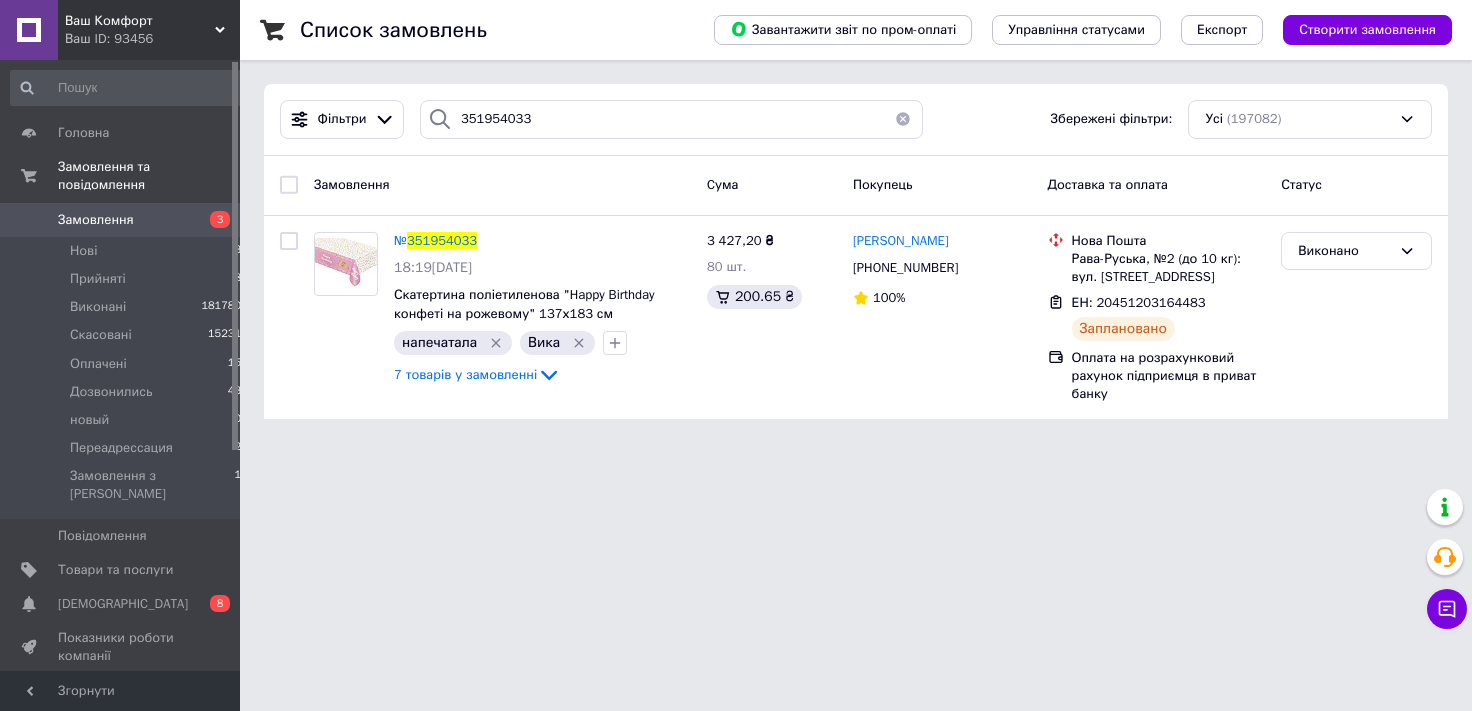 scroll, scrollTop: 0, scrollLeft: 0, axis: both 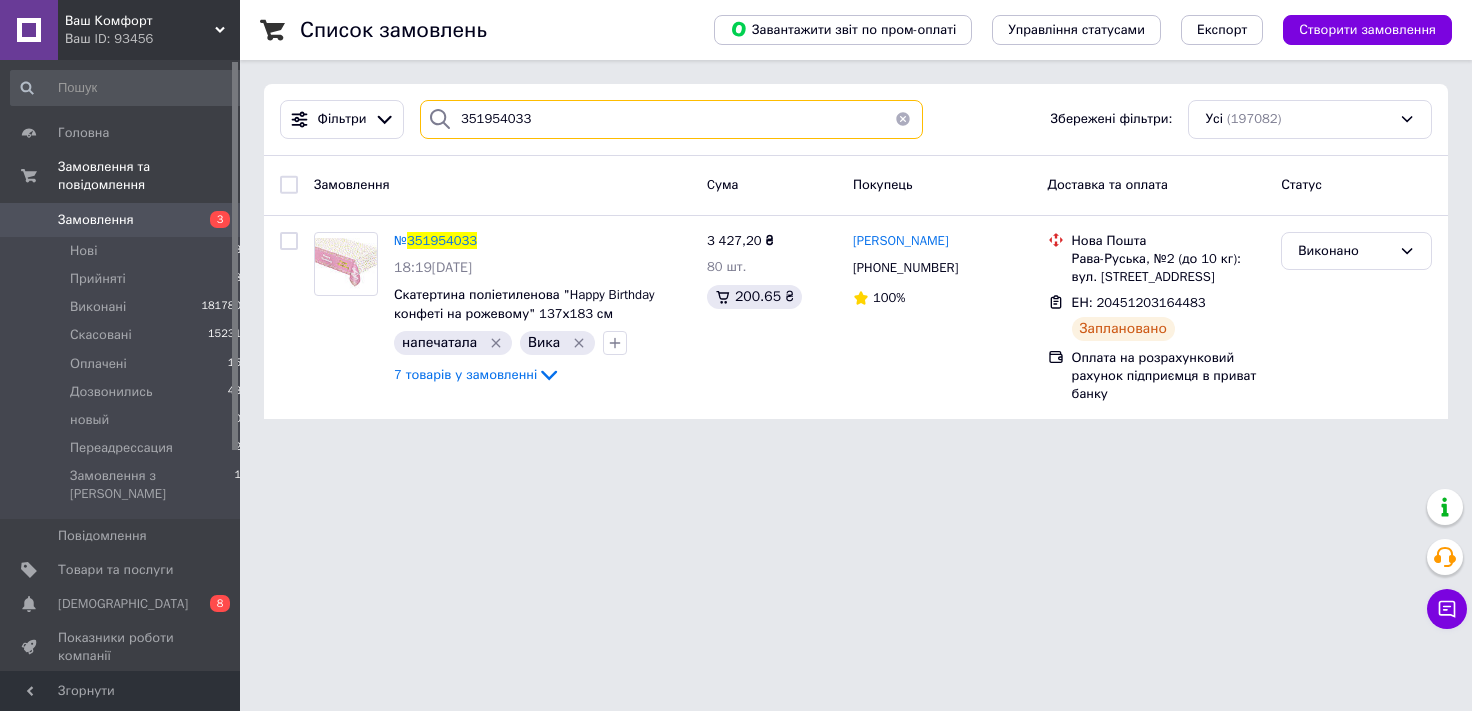 click on "351954033" at bounding box center [671, 119] 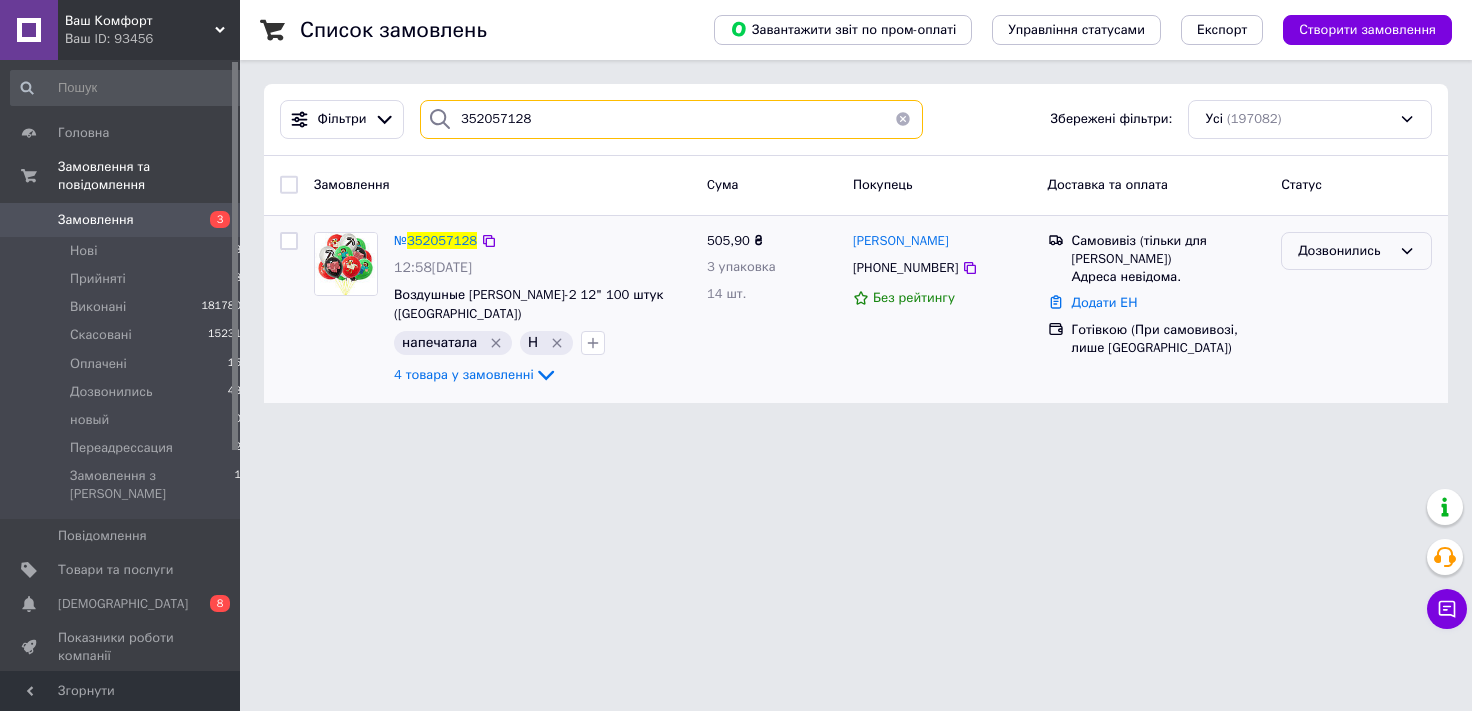type on "352057128" 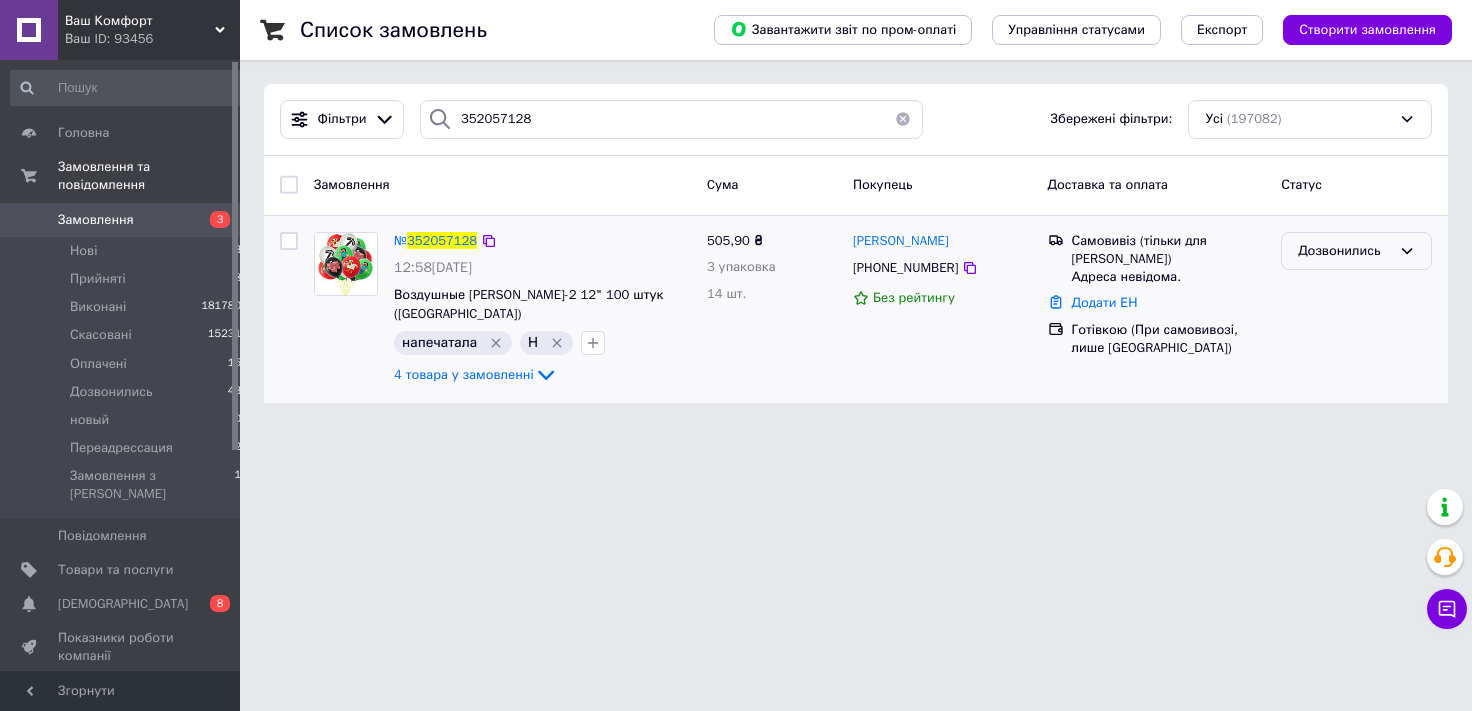 click on "Дозвонились" at bounding box center (1344, 251) 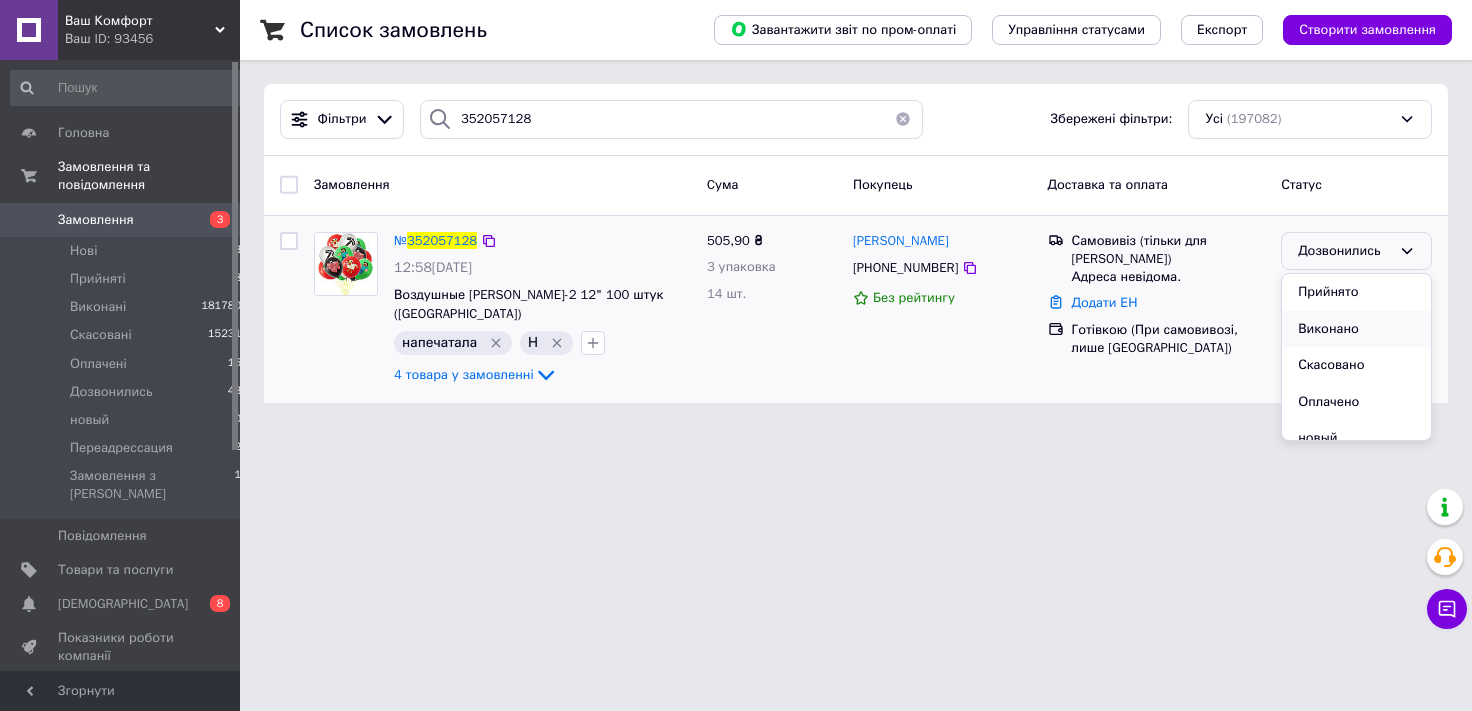 click on "Виконано" at bounding box center (1356, 329) 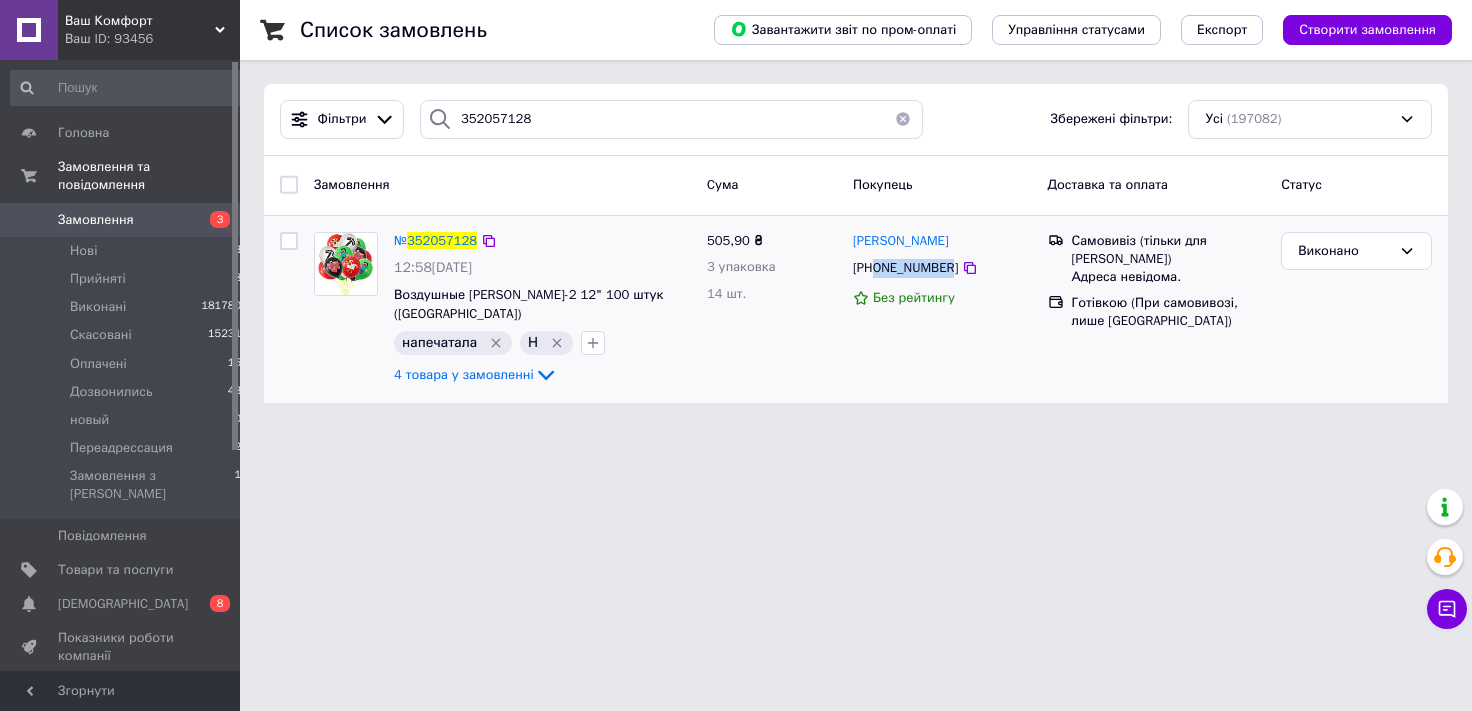click on "+380505123567" at bounding box center [905, 268] 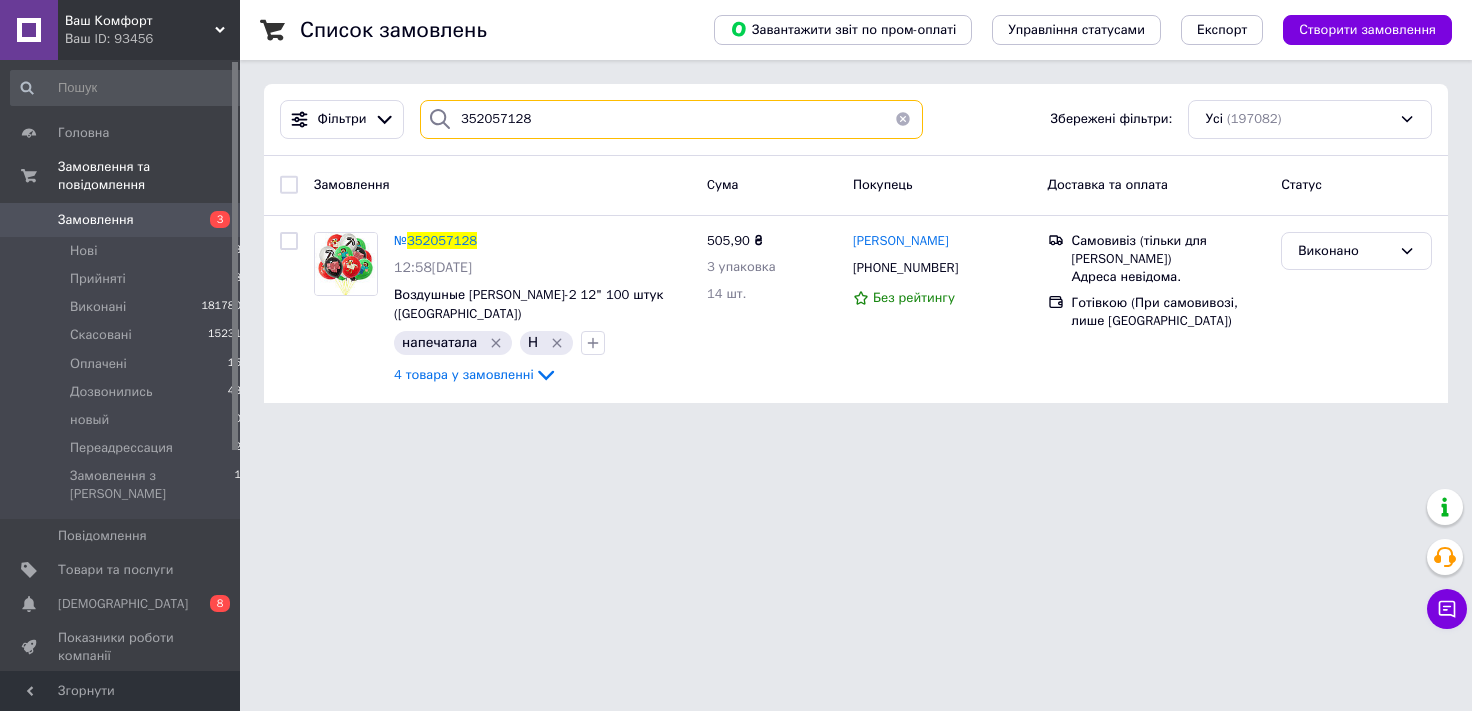 click on "352057128" at bounding box center [671, 119] 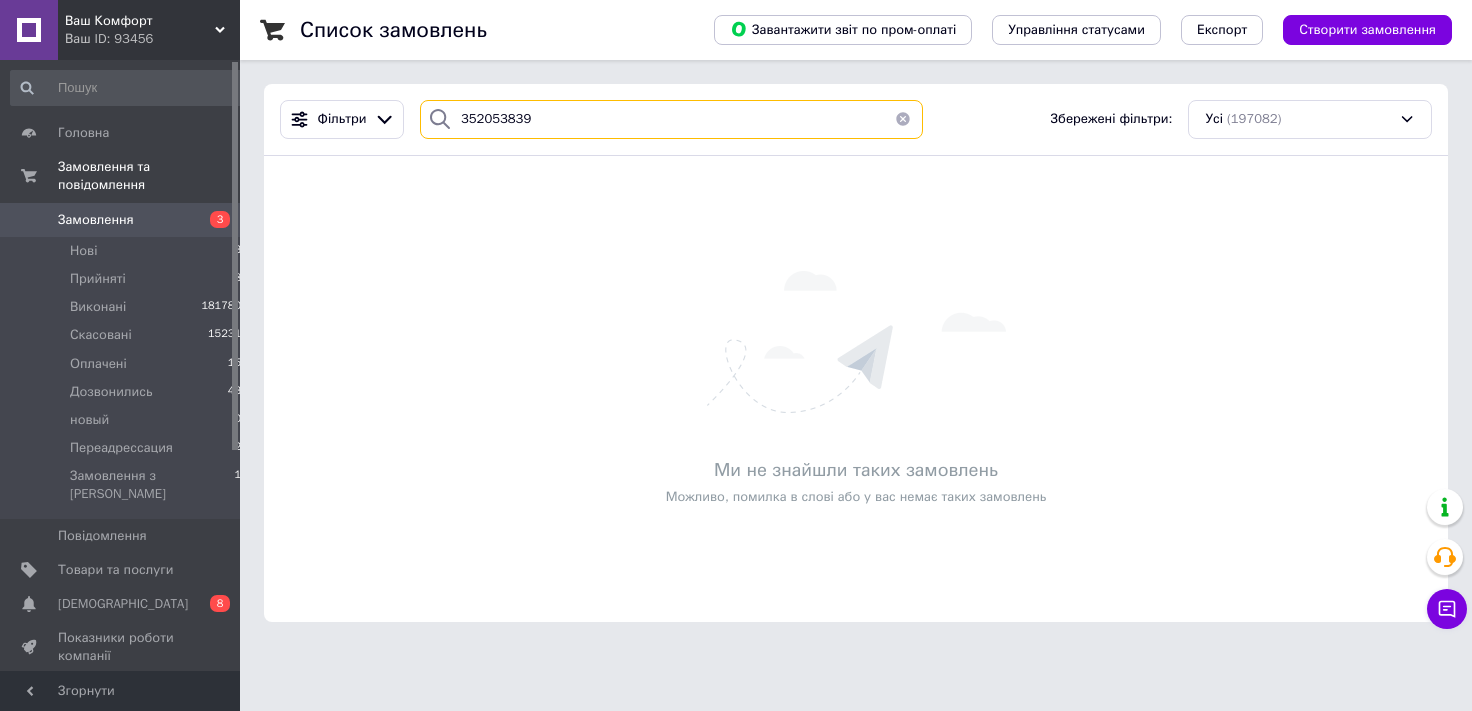 type on "352053839" 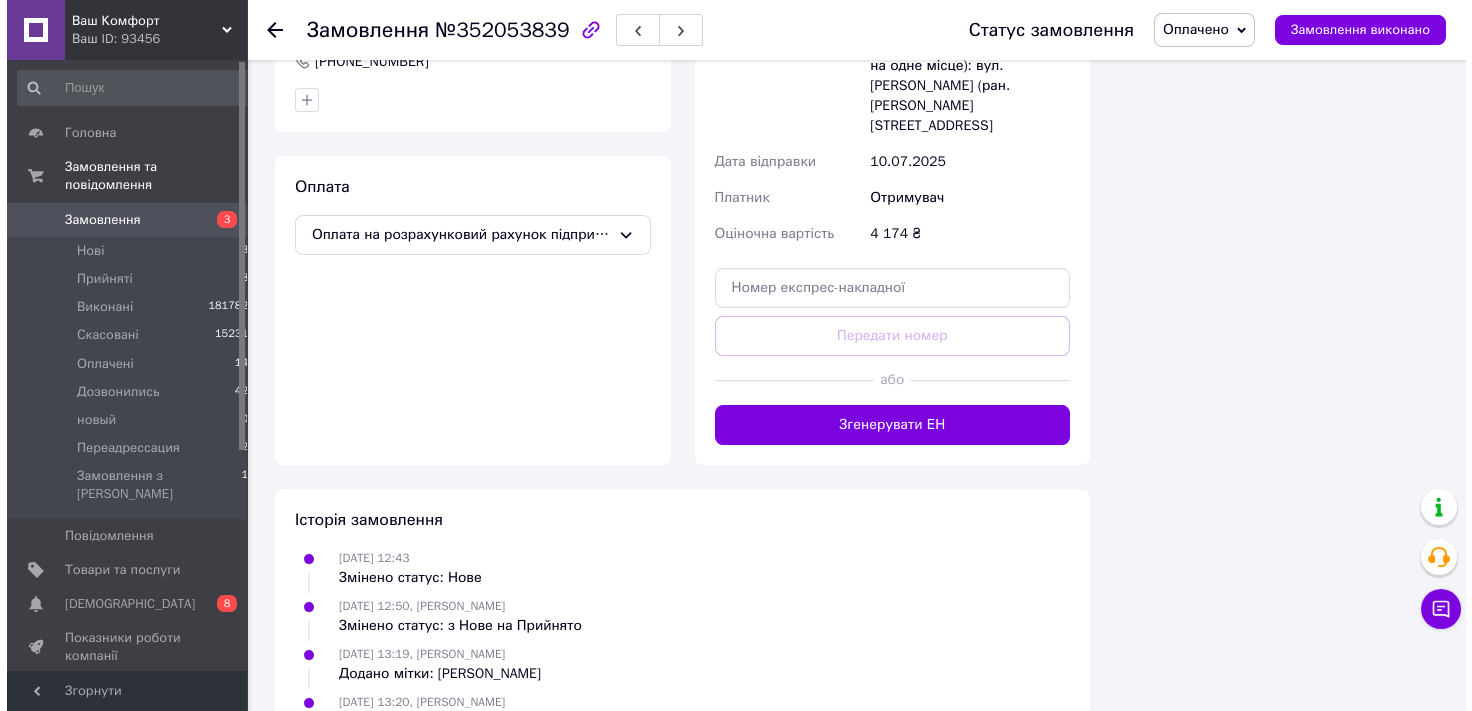 scroll, scrollTop: 4075, scrollLeft: 0, axis: vertical 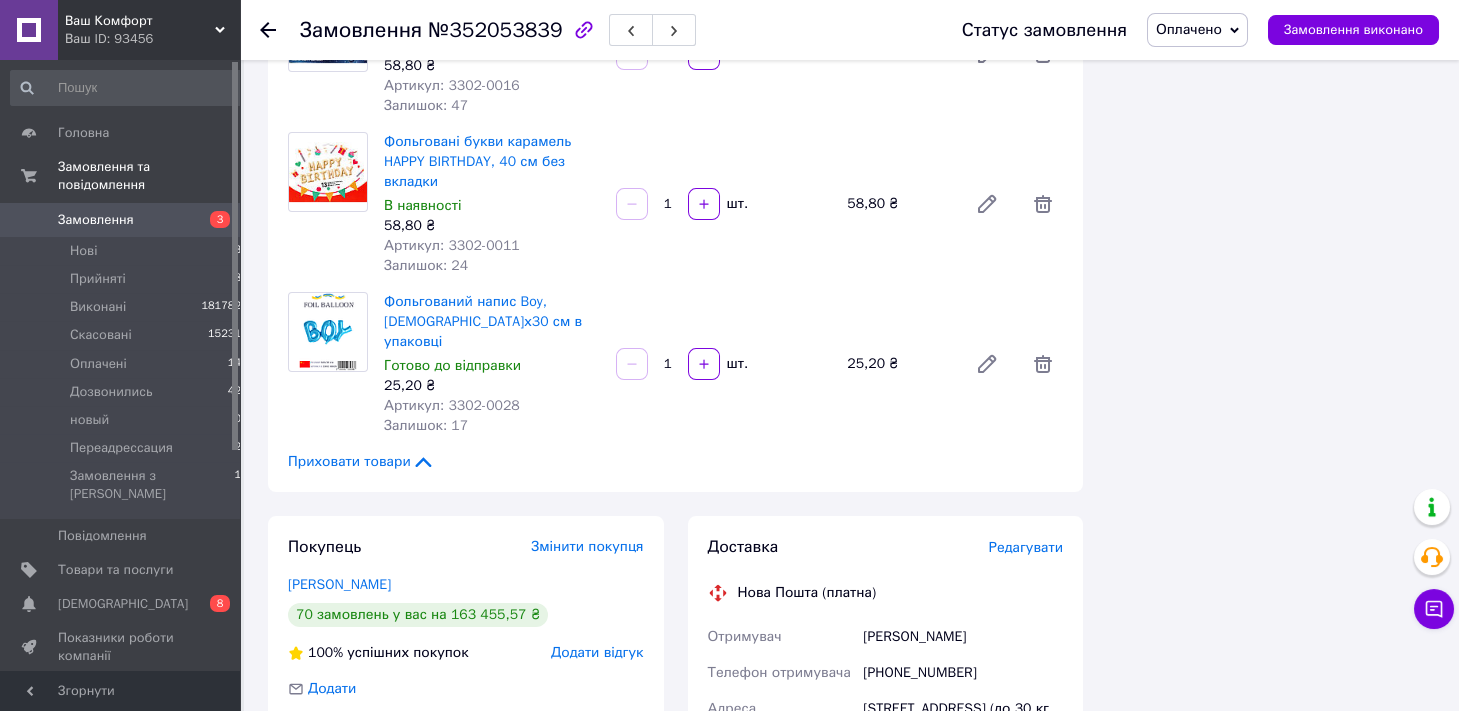 click on "Редагувати" at bounding box center [1026, 547] 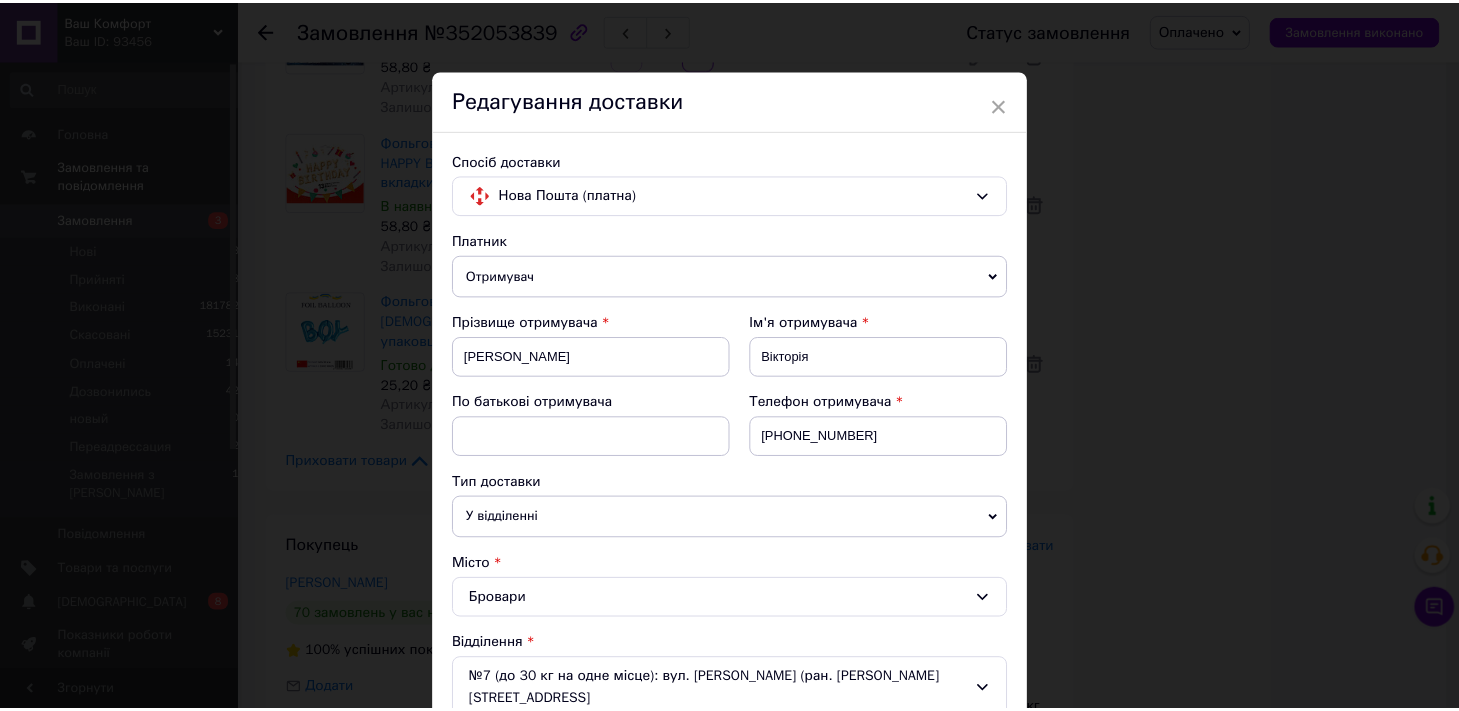 scroll, scrollTop: 689, scrollLeft: 0, axis: vertical 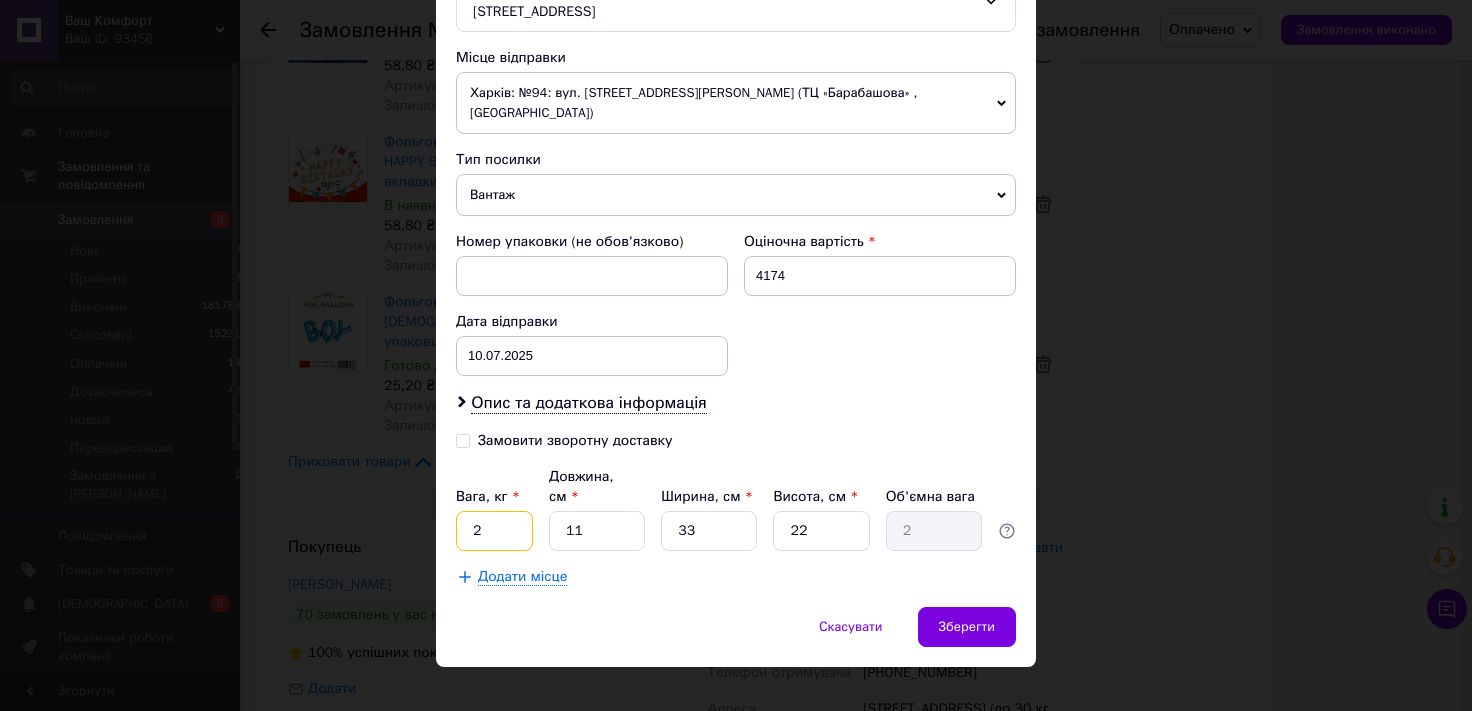 click on "2" at bounding box center (494, 531) 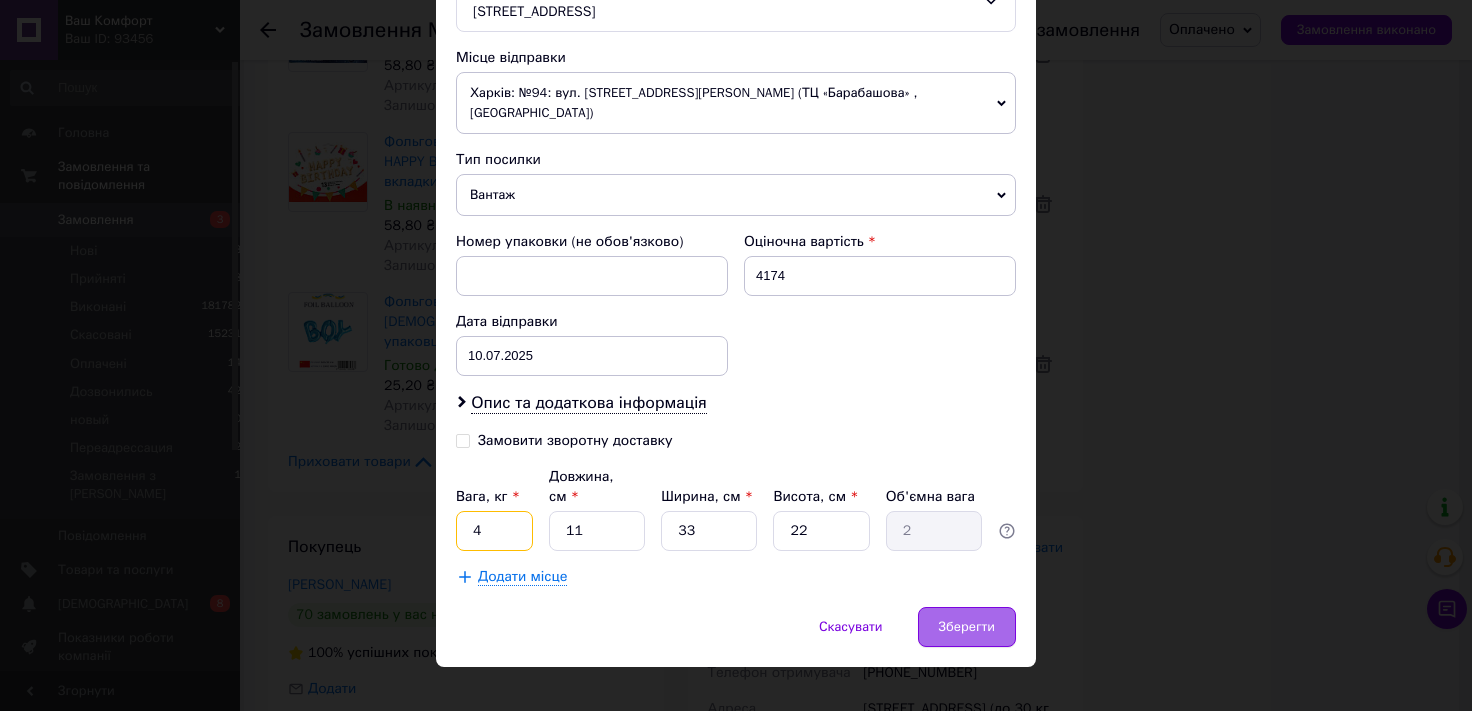 type on "4" 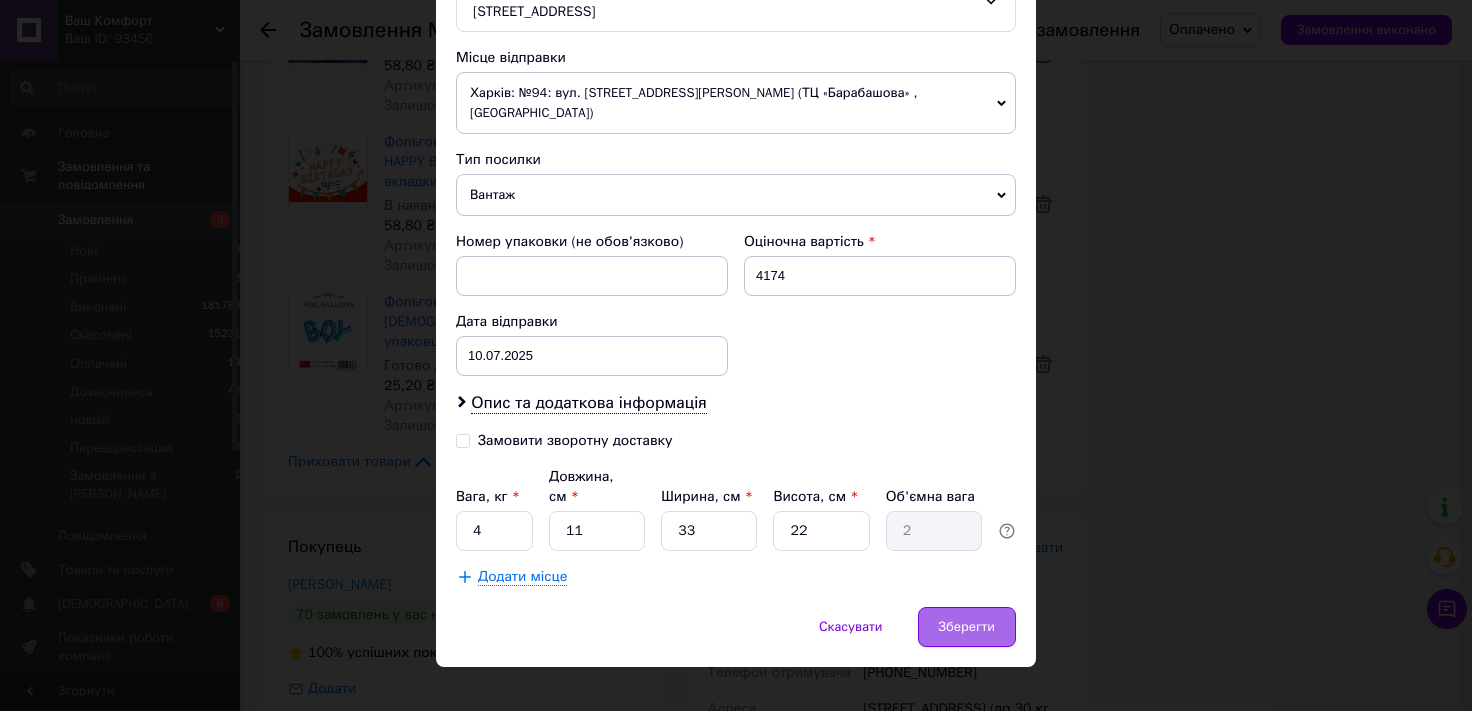 click on "Зберегти" at bounding box center (967, 627) 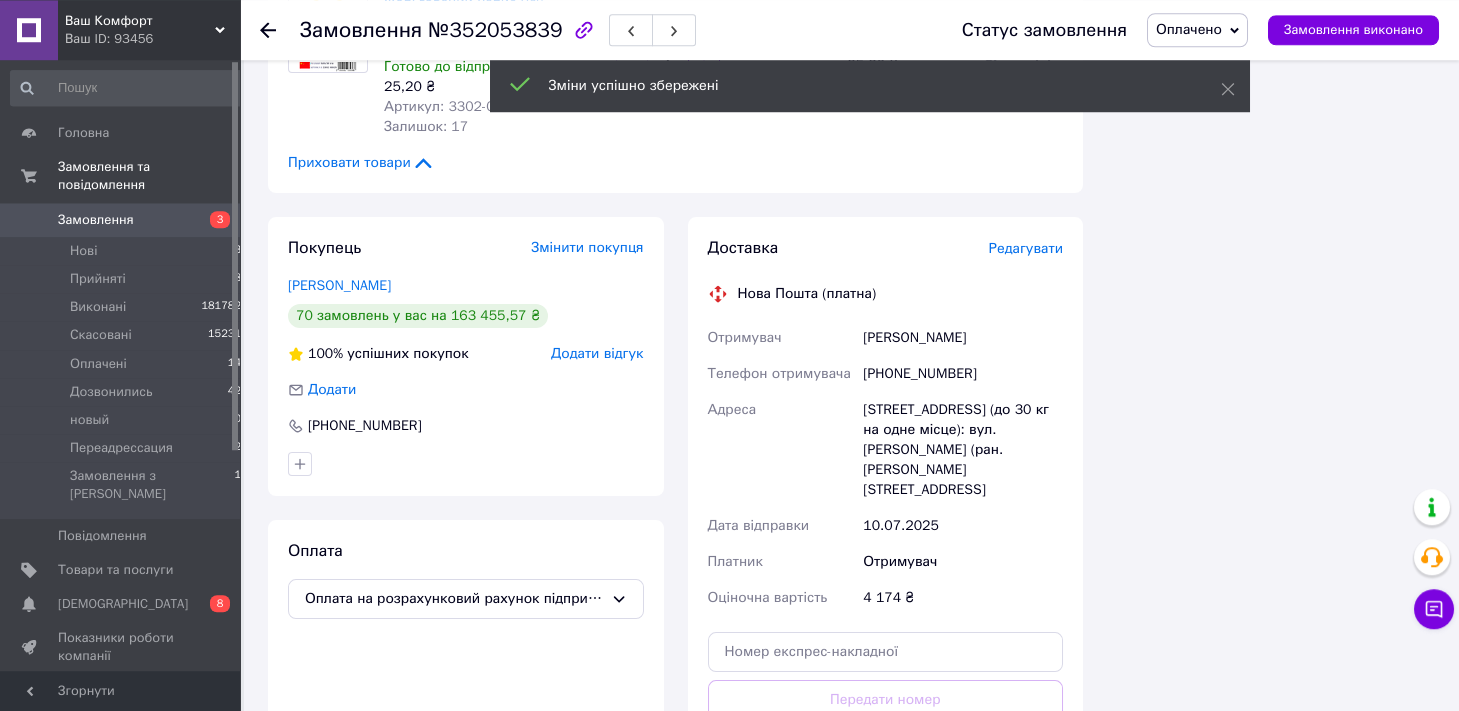 scroll, scrollTop: 4406, scrollLeft: 0, axis: vertical 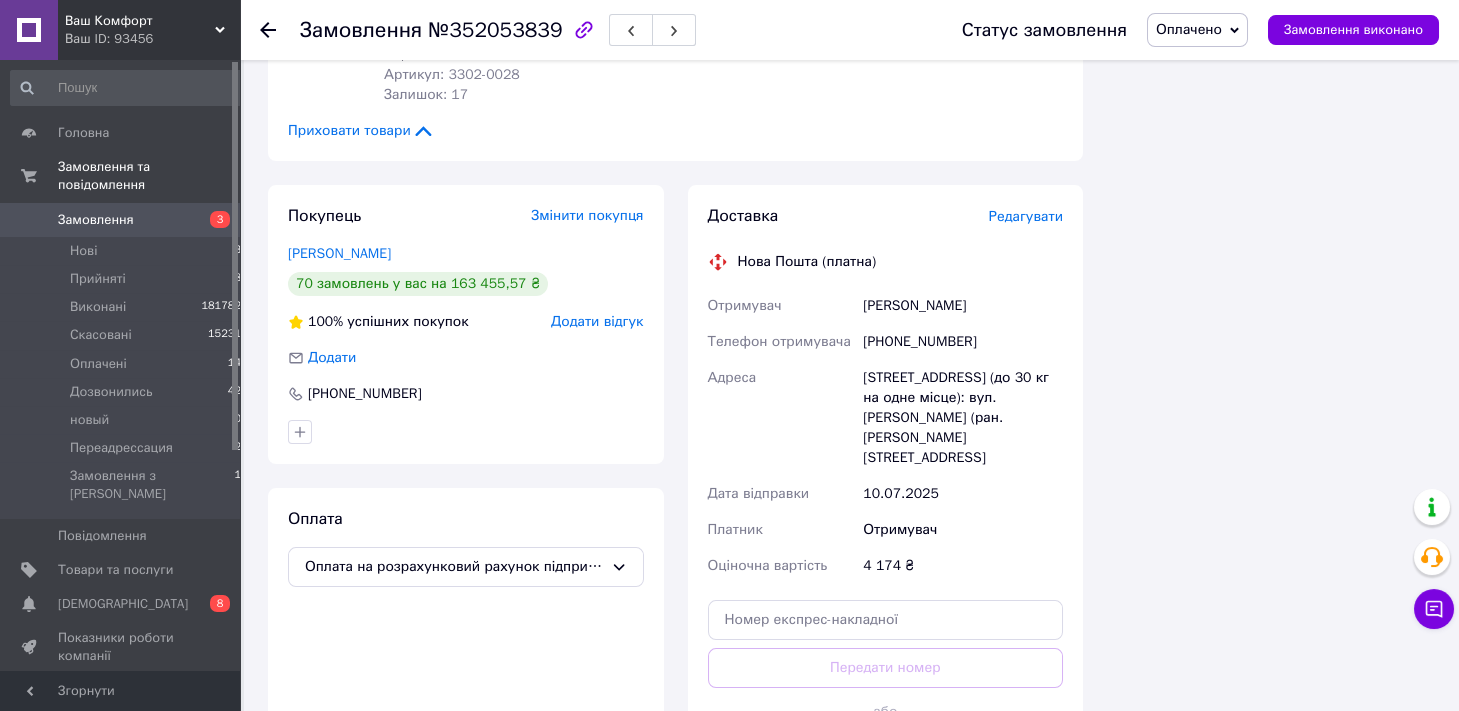 drag, startPoint x: 952, startPoint y: 593, endPoint x: 1314, endPoint y: 504, distance: 372.7801 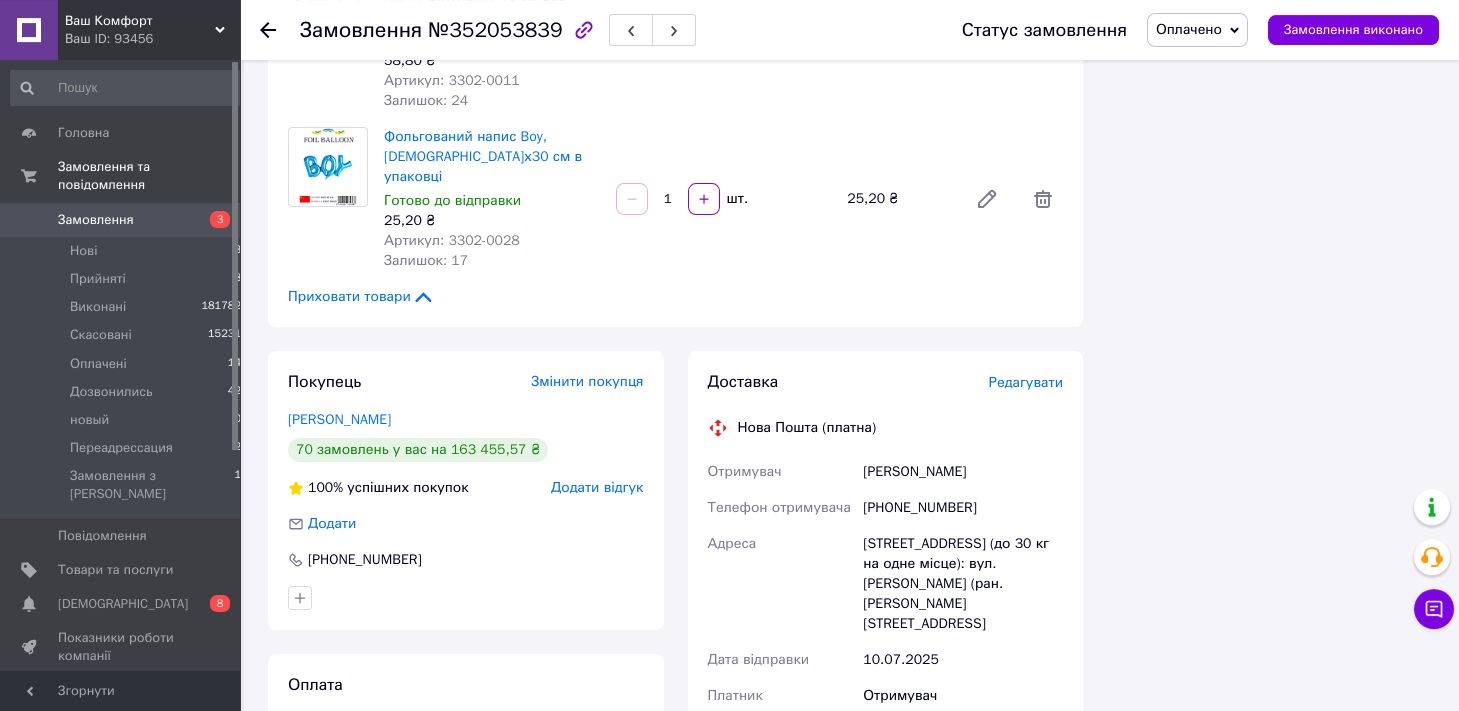 scroll, scrollTop: 4186, scrollLeft: 0, axis: vertical 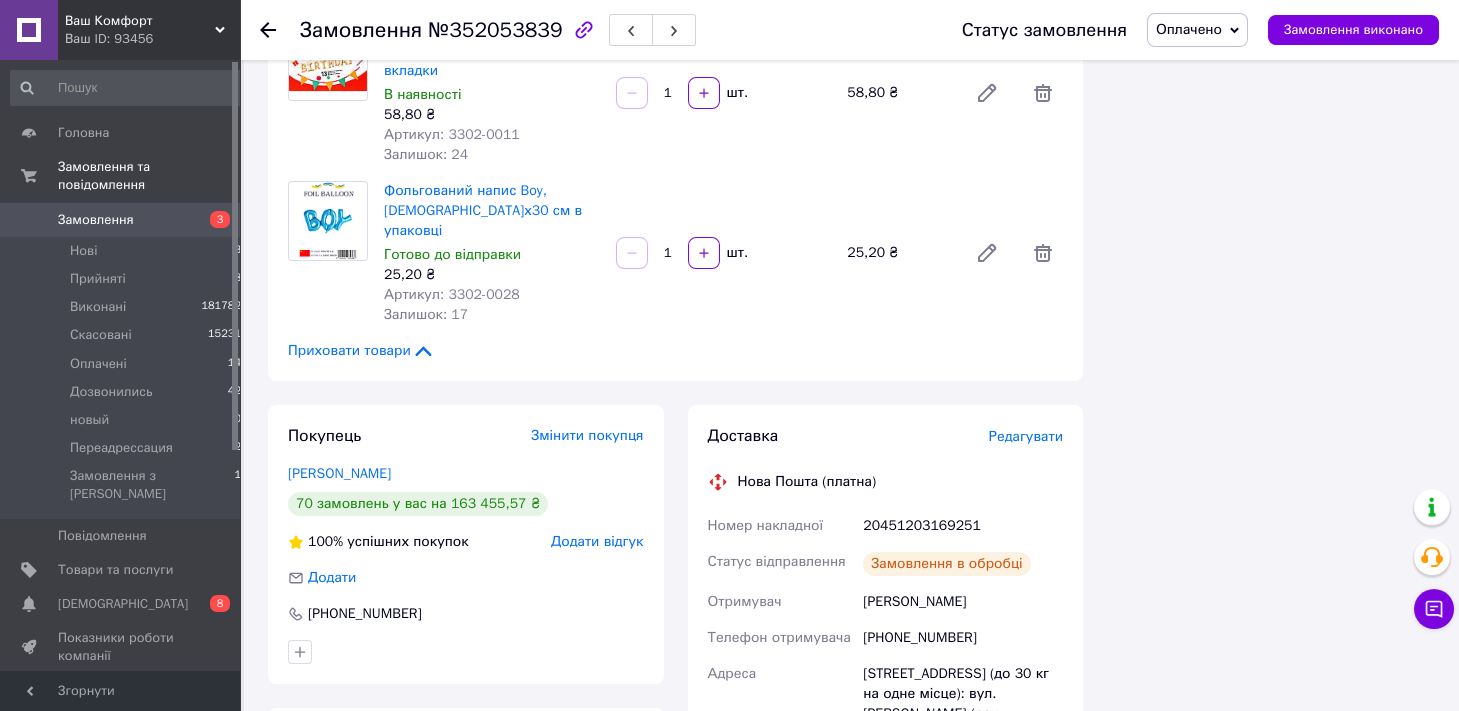click on "Оплачено" at bounding box center (1189, 29) 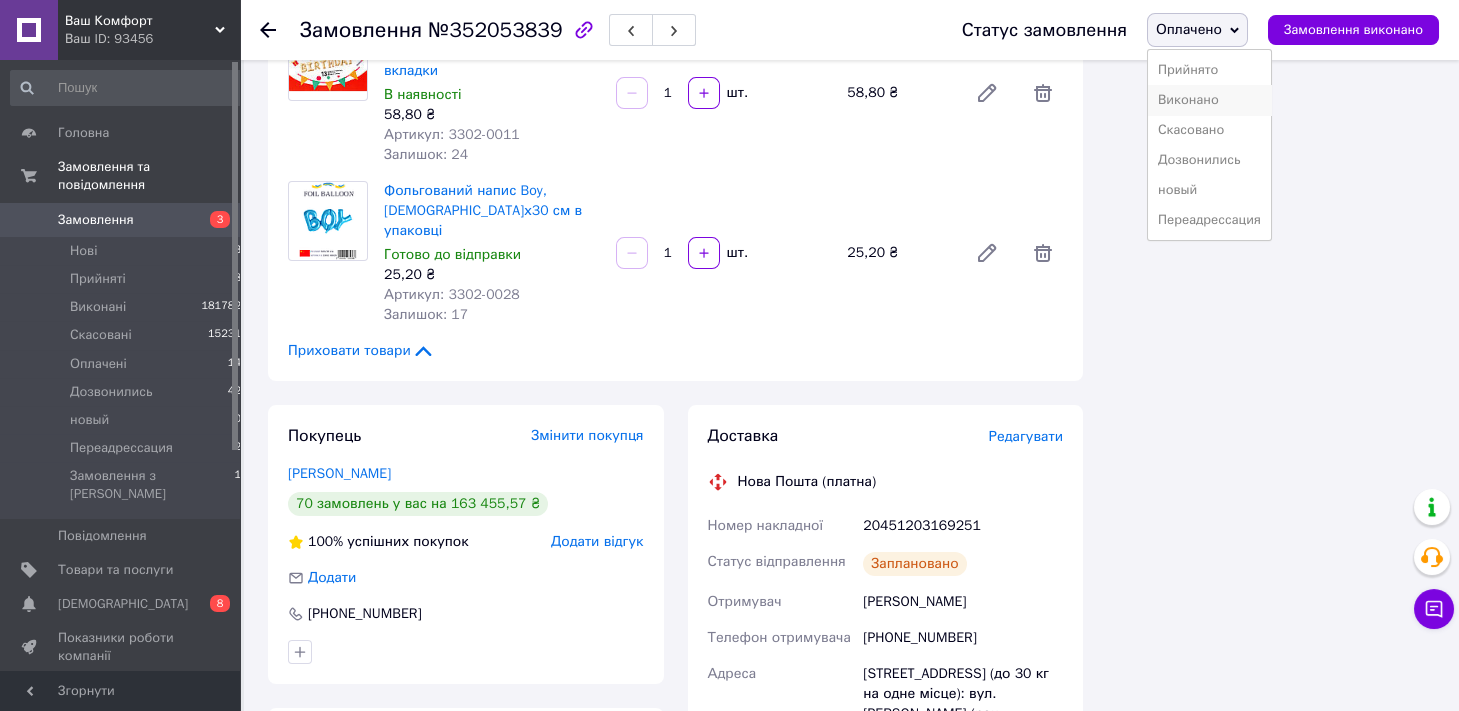 click on "Виконано" at bounding box center (1209, 100) 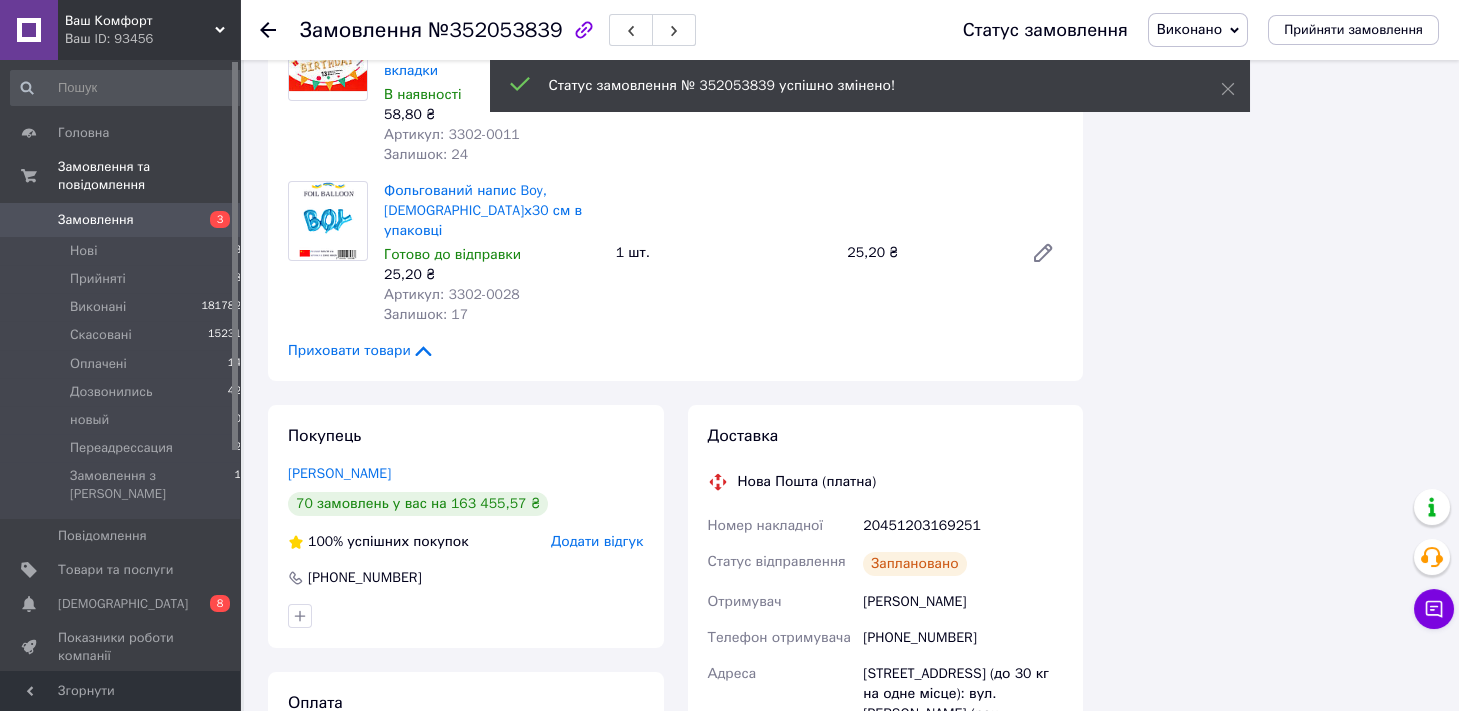 click on "№352053839" at bounding box center (495, 30) 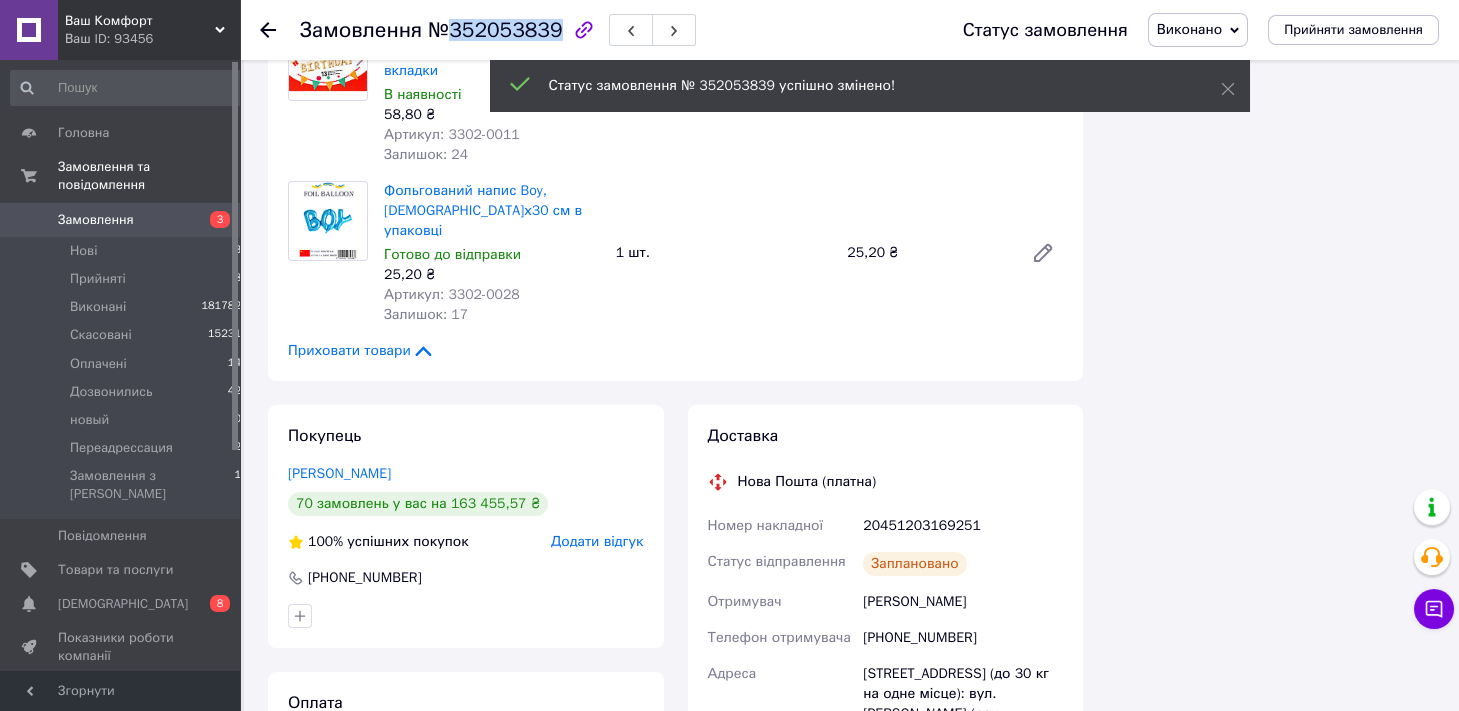 click on "№352053839" at bounding box center [495, 30] 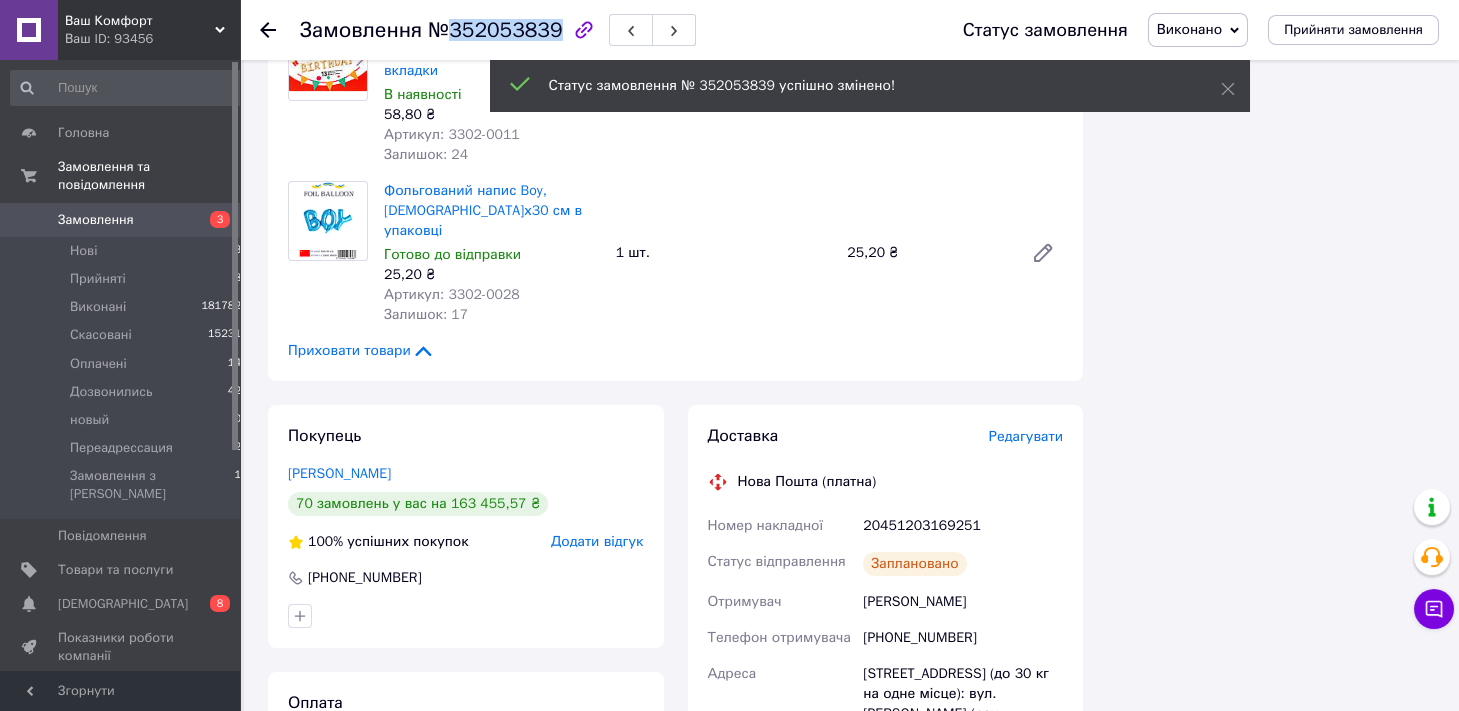 copy on "352053839" 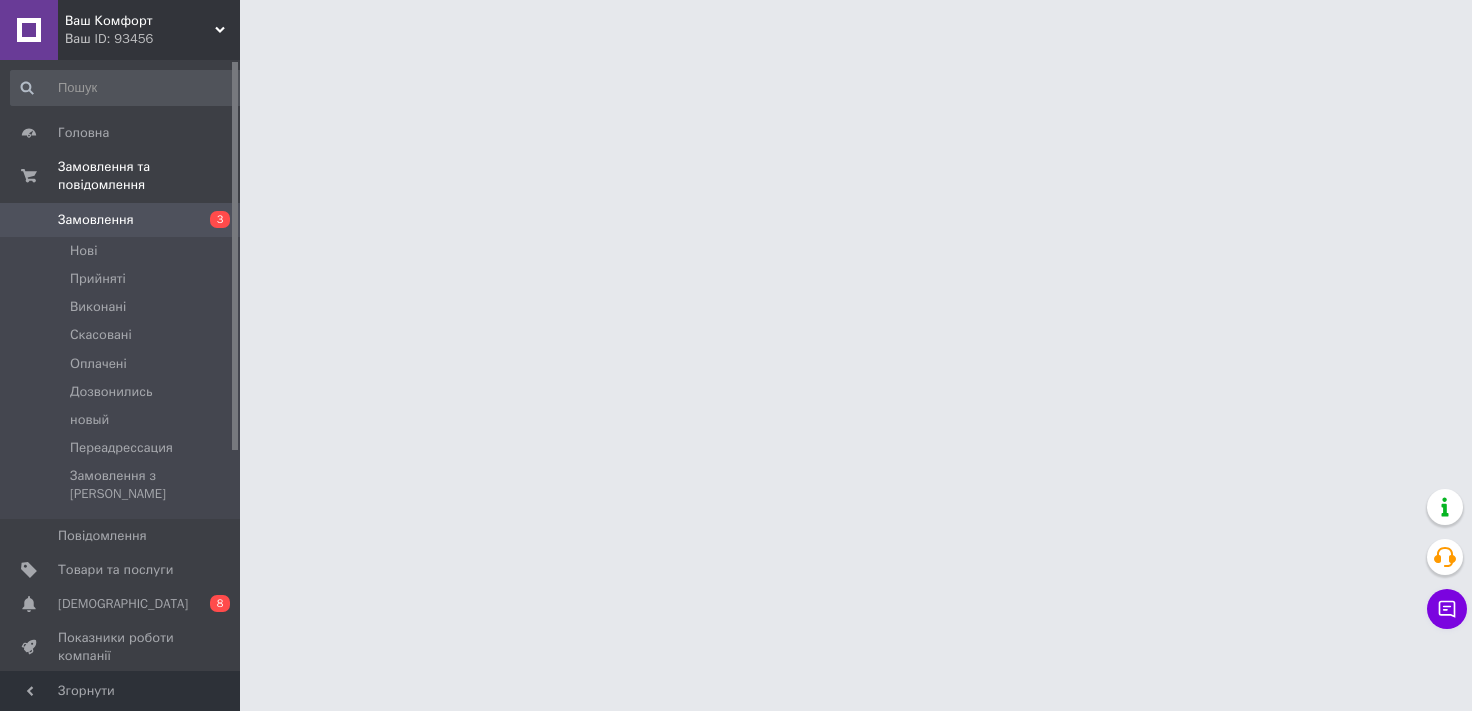 scroll, scrollTop: 0, scrollLeft: 0, axis: both 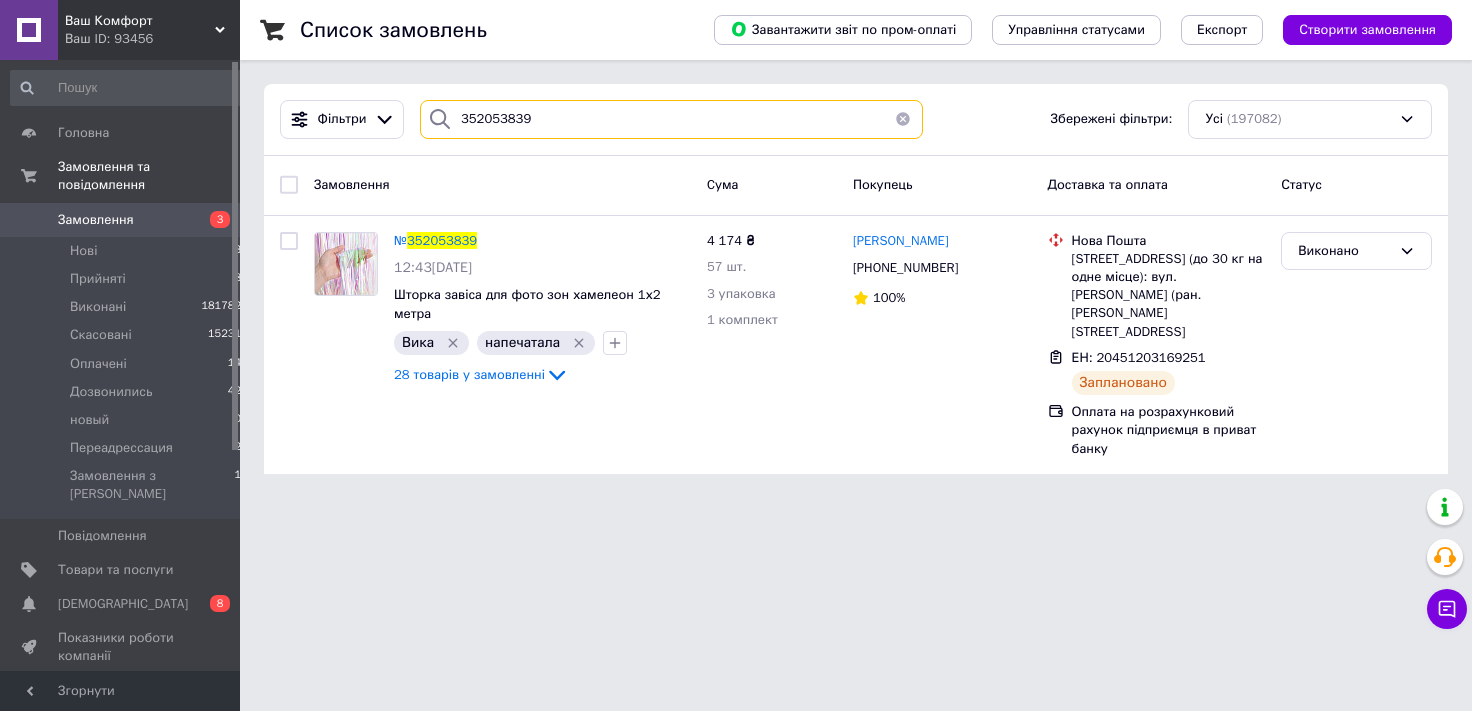 drag, startPoint x: 560, startPoint y: 148, endPoint x: 0, endPoint y: 343, distance: 592.97974 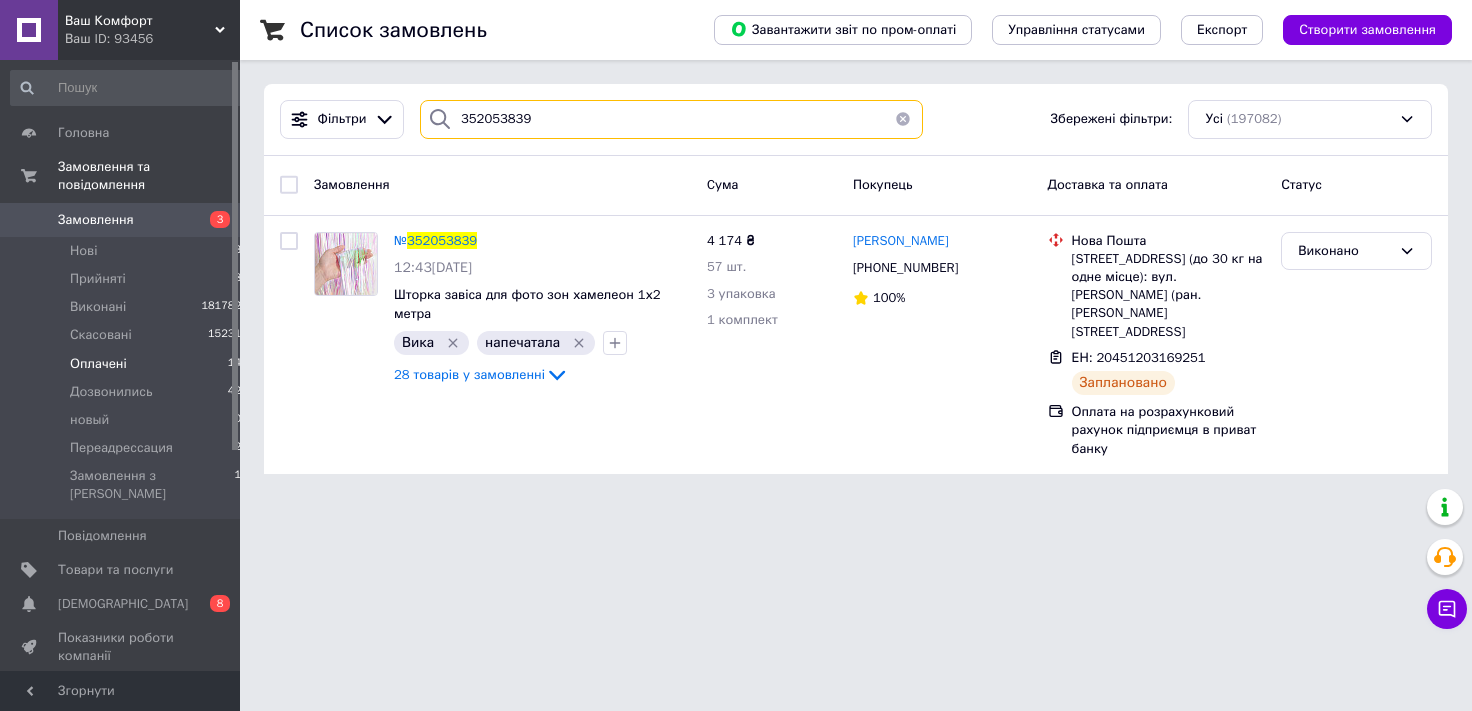 click on "352053839" at bounding box center [671, 119] 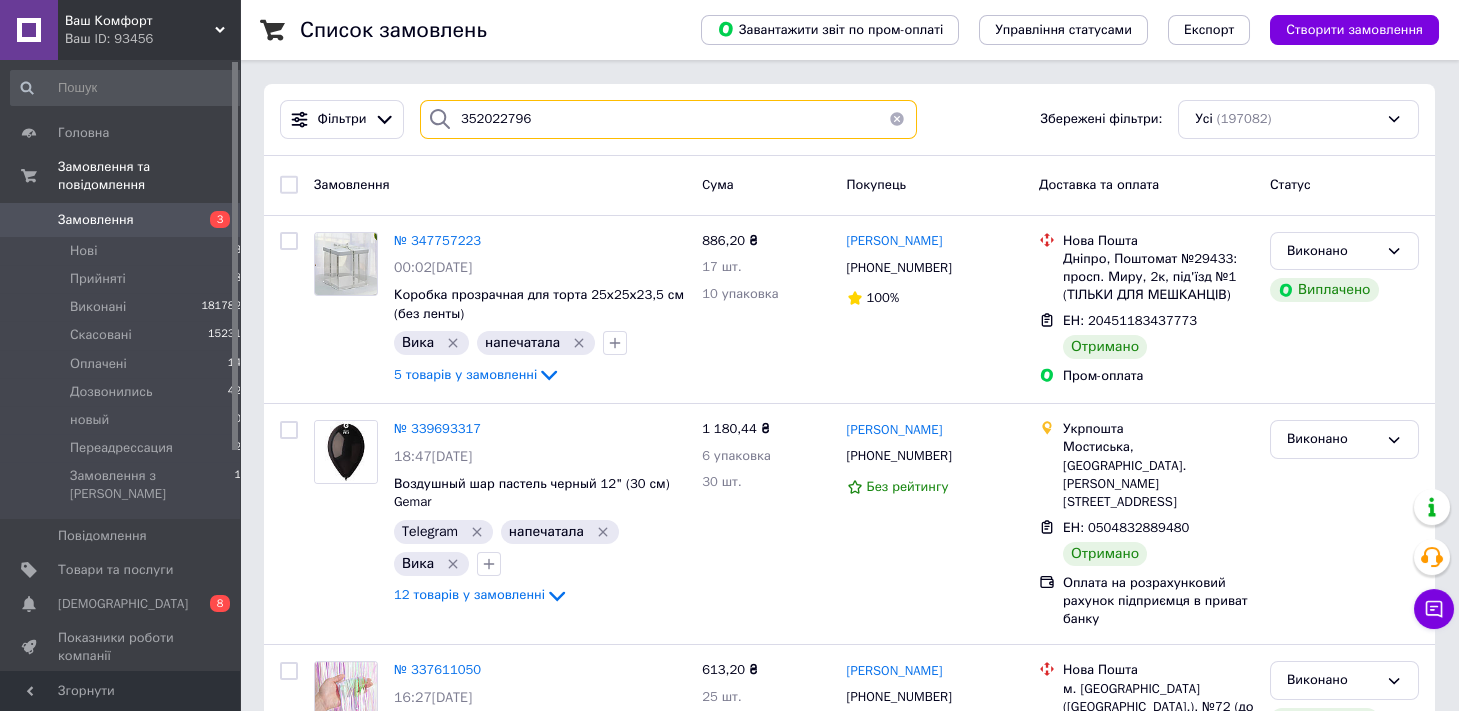 type on "352022796" 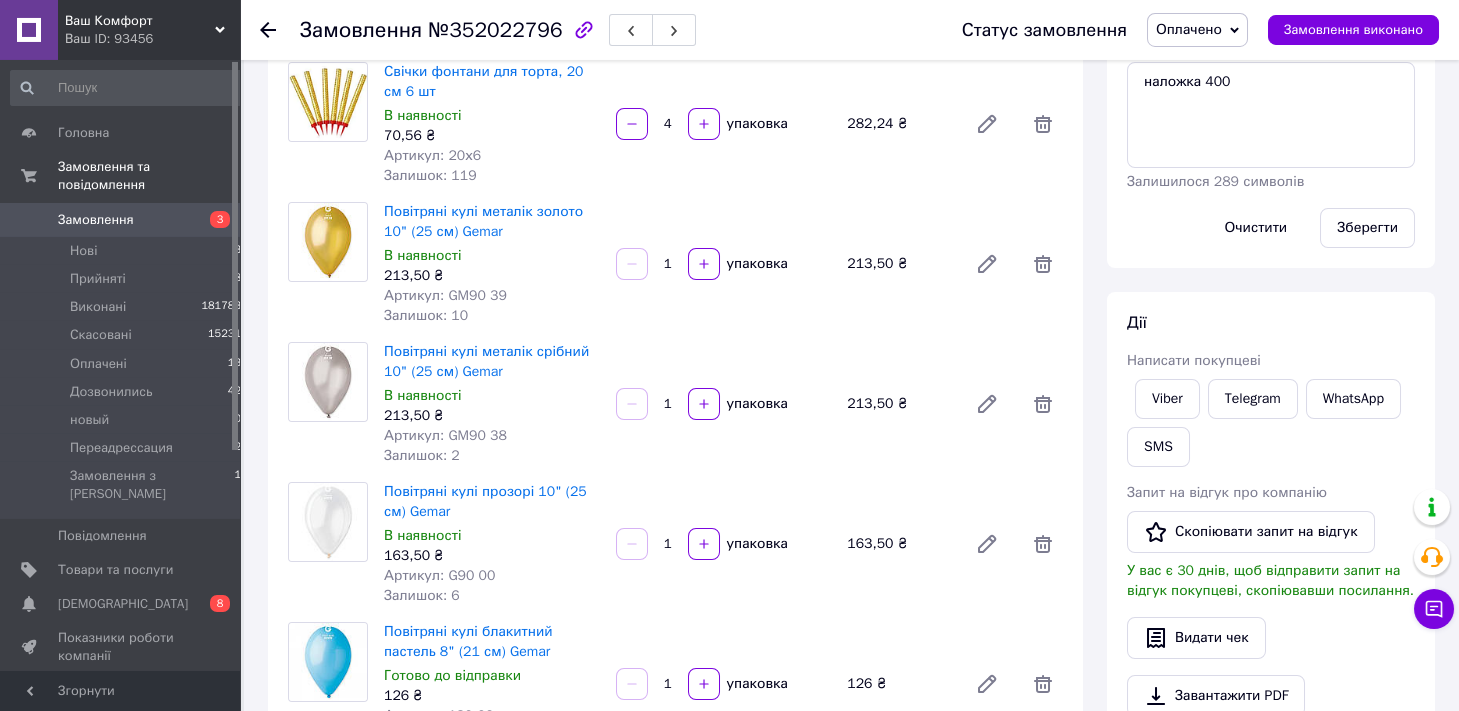 scroll, scrollTop: 0, scrollLeft: 0, axis: both 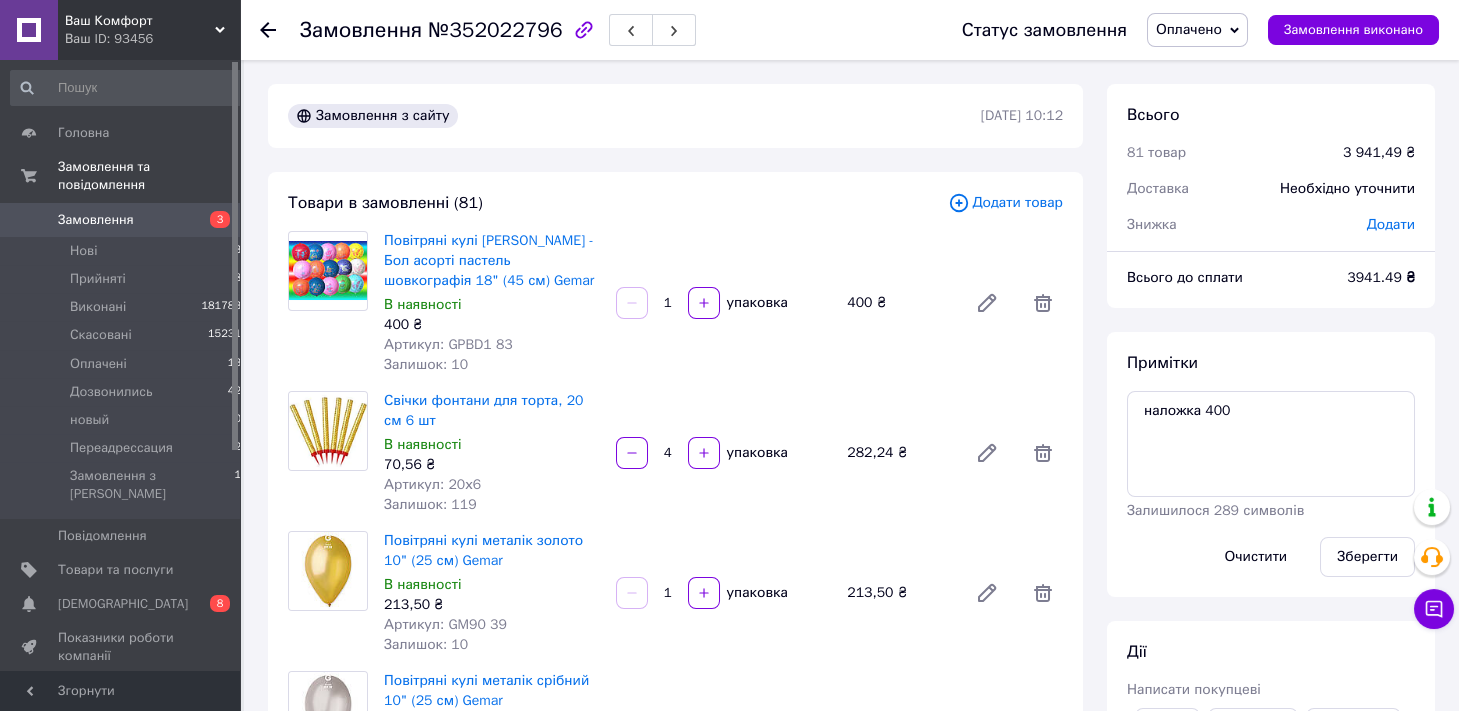 click on "№352022796" at bounding box center (495, 30) 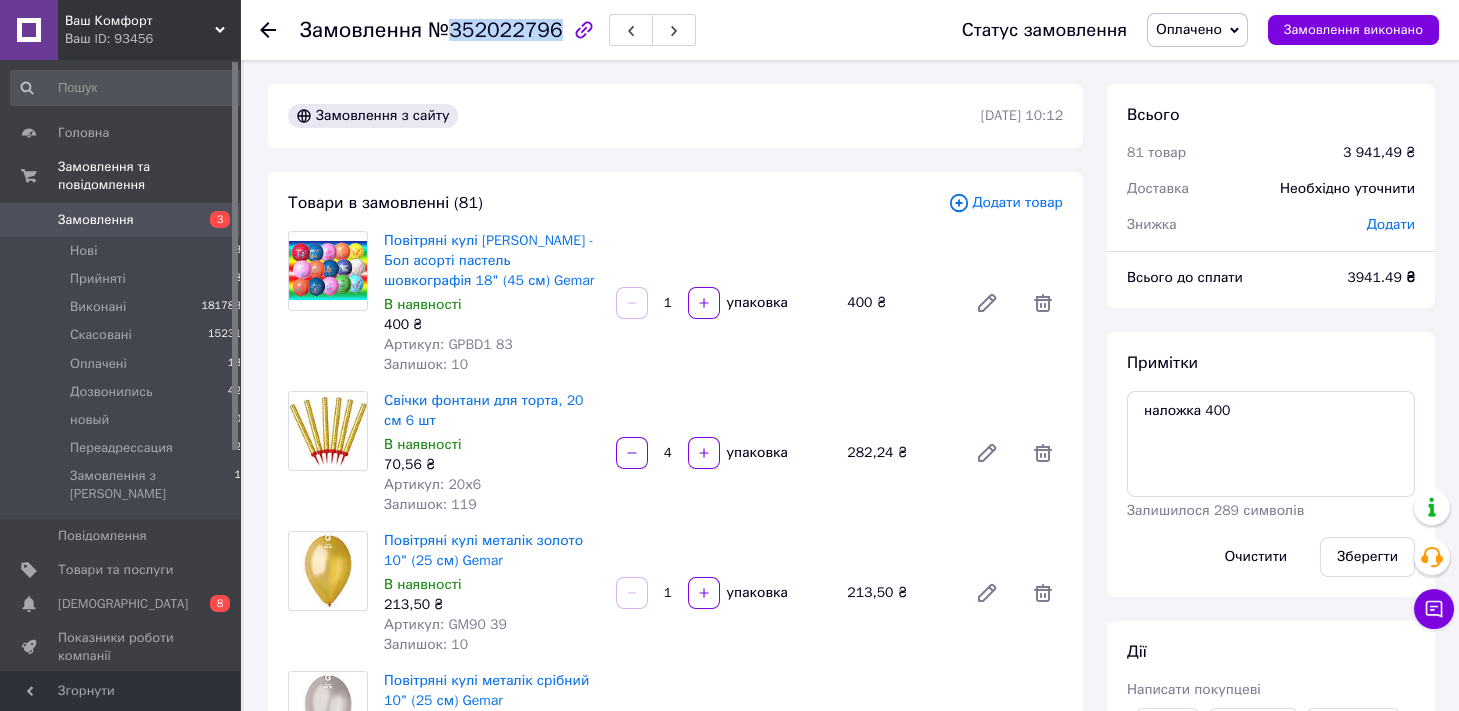 click on "№352022796" at bounding box center [495, 30] 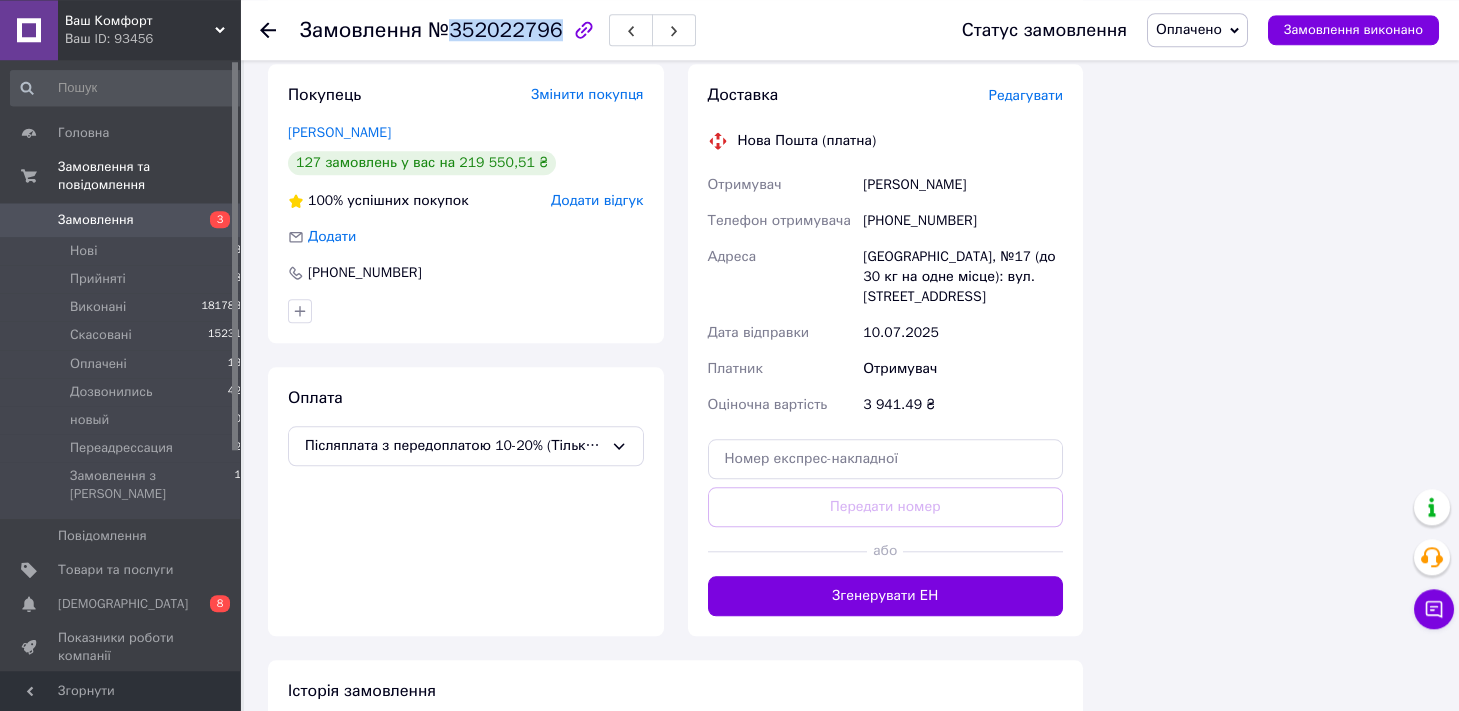 scroll, scrollTop: 12409, scrollLeft: 0, axis: vertical 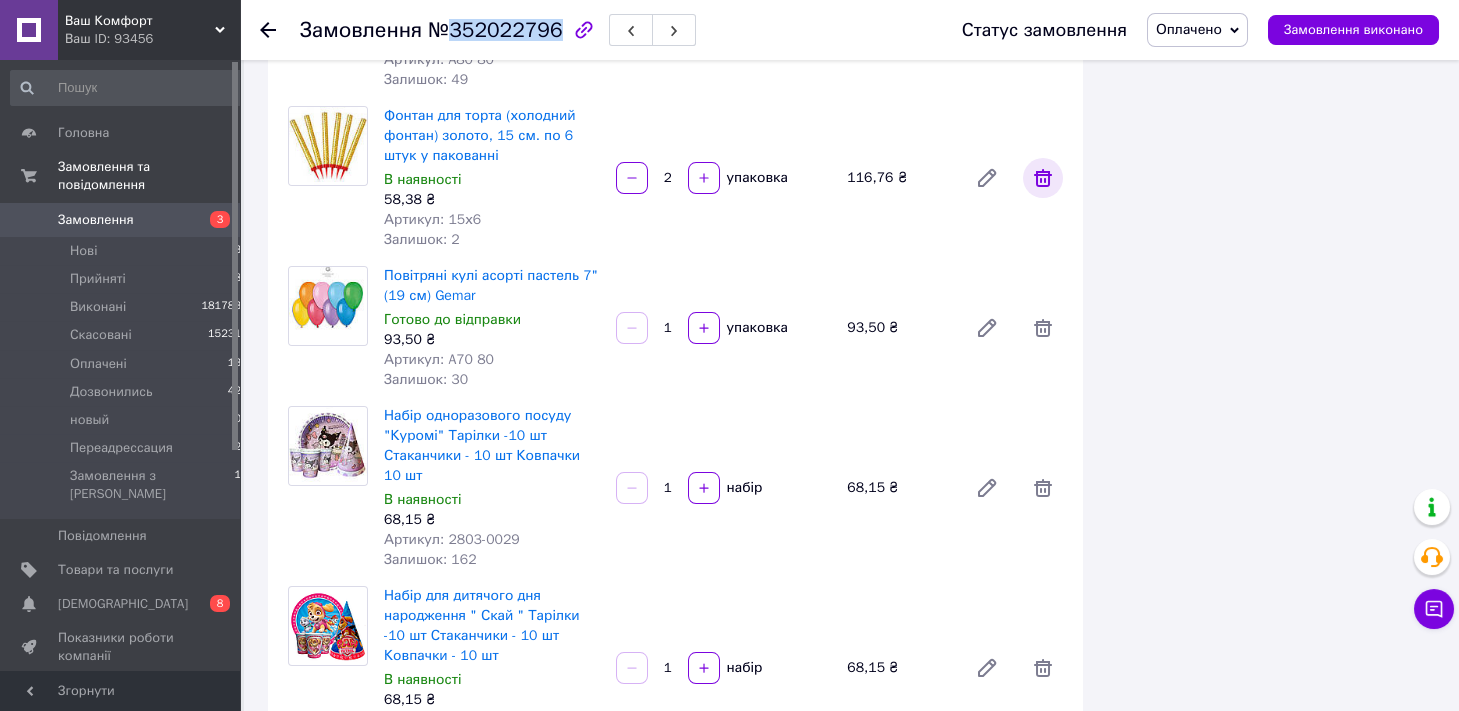 click 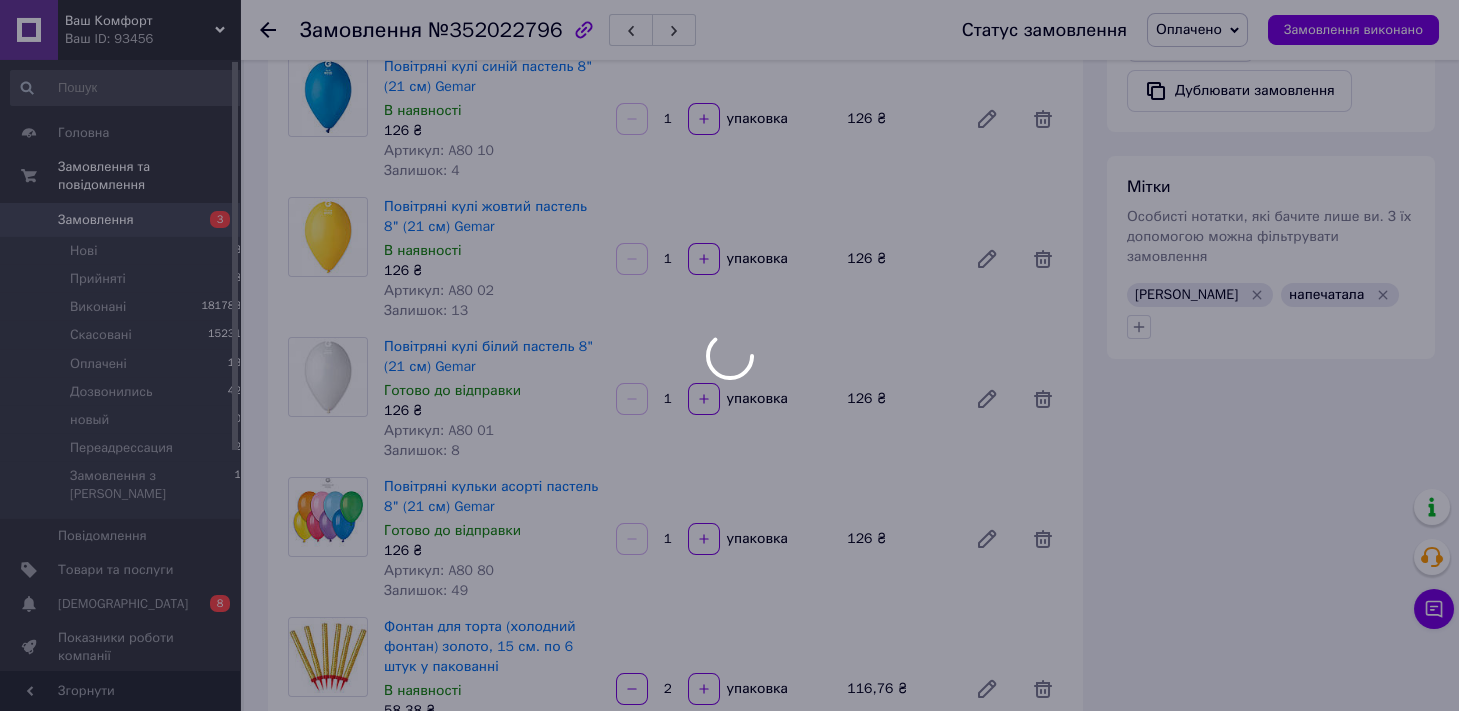 scroll, scrollTop: 993, scrollLeft: 0, axis: vertical 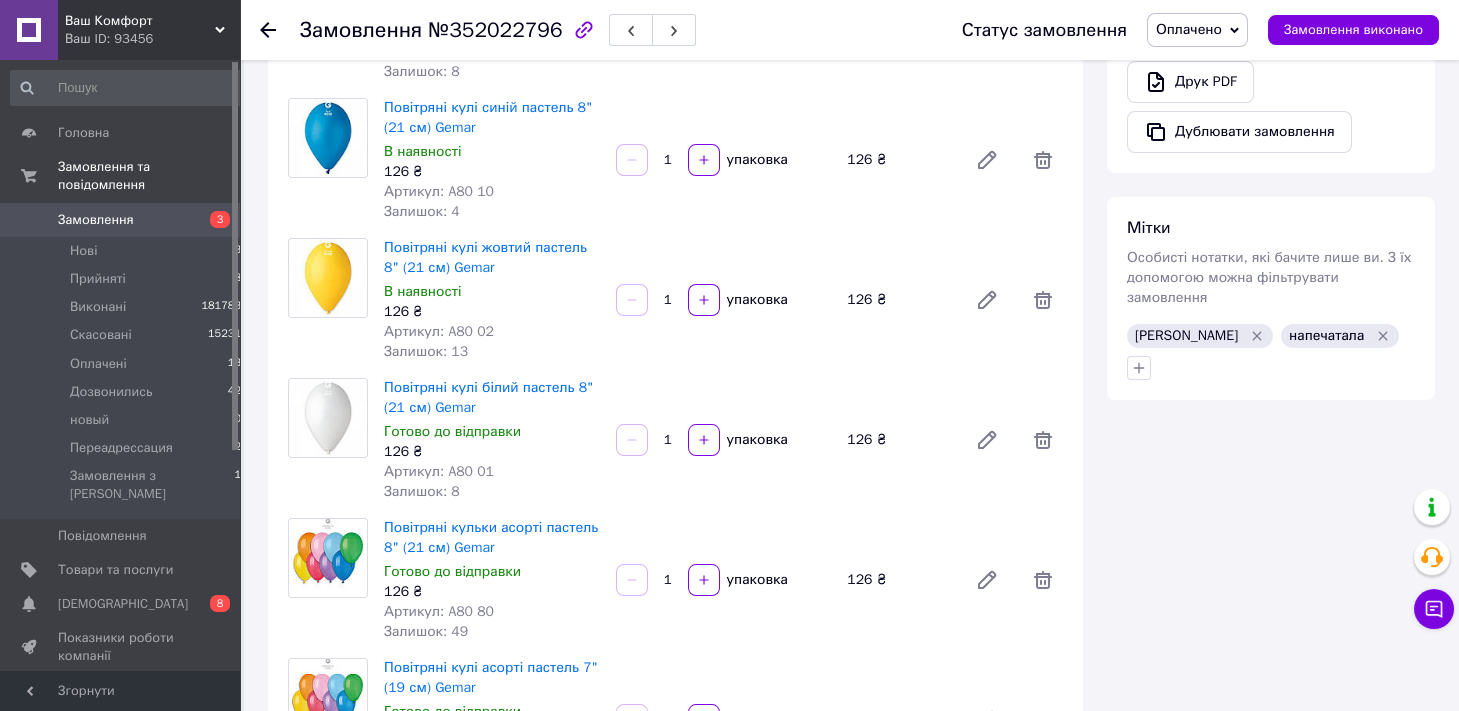 click on "Оплачено" at bounding box center [1189, 29] 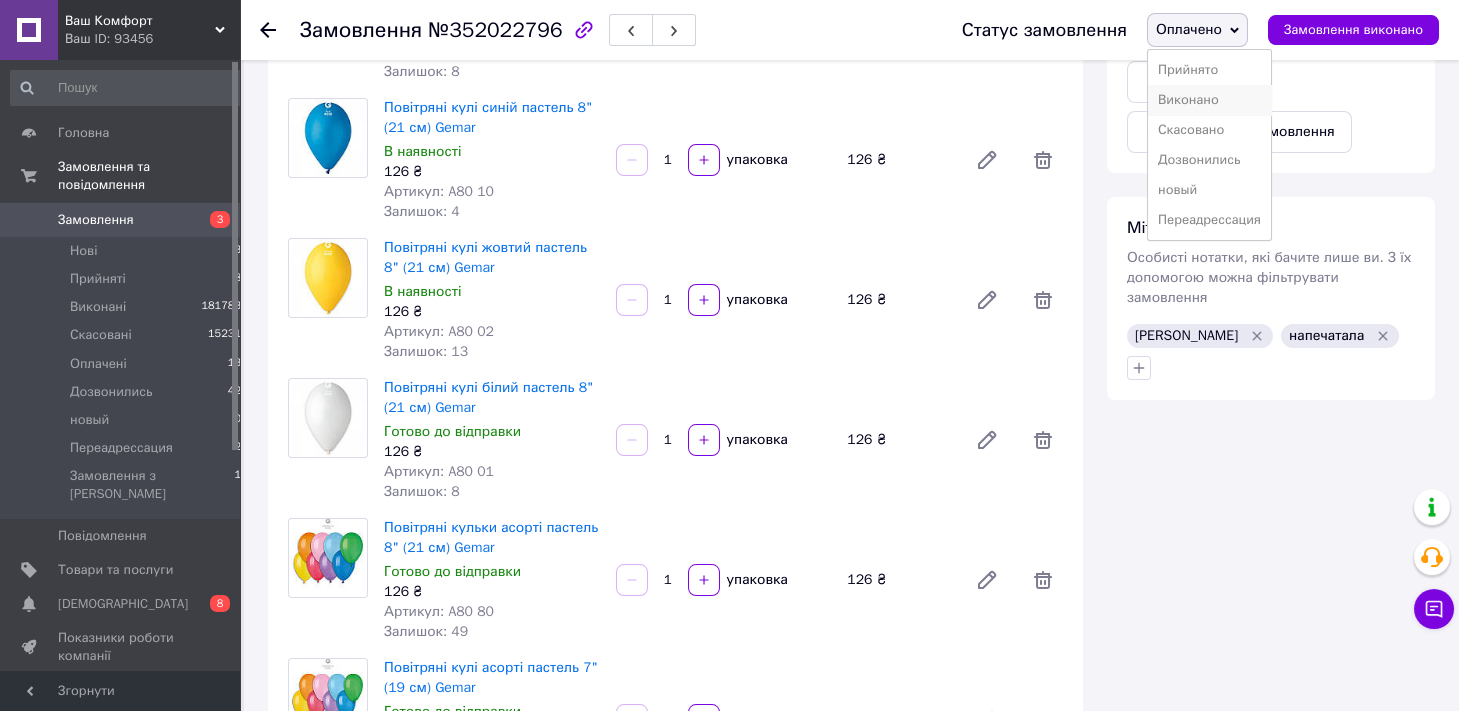click on "Виконано" at bounding box center (1209, 100) 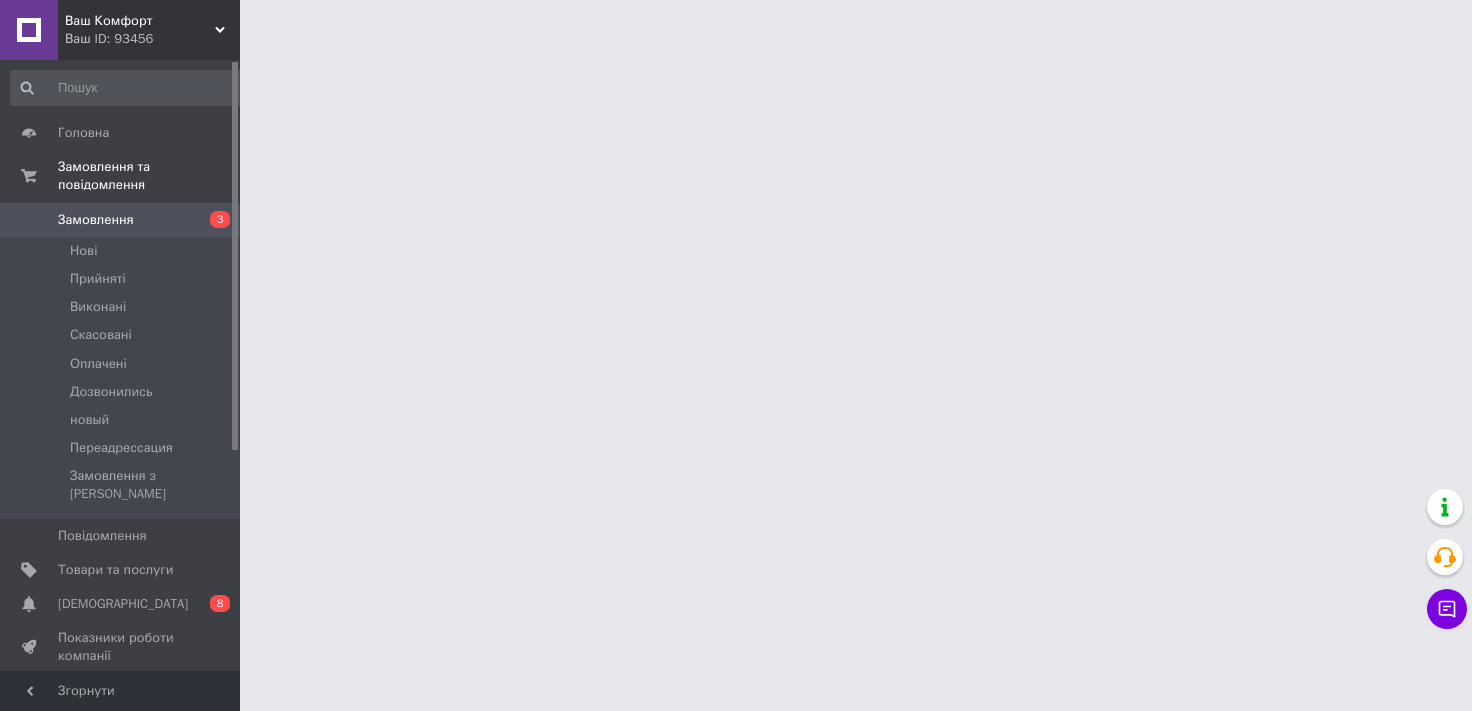 scroll, scrollTop: 0, scrollLeft: 0, axis: both 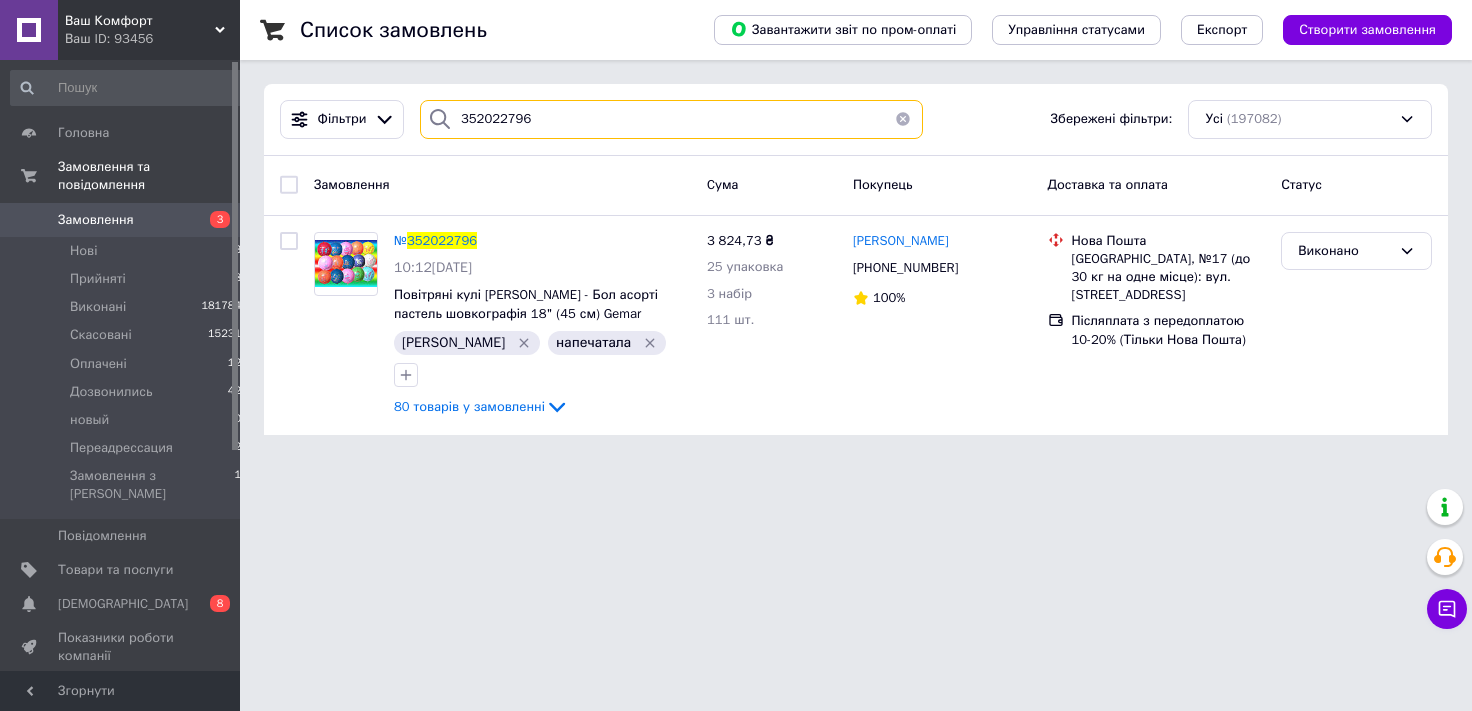 drag, startPoint x: 534, startPoint y: 107, endPoint x: 0, endPoint y: 204, distance: 542.7384 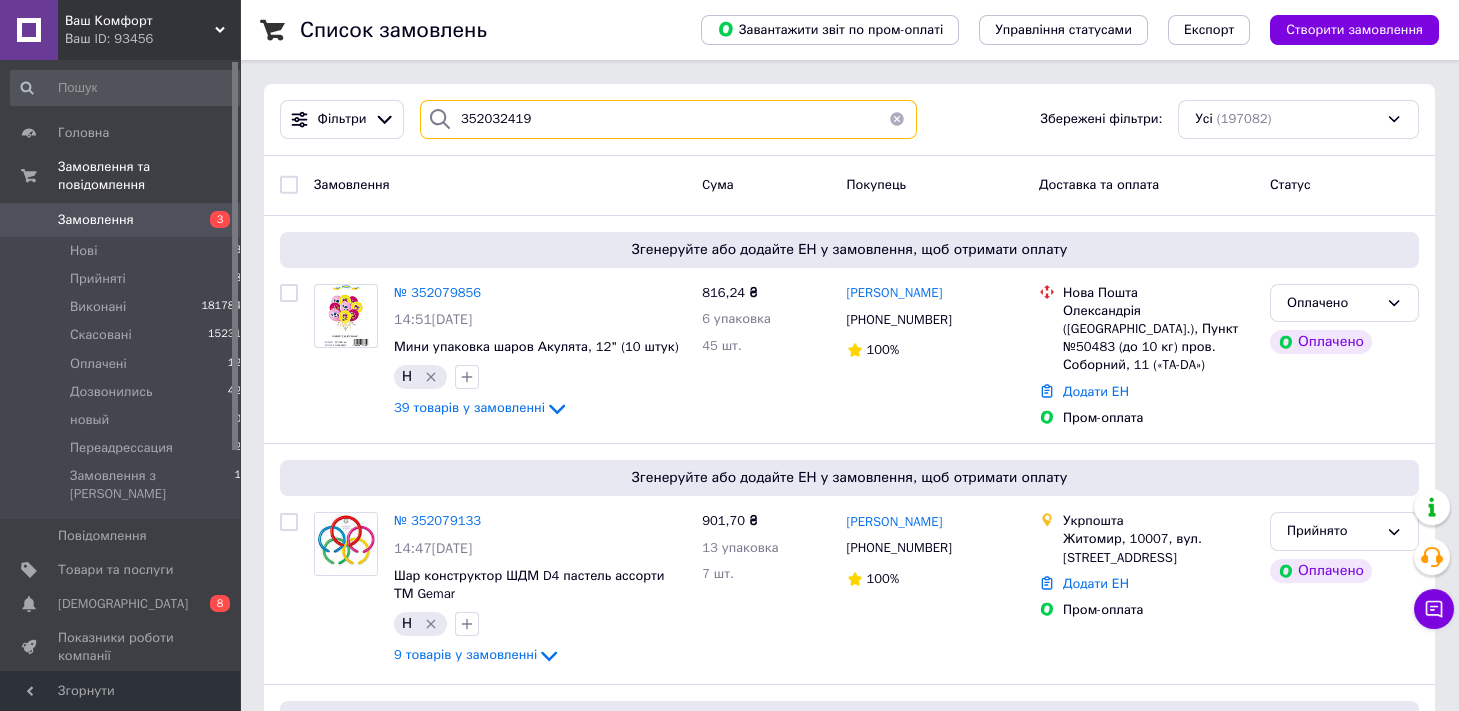 type on "352032419" 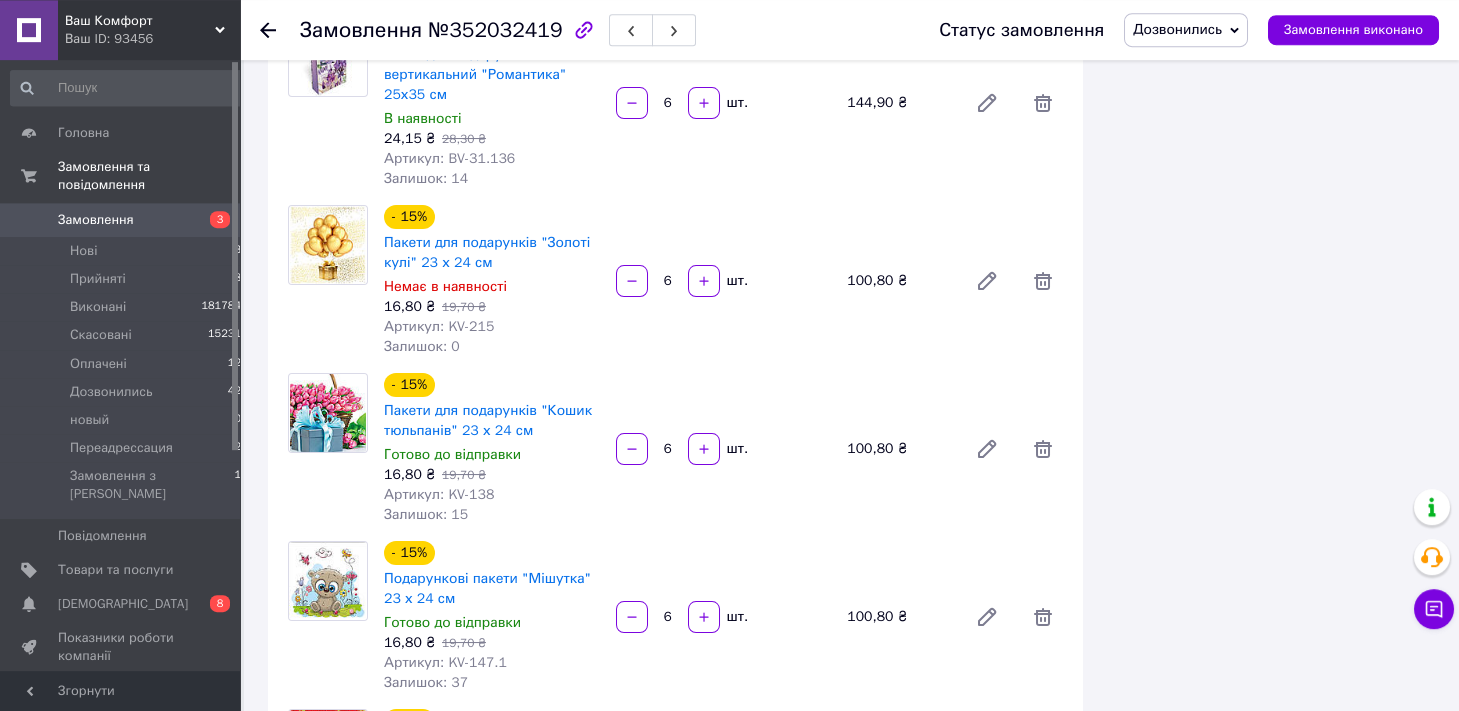 scroll, scrollTop: 1987, scrollLeft: 0, axis: vertical 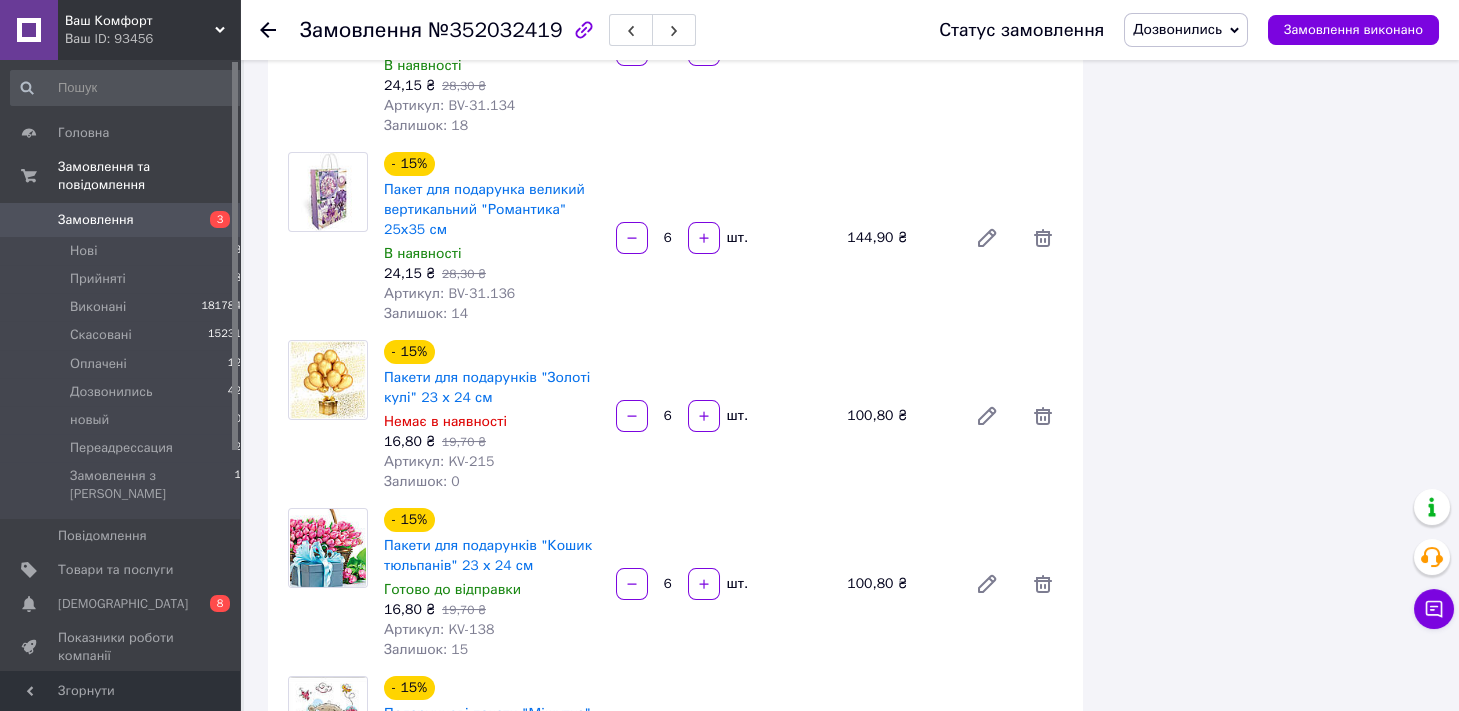 drag, startPoint x: 662, startPoint y: 379, endPoint x: 694, endPoint y: 390, distance: 33.83785 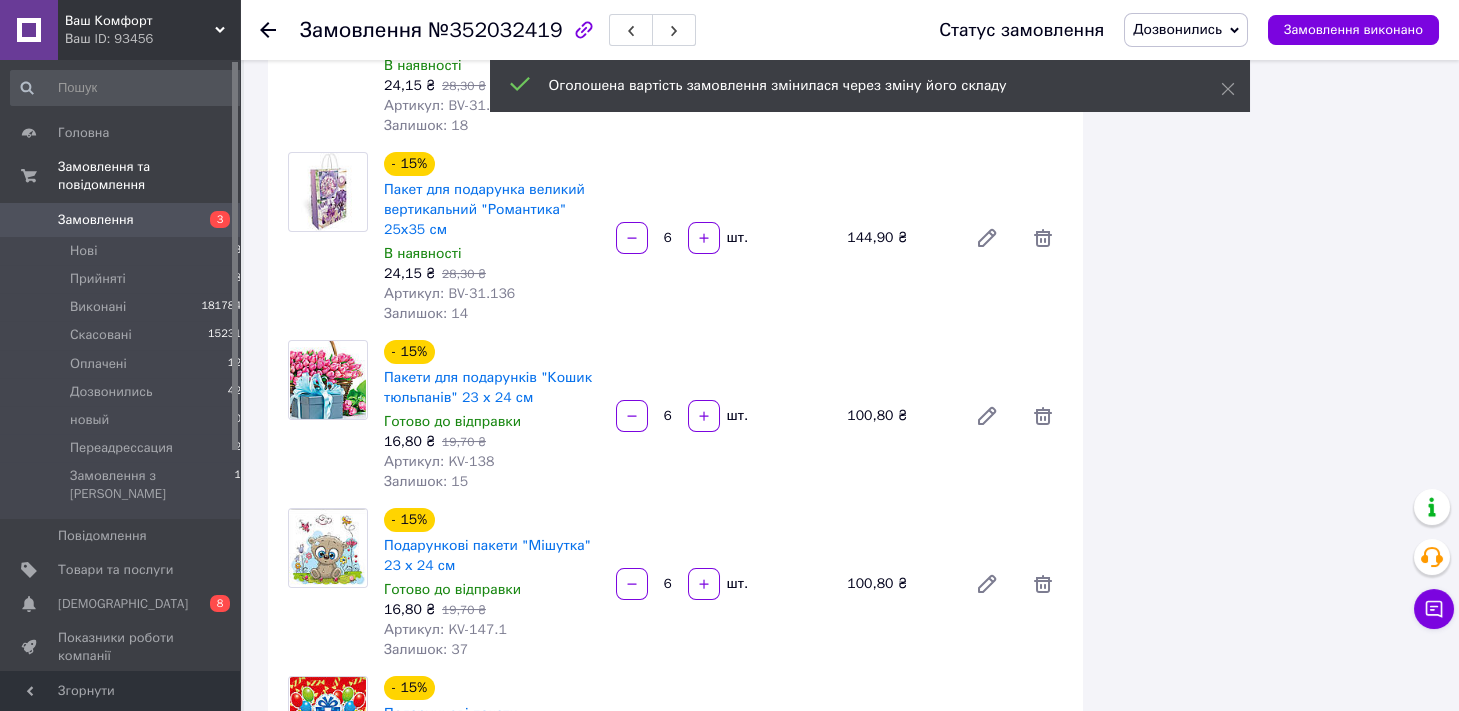 scroll, scrollTop: 2461, scrollLeft: 0, axis: vertical 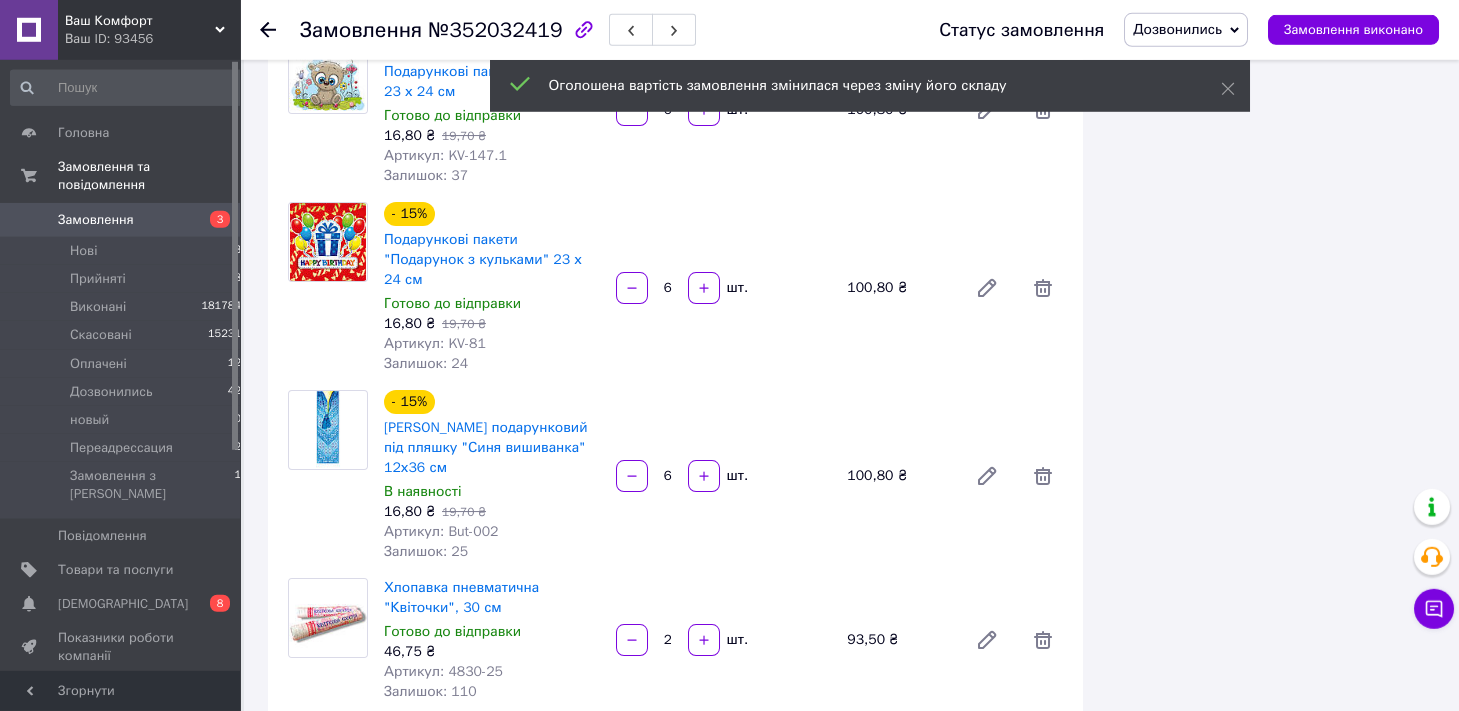 click on "Дозвонились" at bounding box center [1177, 29] 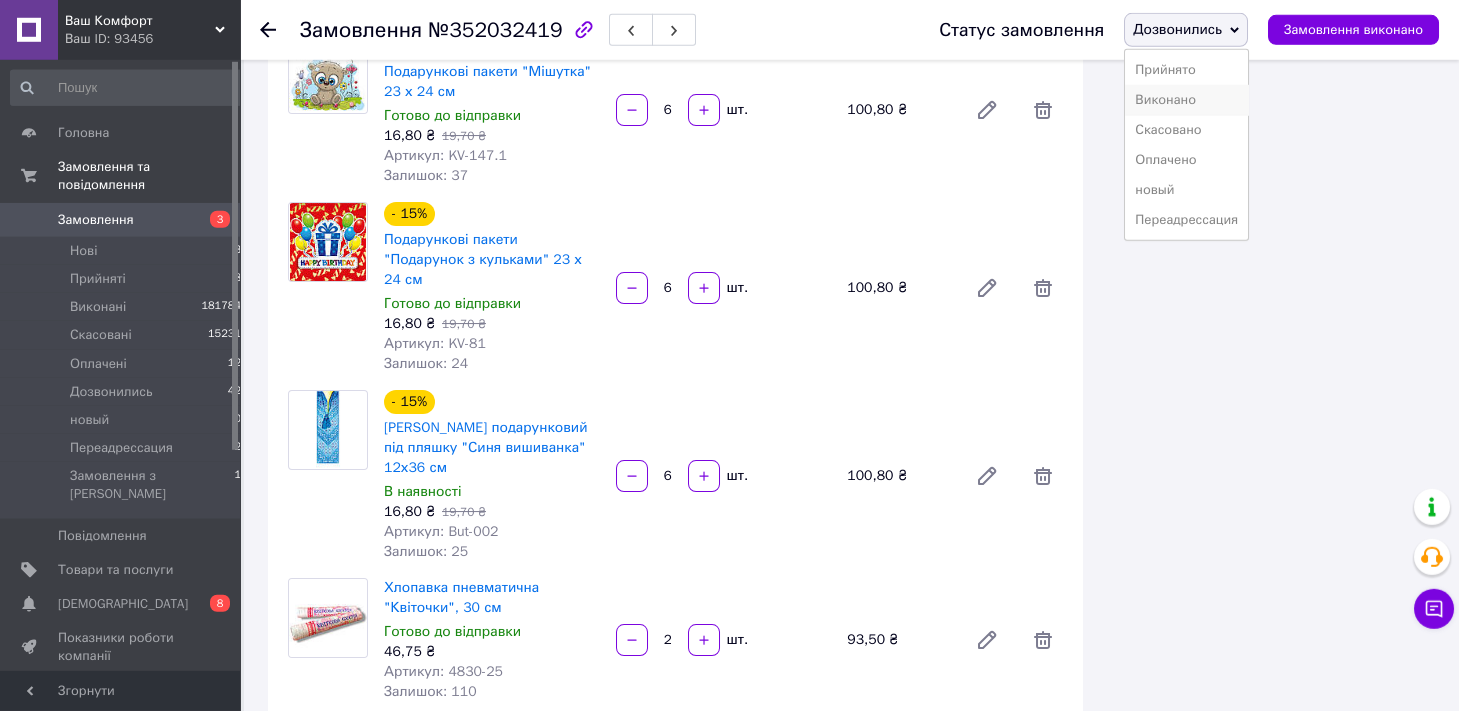 click on "Виконано" at bounding box center [1186, 100] 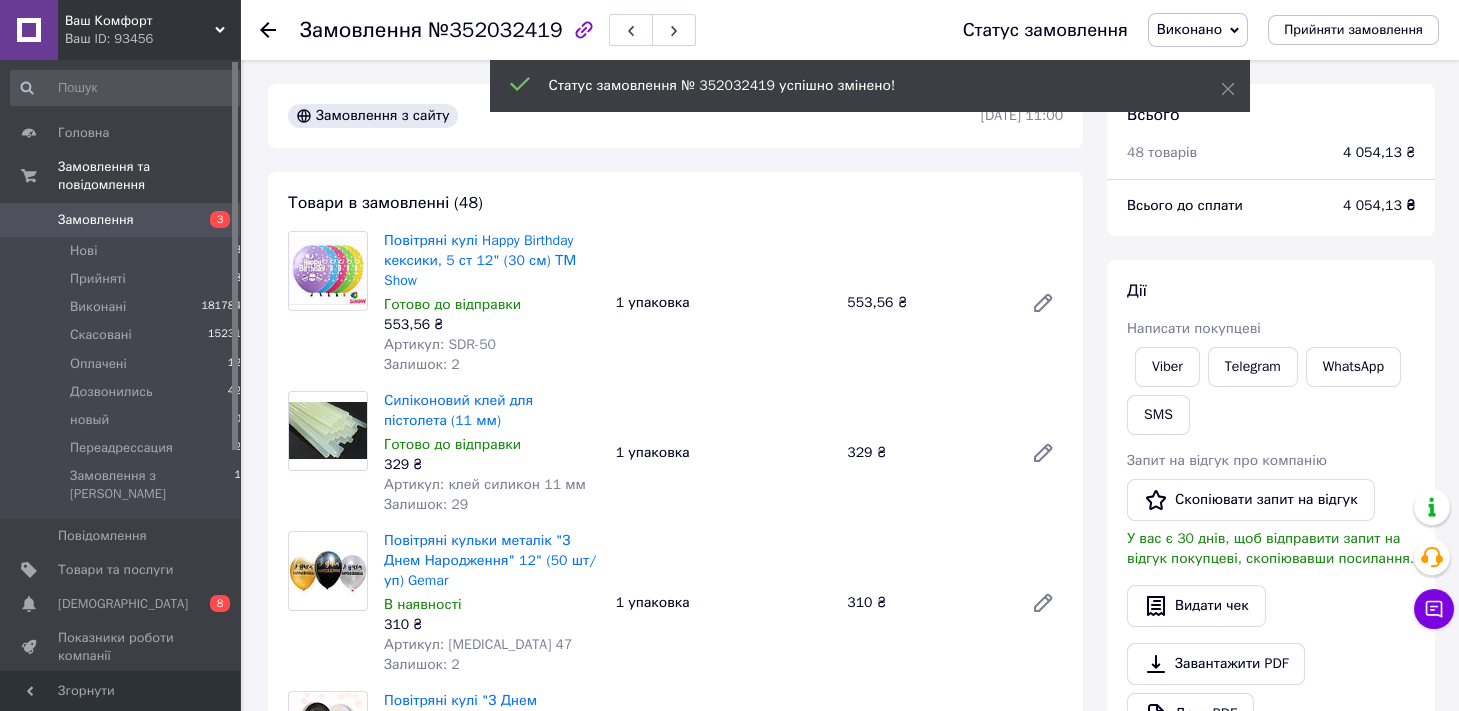 scroll, scrollTop: 441, scrollLeft: 0, axis: vertical 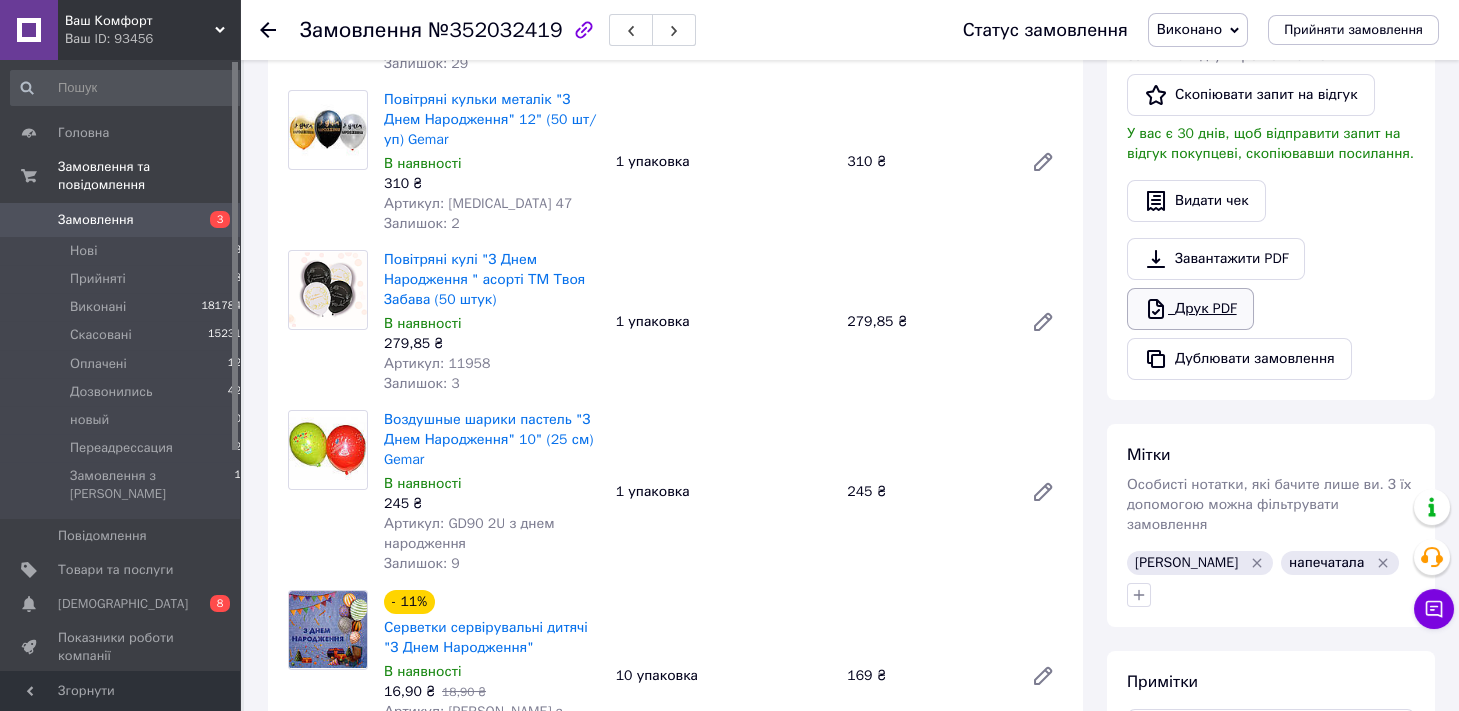 click on "Друк PDF" at bounding box center [1190, 309] 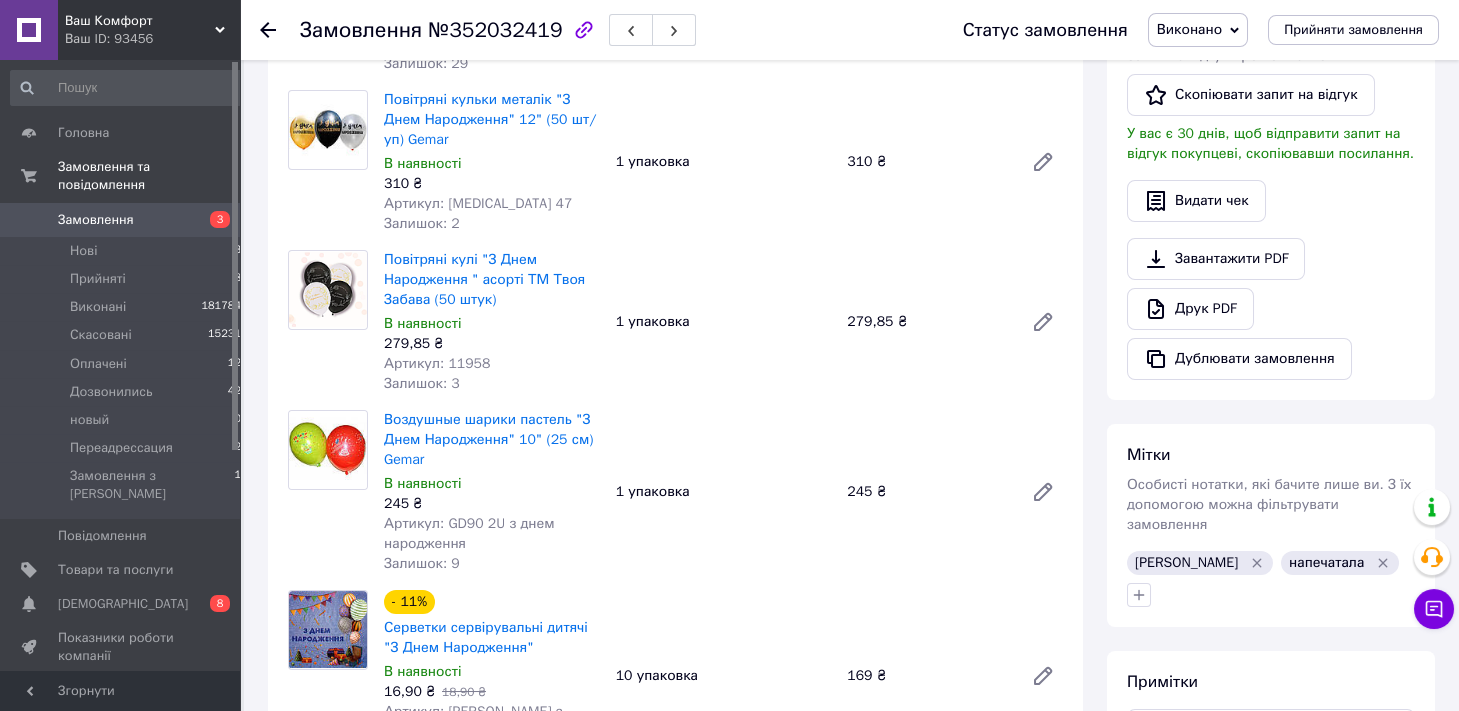 click on "№352032419" at bounding box center (495, 30) 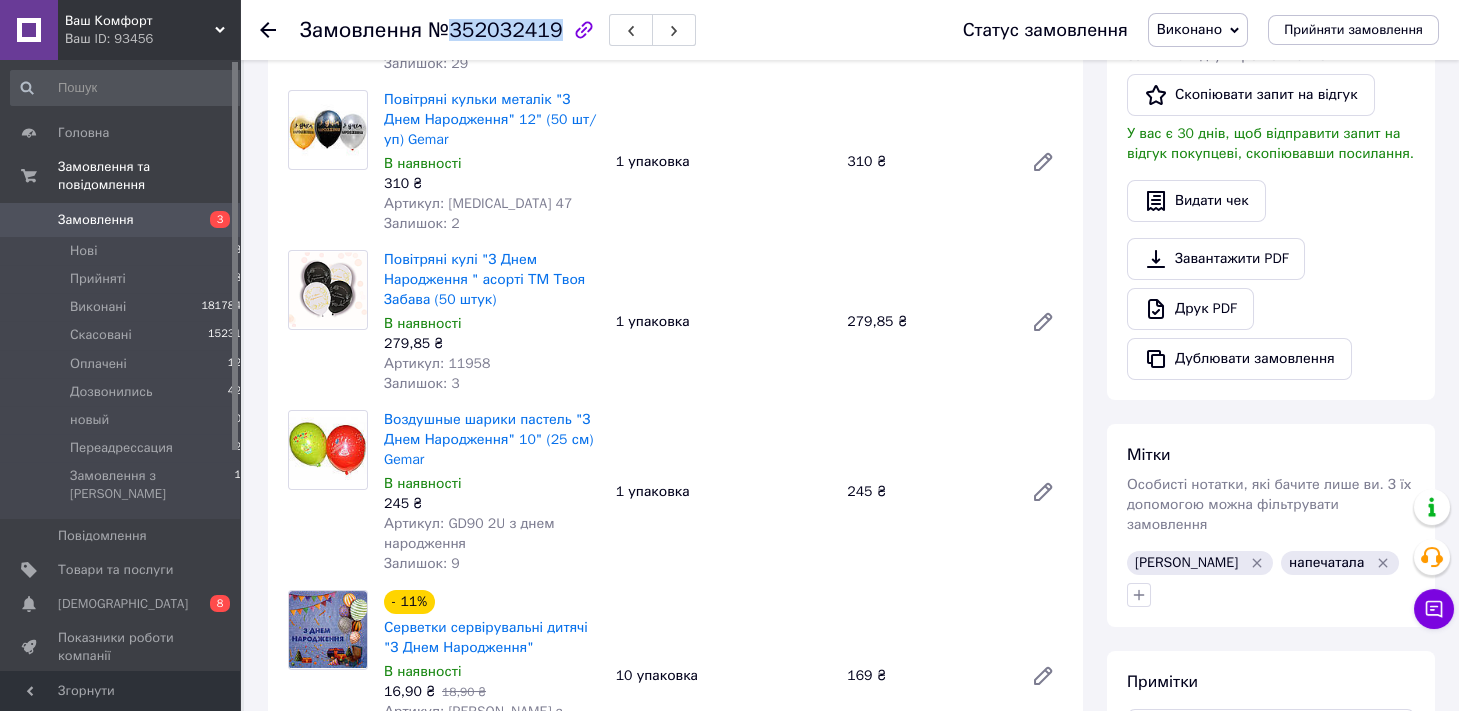 click on "№352032419" at bounding box center (495, 30) 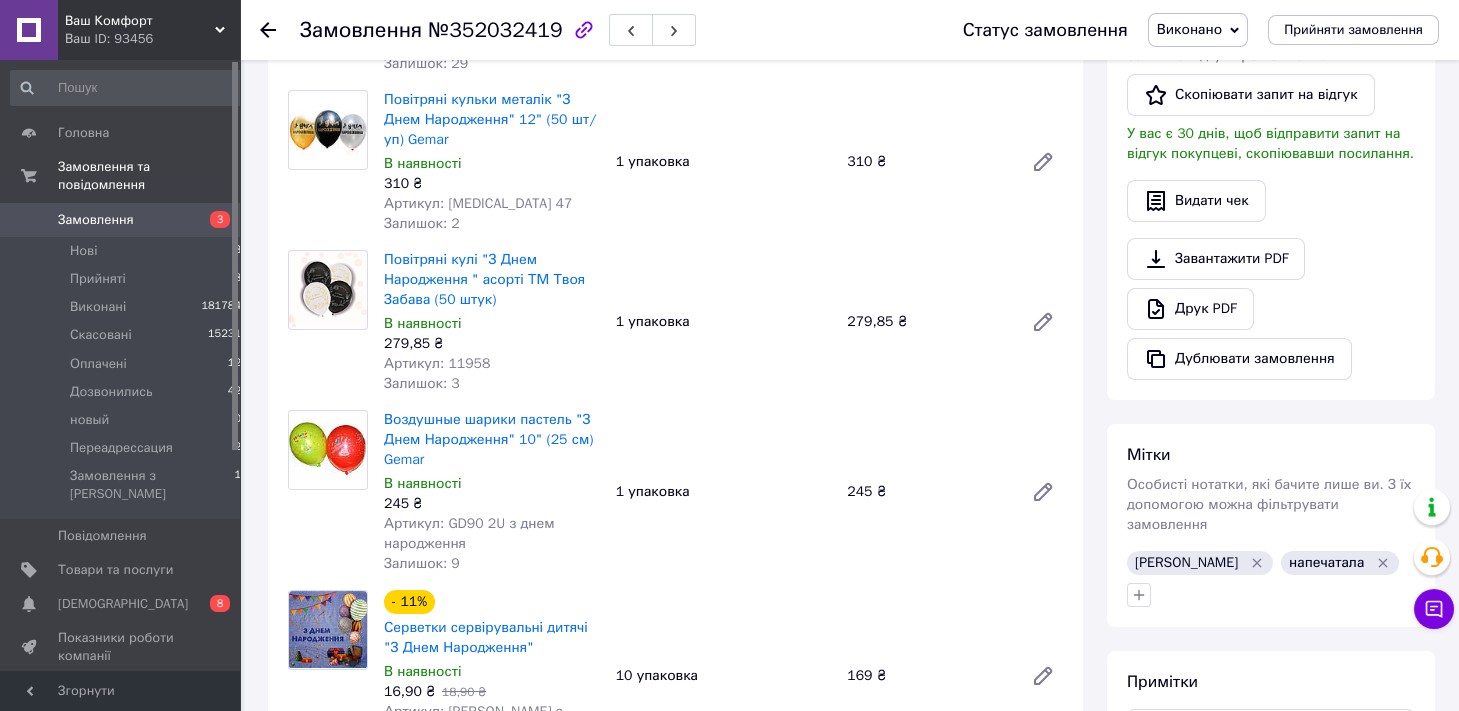 click on "№352032419" at bounding box center (495, 30) 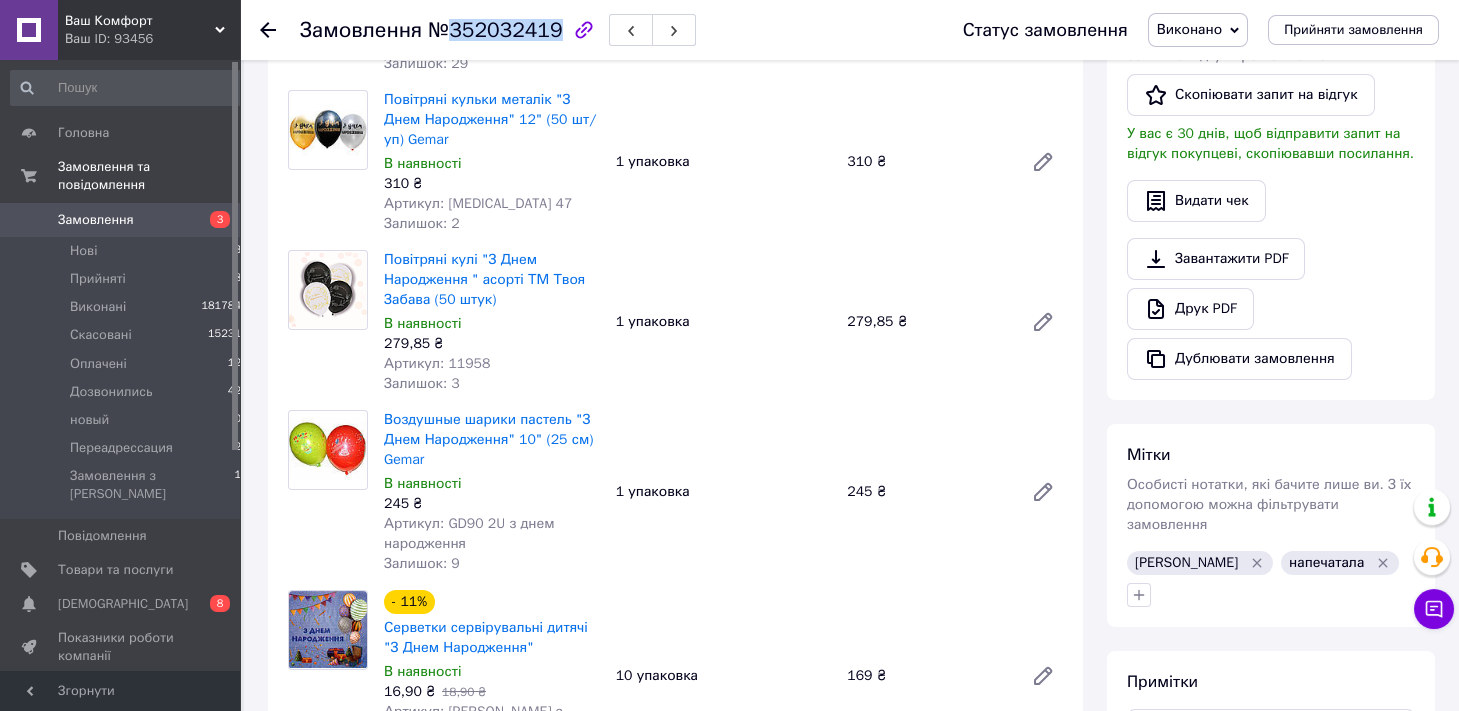 click on "№352032419" at bounding box center [495, 30] 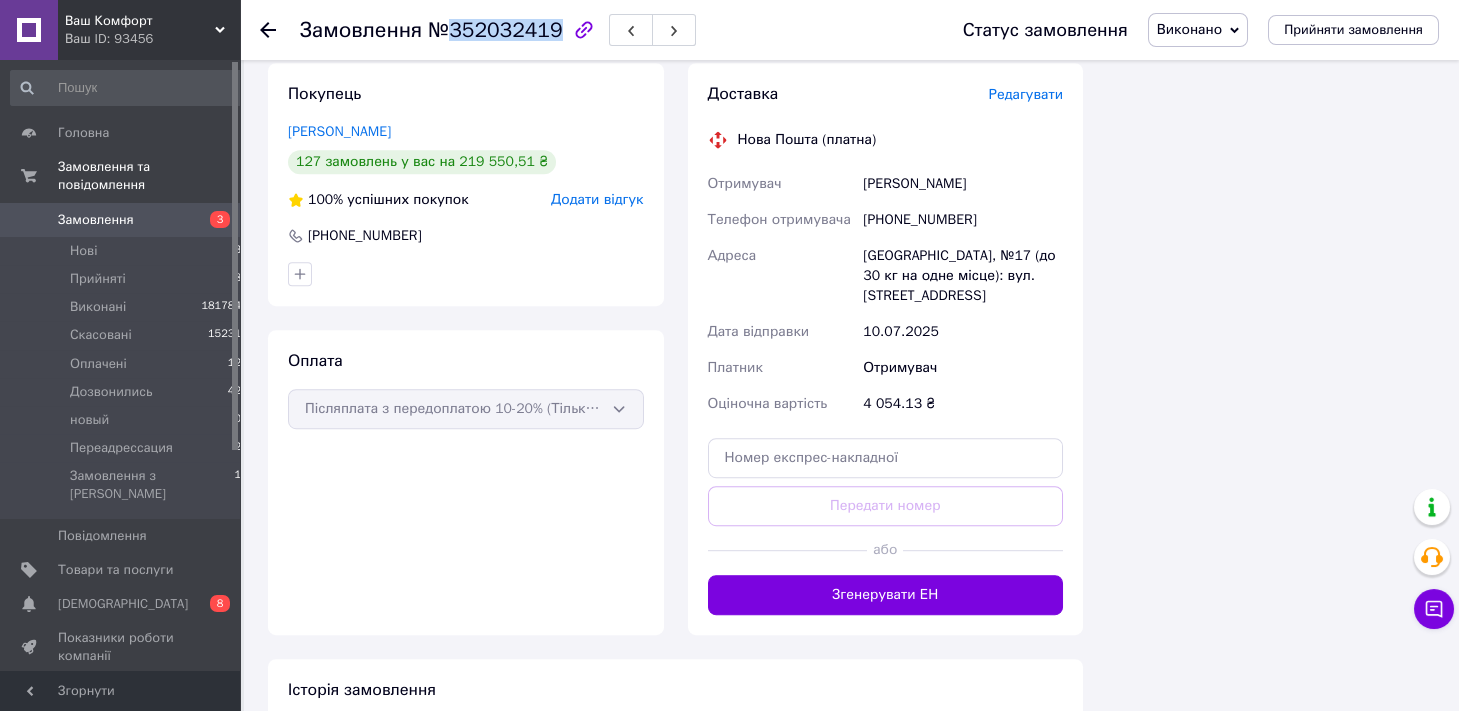 scroll, scrollTop: 7328, scrollLeft: 0, axis: vertical 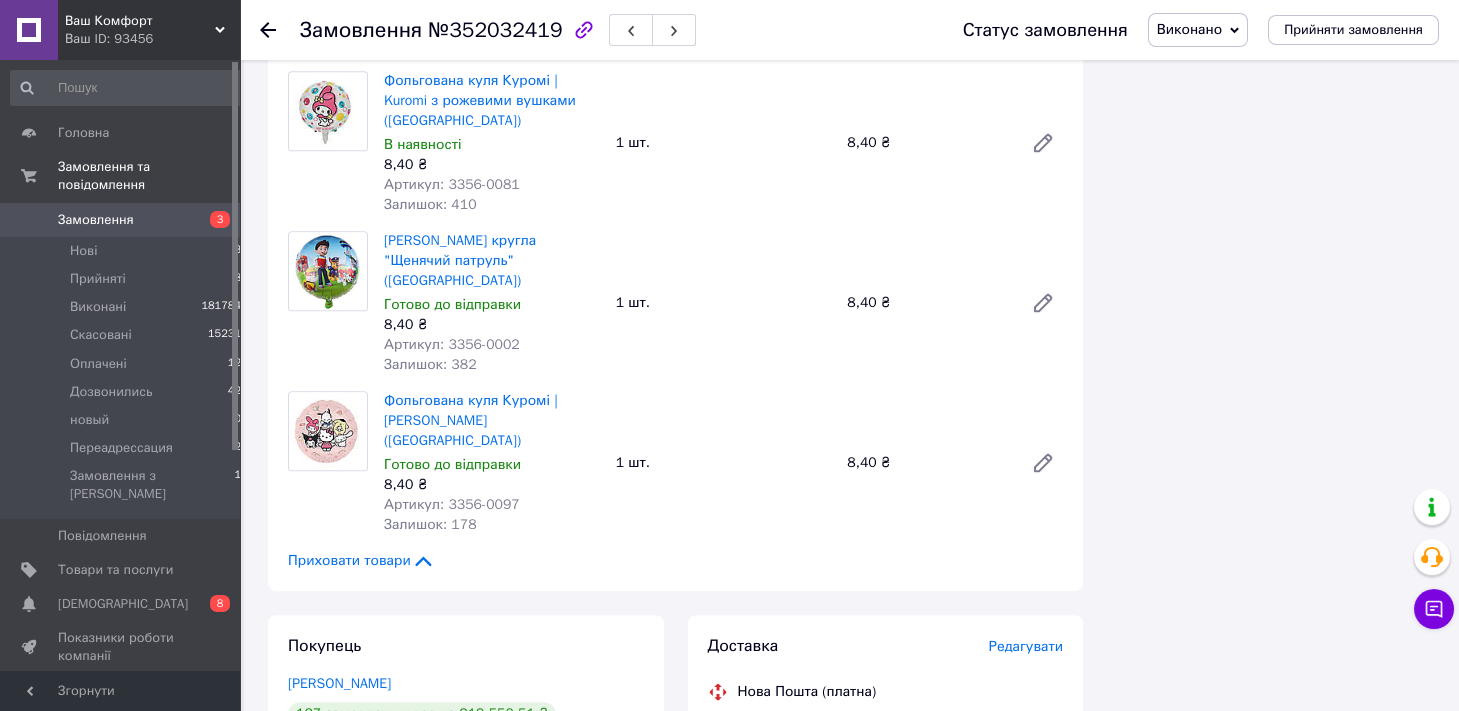 click on "+380999022710" at bounding box center [963, 772] 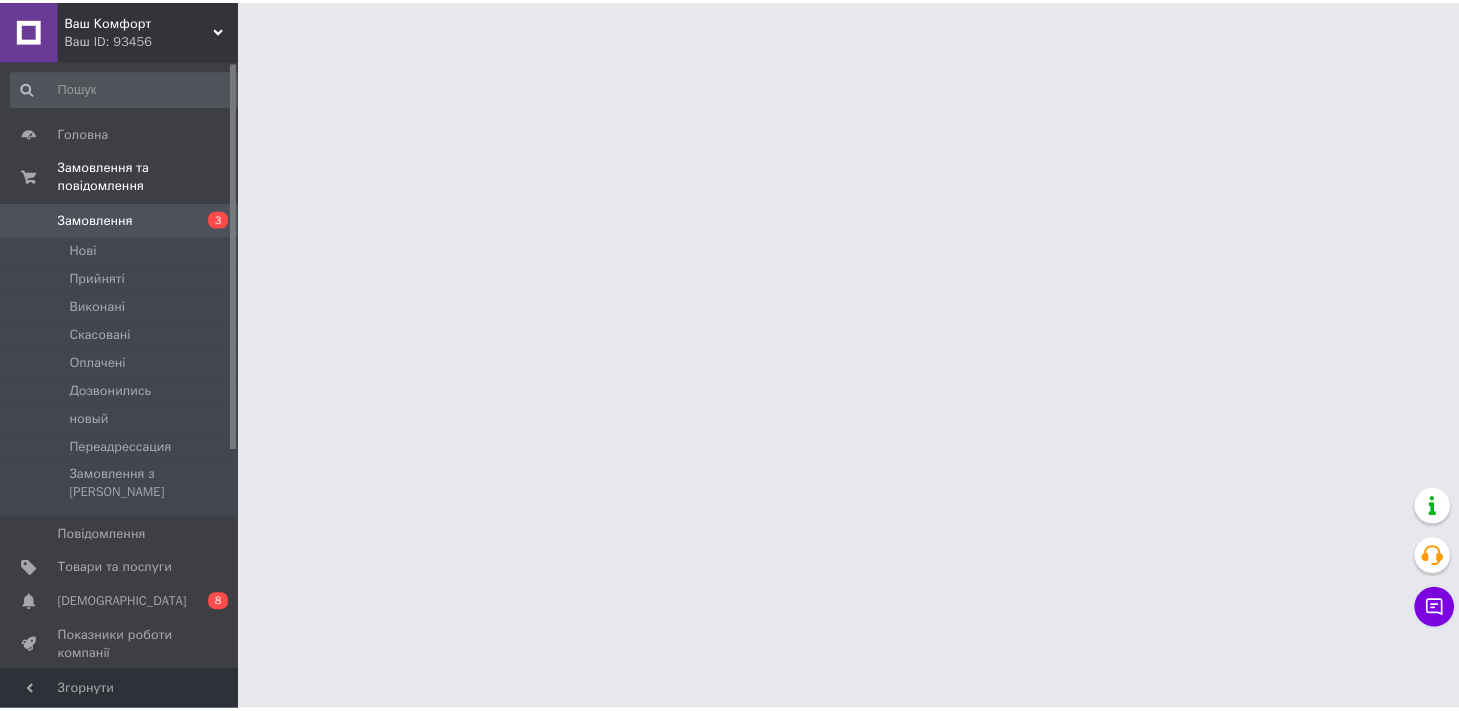 scroll, scrollTop: 0, scrollLeft: 0, axis: both 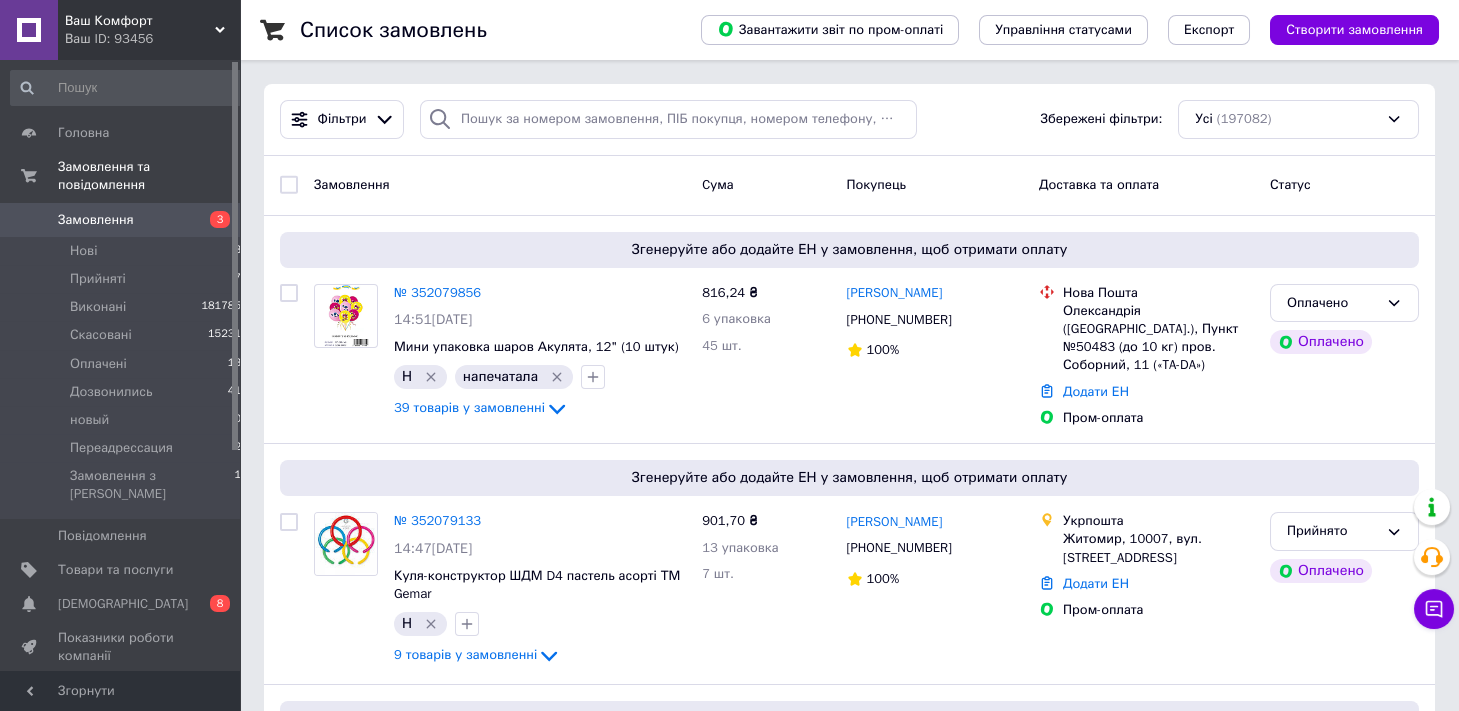 click on "Фільтри Збережені фільтри: Усі (197082)" at bounding box center [849, 120] 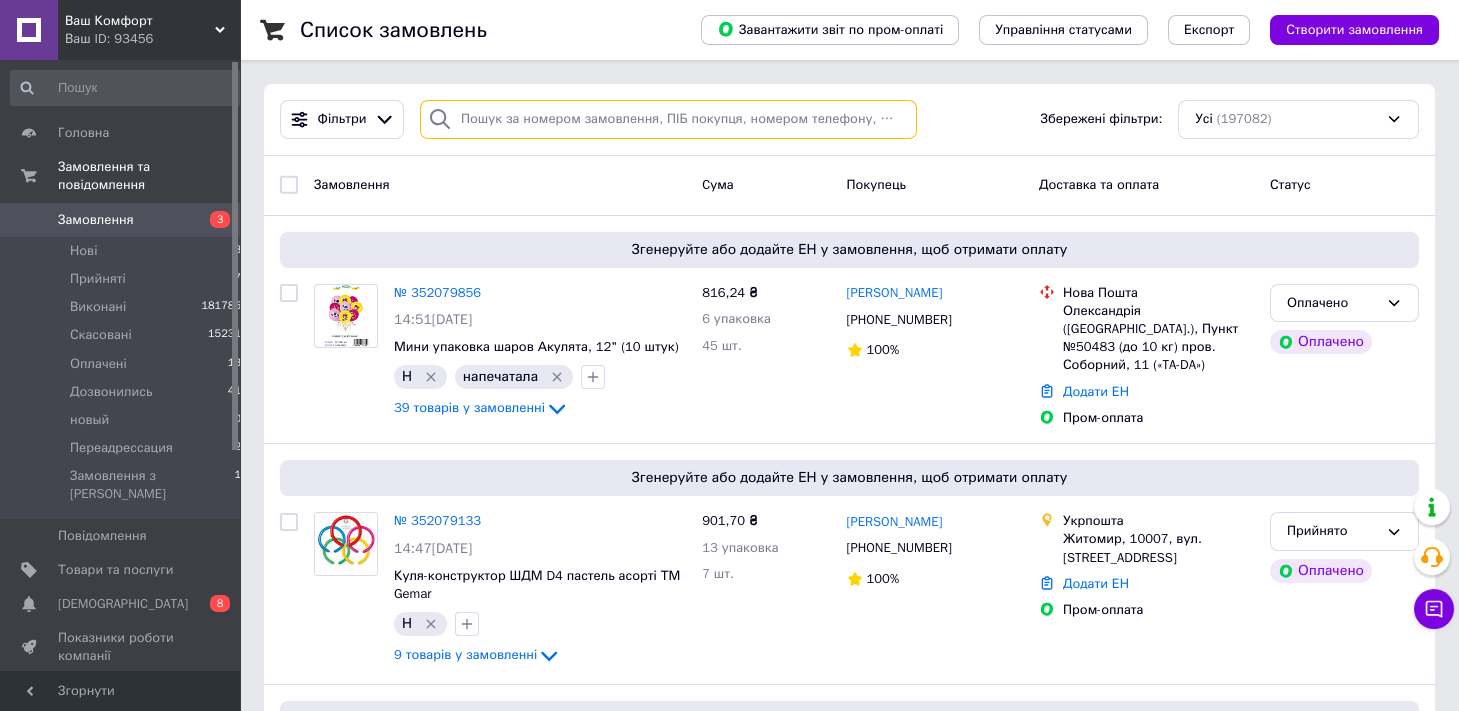 click at bounding box center [668, 119] 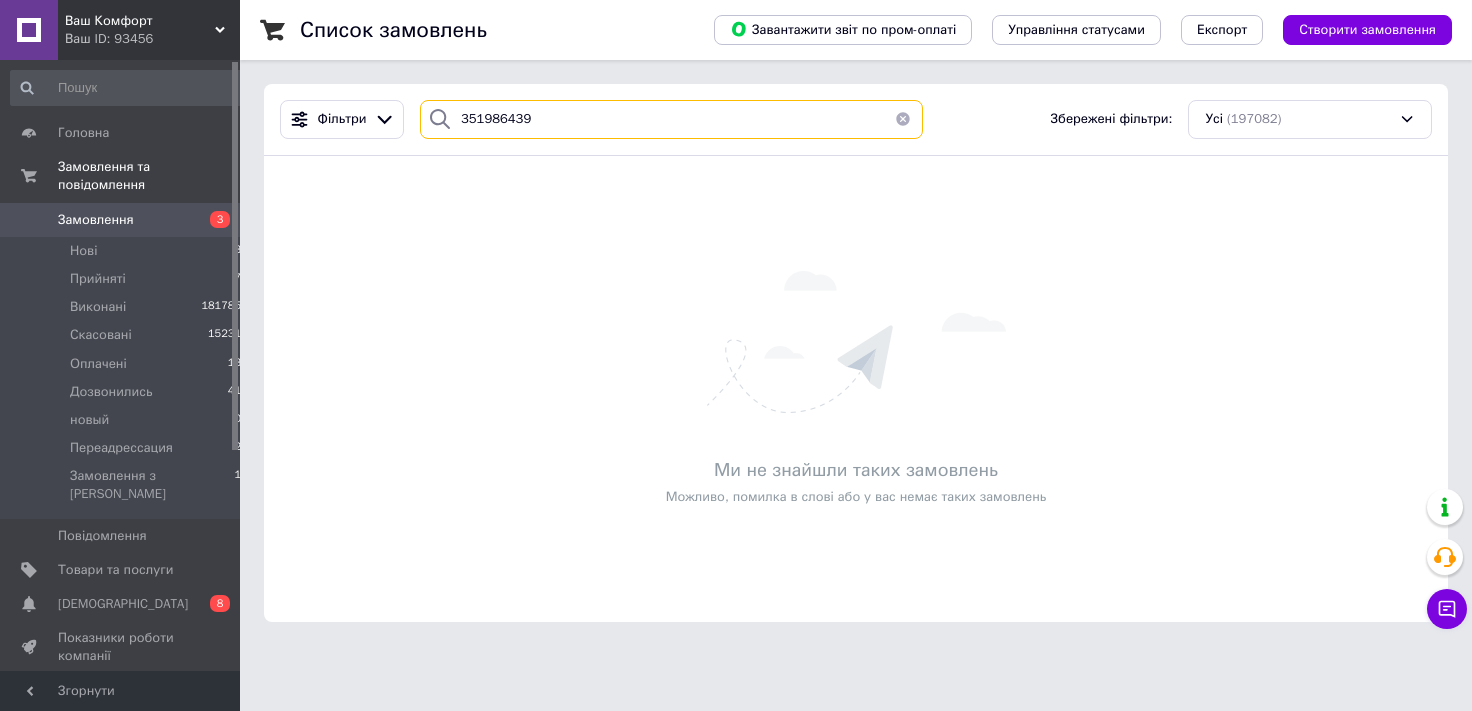 type on "351986439" 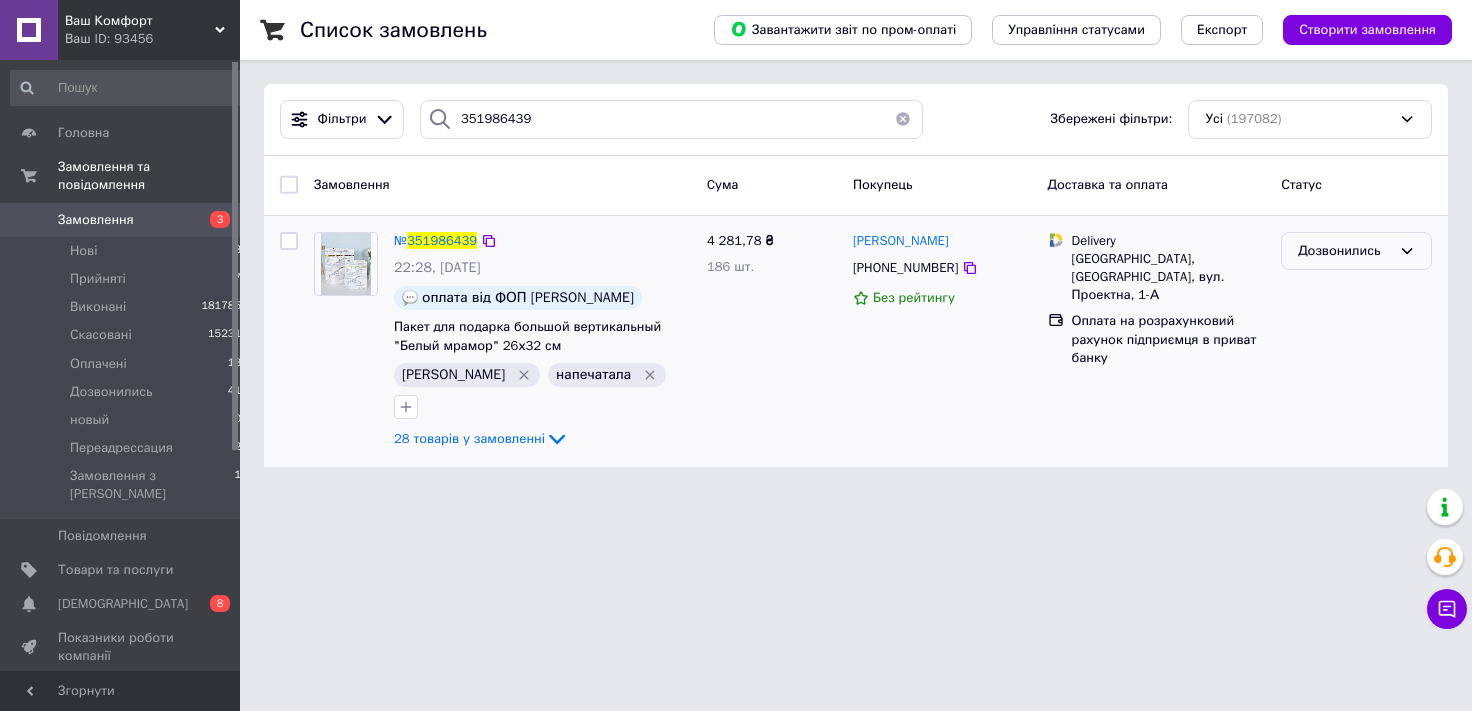 click on "Дозвонились" at bounding box center (1344, 251) 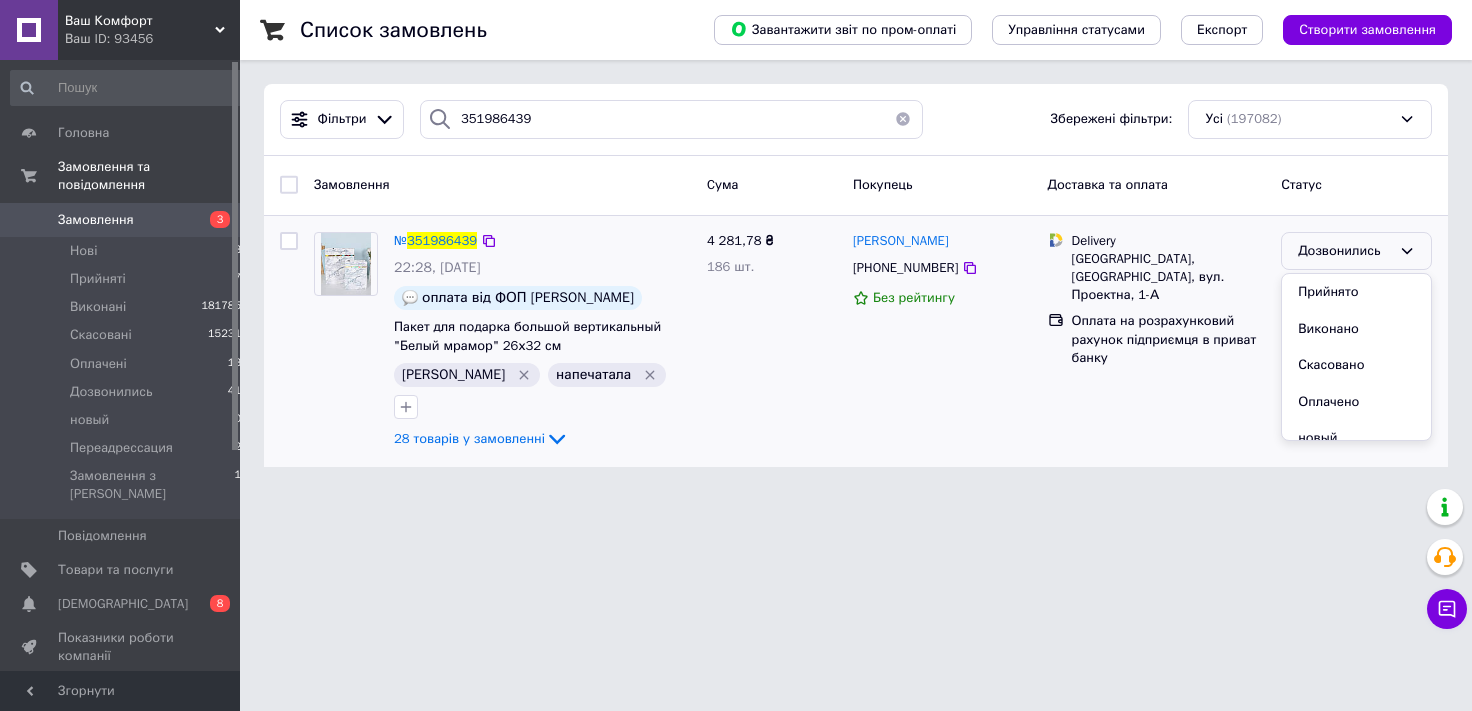 click on "Виконано" at bounding box center (1356, 329) 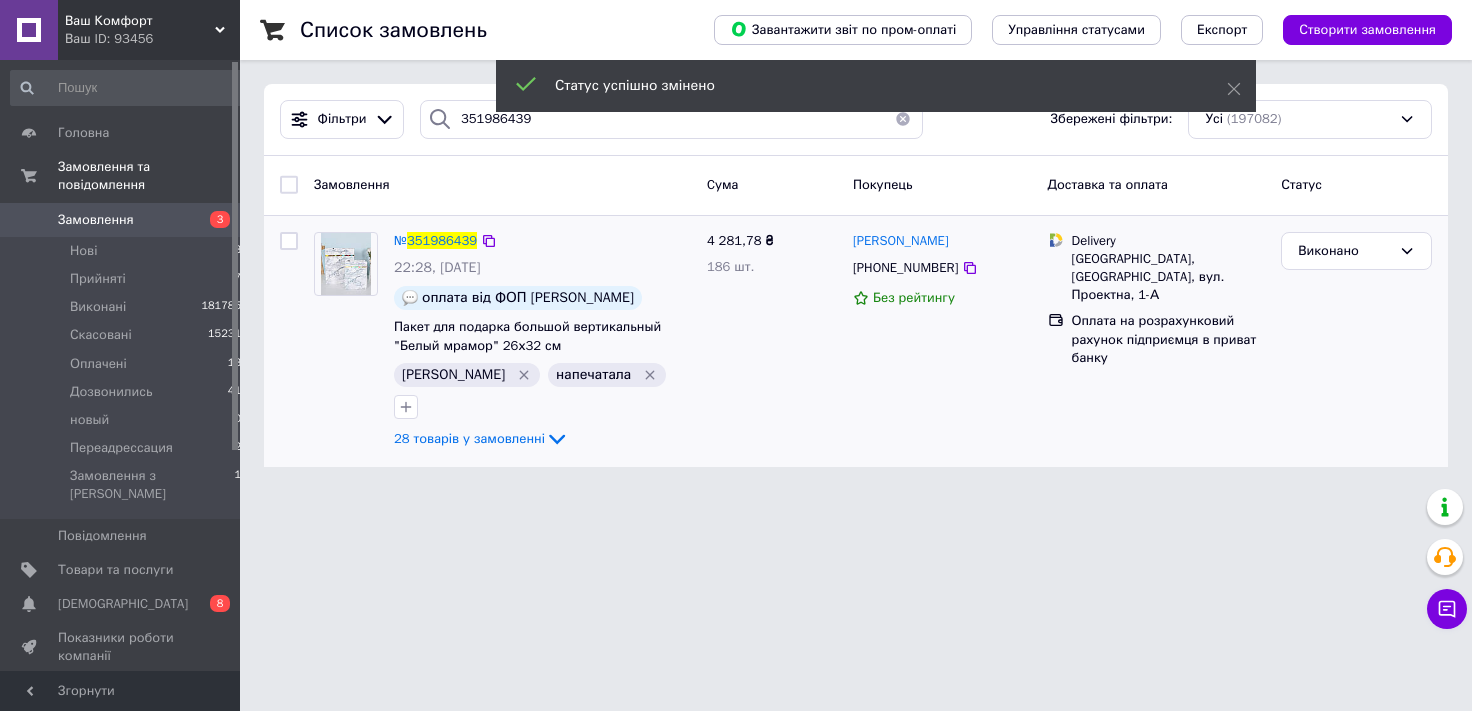 click on "351986439" at bounding box center [442, 240] 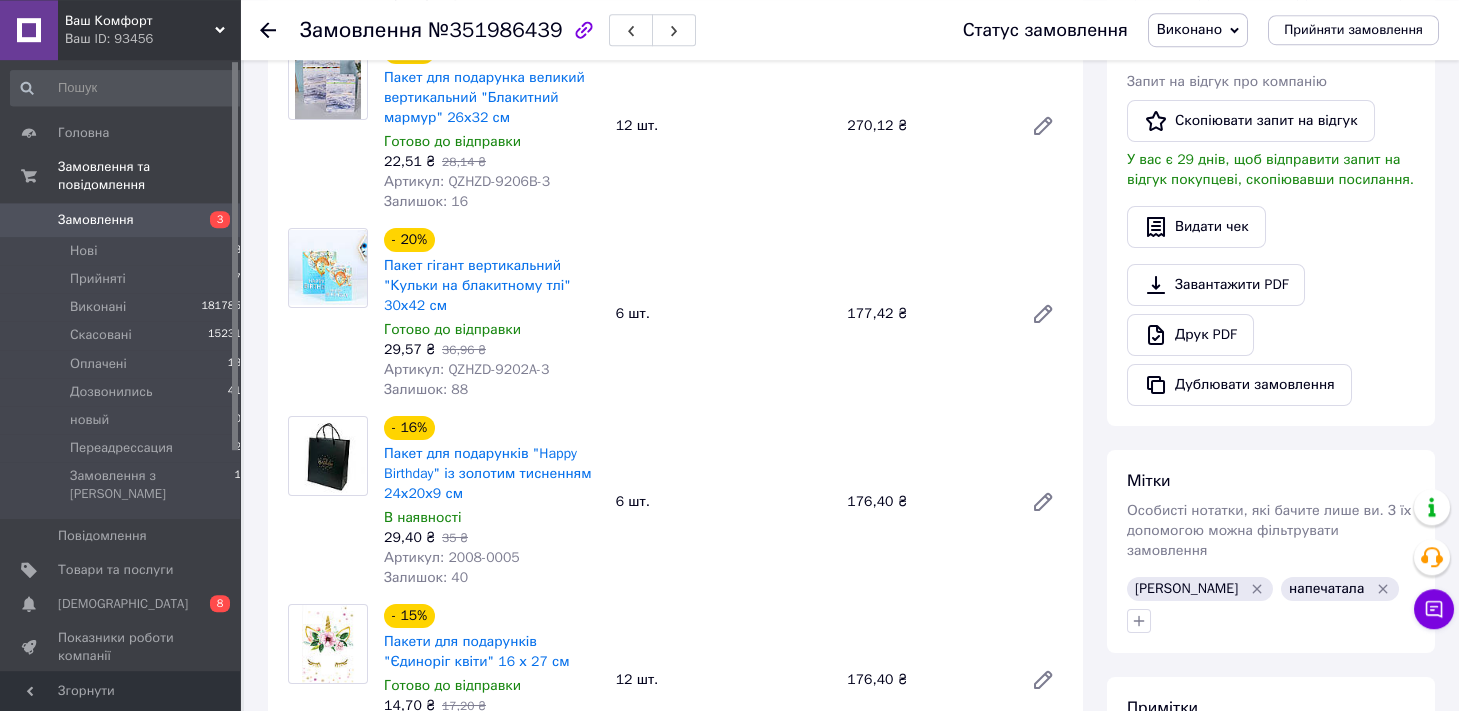 scroll, scrollTop: 220, scrollLeft: 0, axis: vertical 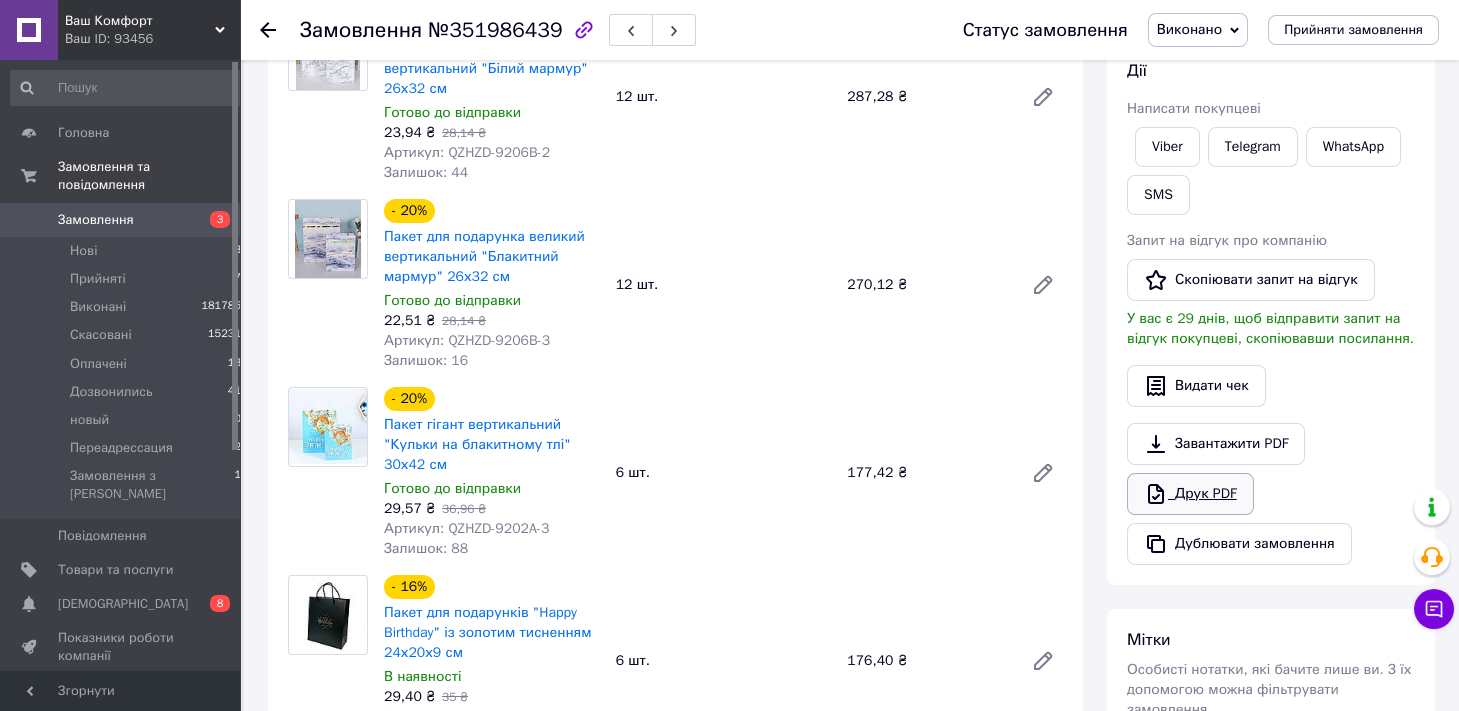 click on "Друк PDF" at bounding box center [1190, 494] 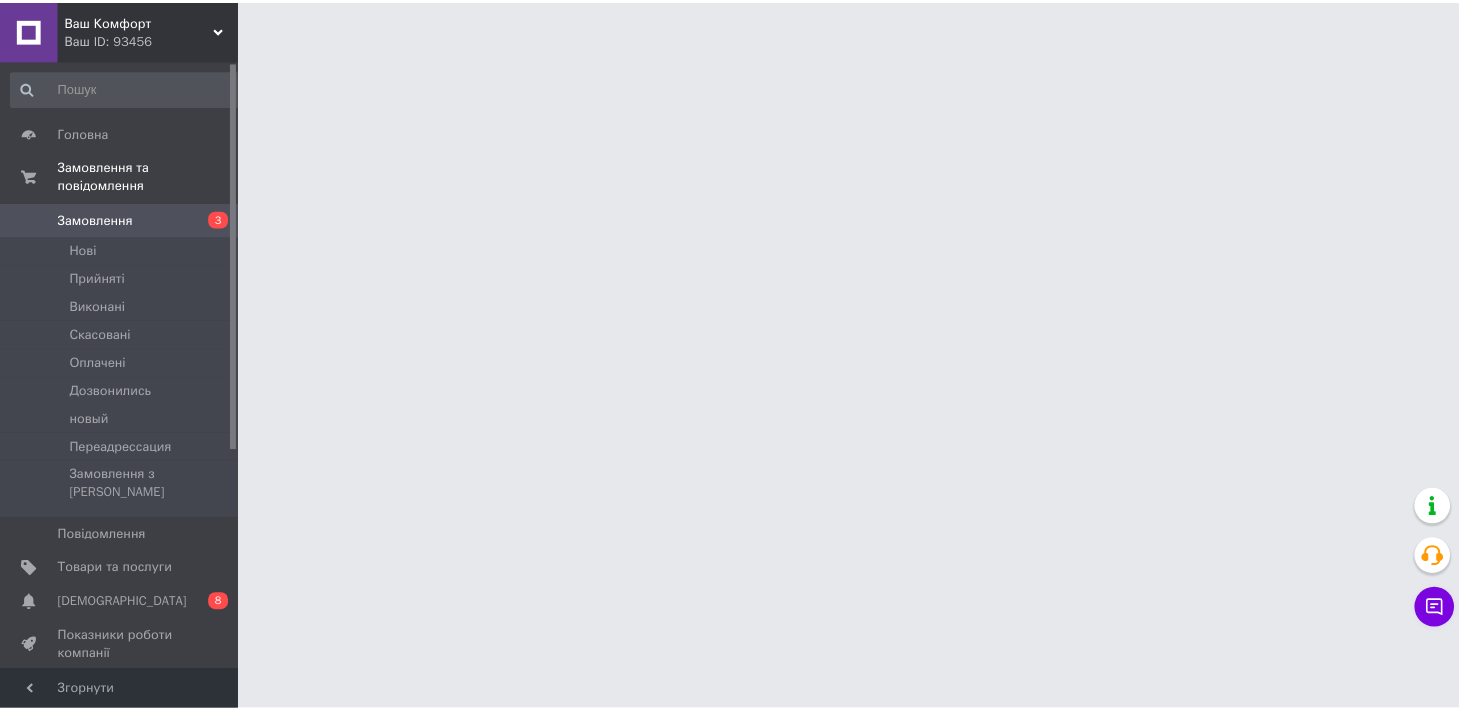 scroll, scrollTop: 0, scrollLeft: 0, axis: both 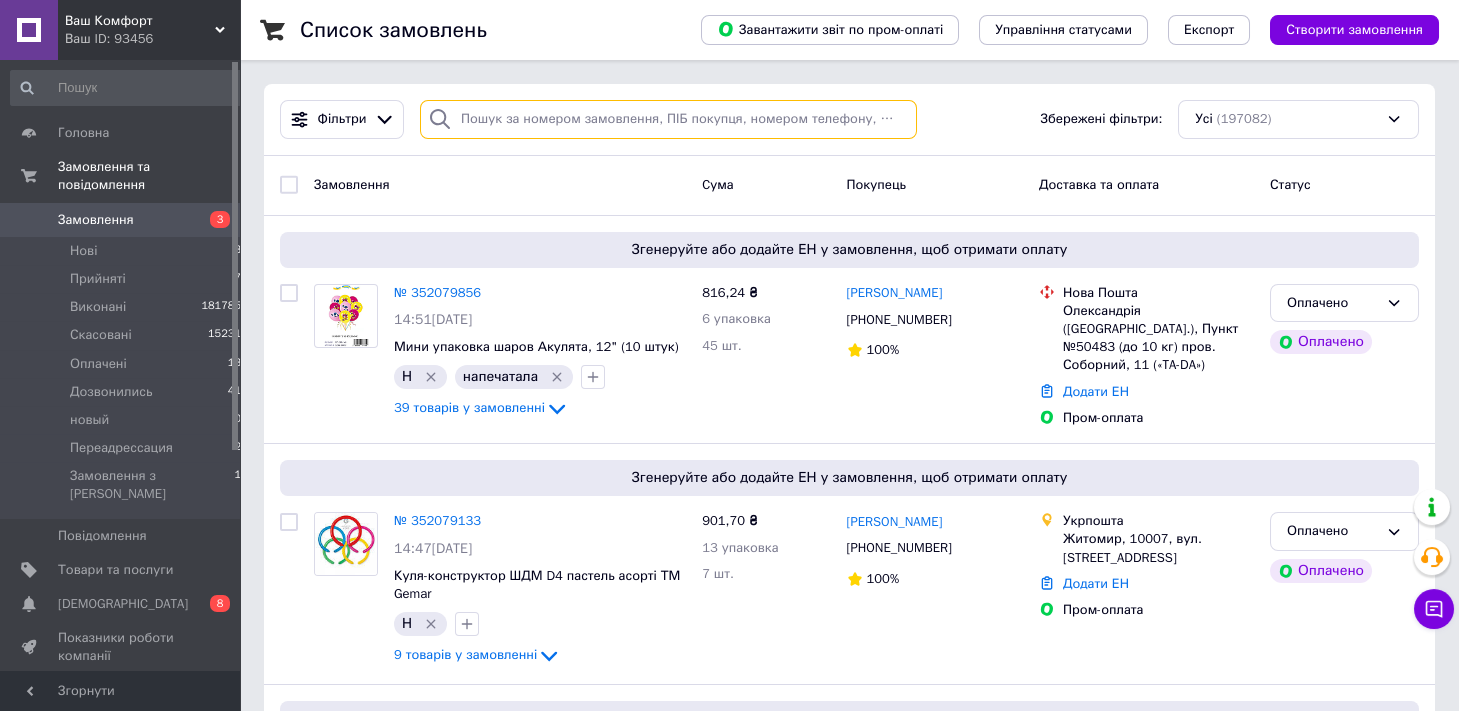drag, startPoint x: 494, startPoint y: 122, endPoint x: 1471, endPoint y: 624, distance: 1098.423 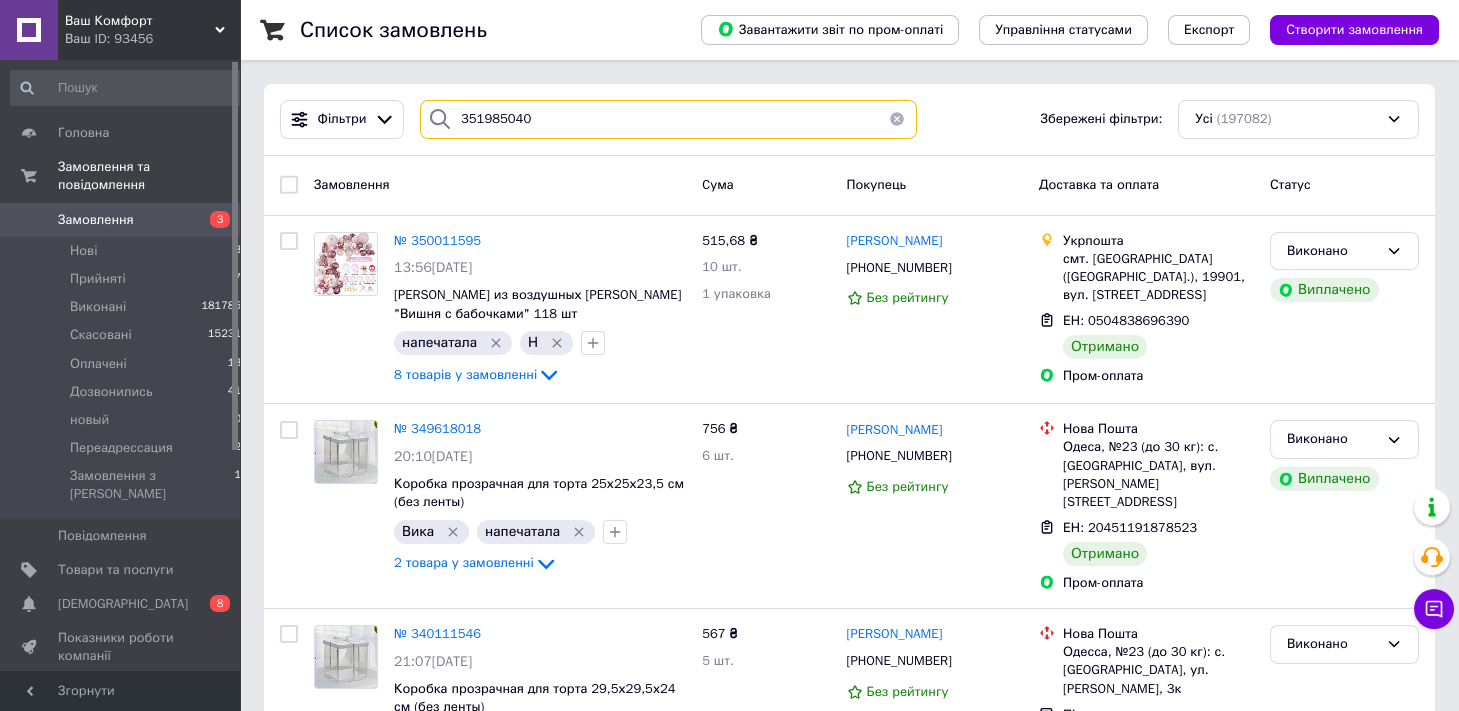 type on "351985040" 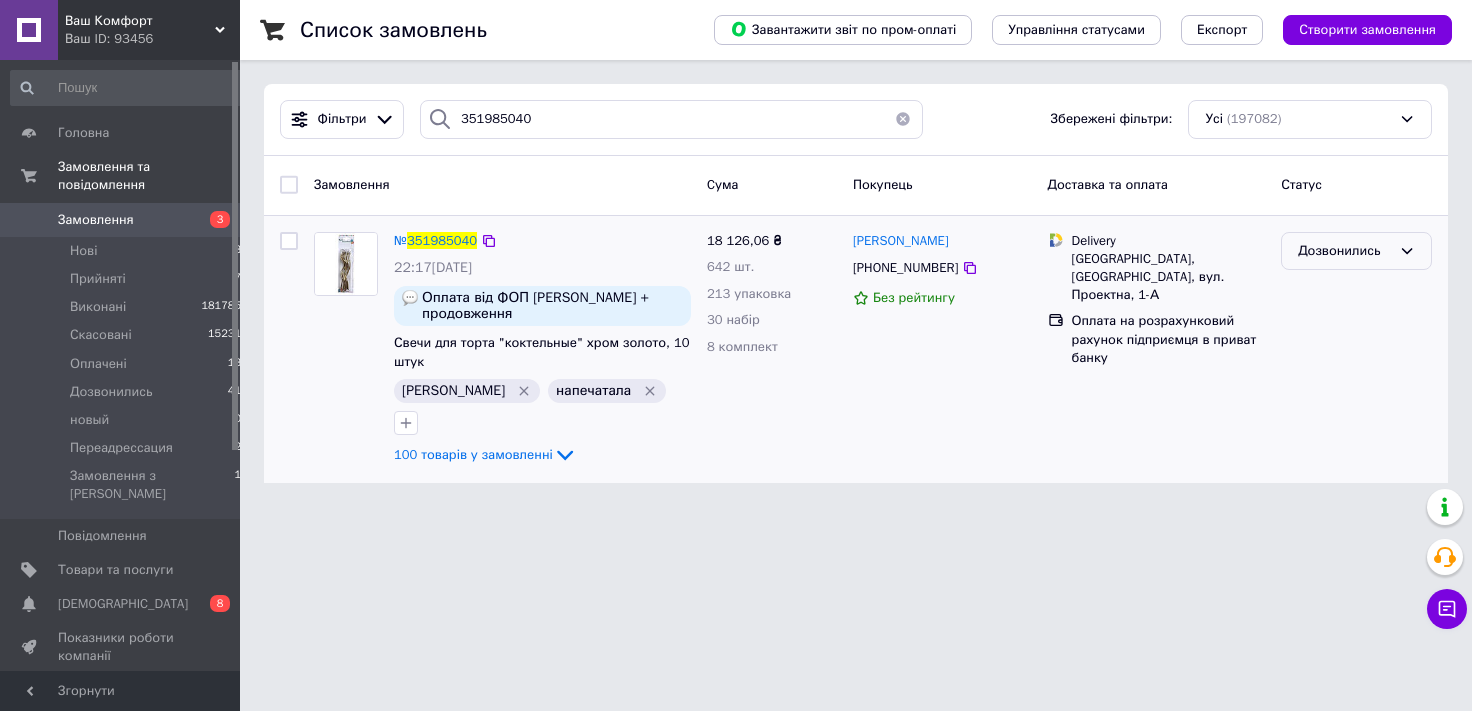 click on "Дозвонились" at bounding box center [1356, 251] 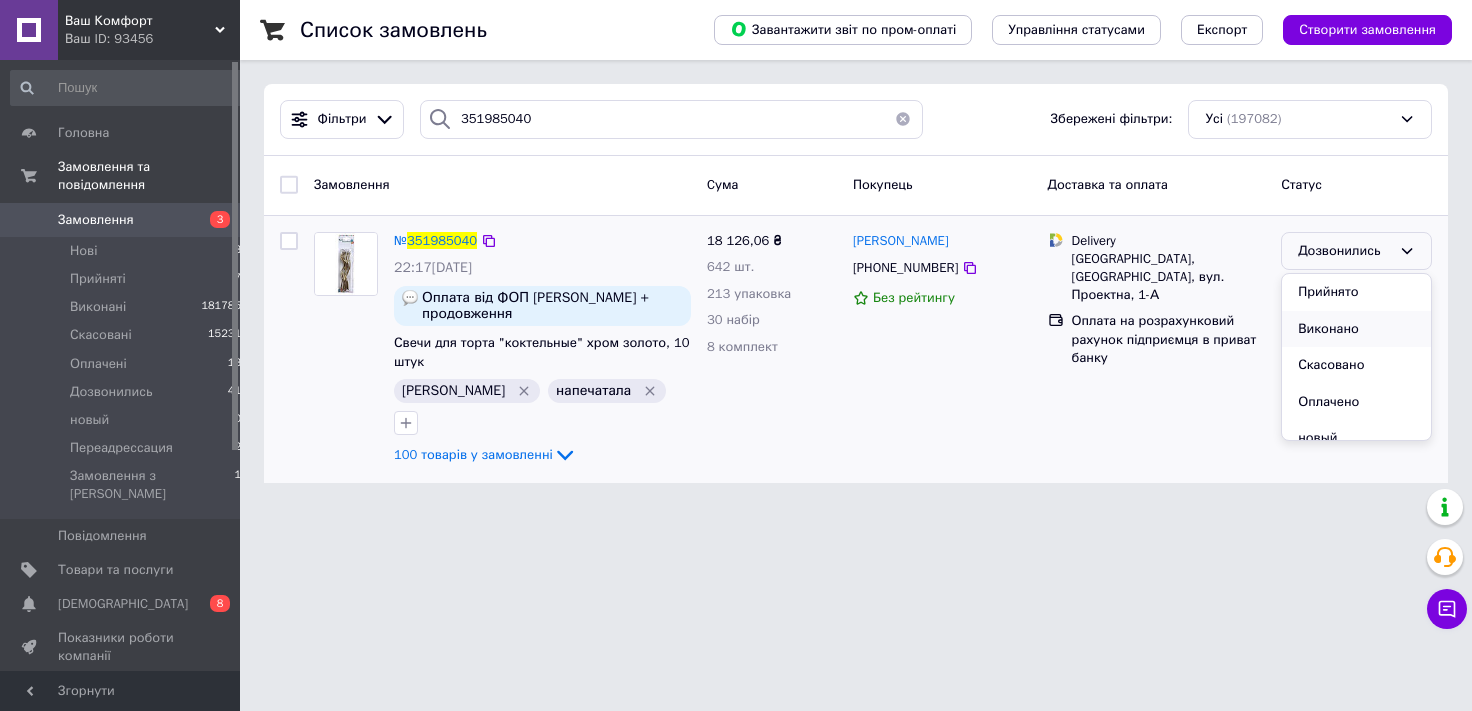 click on "Виконано" at bounding box center (1356, 329) 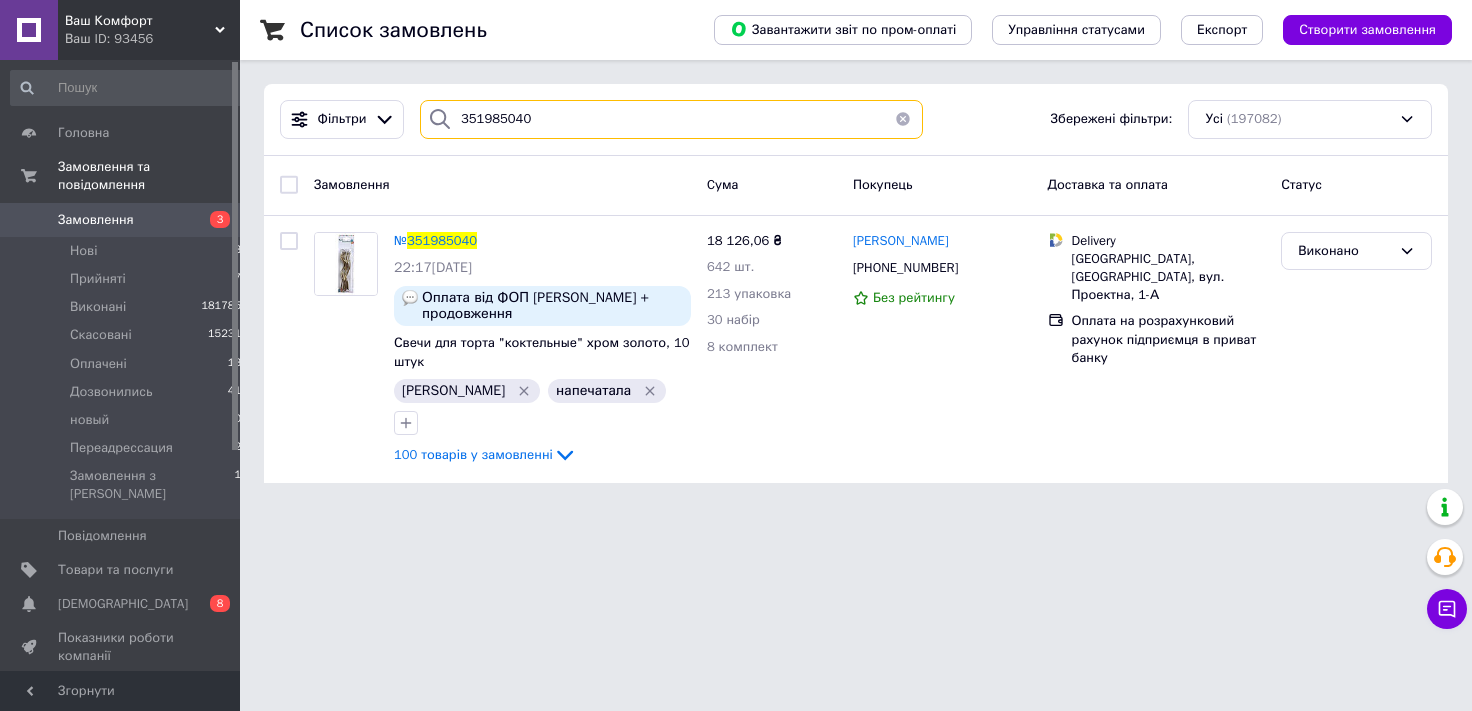 click on "351985040" at bounding box center [671, 119] 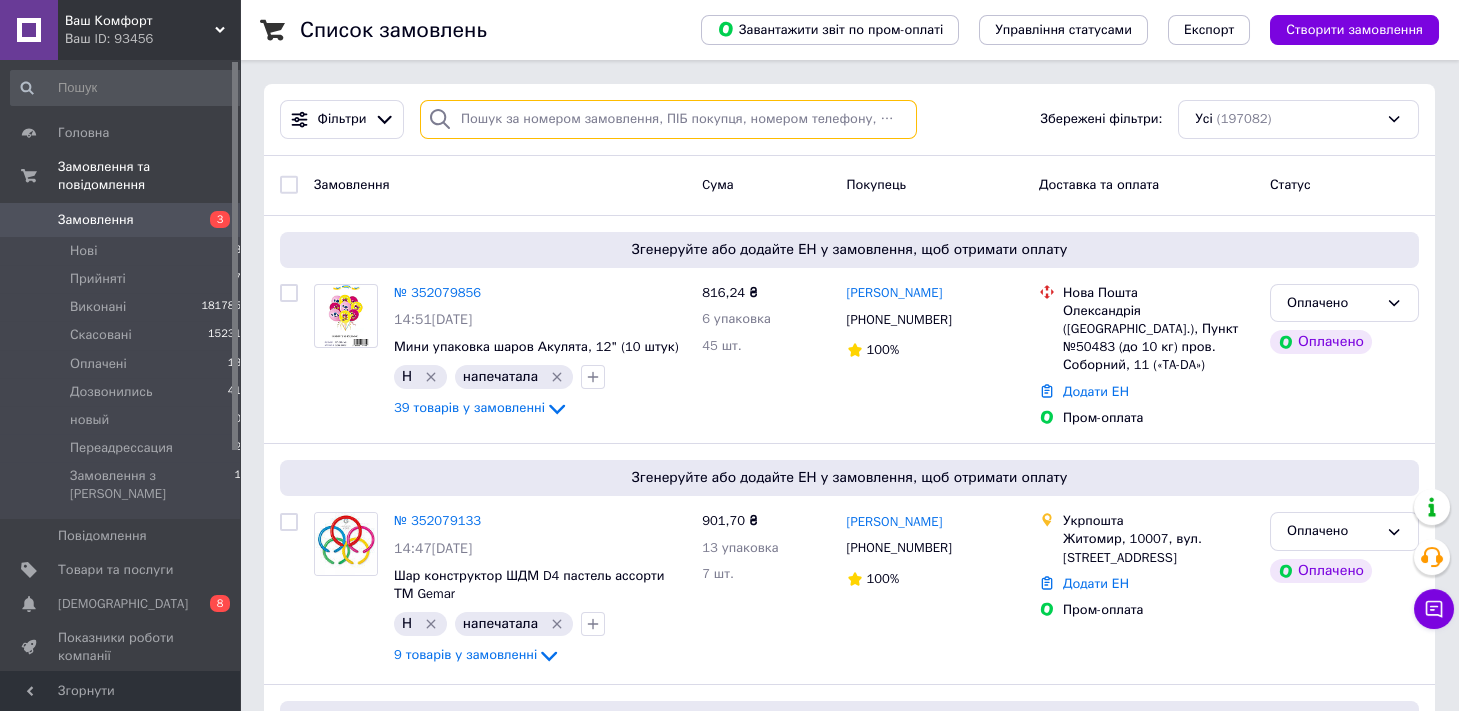type 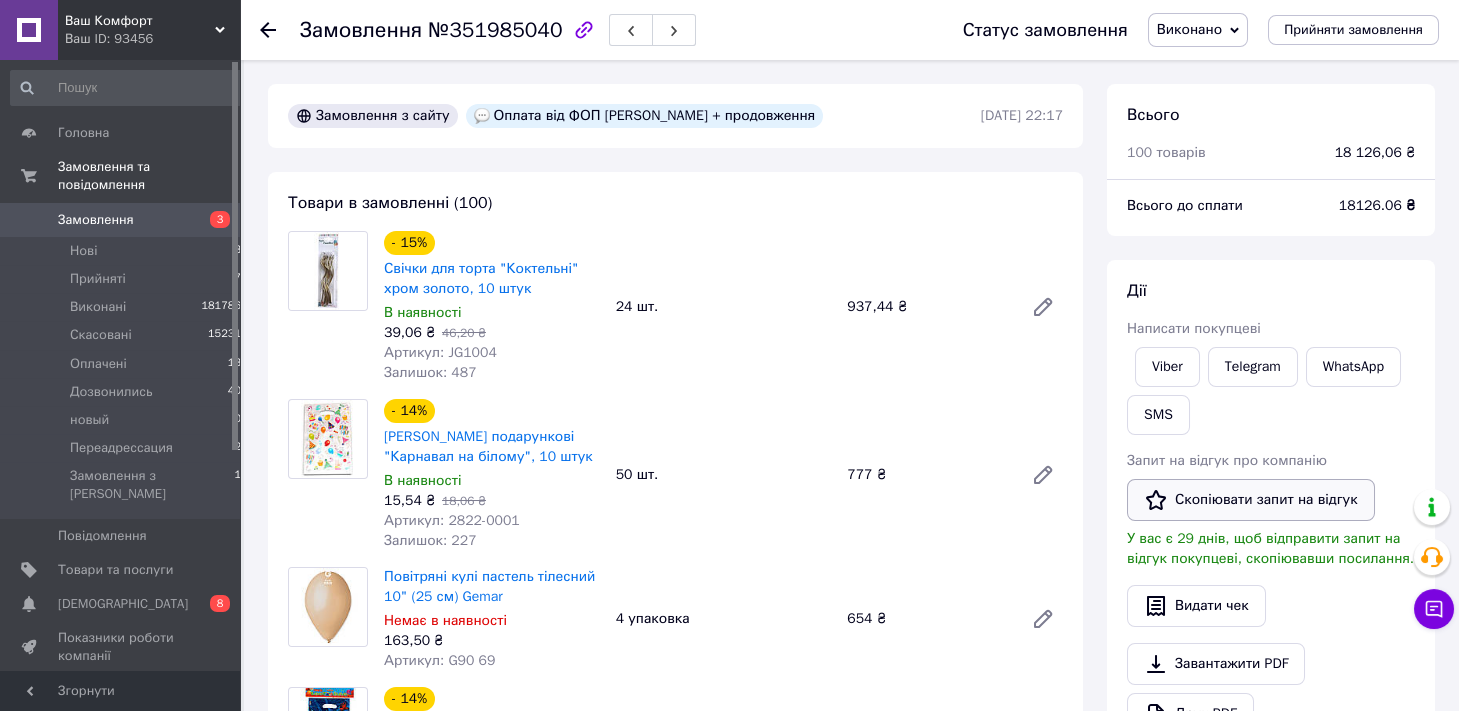scroll, scrollTop: 331, scrollLeft: 0, axis: vertical 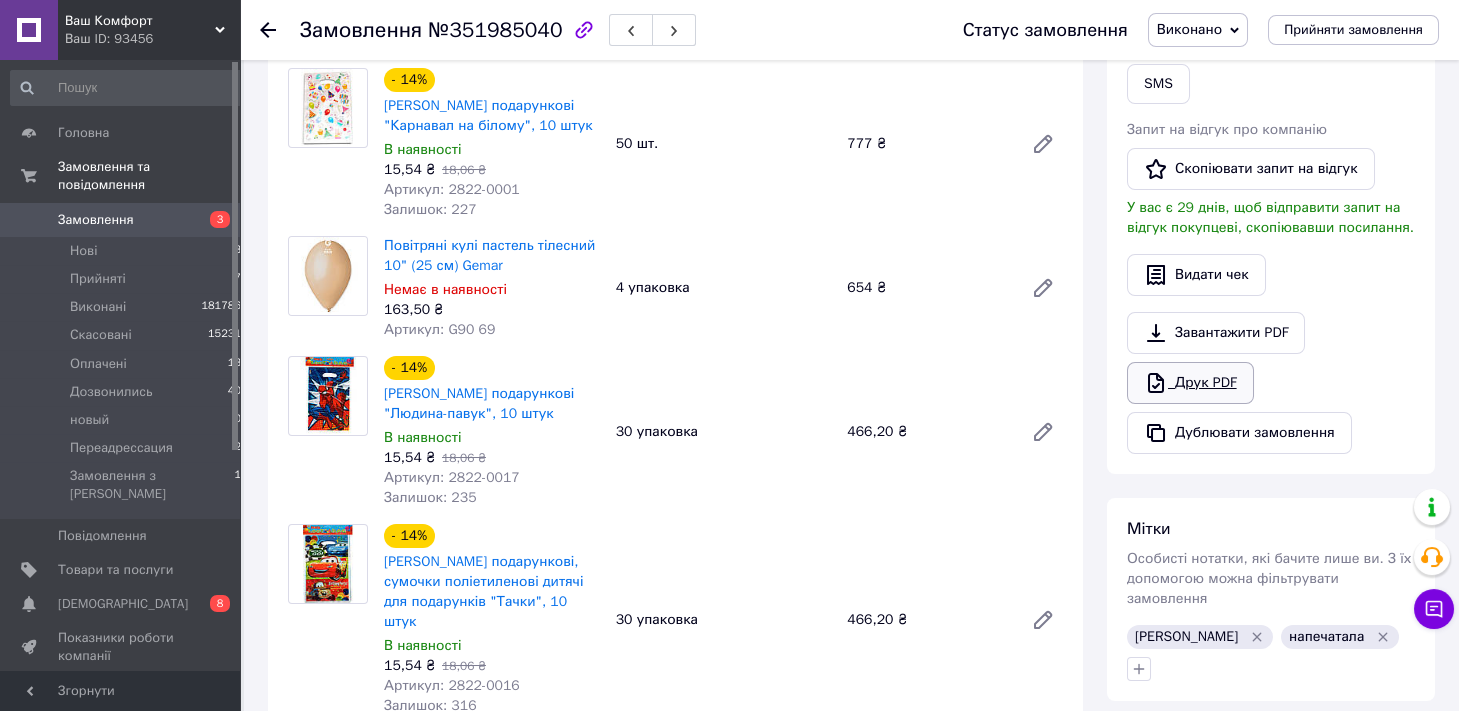 click on "Друк PDF" at bounding box center (1190, 383) 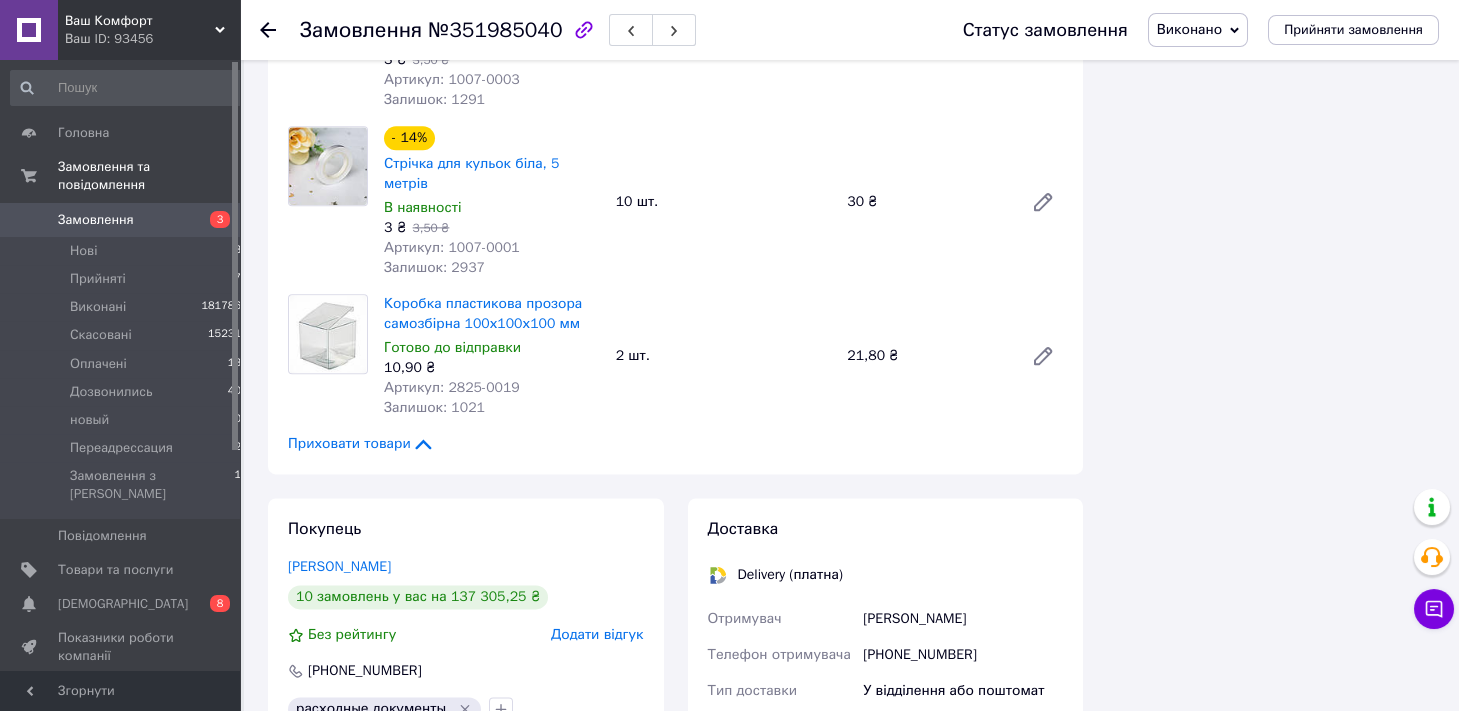 scroll, scrollTop: 16149, scrollLeft: 0, axis: vertical 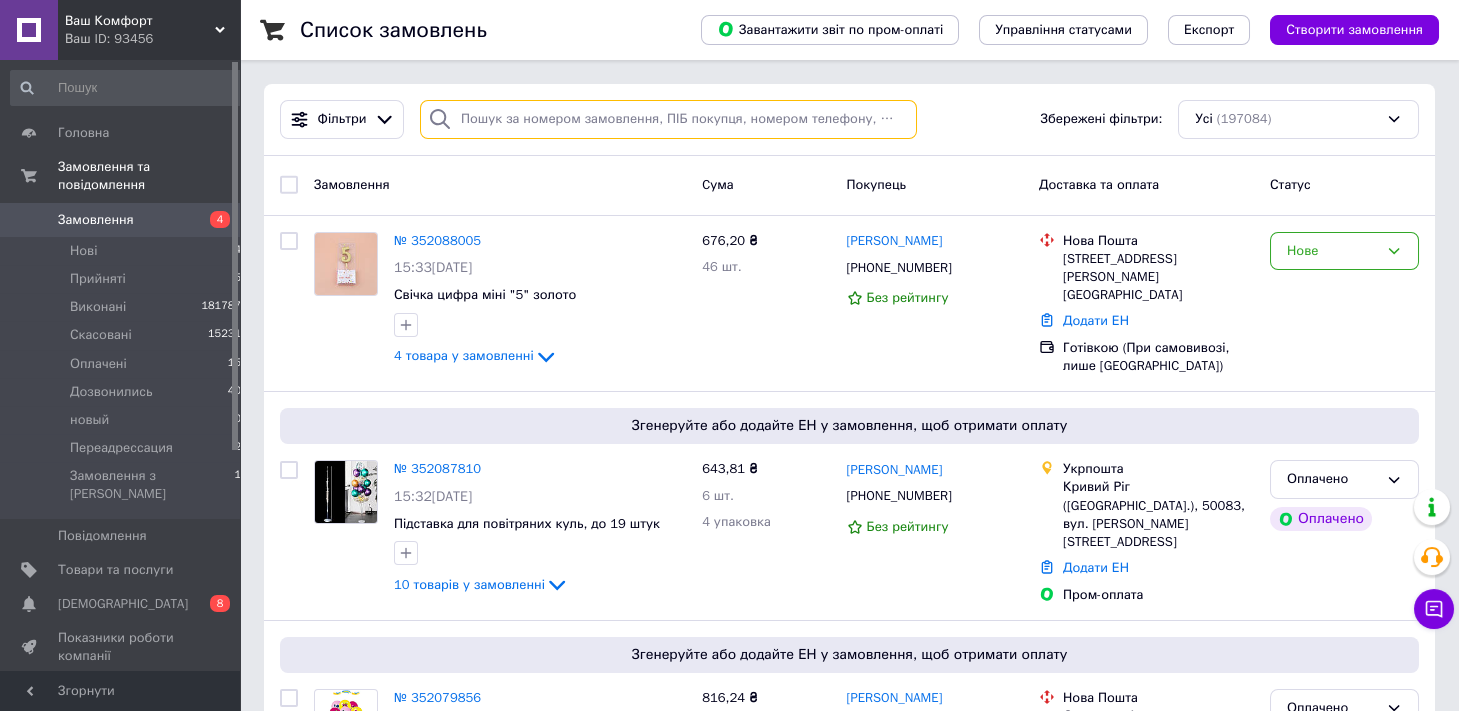 click at bounding box center [668, 119] 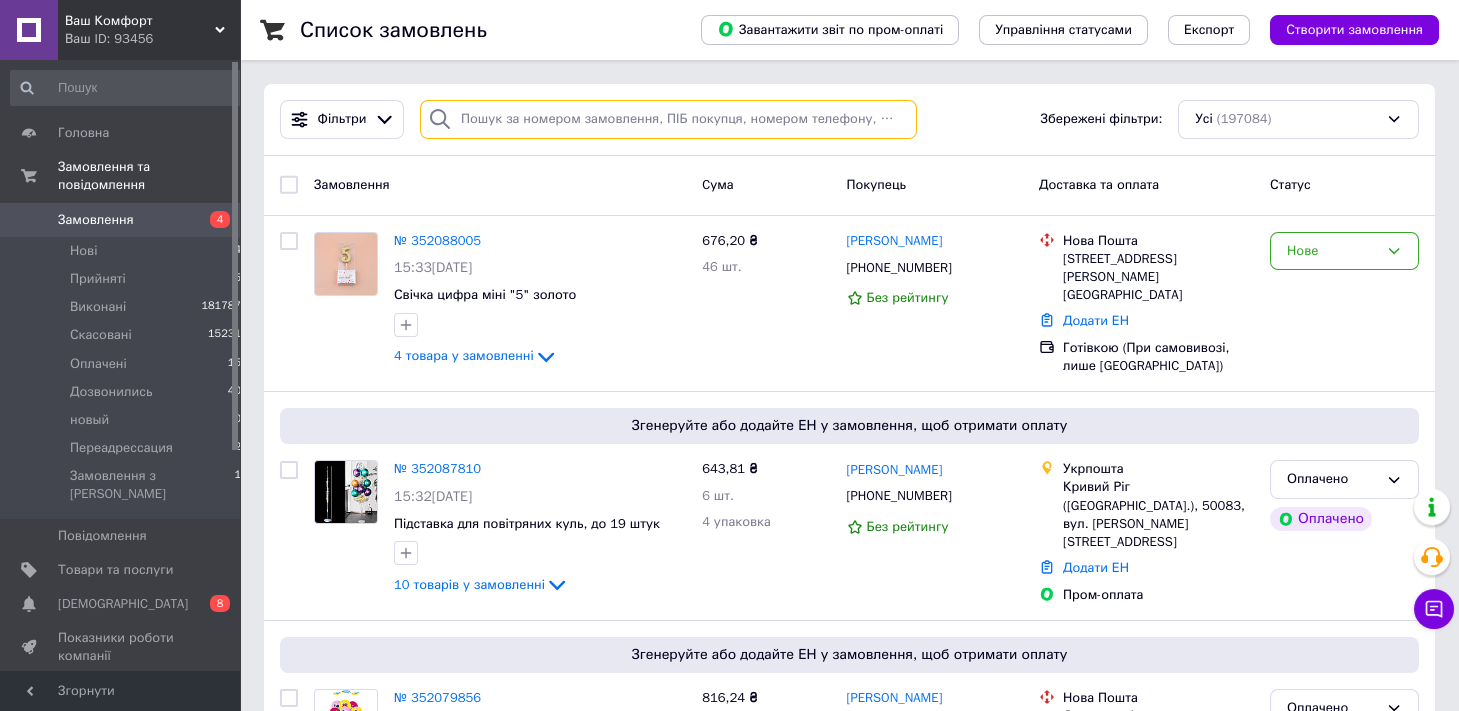click at bounding box center [668, 119] 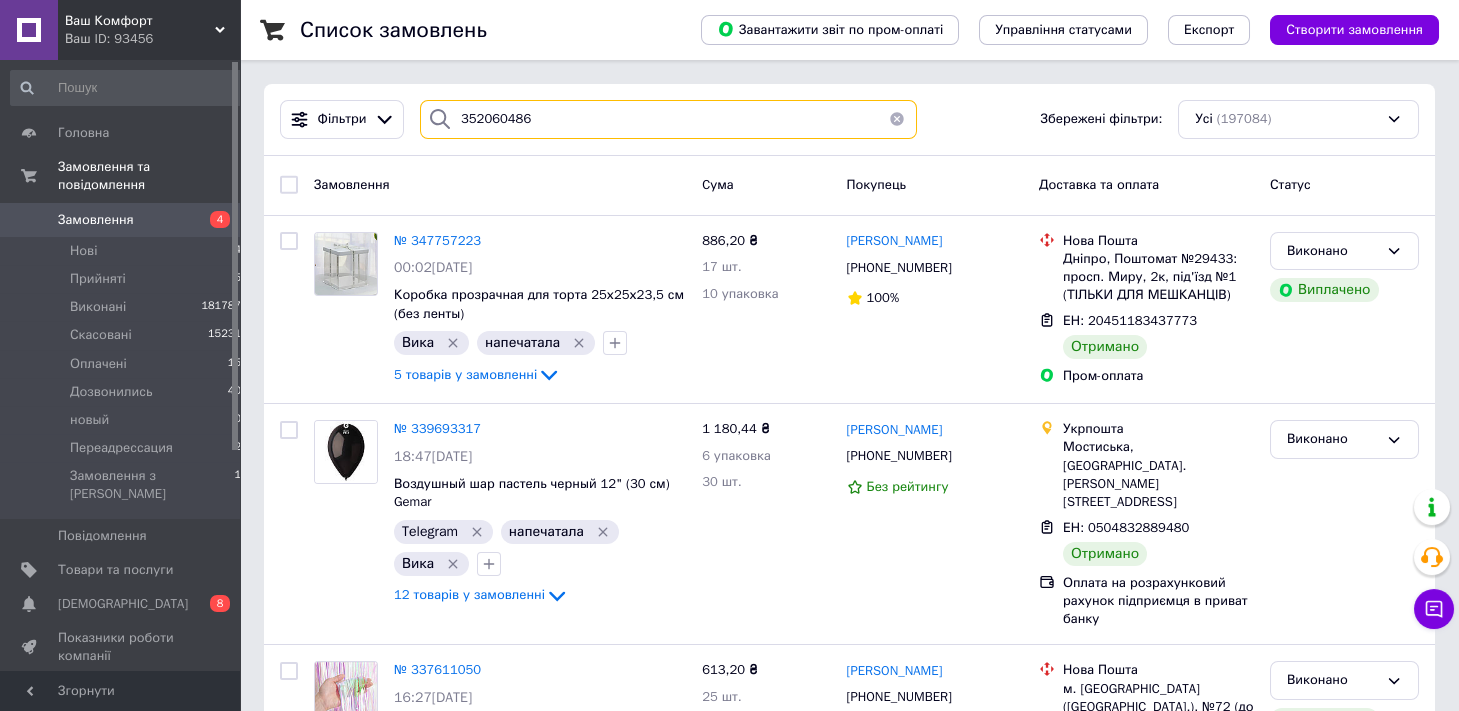 type on "352060486" 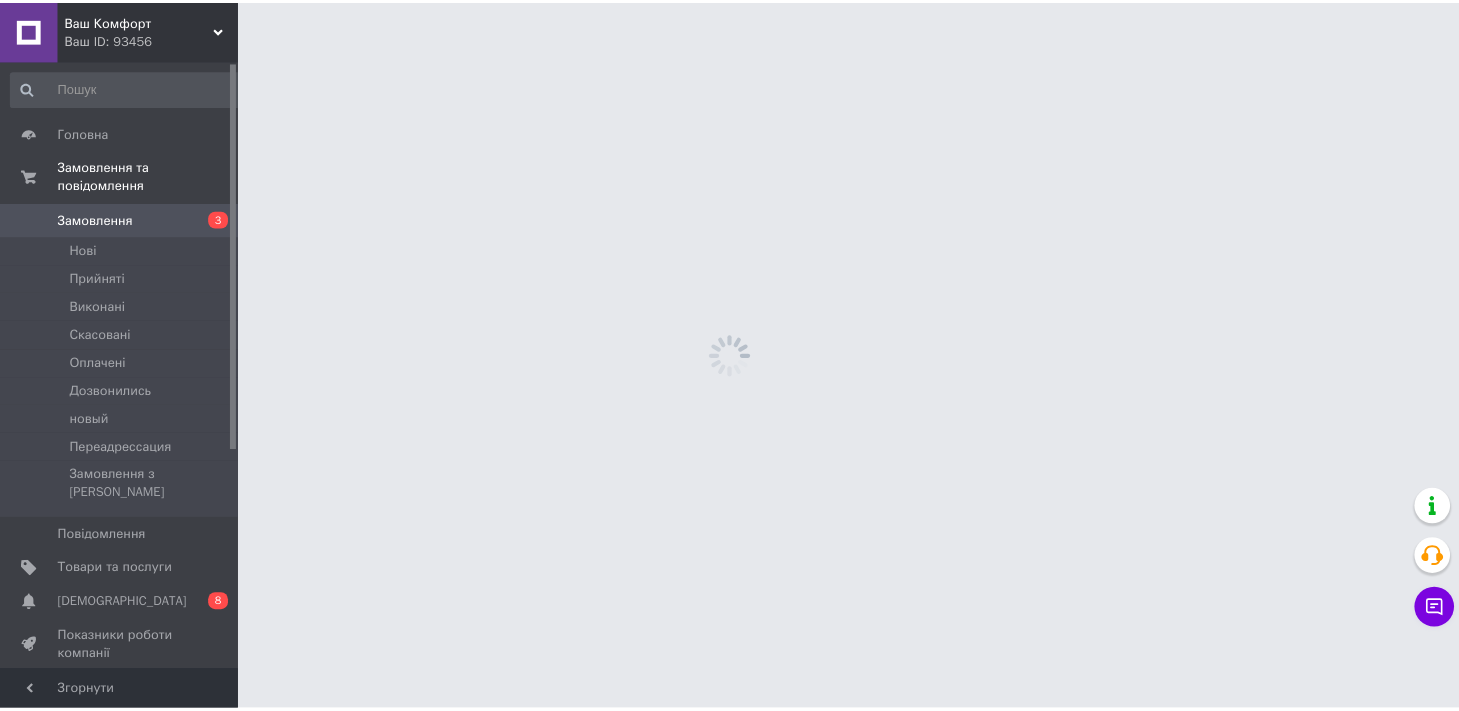 scroll, scrollTop: 0, scrollLeft: 0, axis: both 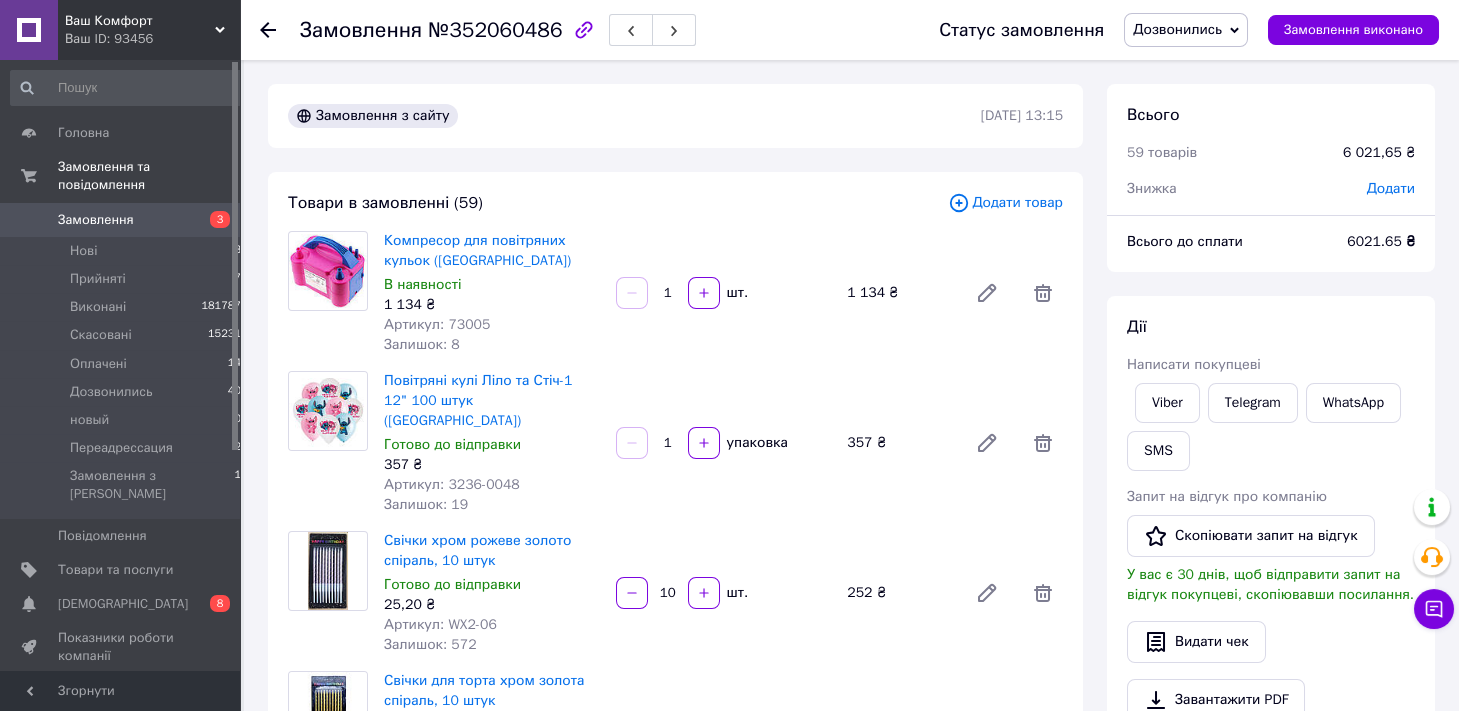 click on "Дозвонились" at bounding box center (1177, 29) 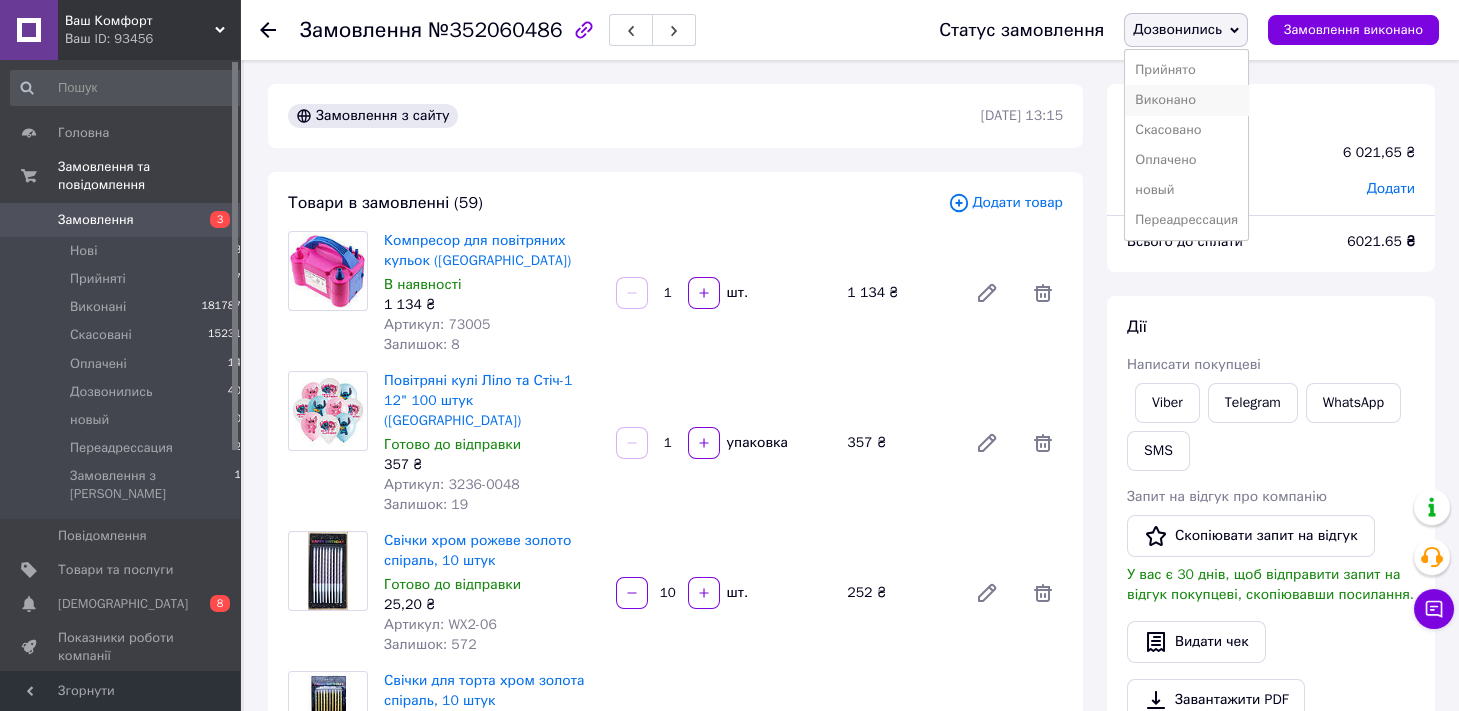 click on "Виконано" at bounding box center (1186, 100) 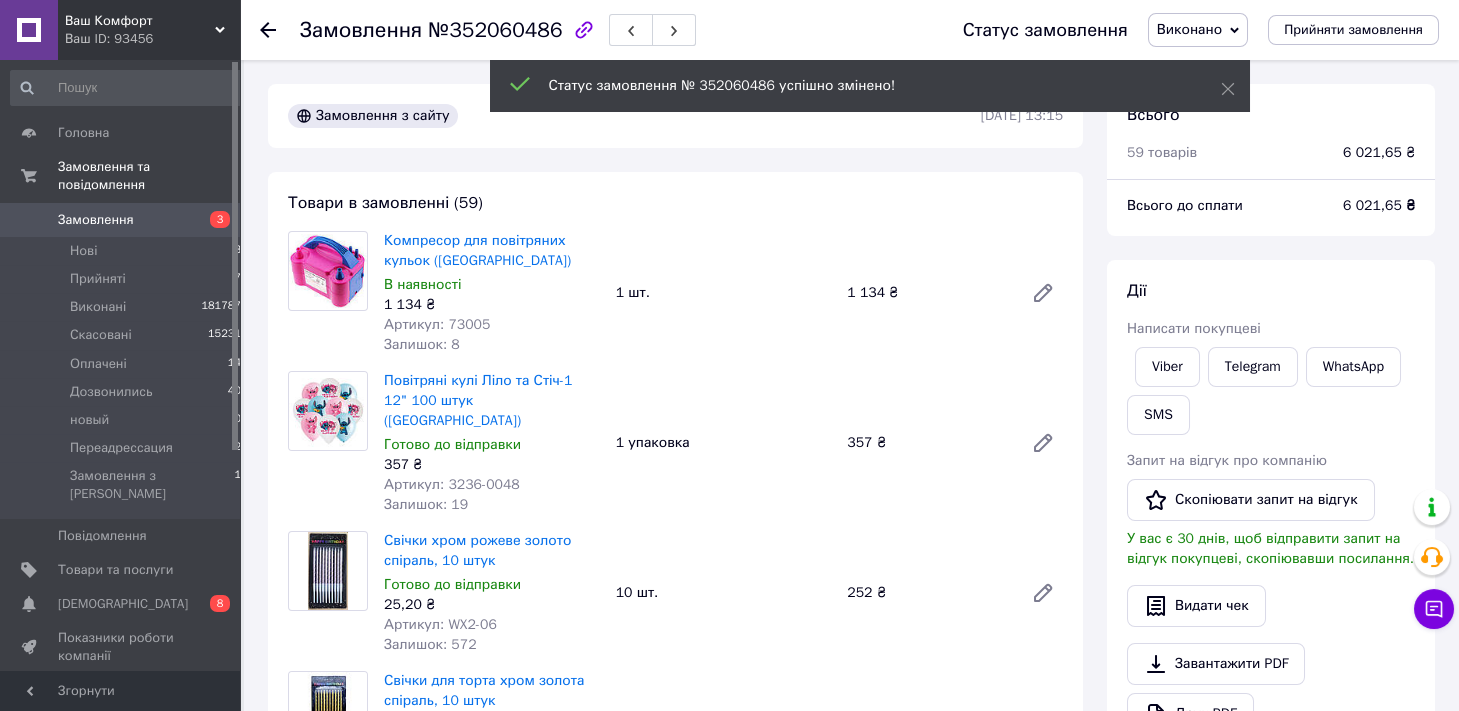click on "№352060486" at bounding box center [495, 30] 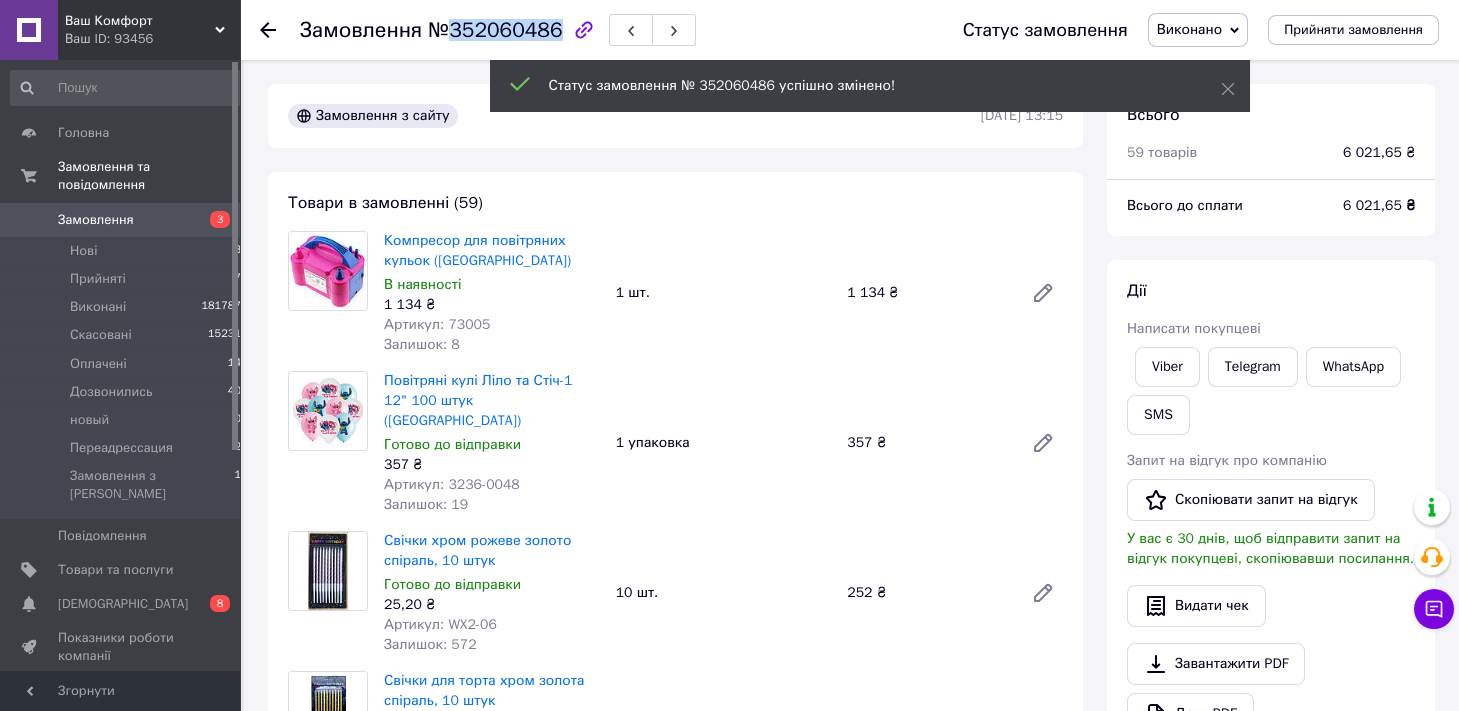 click on "№352060486" at bounding box center (495, 30) 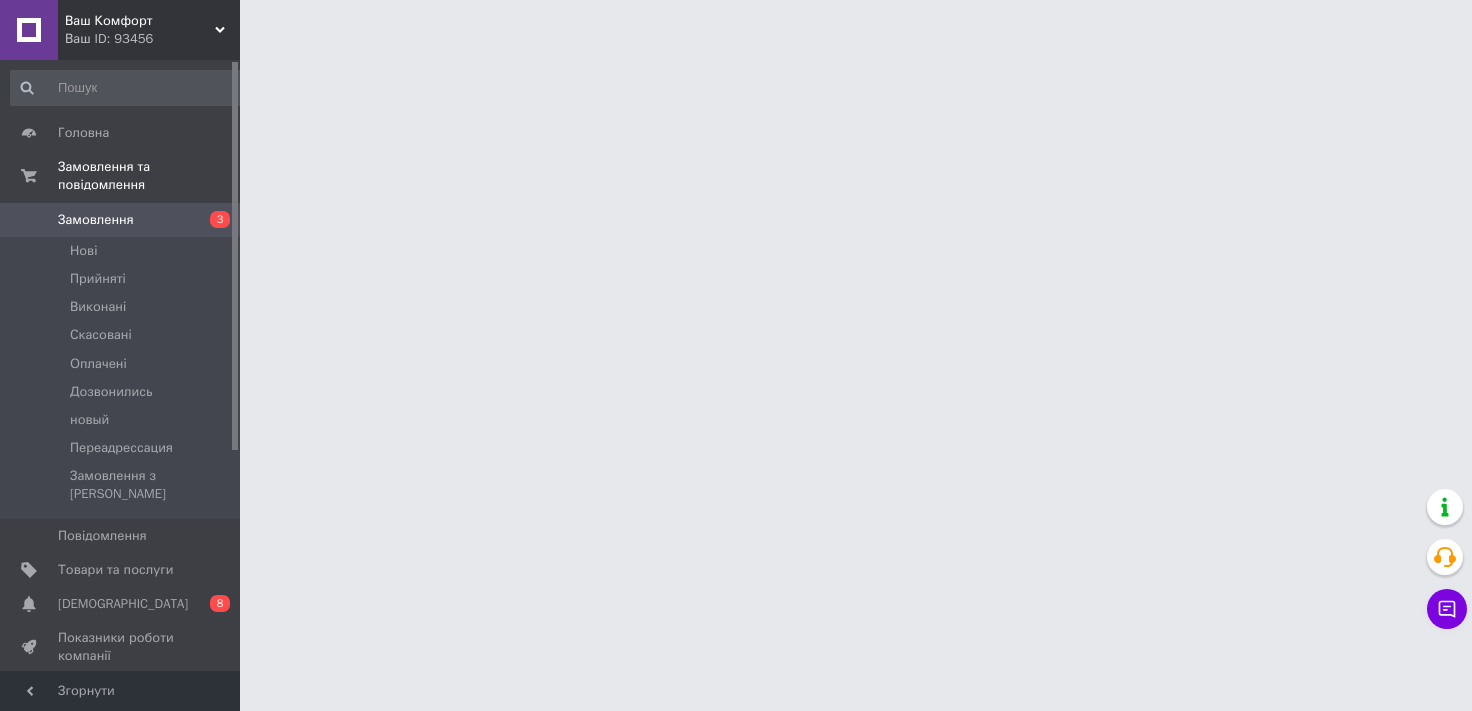 scroll, scrollTop: 0, scrollLeft: 0, axis: both 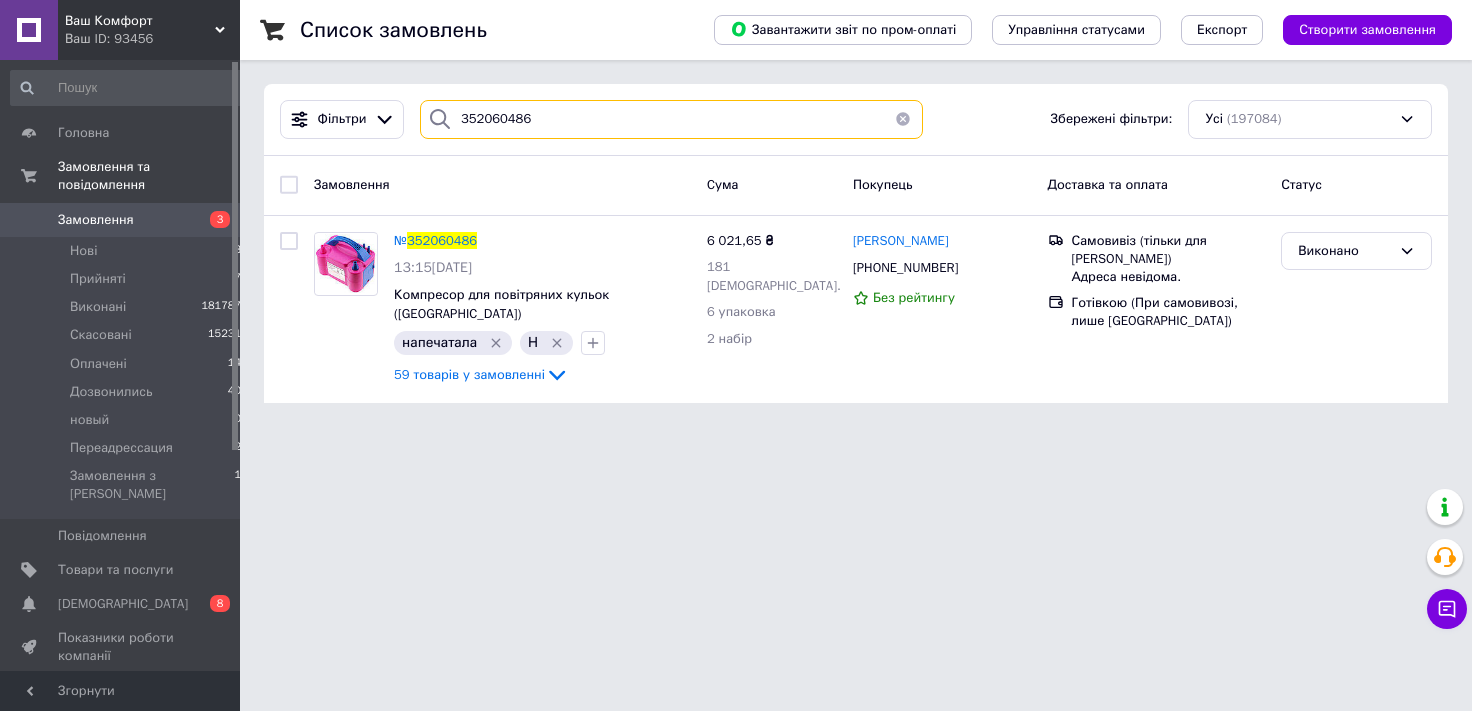 drag, startPoint x: 0, startPoint y: 238, endPoint x: 0, endPoint y: 381, distance: 143 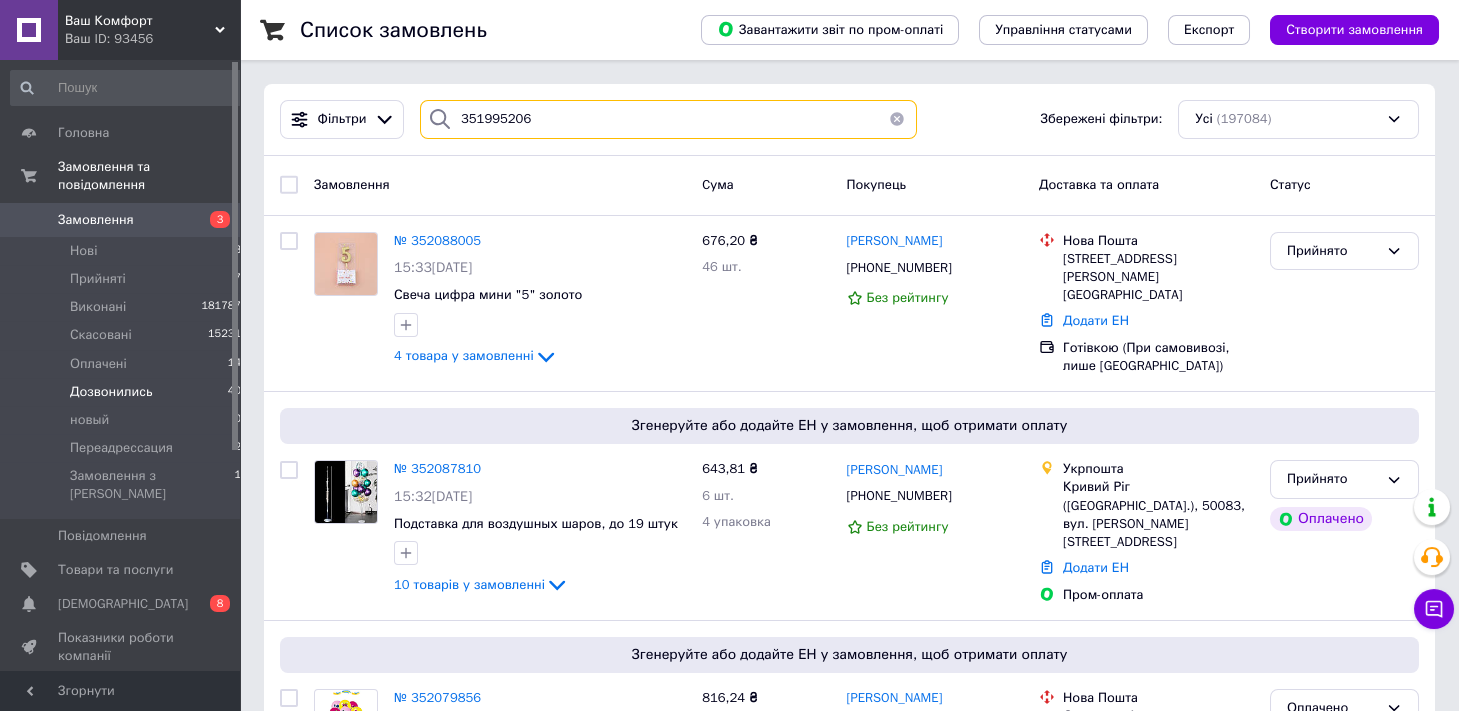 type on "351995206" 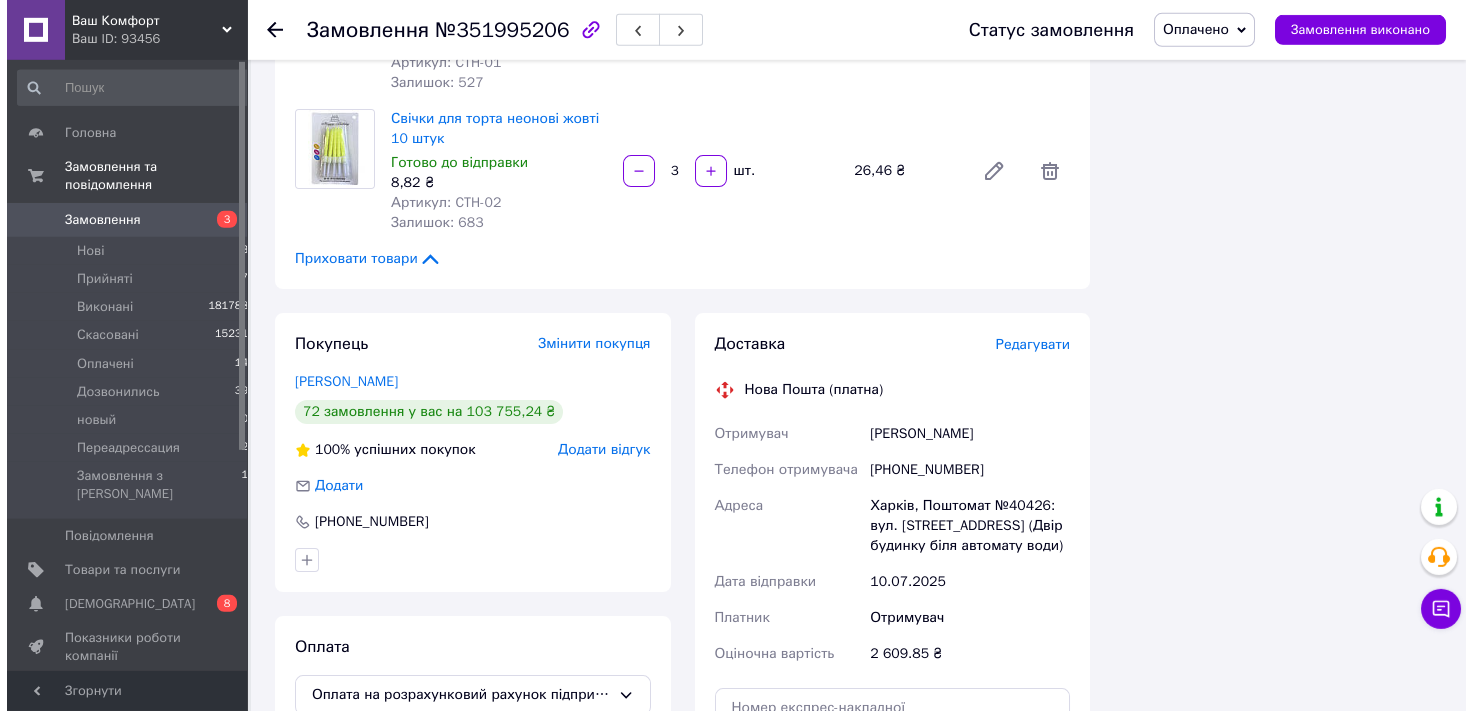 scroll, scrollTop: 3727, scrollLeft: 0, axis: vertical 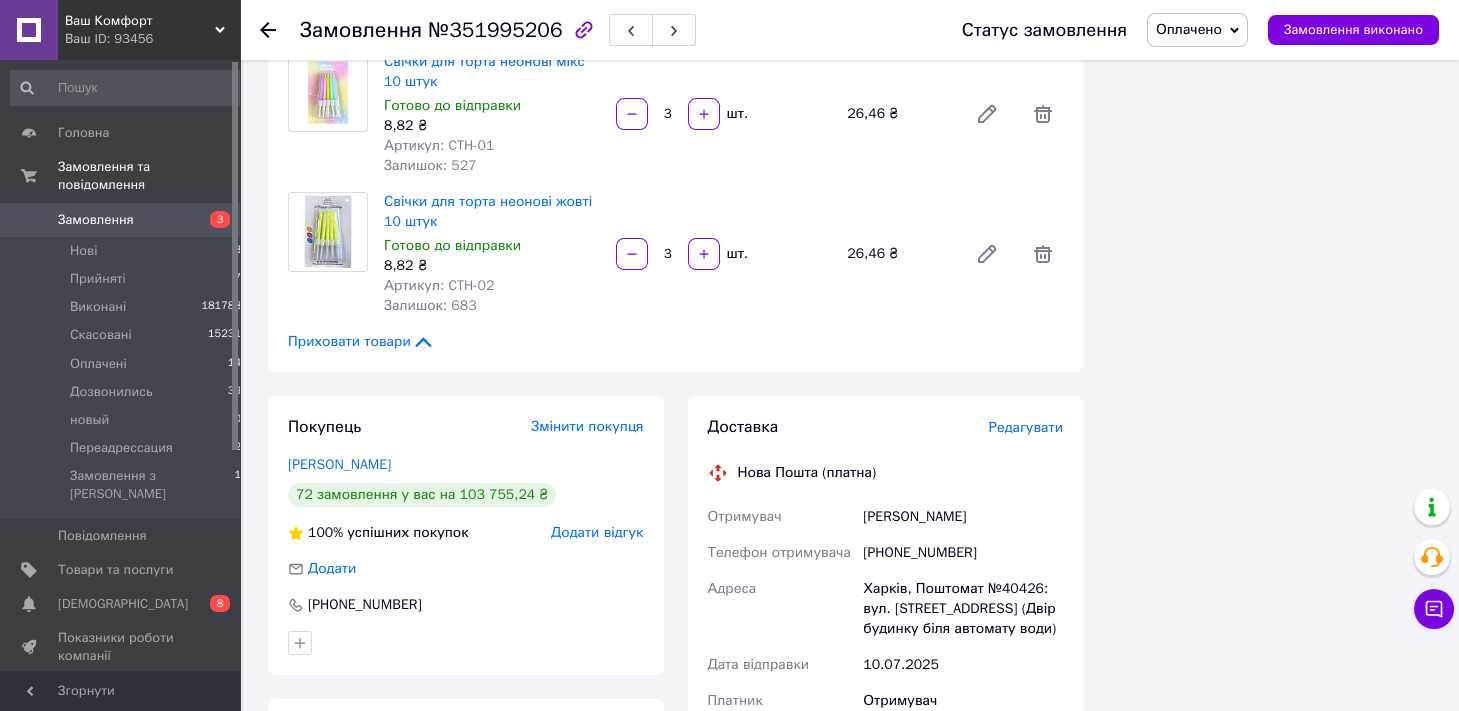 click on "Редагувати" at bounding box center (1026, 427) 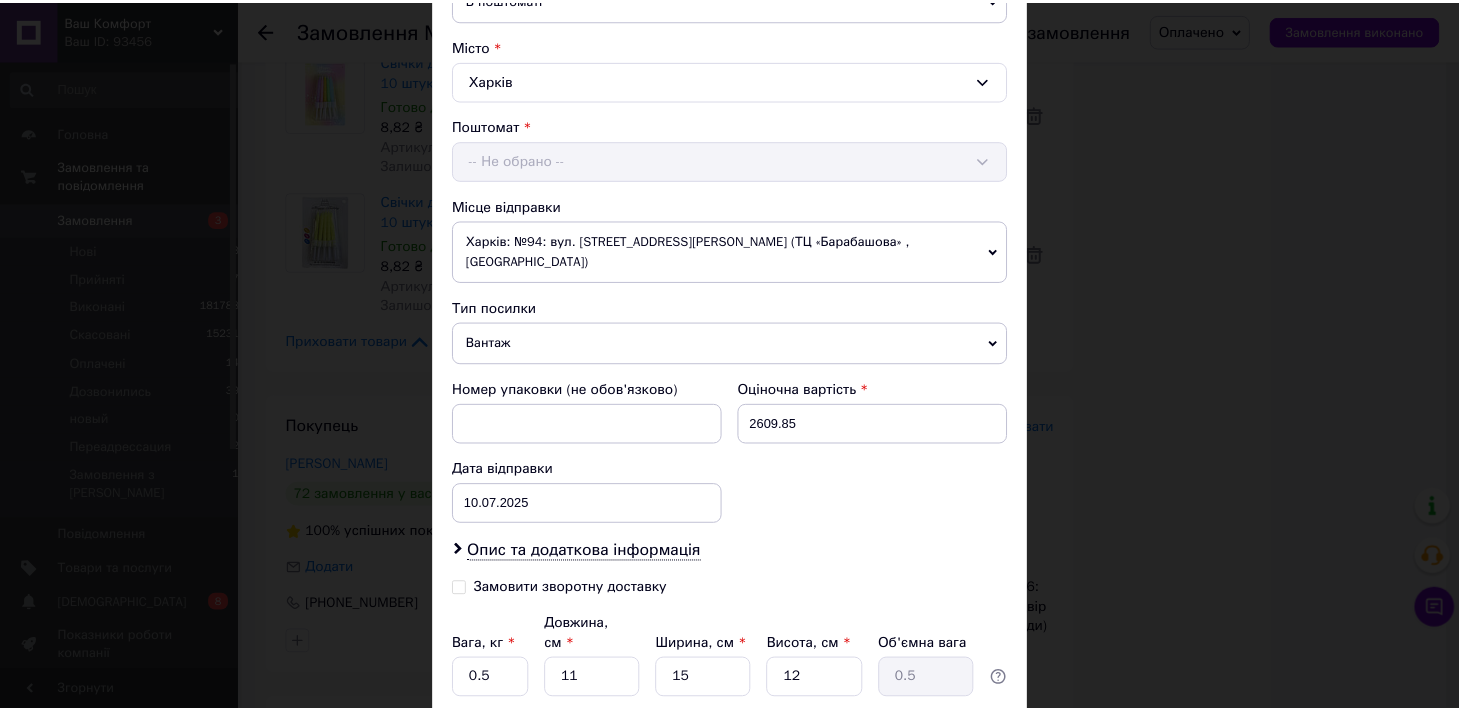 scroll, scrollTop: 667, scrollLeft: 0, axis: vertical 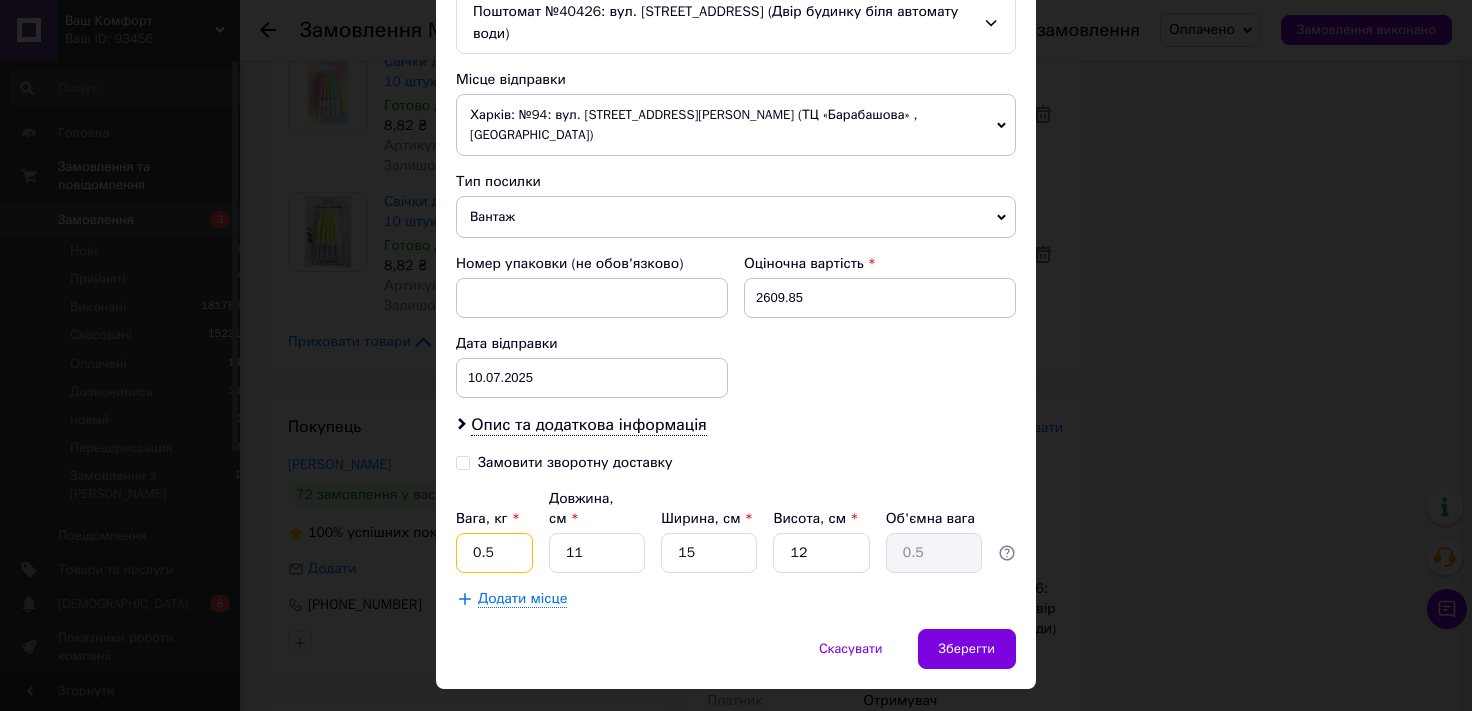 drag, startPoint x: 486, startPoint y: 506, endPoint x: 147, endPoint y: 567, distance: 344.4445 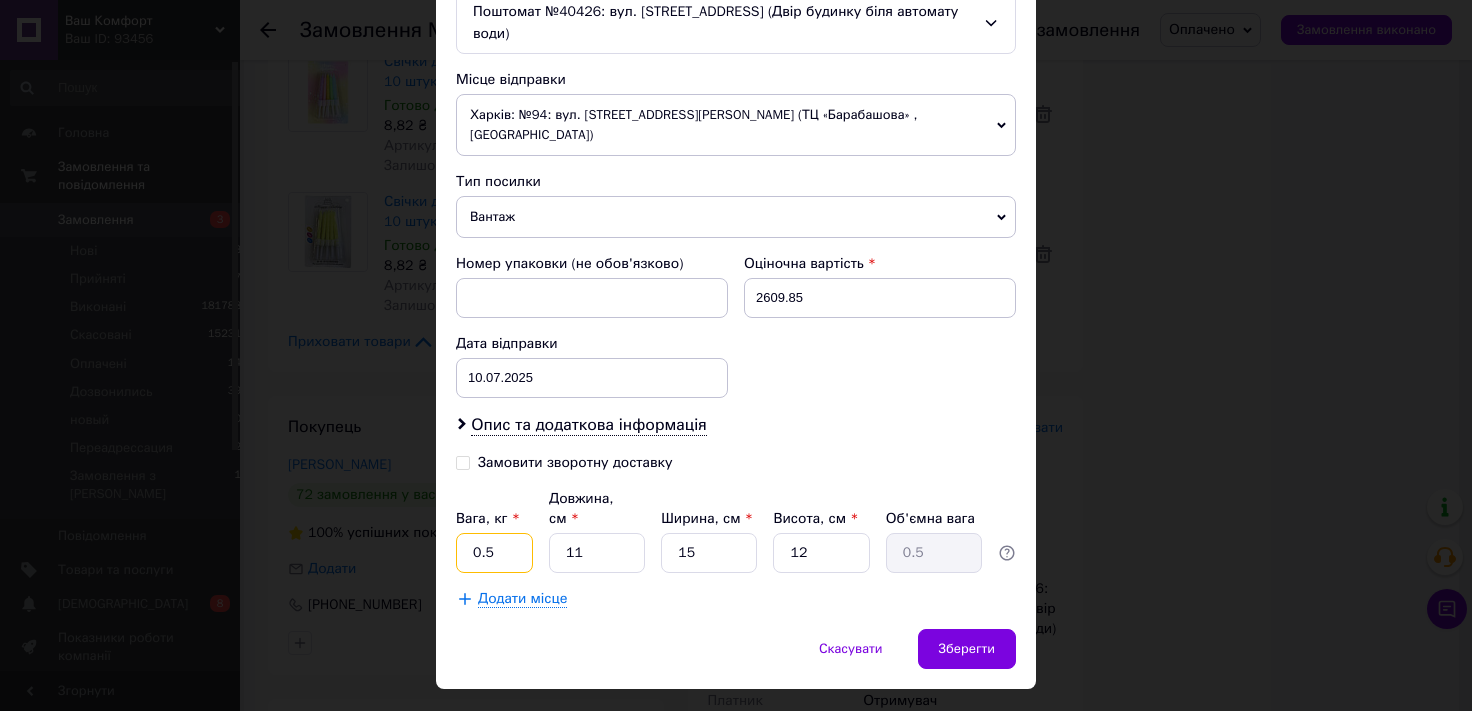 click on "0.5" at bounding box center [494, 553] 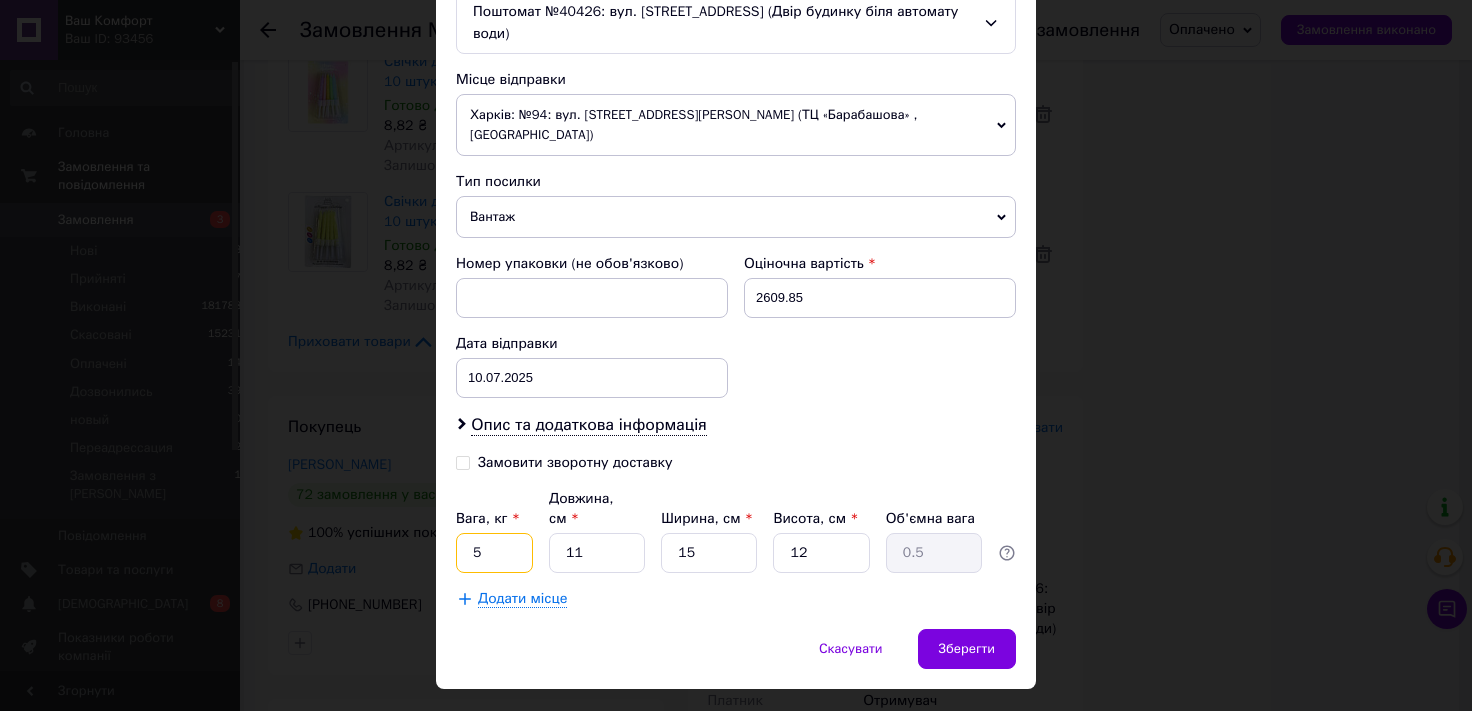 type on "5" 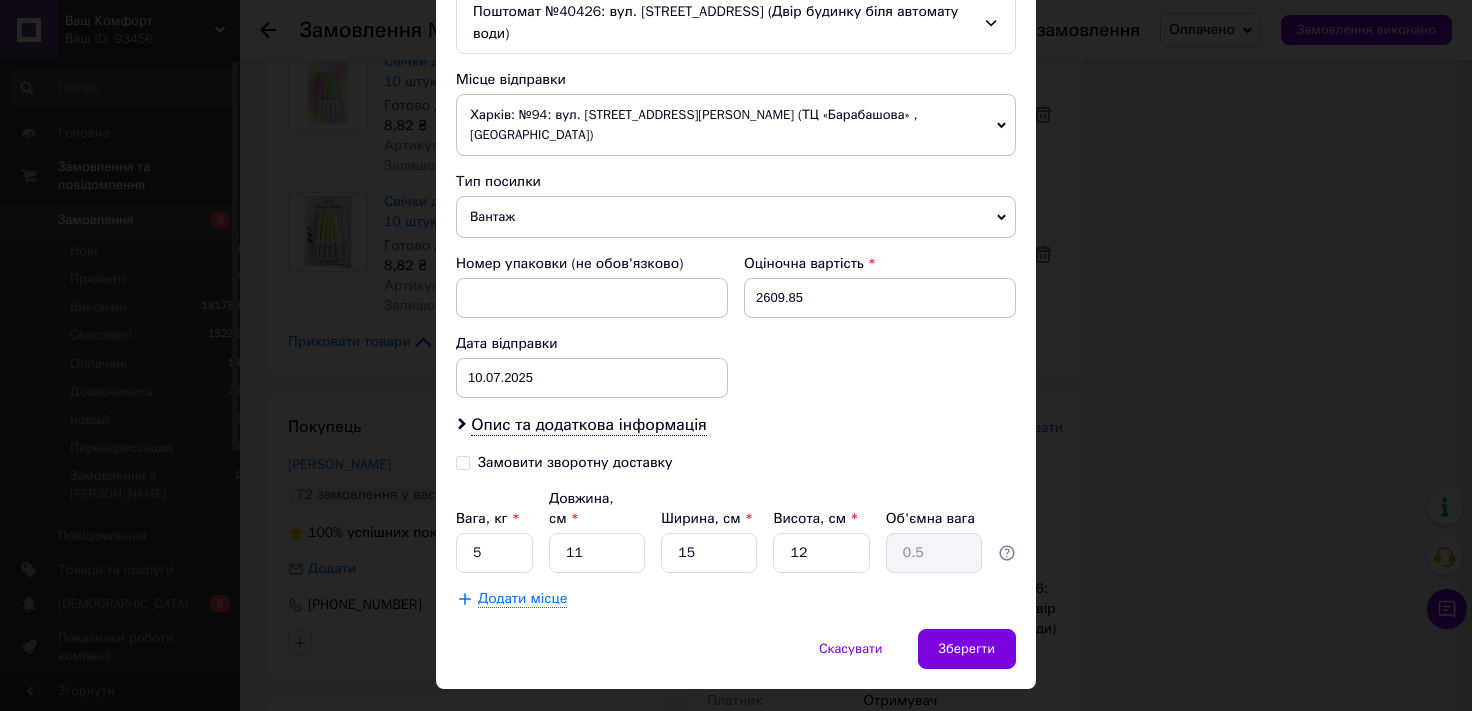 click on "Скасувати   Зберегти" at bounding box center [736, 659] 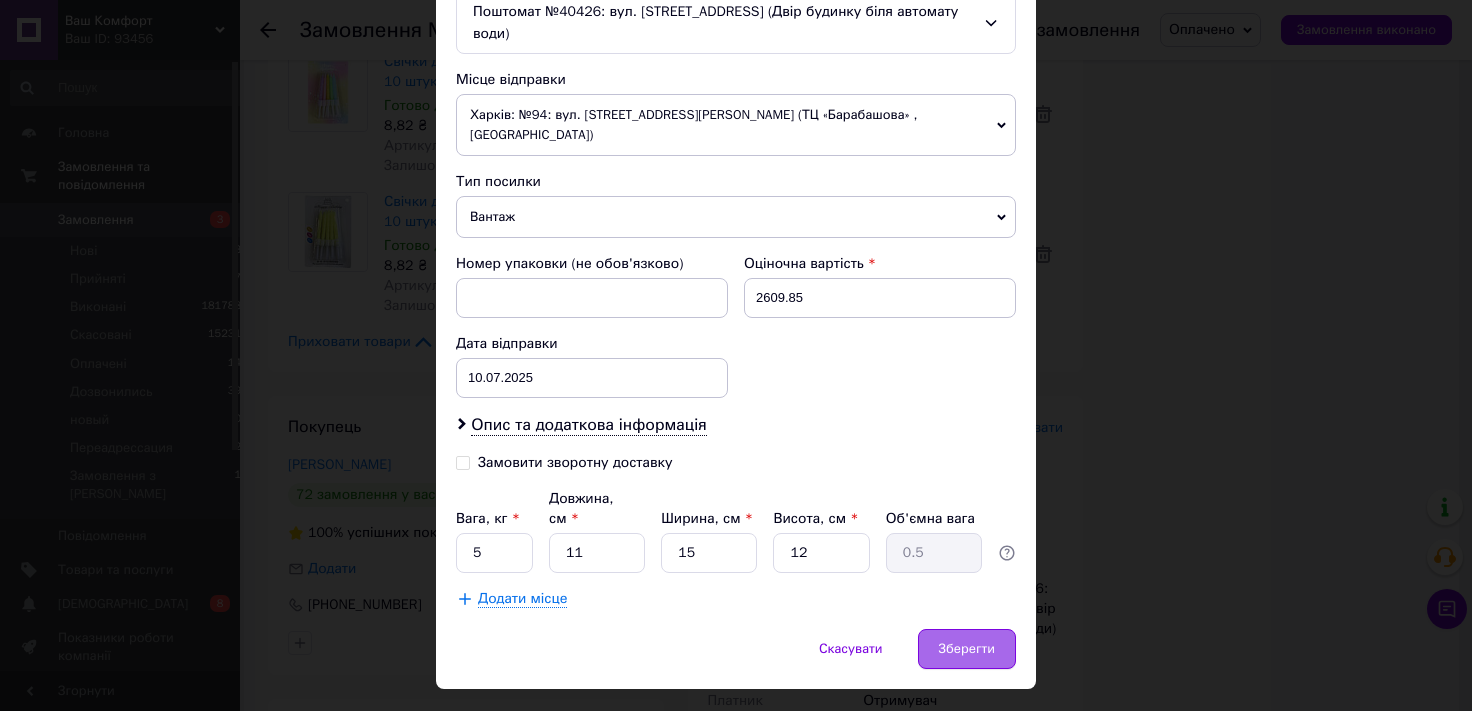 click on "Зберегти" at bounding box center (967, 649) 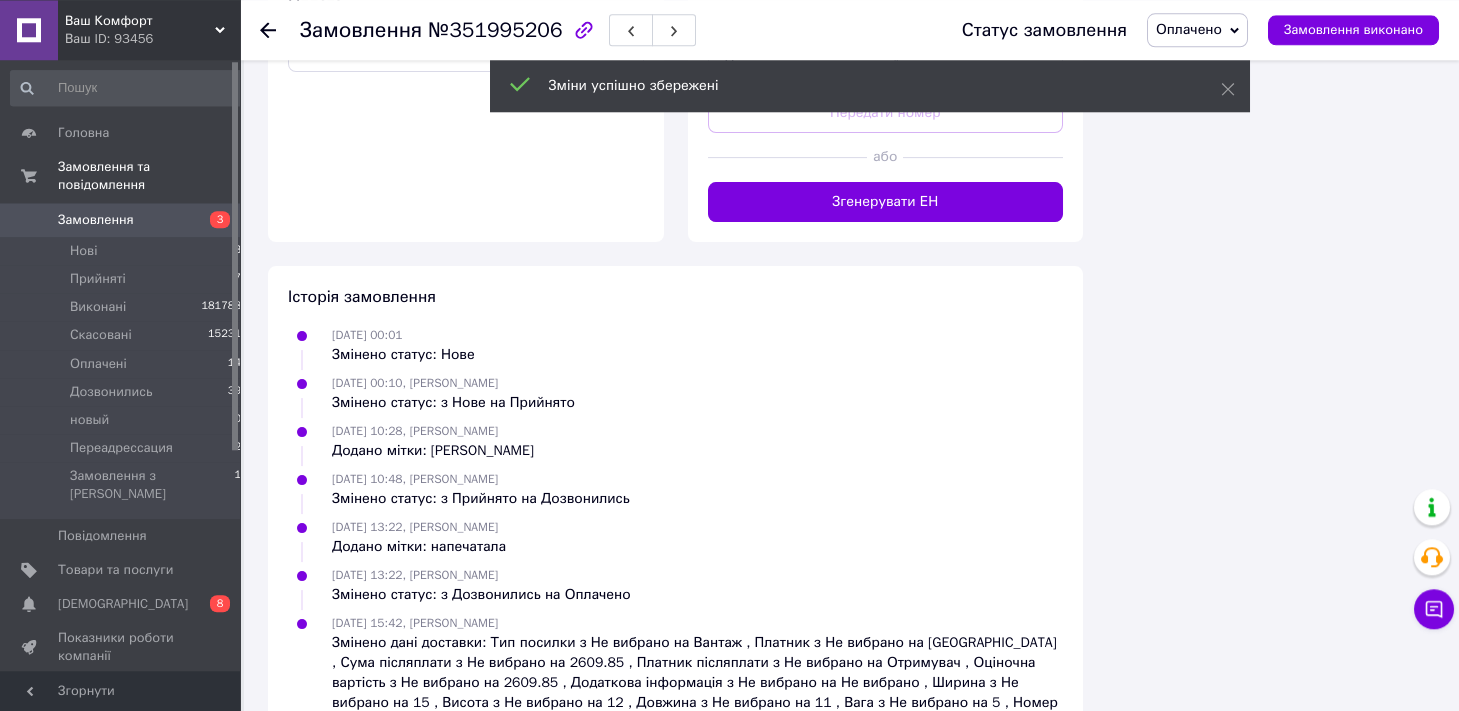 scroll, scrollTop: 4517, scrollLeft: 0, axis: vertical 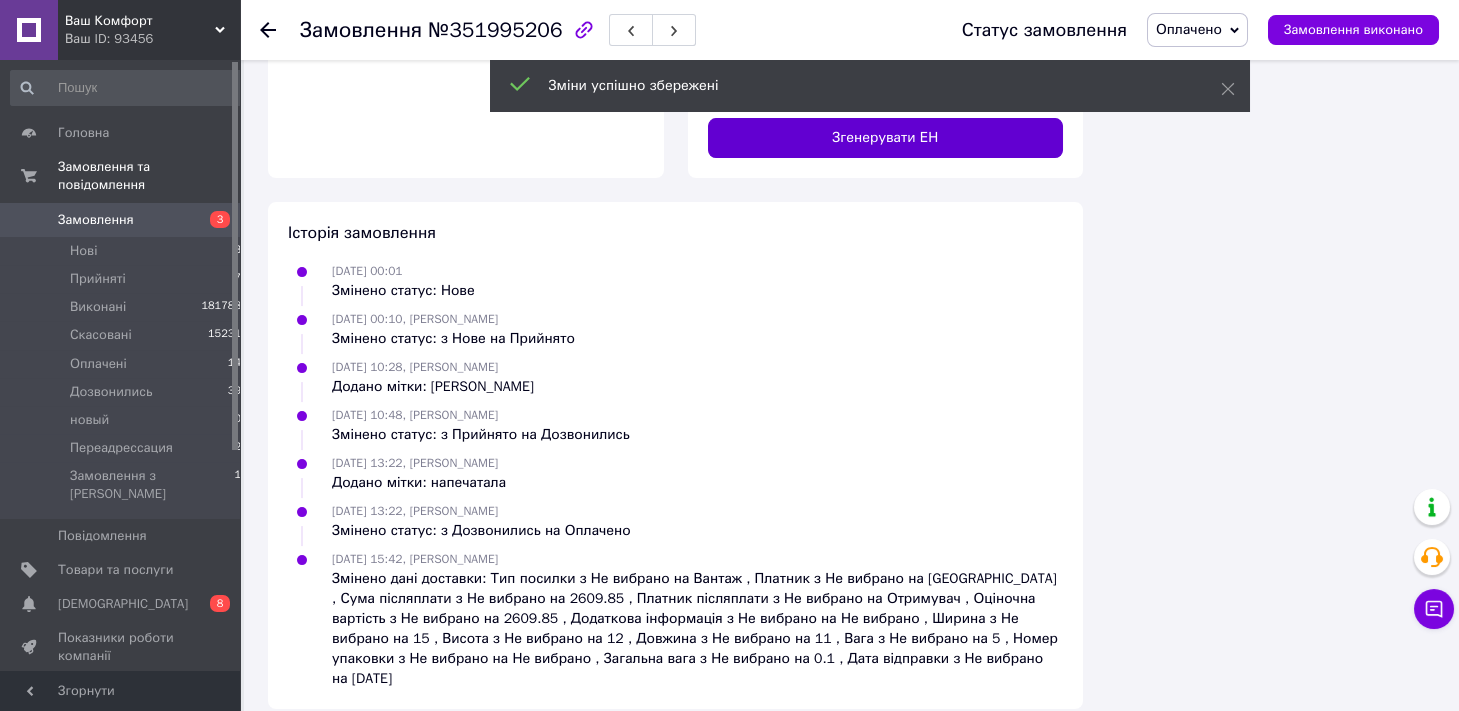 click on "Згенерувати ЕН" at bounding box center (886, 138) 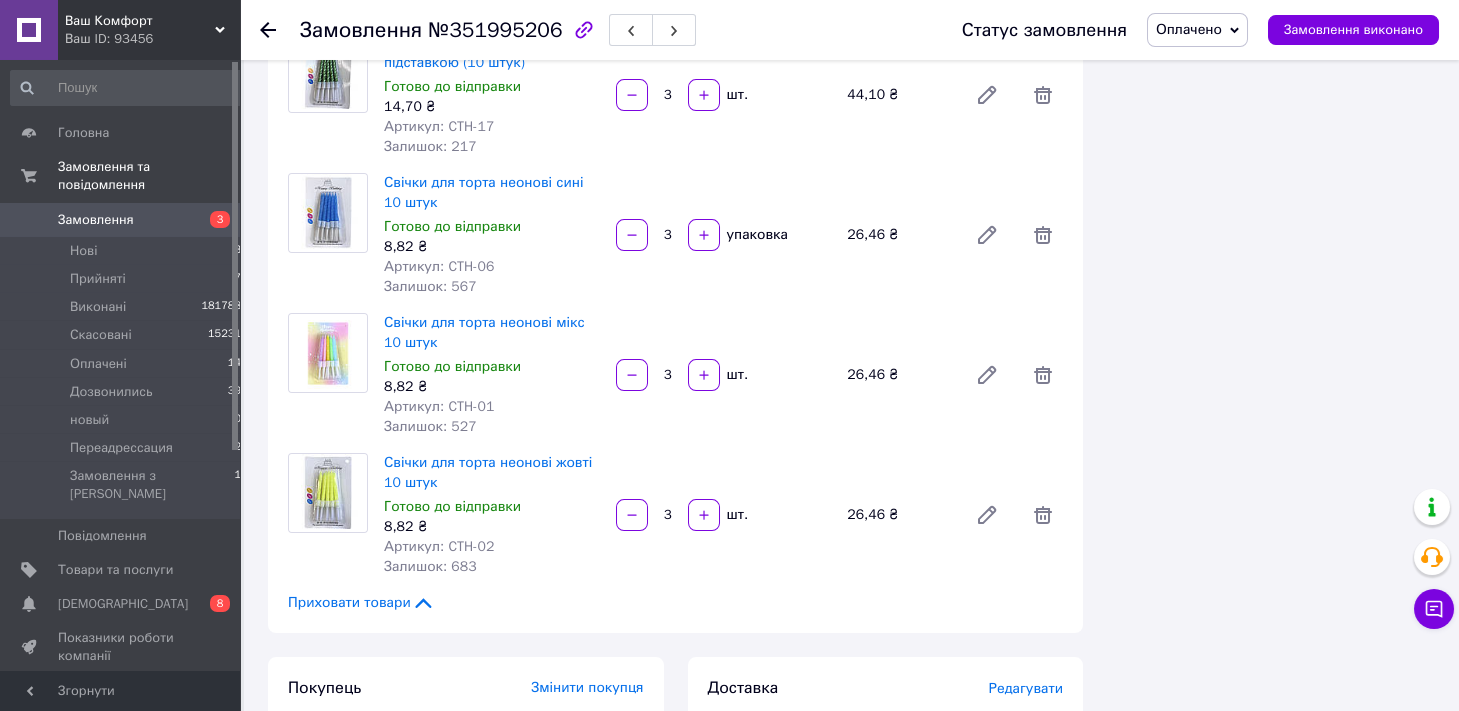 scroll, scrollTop: 3413, scrollLeft: 0, axis: vertical 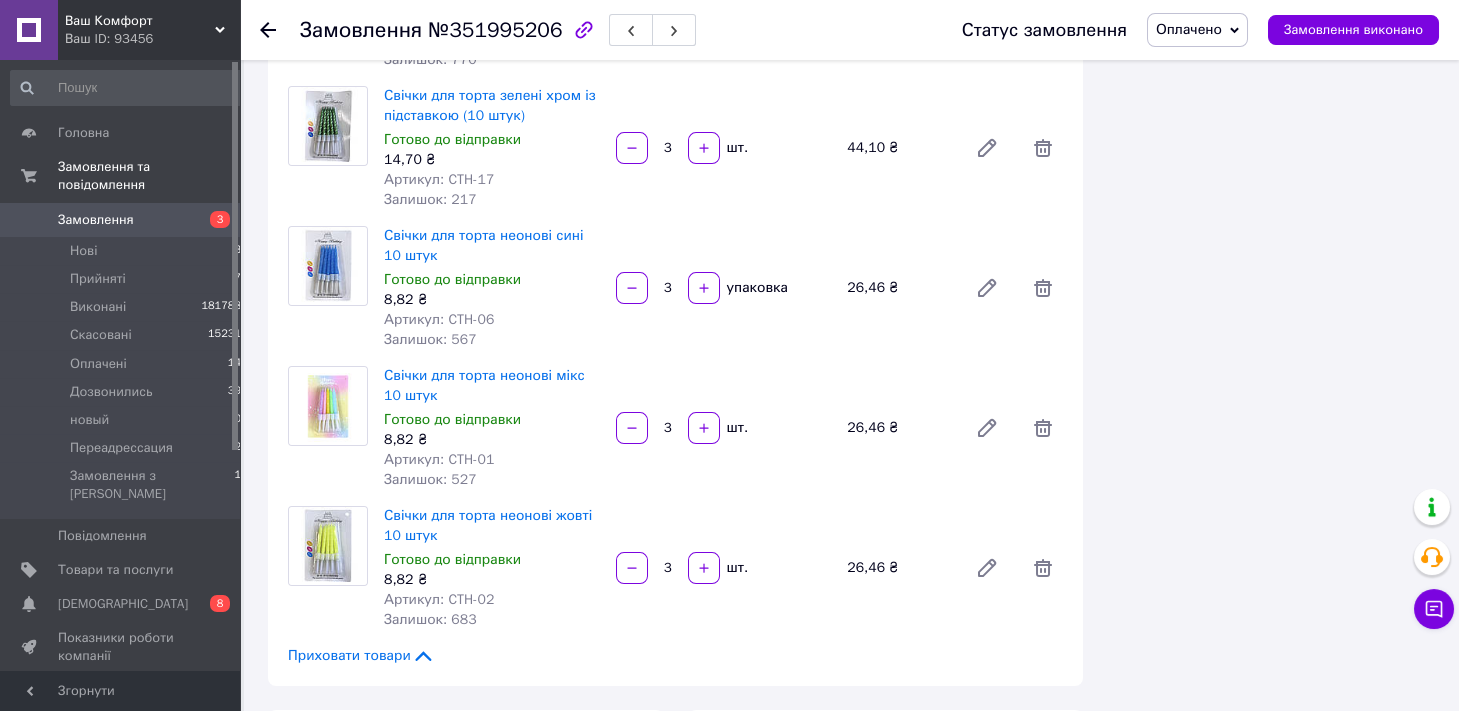 drag, startPoint x: 1209, startPoint y: 19, endPoint x: 1201, endPoint y: 96, distance: 77.41447 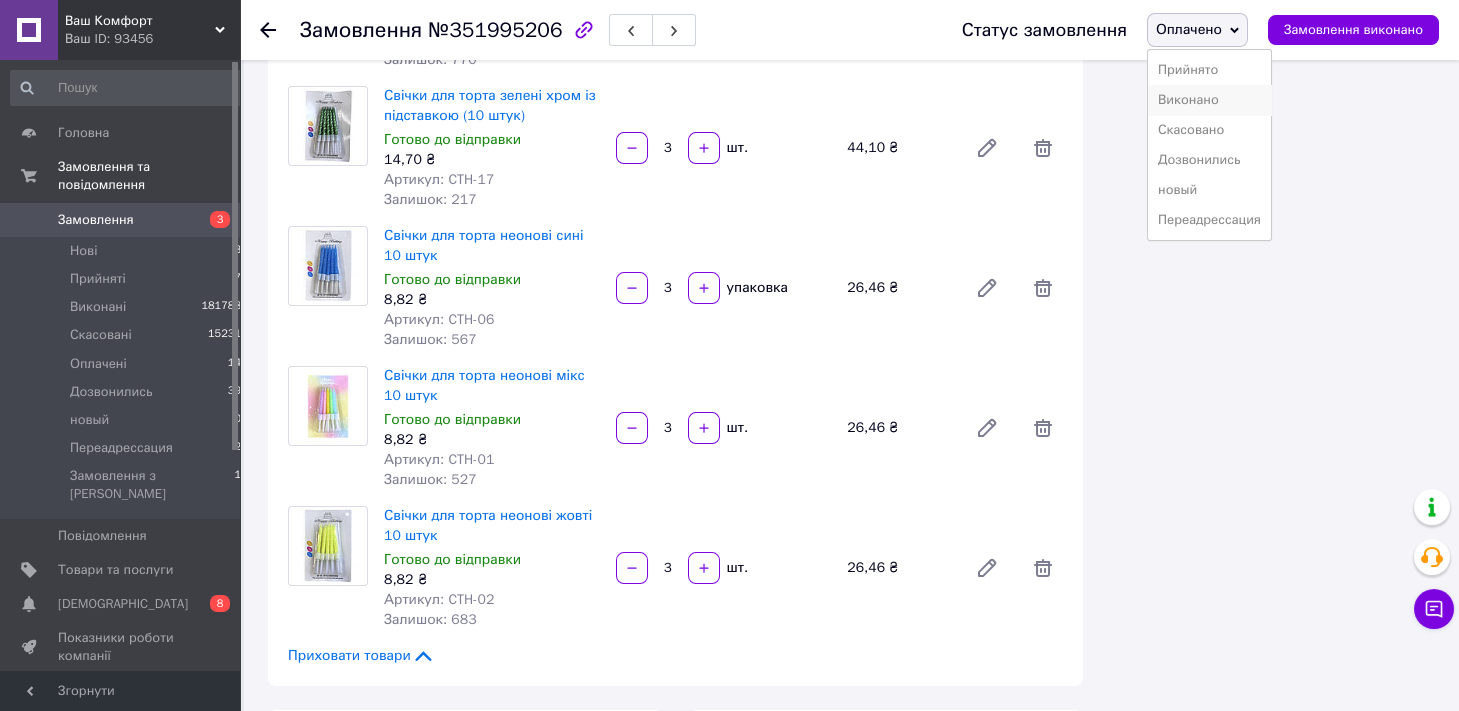 click on "Виконано" at bounding box center [1209, 100] 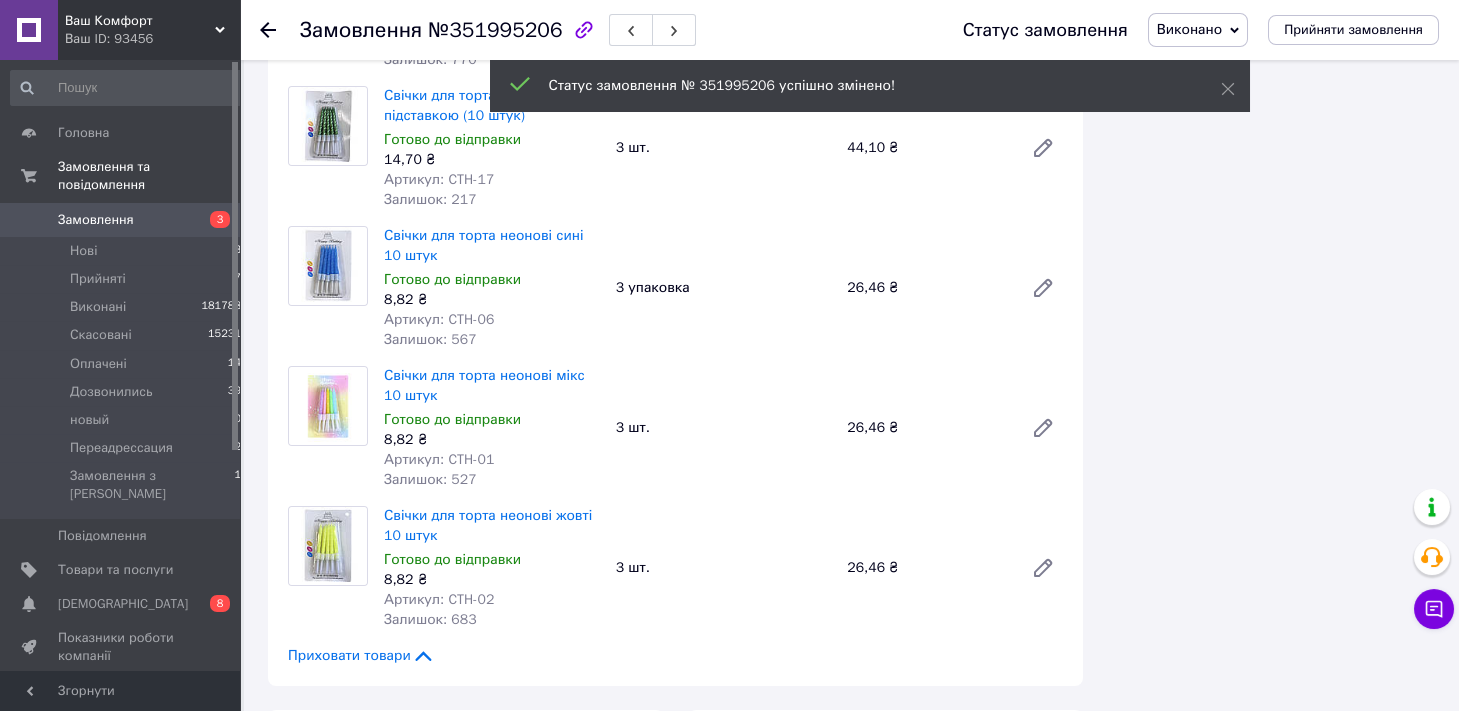scroll, scrollTop: 4186, scrollLeft: 0, axis: vertical 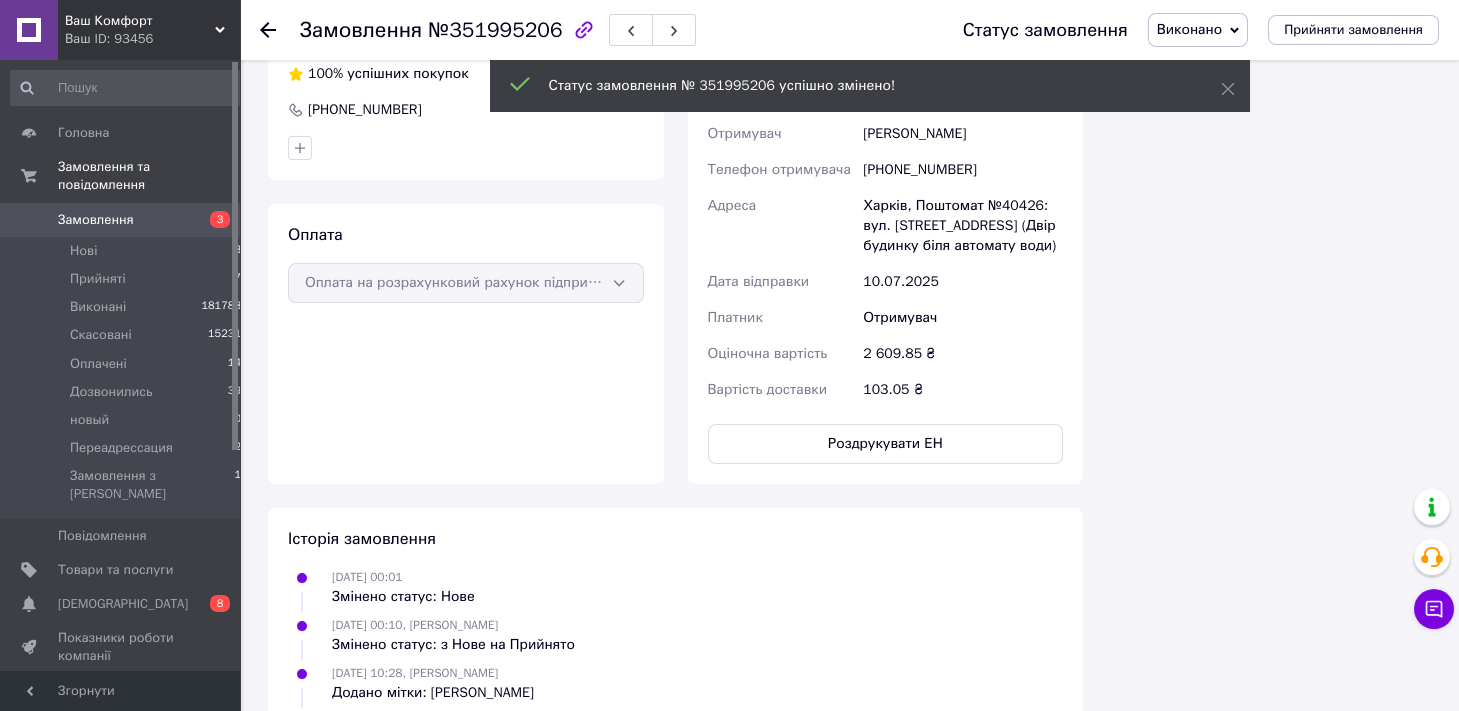 click on "№351995206" at bounding box center [495, 30] 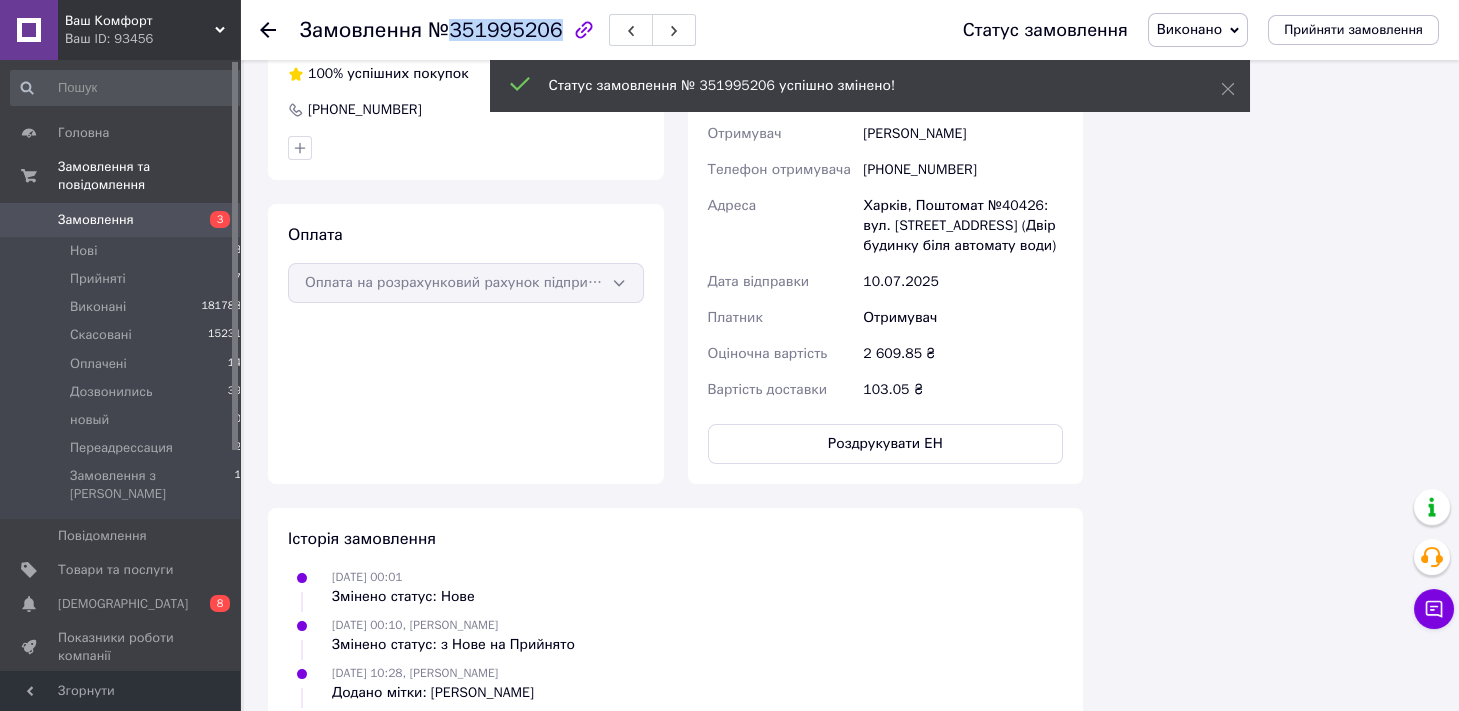 drag, startPoint x: 513, startPoint y: 23, endPoint x: 492, endPoint y: 22, distance: 21.023796 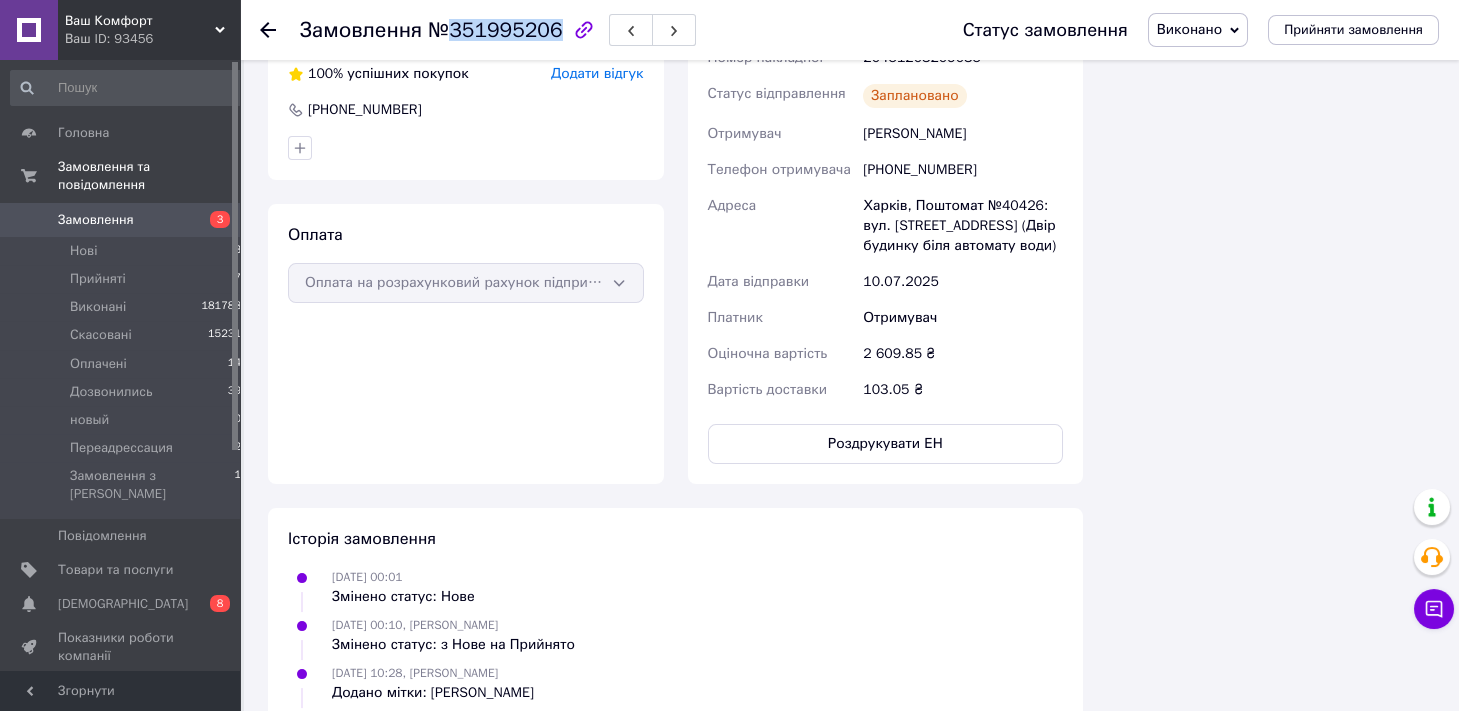 copy on "351995206" 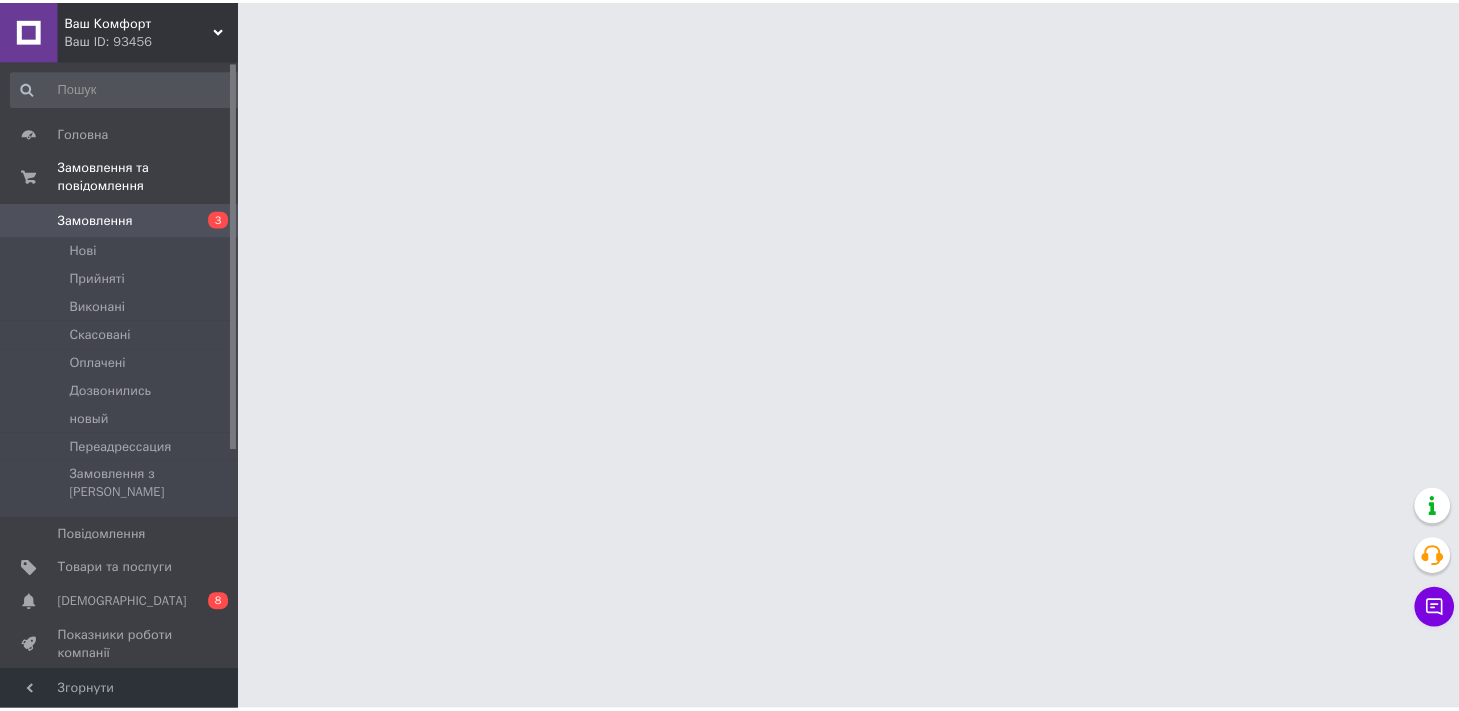 scroll, scrollTop: 0, scrollLeft: 0, axis: both 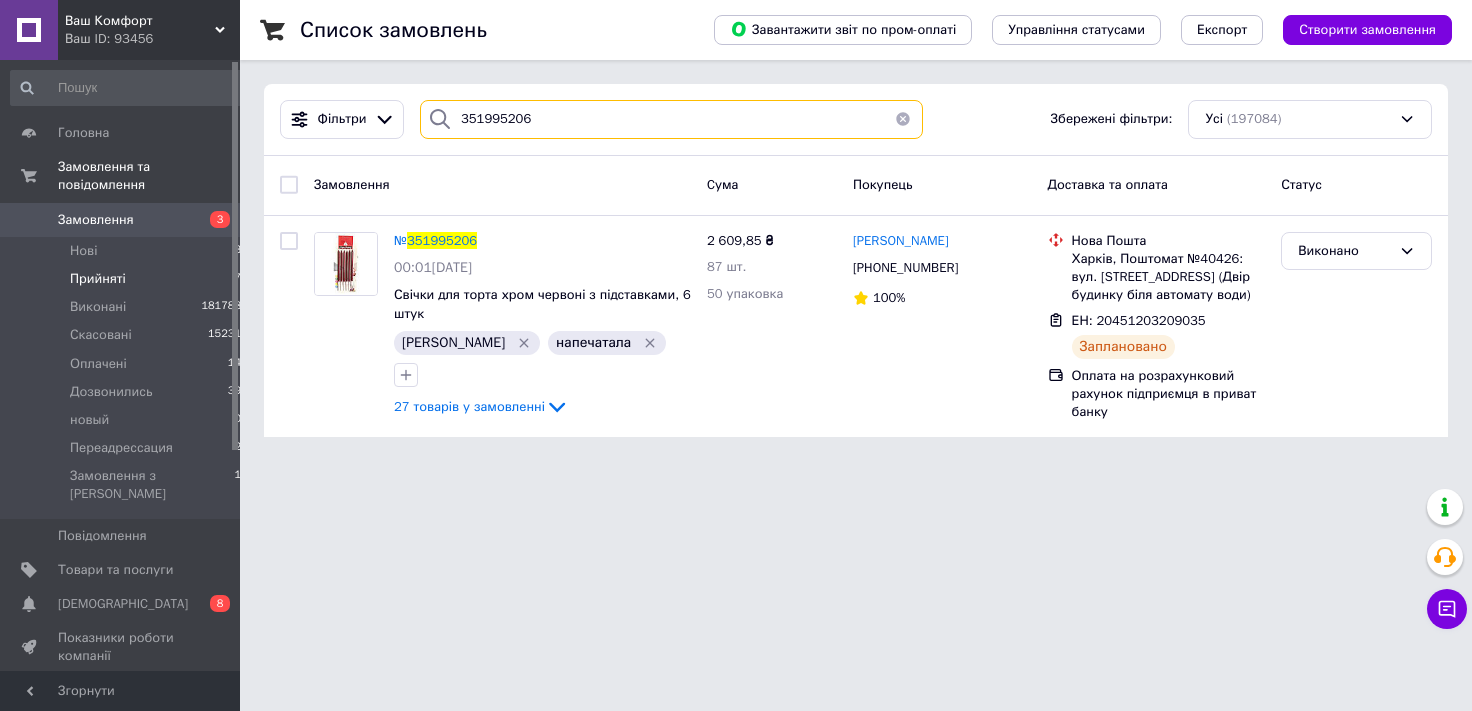 drag, startPoint x: 418, startPoint y: 162, endPoint x: 0, endPoint y: 261, distance: 429.56372 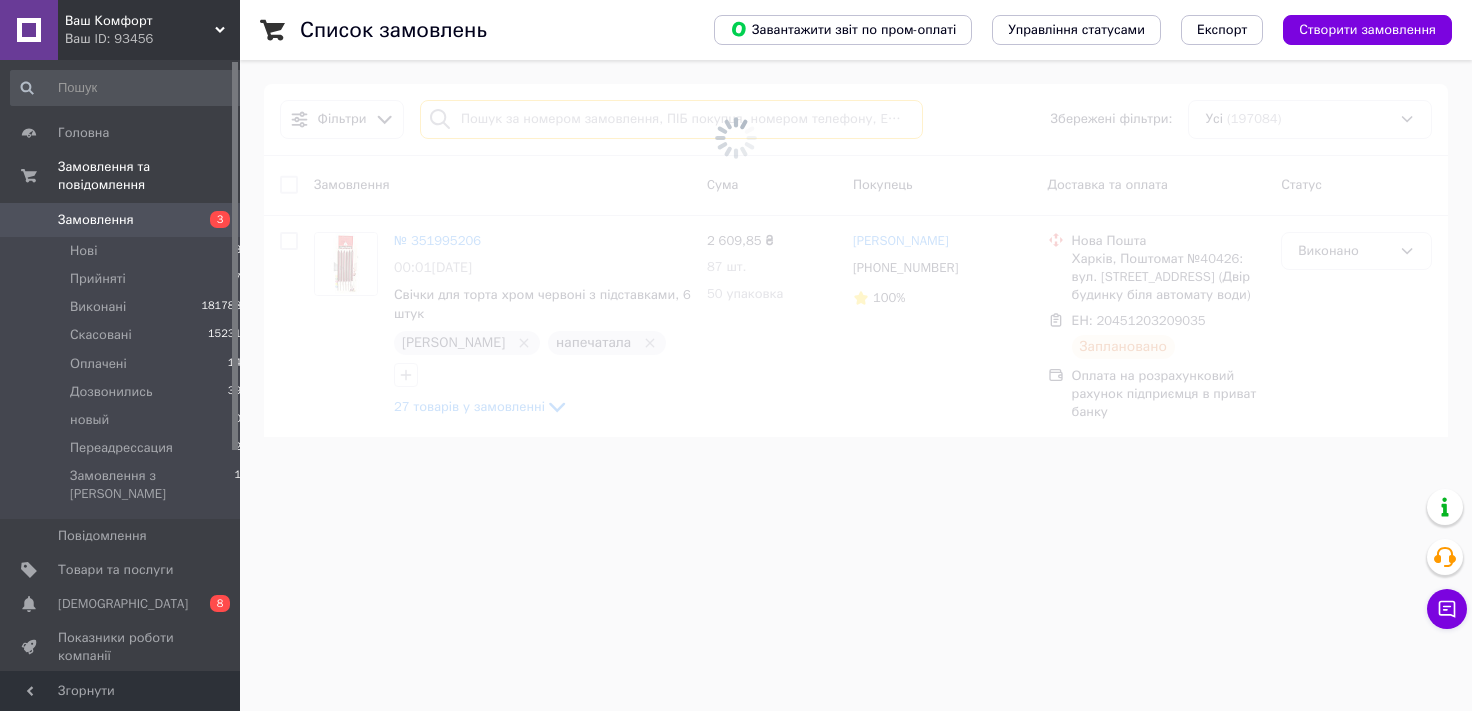 type 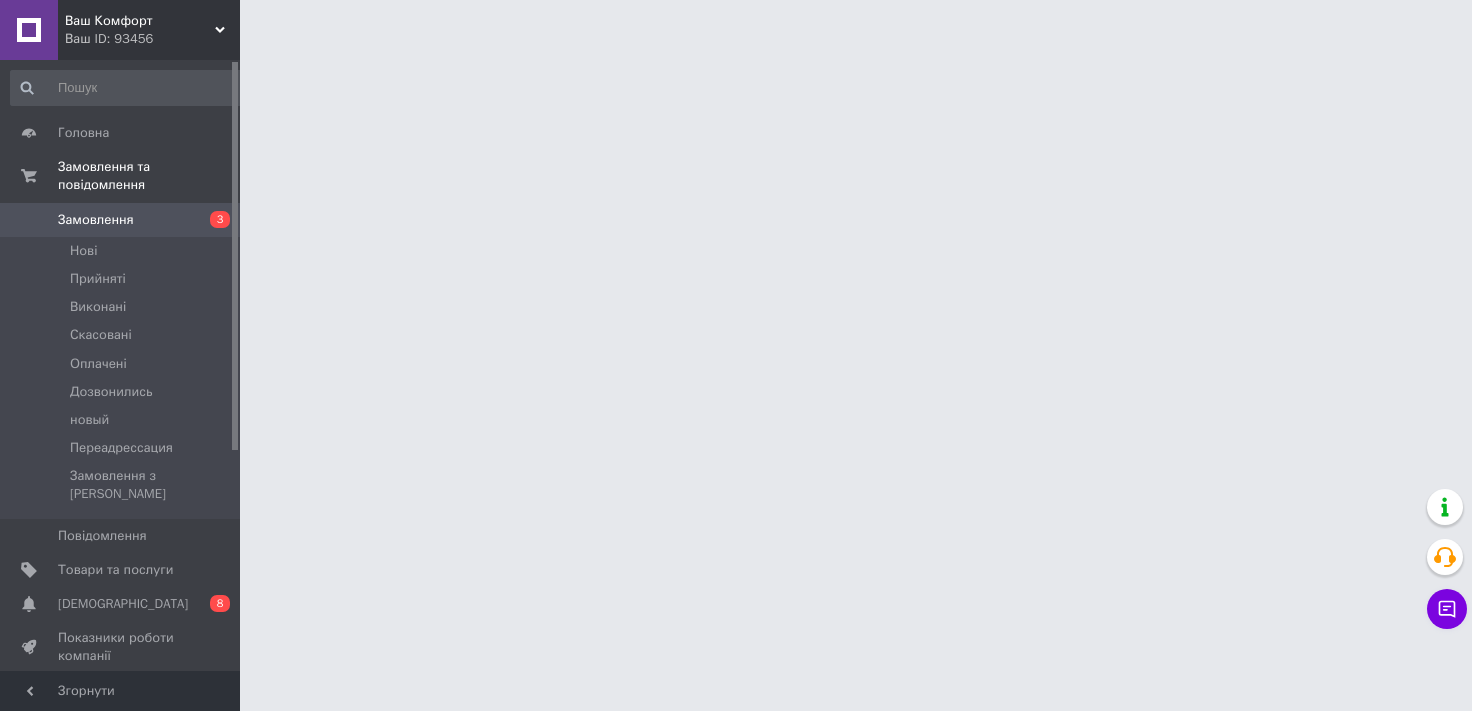 scroll, scrollTop: 0, scrollLeft: 0, axis: both 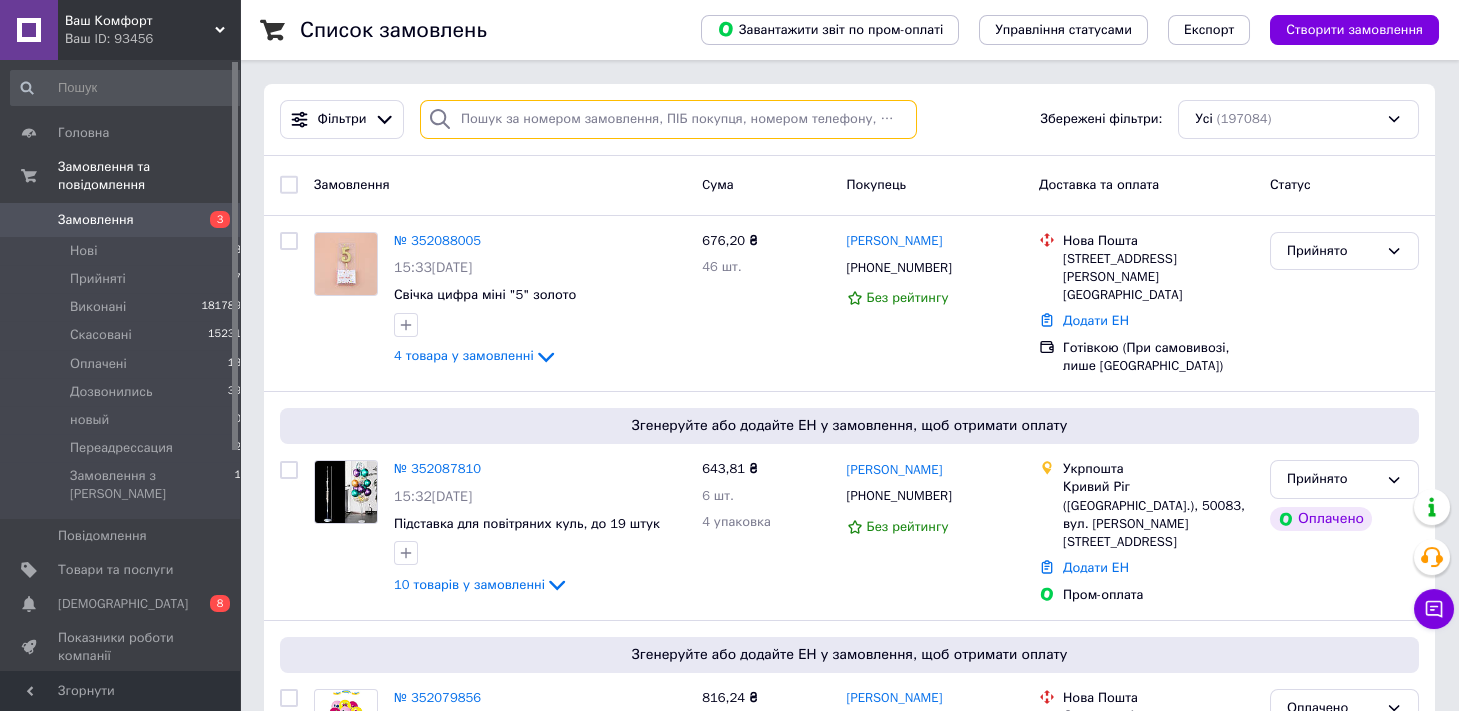 click at bounding box center [668, 119] 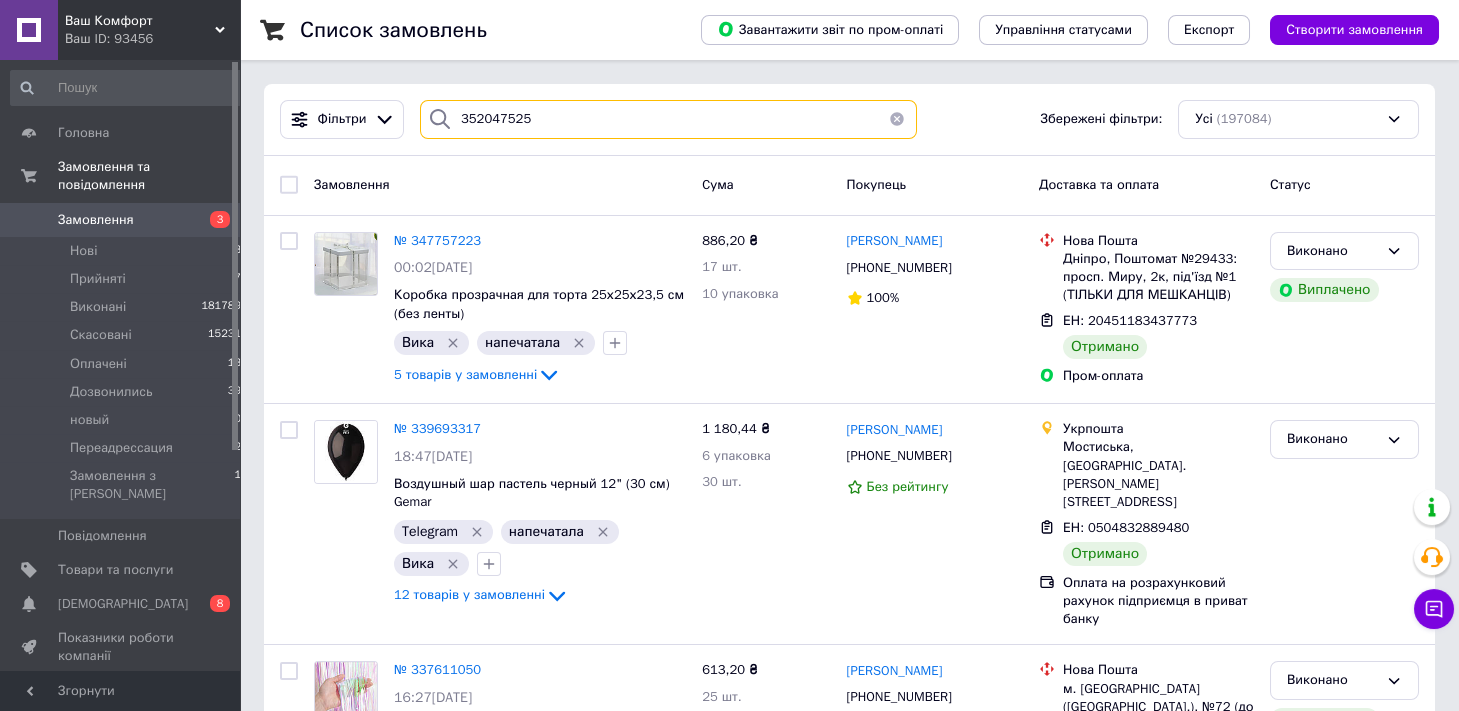 type on "352047525" 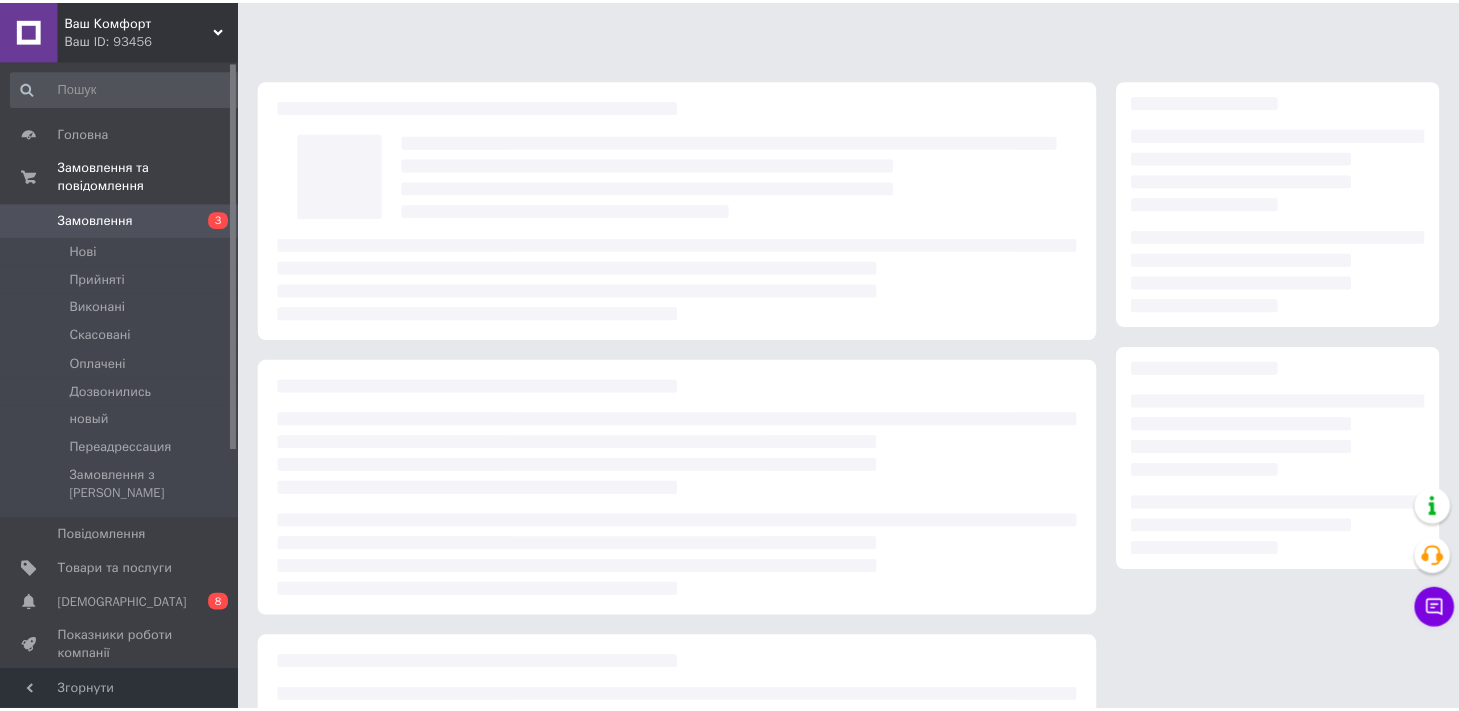 scroll, scrollTop: 0, scrollLeft: 0, axis: both 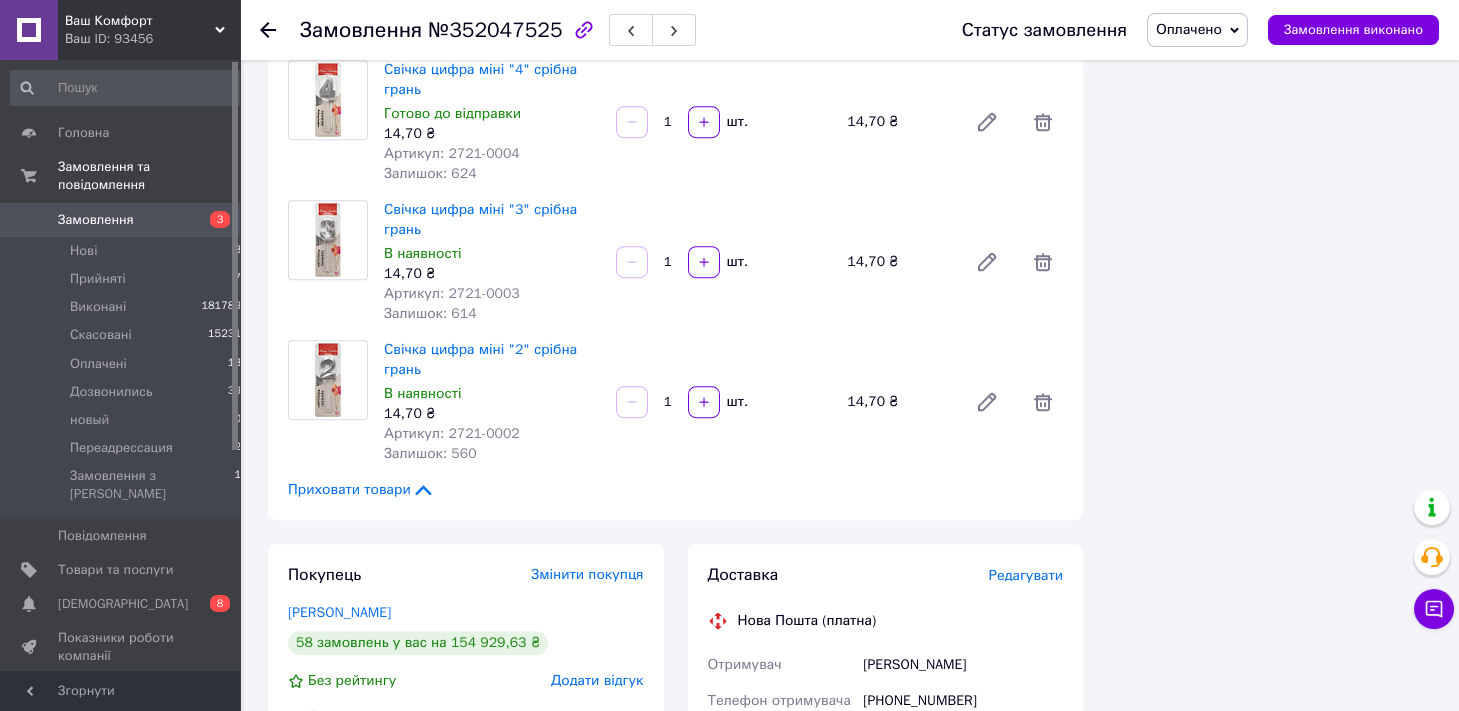 click on "Редагувати" at bounding box center [1026, 575] 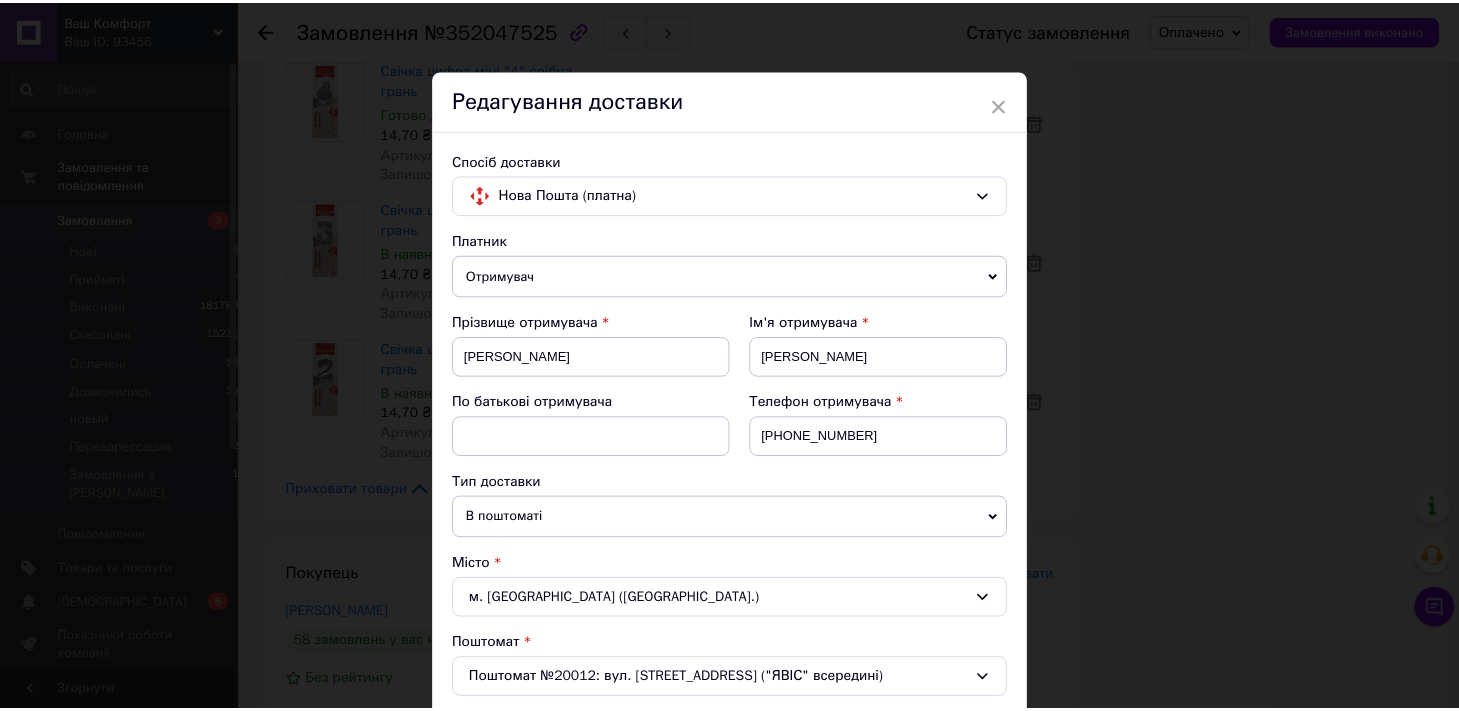 scroll, scrollTop: 667, scrollLeft: 0, axis: vertical 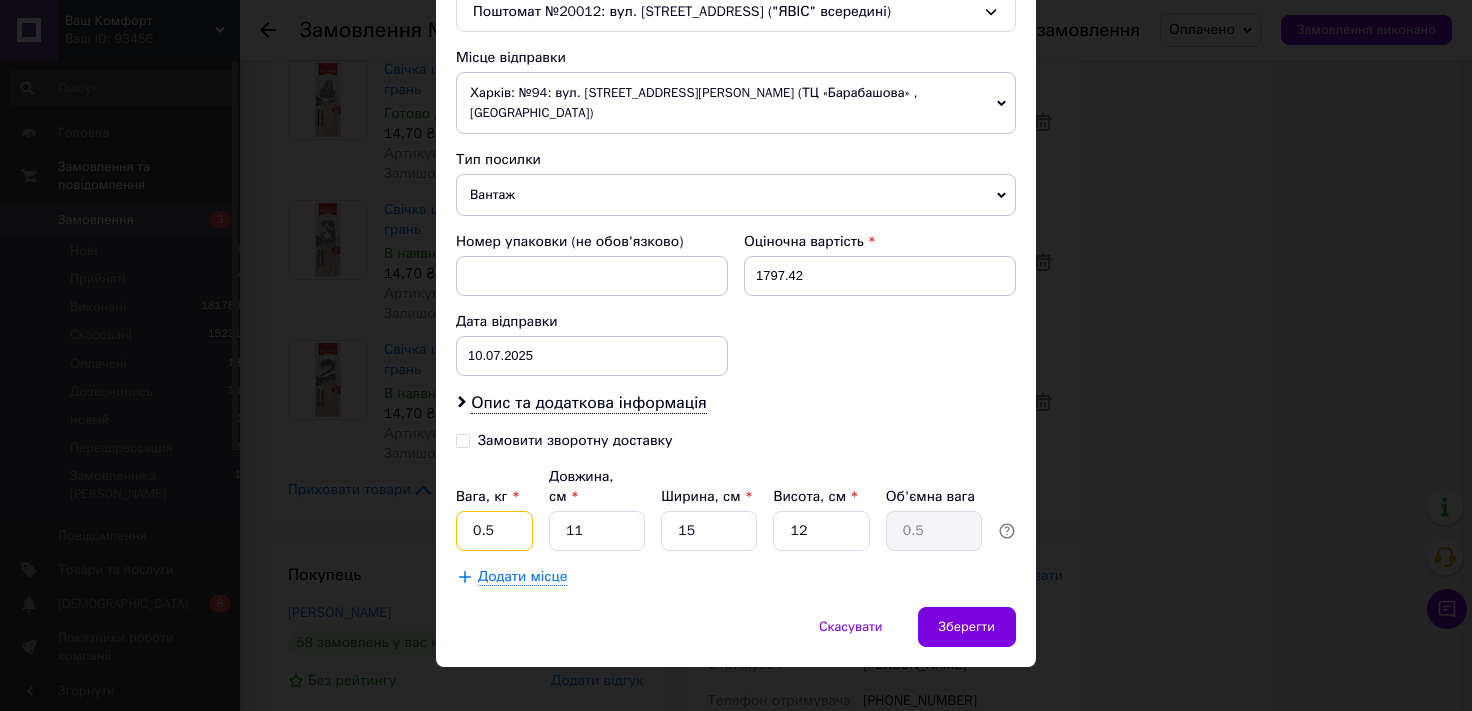 click on "0.5" at bounding box center [494, 531] 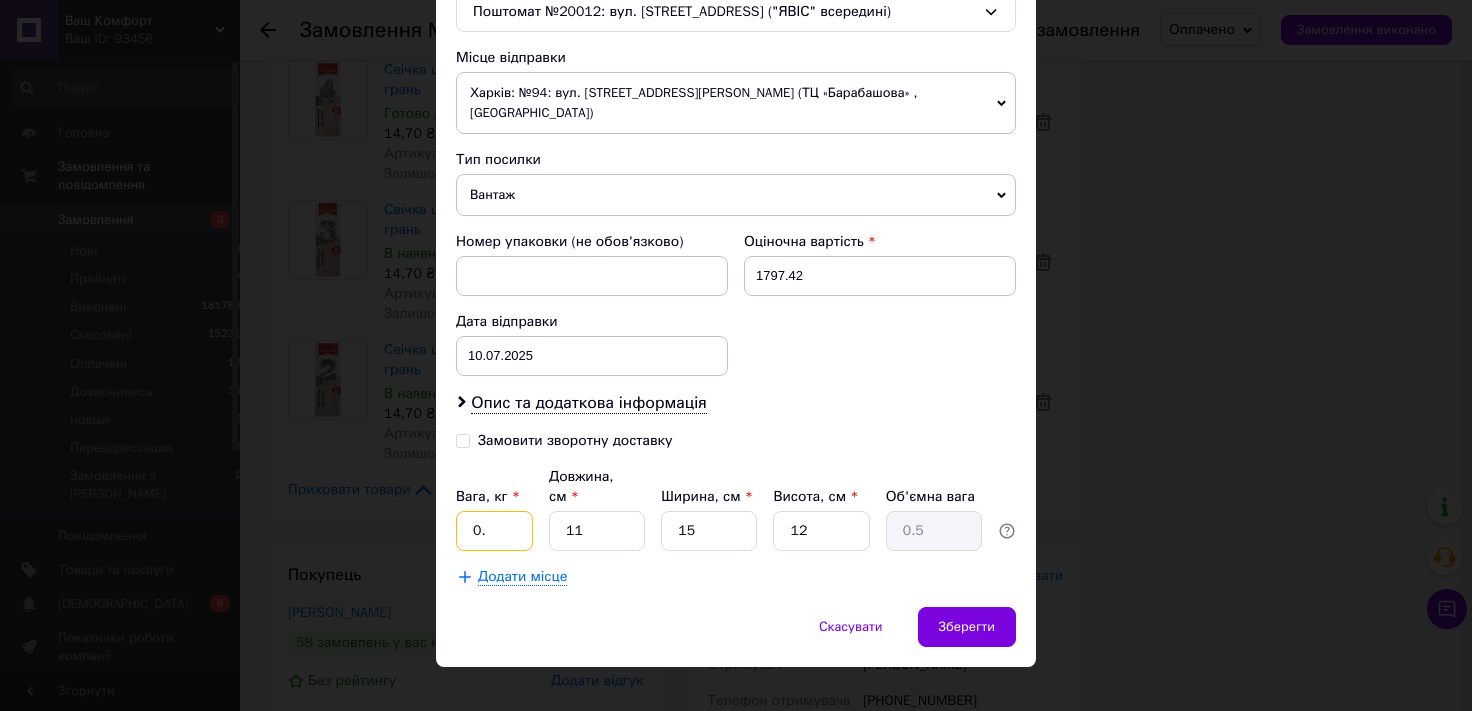 type on "0" 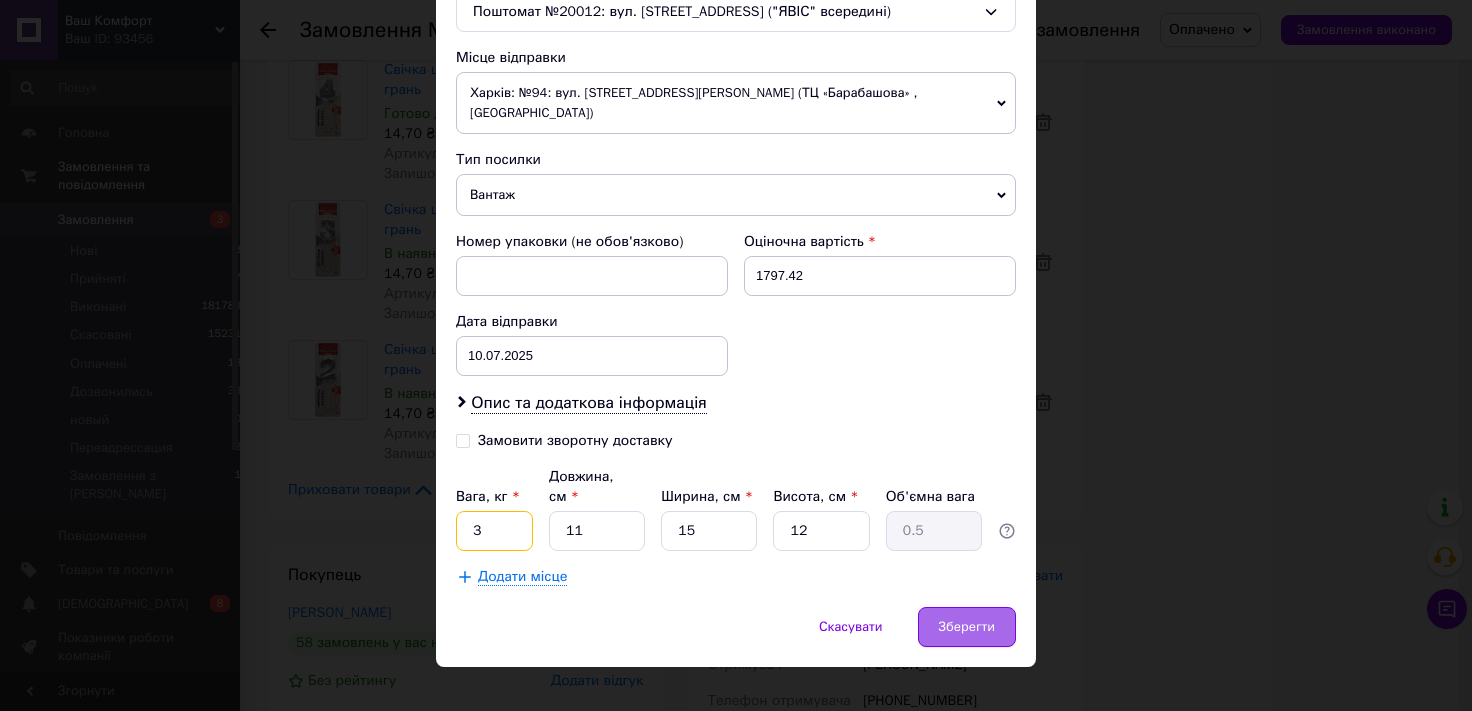type on "3" 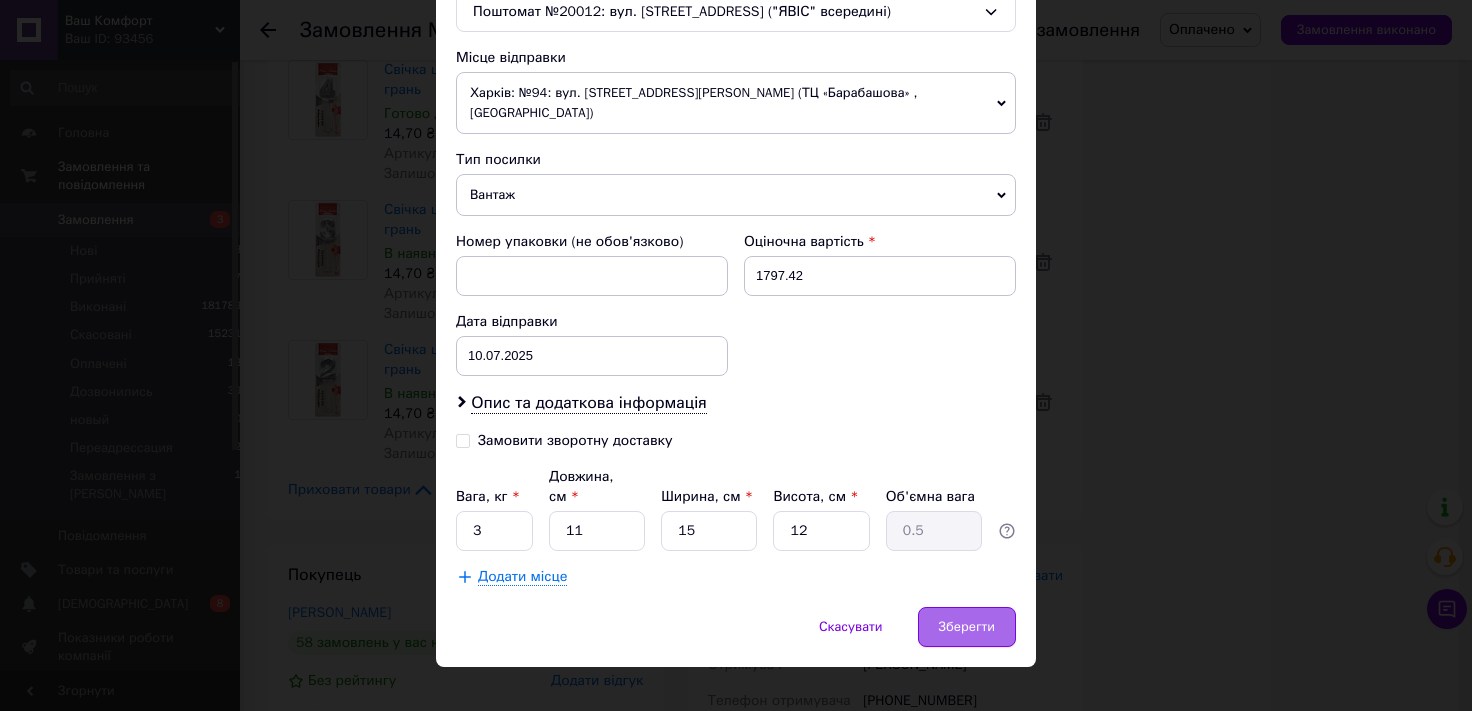 click on "Зберегти" at bounding box center (967, 627) 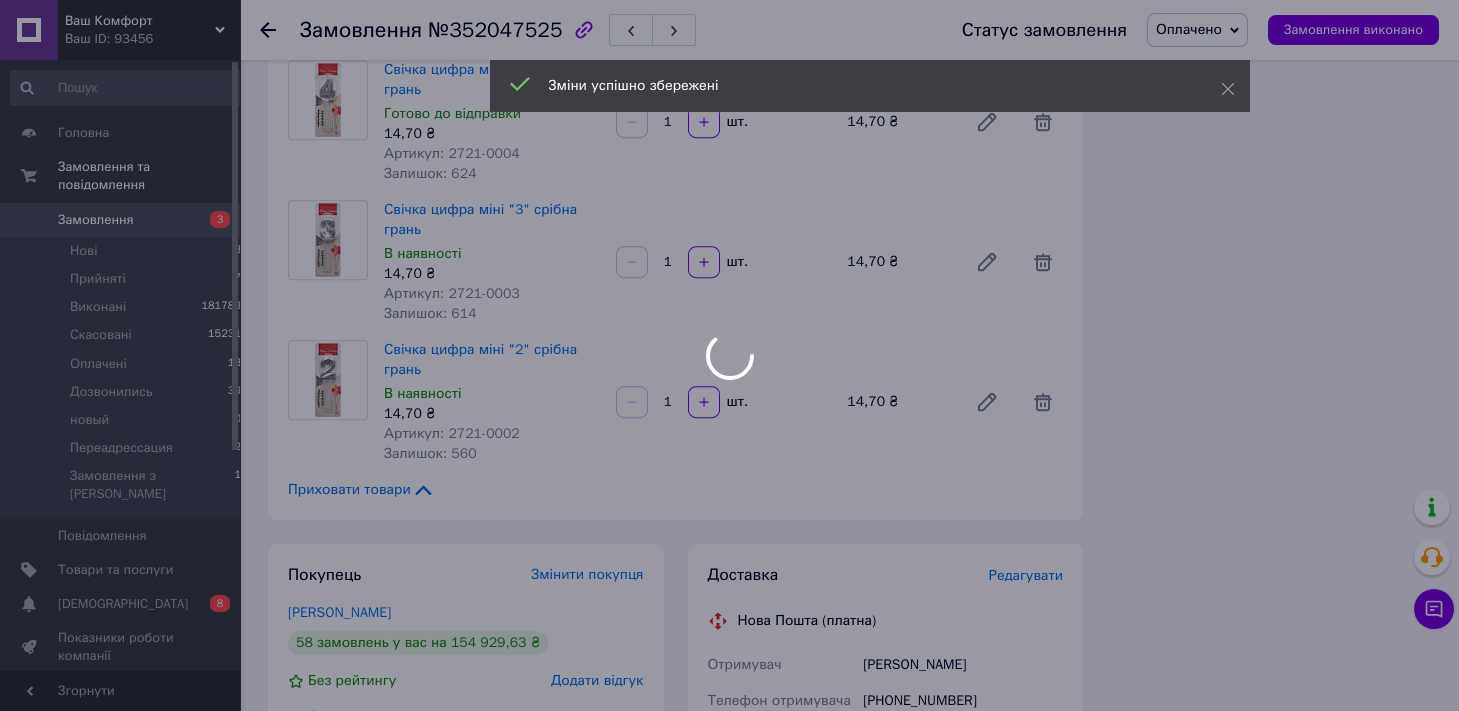 scroll, scrollTop: 6657, scrollLeft: 0, axis: vertical 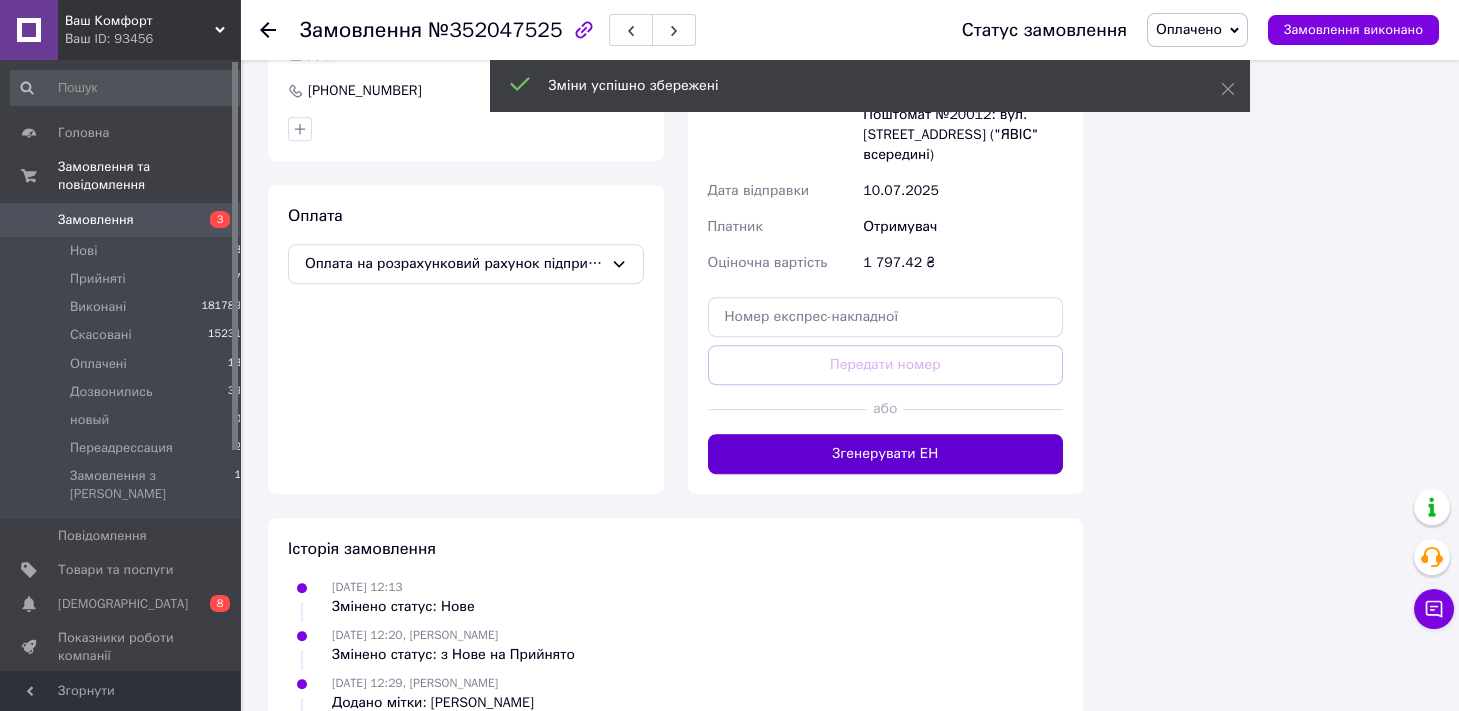 click on "Згенерувати ЕН" at bounding box center [886, 454] 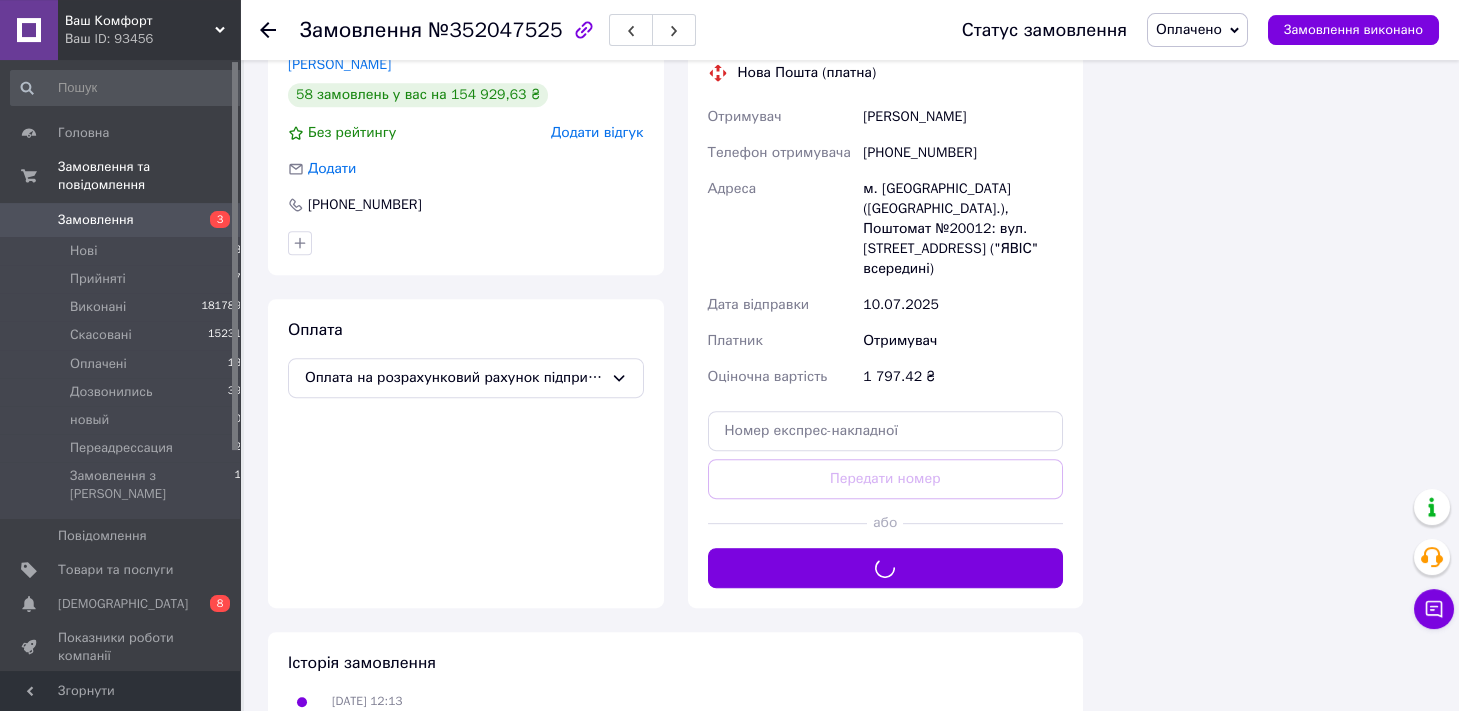 scroll, scrollTop: 6547, scrollLeft: 0, axis: vertical 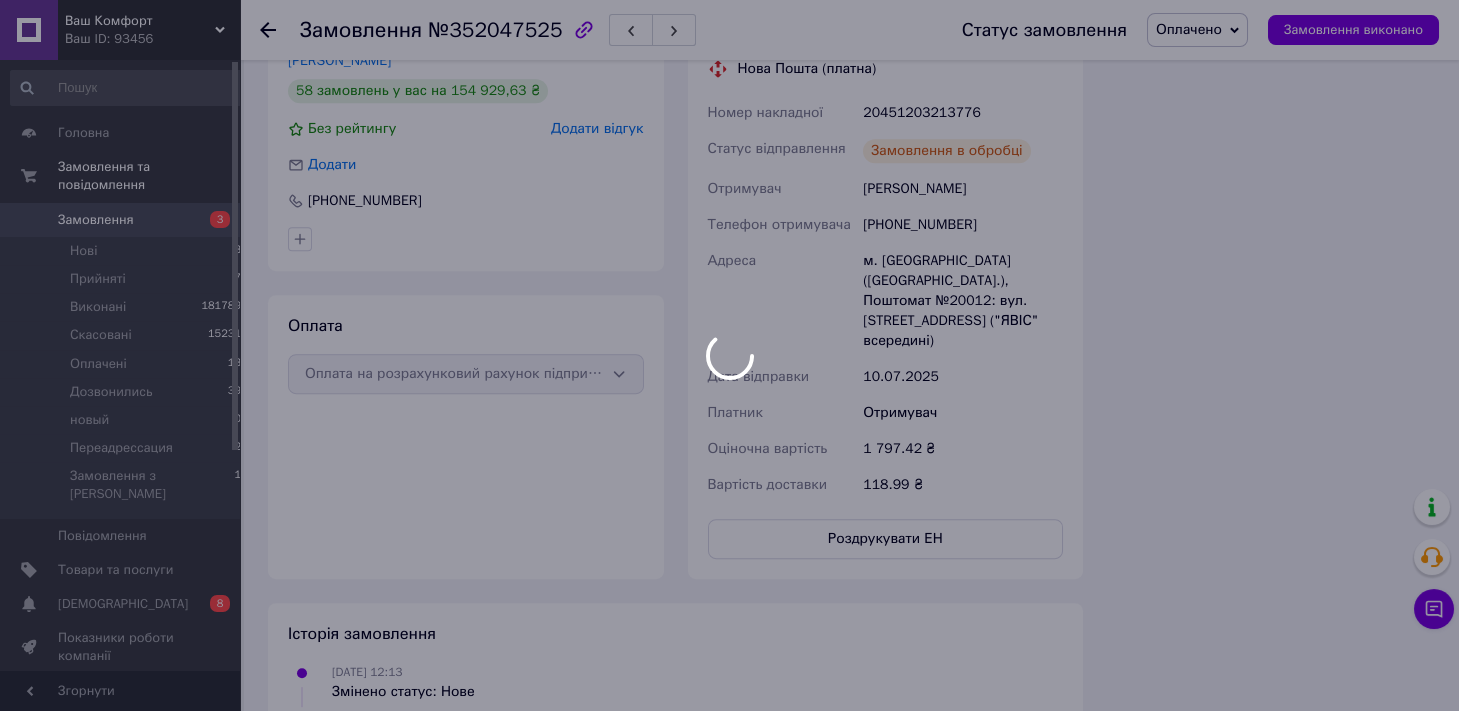 click at bounding box center (729, 355) 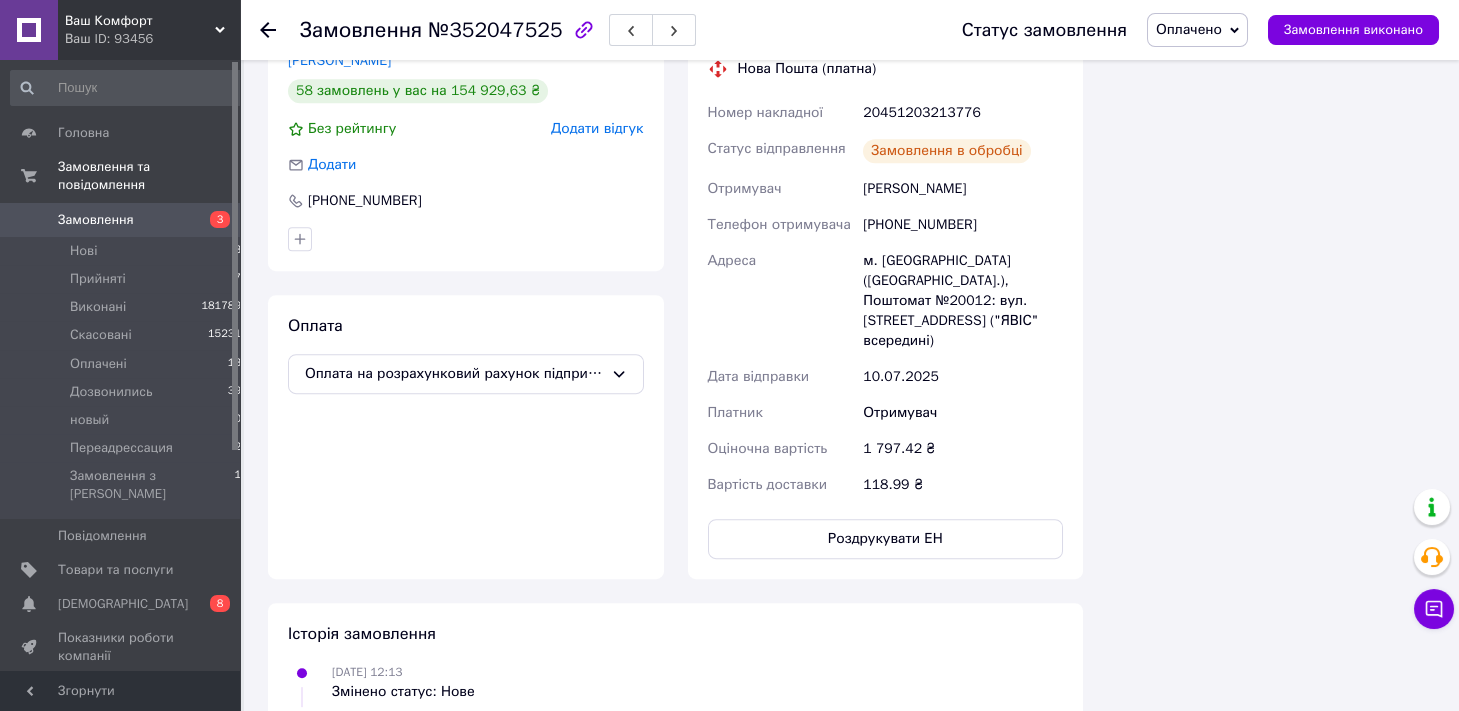click on "Оплачено" at bounding box center (1189, 29) 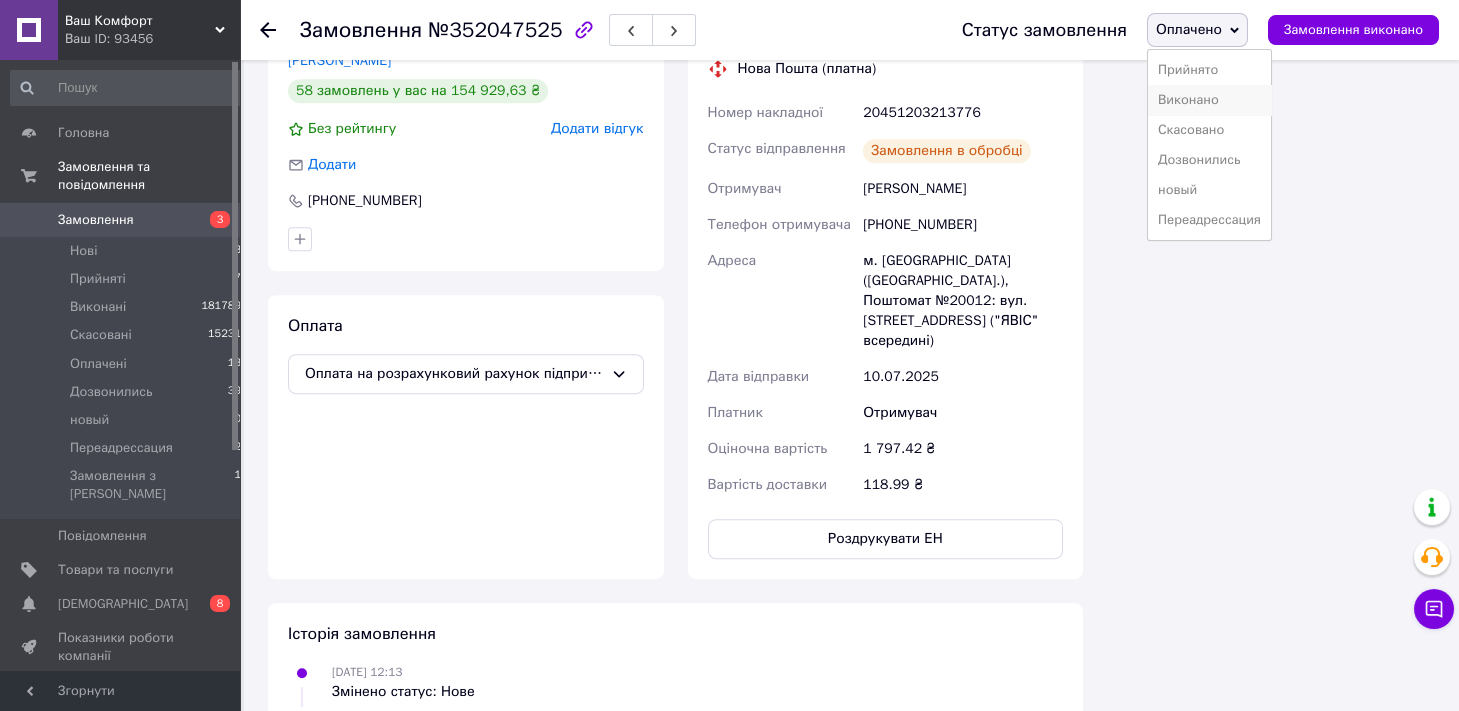 click on "Виконано" at bounding box center [1209, 100] 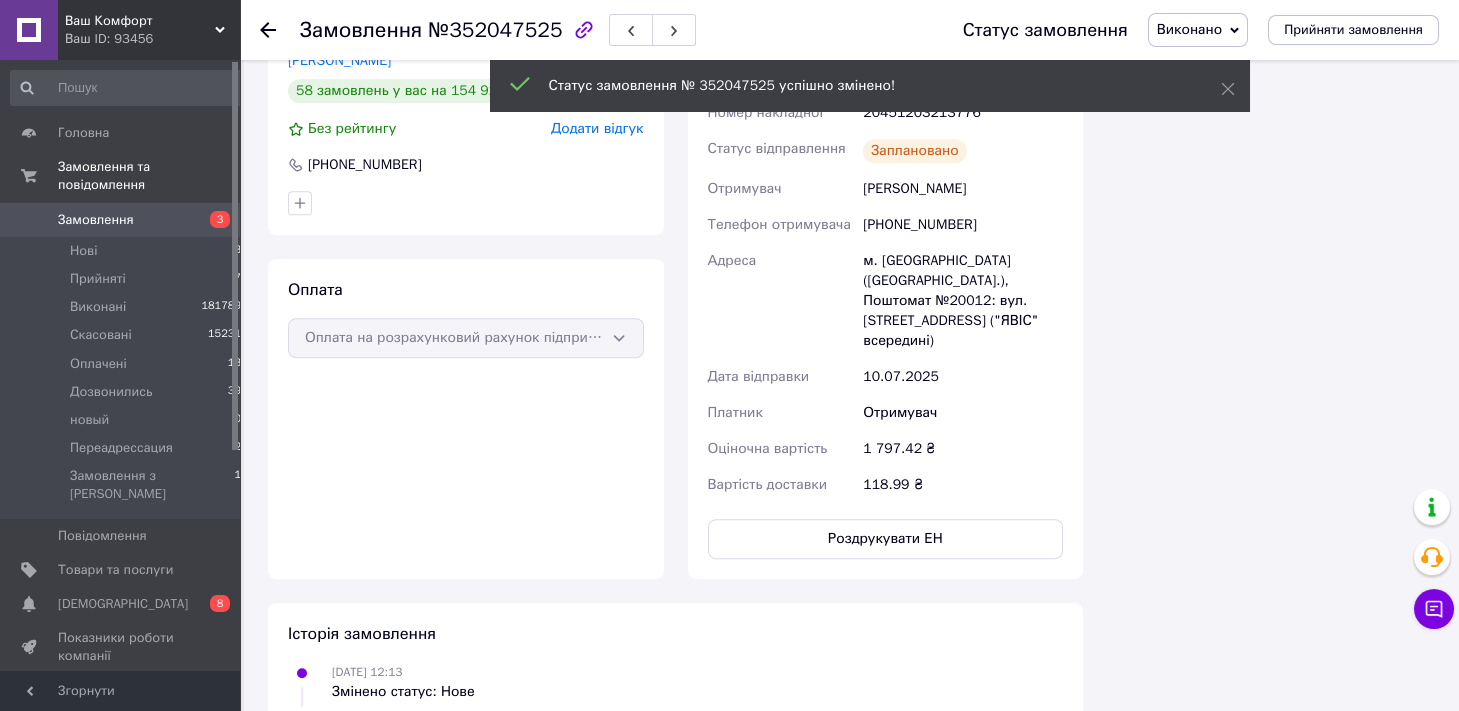 click on "№352047525" at bounding box center (495, 30) 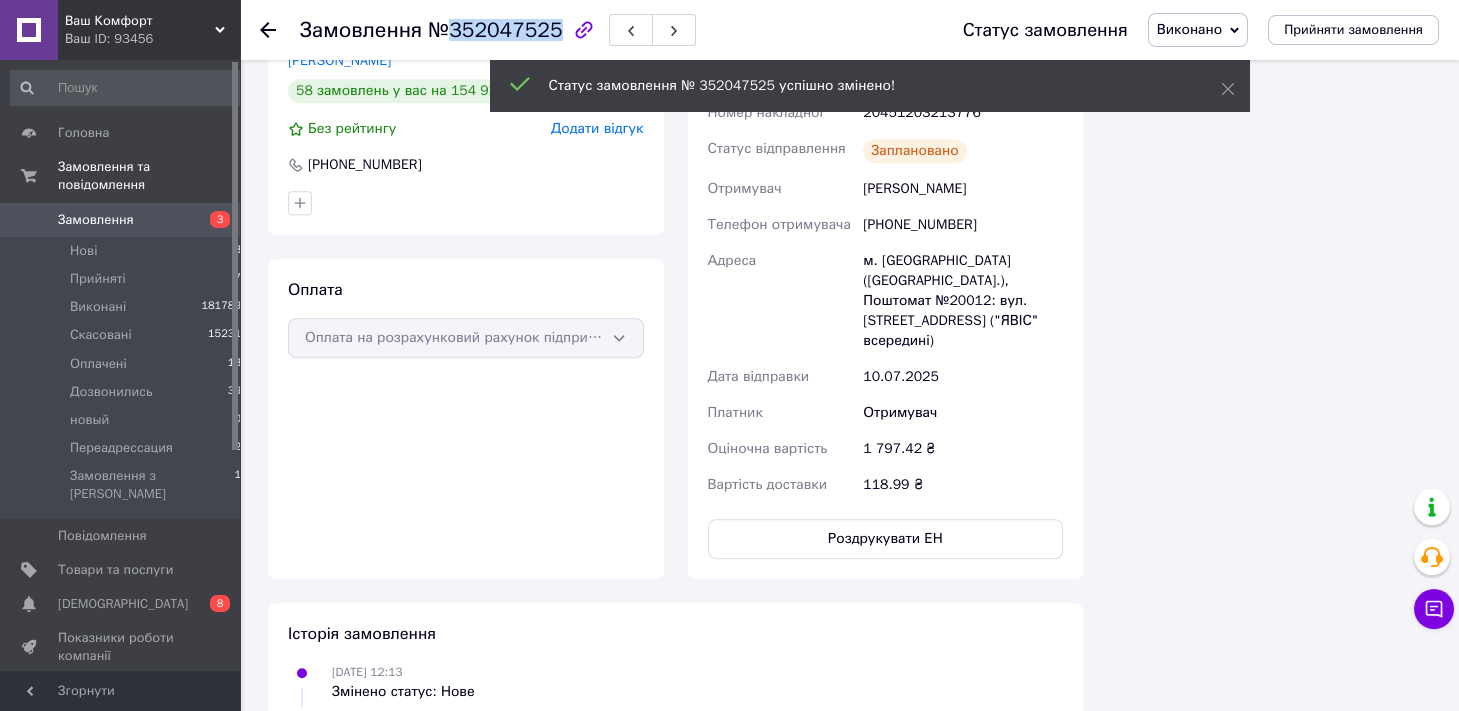 click on "№352047525" at bounding box center (495, 30) 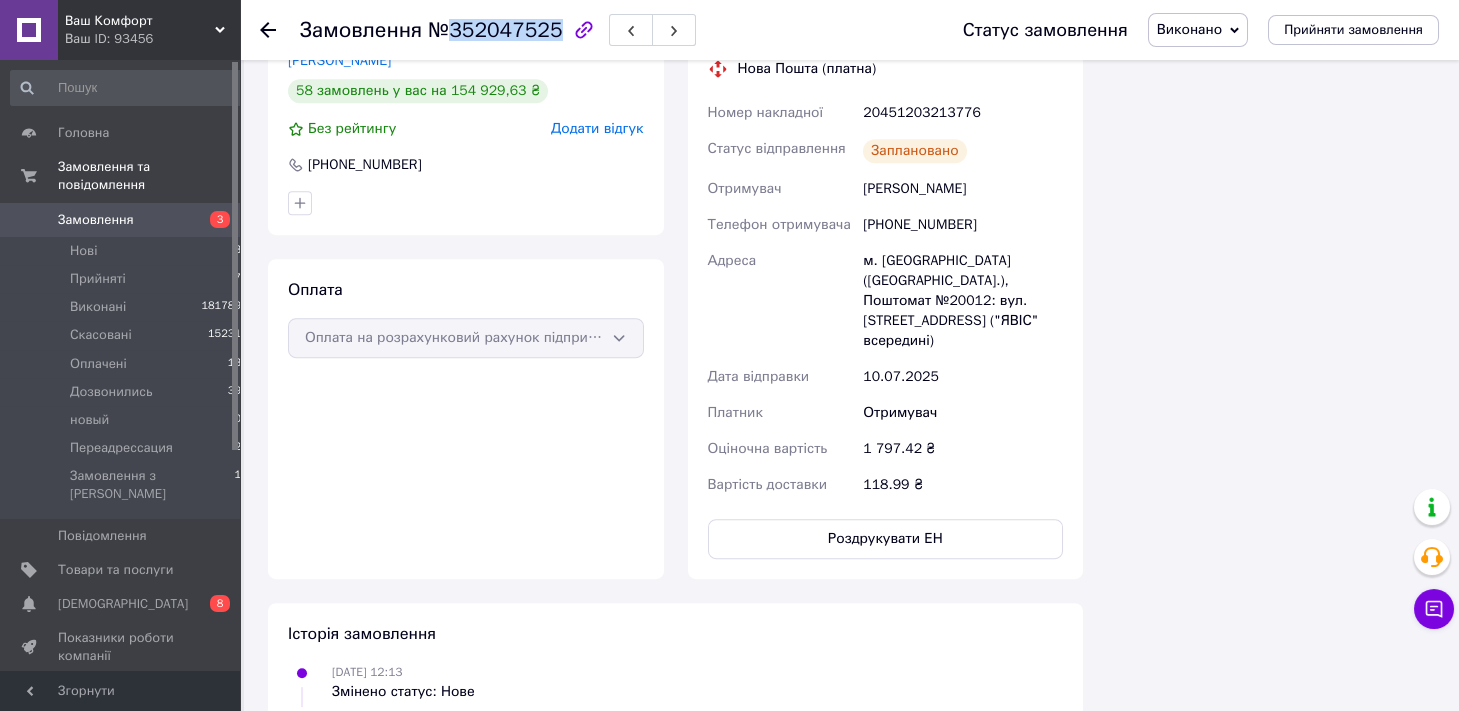 copy on "352047525" 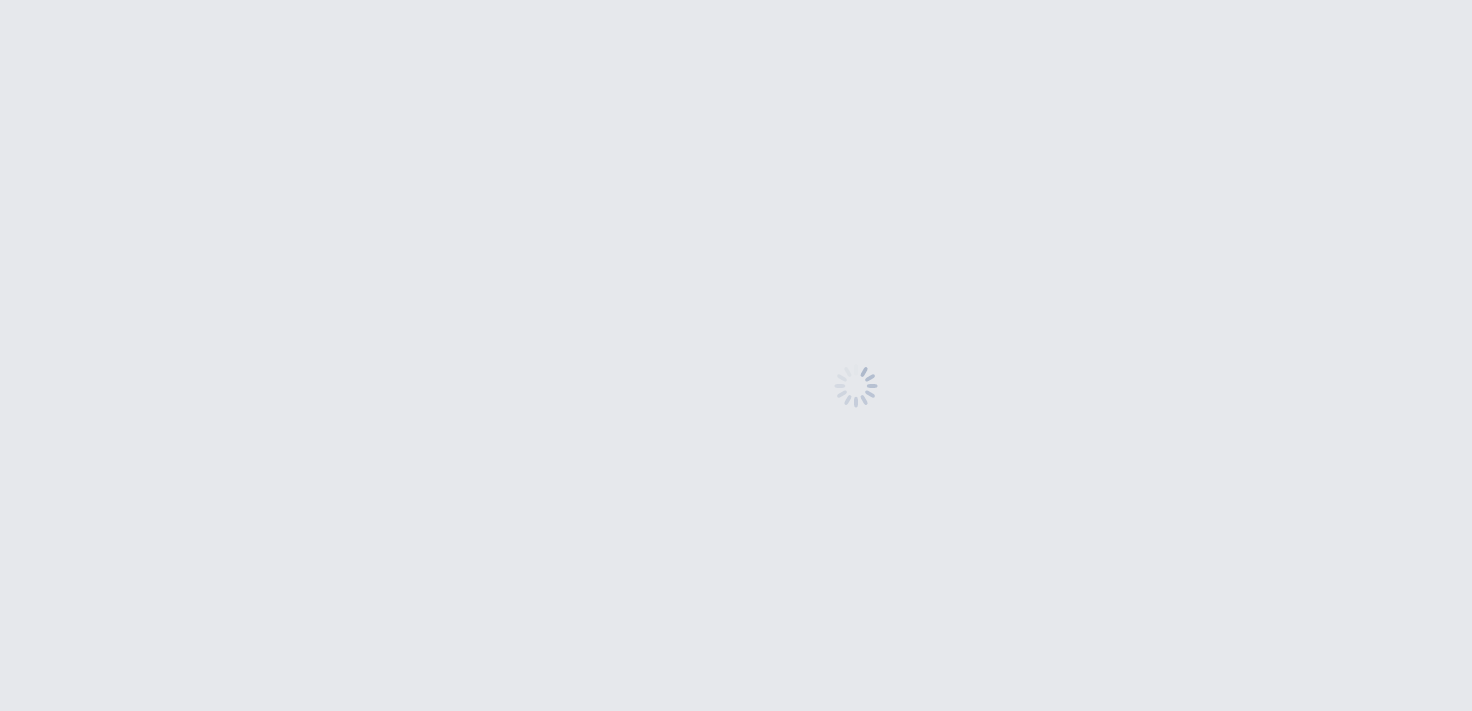 scroll, scrollTop: 0, scrollLeft: 0, axis: both 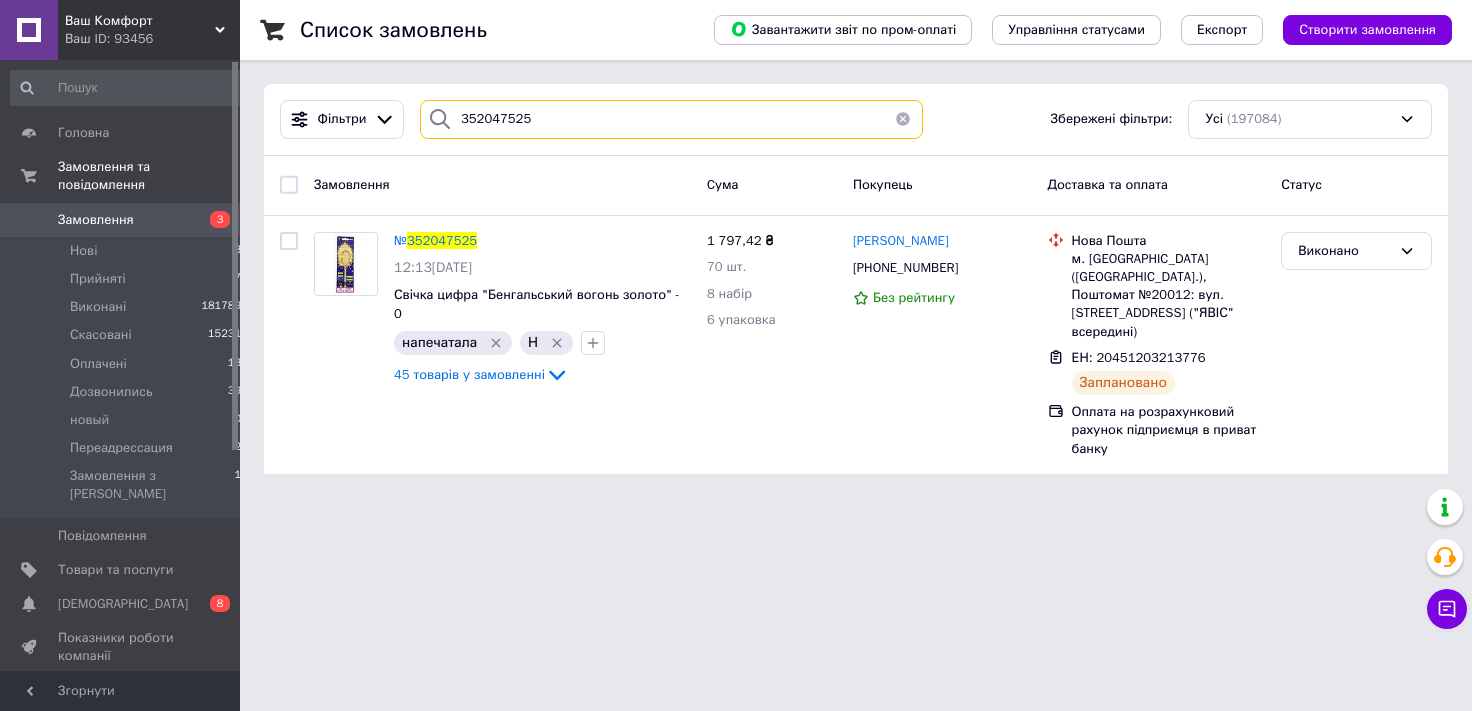drag, startPoint x: 464, startPoint y: 136, endPoint x: 0, endPoint y: 321, distance: 499.52078 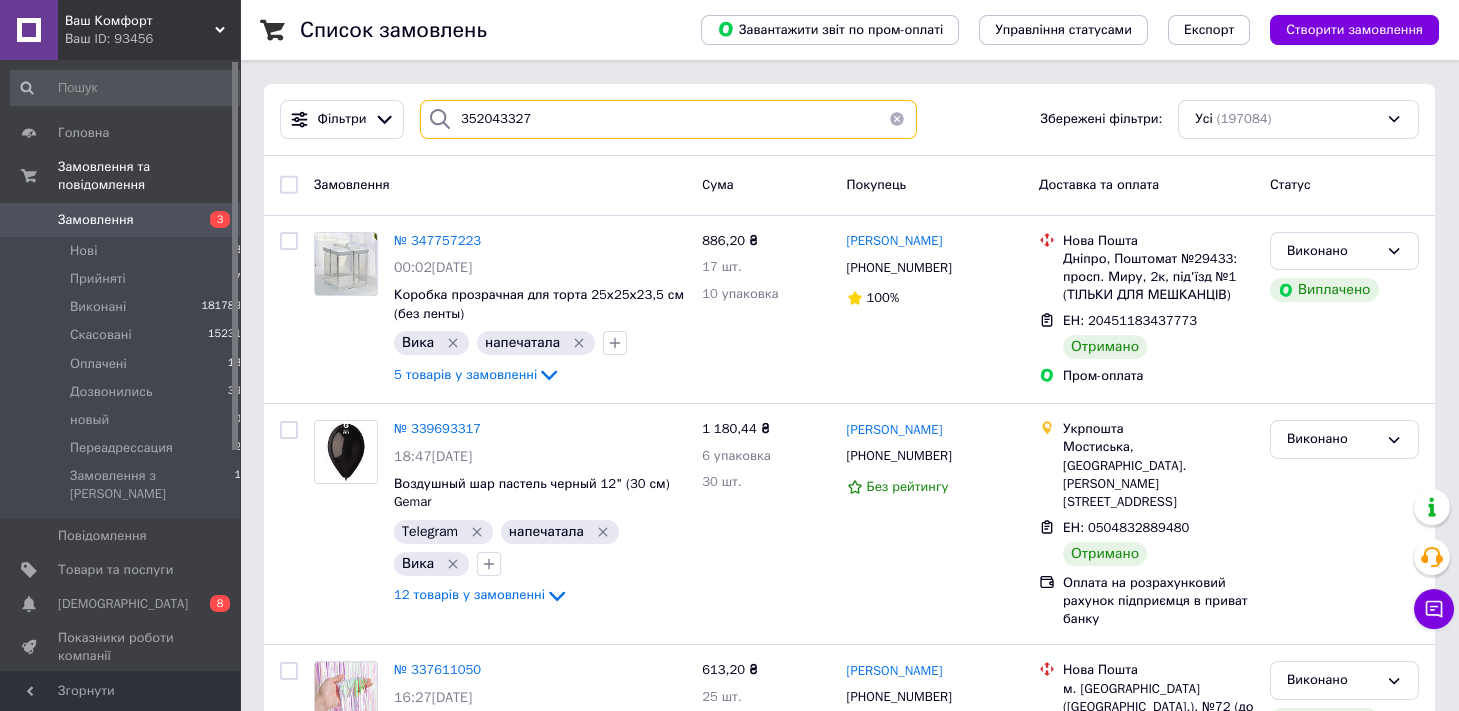type on "352043327" 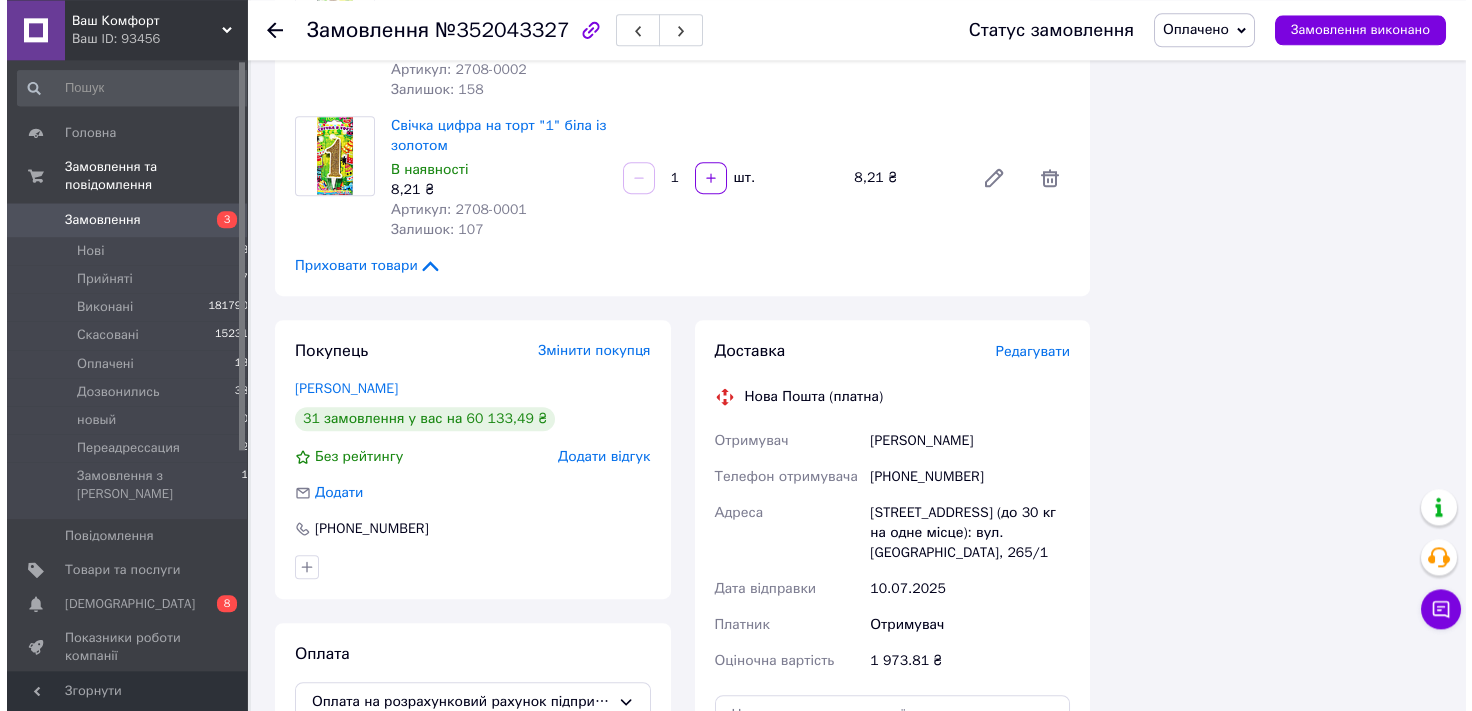 scroll, scrollTop: 6955, scrollLeft: 0, axis: vertical 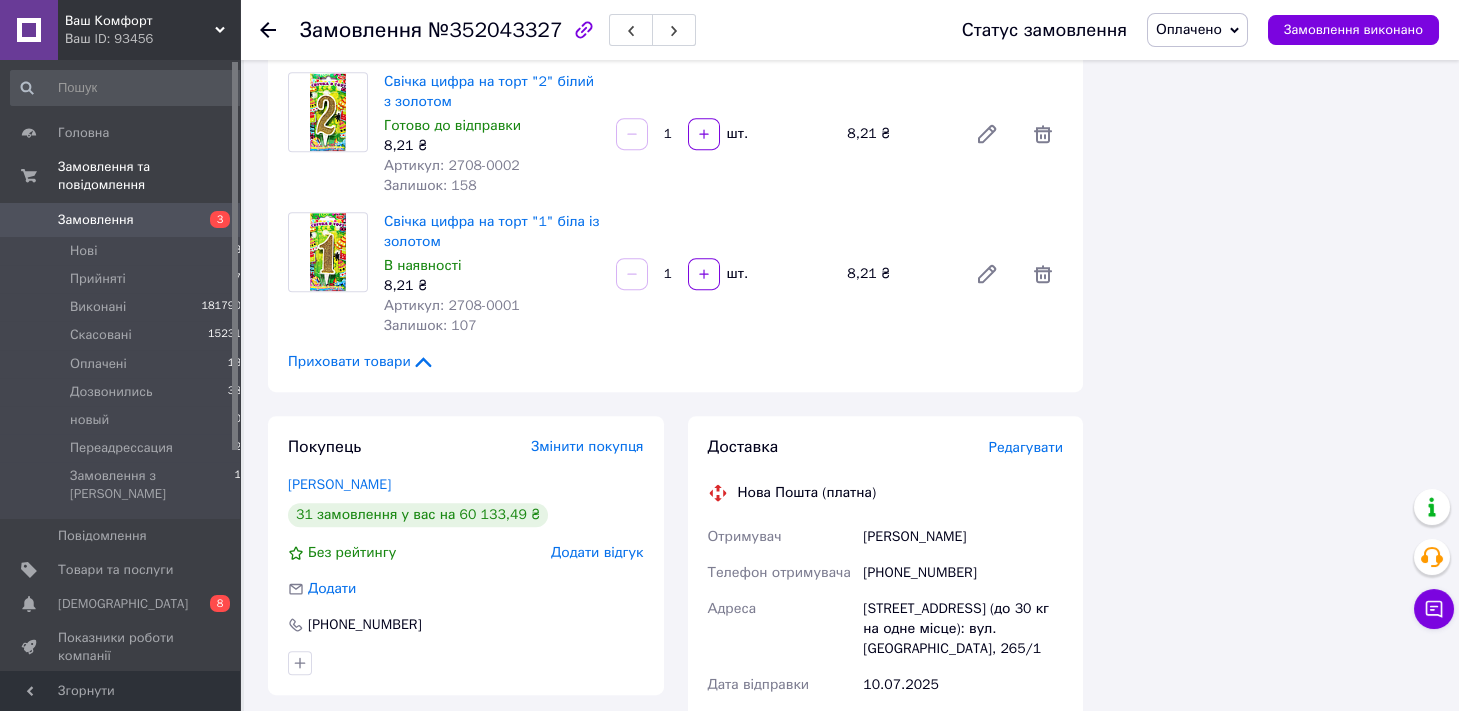 click on "Редагувати" at bounding box center (1026, 447) 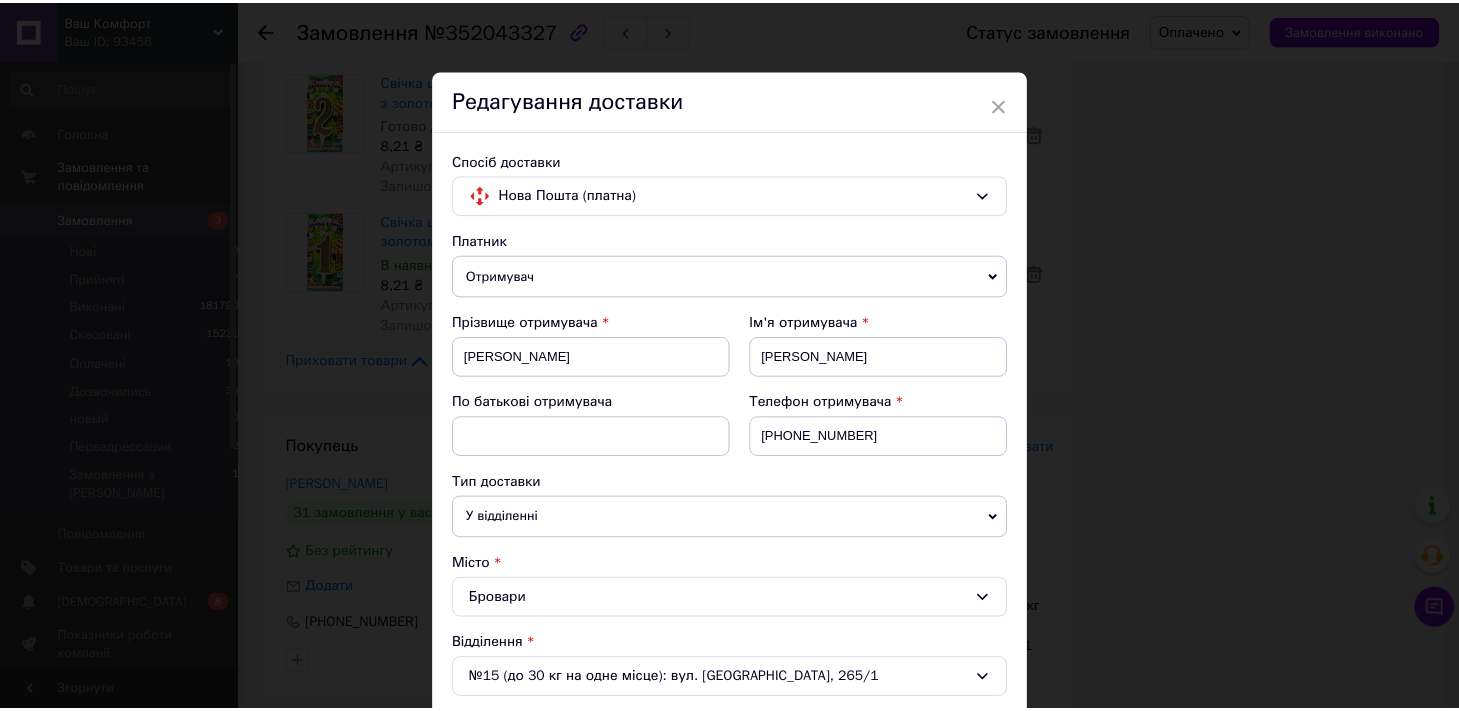 scroll, scrollTop: 667, scrollLeft: 0, axis: vertical 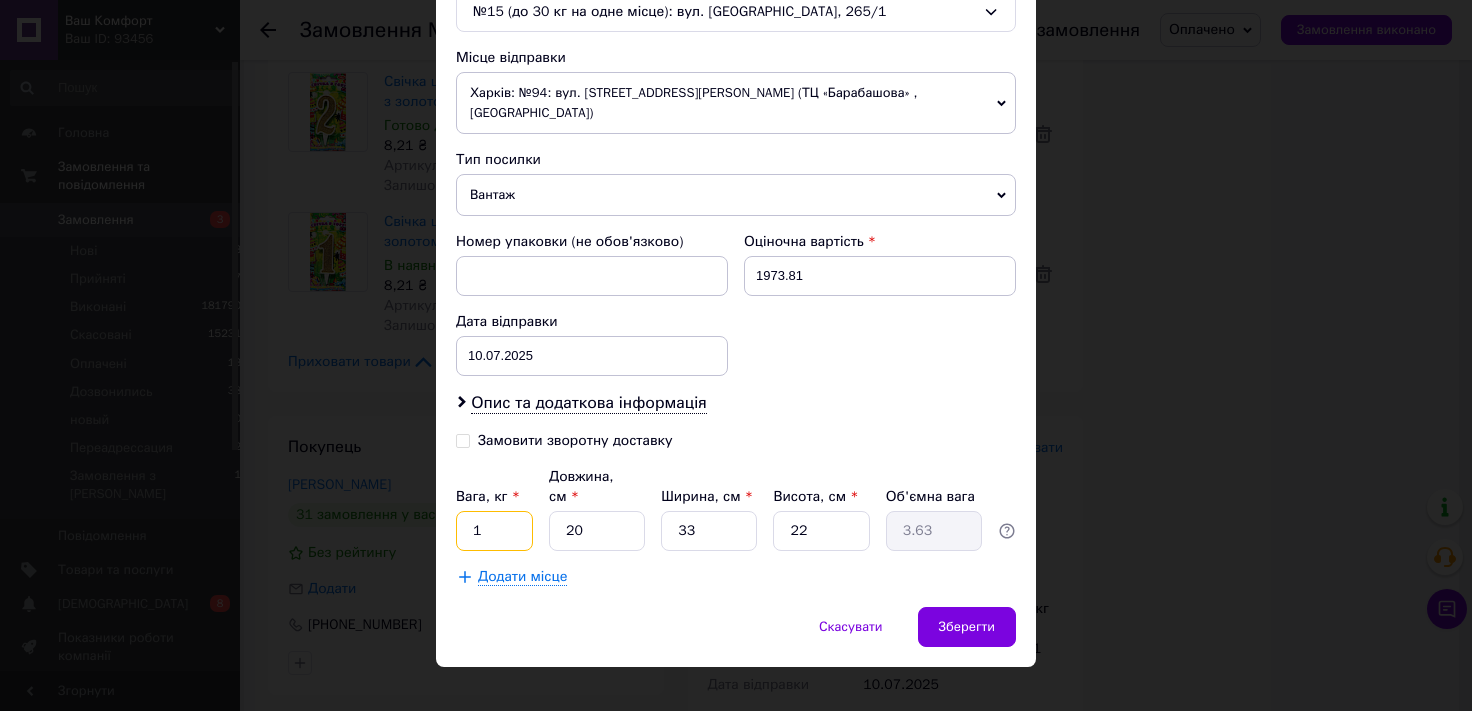 click on "1" at bounding box center [494, 531] 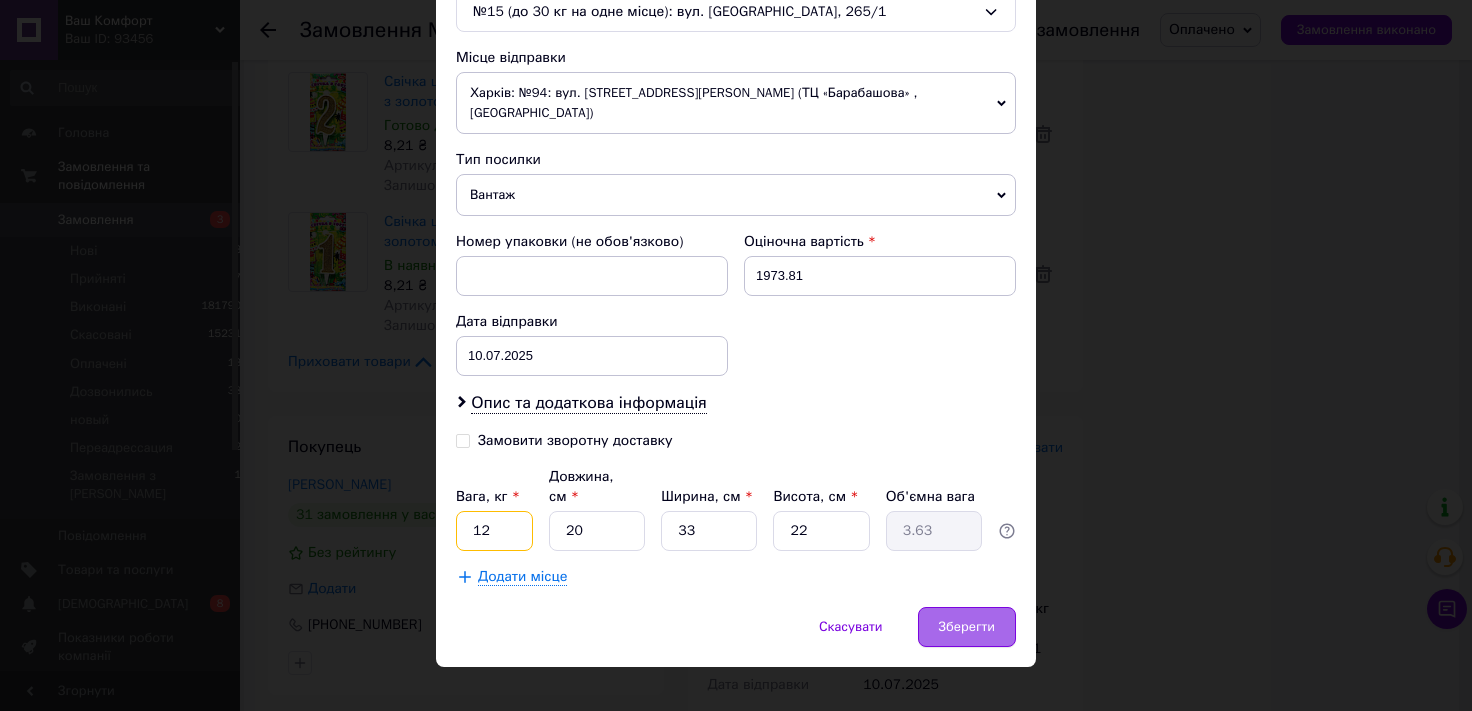 type on "12" 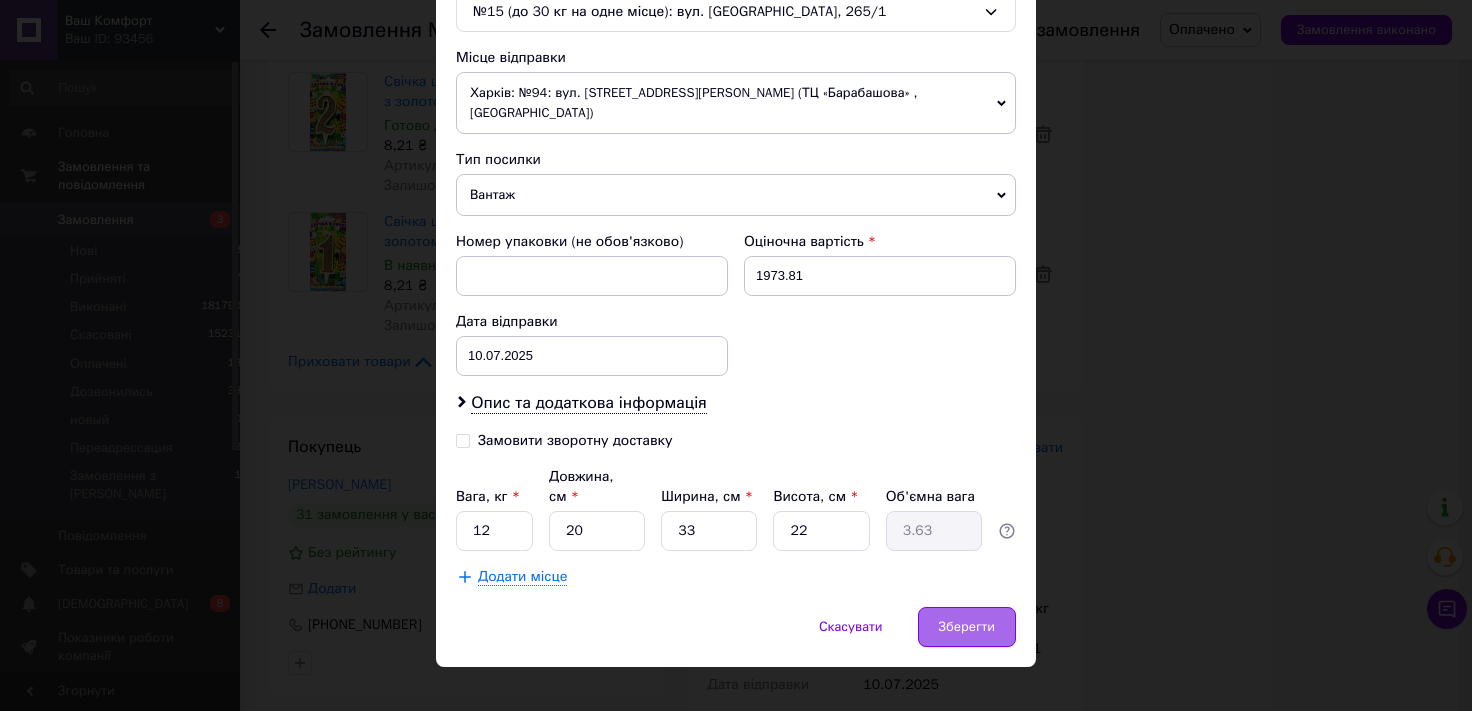 click on "Зберегти" at bounding box center (967, 627) 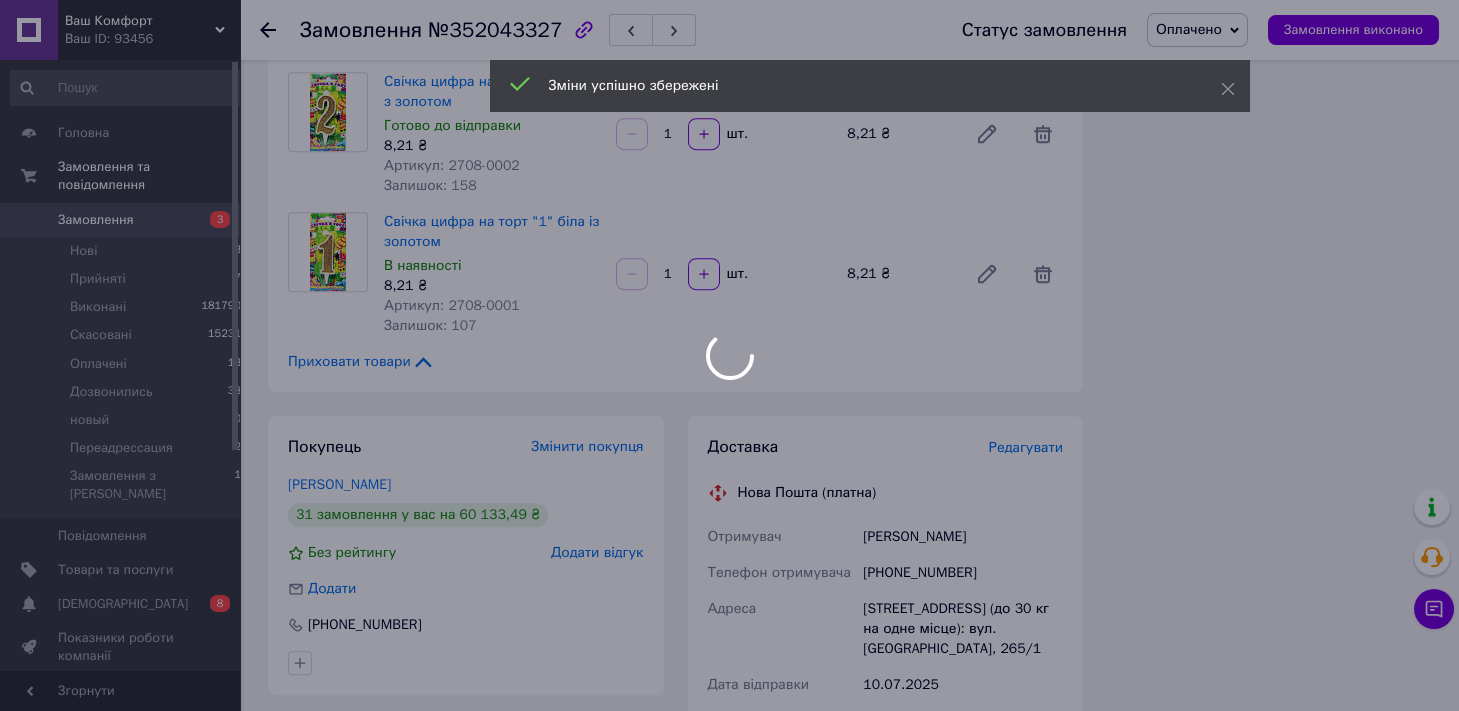 scroll, scrollTop: 7597, scrollLeft: 0, axis: vertical 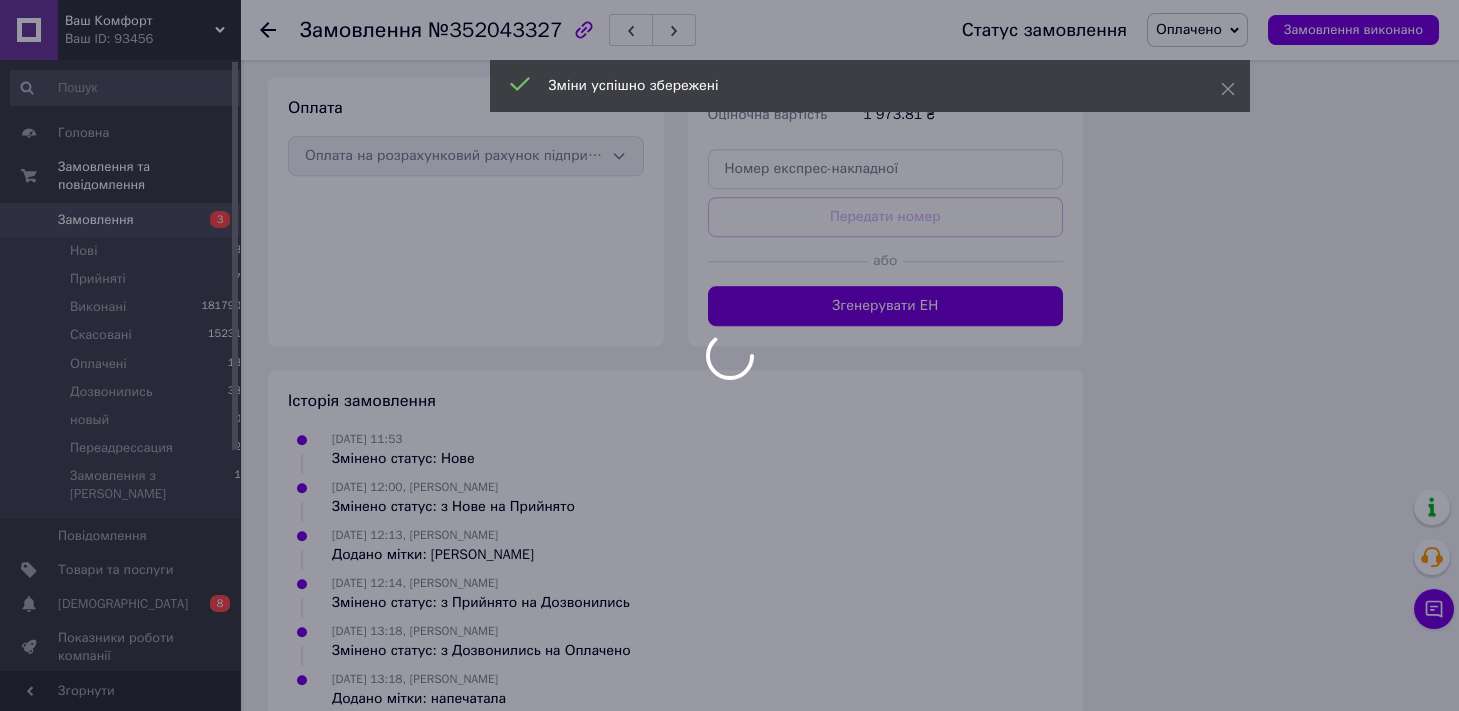 click at bounding box center (729, 355) 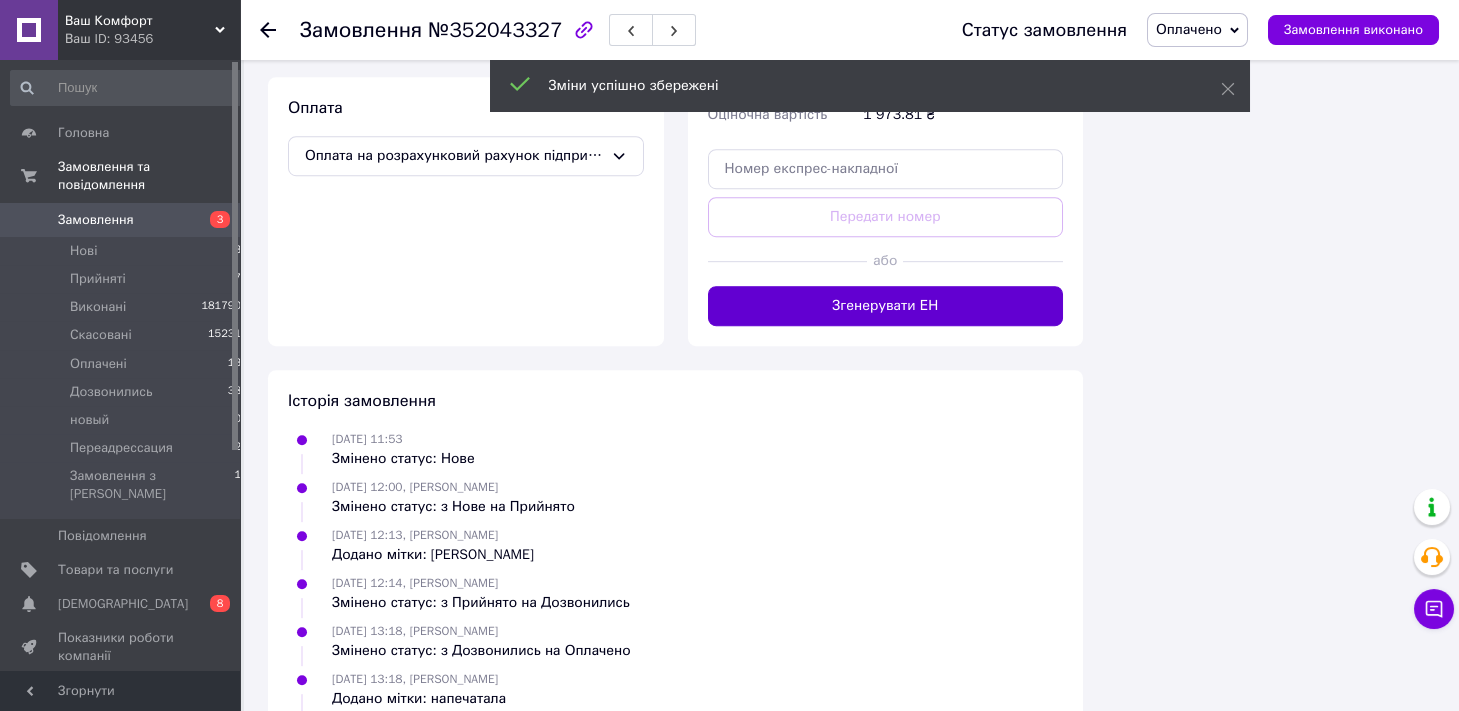 click on "Згенерувати ЕН" at bounding box center (886, 306) 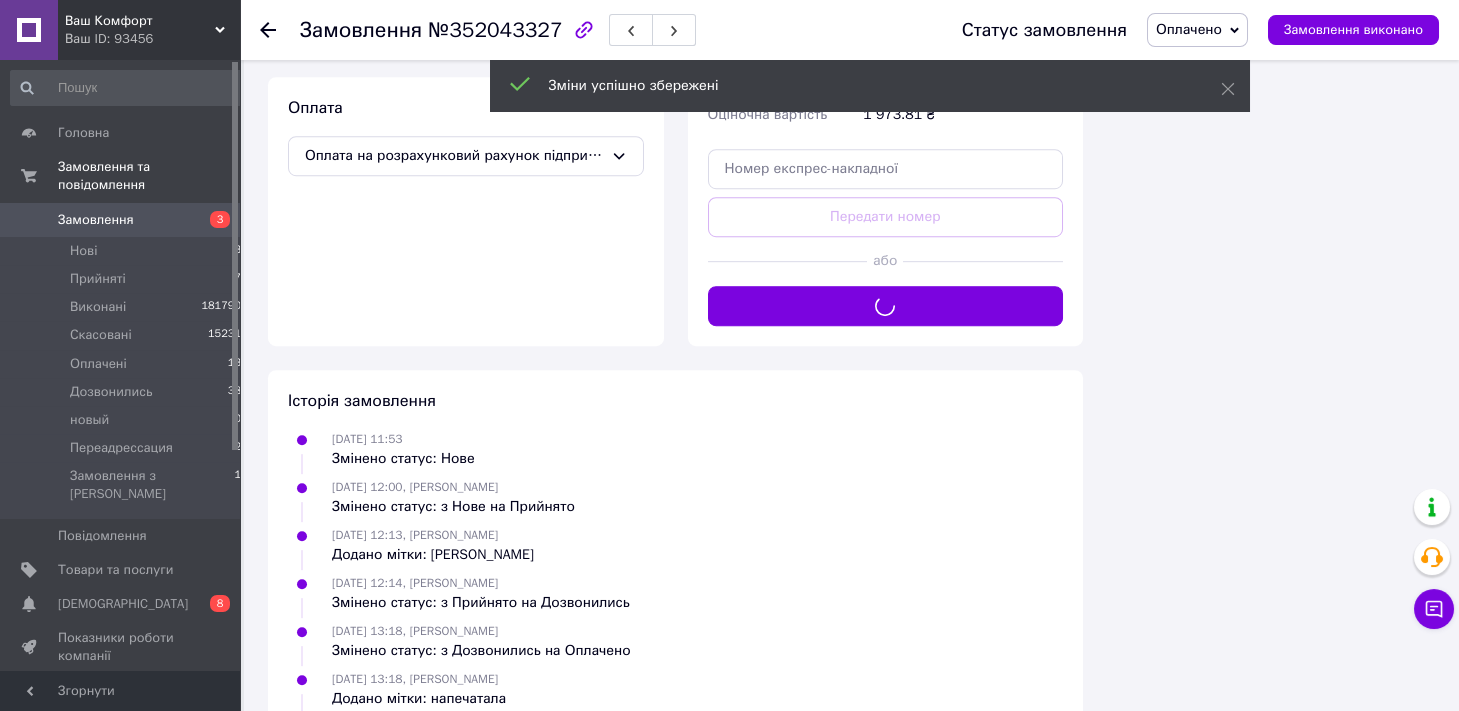 scroll, scrollTop: 7156, scrollLeft: 0, axis: vertical 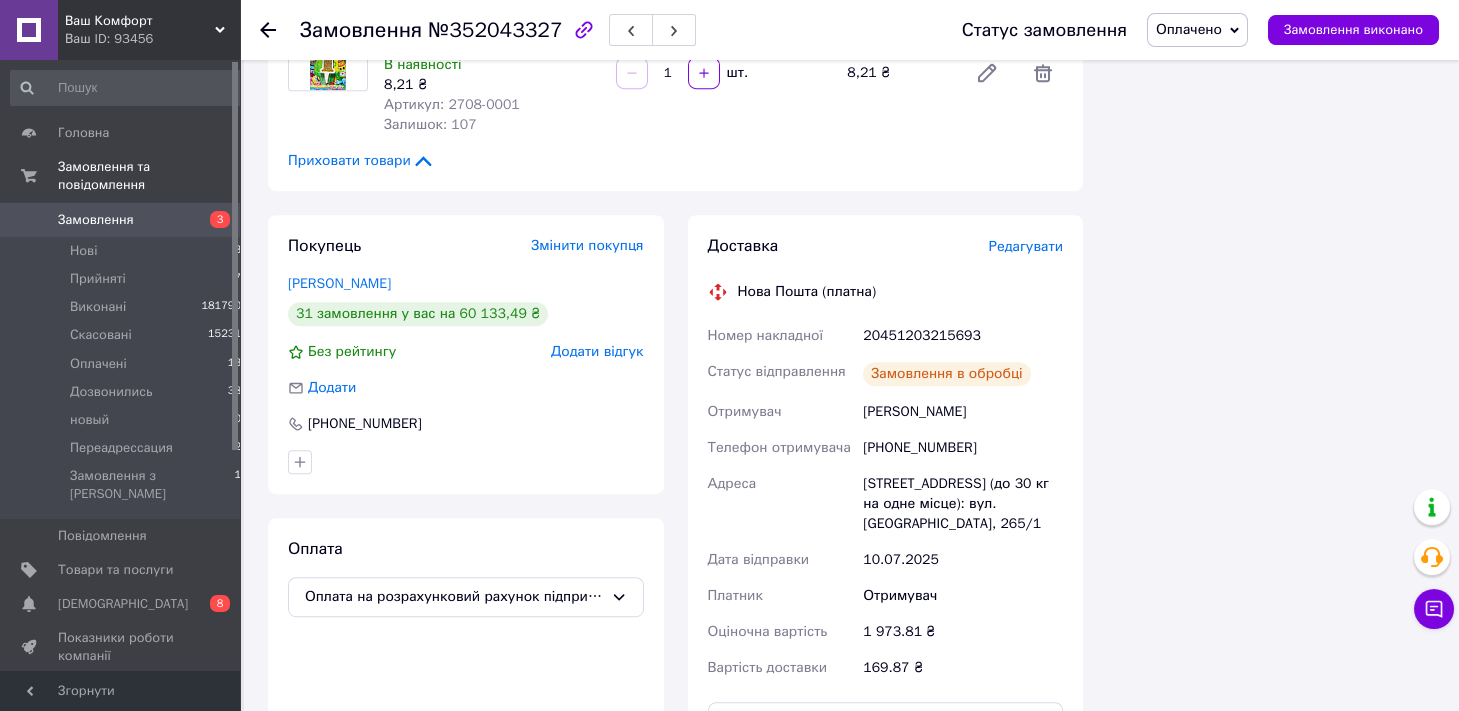 click on "Оплачено" at bounding box center (1189, 29) 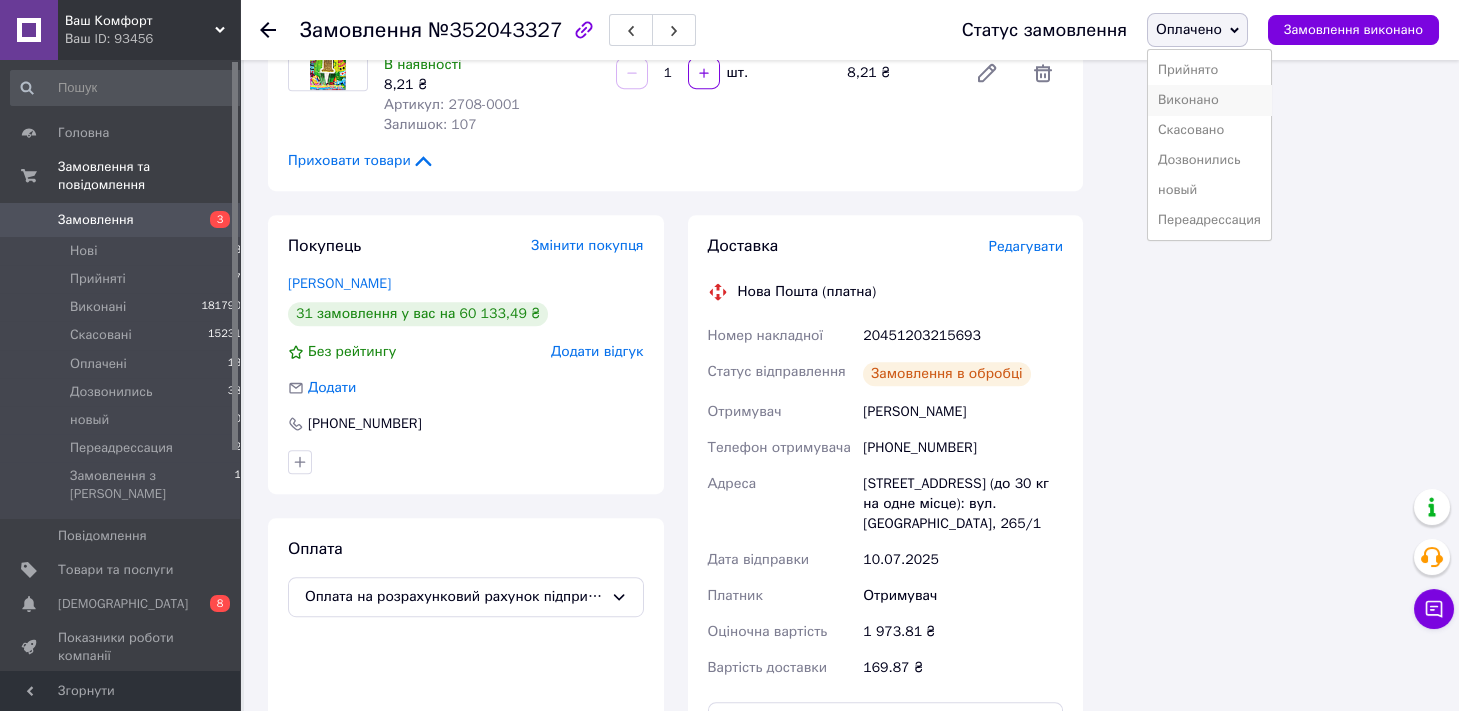 click on "Виконано" at bounding box center [1209, 100] 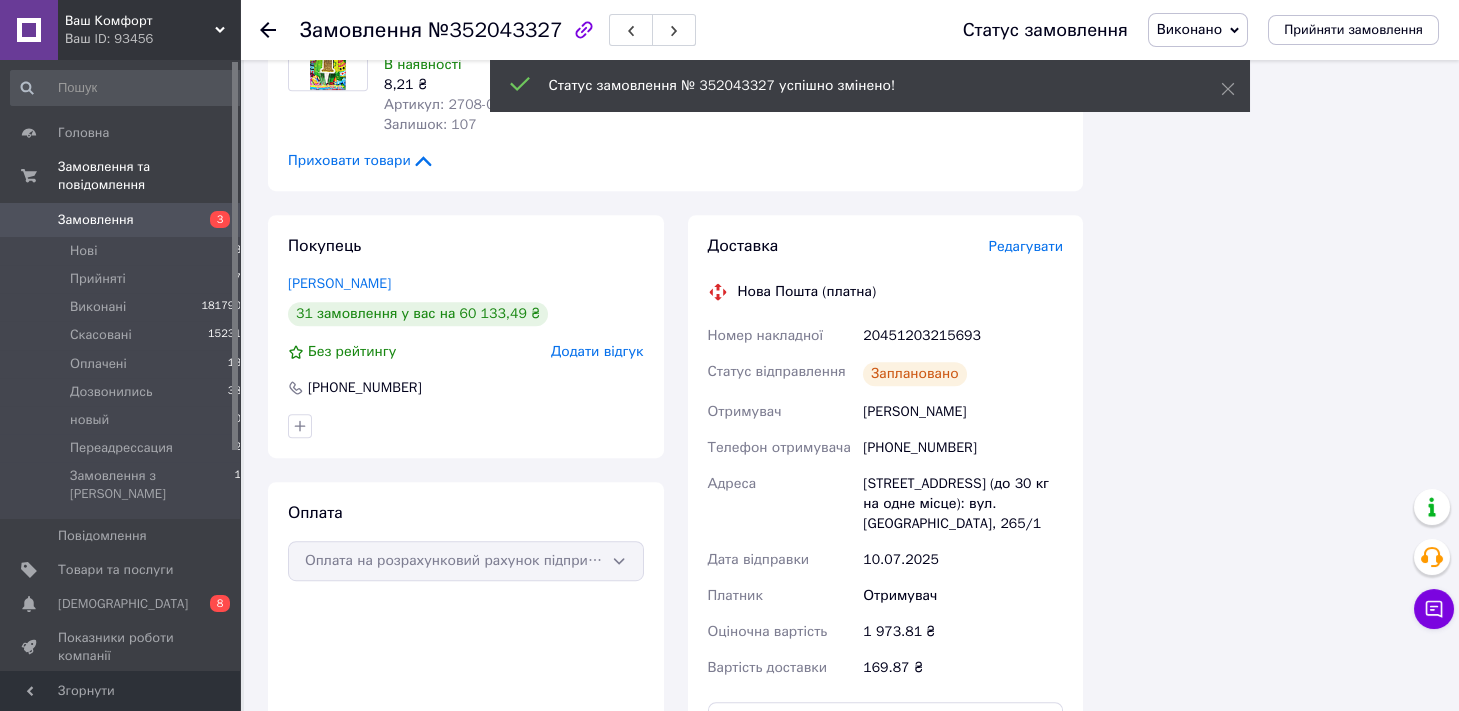 click on "№352043327" at bounding box center [495, 30] 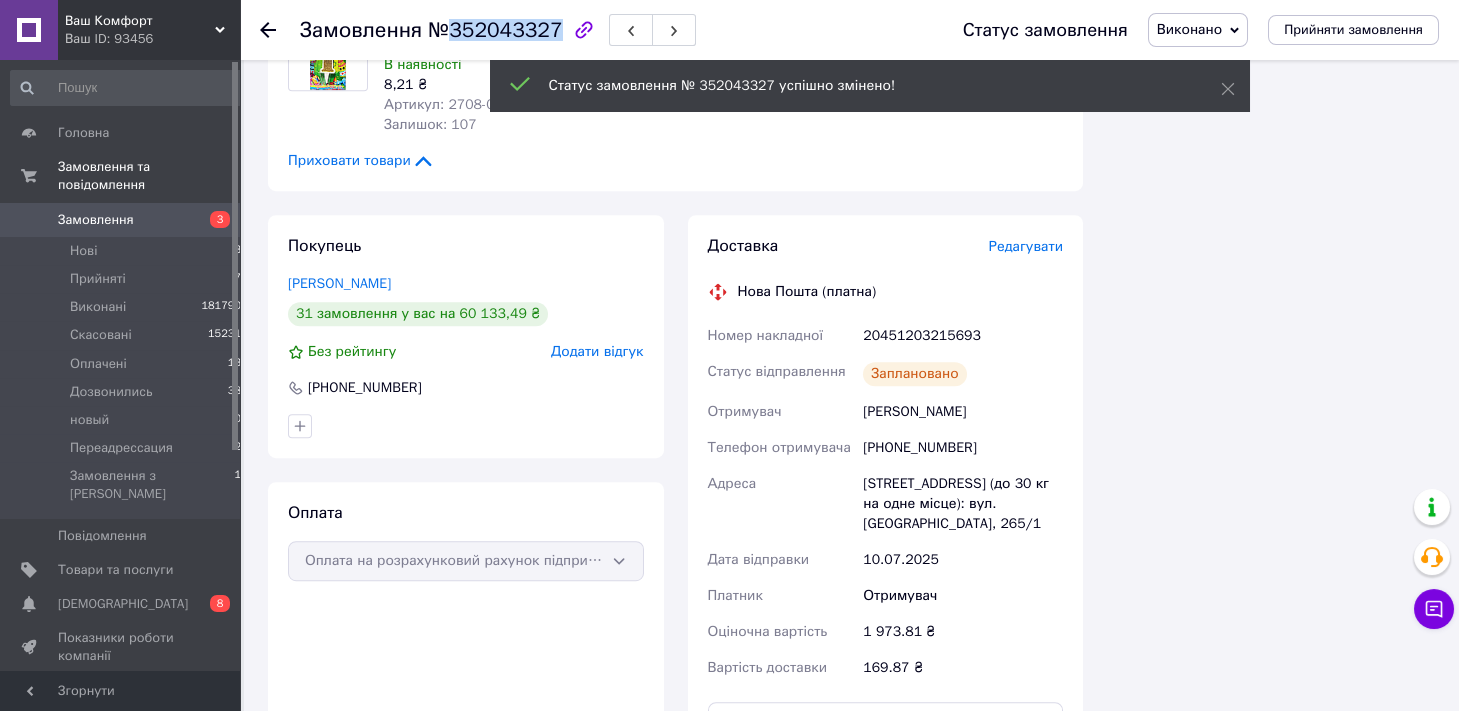 click on "№352043327" at bounding box center [495, 30] 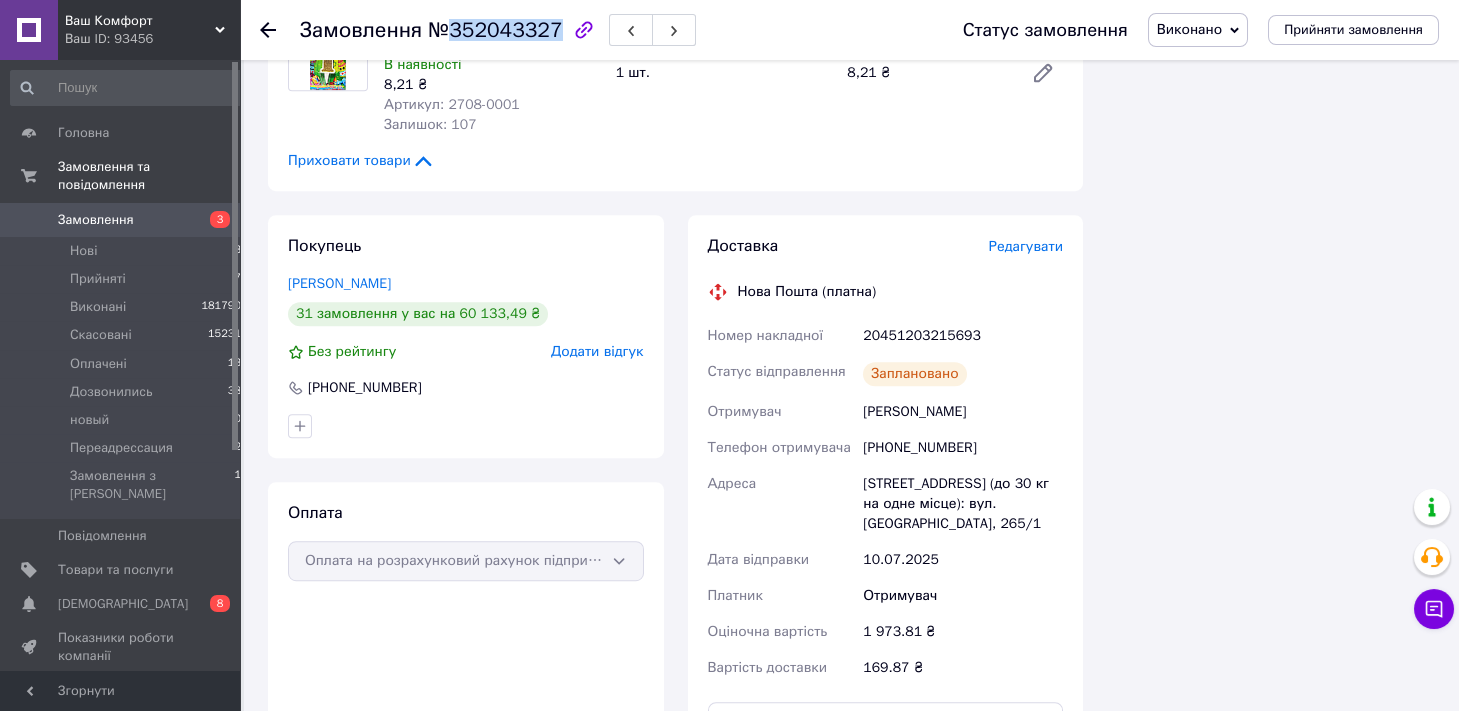 copy on "352043327" 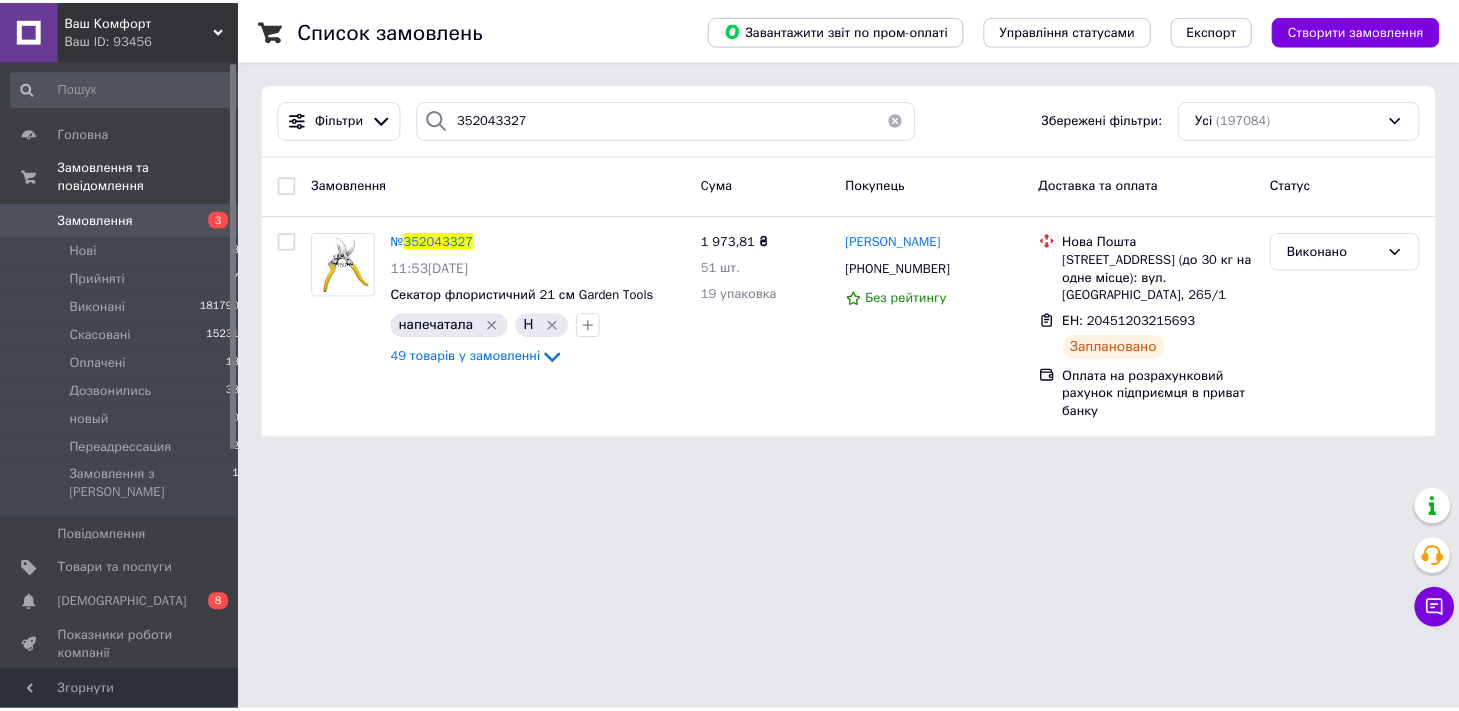 scroll, scrollTop: 0, scrollLeft: 0, axis: both 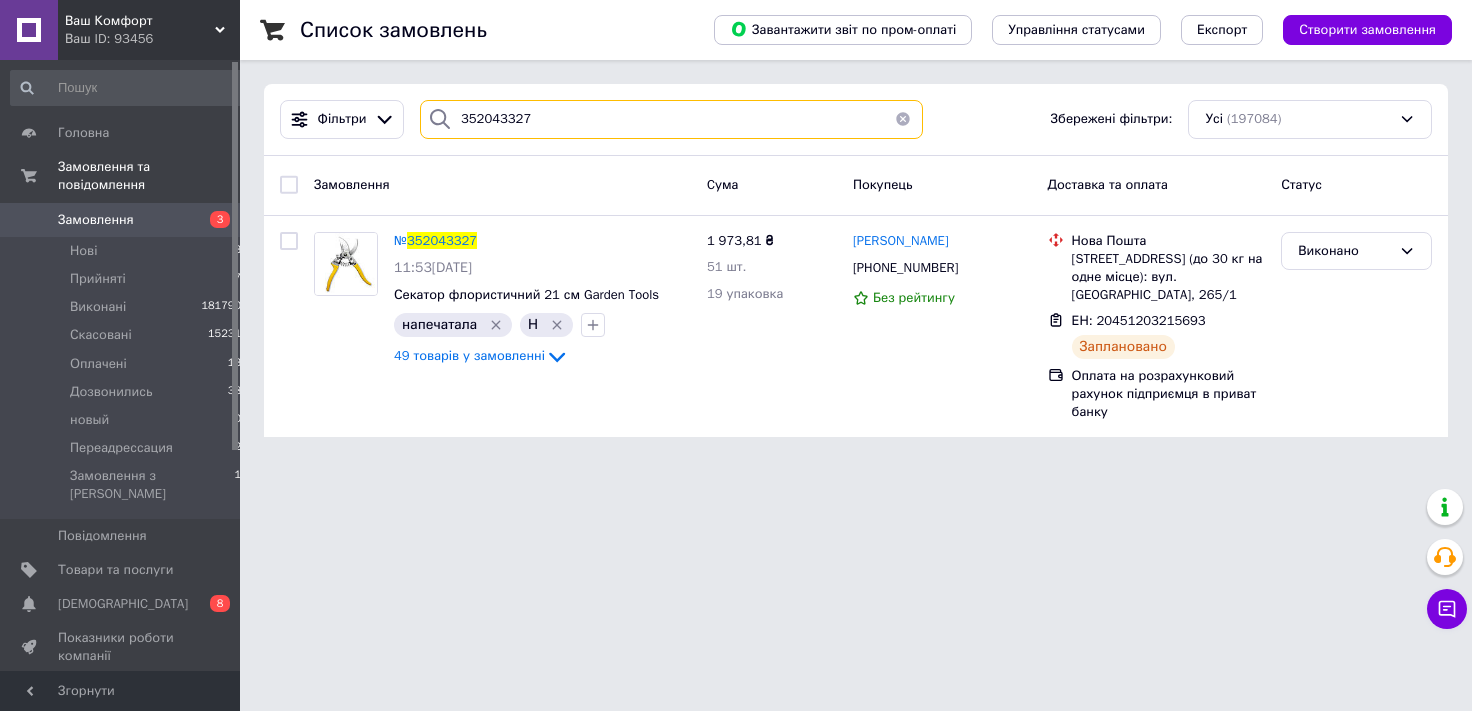 drag, startPoint x: 536, startPoint y: 123, endPoint x: 0, endPoint y: 265, distance: 554.4908 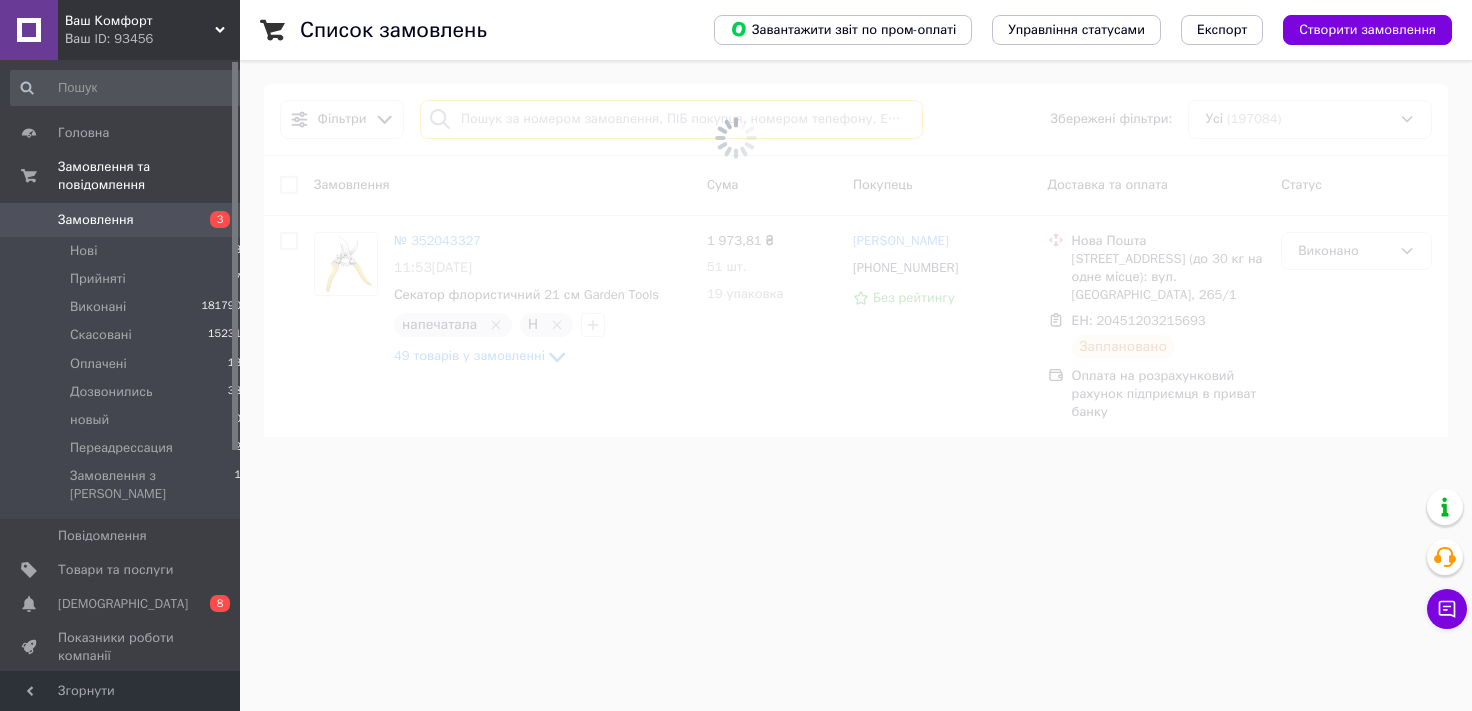 type 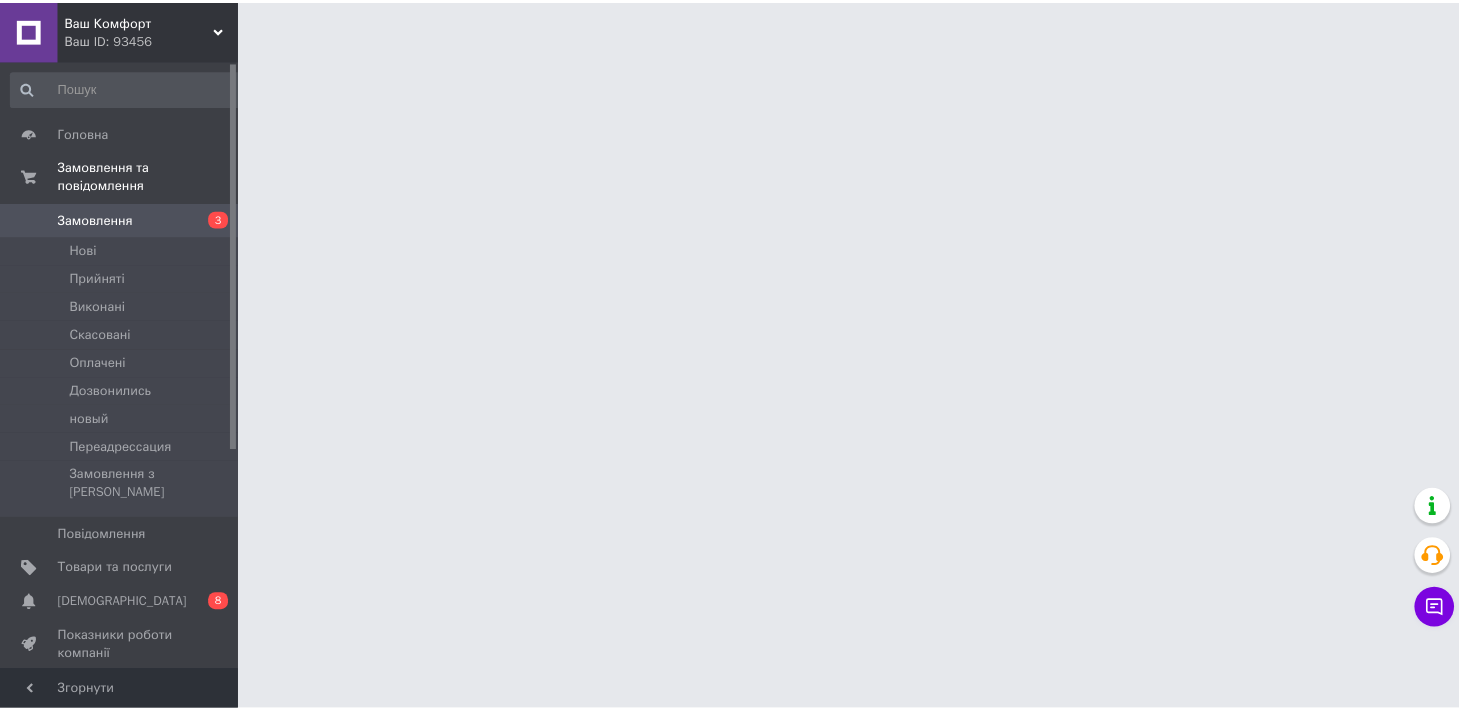 scroll, scrollTop: 0, scrollLeft: 0, axis: both 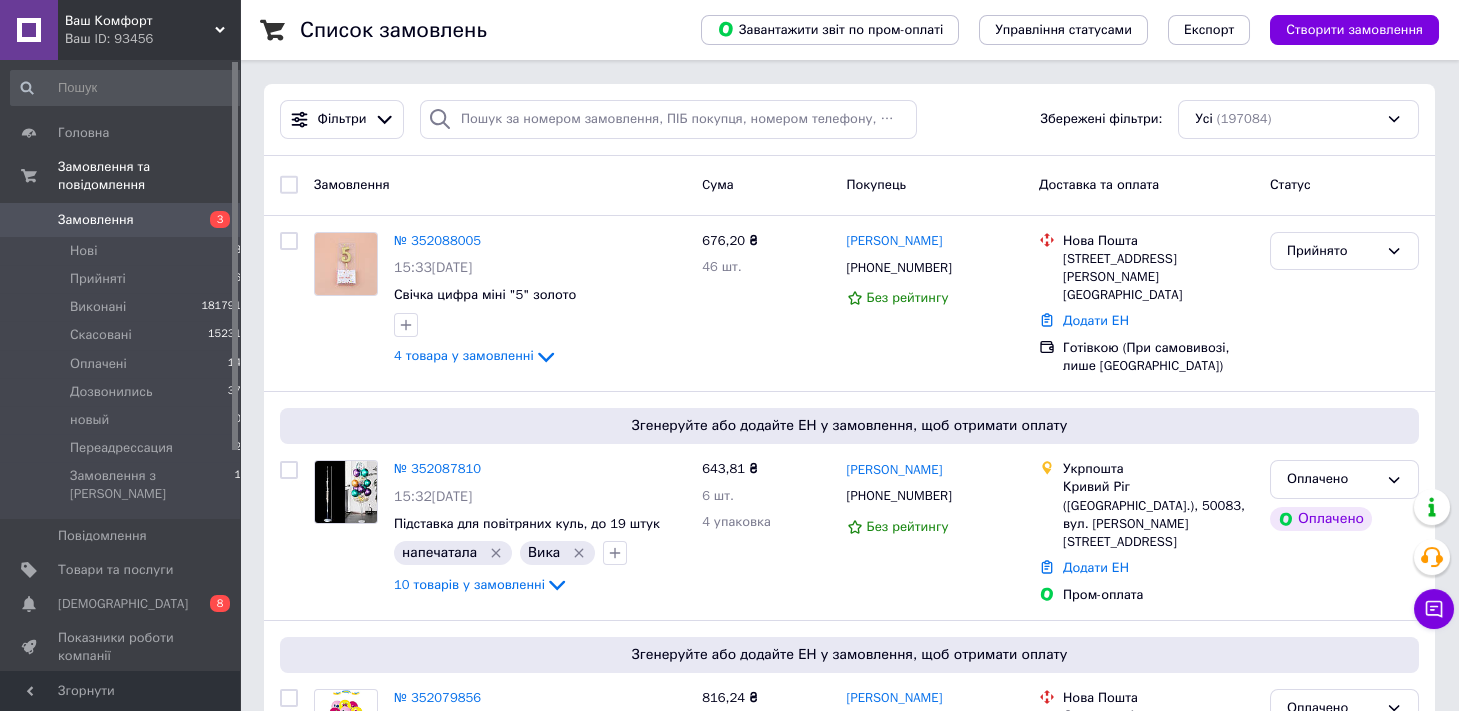 click on "Доставка та оплата" at bounding box center [1146, 185] 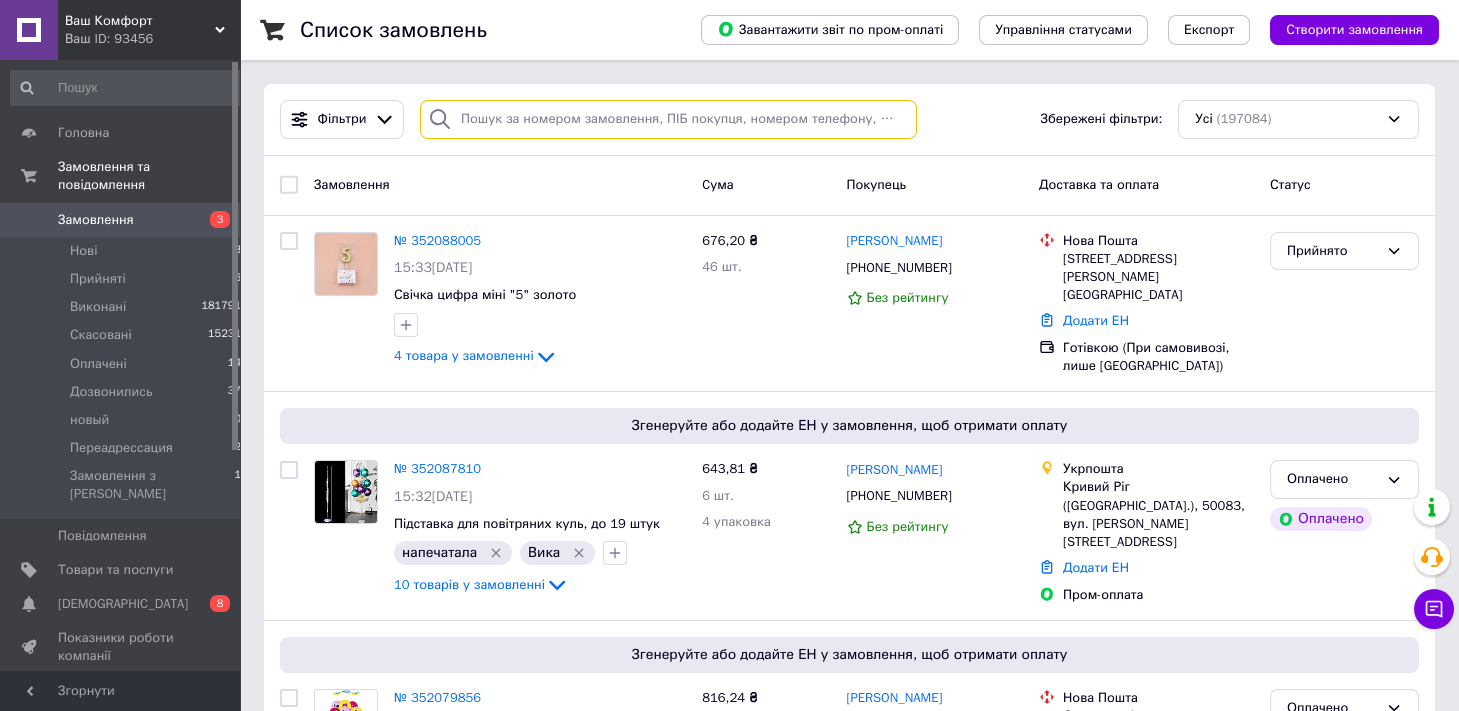click at bounding box center [668, 119] 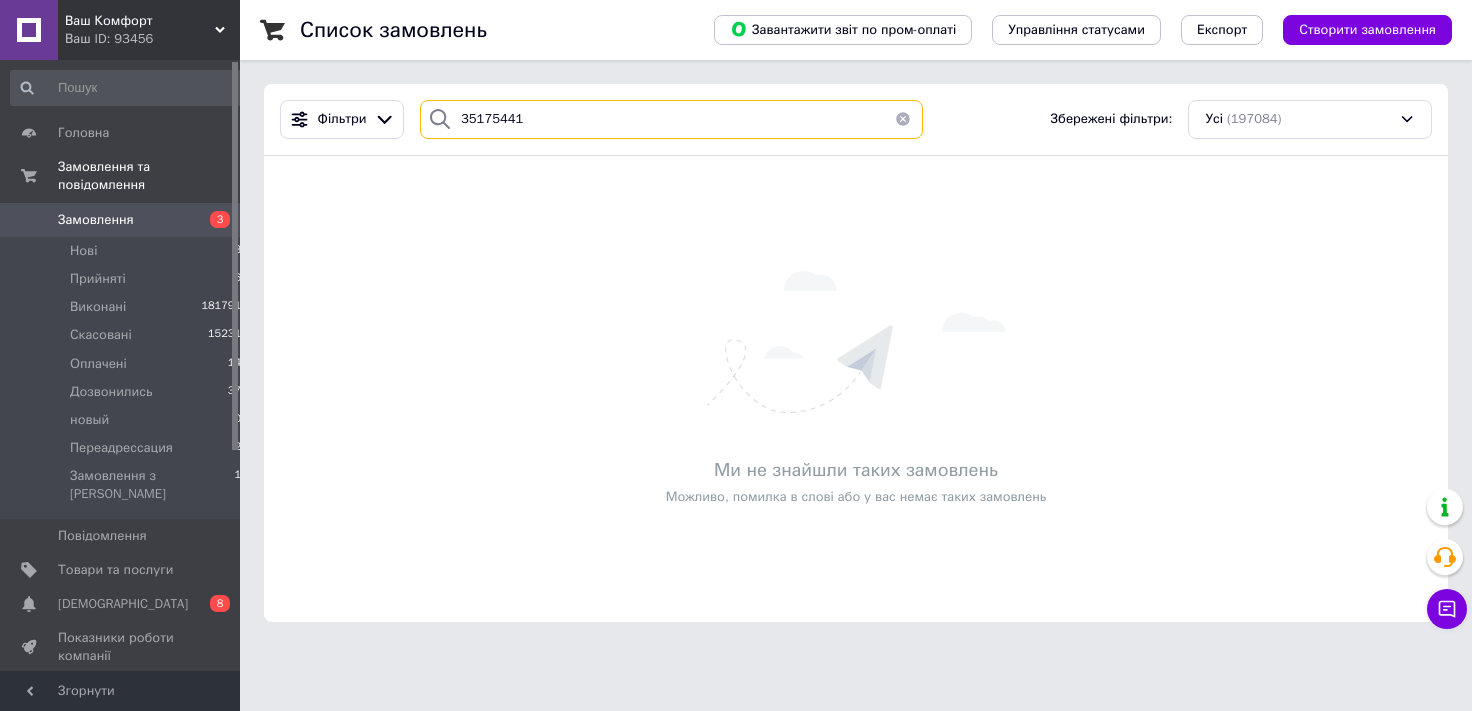 type on "351754415" 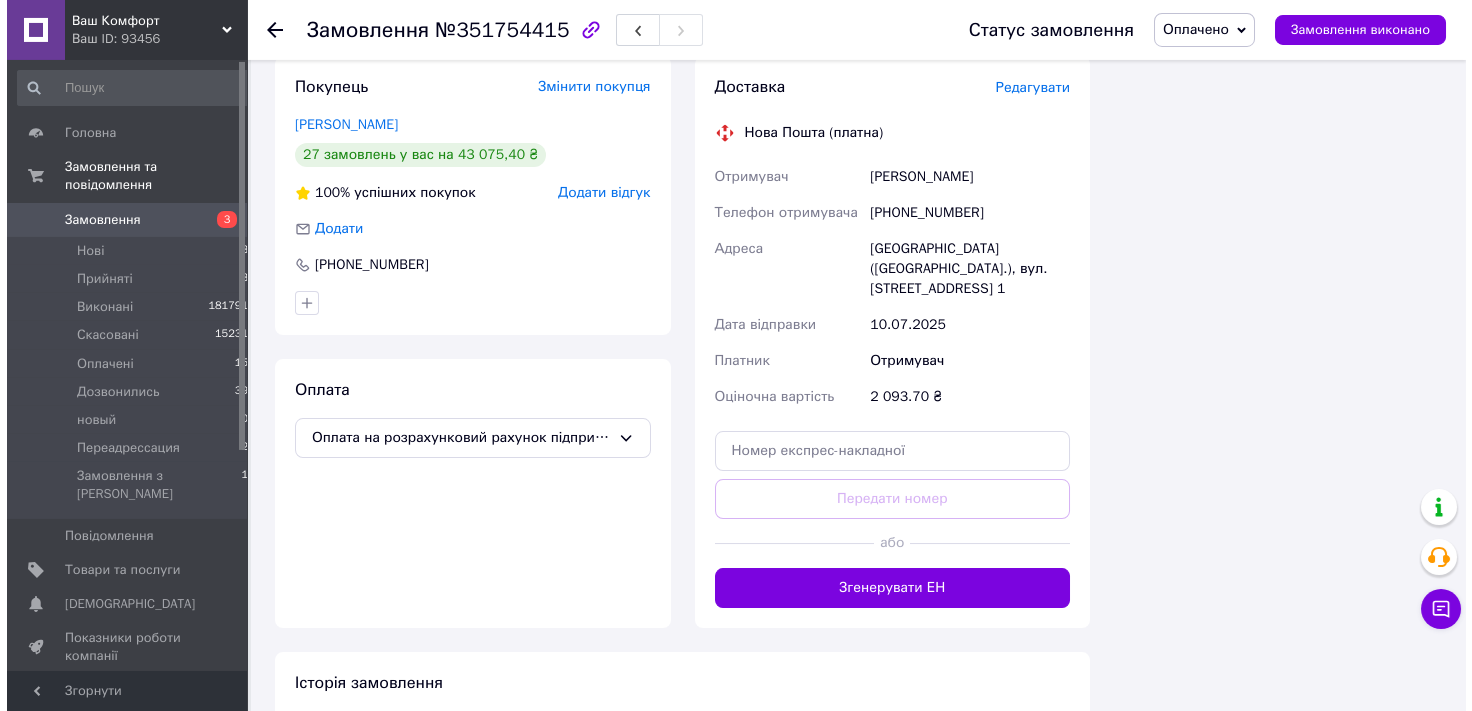 scroll, scrollTop: 1938, scrollLeft: 0, axis: vertical 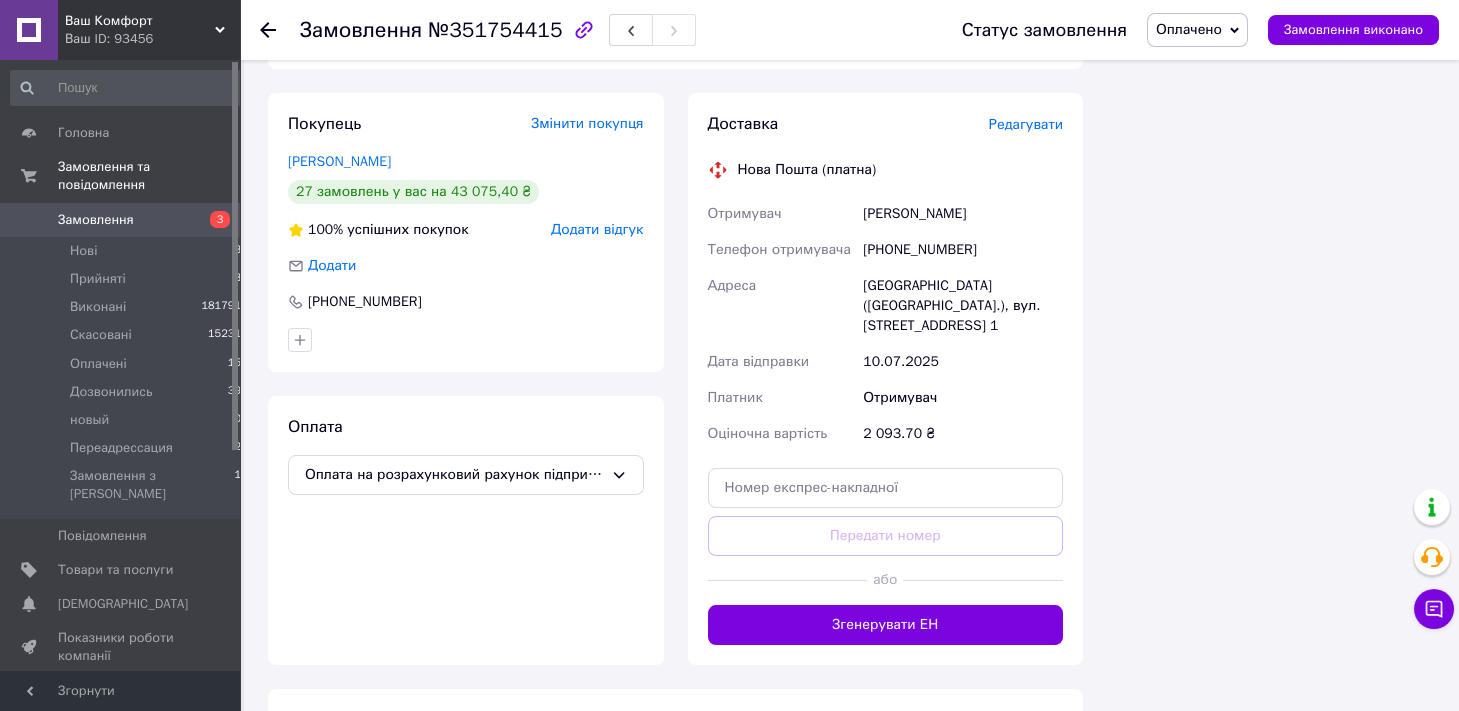 click on "Редагувати" at bounding box center [1026, 124] 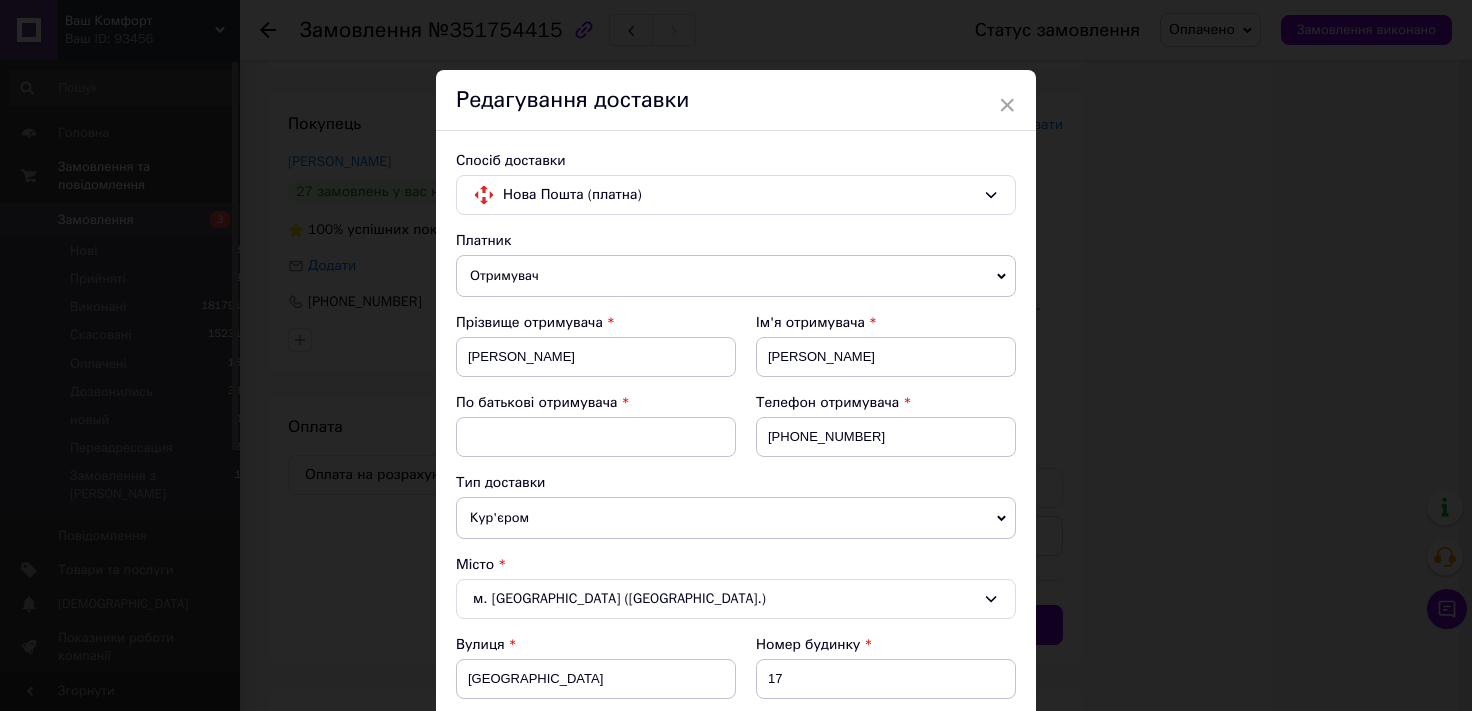 scroll, scrollTop: 747, scrollLeft: 0, axis: vertical 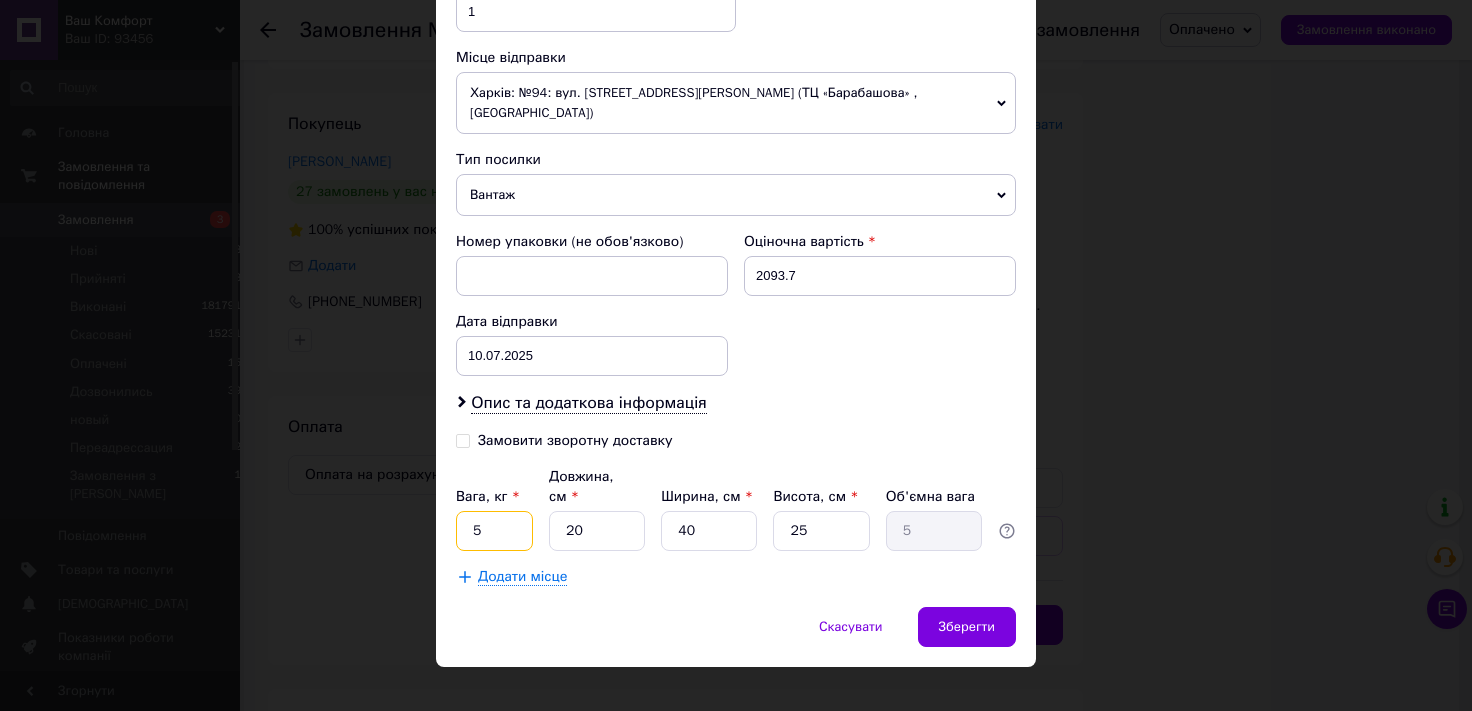 click on "5" at bounding box center (494, 531) 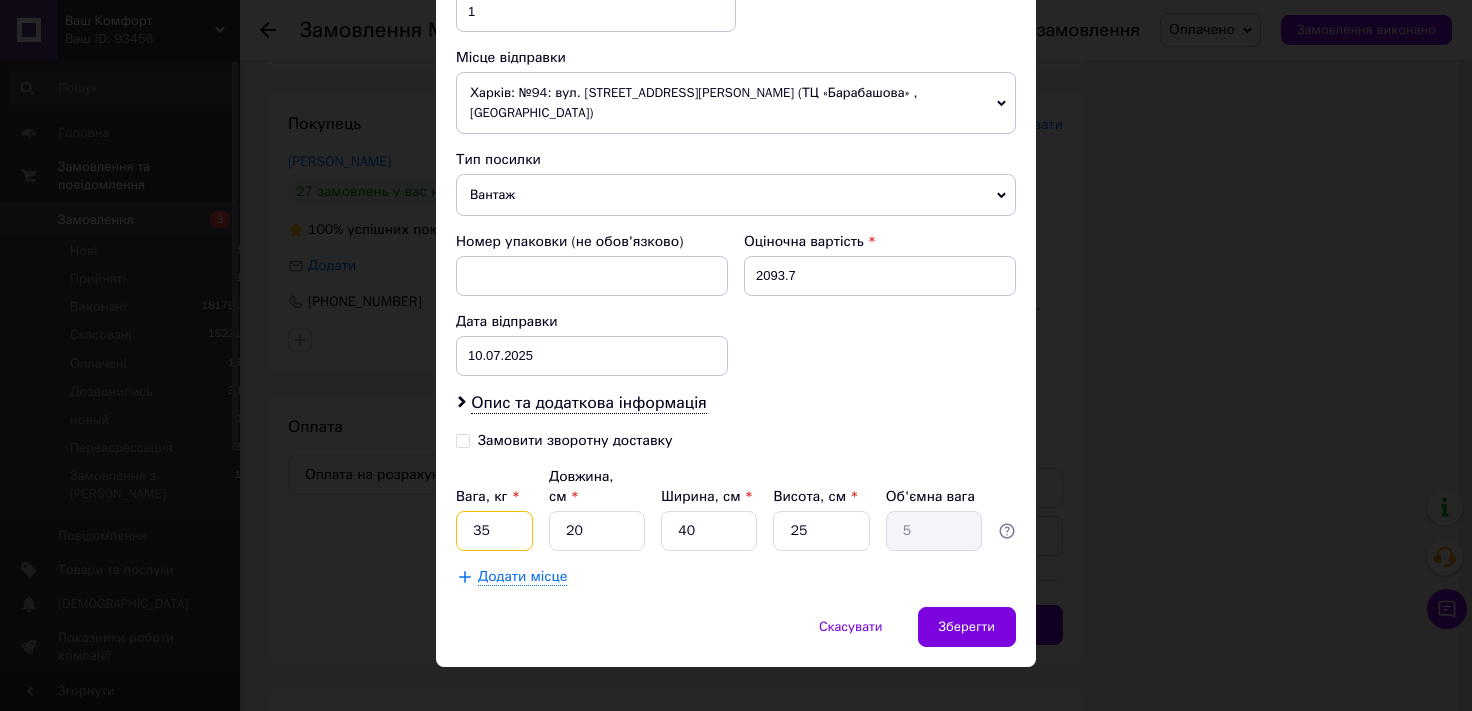 click on "35" at bounding box center [494, 531] 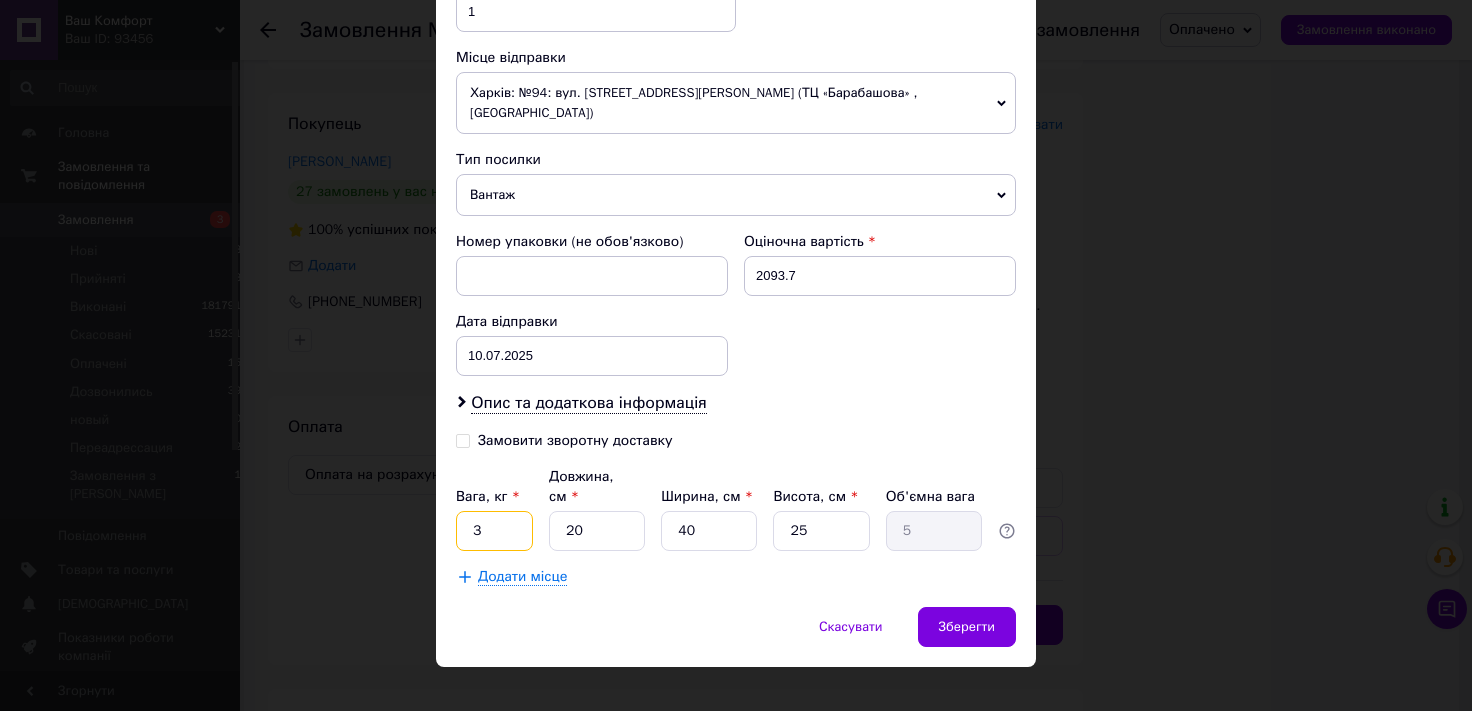 type on "3" 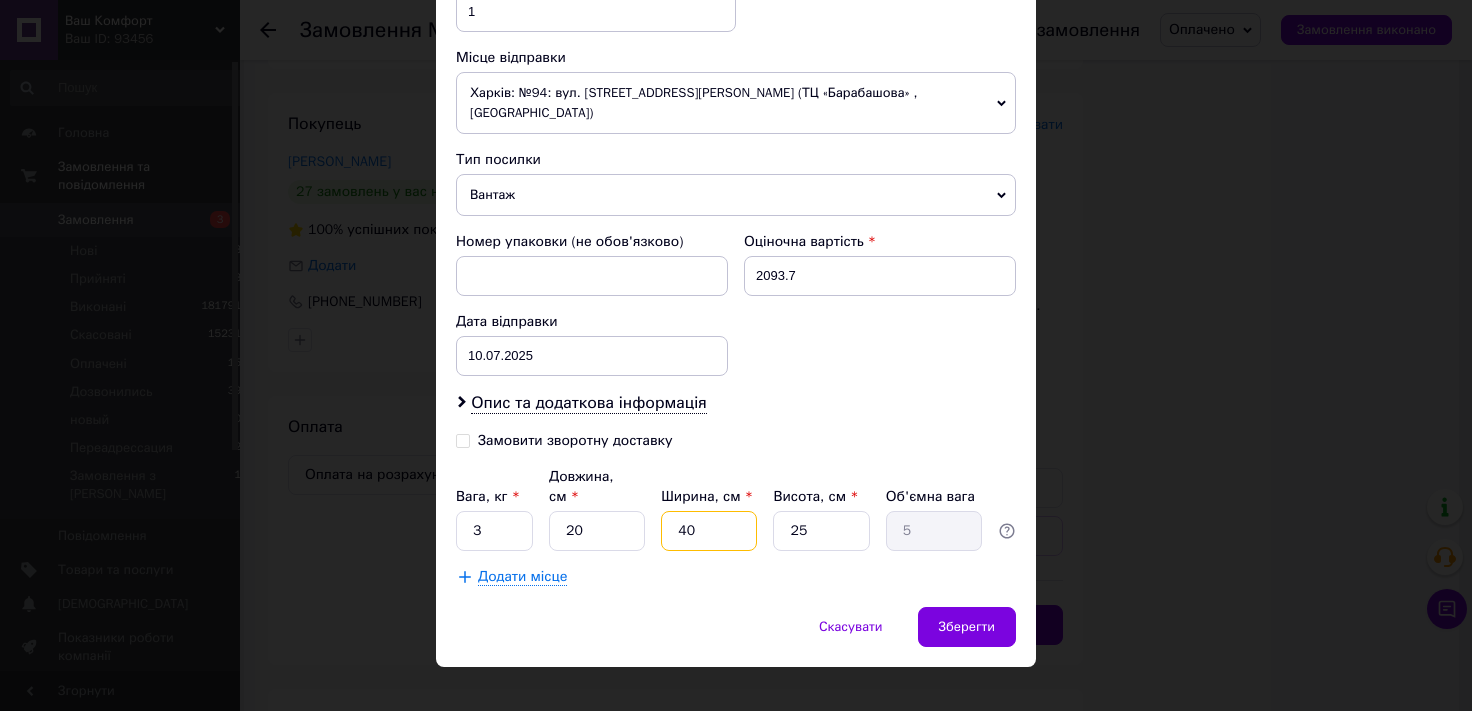 drag, startPoint x: 703, startPoint y: 504, endPoint x: 307, endPoint y: 567, distance: 400.98004 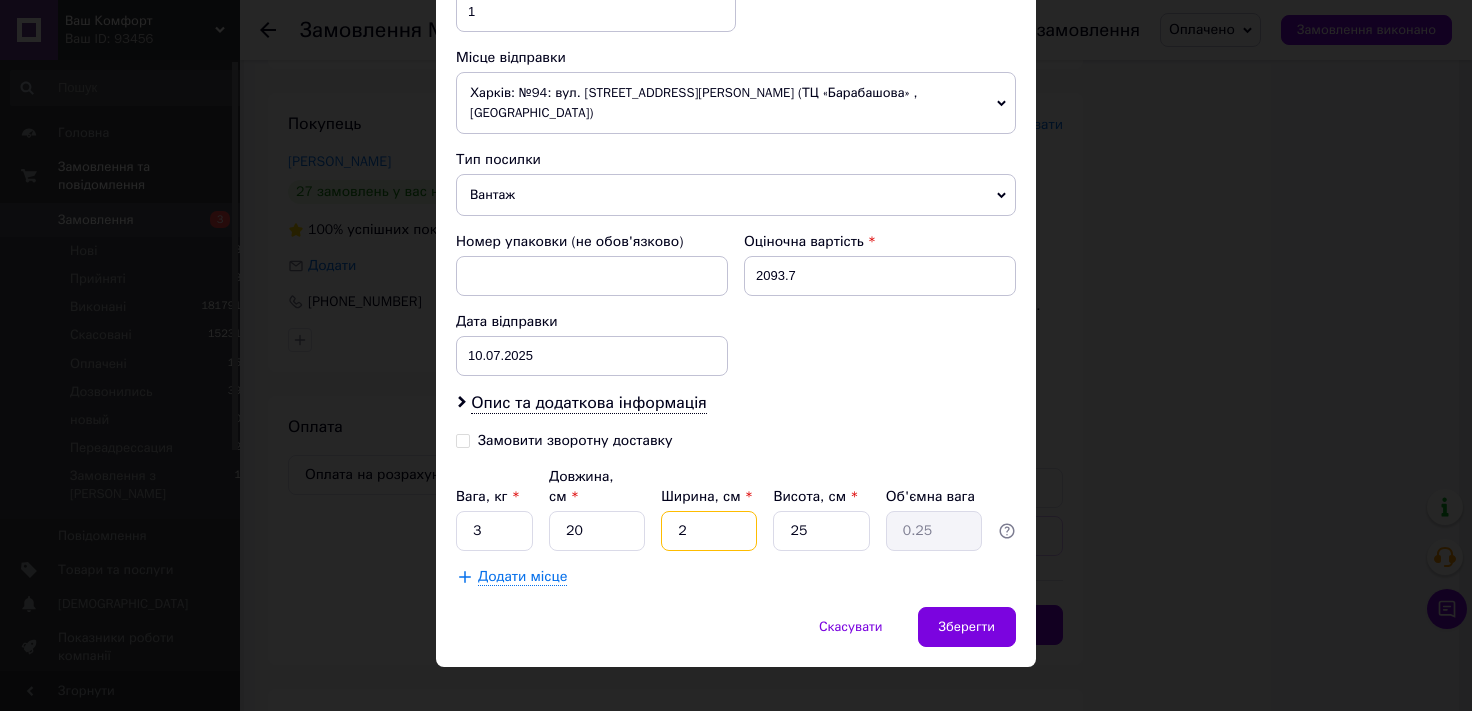 type on "20" 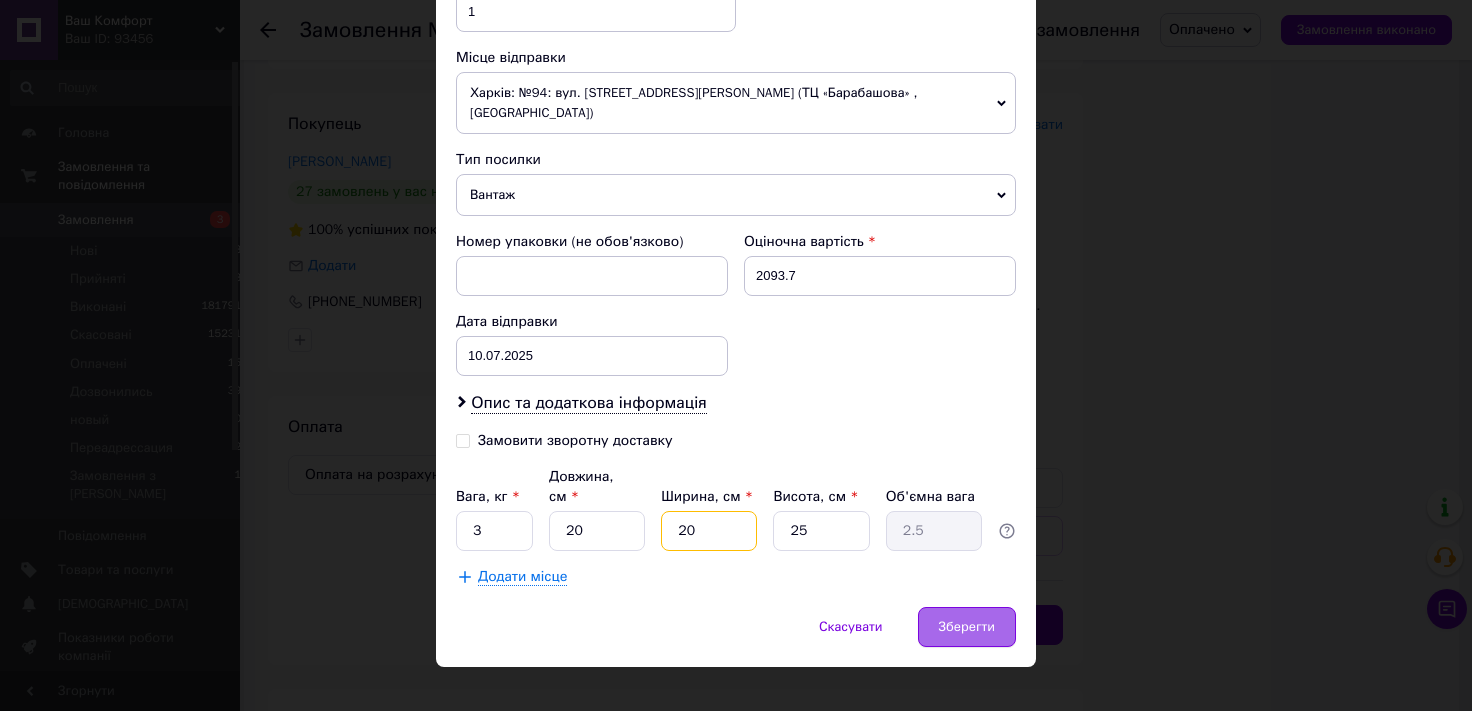 type on "20" 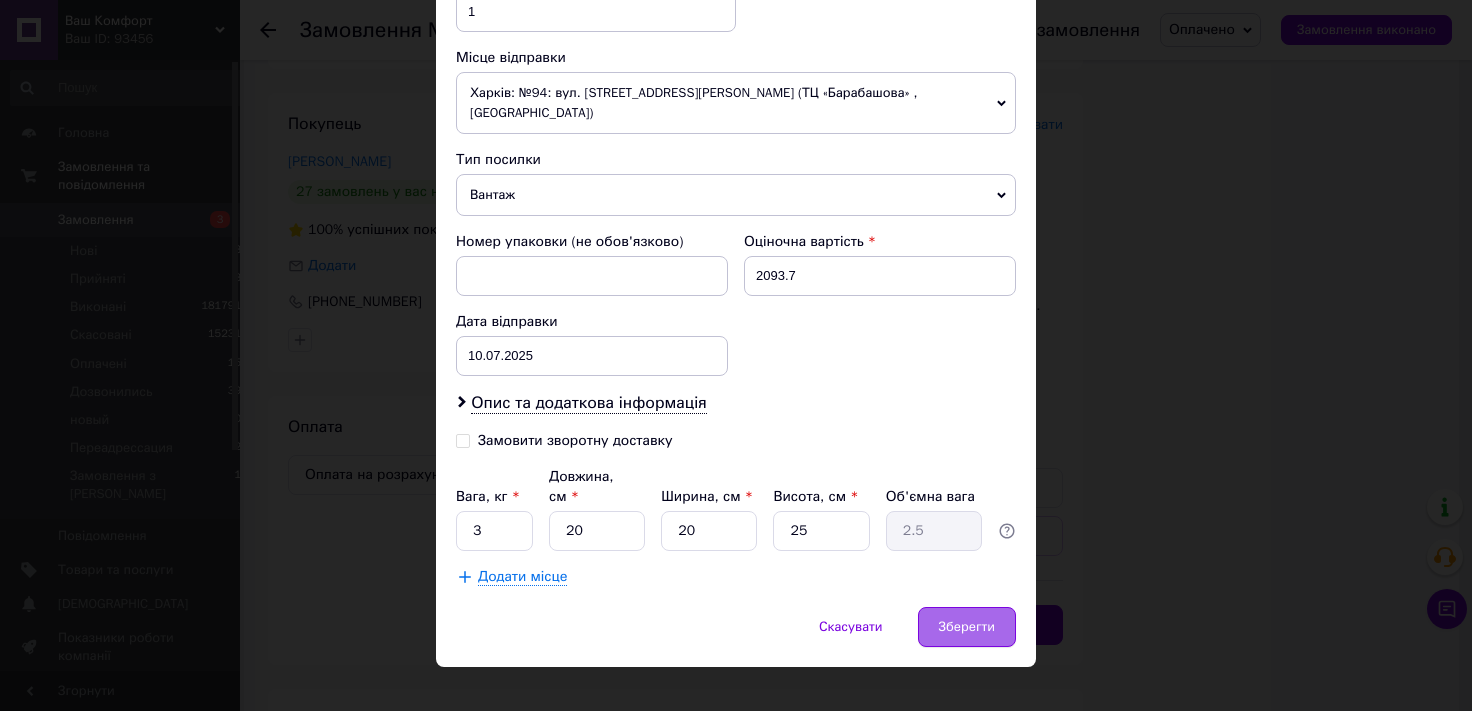click on "Зберегти" at bounding box center [967, 627] 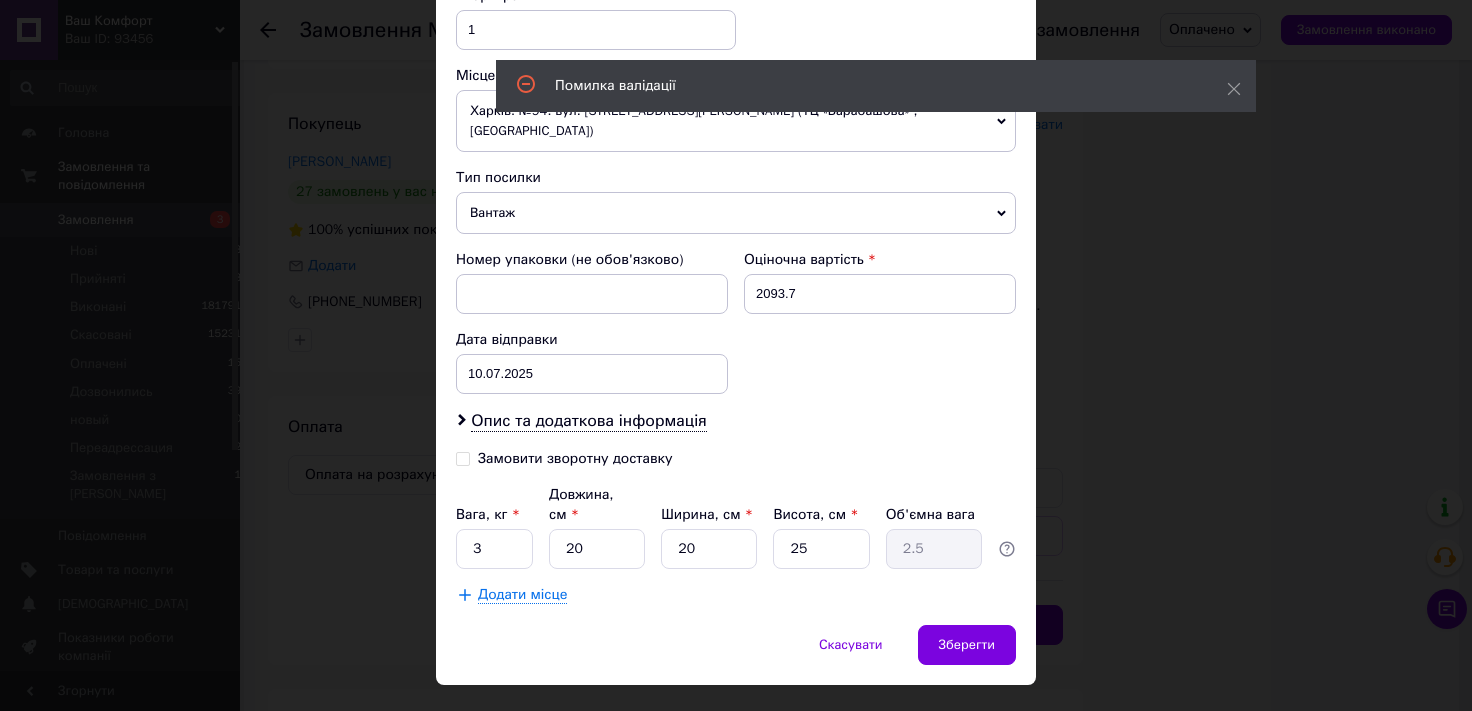 scroll, scrollTop: 79, scrollLeft: 0, axis: vertical 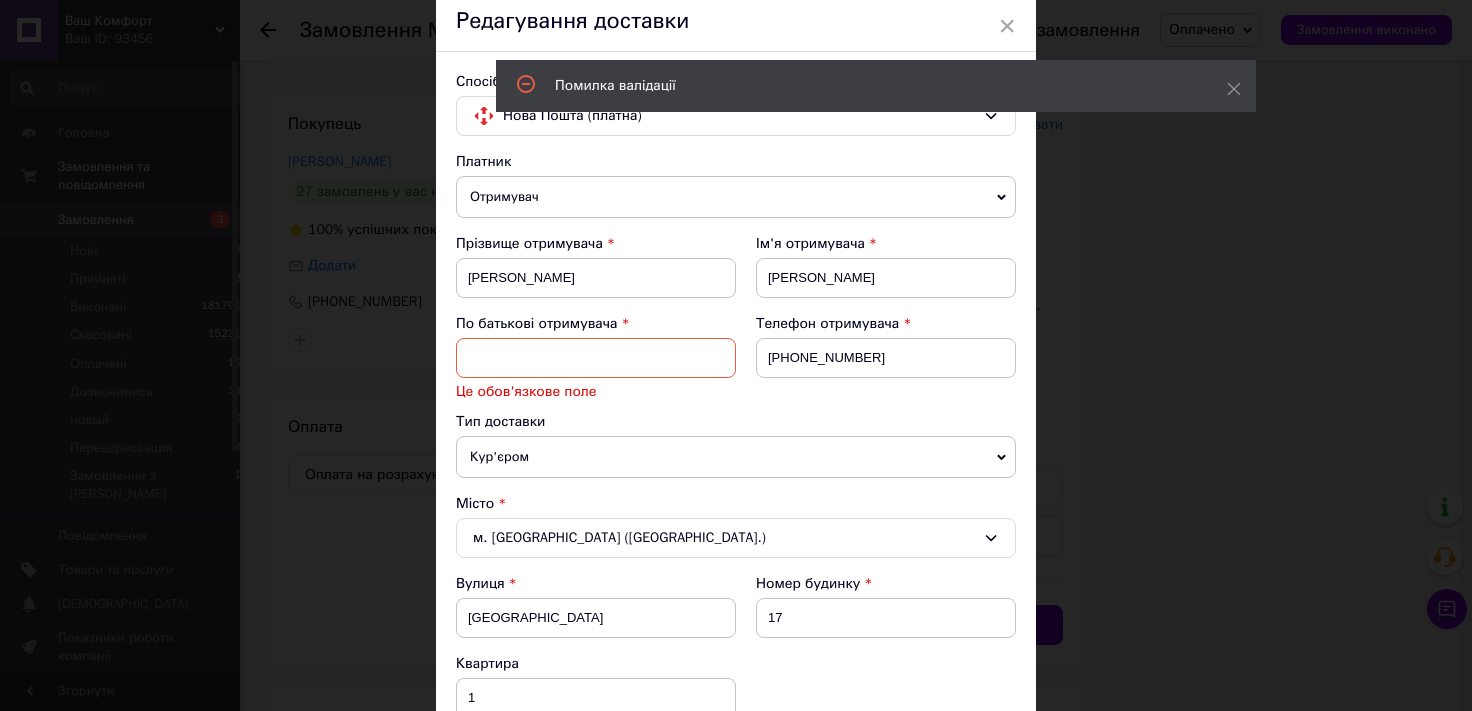 click at bounding box center [596, 358] 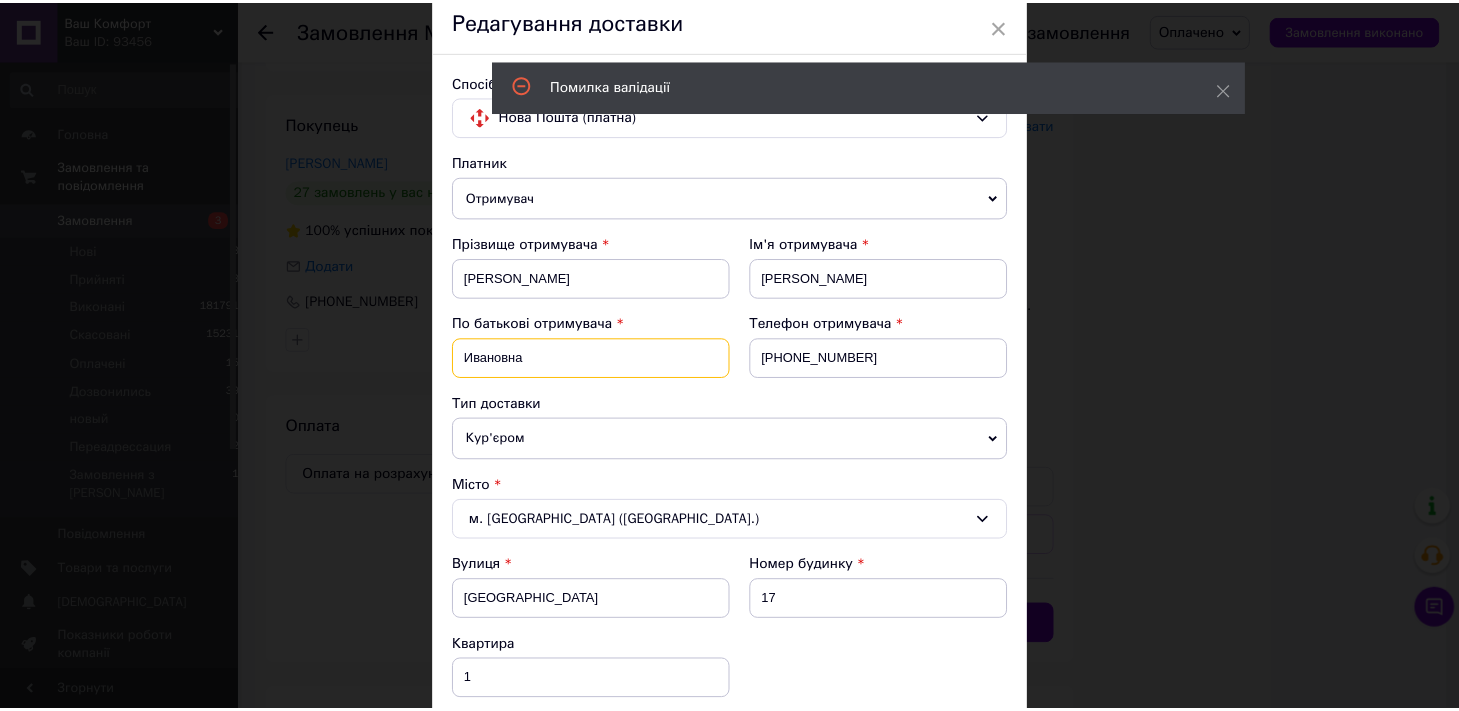 scroll, scrollTop: 747, scrollLeft: 0, axis: vertical 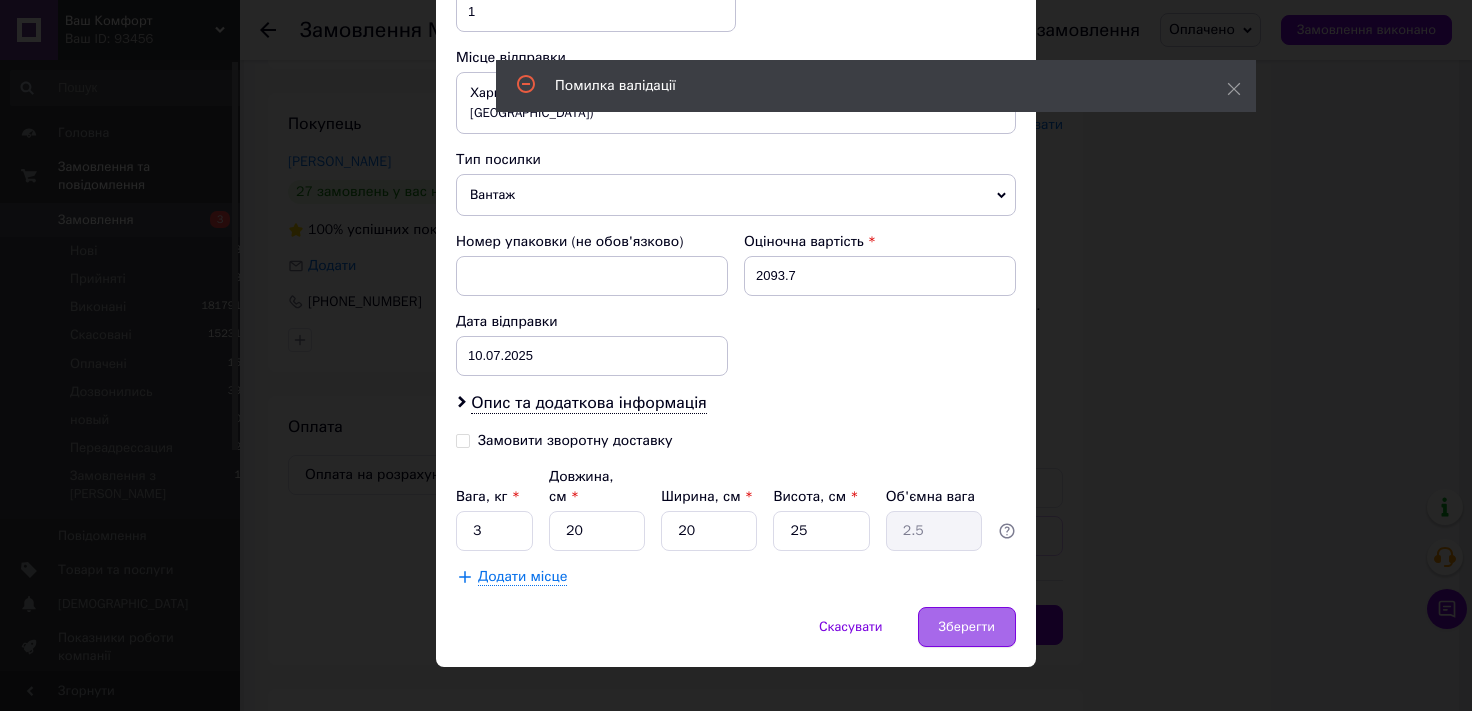 type on "Ивановна" 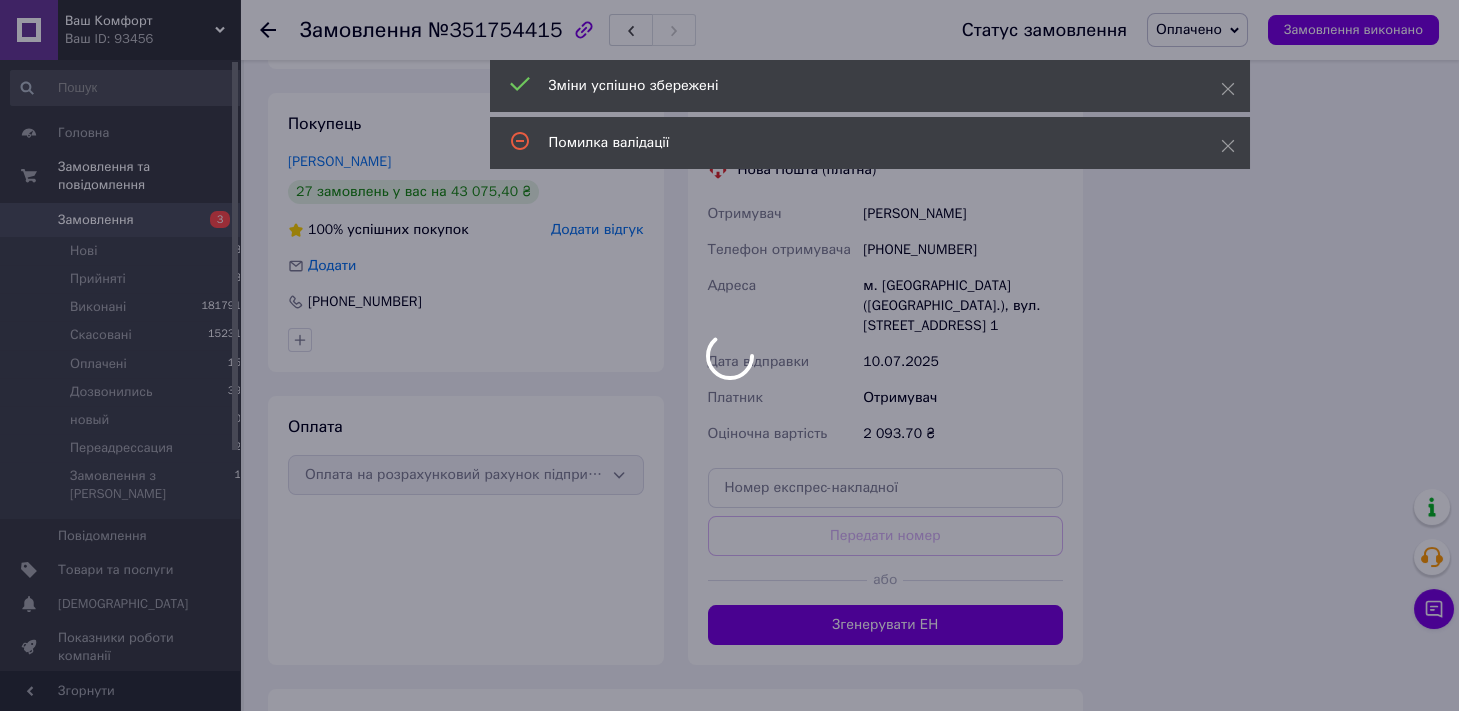 scroll, scrollTop: 2269, scrollLeft: 0, axis: vertical 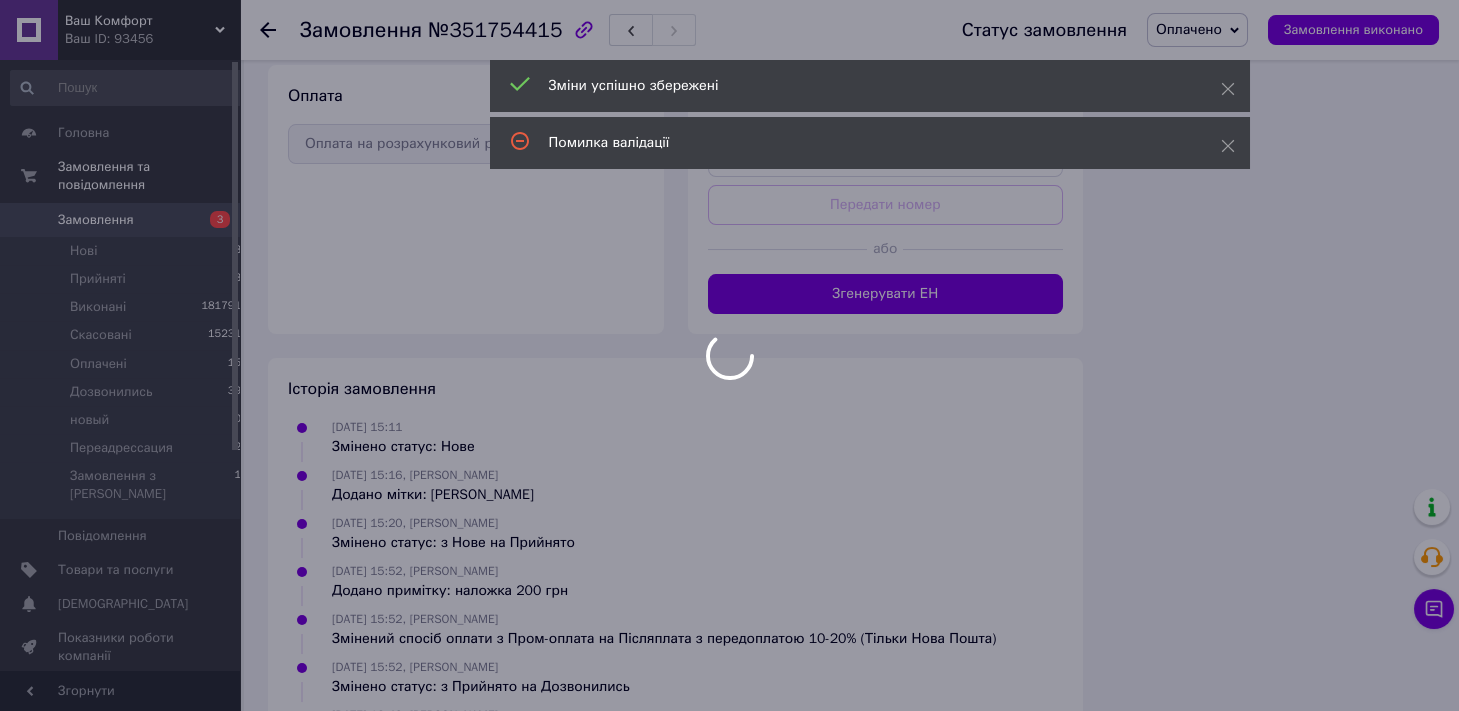 click at bounding box center [729, 355] 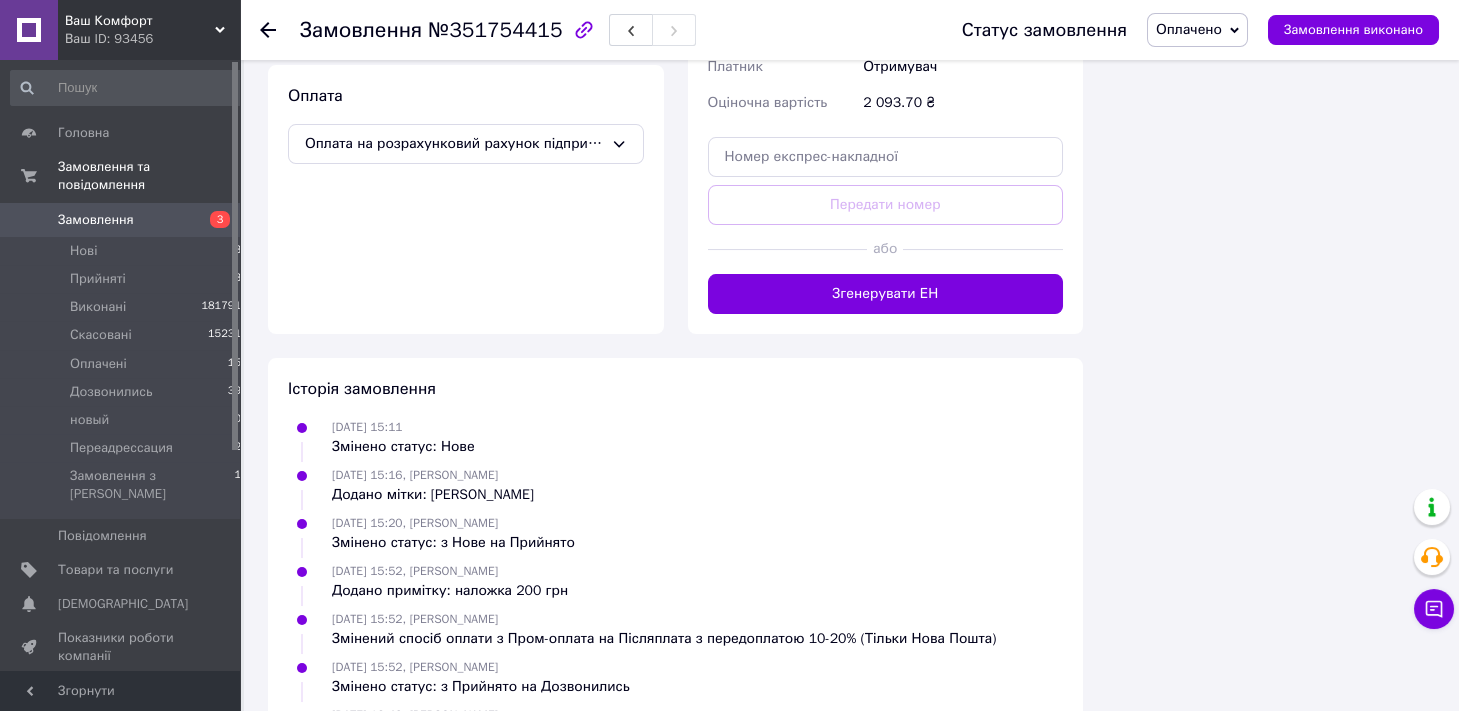 scroll, scrollTop: 61, scrollLeft: 0, axis: vertical 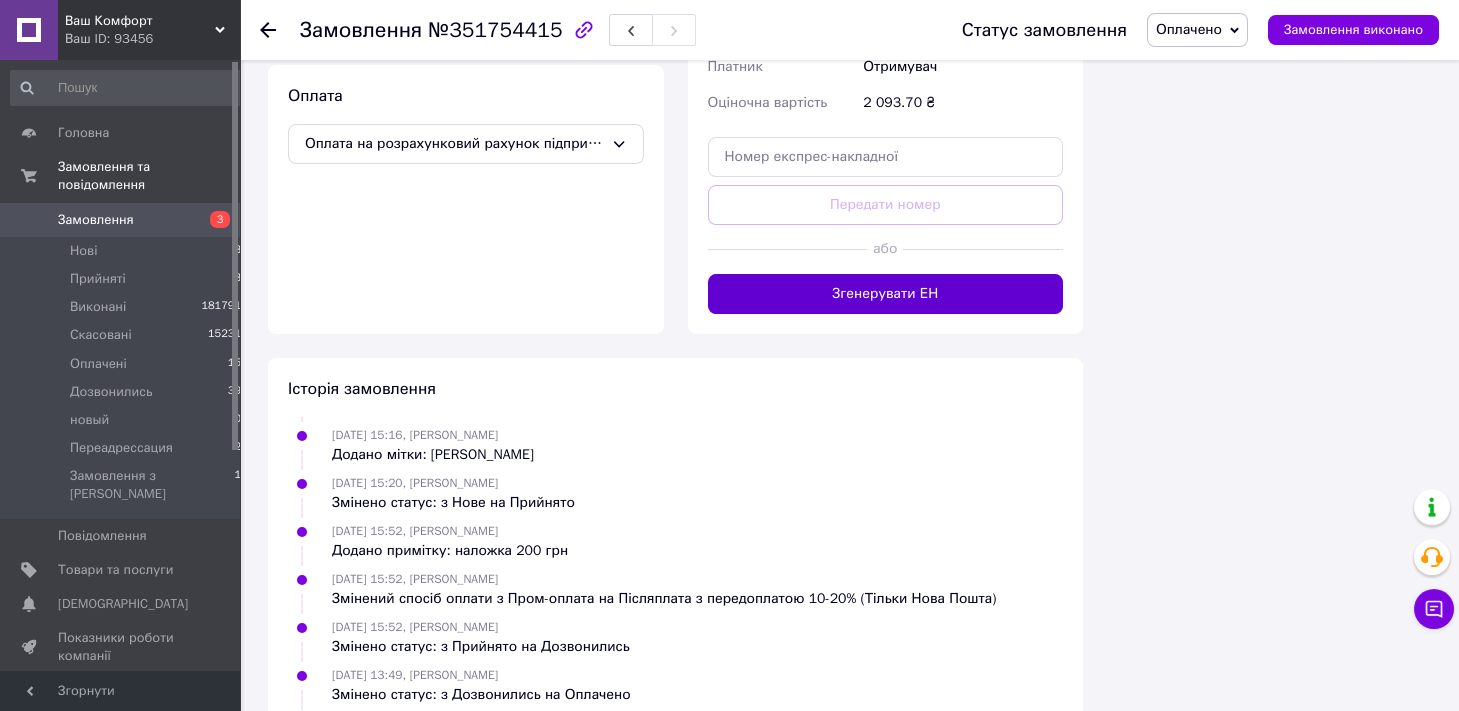 click on "Згенерувати ЕН" at bounding box center [886, 294] 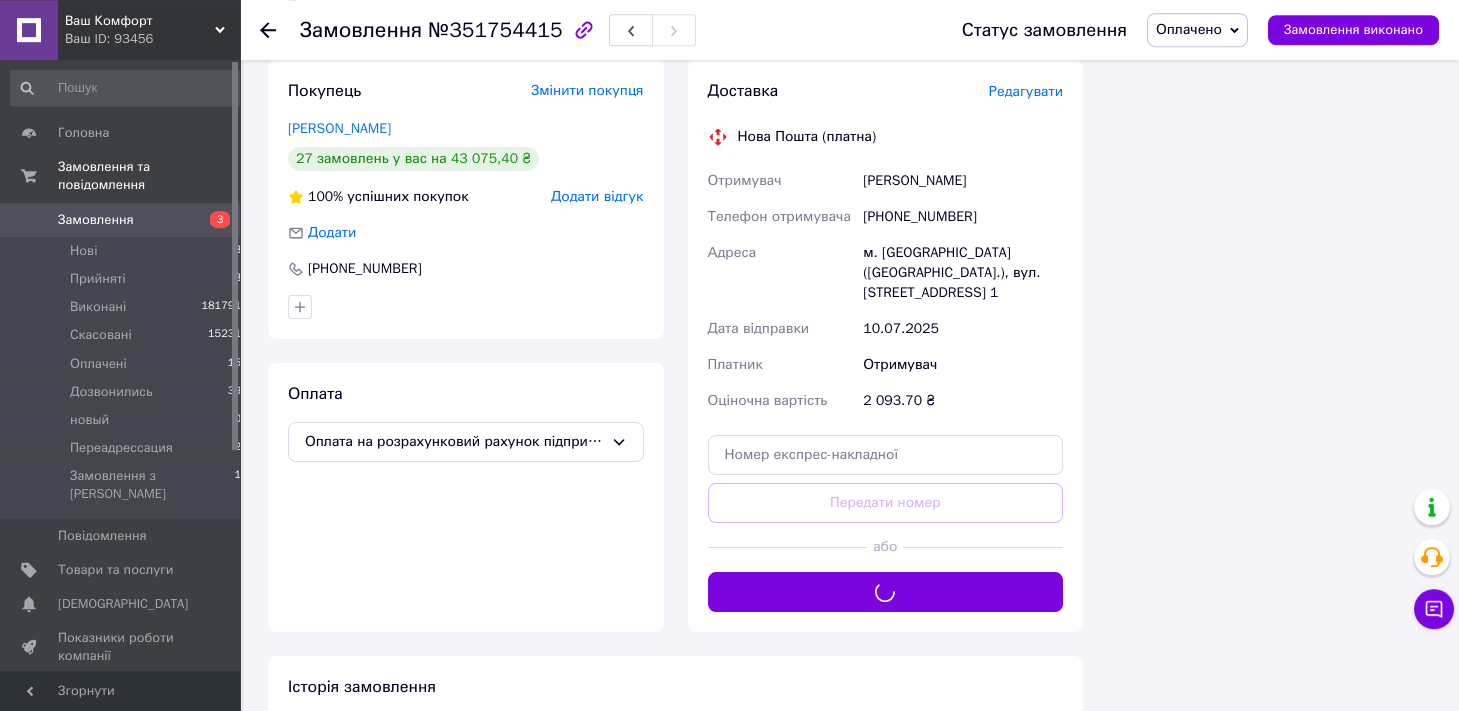 scroll, scrollTop: 1938, scrollLeft: 0, axis: vertical 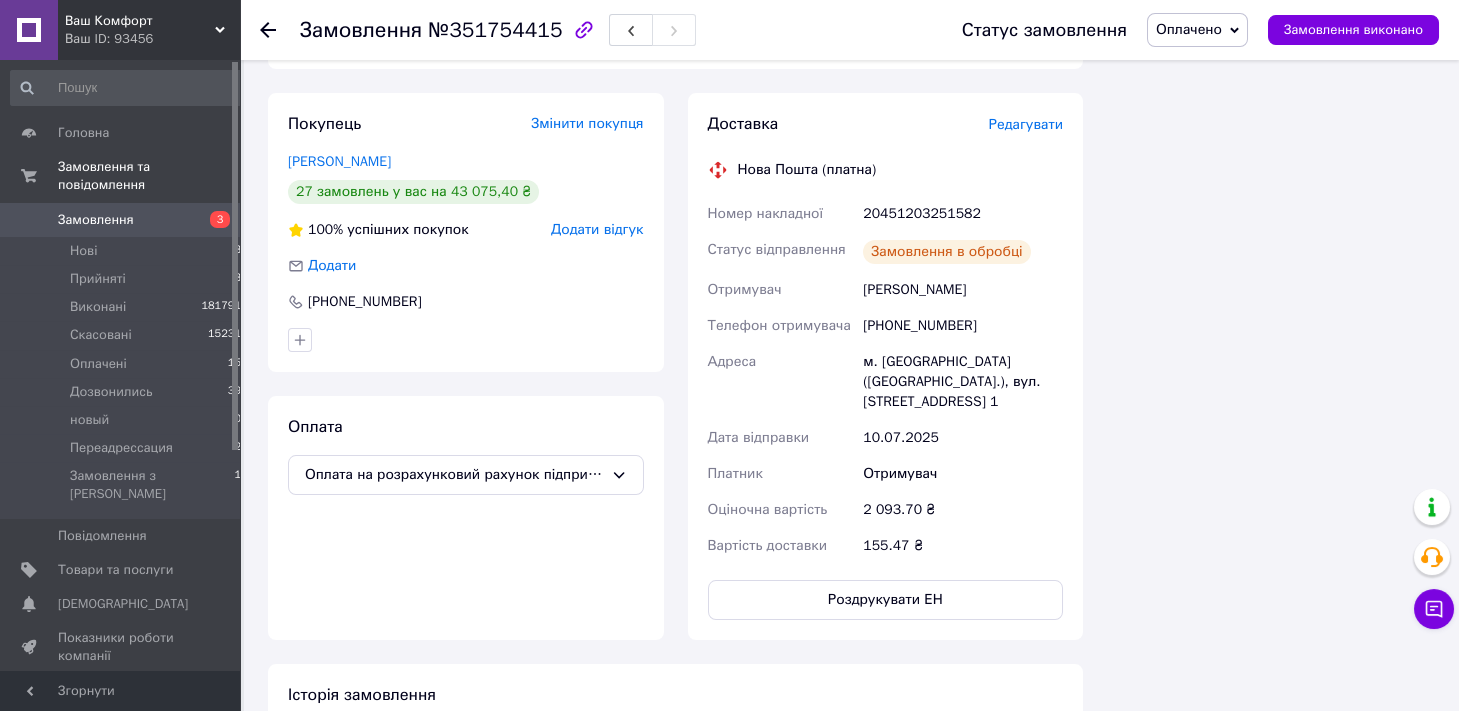 click on "Оплачено" at bounding box center [1189, 29] 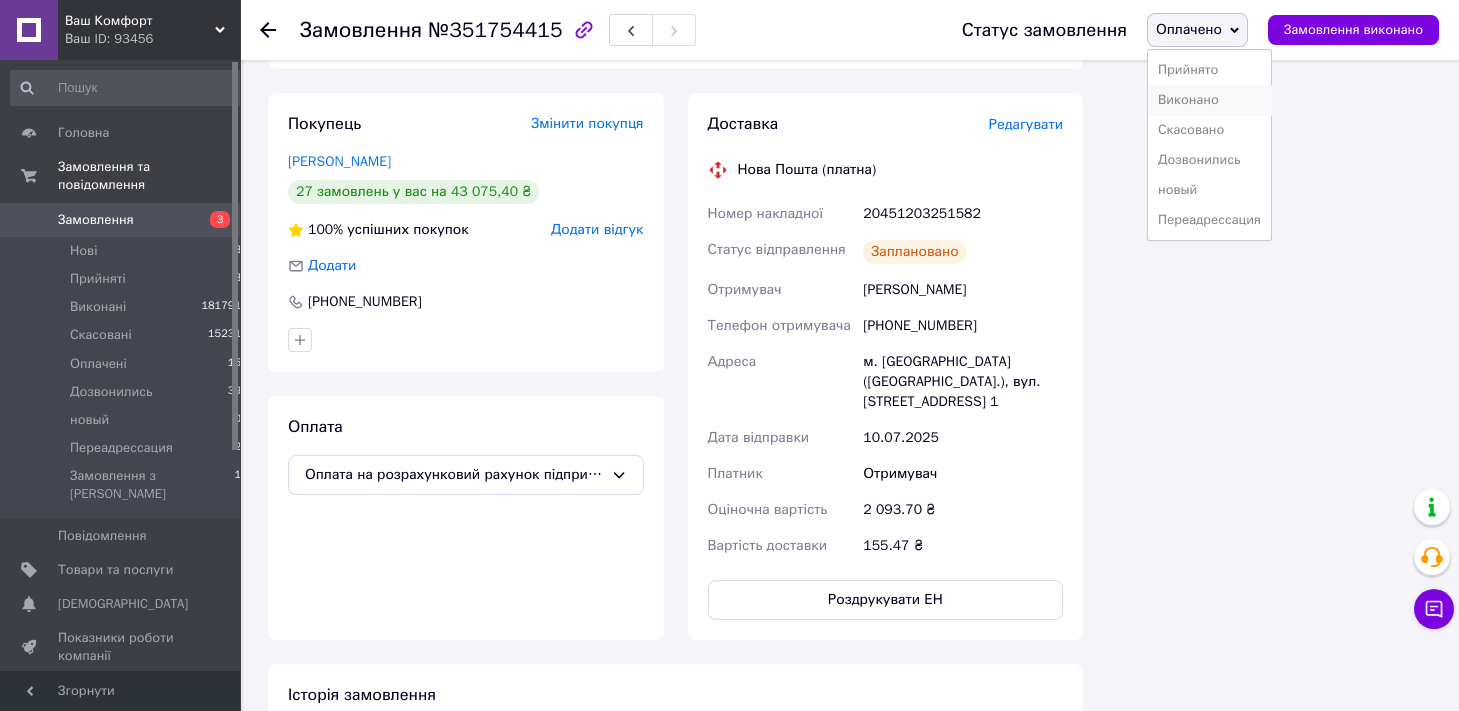 click on "Виконано" at bounding box center (1209, 100) 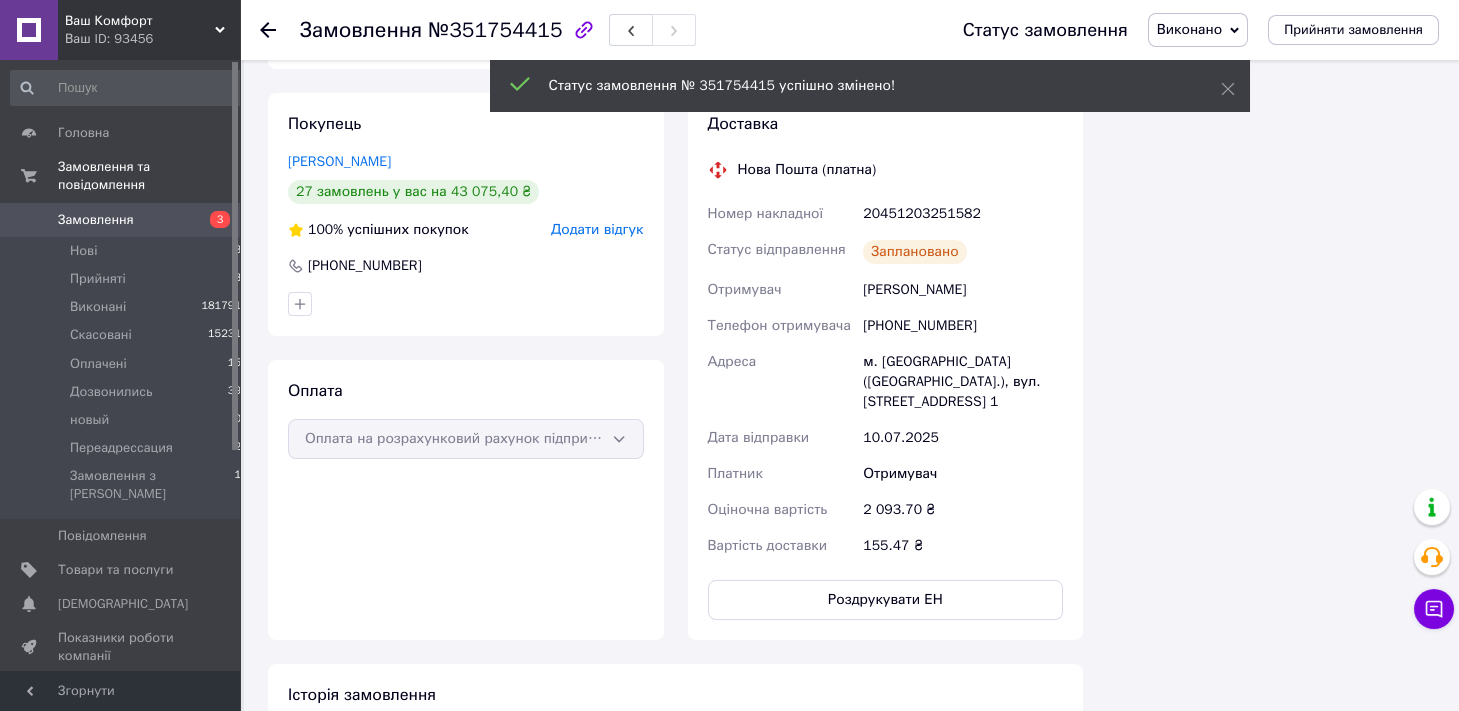 click on "№351754415" at bounding box center [495, 30] 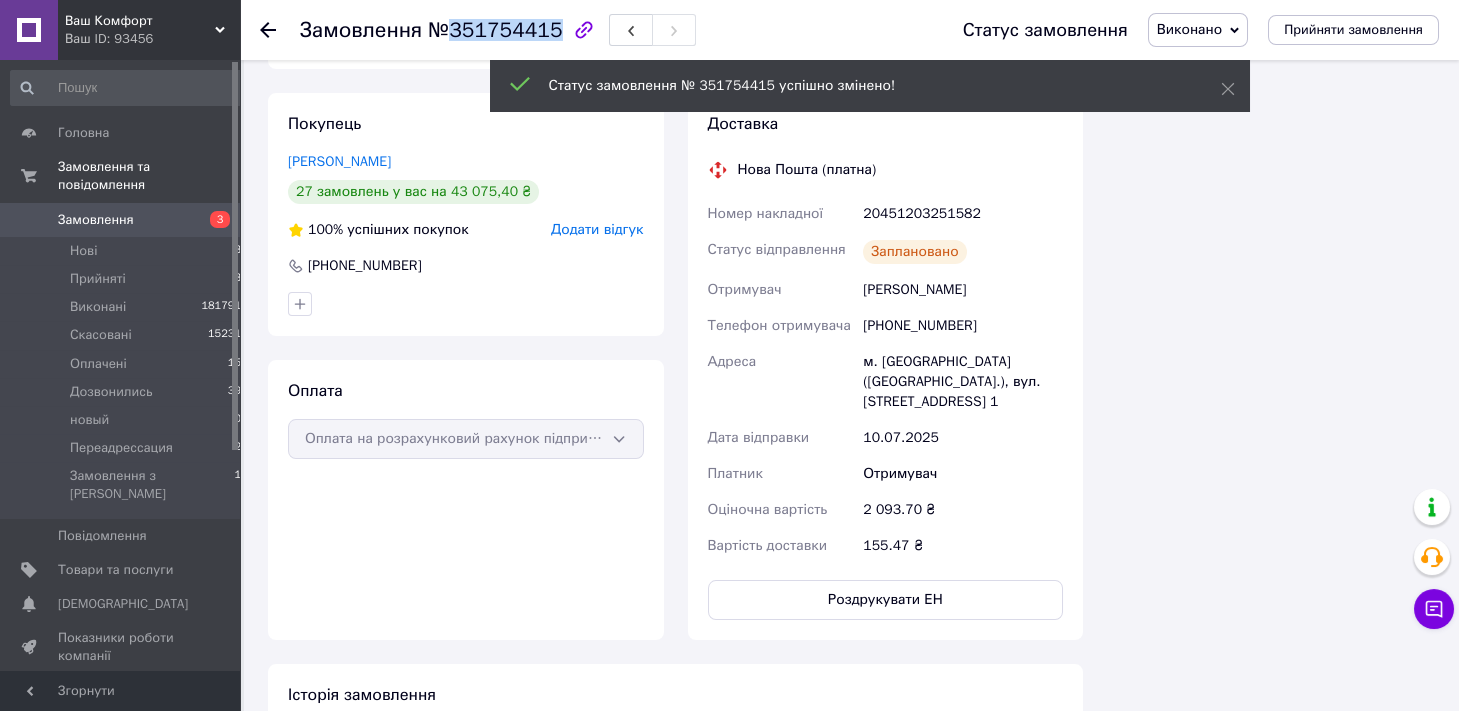 click on "№351754415" at bounding box center [495, 30] 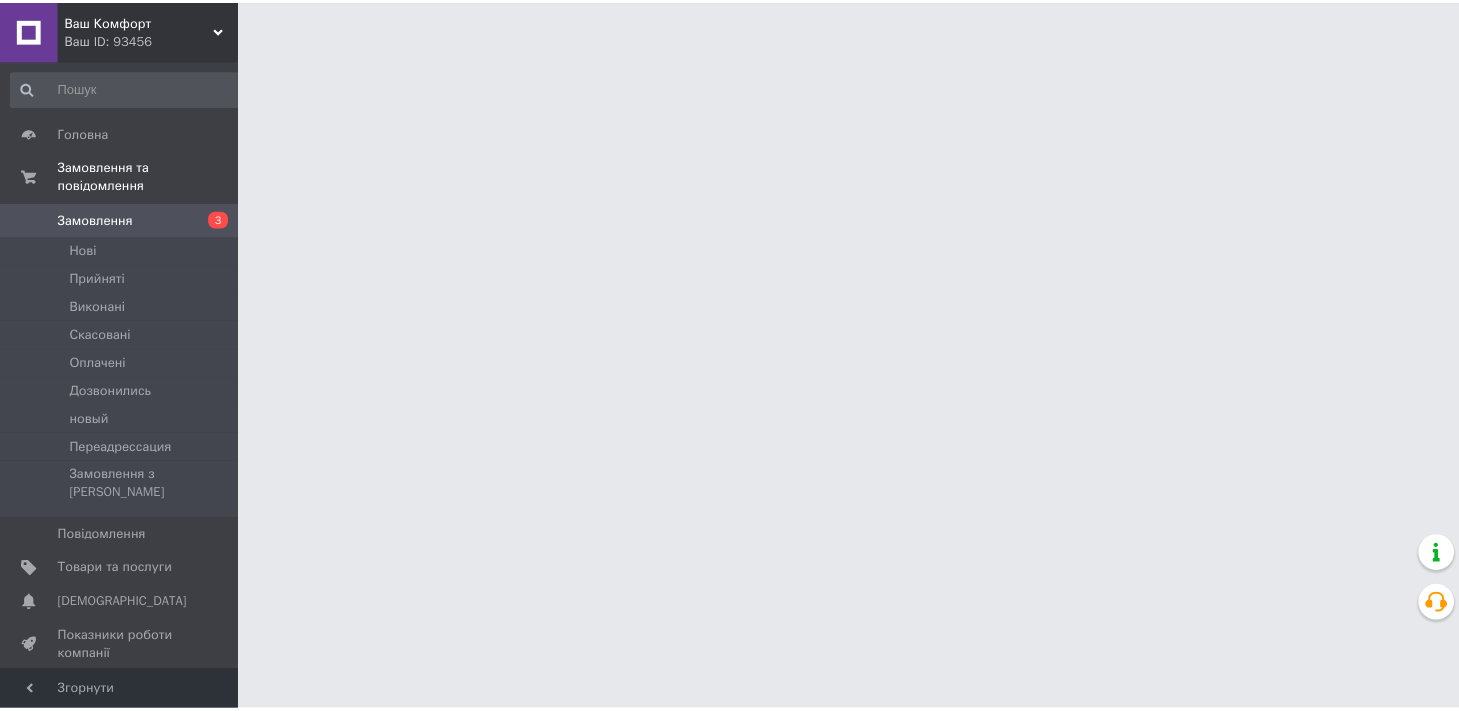 scroll, scrollTop: 0, scrollLeft: 0, axis: both 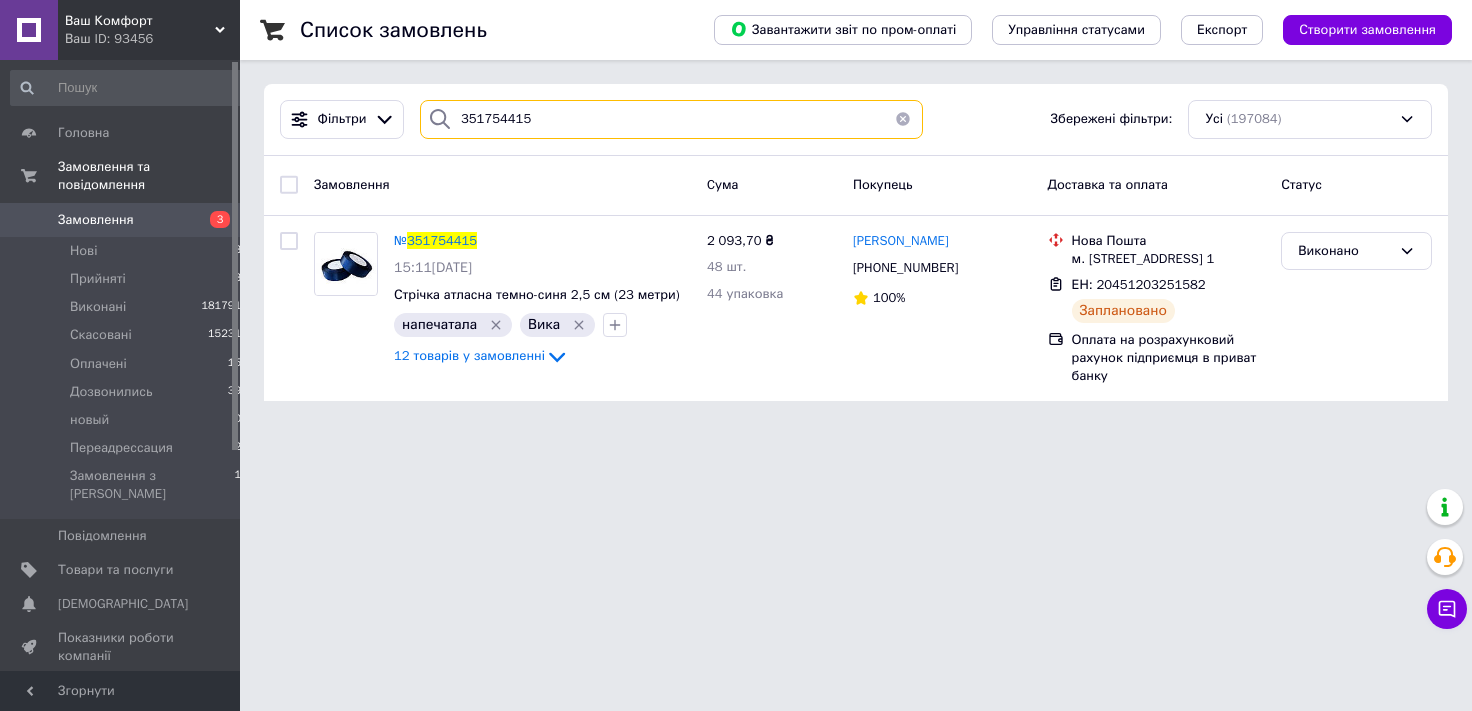 drag, startPoint x: 662, startPoint y: 128, endPoint x: 0, endPoint y: 232, distance: 670.1194 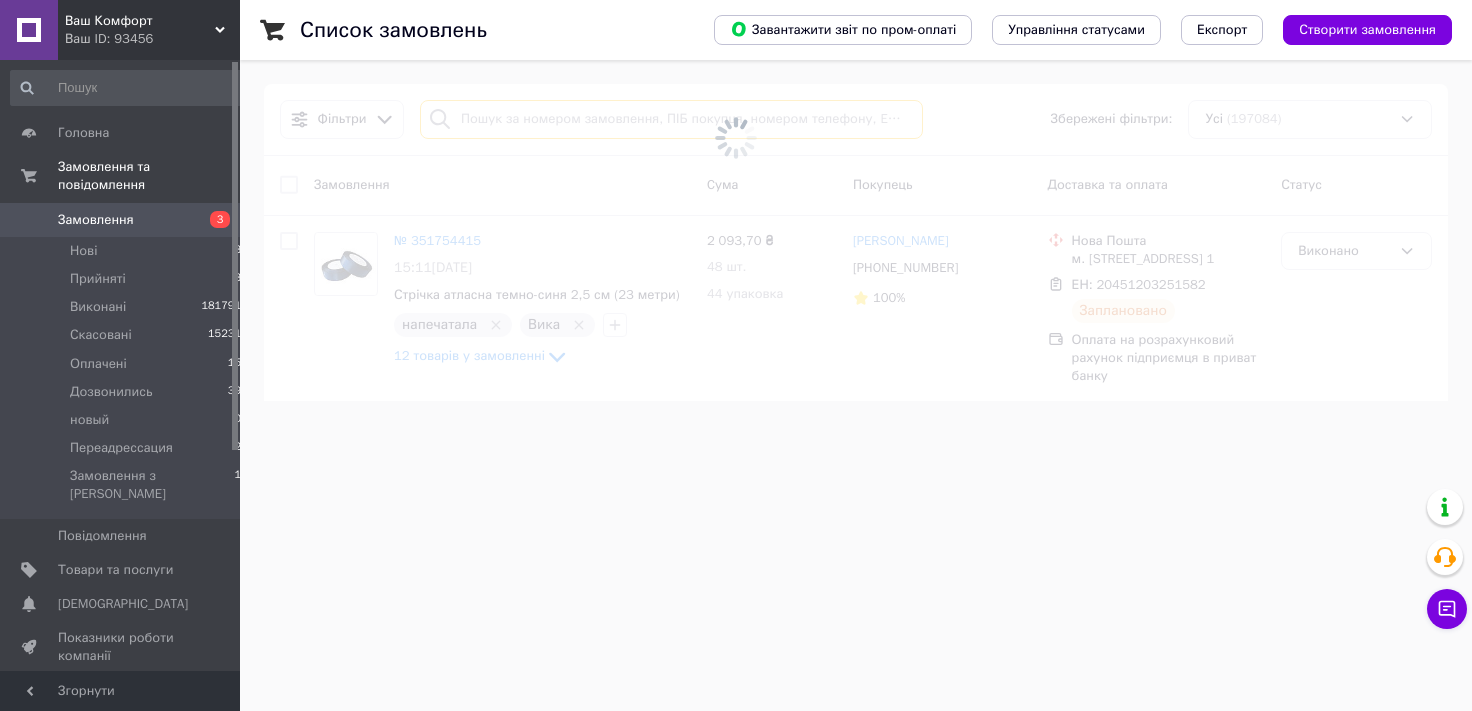 type 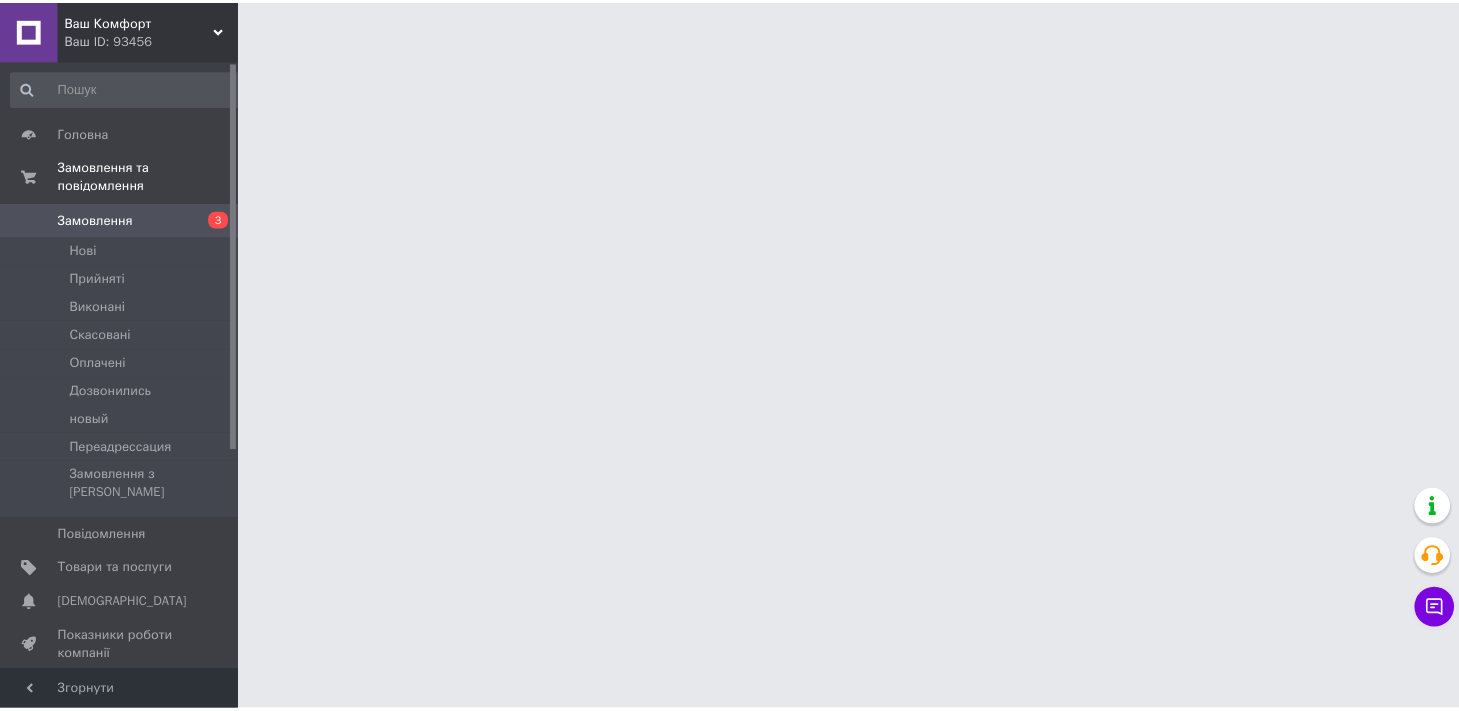scroll, scrollTop: 0, scrollLeft: 0, axis: both 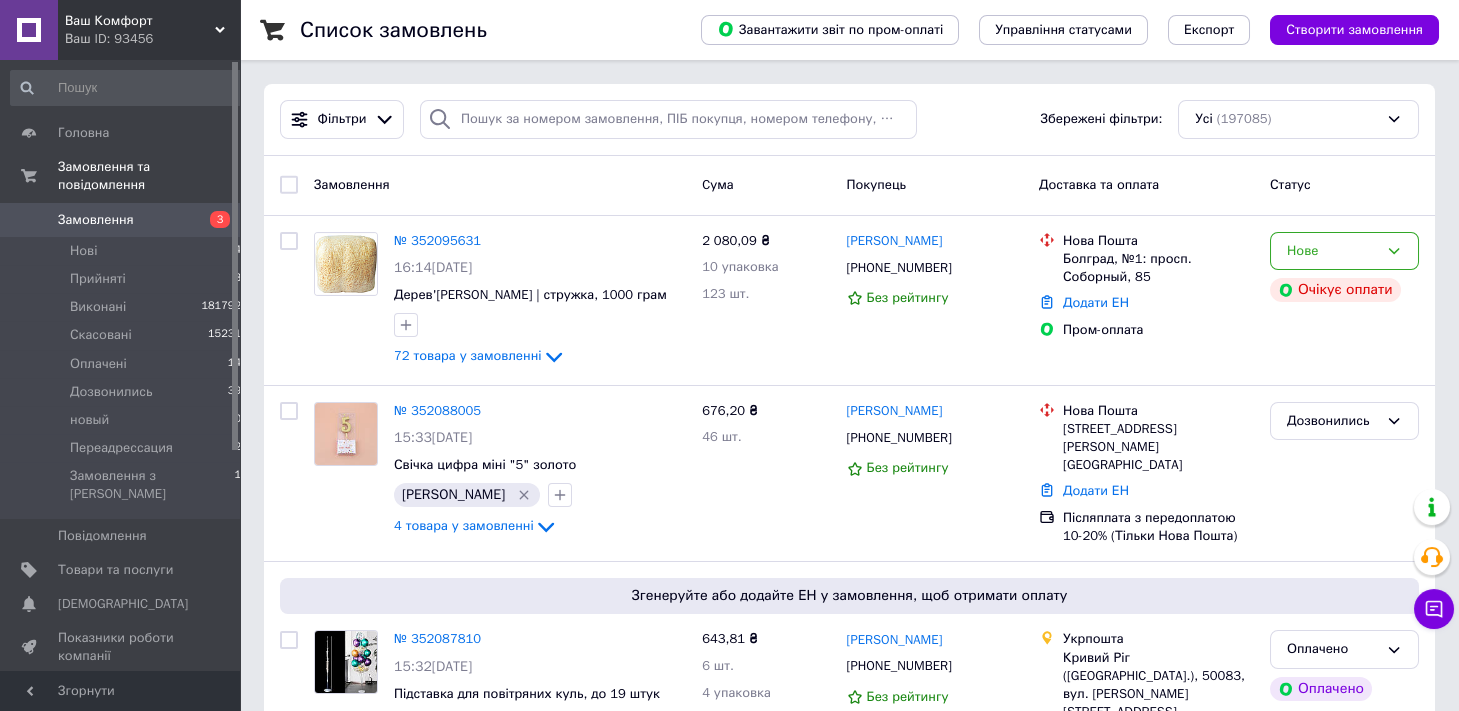 click on "Доставка та оплата" at bounding box center (1146, 185) 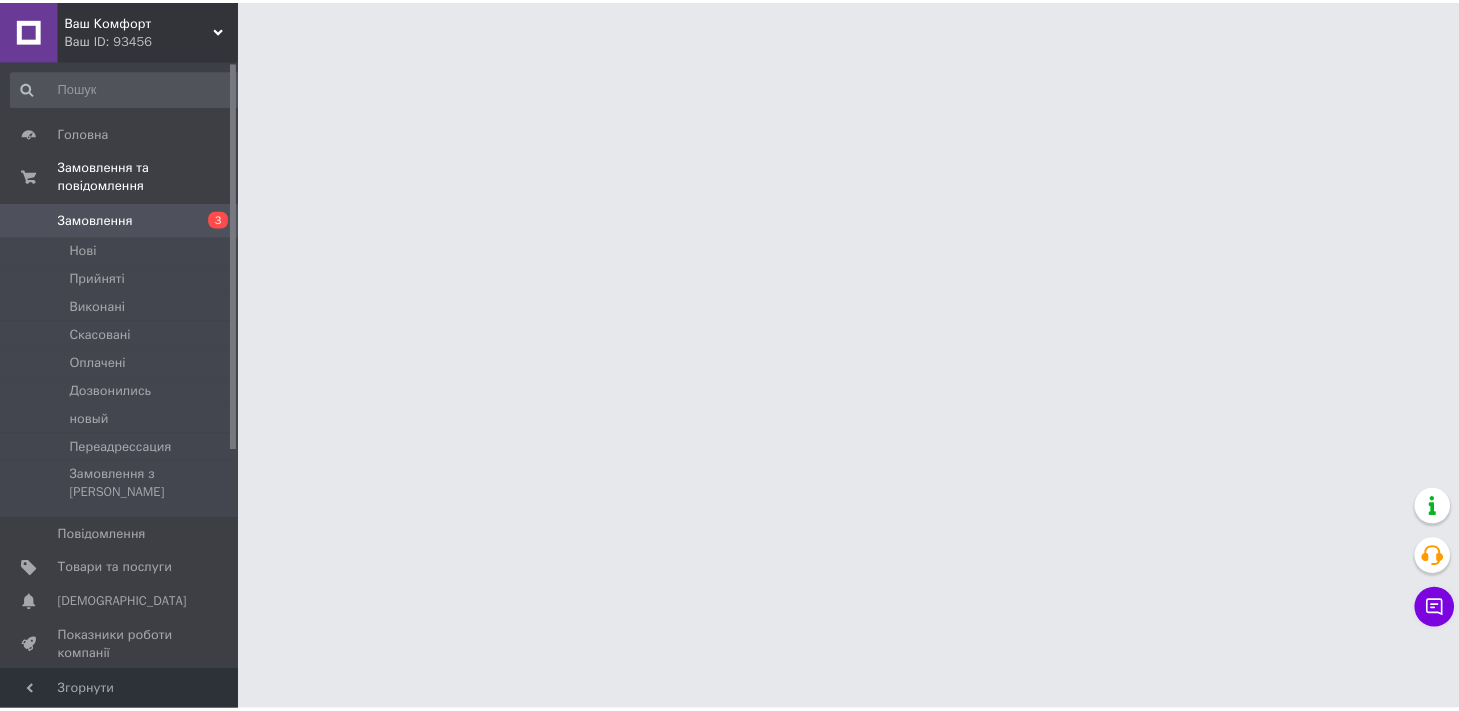 scroll, scrollTop: 0, scrollLeft: 0, axis: both 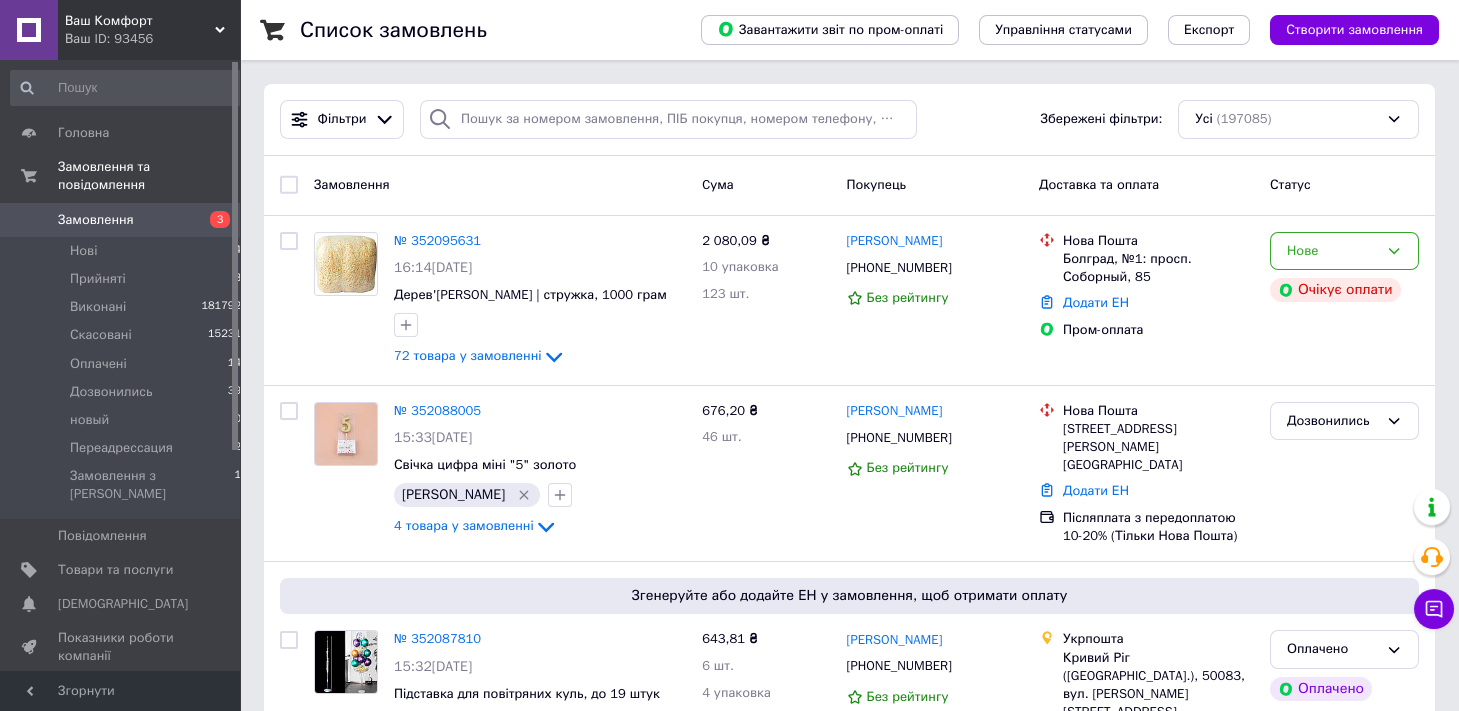 click on "Замовлення Cума Покупець Доставка та оплата Статус" at bounding box center [849, 186] 